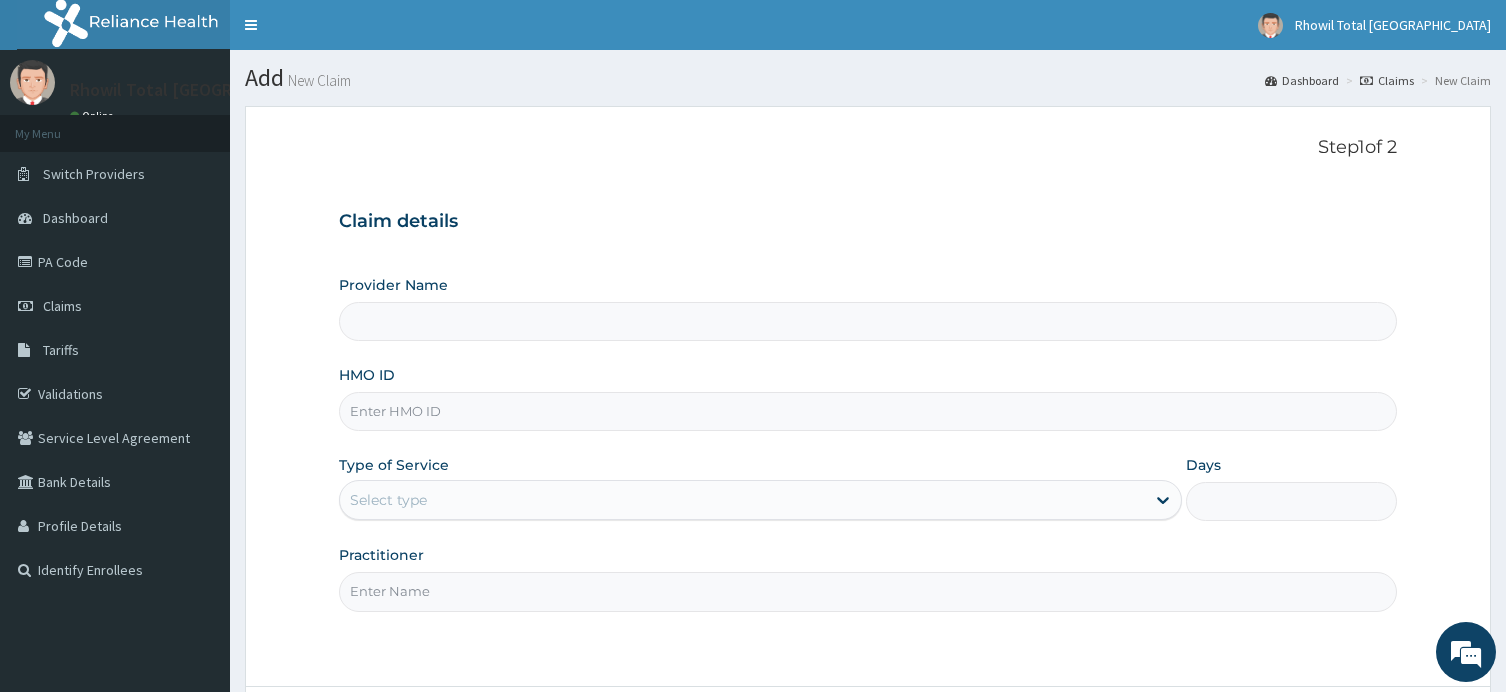scroll, scrollTop: 0, scrollLeft: 0, axis: both 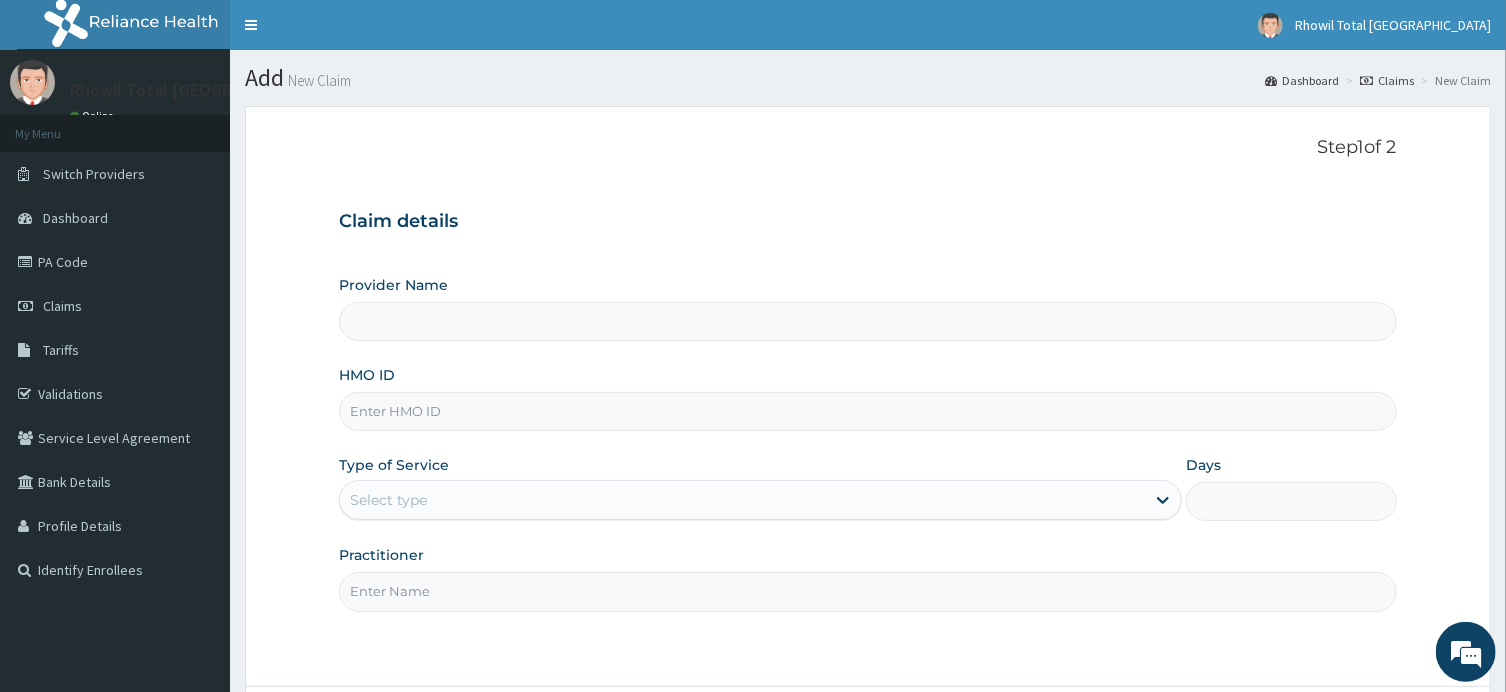 type on "Rhowil Total [GEOGRAPHIC_DATA]" 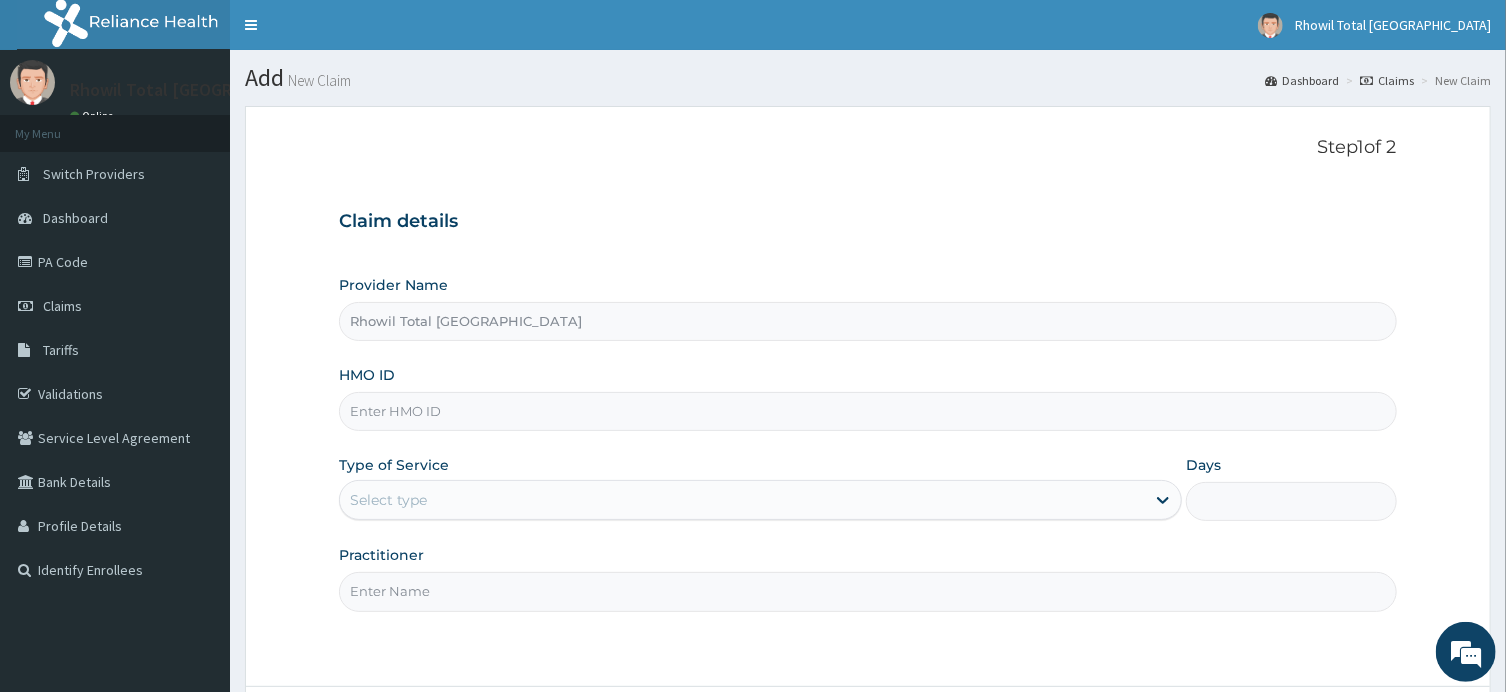 scroll, scrollTop: 0, scrollLeft: 0, axis: both 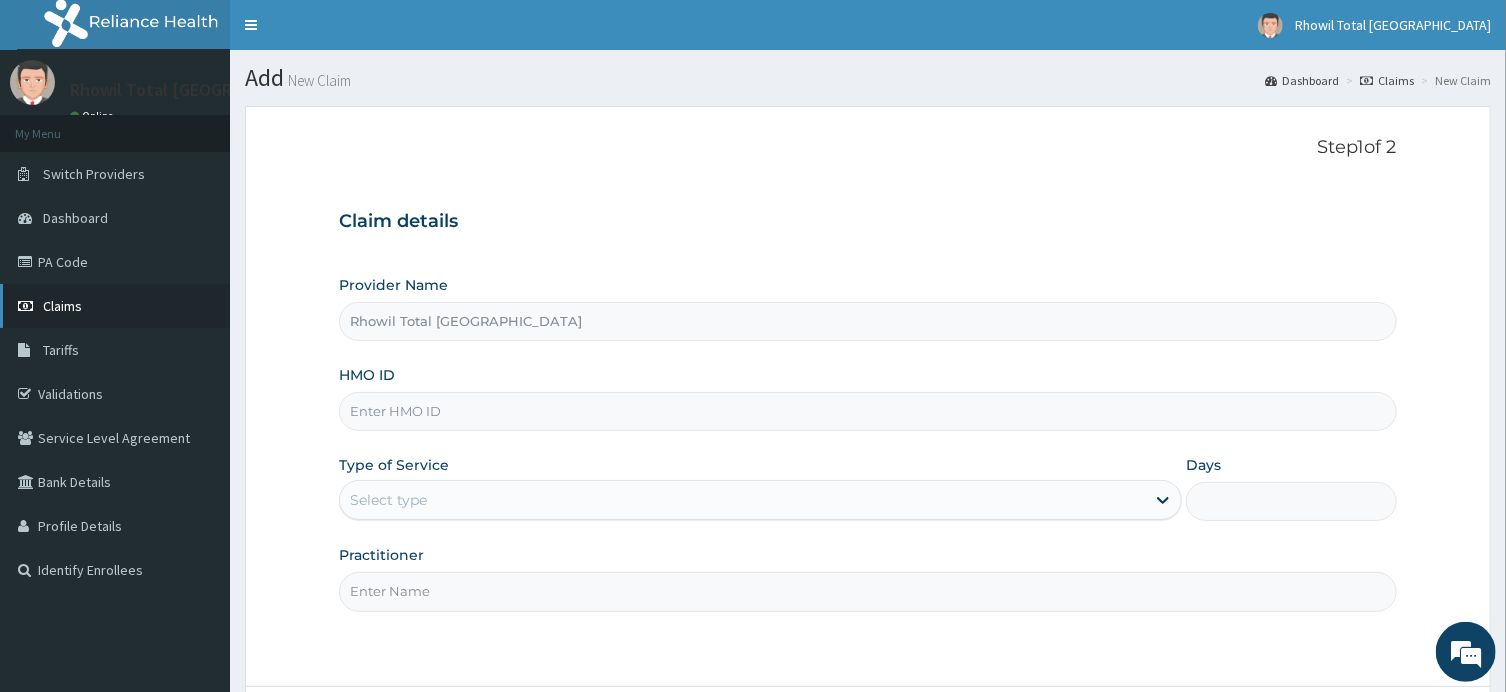 click on "Claims" at bounding box center [62, 306] 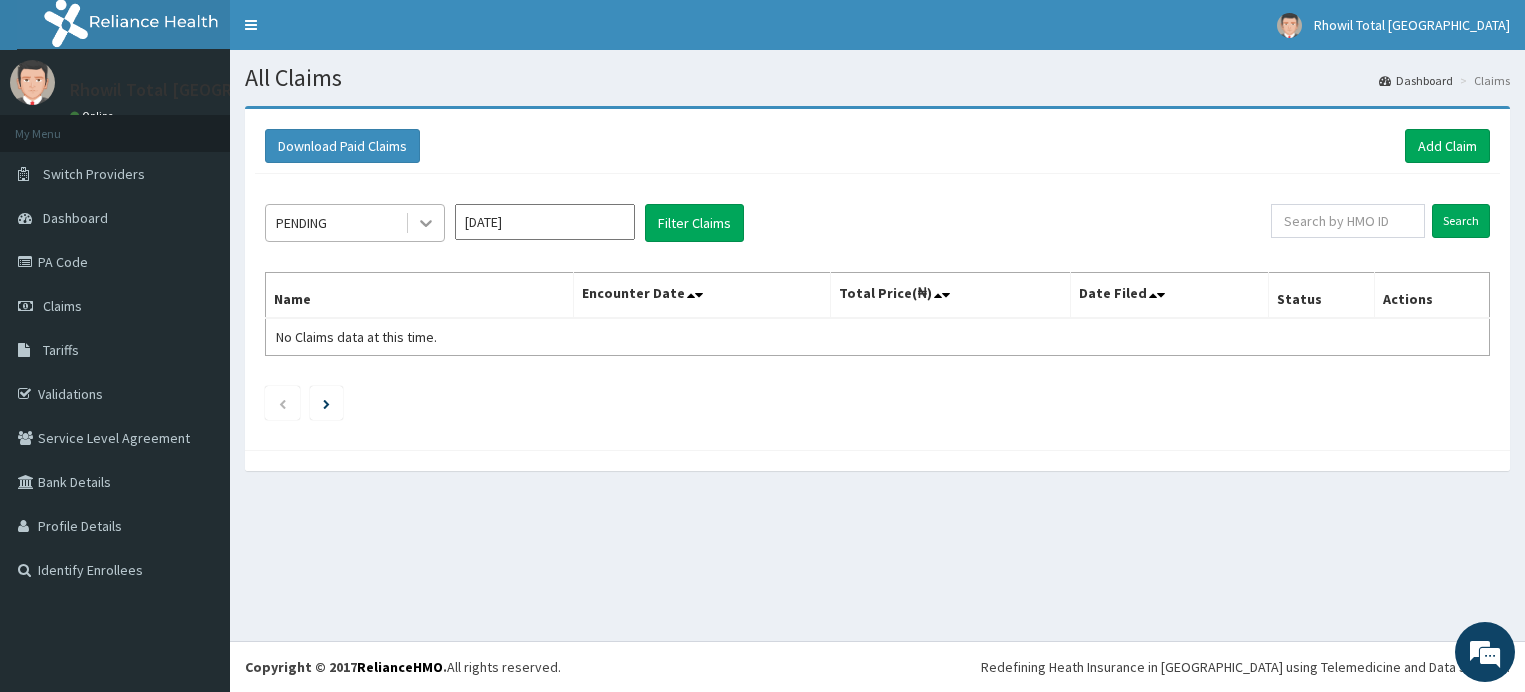 scroll, scrollTop: 0, scrollLeft: 0, axis: both 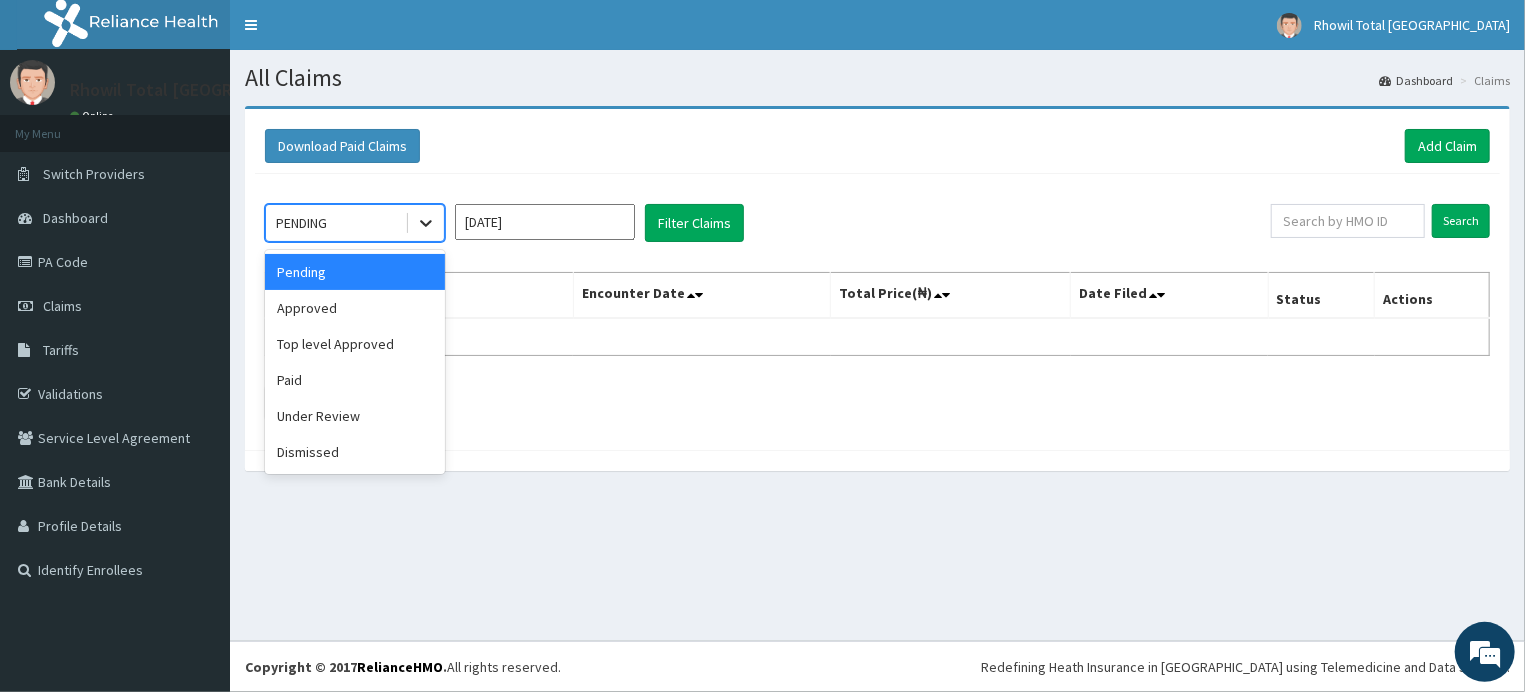 click 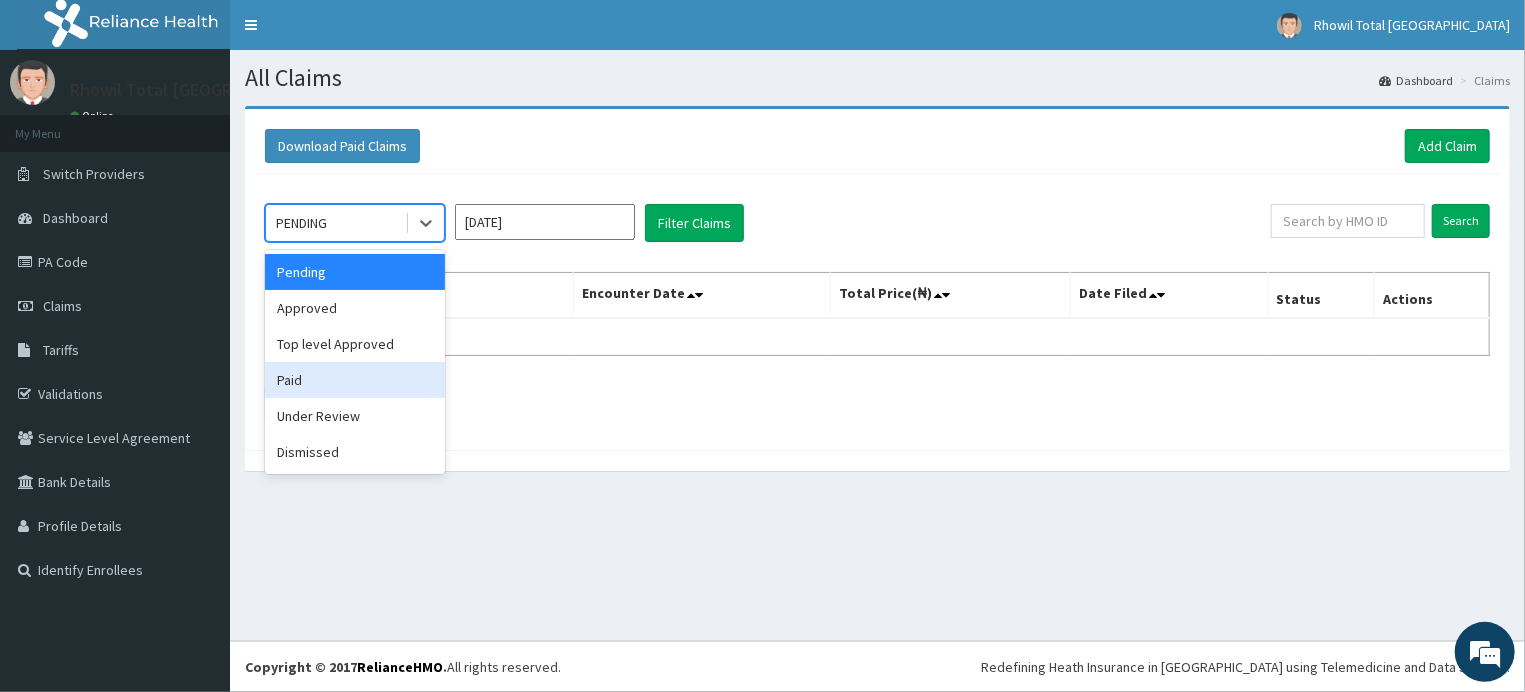 click on "Paid" at bounding box center [355, 380] 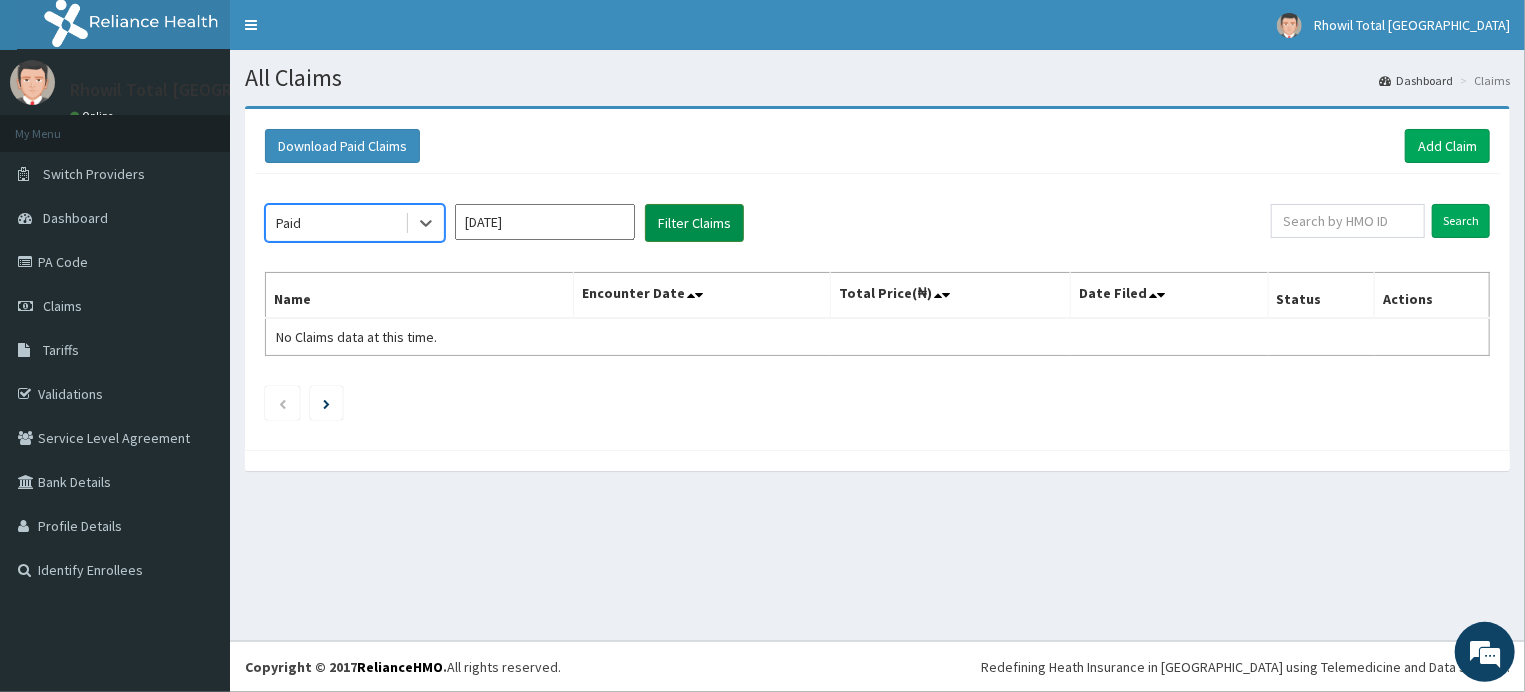 click on "Filter Claims" at bounding box center (694, 223) 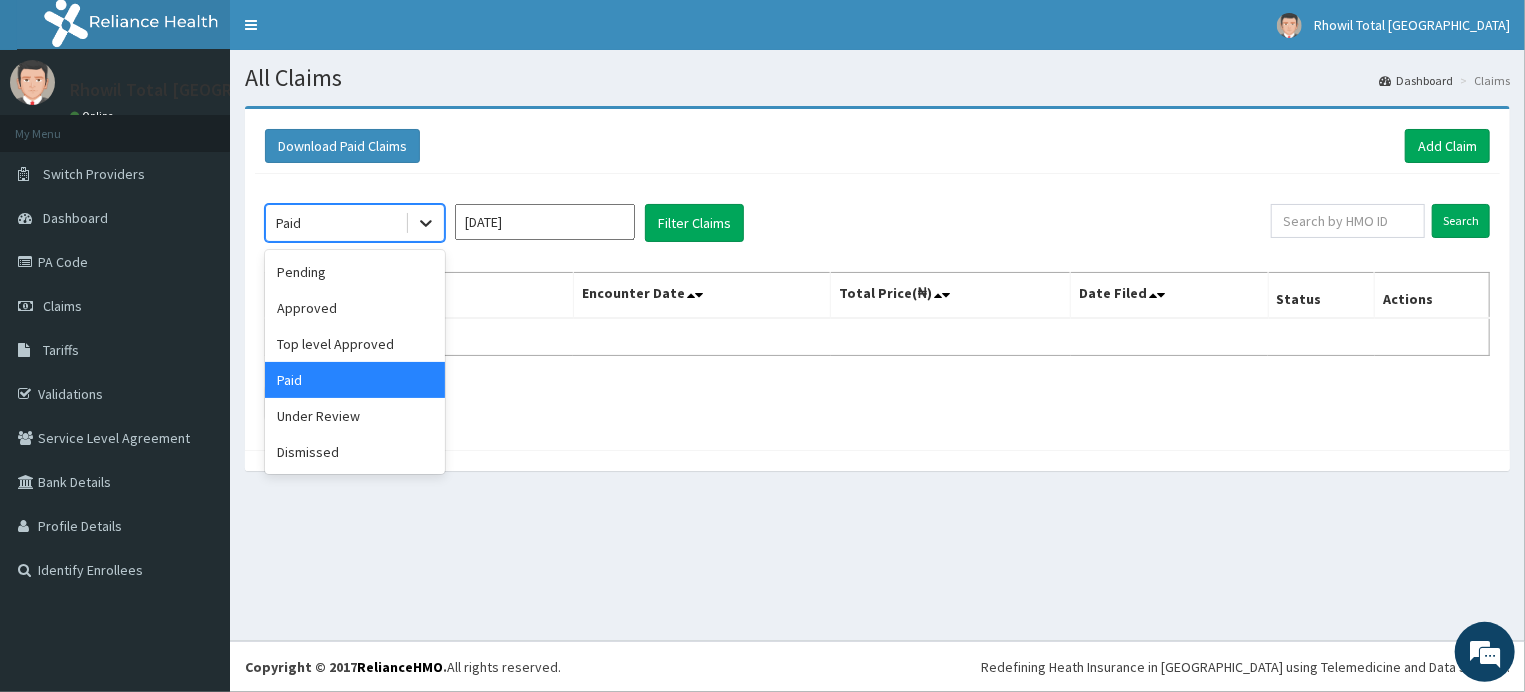 click at bounding box center (426, 223) 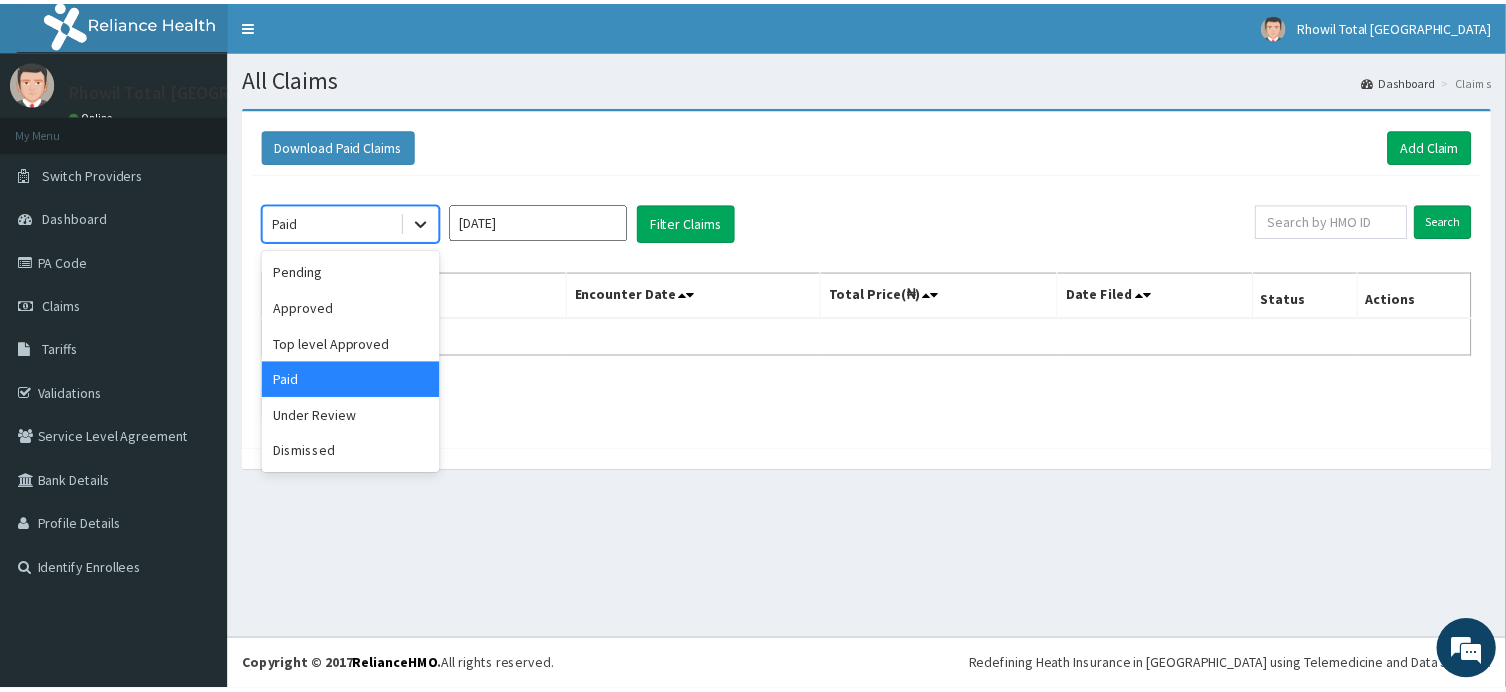 scroll, scrollTop: 0, scrollLeft: 0, axis: both 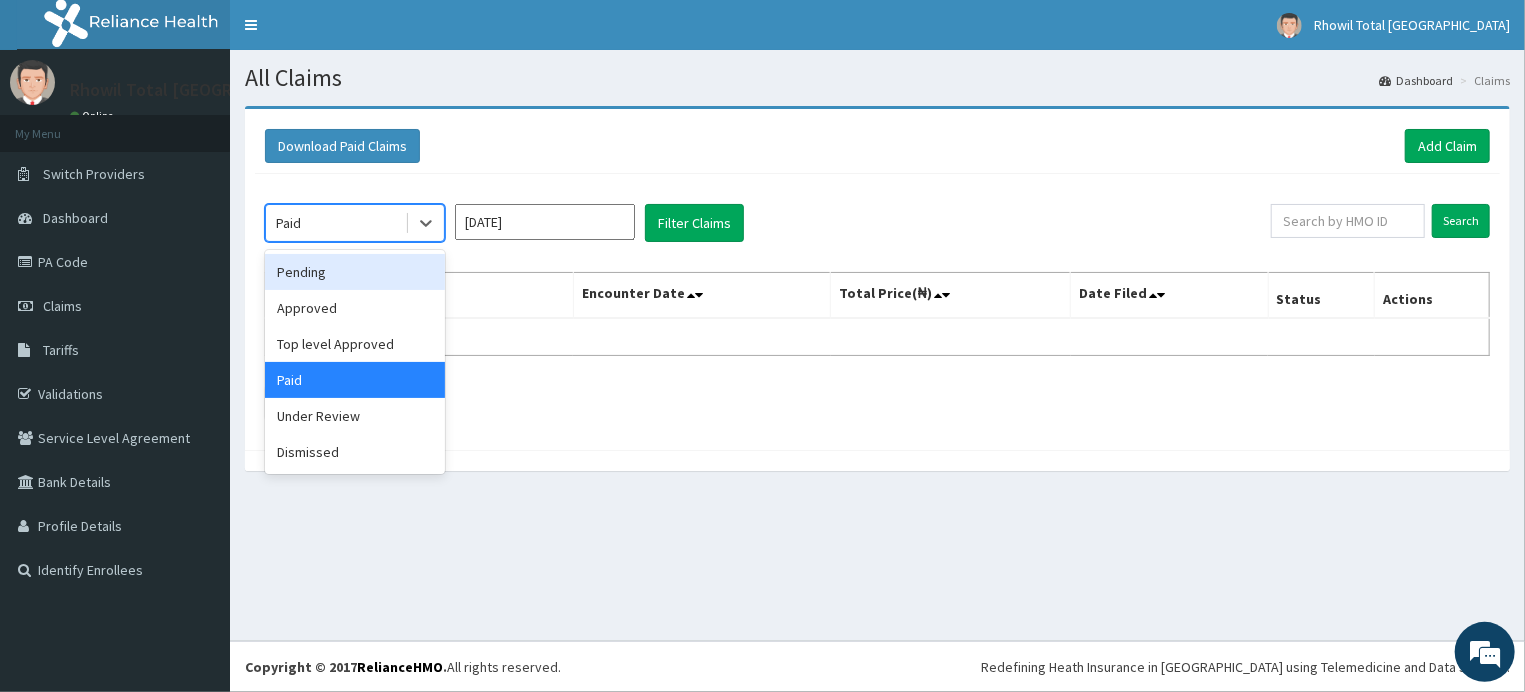 click on "Pending" at bounding box center [355, 272] 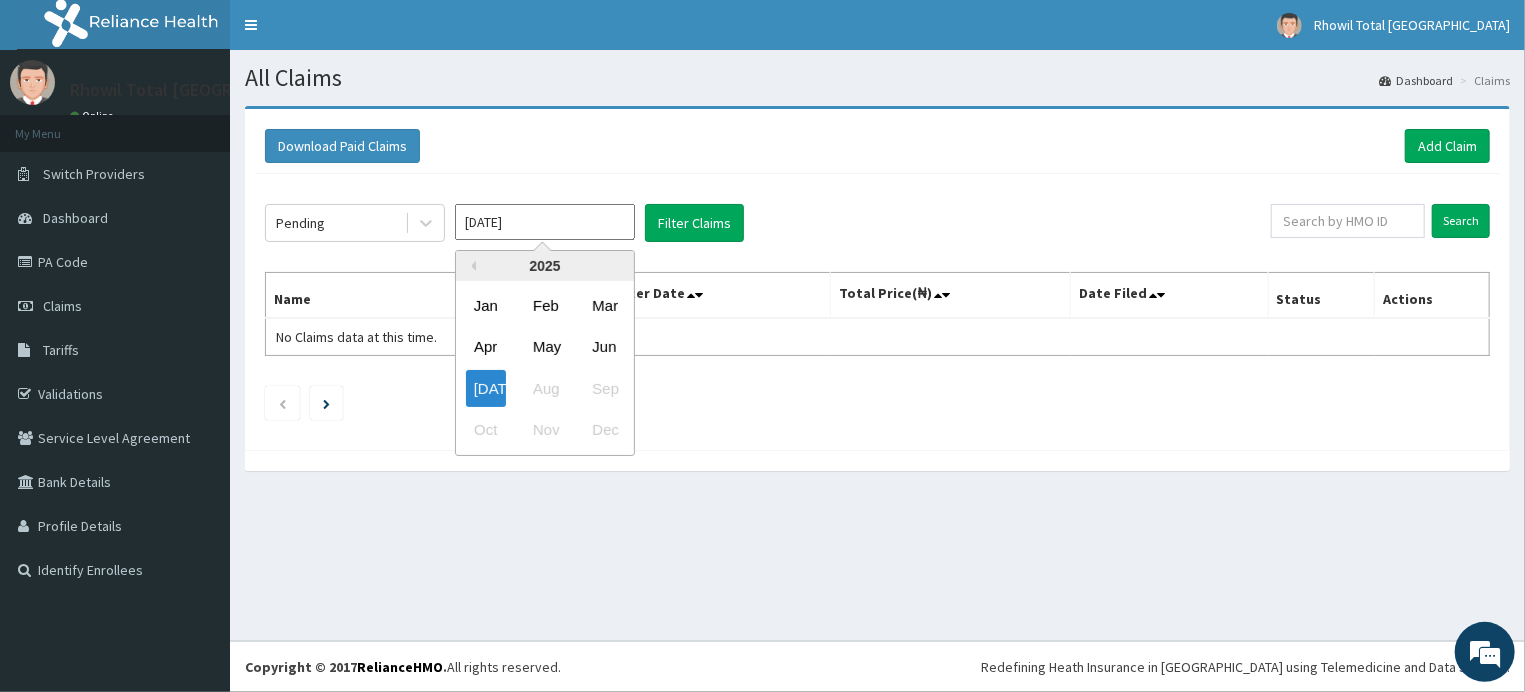 click on "Jul 2025" at bounding box center [545, 222] 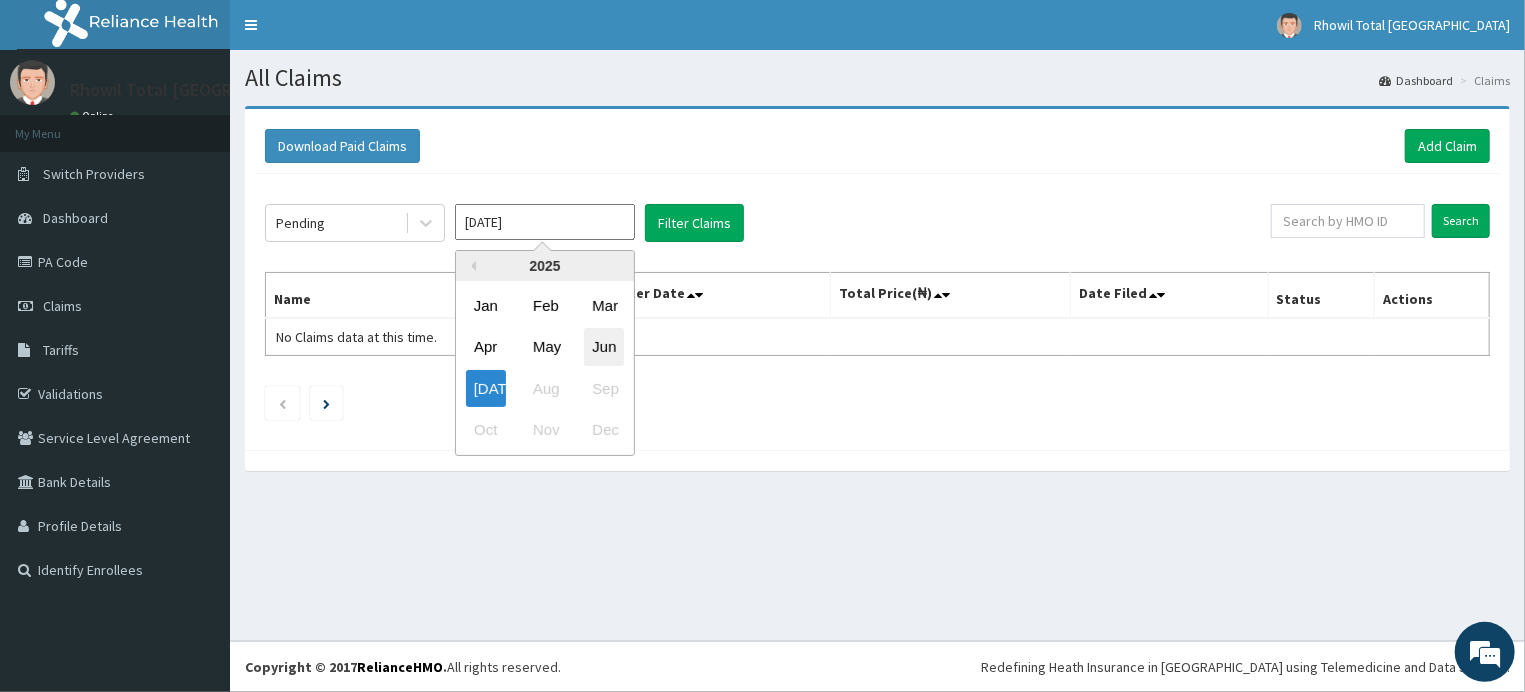 click on "Jun" at bounding box center [604, 347] 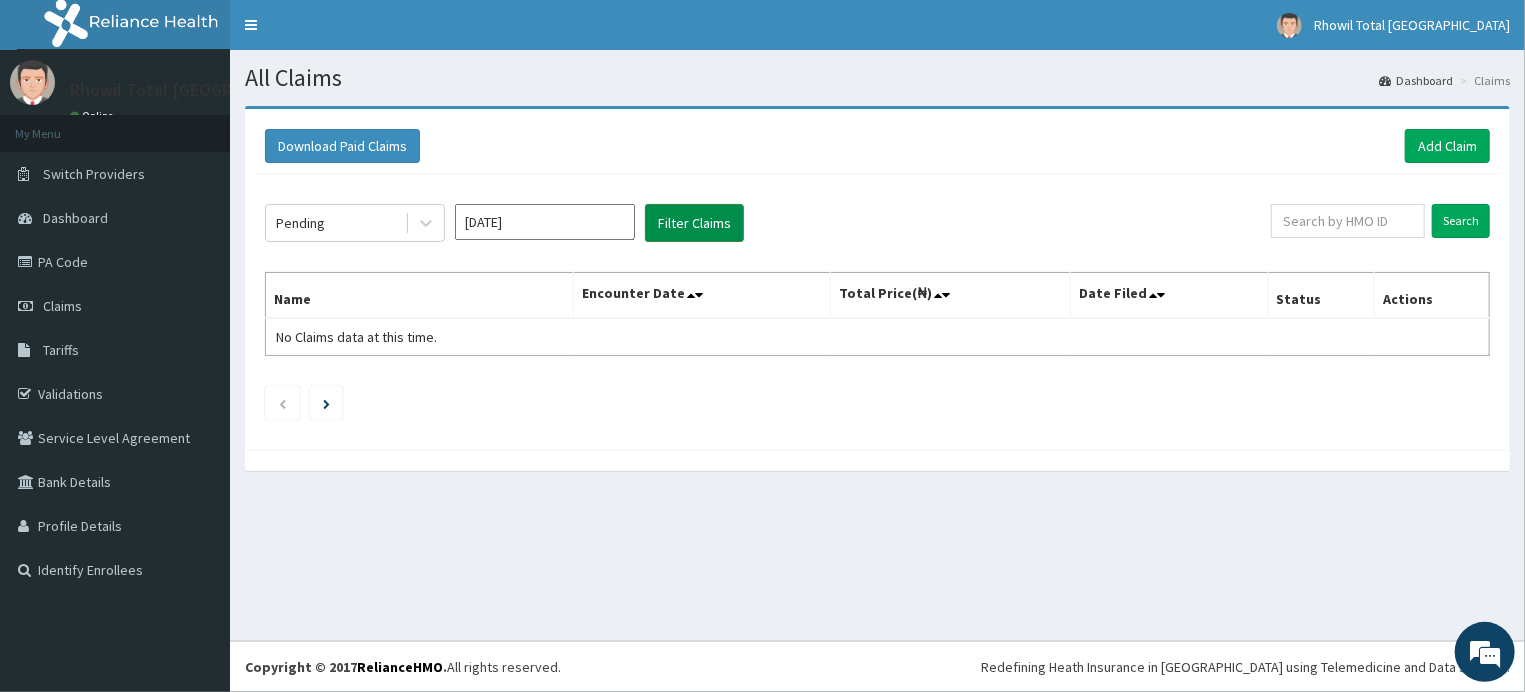 click on "Filter Claims" at bounding box center (694, 223) 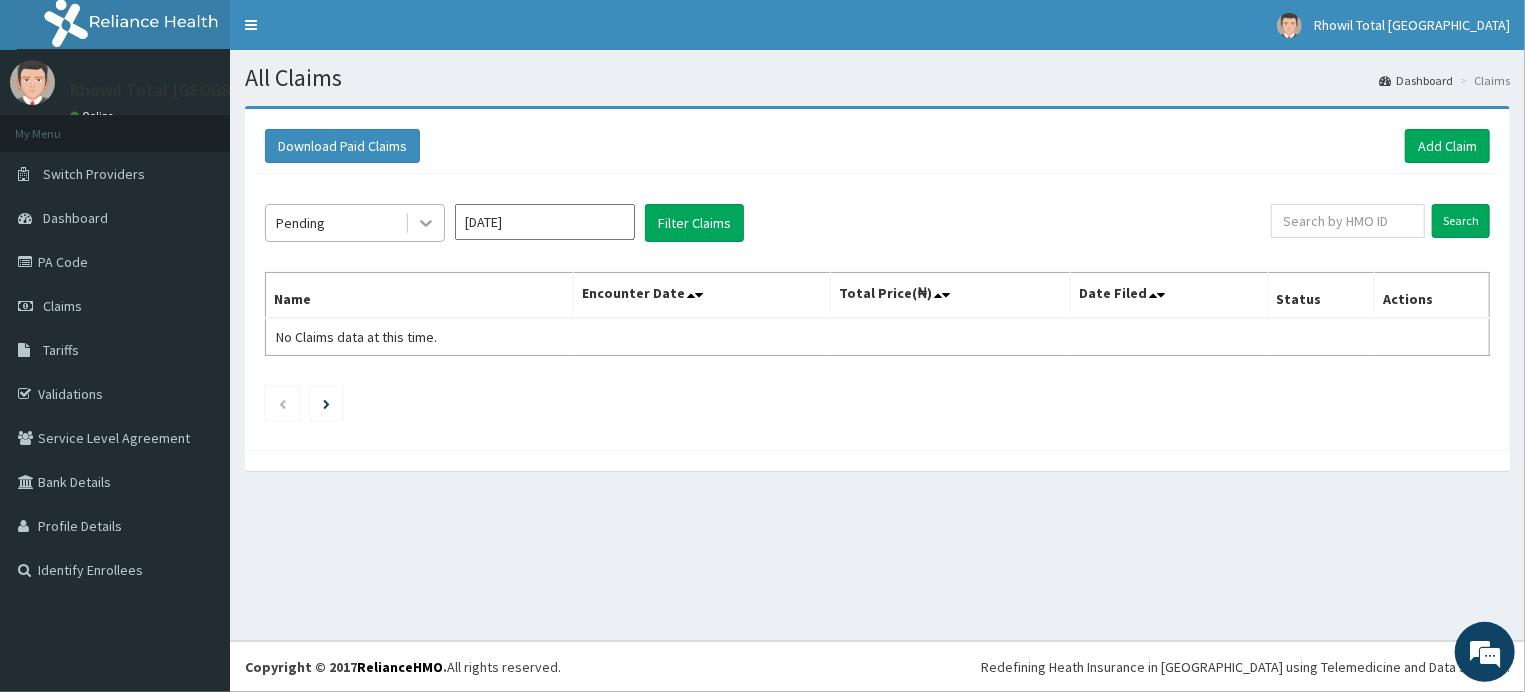 click 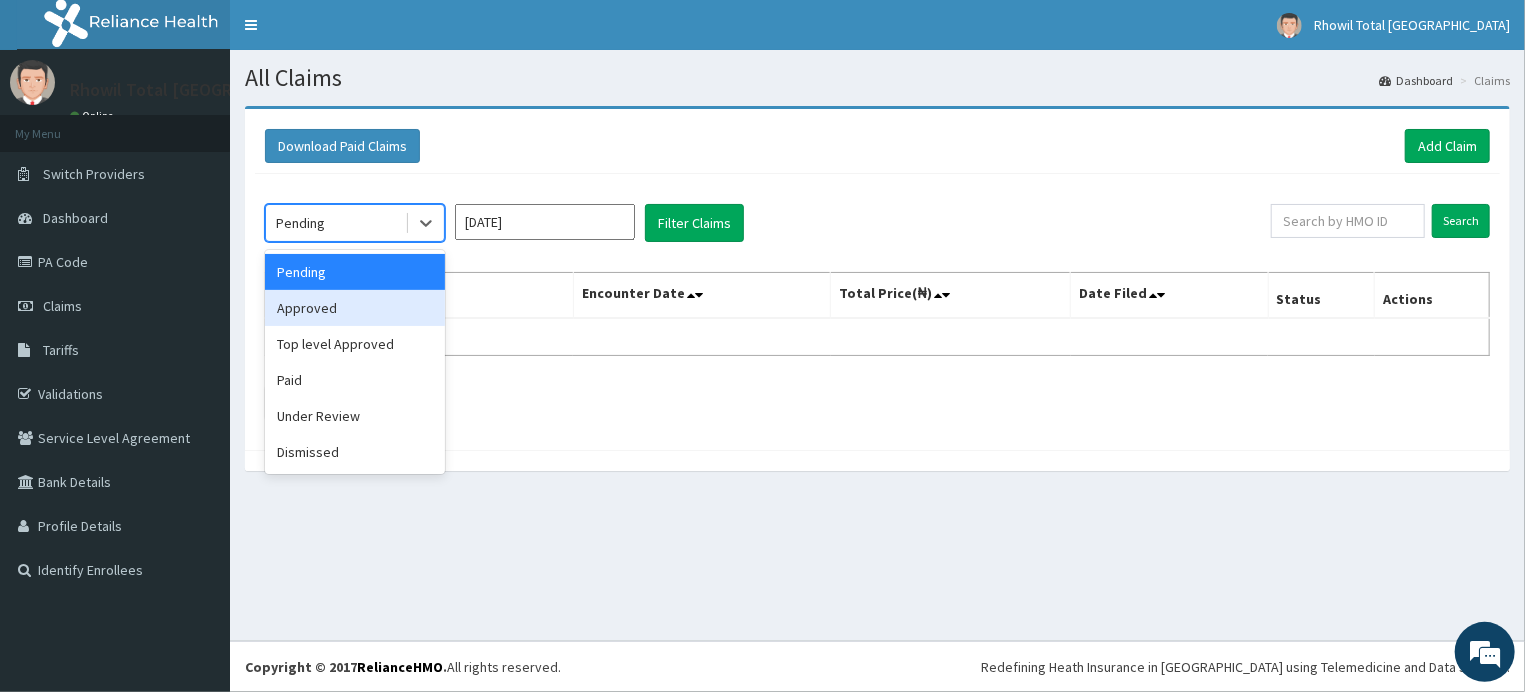 click on "Approved" at bounding box center [355, 308] 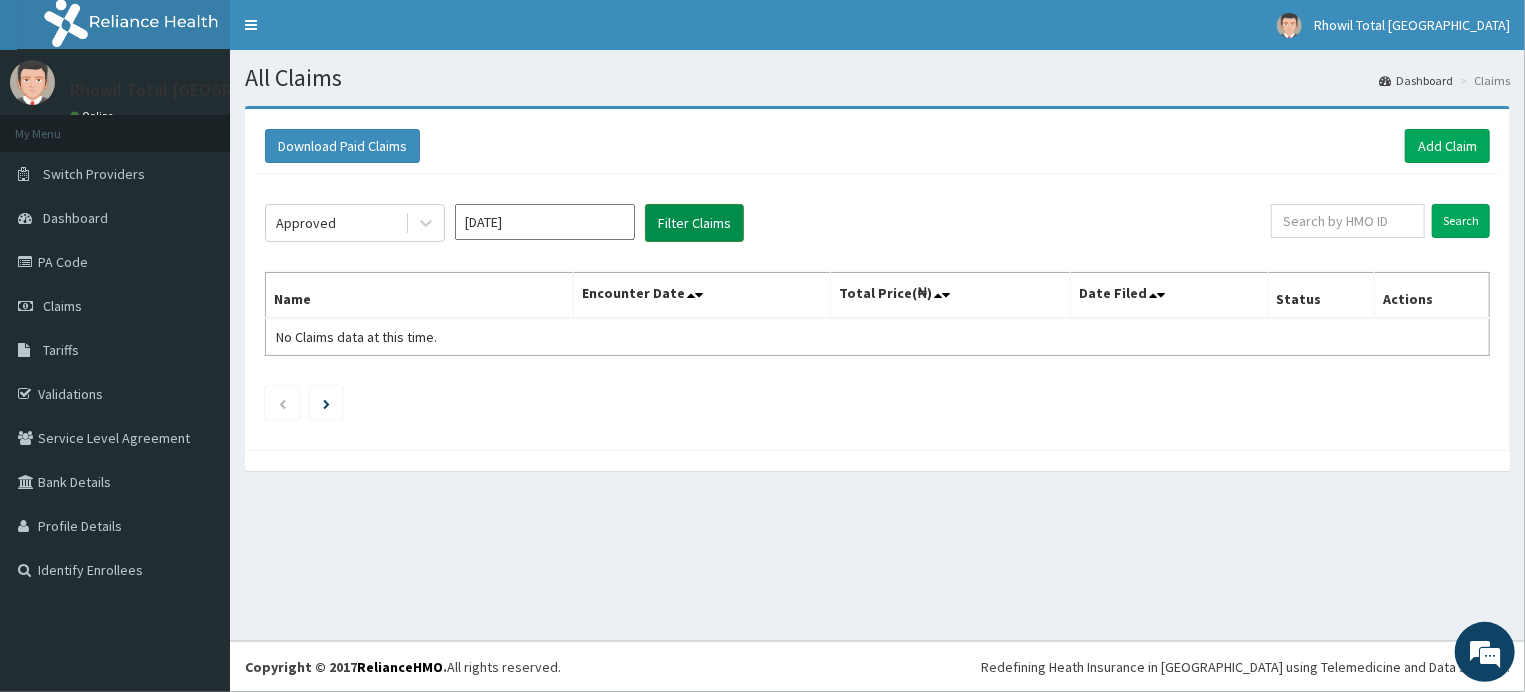 click on "Filter Claims" at bounding box center (694, 223) 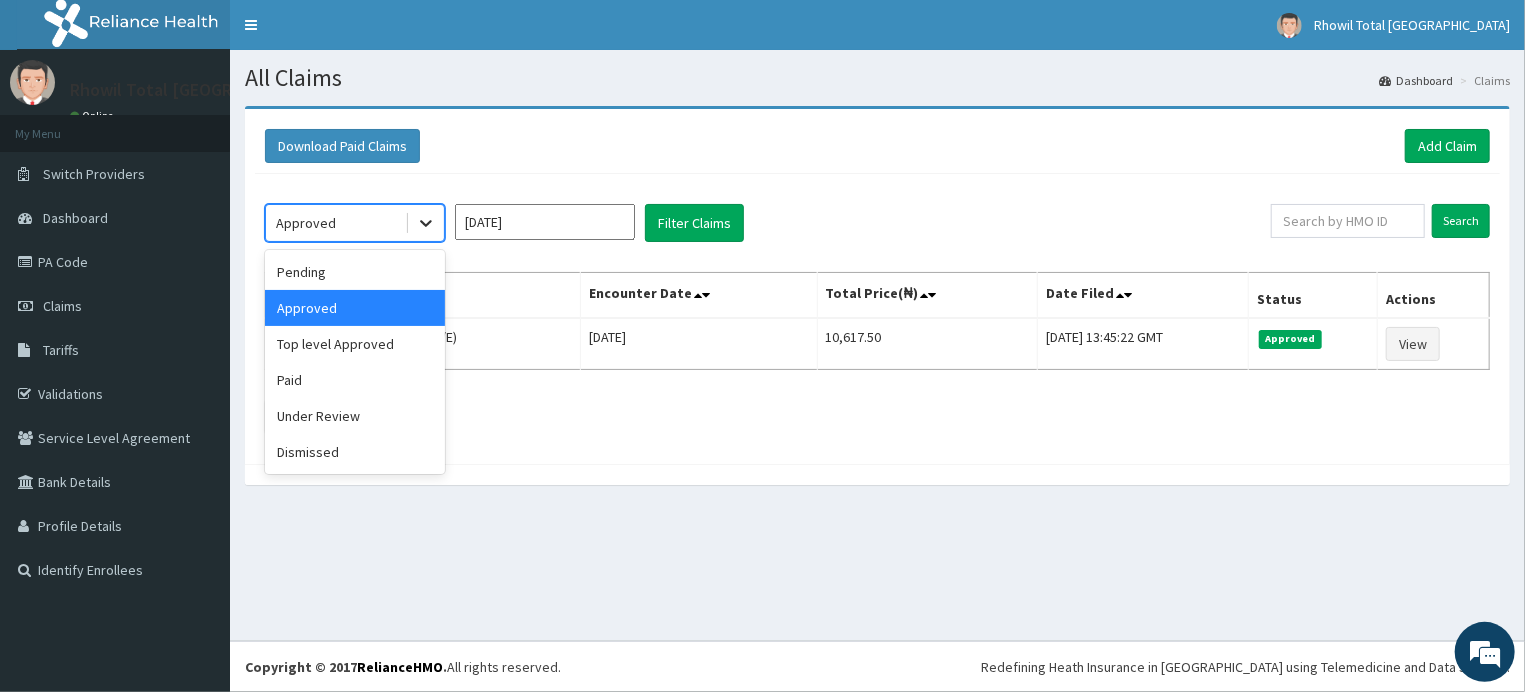 click 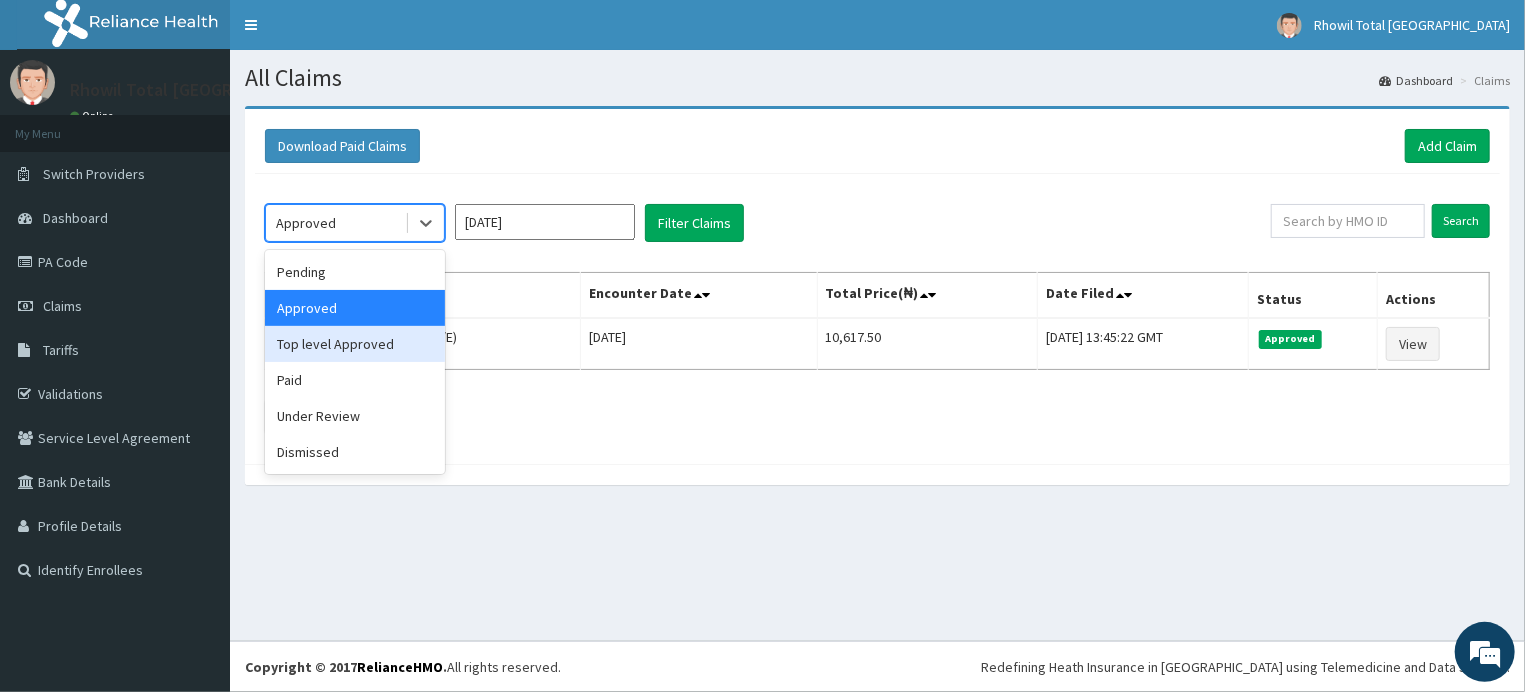 click on "Top level Approved" at bounding box center [355, 344] 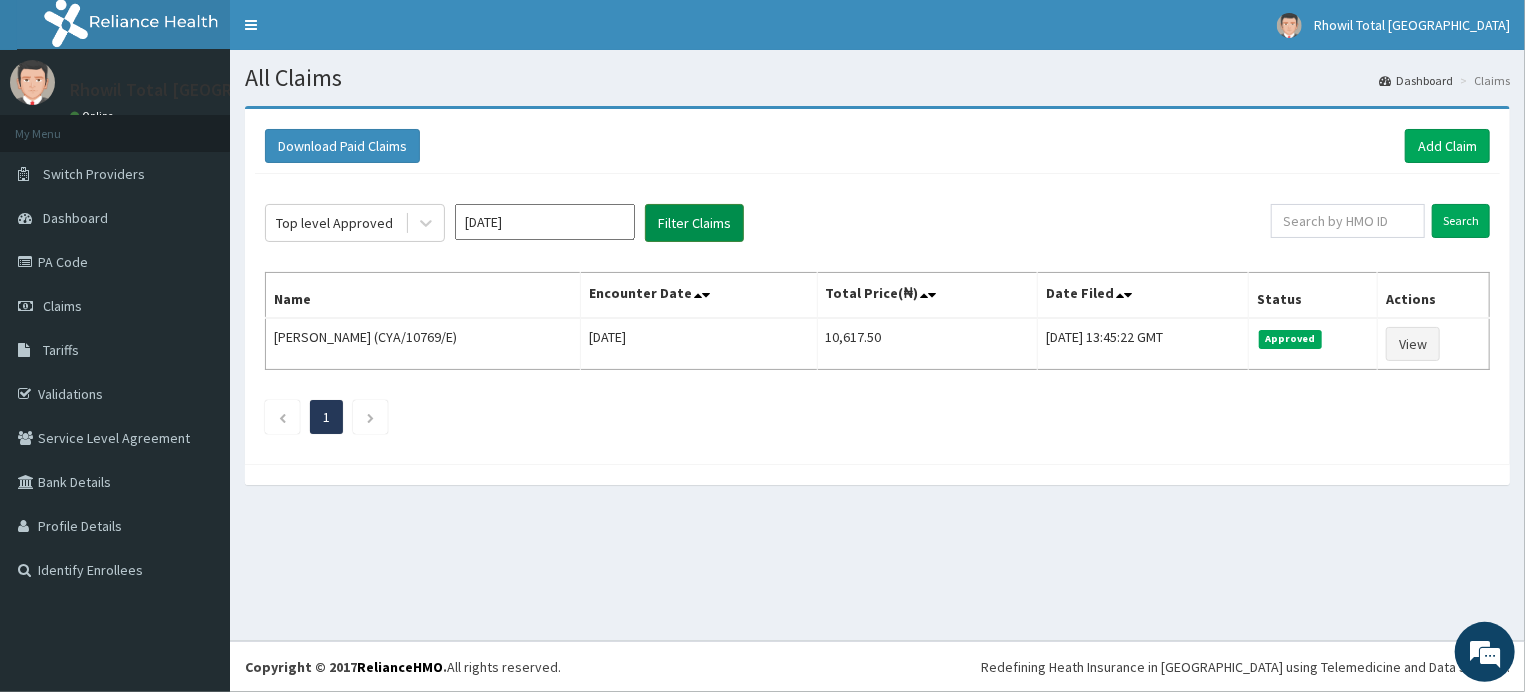 click on "Filter Claims" at bounding box center [694, 223] 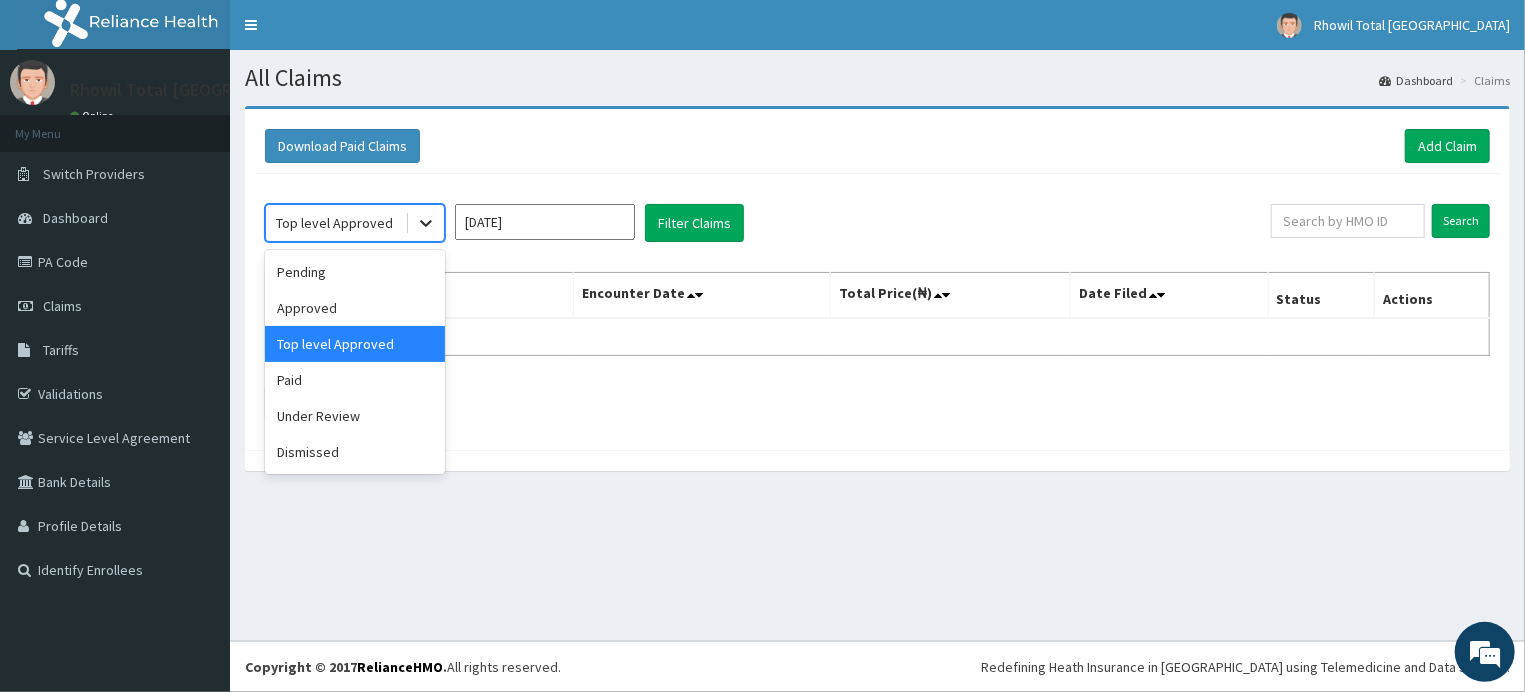 click 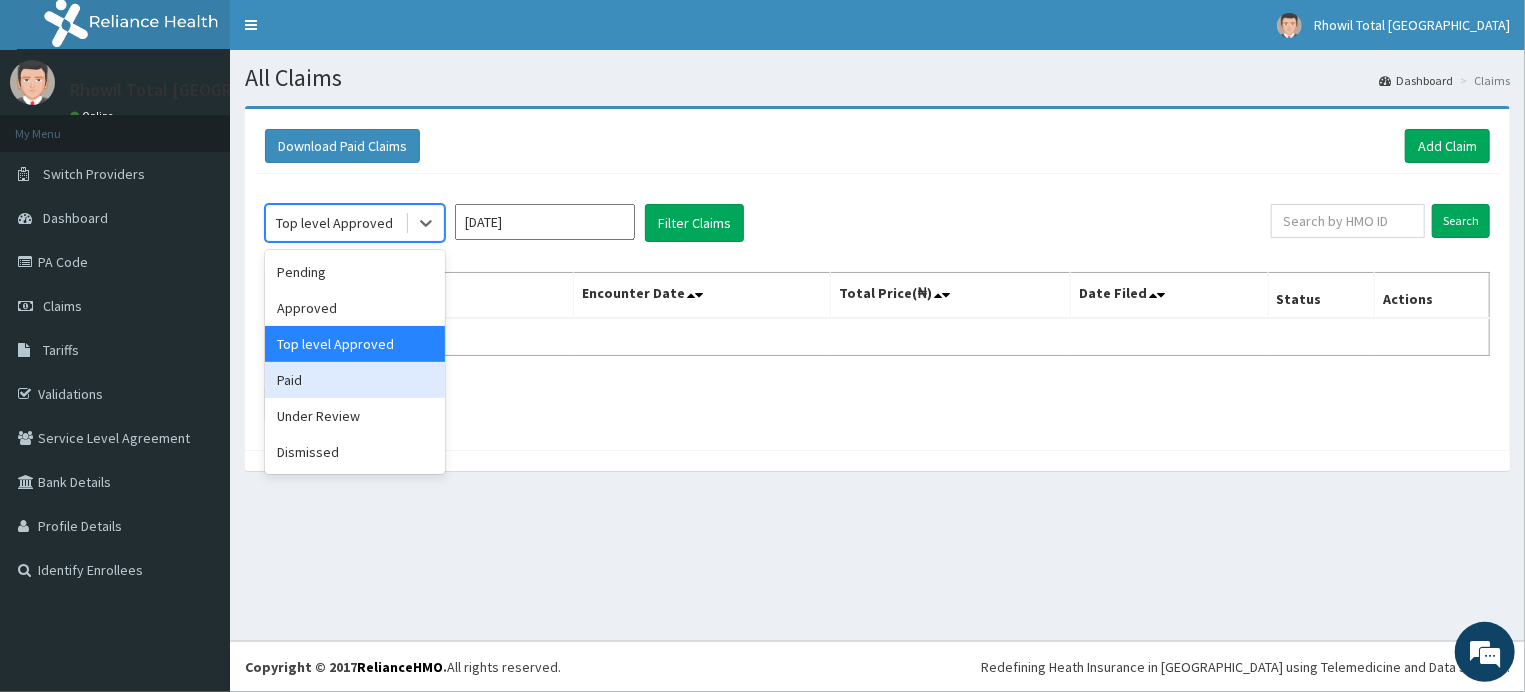 click on "Paid" at bounding box center (355, 380) 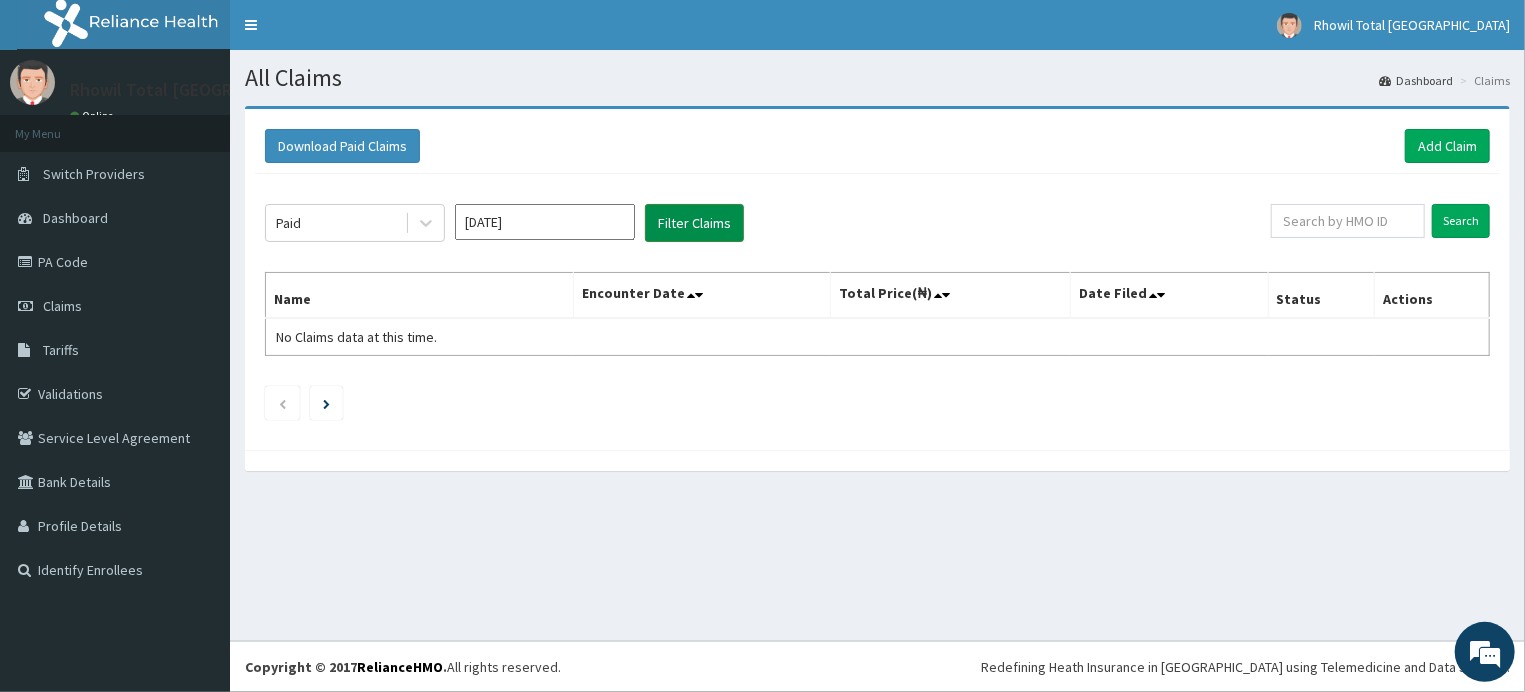 click on "Filter Claims" at bounding box center (694, 223) 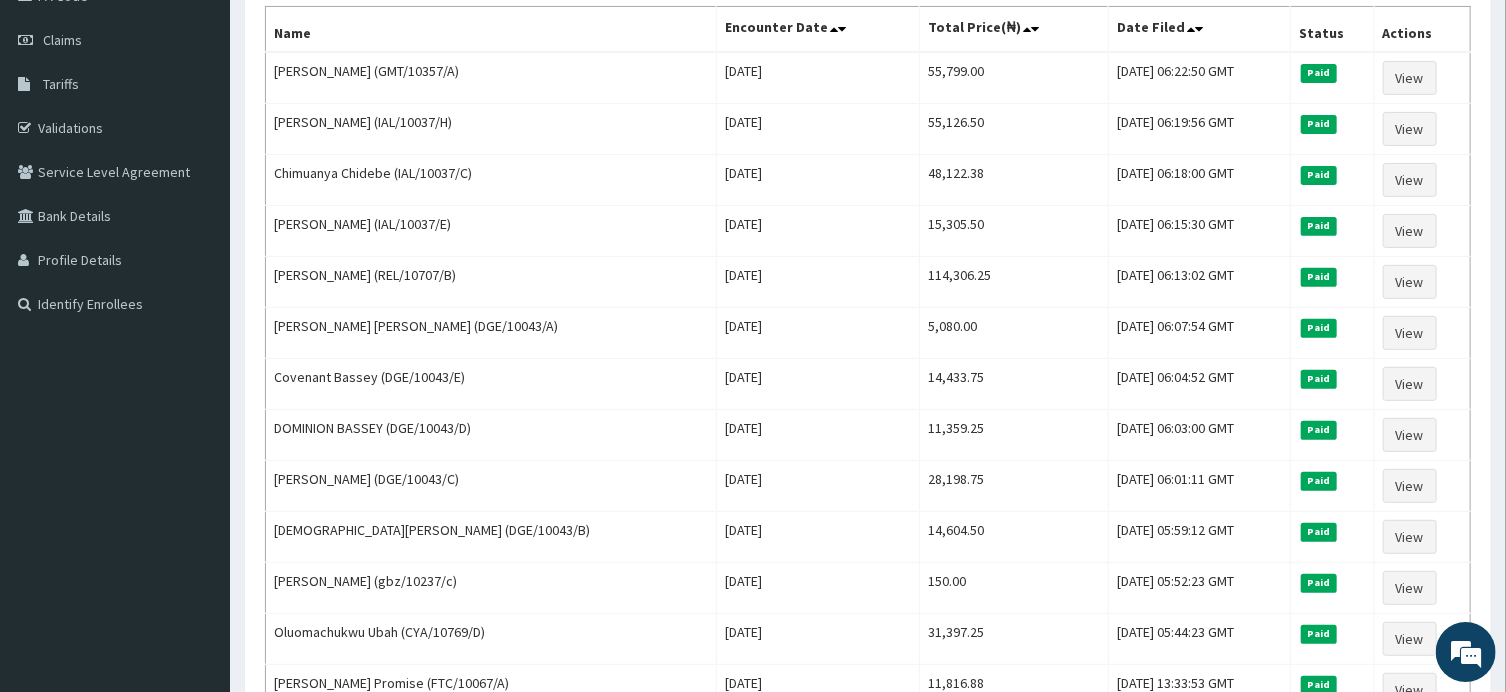 scroll, scrollTop: 268, scrollLeft: 0, axis: vertical 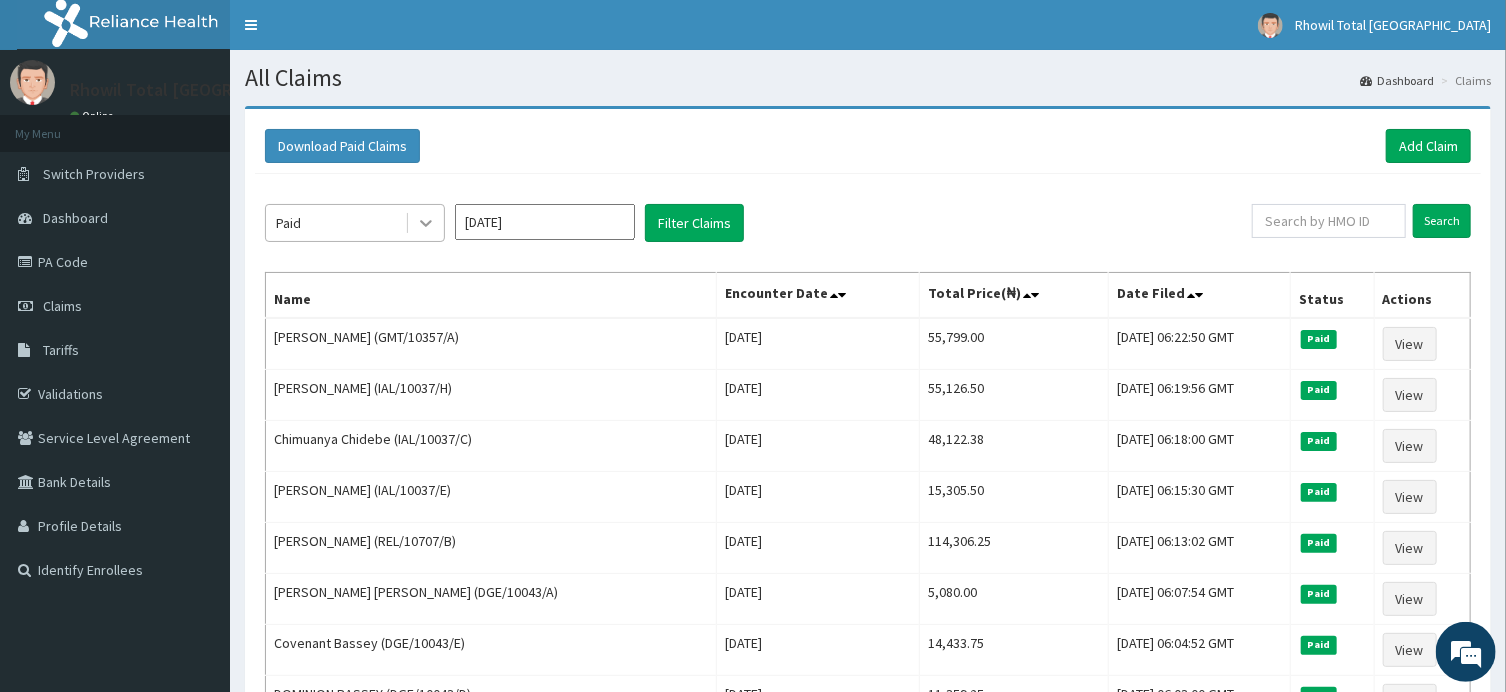 click 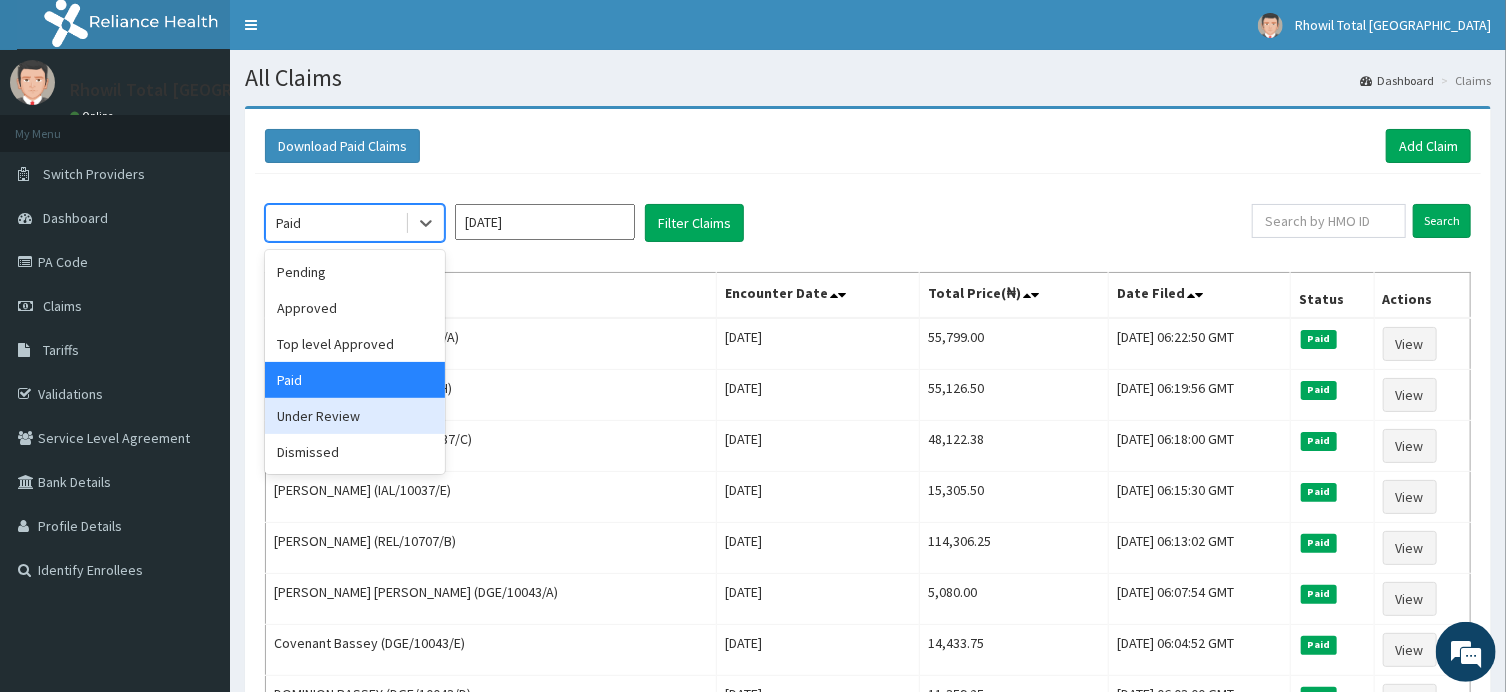 click on "Under Review" at bounding box center (355, 416) 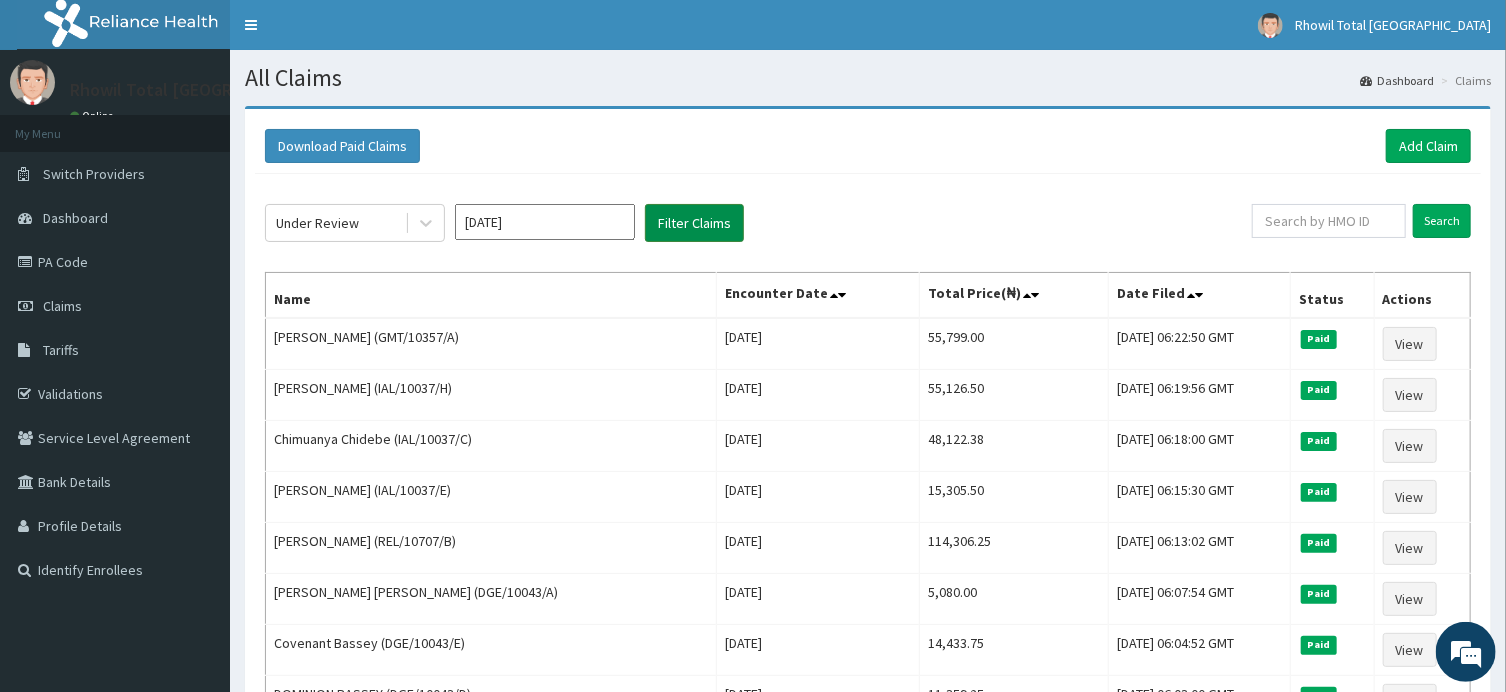 click on "Filter Claims" at bounding box center [694, 223] 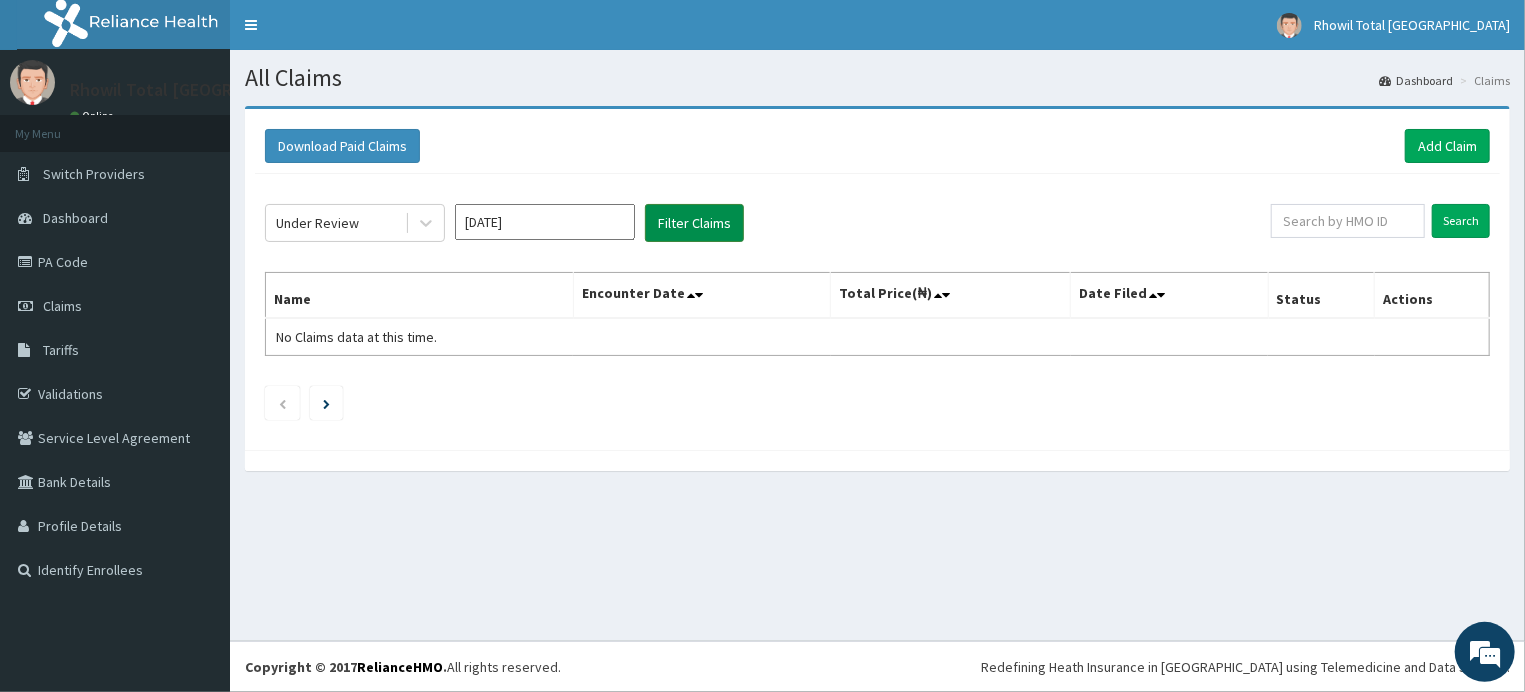 click on "Filter Claims" at bounding box center [694, 223] 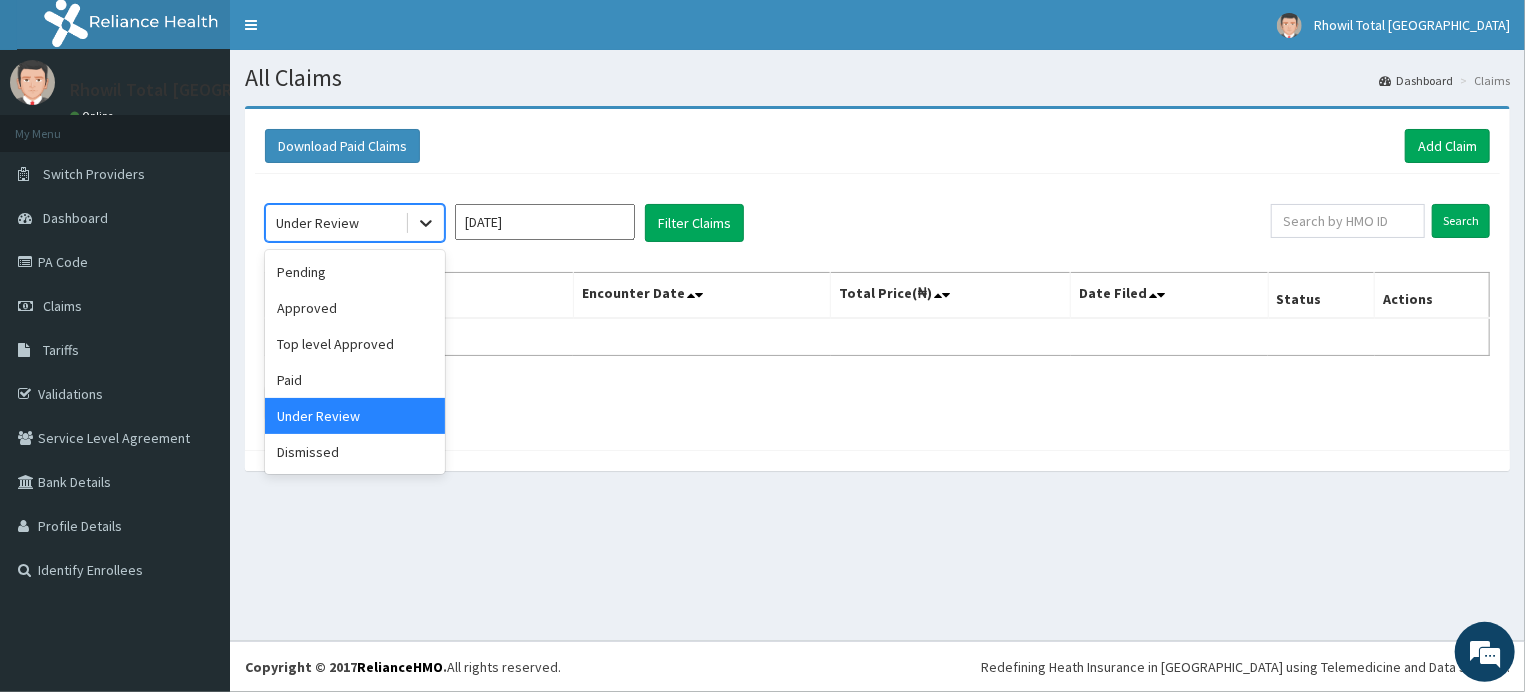 click 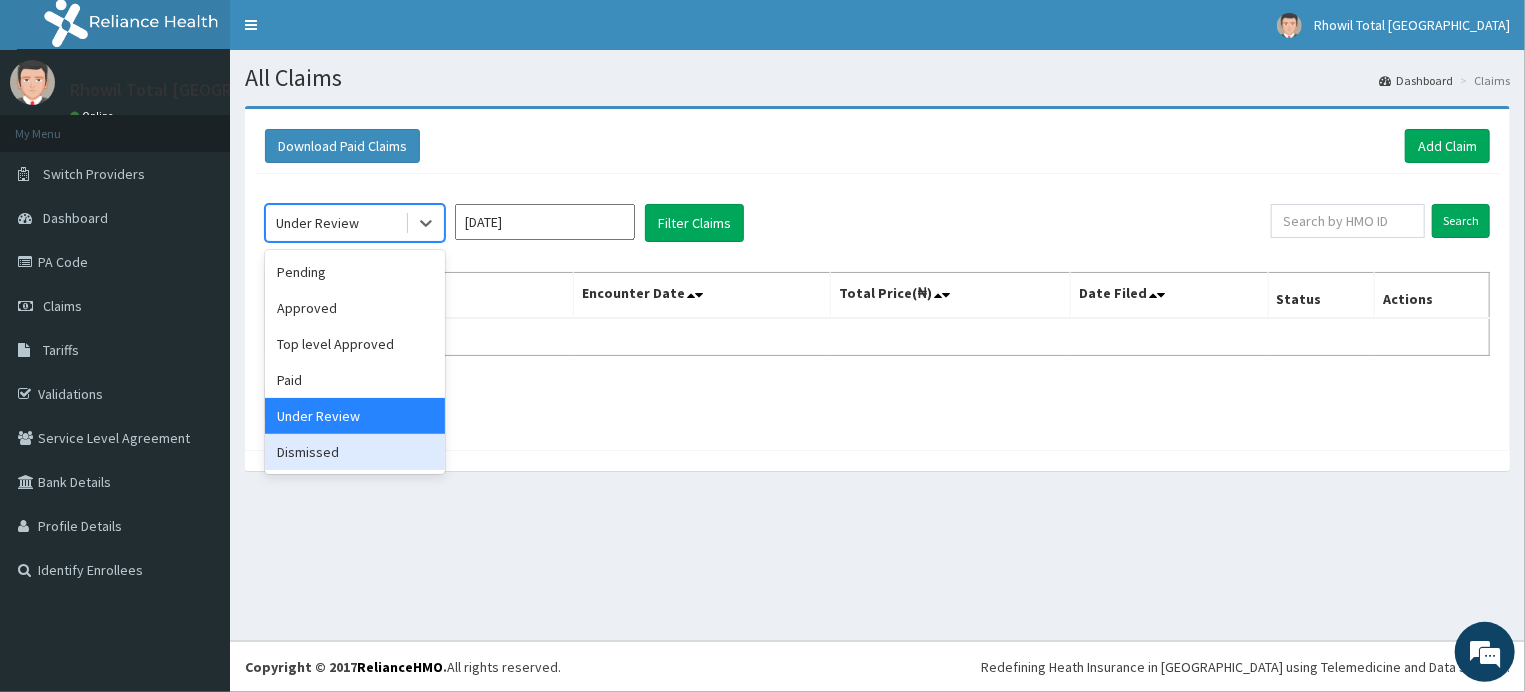 click on "Dismissed" at bounding box center [355, 452] 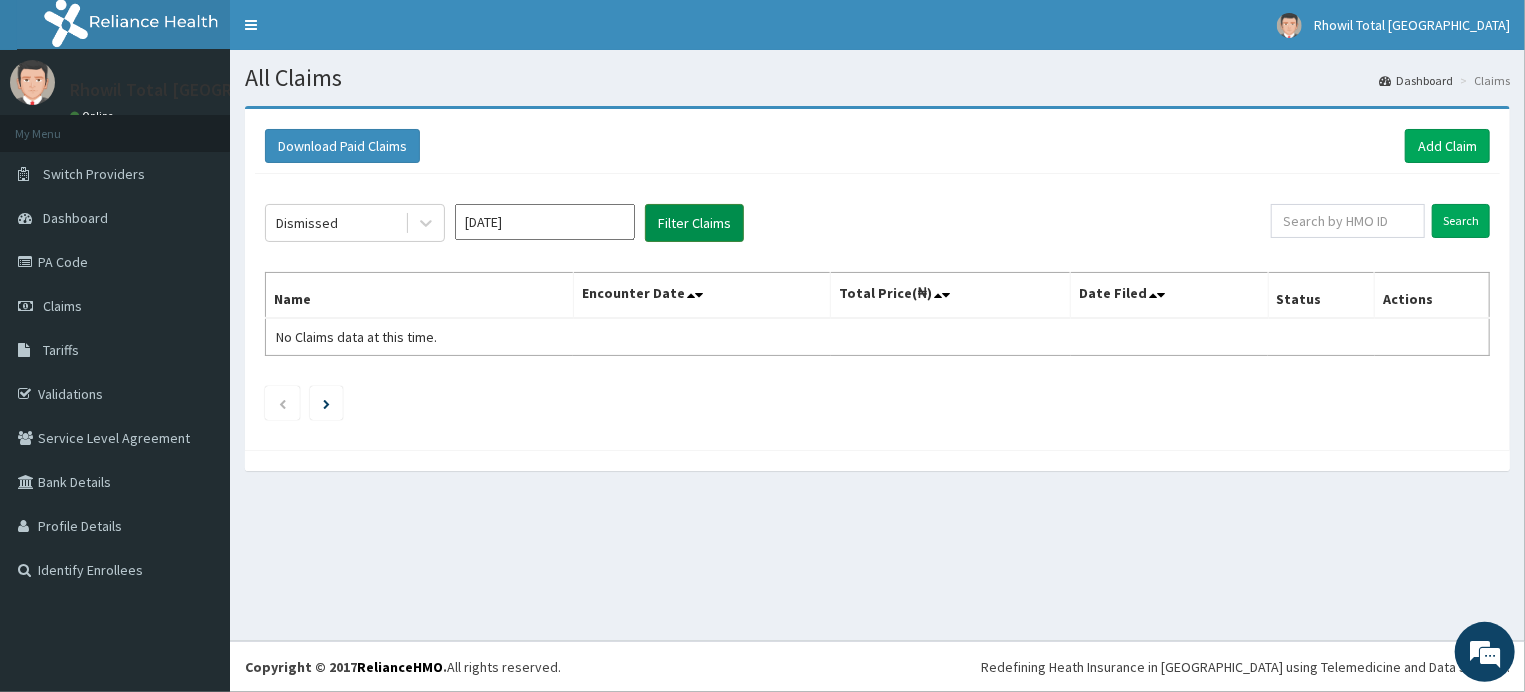 click on "Filter Claims" at bounding box center [694, 223] 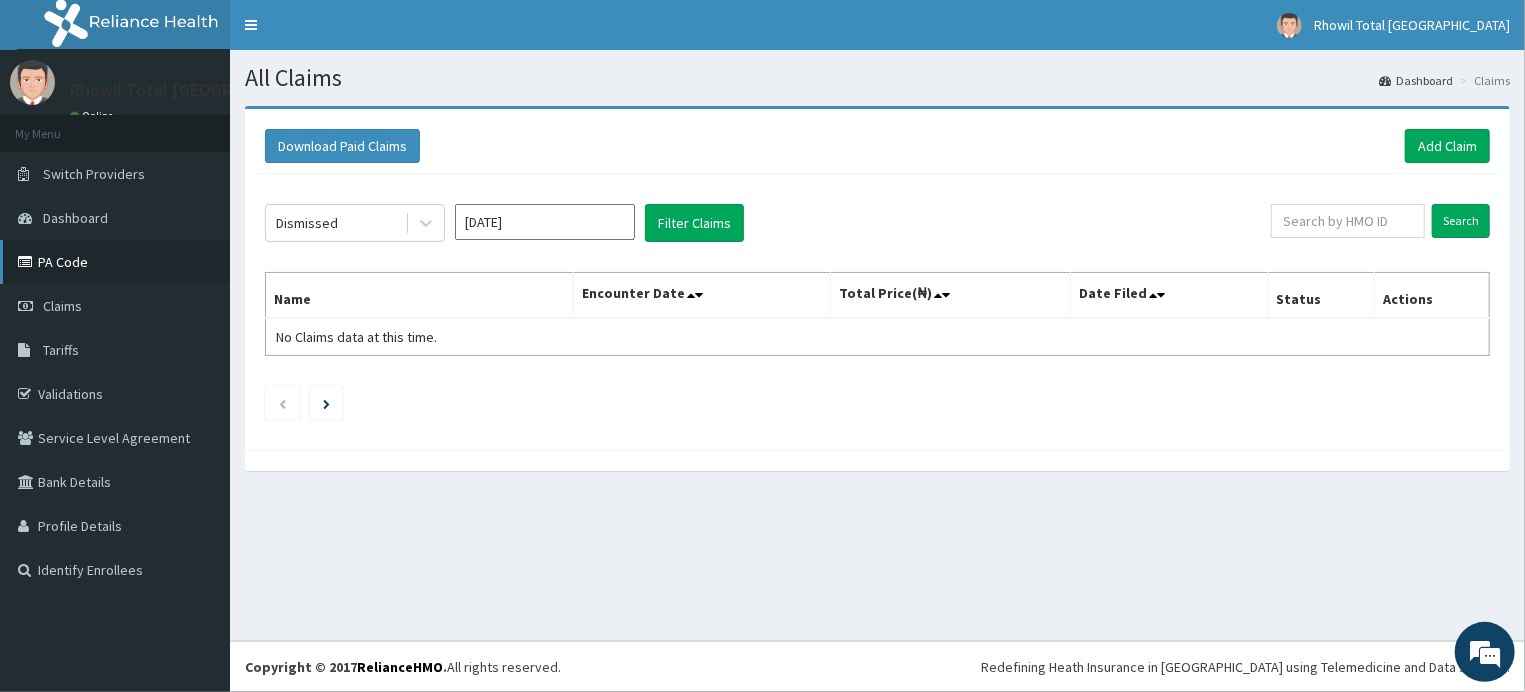 click on "PA Code" at bounding box center (115, 262) 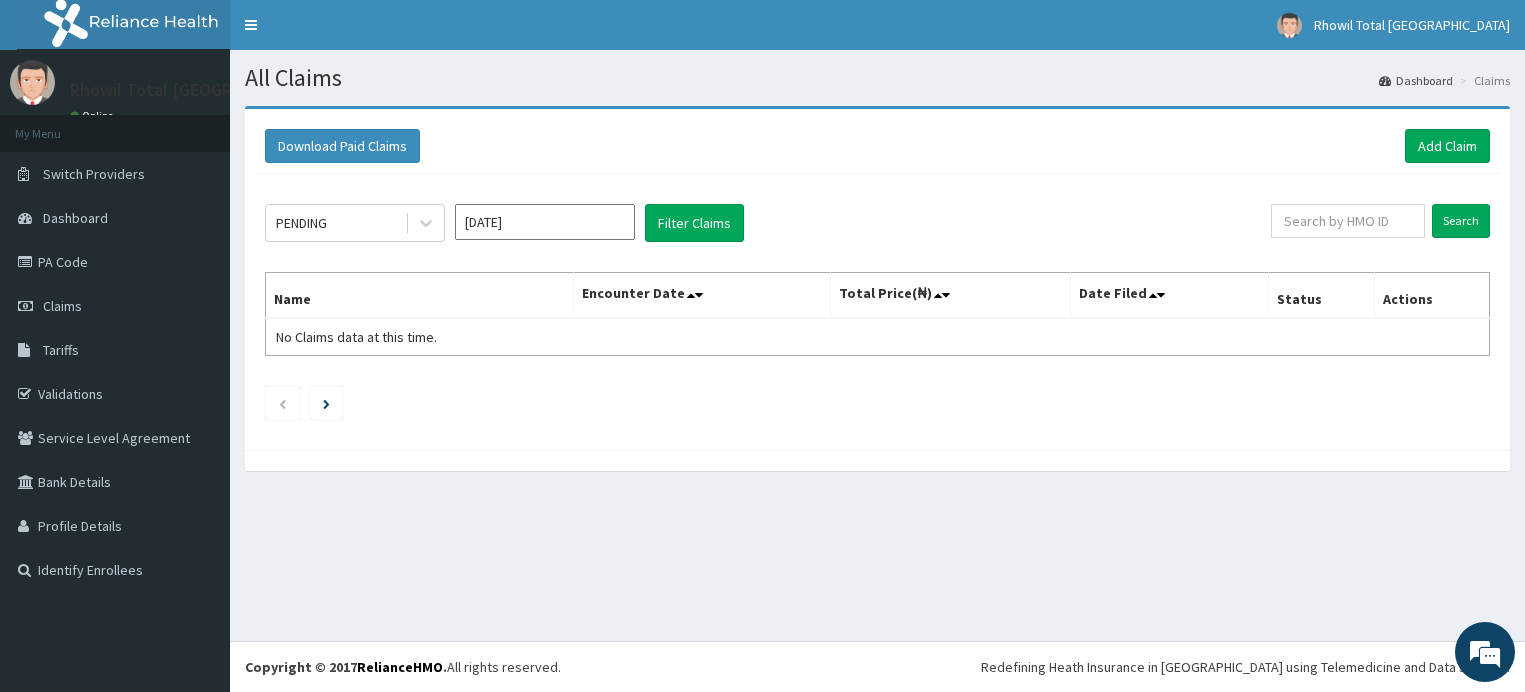 scroll, scrollTop: 0, scrollLeft: 0, axis: both 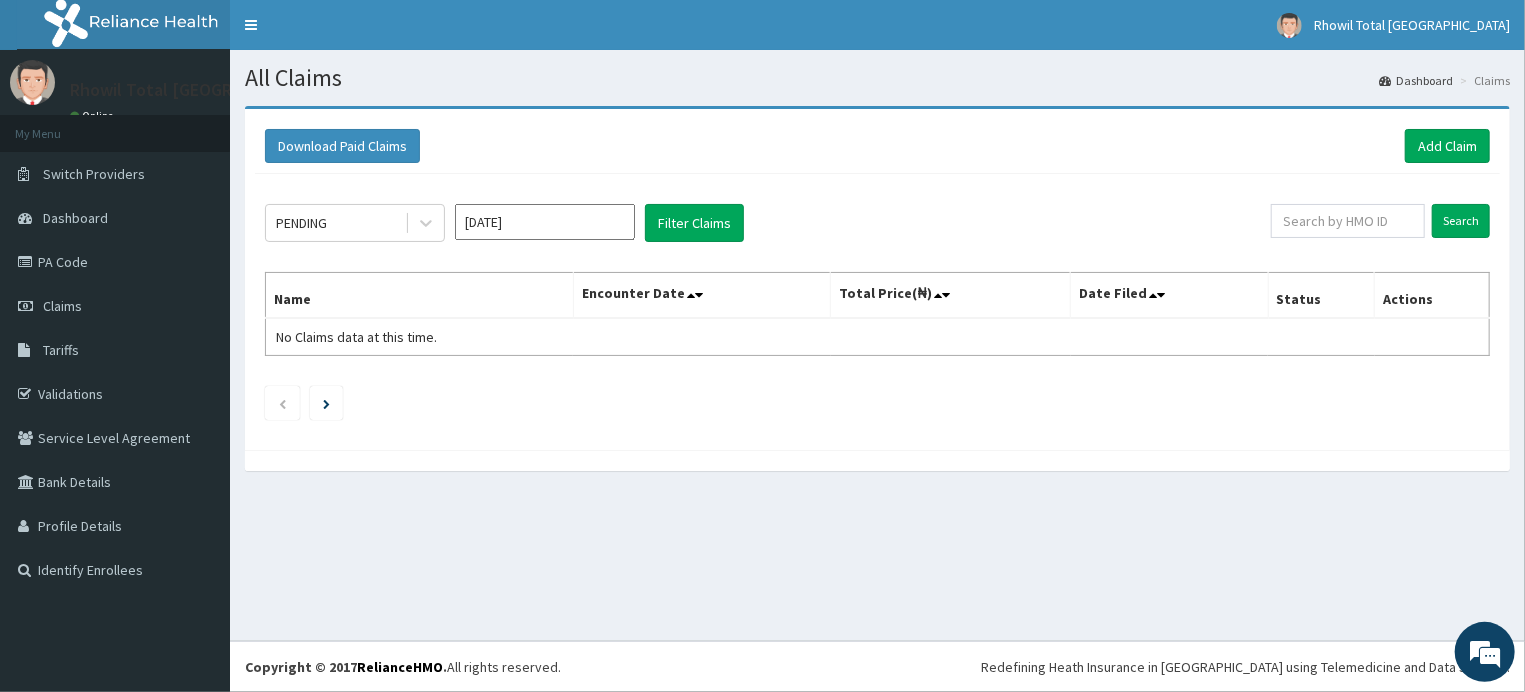 click on "[DATE]" at bounding box center [545, 222] 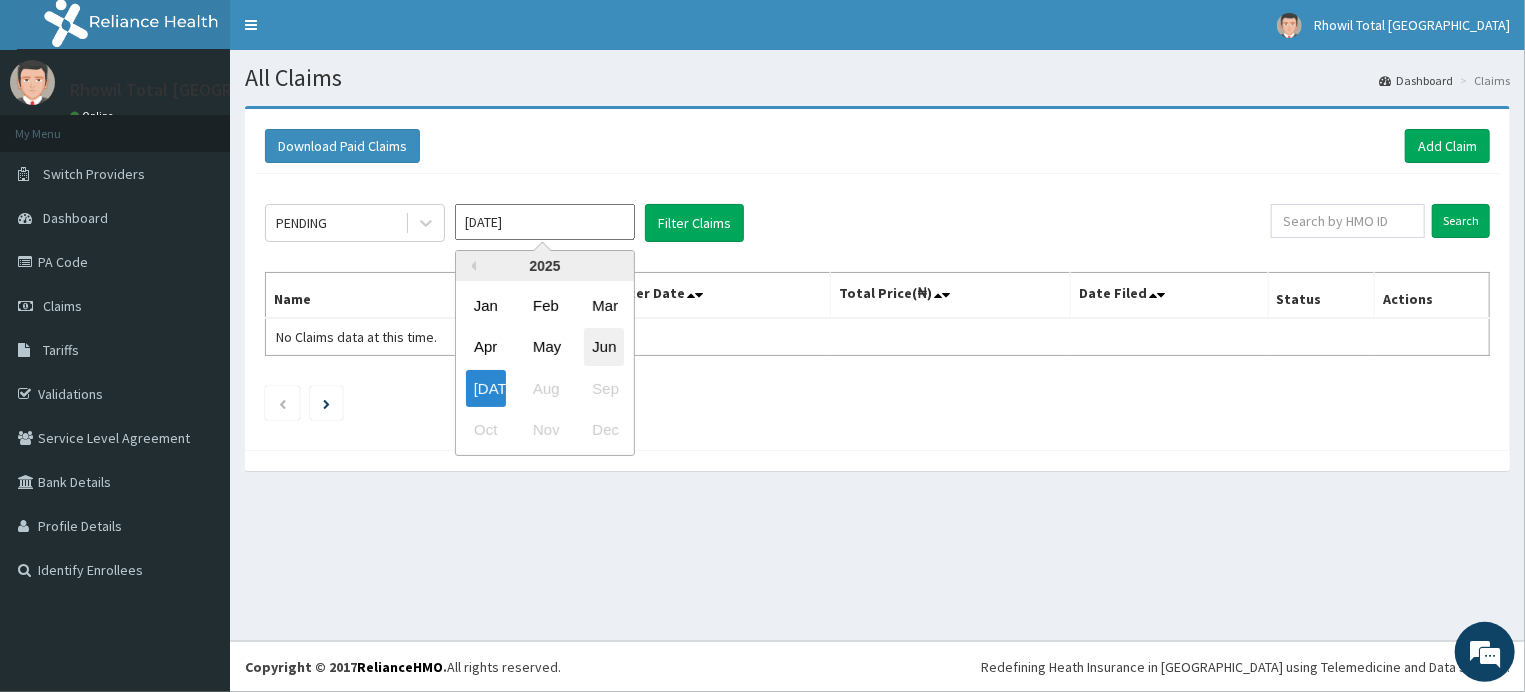 click on "Jun" at bounding box center (604, 347) 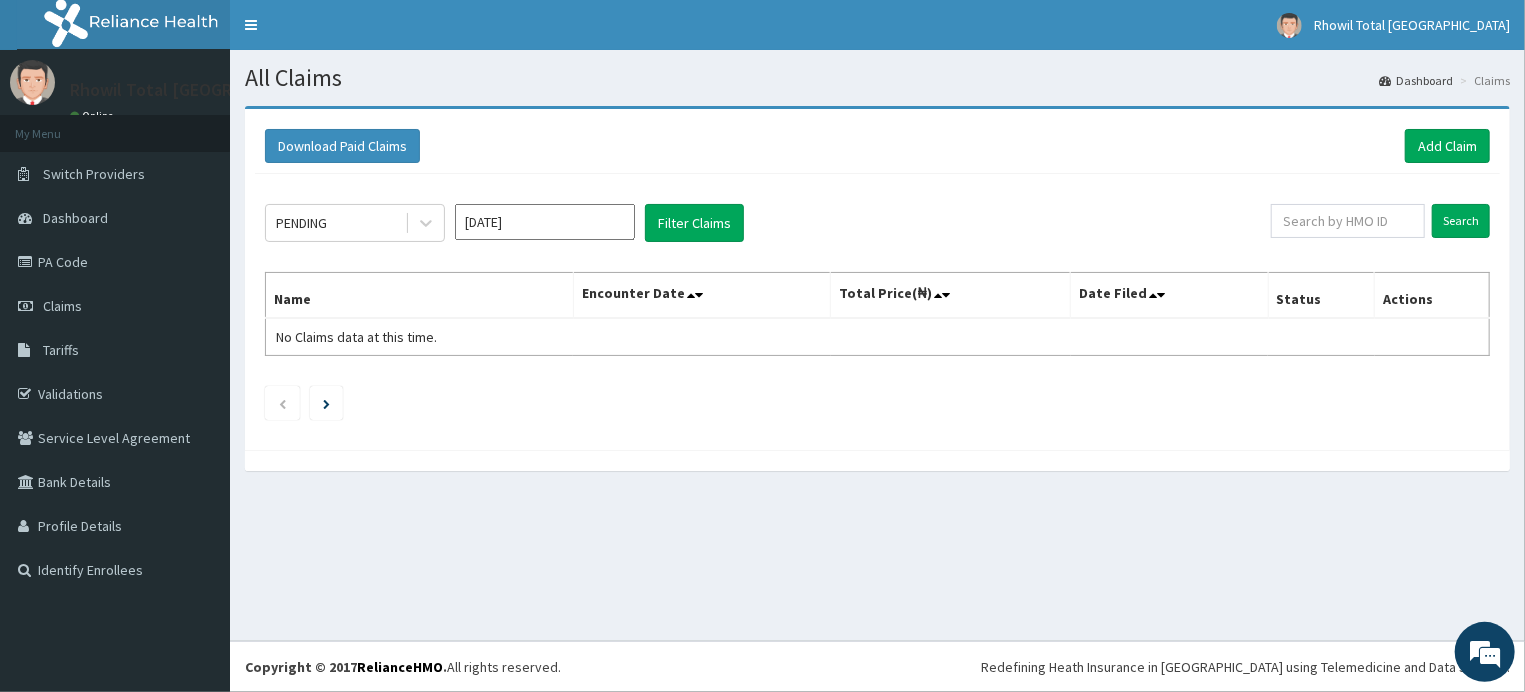 type on "Jun 2025" 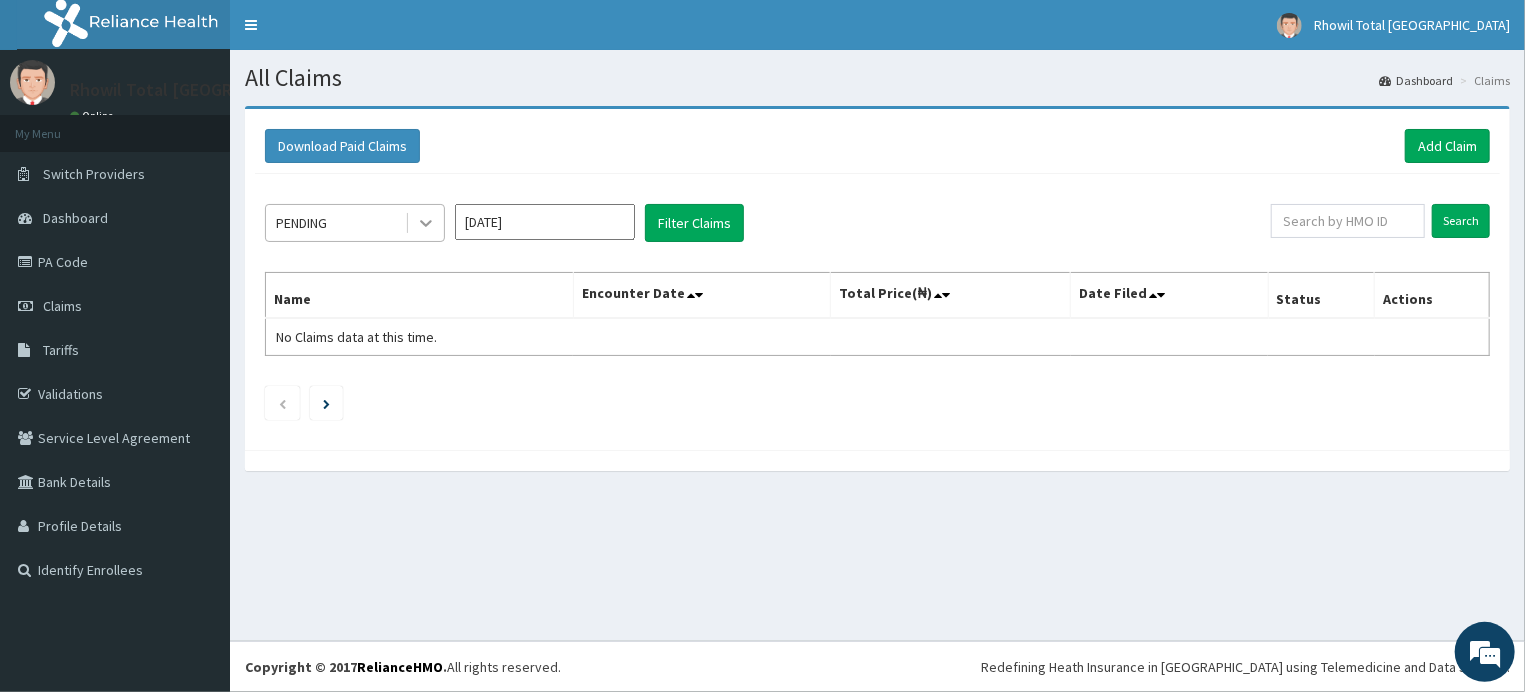 click 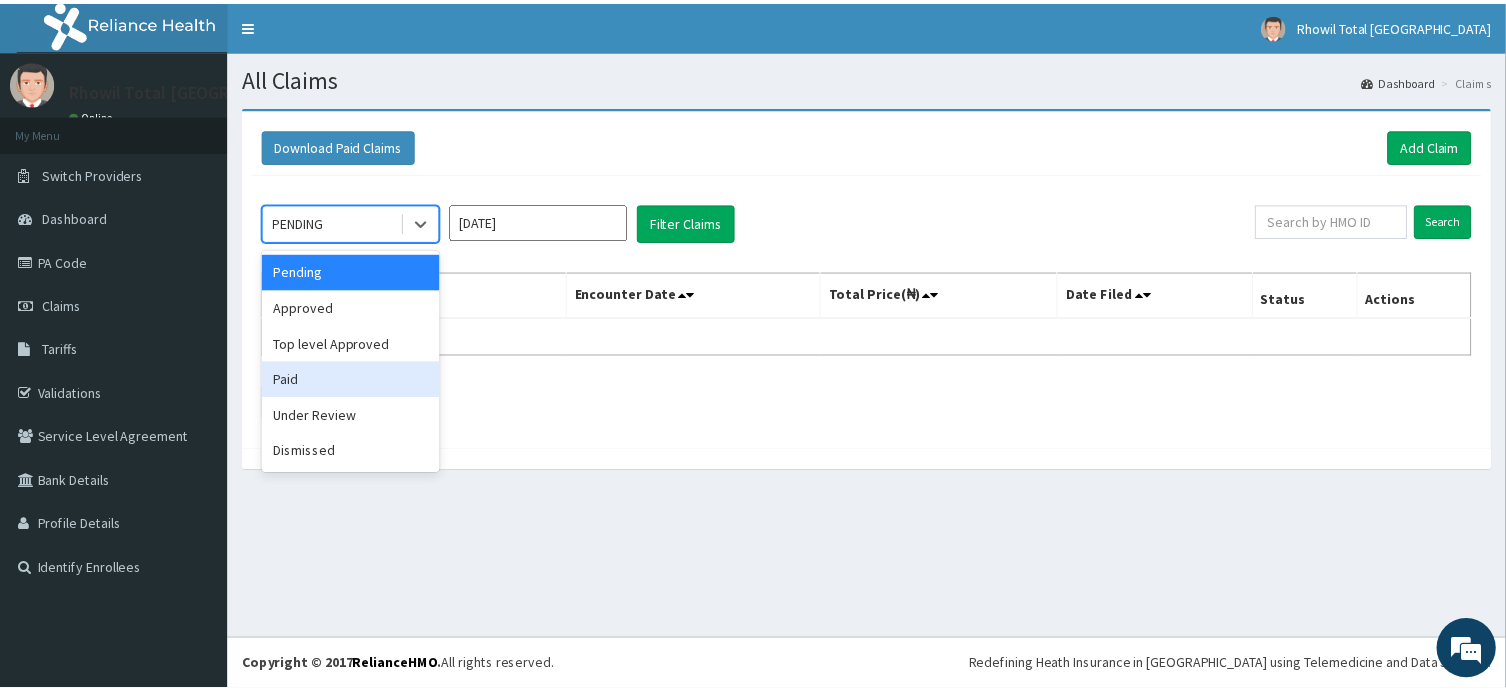 scroll, scrollTop: 0, scrollLeft: 0, axis: both 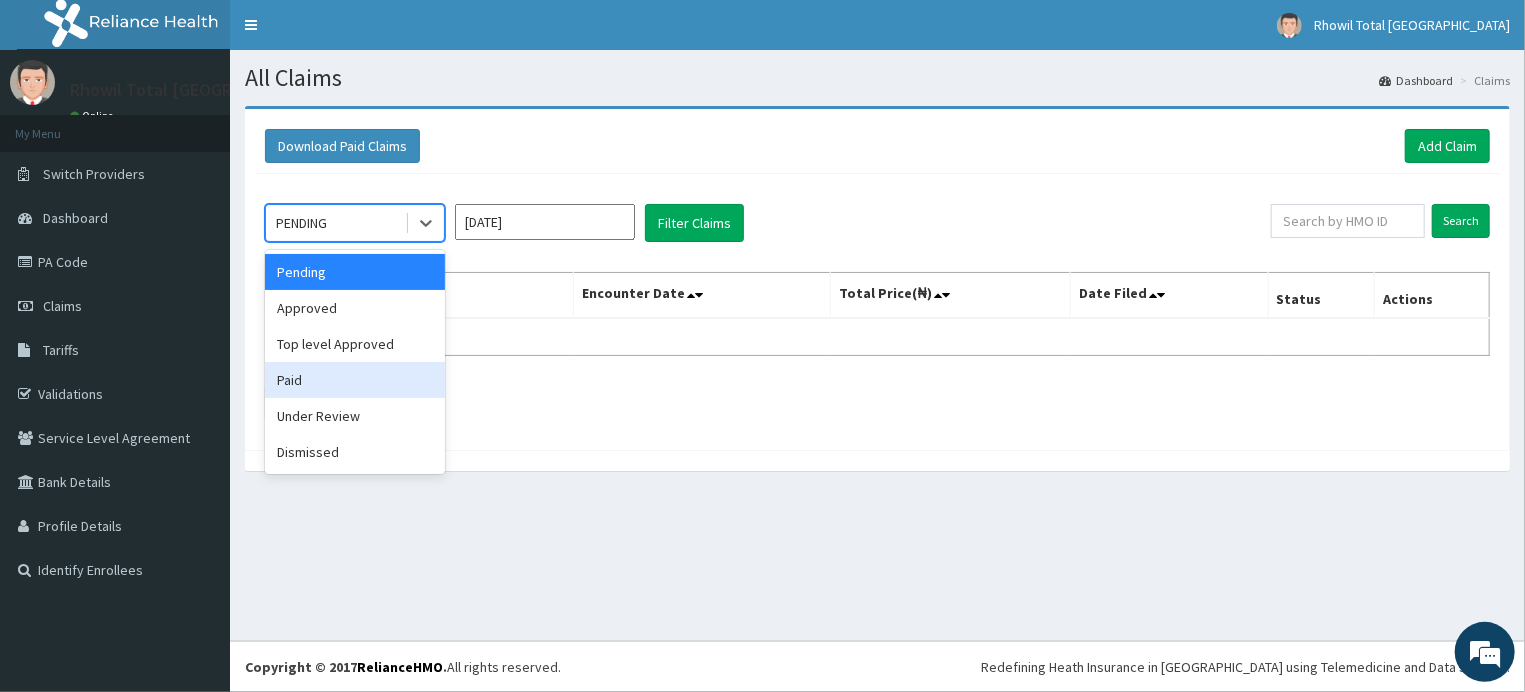 click on "Paid" at bounding box center (355, 380) 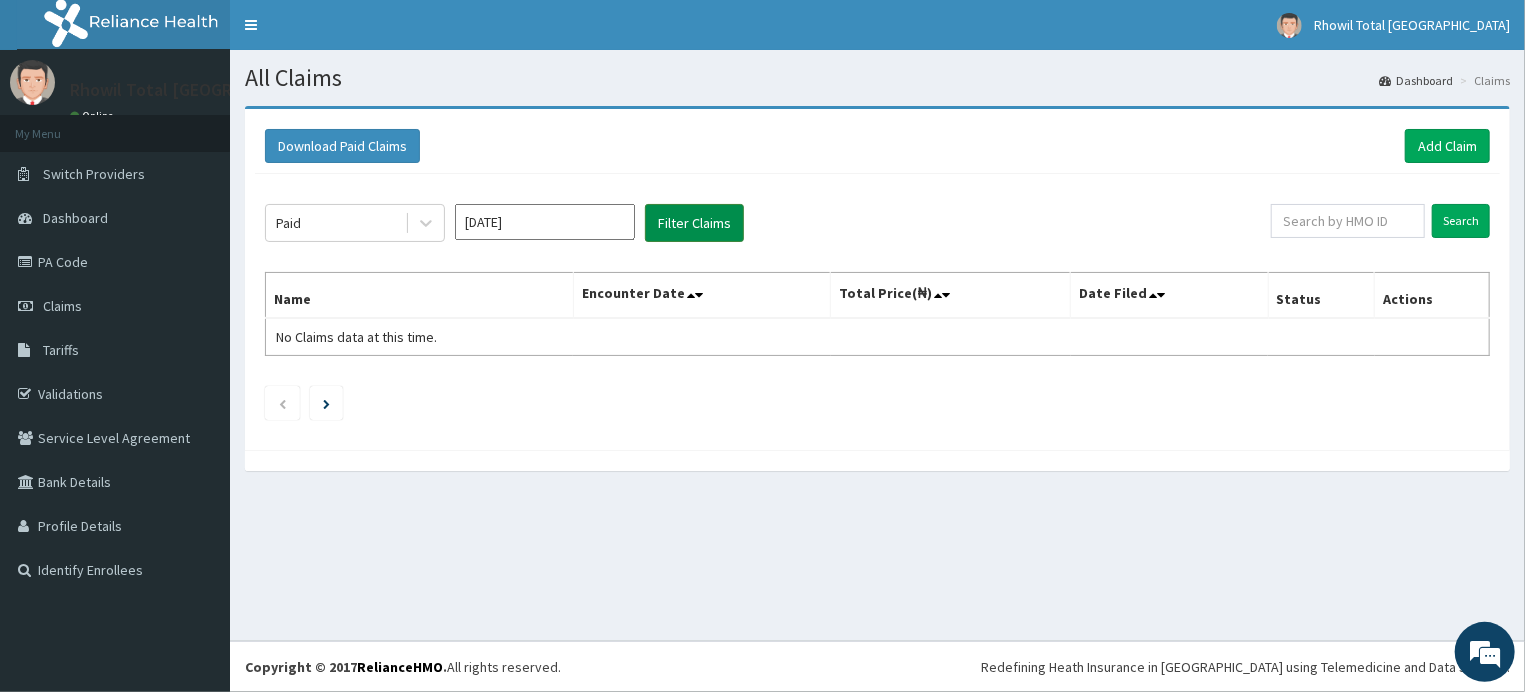 click on "Filter Claims" at bounding box center [694, 223] 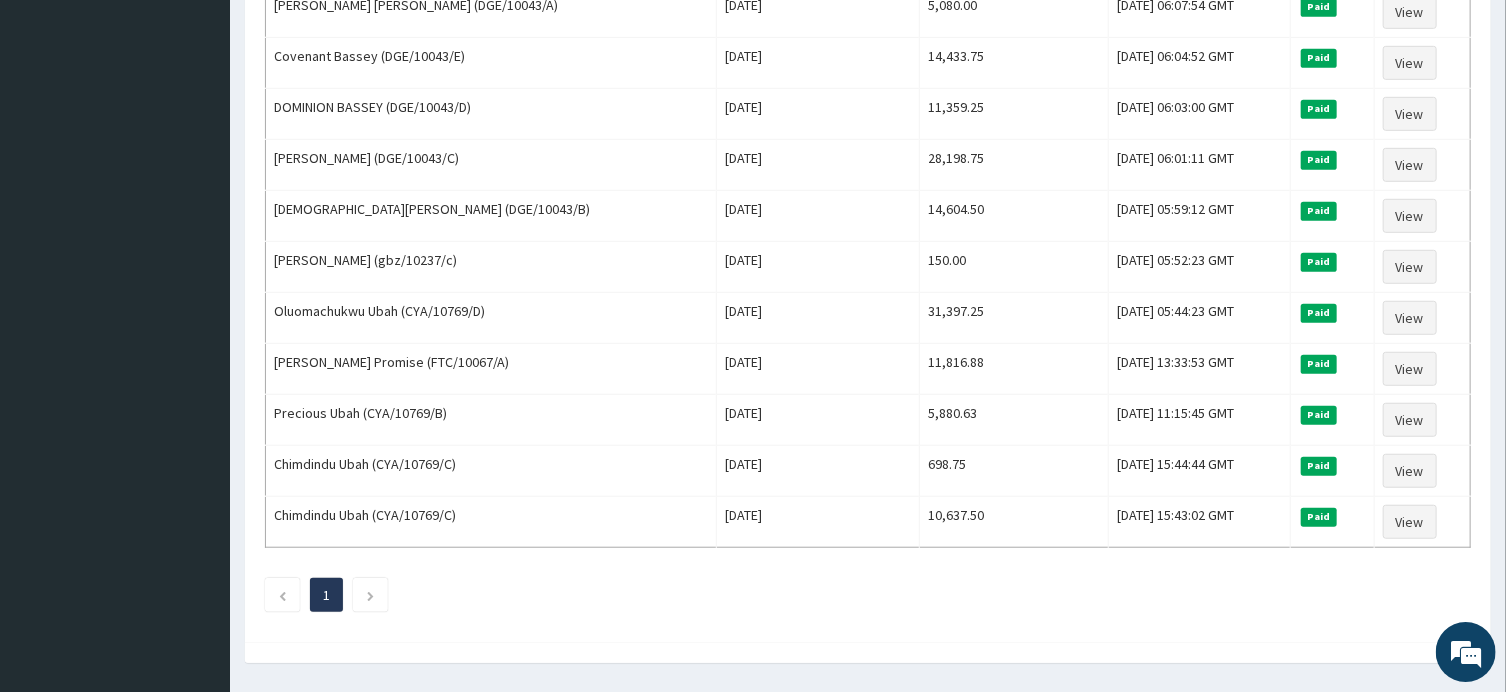 scroll, scrollTop: 637, scrollLeft: 0, axis: vertical 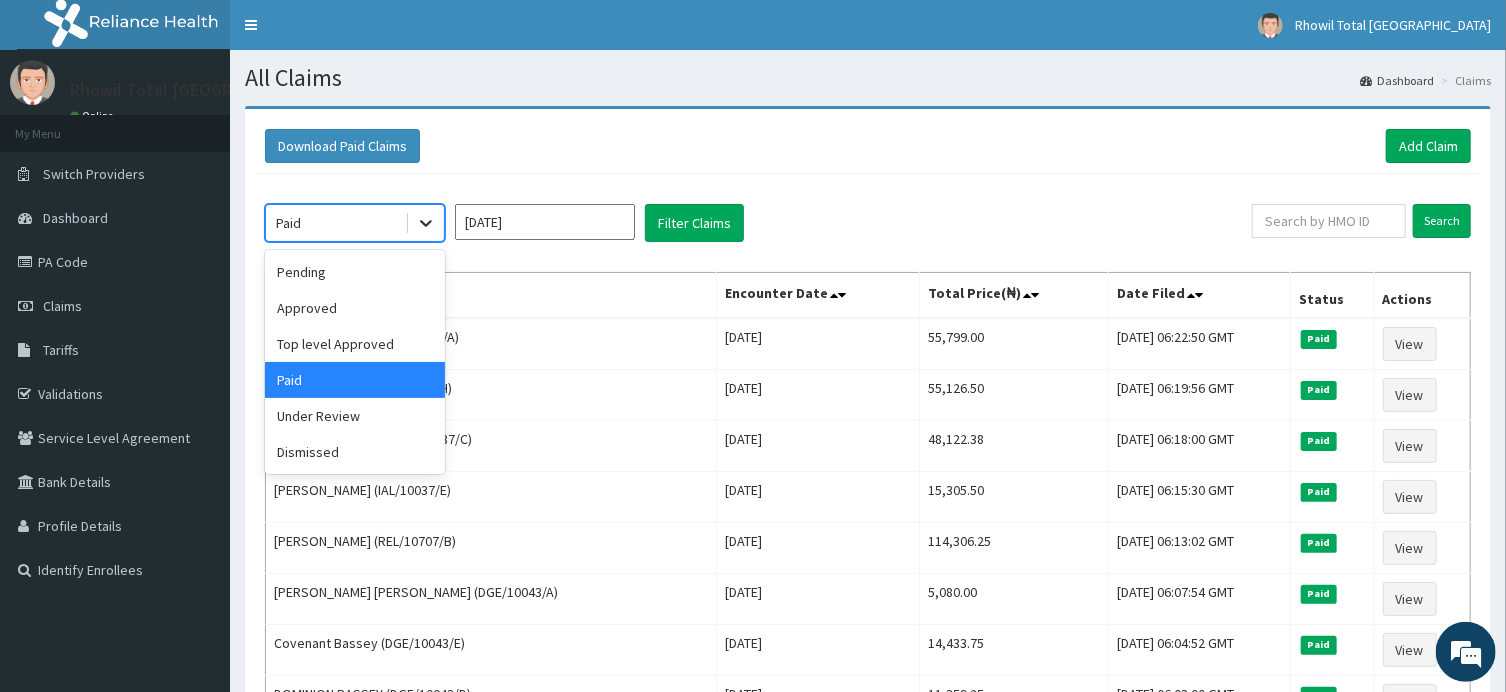 click 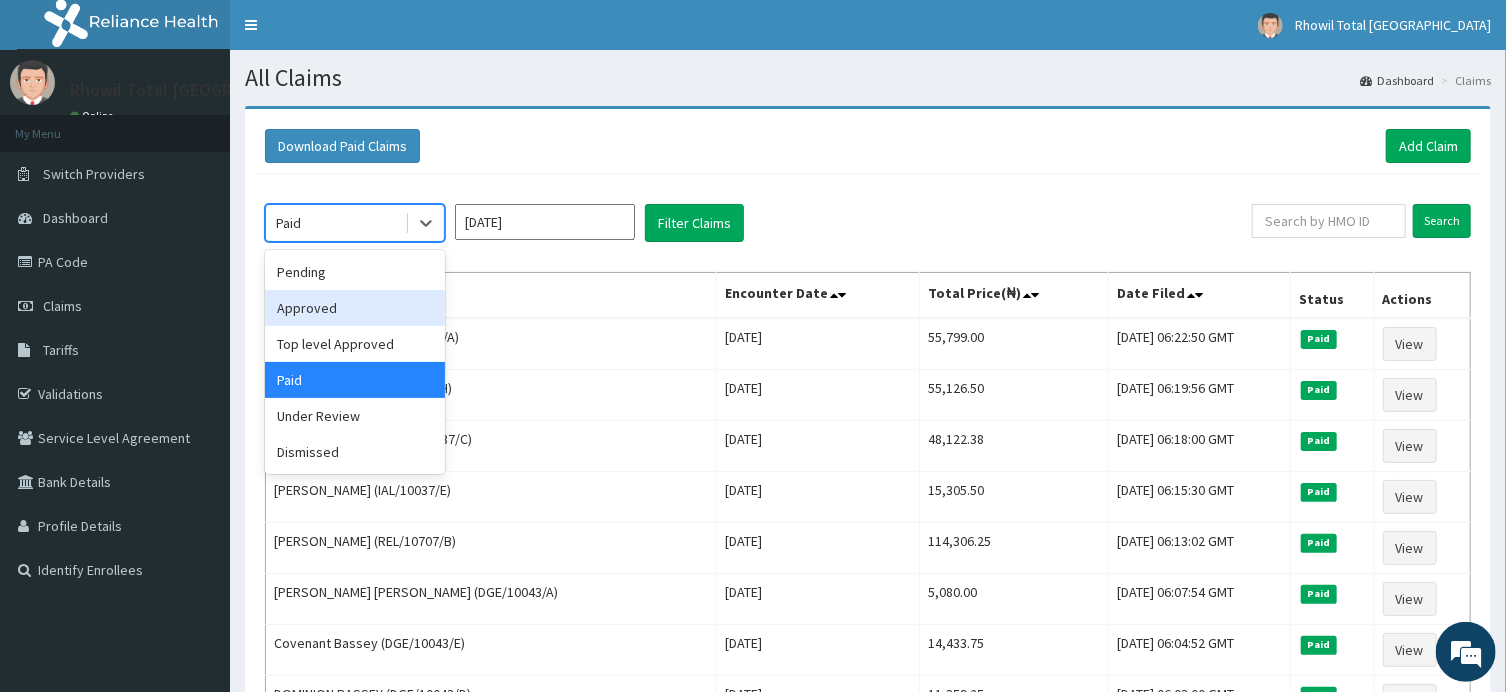 click on "Approved" at bounding box center (355, 308) 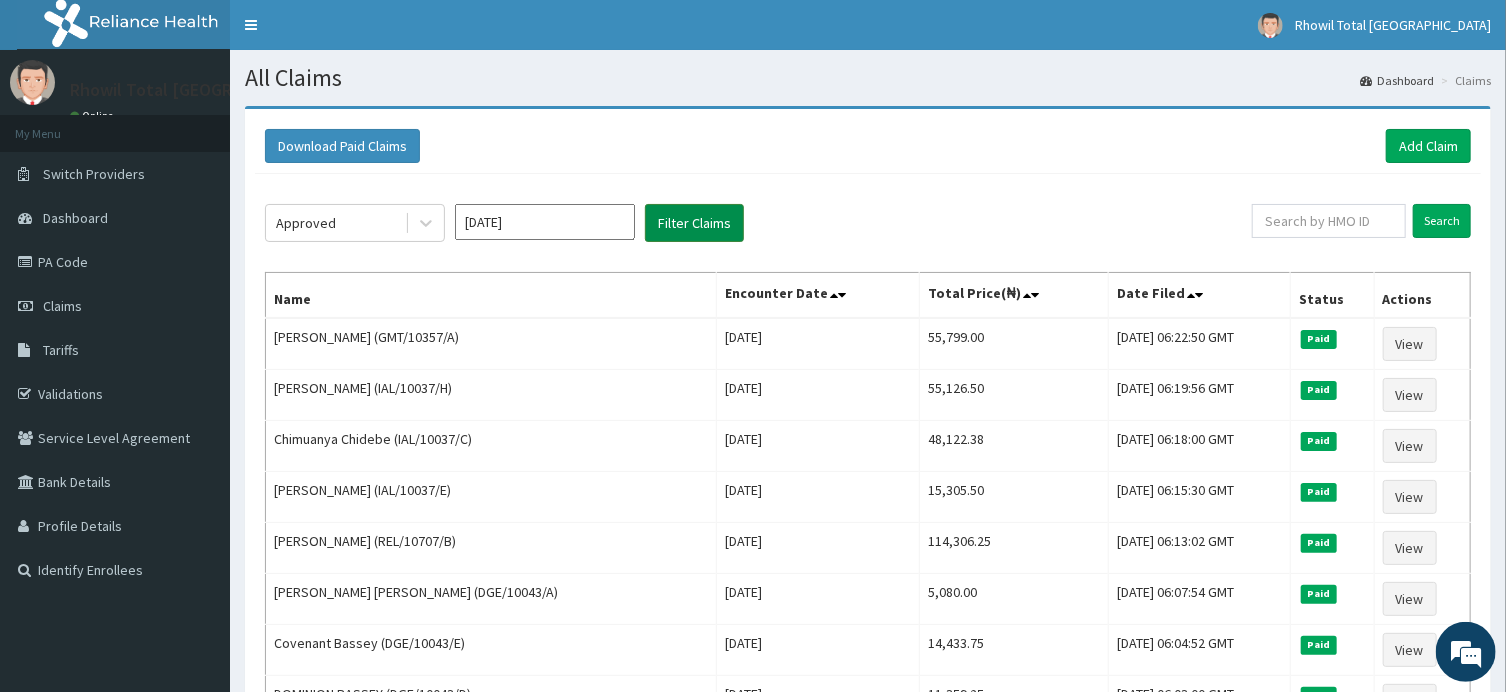 click on "Filter Claims" at bounding box center [694, 223] 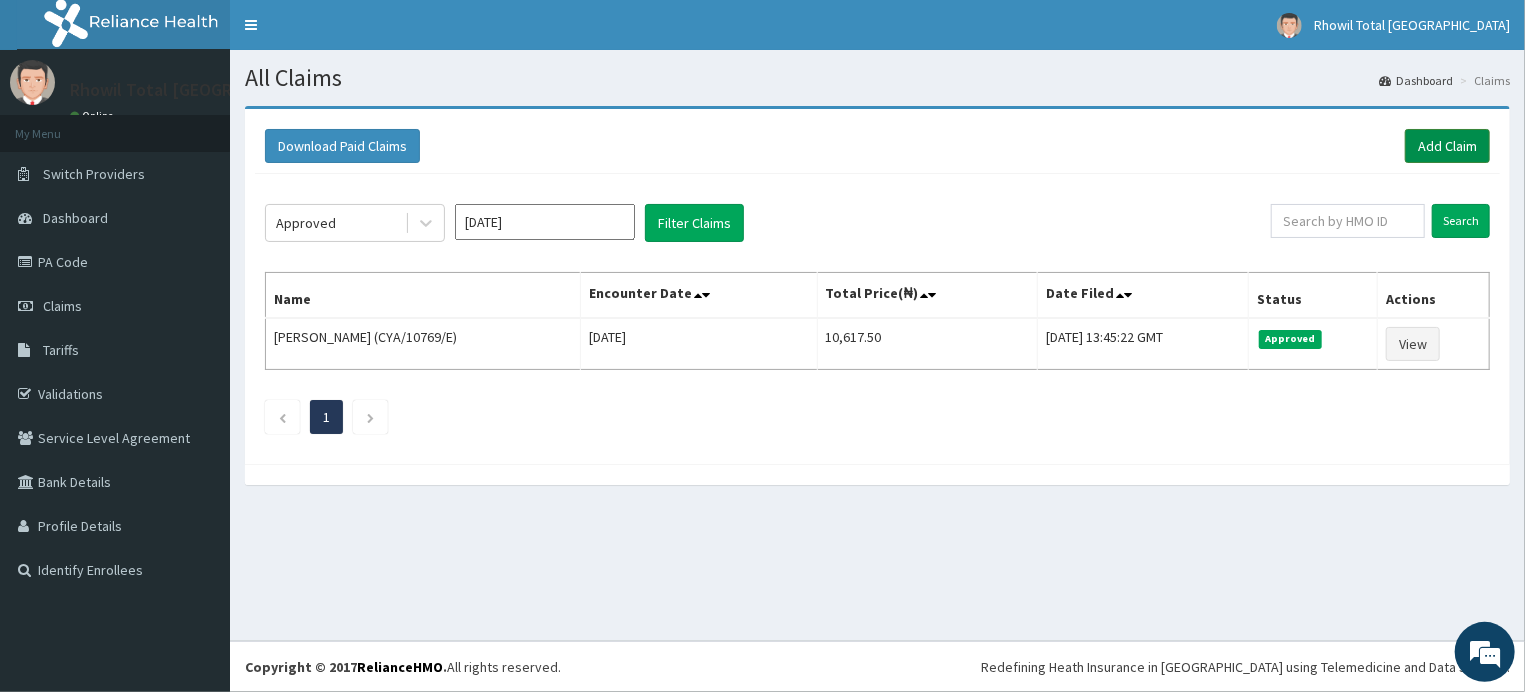 click on "Add Claim" at bounding box center (1447, 146) 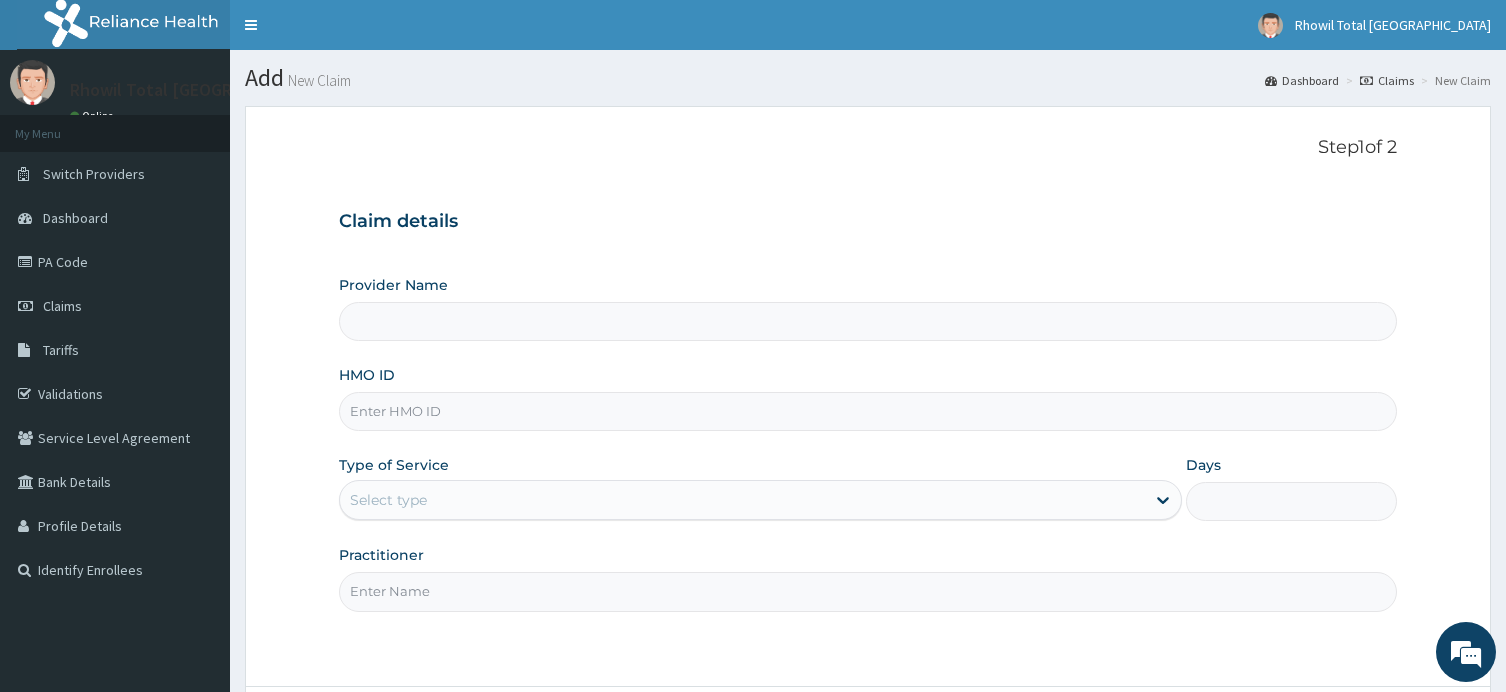 type on "Rhowil Total [GEOGRAPHIC_DATA]" 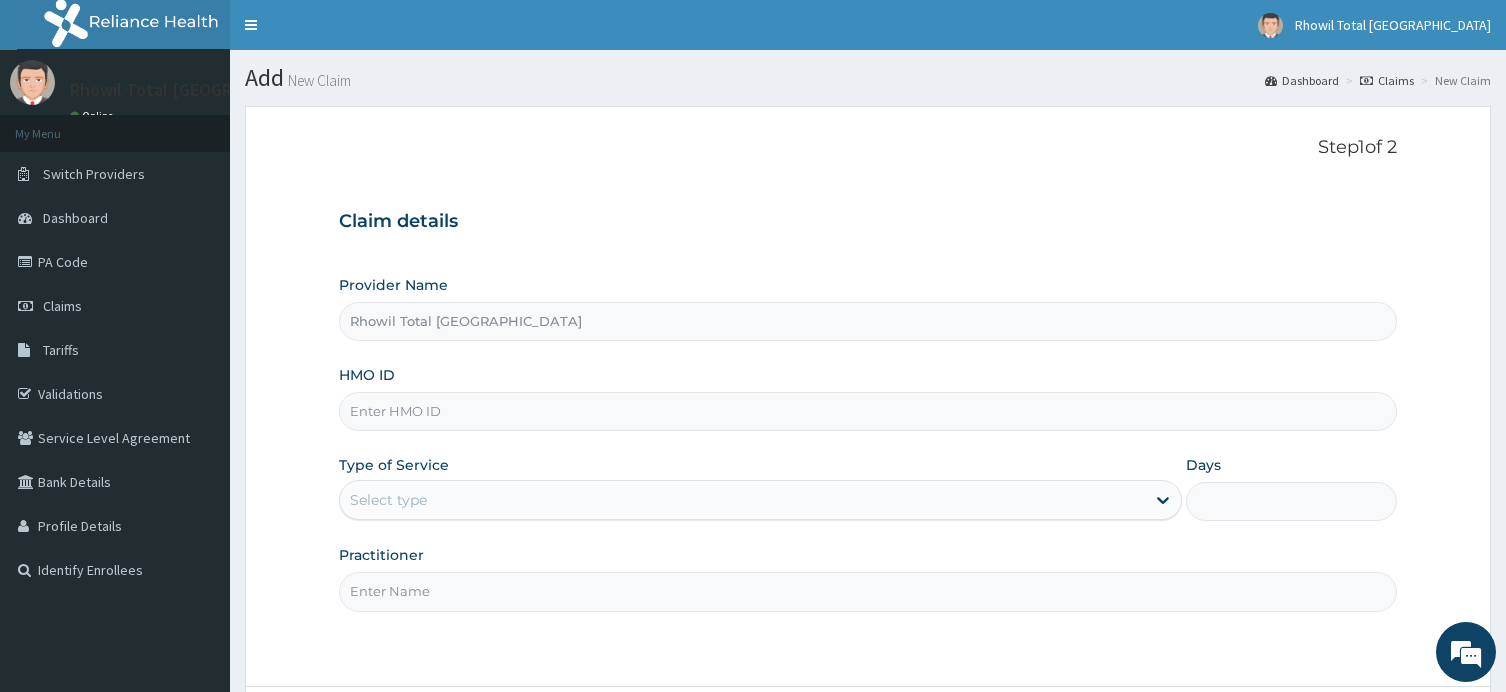 scroll, scrollTop: 0, scrollLeft: 0, axis: both 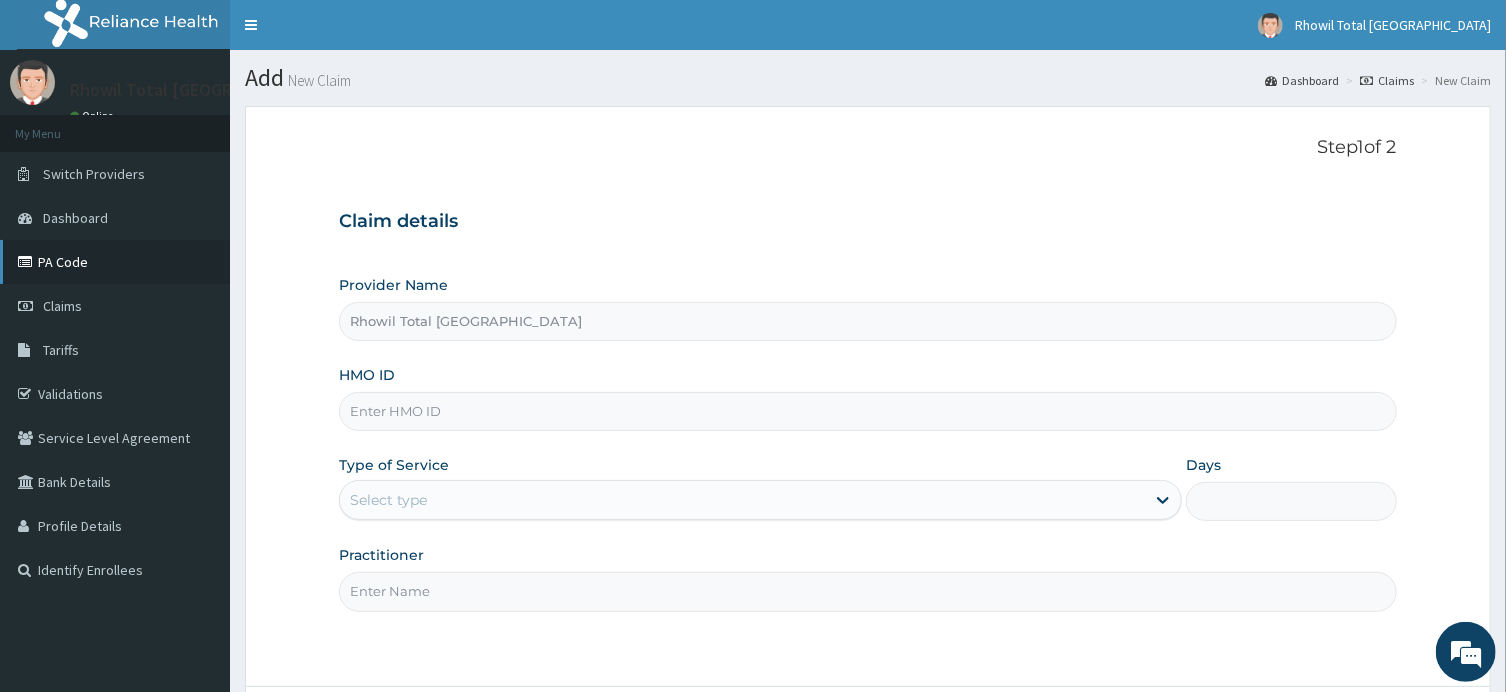click on "PA Code" at bounding box center (115, 262) 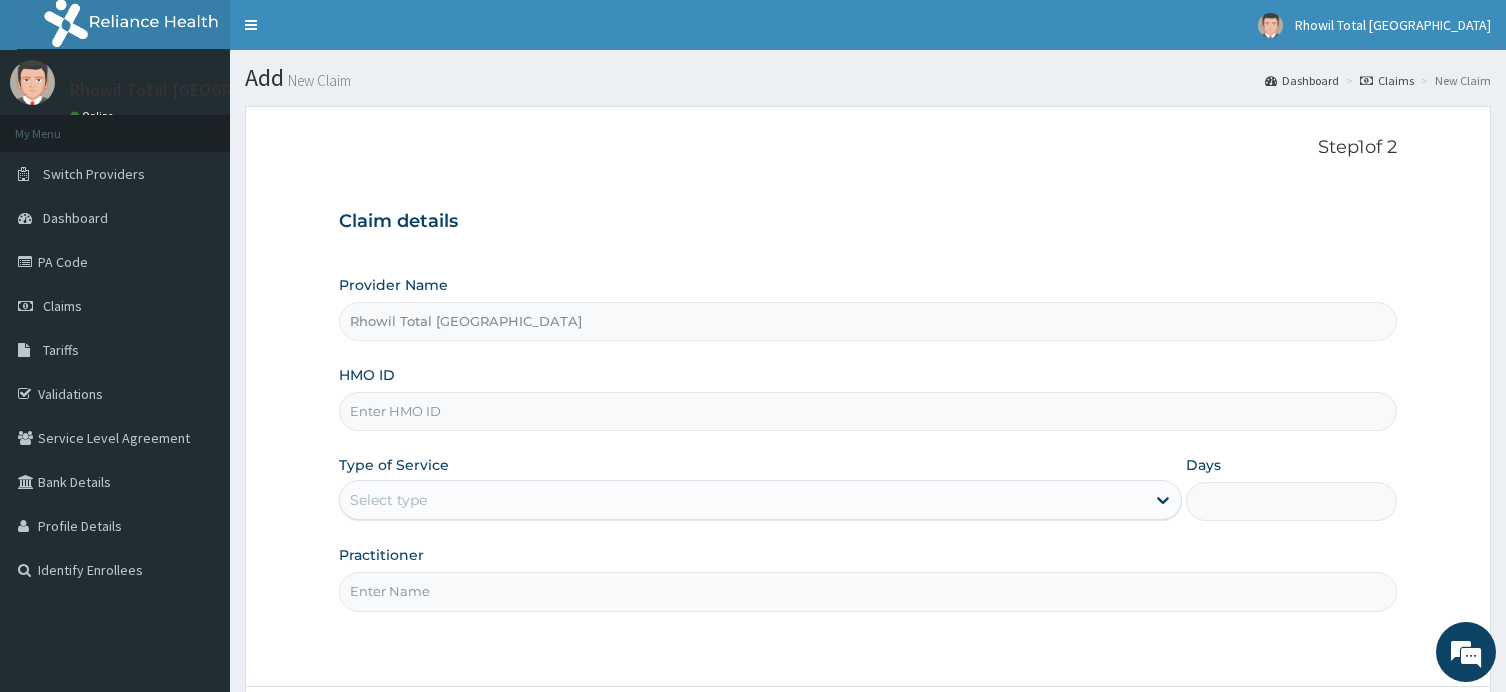 scroll, scrollTop: 0, scrollLeft: 0, axis: both 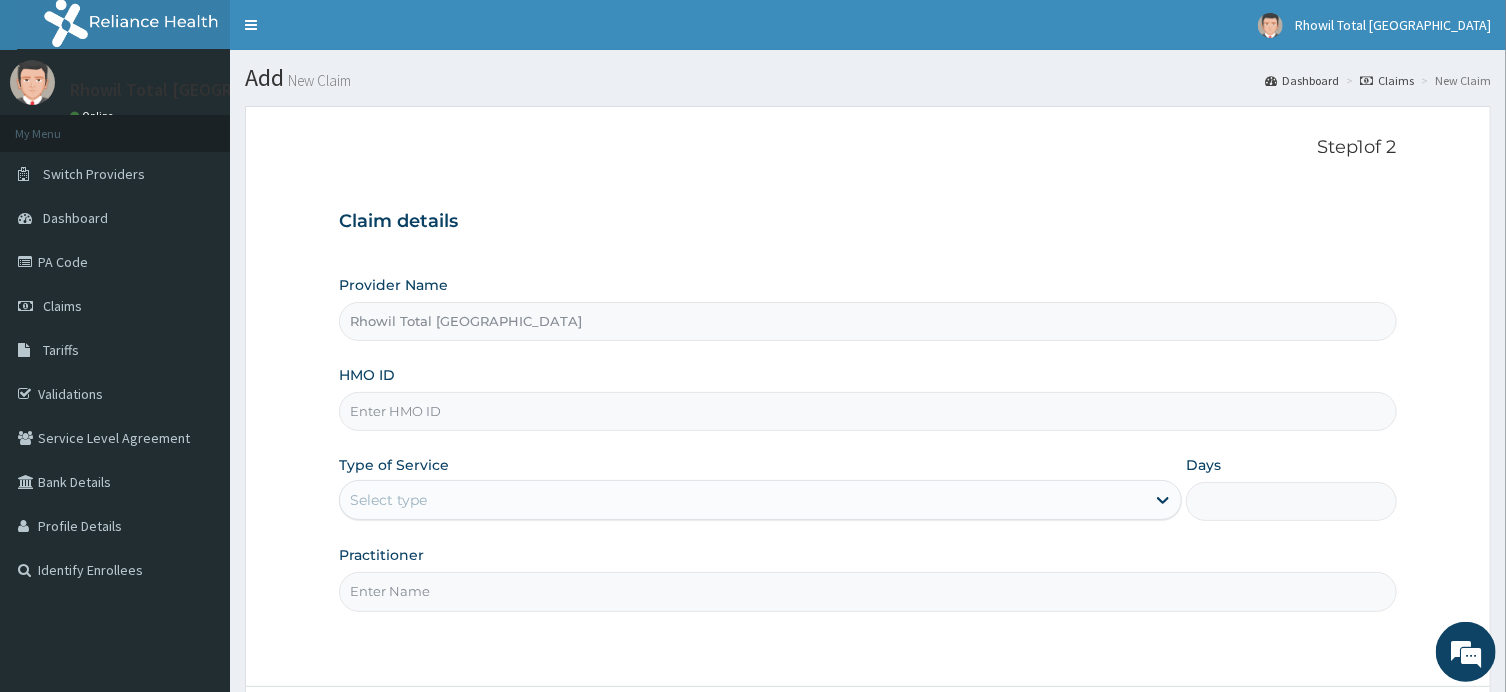 click on "HMO ID" at bounding box center [867, 411] 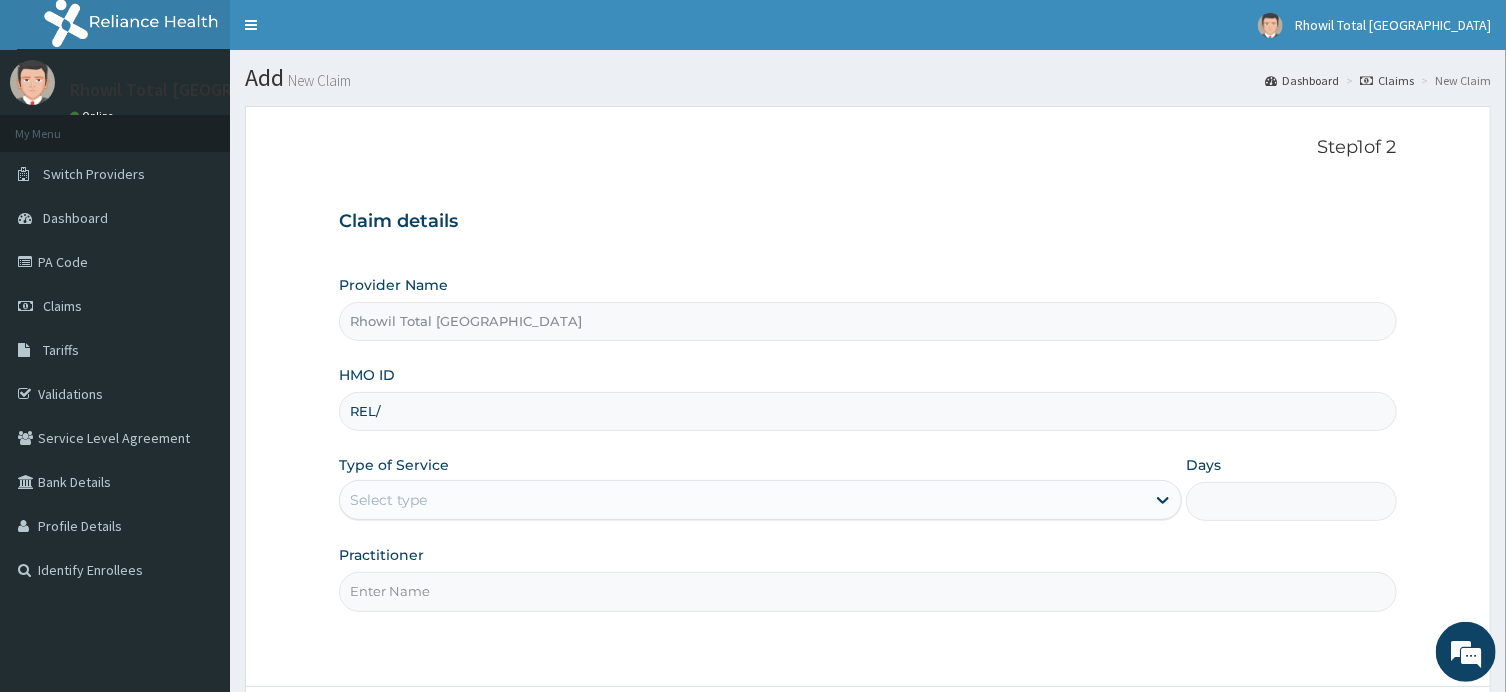 scroll, scrollTop: 0, scrollLeft: 0, axis: both 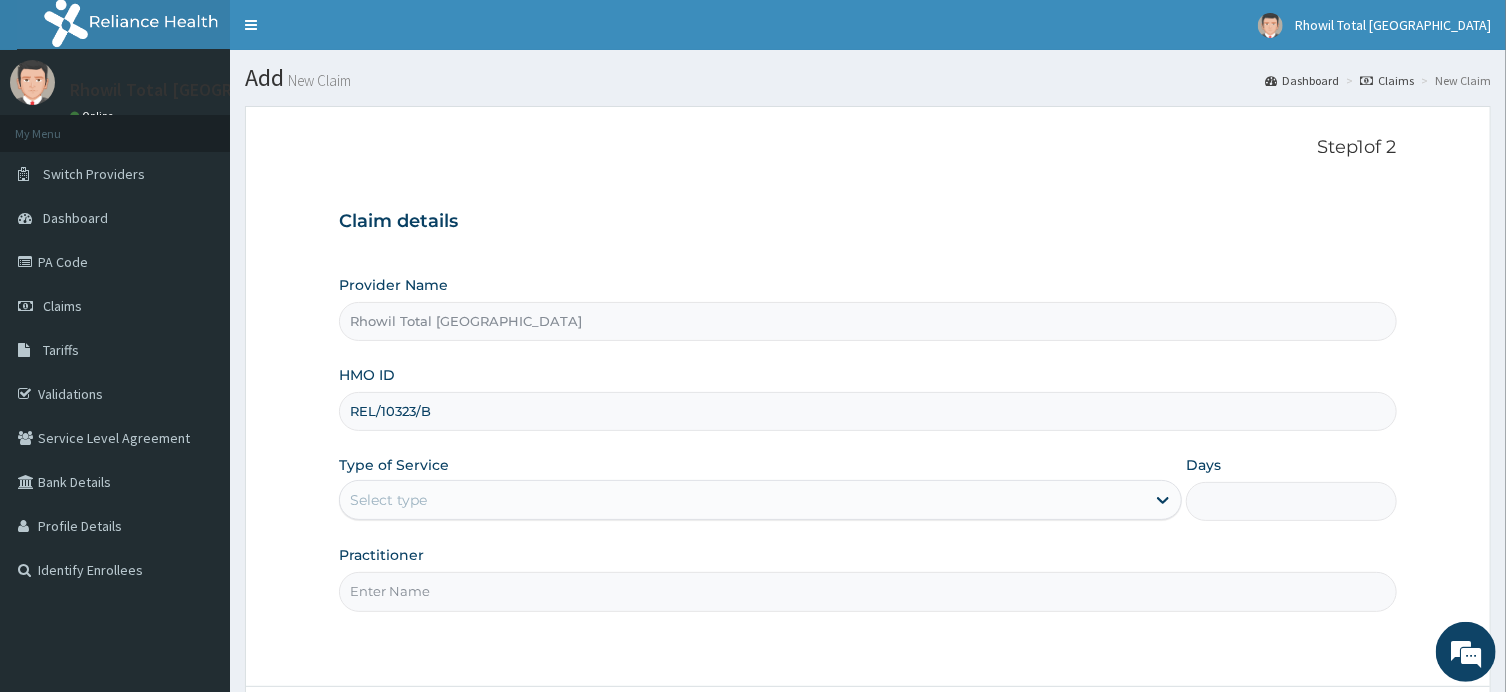 type on "REL/10323/B" 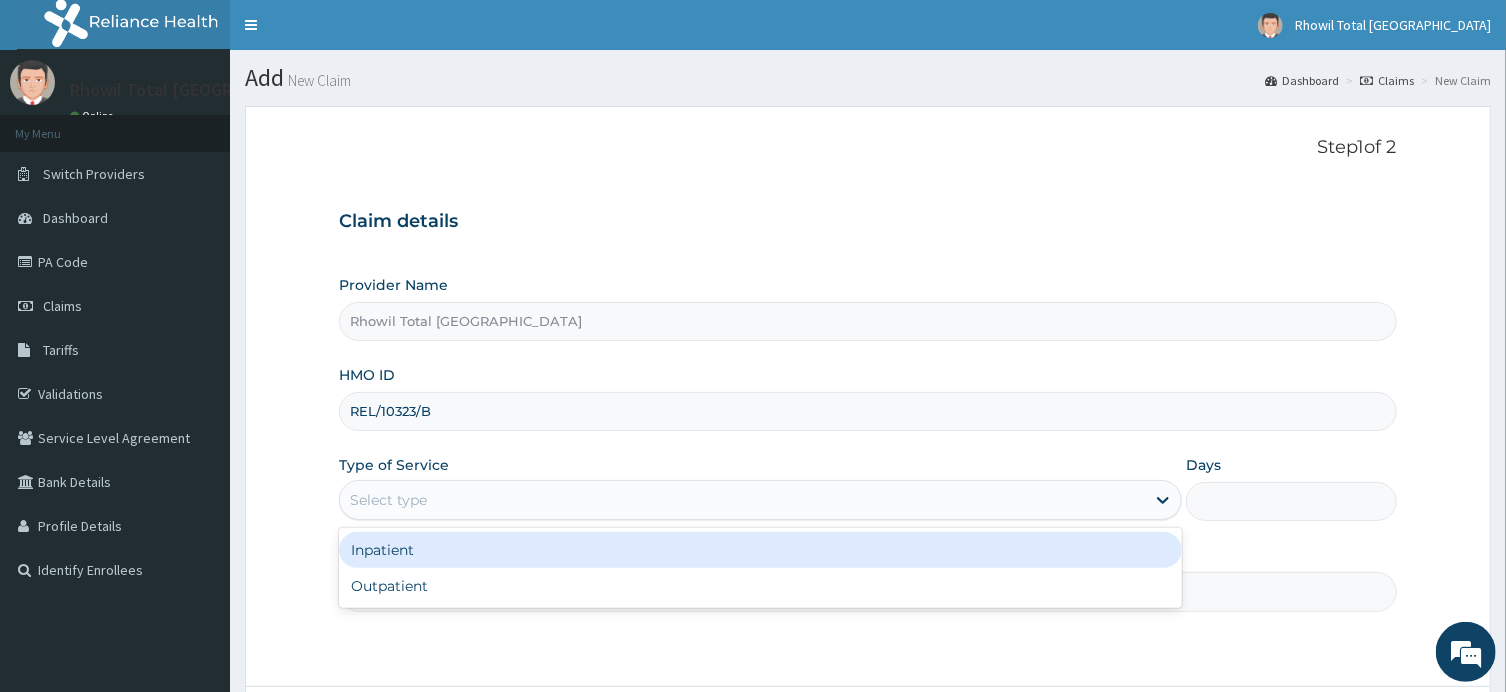 click on "Select type" at bounding box center [742, 500] 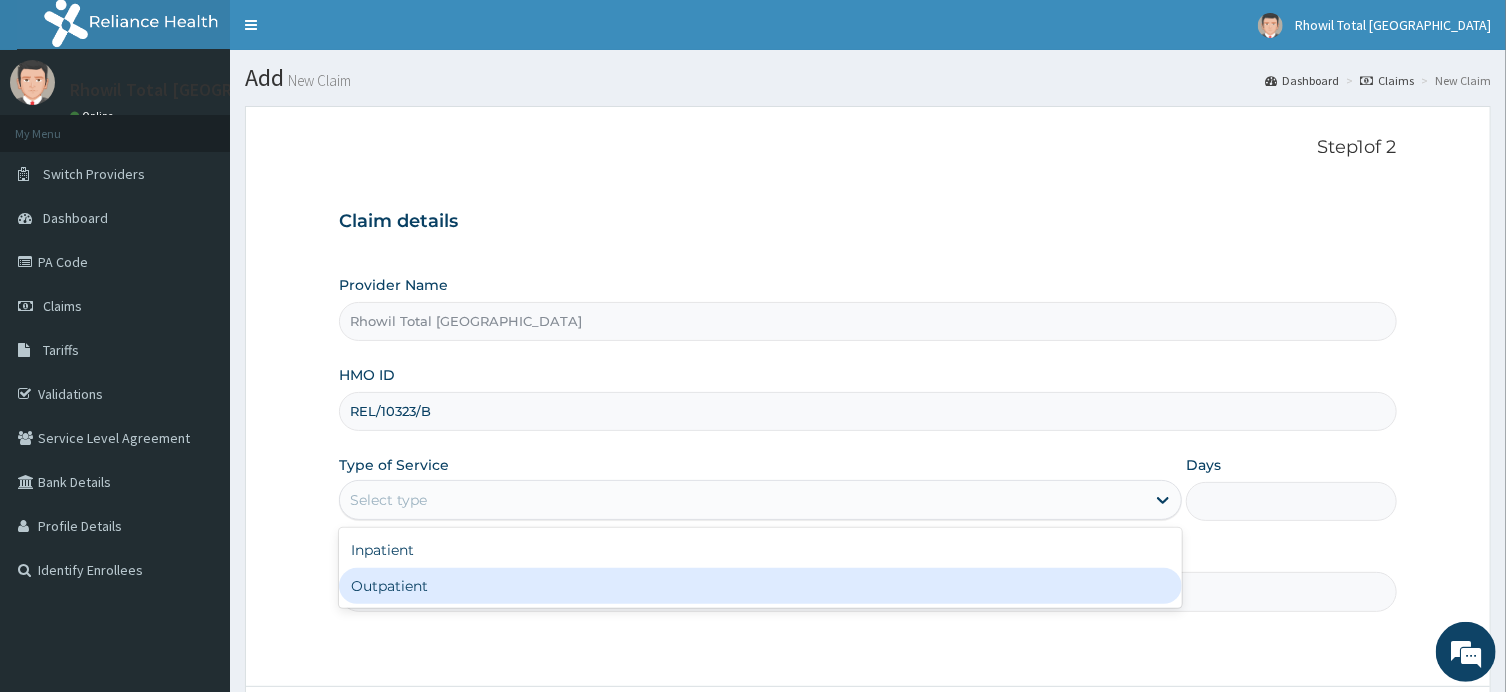 click on "Outpatient" at bounding box center (760, 586) 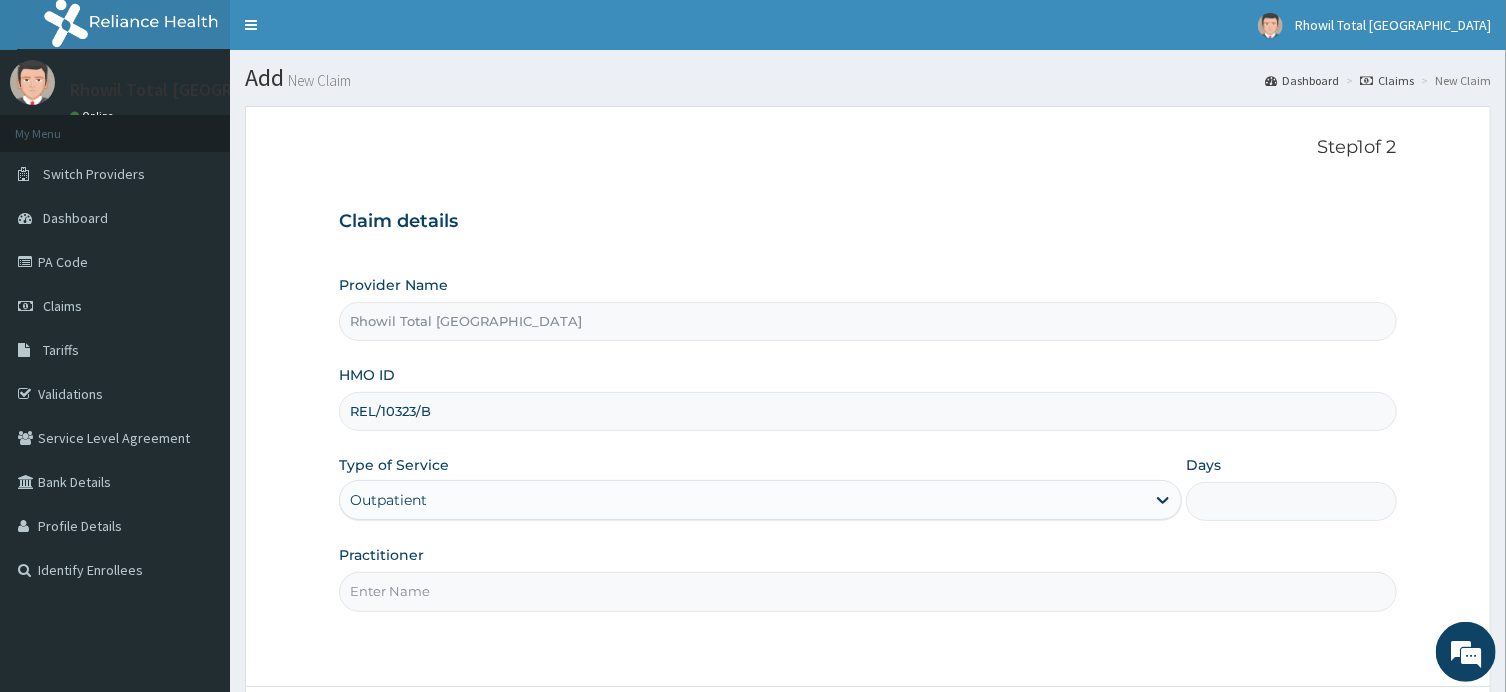 type on "1" 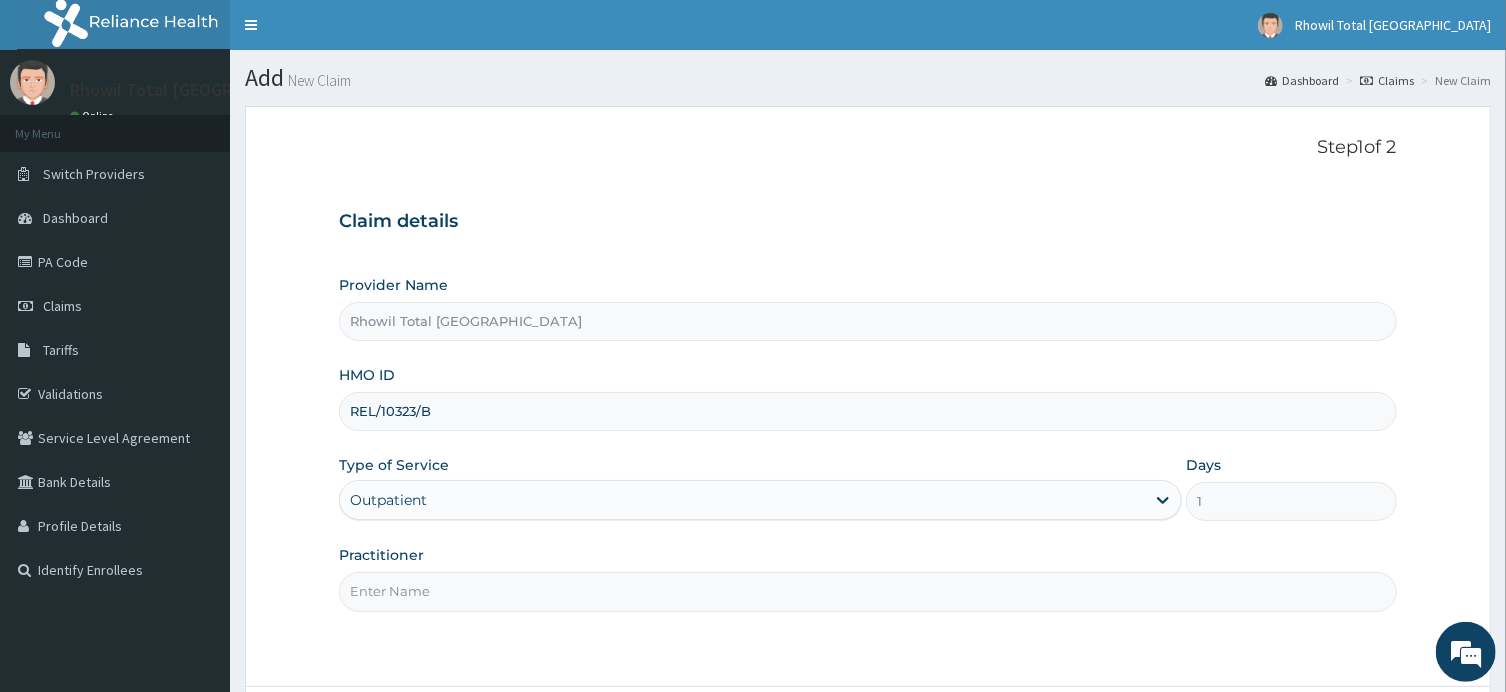 click on "Practitioner" at bounding box center (867, 591) 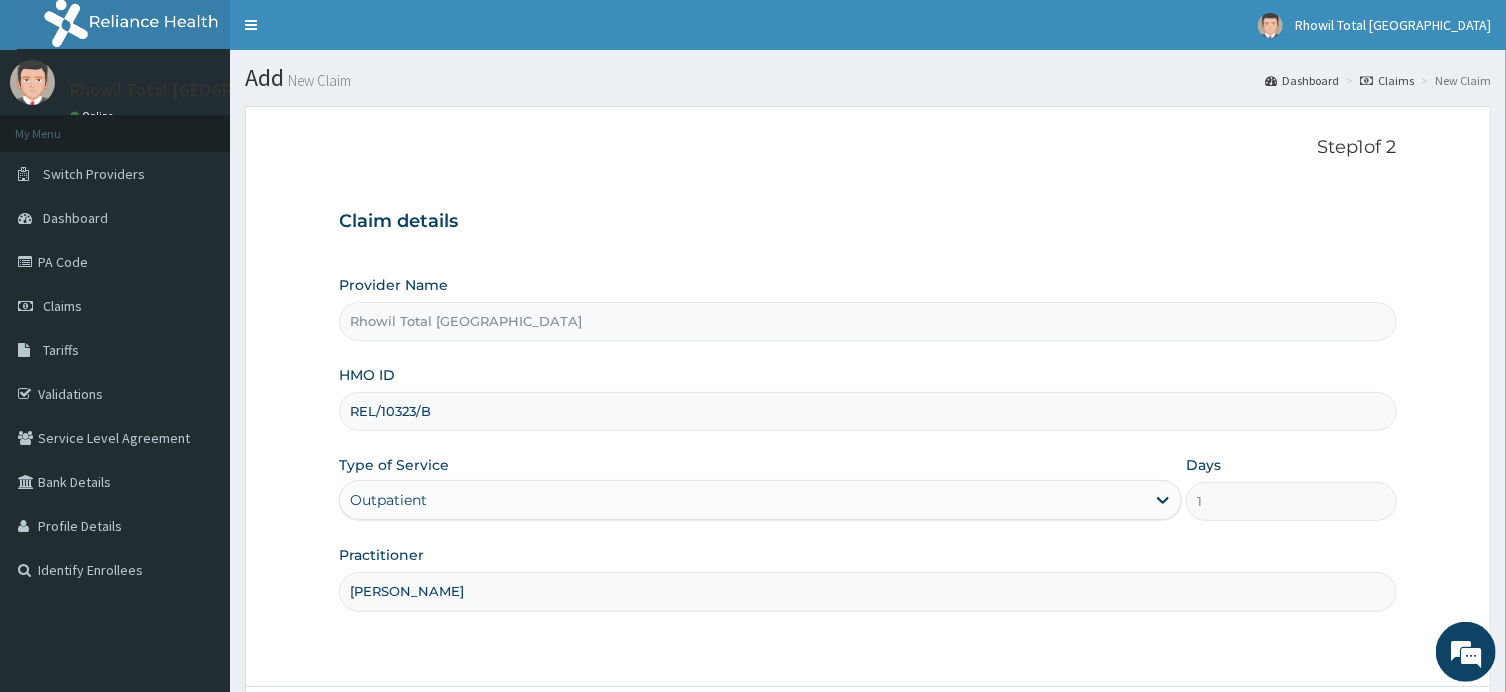 scroll, scrollTop: 156, scrollLeft: 0, axis: vertical 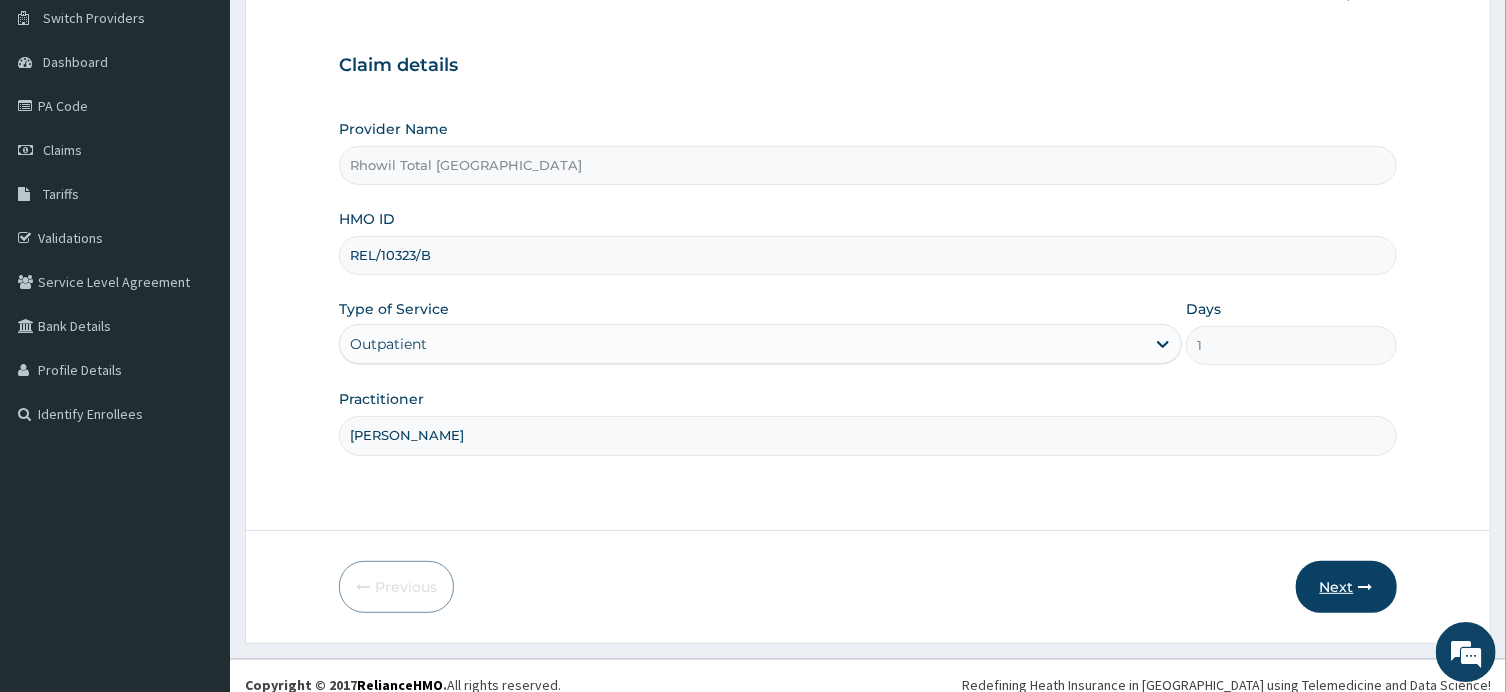 type on "DR ANYOGU" 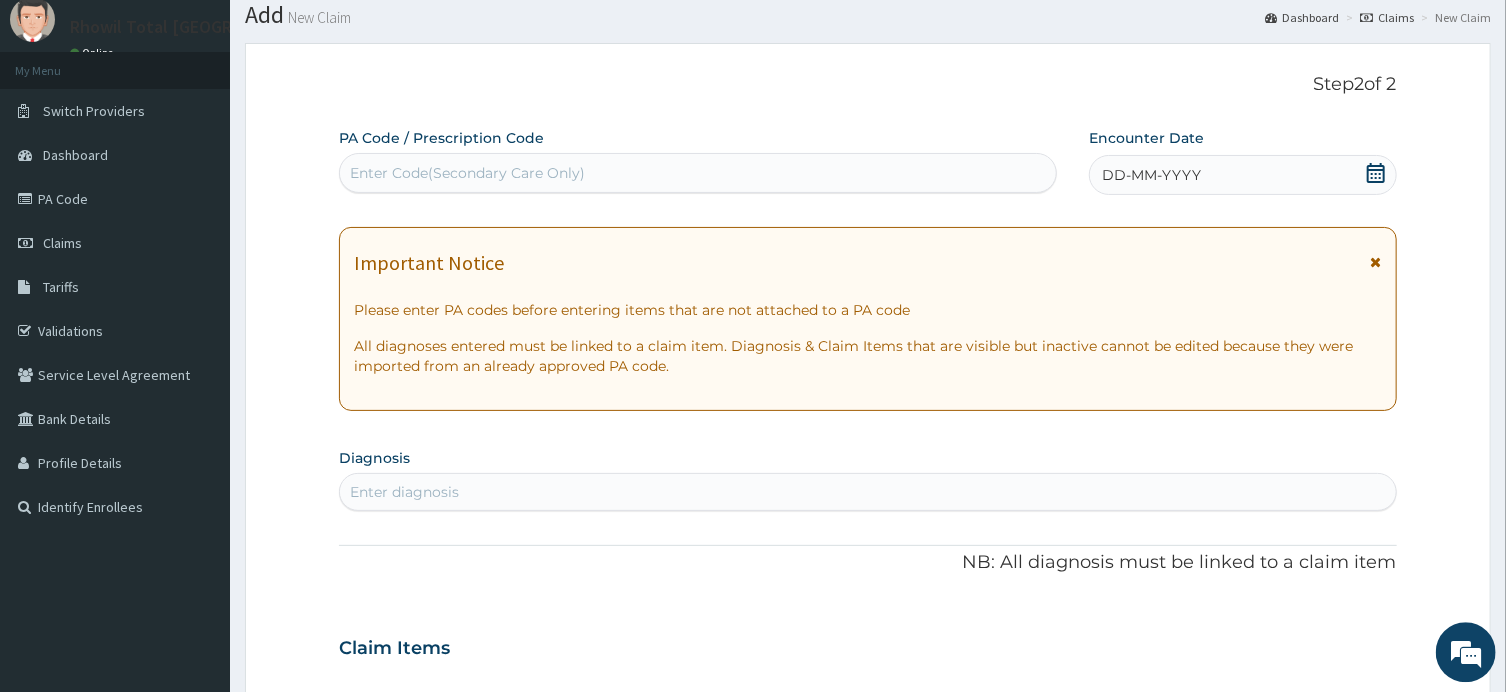 scroll, scrollTop: 49, scrollLeft: 0, axis: vertical 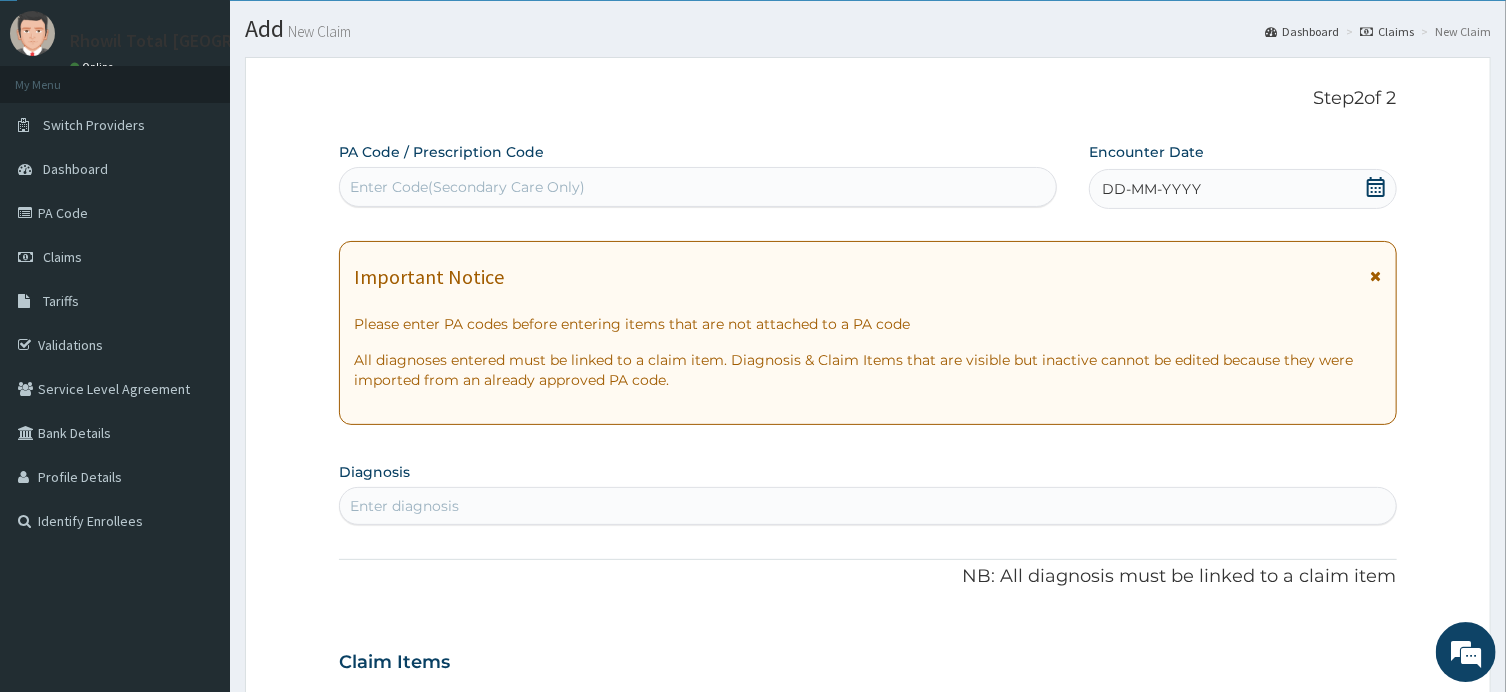click on "Enter Code(Secondary Care Only)" at bounding box center [698, 187] 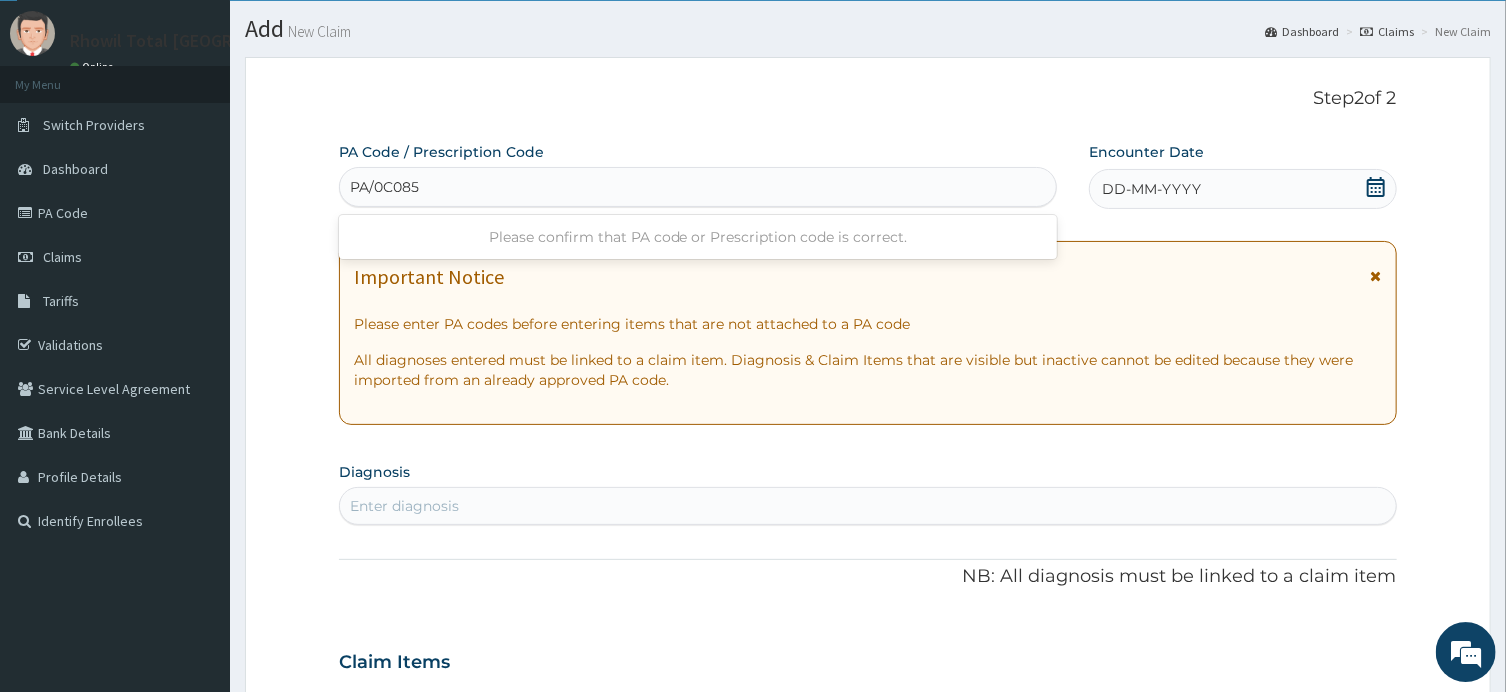 type on "PA/0C0852" 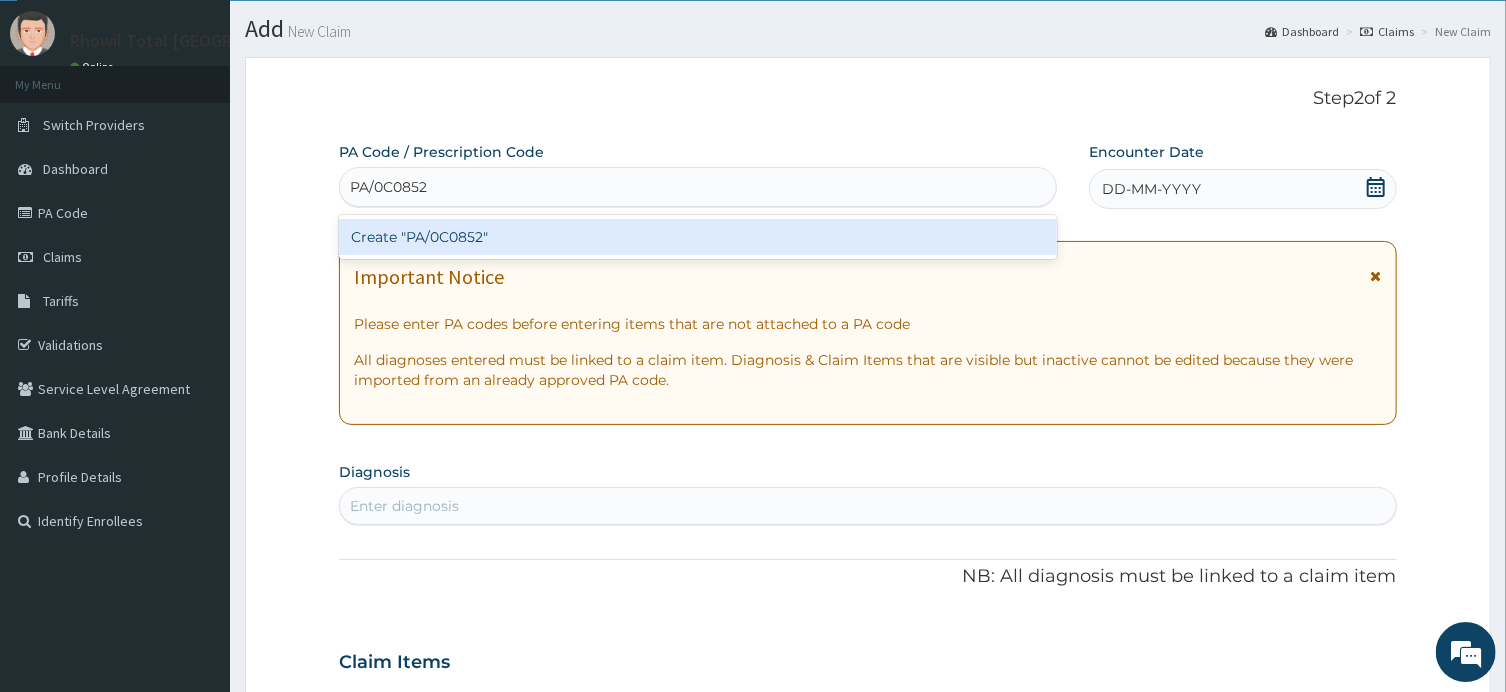 click on "Create "PA/0C0852"" at bounding box center (698, 237) 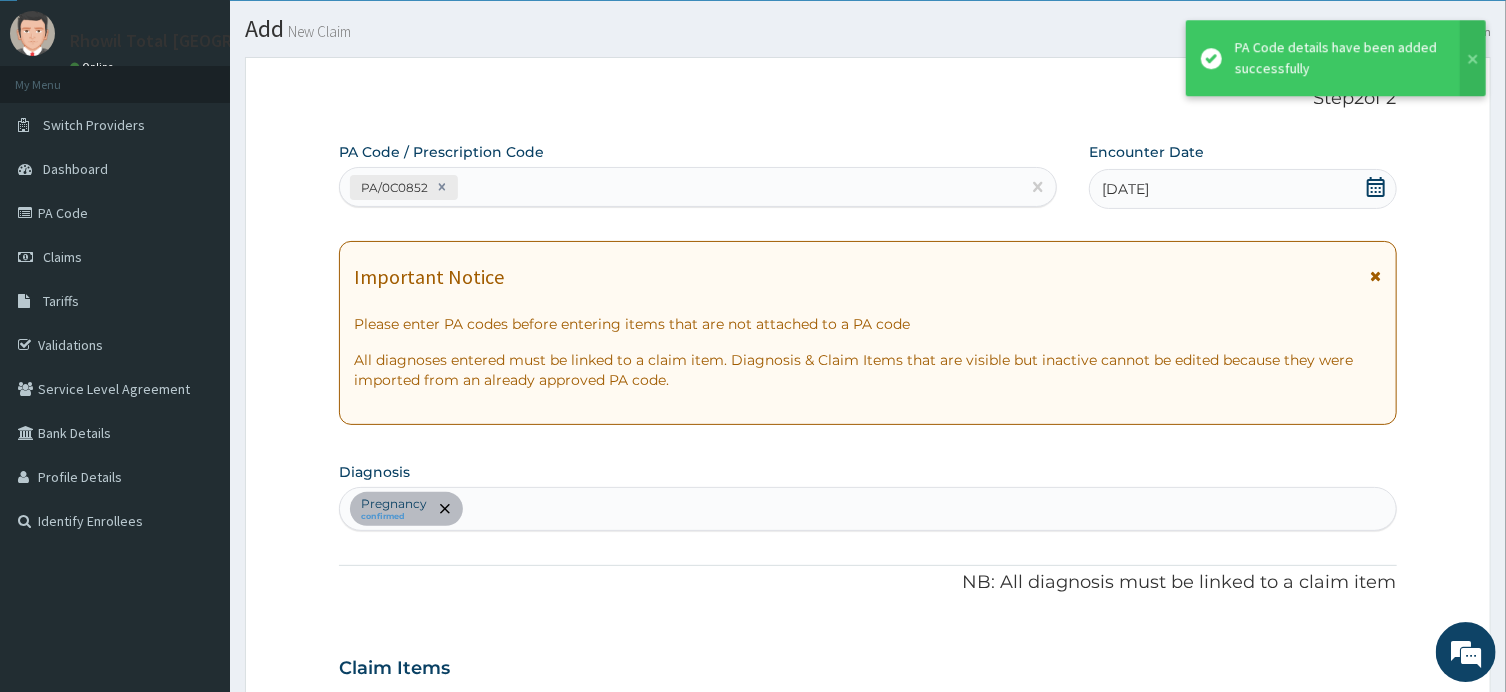 scroll, scrollTop: 510, scrollLeft: 0, axis: vertical 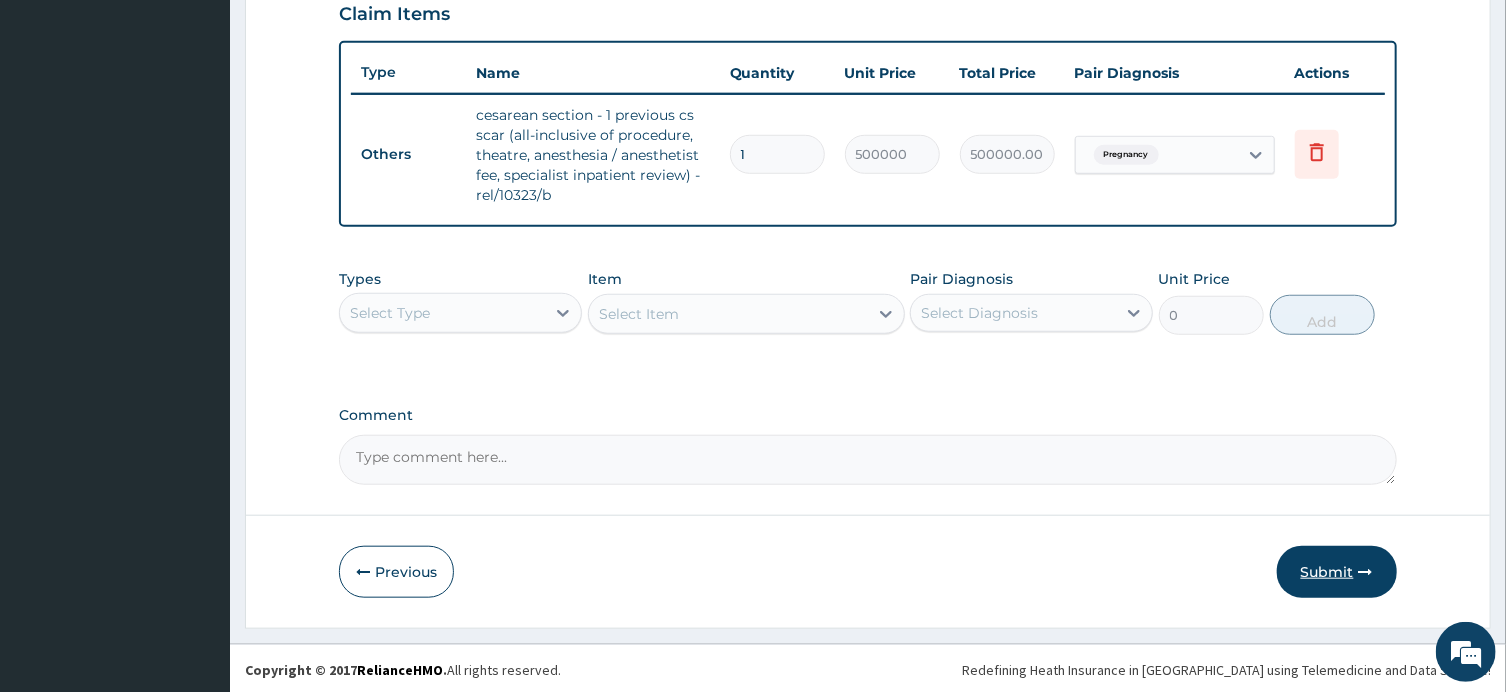 click on "Submit" at bounding box center [1337, 572] 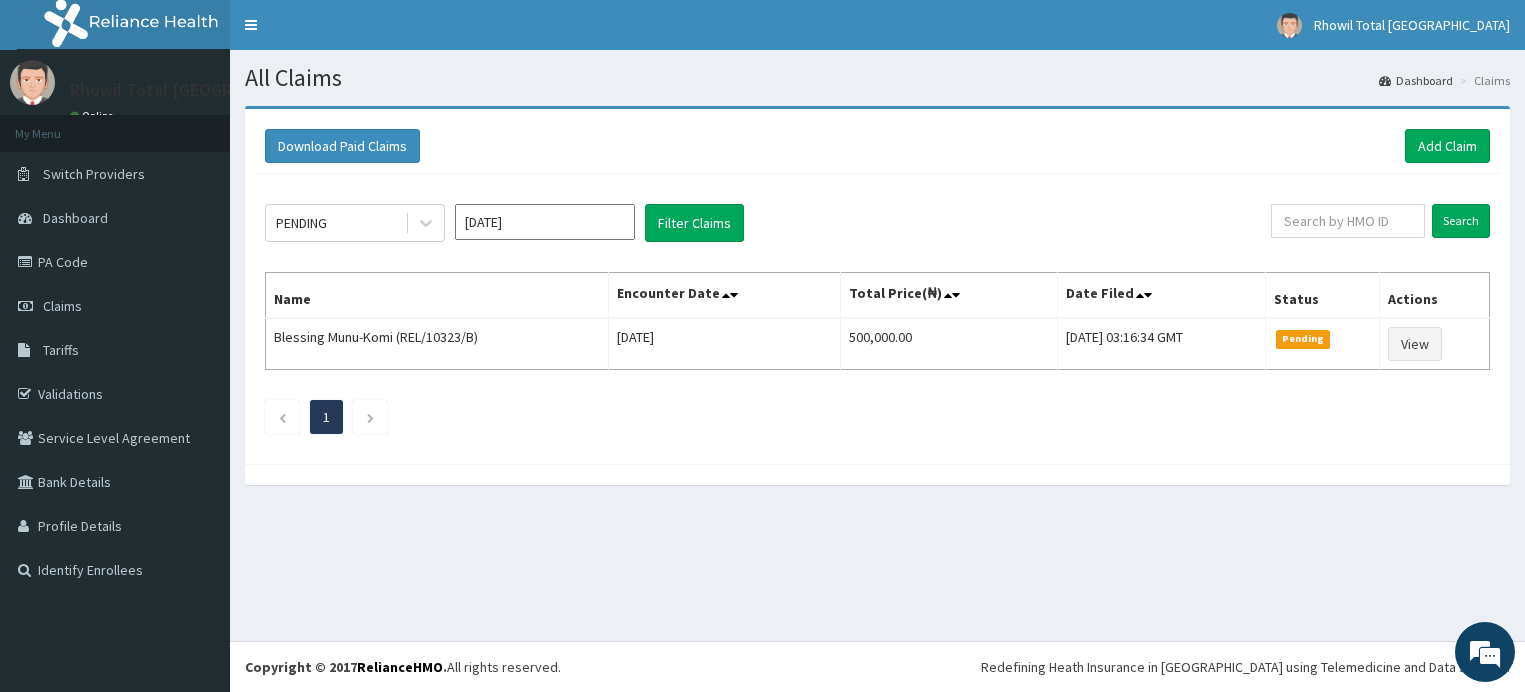 scroll, scrollTop: 0, scrollLeft: 0, axis: both 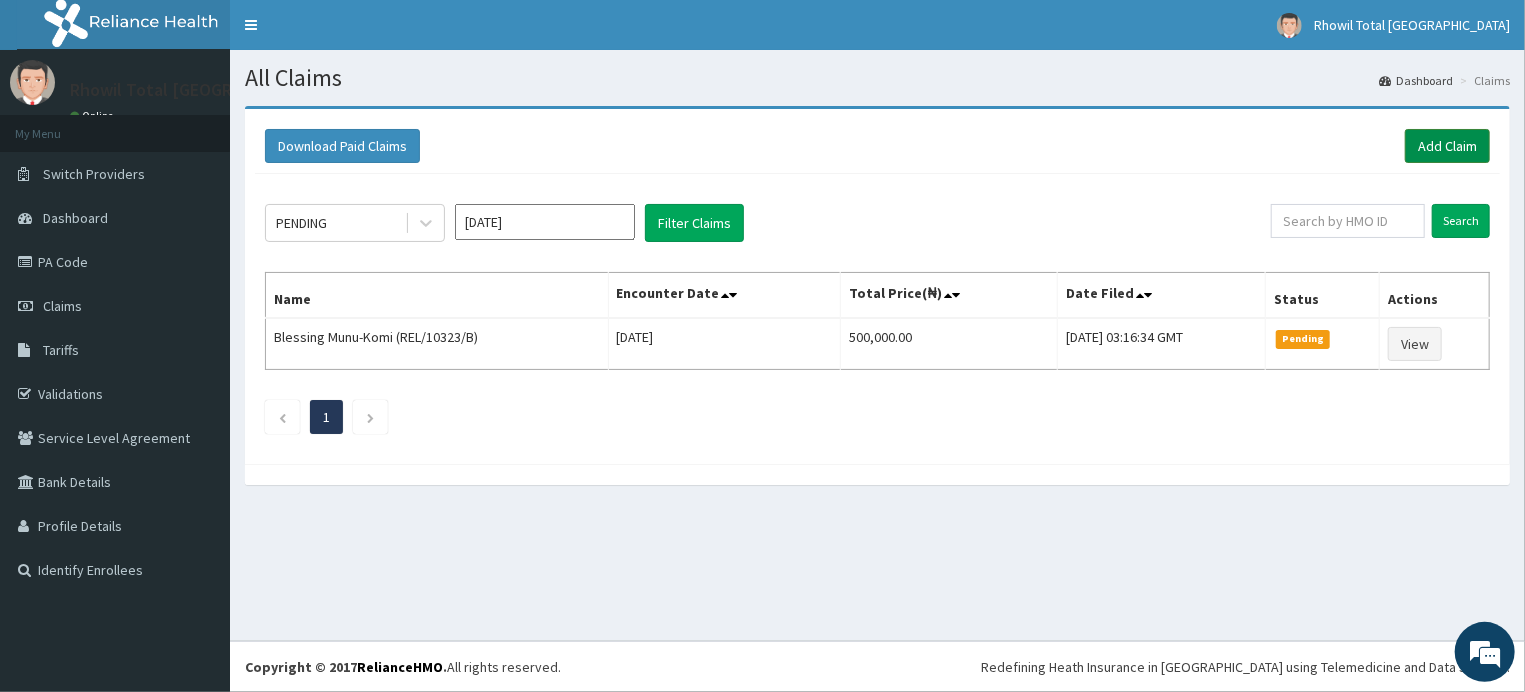 click on "Add Claim" at bounding box center (1447, 146) 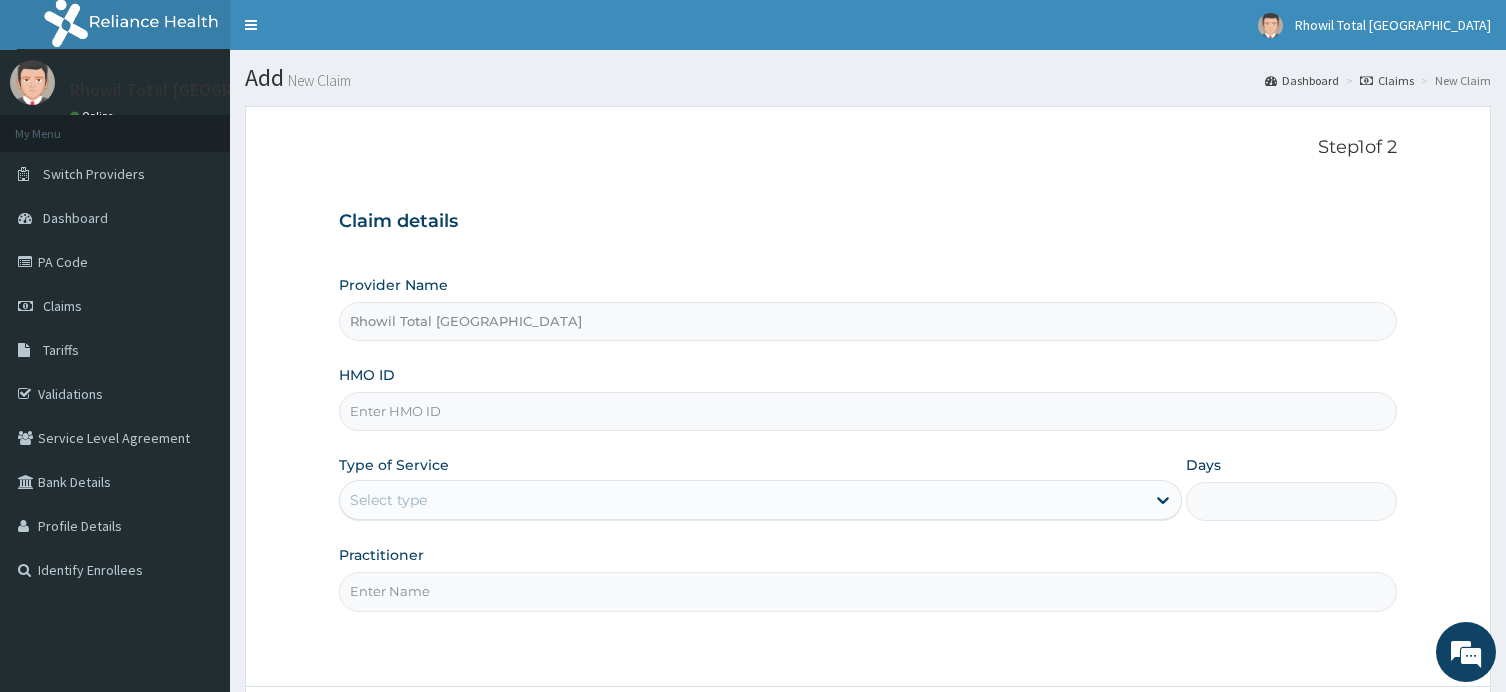 scroll, scrollTop: 0, scrollLeft: 0, axis: both 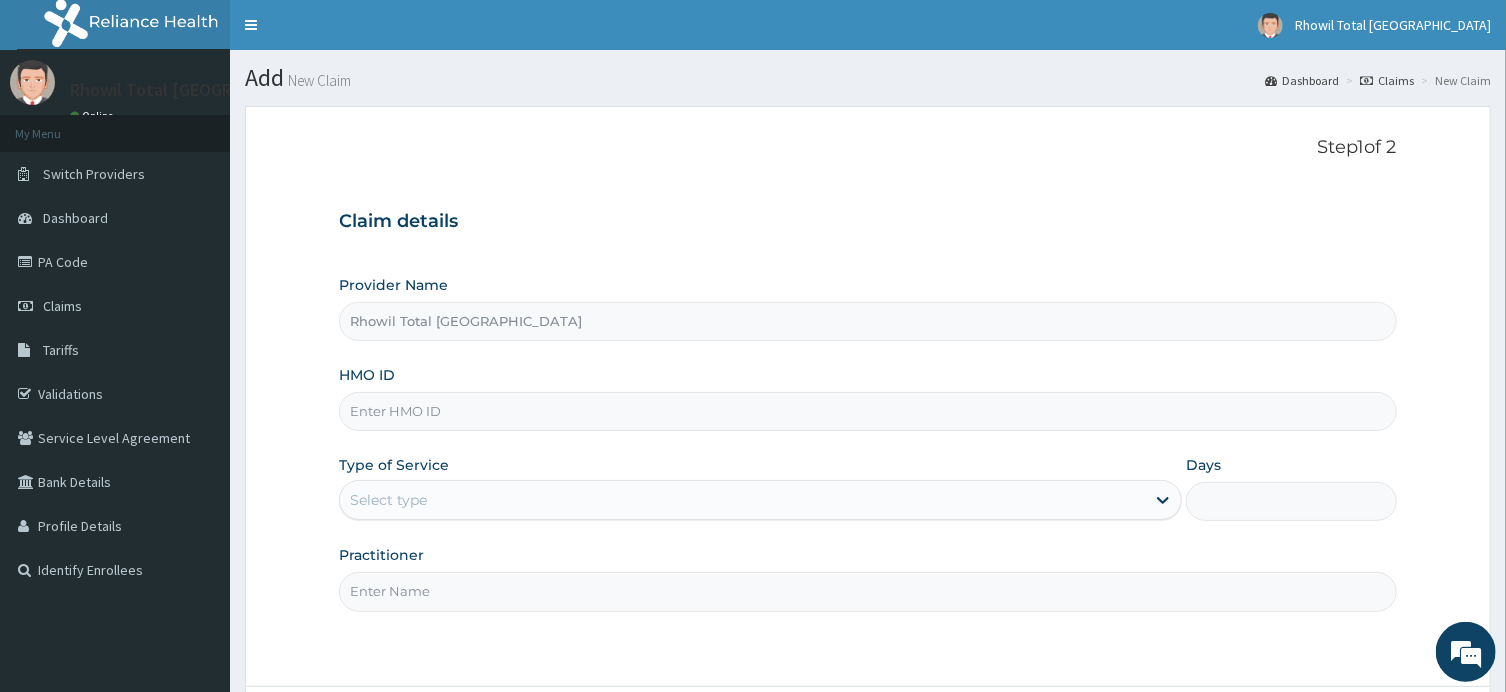 click on "HMO ID" at bounding box center (867, 411) 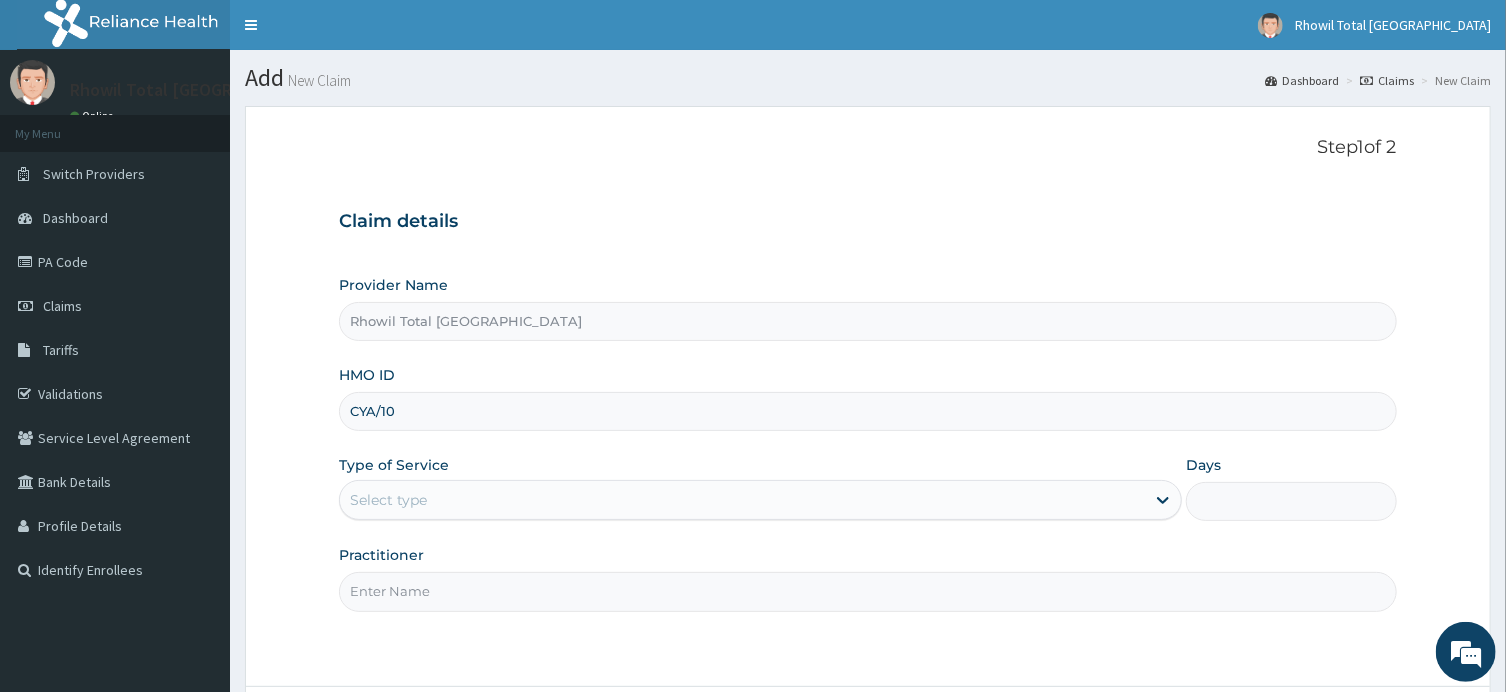 scroll, scrollTop: 0, scrollLeft: 0, axis: both 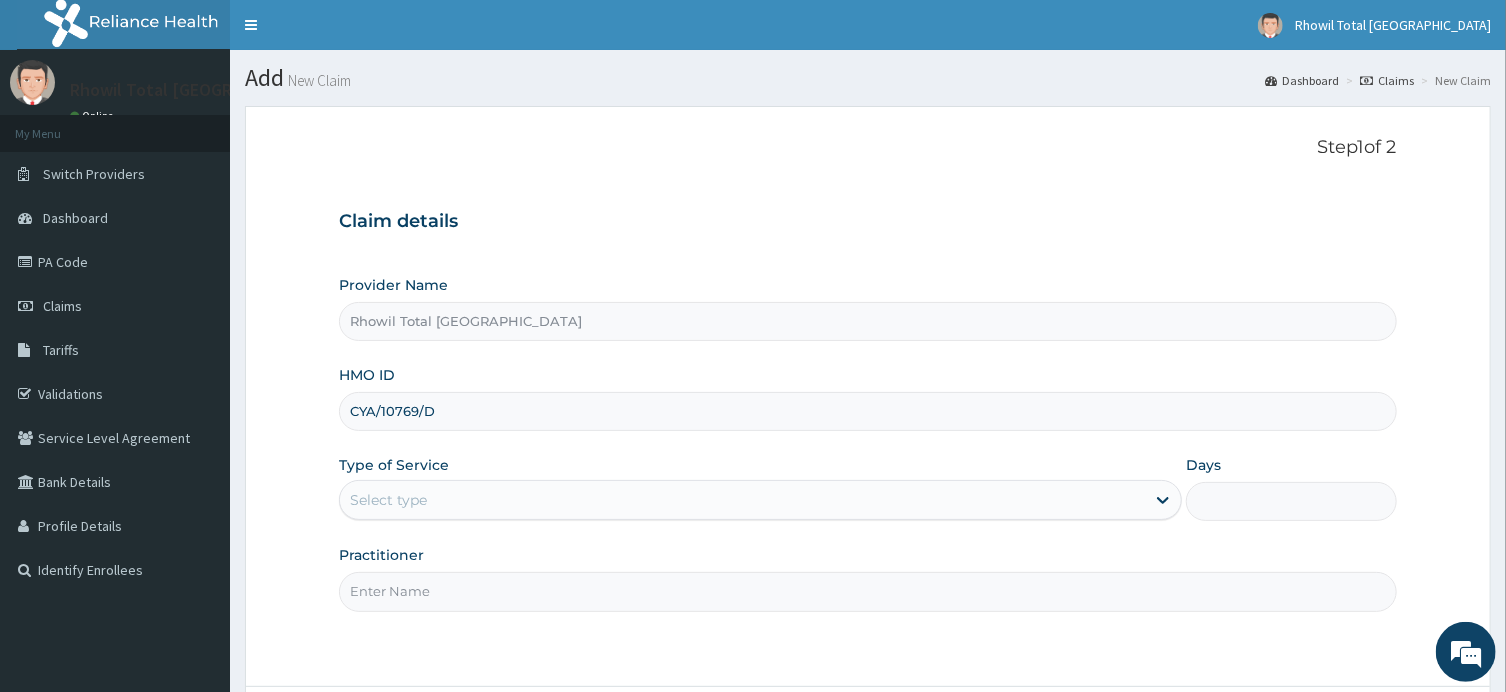 type on "CYA/10769/D" 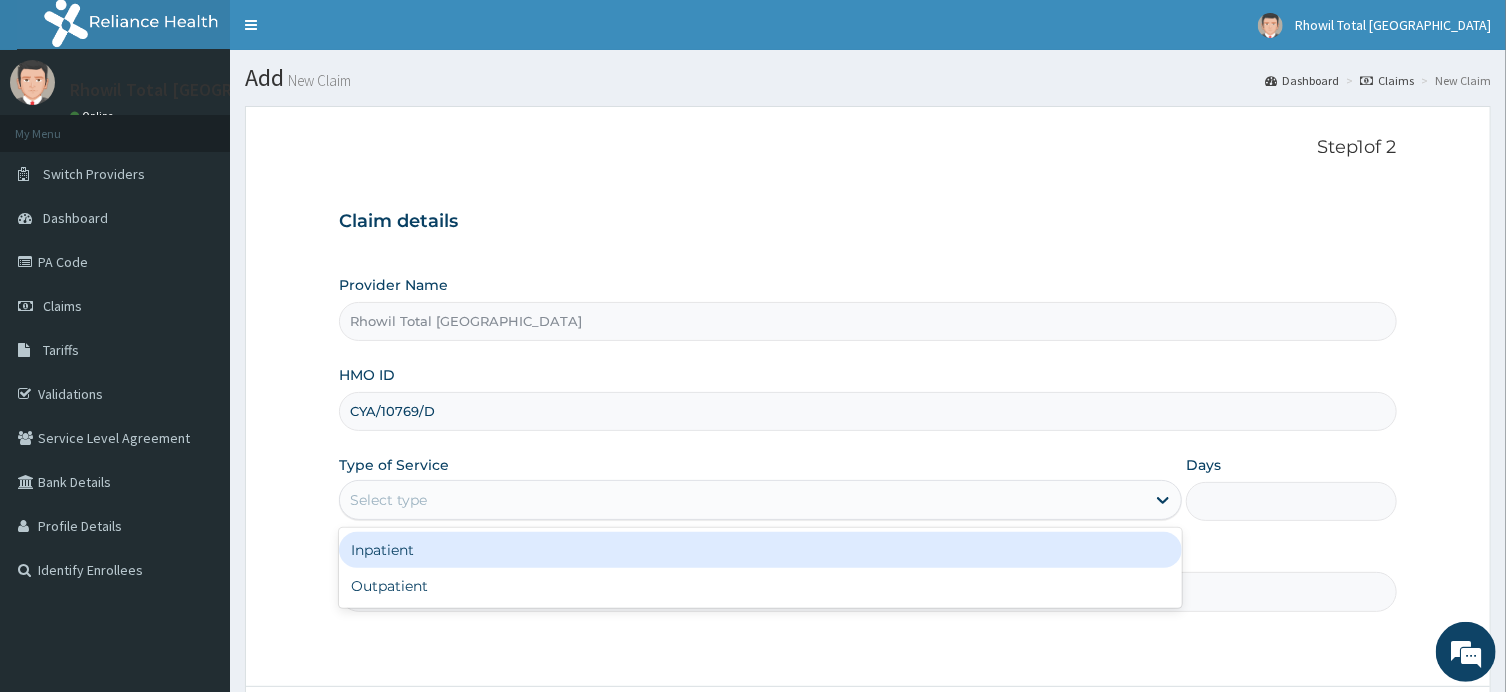 click on "Select type" at bounding box center [742, 500] 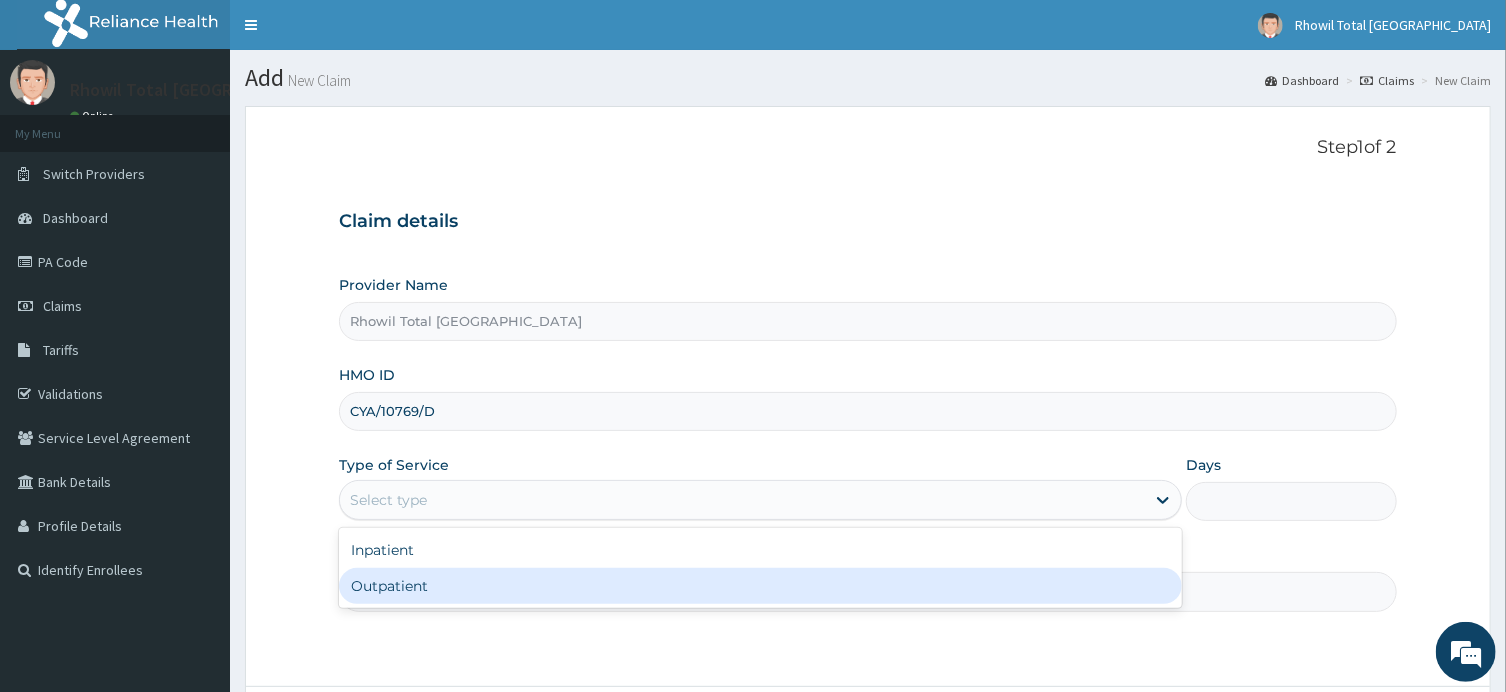 click on "Outpatient" at bounding box center (760, 586) 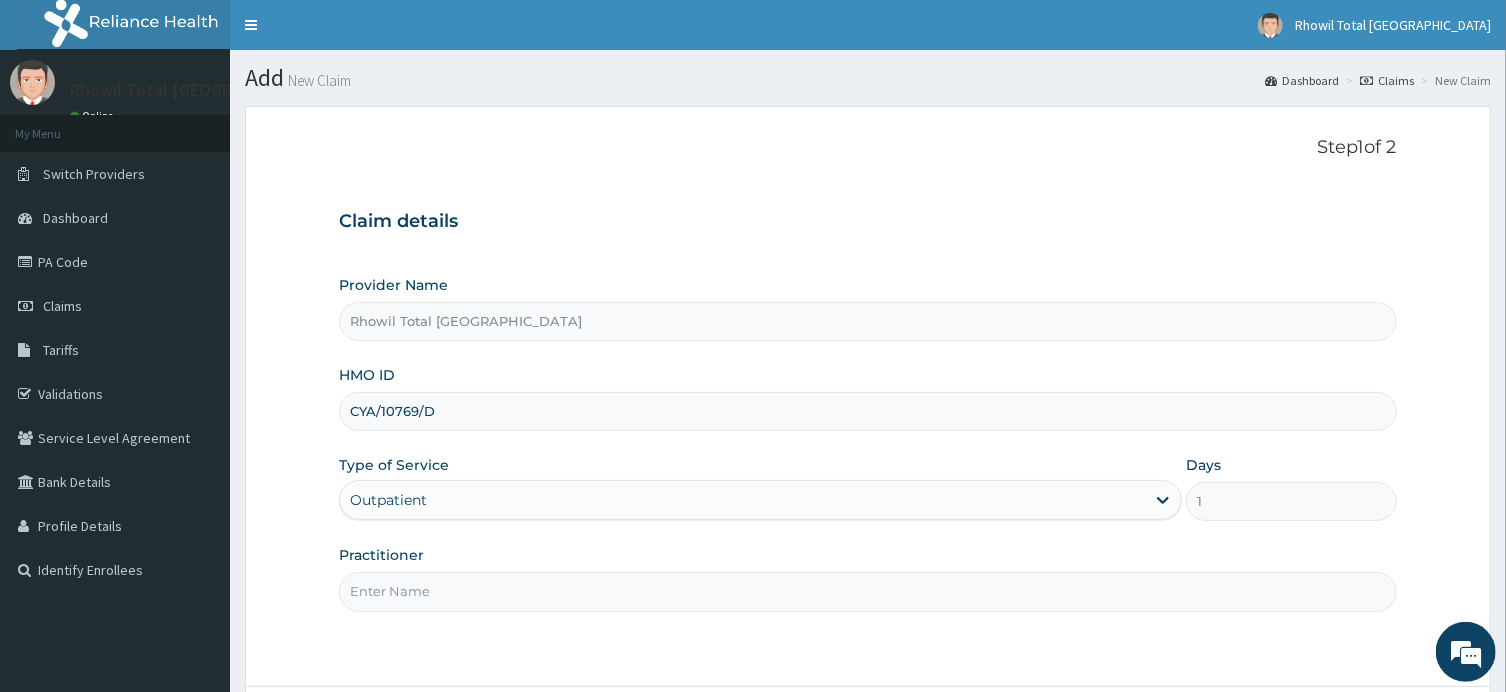 click on "Practitioner" at bounding box center [867, 591] 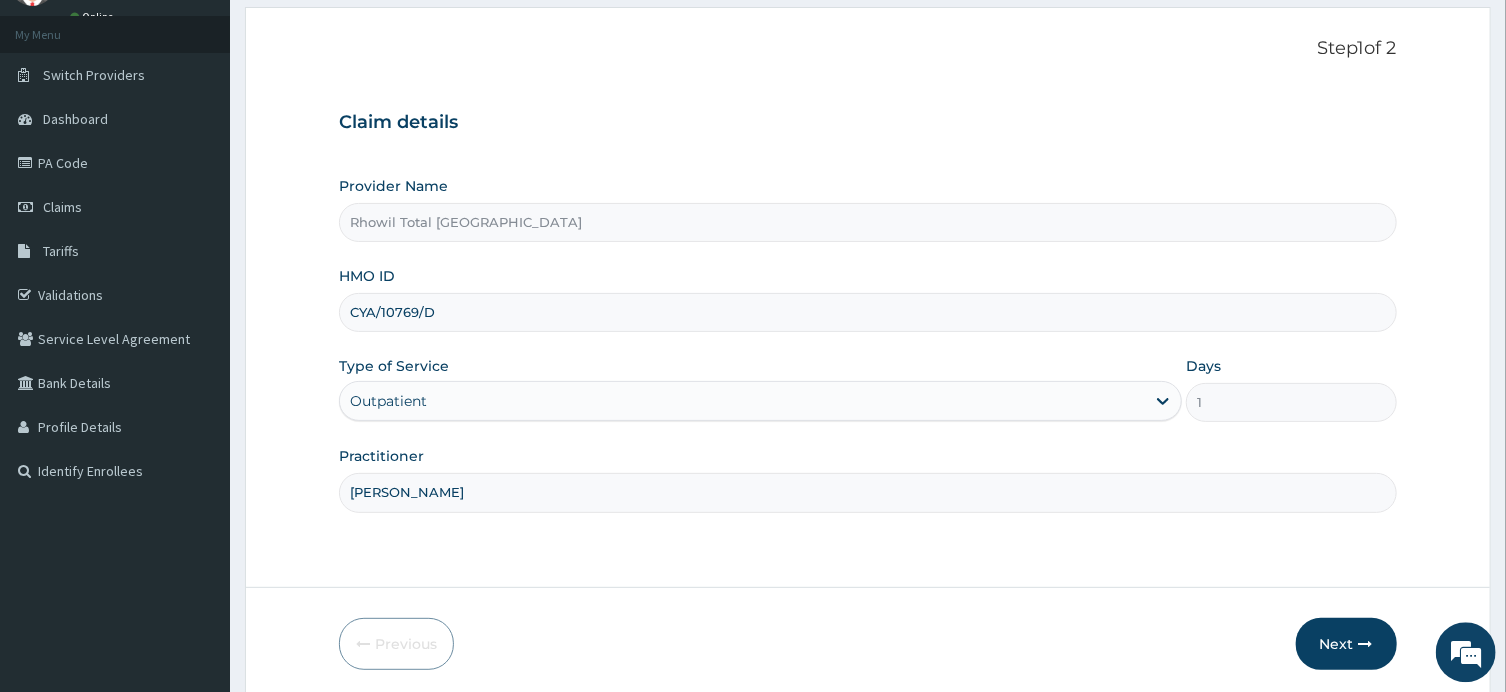 scroll, scrollTop: 174, scrollLeft: 0, axis: vertical 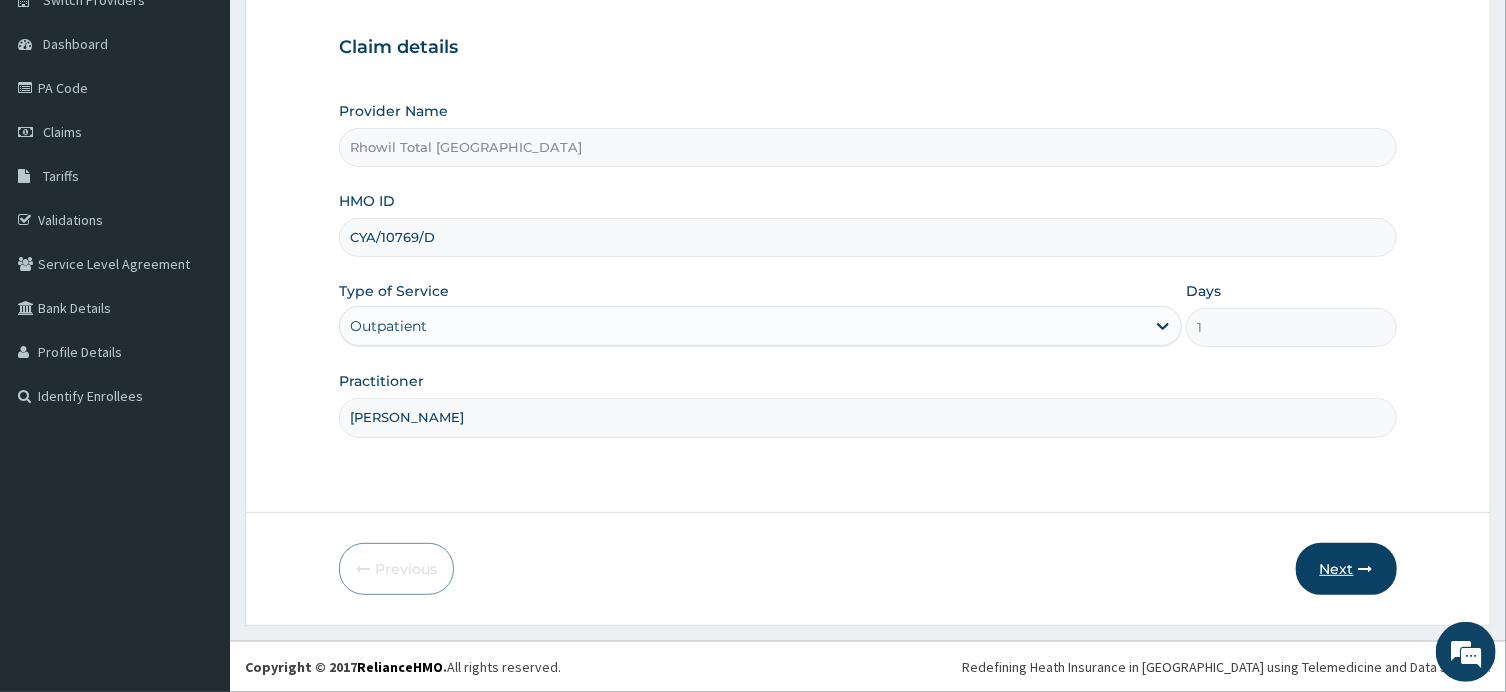 type on "[PERSON_NAME]" 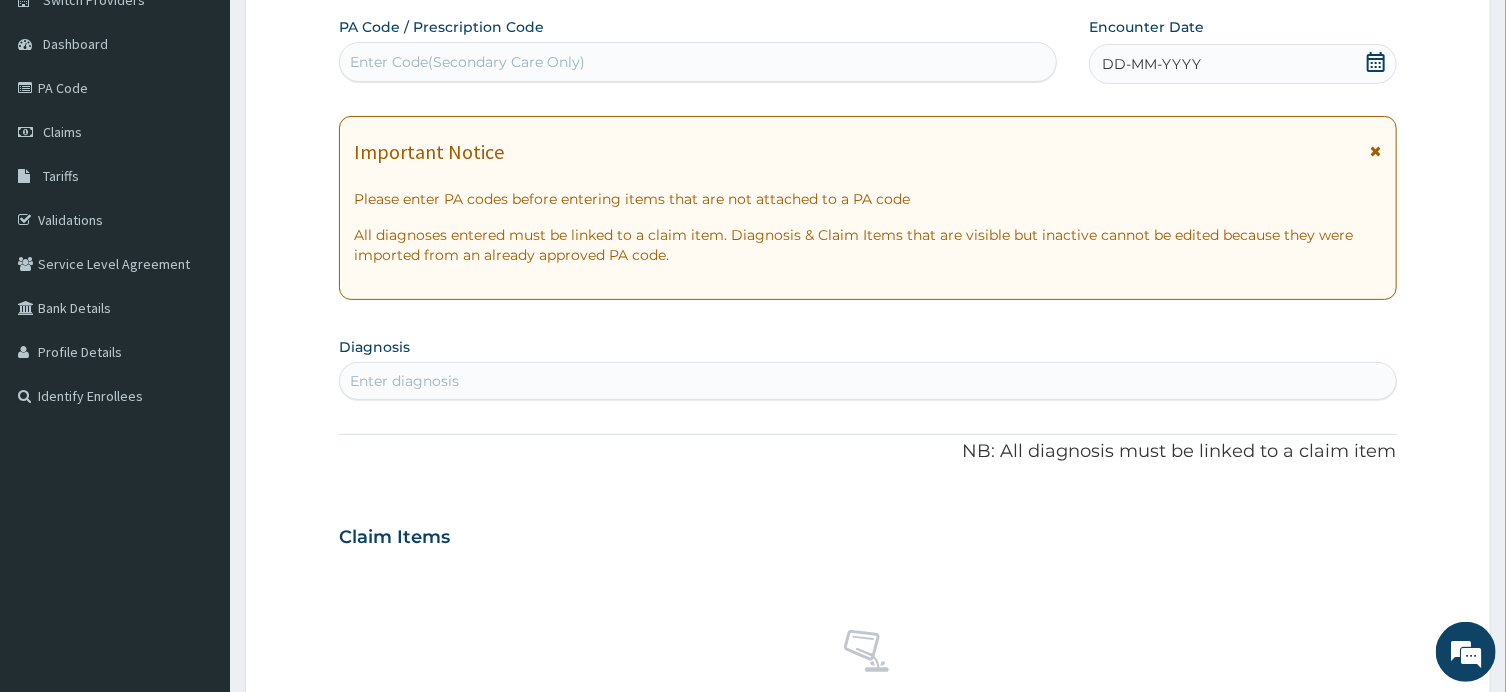 click on "Enter Code(Secondary Care Only)" at bounding box center (698, 62) 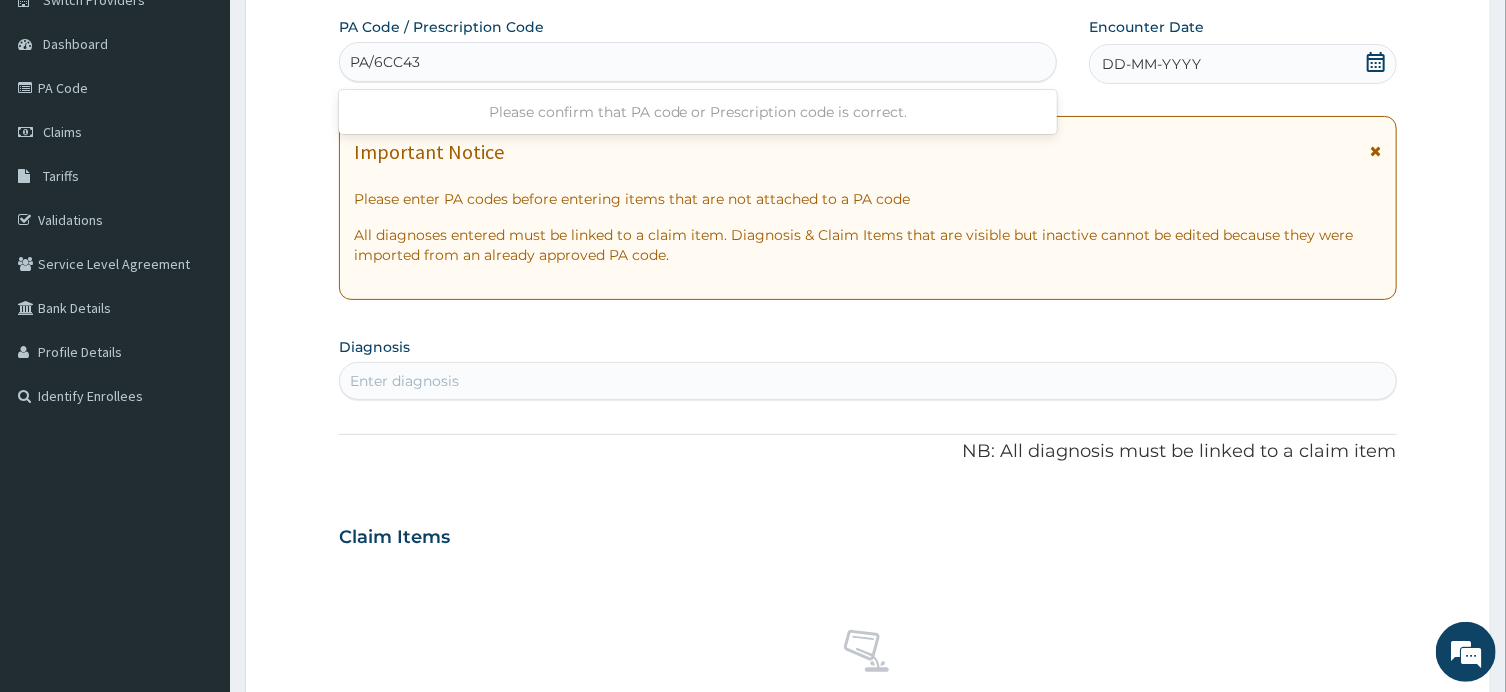 type on "PA/6CC43E" 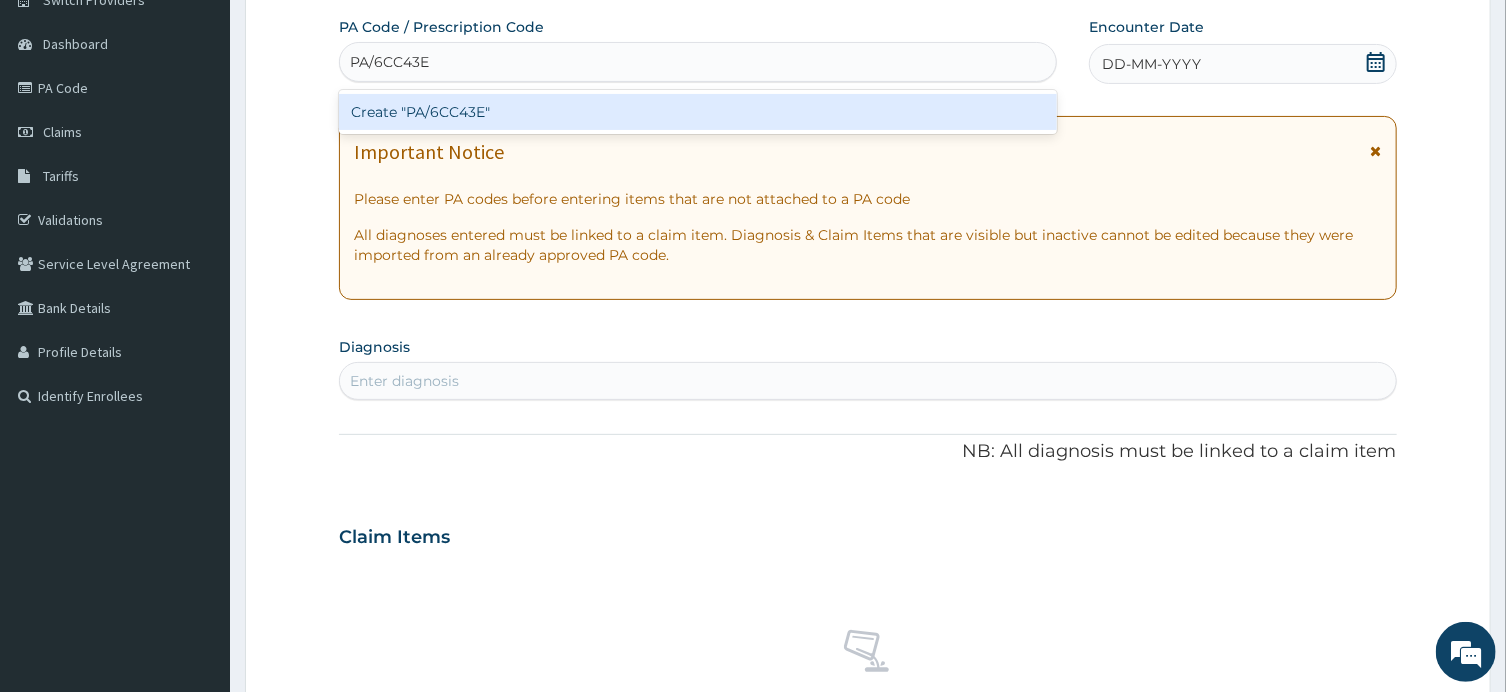 click on "Create "PA/6CC43E"" at bounding box center (698, 112) 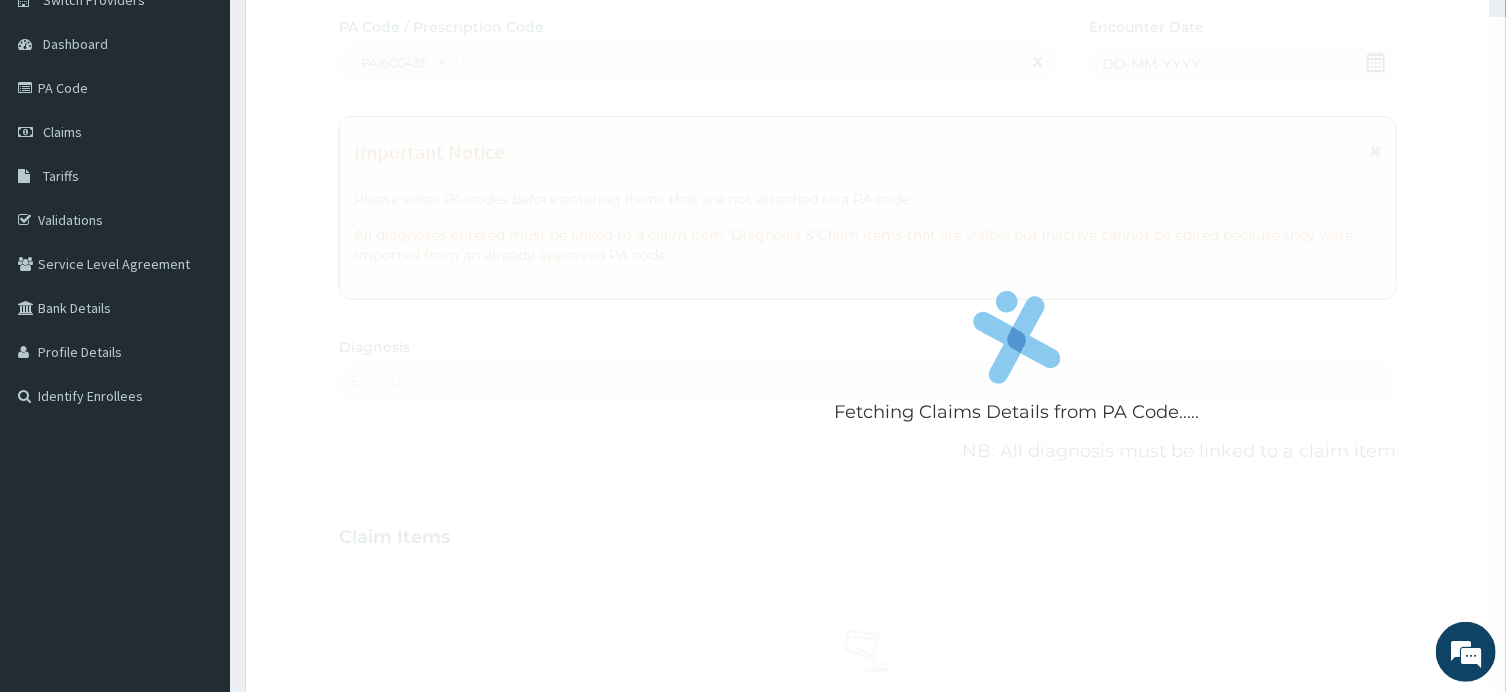 type 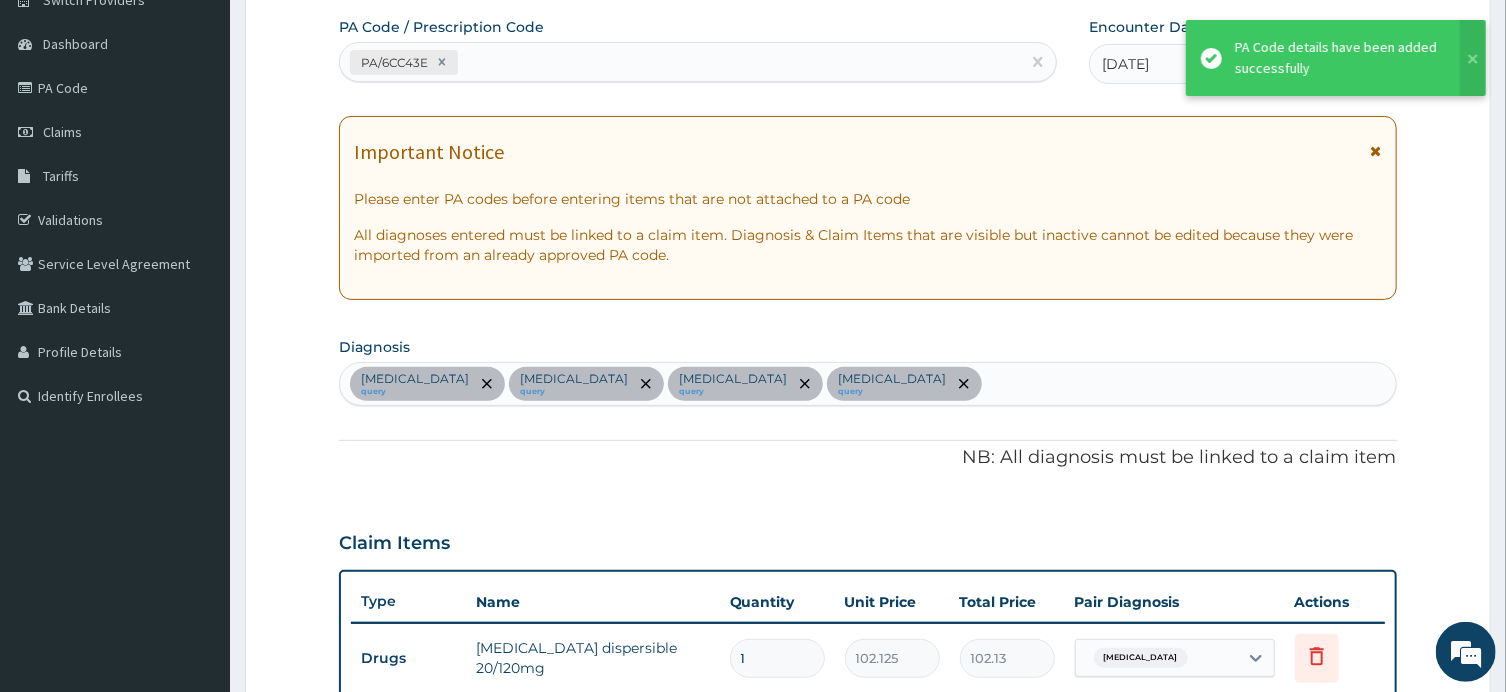 scroll, scrollTop: 1243, scrollLeft: 0, axis: vertical 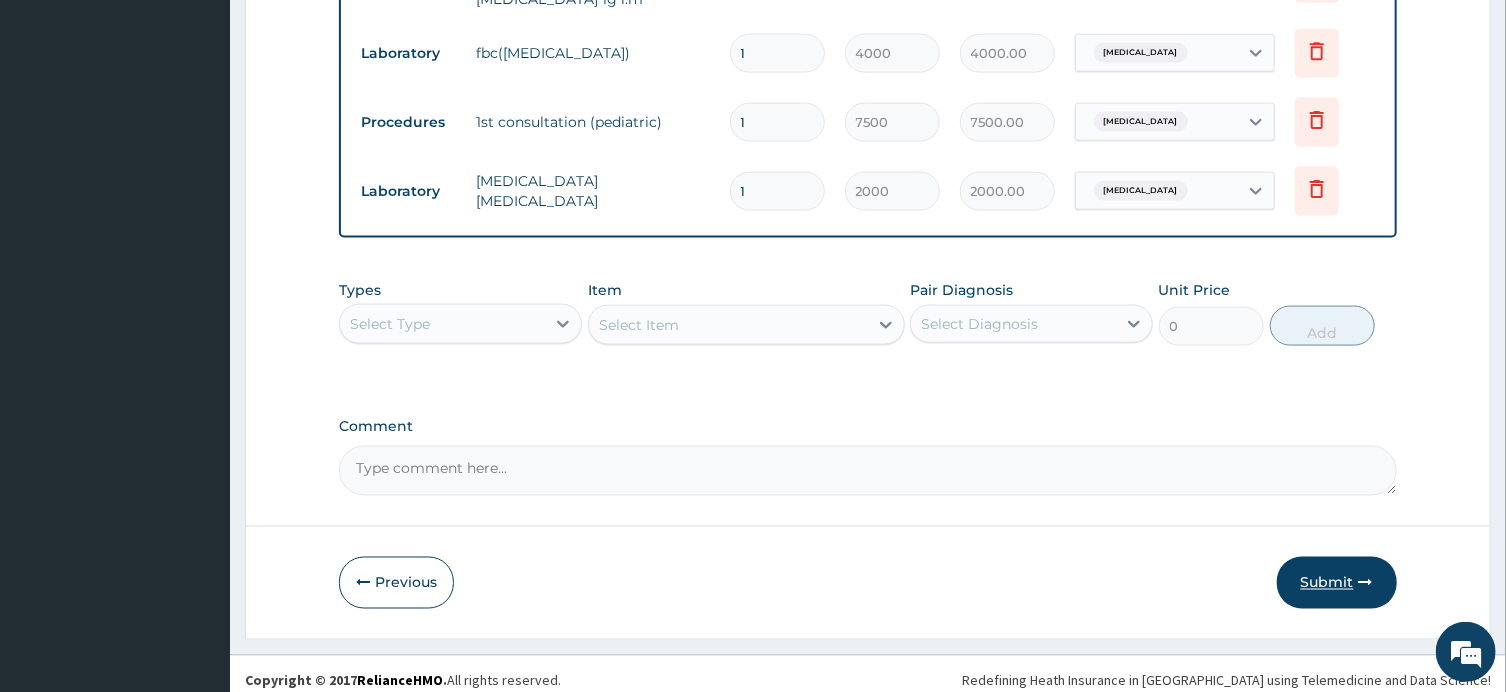 click on "Submit" at bounding box center (1337, 583) 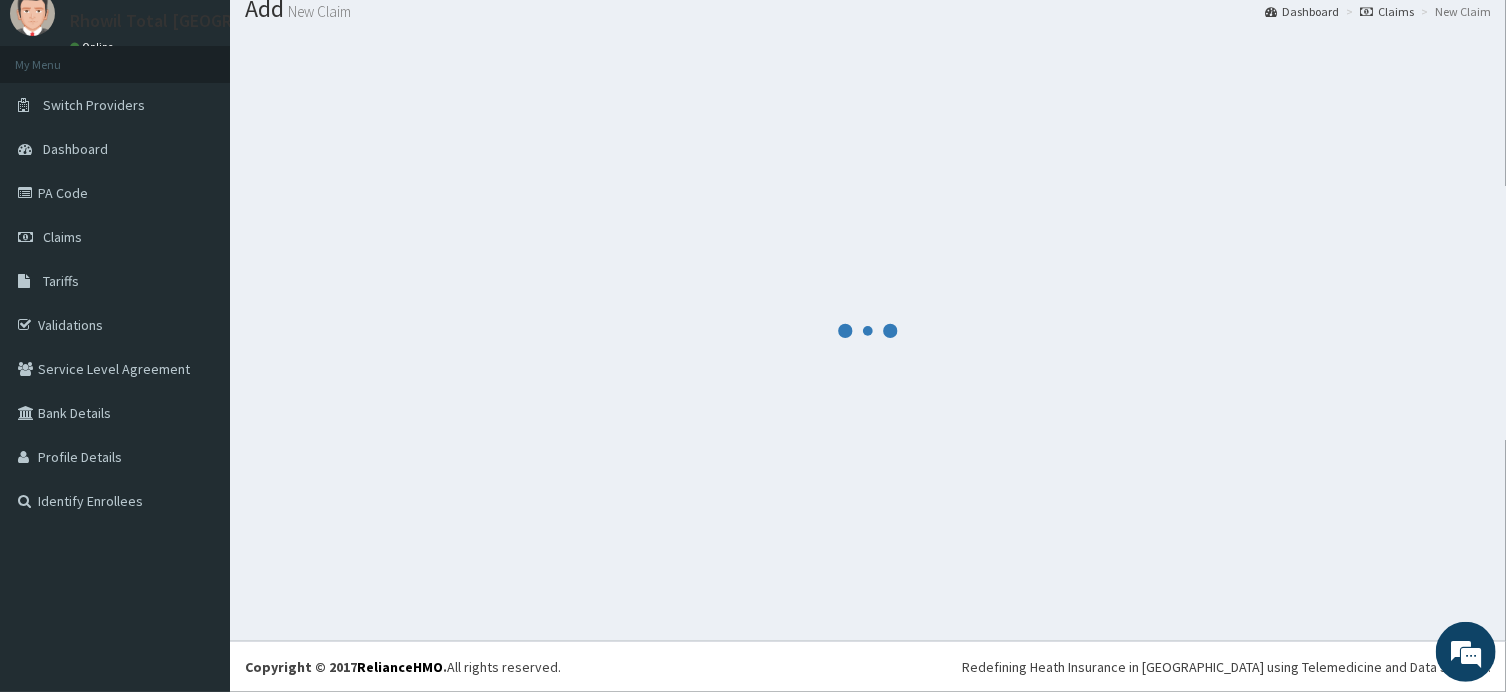 scroll, scrollTop: 68, scrollLeft: 0, axis: vertical 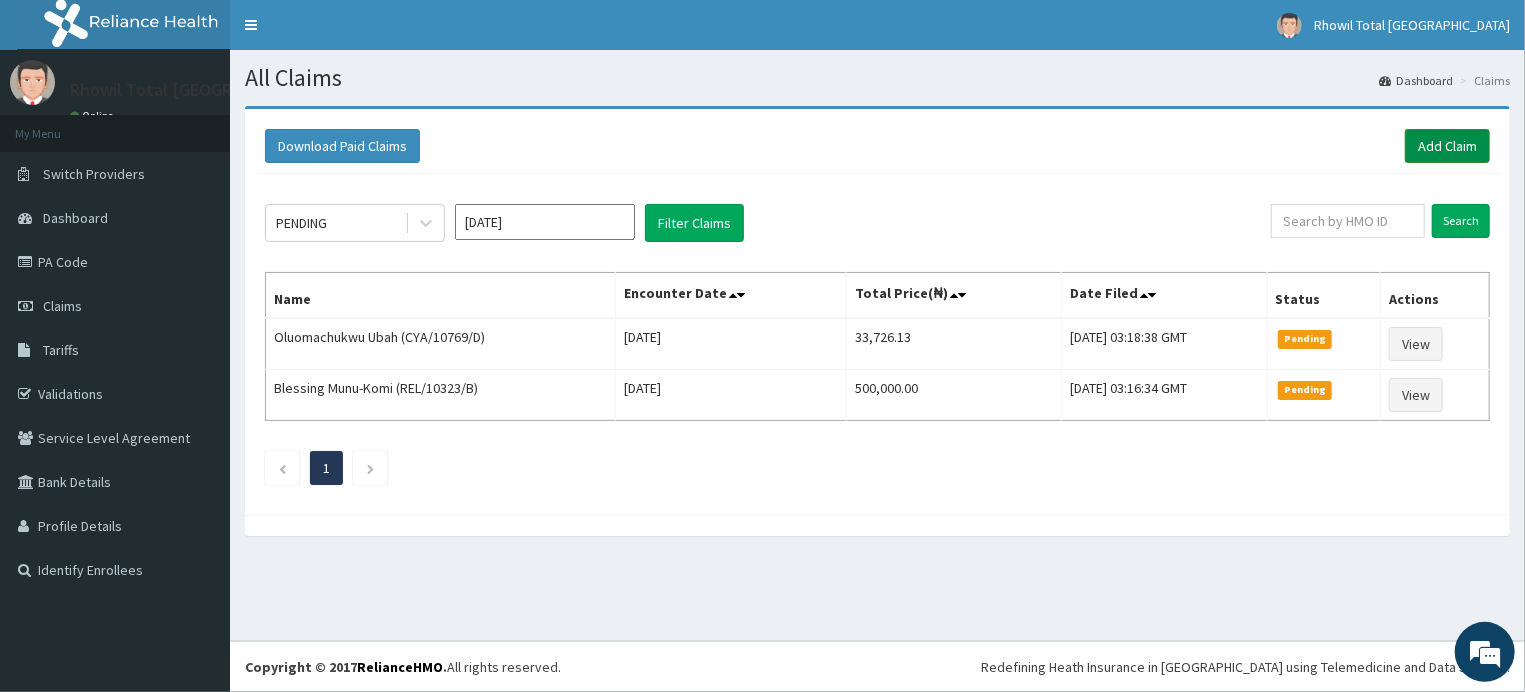 click on "Add Claim" at bounding box center [1447, 146] 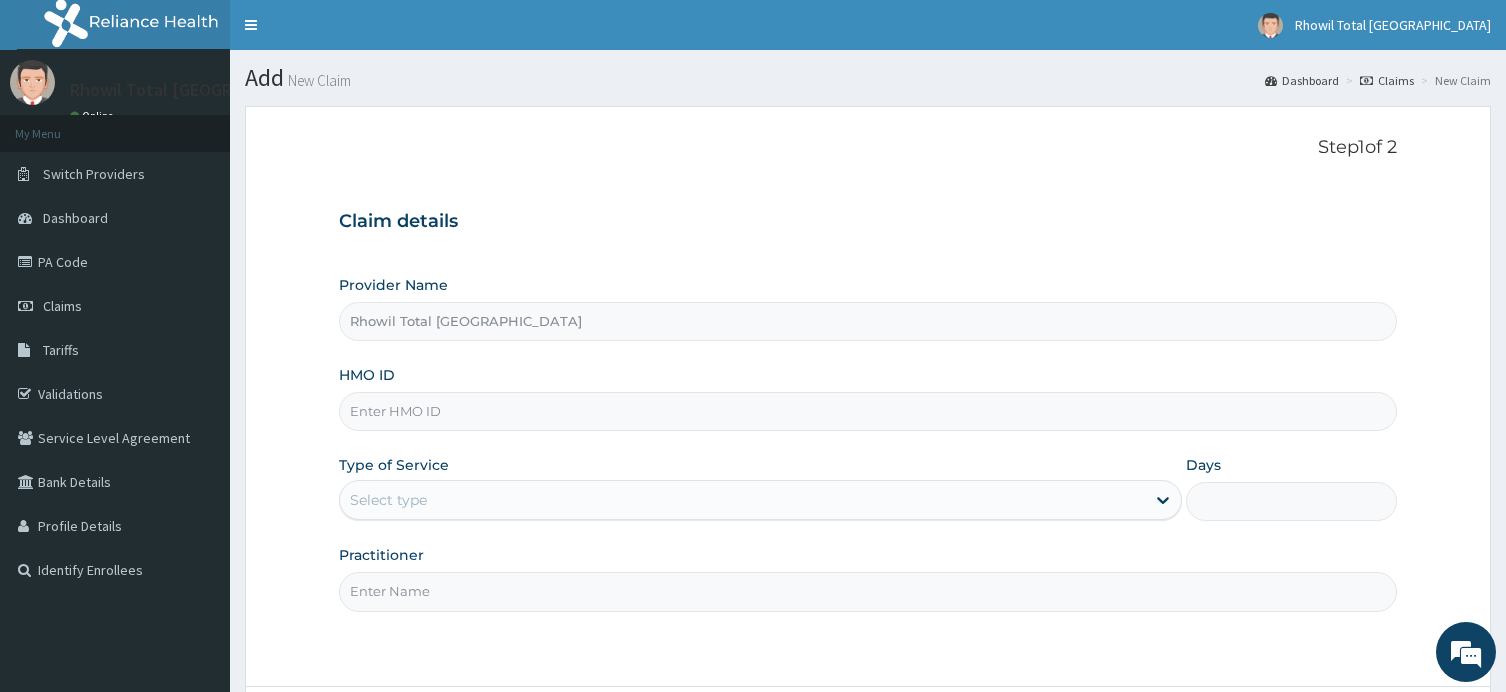 scroll, scrollTop: 0, scrollLeft: 0, axis: both 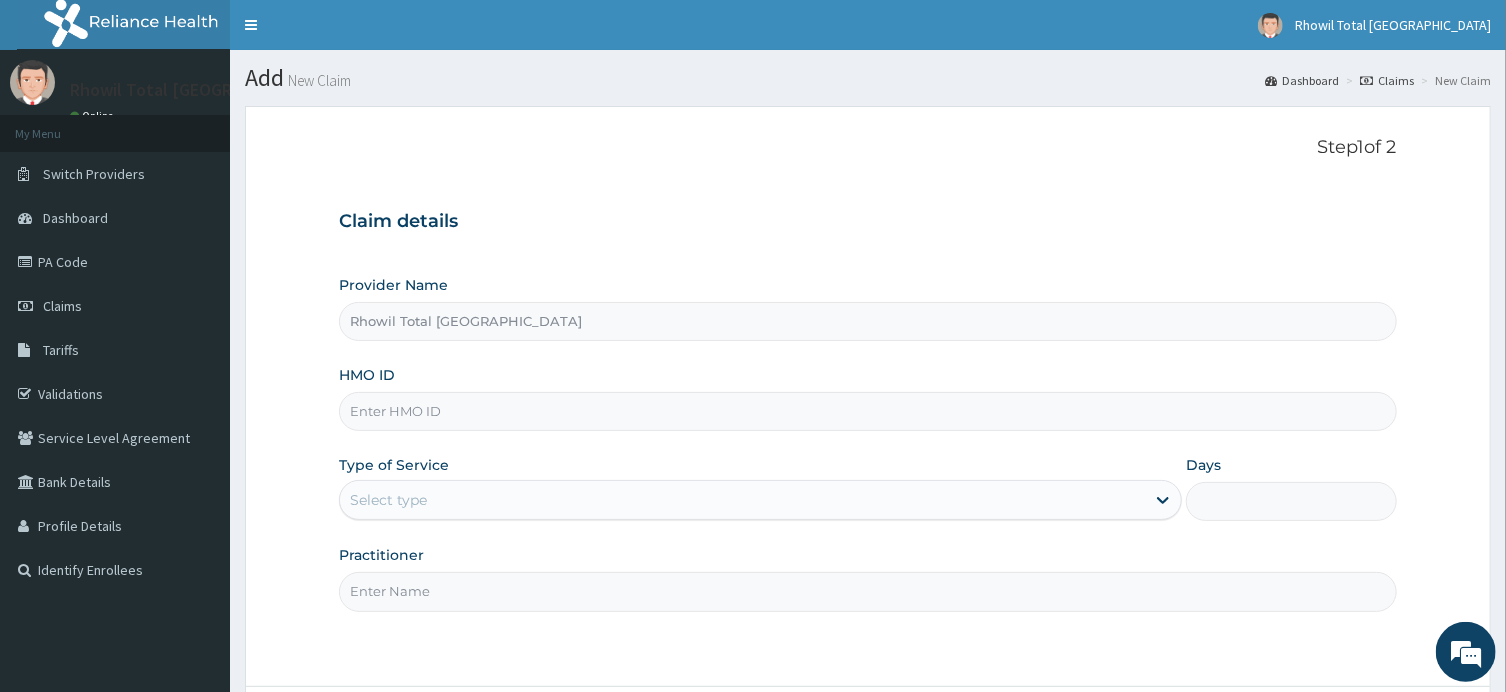 click on "HMO ID" at bounding box center [867, 411] 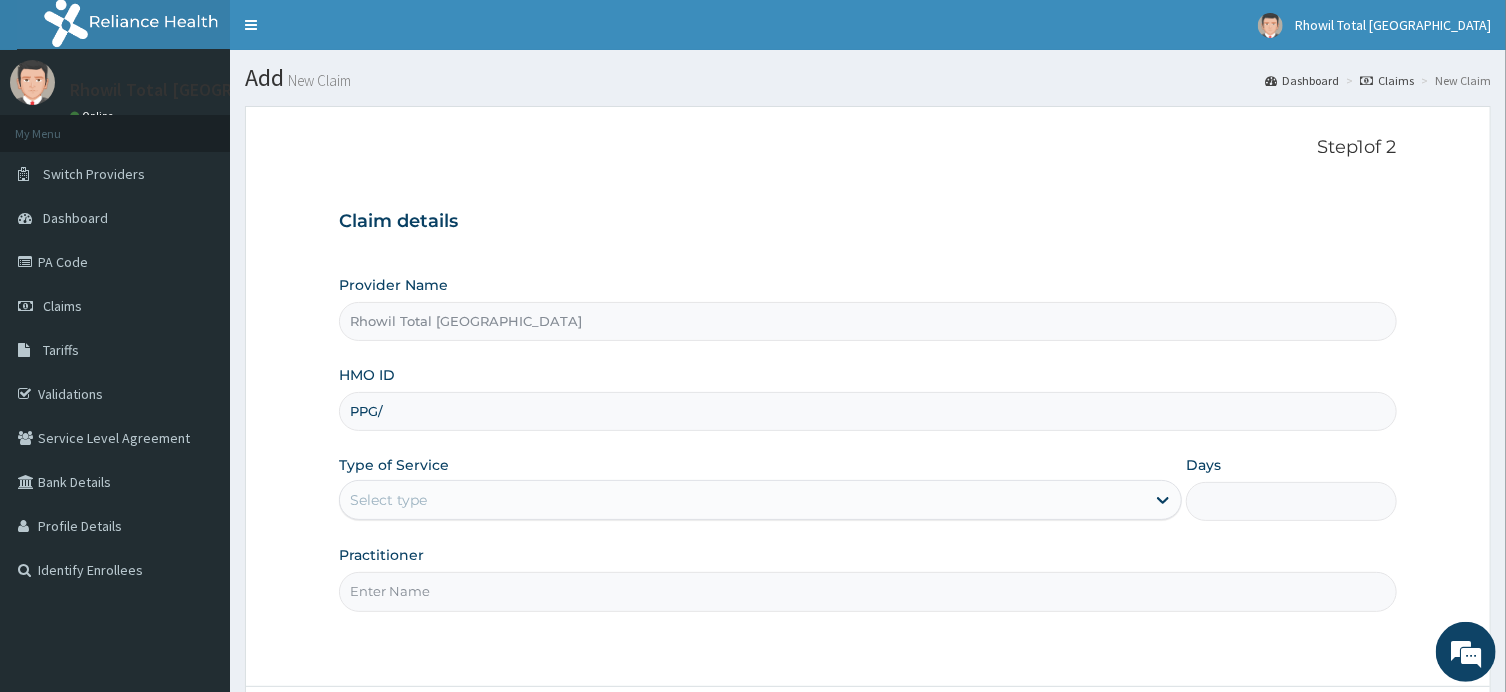scroll, scrollTop: 0, scrollLeft: 0, axis: both 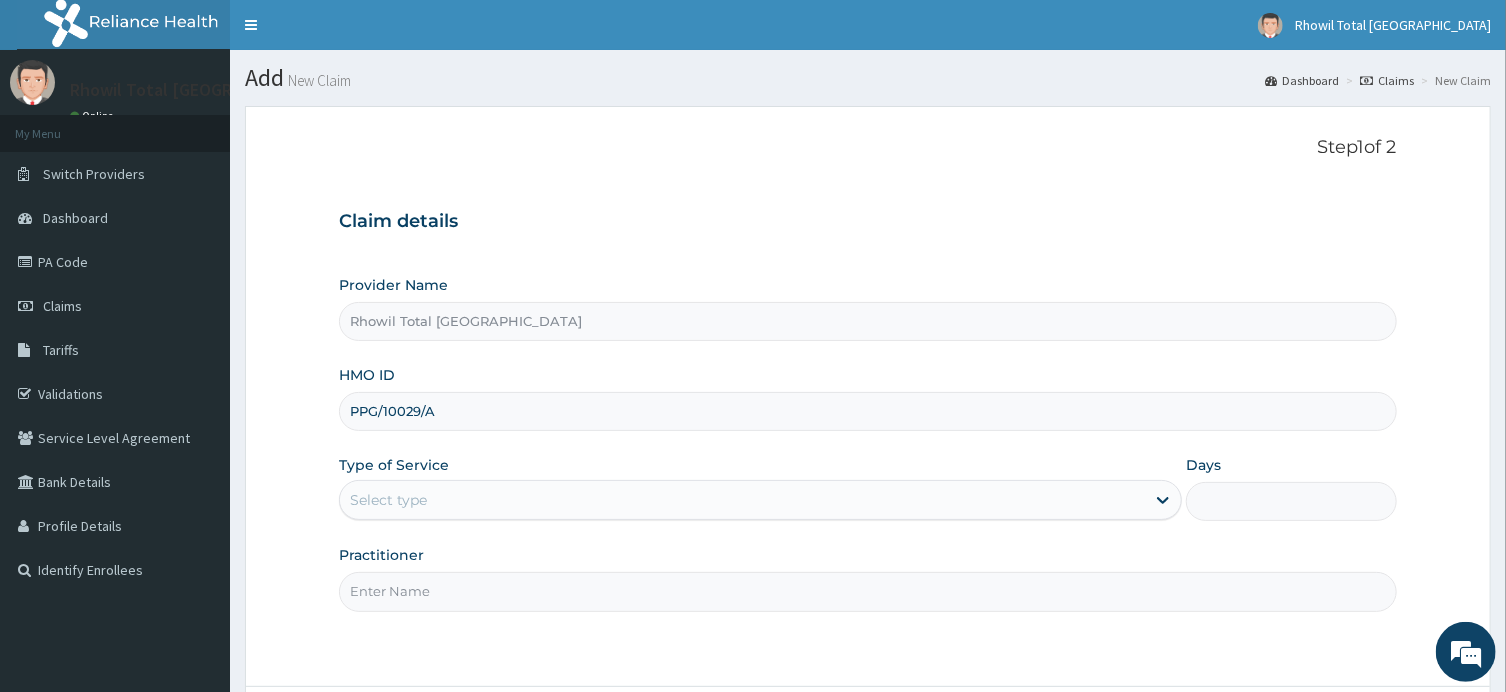 type on "PPG/10029/A" 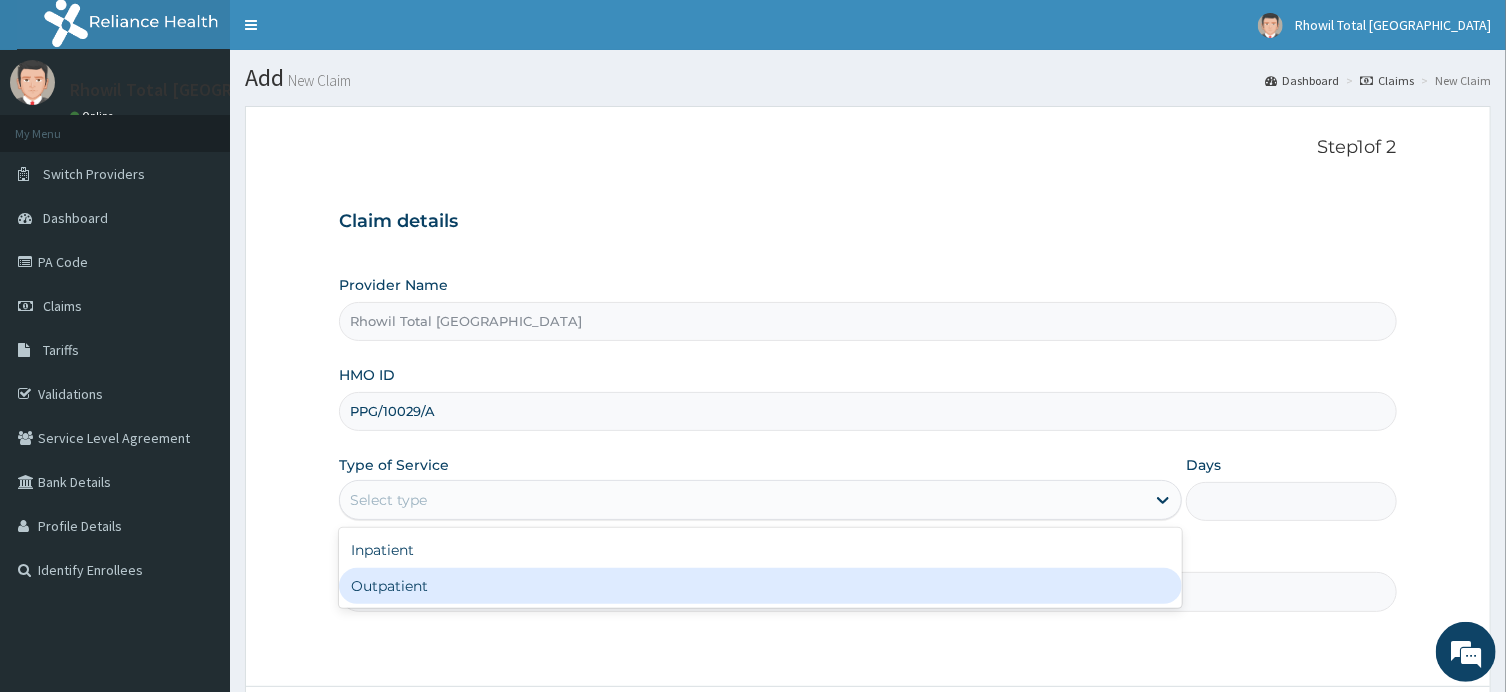 click on "Inpatient Outpatient" at bounding box center [760, 568] 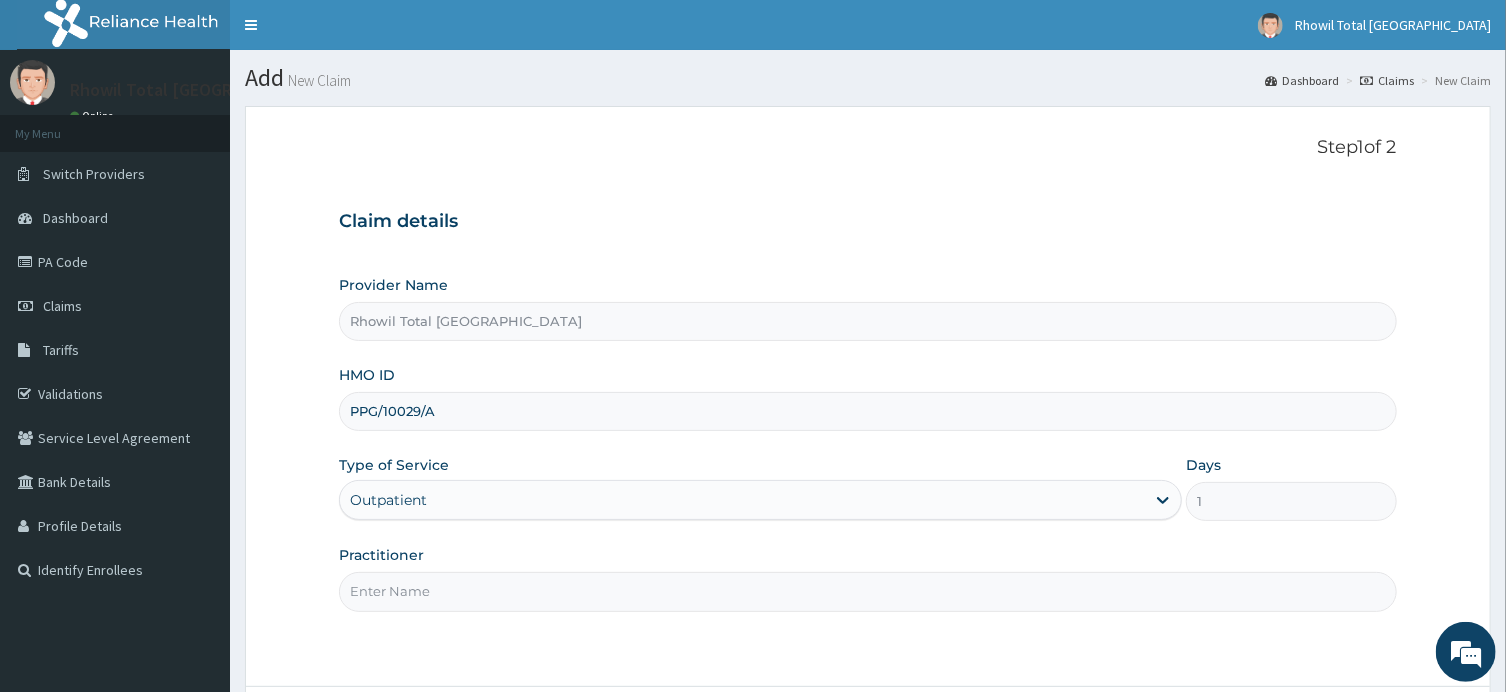 click on "Practitioner" at bounding box center (867, 591) 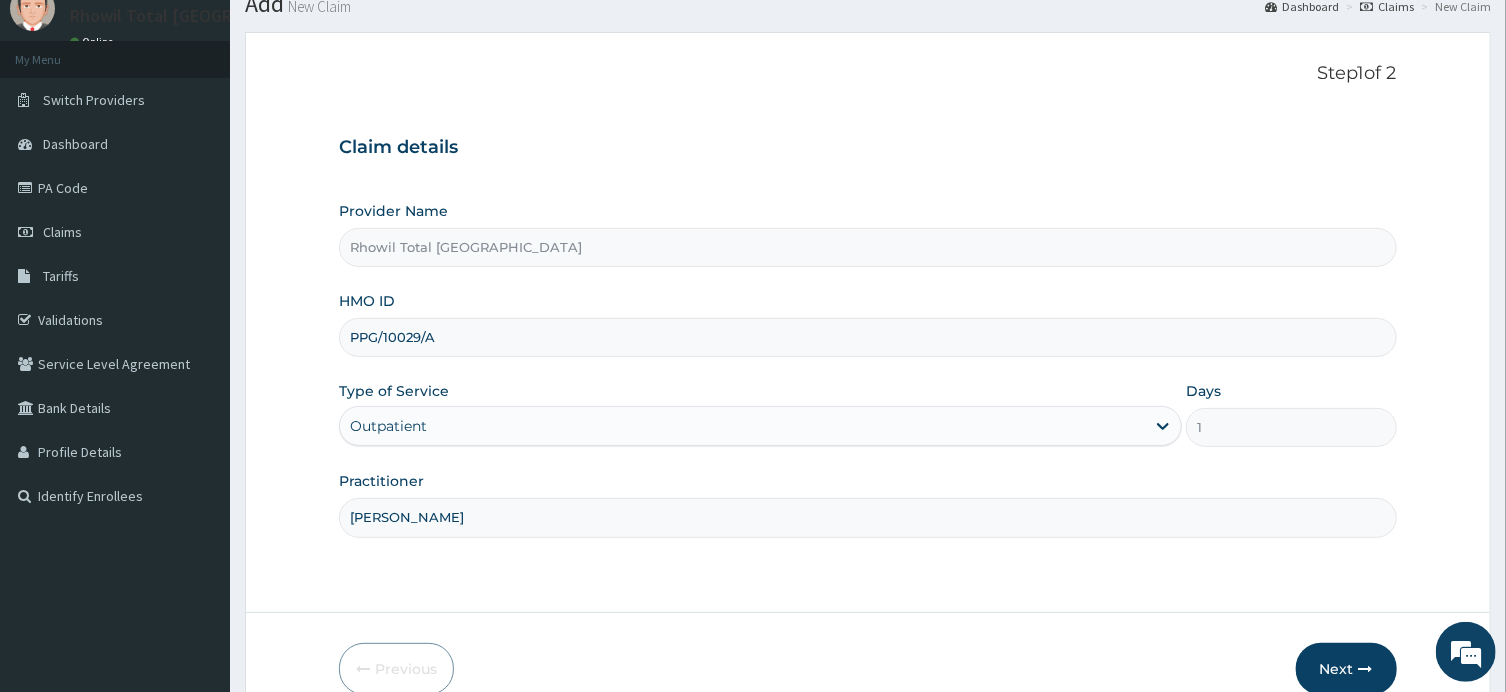 scroll, scrollTop: 174, scrollLeft: 0, axis: vertical 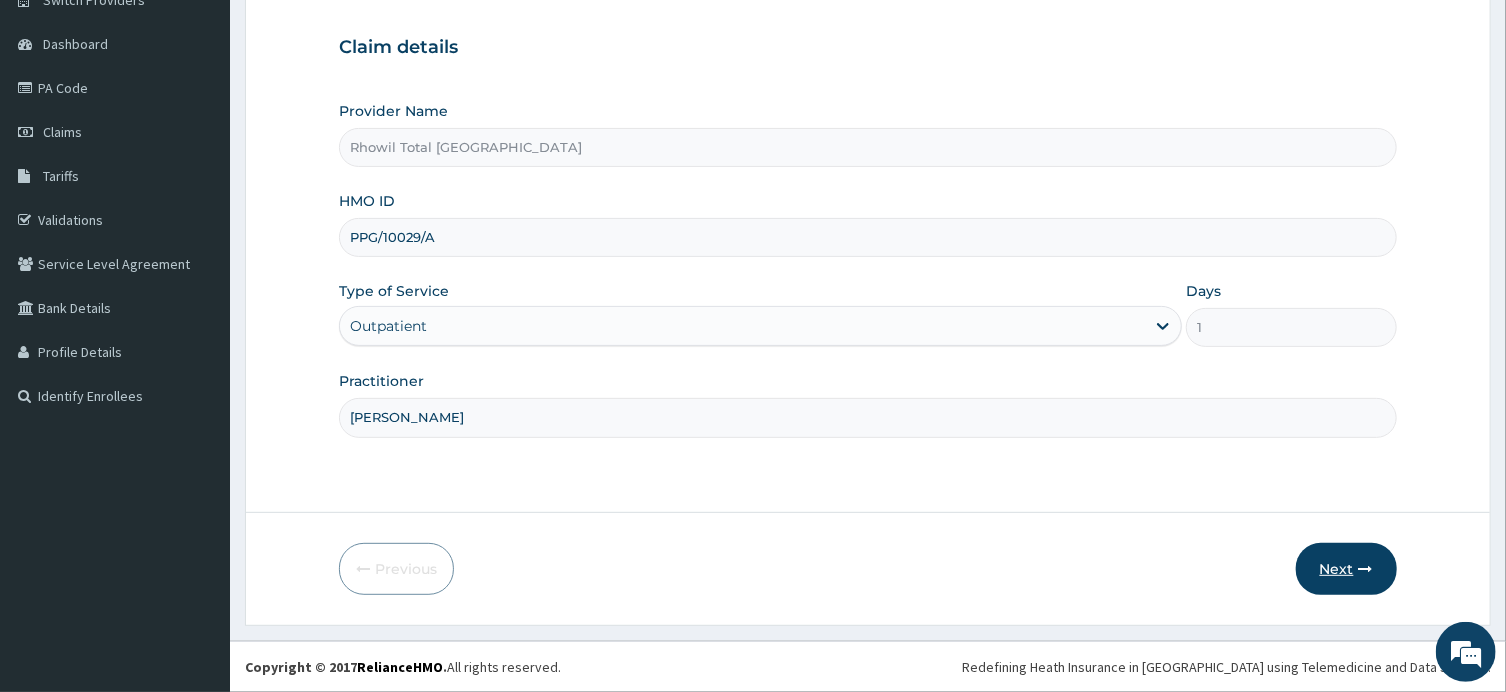 type on "[PERSON_NAME]" 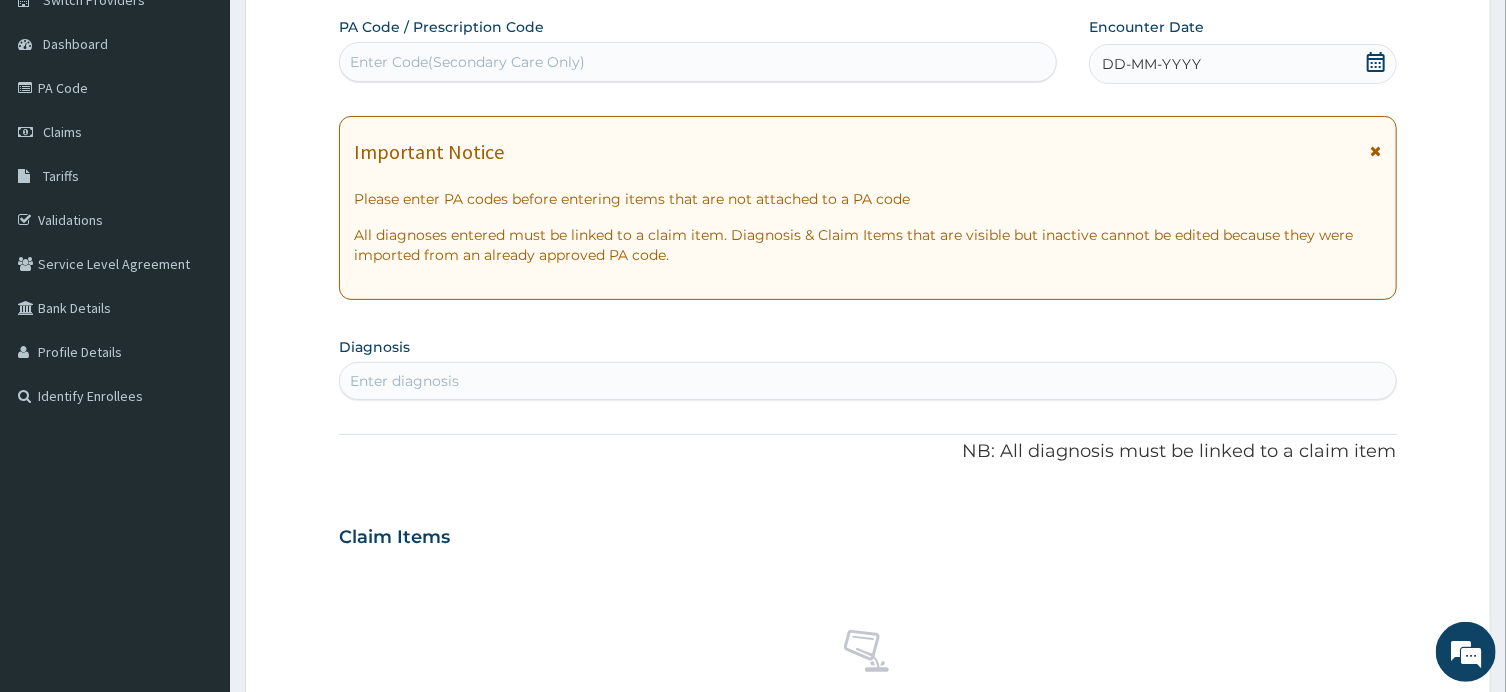 click on "Enter Code(Secondary Care Only)" at bounding box center [698, 62] 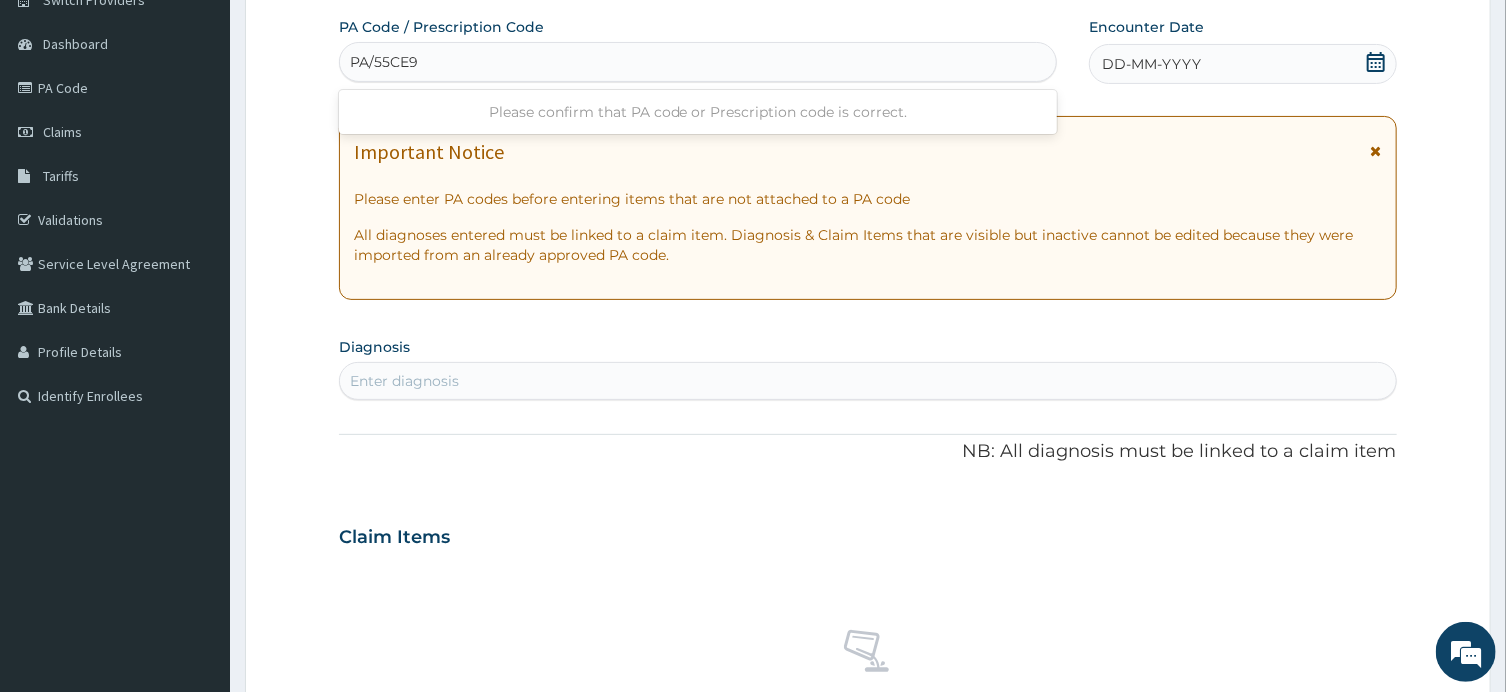 type on "PA/55CE99" 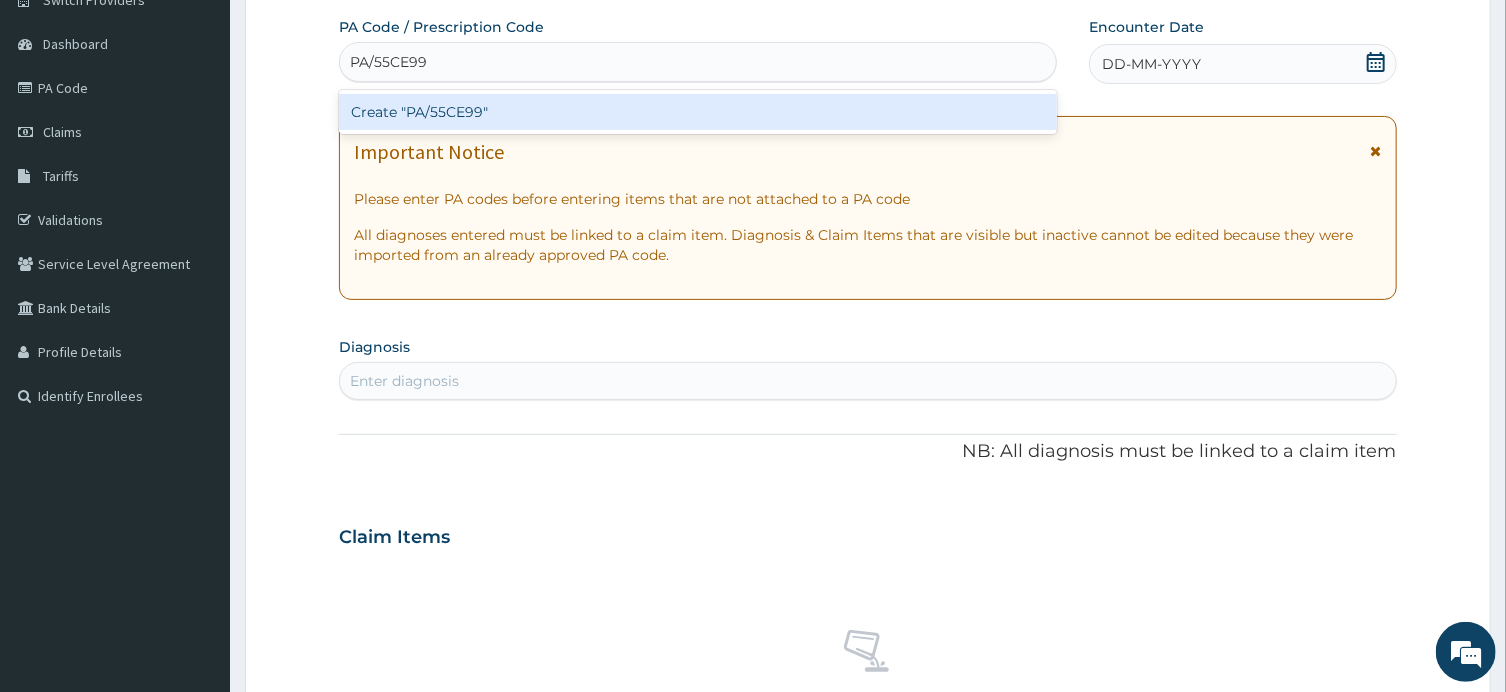click on "Create "PA/55CE99"" at bounding box center (698, 112) 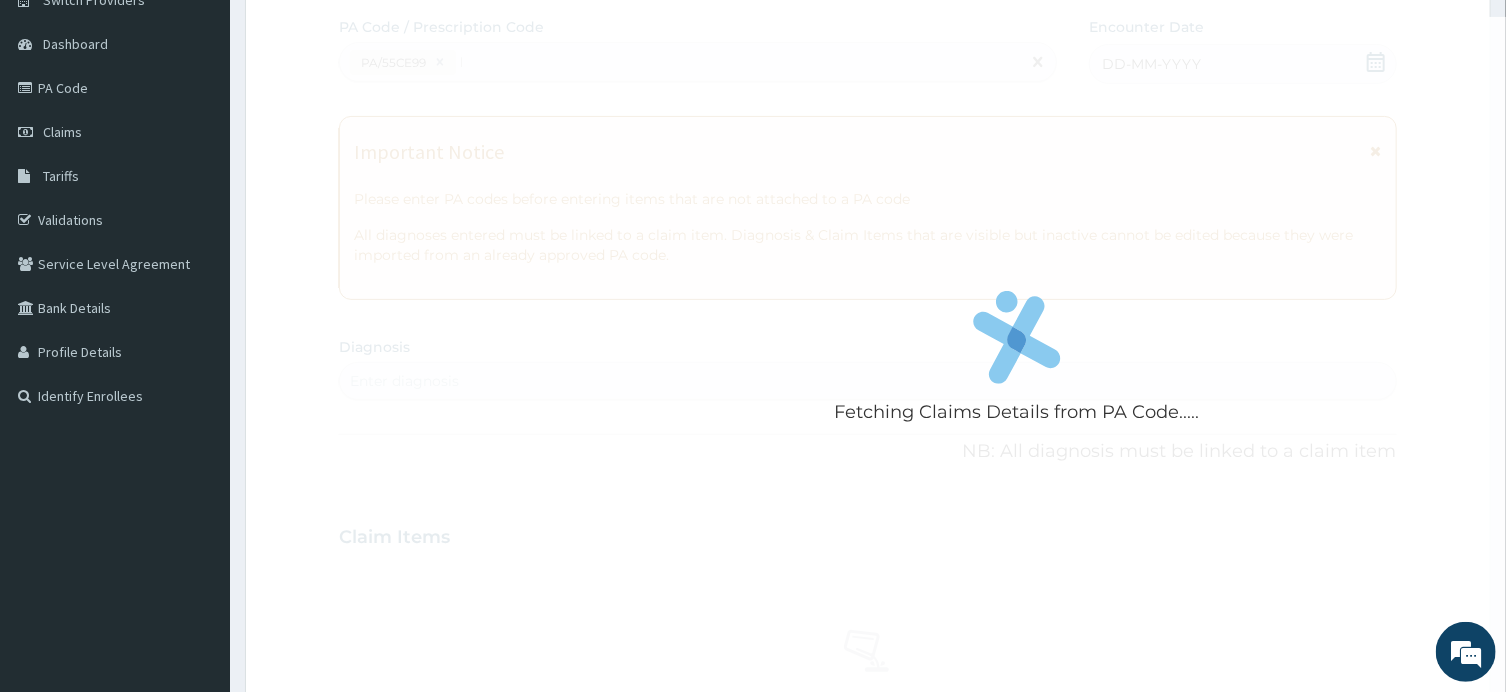 type 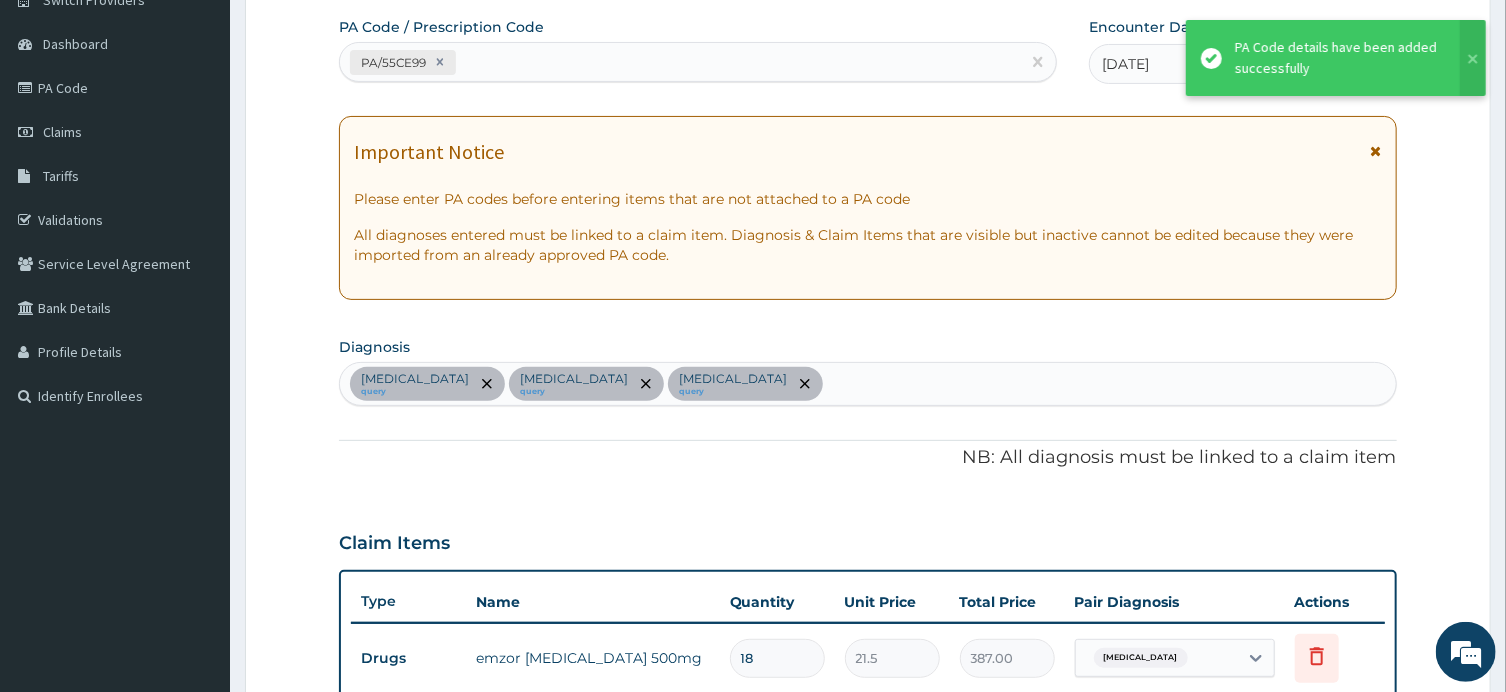 scroll, scrollTop: 1036, scrollLeft: 0, axis: vertical 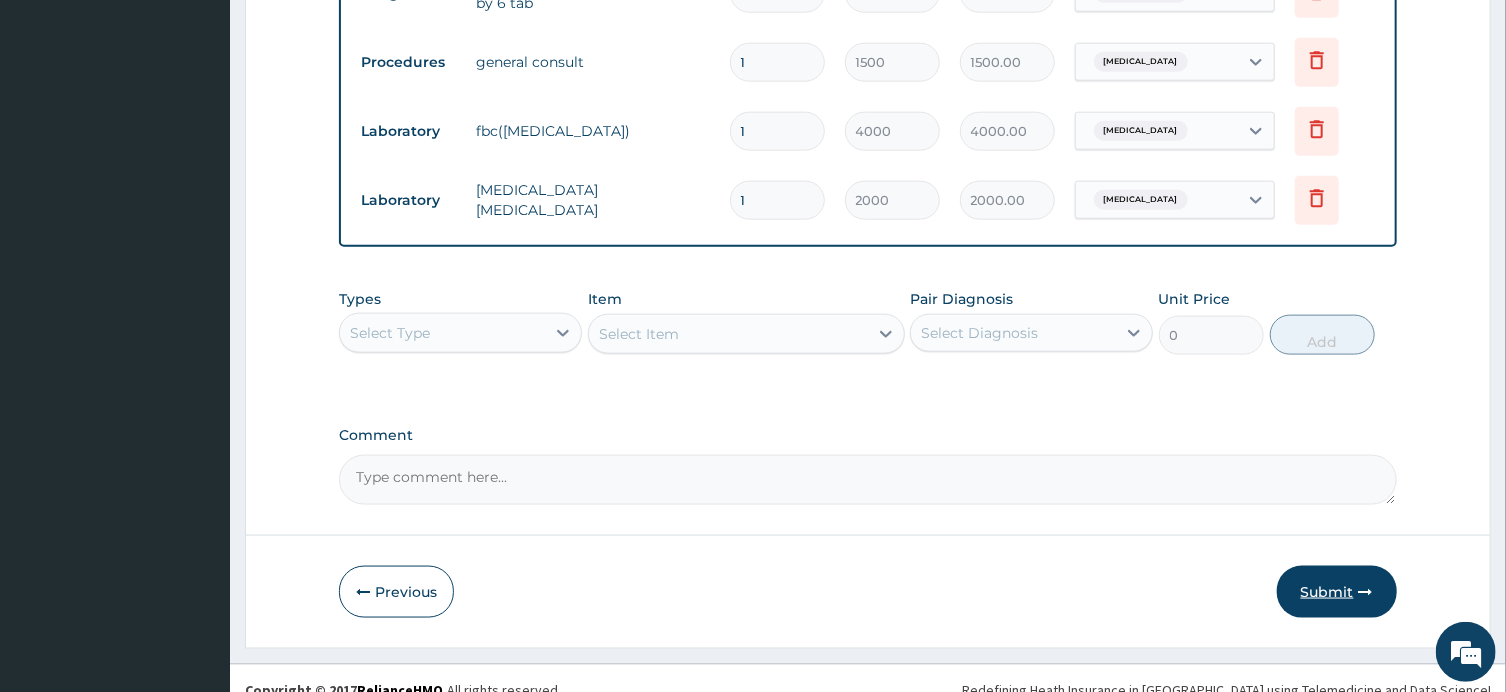 click on "Submit" at bounding box center (1337, 592) 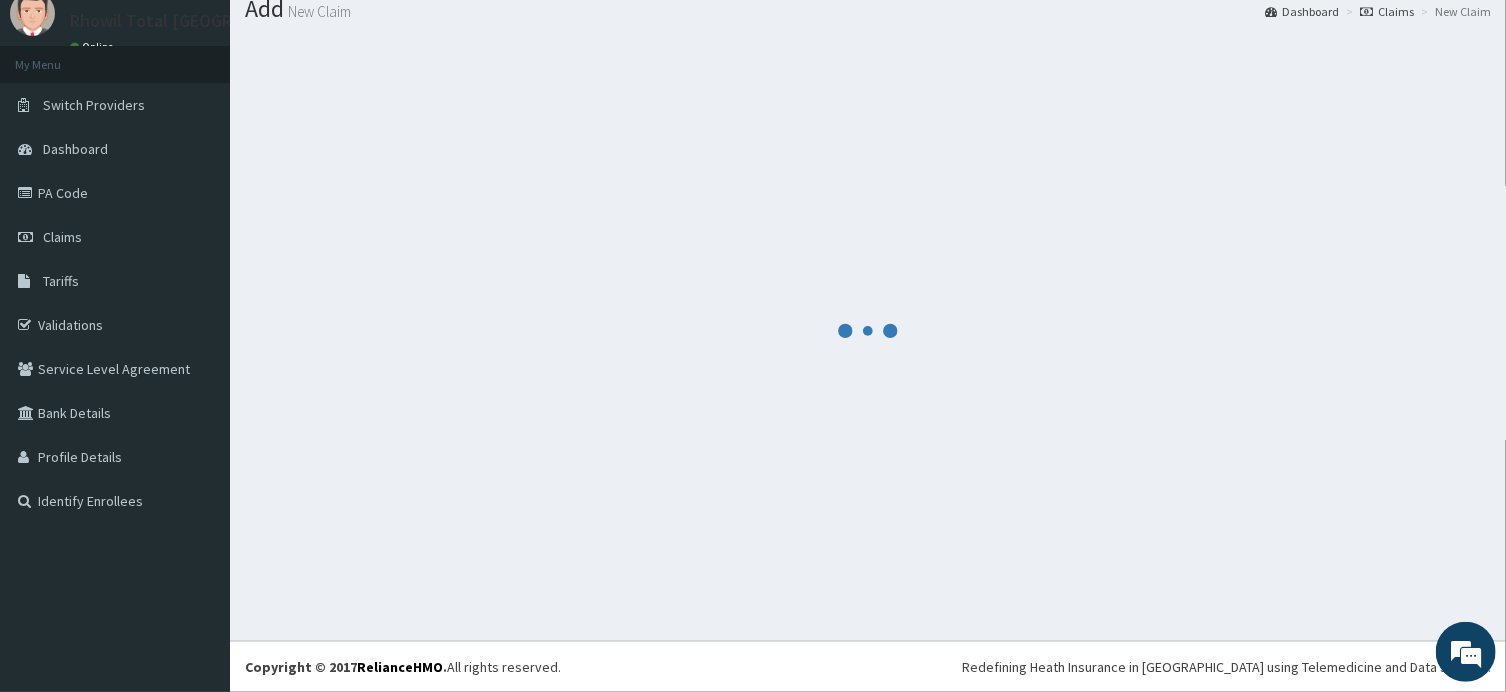 scroll, scrollTop: 68, scrollLeft: 0, axis: vertical 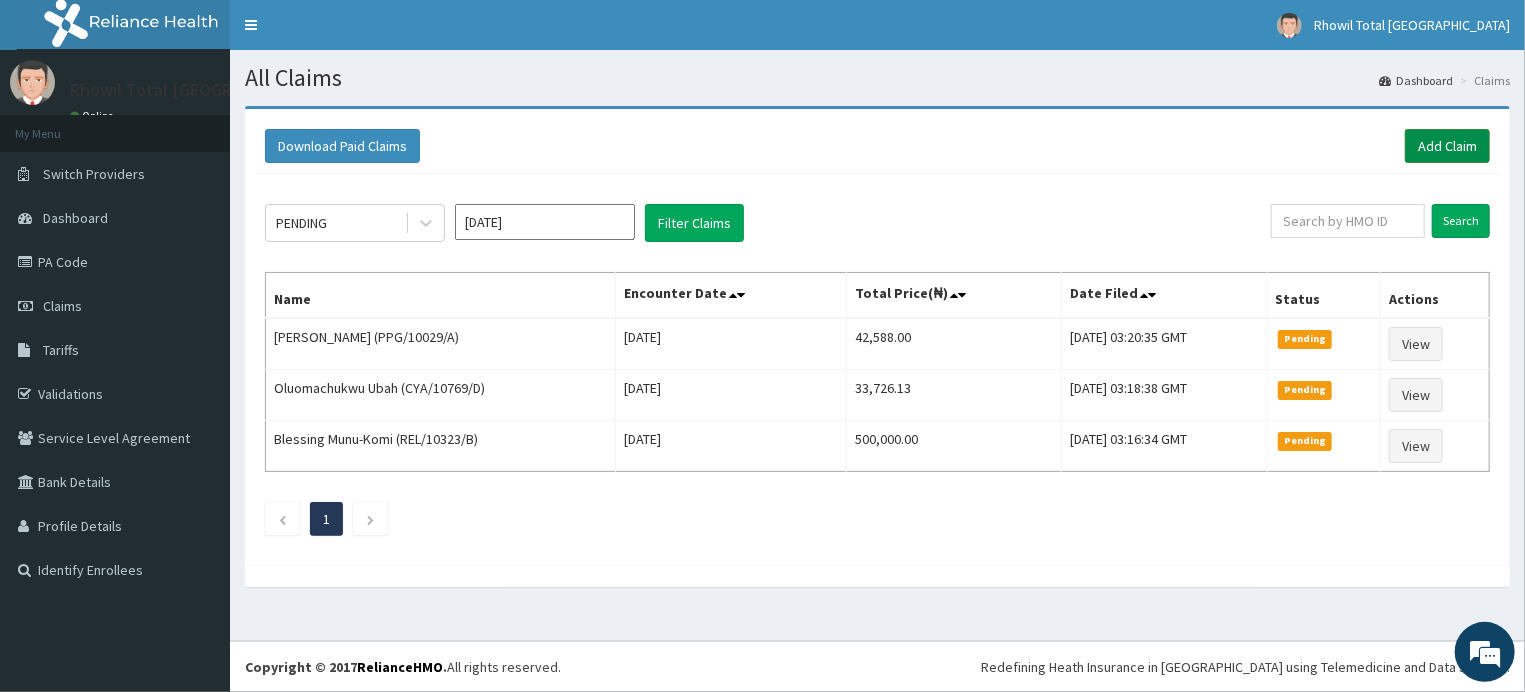 click on "Add Claim" at bounding box center [1447, 146] 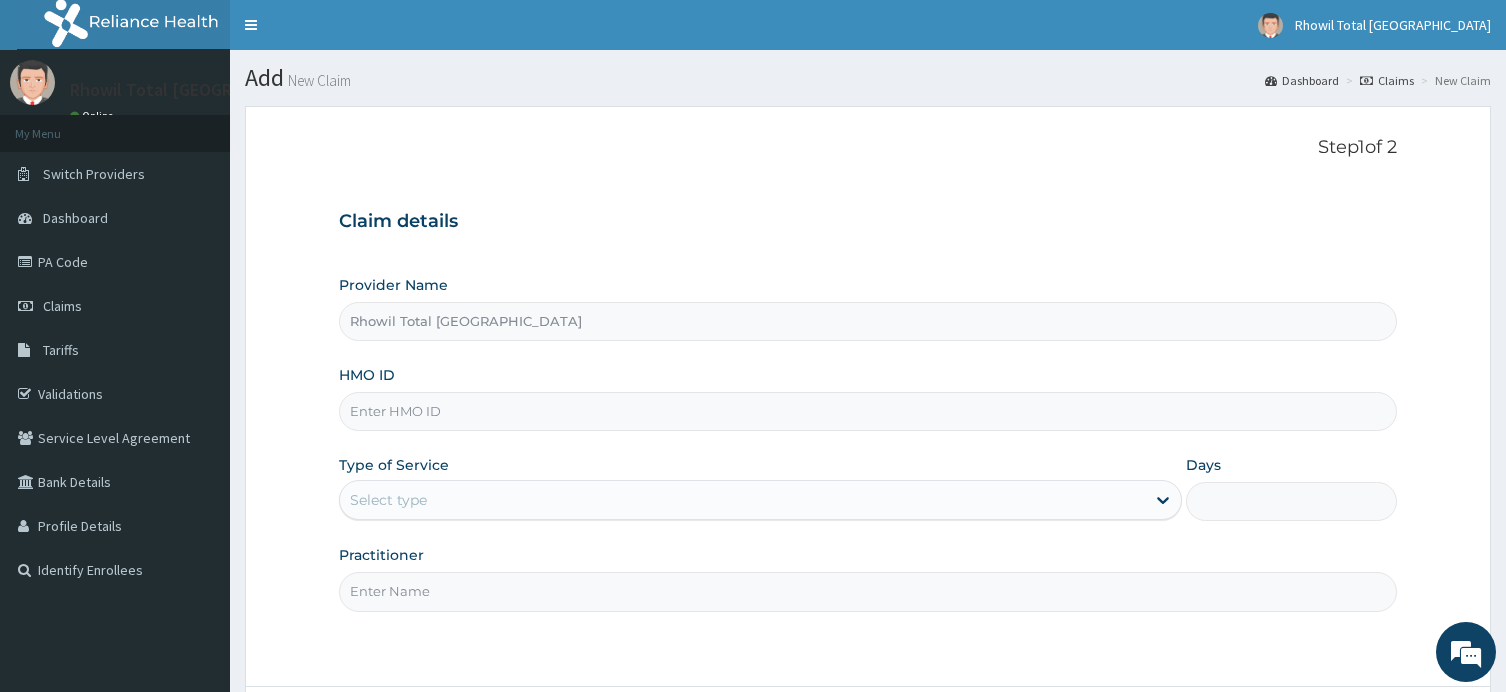 scroll, scrollTop: 0, scrollLeft: 0, axis: both 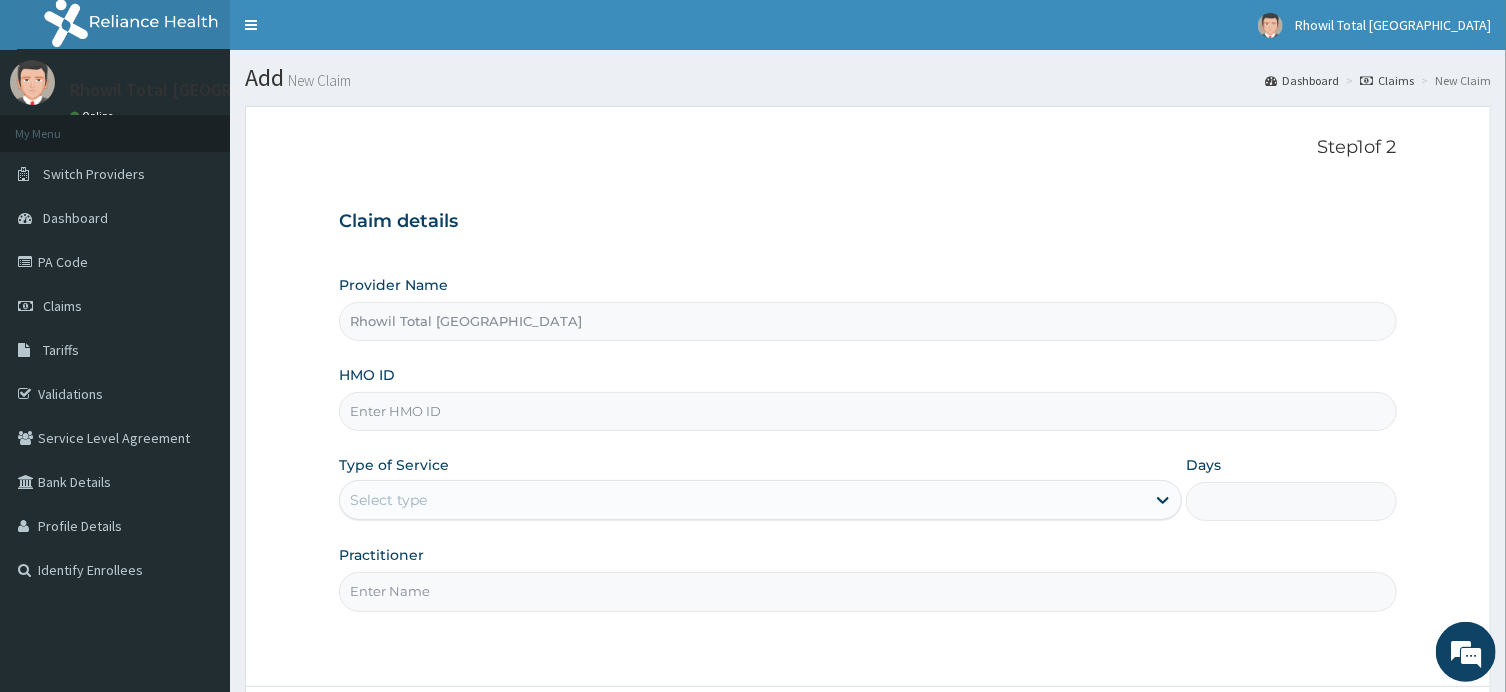 click on "HMO ID" at bounding box center (867, 411) 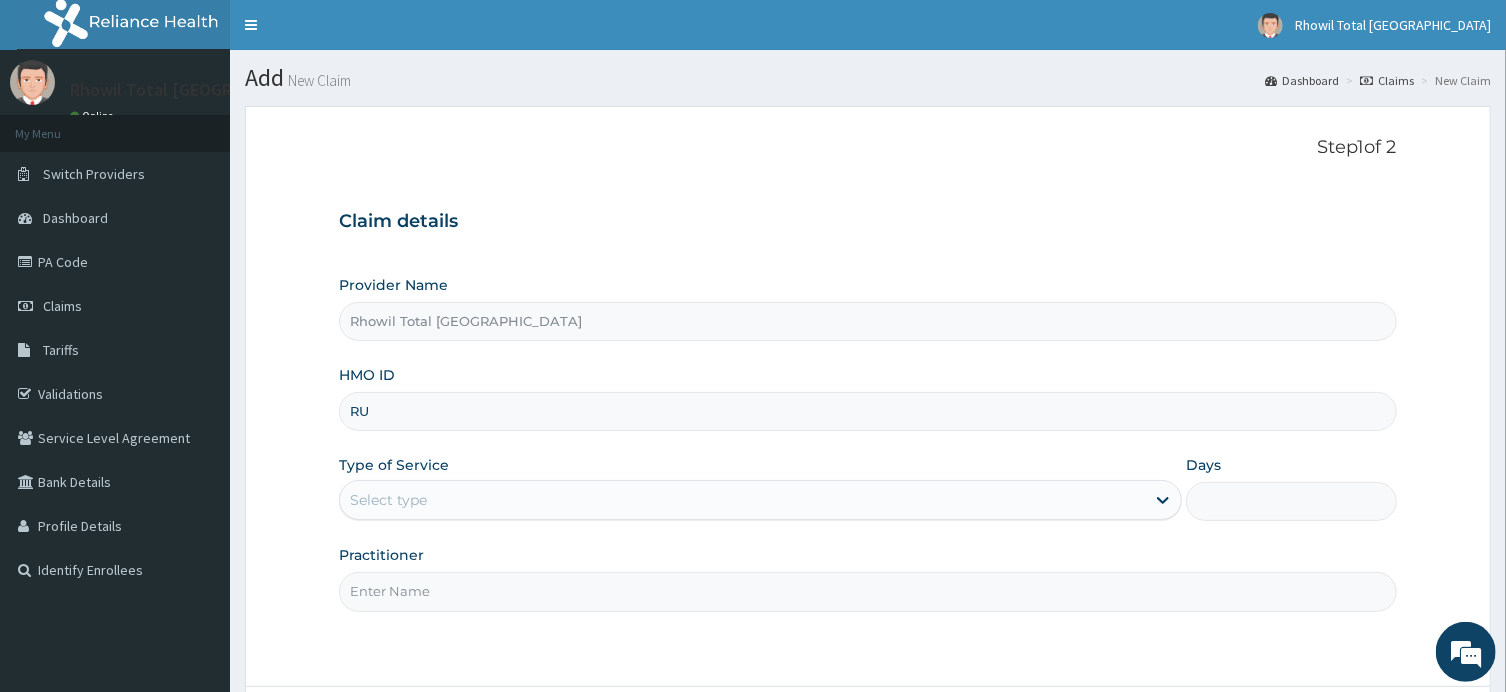 scroll, scrollTop: 0, scrollLeft: 0, axis: both 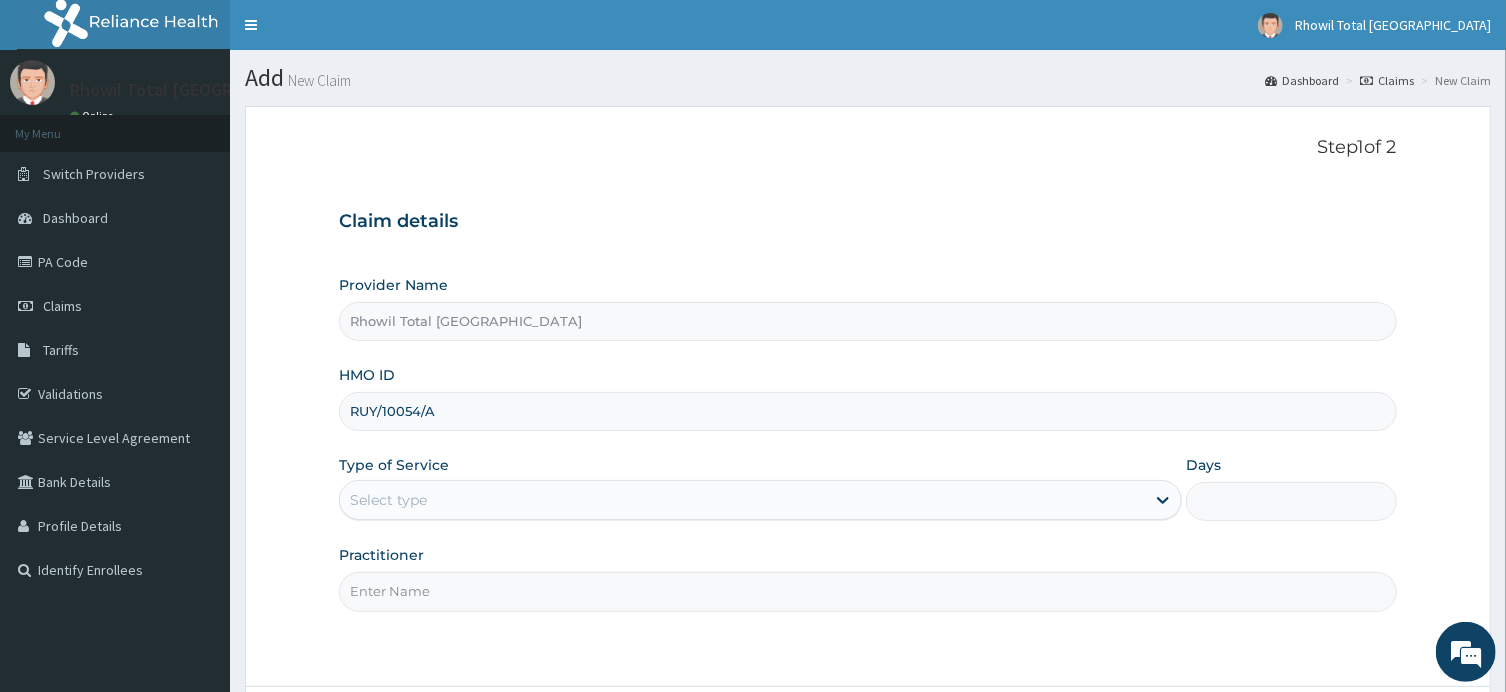 type on "RUY/10054/A" 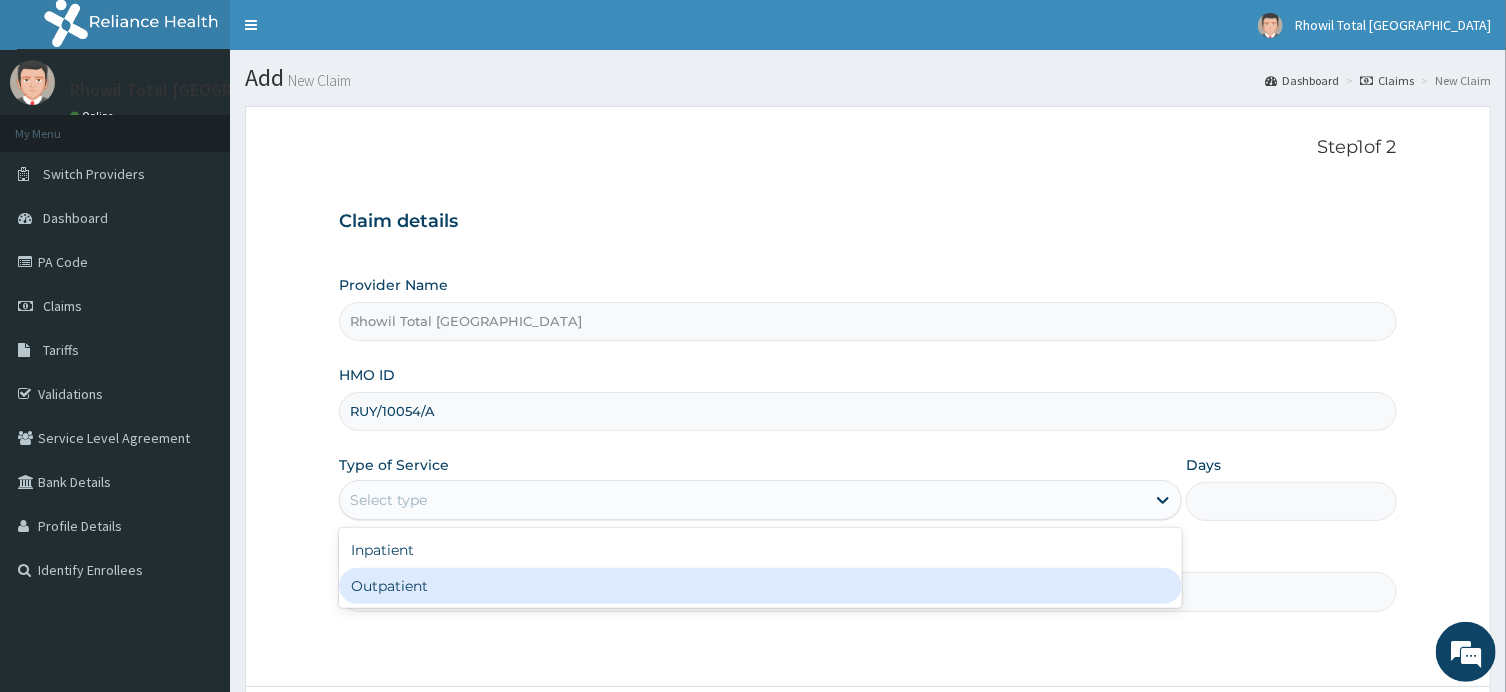 click on "Outpatient" at bounding box center (760, 586) 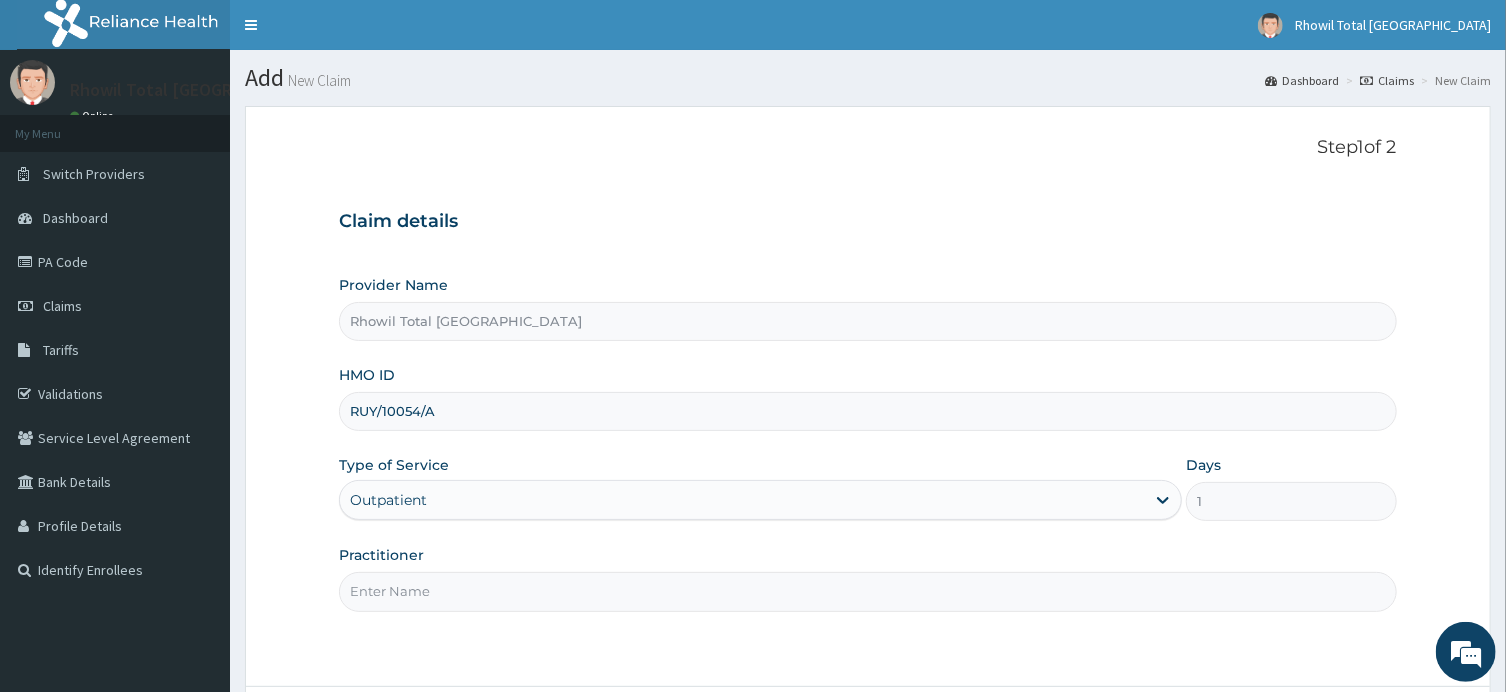 click on "Practitioner" at bounding box center (867, 591) 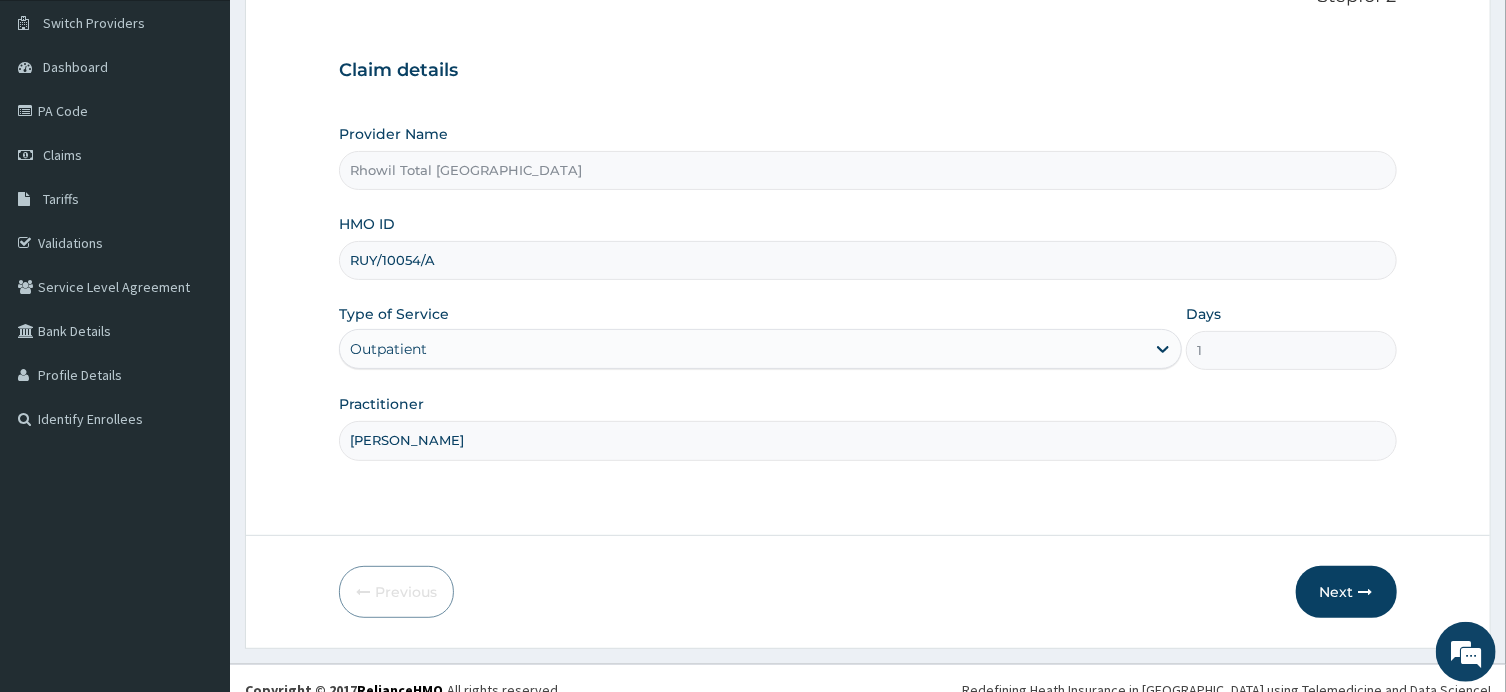 scroll, scrollTop: 174, scrollLeft: 0, axis: vertical 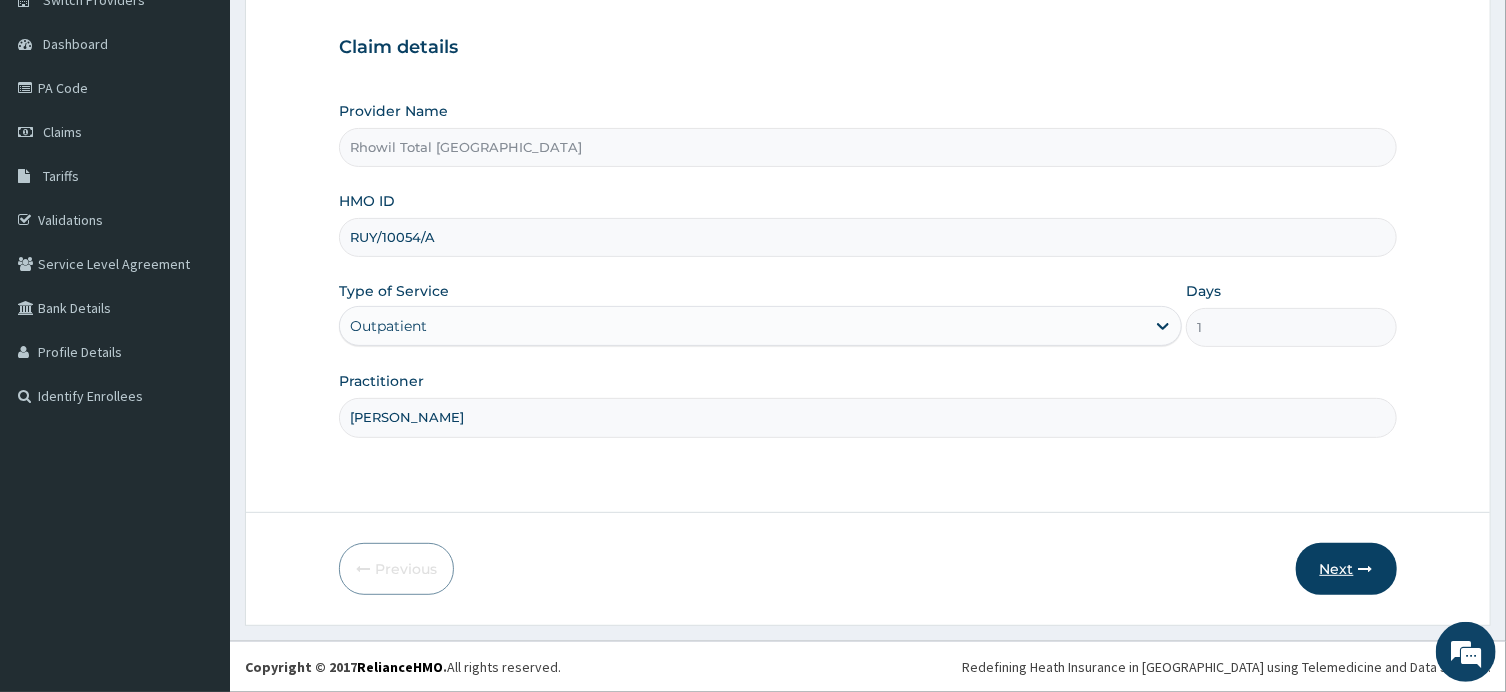 type on "DR ANYOGU" 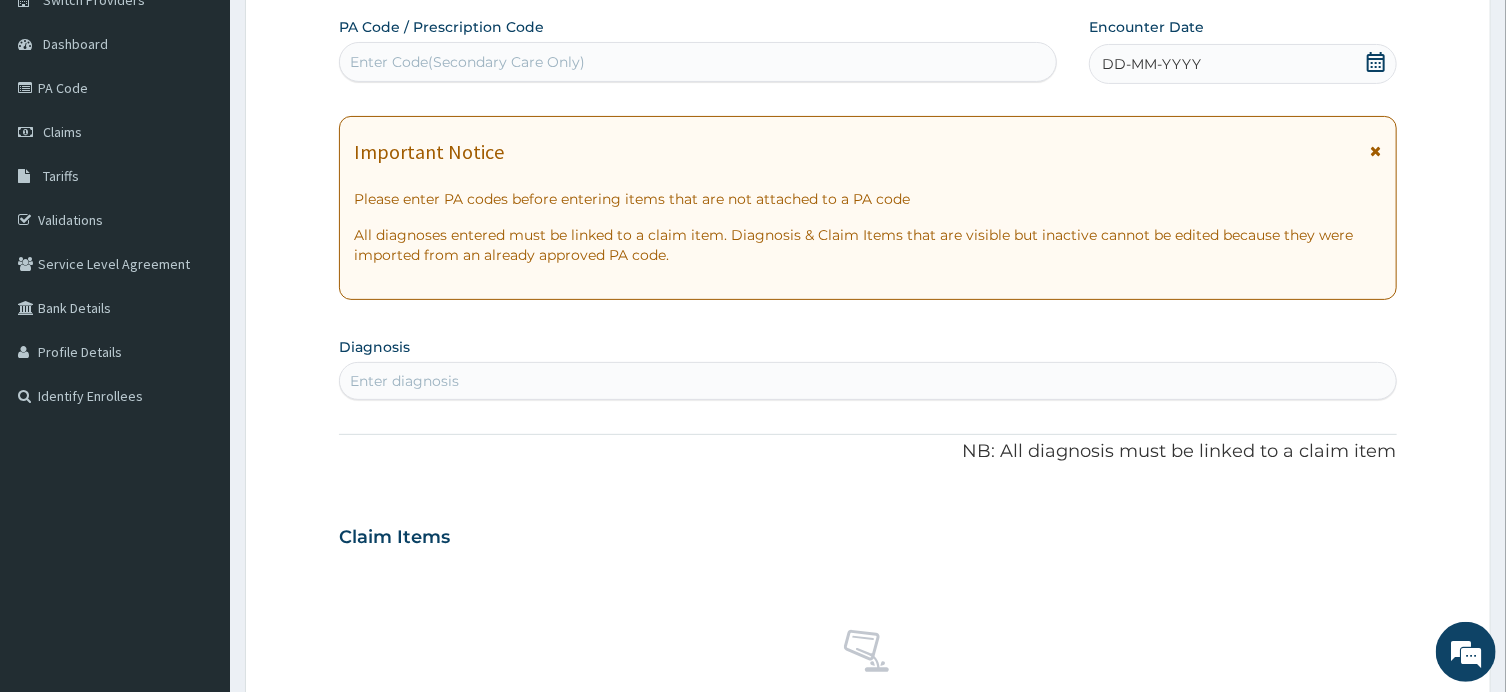 click on "Enter Code(Secondary Care Only)" at bounding box center (698, 62) 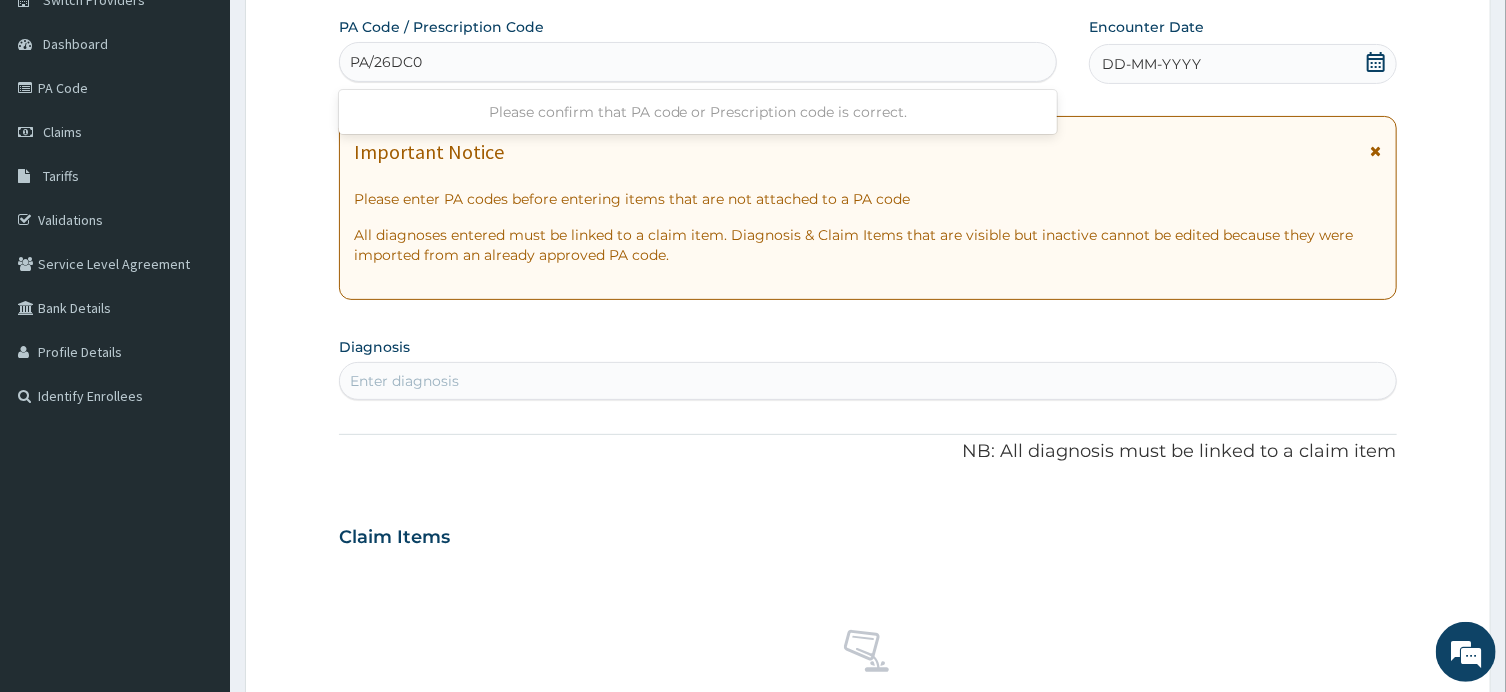 type on "PA/26DC0" 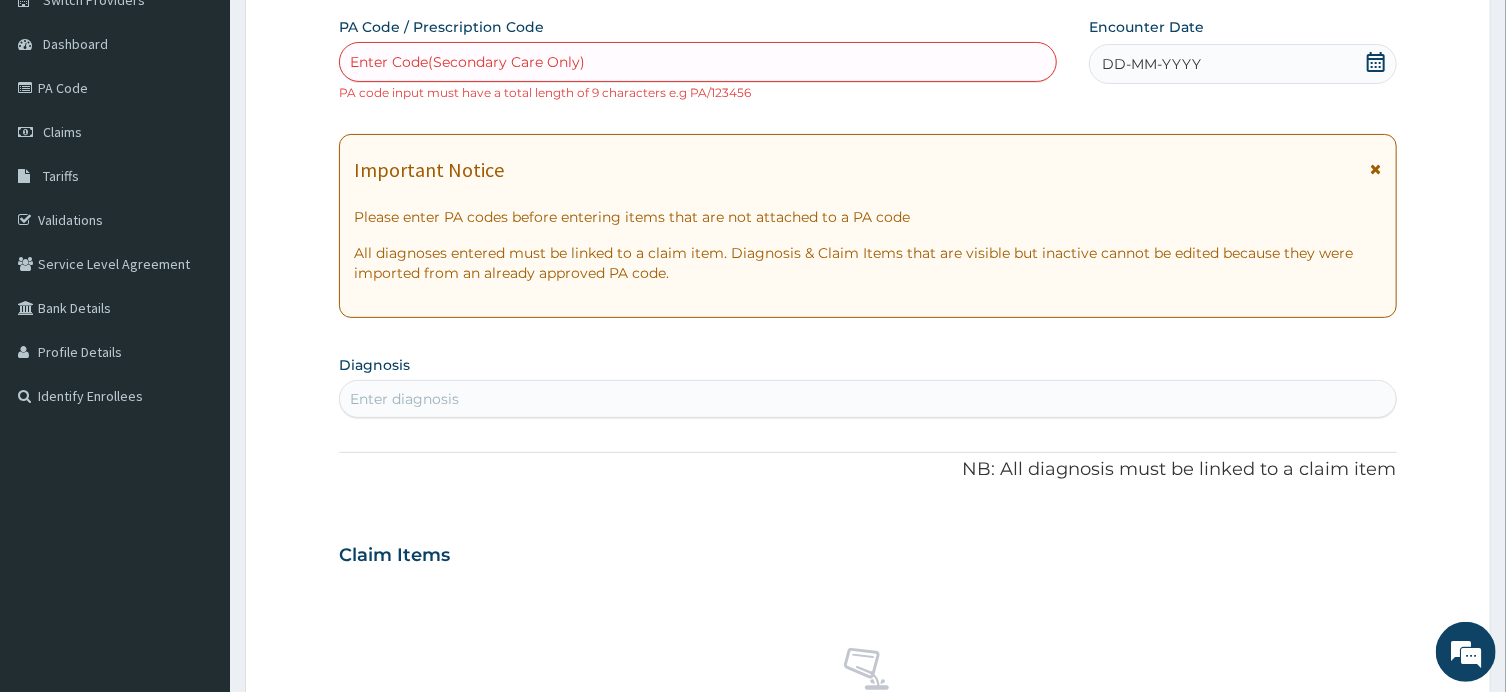 click on "Enter Code(Secondary Care Only)" at bounding box center (698, 62) 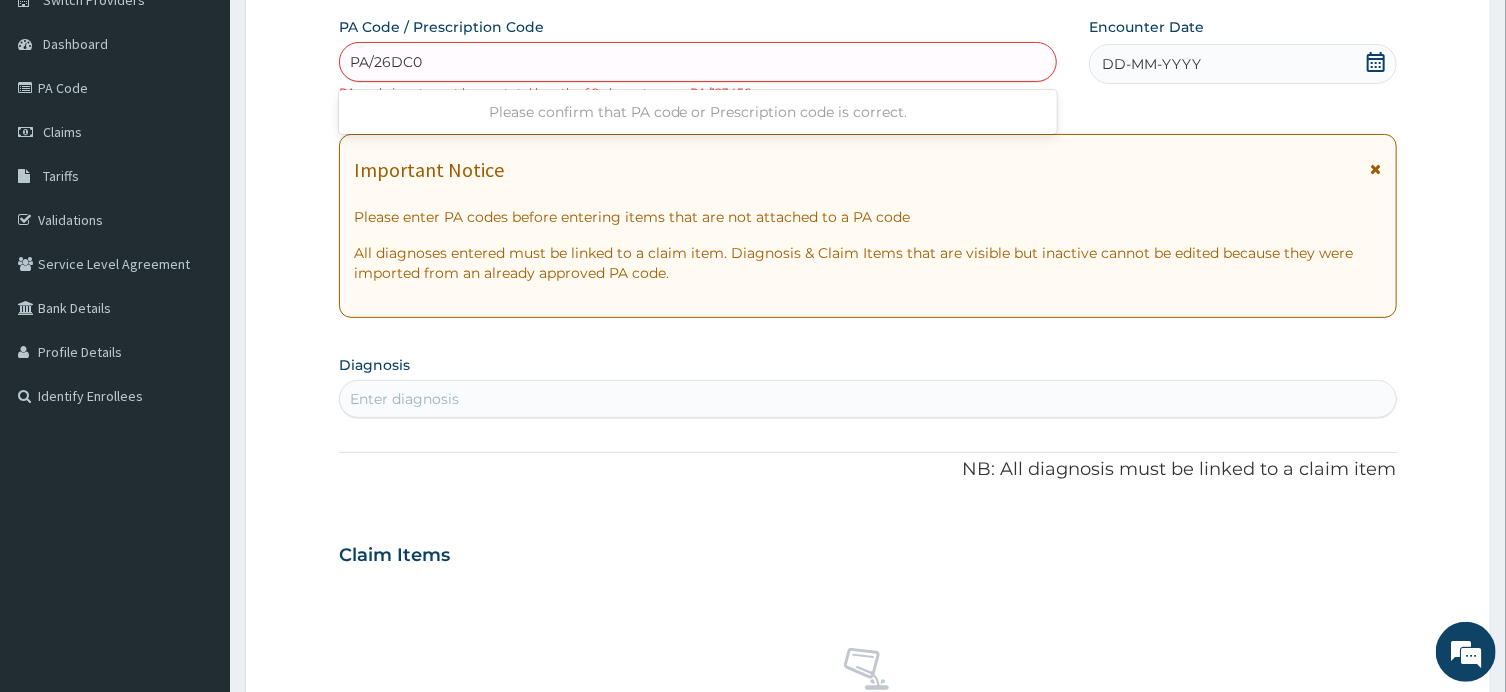type on "PA/26DC01" 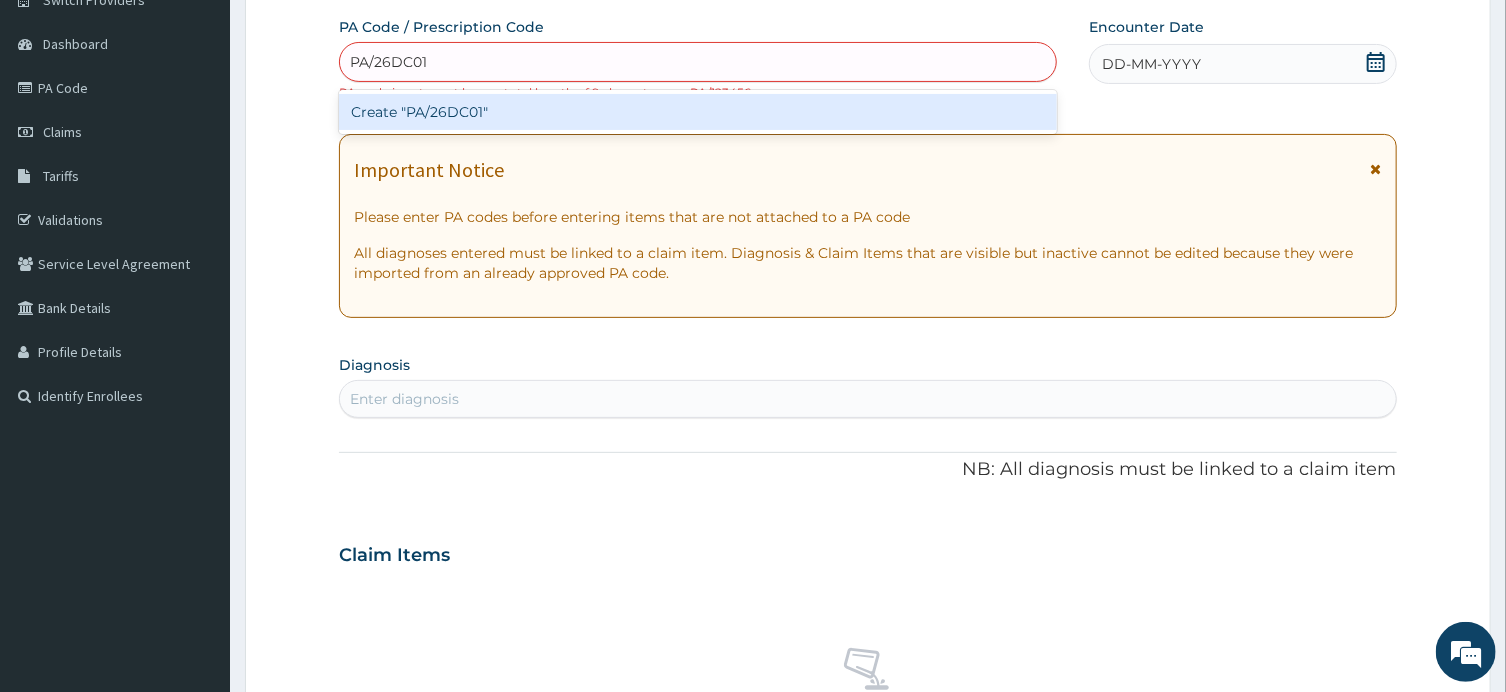 click on "Create "PA/26DC01"" at bounding box center (698, 112) 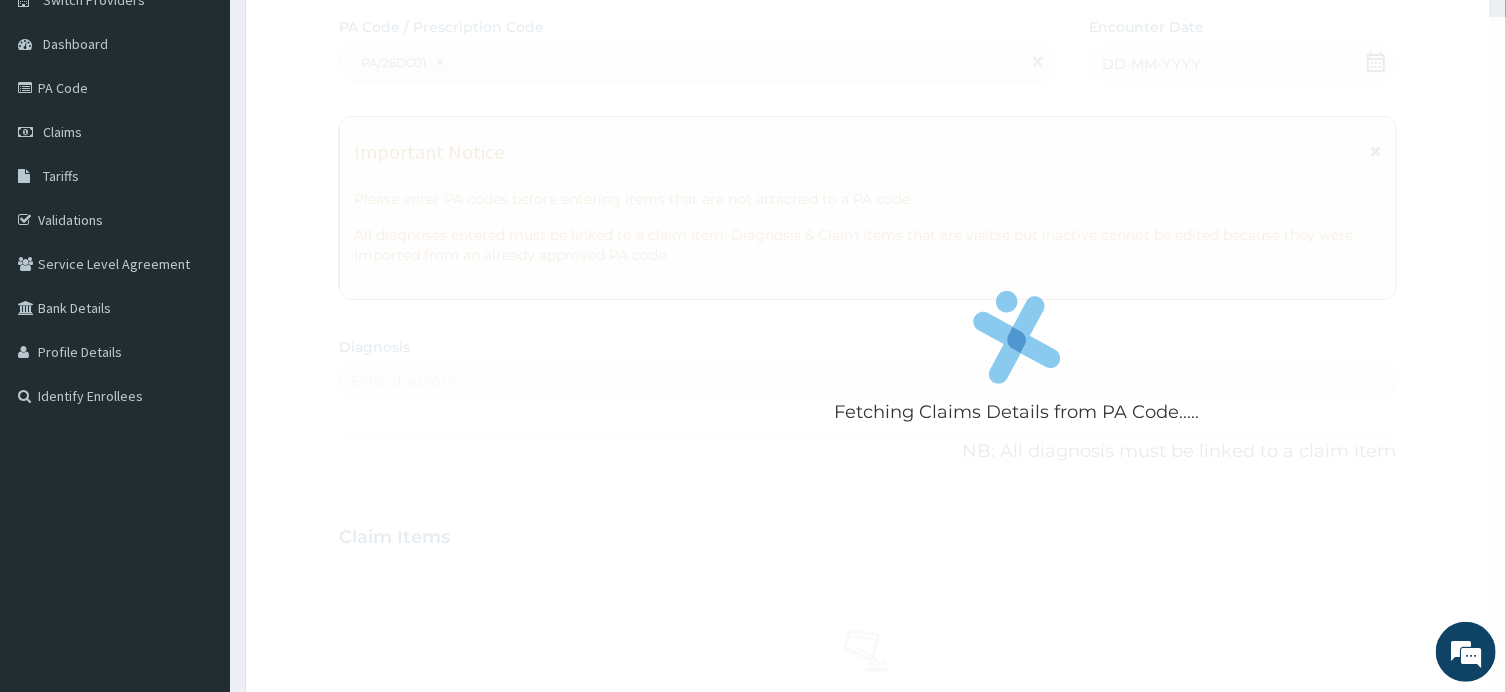 type 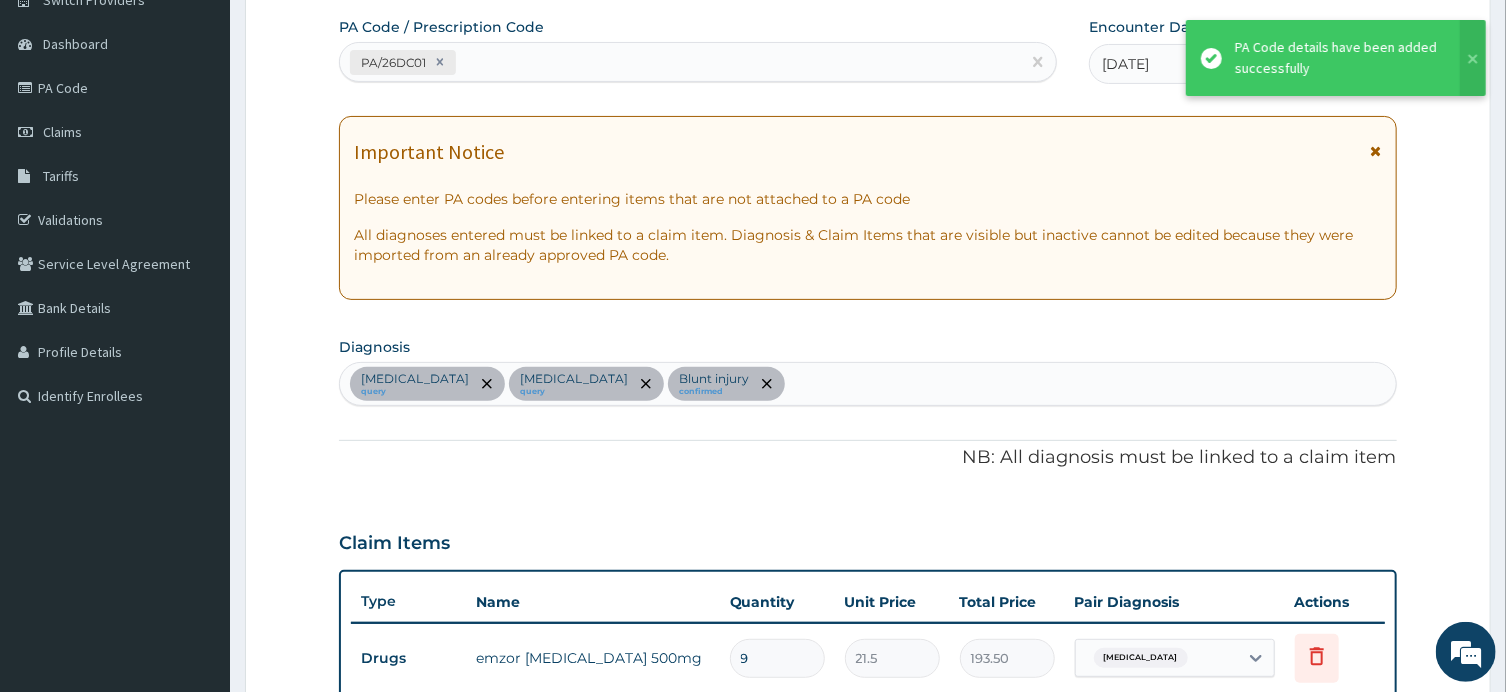 scroll, scrollTop: 968, scrollLeft: 0, axis: vertical 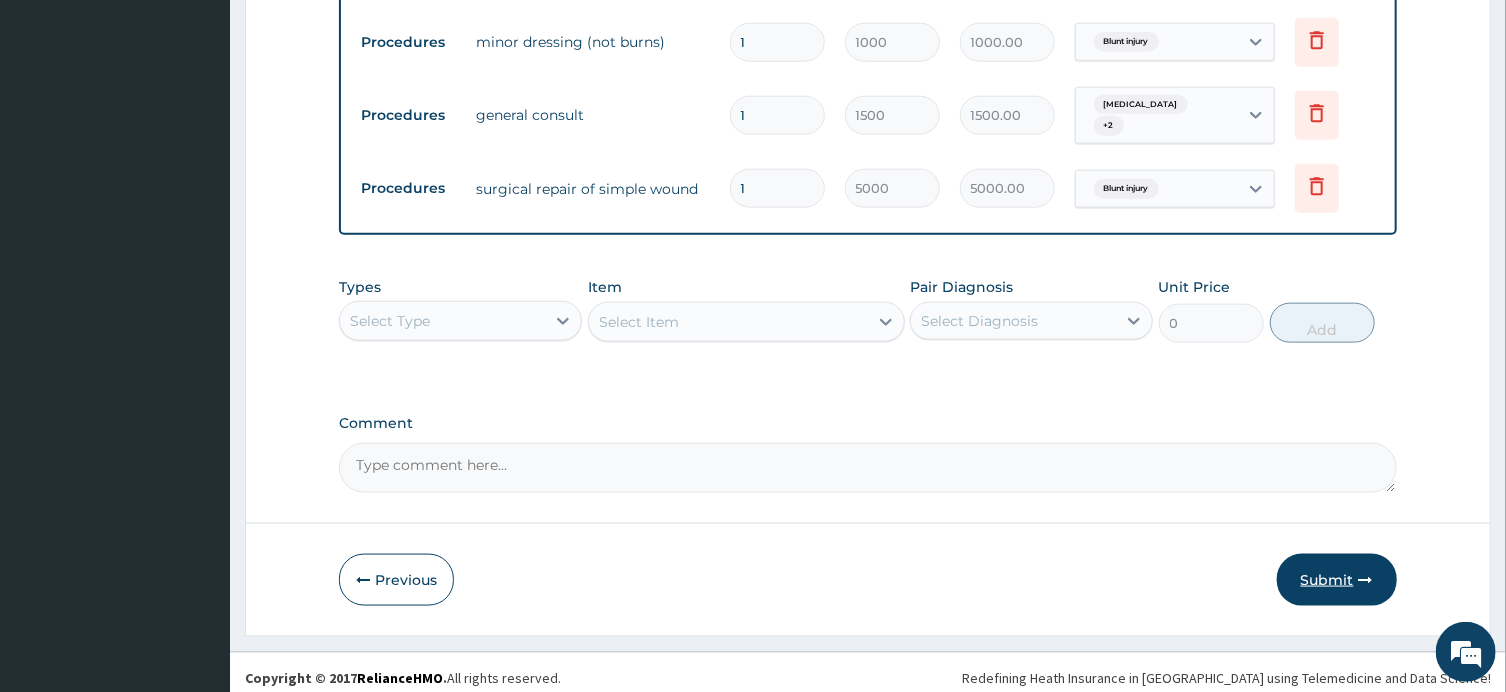 click on "Submit" at bounding box center [1337, 580] 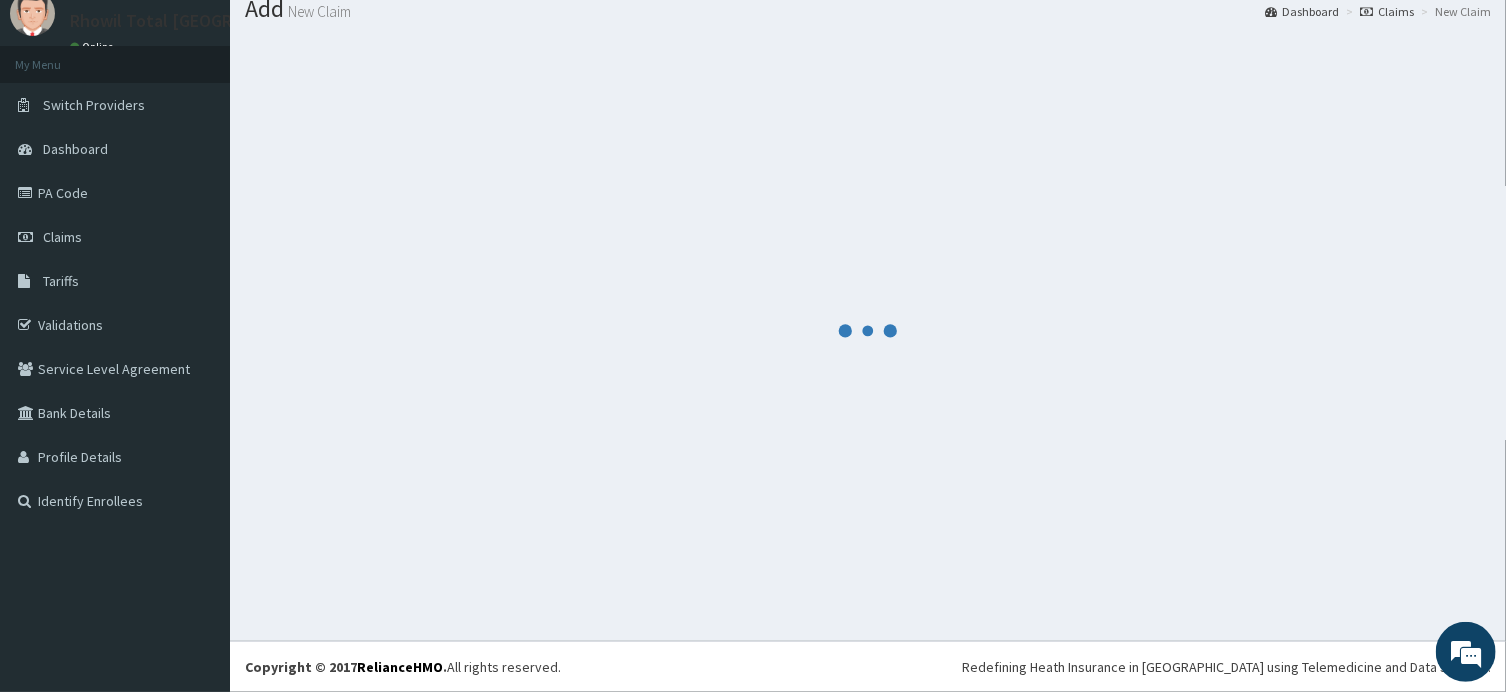 scroll, scrollTop: 68, scrollLeft: 0, axis: vertical 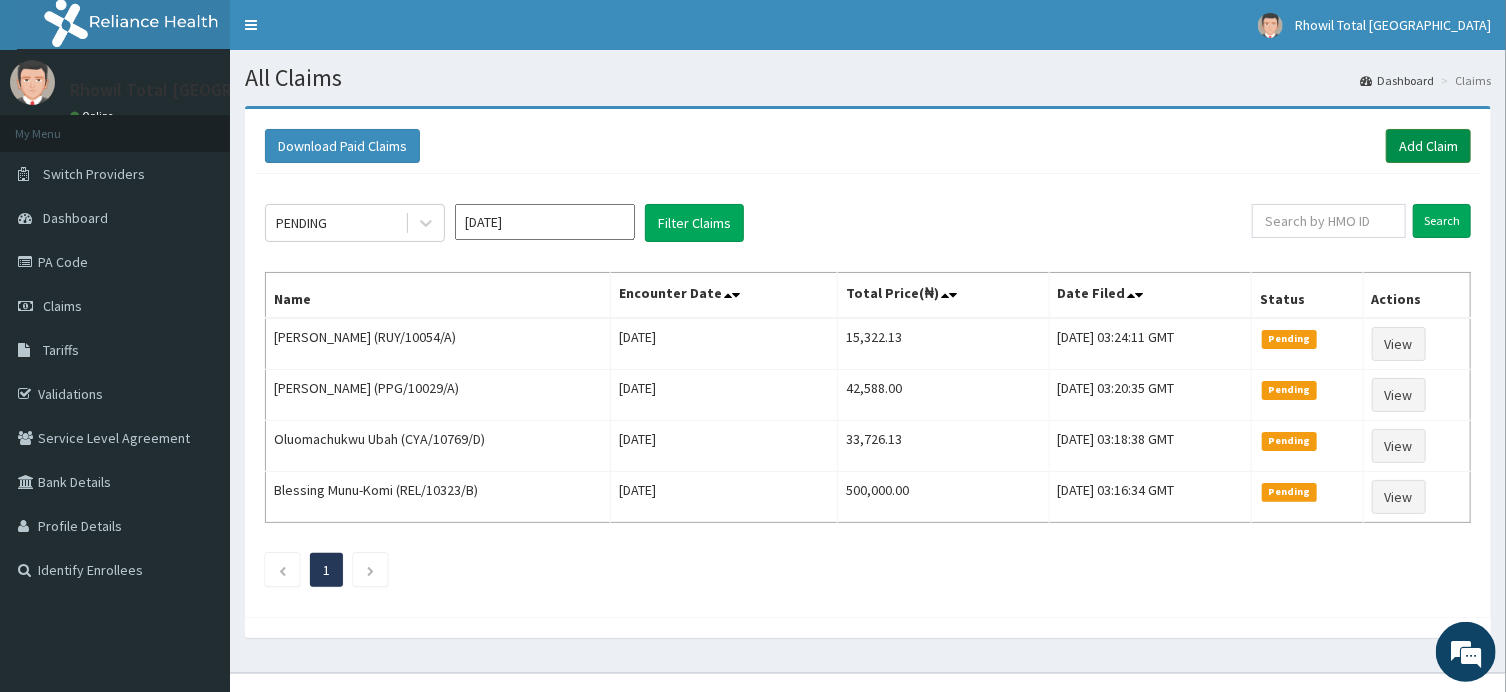 click on "Add Claim" at bounding box center [1428, 146] 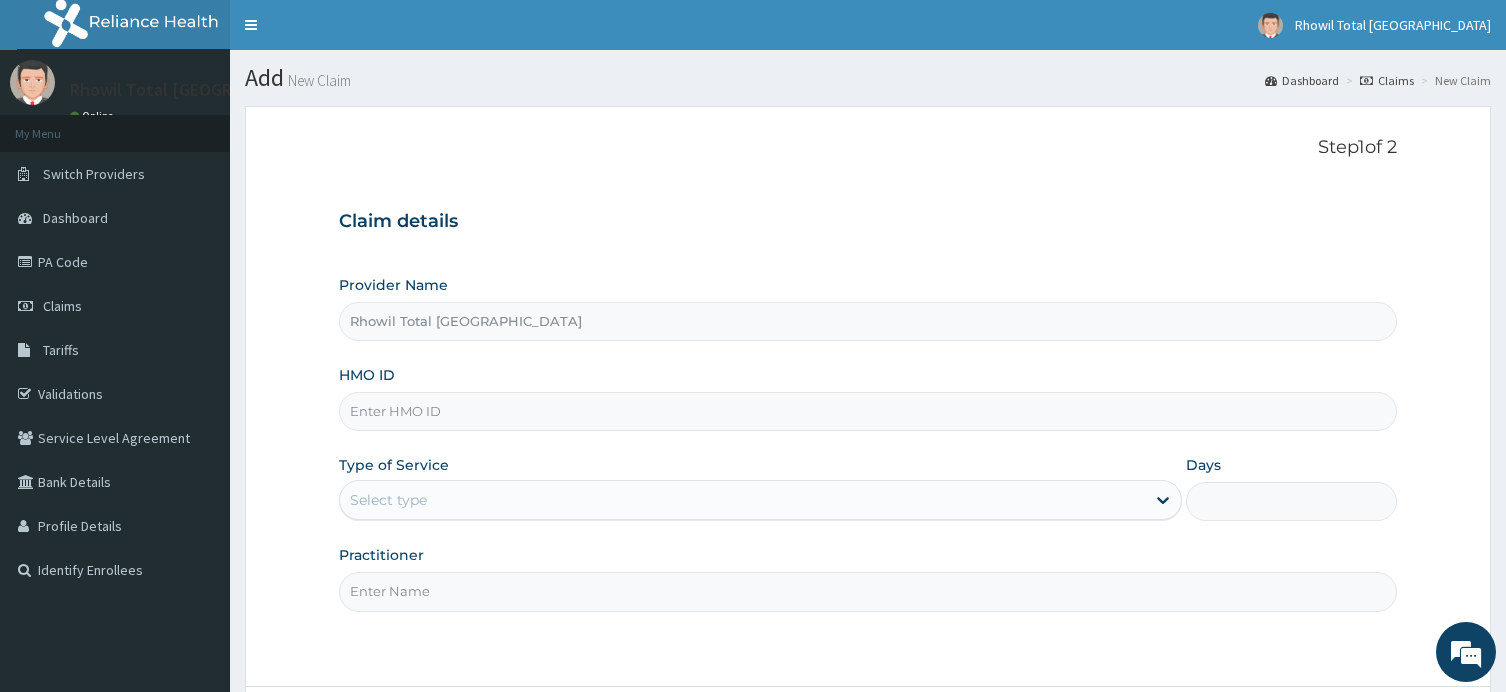 scroll, scrollTop: 0, scrollLeft: 0, axis: both 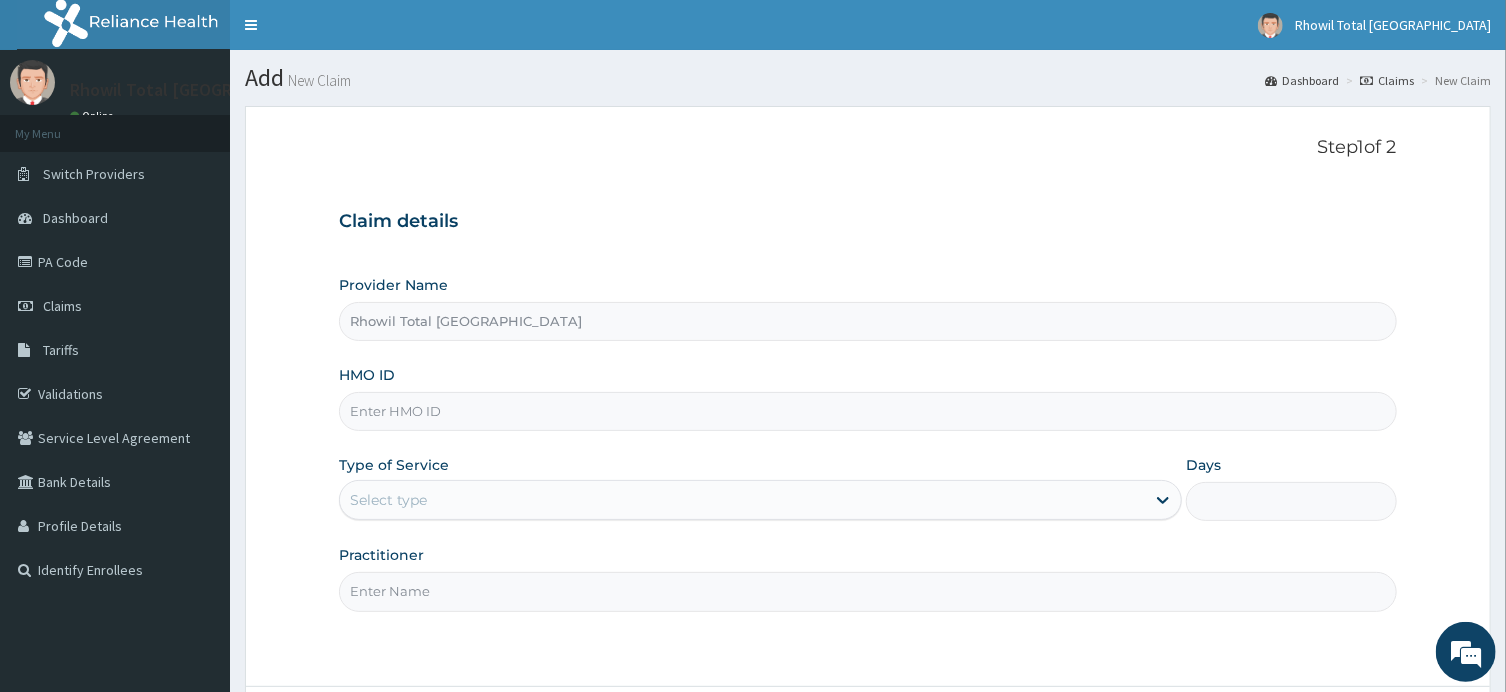 click on "HMO ID" at bounding box center (867, 411) 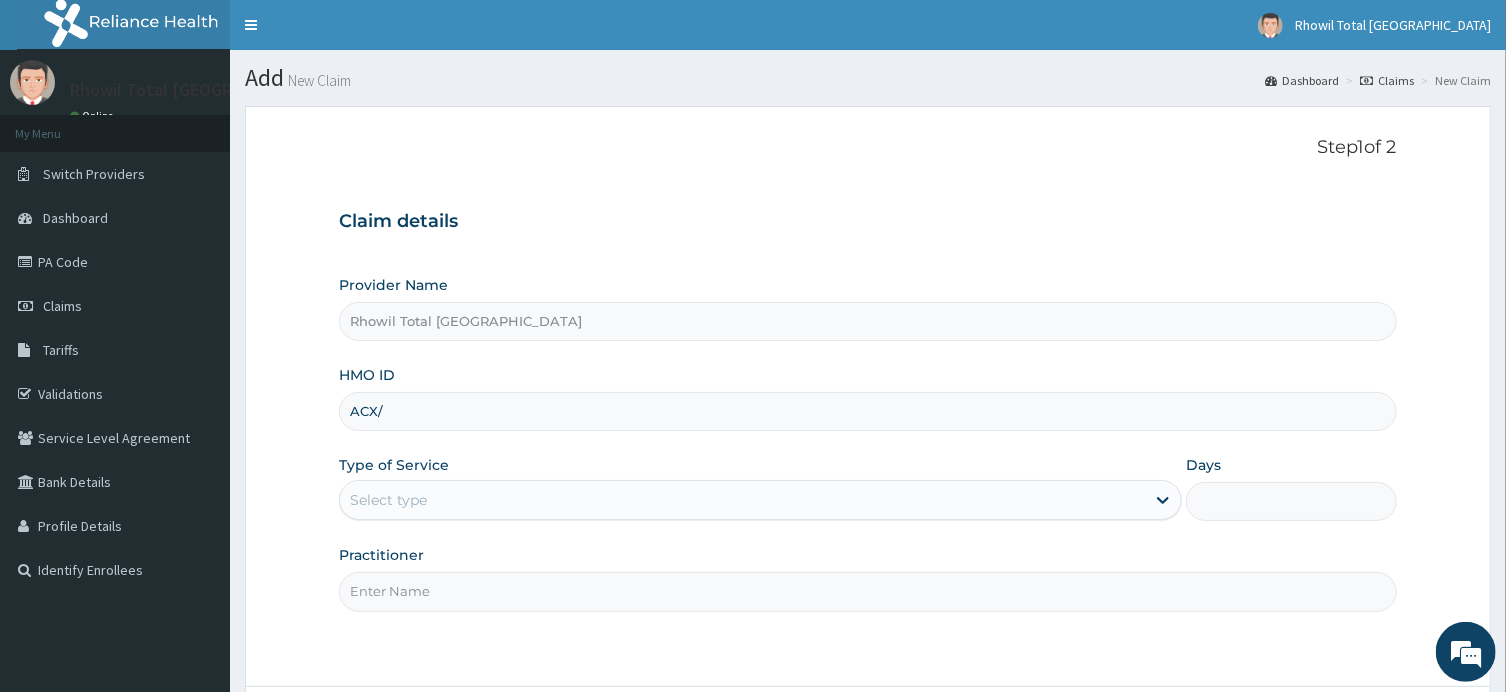 scroll, scrollTop: 0, scrollLeft: 0, axis: both 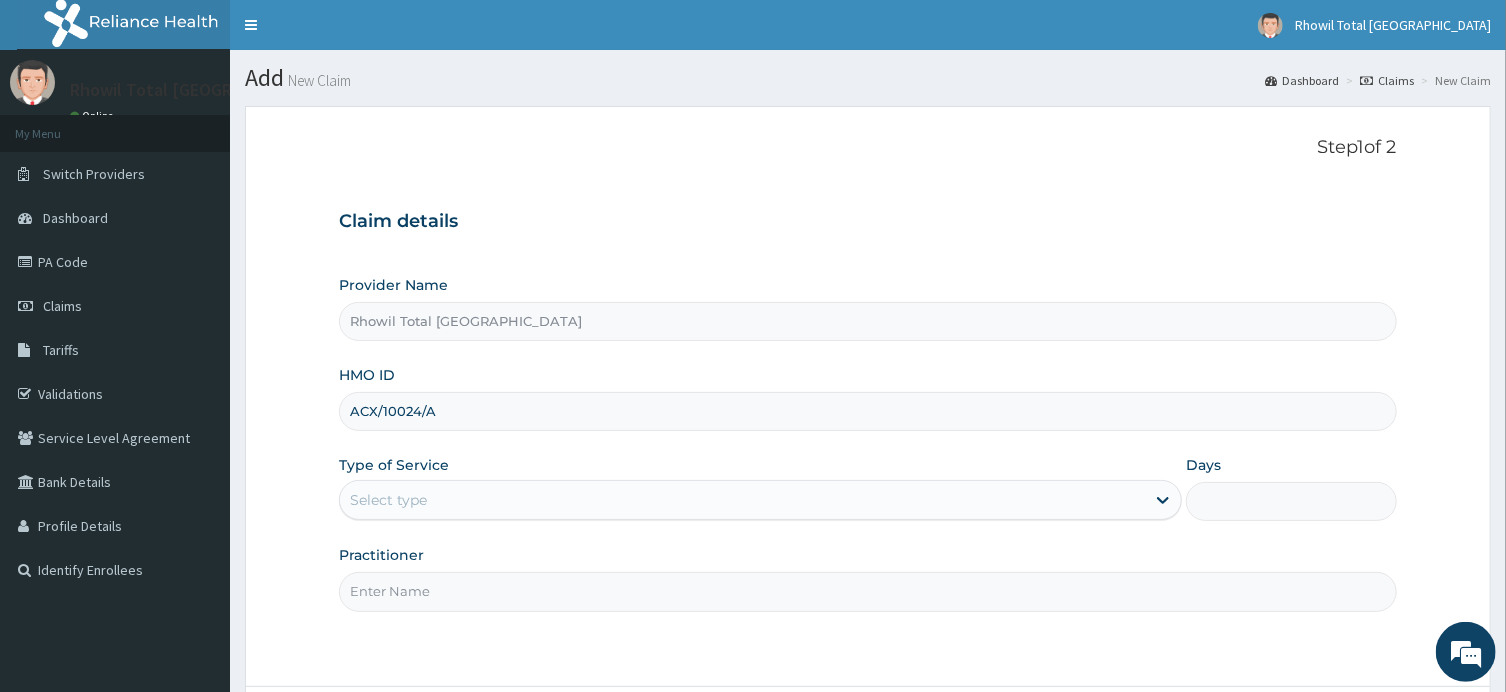 type on "ACX/10024/A" 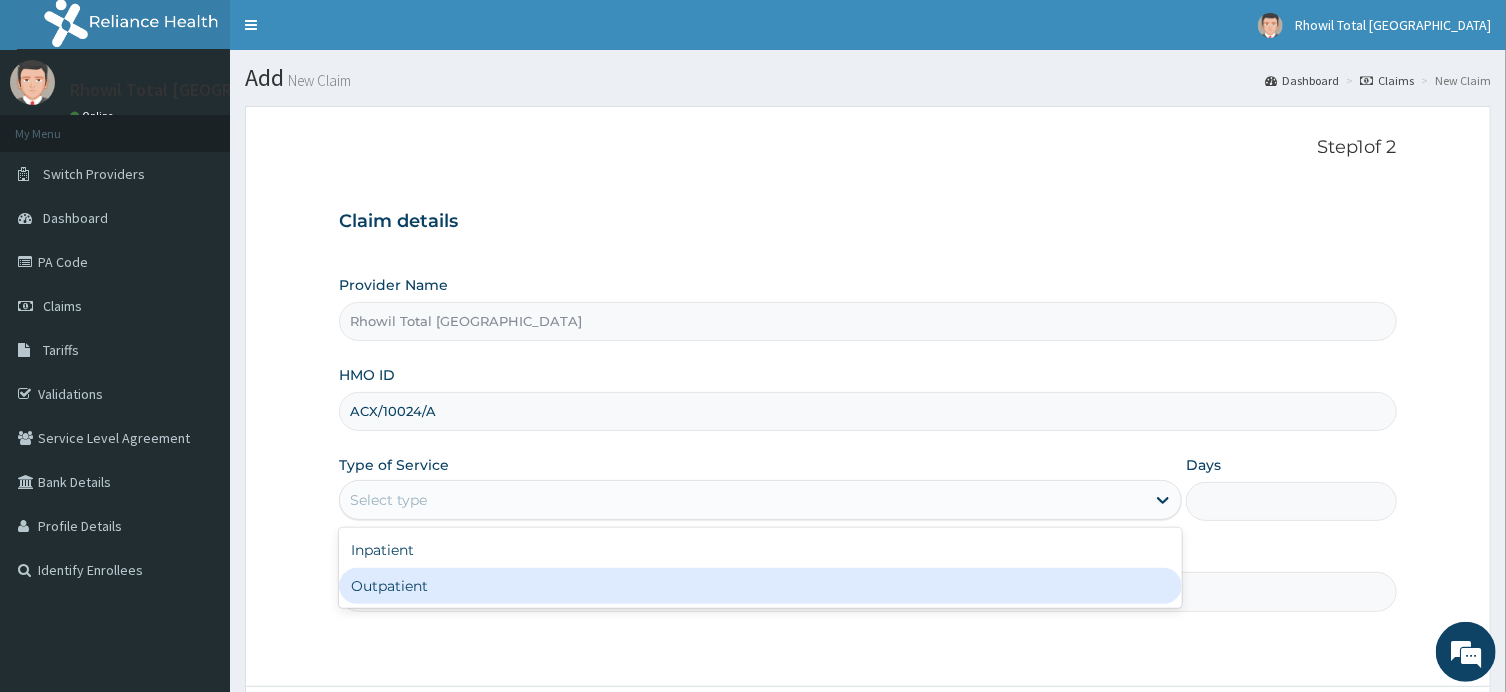 click on "Outpatient" at bounding box center [760, 586] 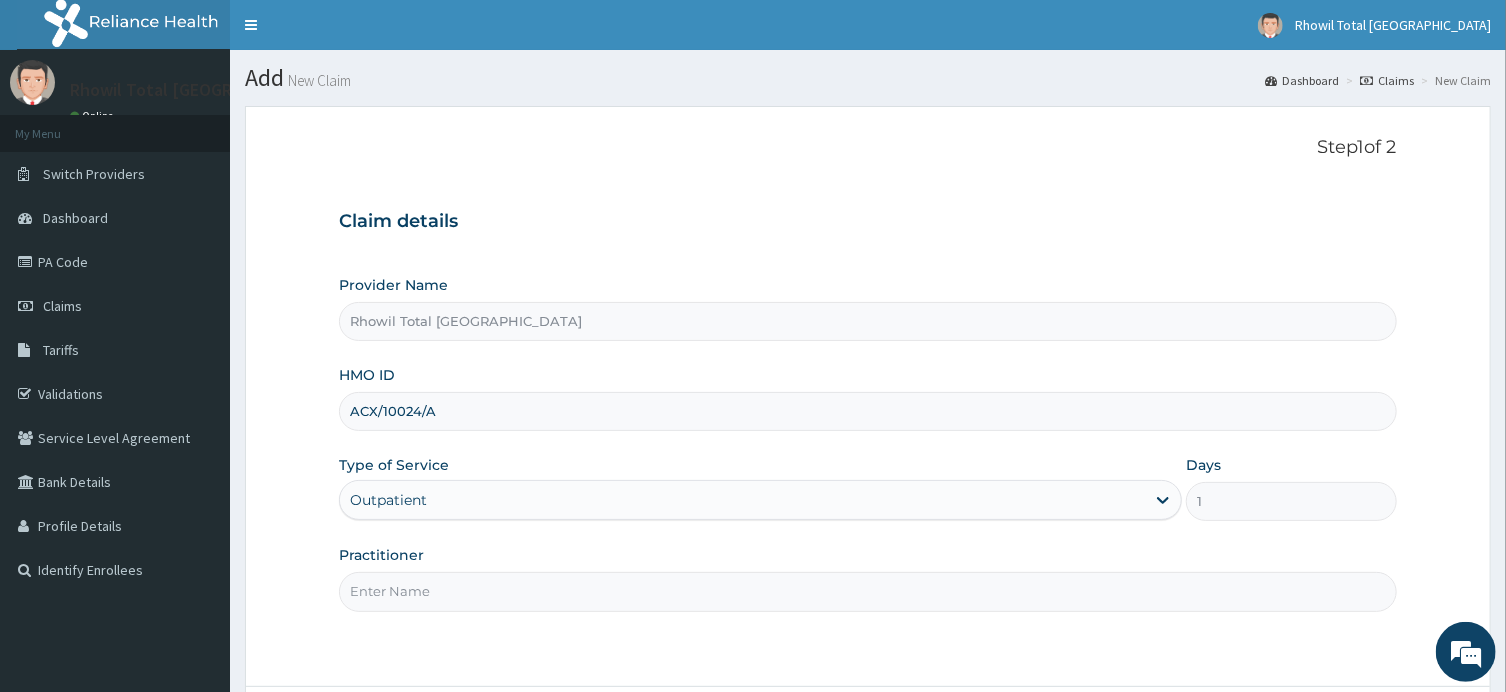 click on "Practitioner" at bounding box center (867, 591) 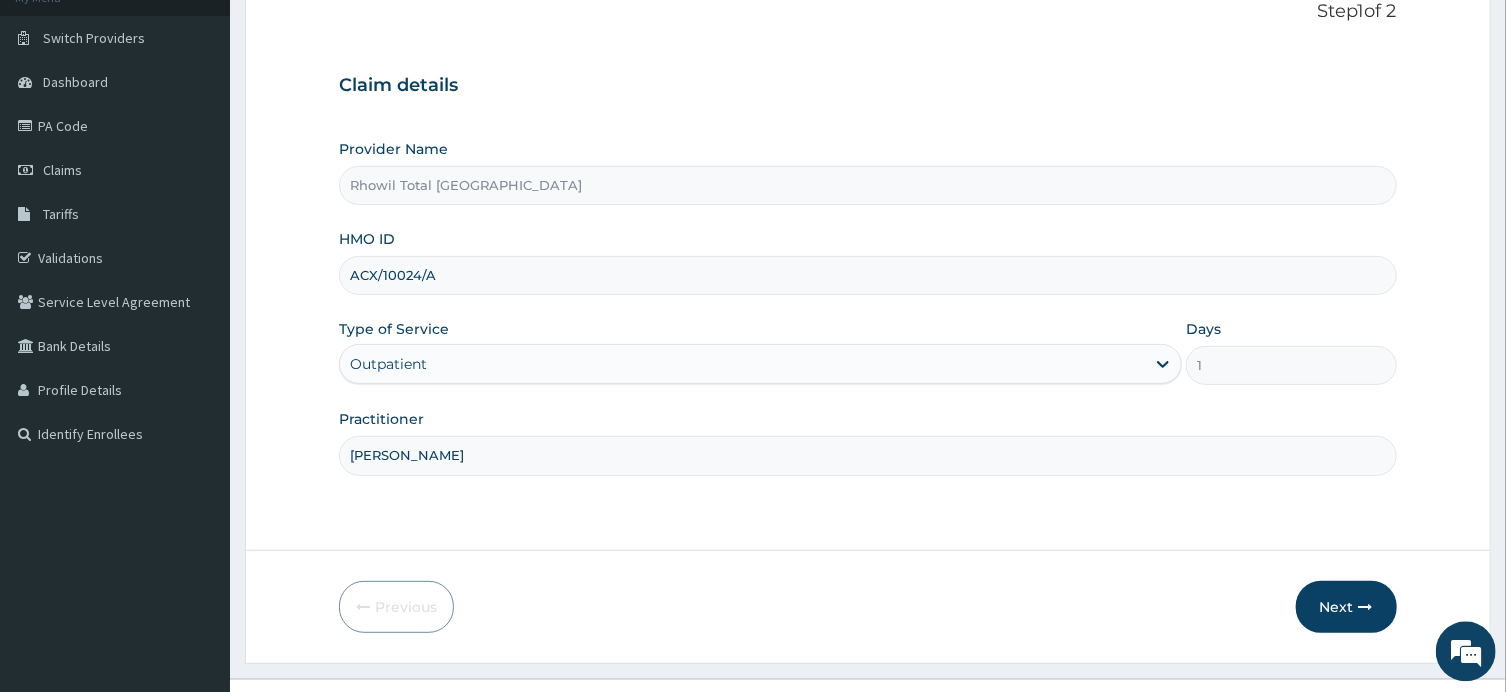 scroll, scrollTop: 174, scrollLeft: 0, axis: vertical 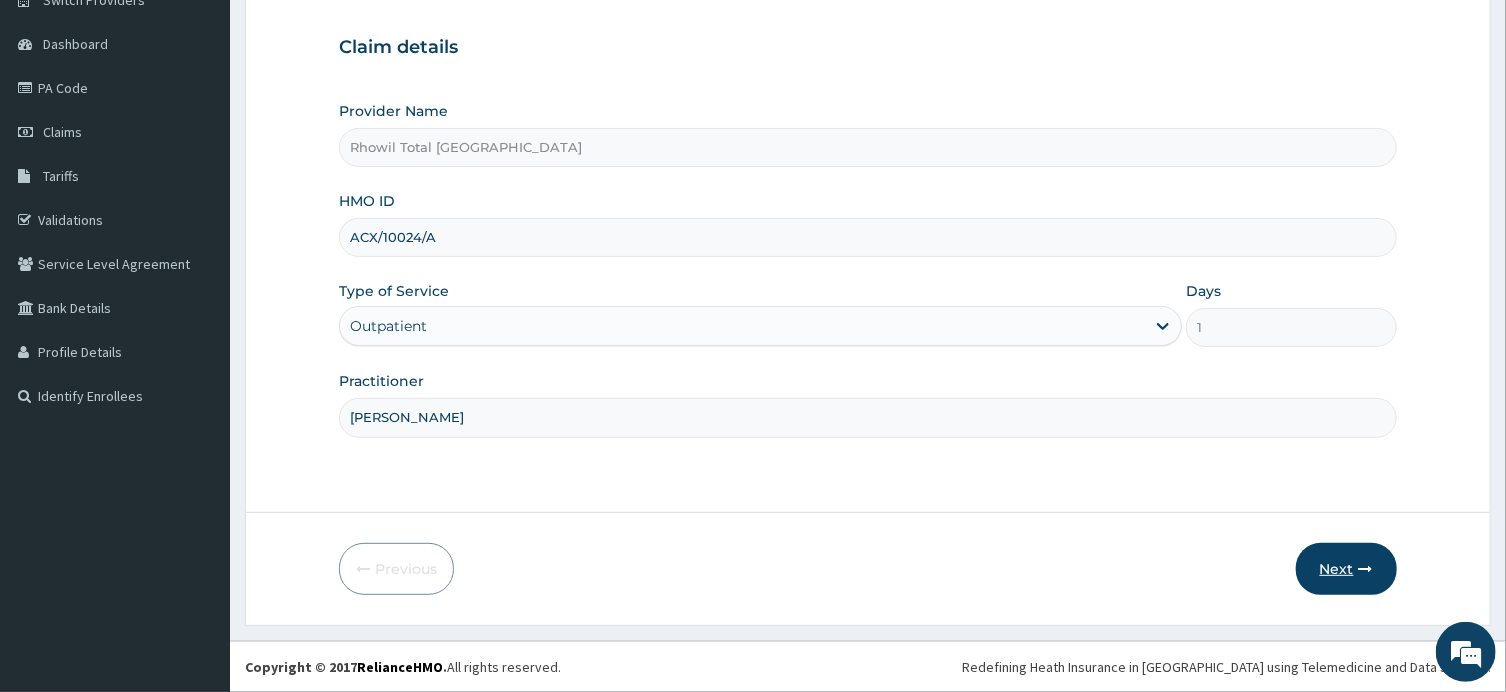 type on "DR ANYOGU" 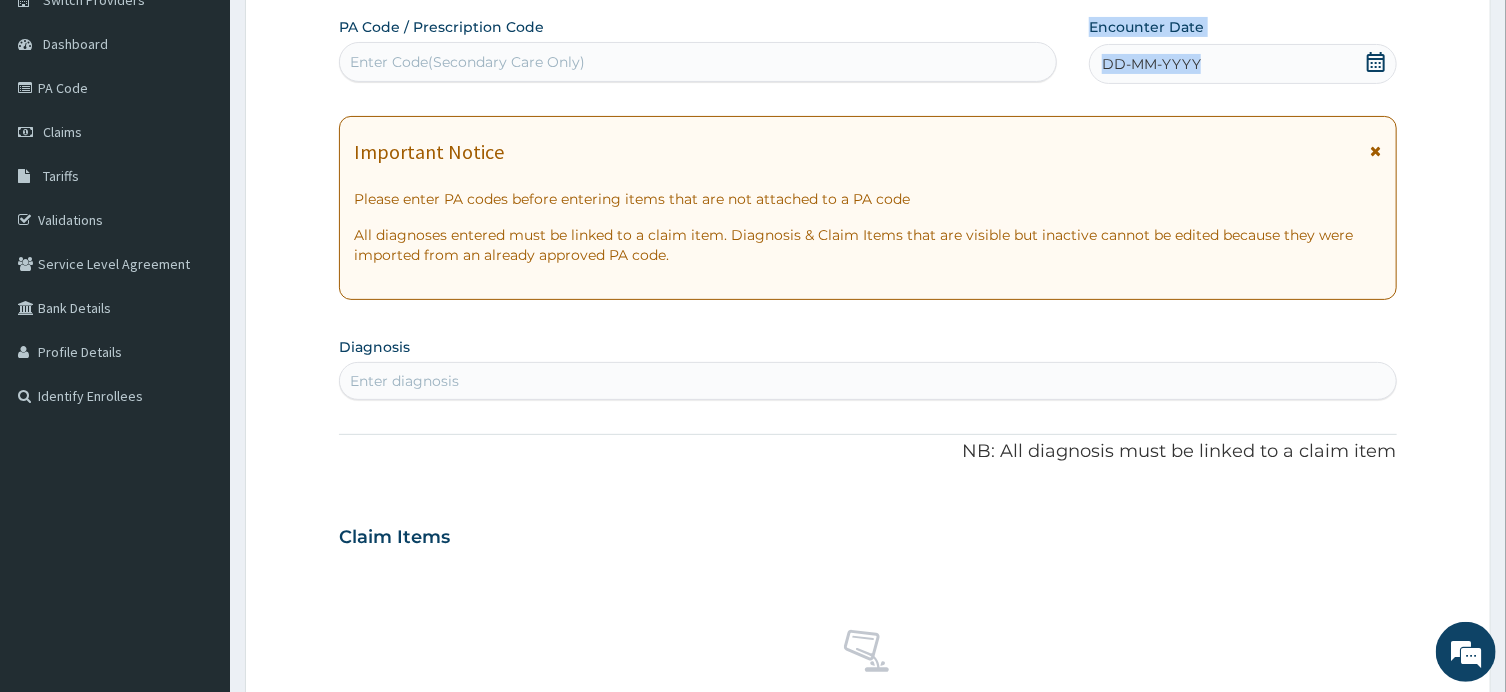 drag, startPoint x: 1344, startPoint y: 565, endPoint x: 849, endPoint y: 64, distance: 704.29114 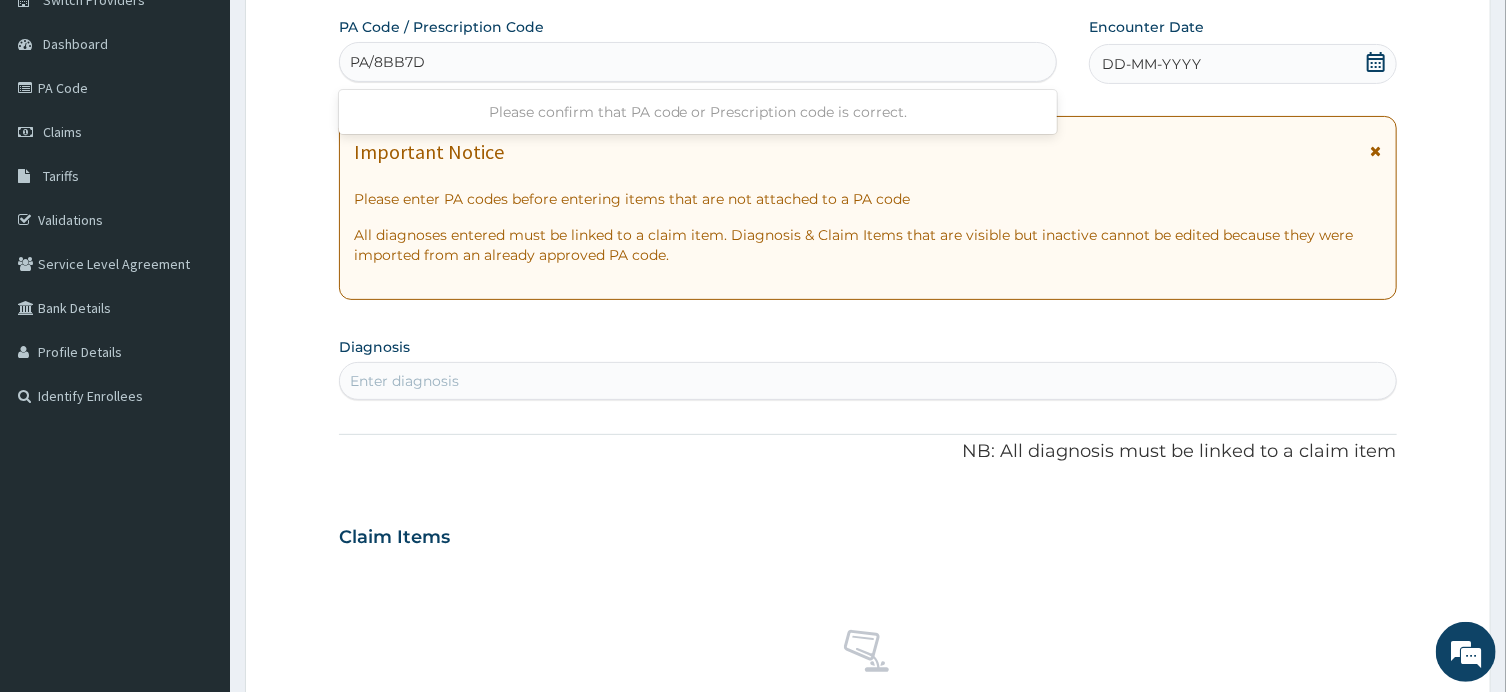type on "PA/8BB7DF" 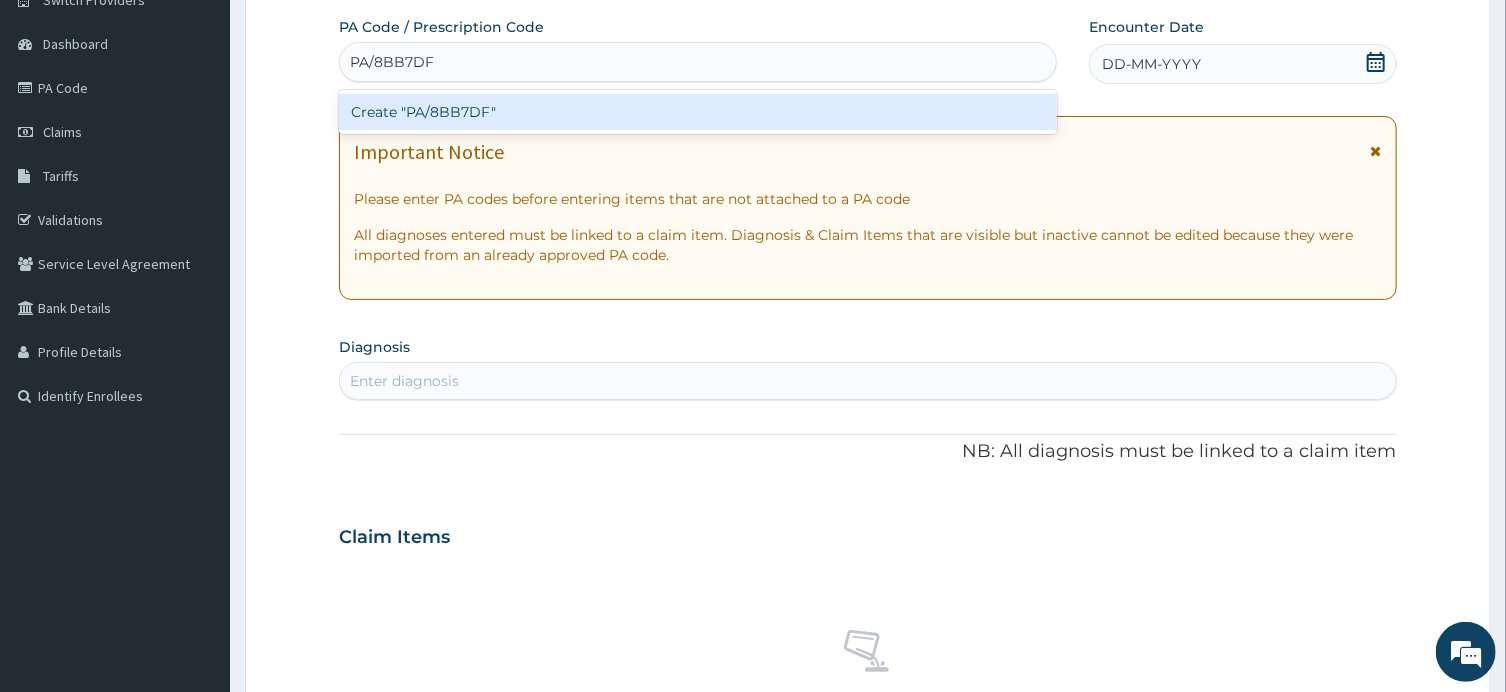 click on "Create "PA/8BB7DF"" at bounding box center [698, 112] 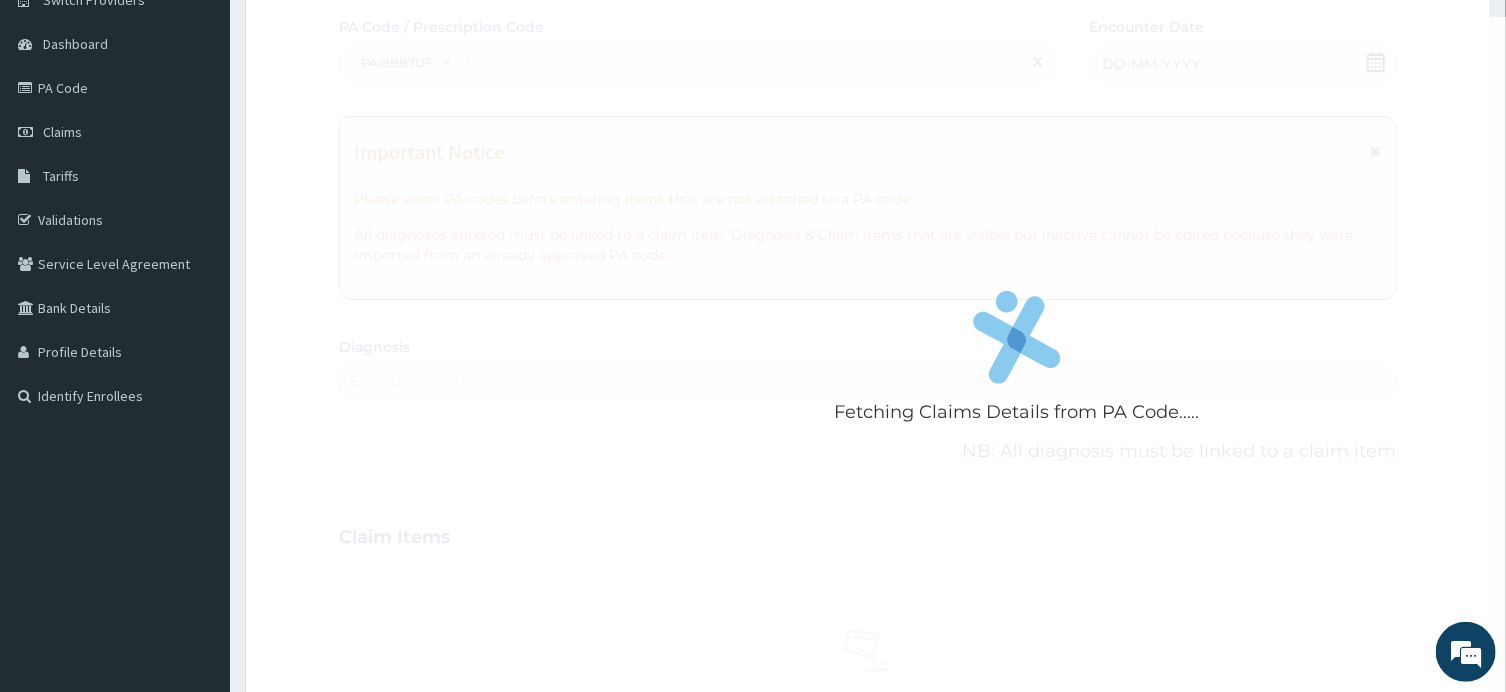 type 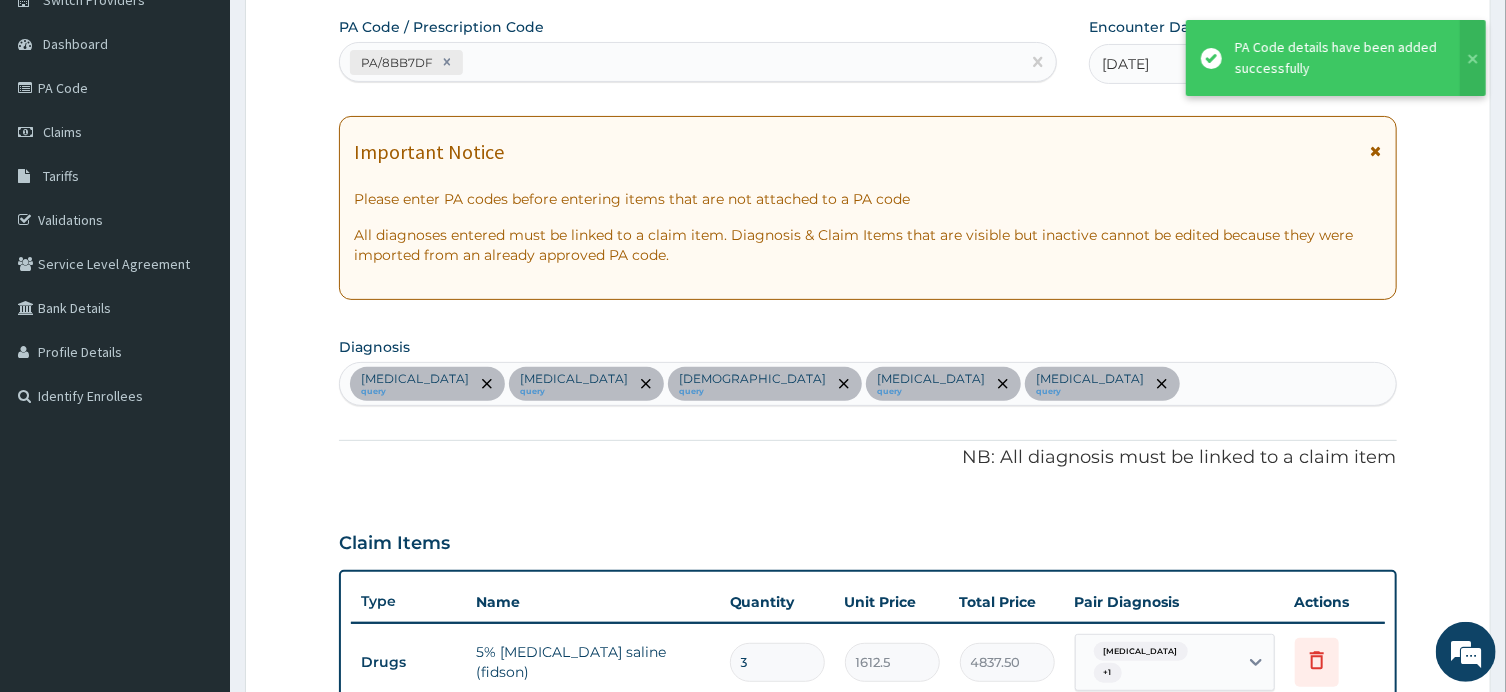 scroll, scrollTop: 1313, scrollLeft: 0, axis: vertical 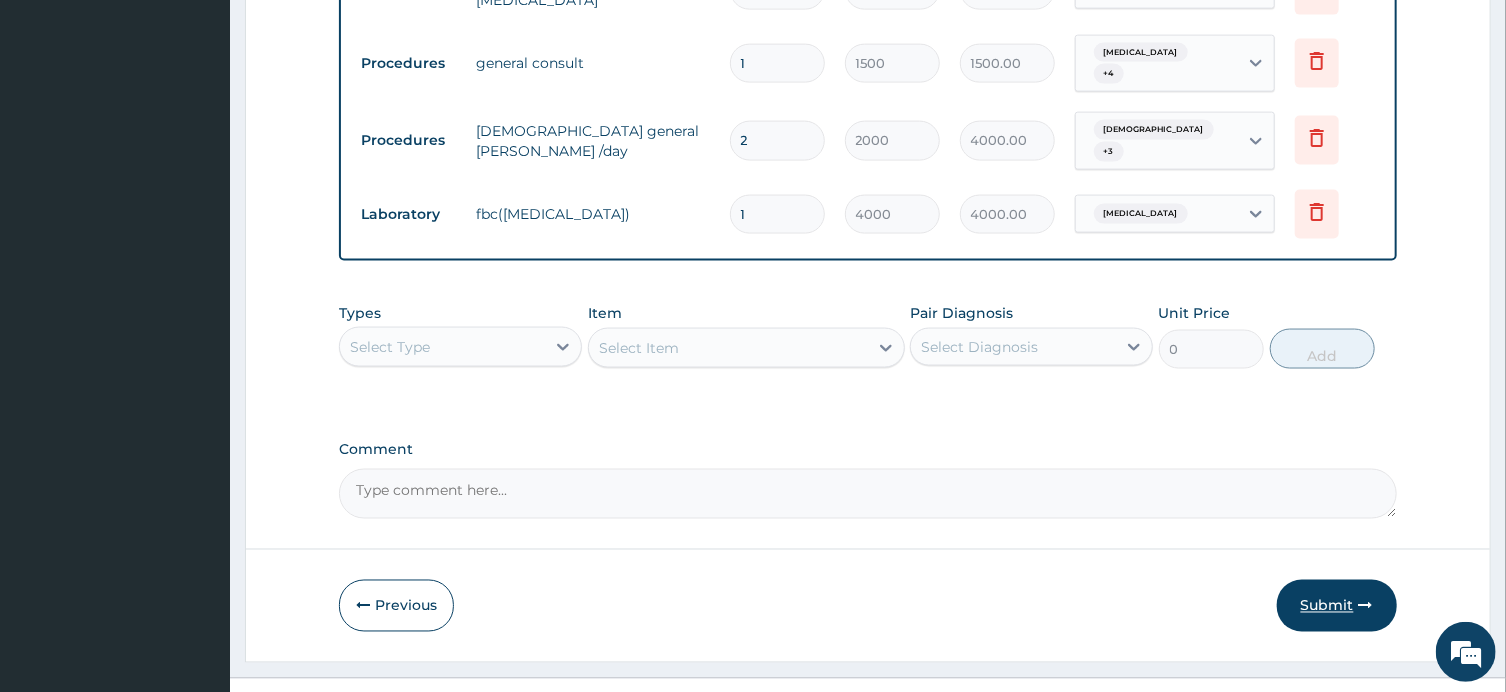 click on "Submit" at bounding box center (1337, 606) 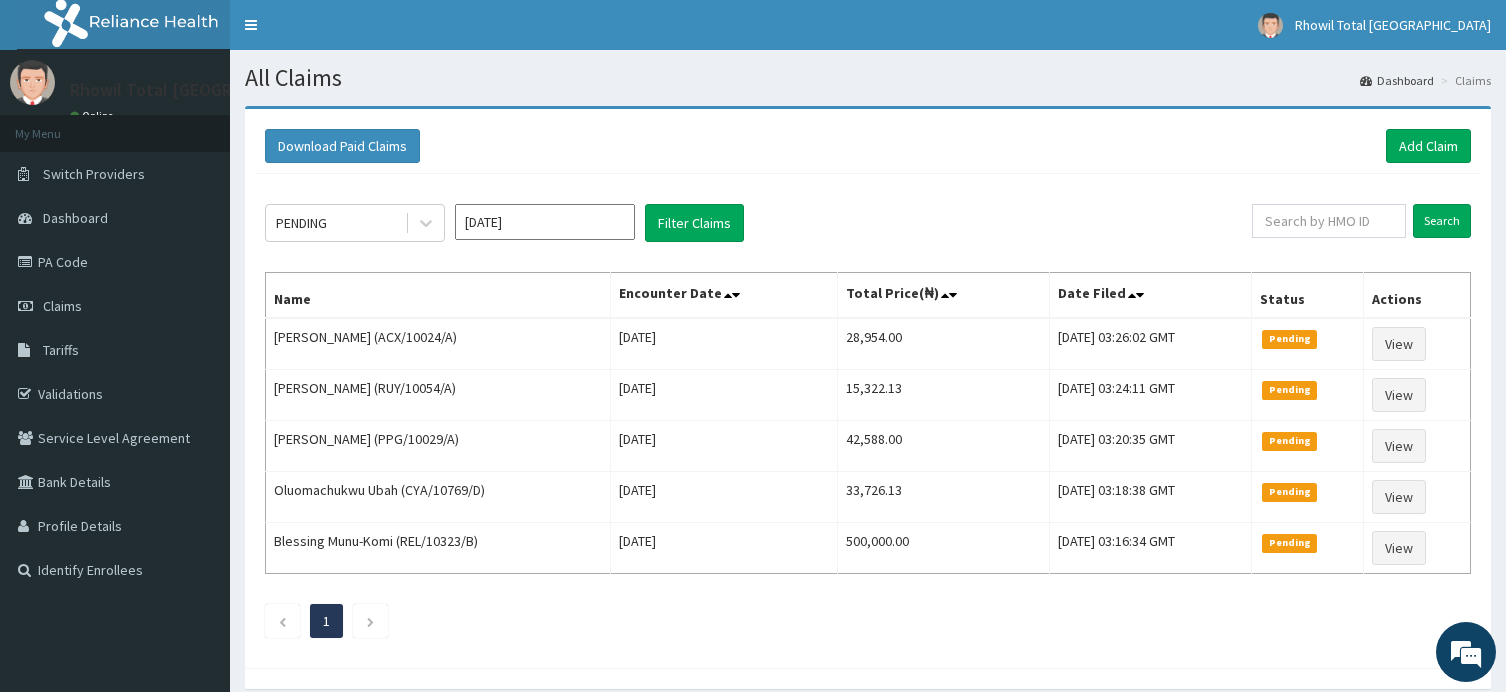 scroll, scrollTop: 0, scrollLeft: 0, axis: both 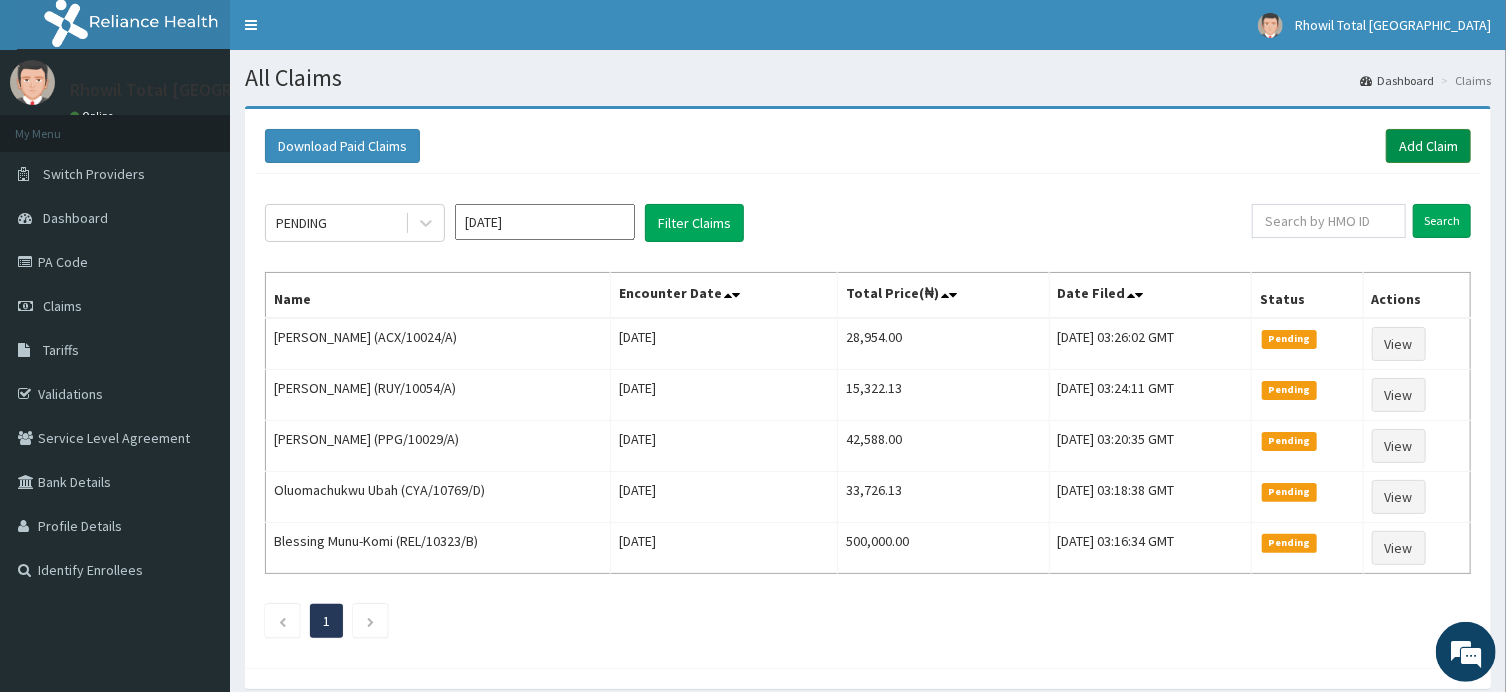click on "Add Claim" at bounding box center [1428, 146] 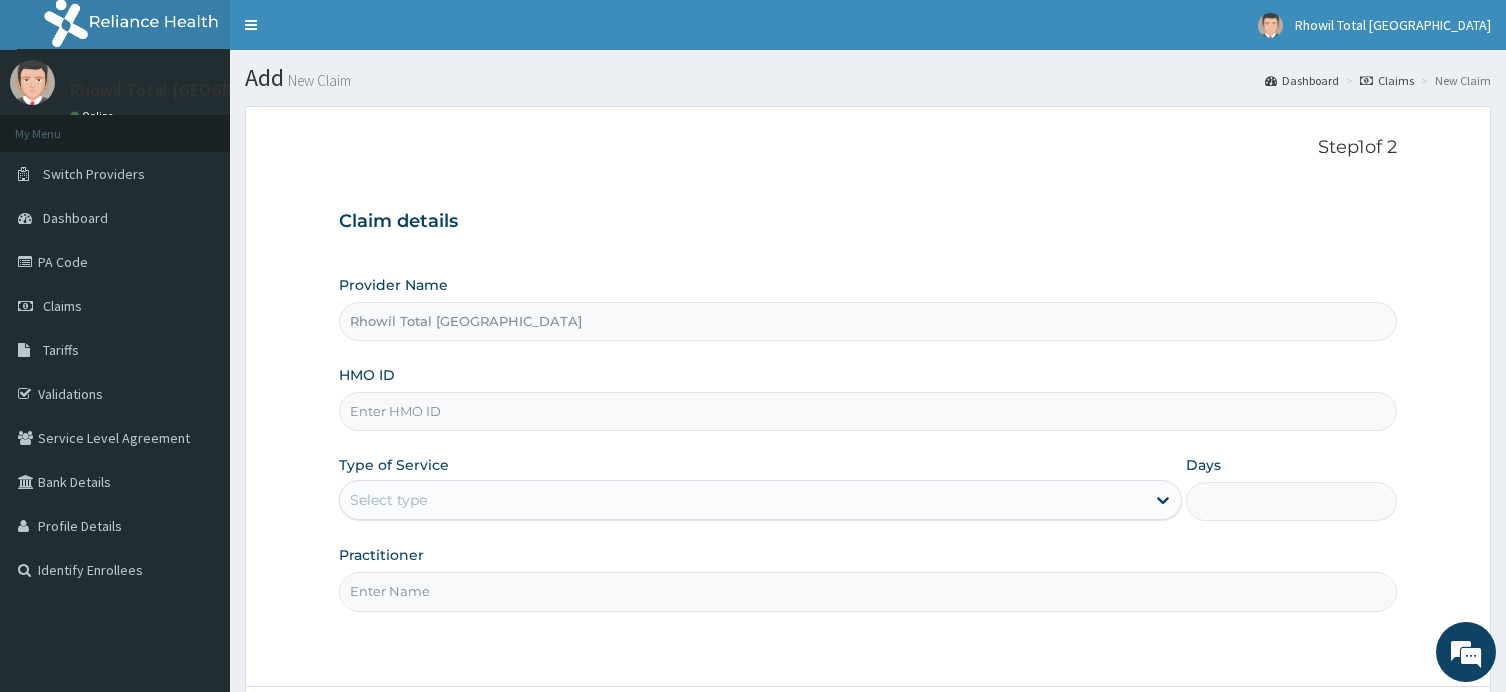 scroll, scrollTop: 0, scrollLeft: 0, axis: both 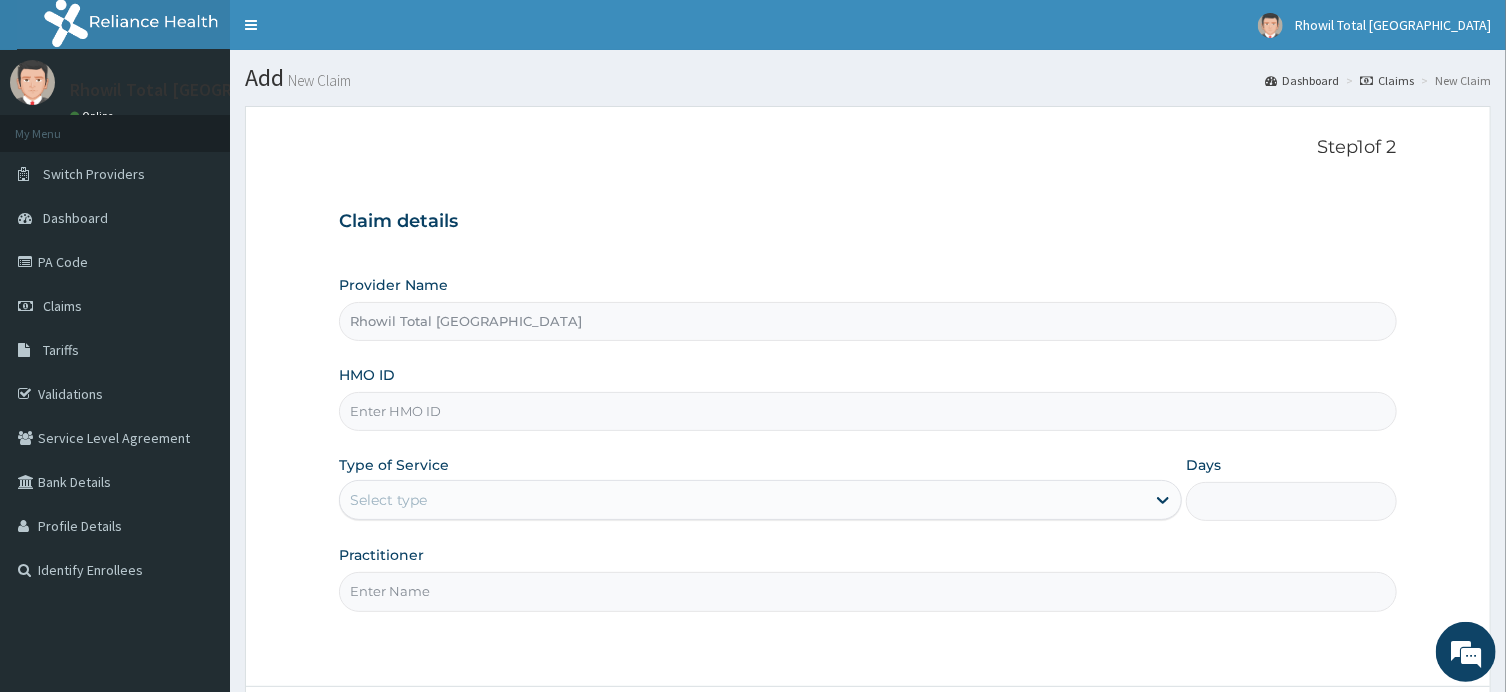 click on "HMO ID" at bounding box center (867, 411) 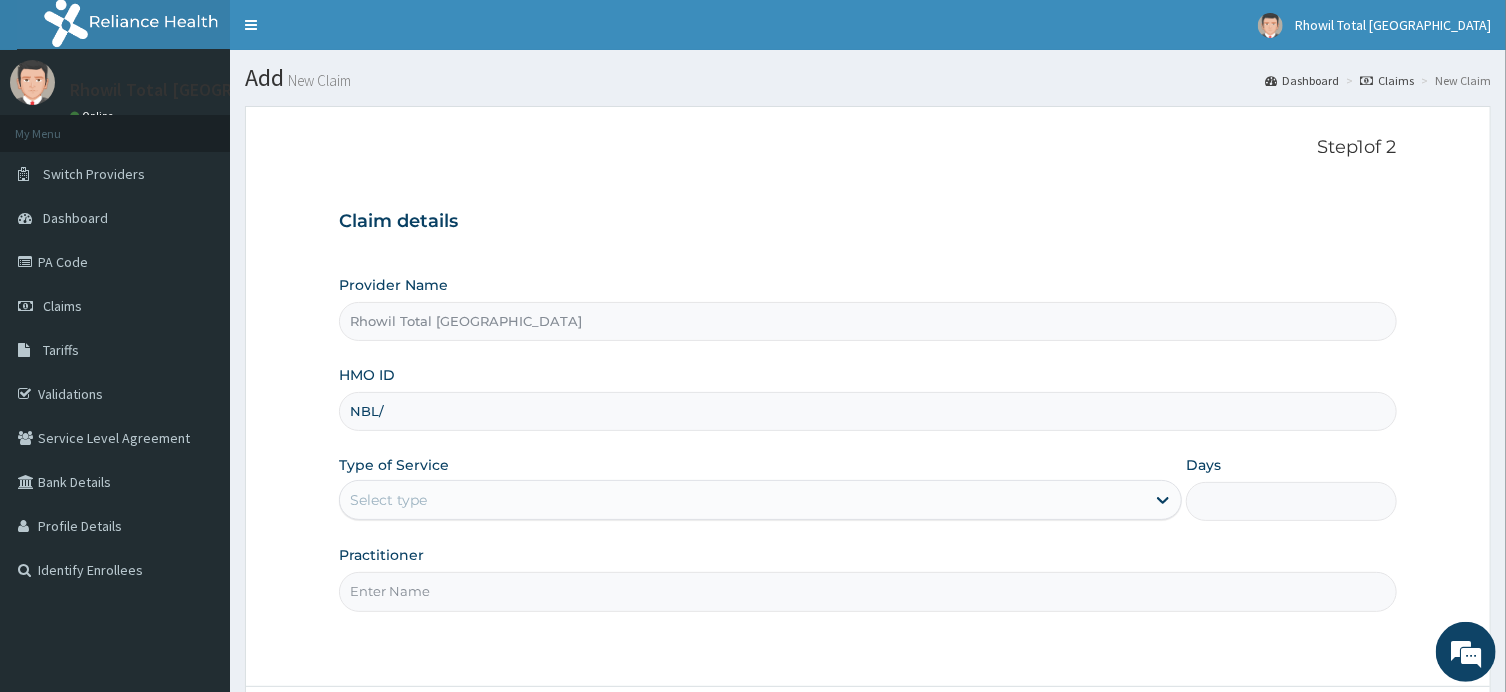 scroll, scrollTop: 0, scrollLeft: 0, axis: both 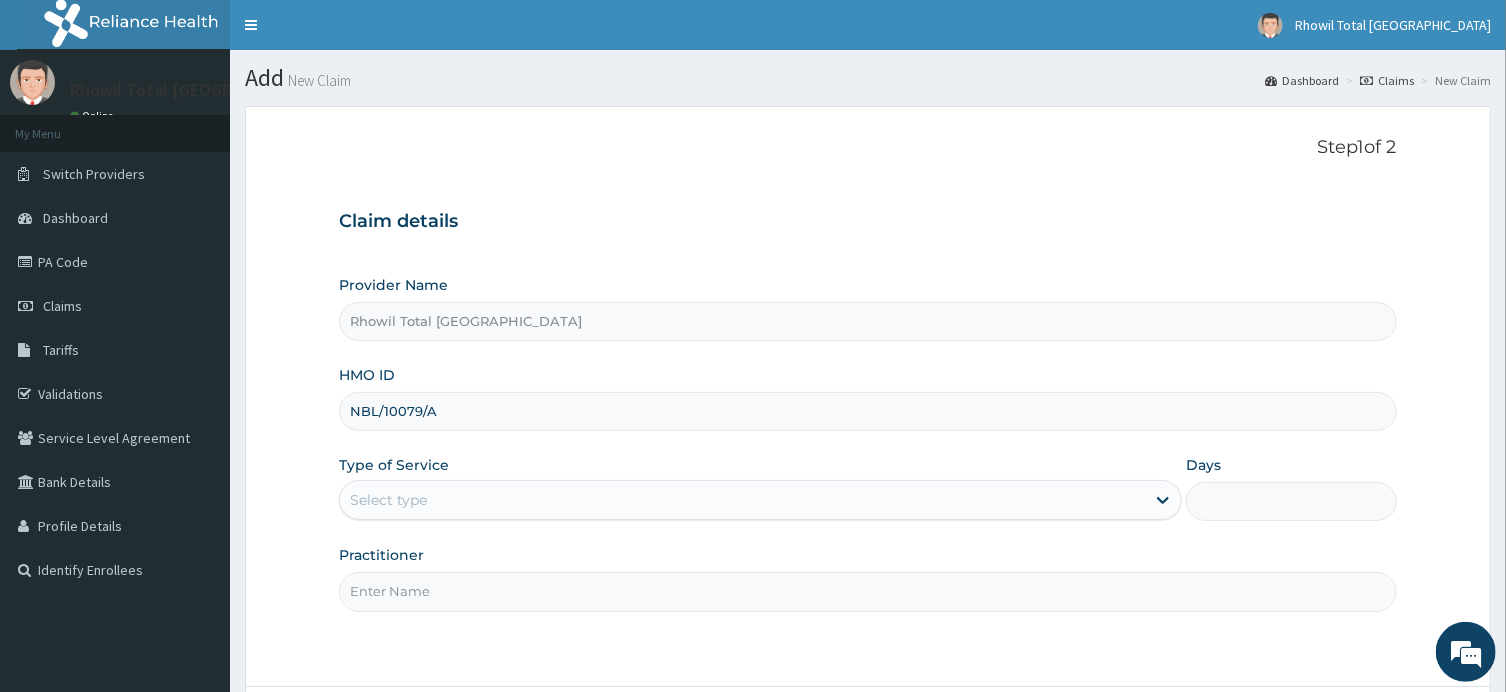 type on "NBL/10079/A" 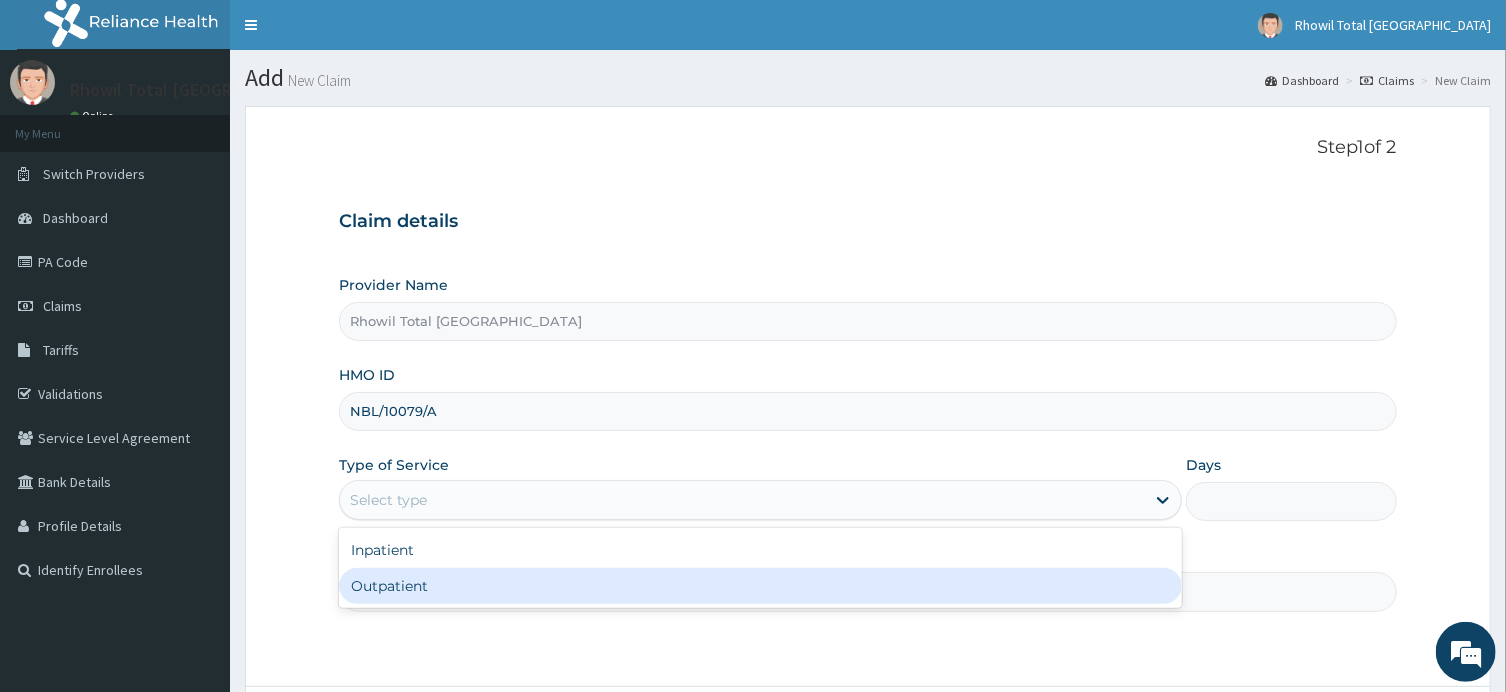 click on "Outpatient" at bounding box center [760, 586] 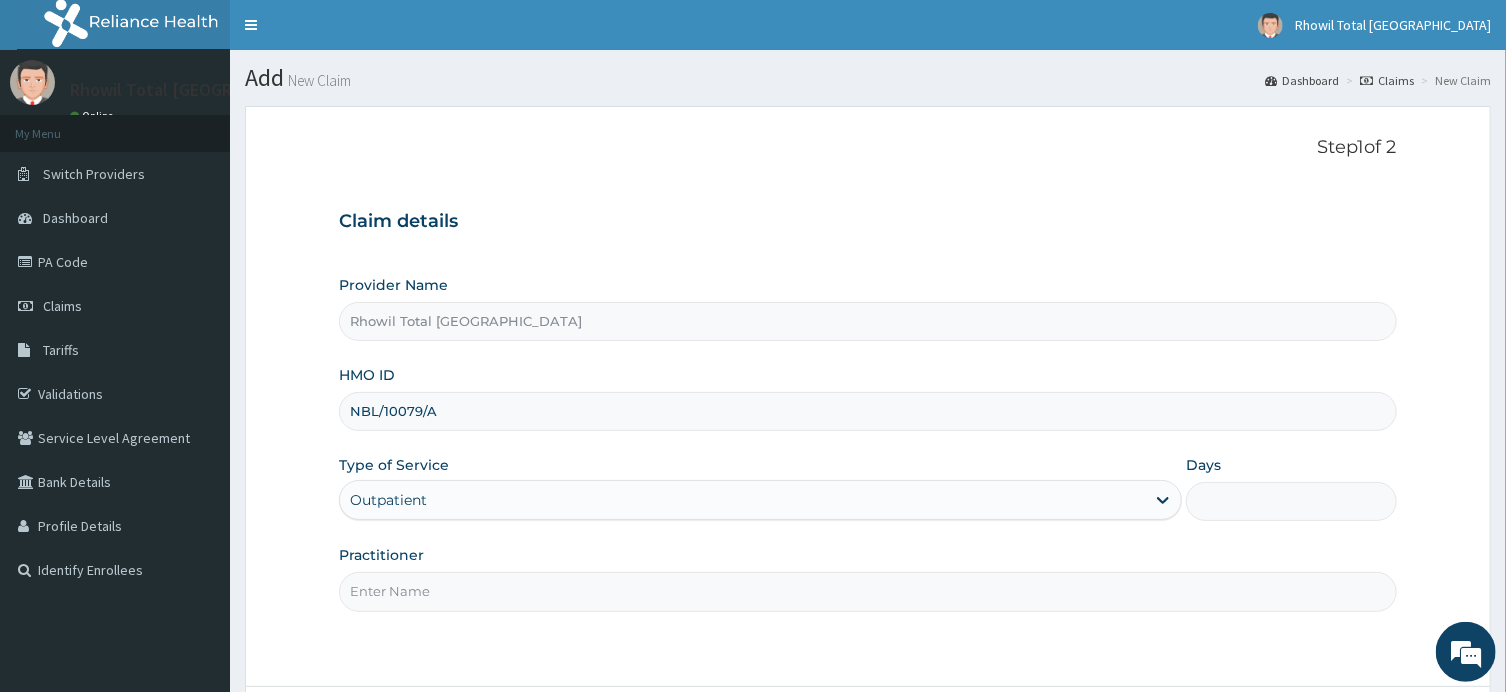 type on "1" 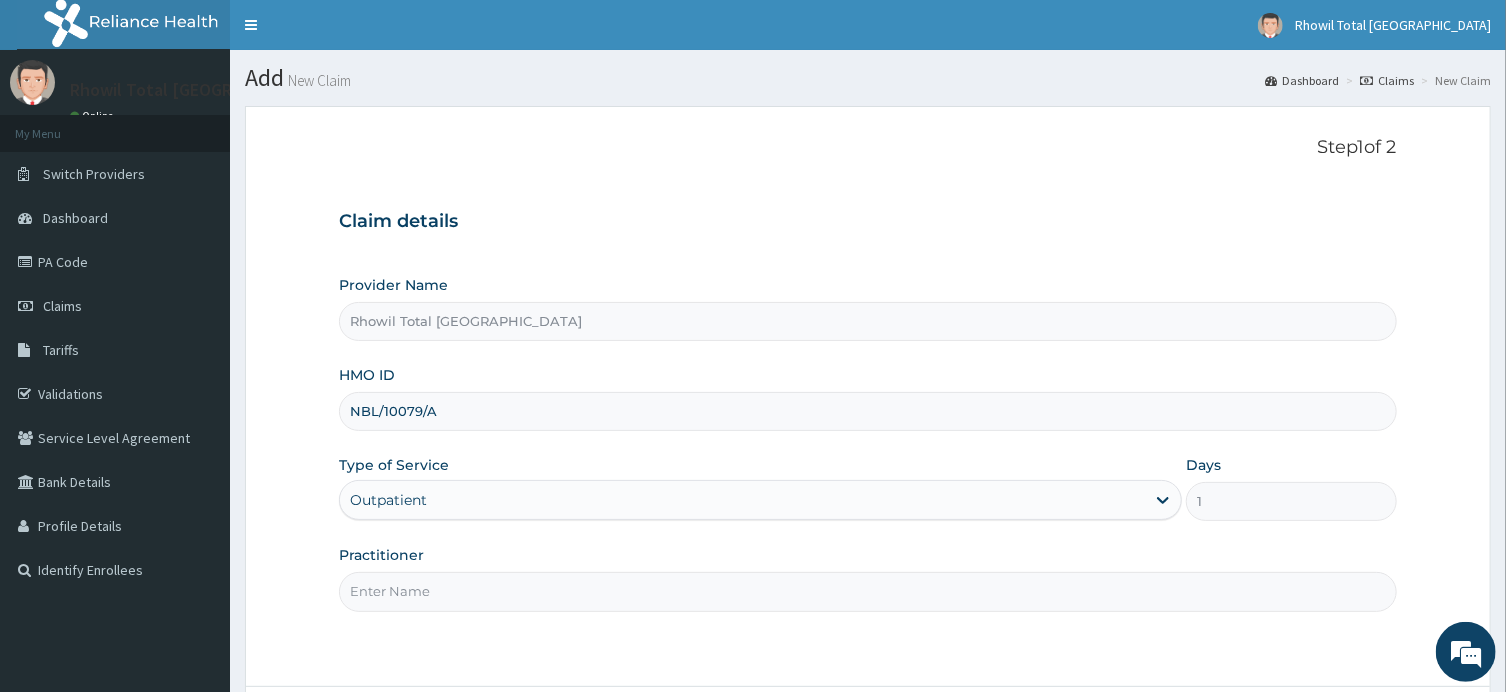 click on "Practitioner" at bounding box center [867, 591] 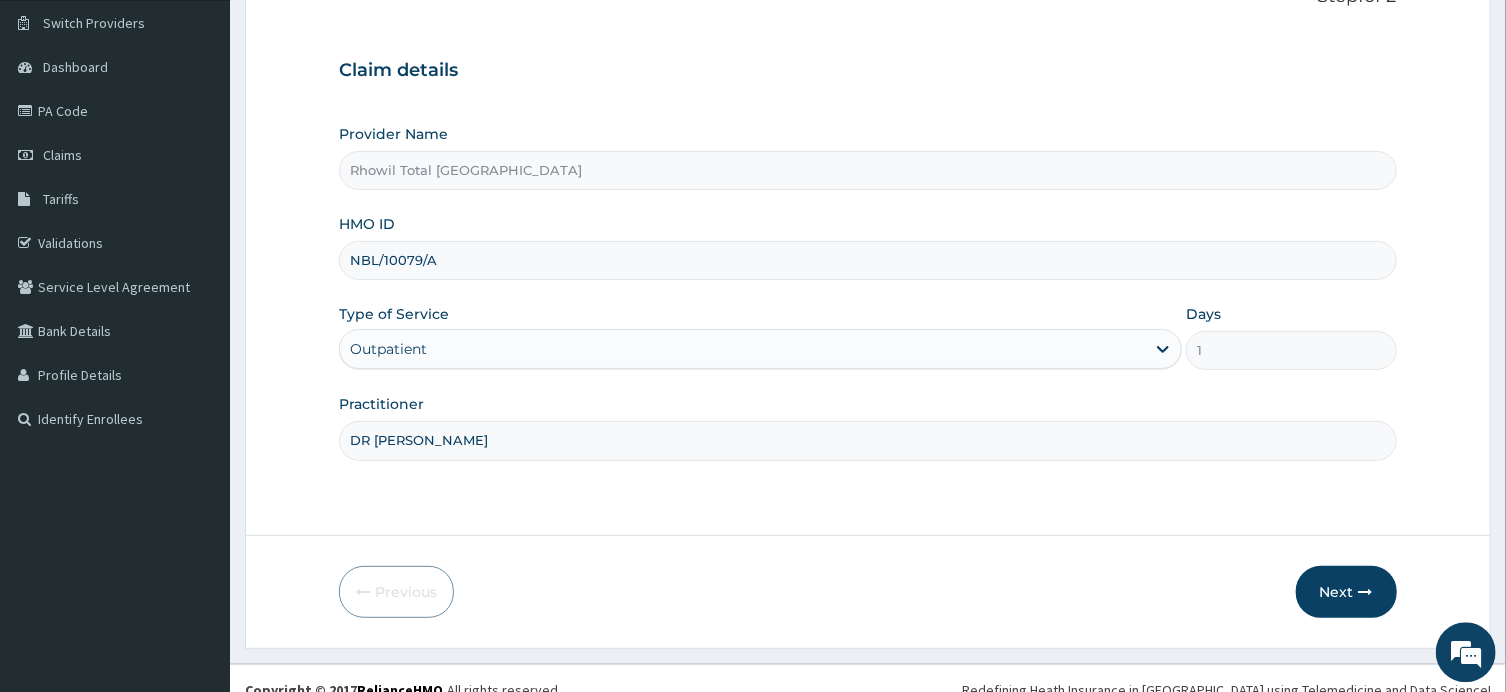 scroll, scrollTop: 174, scrollLeft: 0, axis: vertical 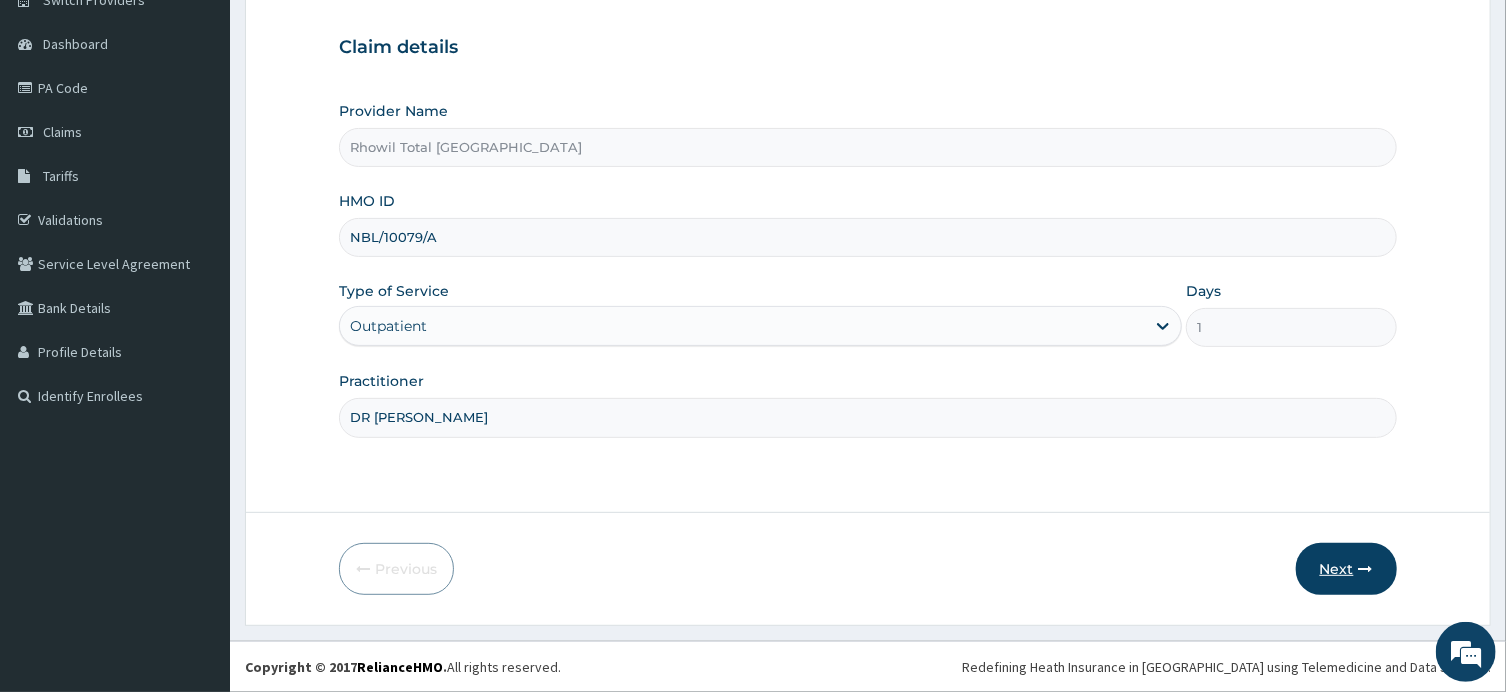 type on "DR AYOGU" 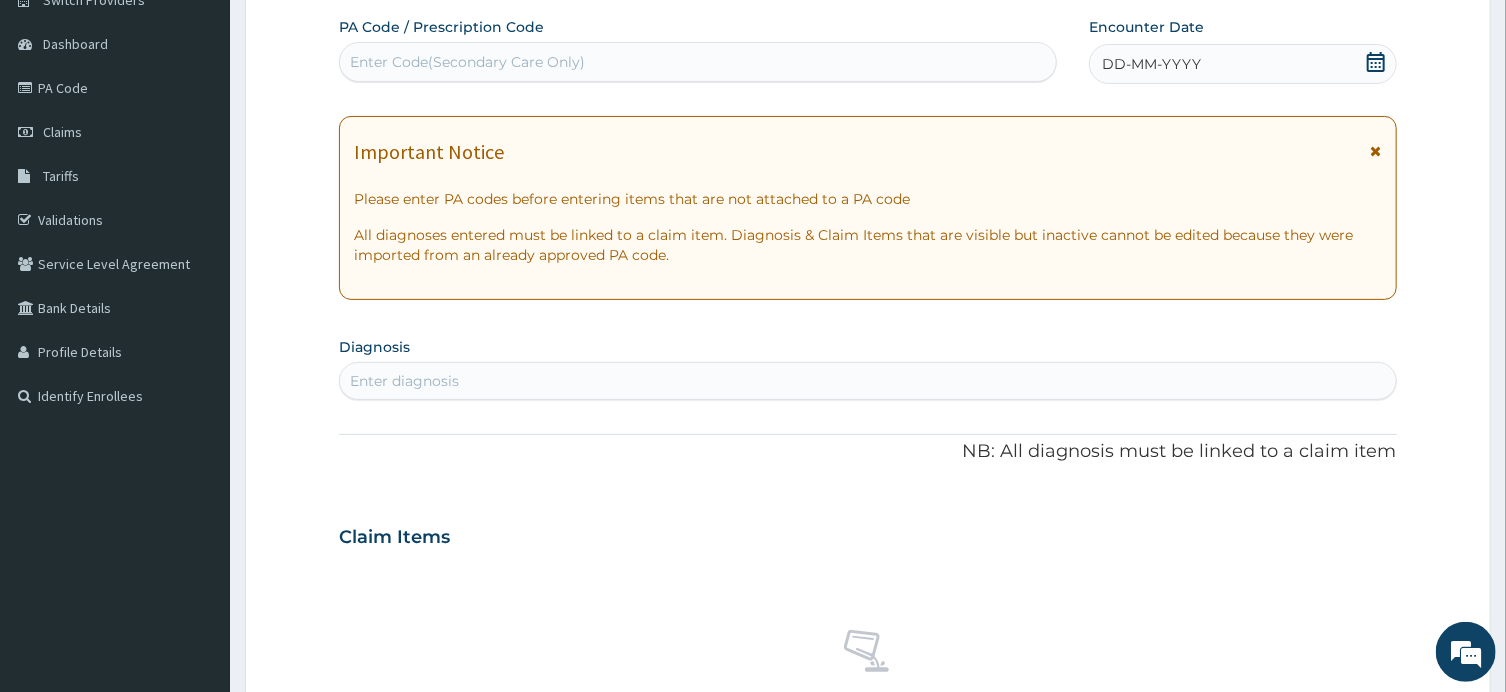 click on "Enter Code(Secondary Care Only)" at bounding box center [698, 62] 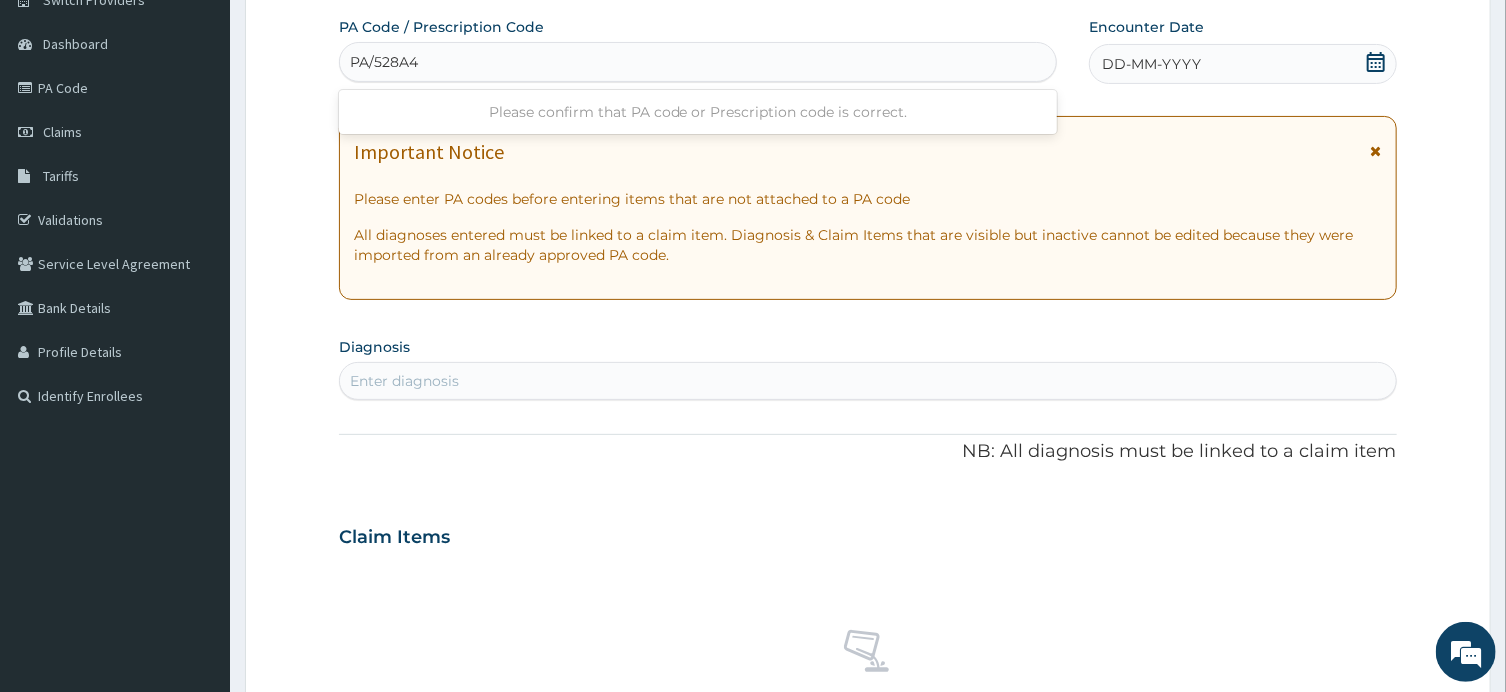 type on "PA/528A40" 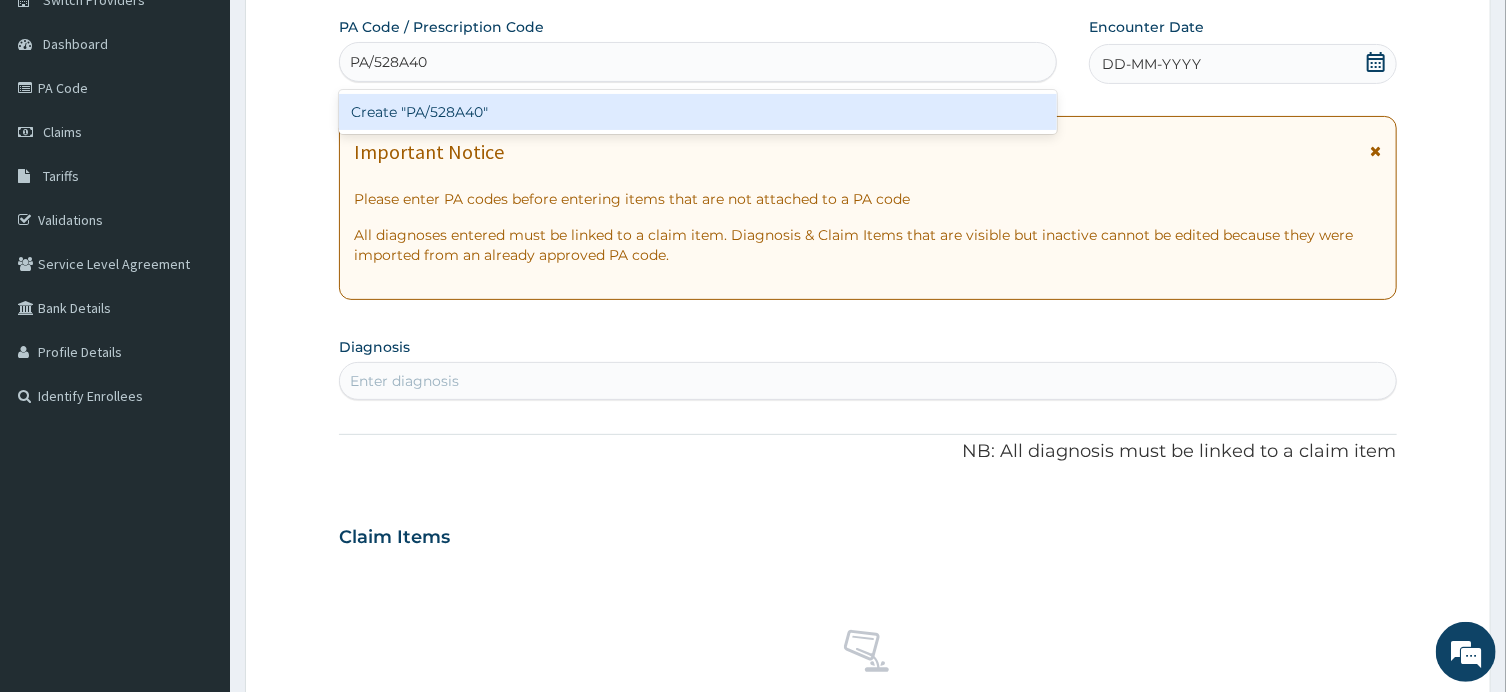 click on "Create "PA/528A40"" at bounding box center [698, 112] 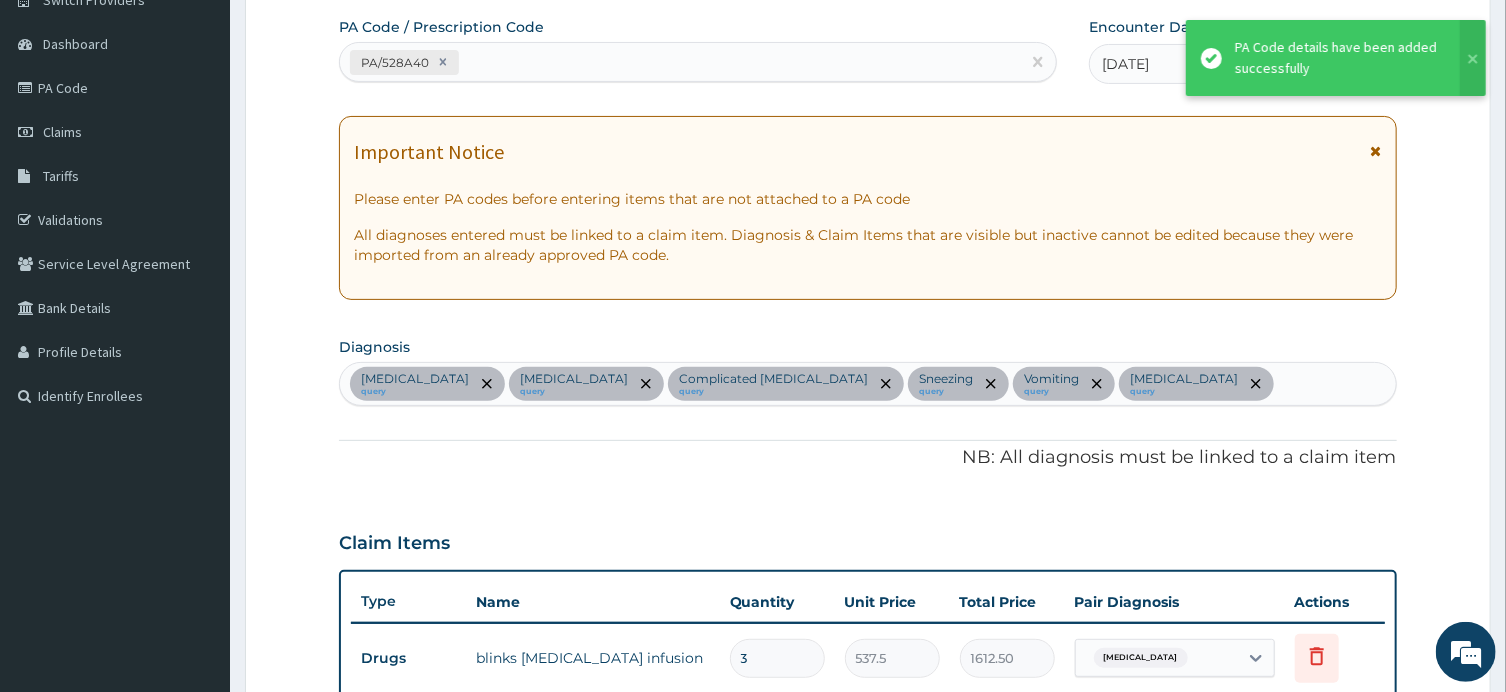 scroll, scrollTop: 1666, scrollLeft: 0, axis: vertical 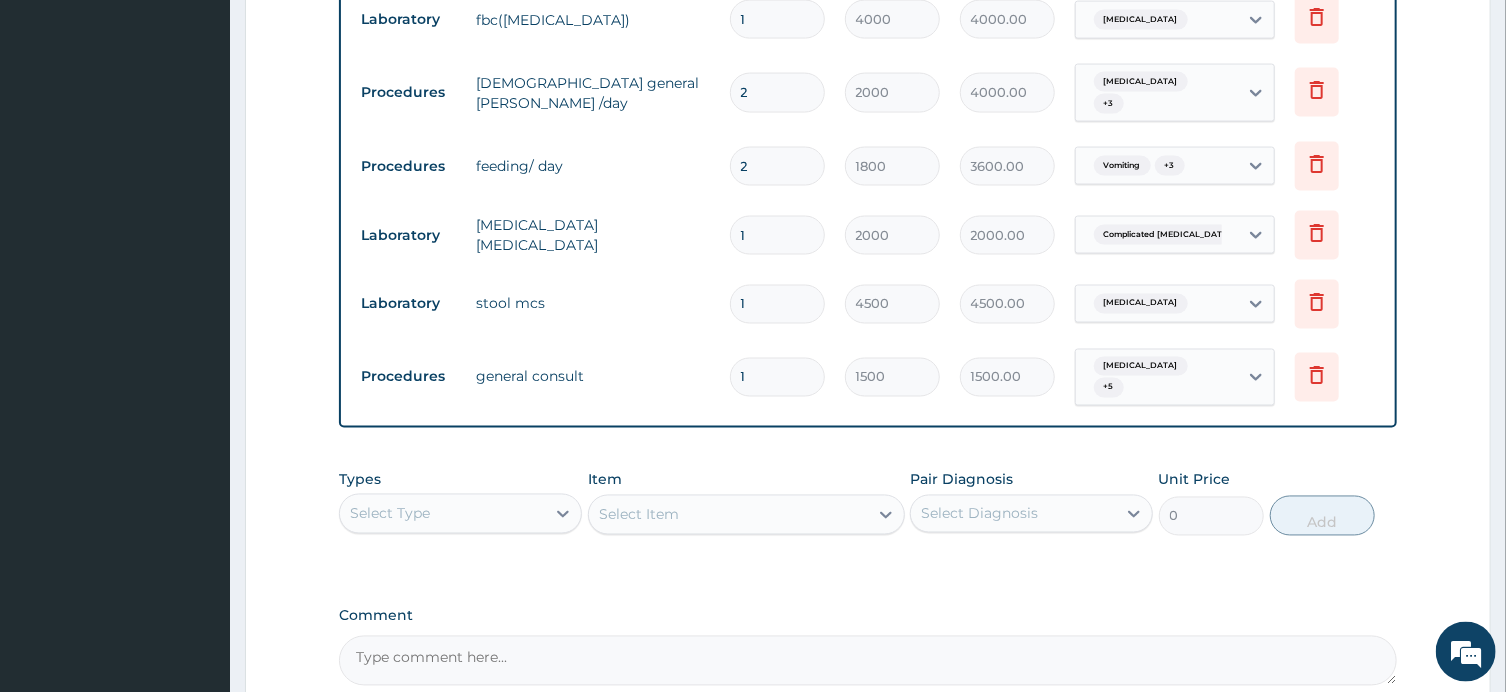 click on "Step  2  of 2 PA Code / Prescription Code PA/528A40 Encounter Date 20-06-2025 Important Notice Please enter PA codes before entering items that are not attached to a PA code   All diagnoses entered must be linked to a claim item. Diagnosis & Claim Items that are visible but inactive cannot be edited because they were imported from an already approved PA code. Diagnosis Gastroenteritis query Sepsis query Complicated malaria query Sneezing query Vomiting query Upper respiratory infection query NB: All diagnosis must be linked to a claim item Claim Items Type Name Quantity Unit Price Total Price Pair Diagnosis Actions Drugs blinks metronidazole infusion 3 537.5 1612.50 Gastroenteritis Delete Drugs ciprotab 500mg x14 14 290.25 4063.50 Sepsis Delete Drugs quinine injection 3 537.5 1612.50 Complicated malaria Delete Drugs cipro (fidson) infusion 200mg 3 1075 3225.00 Gastroenteritis  + 1 Delete Drugs zyncet cetirizine hydrochloride tab 5 134.375 671.88 Sneezing Delete Drugs paracetamol injection 300mg/2ml 3 236.5 1" at bounding box center [868, -365] 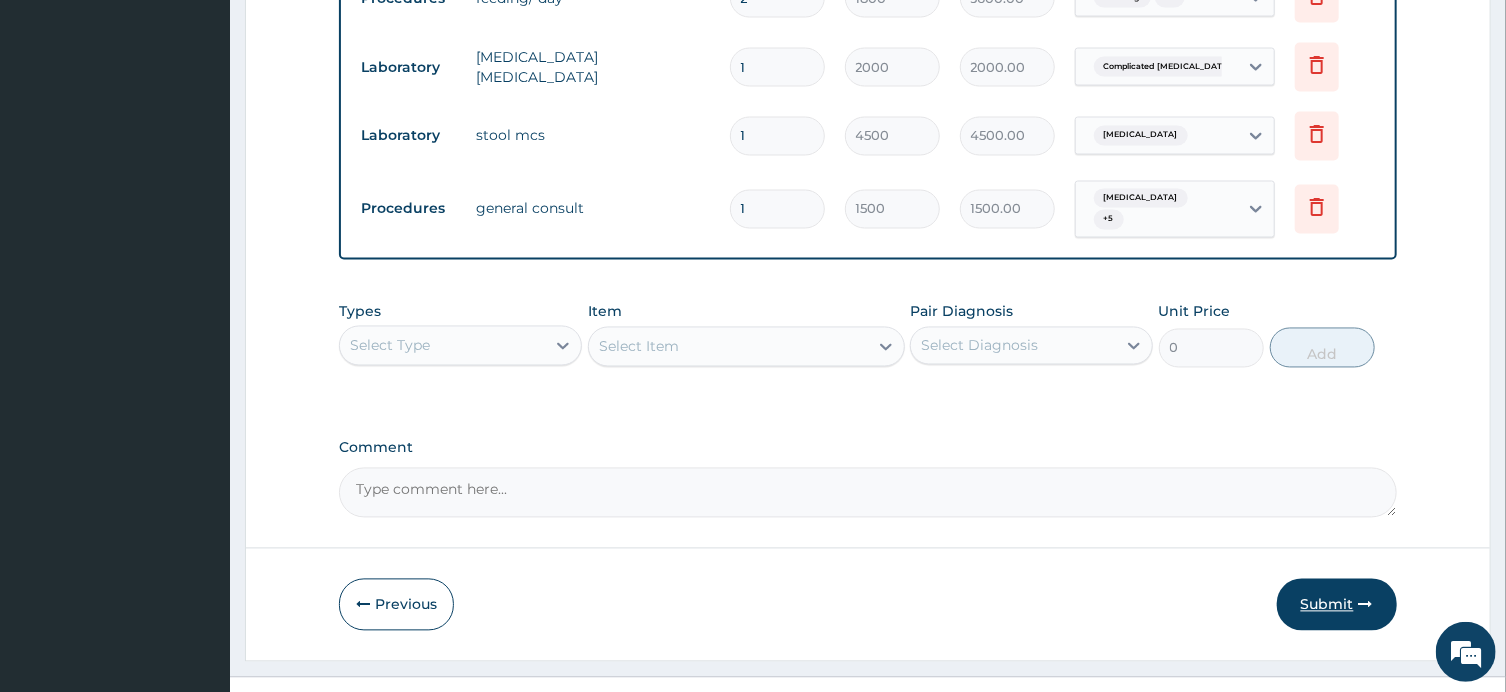 click on "Submit" at bounding box center [1337, 605] 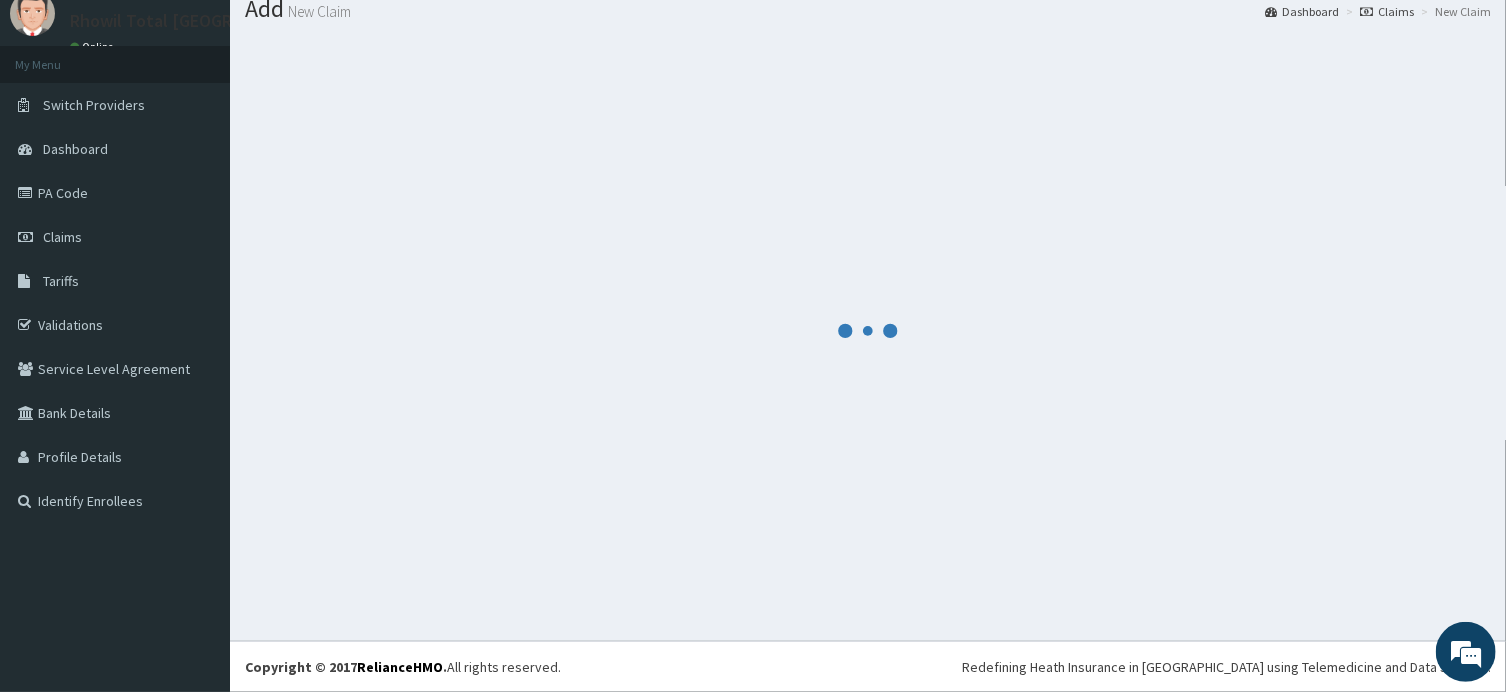 scroll, scrollTop: 68, scrollLeft: 0, axis: vertical 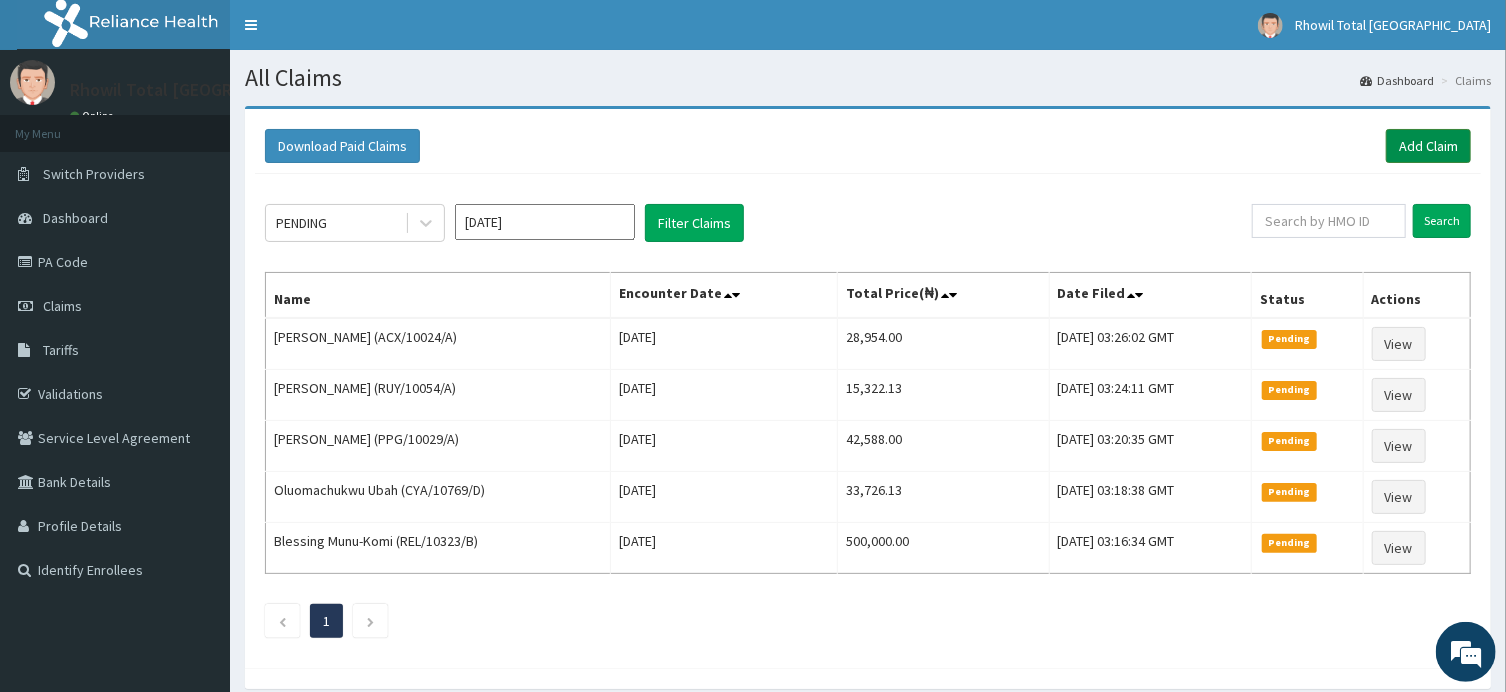 click on "Add Claim" at bounding box center (1428, 146) 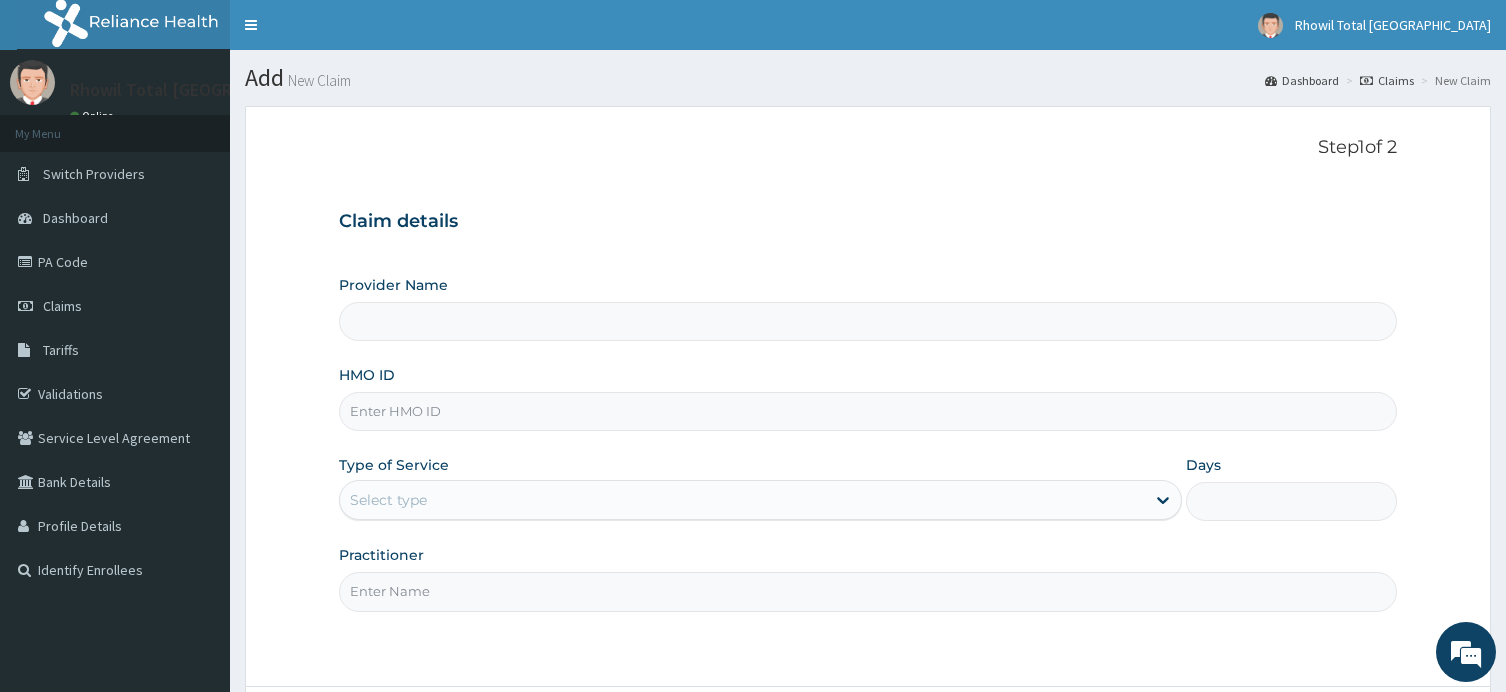 scroll, scrollTop: 0, scrollLeft: 0, axis: both 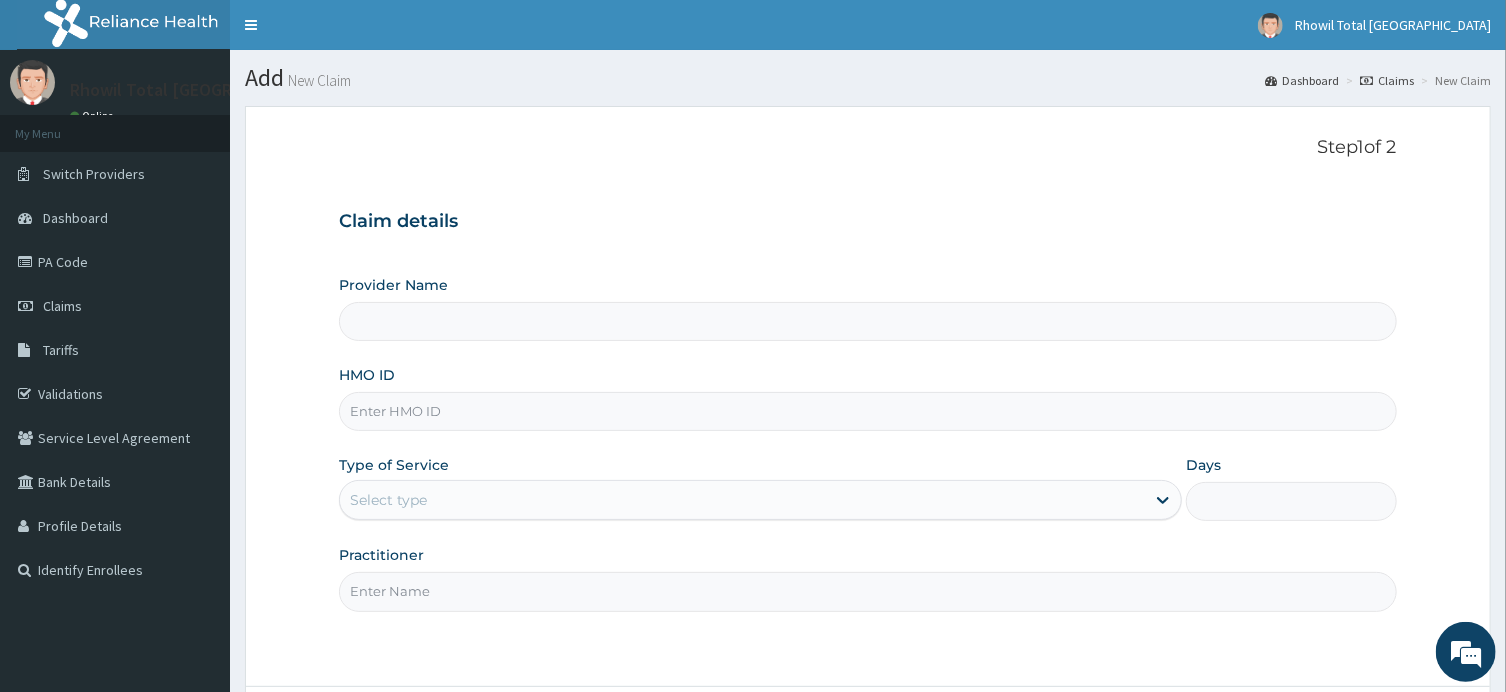 click on "HMO ID" at bounding box center (867, 411) 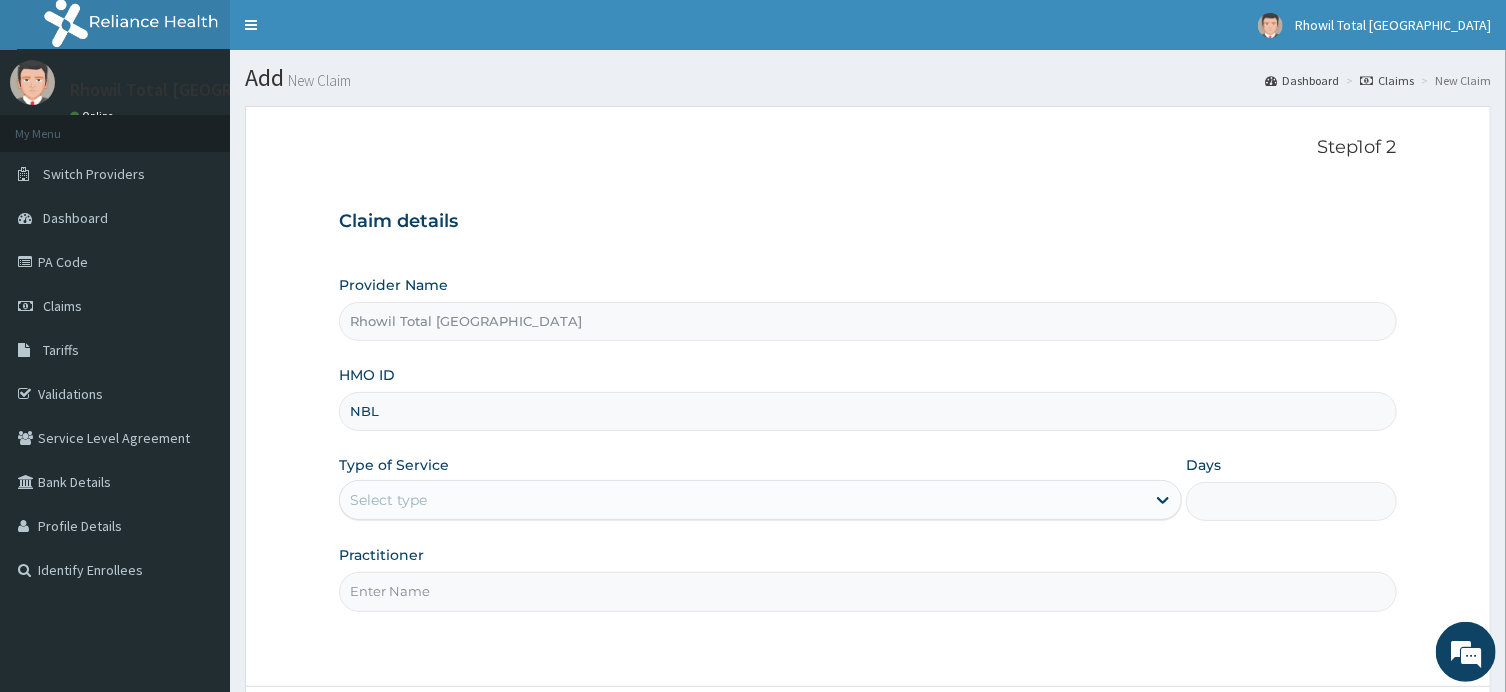 scroll, scrollTop: 0, scrollLeft: 0, axis: both 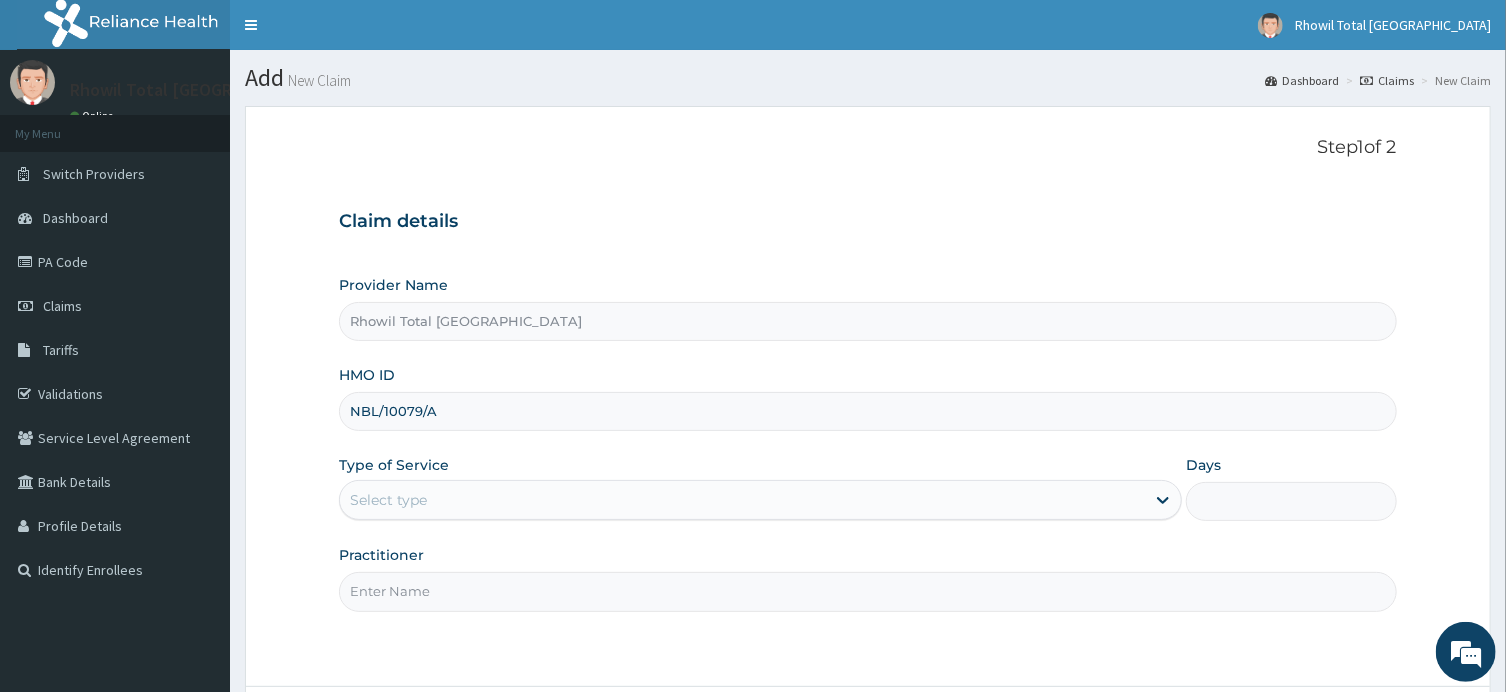 type on "NBL/10079/A" 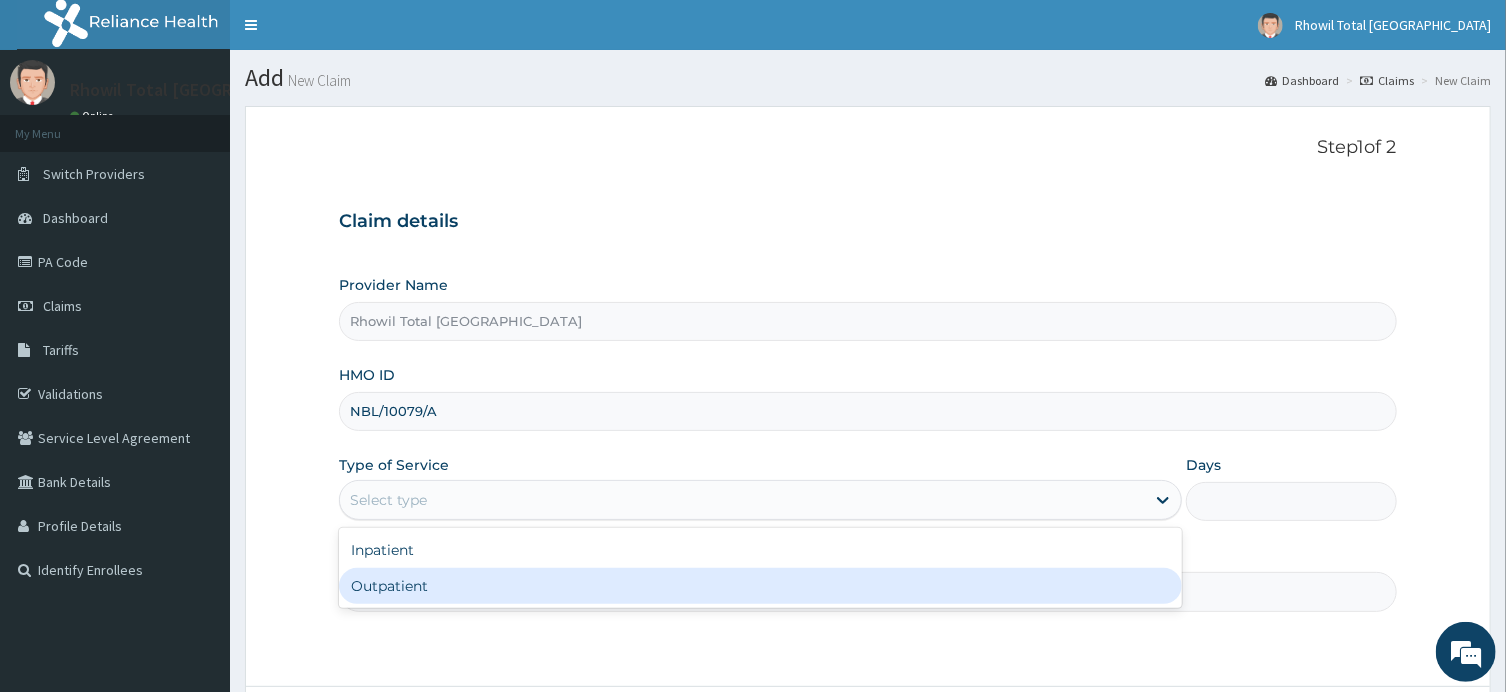 click on "Outpatient" at bounding box center (760, 586) 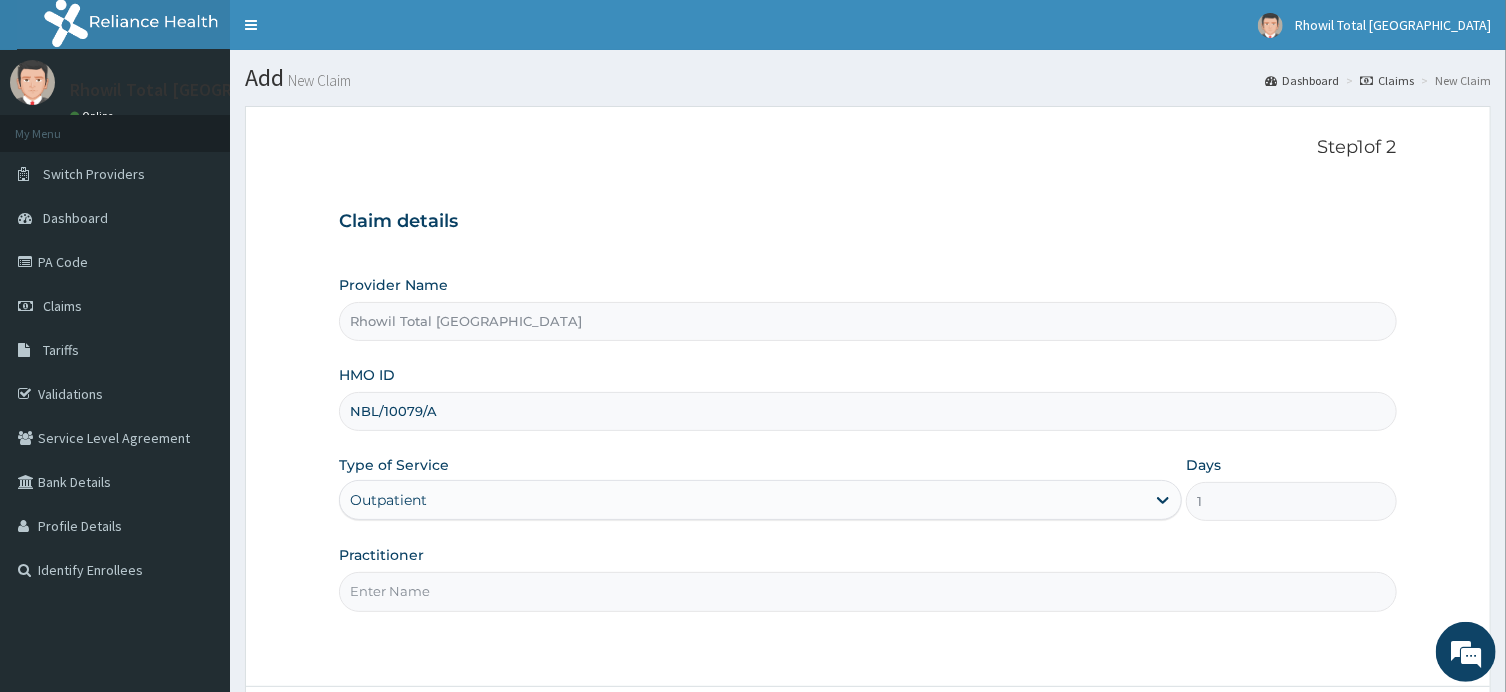 click on "Practitioner" at bounding box center (867, 591) 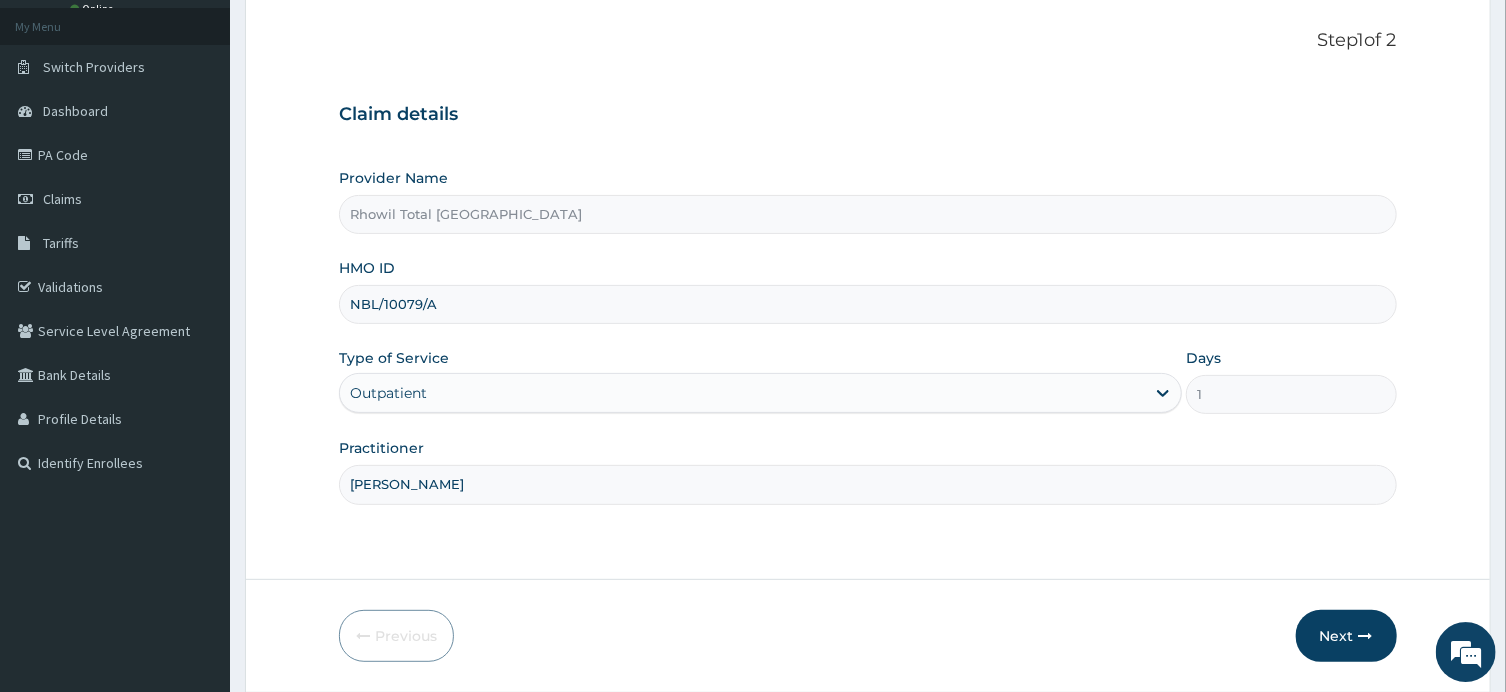 scroll, scrollTop: 174, scrollLeft: 0, axis: vertical 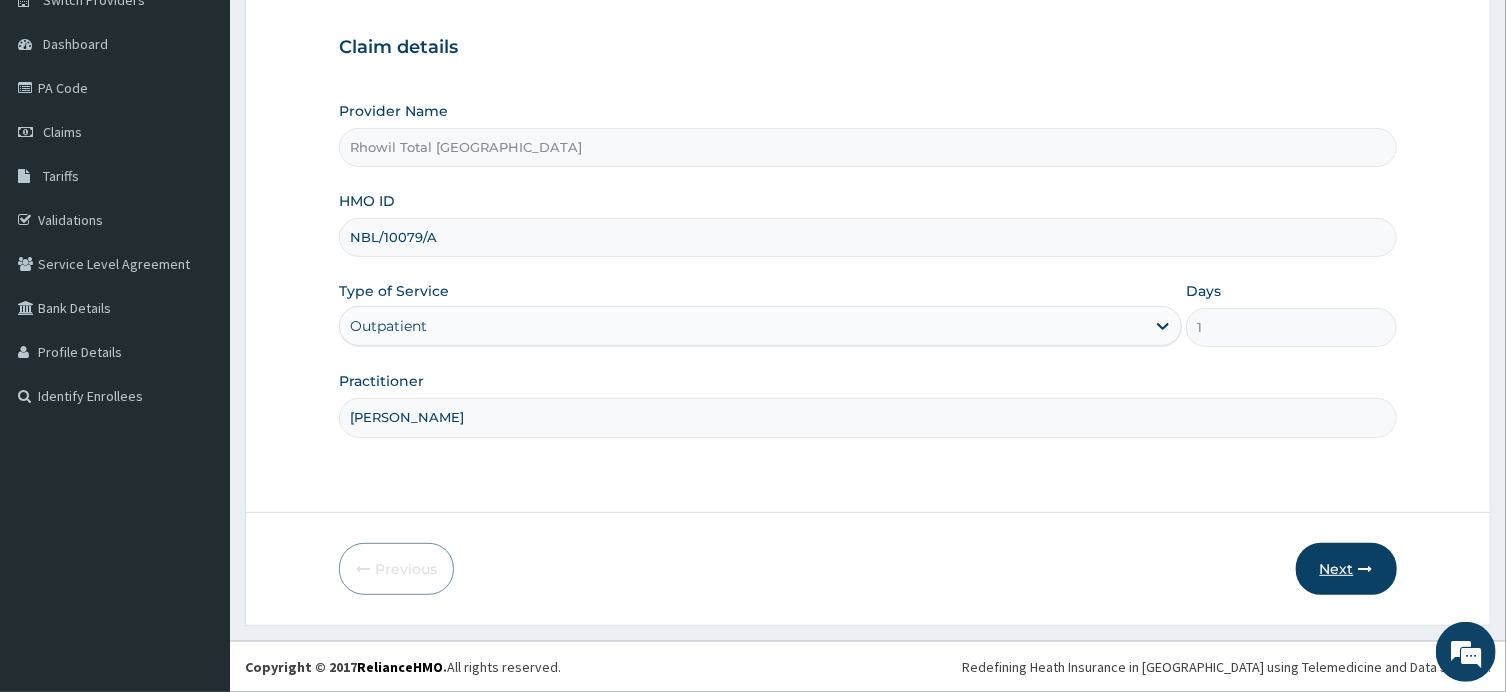 type on "DR ANYOGU" 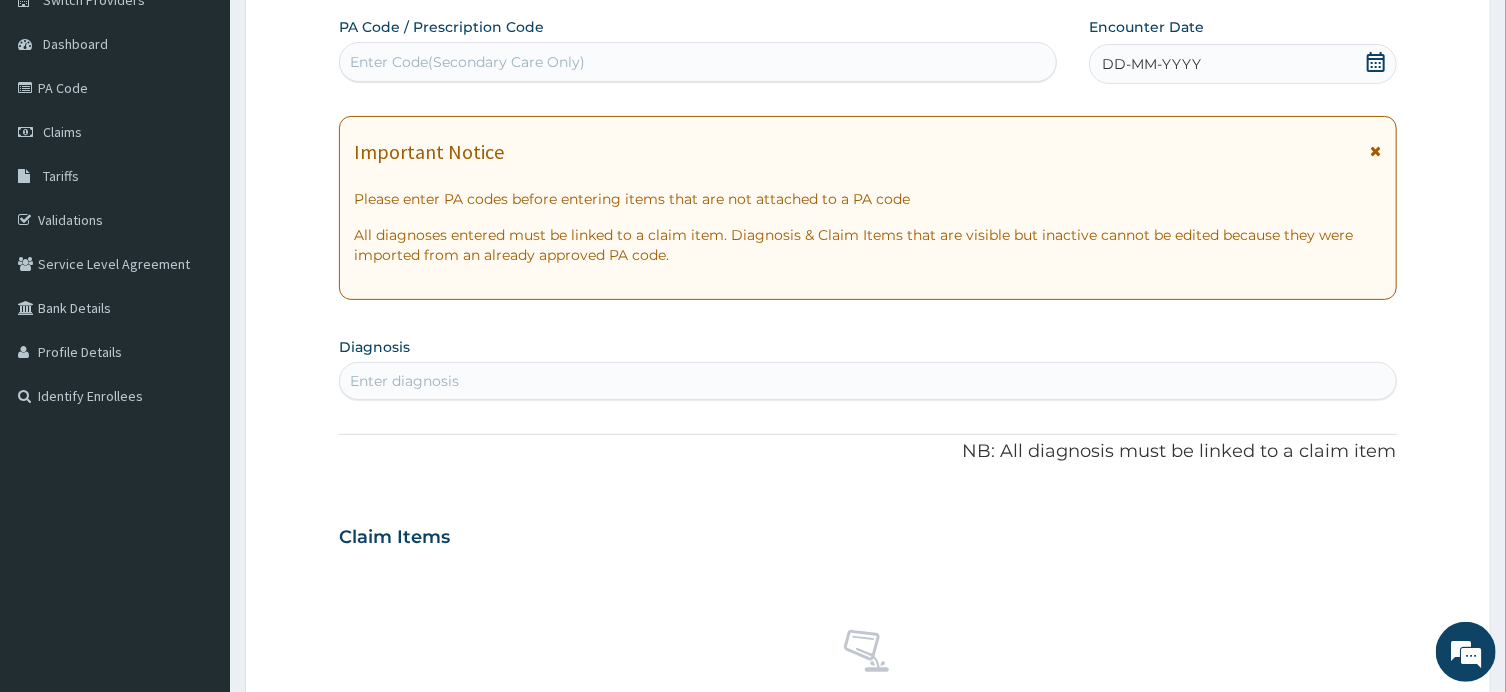 click on "Enter Code(Secondary Care Only)" at bounding box center (698, 62) 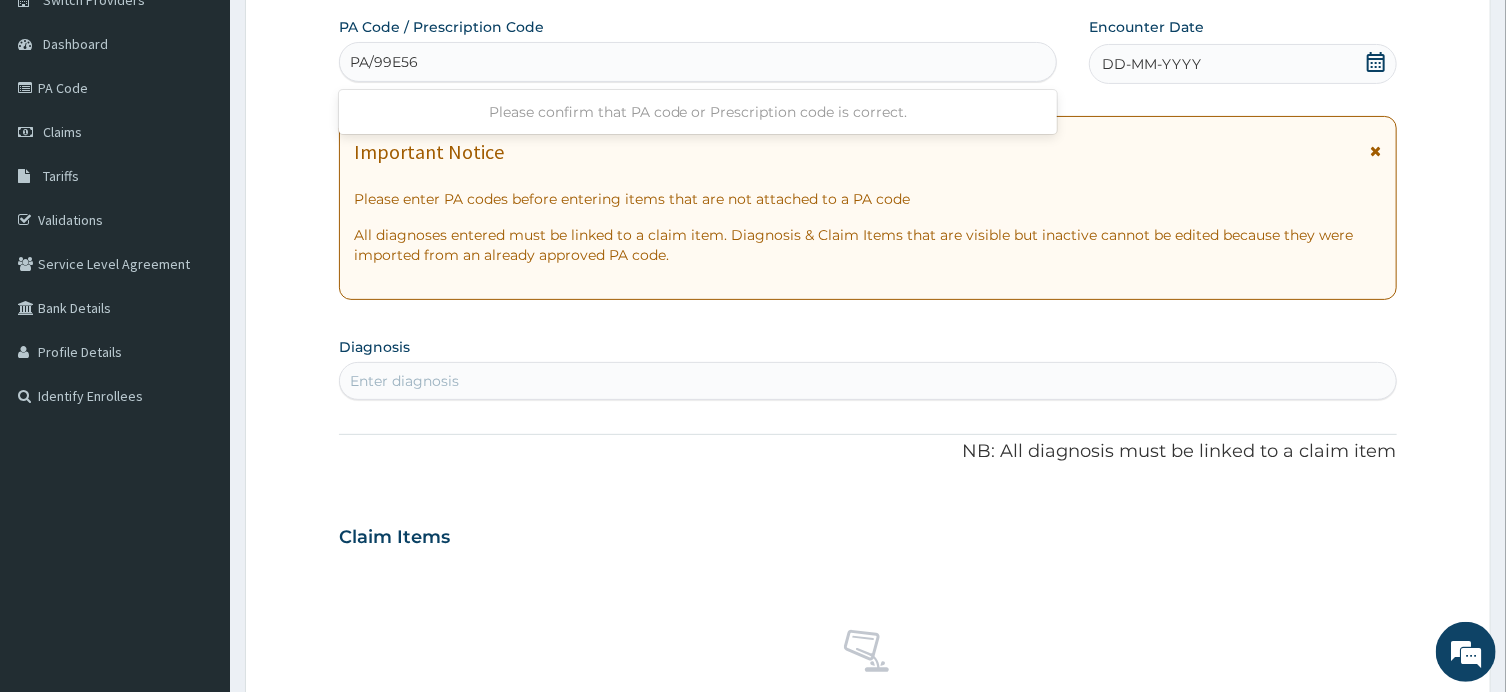 type on "PA/99E566" 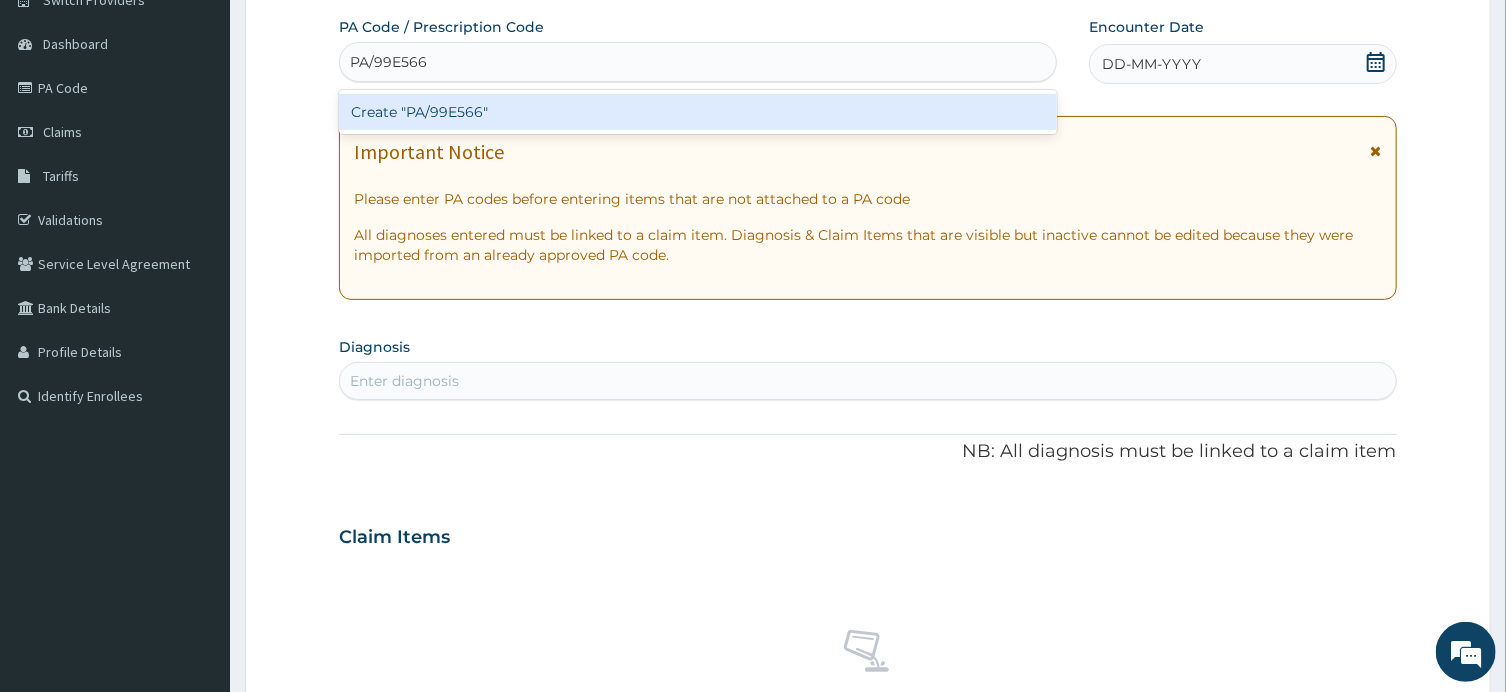 click on "Create "PA/99E566"" at bounding box center (698, 112) 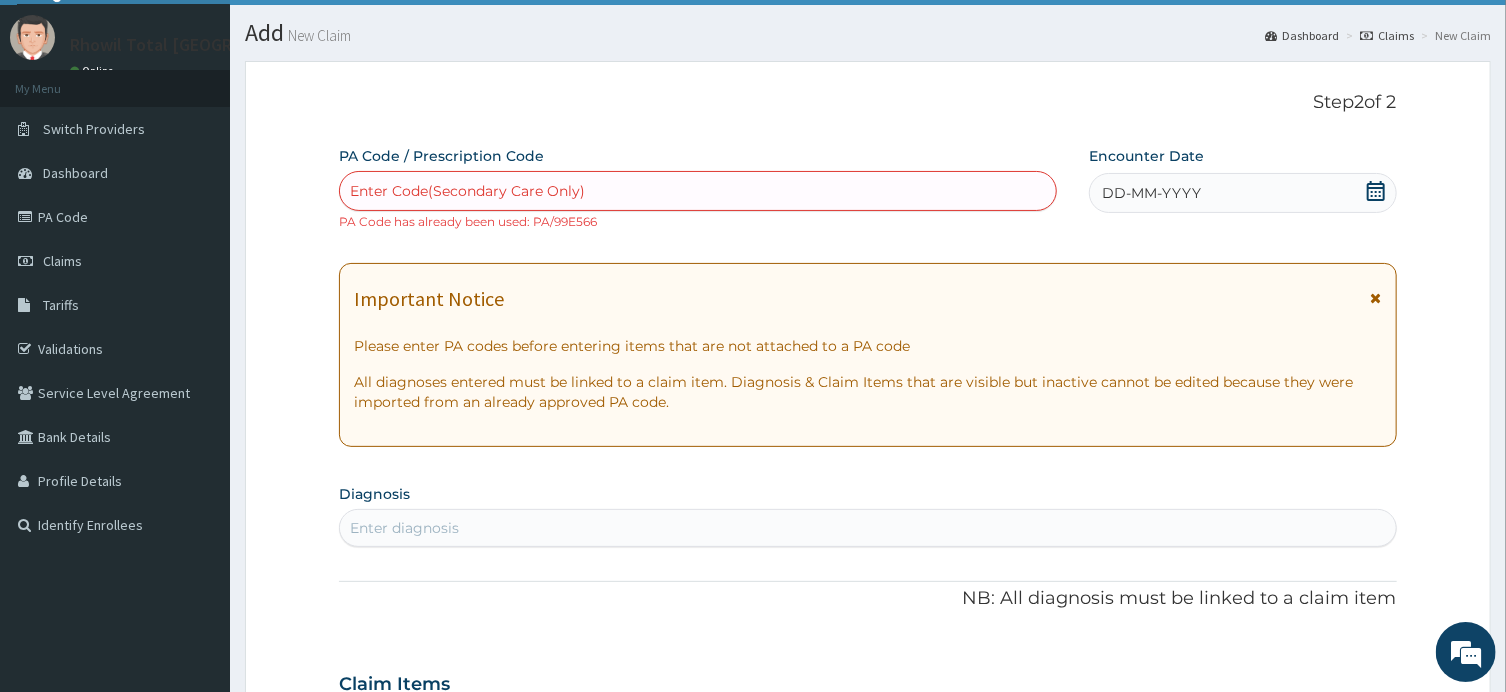 scroll, scrollTop: 0, scrollLeft: 0, axis: both 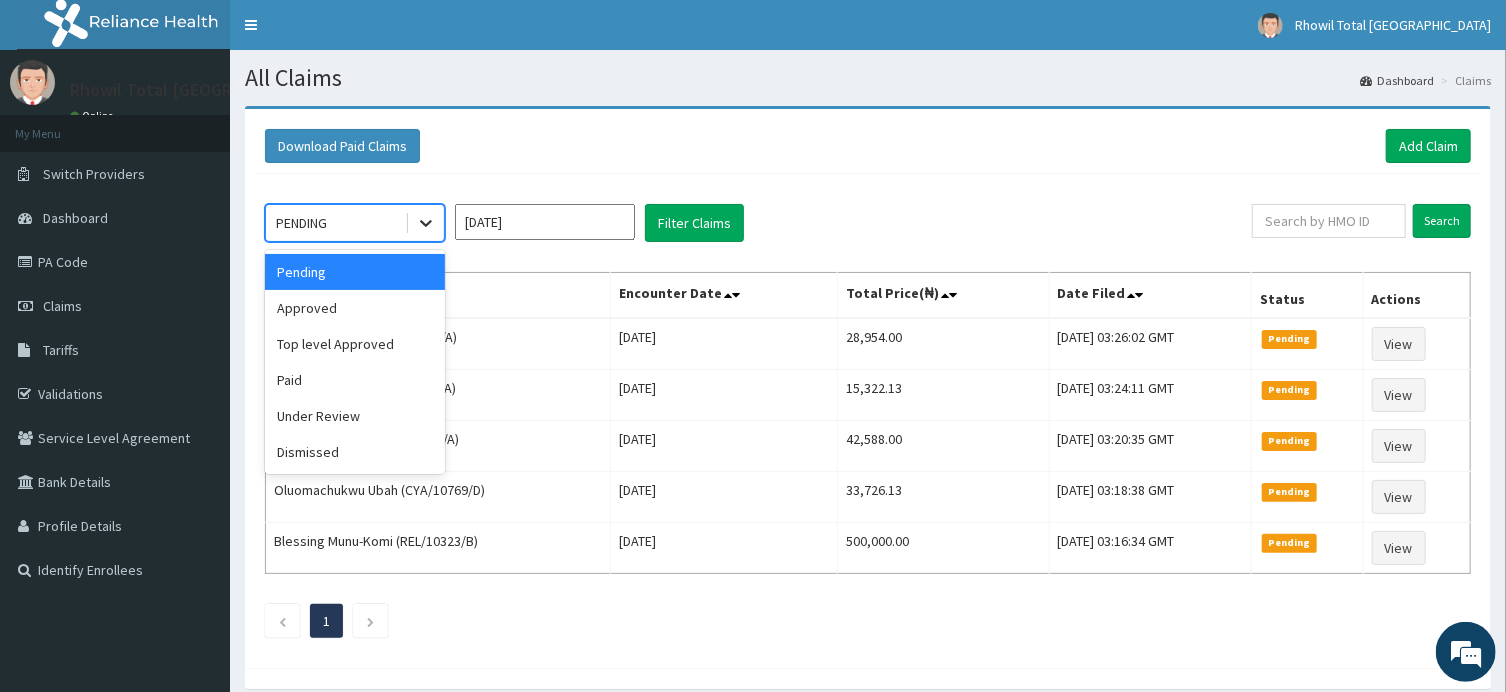 click 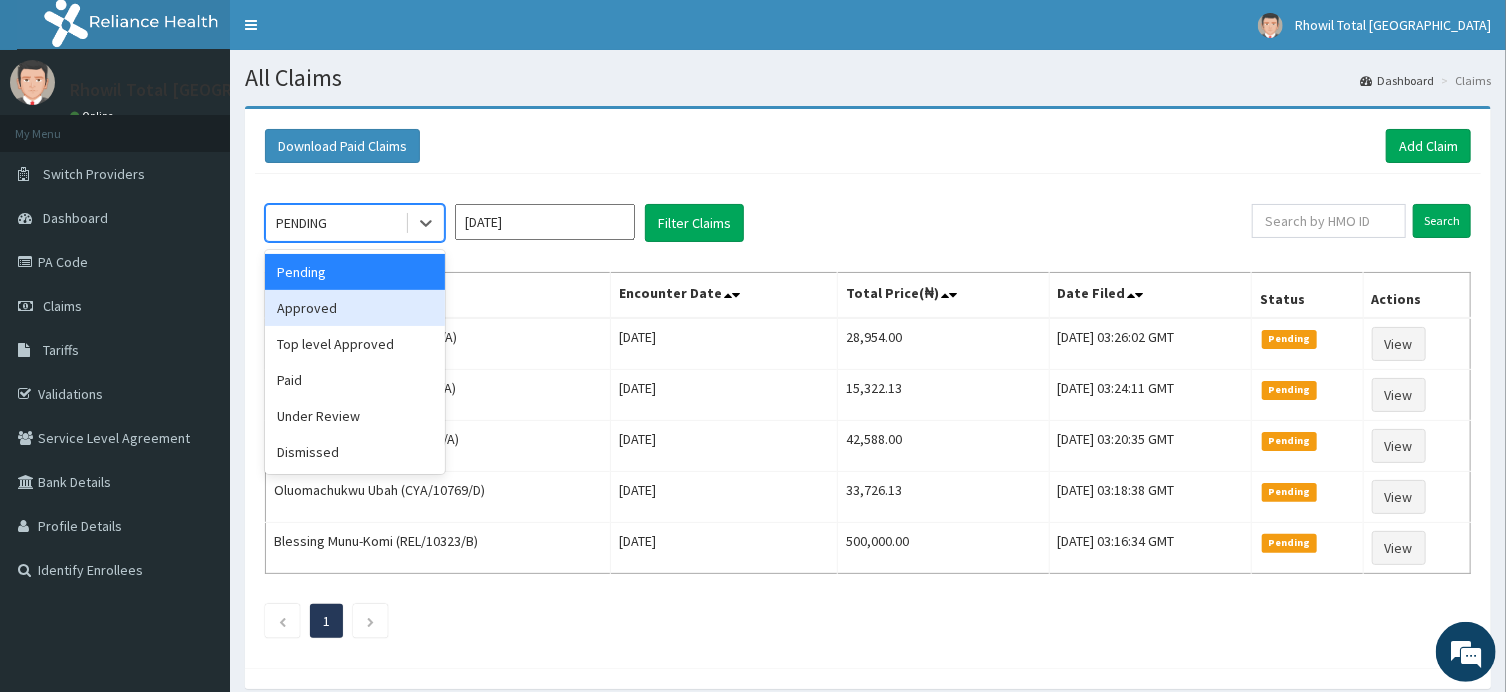 click on "Approved" at bounding box center (355, 308) 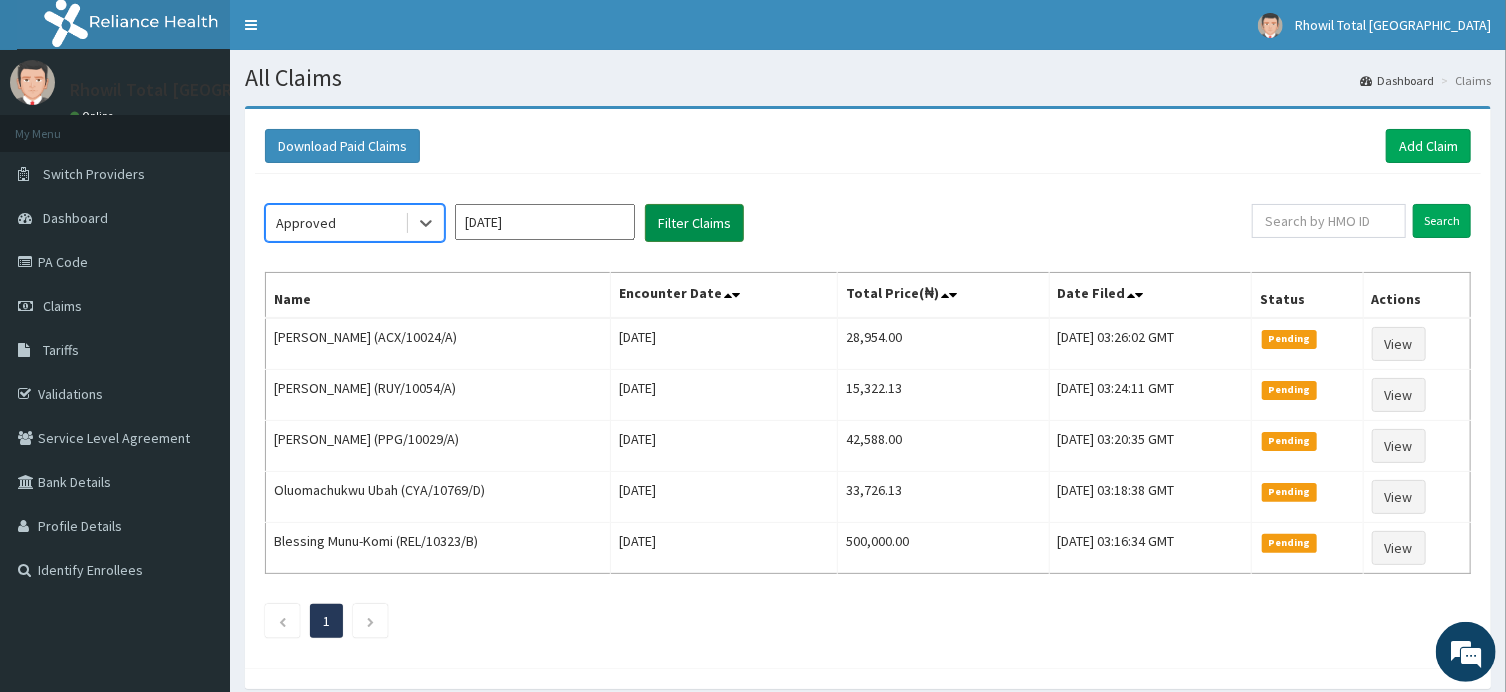click on "Filter Claims" at bounding box center [694, 223] 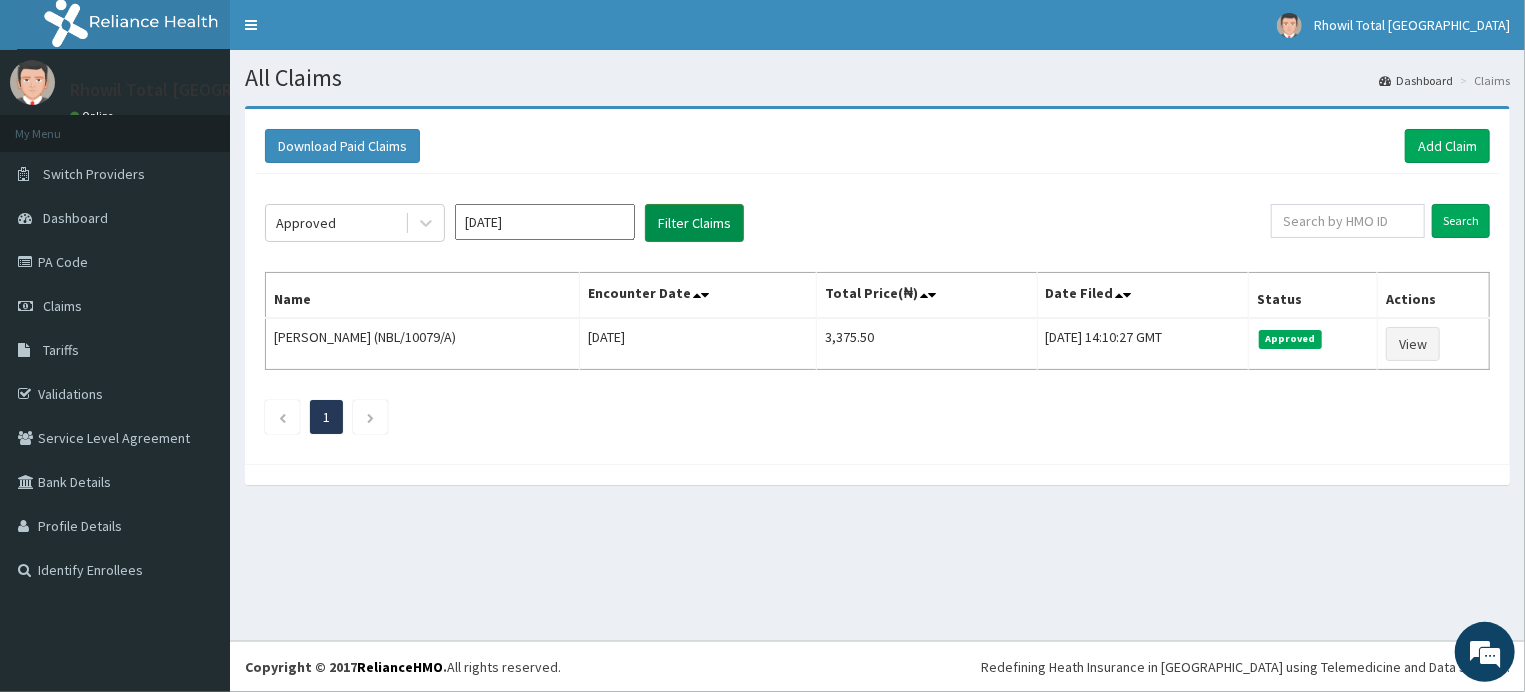 scroll, scrollTop: 0, scrollLeft: 0, axis: both 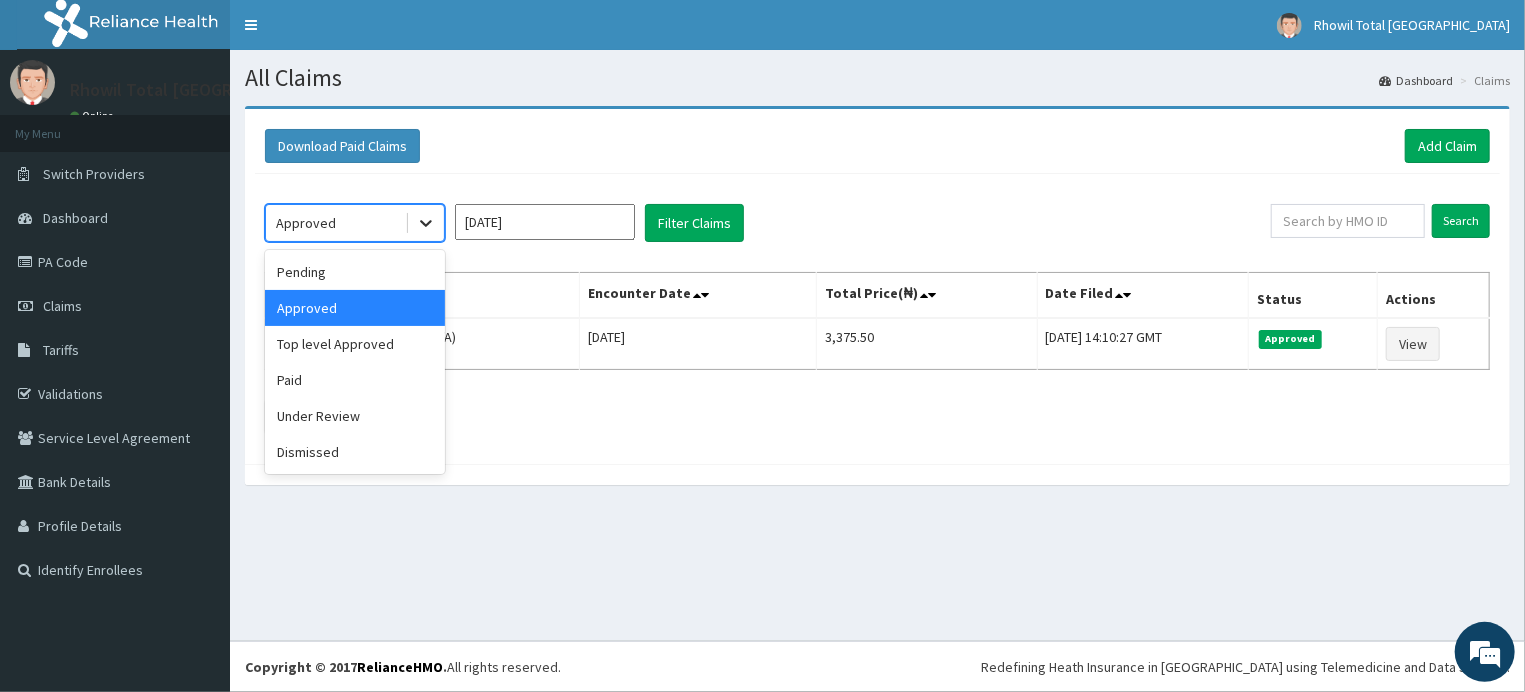 click 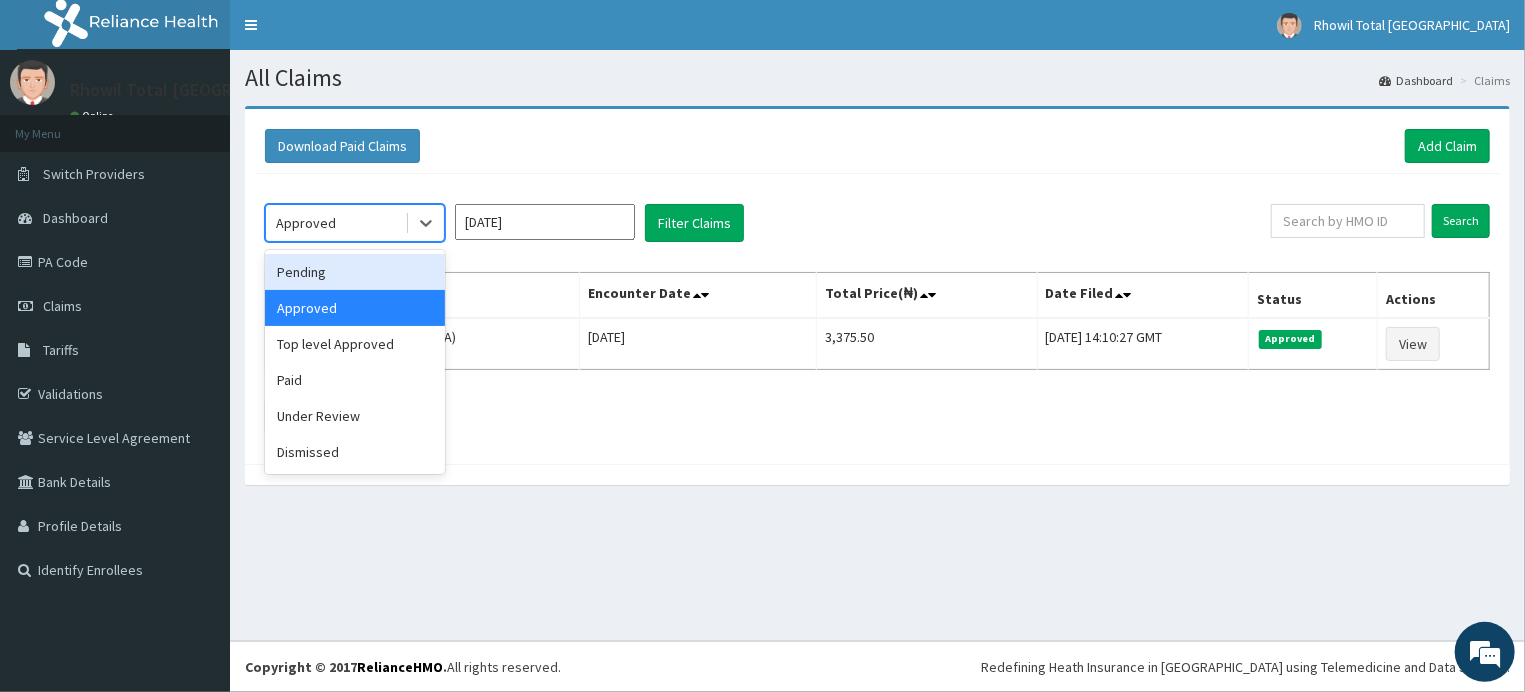 click on "Pending" at bounding box center (355, 272) 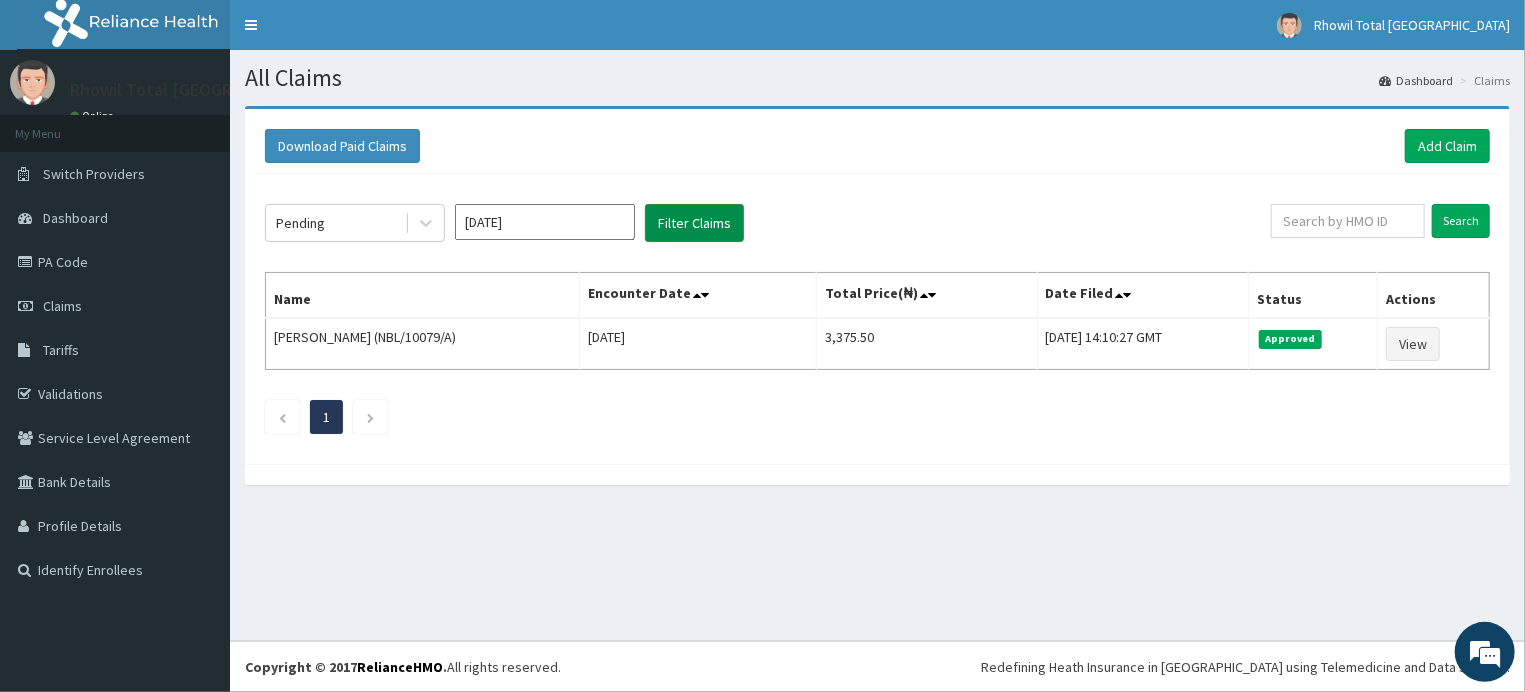 click on "Filter Claims" at bounding box center [694, 223] 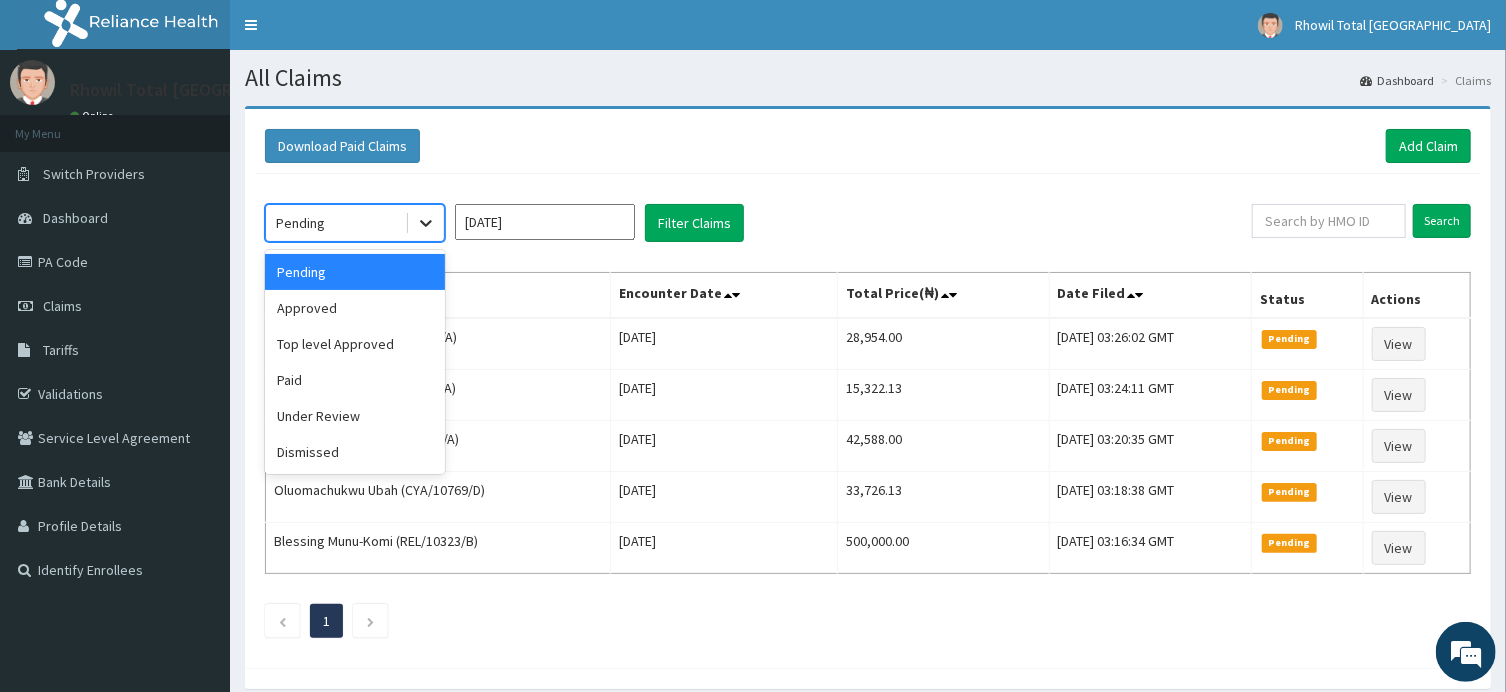 click 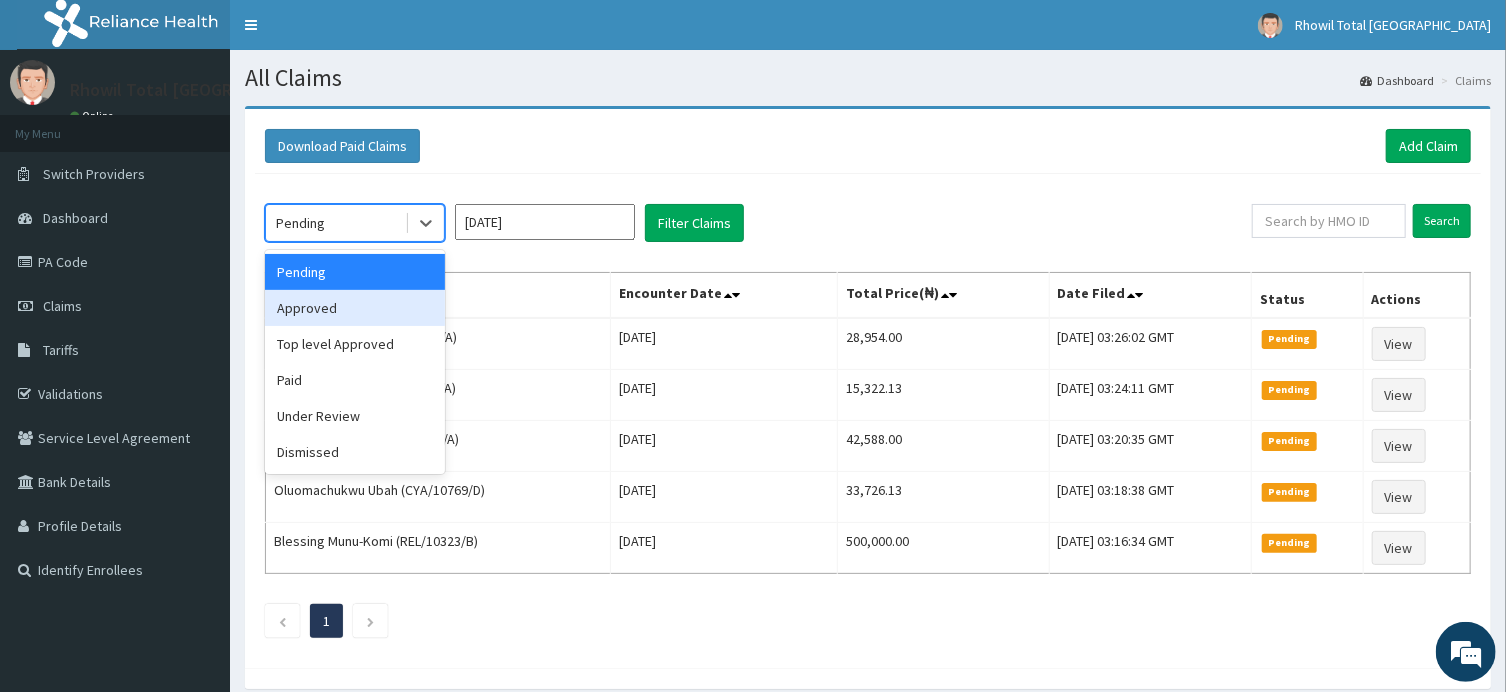 click on "Approved" at bounding box center [355, 308] 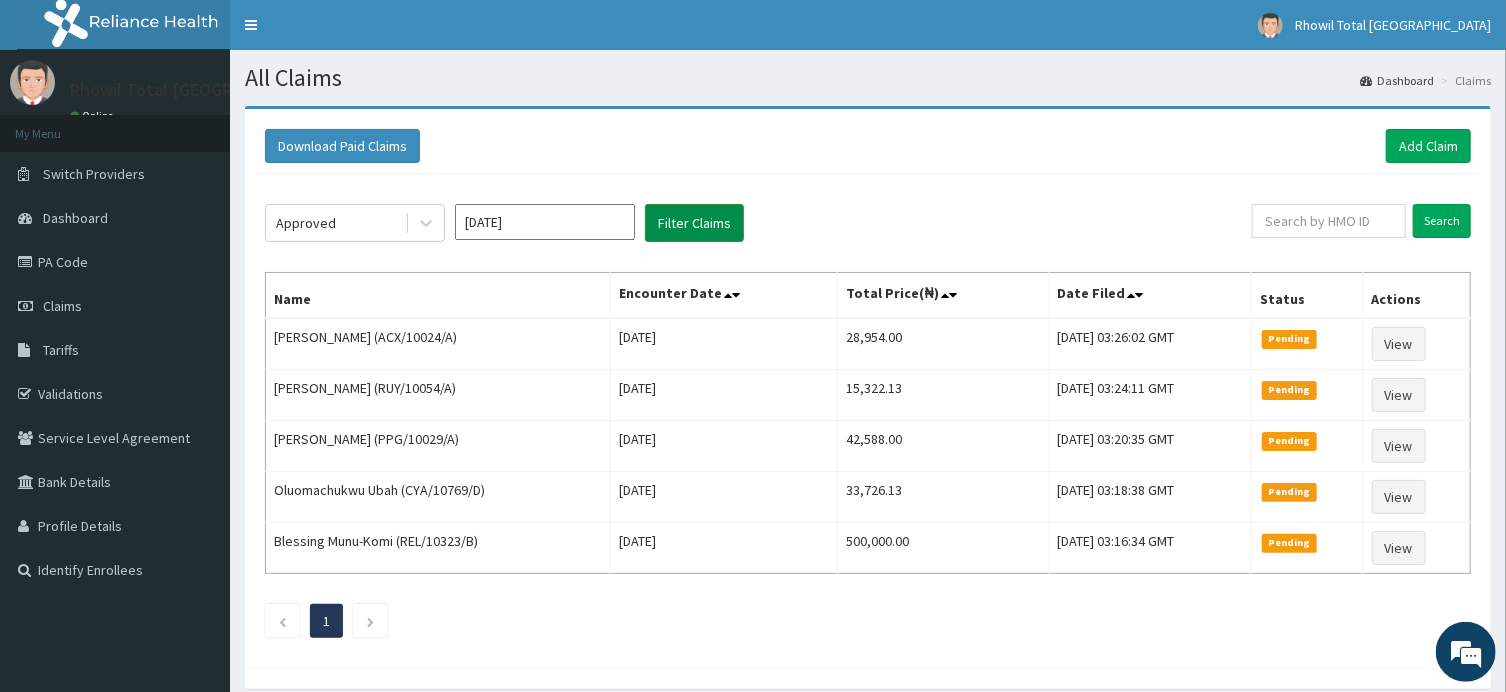 click on "Filter Claims" at bounding box center [694, 223] 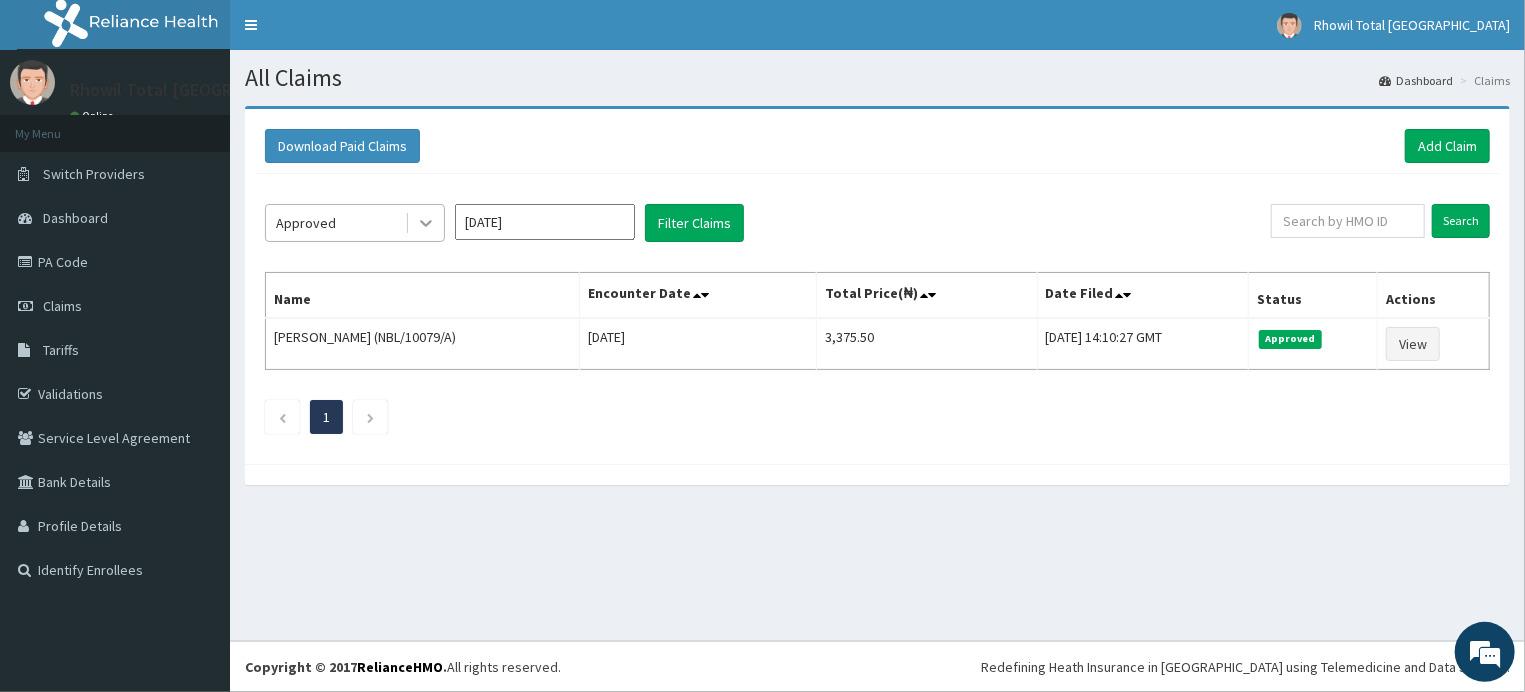 click 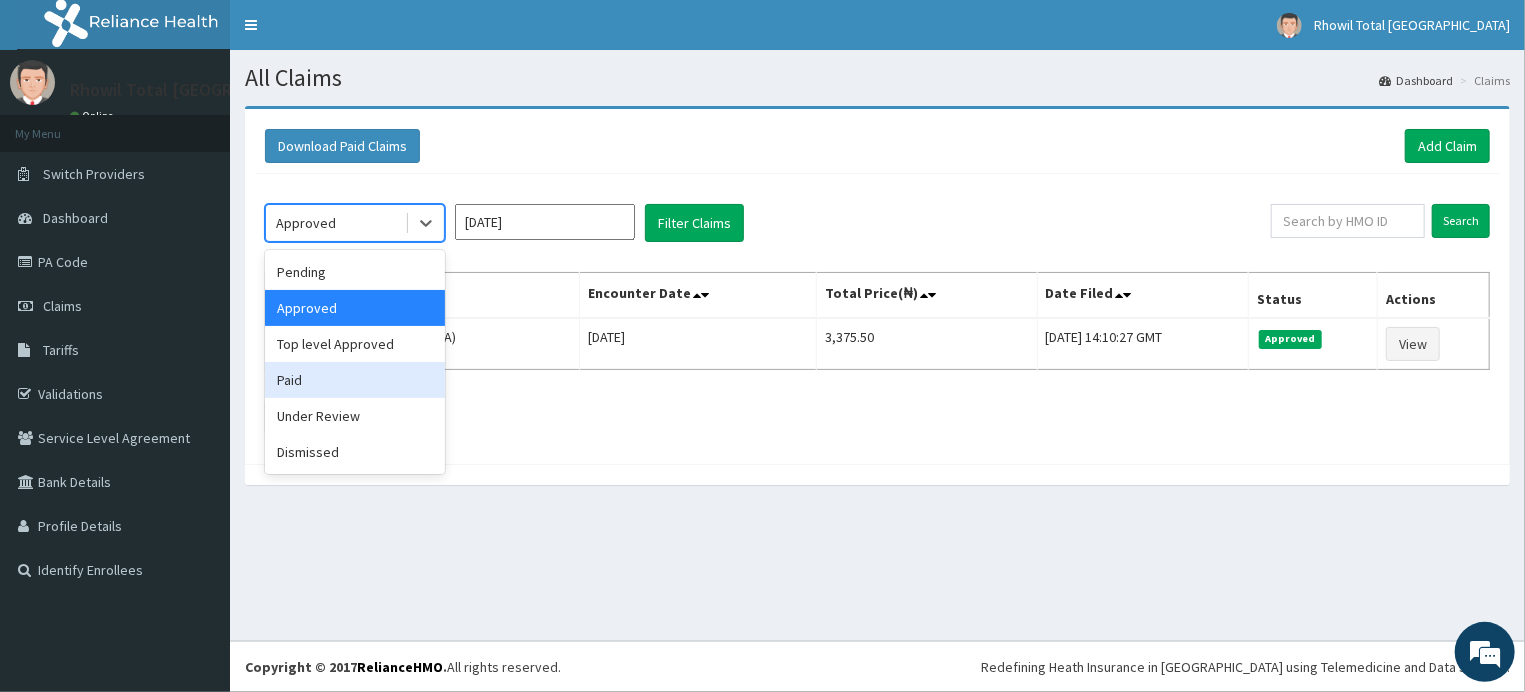 click on "Paid" at bounding box center (355, 380) 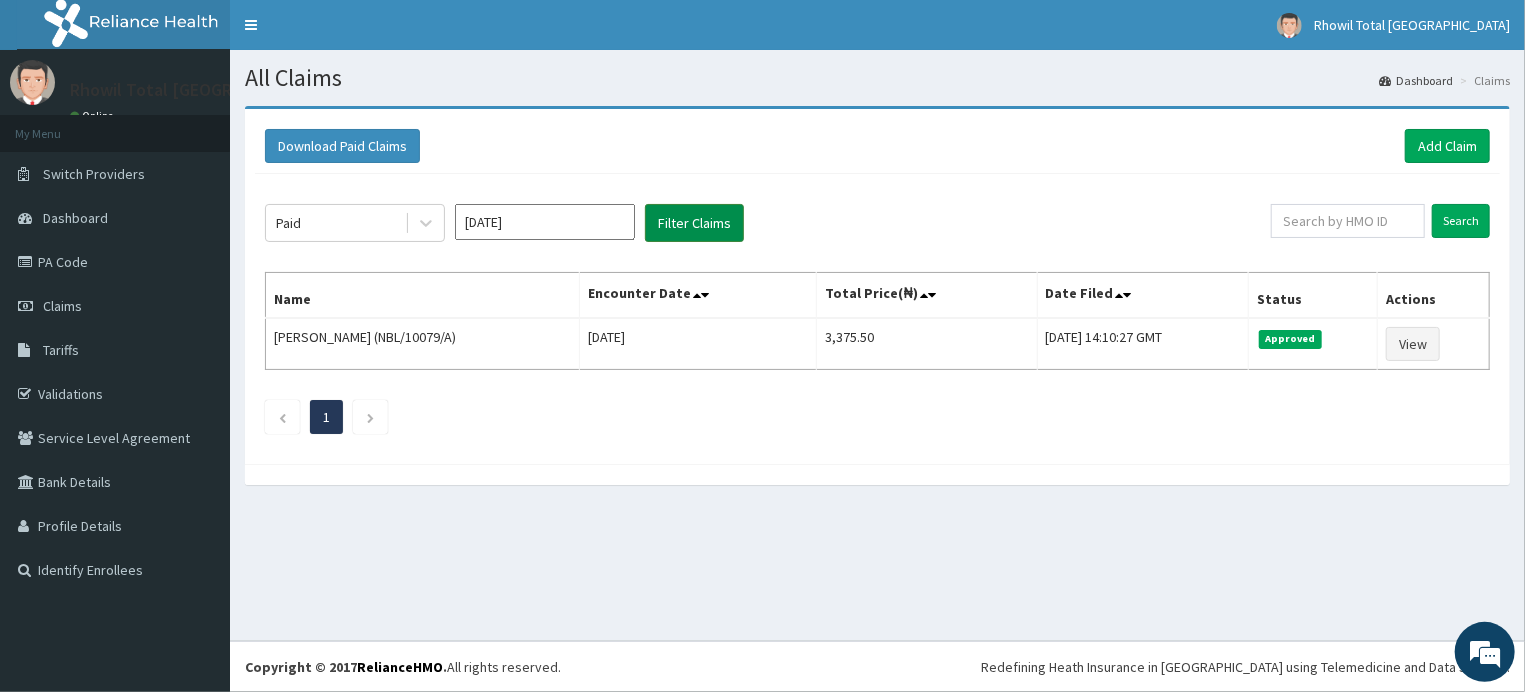 click on "Filter Claims" at bounding box center (694, 223) 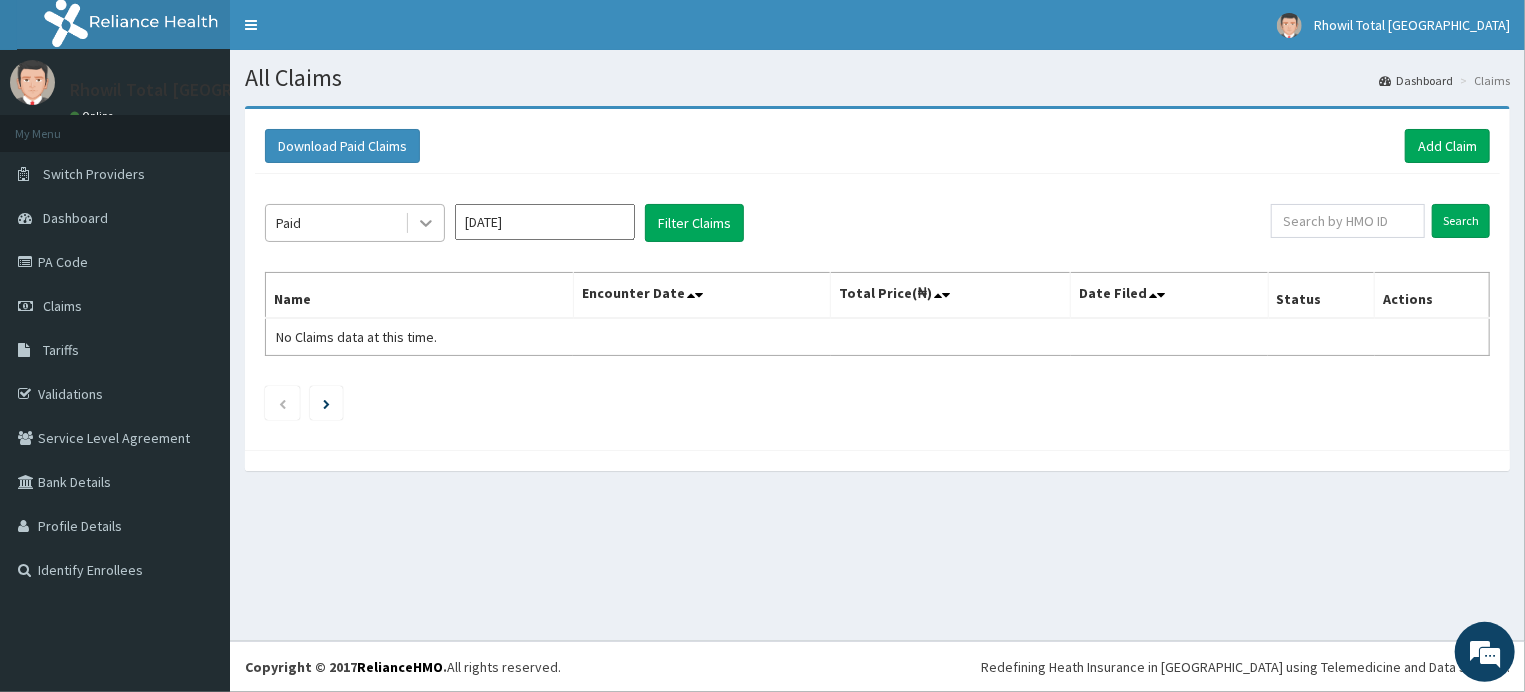 click 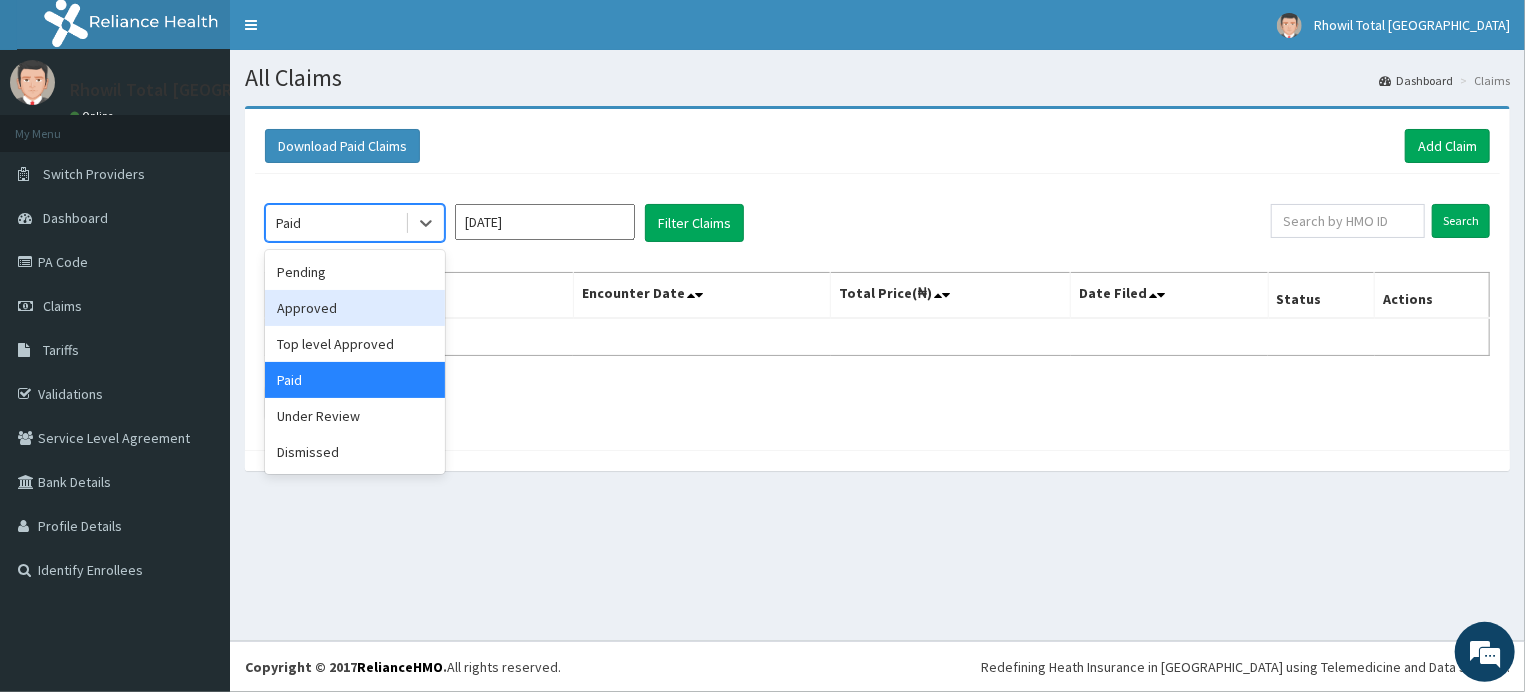 click on "Jul 2025" at bounding box center [545, 222] 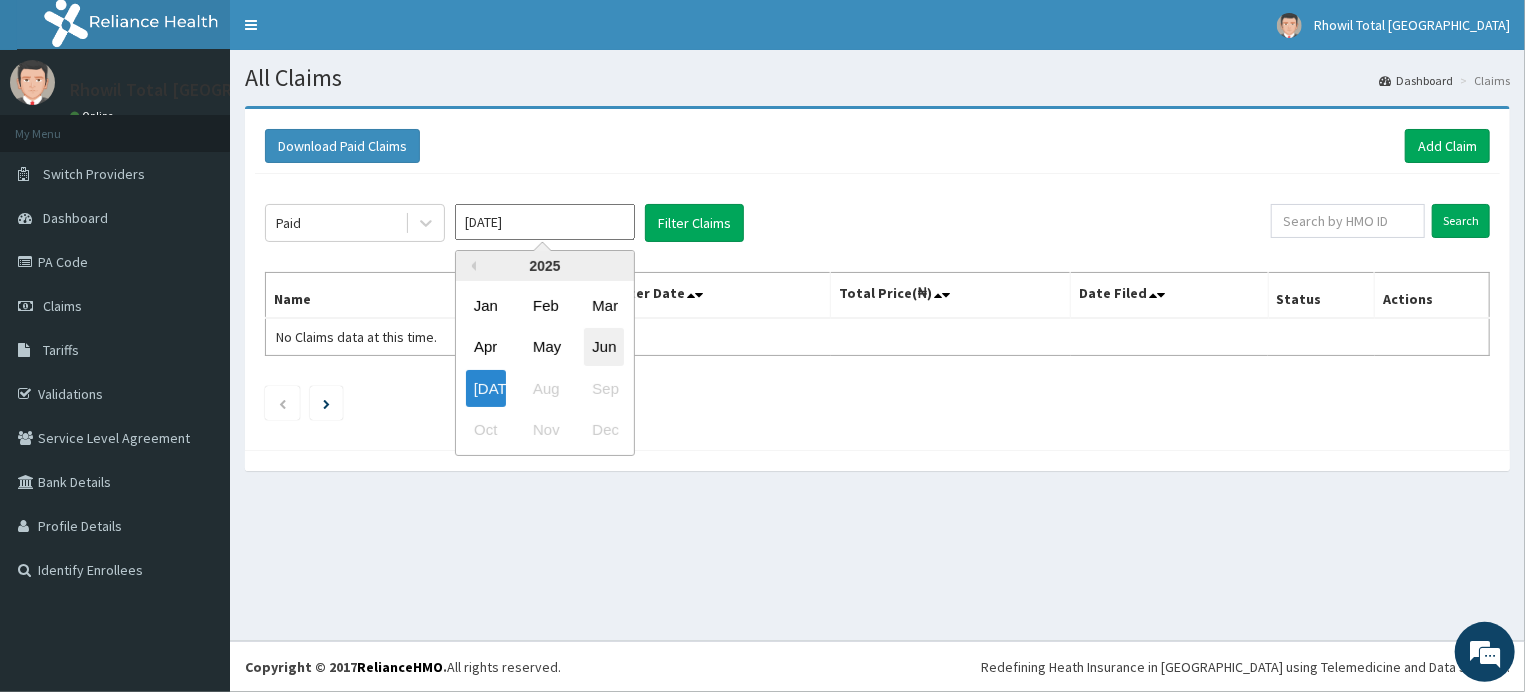 click on "Jun" at bounding box center (604, 347) 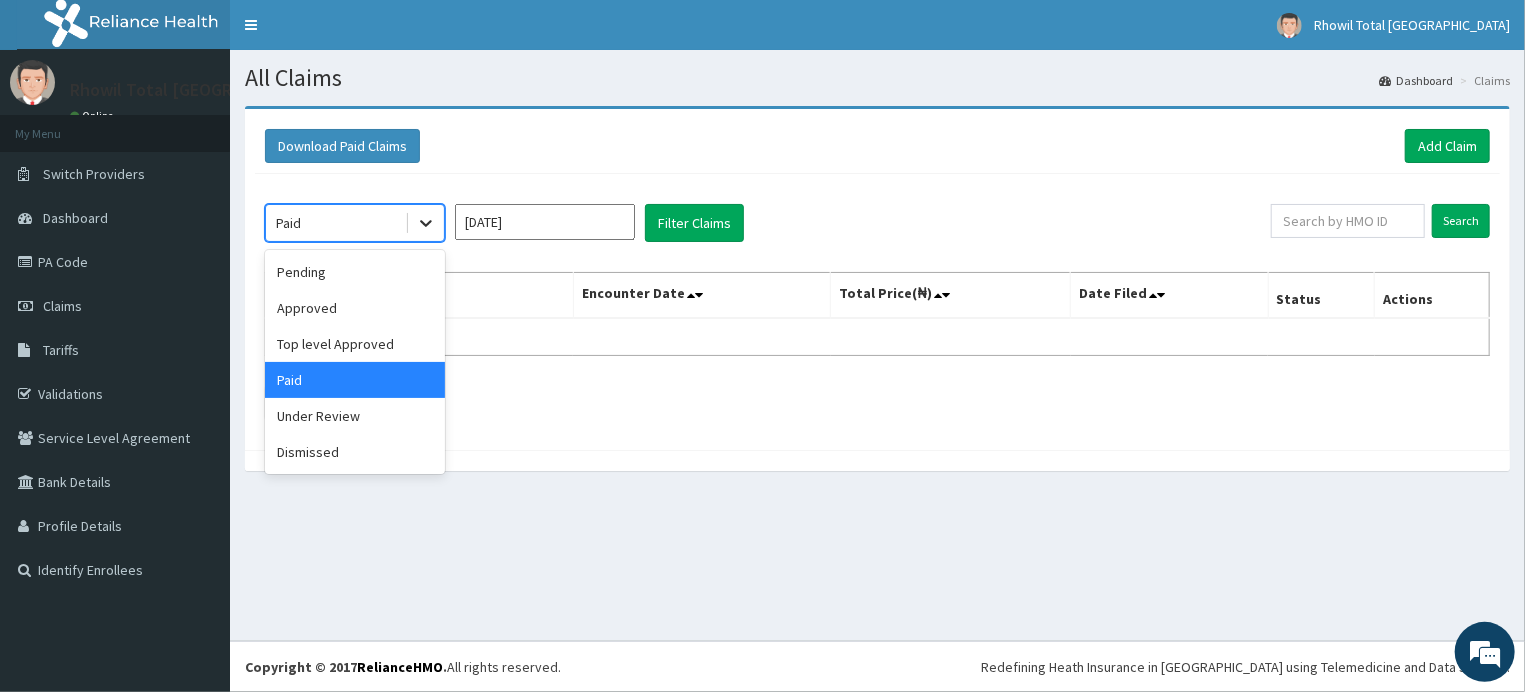 click 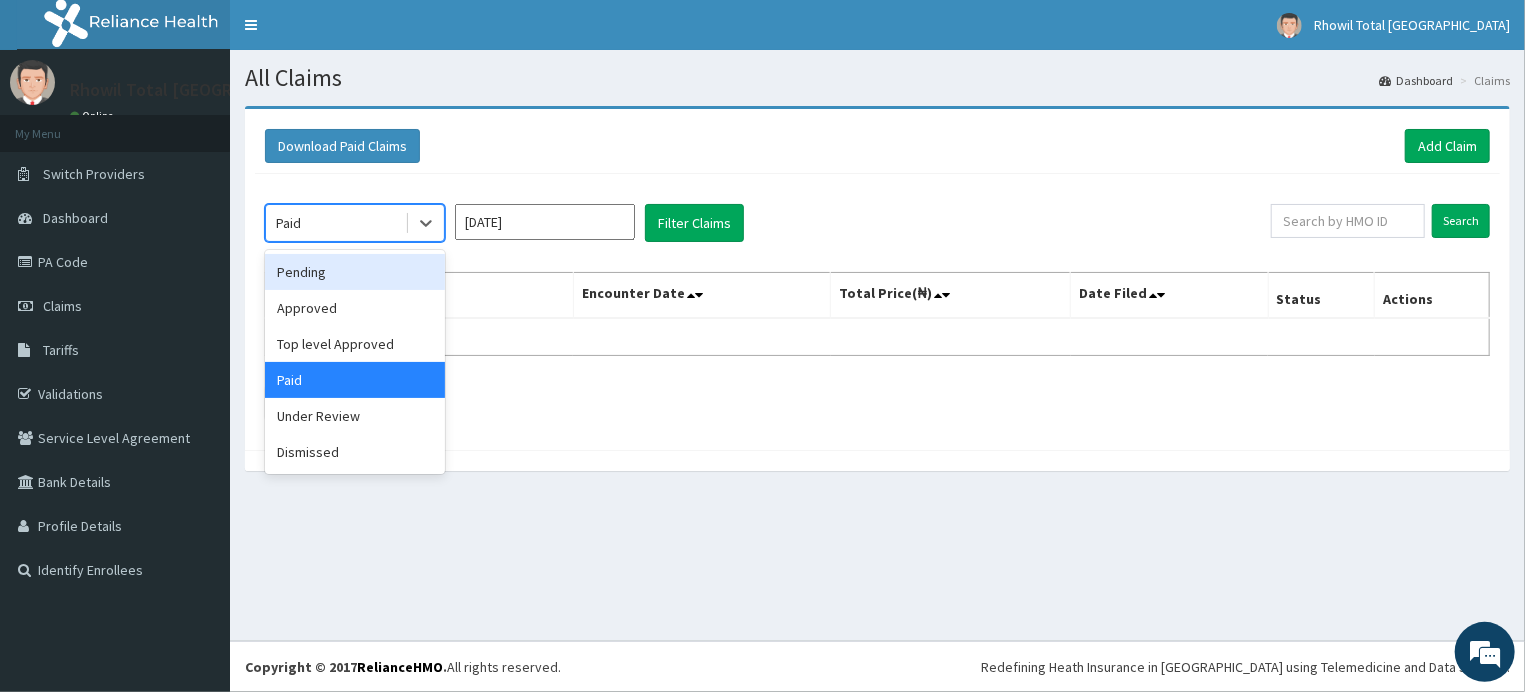 click on "Pending" at bounding box center [355, 272] 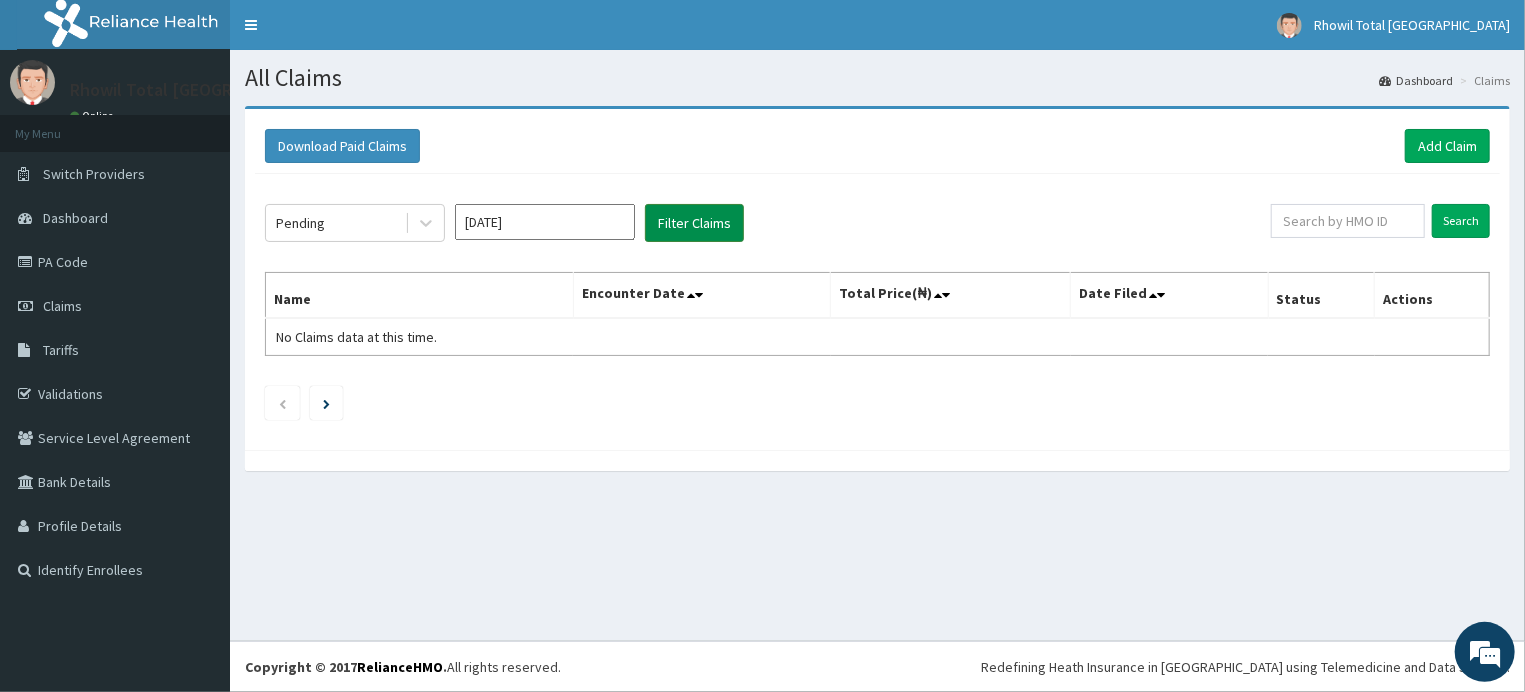 click on "Filter Claims" at bounding box center [694, 223] 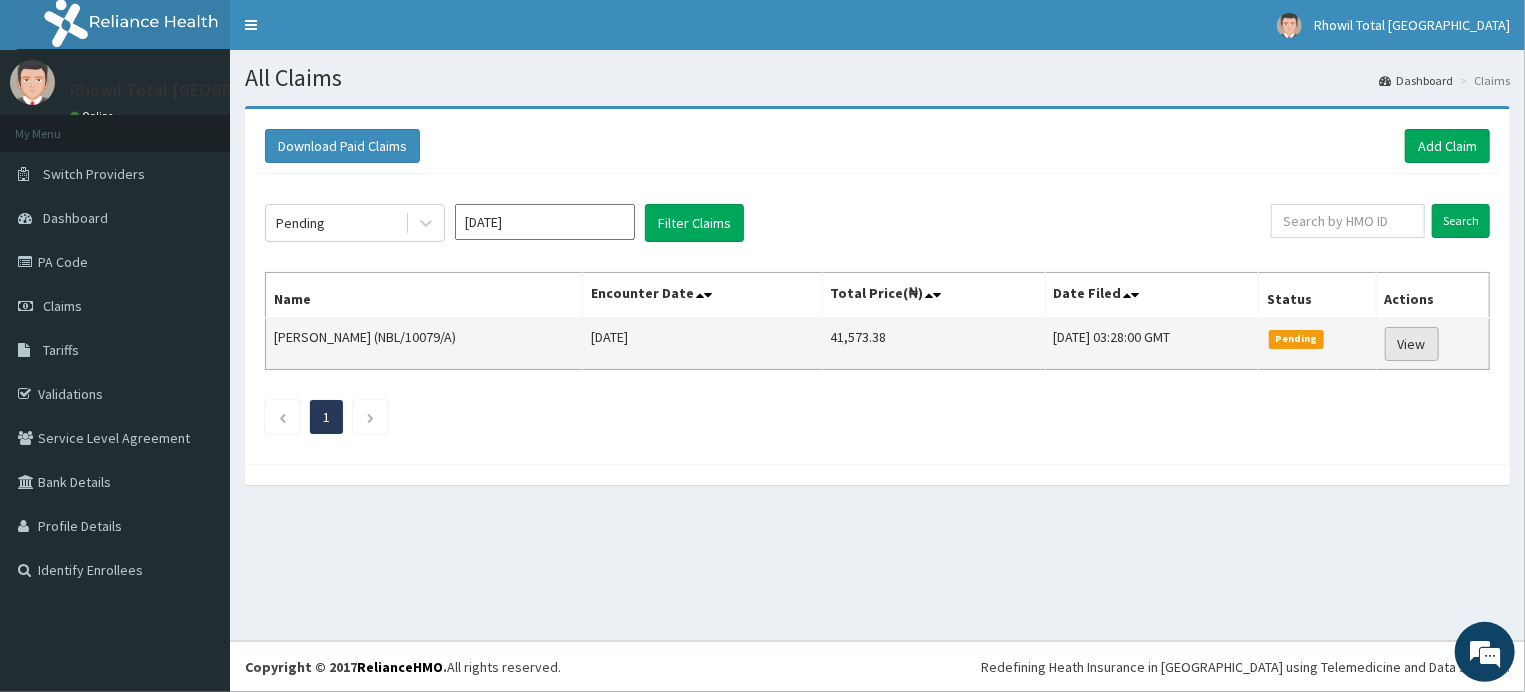 click on "View" at bounding box center (1412, 344) 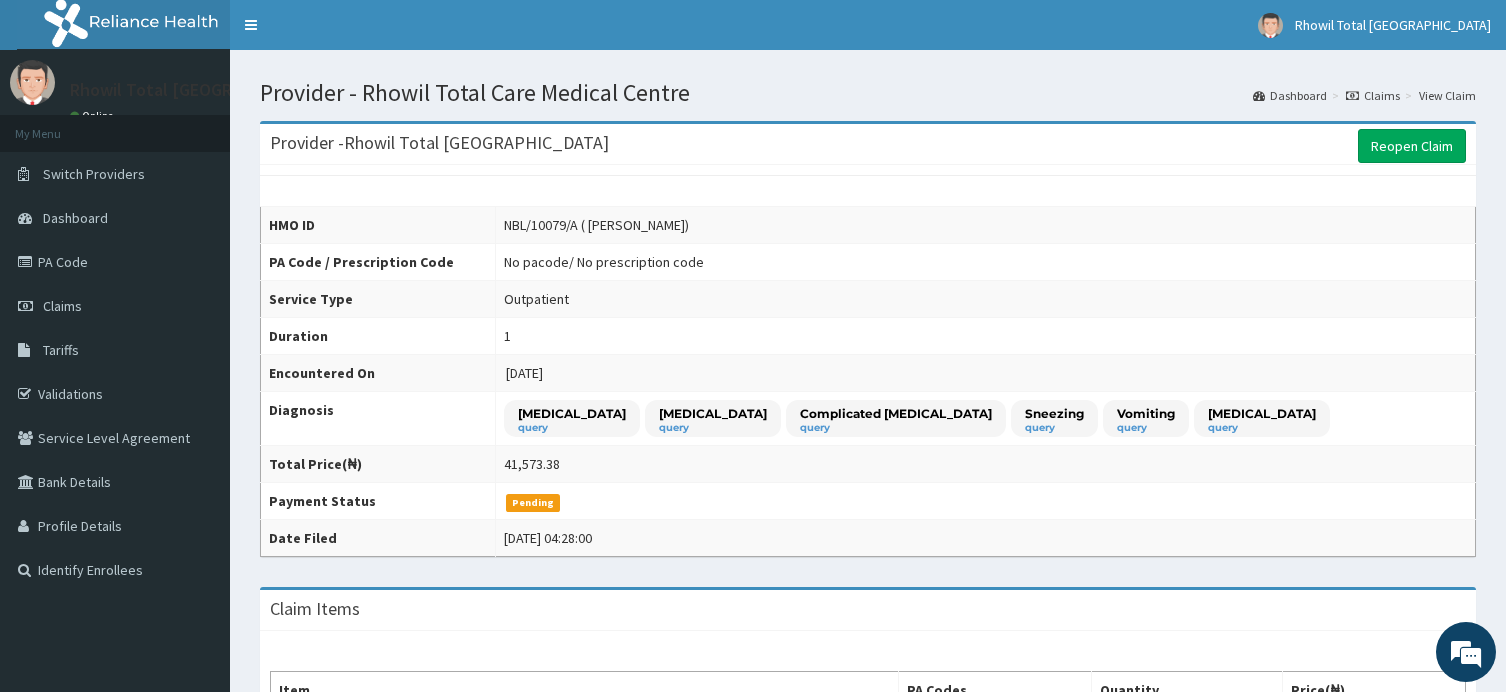 scroll, scrollTop: 0, scrollLeft: 0, axis: both 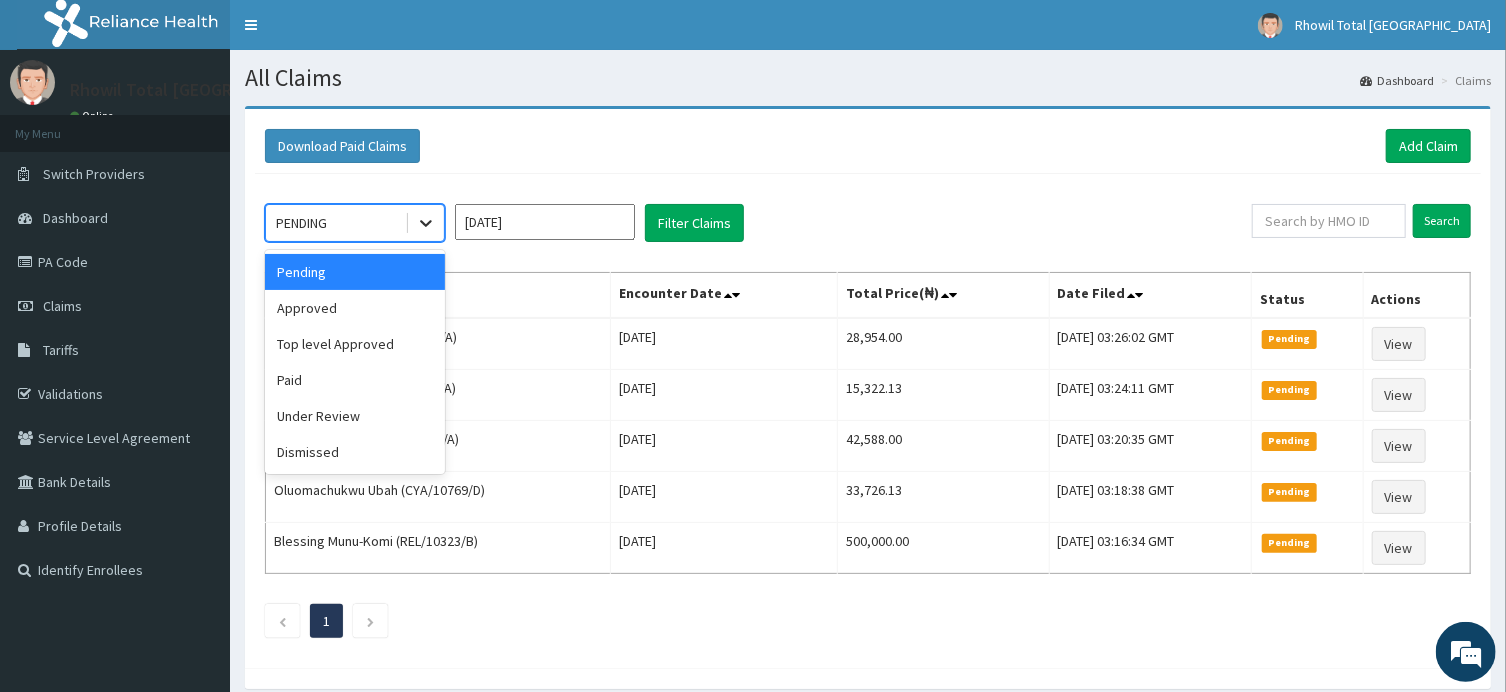 click 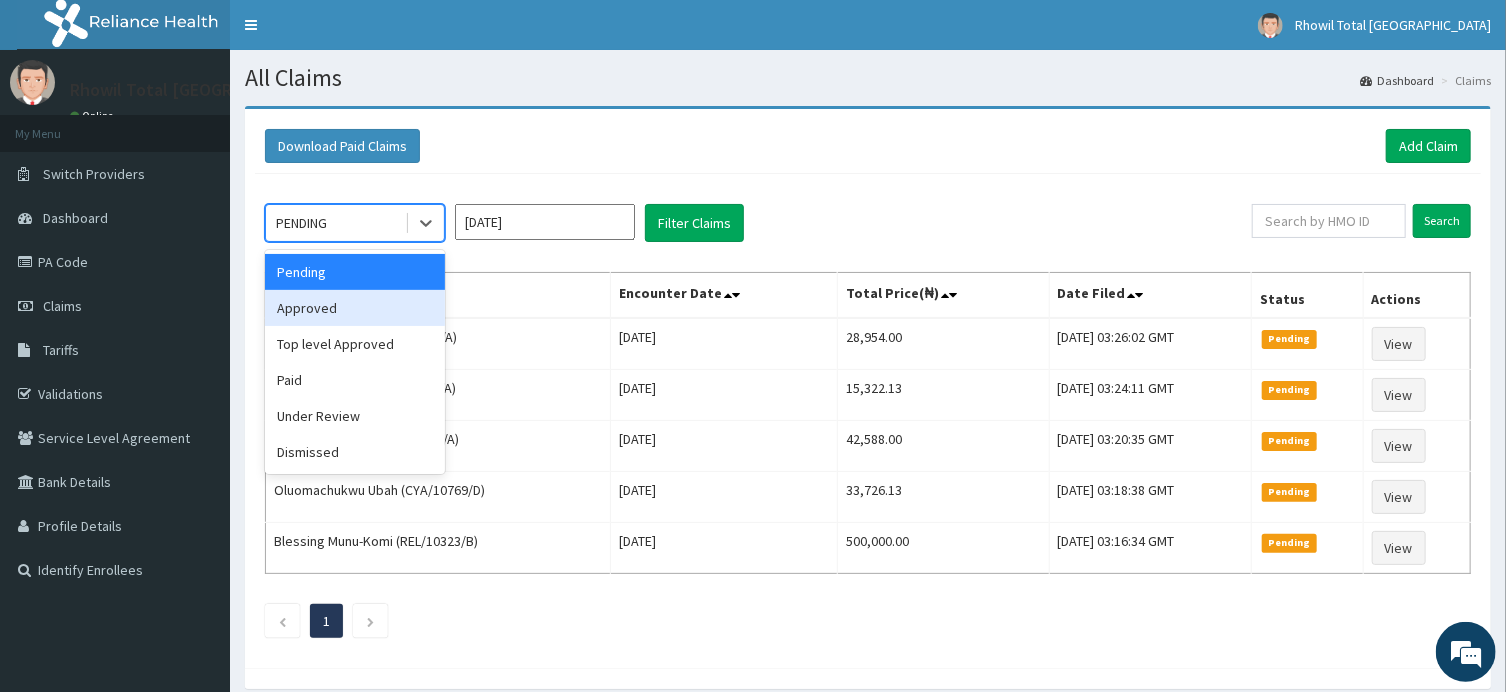 click on "Approved" at bounding box center (355, 308) 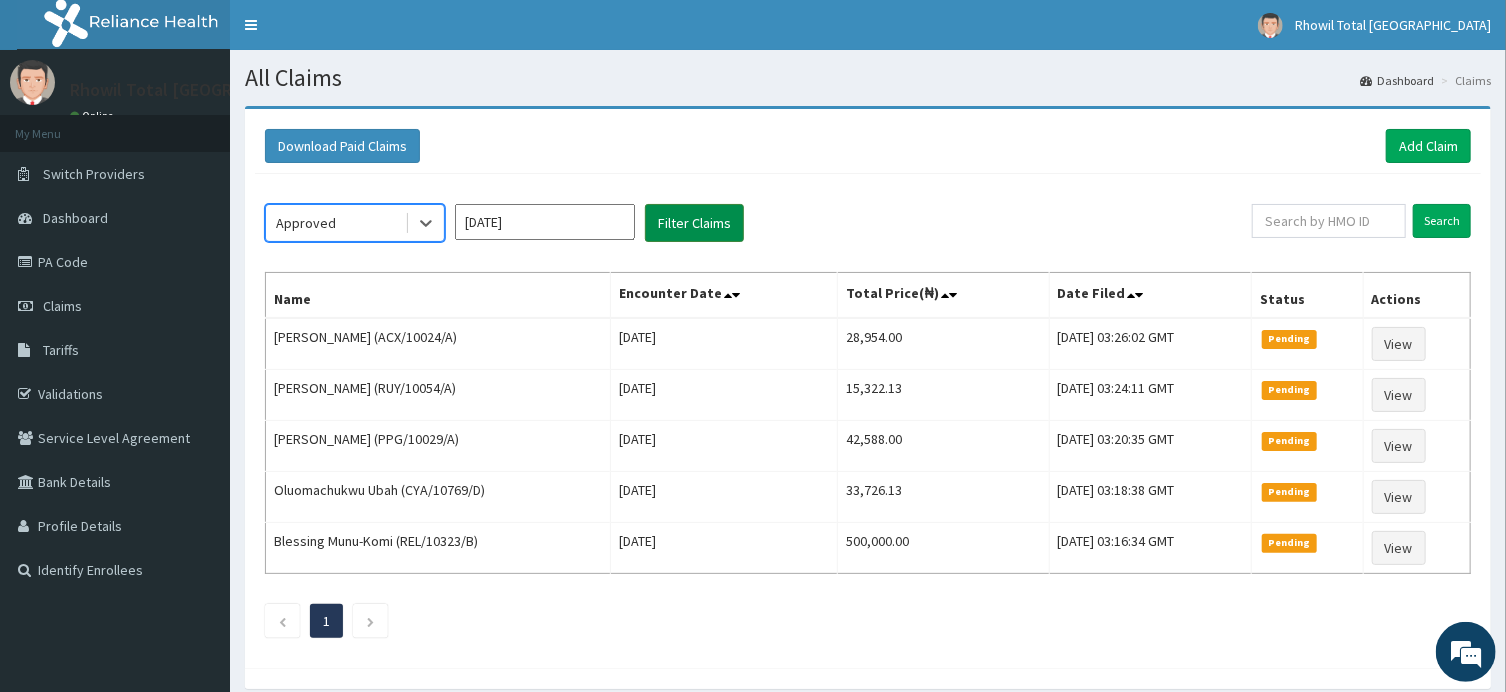 click on "Filter Claims" at bounding box center (694, 223) 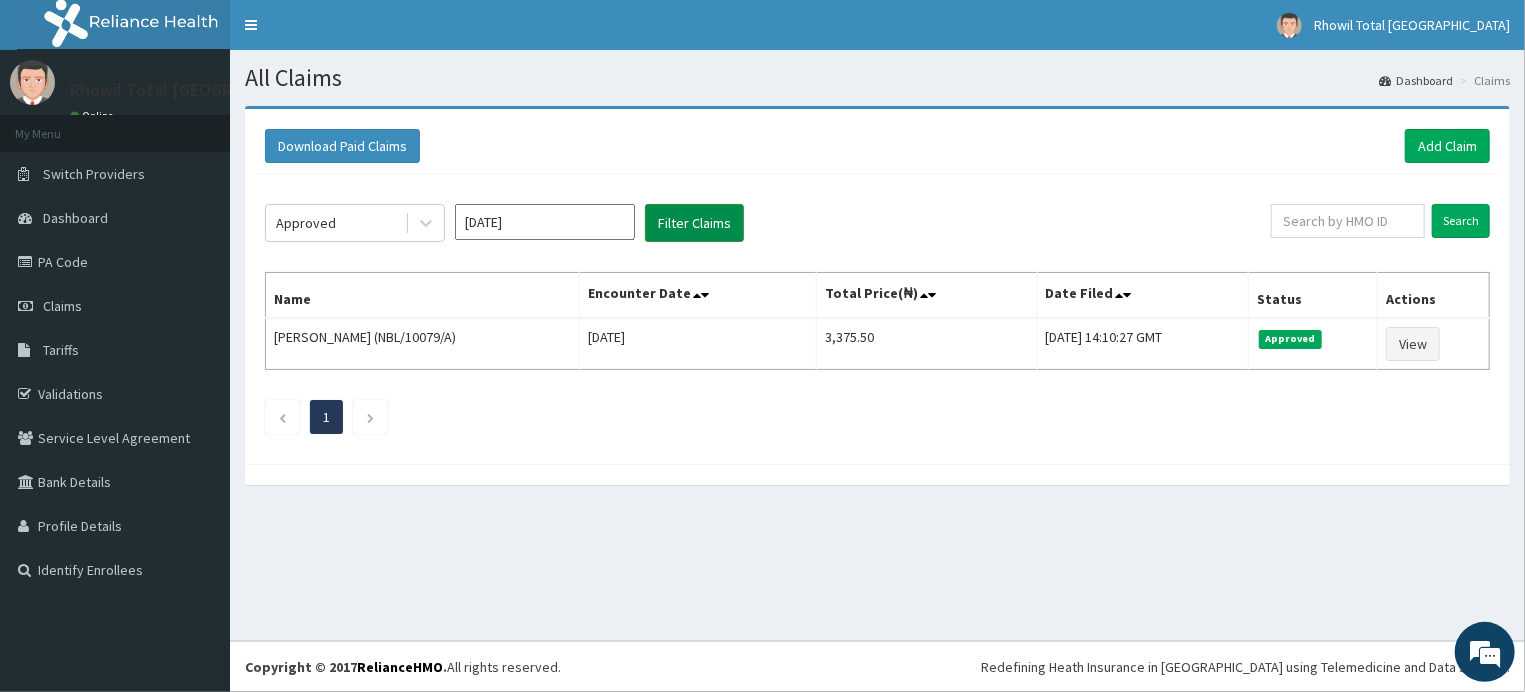 scroll, scrollTop: 0, scrollLeft: 0, axis: both 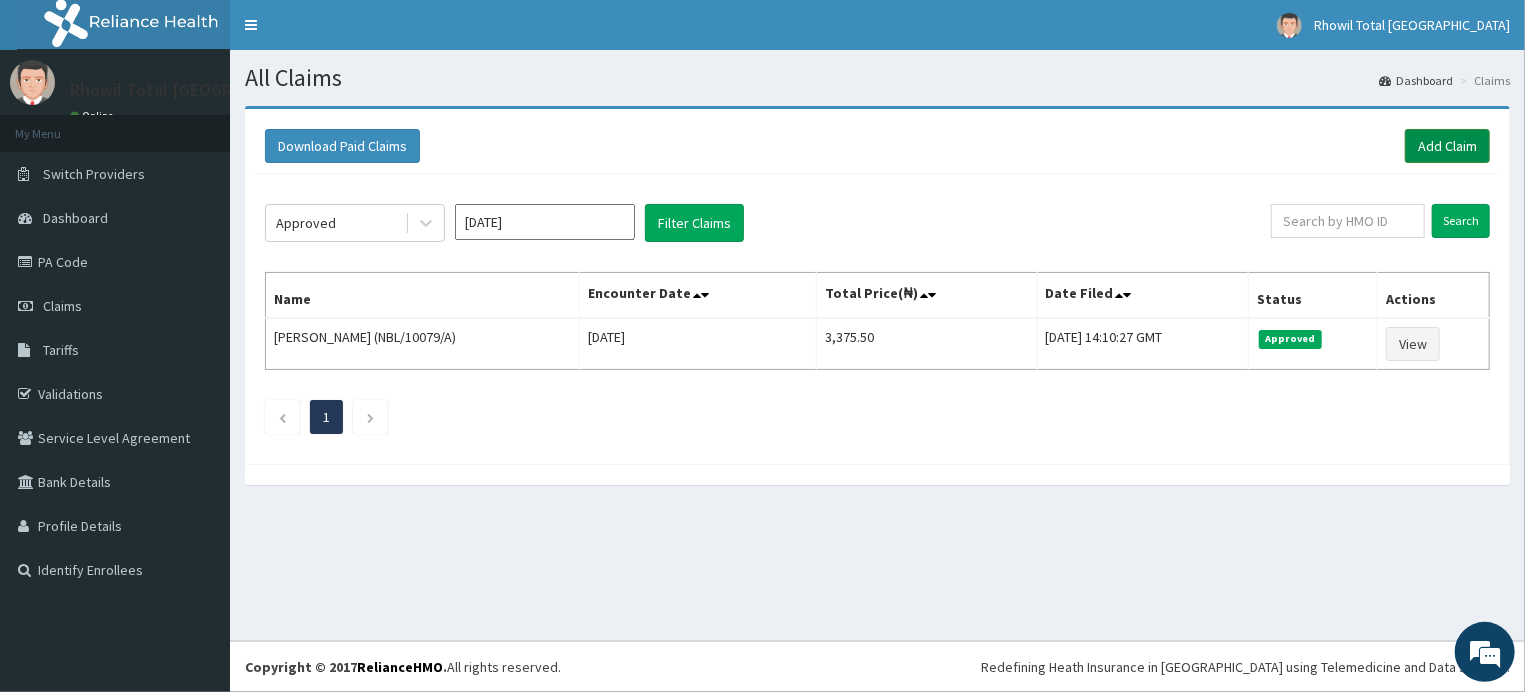 click on "Add Claim" at bounding box center (1447, 146) 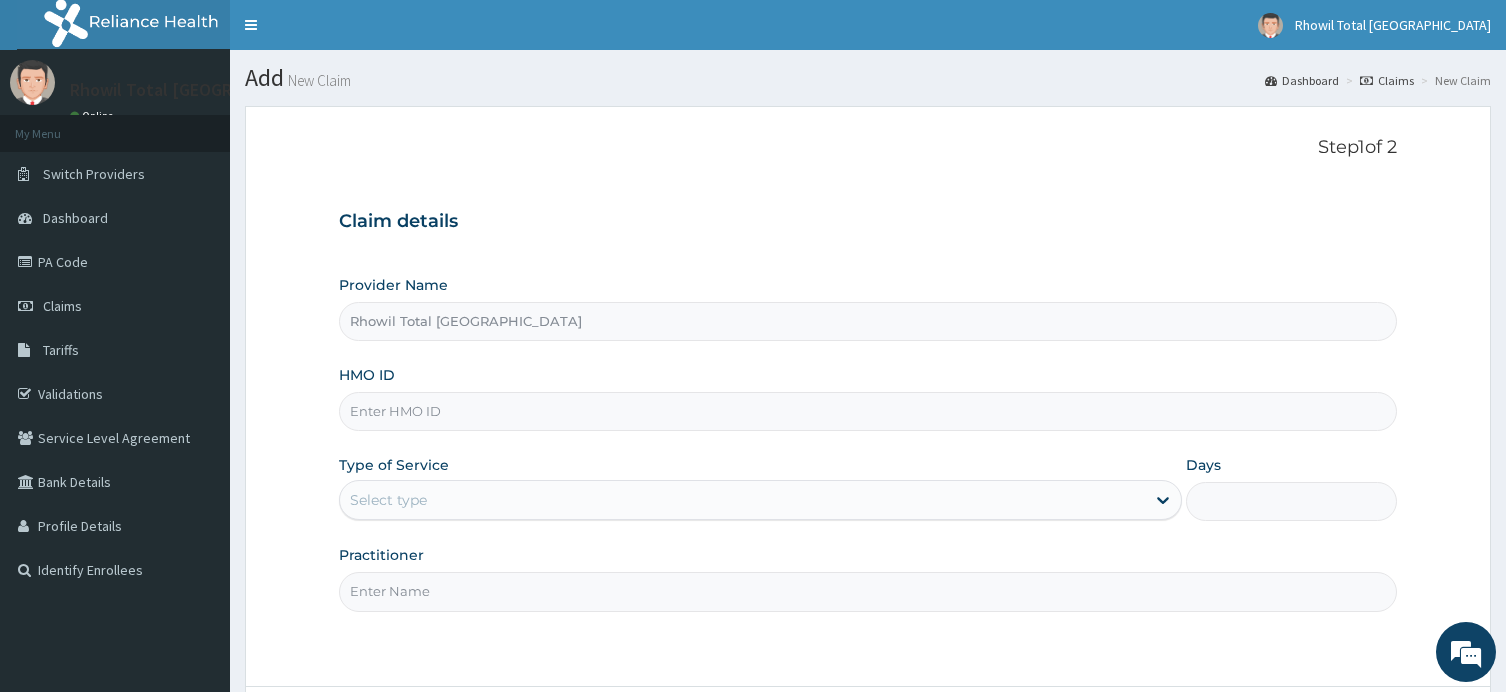 scroll, scrollTop: 0, scrollLeft: 0, axis: both 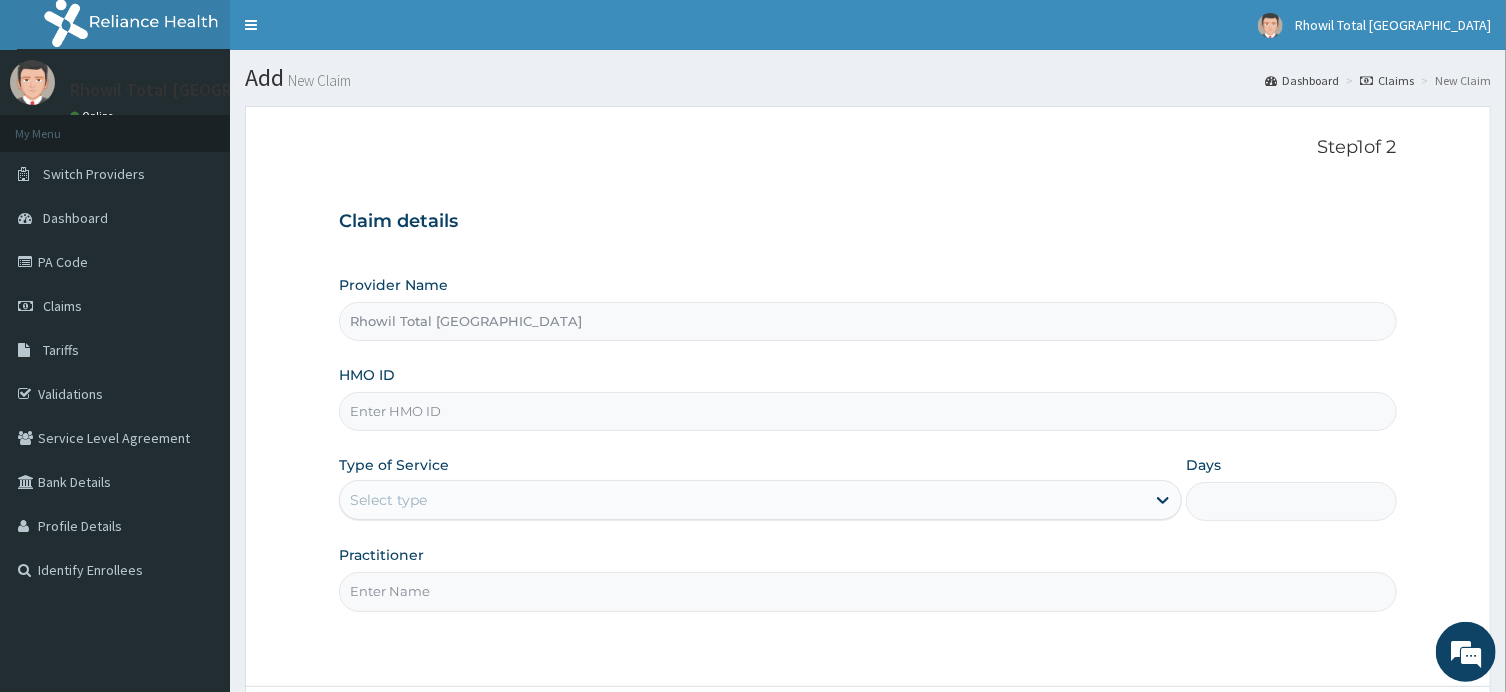 click on "HMO ID" at bounding box center [867, 411] 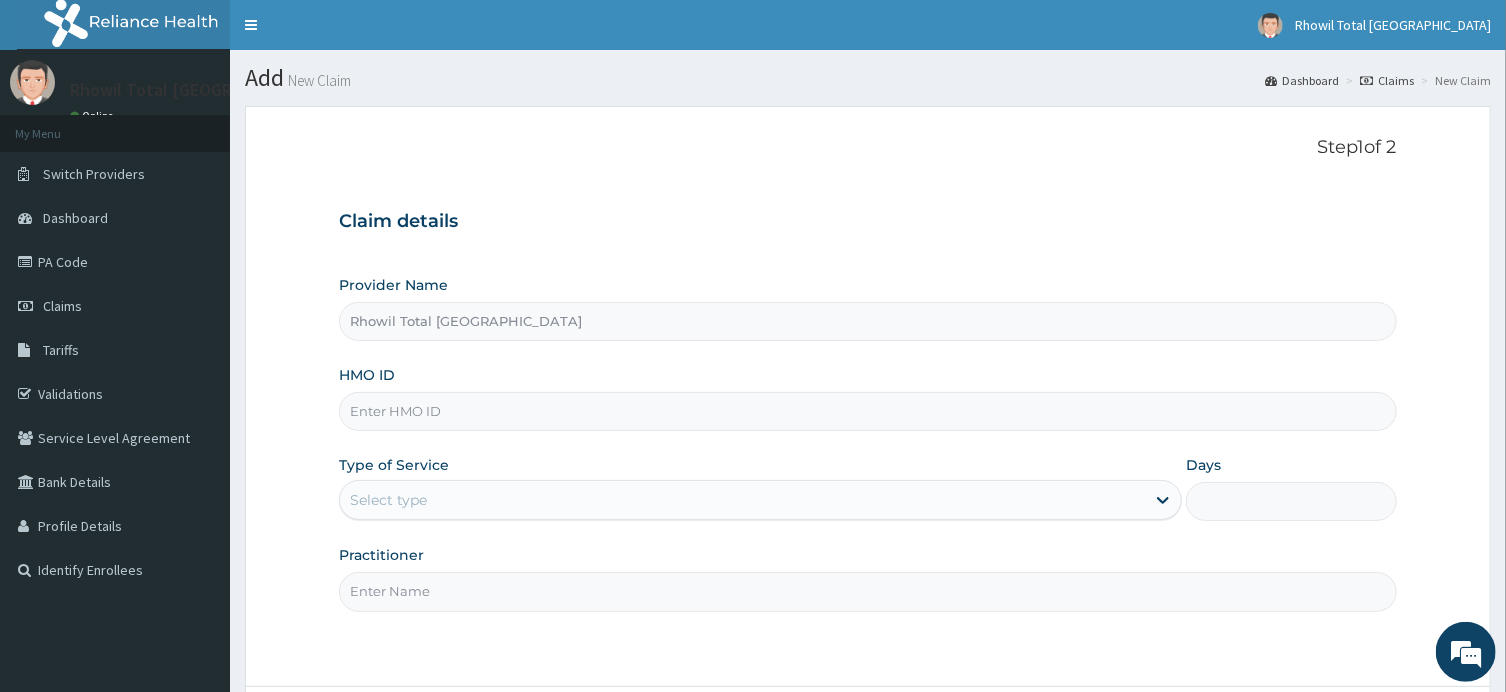 scroll, scrollTop: 0, scrollLeft: 0, axis: both 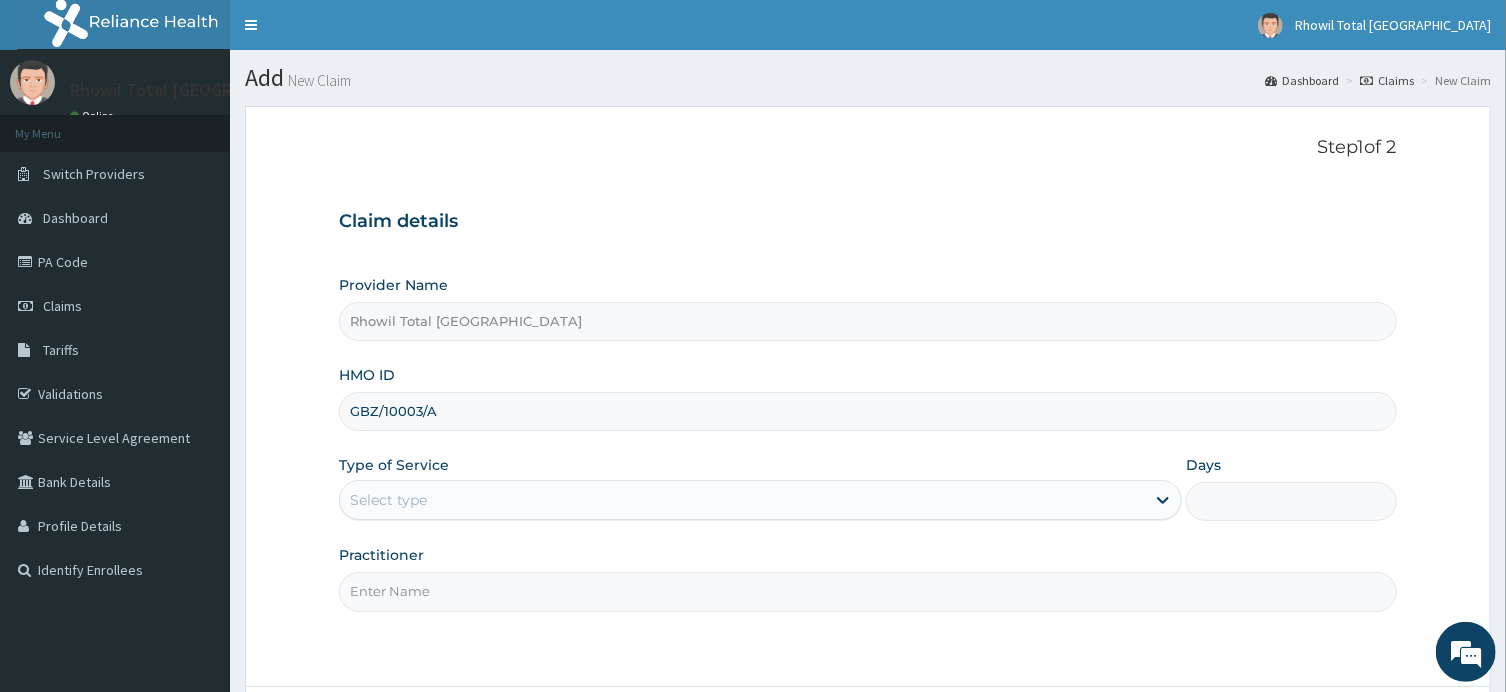 type on "GBZ/10003/A" 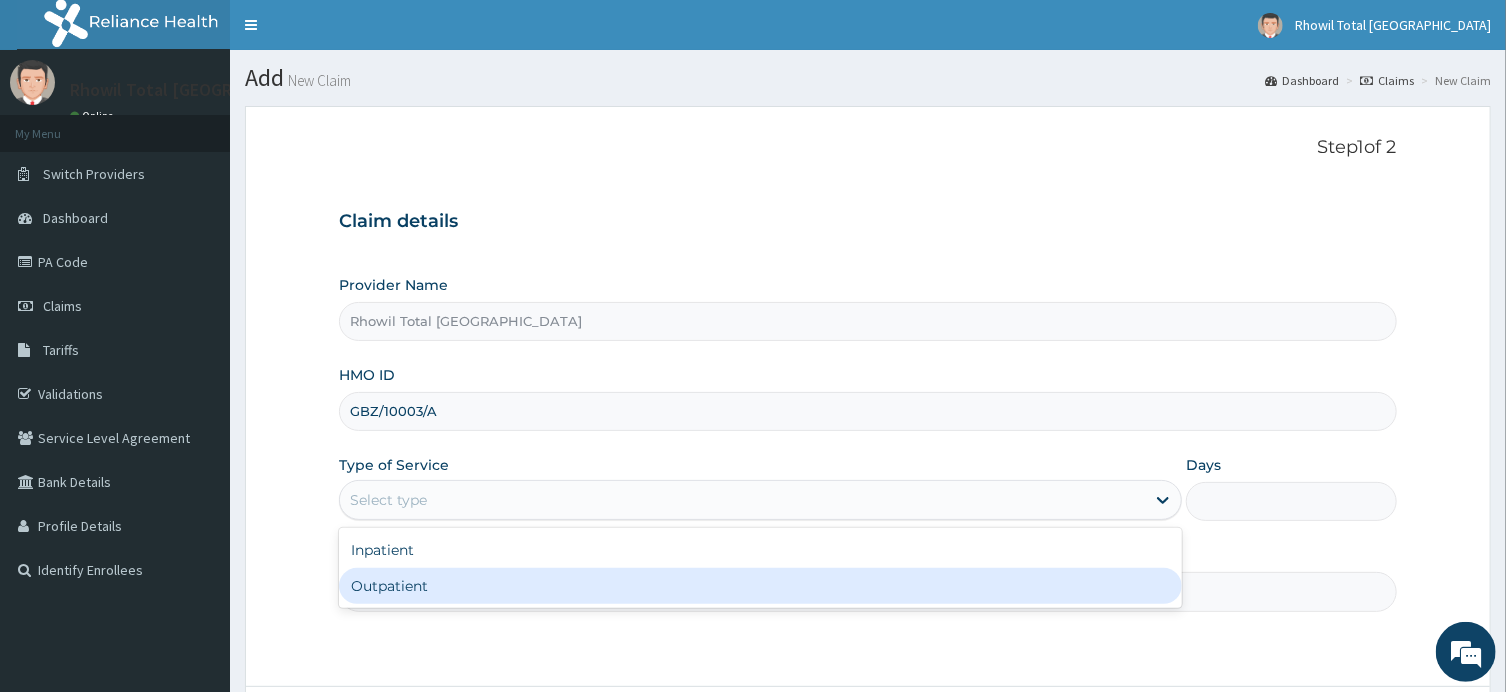 click on "Outpatient" at bounding box center (760, 586) 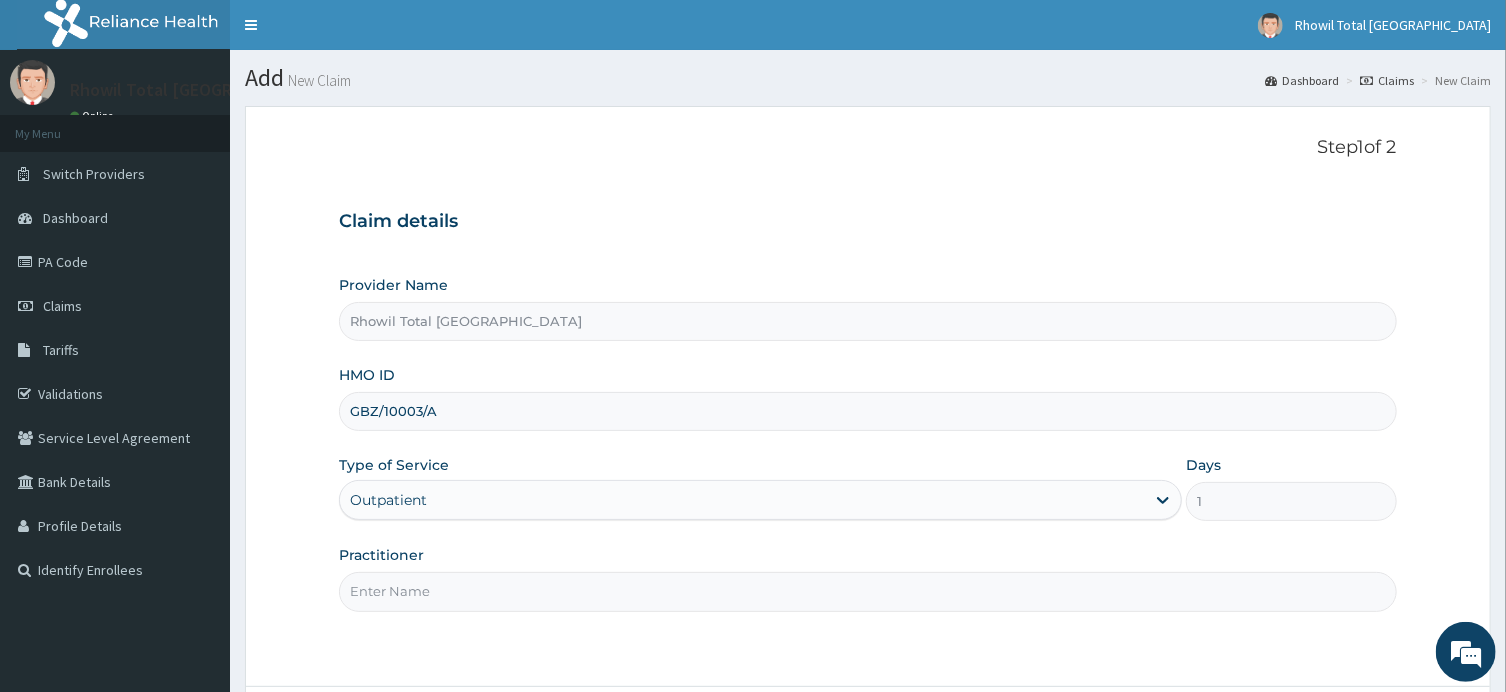 click on "Practitioner" at bounding box center [867, 591] 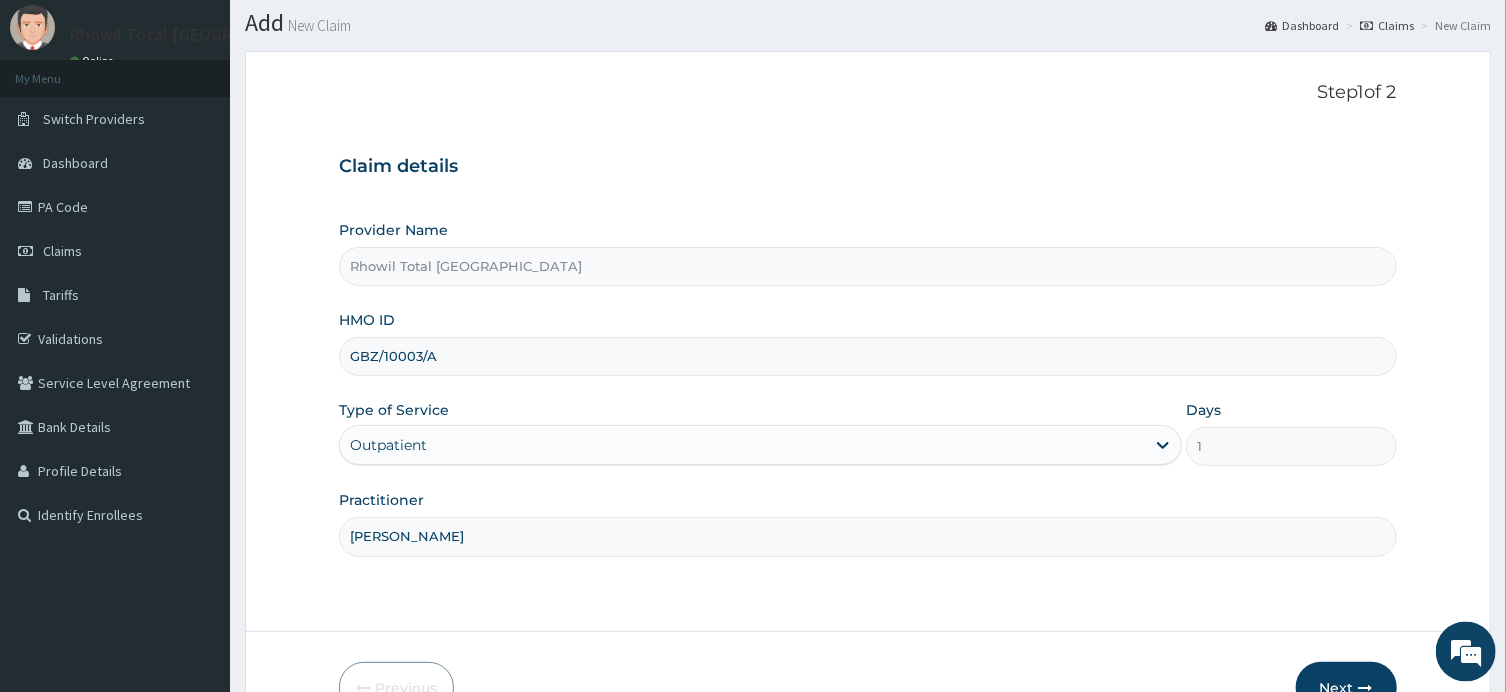 scroll, scrollTop: 64, scrollLeft: 0, axis: vertical 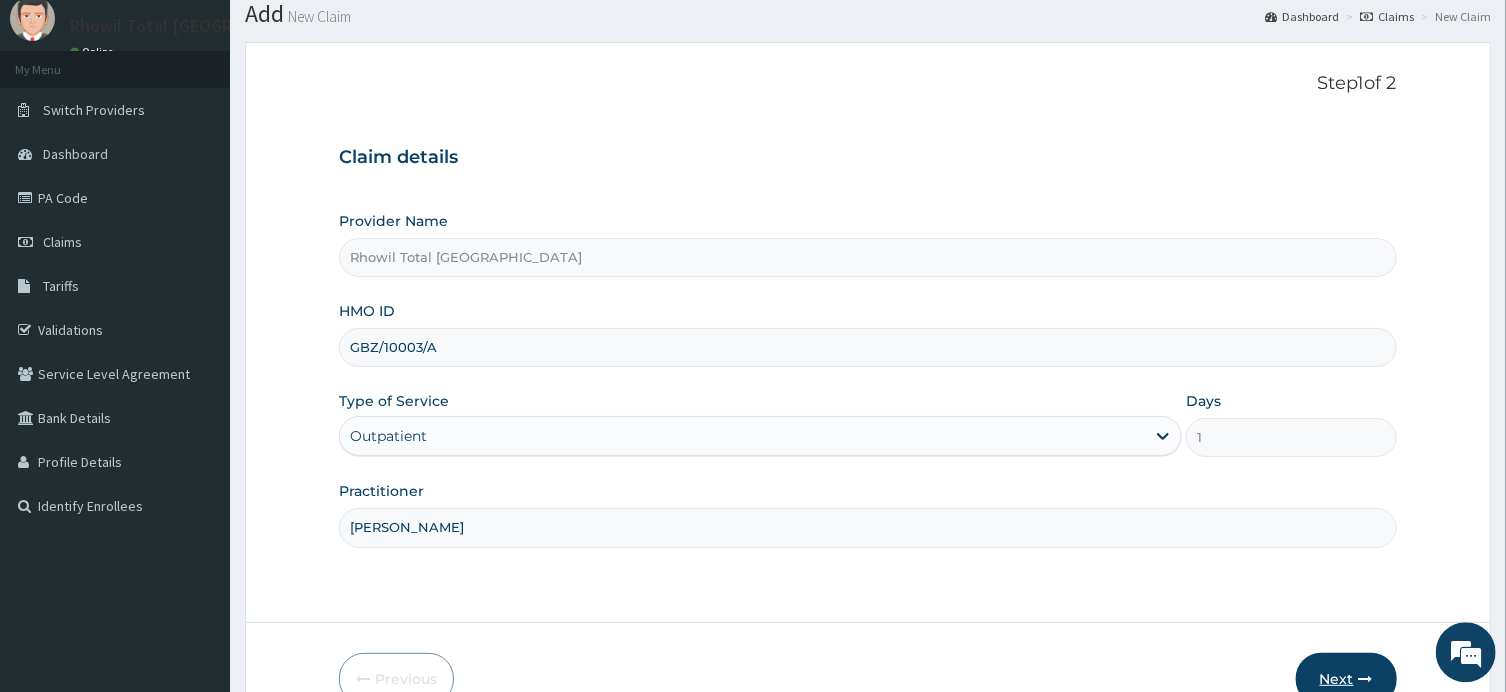 type on "[PERSON_NAME]" 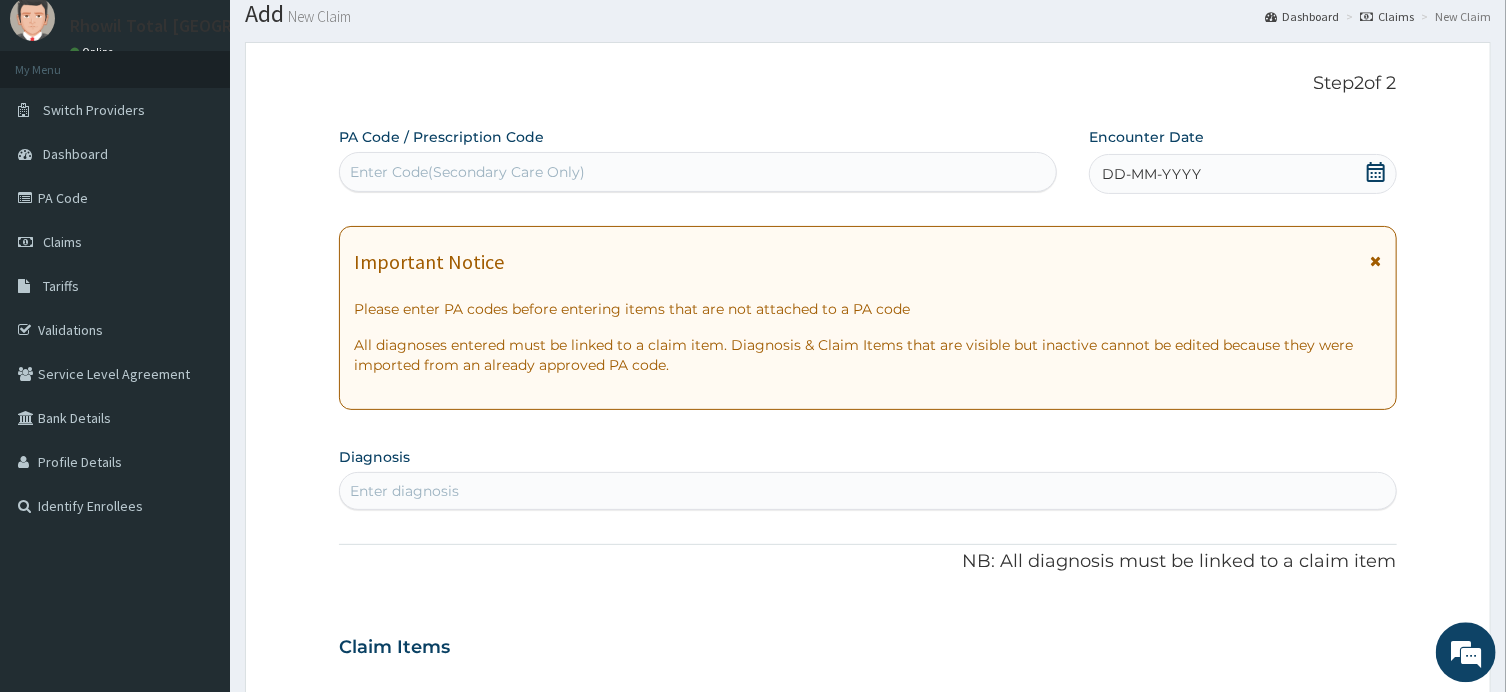 click on "Enter Code(Secondary Care Only)" at bounding box center (698, 172) 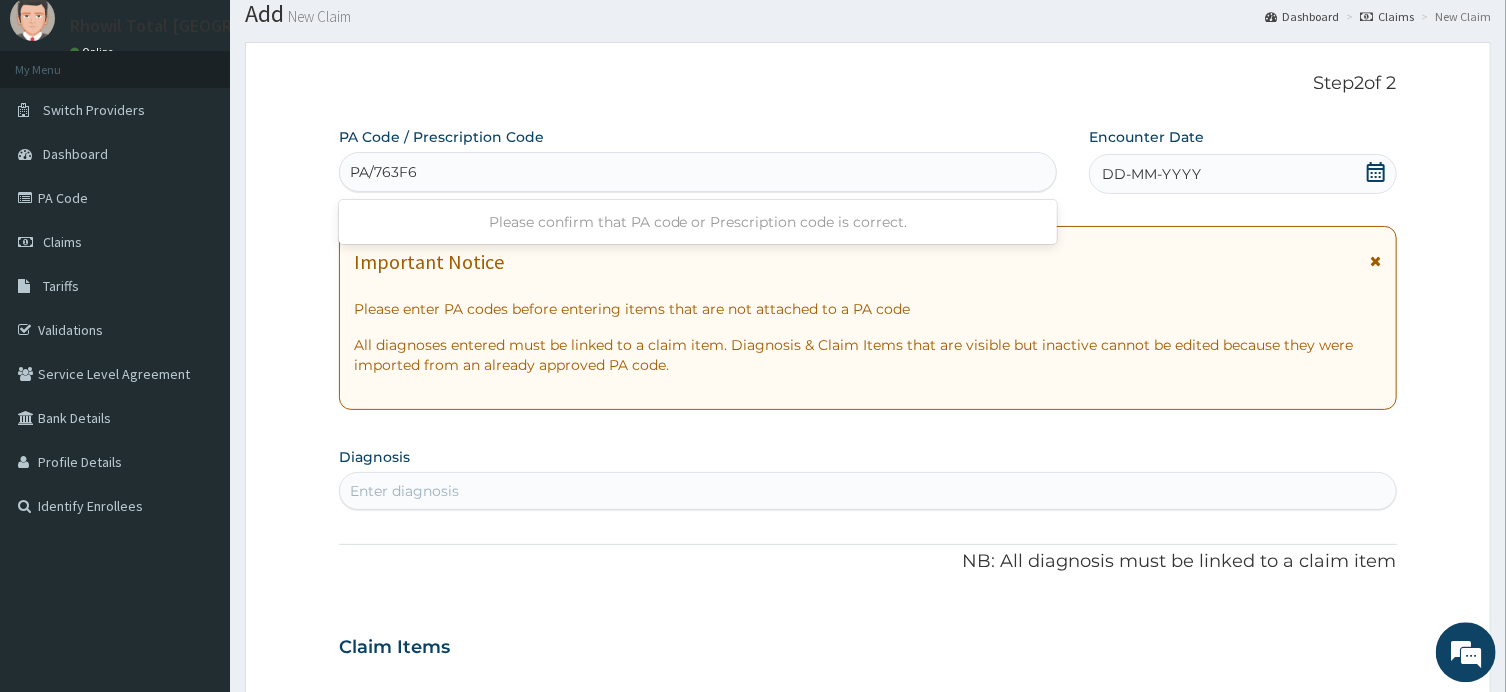 type on "PA/763F61" 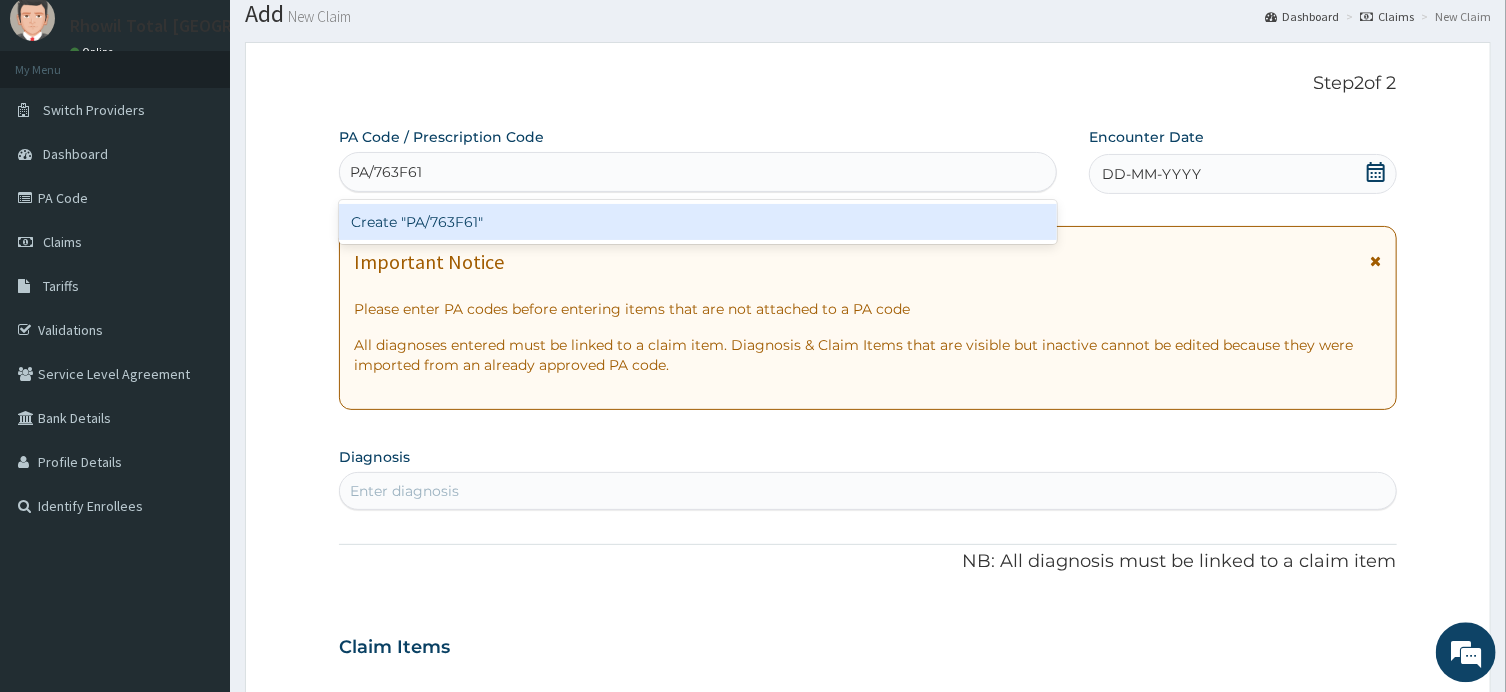 click on "Create "PA/763F61"" at bounding box center [698, 222] 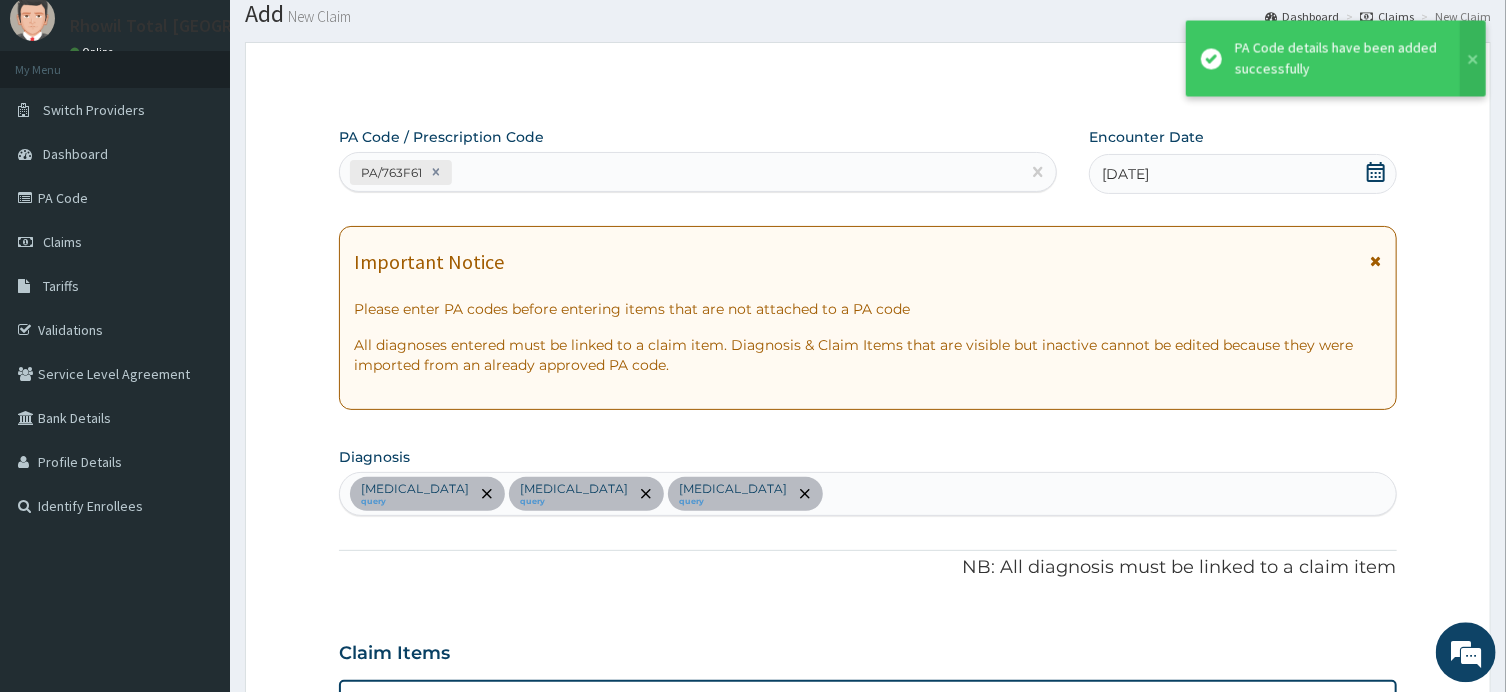 scroll, scrollTop: 975, scrollLeft: 0, axis: vertical 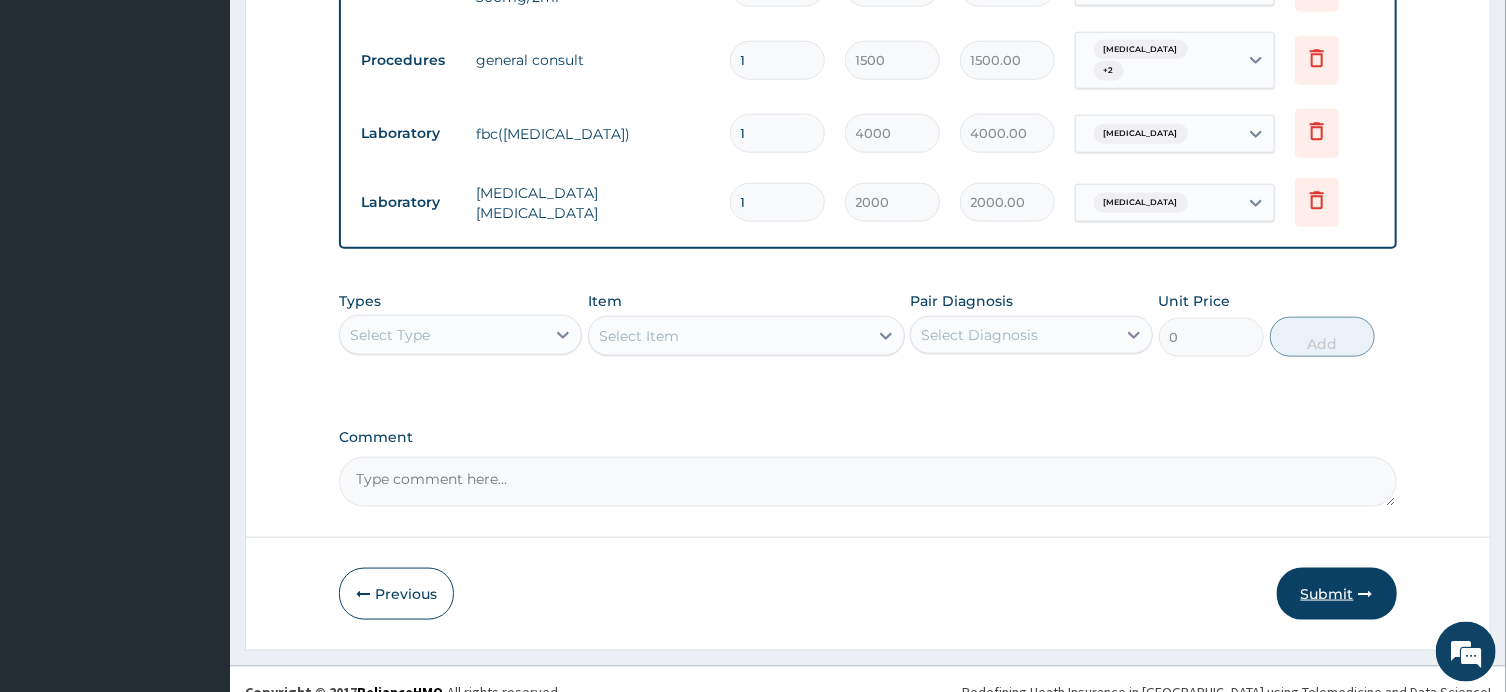 click on "Submit" at bounding box center [1337, 594] 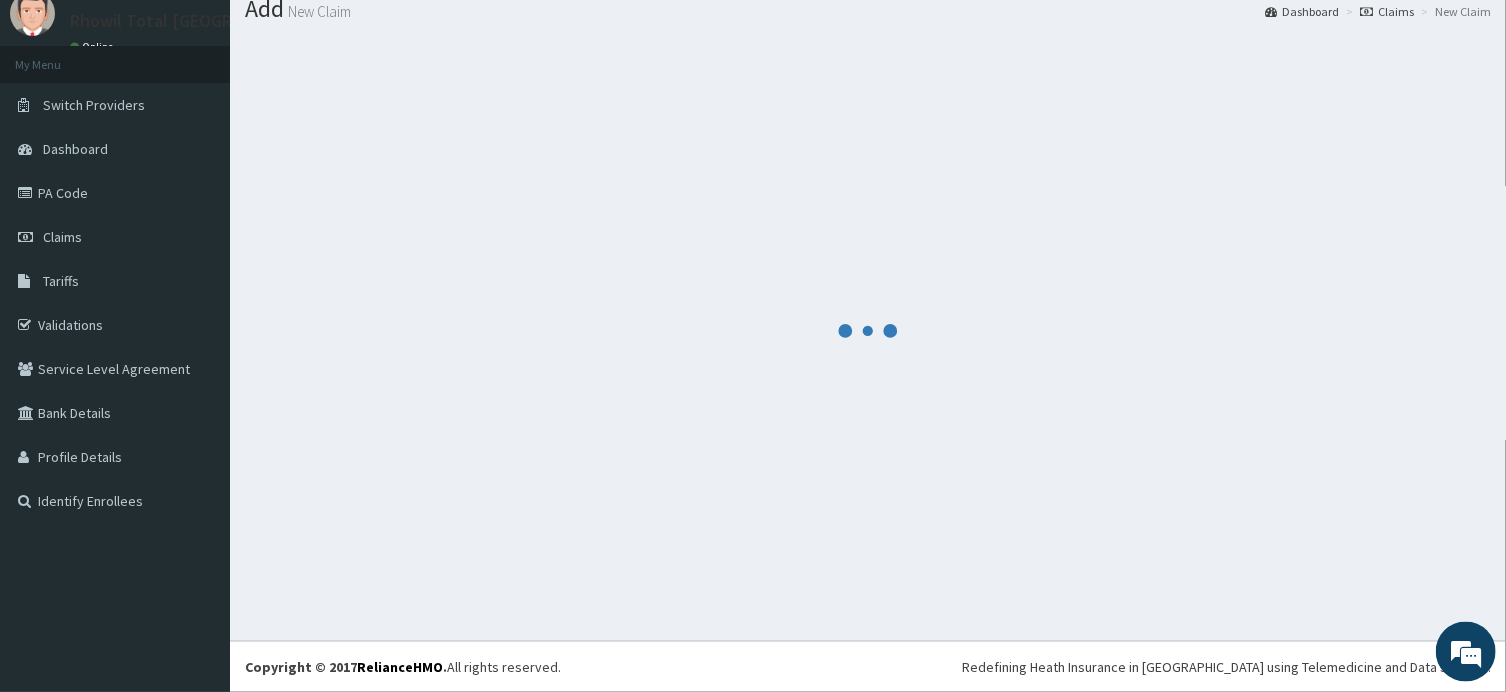 scroll, scrollTop: 68, scrollLeft: 0, axis: vertical 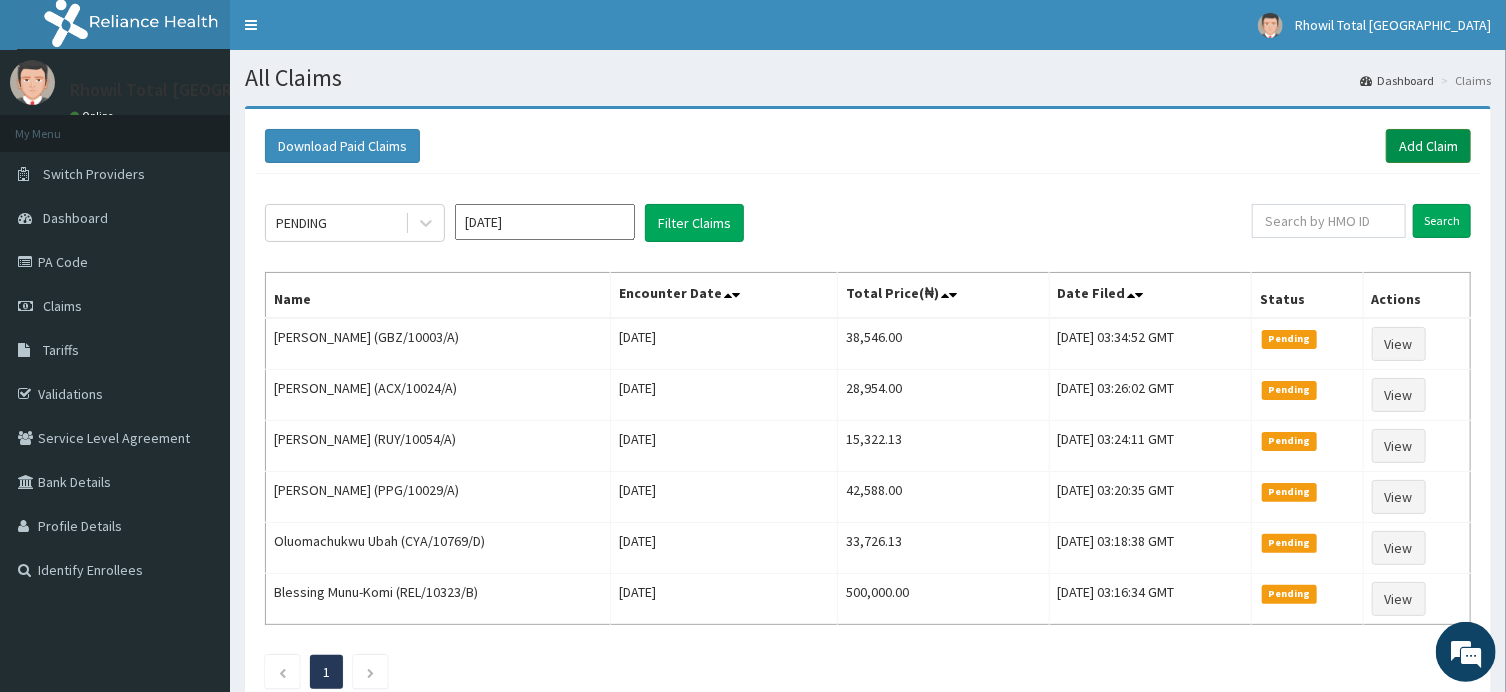 click on "Add Claim" at bounding box center (1428, 146) 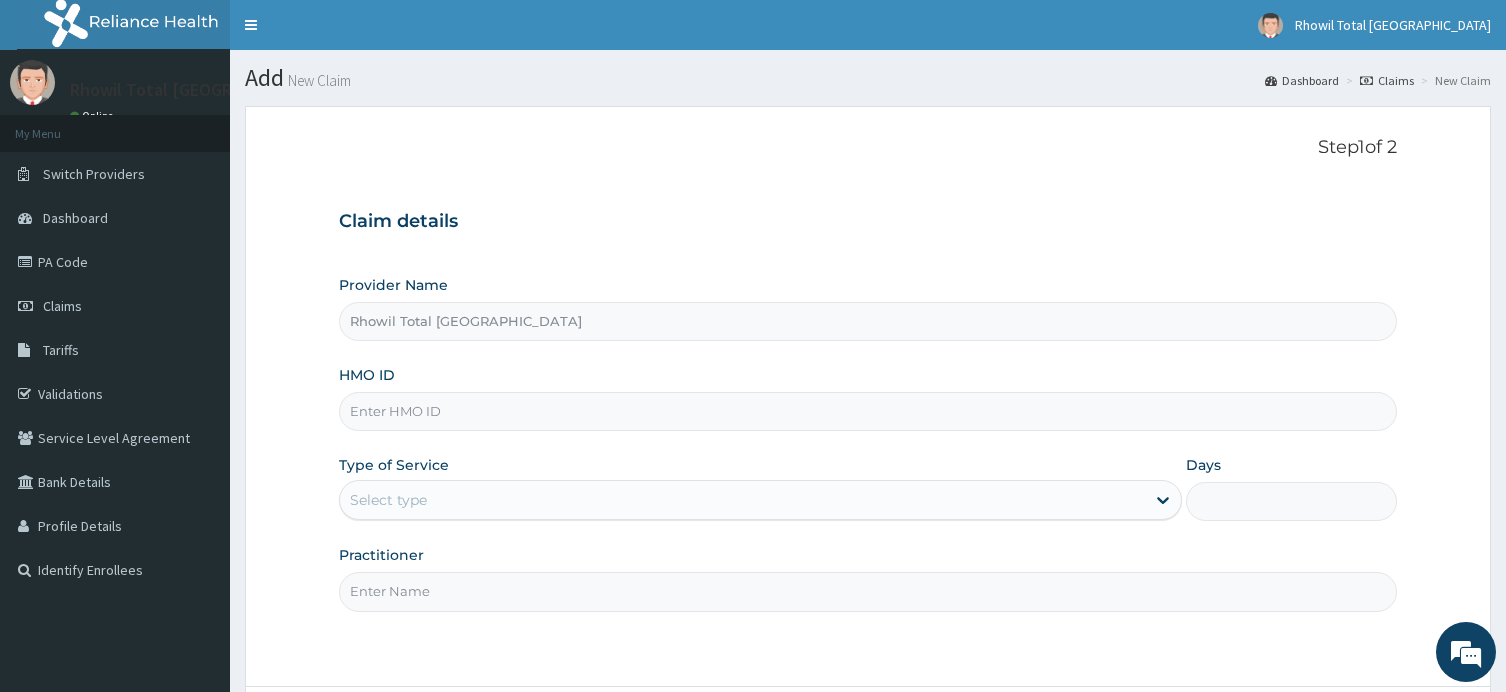 scroll, scrollTop: 0, scrollLeft: 0, axis: both 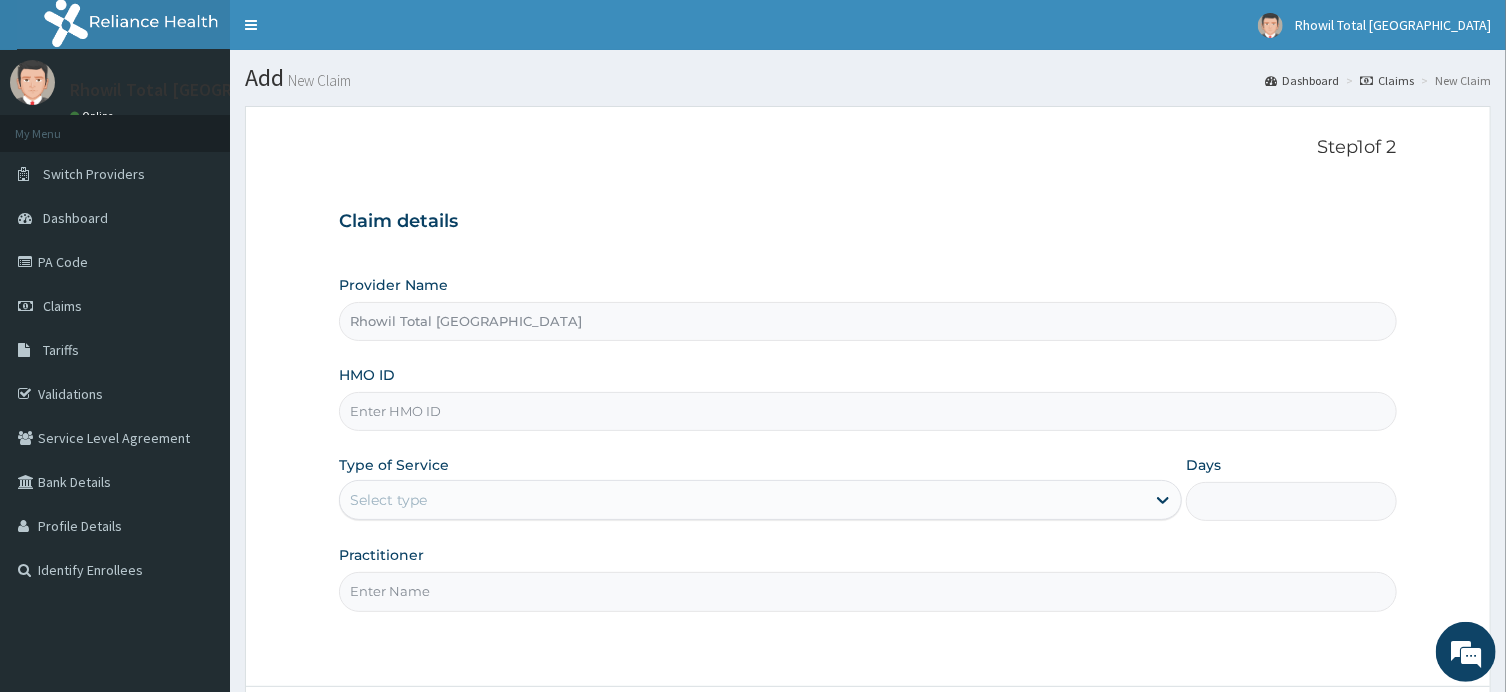 click on "HMO ID" at bounding box center [867, 411] 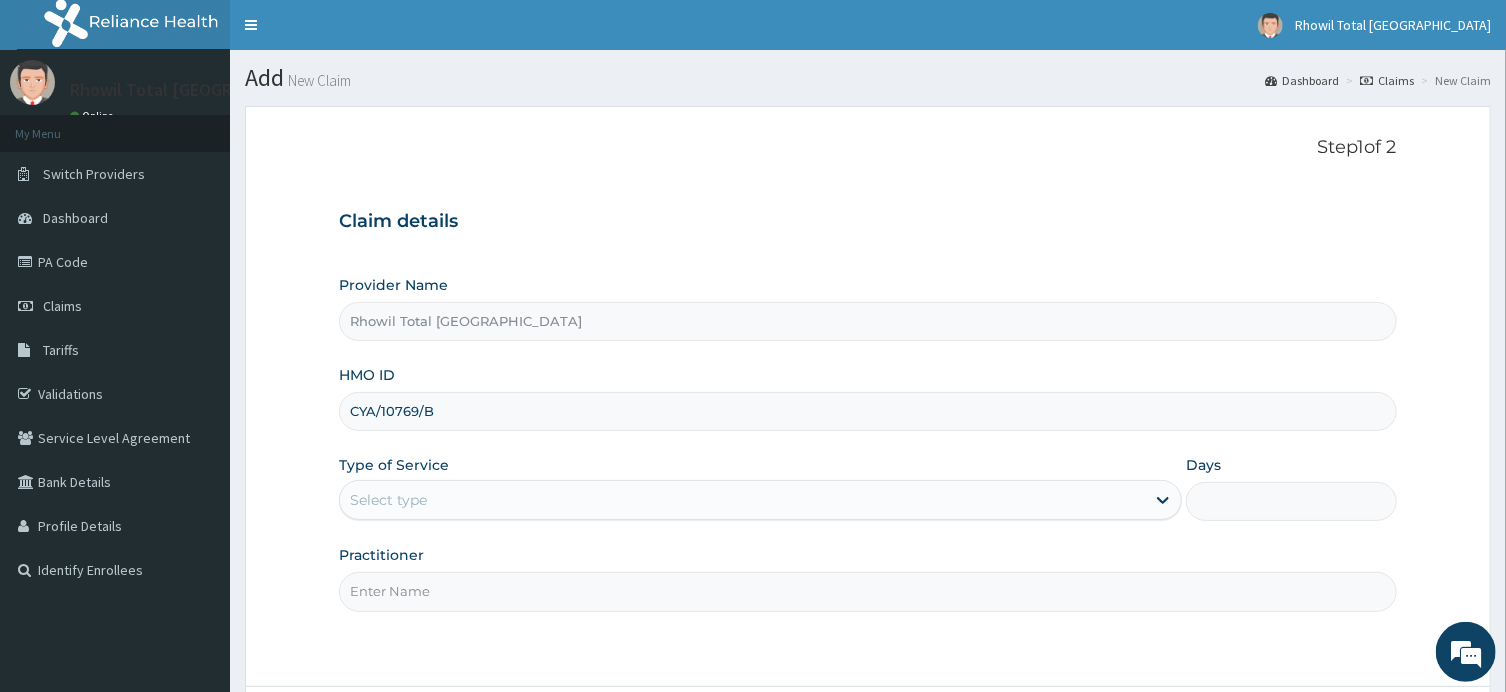 type on "CYA/10769/B" 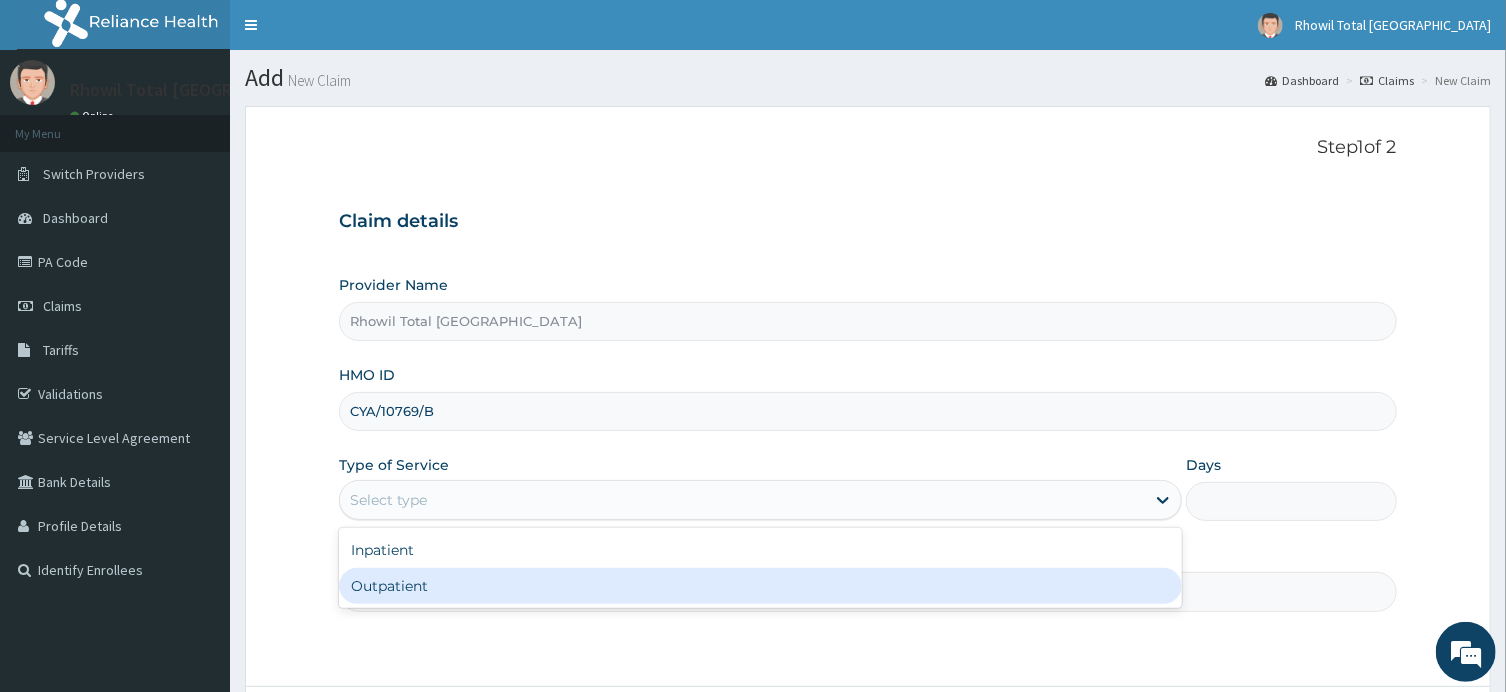 click on "Outpatient" at bounding box center (760, 586) 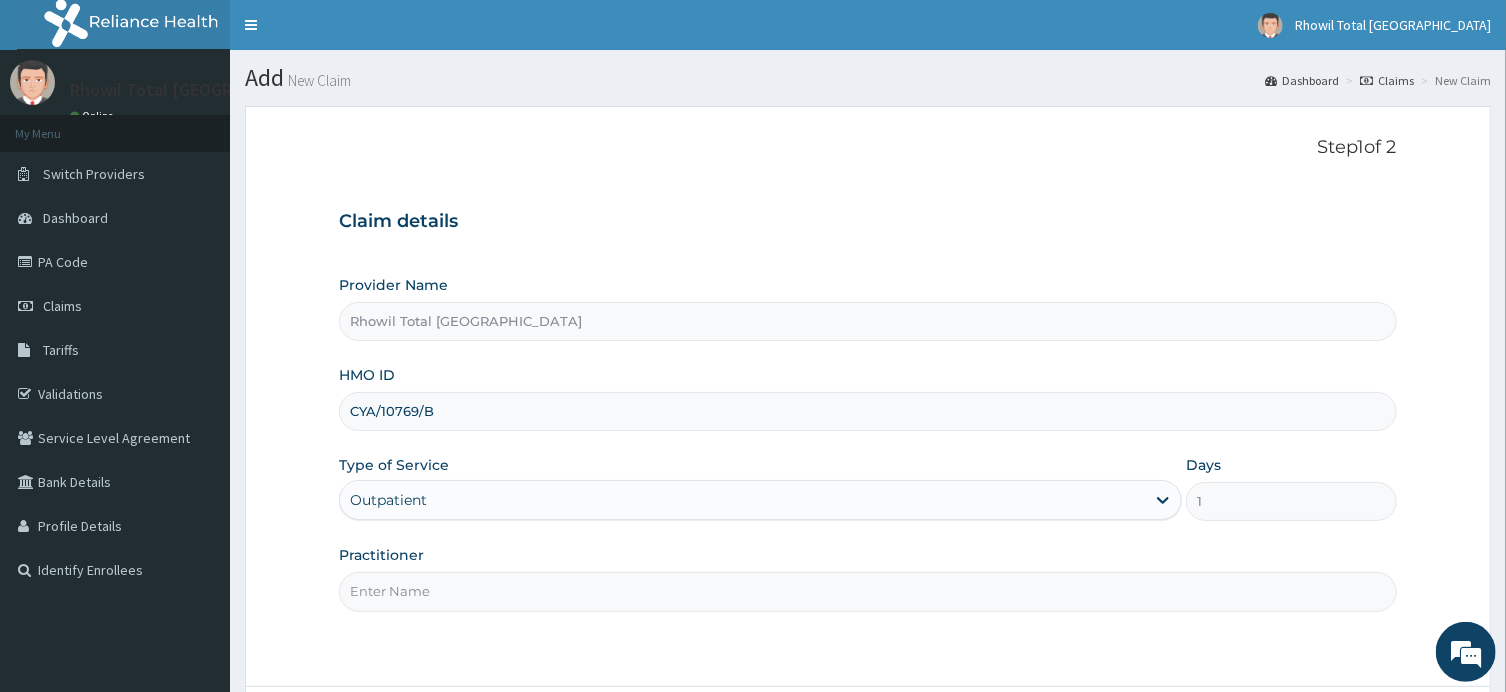 click on "Practitioner" at bounding box center [867, 591] 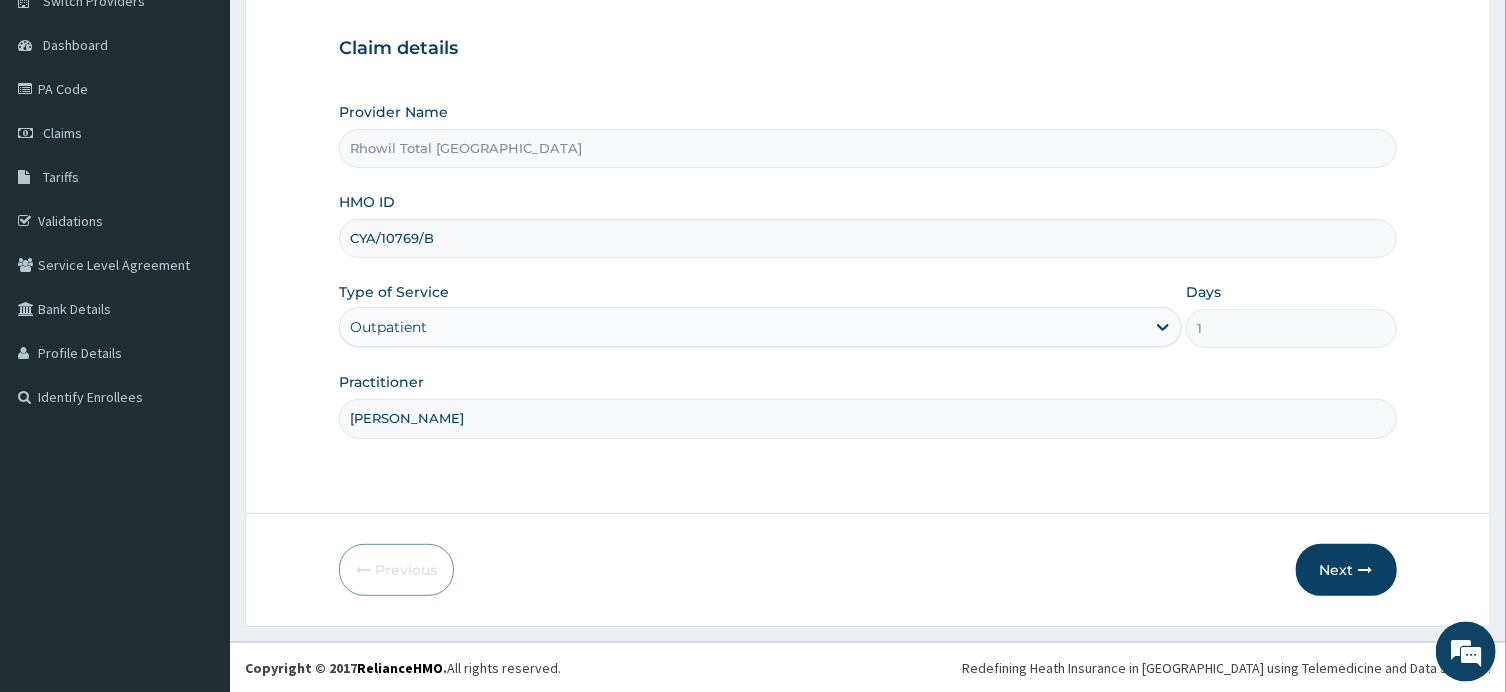 scroll, scrollTop: 174, scrollLeft: 0, axis: vertical 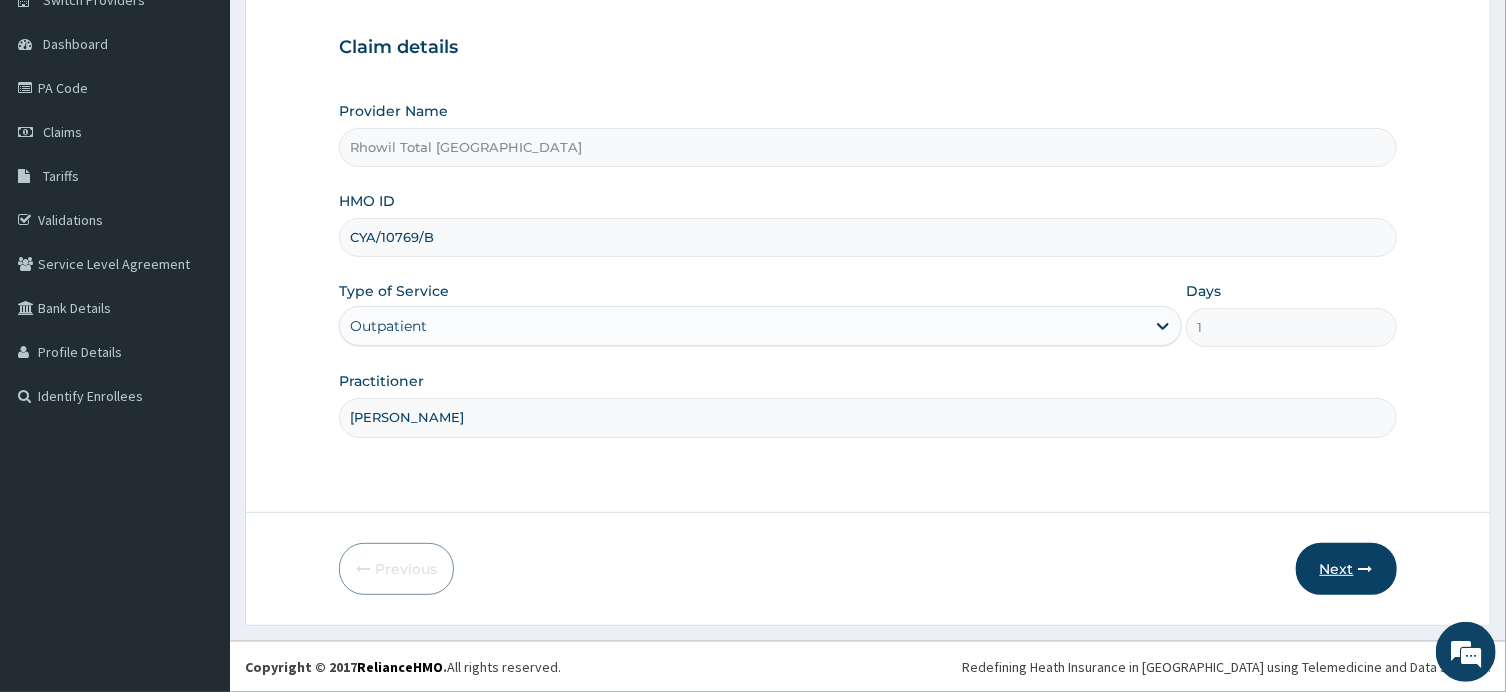 type on "[PERSON_NAME]" 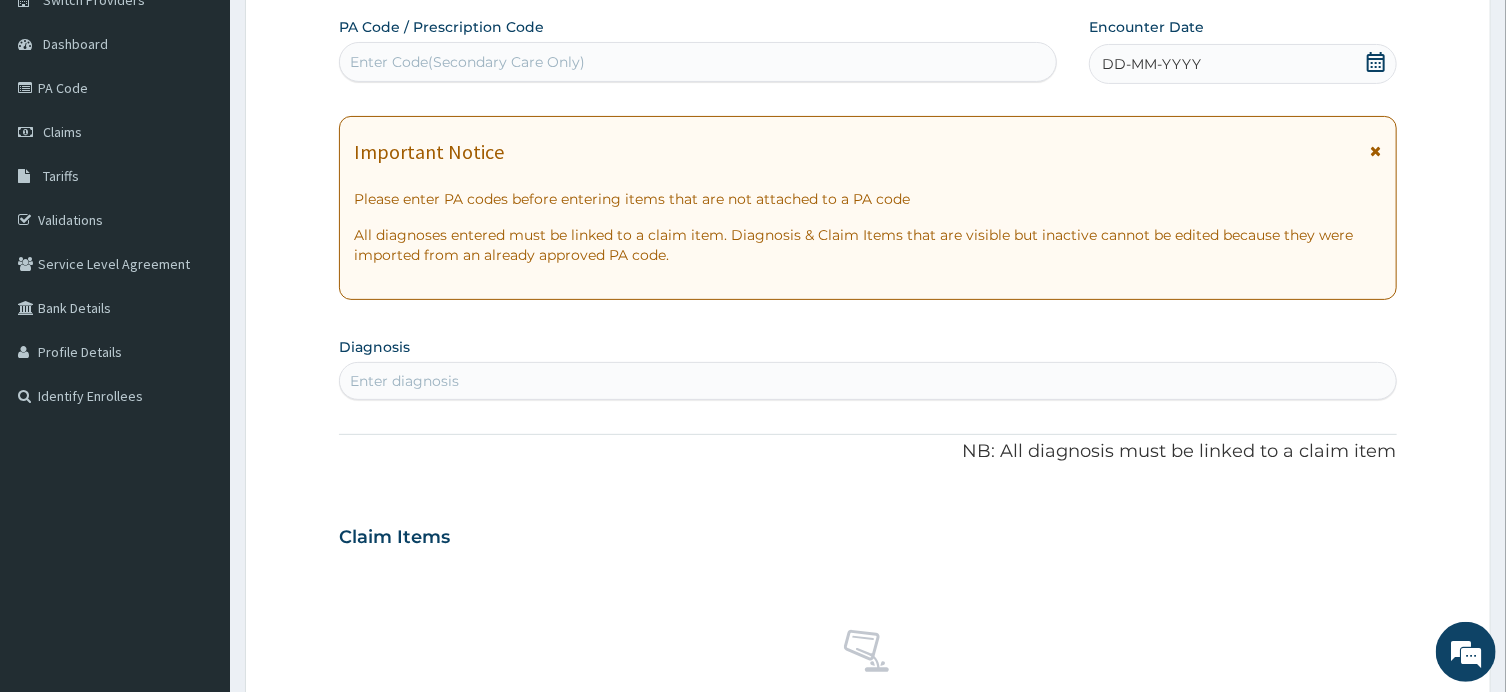 click on "Enter Code(Secondary Care Only)" at bounding box center [698, 62] 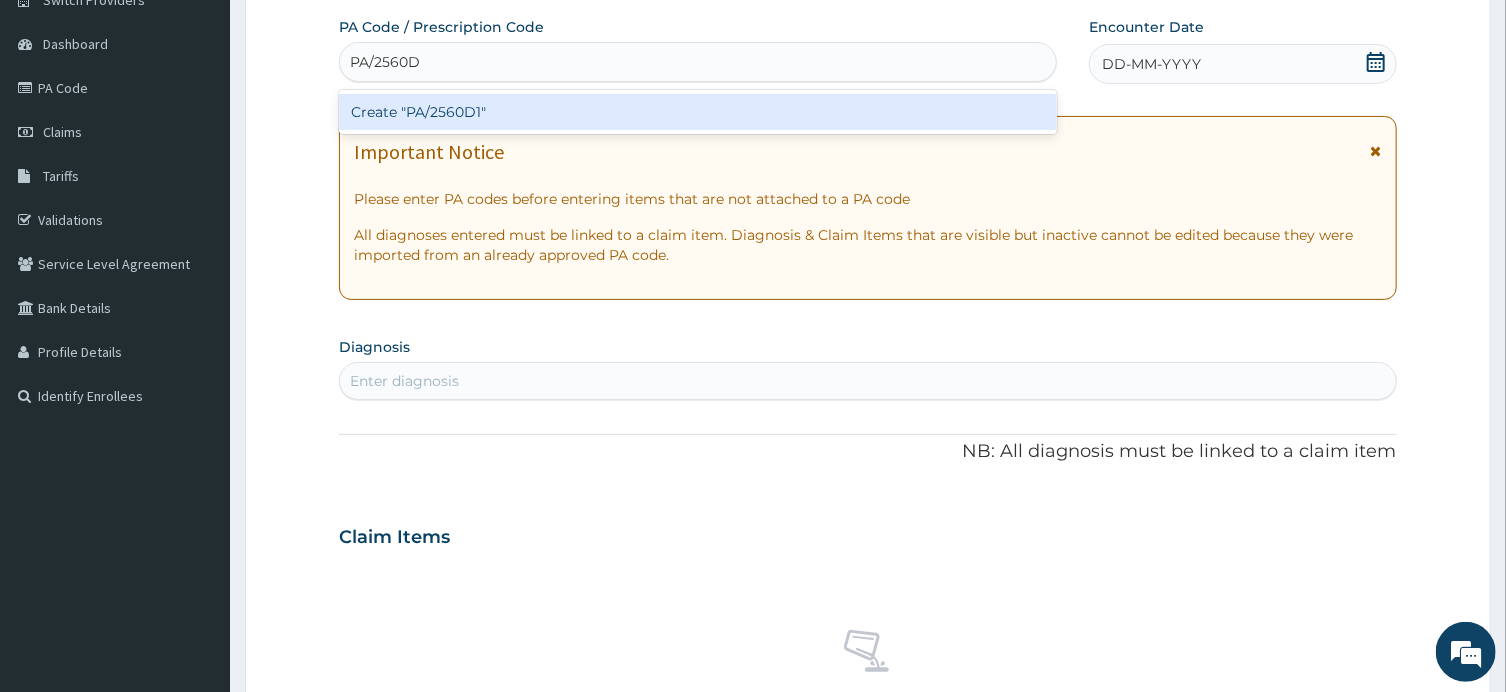 type on "PA/2560D1" 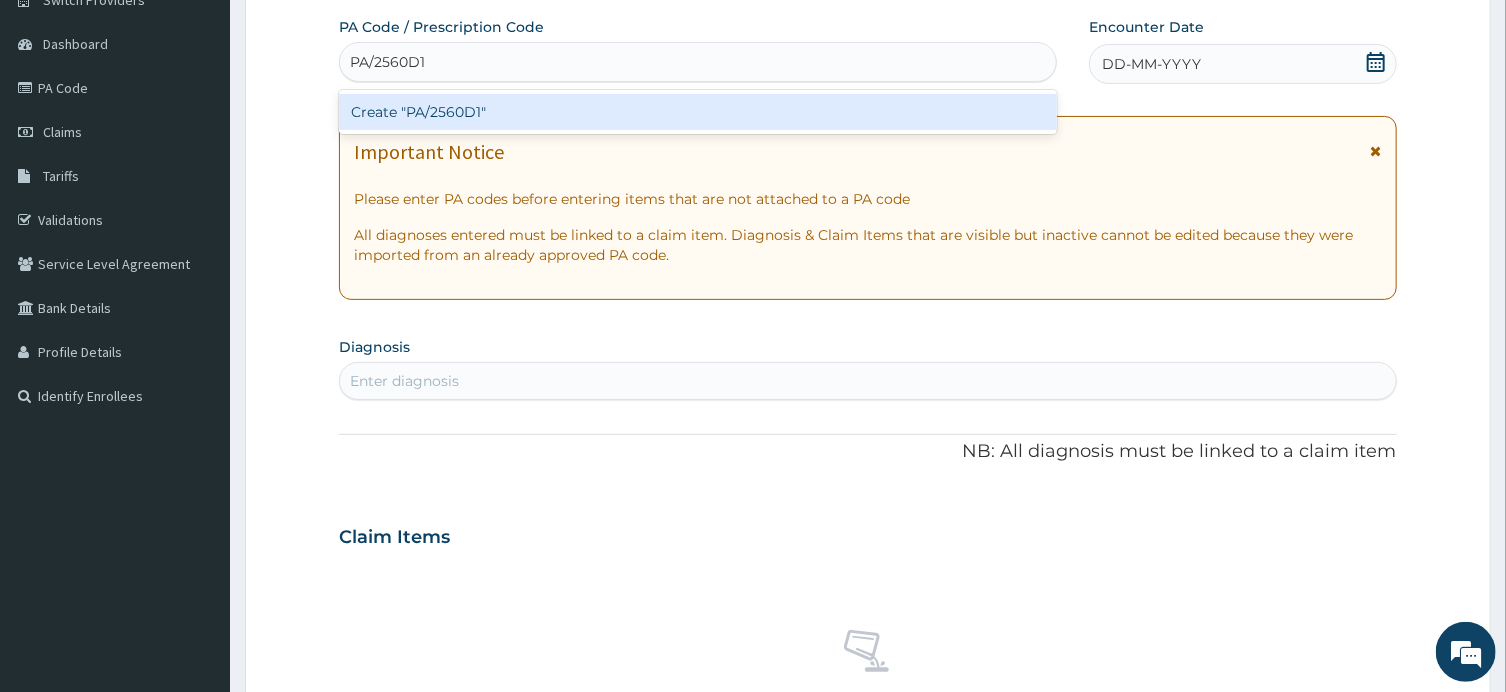 click on "Create "PA/2560D1"" at bounding box center [698, 112] 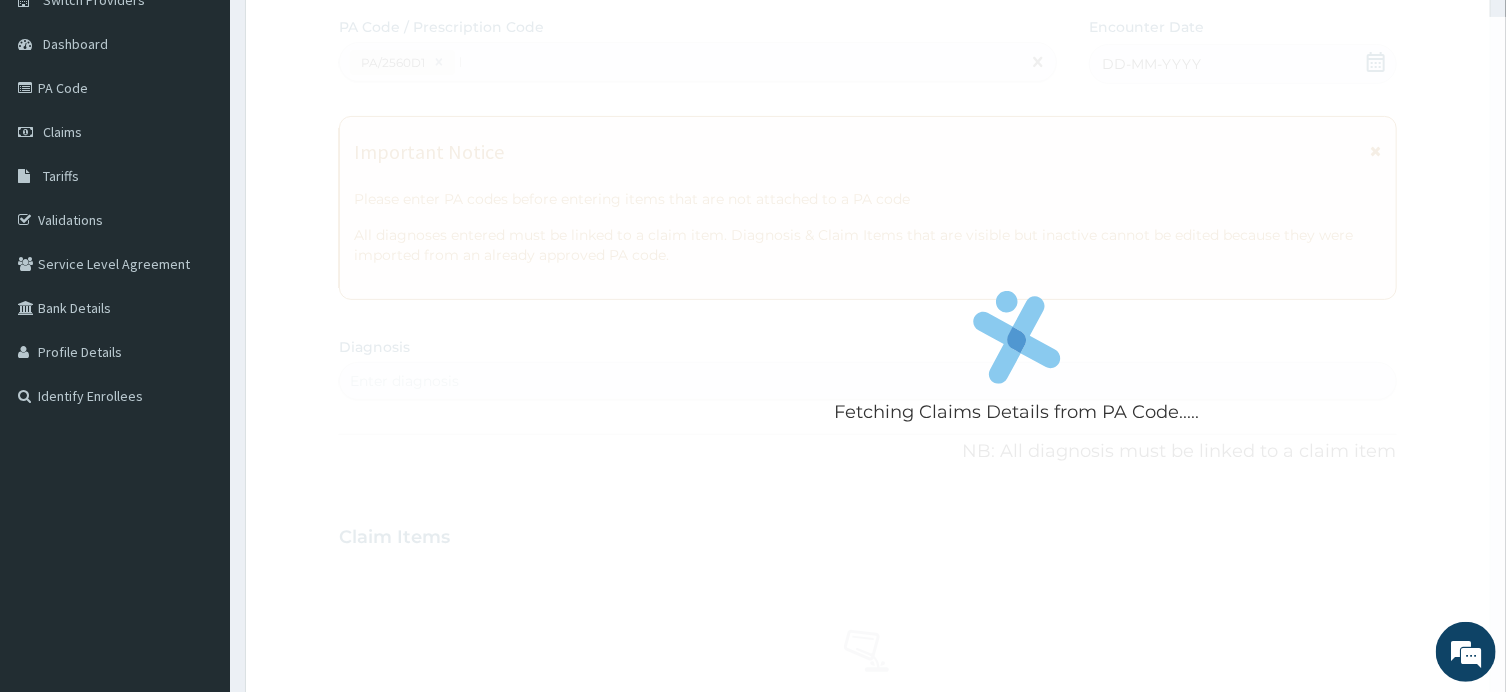 type 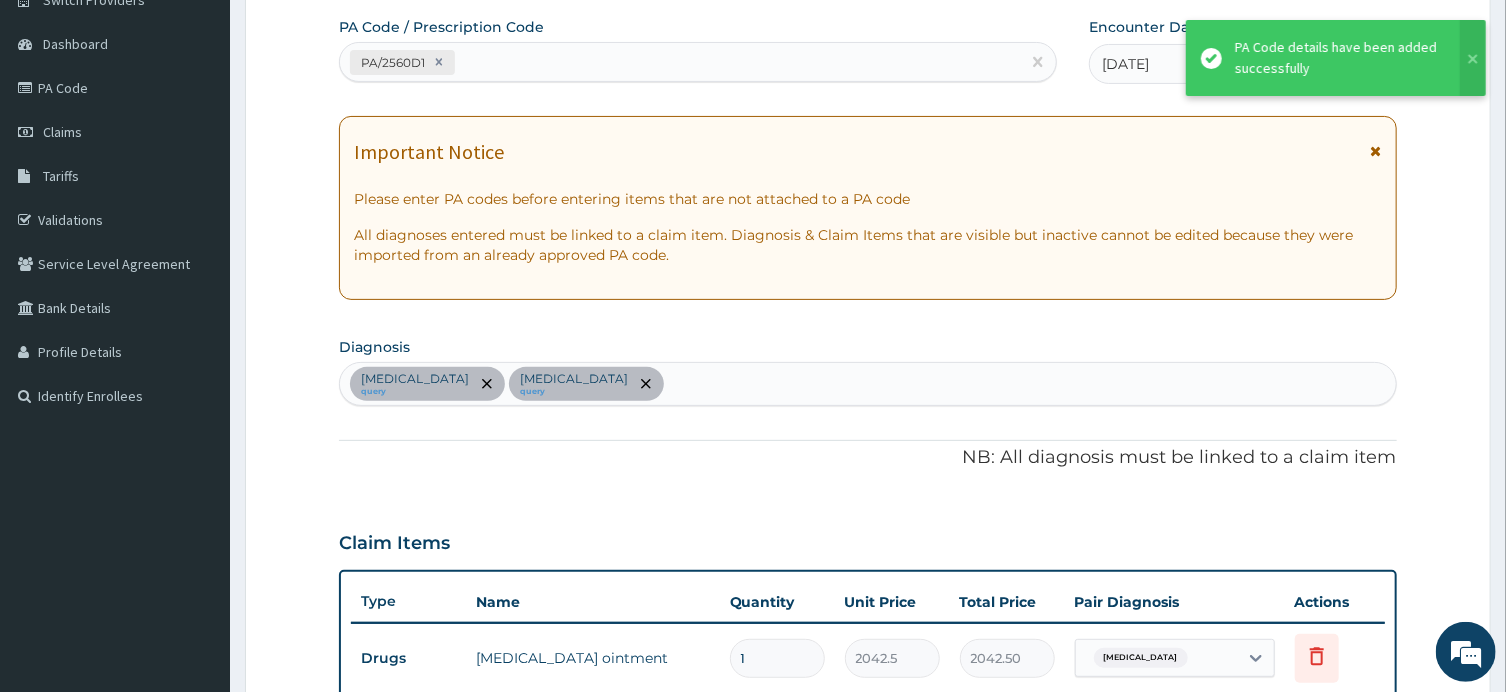 scroll, scrollTop: 829, scrollLeft: 0, axis: vertical 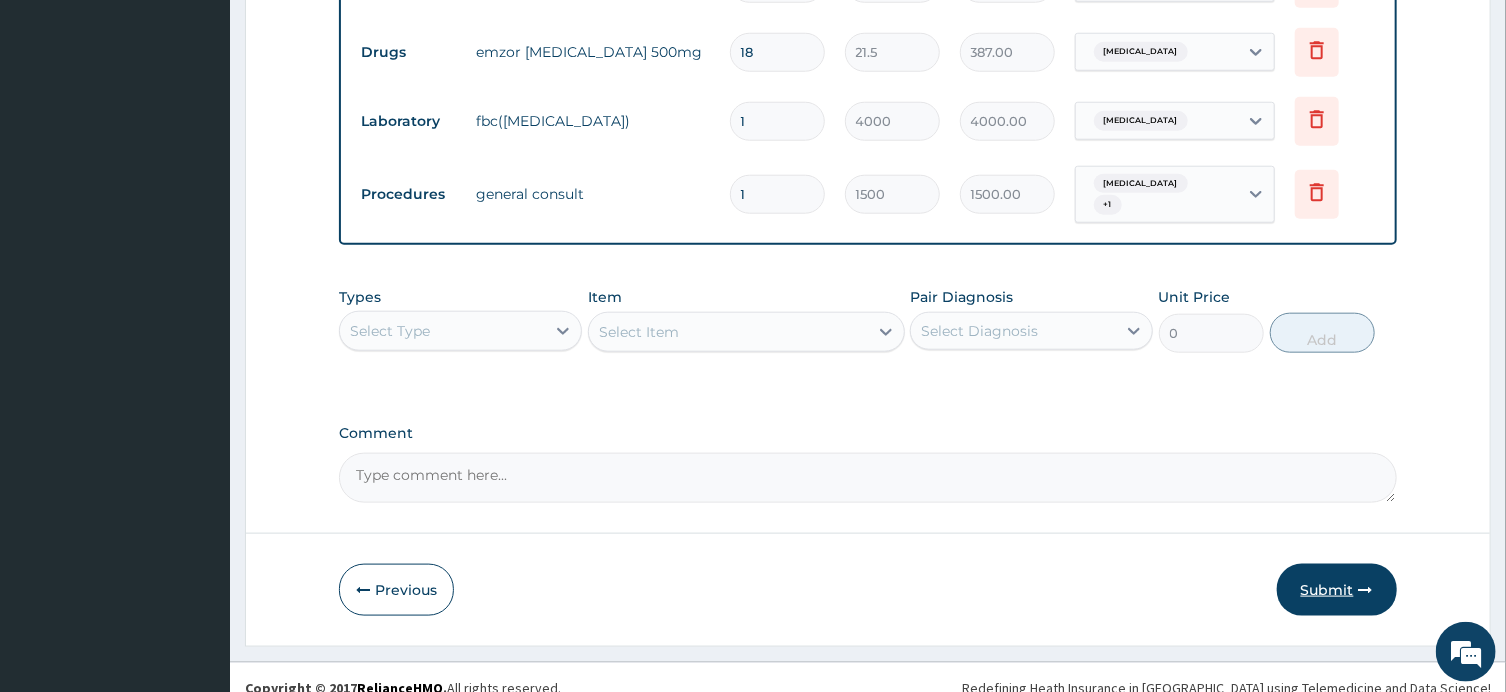 click on "Submit" at bounding box center (1337, 590) 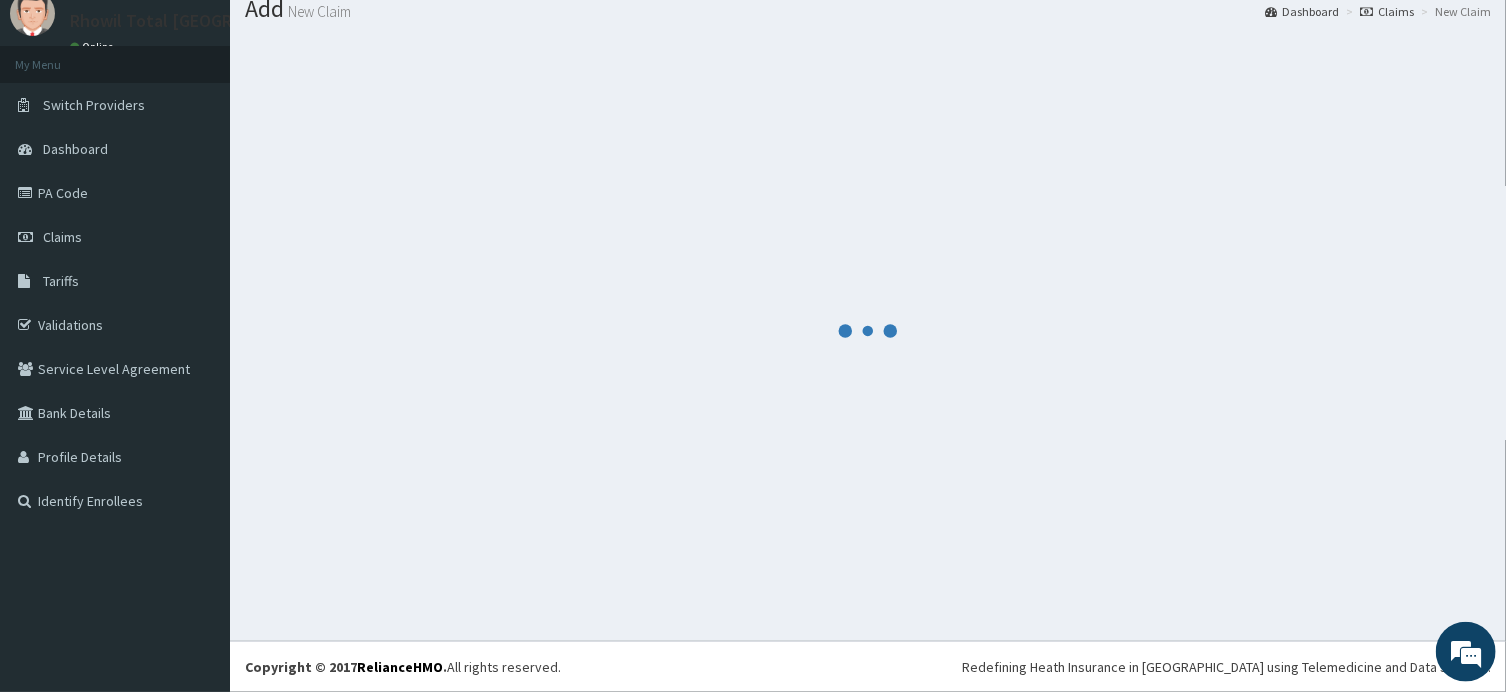 scroll, scrollTop: 68, scrollLeft: 0, axis: vertical 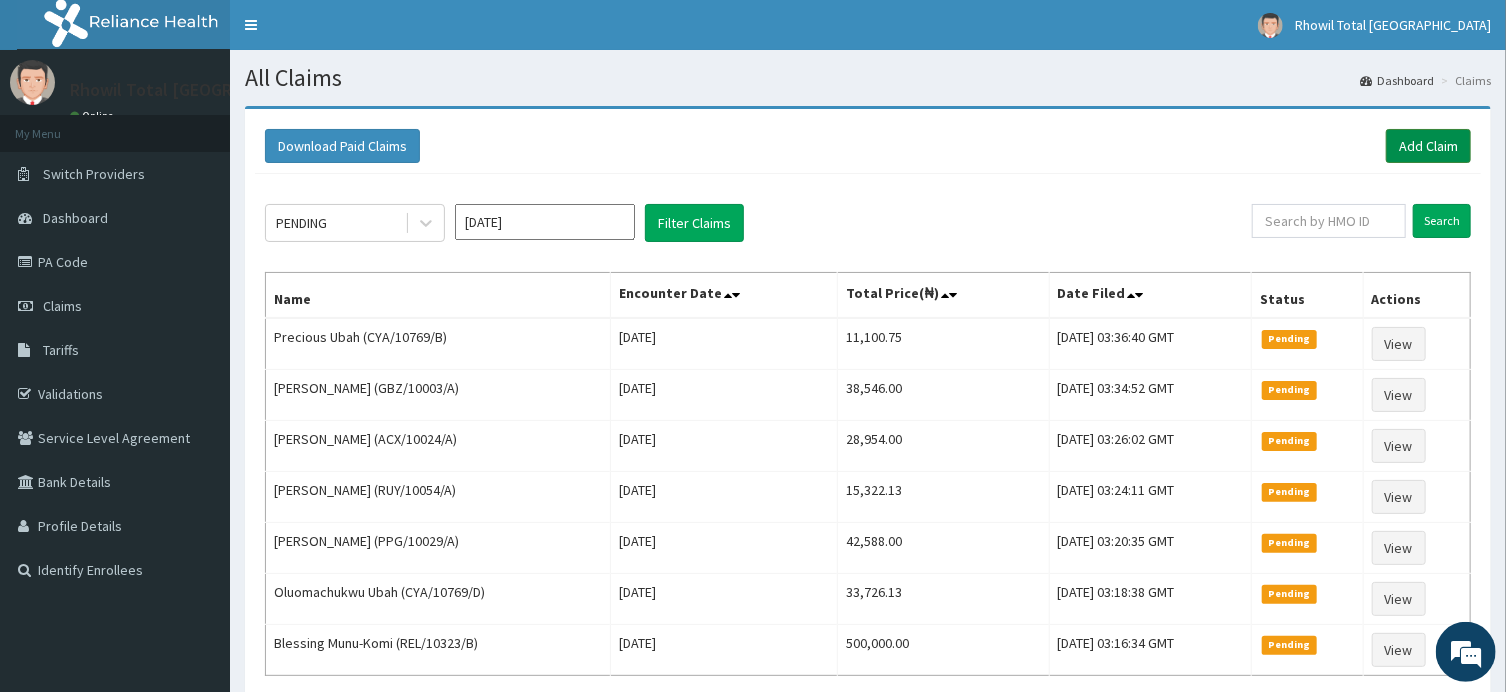 click on "Add Claim" at bounding box center [1428, 146] 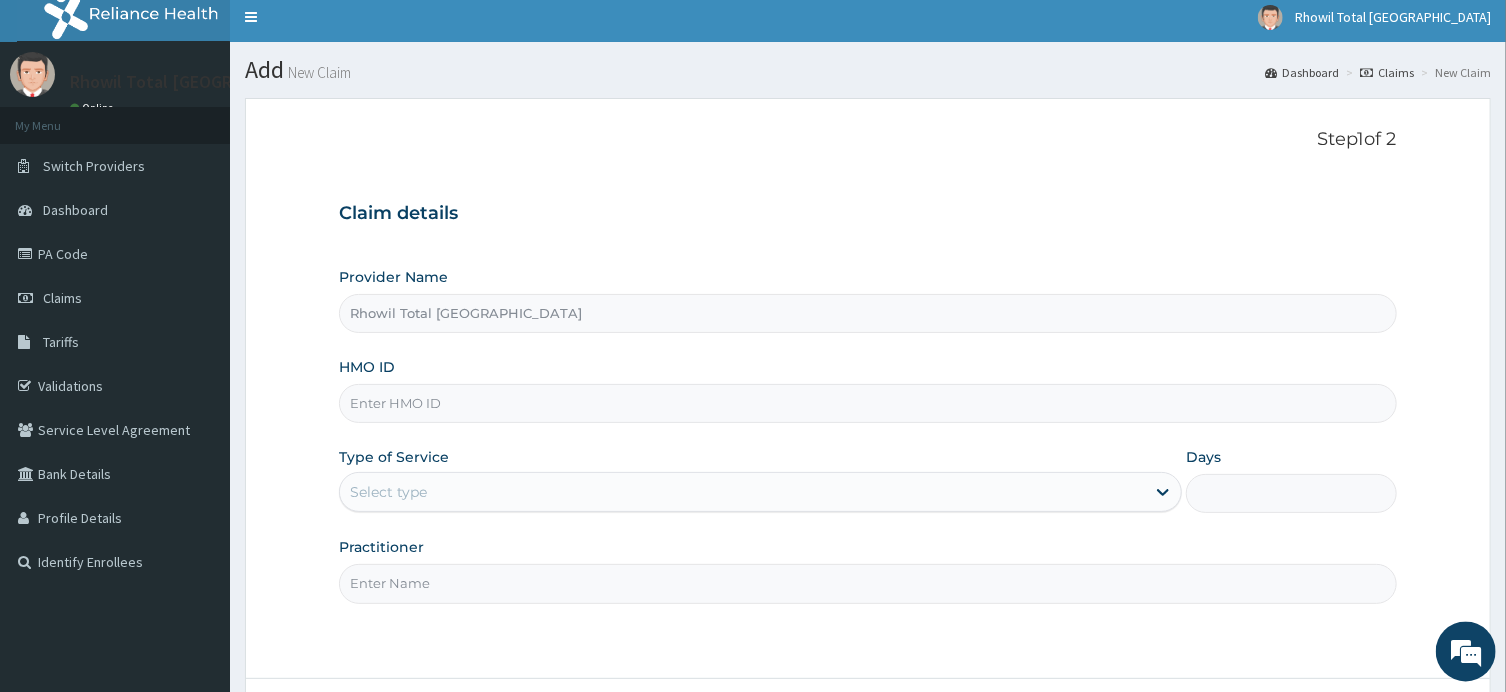 scroll, scrollTop: 14, scrollLeft: 0, axis: vertical 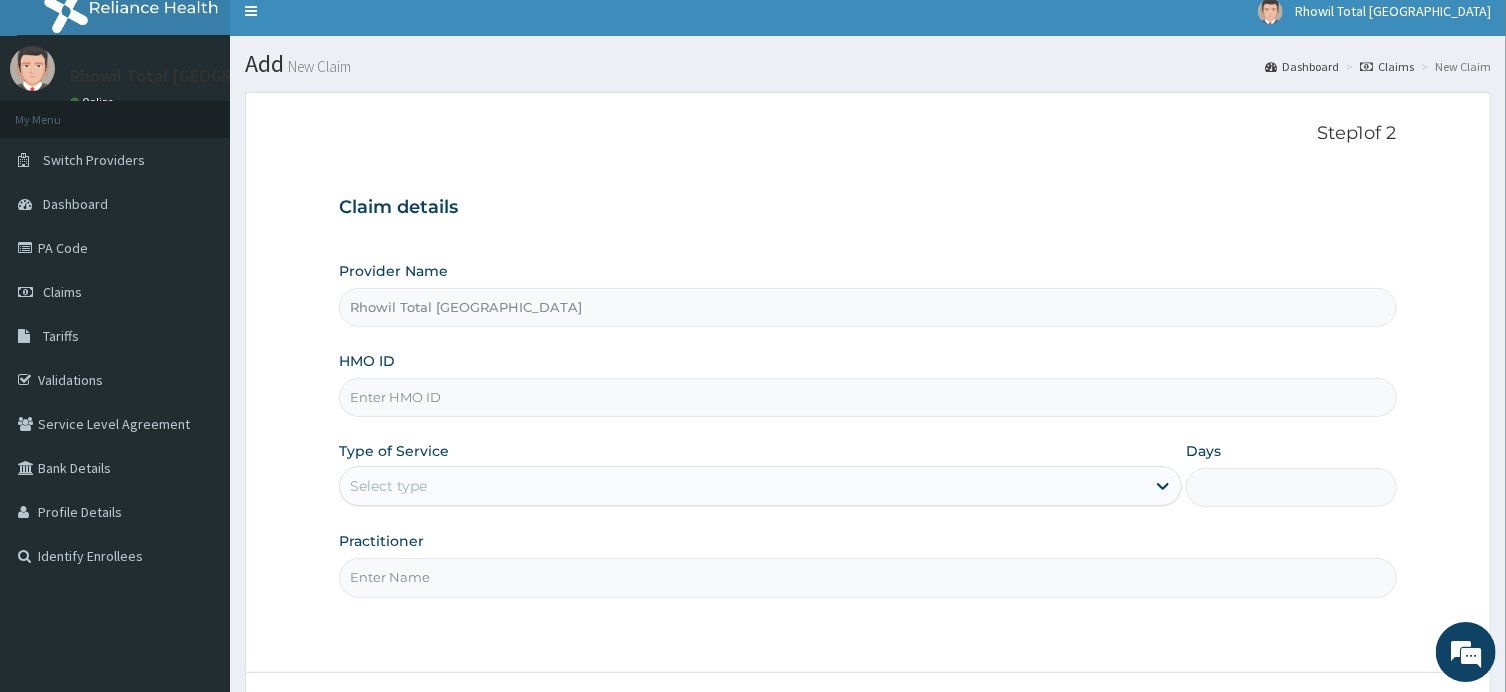 click on "HMO ID" at bounding box center [867, 397] 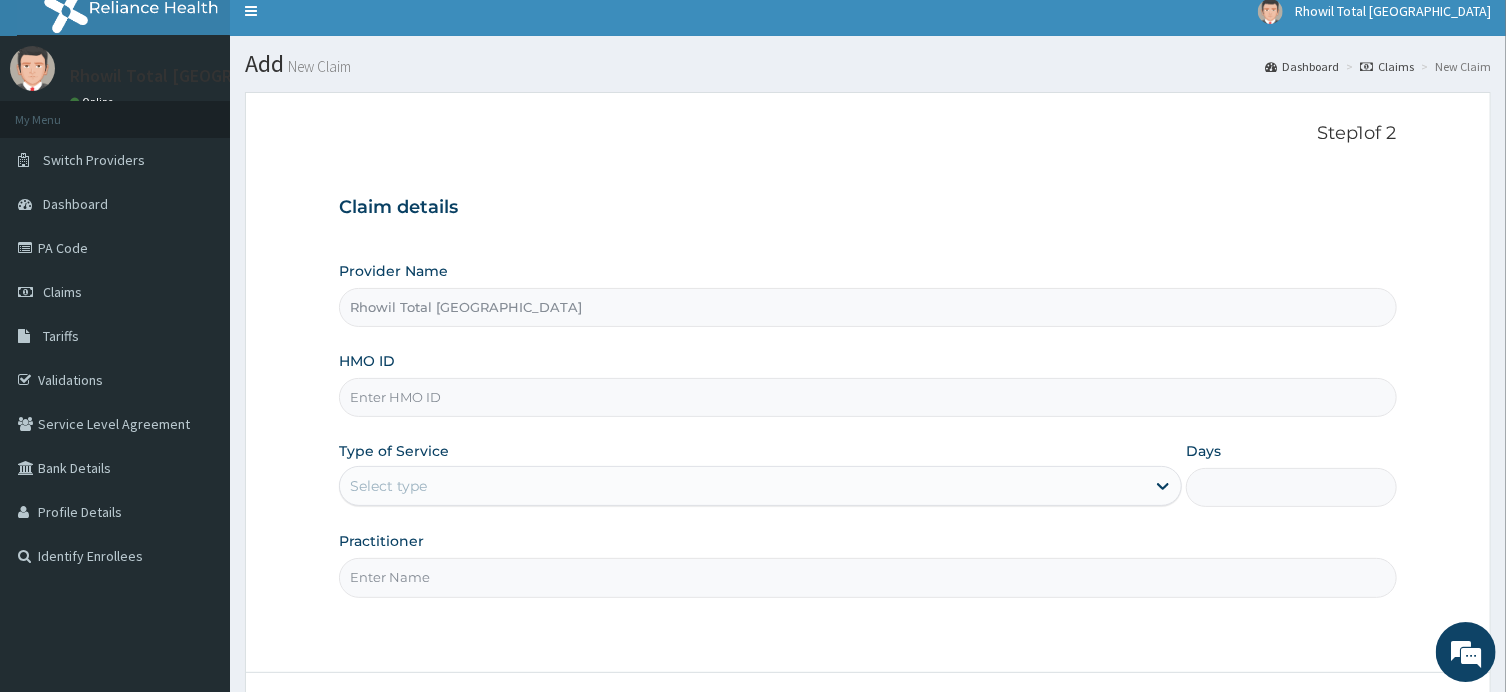 scroll, scrollTop: 0, scrollLeft: 0, axis: both 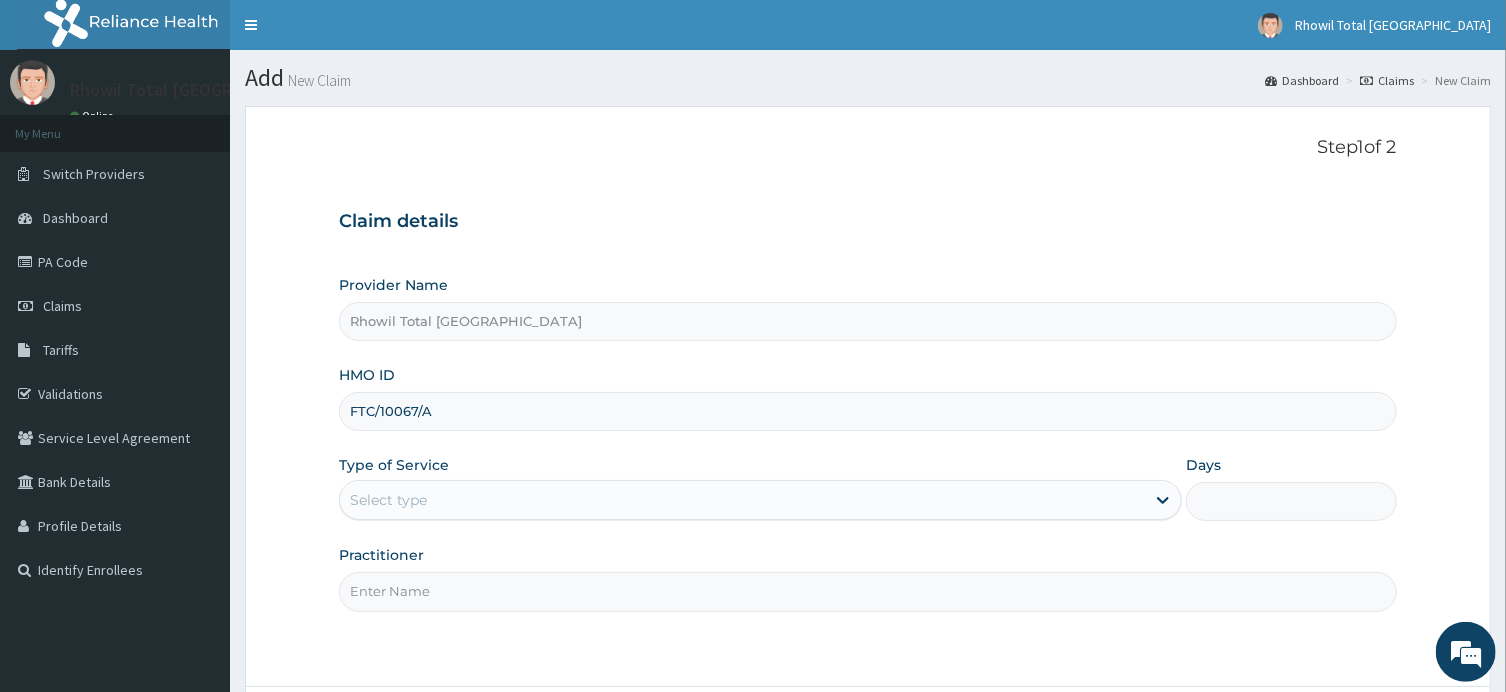 type on "FTC/10067/A" 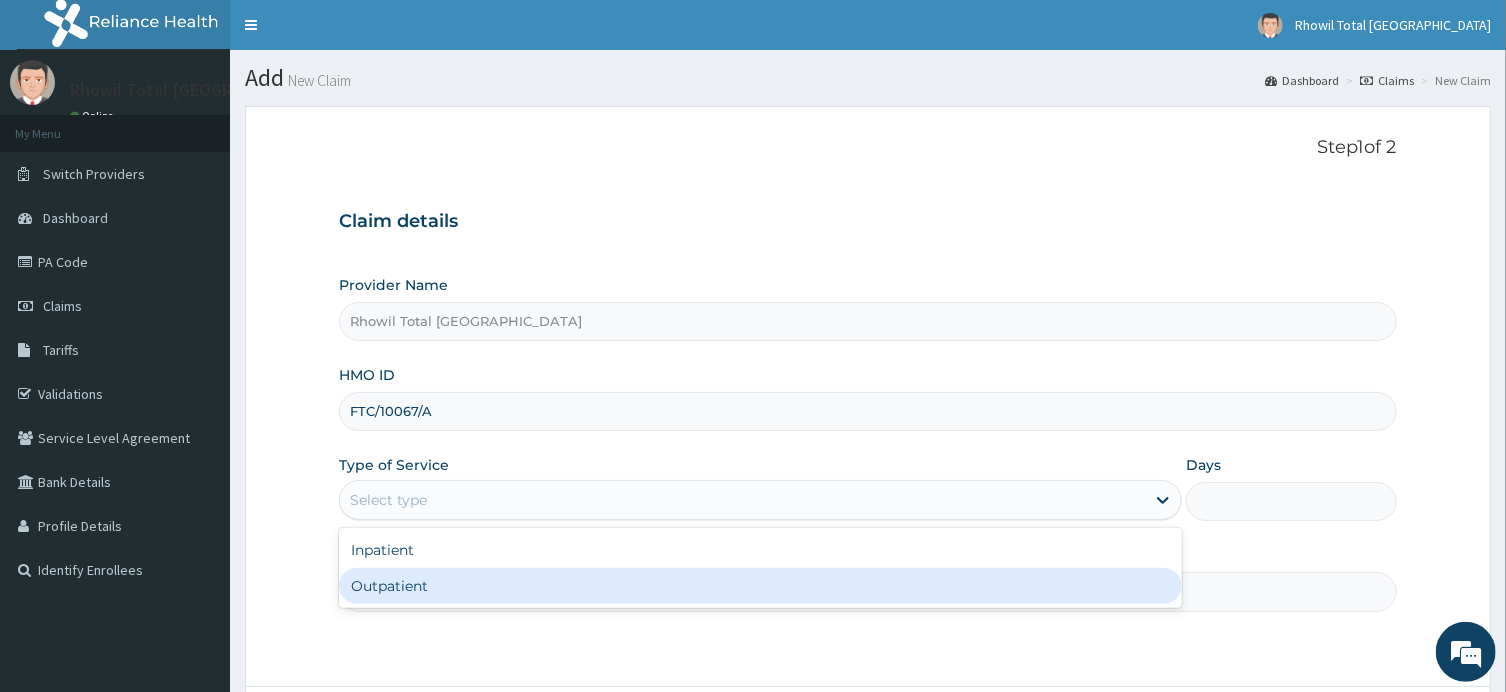 click on "Inpatient Outpatient" at bounding box center [760, 568] 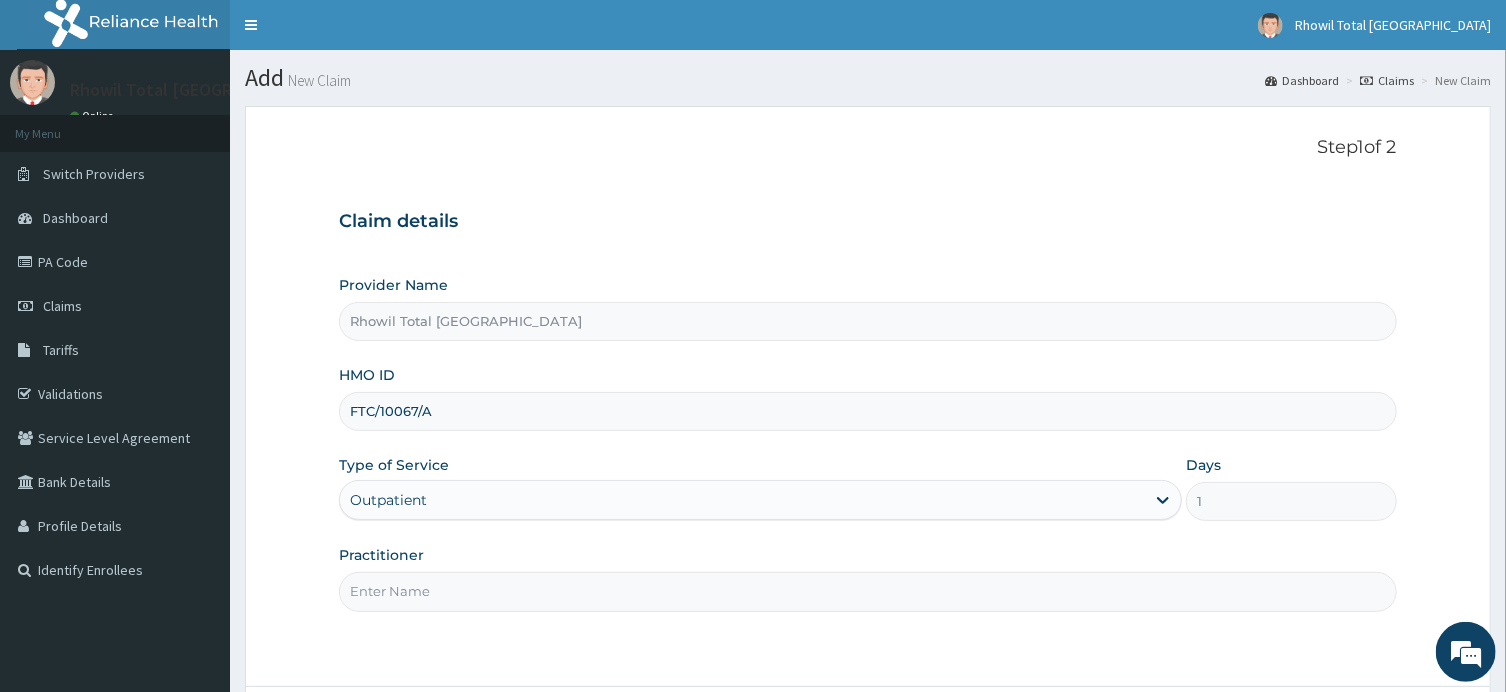 click on "Practitioner" at bounding box center (867, 591) 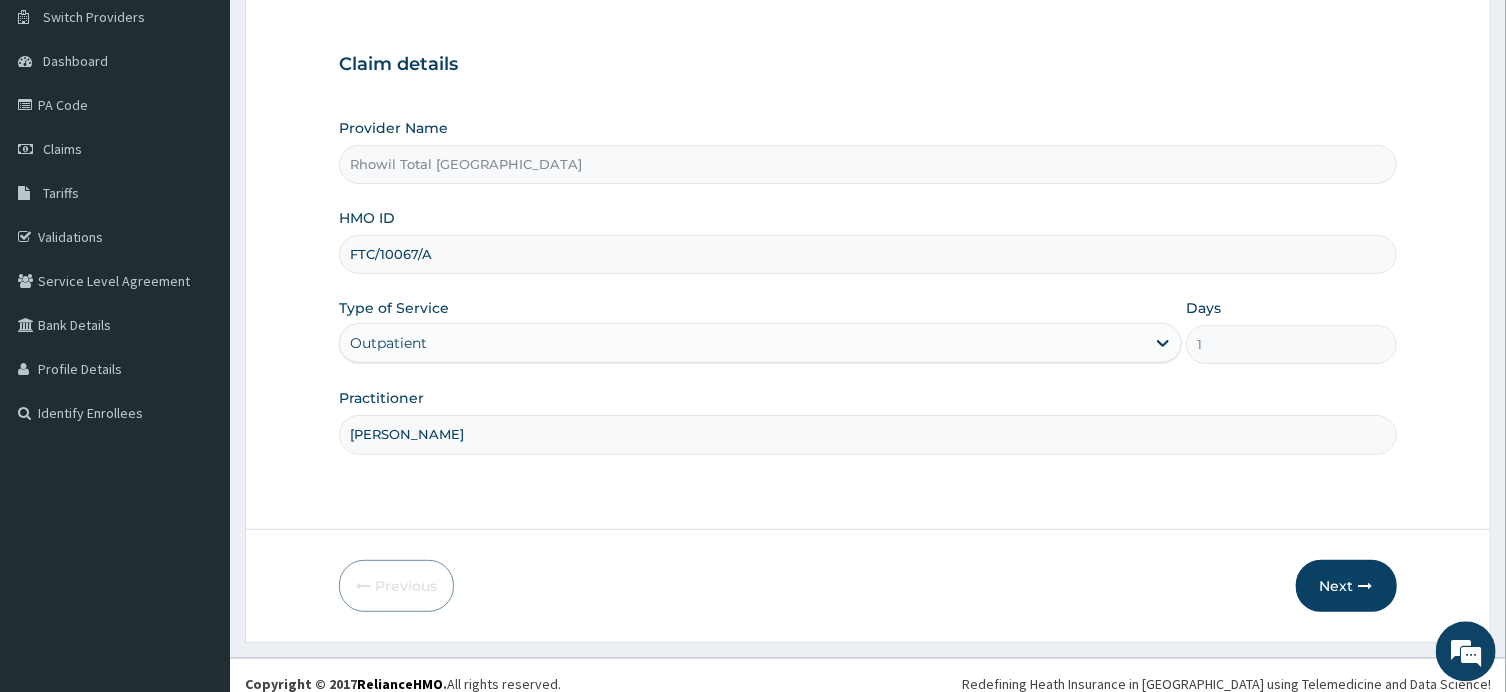 scroll, scrollTop: 174, scrollLeft: 0, axis: vertical 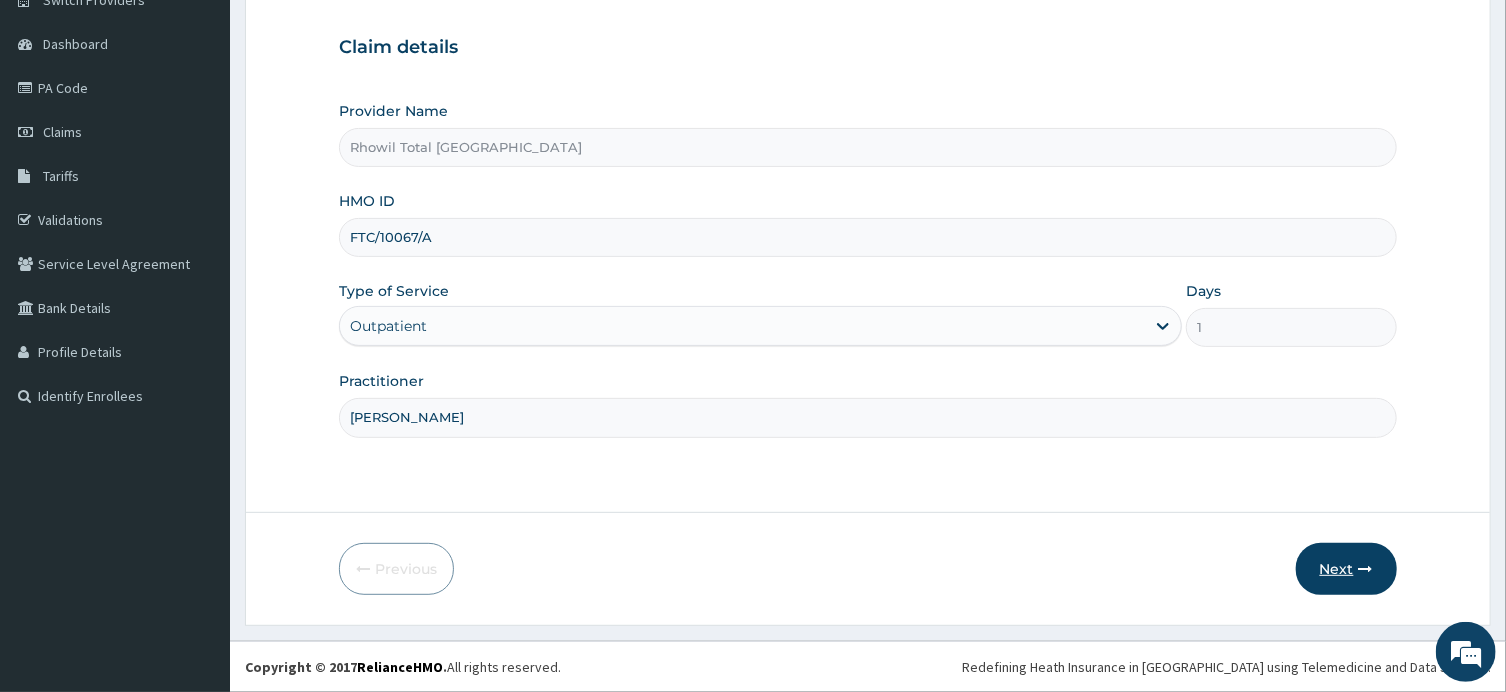 type on "DR ANYOGU" 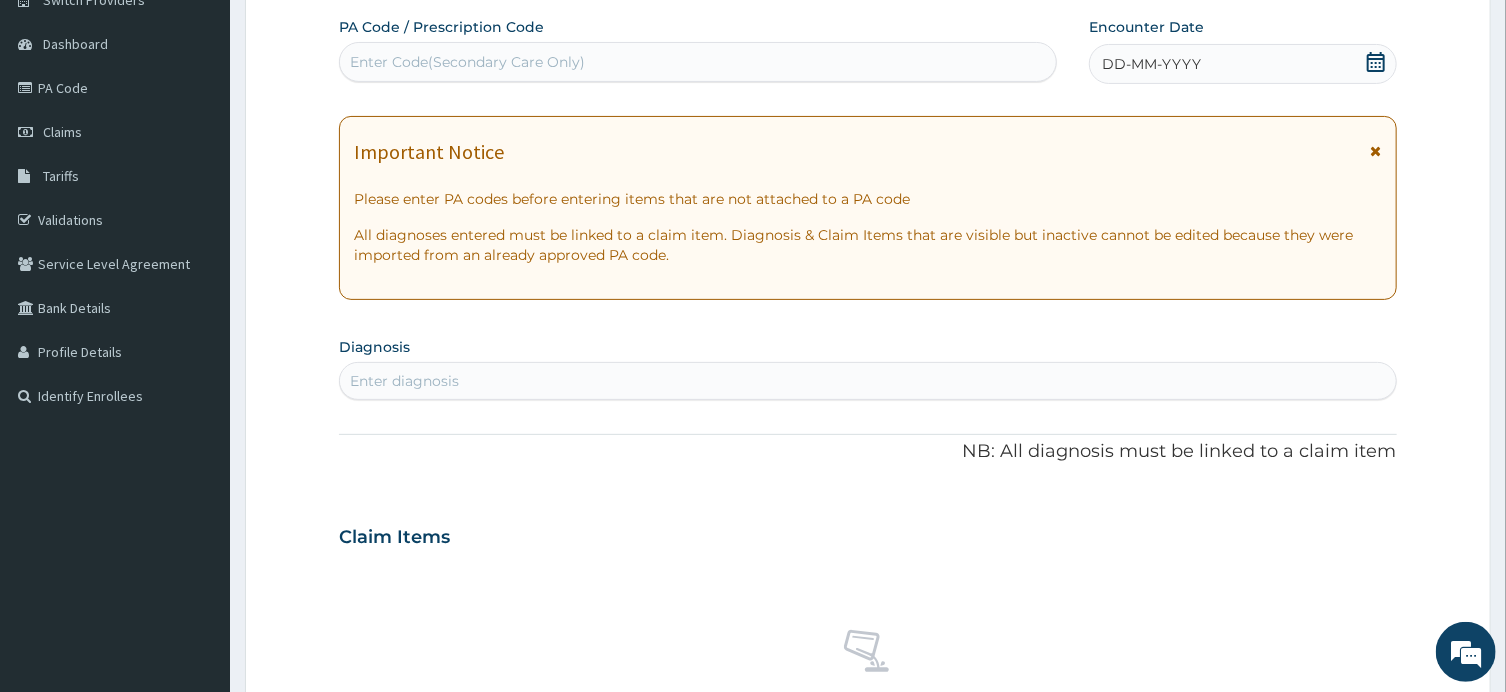 click on "Enter Code(Secondary Care Only)" at bounding box center [698, 62] 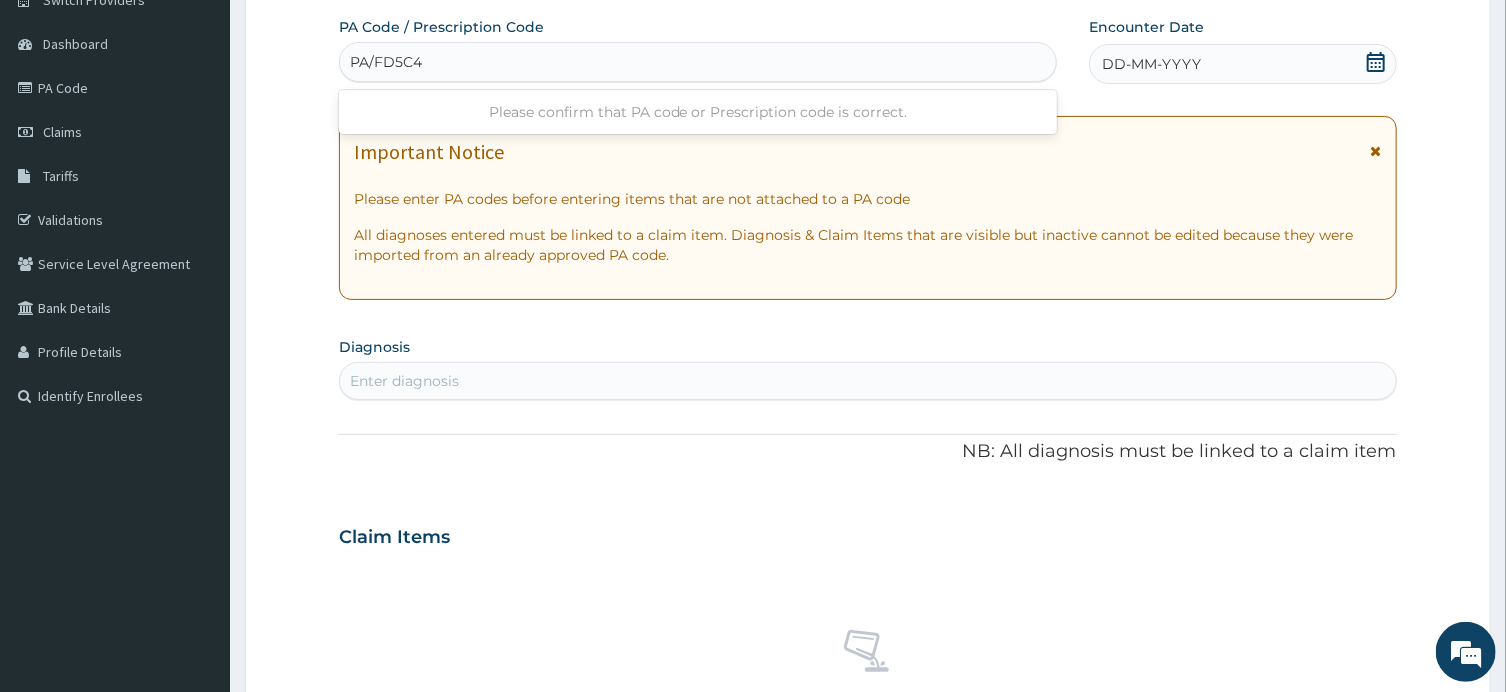 type on "PA/FD5C49" 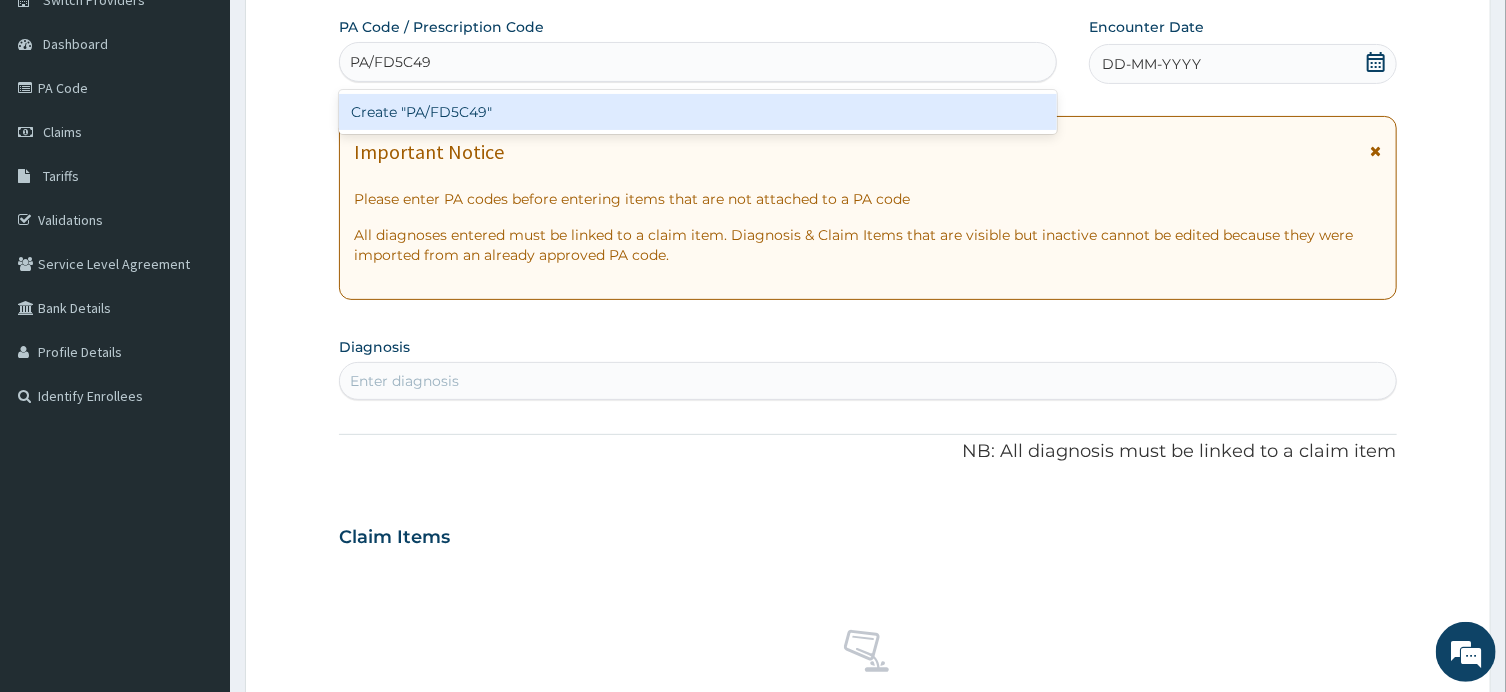 click on "Create "PA/FD5C49"" at bounding box center [698, 112] 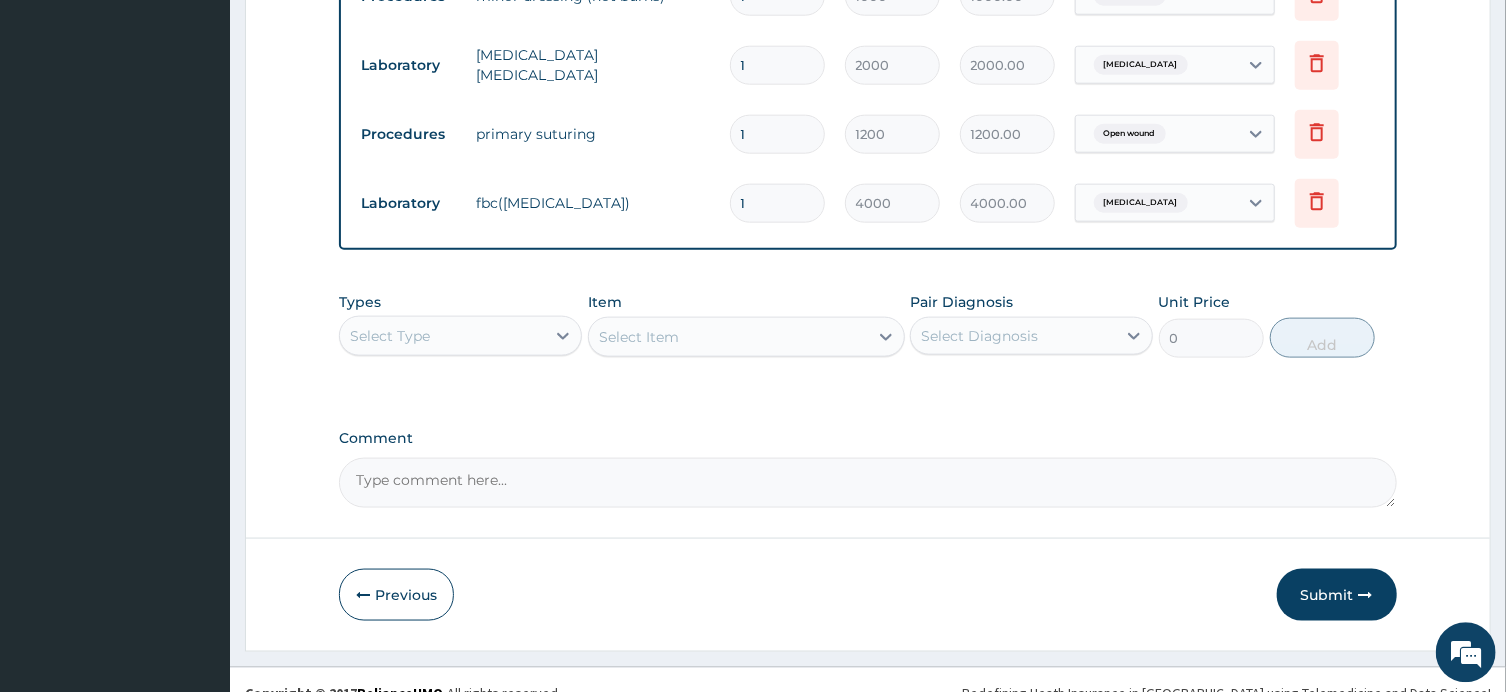 scroll, scrollTop: 1204, scrollLeft: 0, axis: vertical 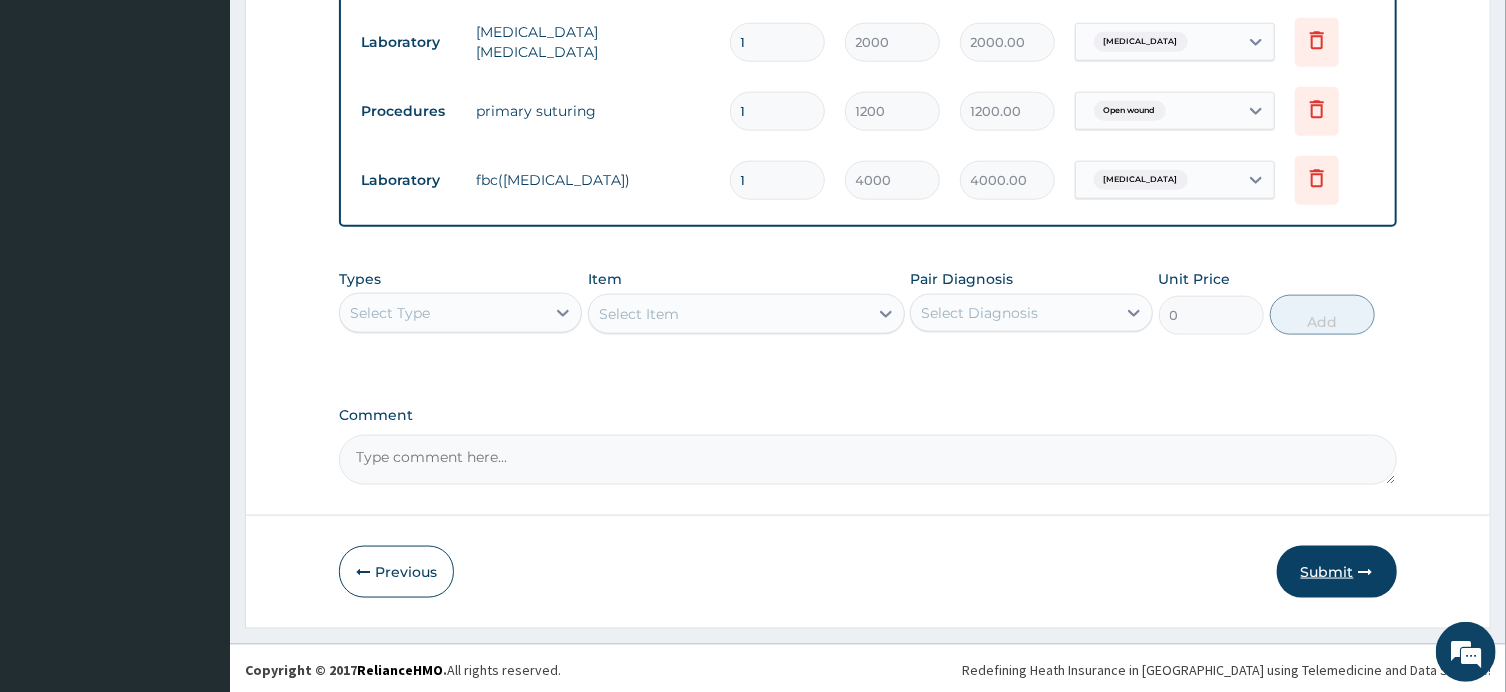 click on "Submit" at bounding box center [1337, 572] 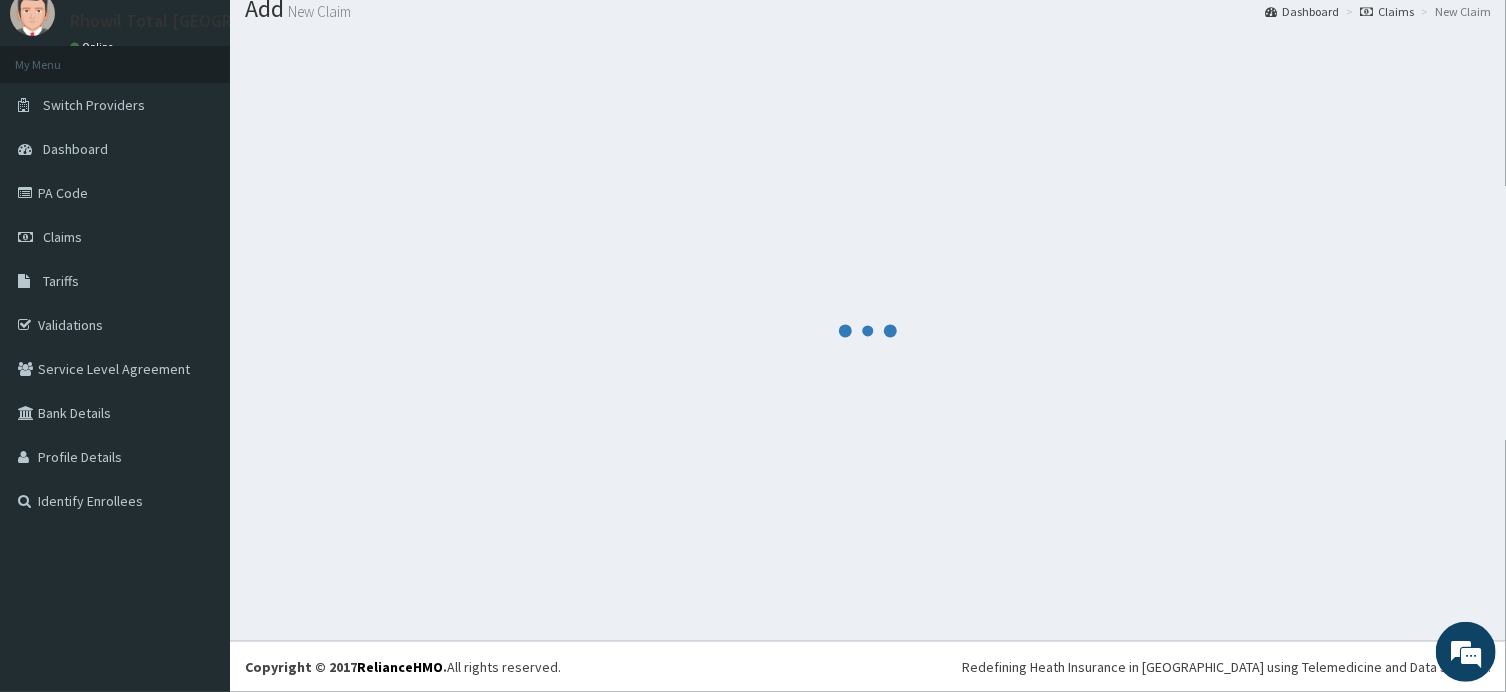 scroll, scrollTop: 68, scrollLeft: 0, axis: vertical 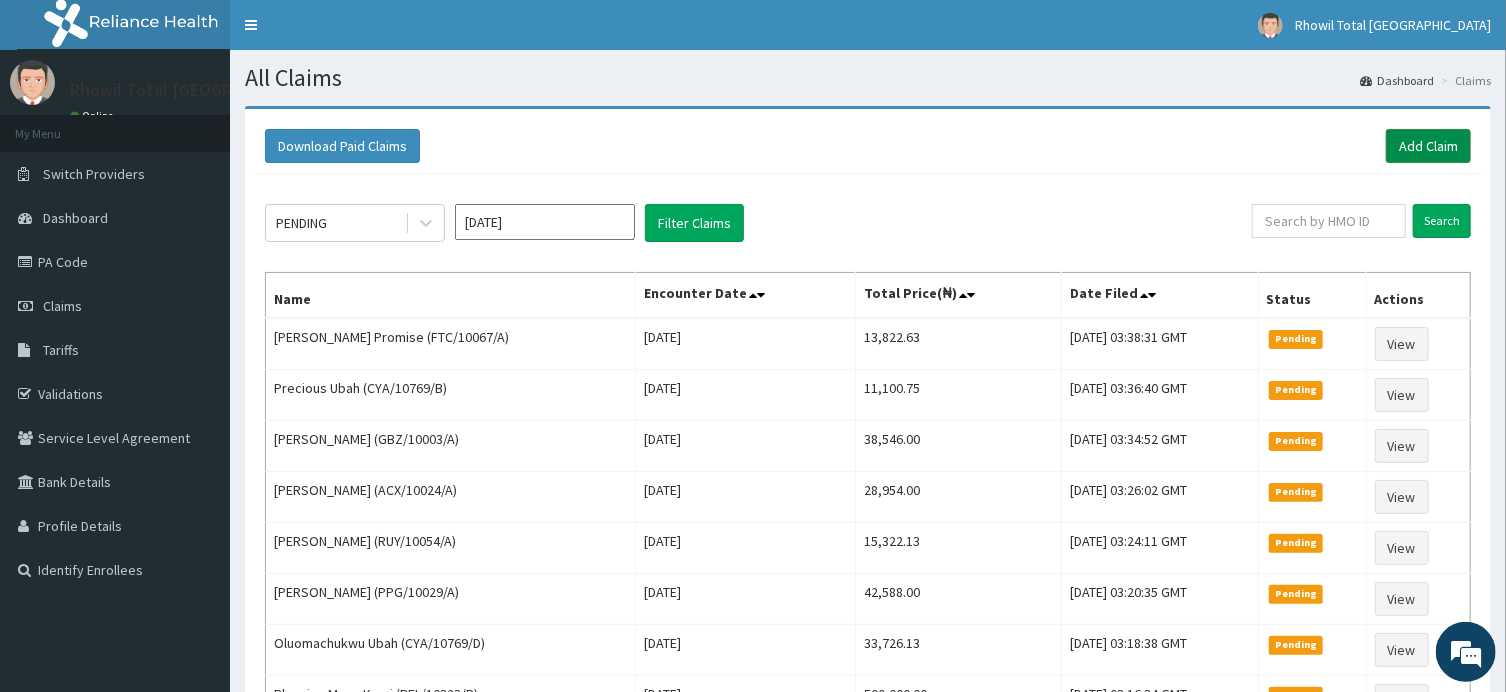 click on "Add Claim" at bounding box center (1428, 146) 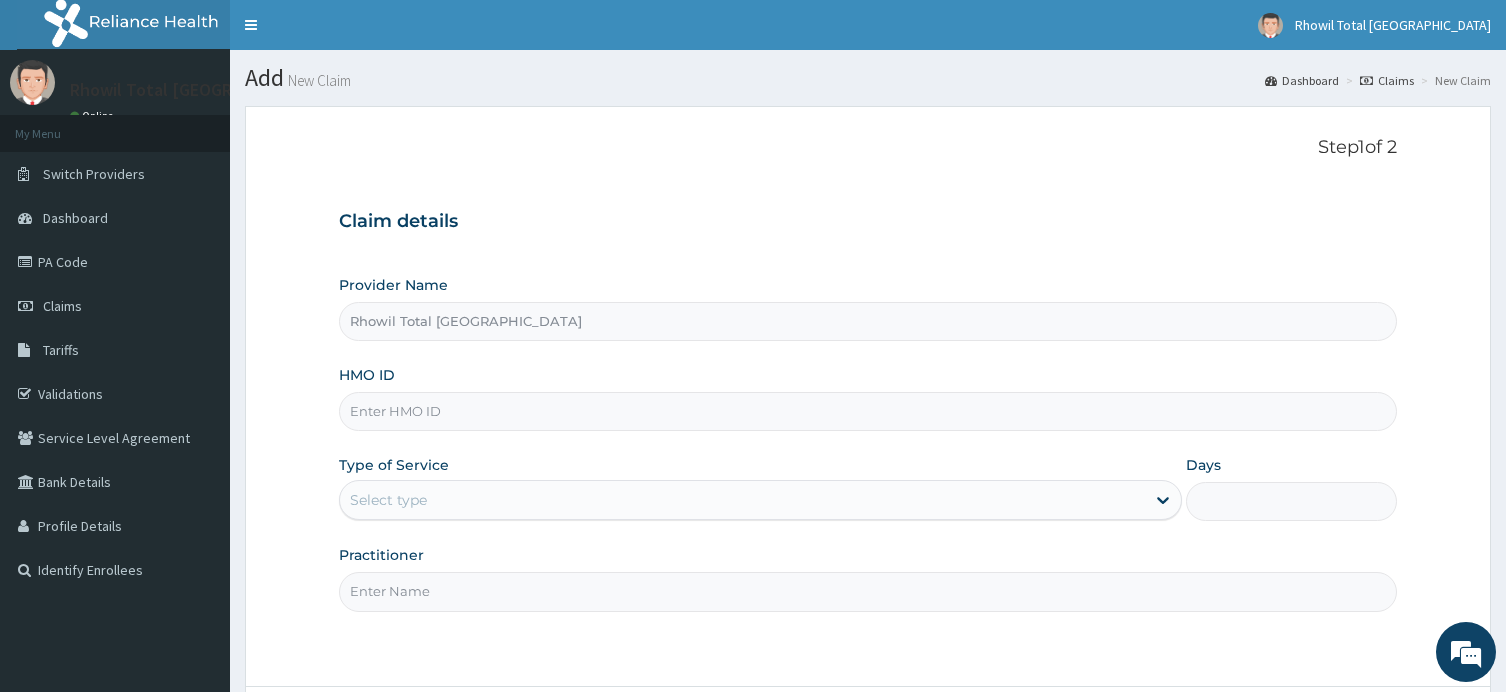 scroll, scrollTop: 0, scrollLeft: 0, axis: both 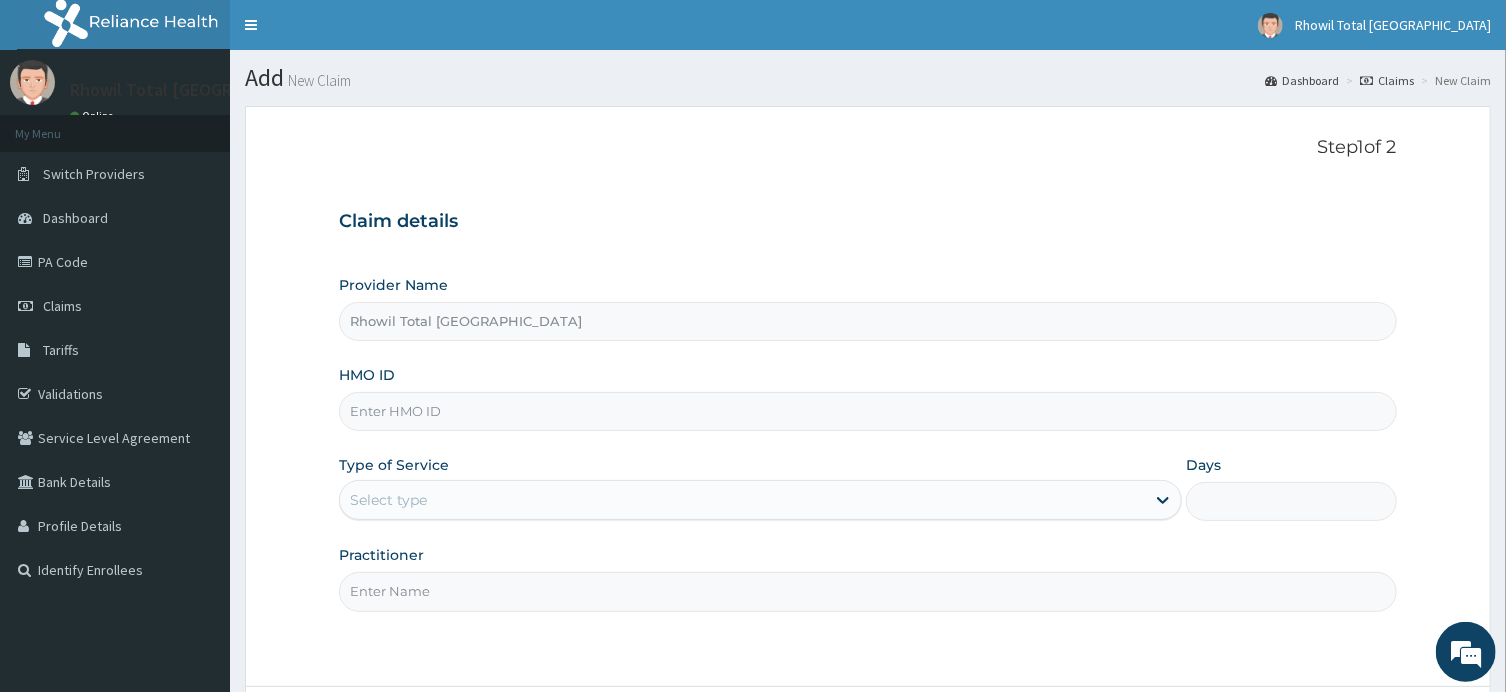 click on "HMO ID" at bounding box center [867, 411] 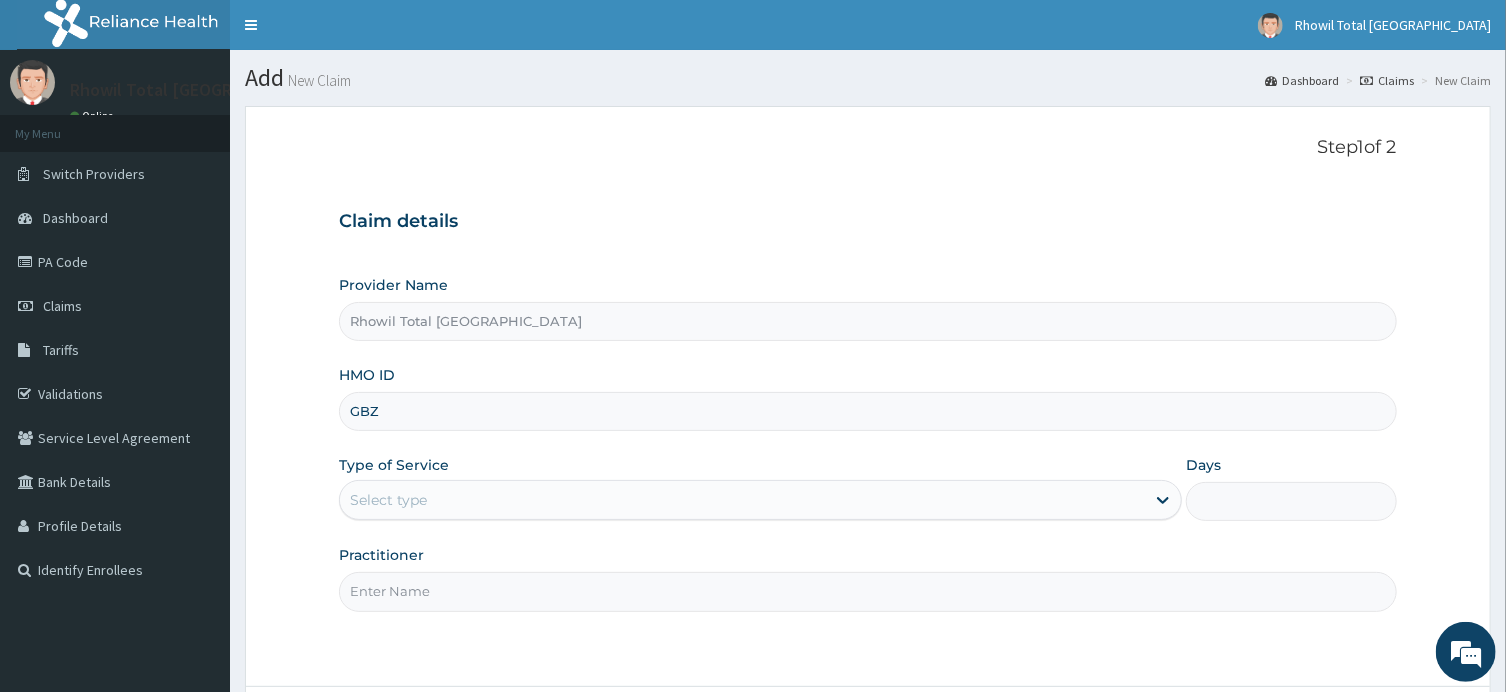 scroll, scrollTop: 0, scrollLeft: 0, axis: both 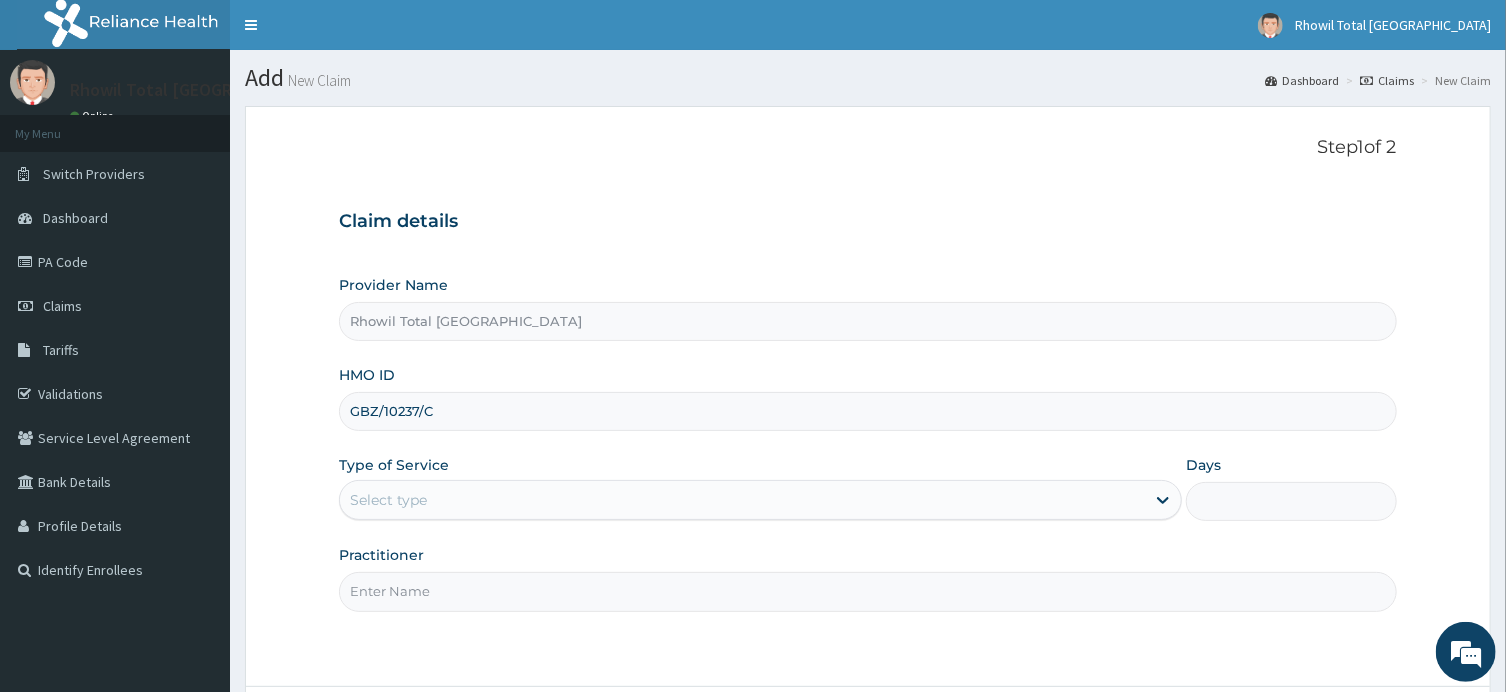type on "GBZ/10237/C" 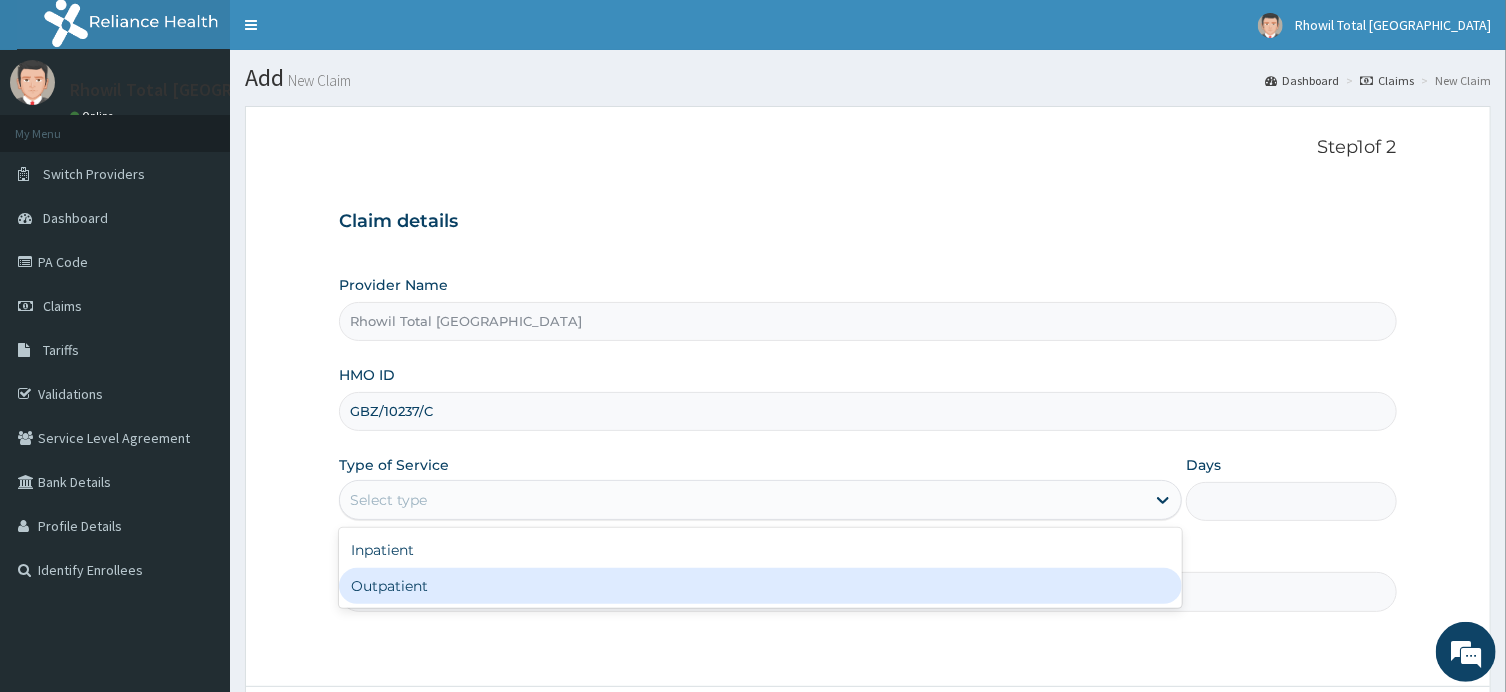 click on "Outpatient" at bounding box center [760, 586] 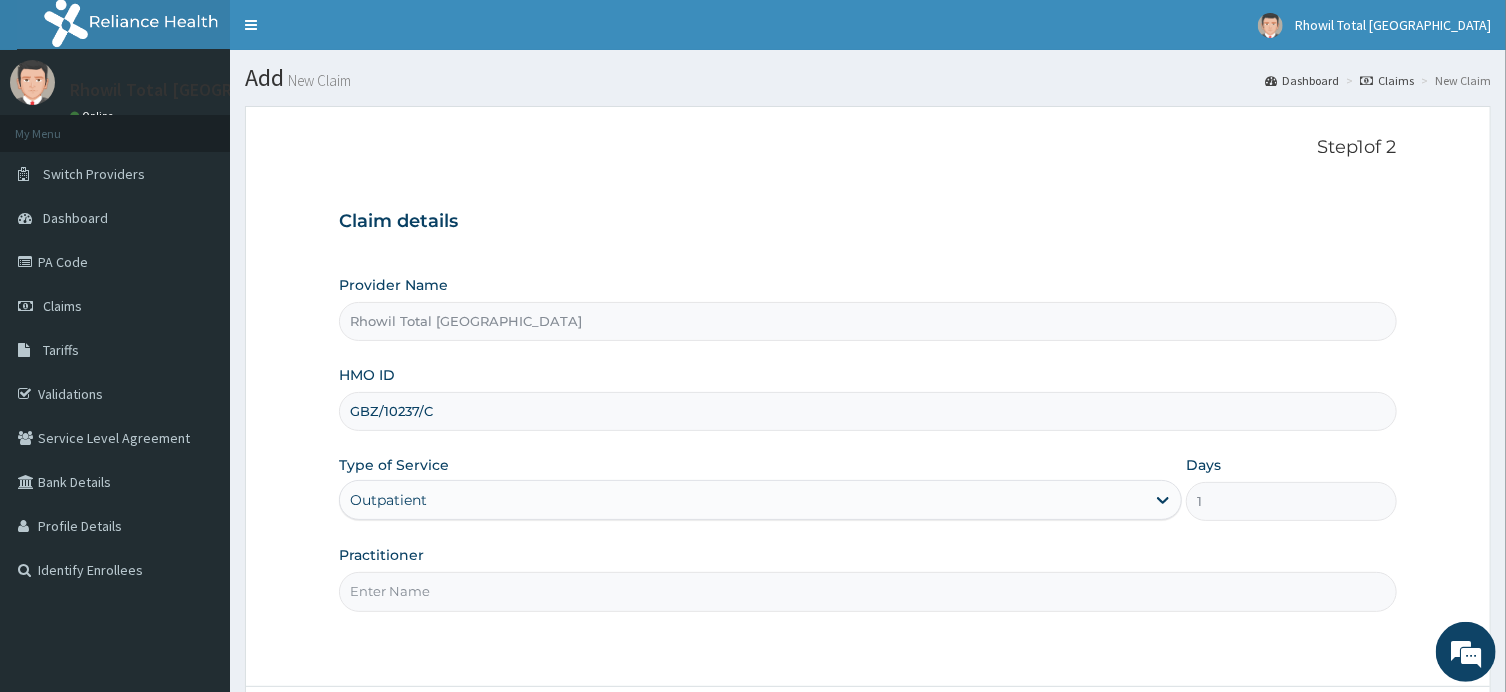 click on "Practitioner" at bounding box center (867, 591) 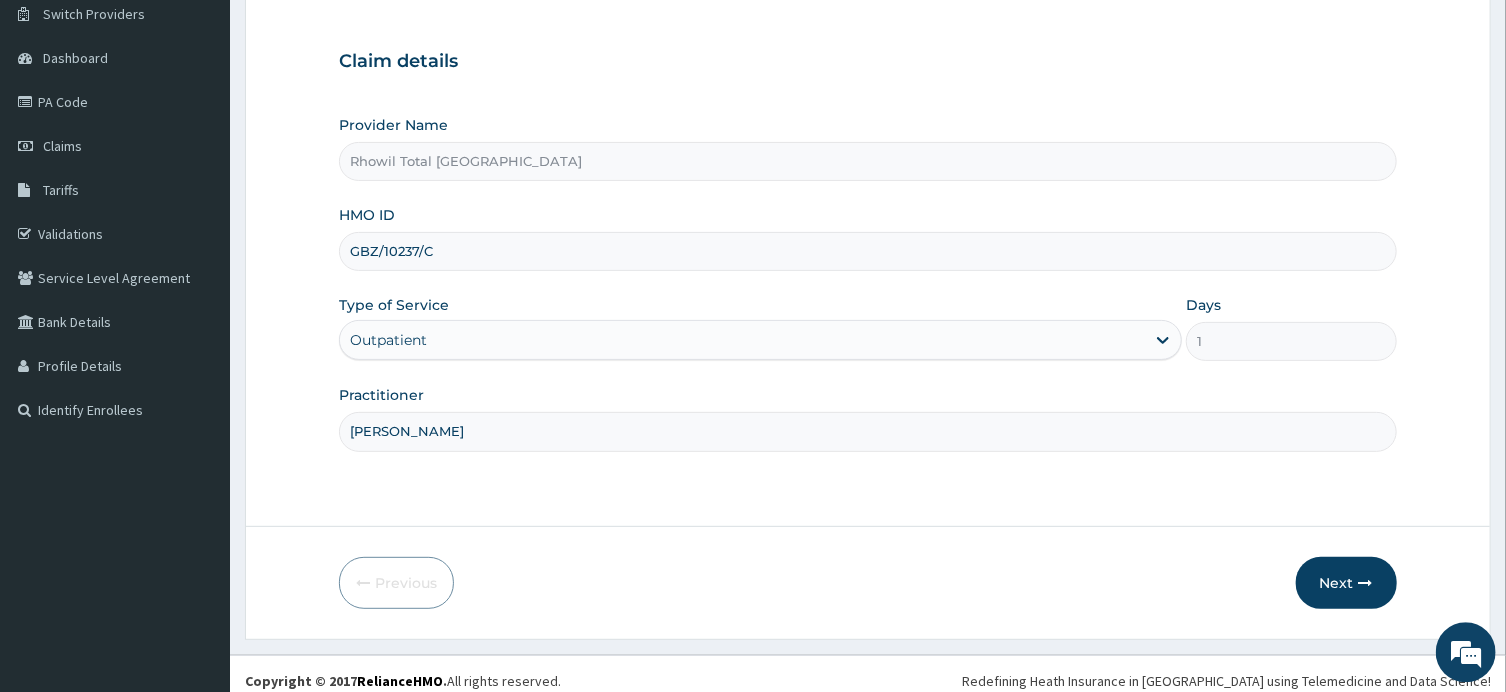 scroll, scrollTop: 174, scrollLeft: 0, axis: vertical 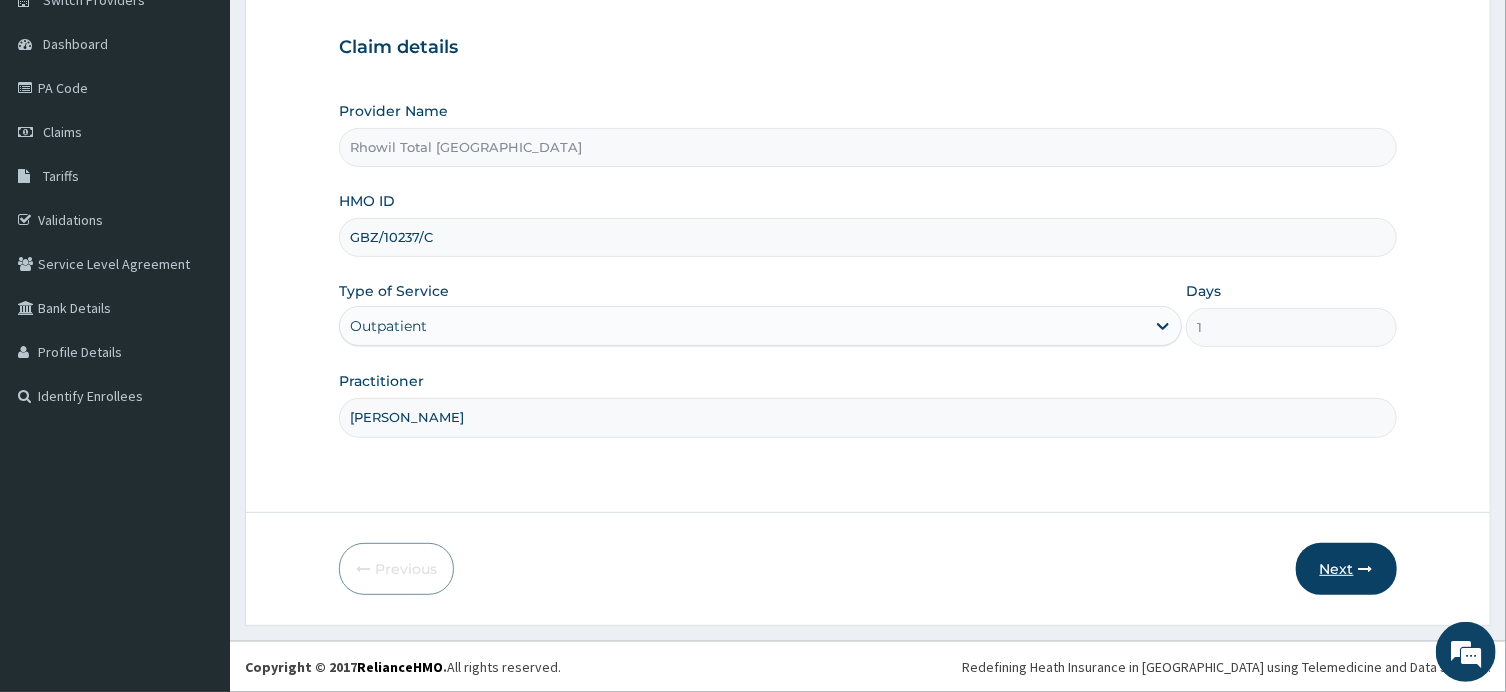 type on "[PERSON_NAME]" 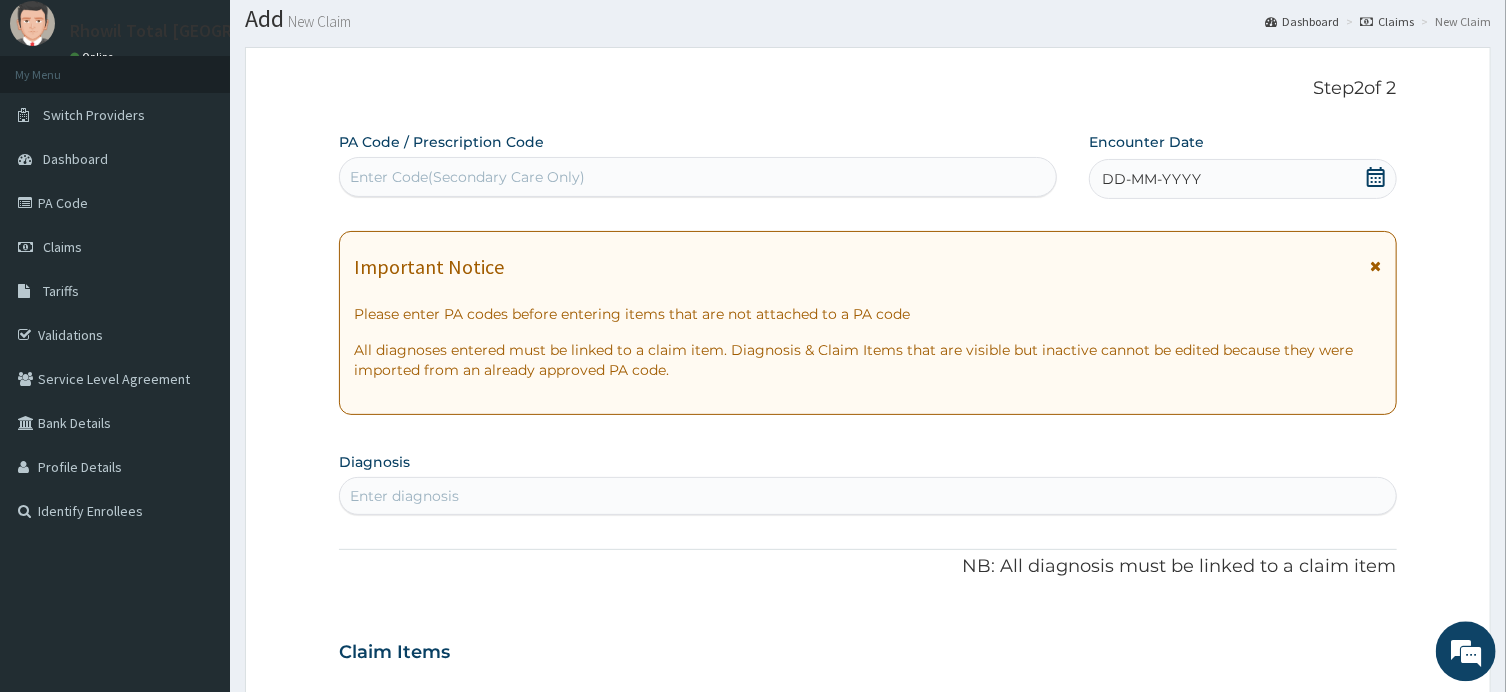 scroll, scrollTop: 0, scrollLeft: 0, axis: both 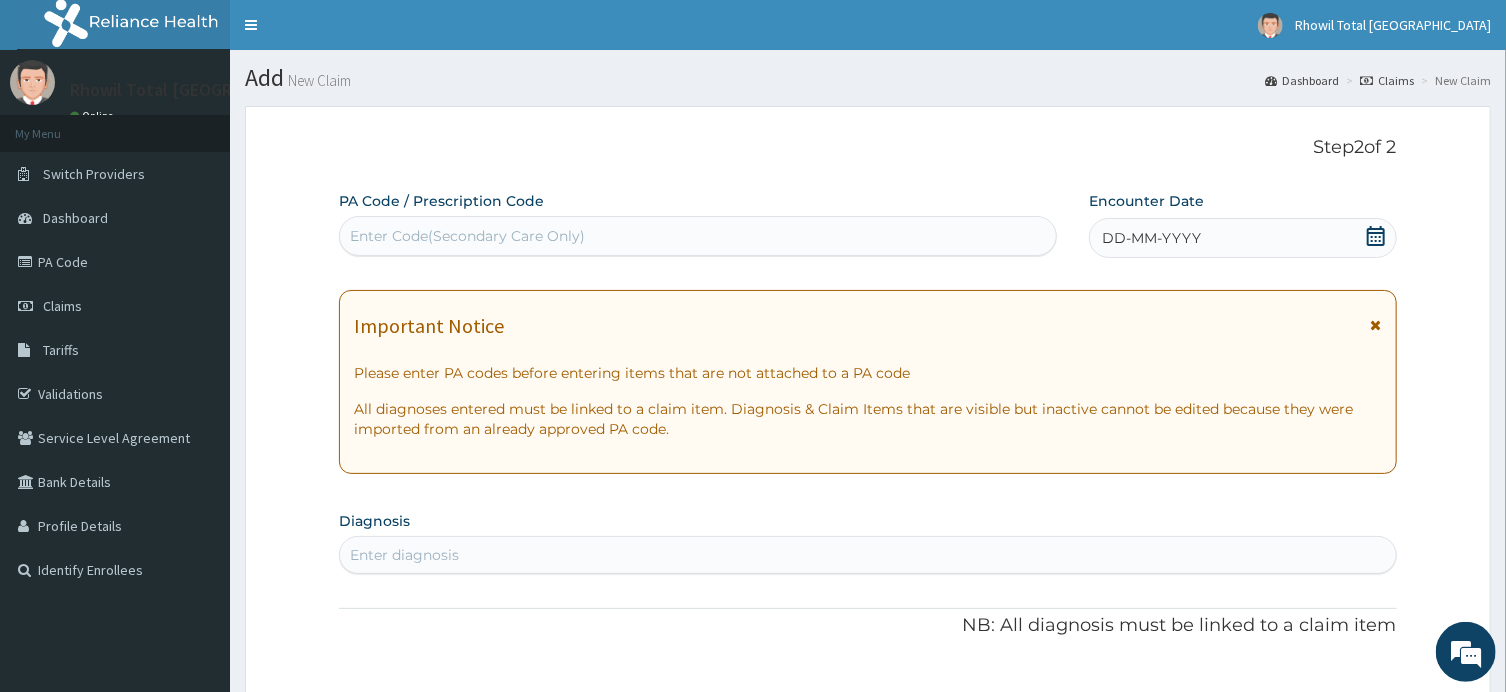 click on "Enter Code(Secondary Care Only)" at bounding box center (698, 236) 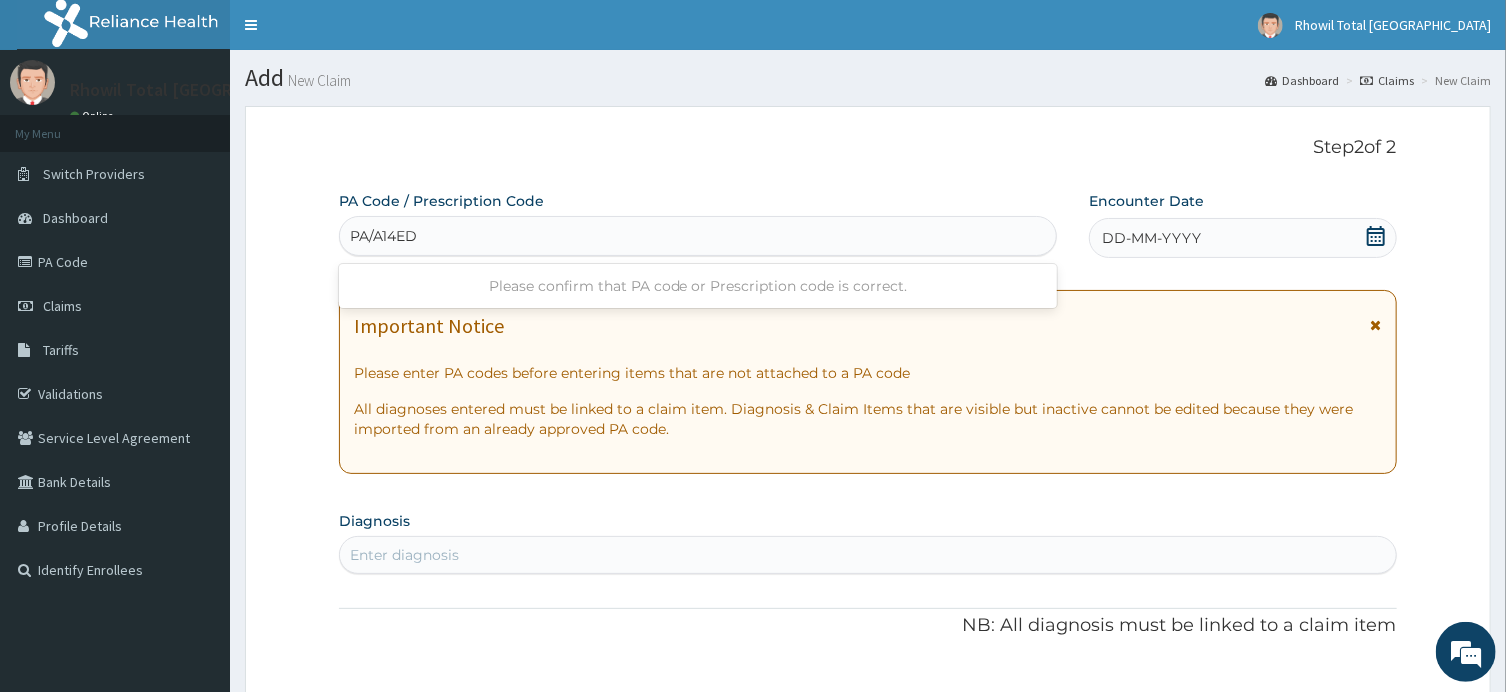 type on "PA/A14ED7" 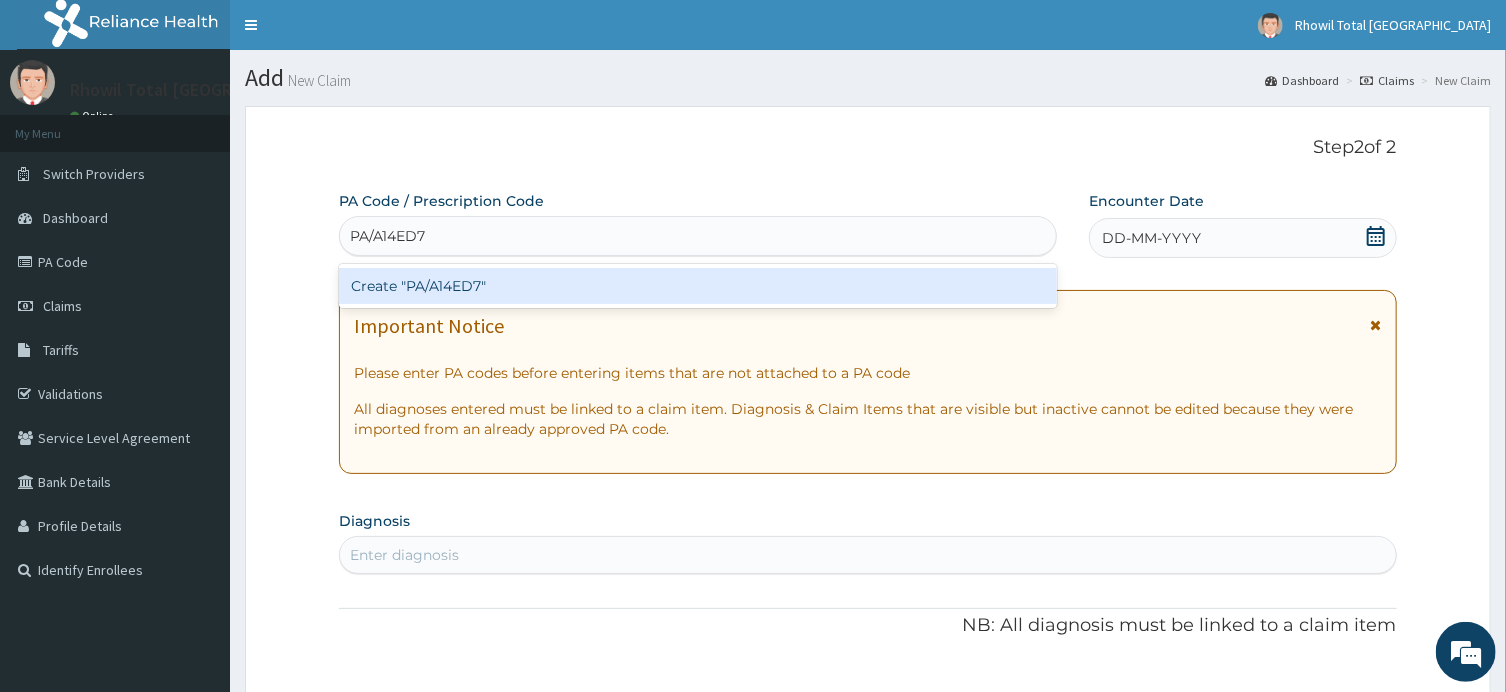 click on "Create "PA/A14ED7"" at bounding box center (698, 286) 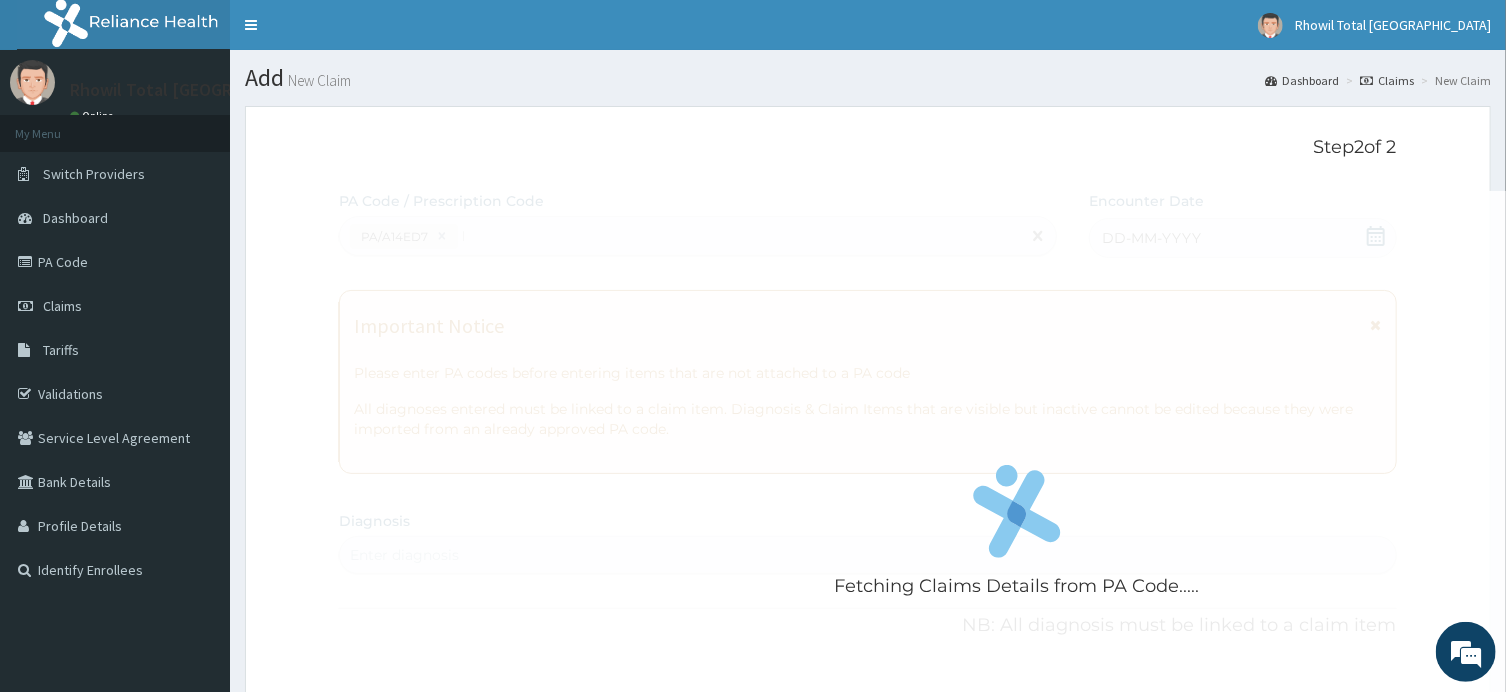 type 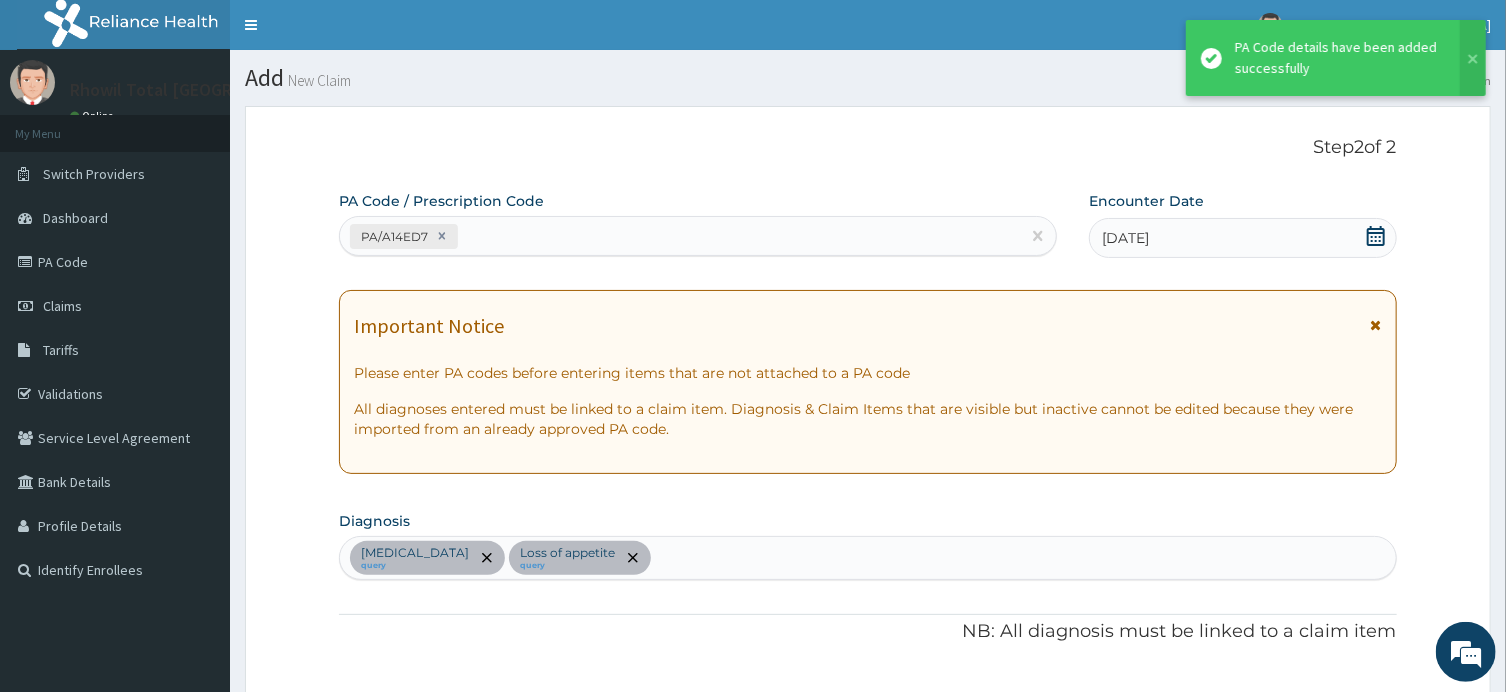 scroll, scrollTop: 623, scrollLeft: 0, axis: vertical 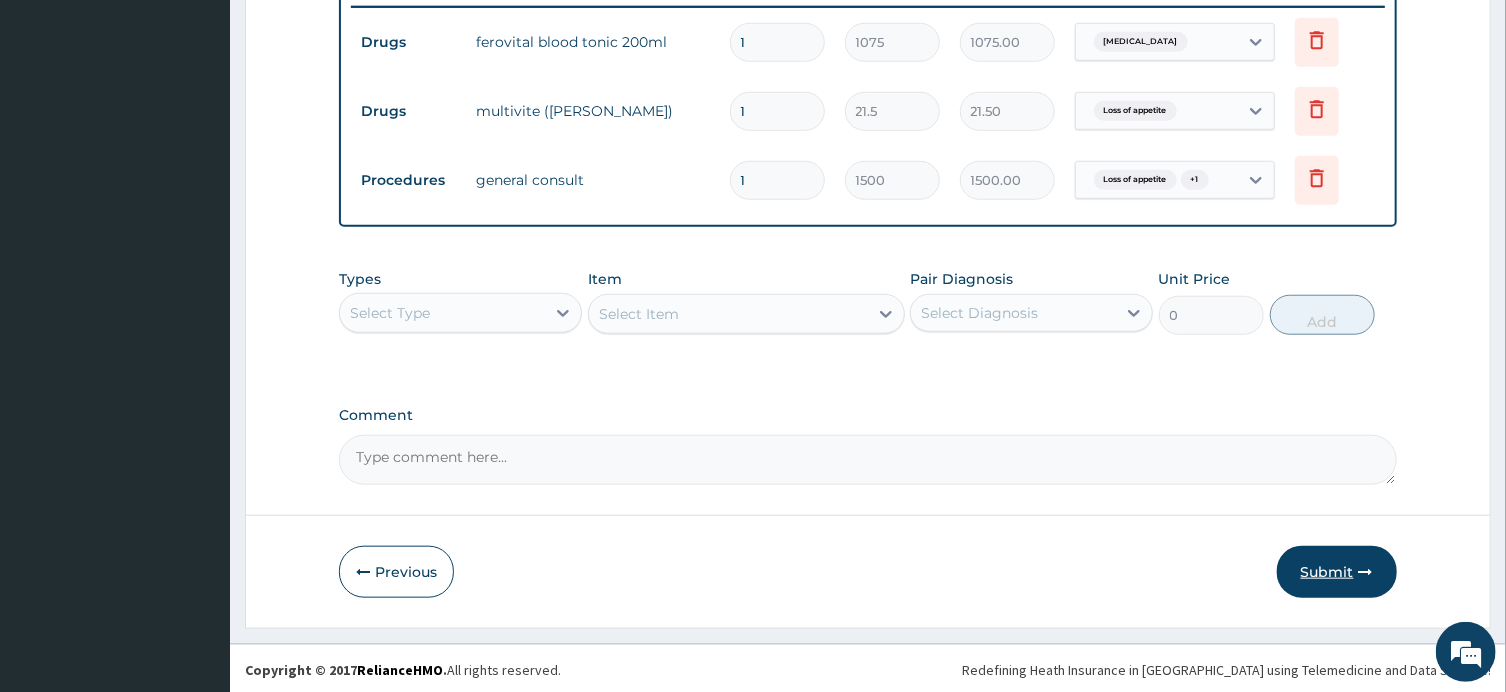 click on "Submit" at bounding box center (1337, 572) 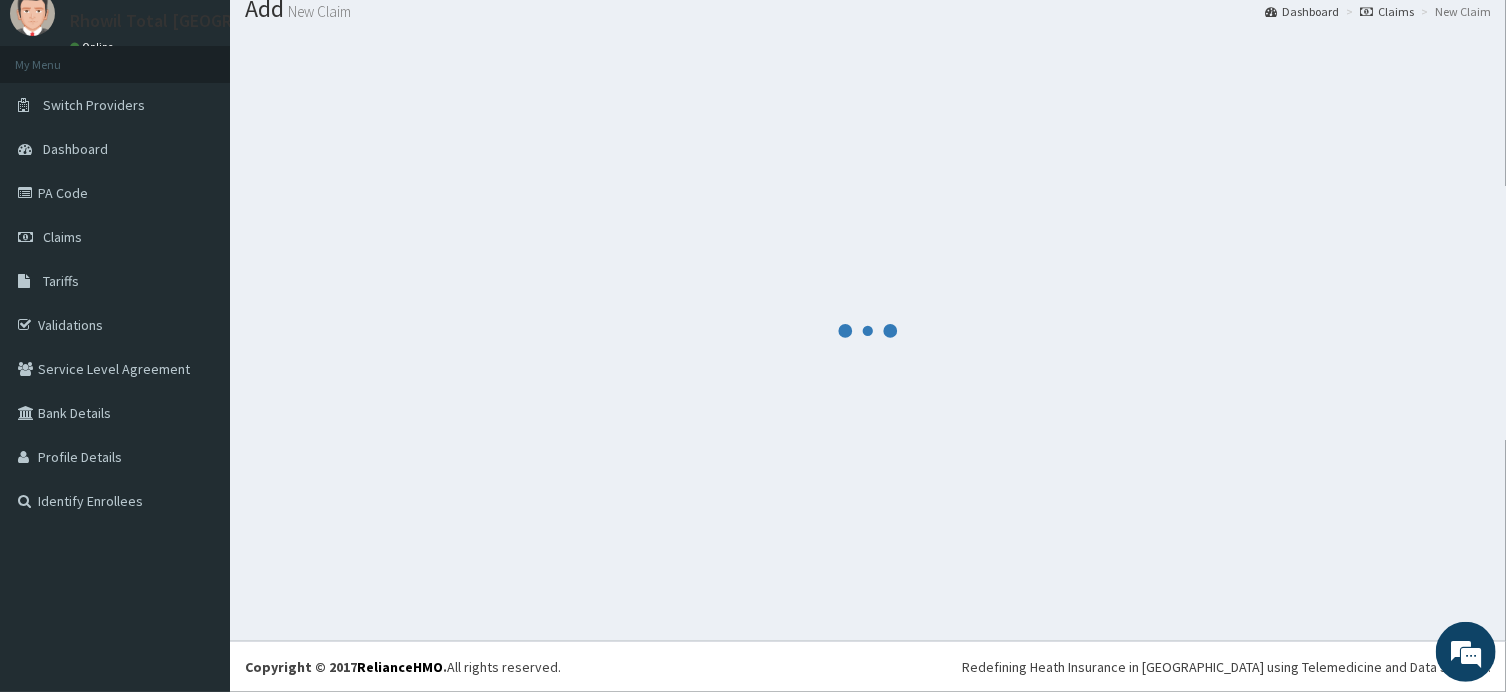 scroll, scrollTop: 68, scrollLeft: 0, axis: vertical 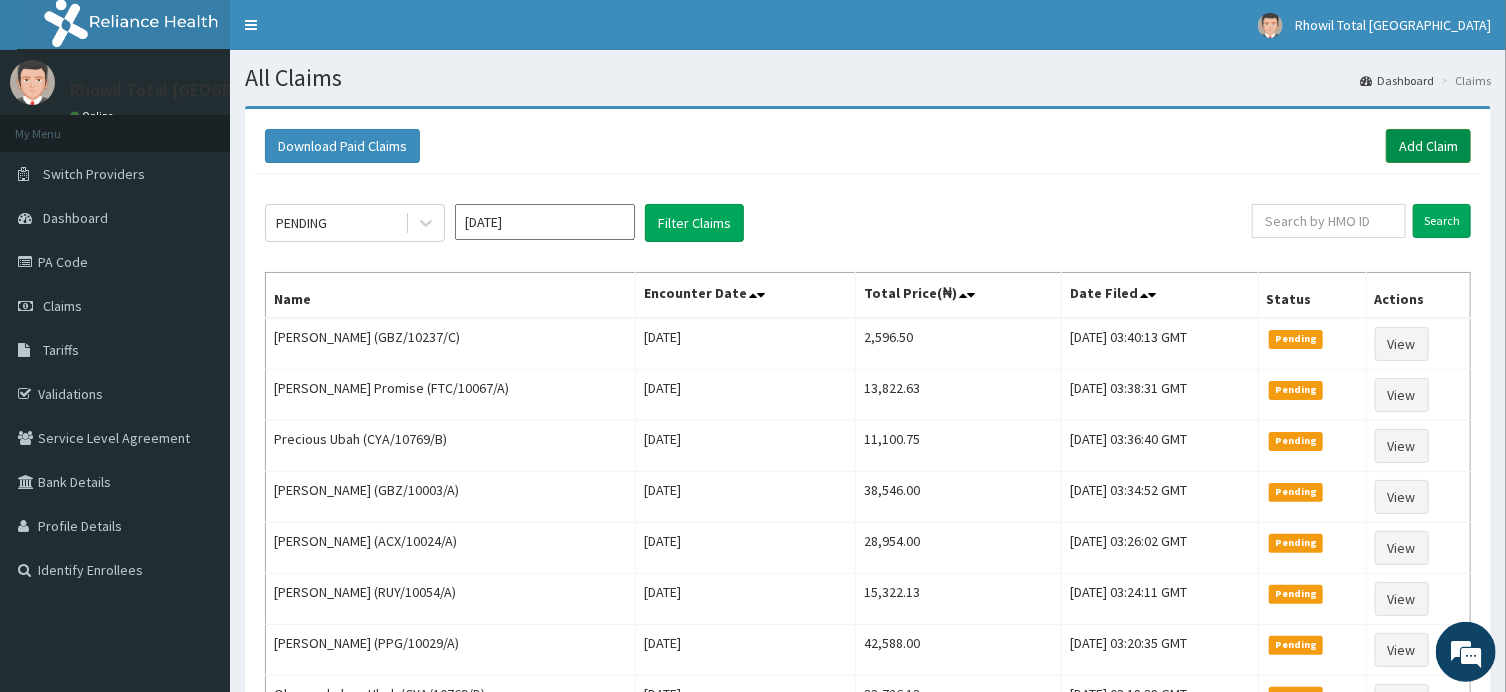 click on "Add Claim" at bounding box center [1428, 146] 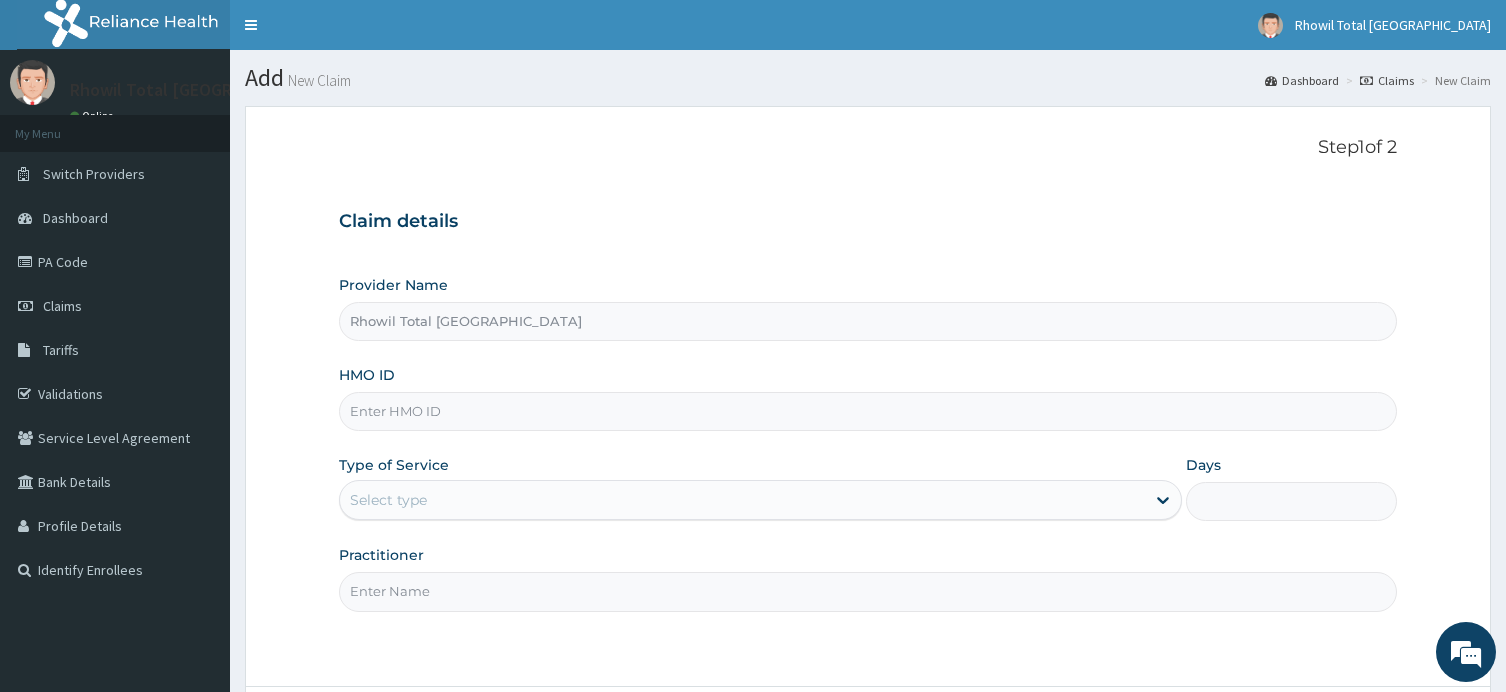 scroll, scrollTop: 0, scrollLeft: 0, axis: both 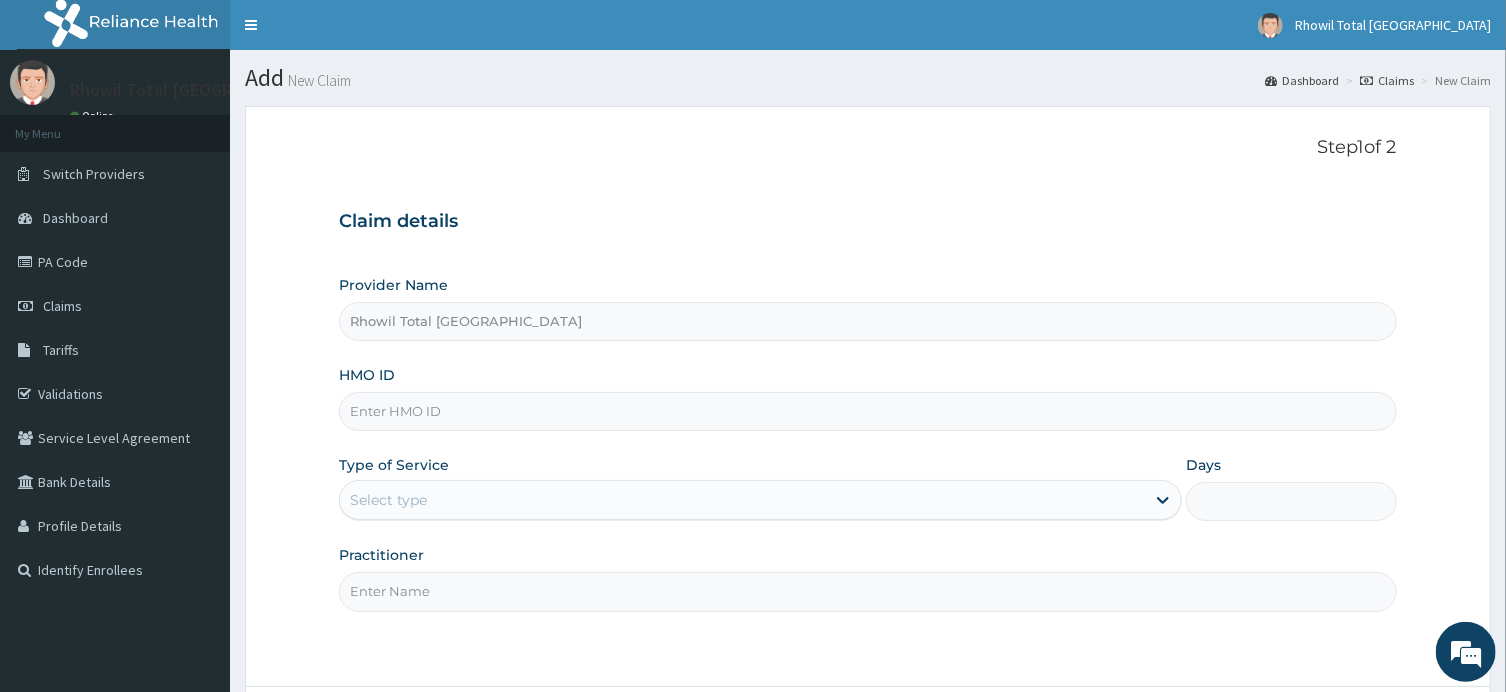 click on "HMO ID" at bounding box center (867, 411) 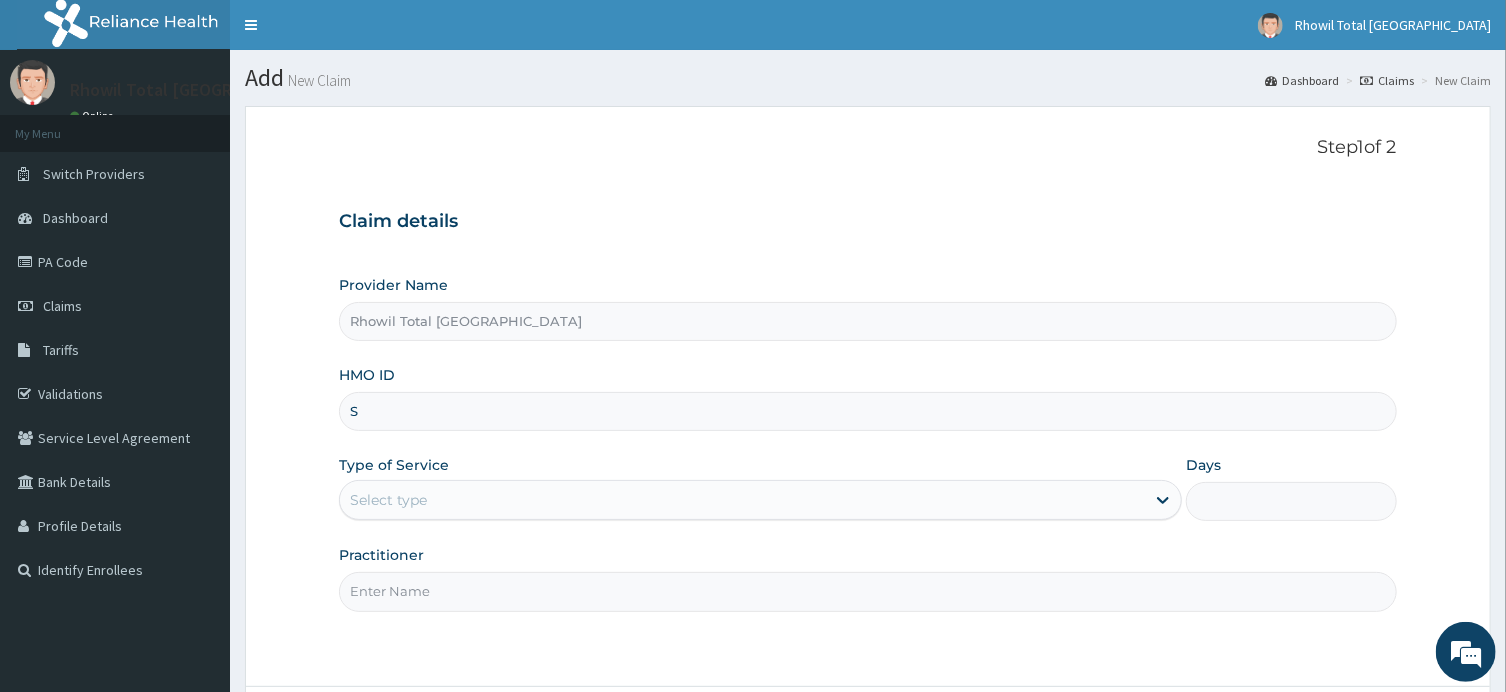 scroll, scrollTop: 0, scrollLeft: 0, axis: both 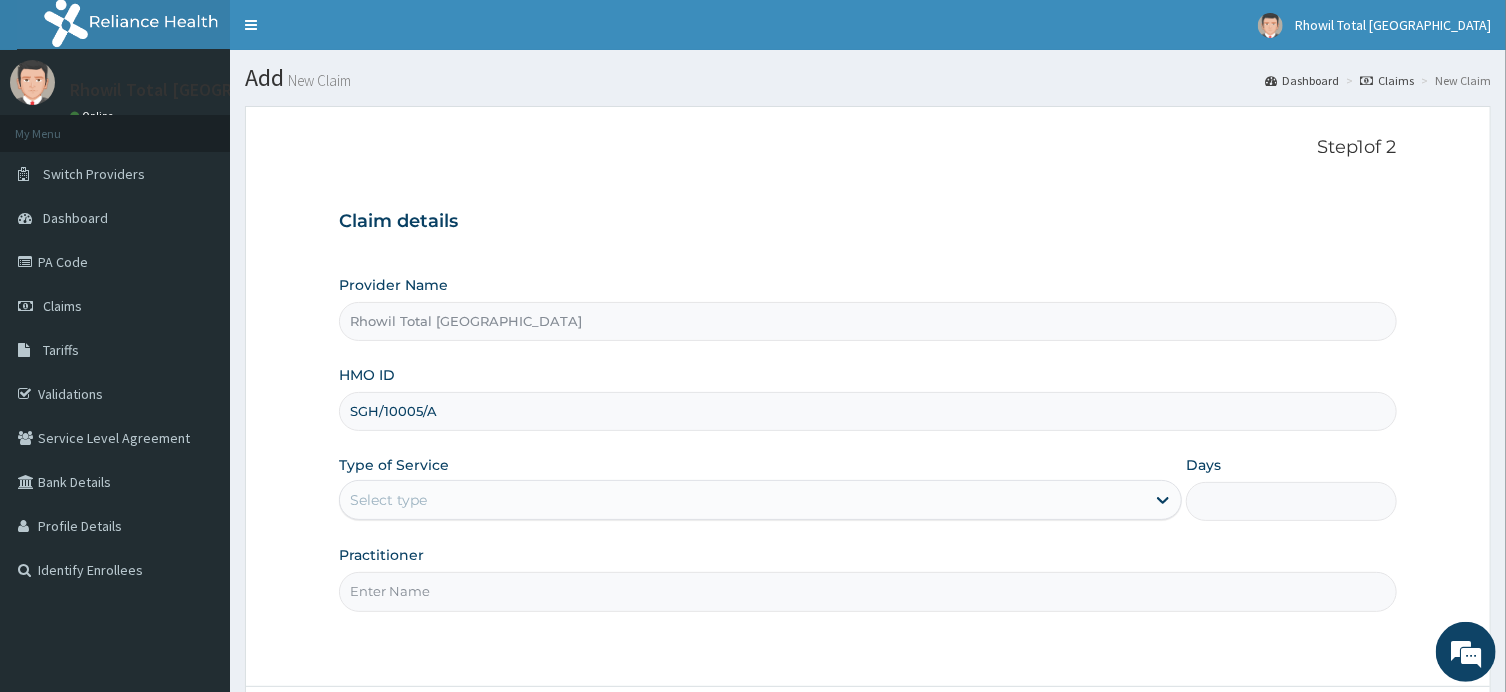 type on "SGH/10005/A" 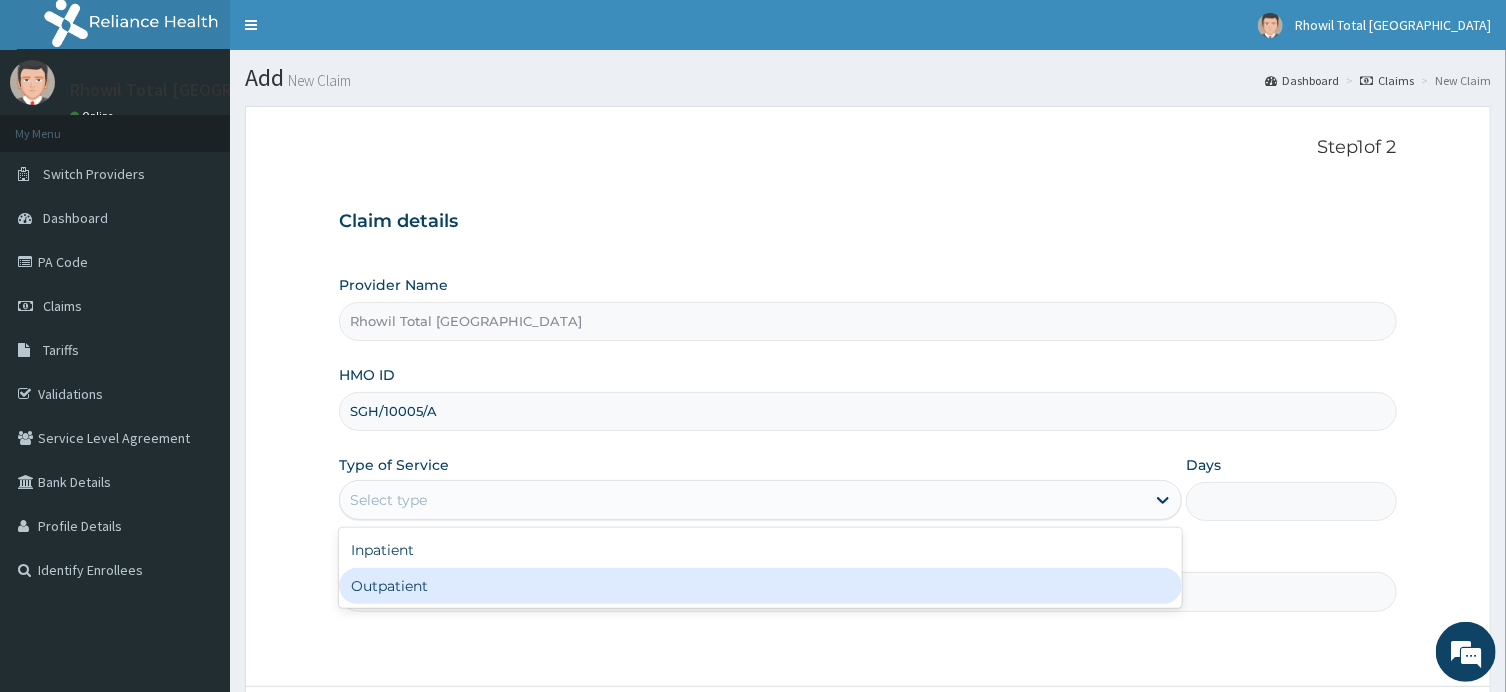 click on "Outpatient" at bounding box center [760, 586] 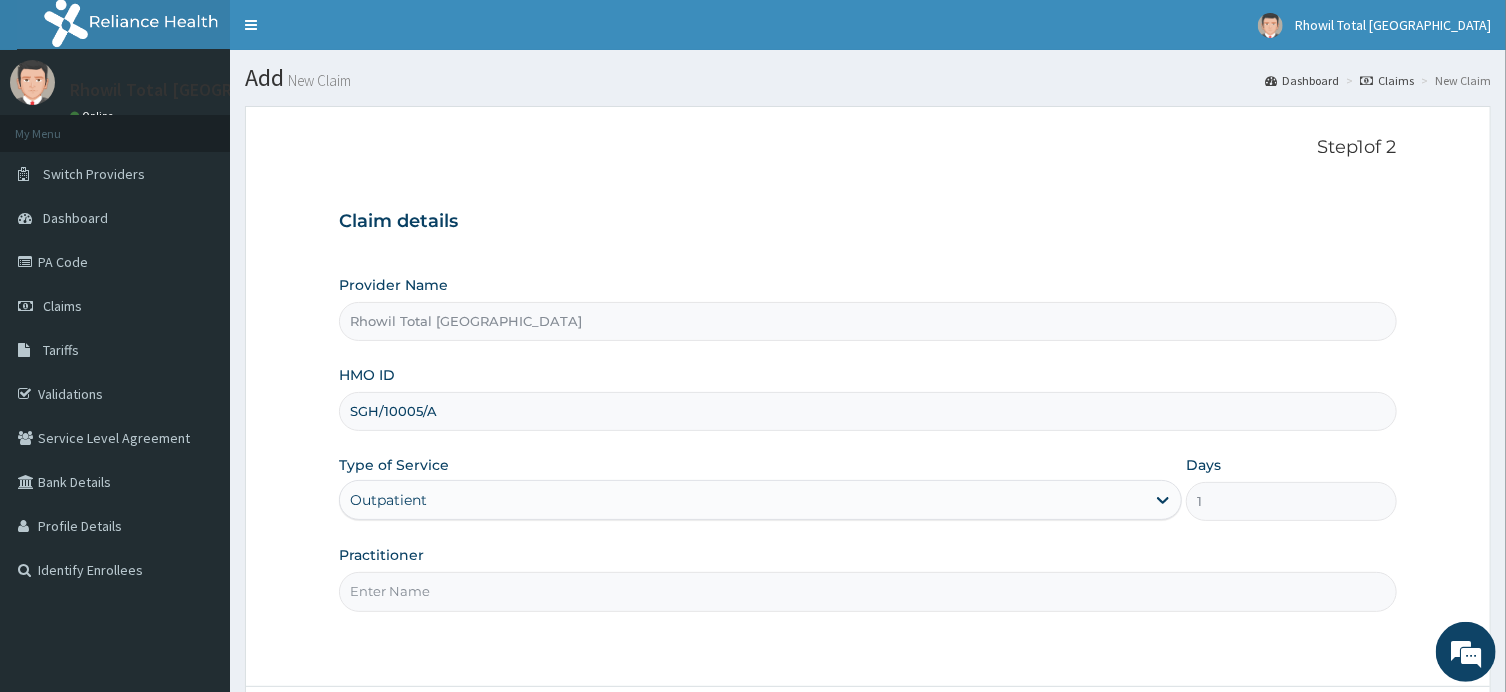 click on "Practitioner" at bounding box center [867, 591] 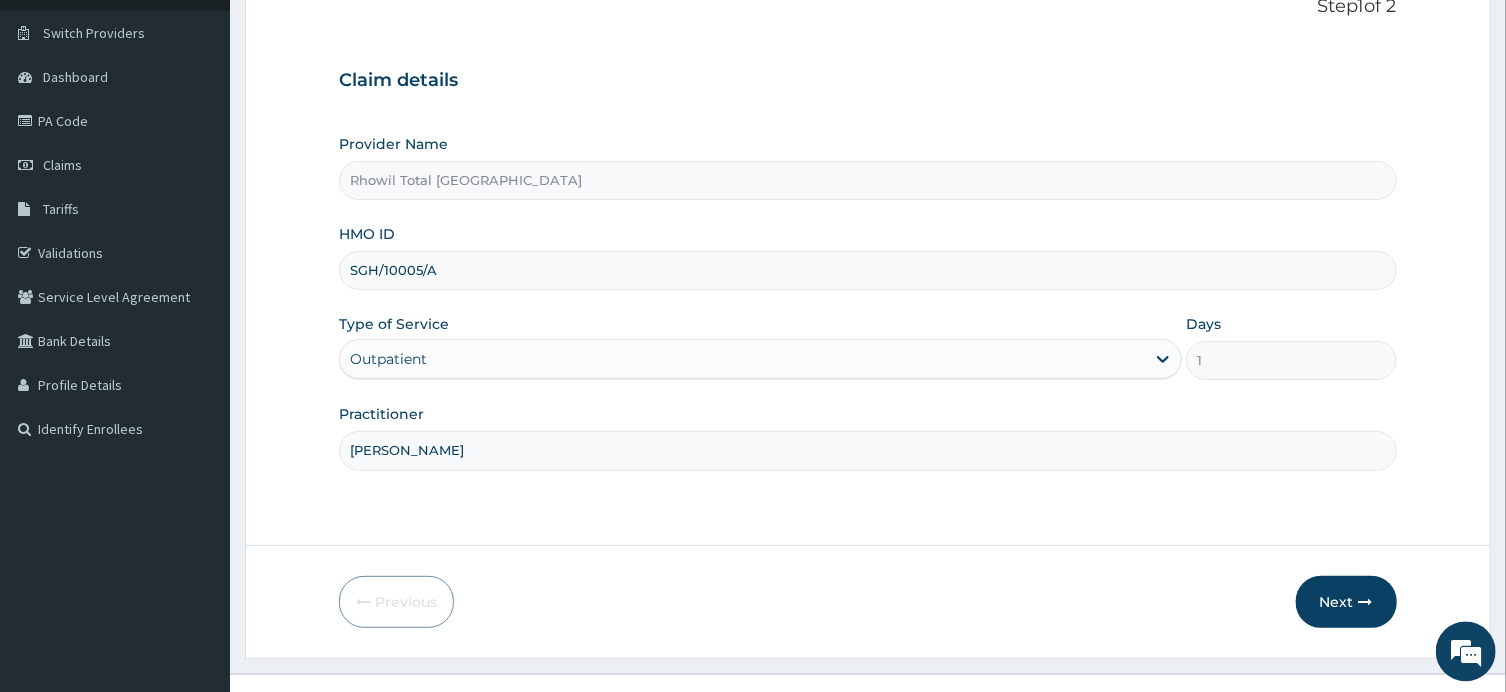 scroll, scrollTop: 174, scrollLeft: 0, axis: vertical 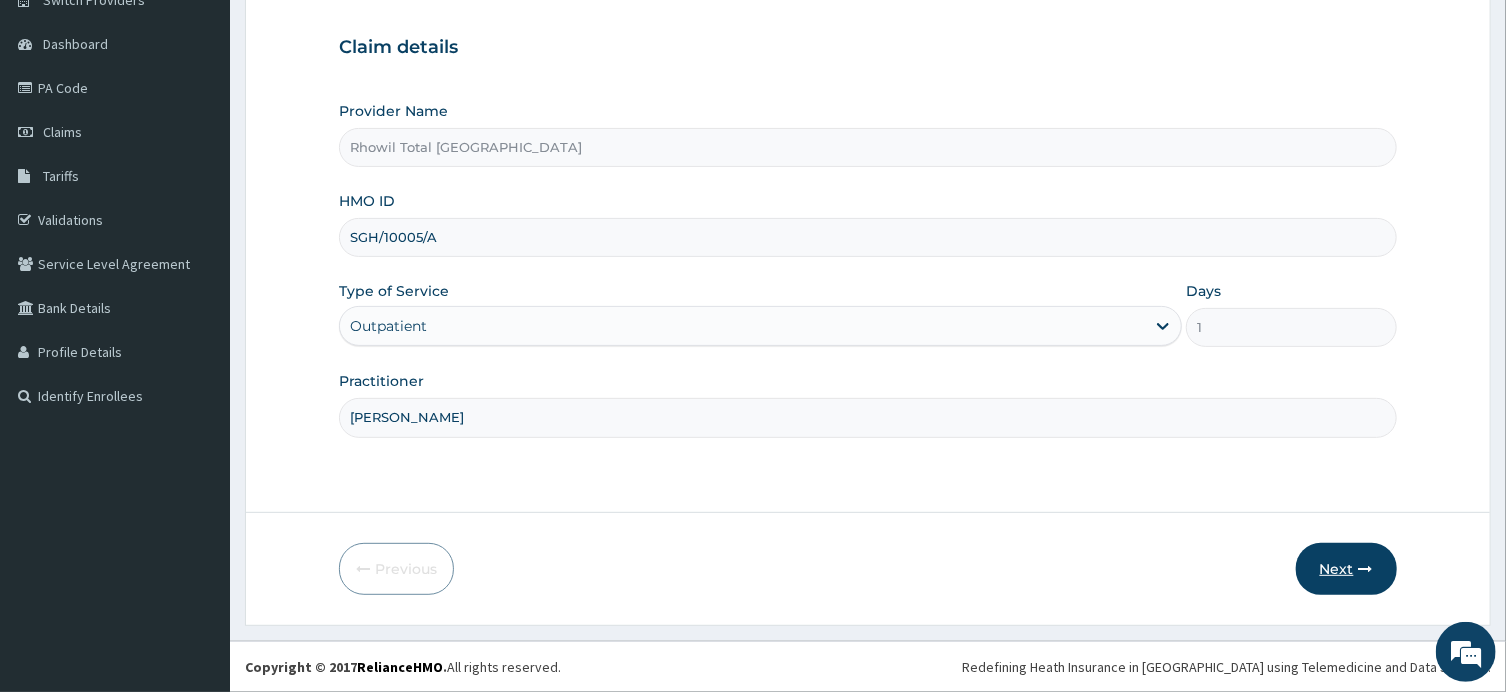 type on "[PERSON_NAME]" 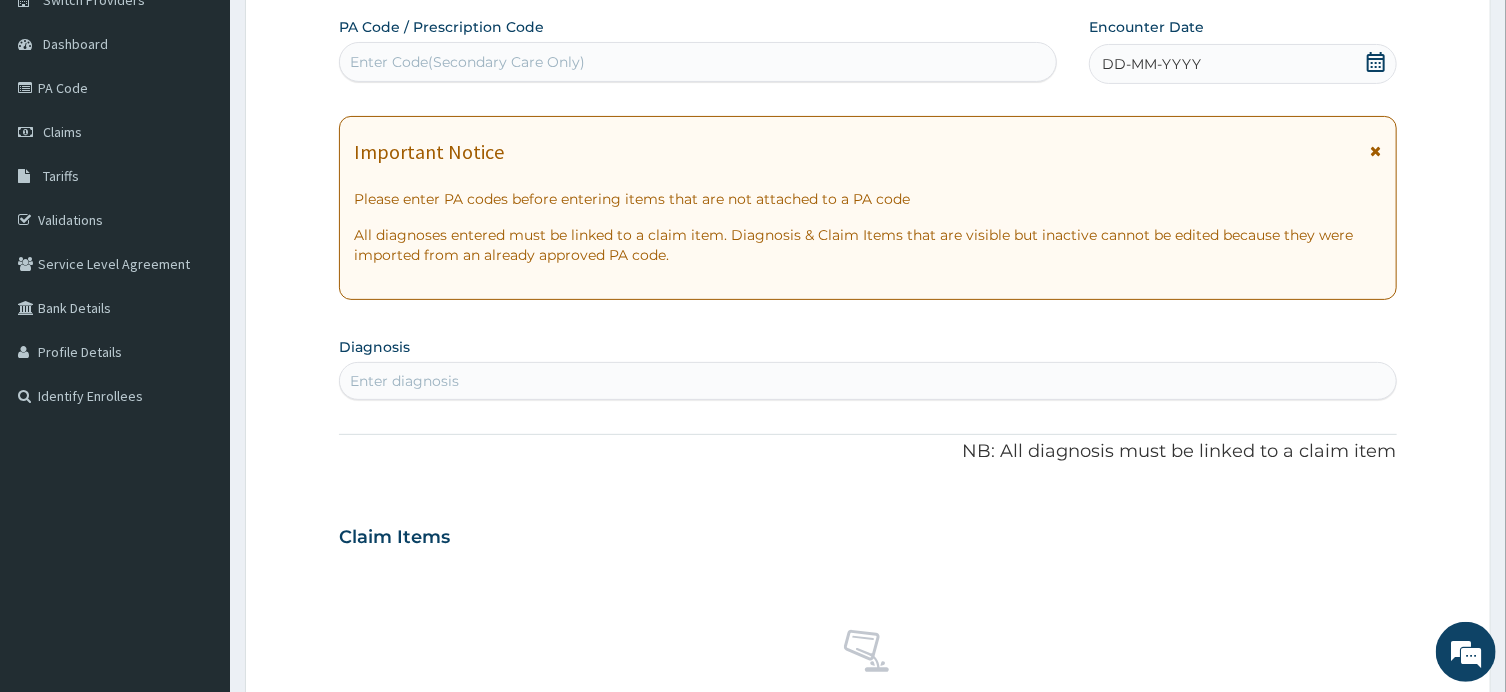 click on "Enter Code(Secondary Care Only)" at bounding box center [698, 62] 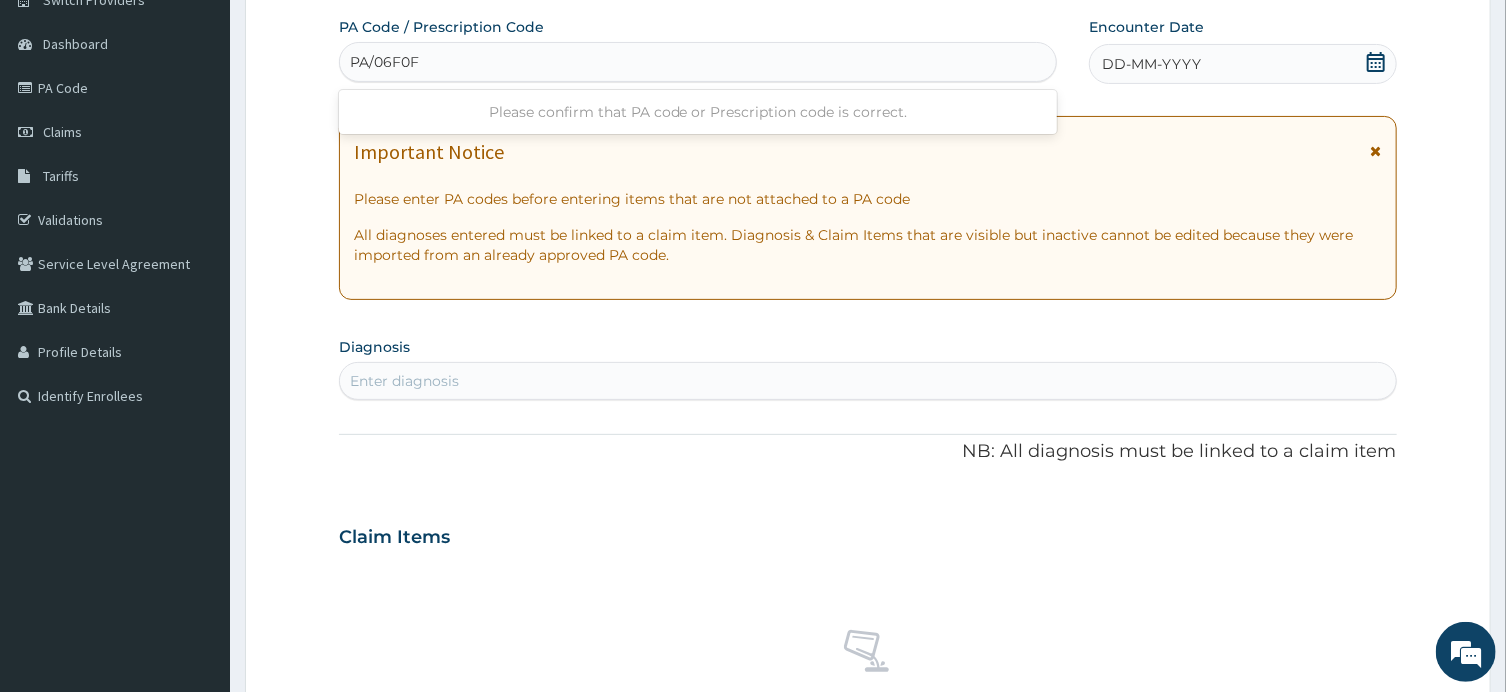 type on "PA/06F0FC" 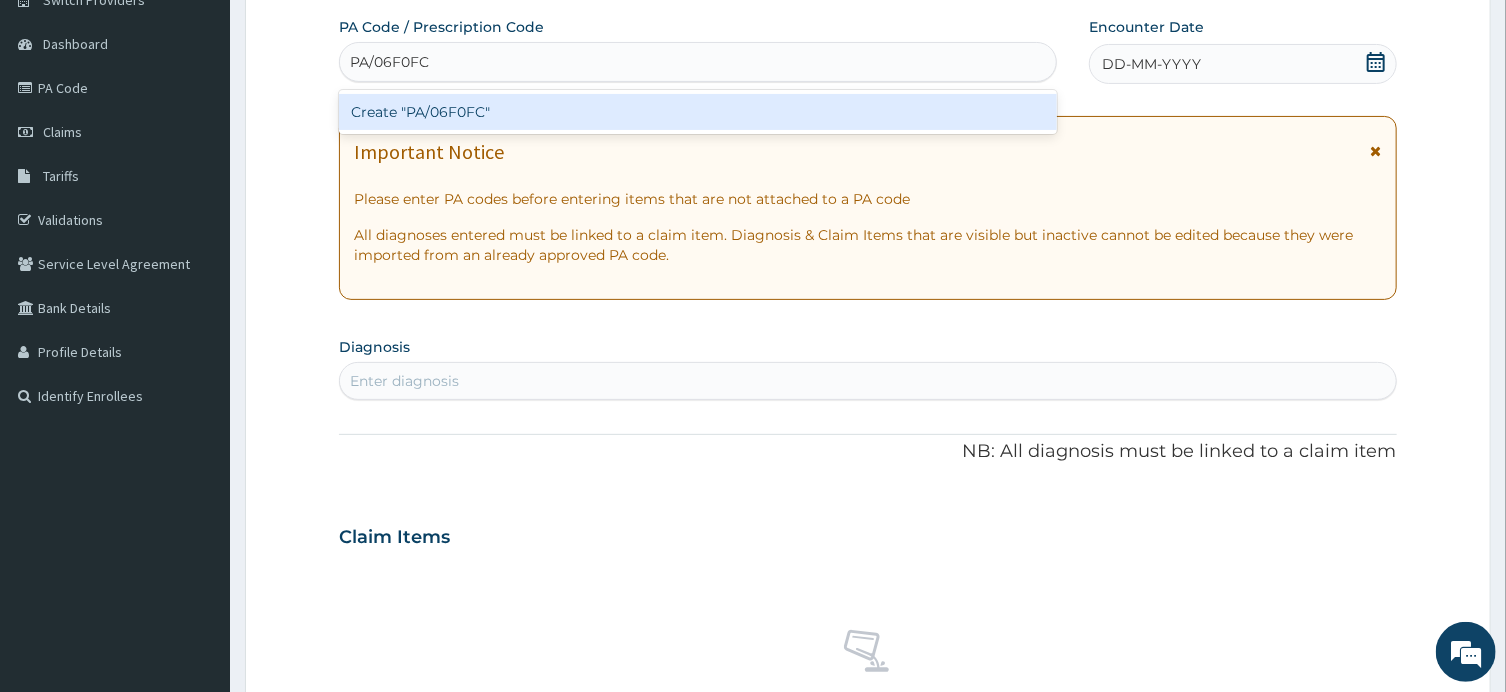 click on "Create "PA/06F0FC"" at bounding box center (698, 112) 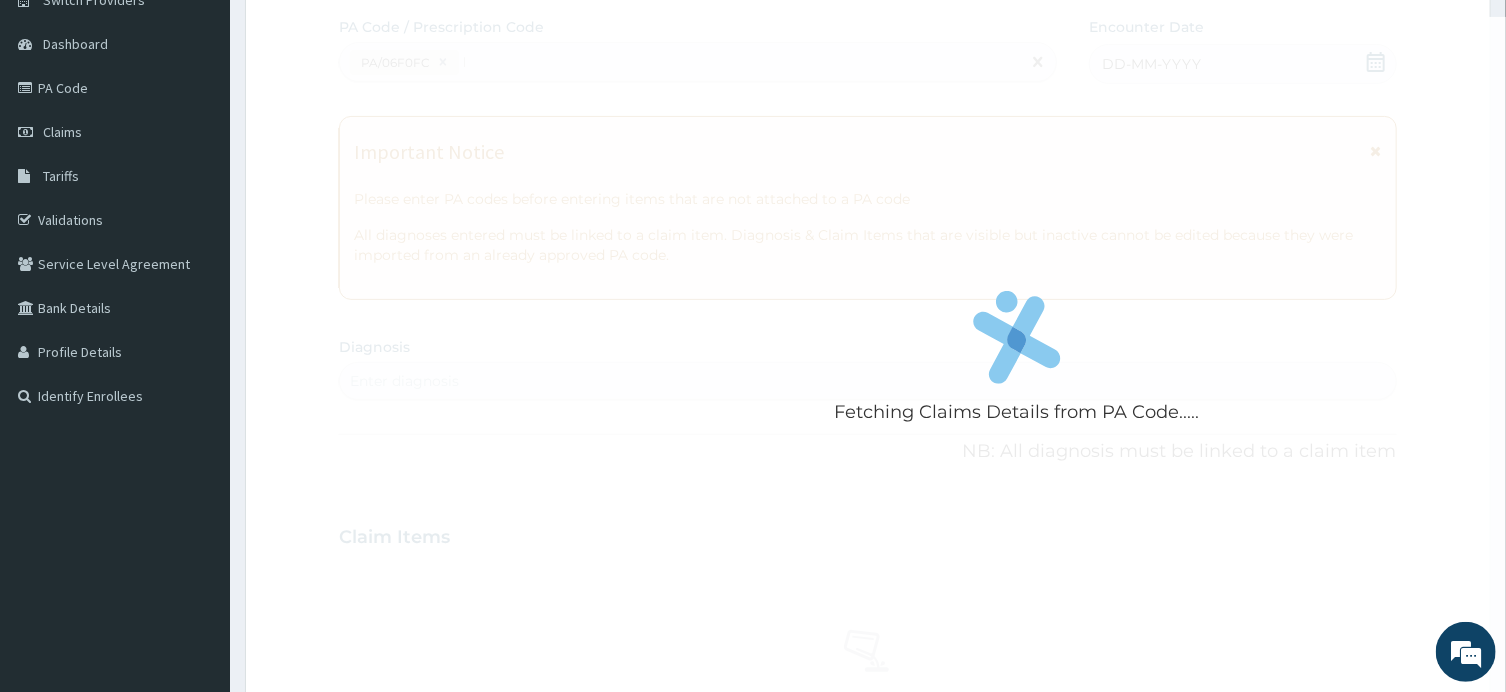type 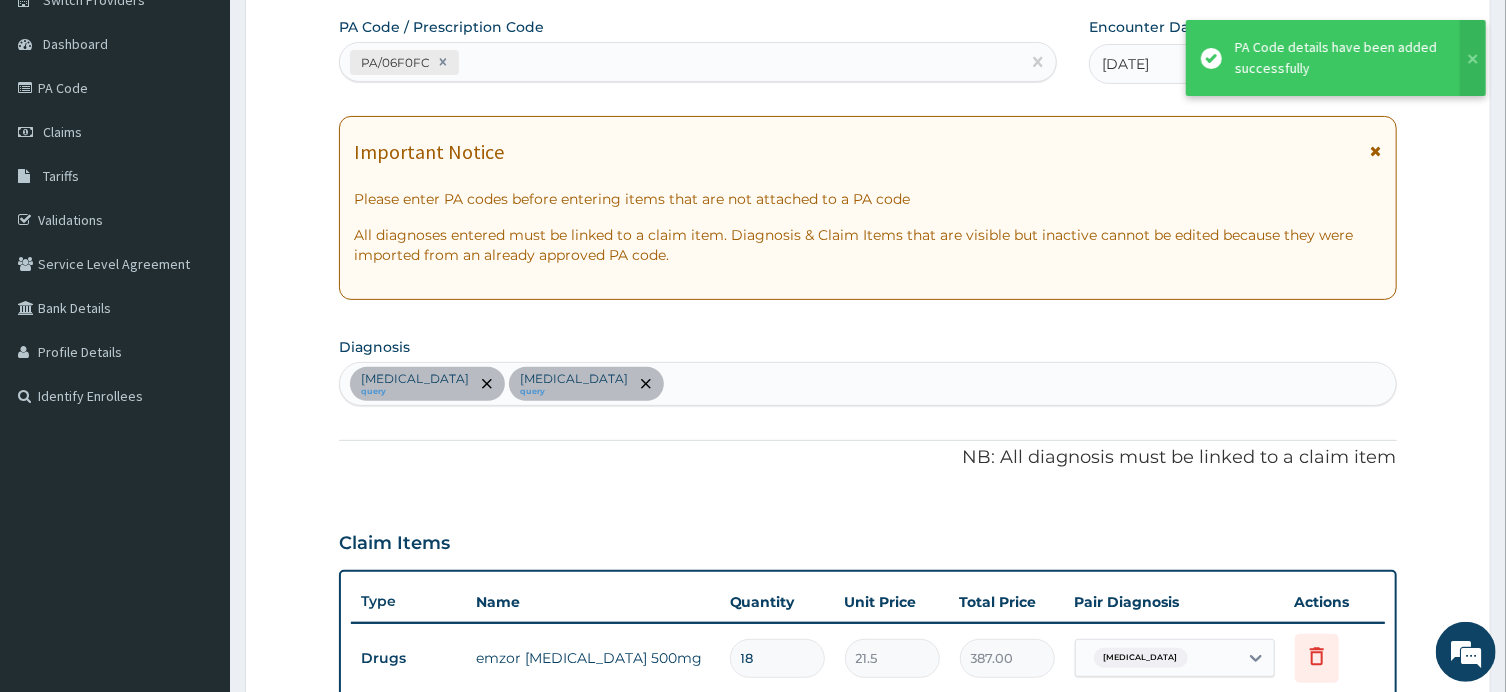 scroll, scrollTop: 760, scrollLeft: 0, axis: vertical 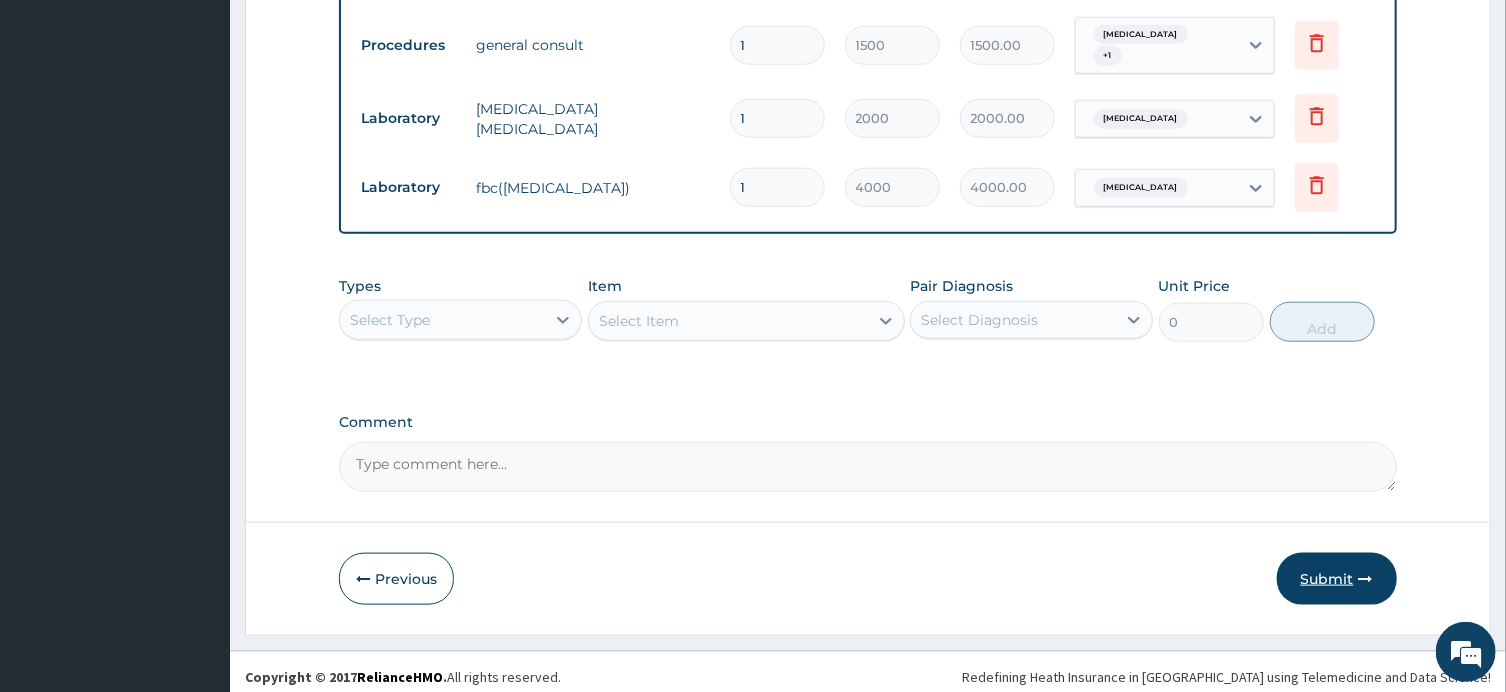 click on "Submit" at bounding box center (1337, 579) 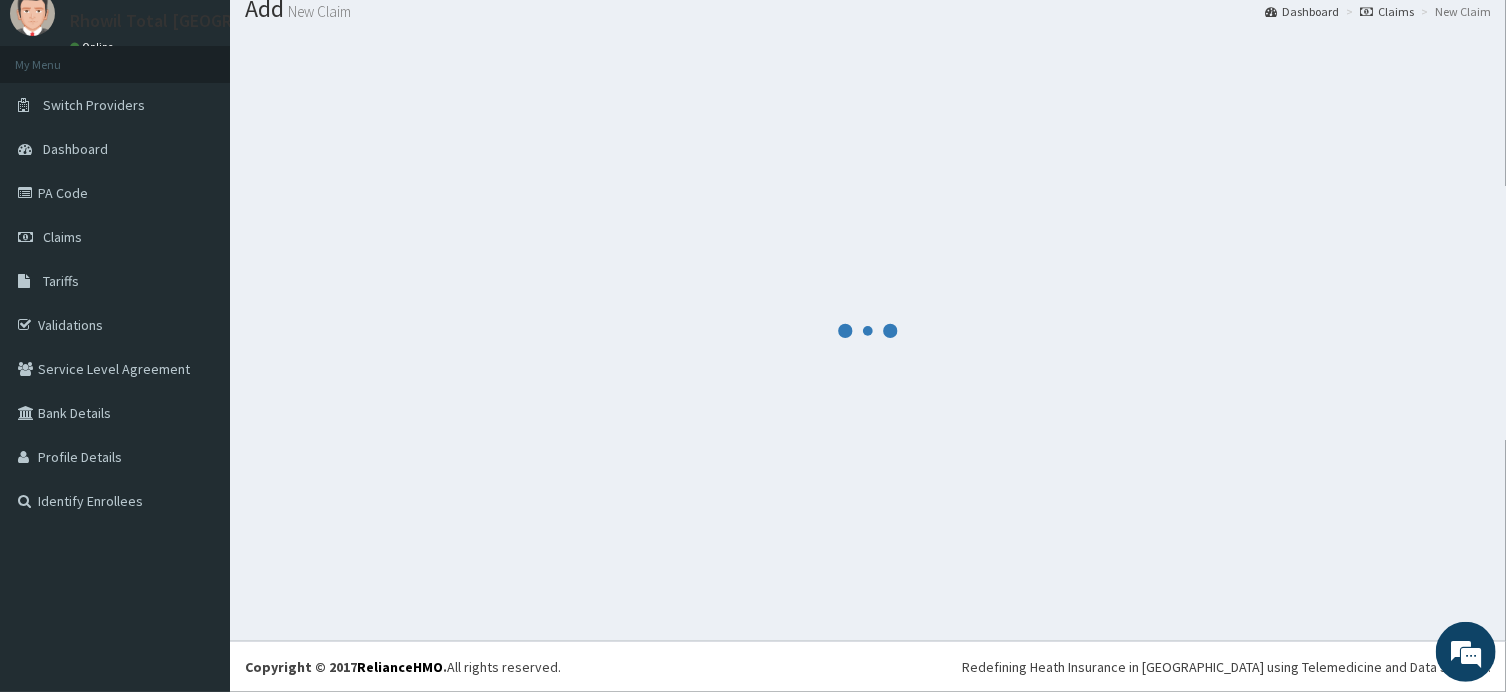 scroll, scrollTop: 68, scrollLeft: 0, axis: vertical 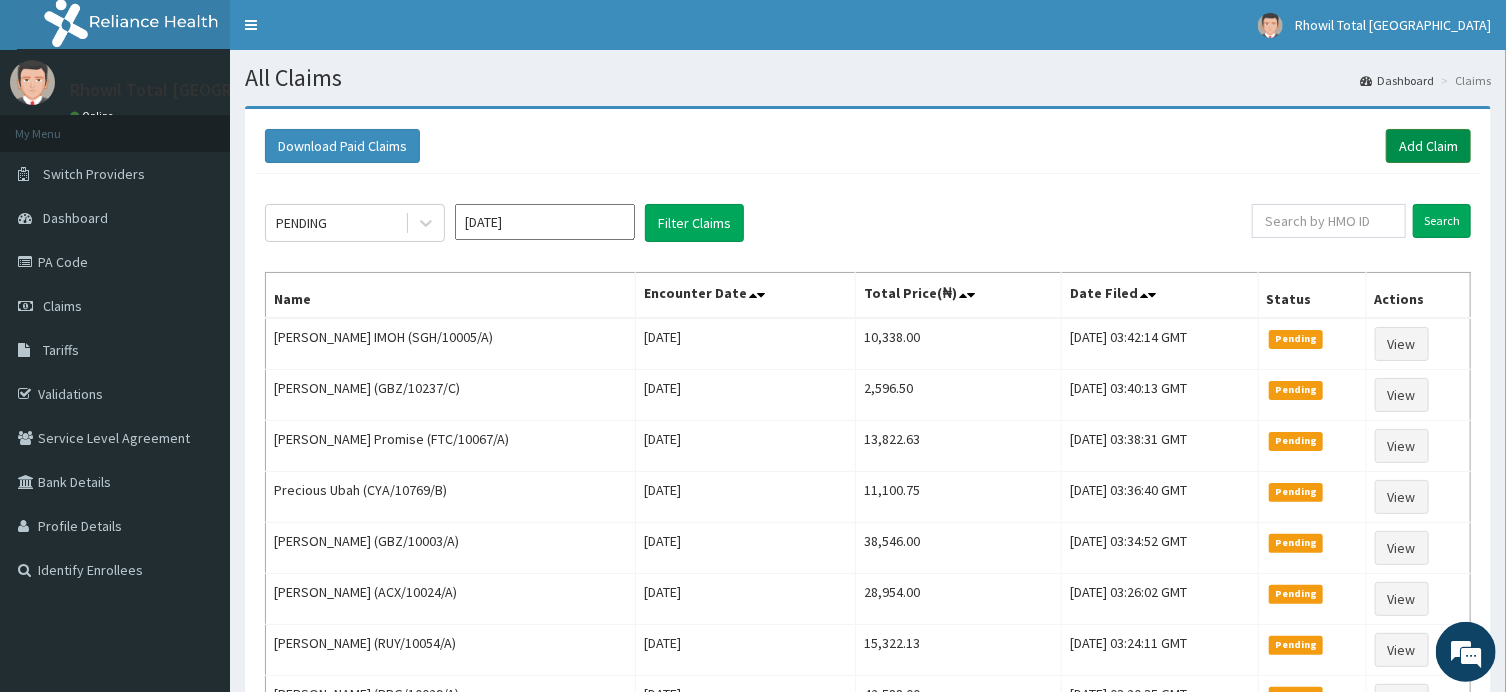 click on "Add Claim" at bounding box center (1428, 146) 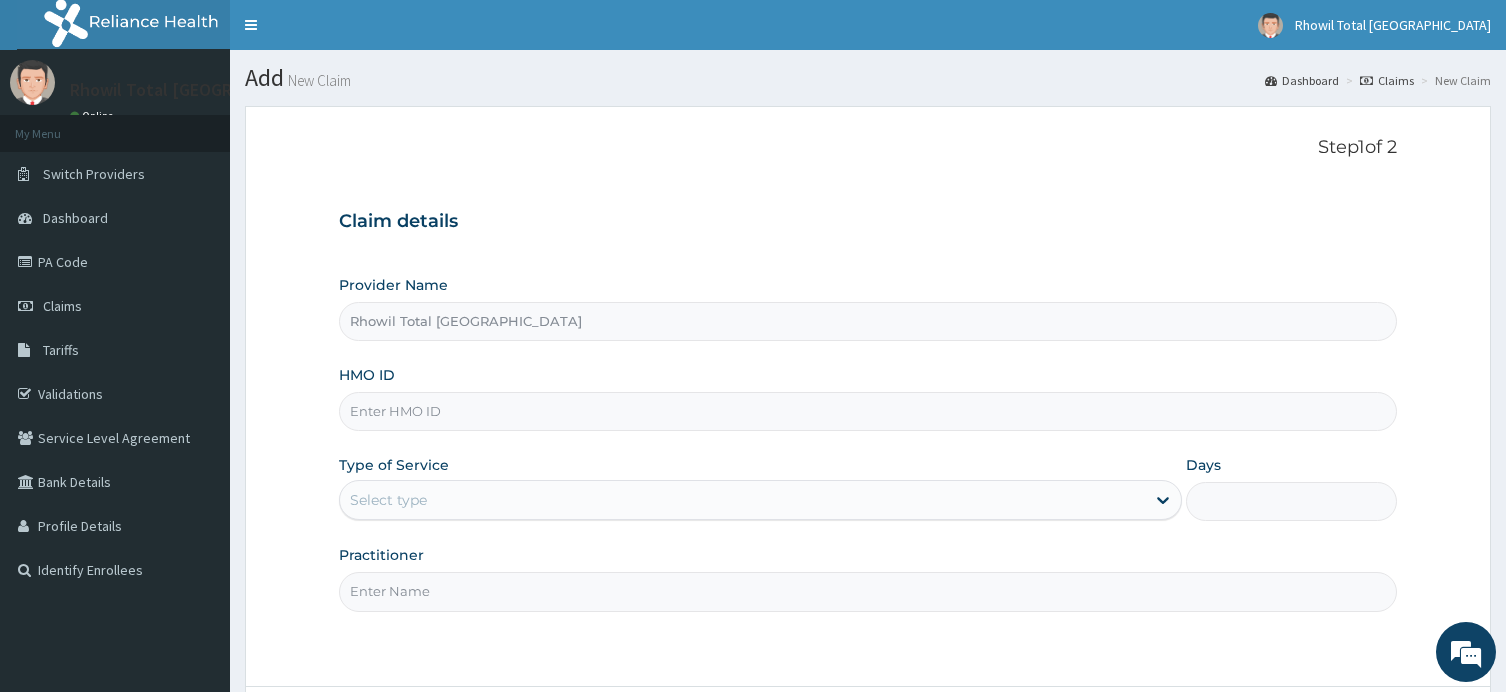 scroll, scrollTop: 0, scrollLeft: 0, axis: both 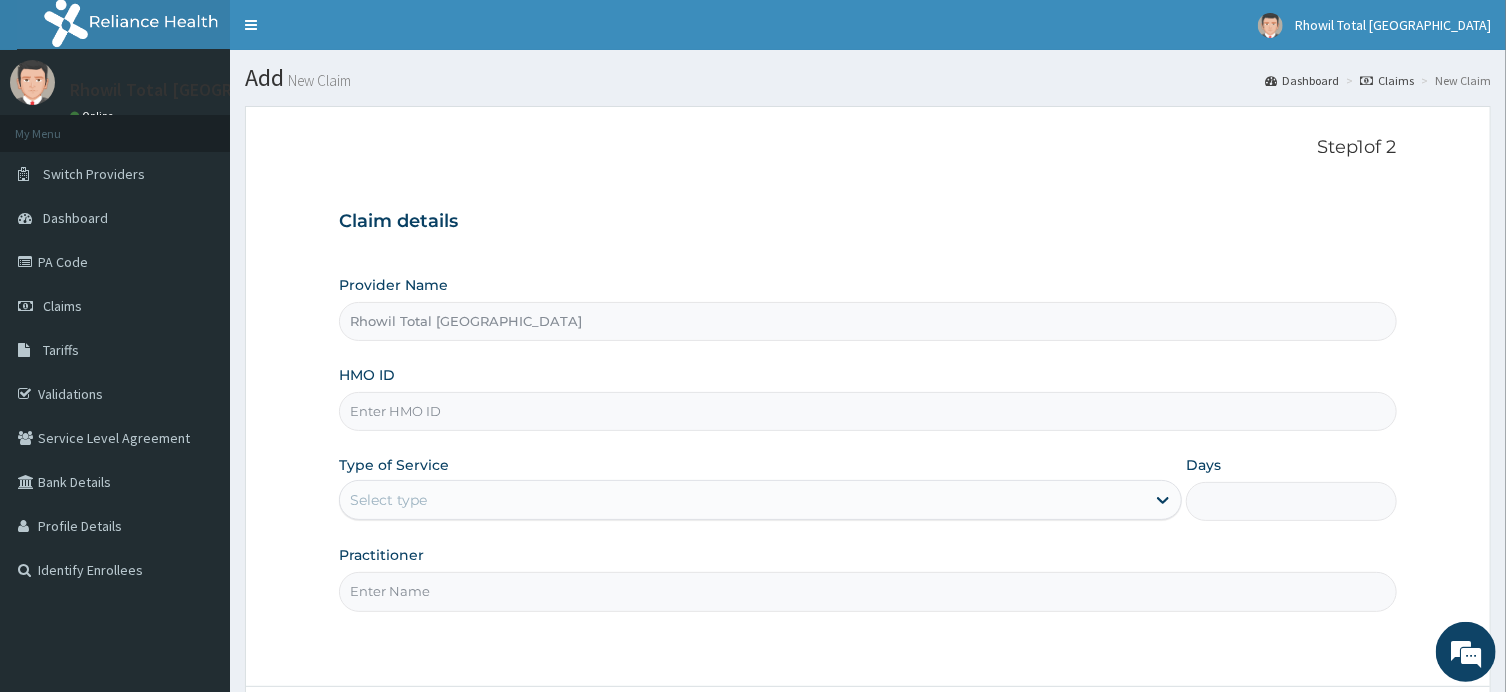 click on "HMO ID" at bounding box center (867, 411) 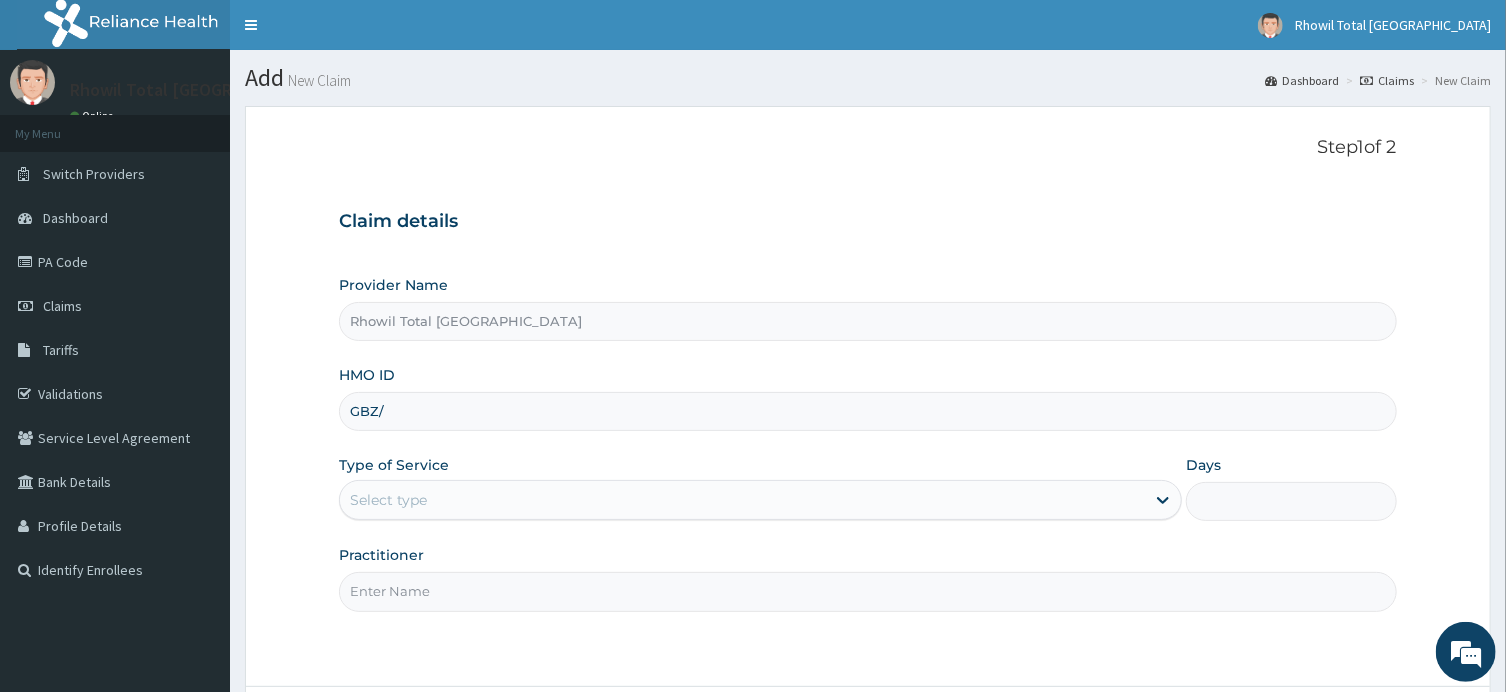 scroll, scrollTop: 0, scrollLeft: 0, axis: both 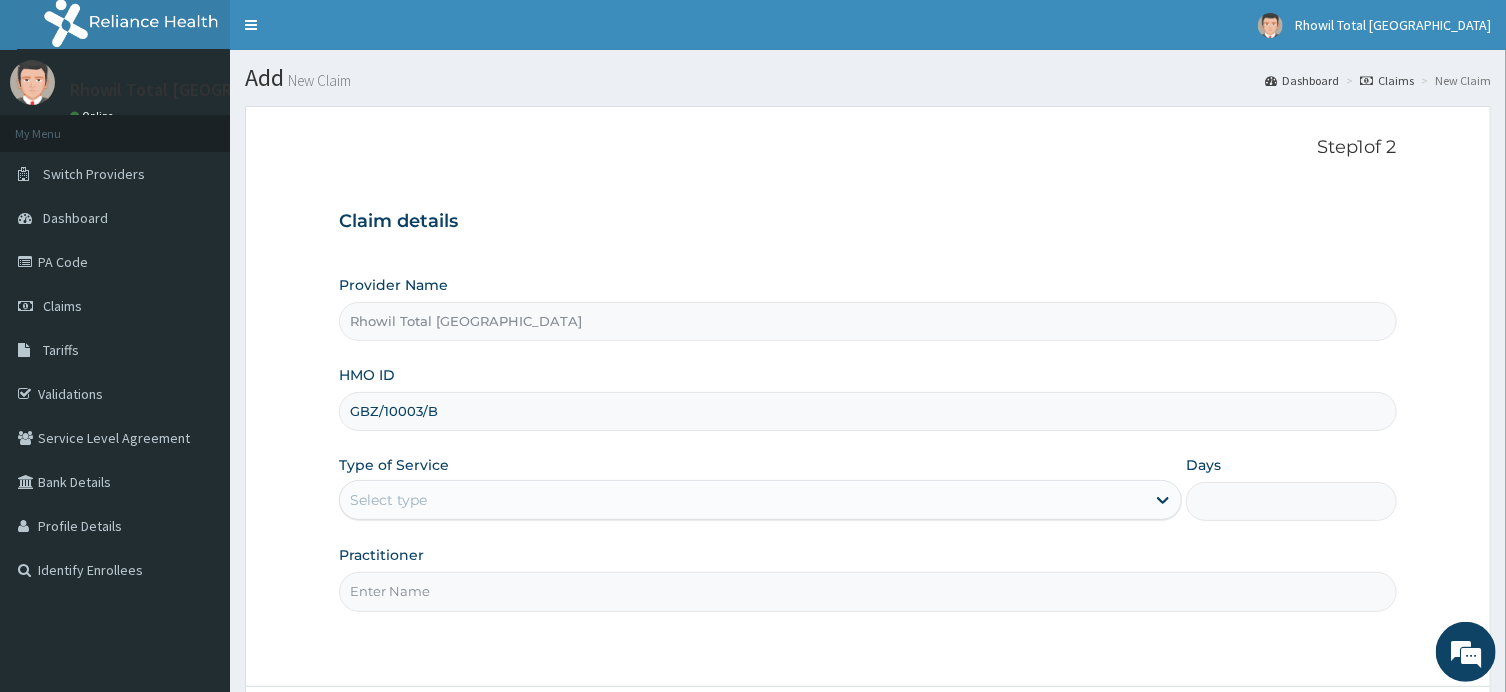 type on "GBZ/10003/B" 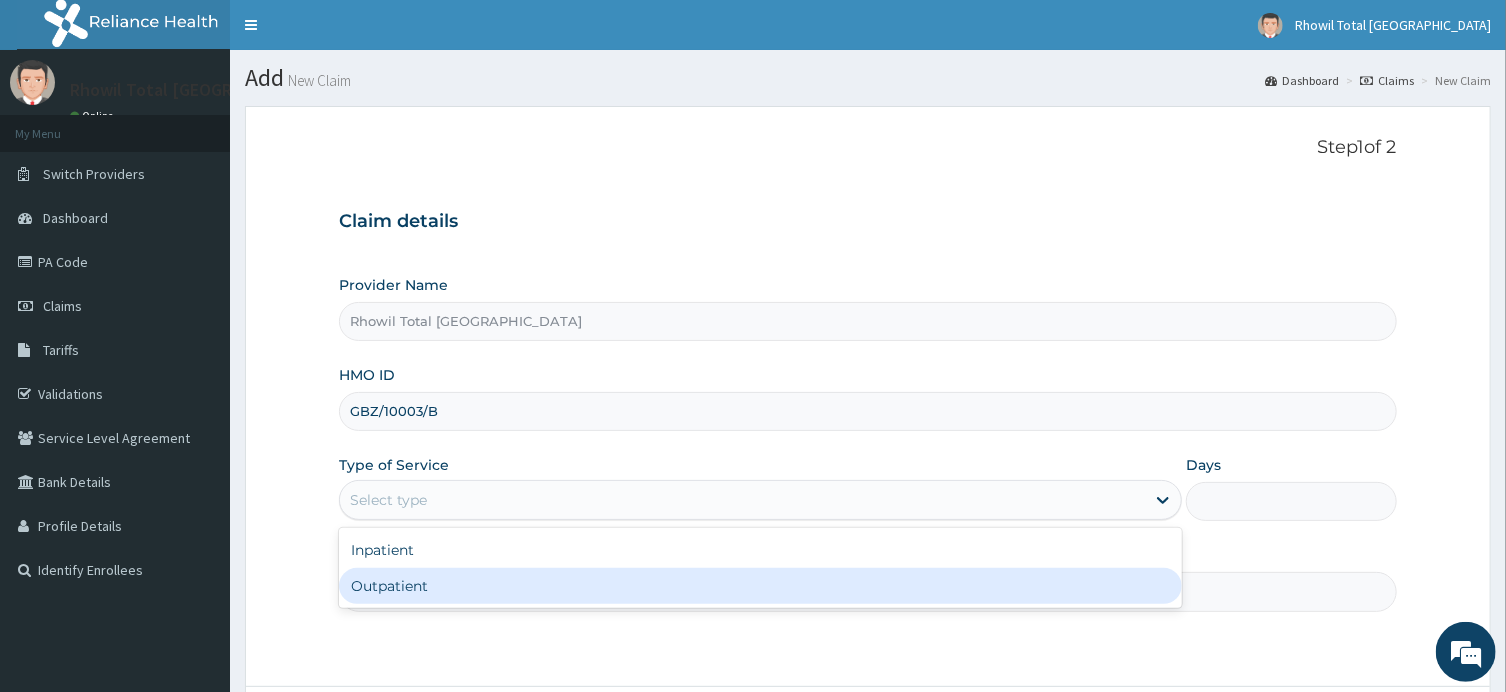 click on "Inpatient Outpatient" at bounding box center [760, 568] 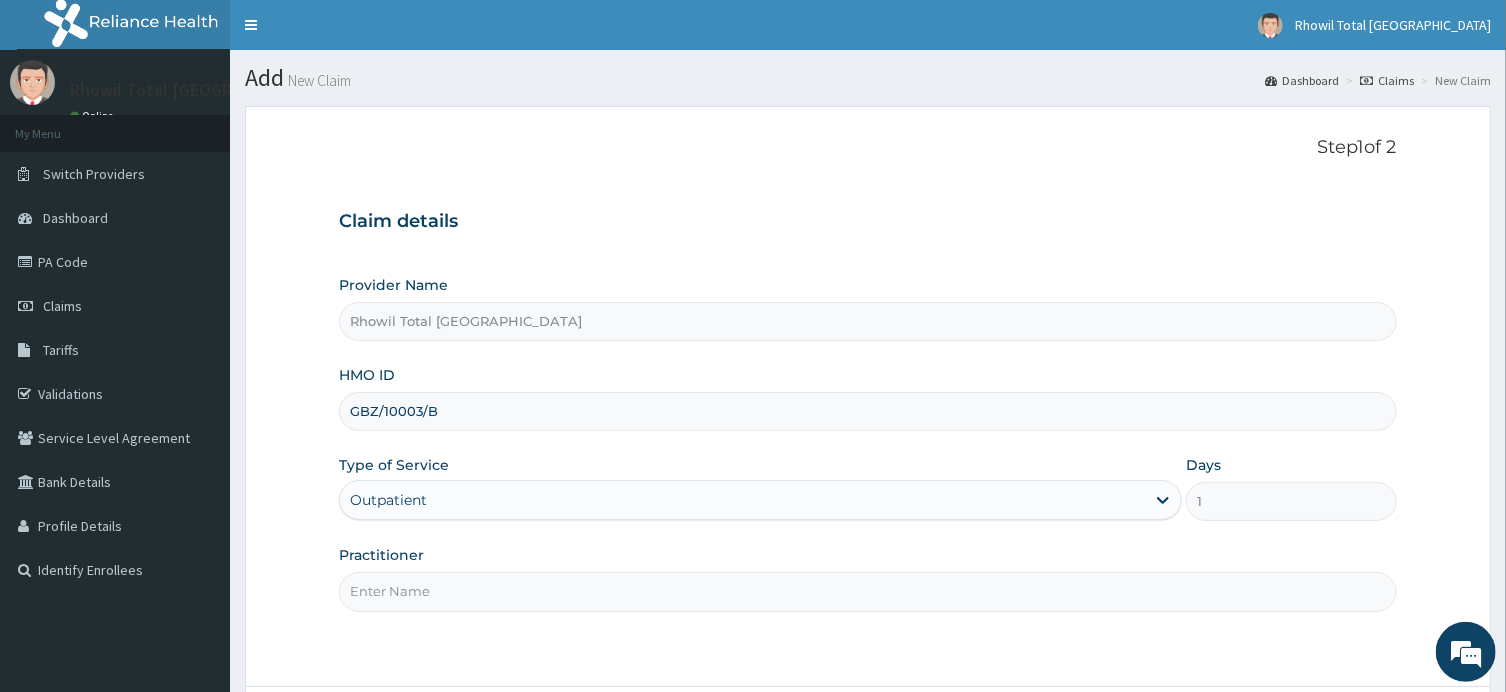 click on "Practitioner" at bounding box center [867, 591] 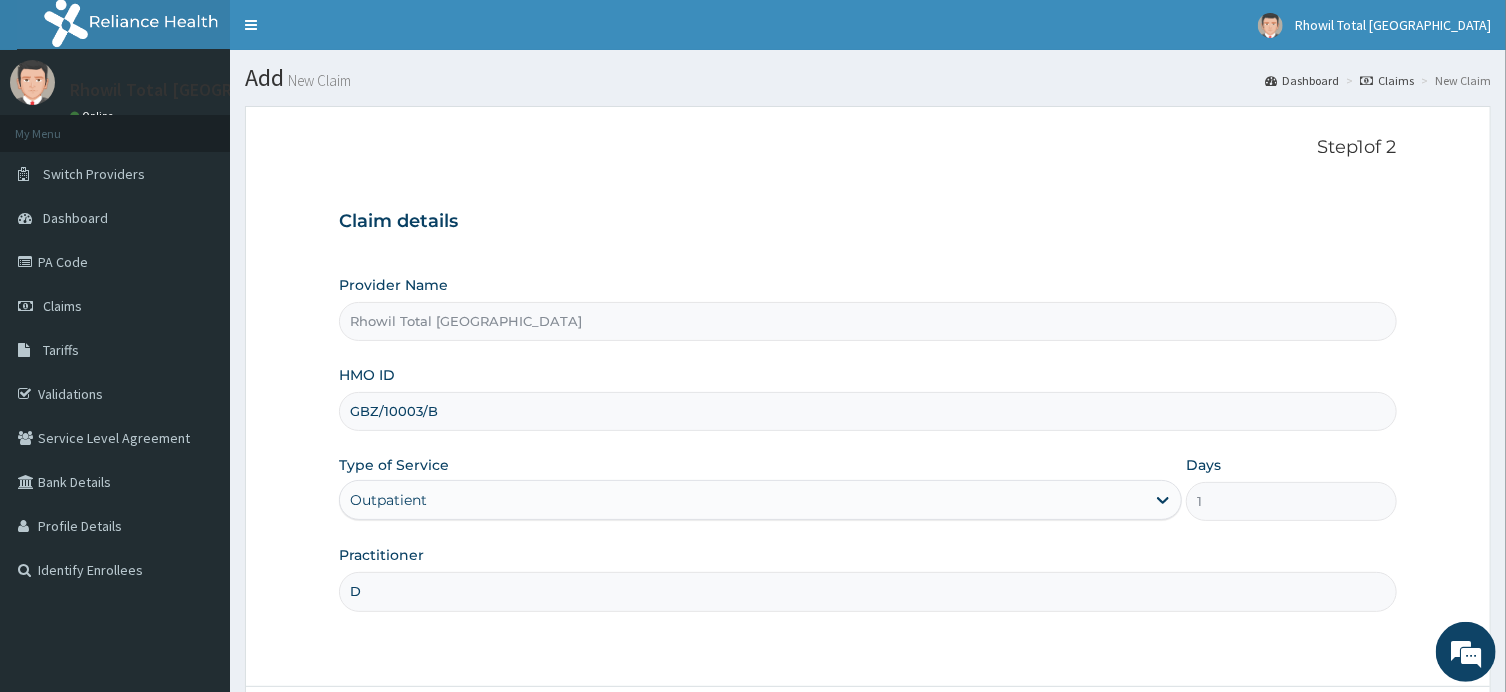 click on "D" at bounding box center (867, 591) 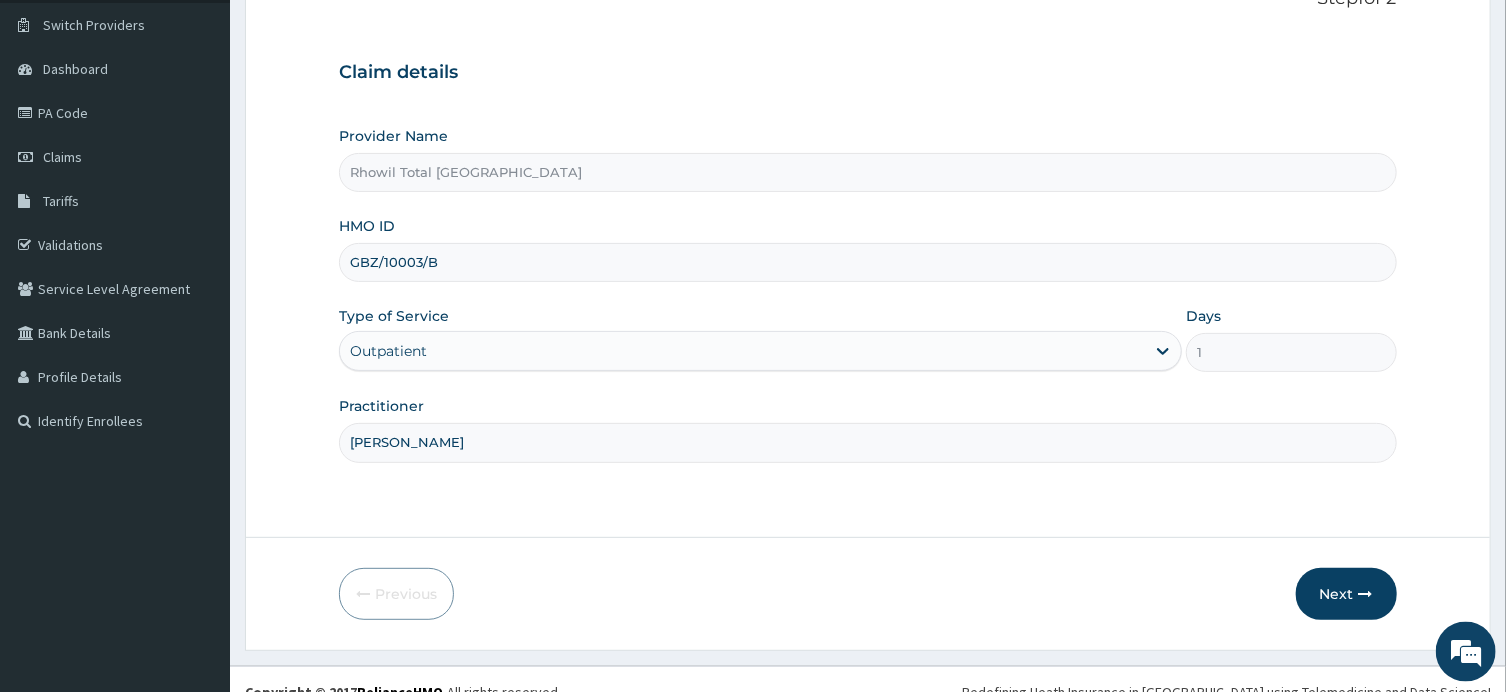 scroll, scrollTop: 174, scrollLeft: 0, axis: vertical 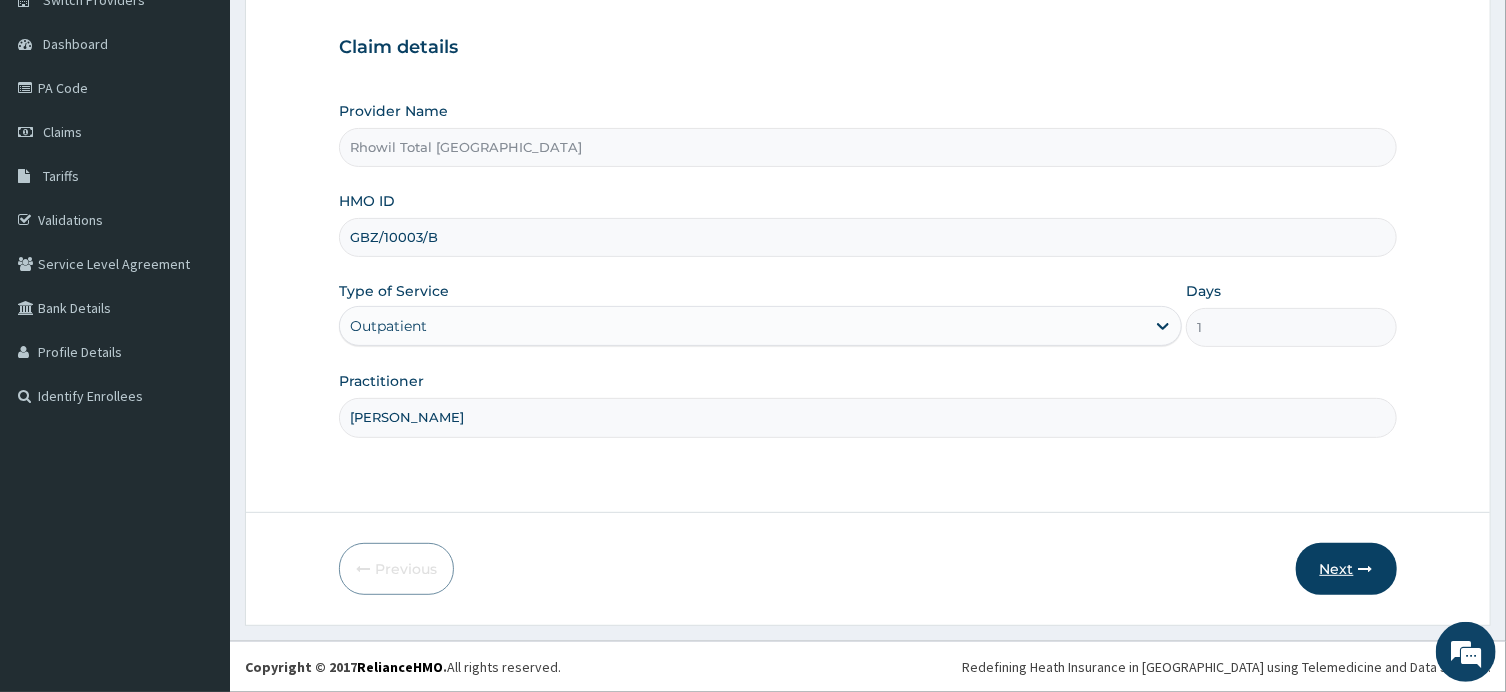 type on "DR ANYOGU" 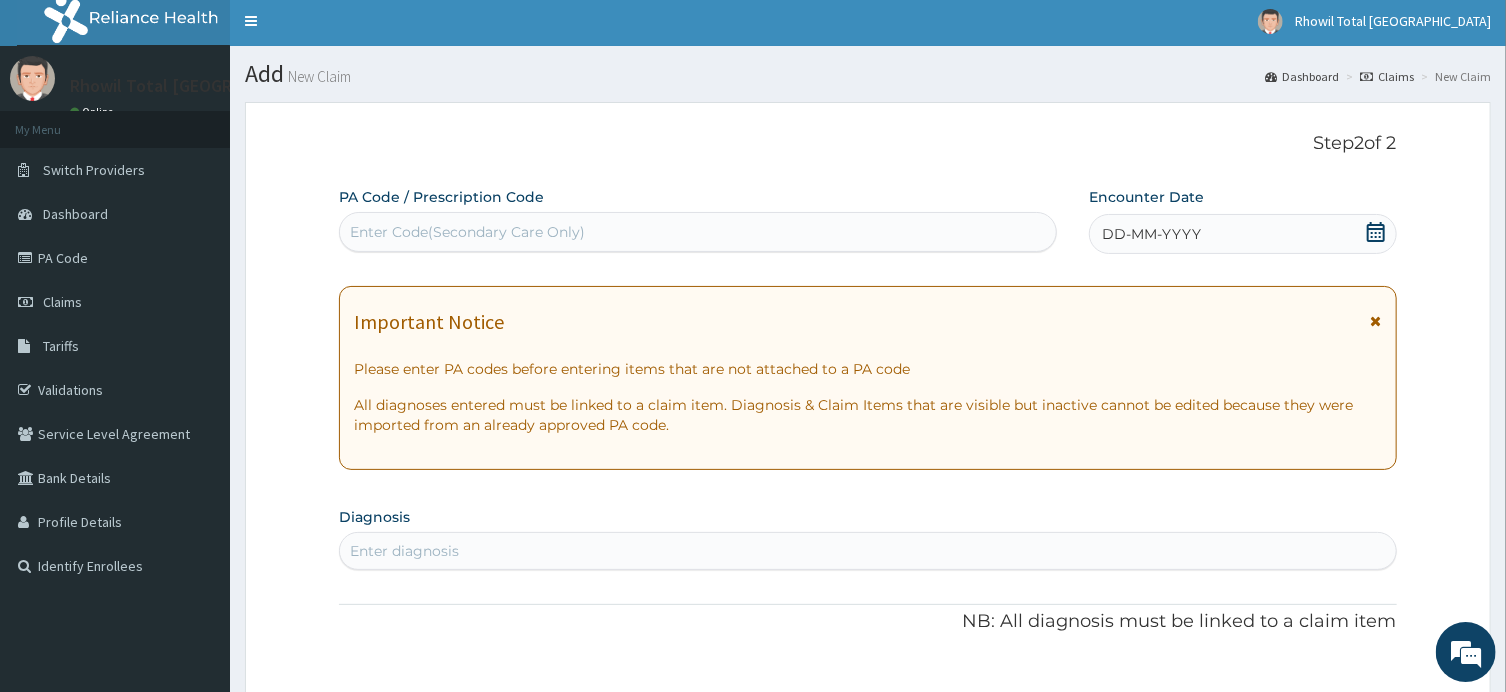 scroll, scrollTop: 0, scrollLeft: 0, axis: both 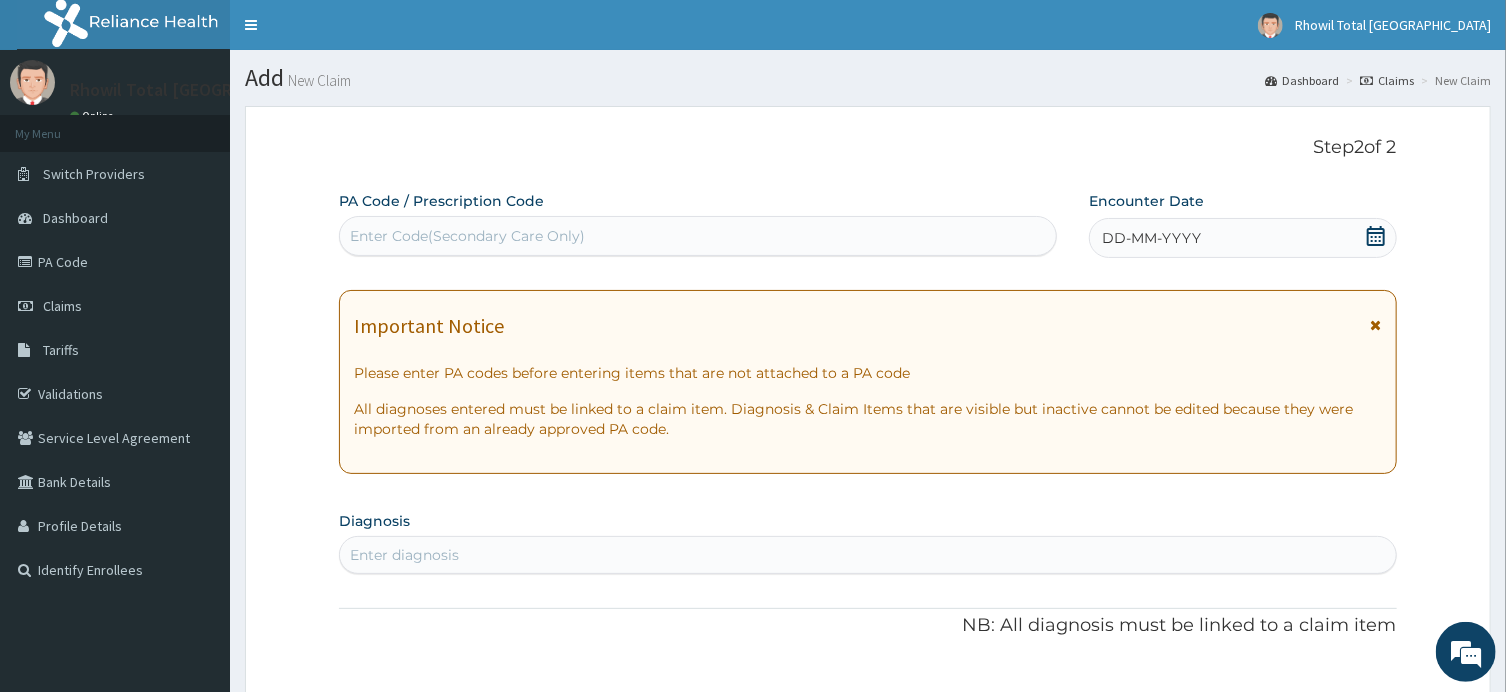 click on "Enter Code(Secondary Care Only)" at bounding box center (698, 236) 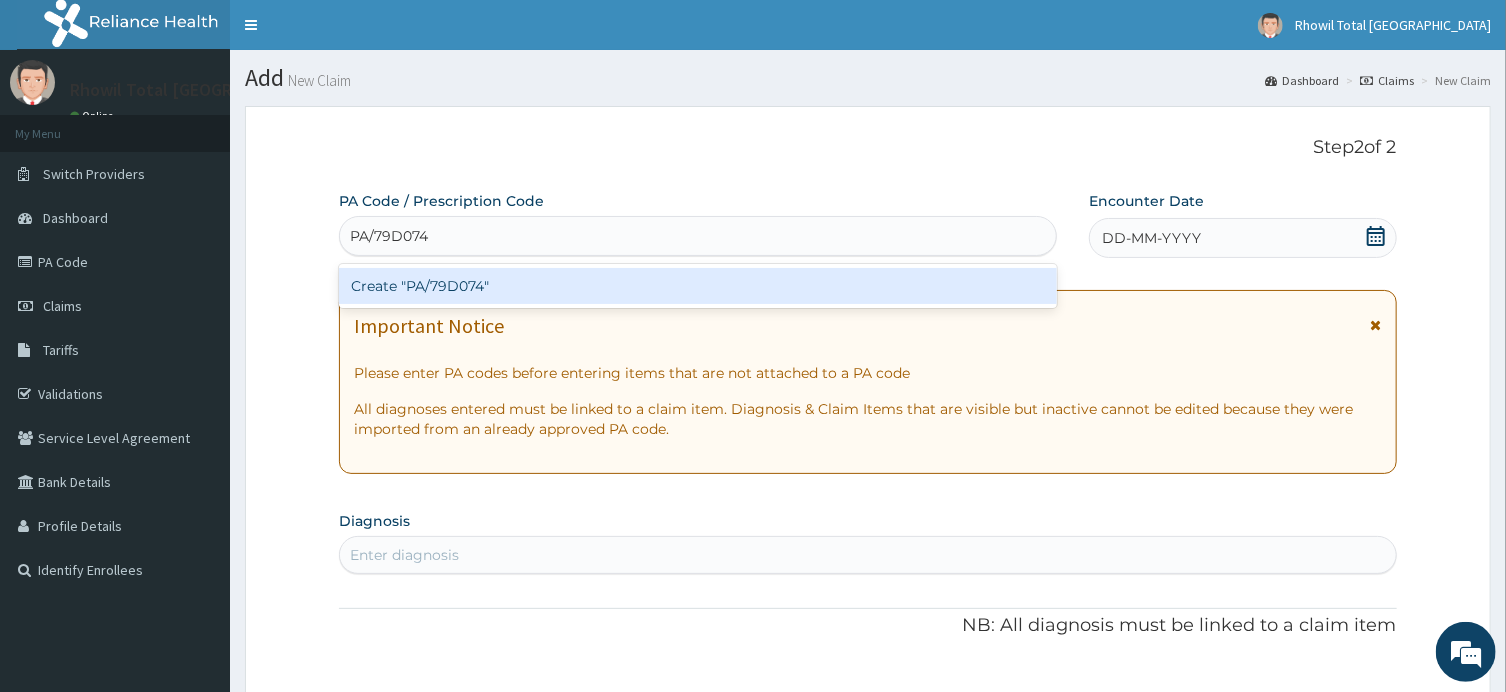 type on "PA/79D074" 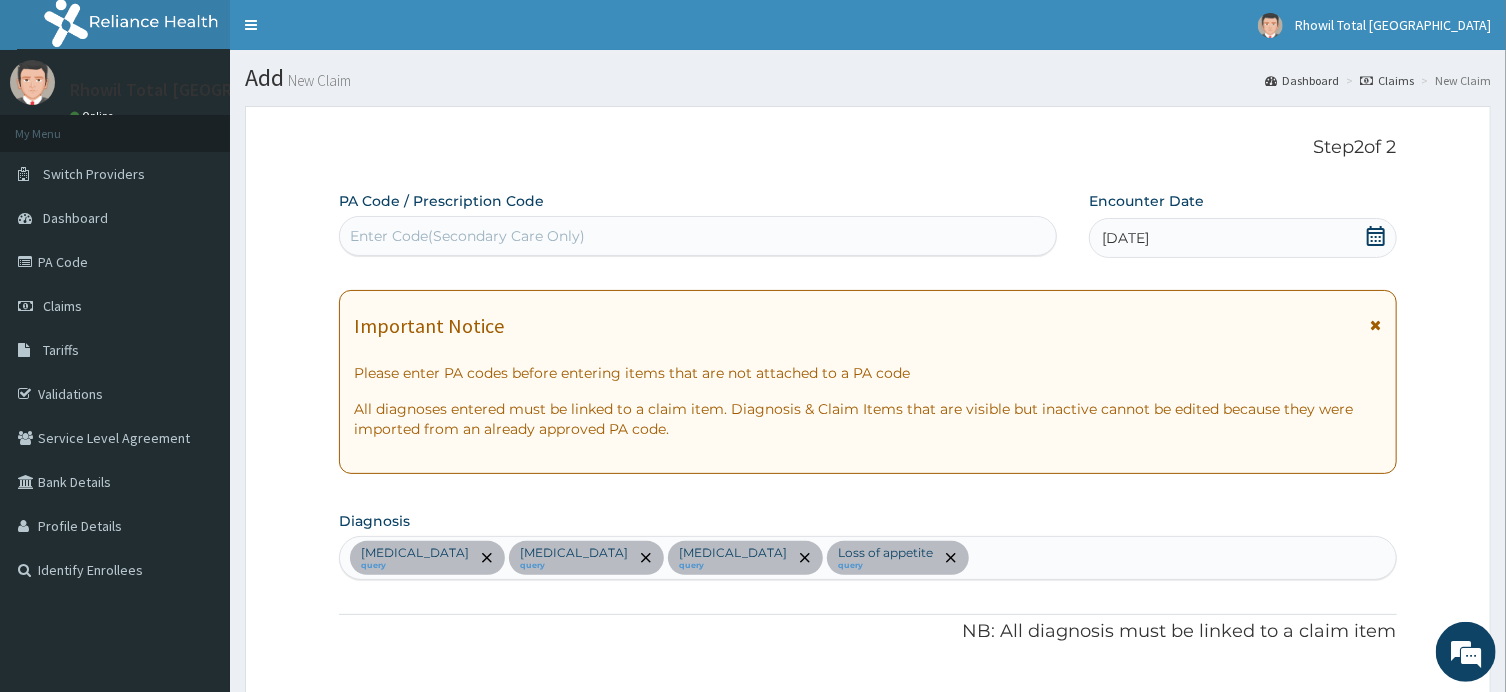 scroll, scrollTop: 898, scrollLeft: 0, axis: vertical 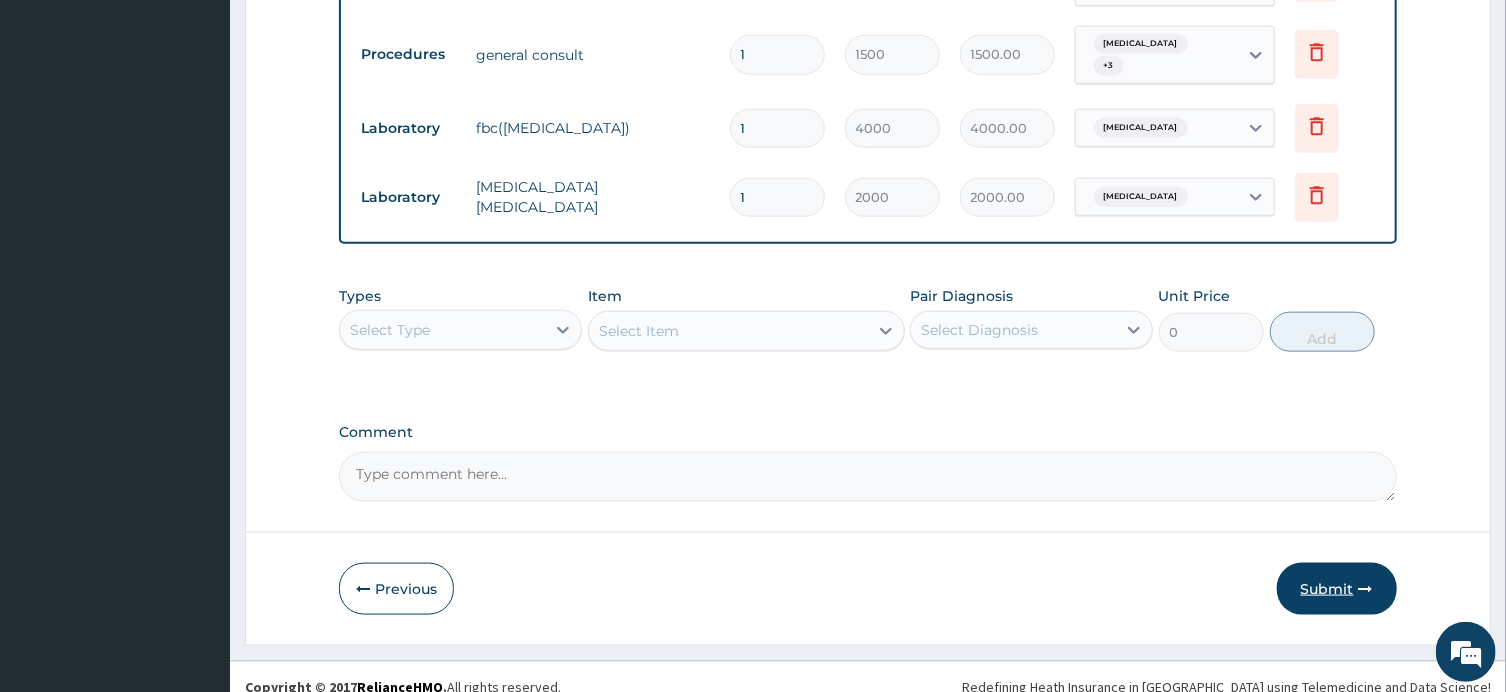 click on "Submit" at bounding box center (1337, 589) 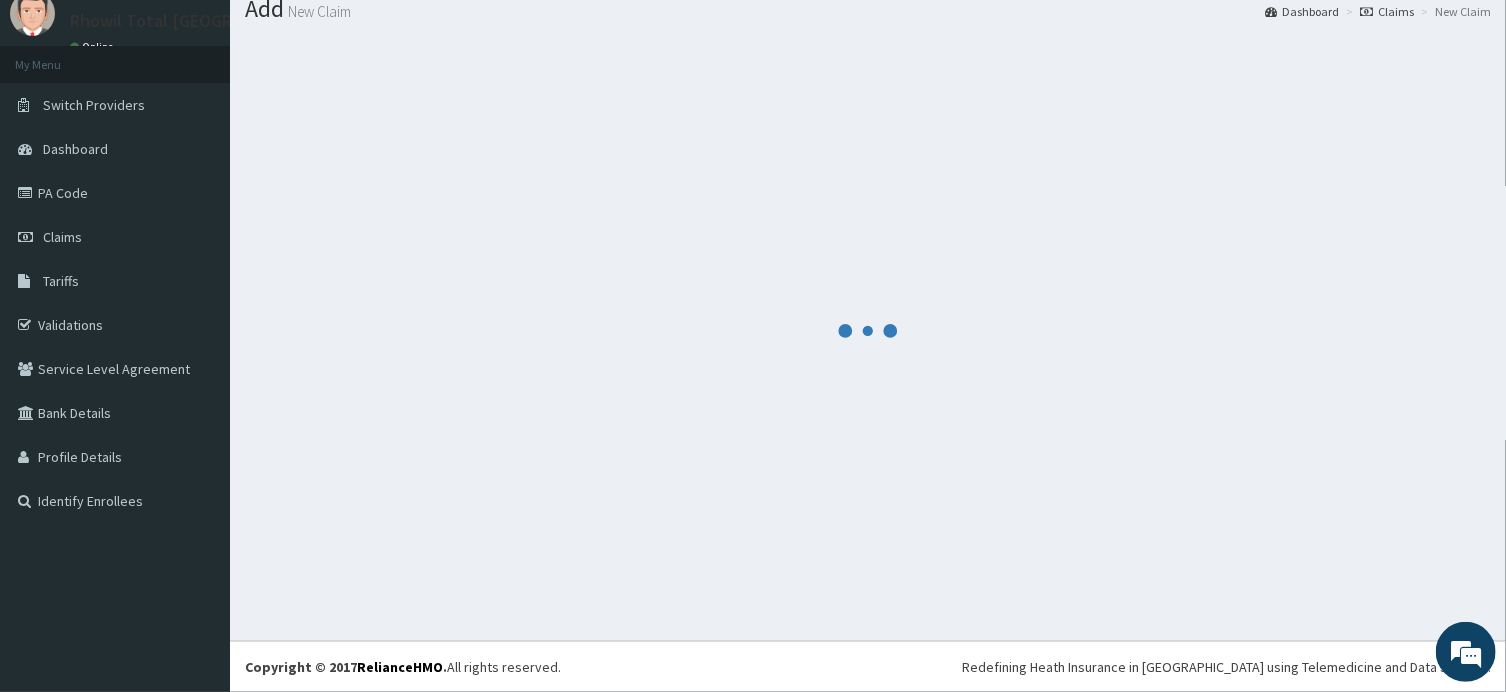 scroll, scrollTop: 68, scrollLeft: 0, axis: vertical 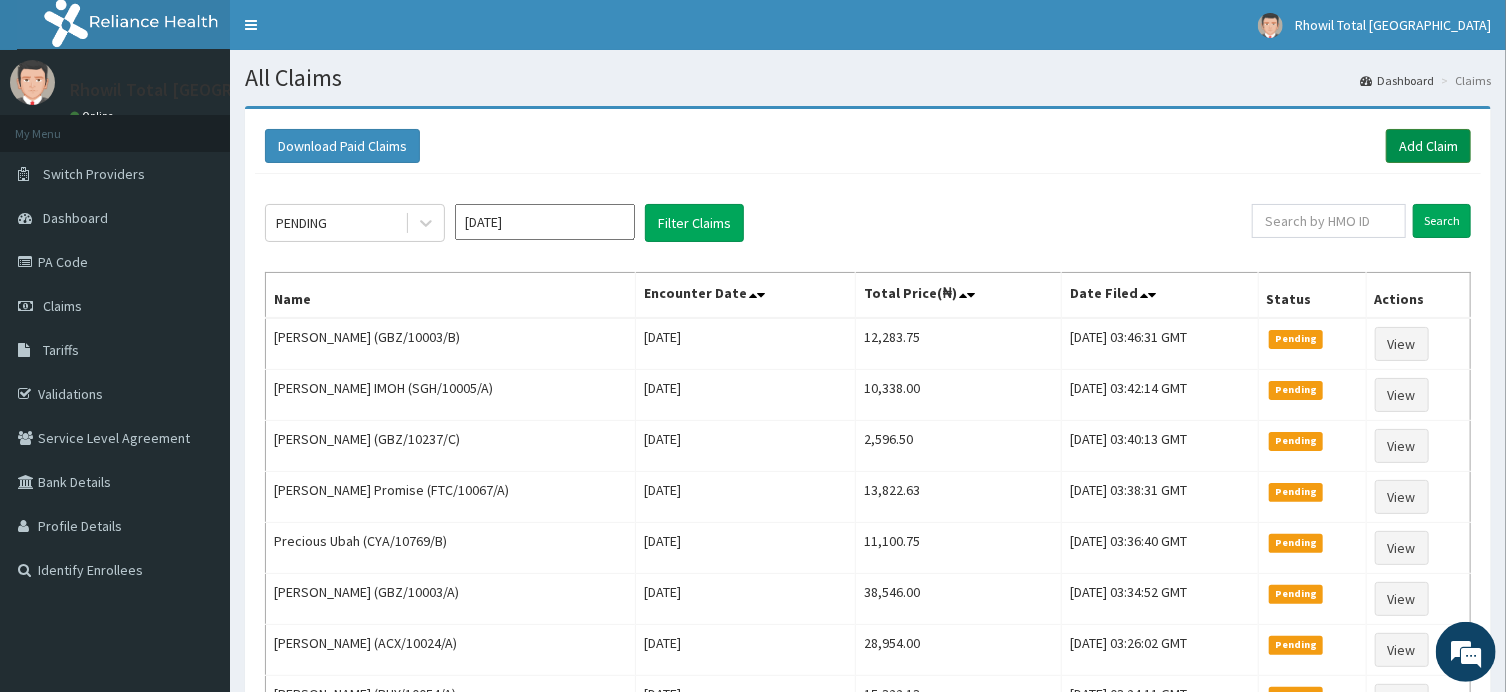click on "Add Claim" at bounding box center [1428, 146] 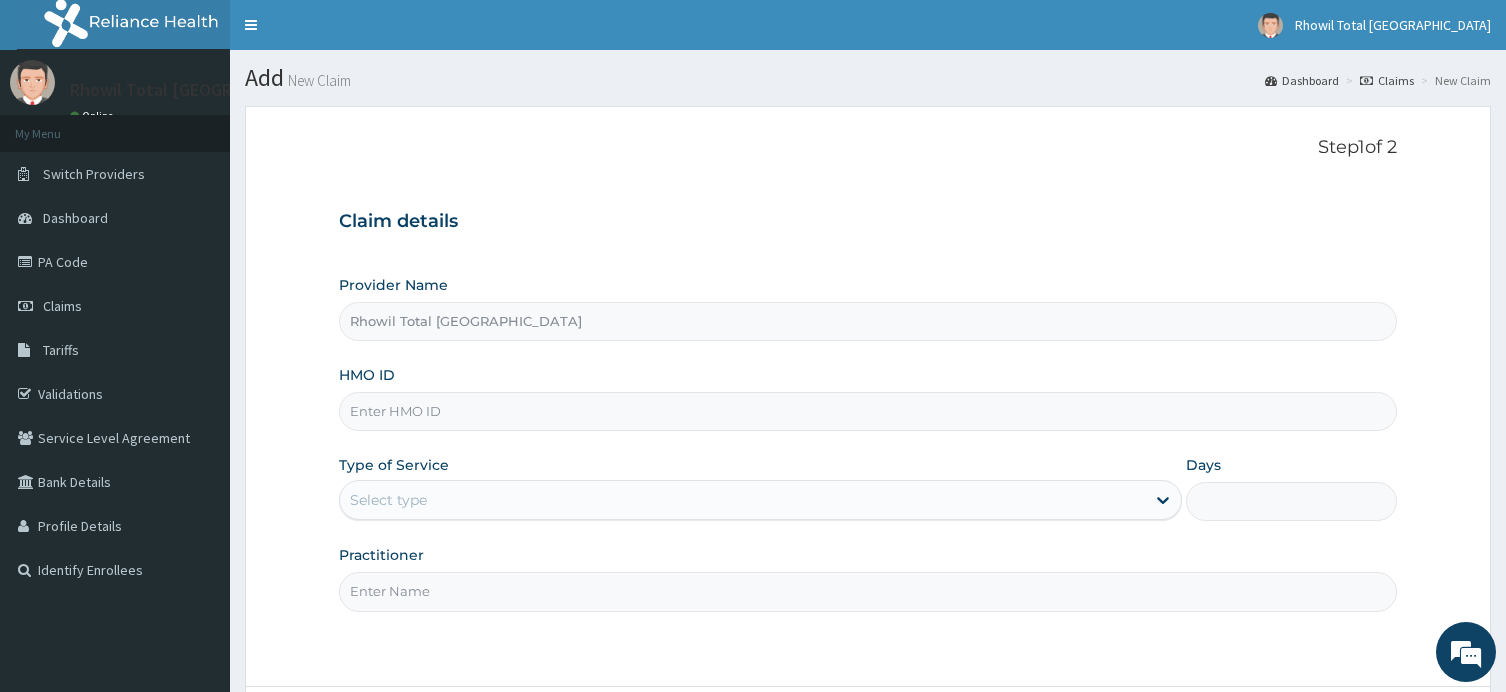 scroll, scrollTop: 0, scrollLeft: 0, axis: both 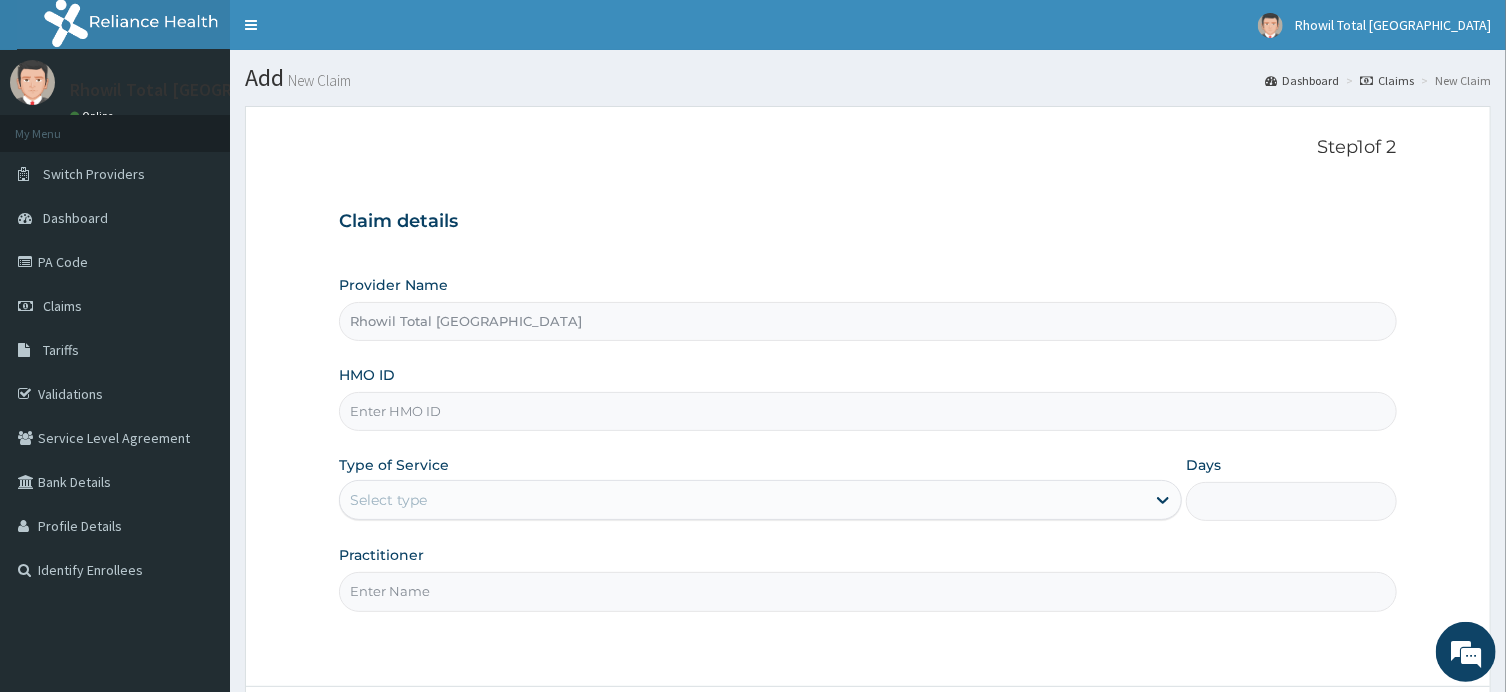 click on "HMO ID" at bounding box center [867, 411] 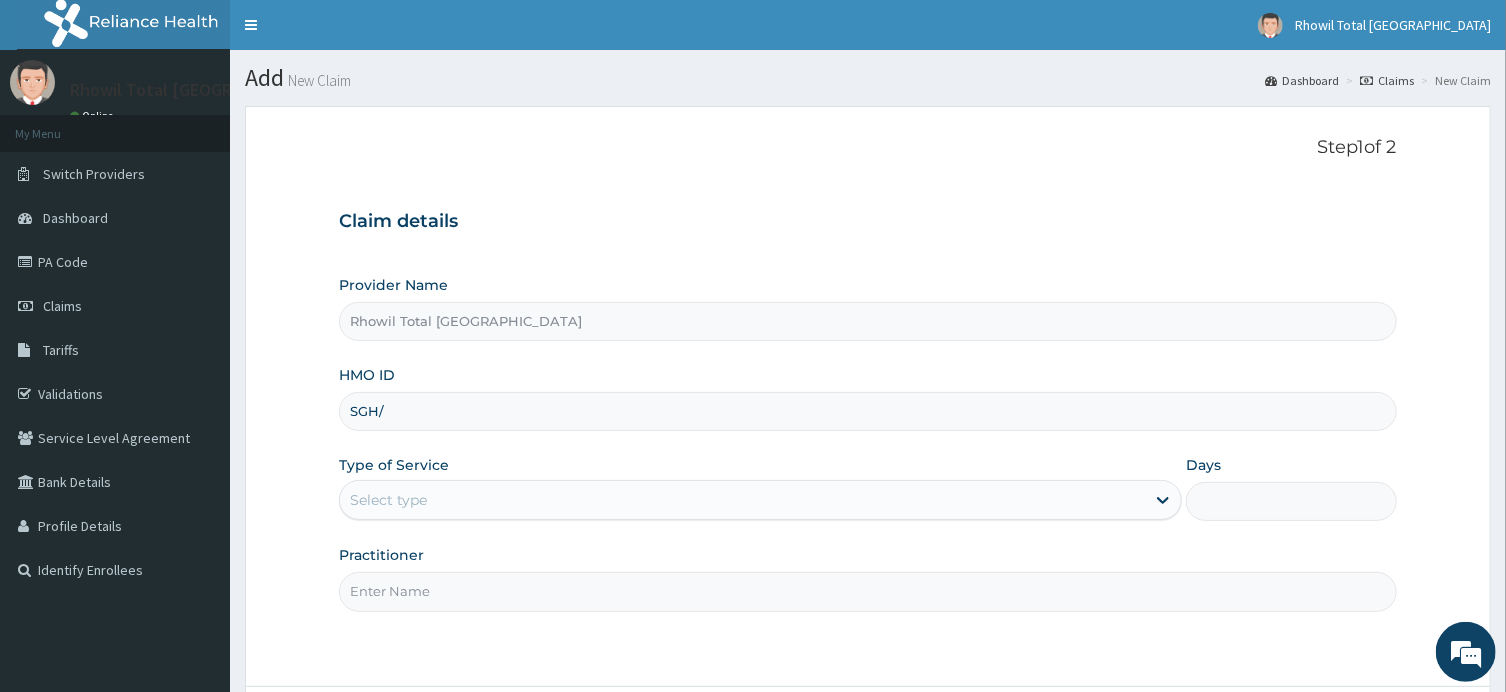 scroll, scrollTop: 0, scrollLeft: 0, axis: both 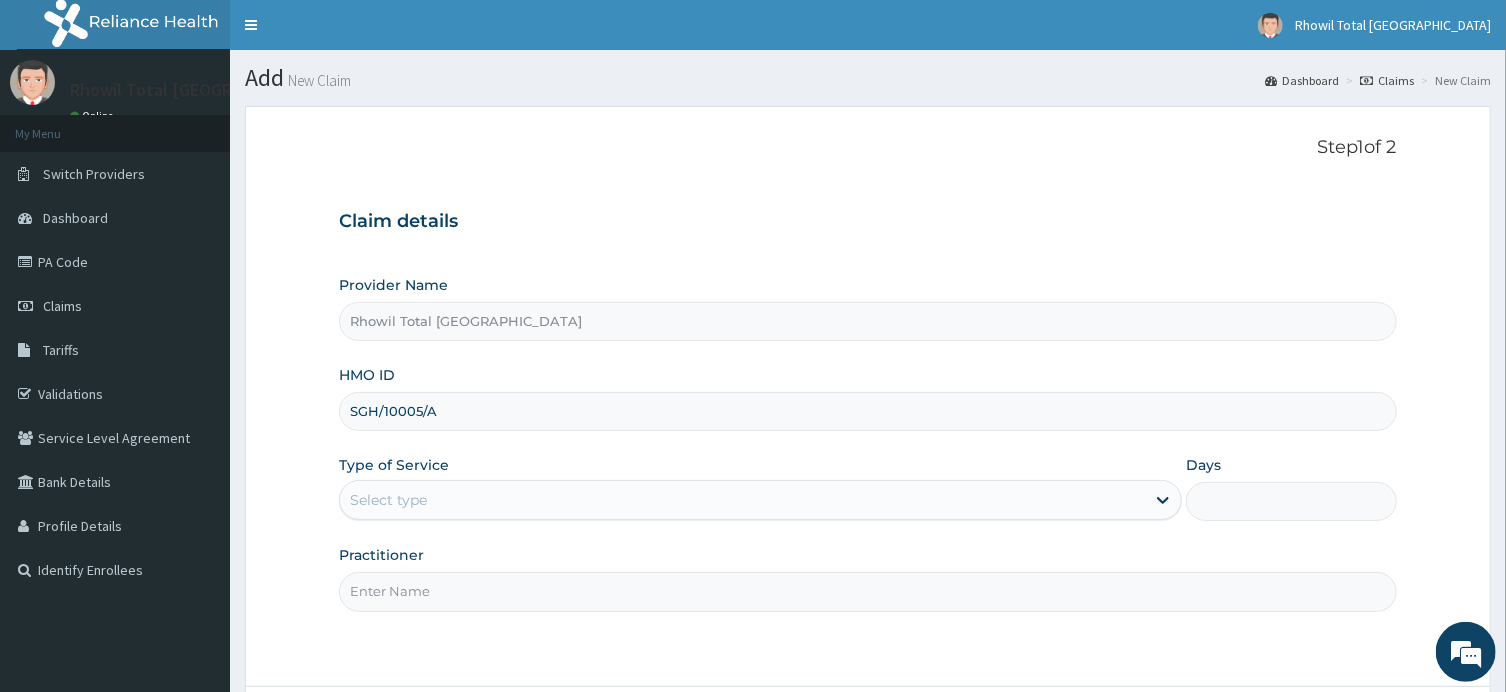 type on "SGH/10005/A" 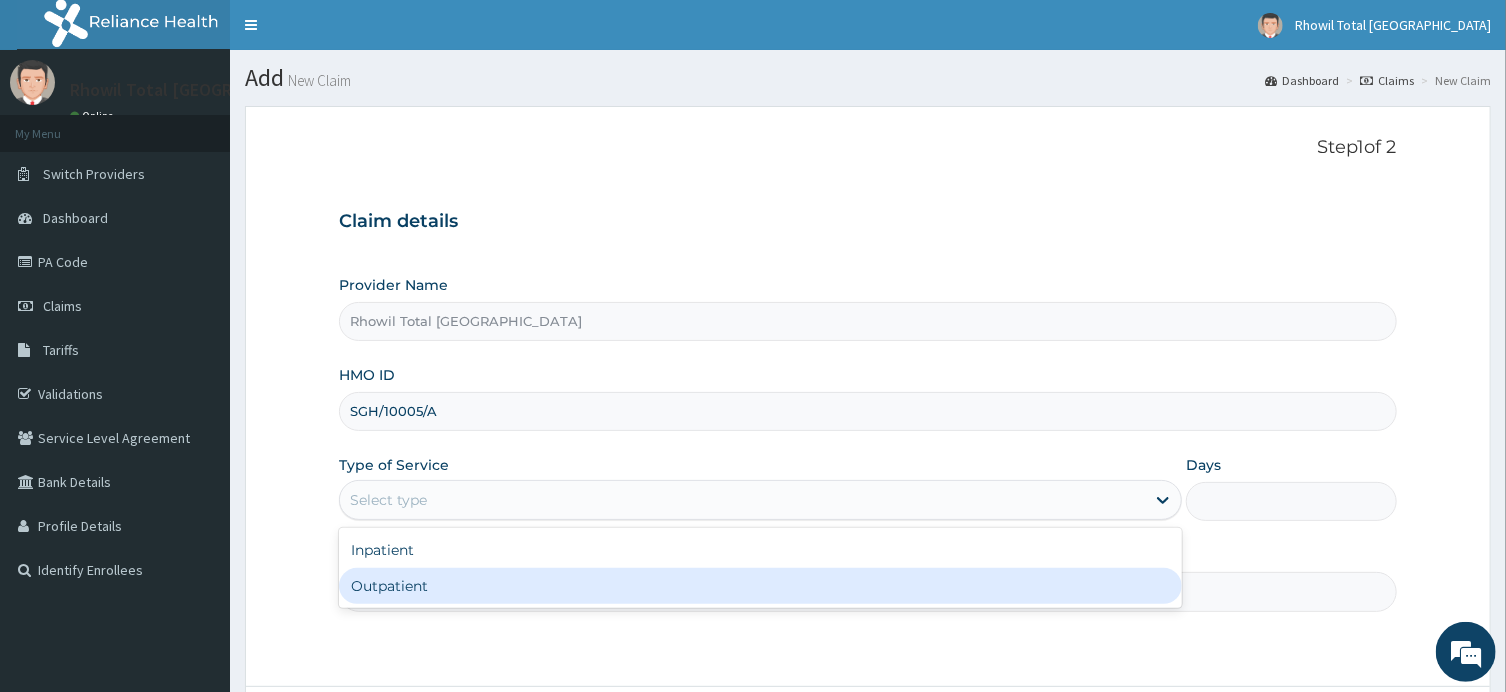 click on "Outpatient" at bounding box center (760, 586) 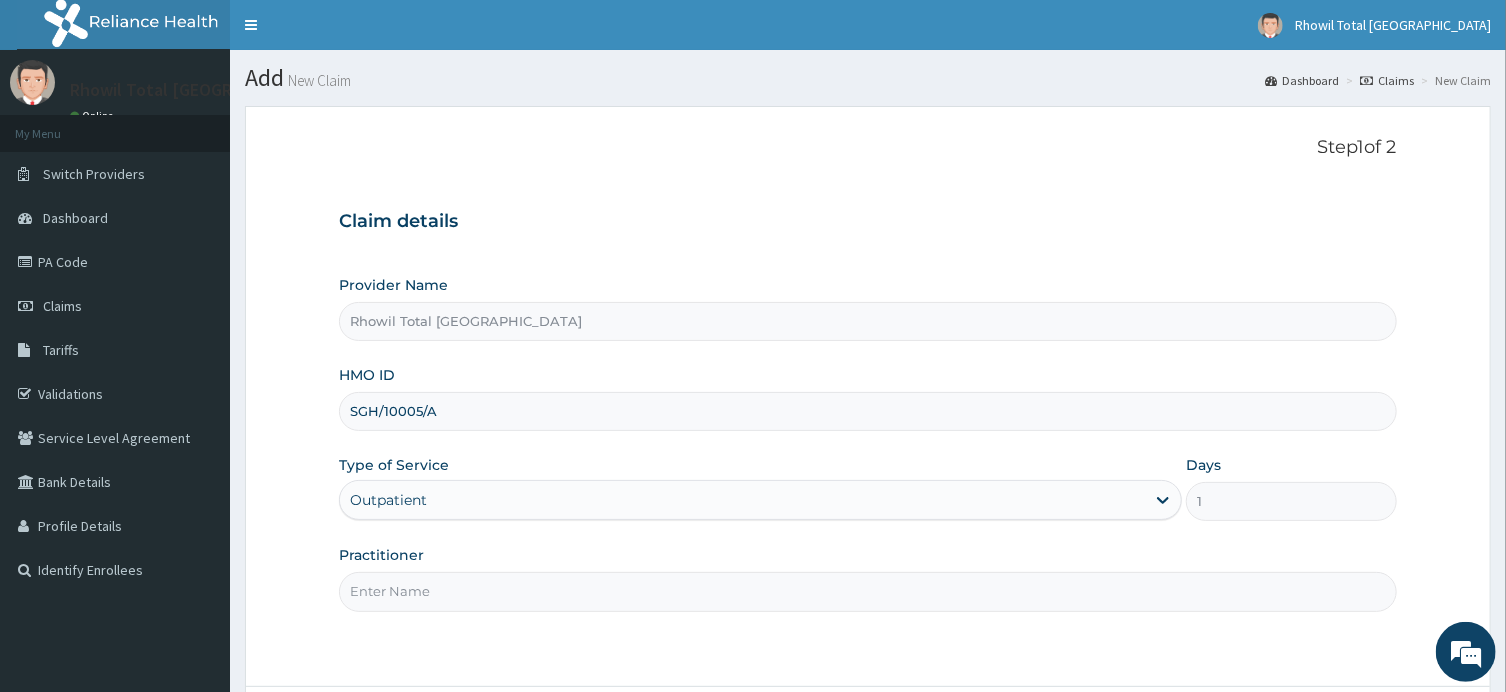 click on "Practitioner" at bounding box center (867, 591) 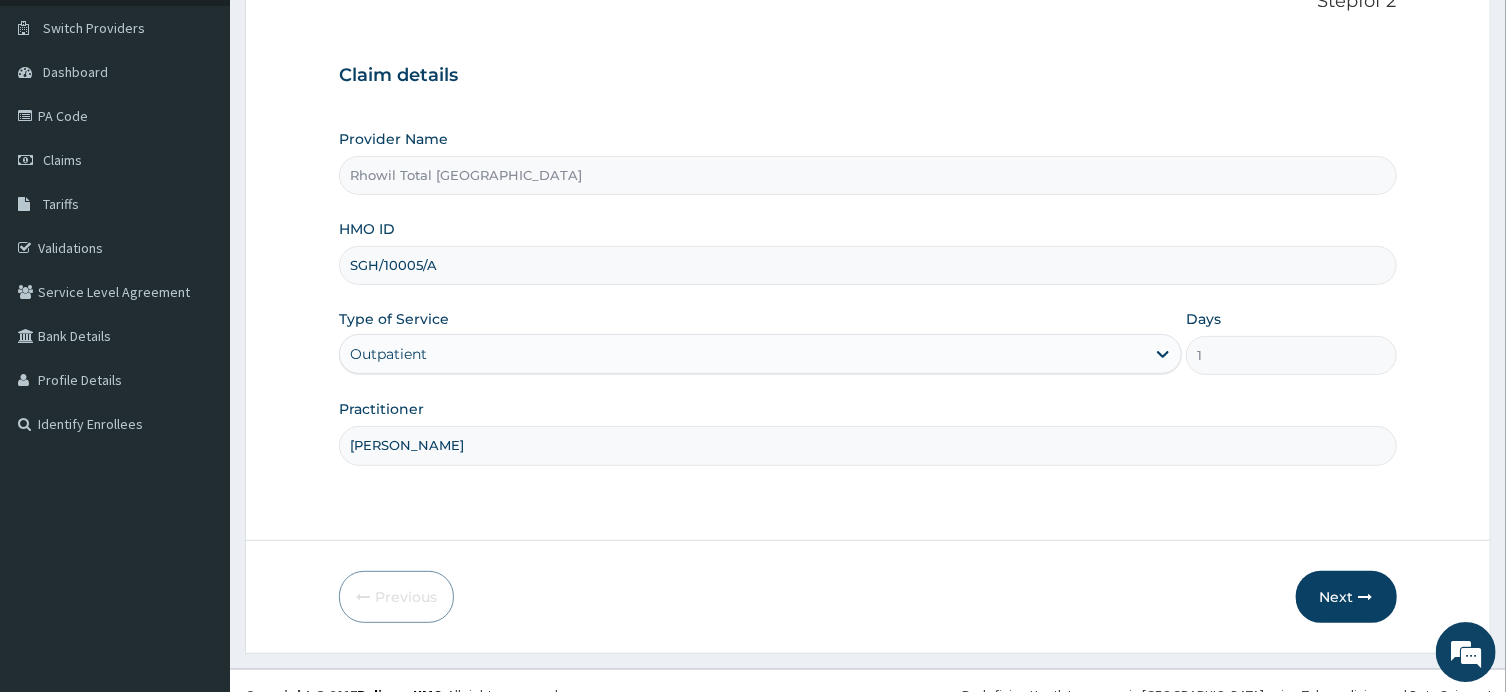scroll, scrollTop: 174, scrollLeft: 0, axis: vertical 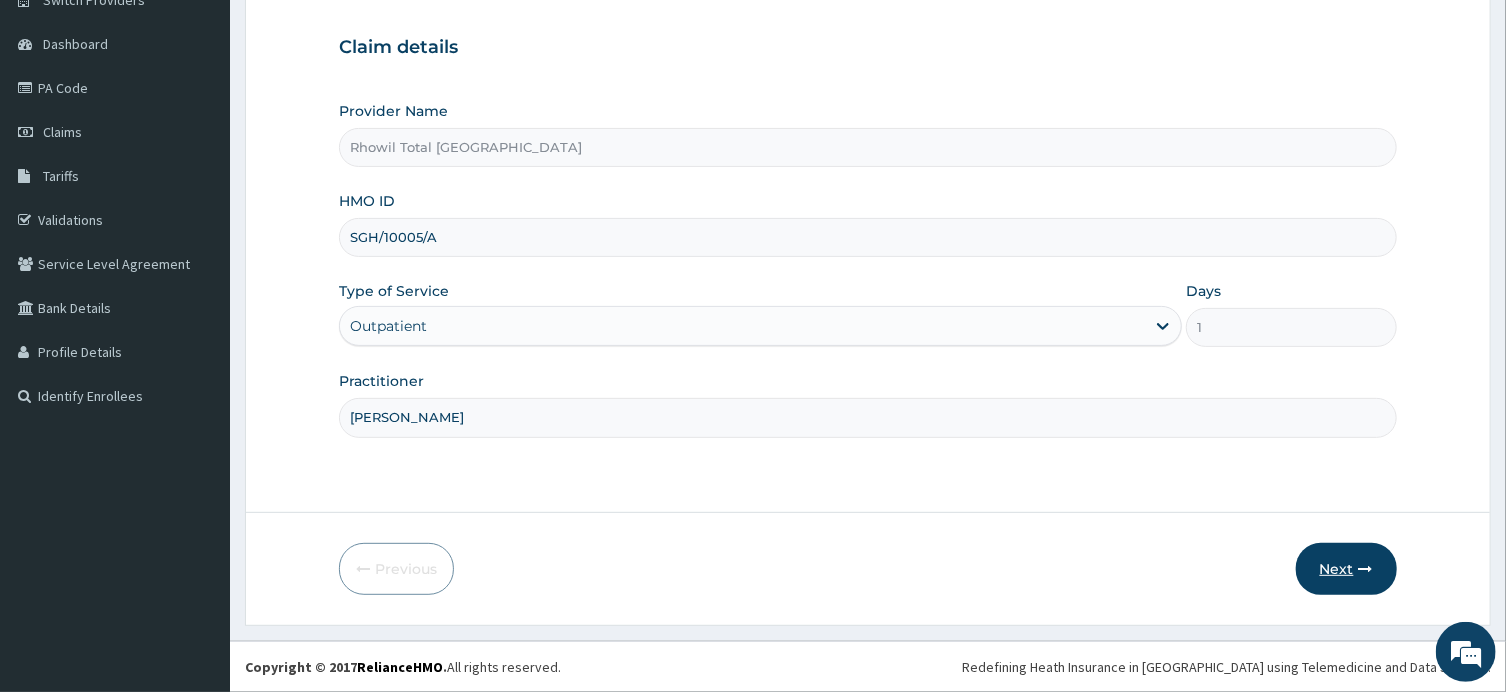 type on "DR ANYOGU" 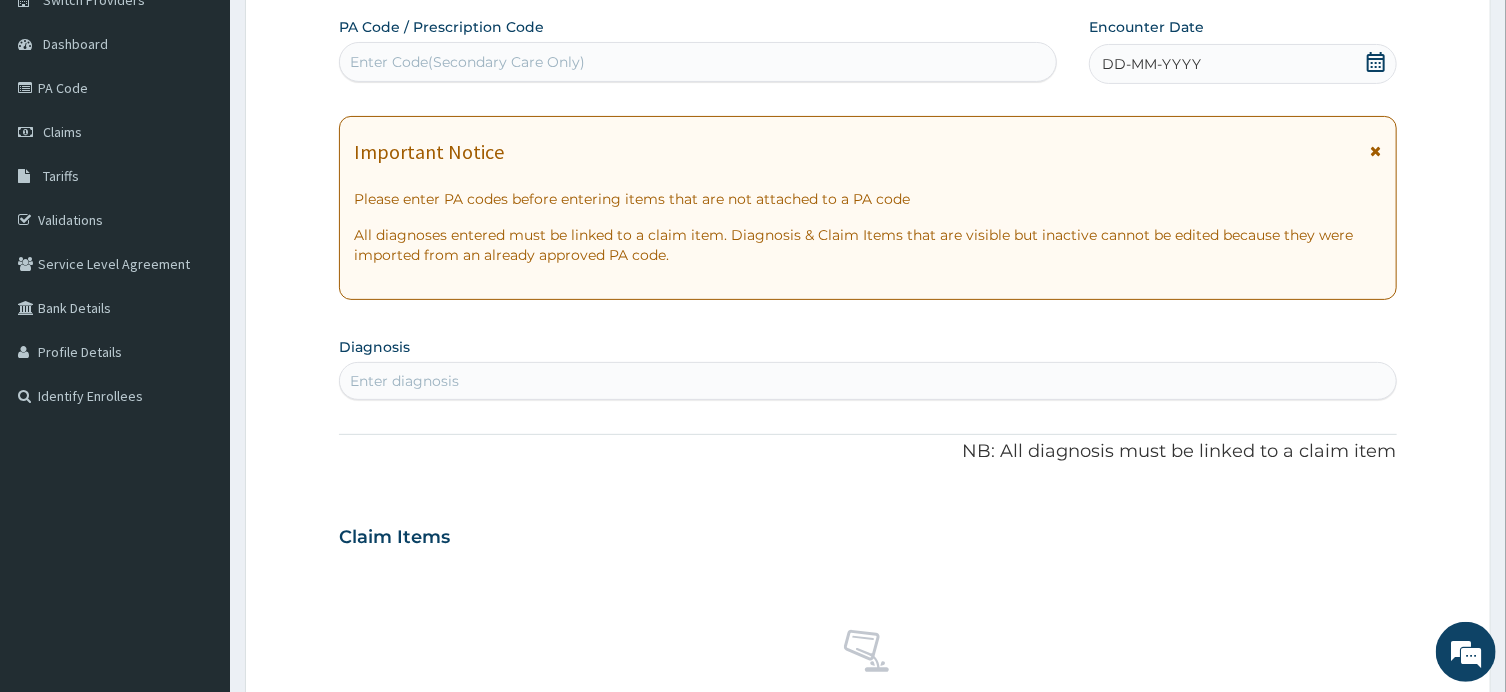 click on "Enter Code(Secondary Care Only)" at bounding box center [698, 62] 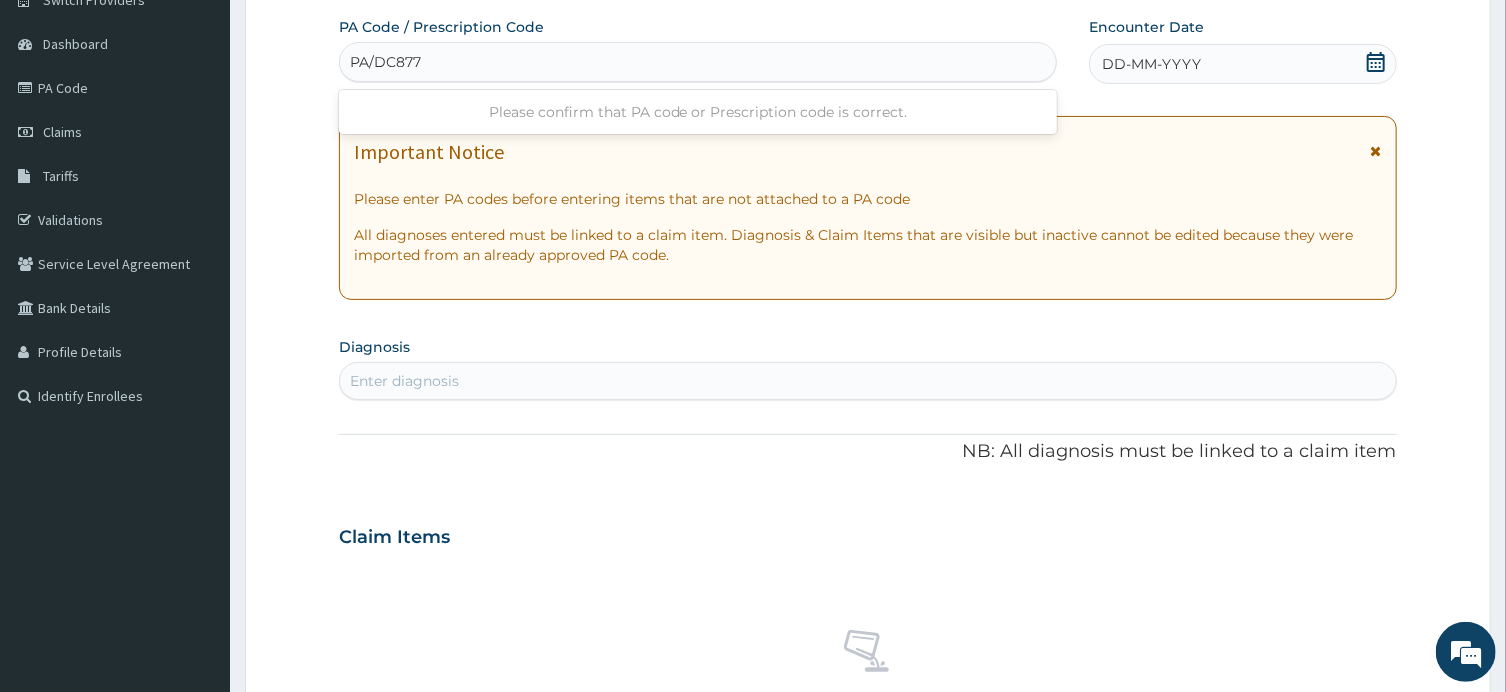 type on "PA/DC8779" 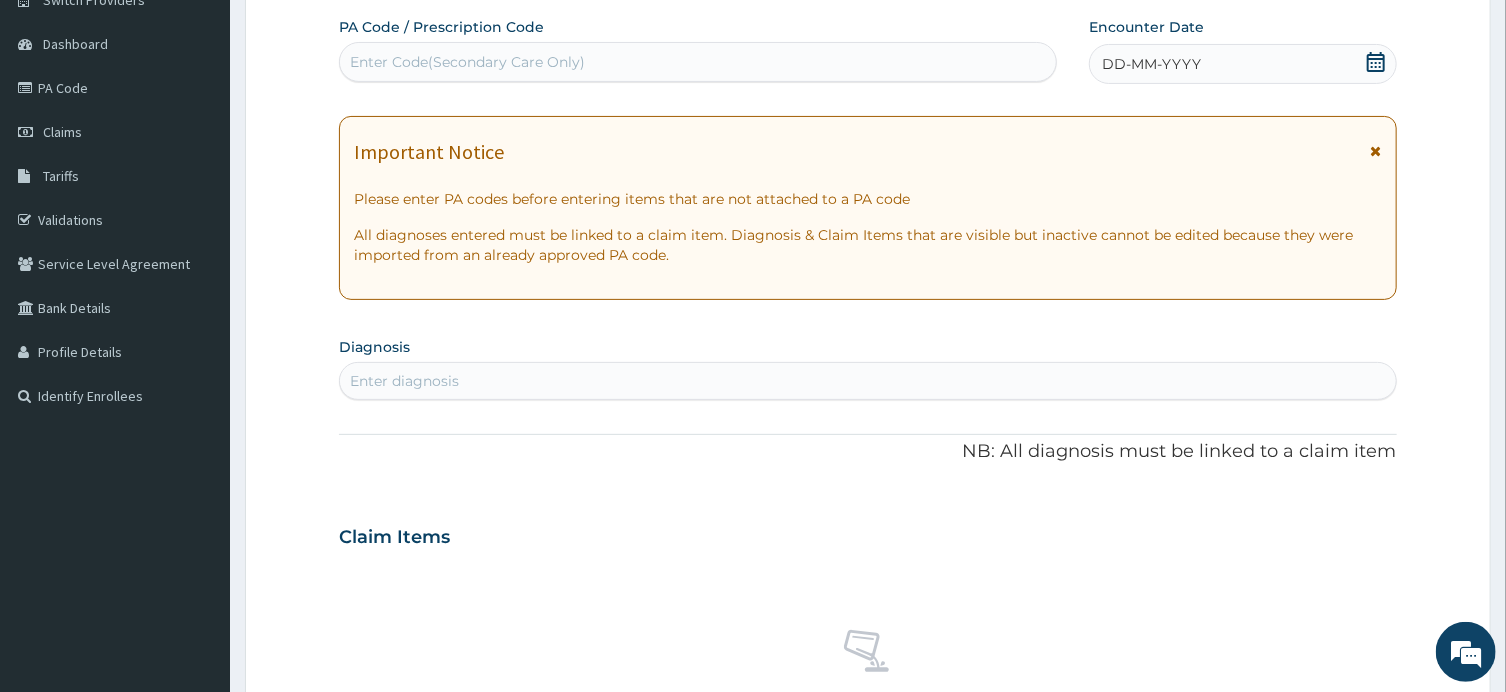 drag, startPoint x: 708, startPoint y: 63, endPoint x: 681, endPoint y: 94, distance: 41.109608 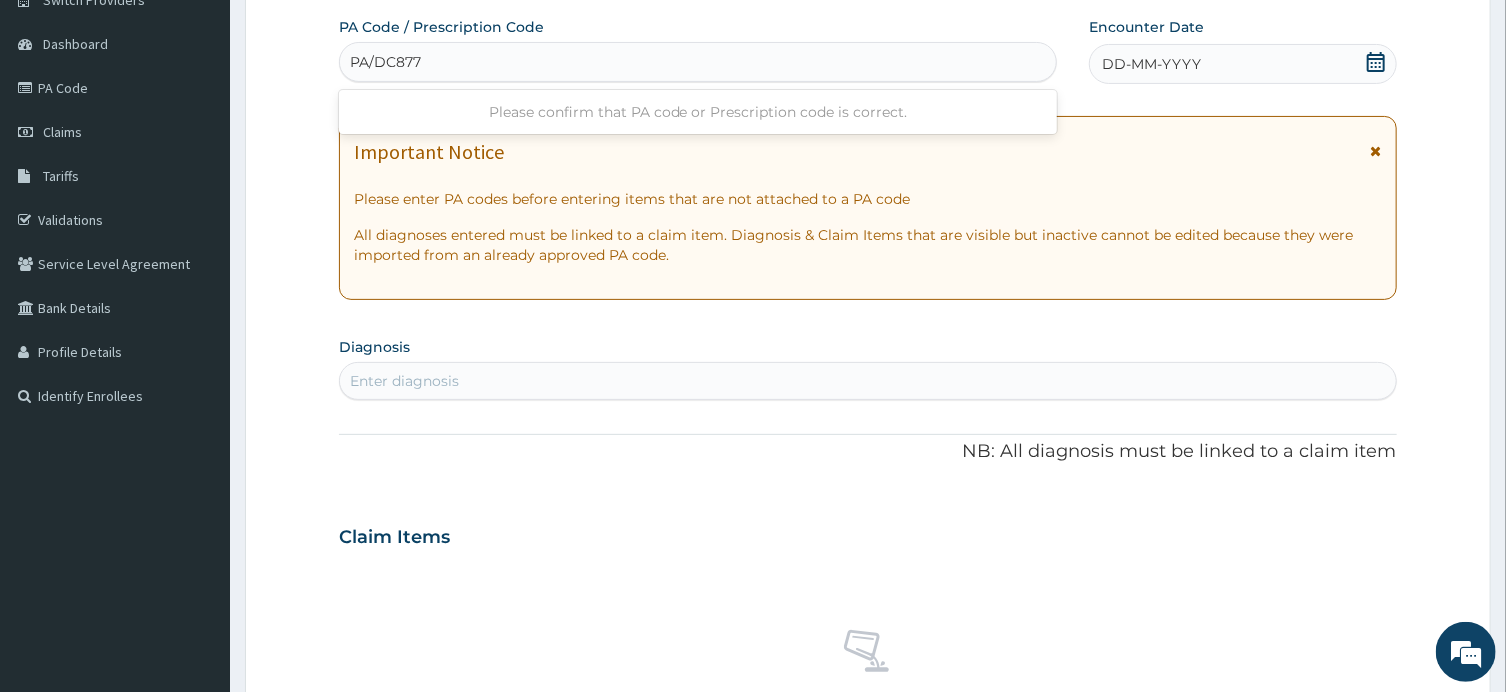 type on "PA/DC8779" 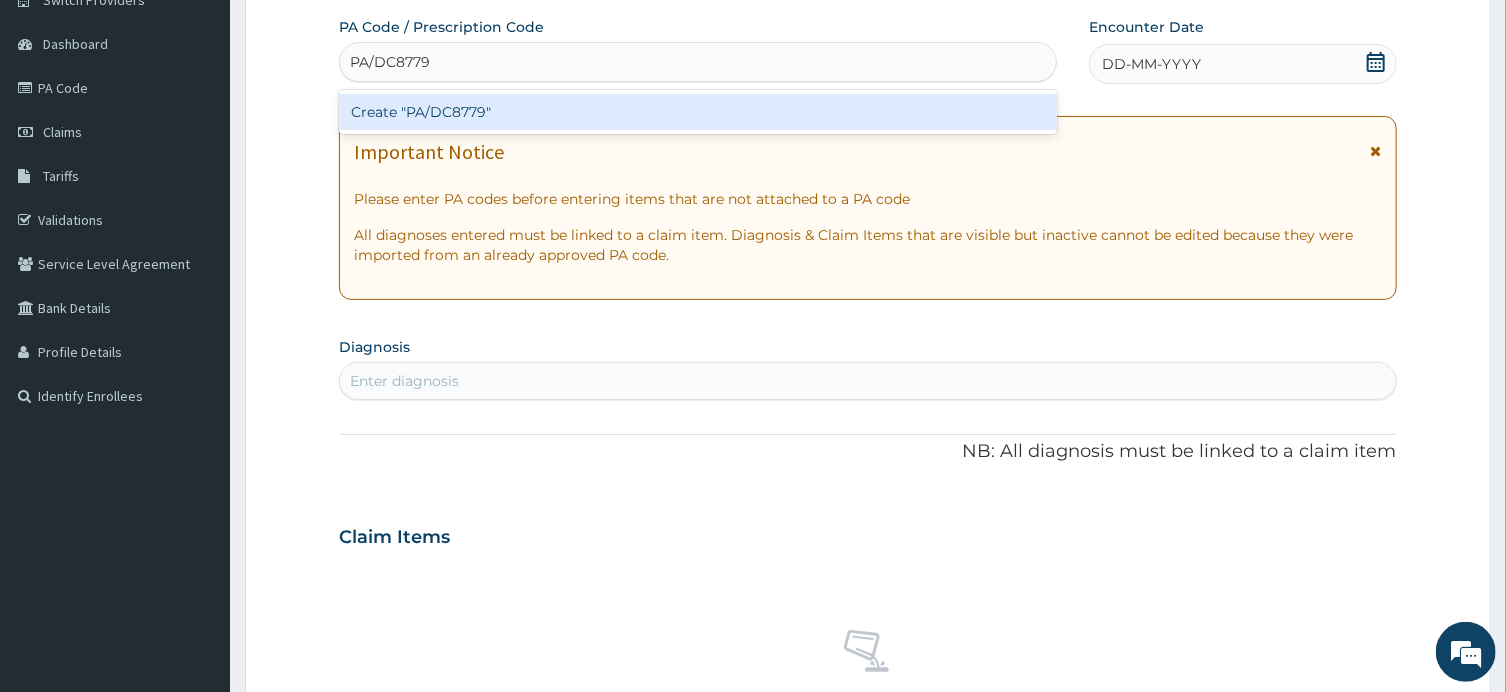 click on "Create "PA/DC8779"" at bounding box center (698, 112) 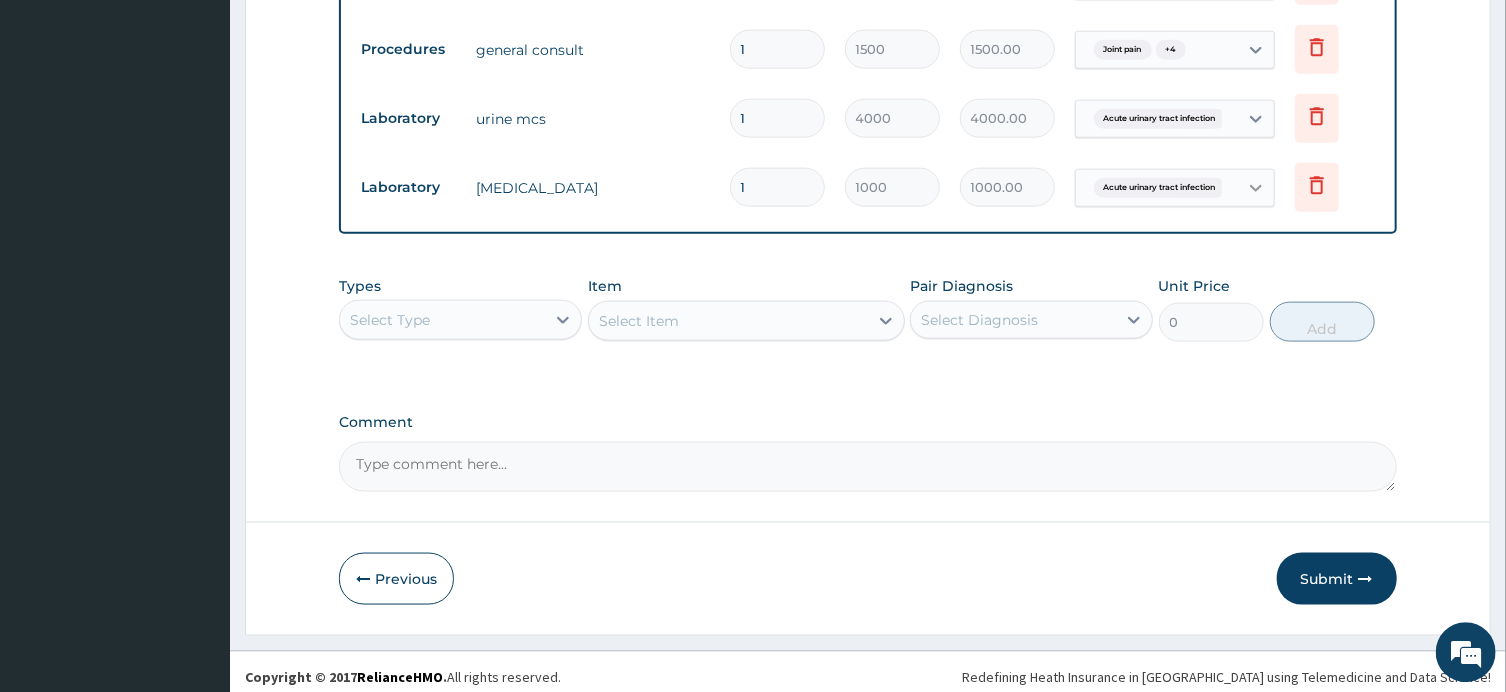 scroll, scrollTop: 1213, scrollLeft: 0, axis: vertical 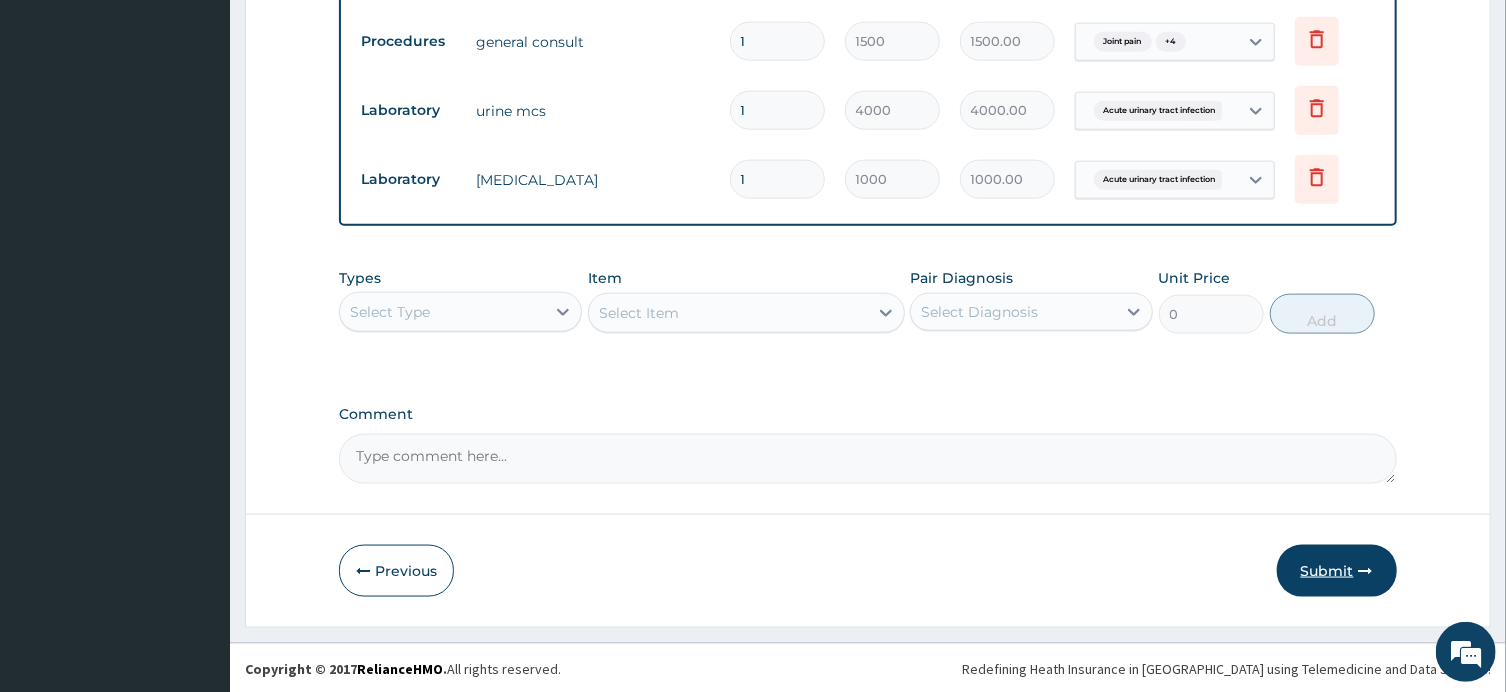 click at bounding box center [1366, 571] 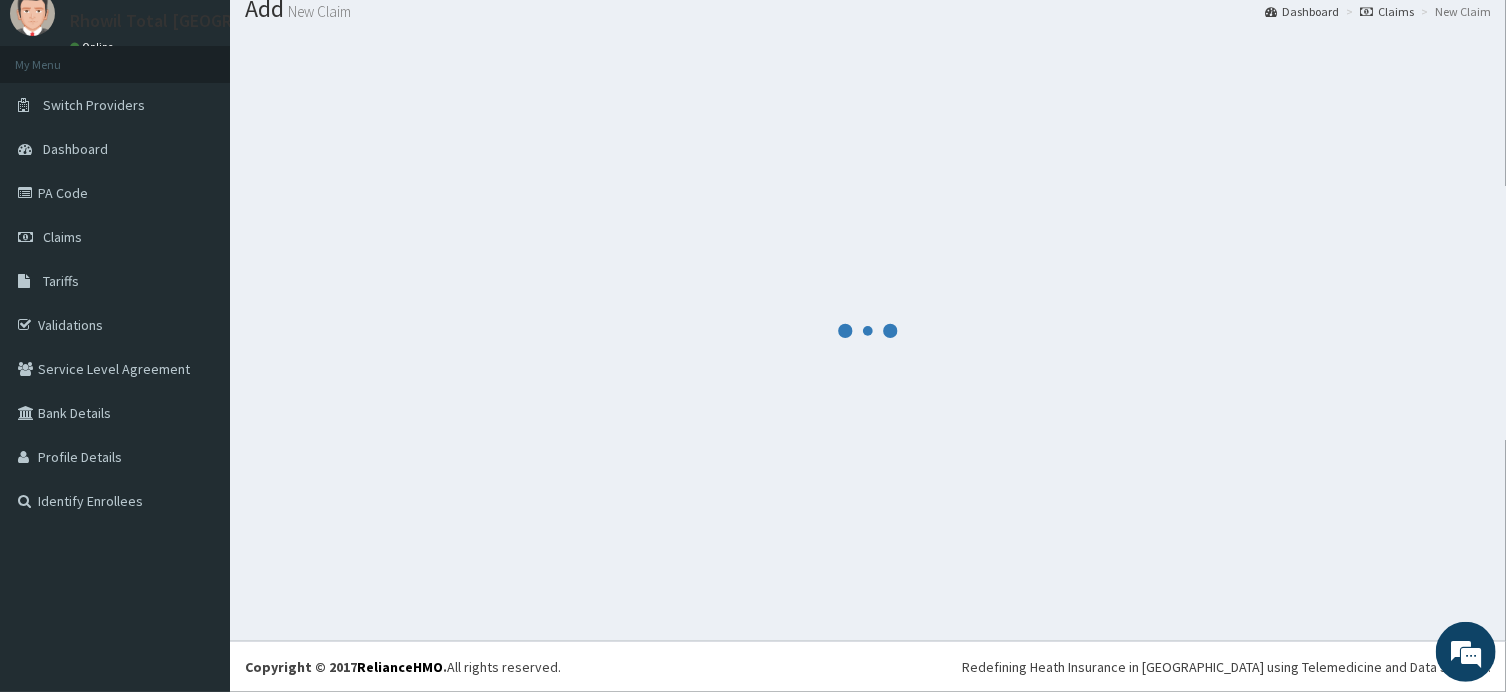 scroll, scrollTop: 68, scrollLeft: 0, axis: vertical 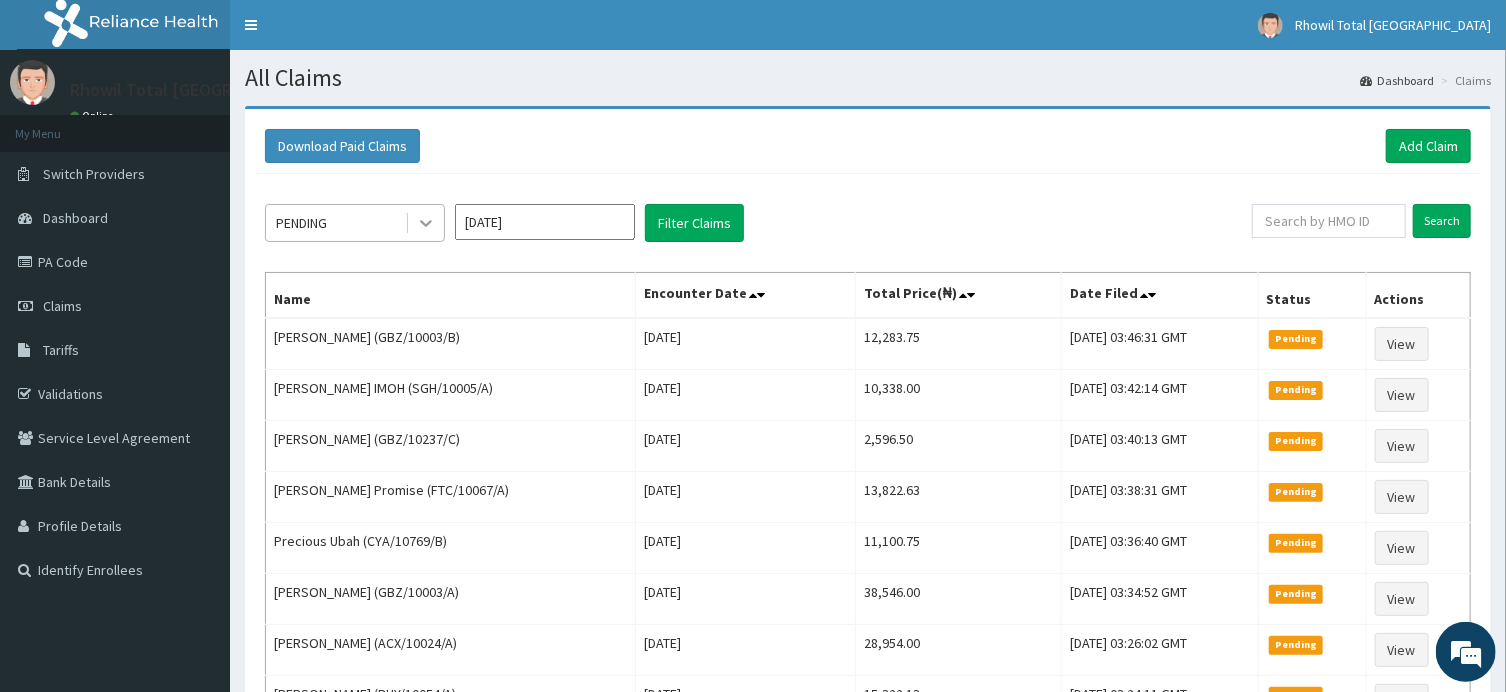 click 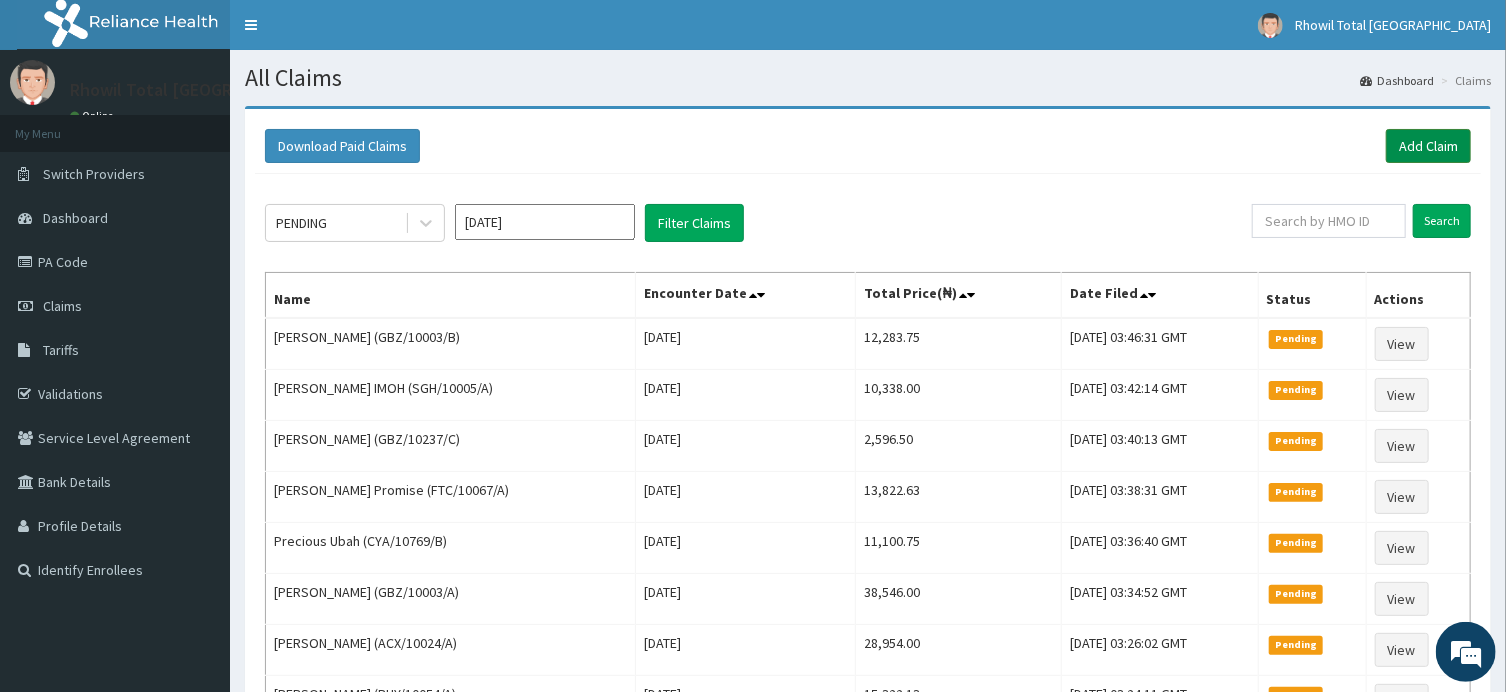 click on "Add Claim" at bounding box center (1428, 146) 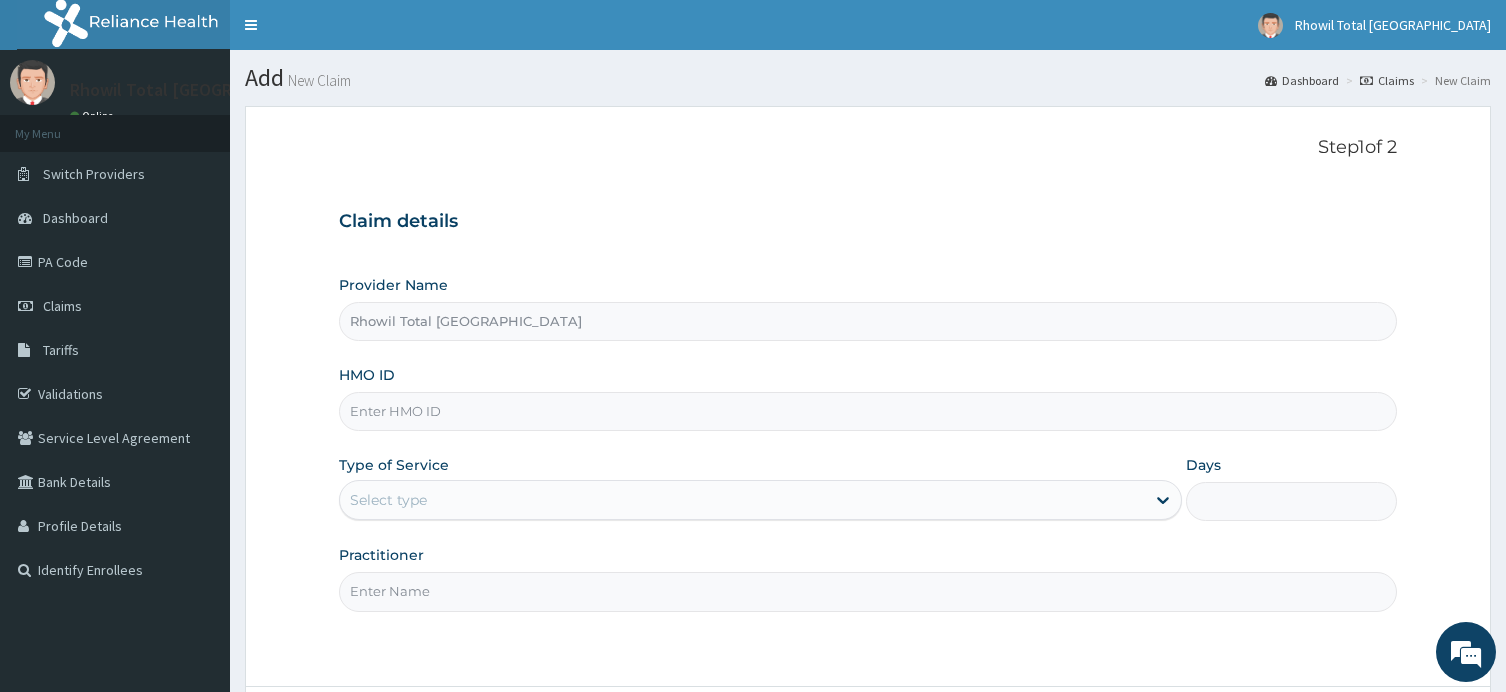 scroll, scrollTop: 0, scrollLeft: 0, axis: both 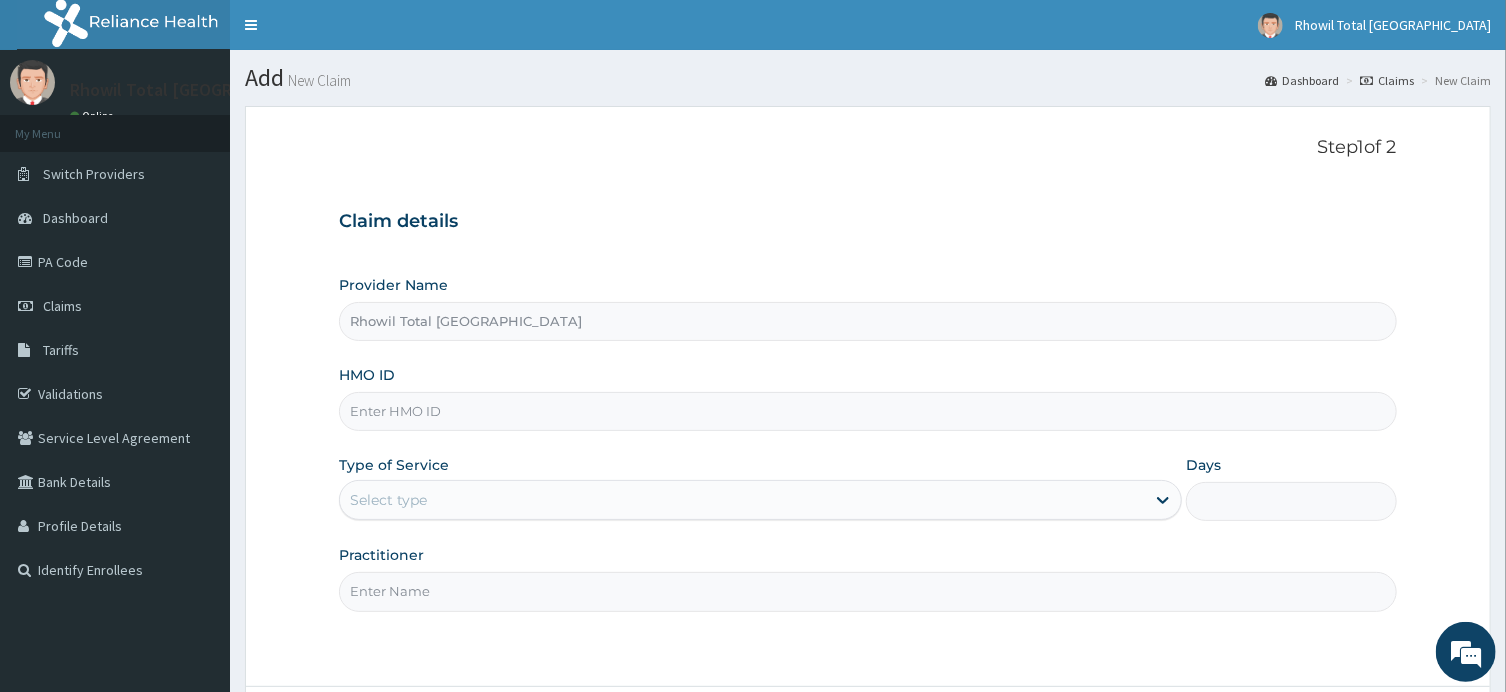 click on "HMO ID" at bounding box center [867, 411] 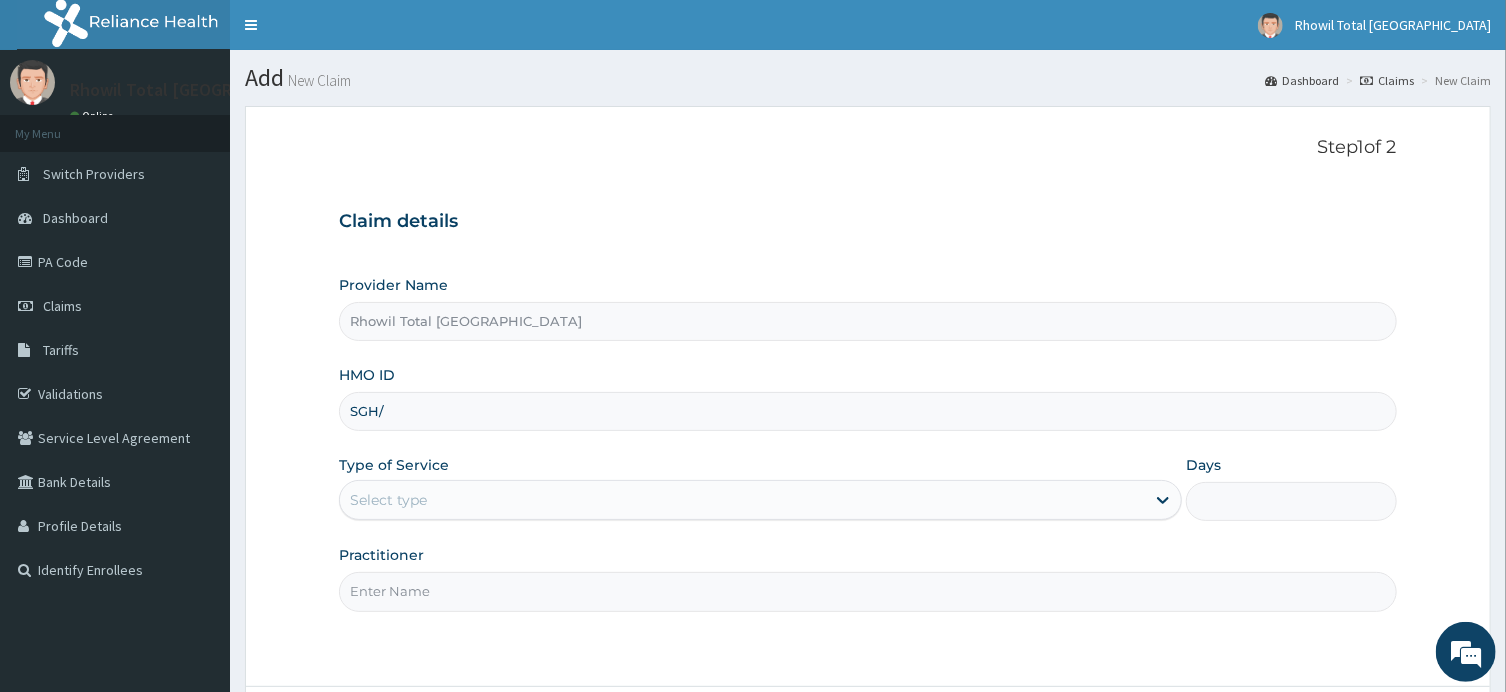 scroll, scrollTop: 0, scrollLeft: 0, axis: both 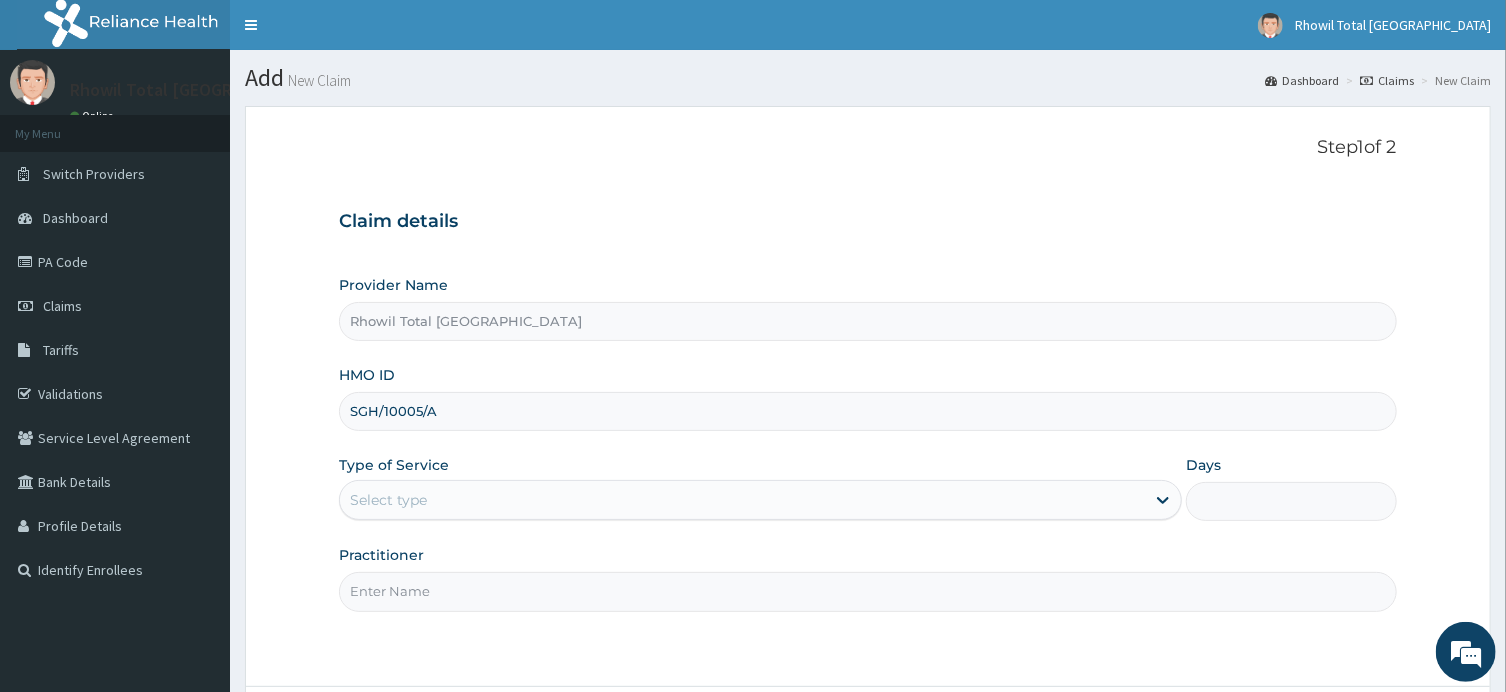 type on "SGH/10005/A" 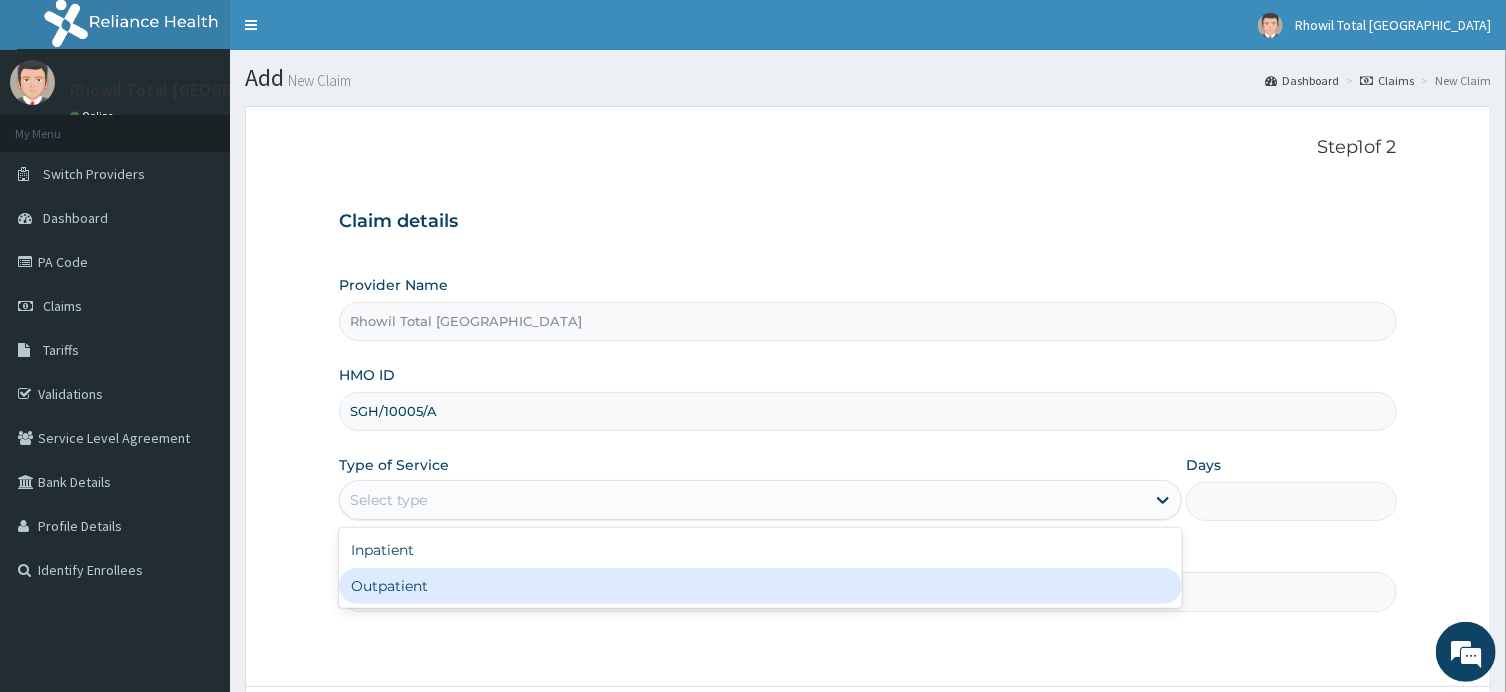 click on "Outpatient" at bounding box center (760, 586) 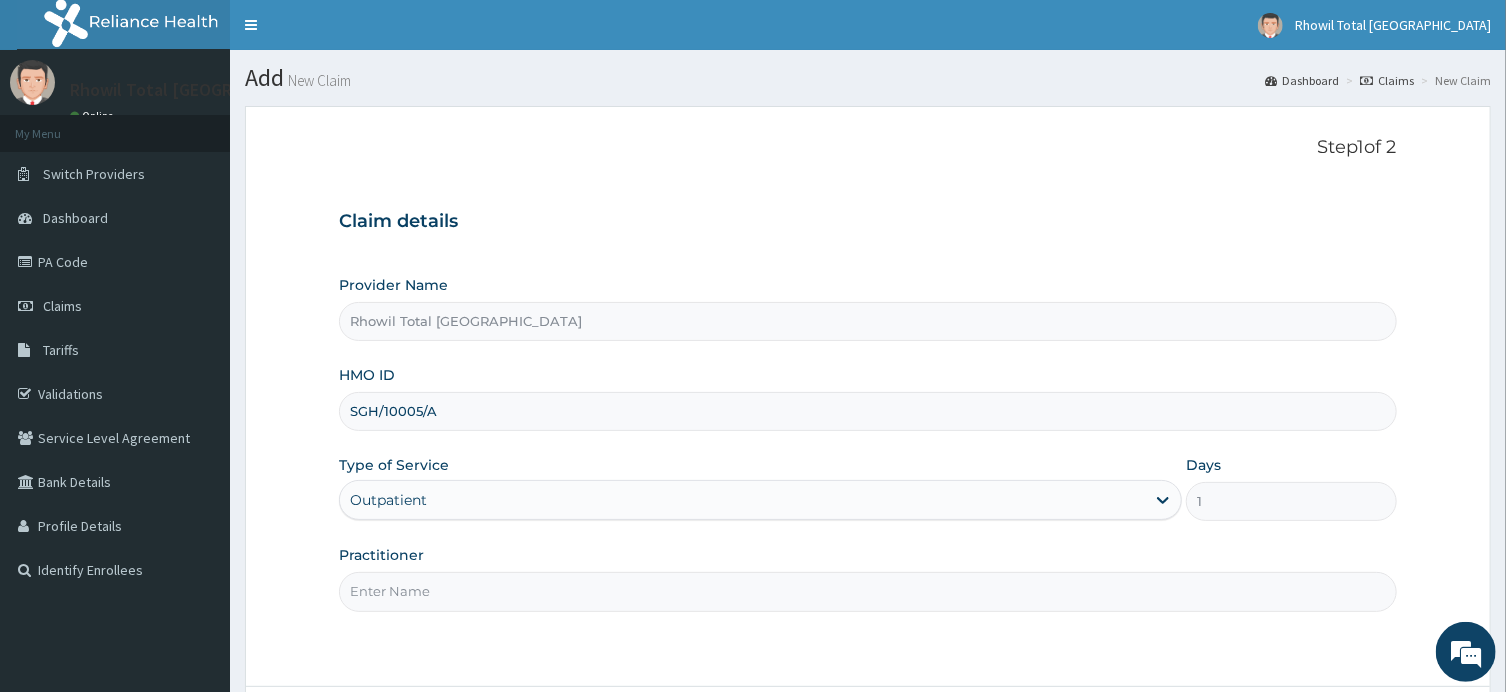 click on "Practitioner" at bounding box center [867, 591] 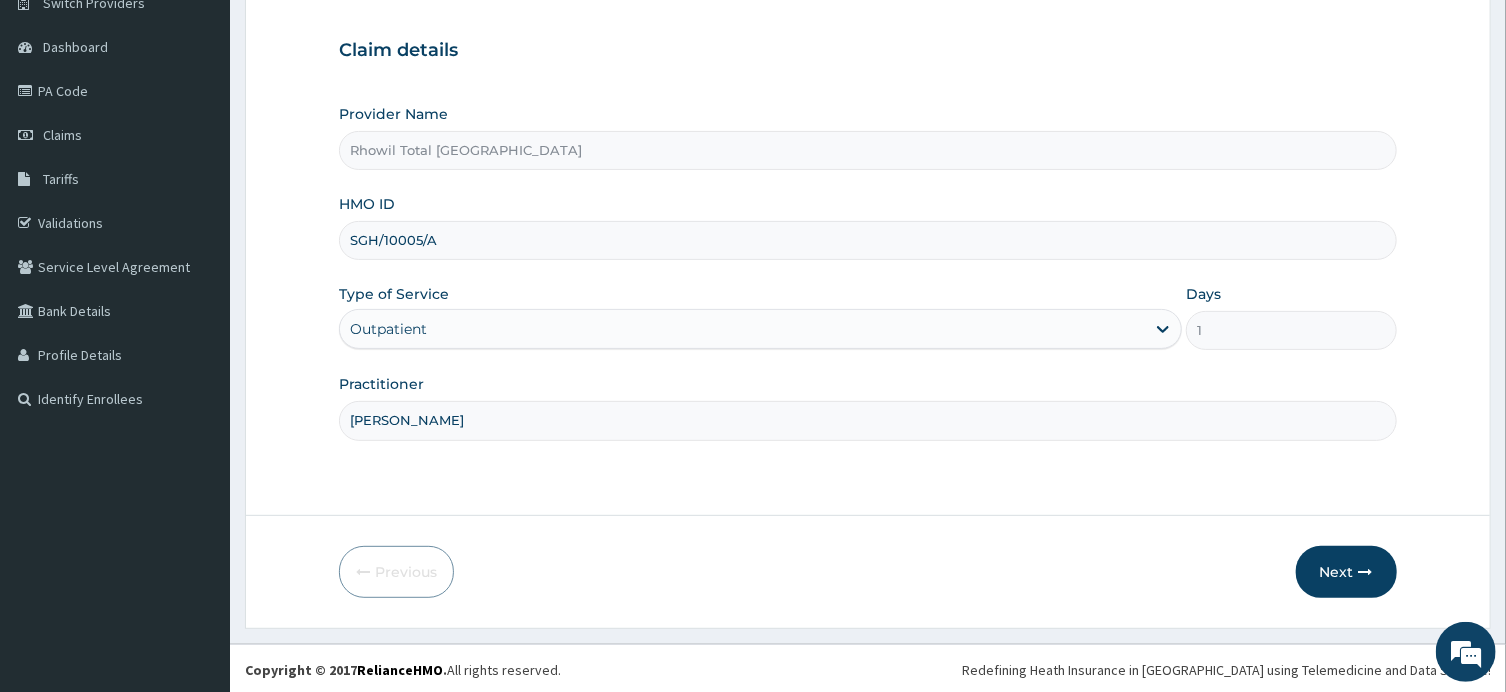 scroll, scrollTop: 174, scrollLeft: 0, axis: vertical 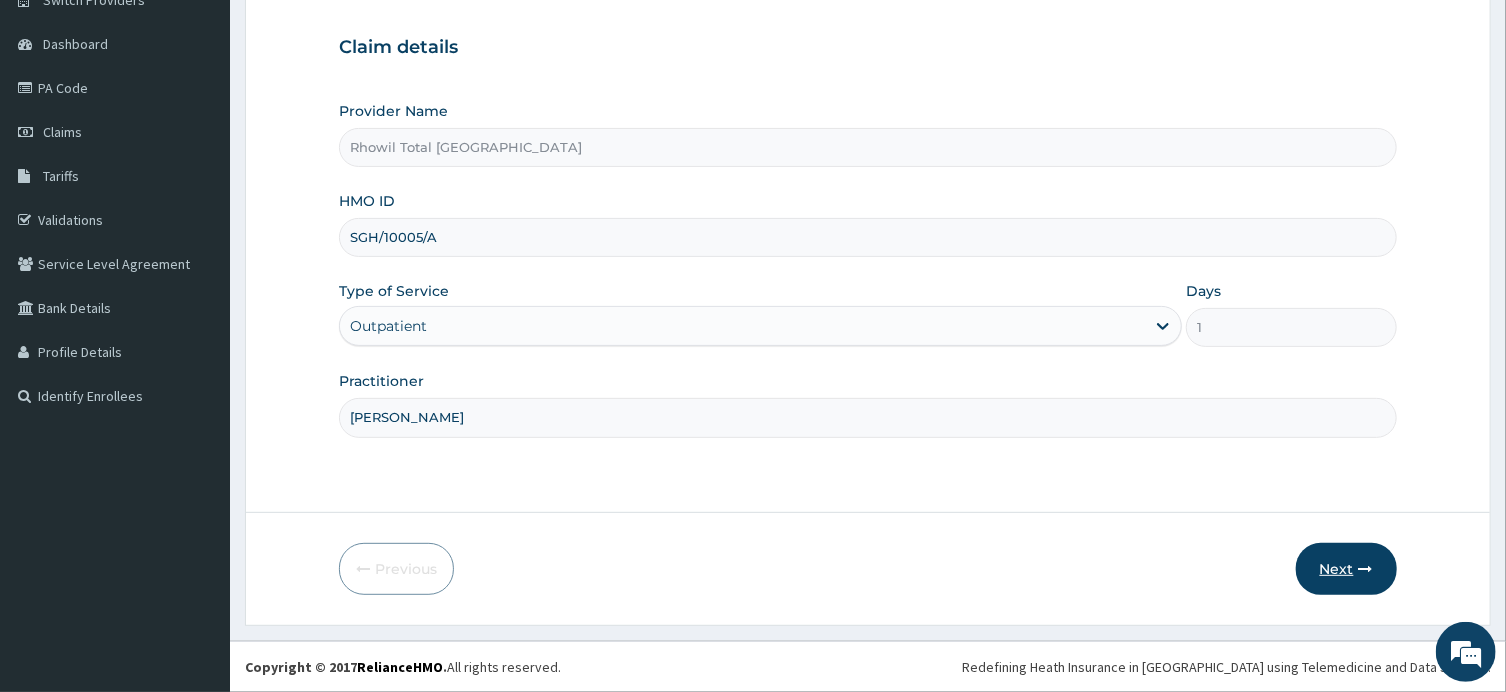 type on "DR ANYOGU" 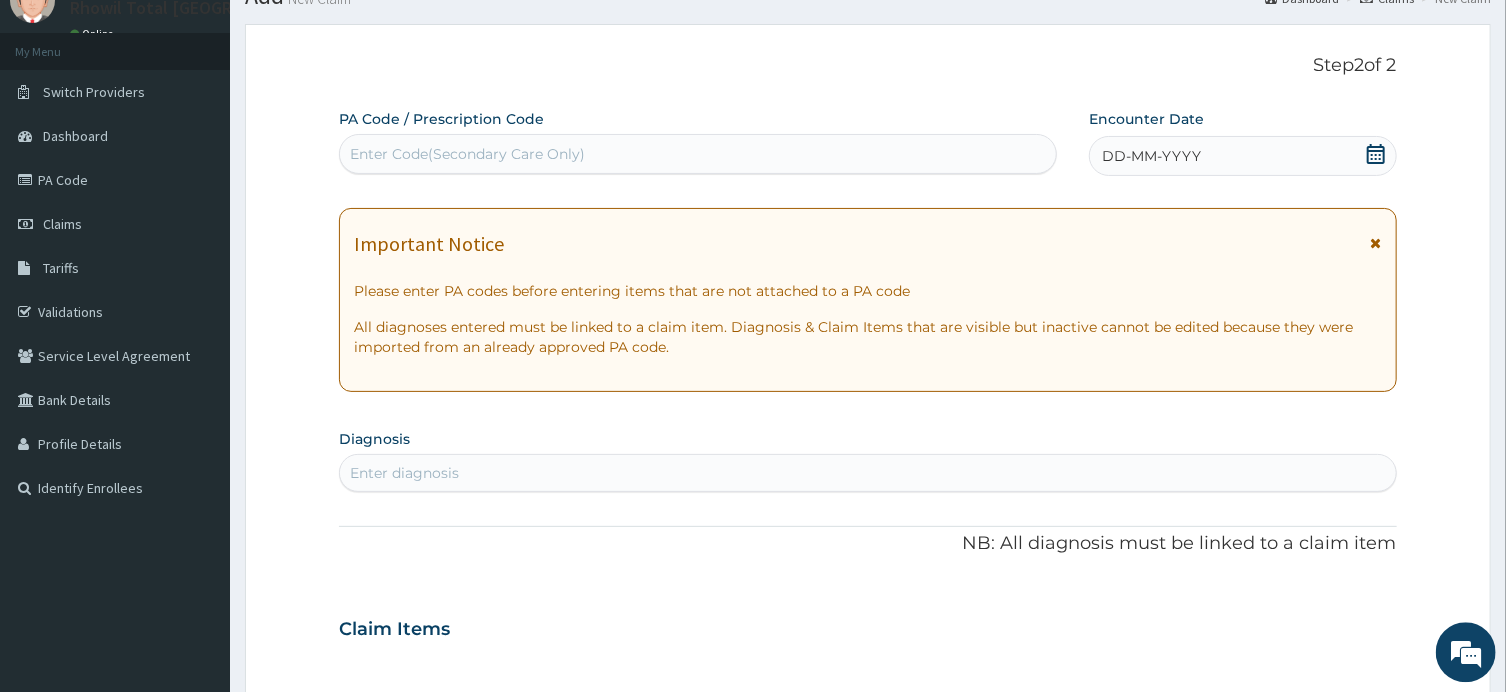 scroll, scrollTop: 0, scrollLeft: 0, axis: both 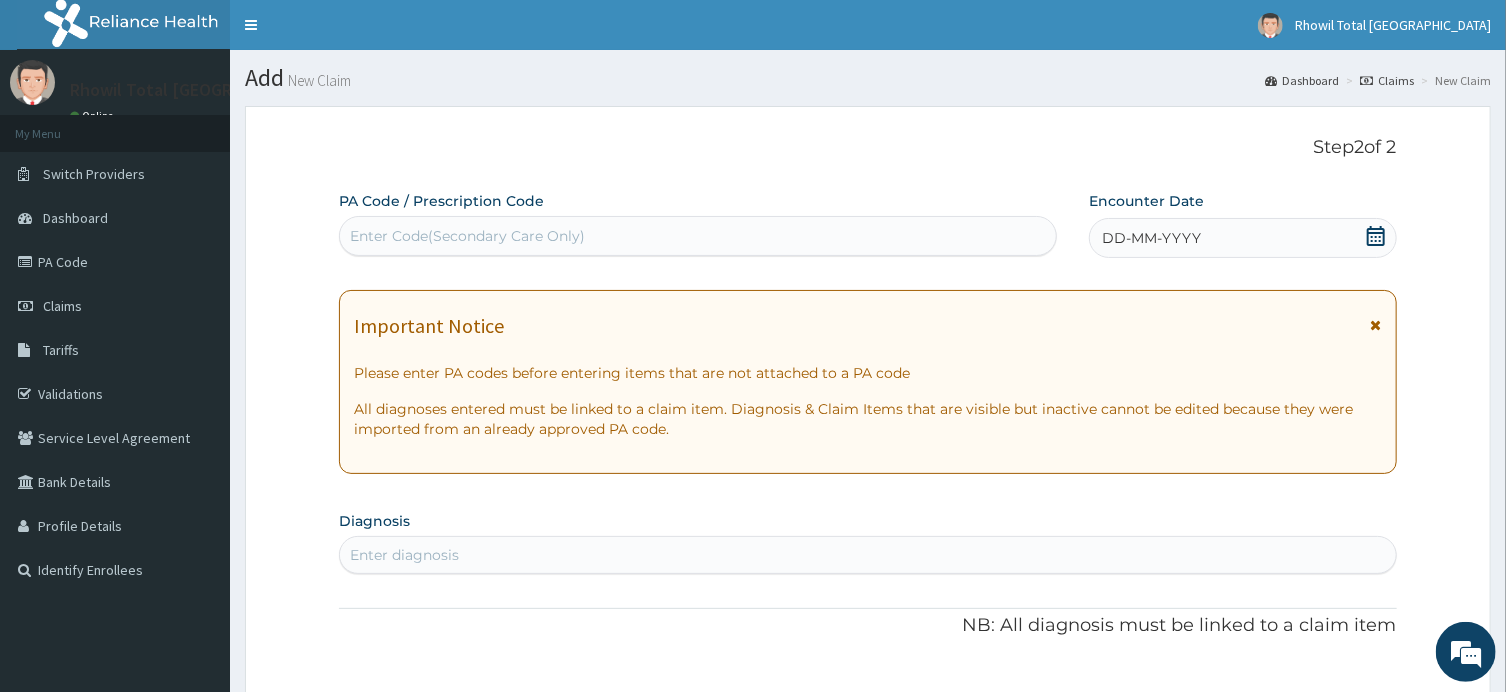 click on "Enter Code(Secondary Care Only)" at bounding box center [698, 236] 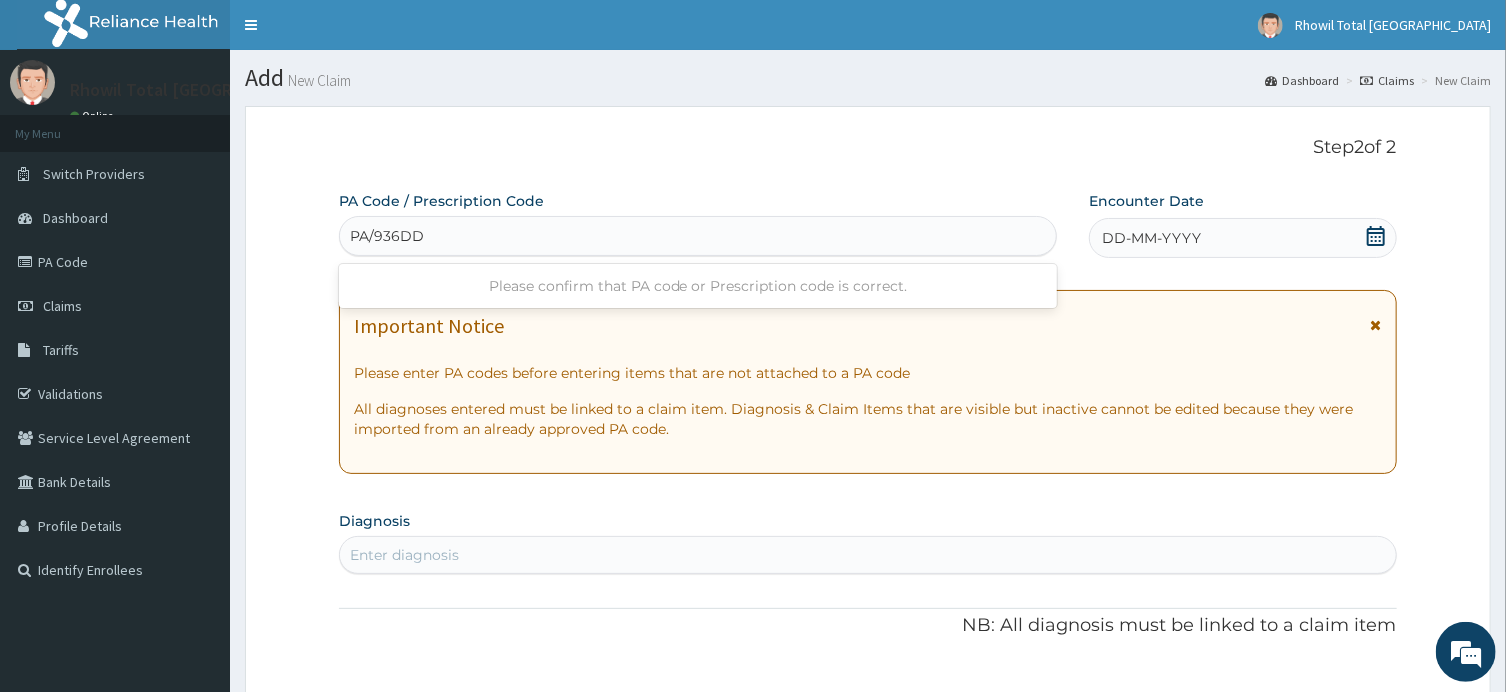 type on "PA/936DDC" 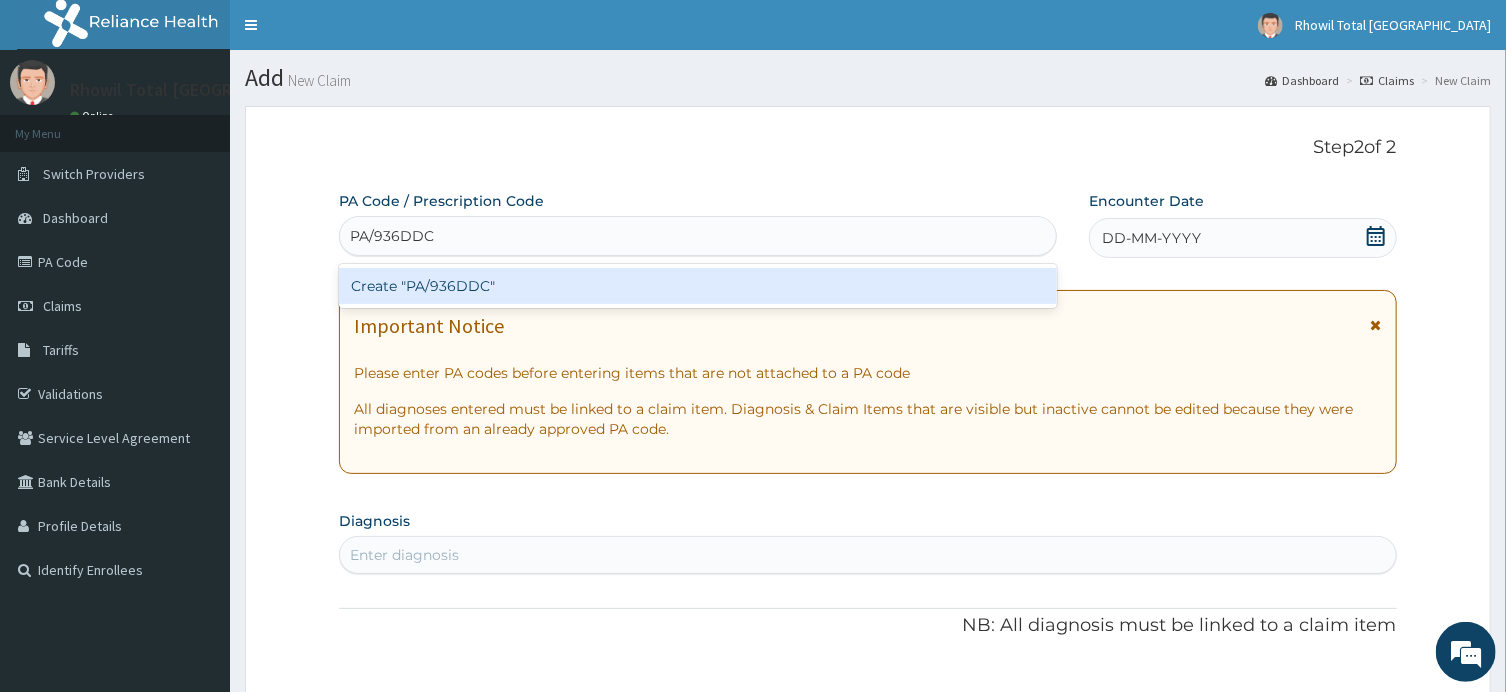 click on "Create "PA/936DDC"" at bounding box center [698, 286] 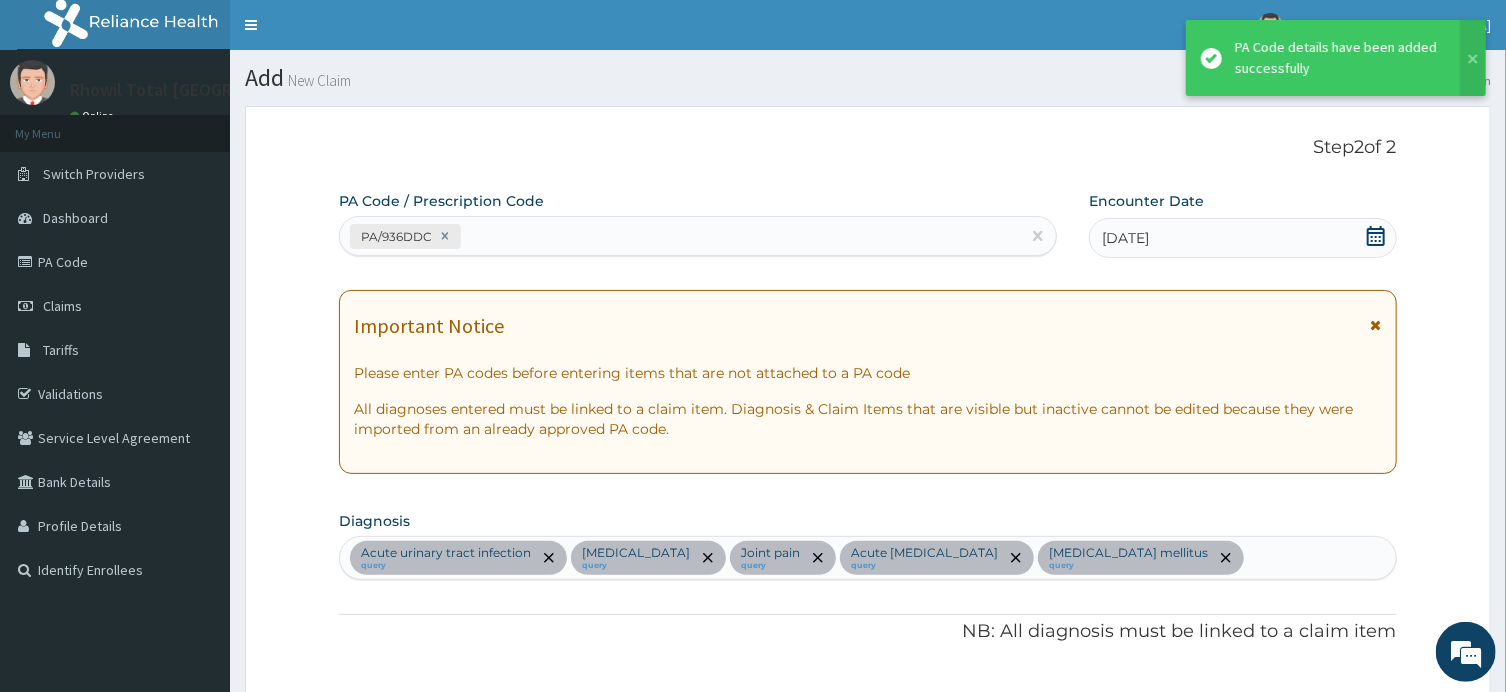 scroll, scrollTop: 1049, scrollLeft: 0, axis: vertical 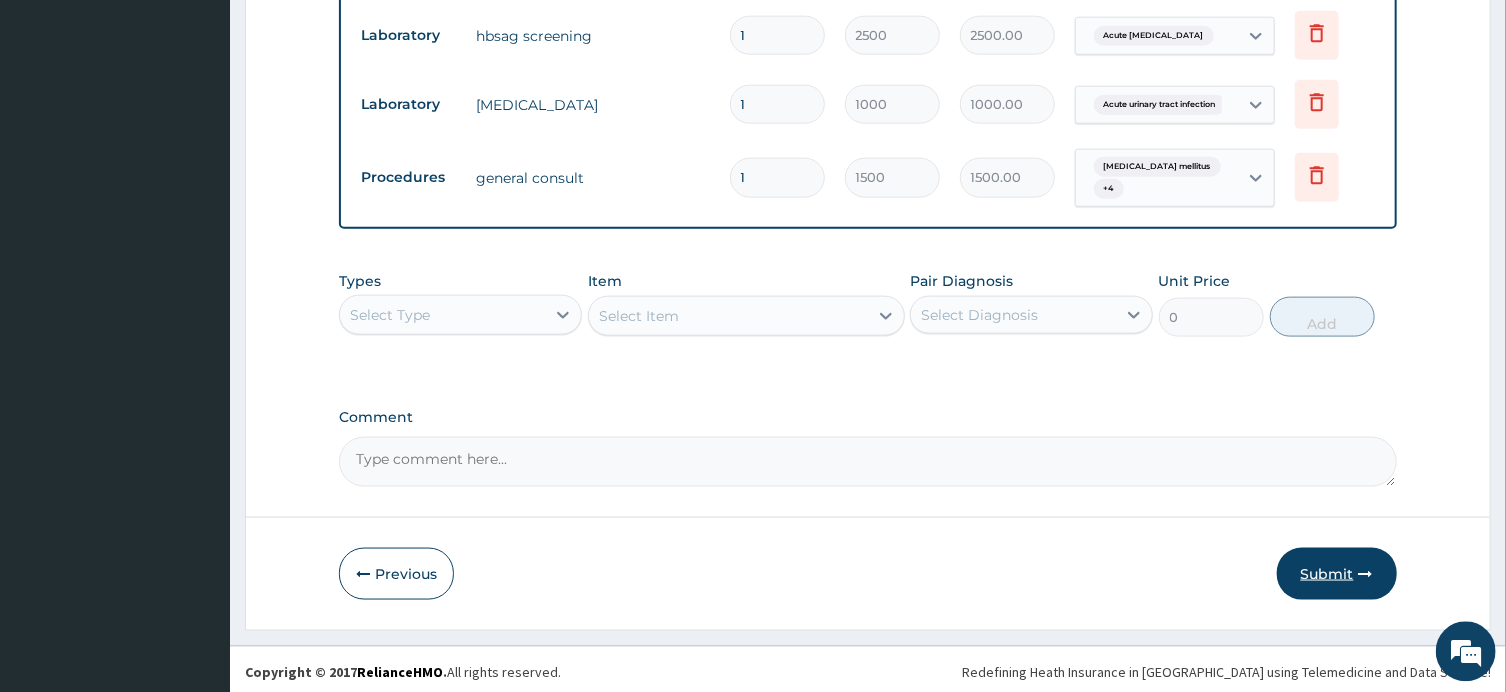 click on "Submit" at bounding box center [1337, 574] 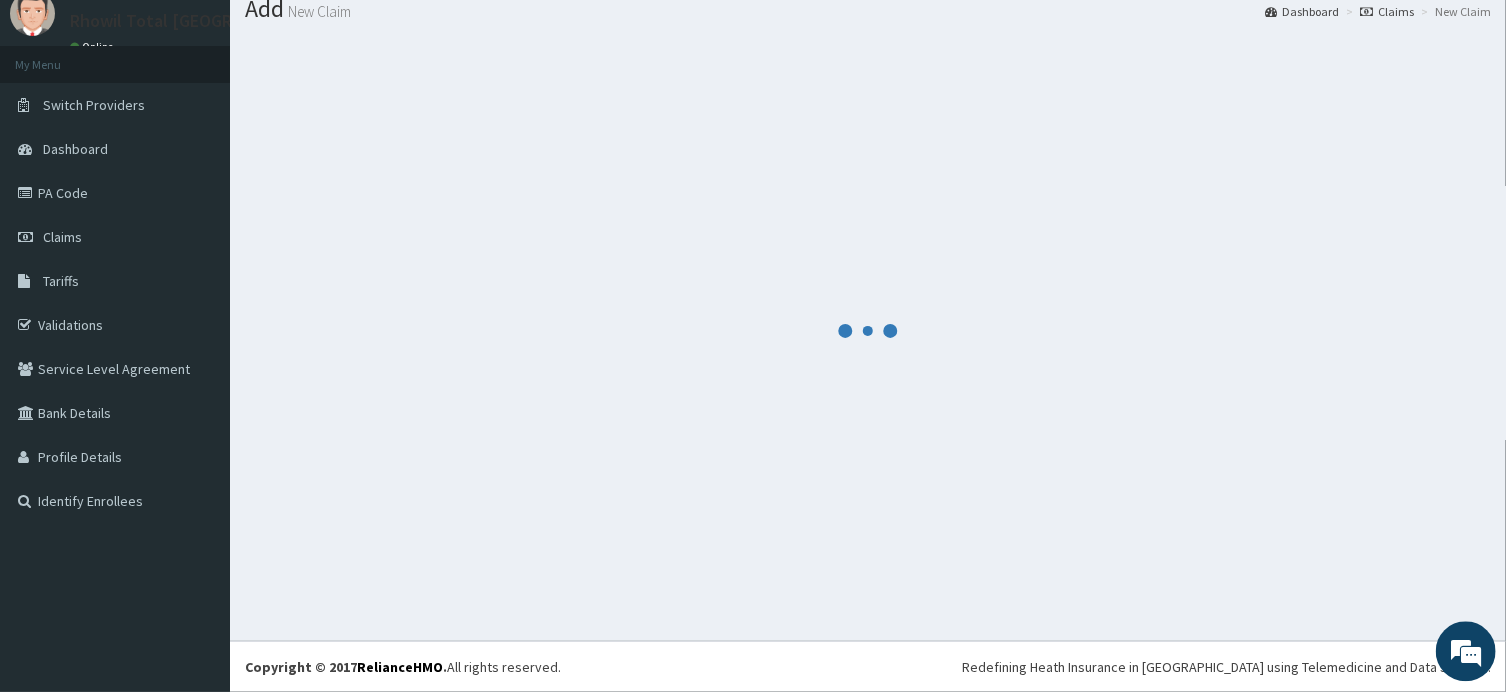 scroll, scrollTop: 68, scrollLeft: 0, axis: vertical 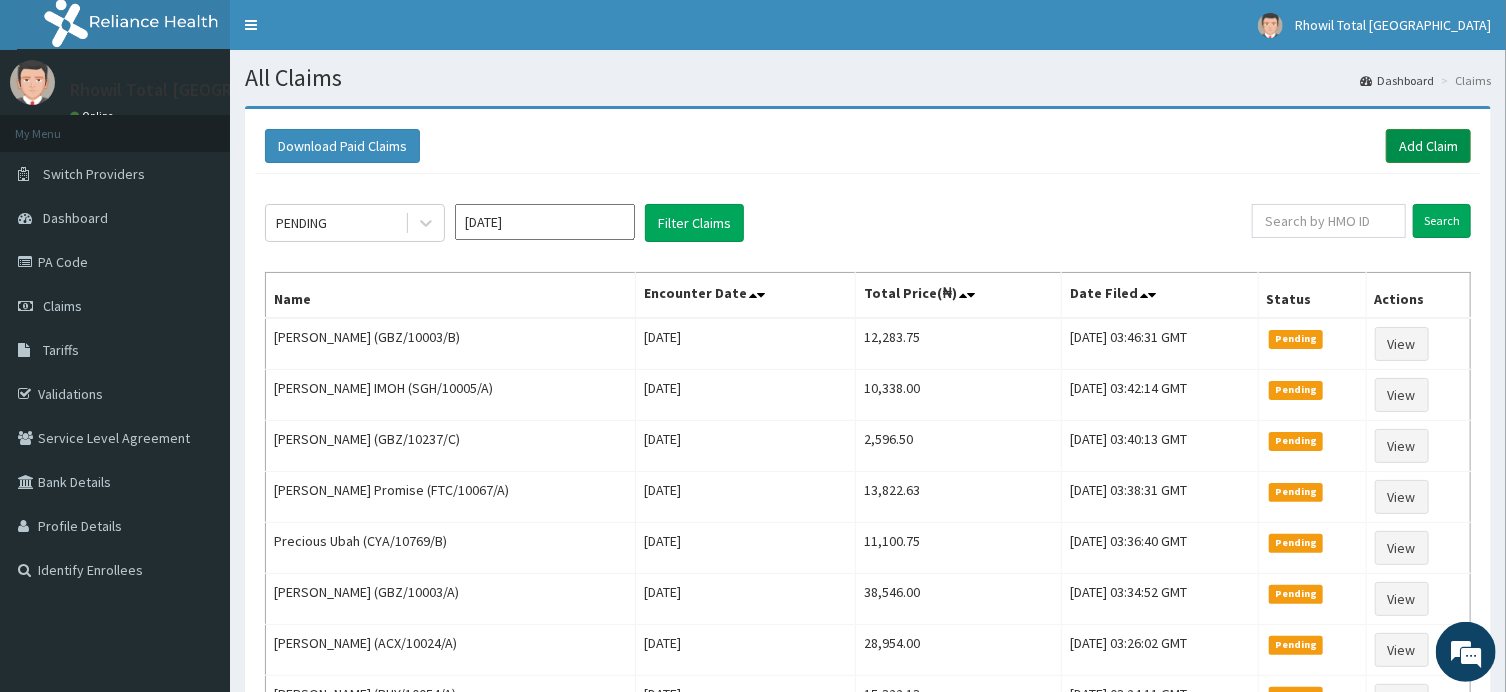 click on "Add Claim" at bounding box center (1428, 146) 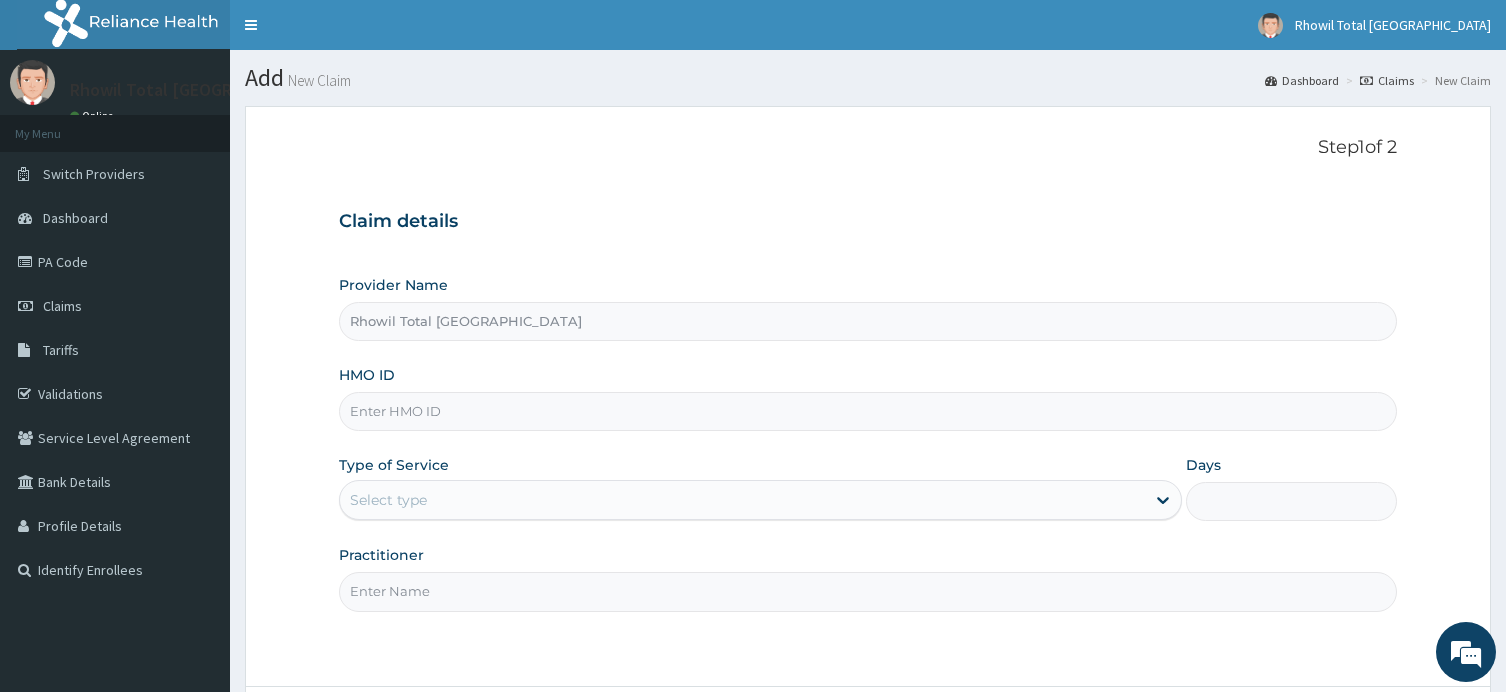 scroll, scrollTop: 0, scrollLeft: 0, axis: both 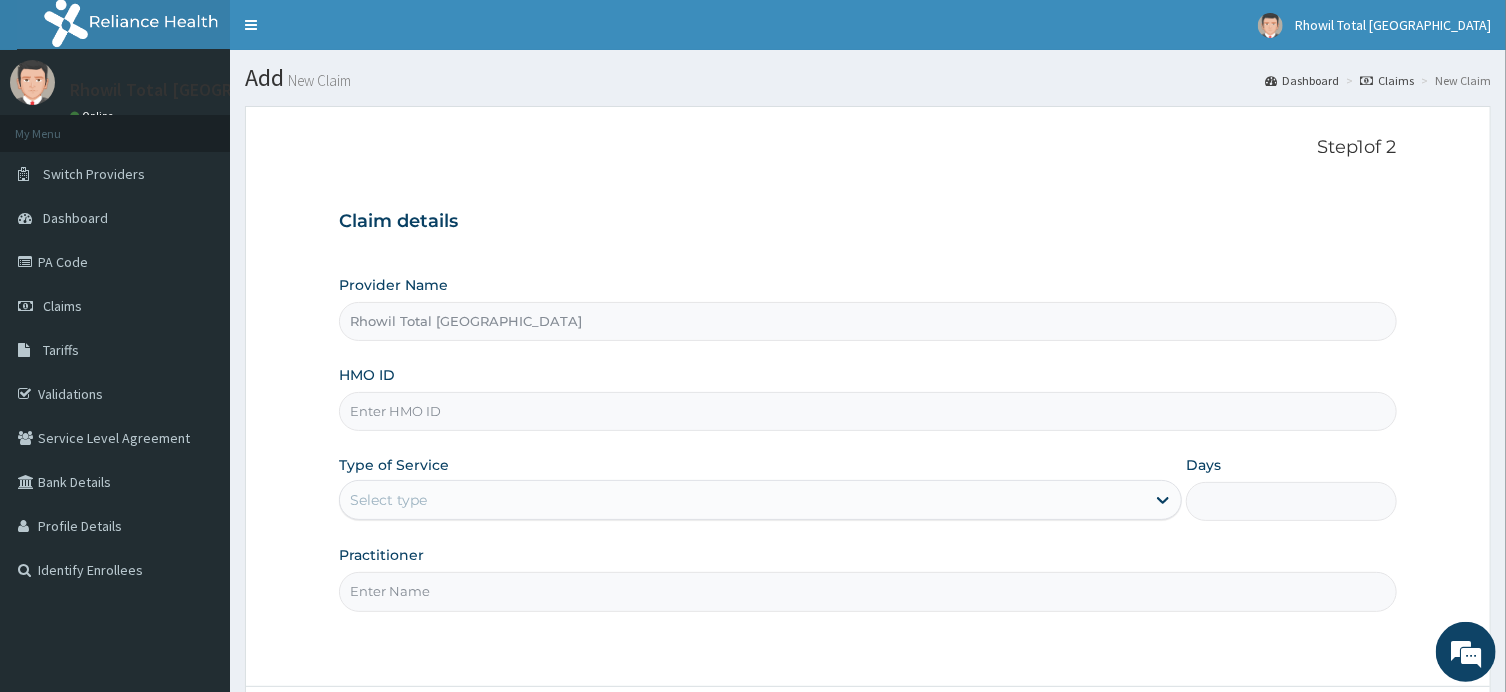 click on "HMO ID" at bounding box center (867, 411) 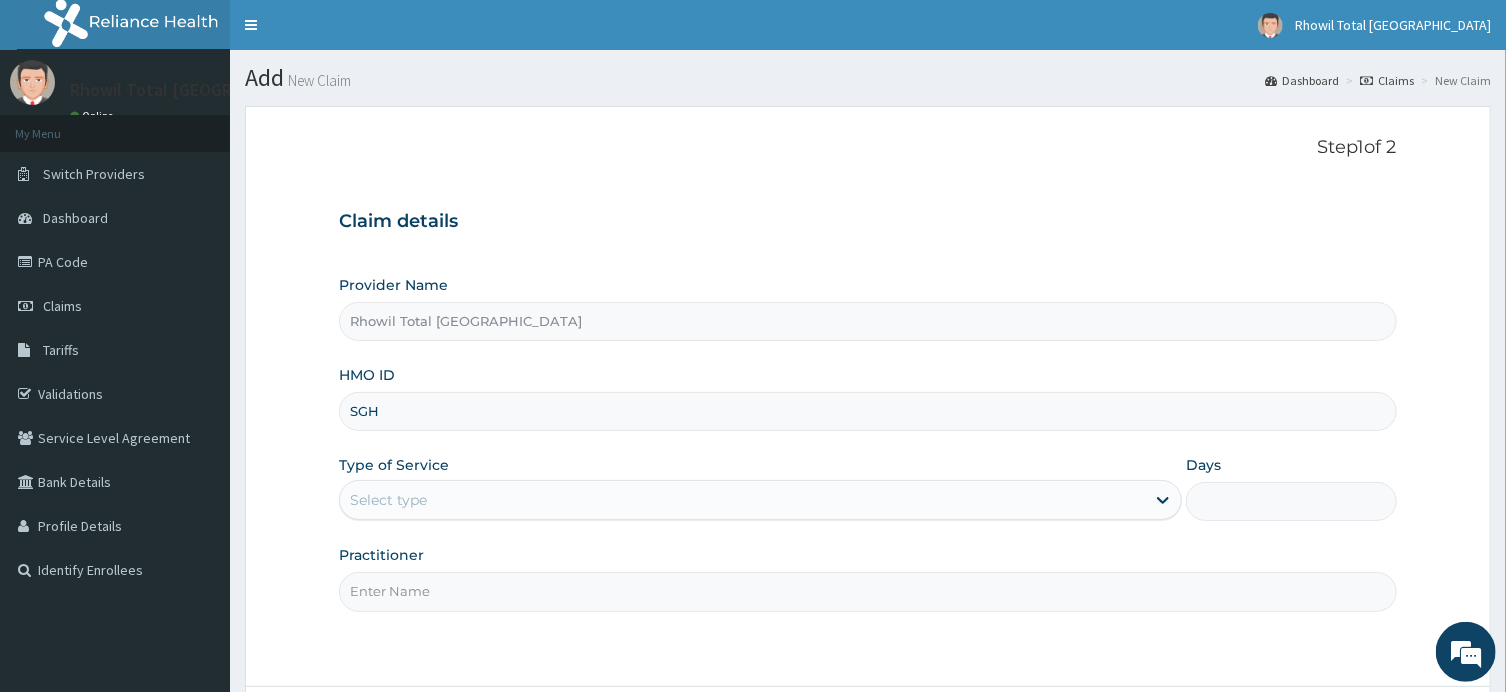 scroll, scrollTop: 0, scrollLeft: 0, axis: both 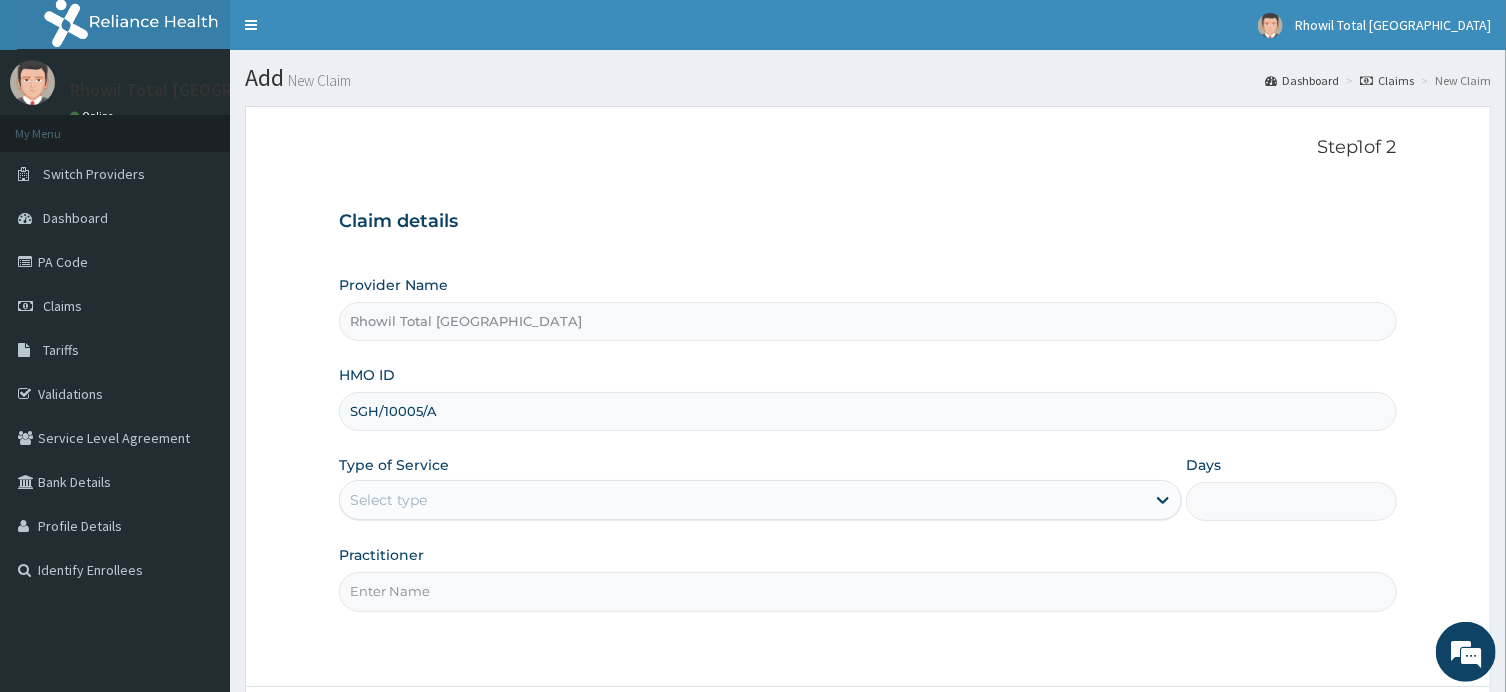 type on "SGH/10005/A" 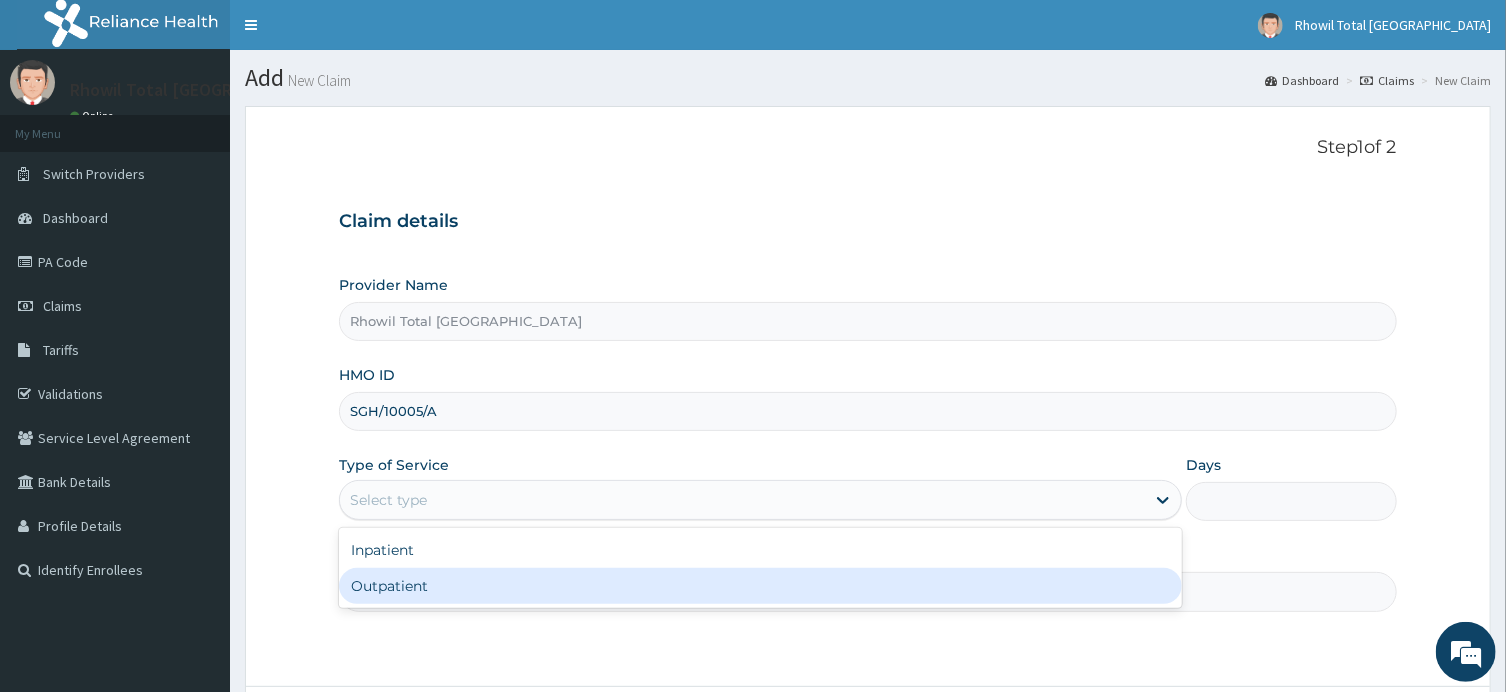 click on "Outpatient" at bounding box center (760, 586) 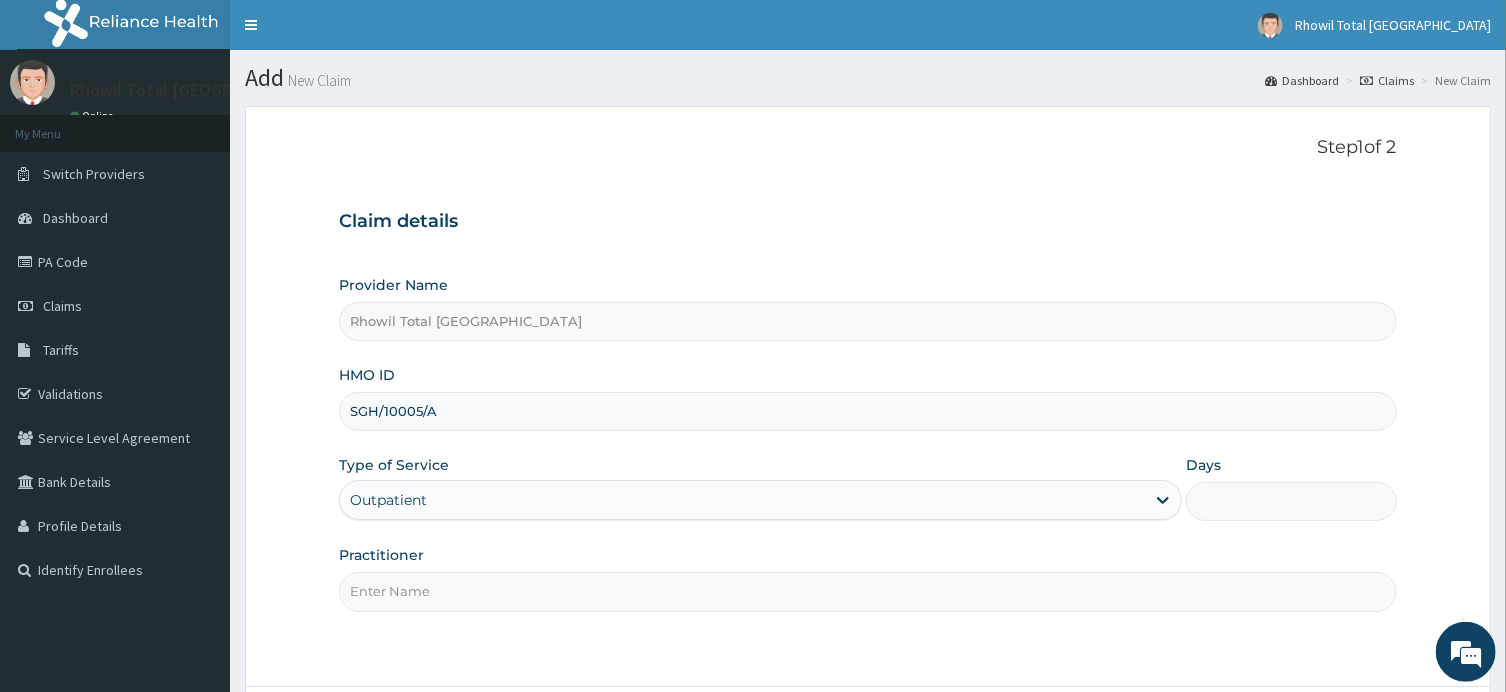 type on "1" 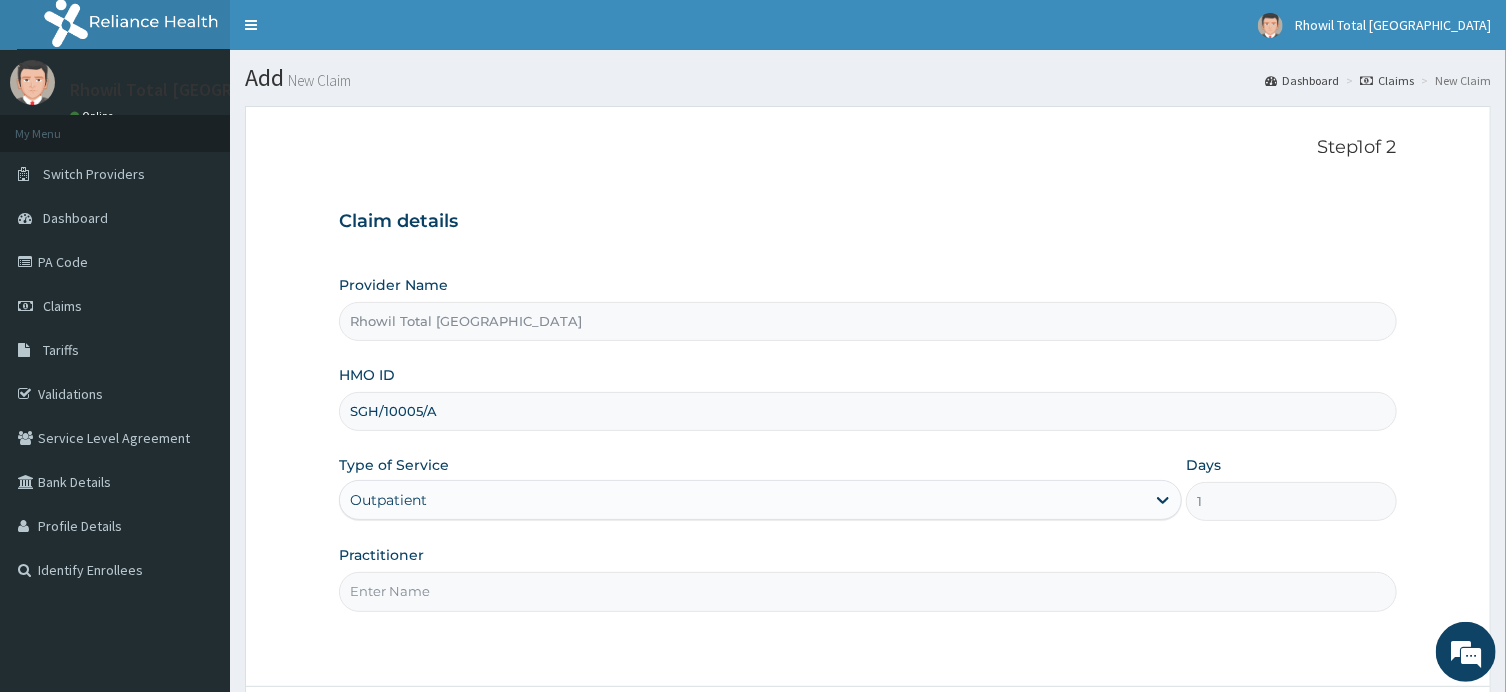 click on "Practitioner" at bounding box center (867, 591) 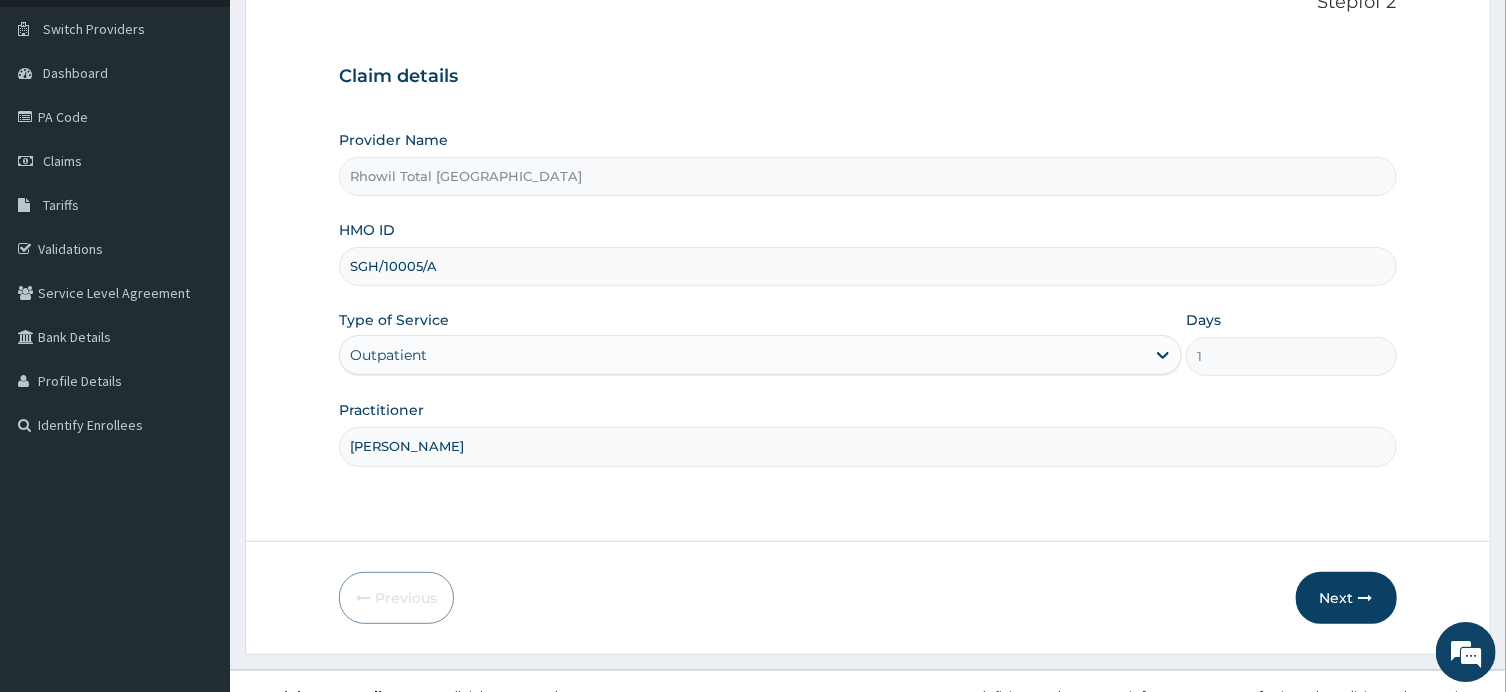 scroll, scrollTop: 174, scrollLeft: 0, axis: vertical 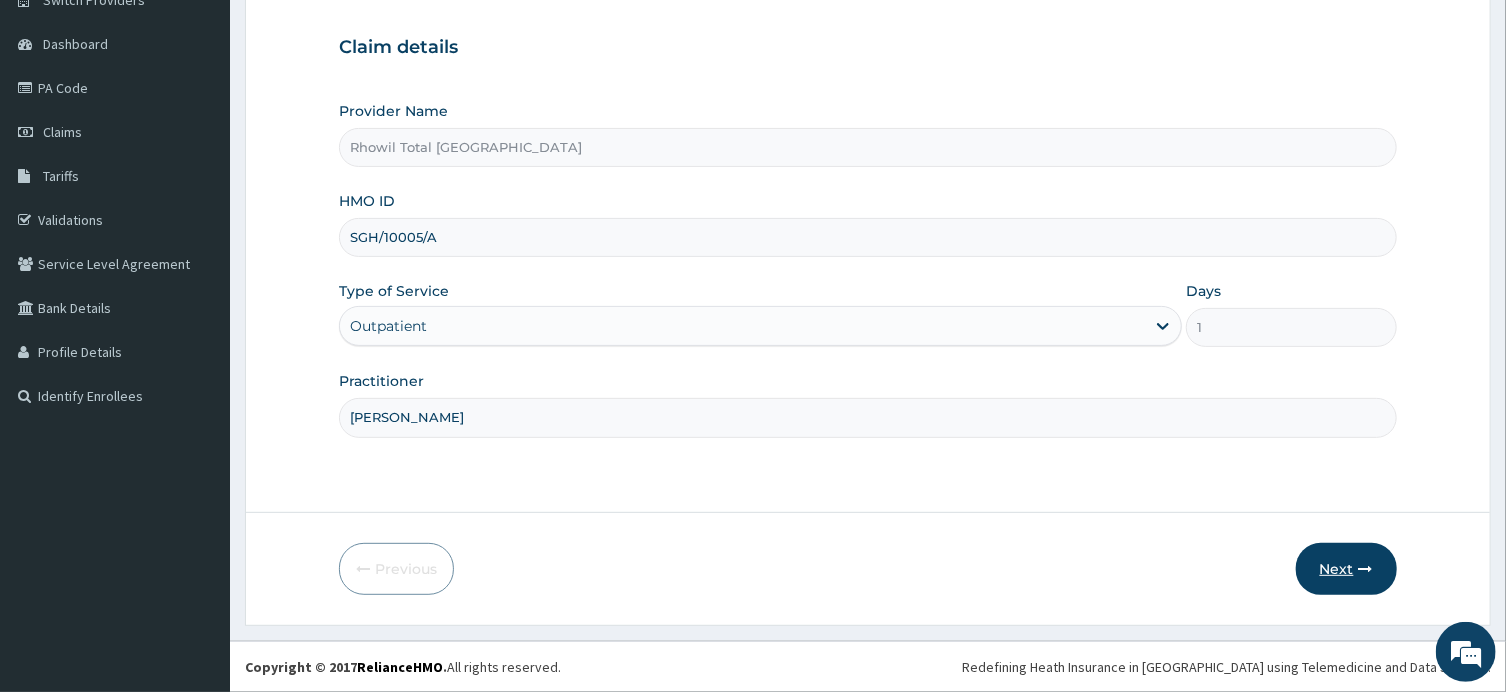 type on "[PERSON_NAME]" 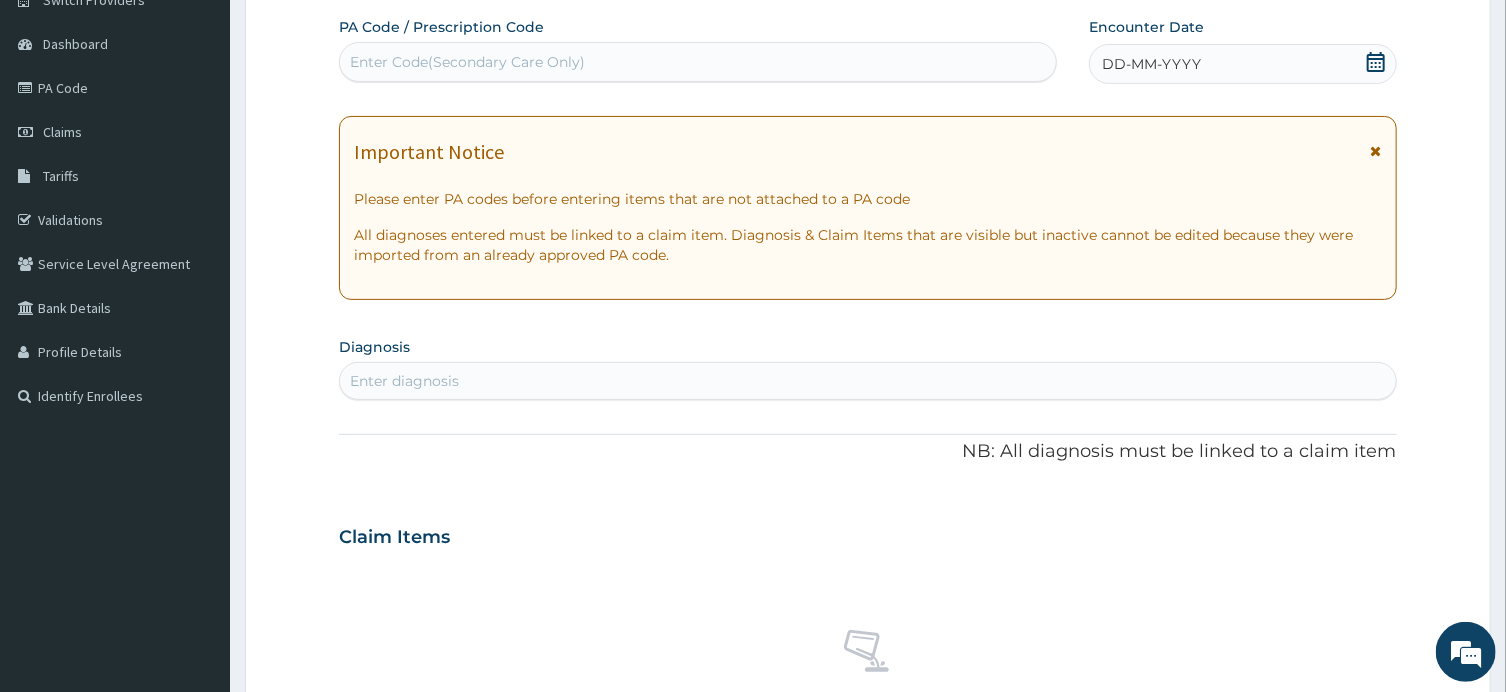 click on "Enter Code(Secondary Care Only)" at bounding box center (698, 62) 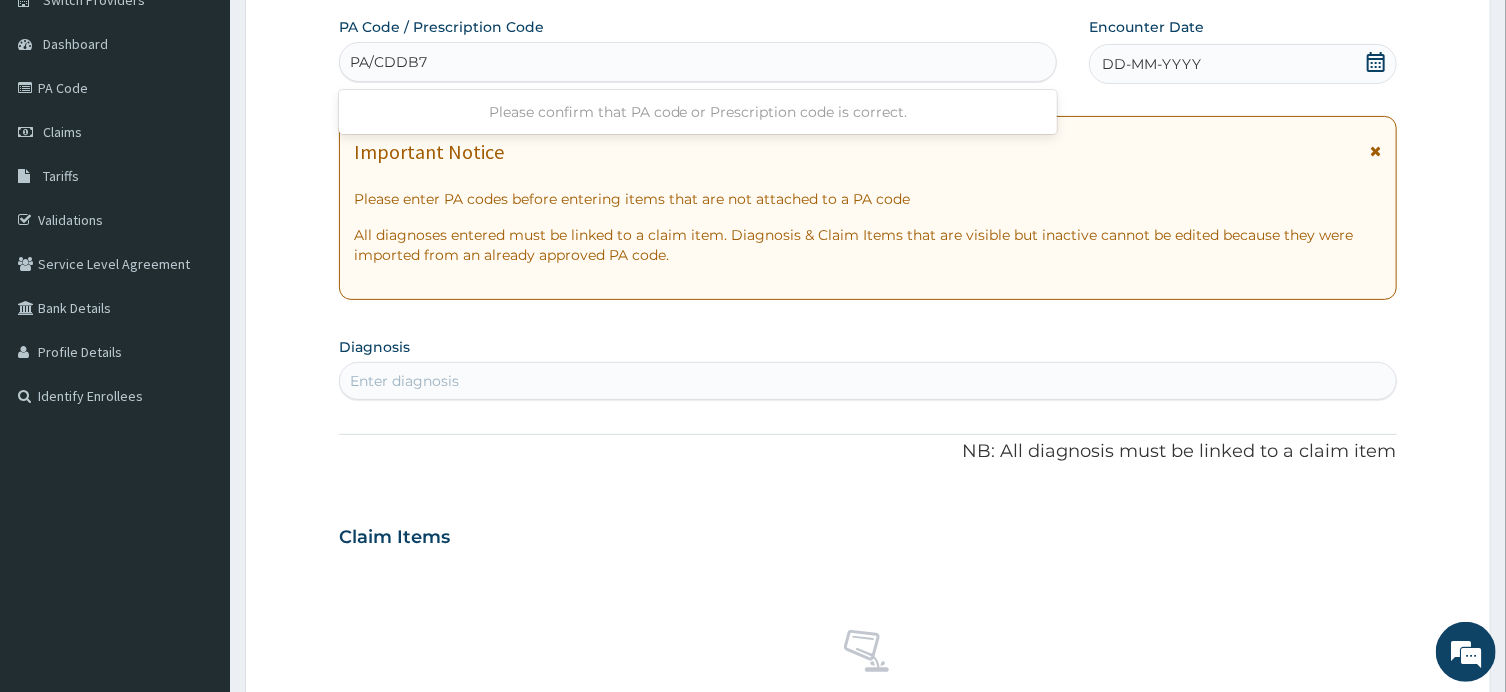 type on "PA/CDDB75" 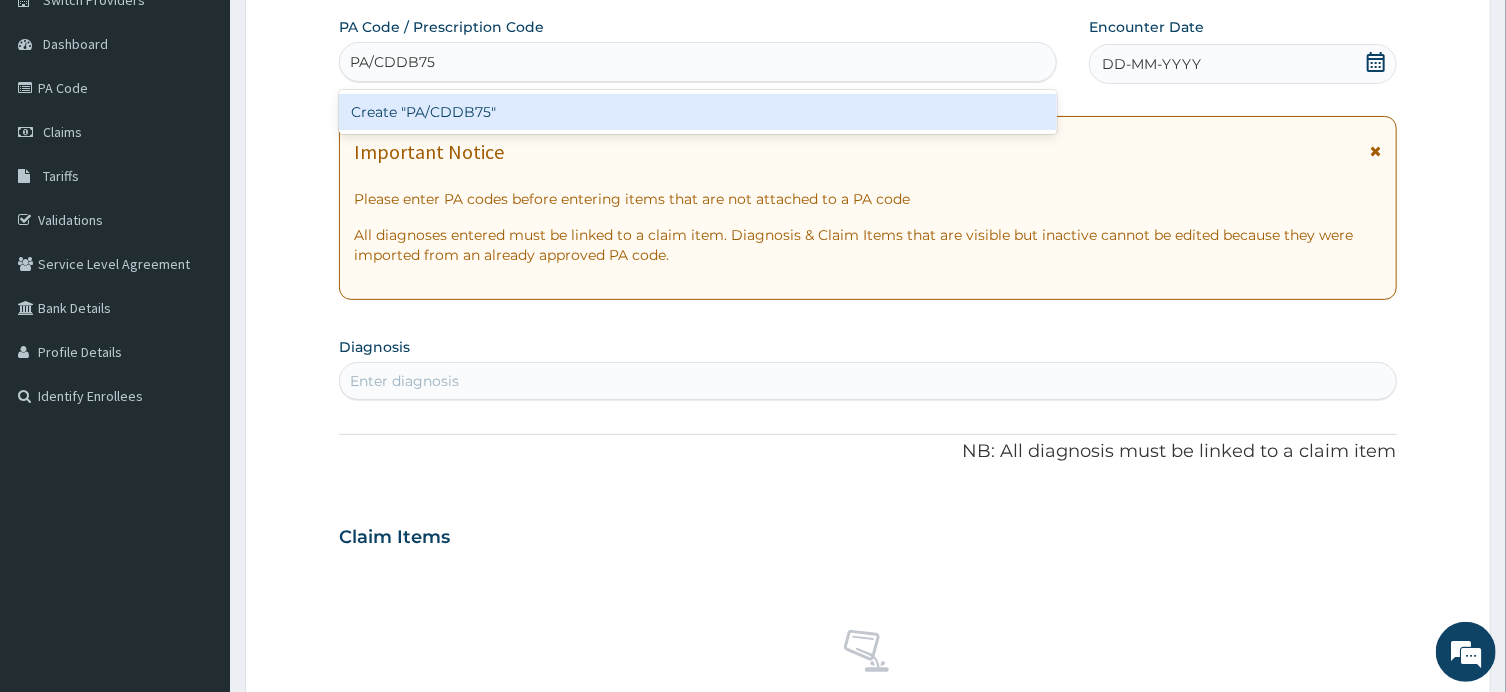 click on "Create "PA/CDDB75"" at bounding box center (698, 112) 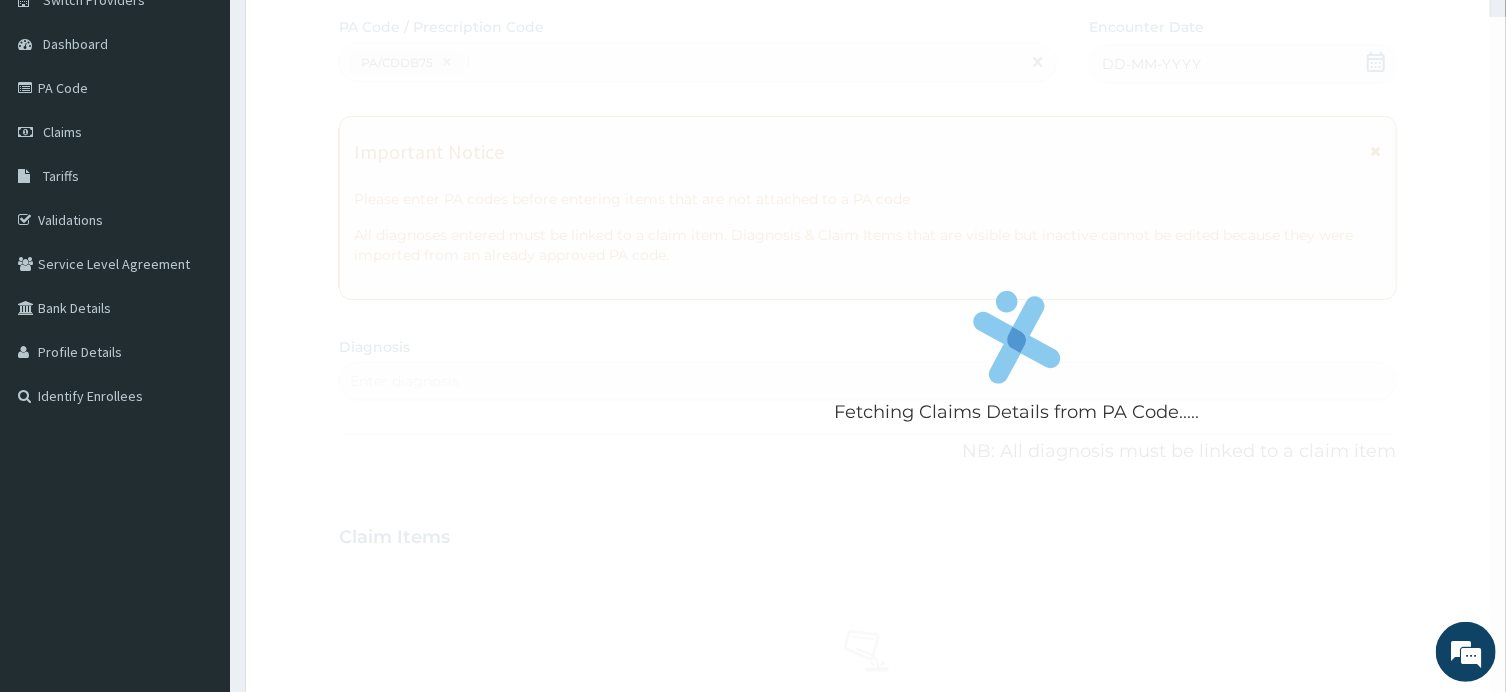 type 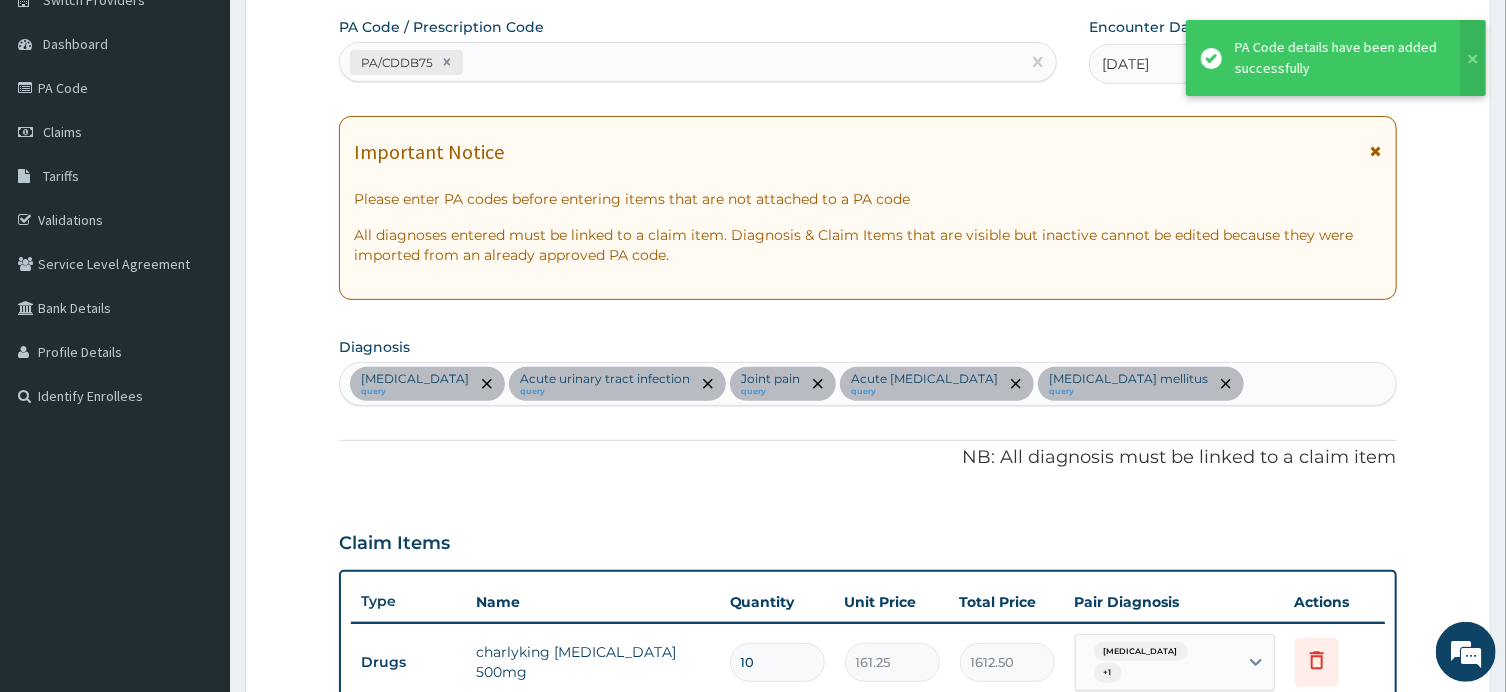 scroll, scrollTop: 1049, scrollLeft: 0, axis: vertical 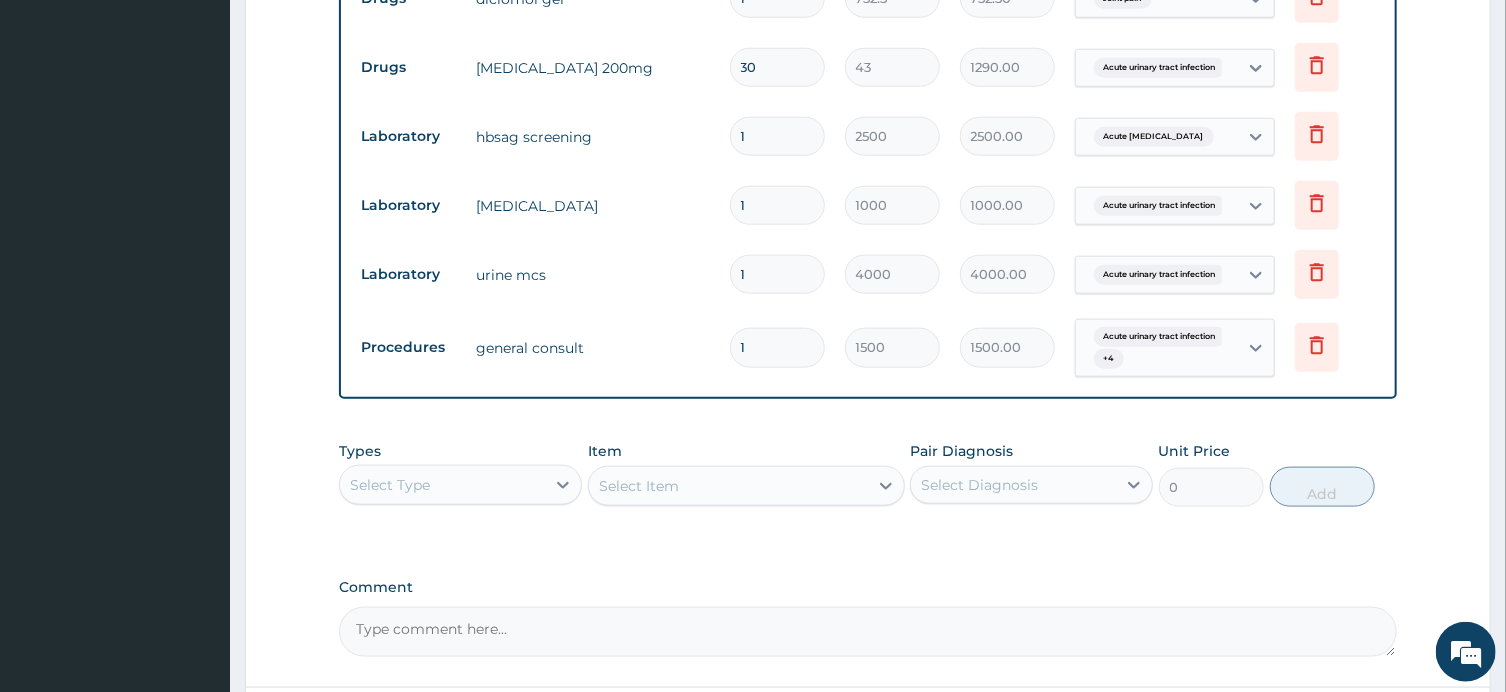 click on "Acute urinary tract infection" at bounding box center (1175, 275) 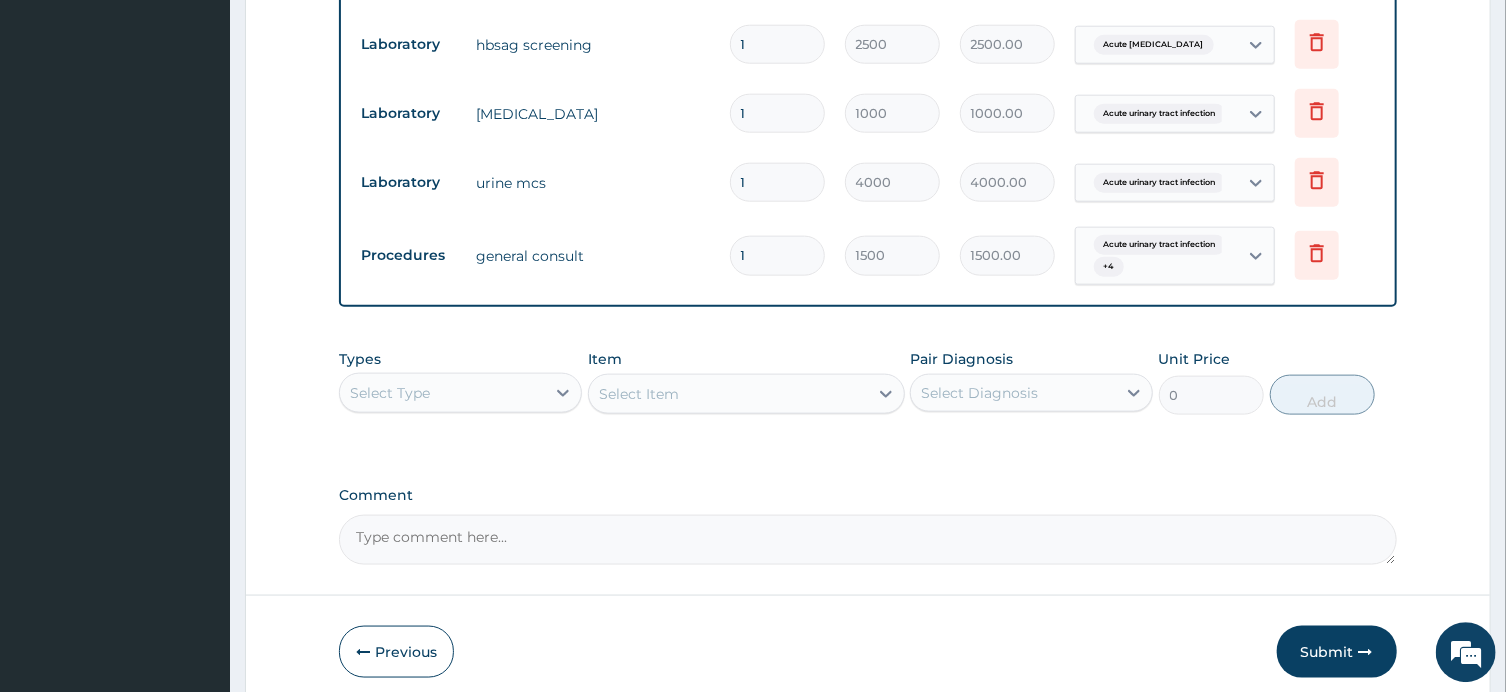 scroll, scrollTop: 1115, scrollLeft: 0, axis: vertical 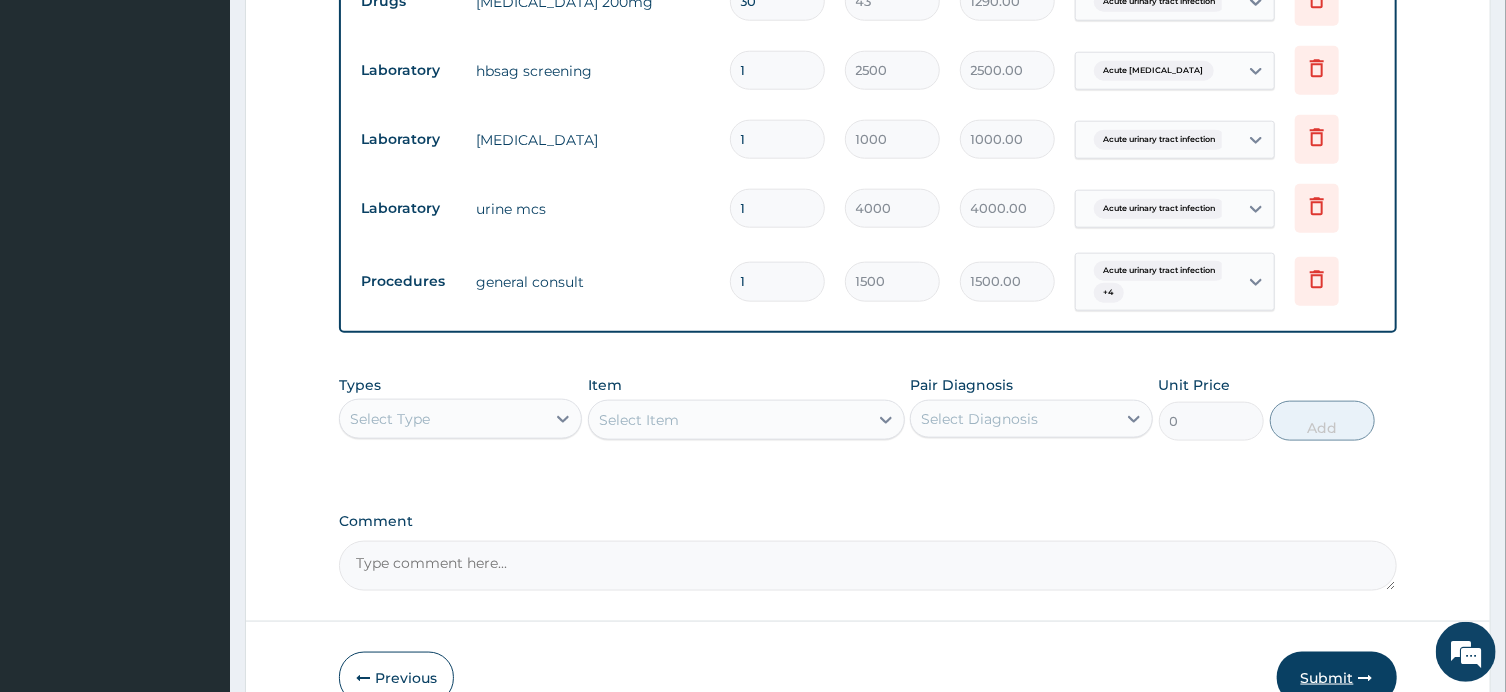 click on "Submit" at bounding box center (1337, 678) 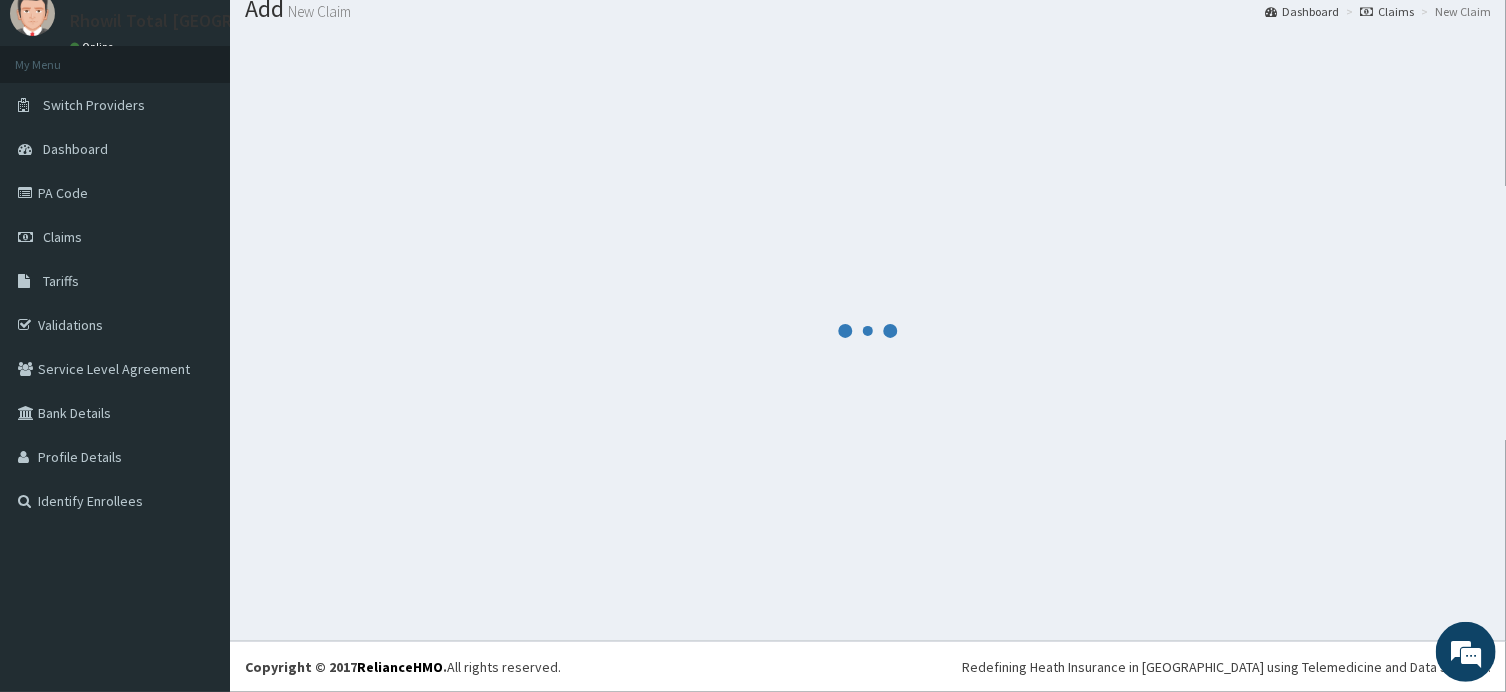 scroll, scrollTop: 68, scrollLeft: 0, axis: vertical 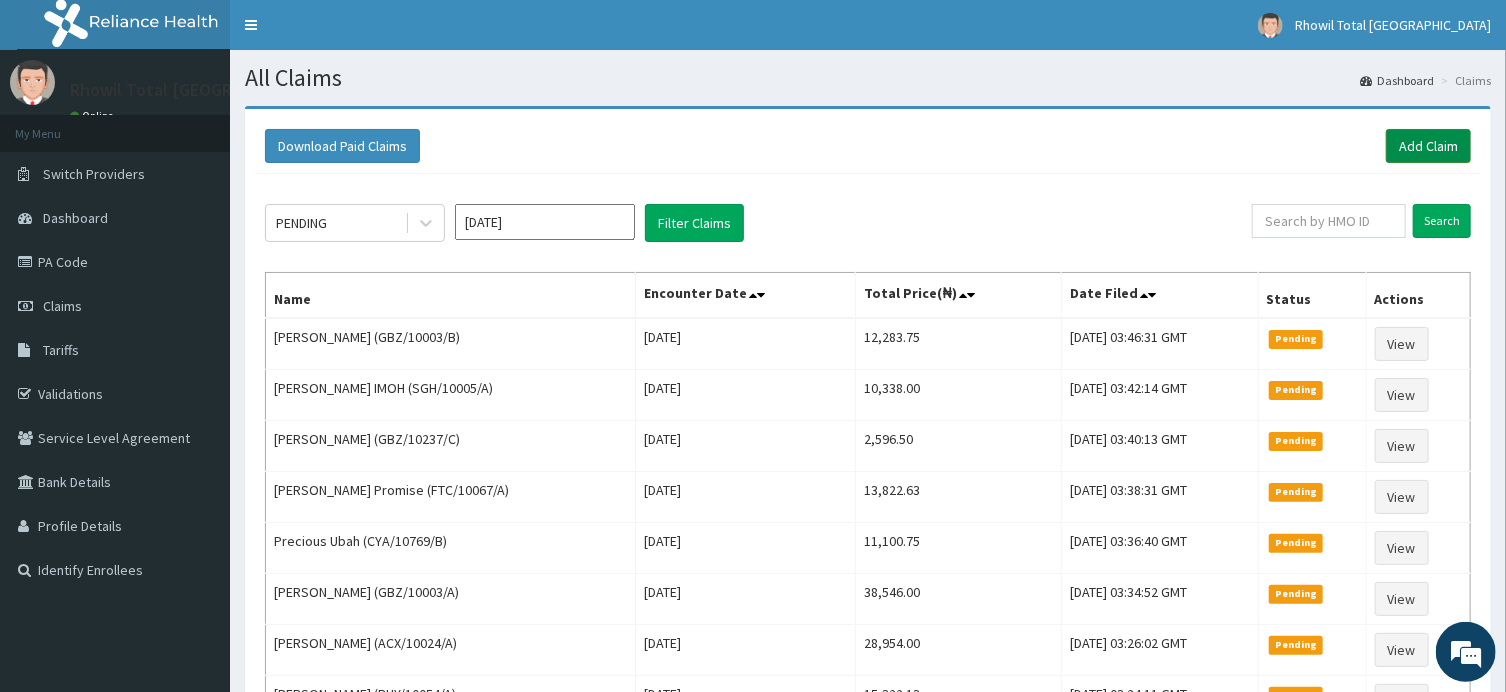 click on "Add Claim" at bounding box center [1428, 146] 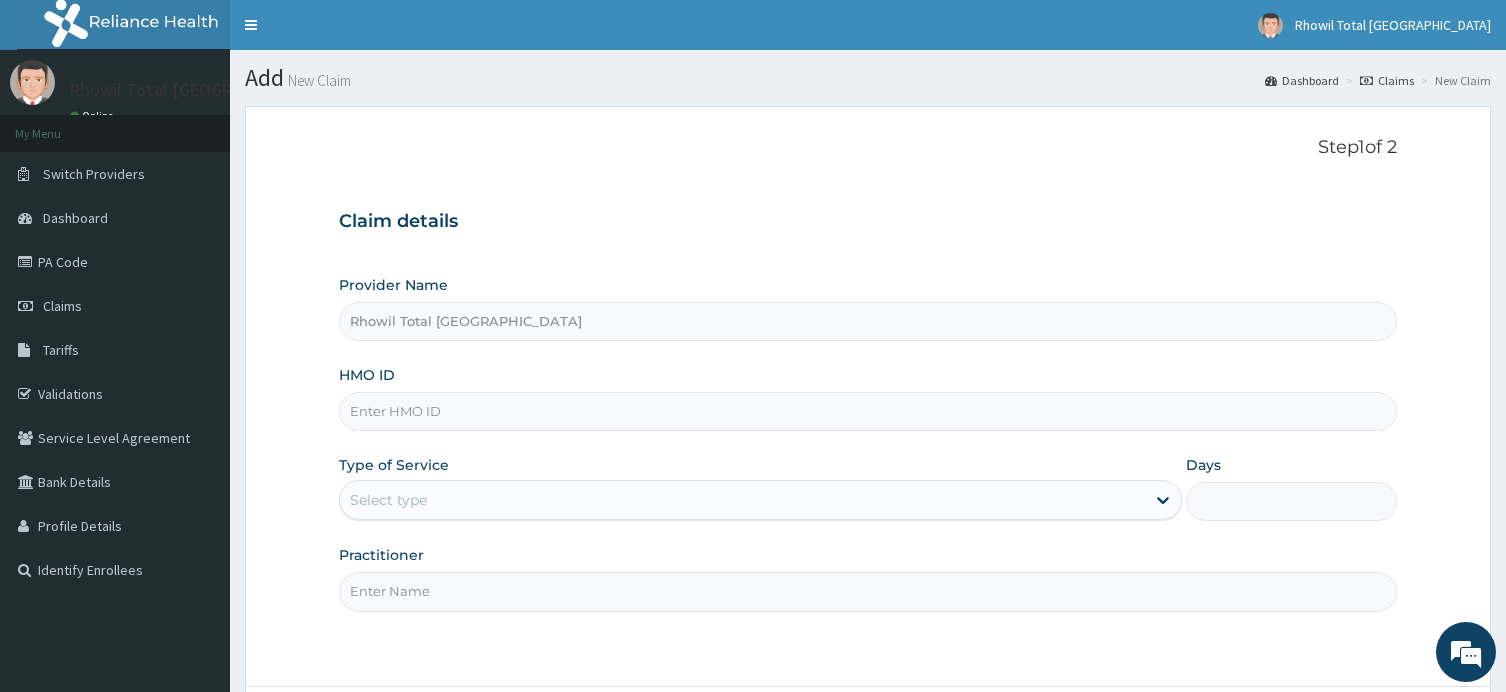 scroll, scrollTop: 0, scrollLeft: 0, axis: both 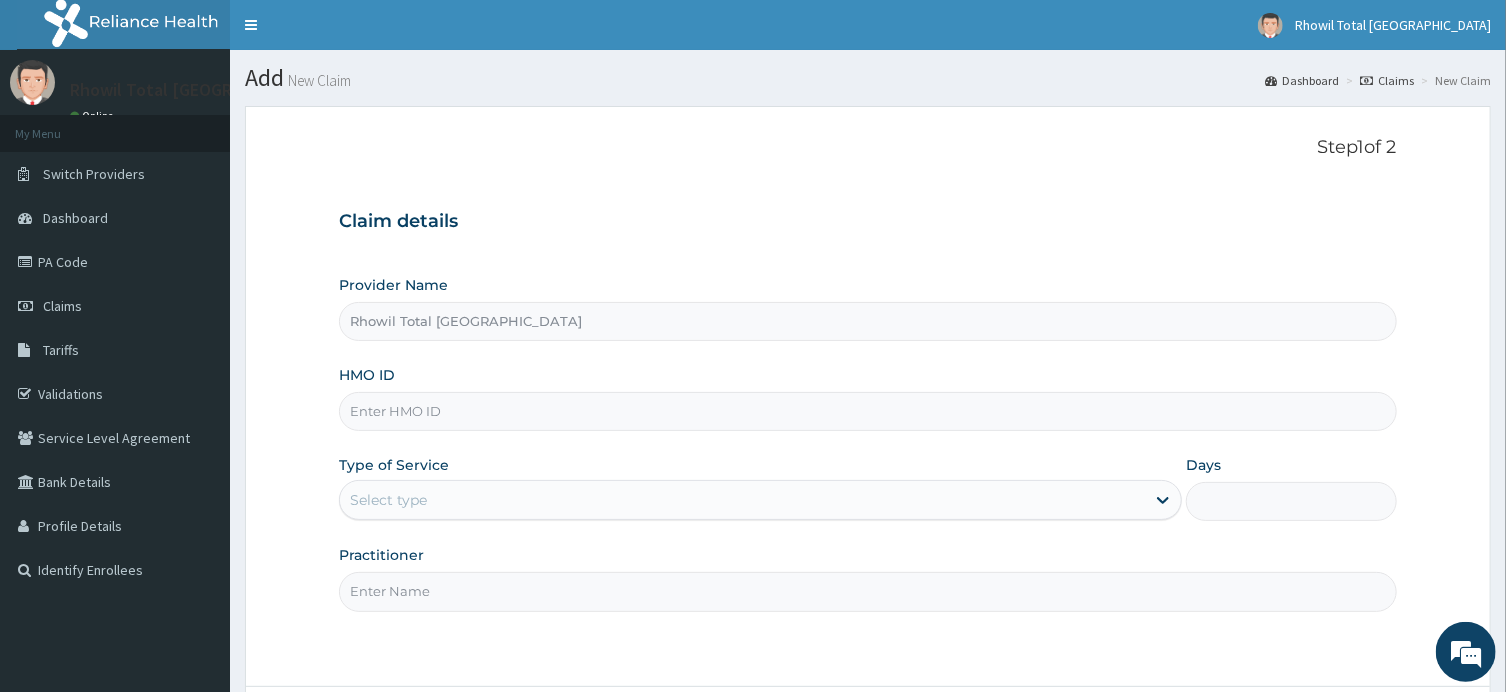 click on "HMO ID" at bounding box center [867, 411] 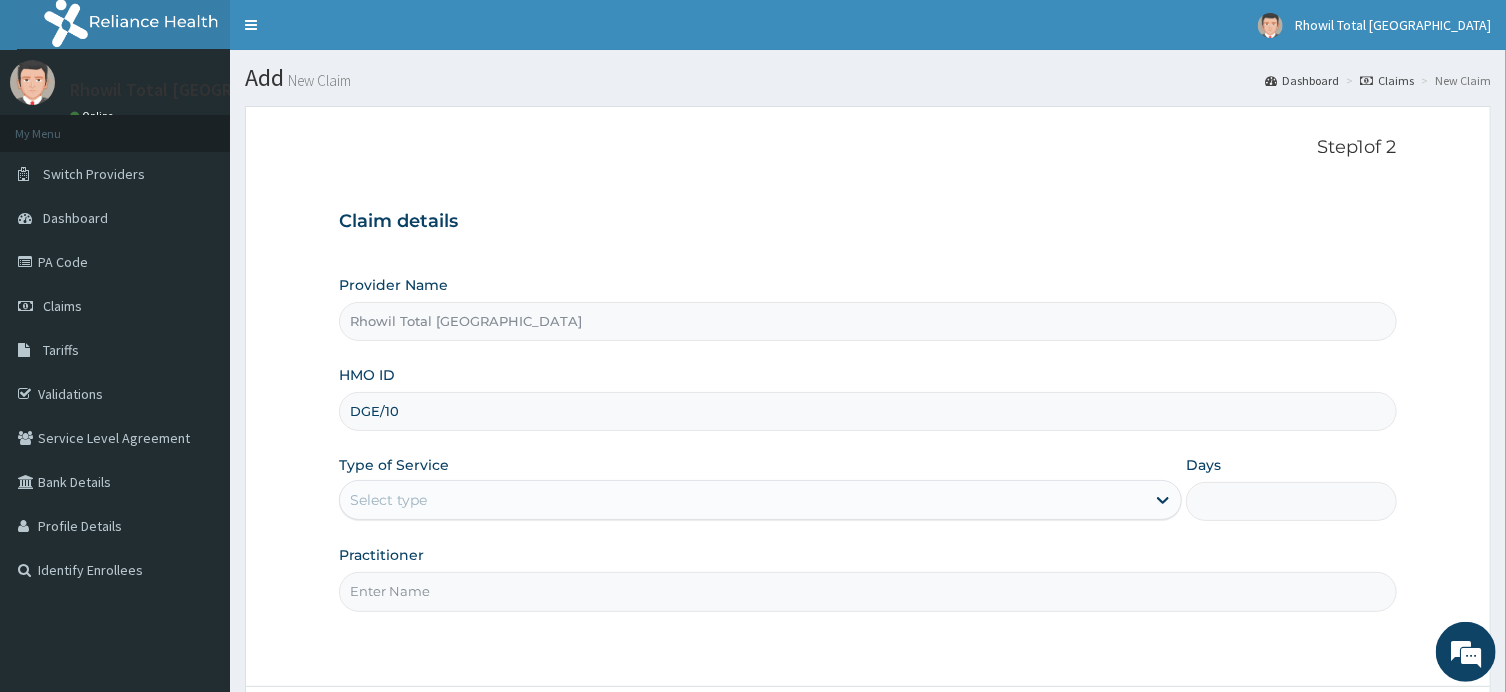 scroll, scrollTop: 0, scrollLeft: 0, axis: both 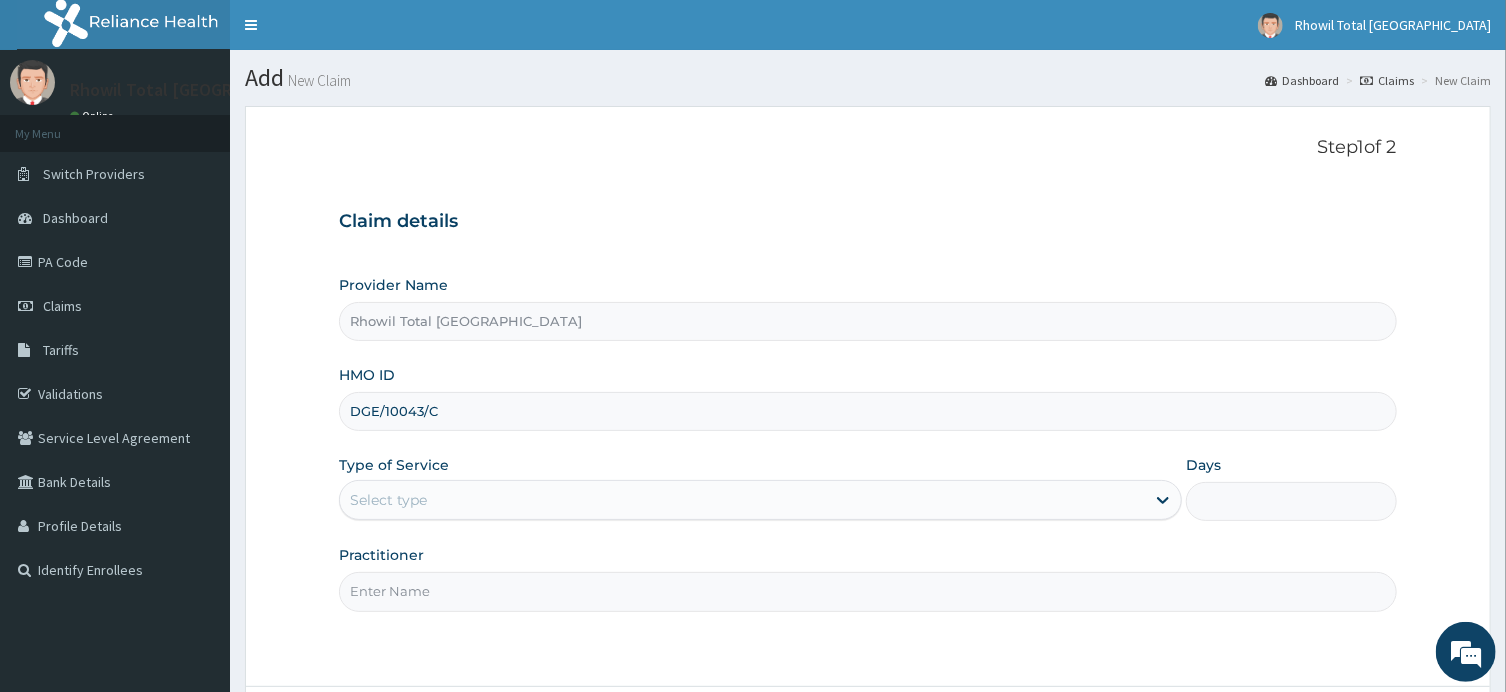 type on "DGE/10043/C" 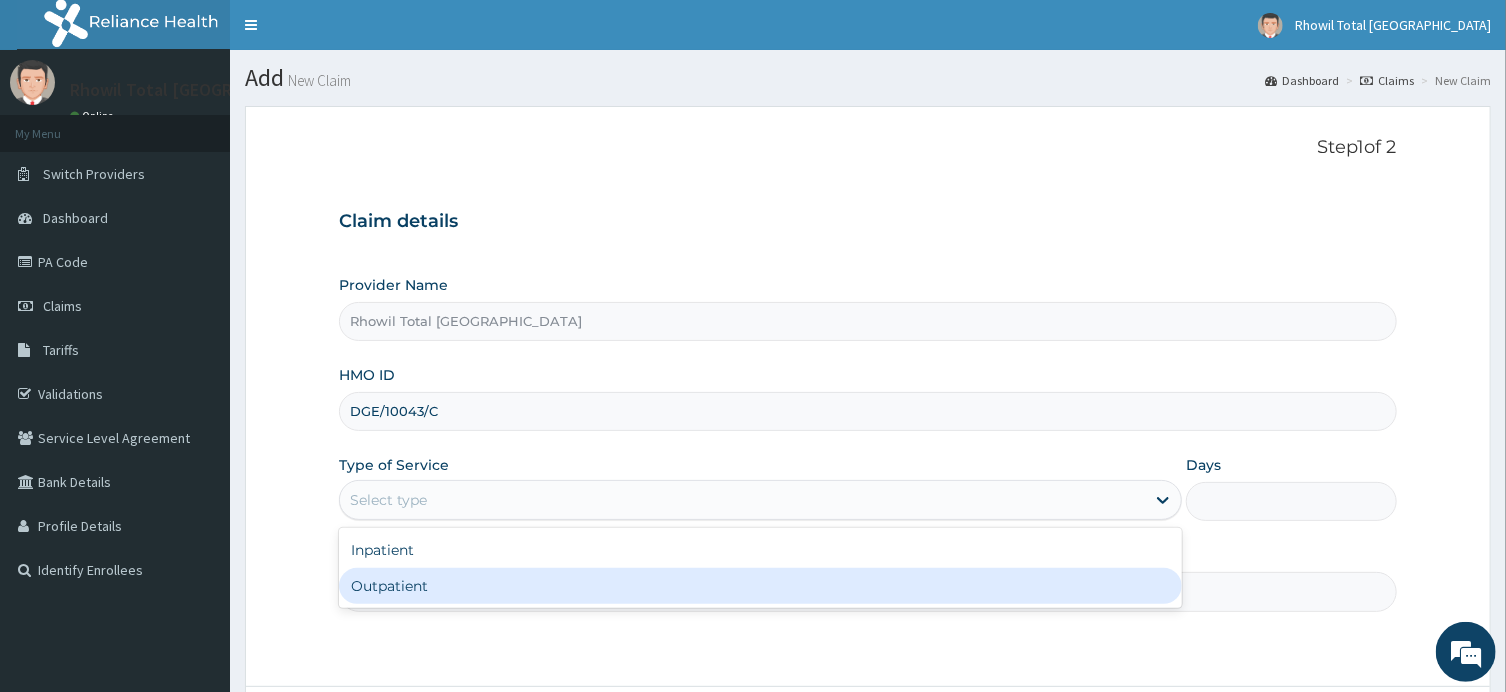 click on "Outpatient" at bounding box center (760, 586) 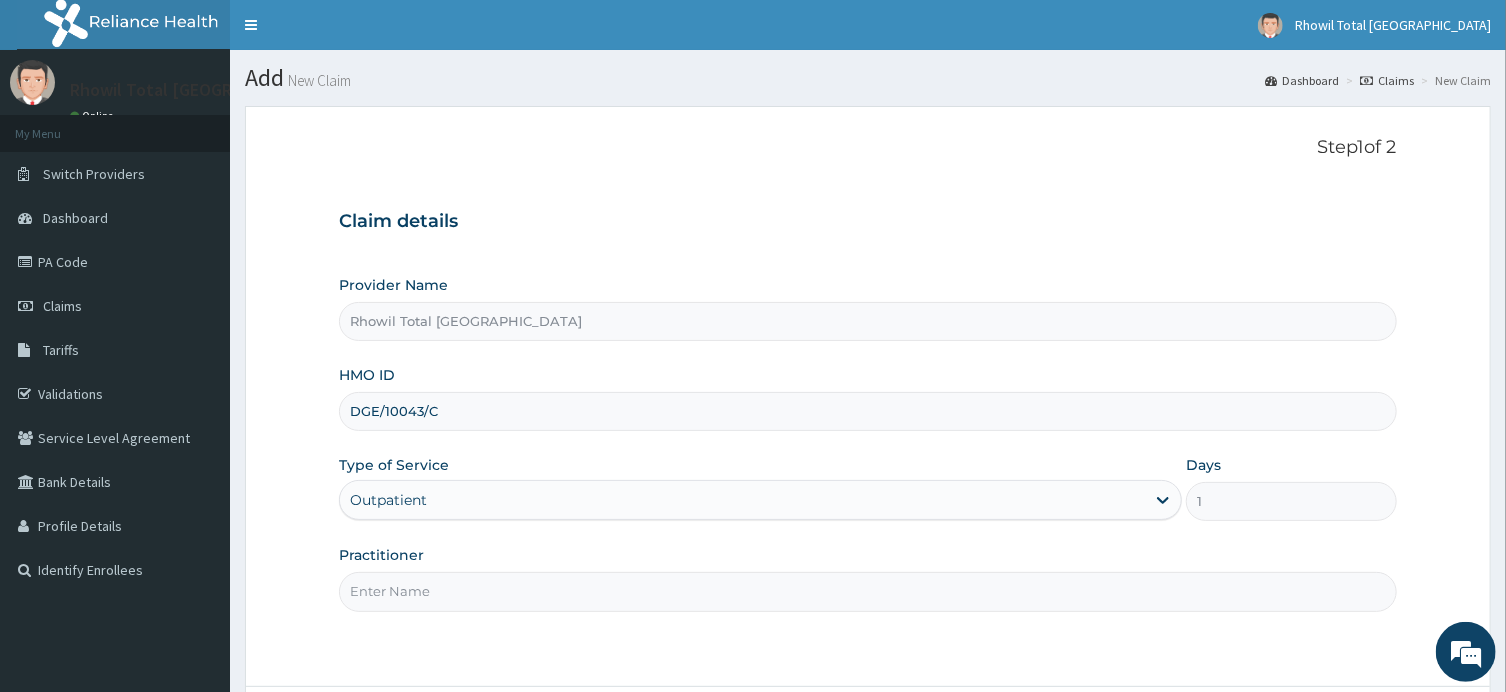 click on "Practitioner" at bounding box center [867, 578] 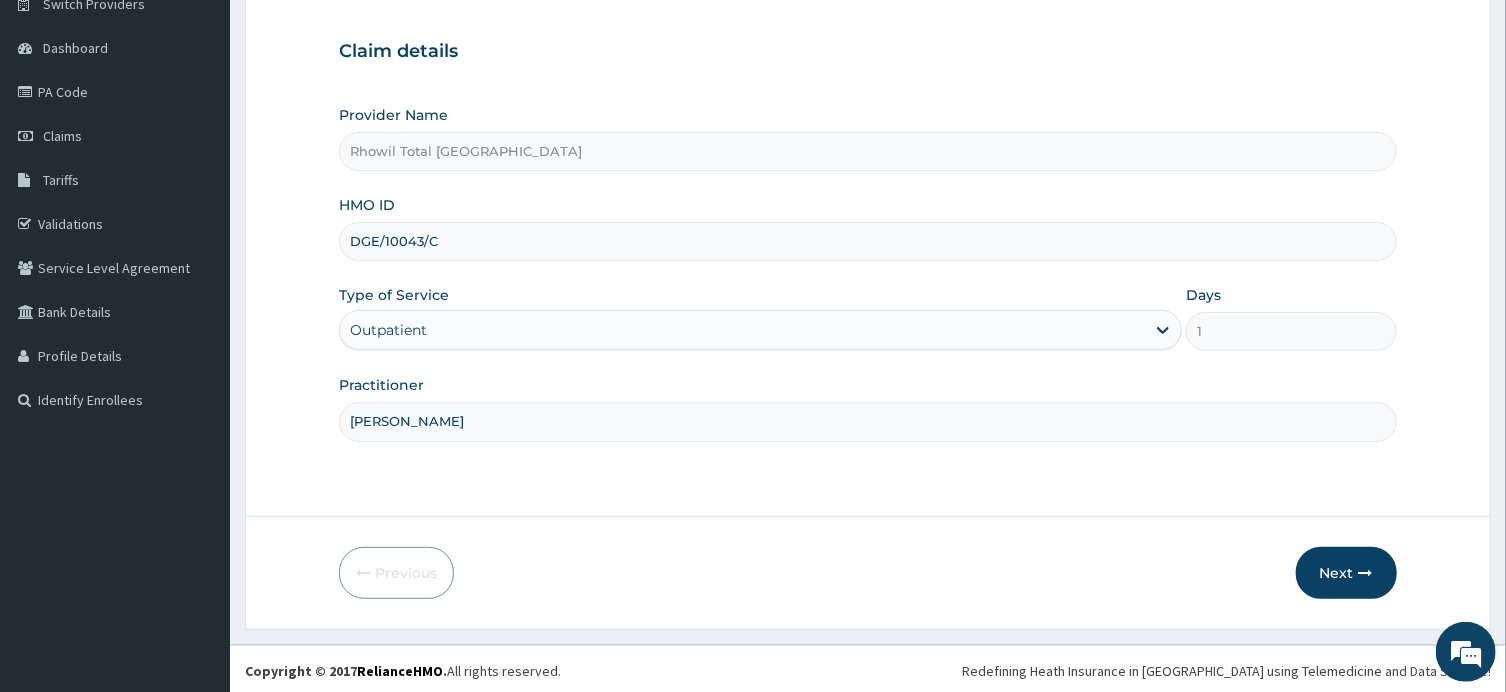 scroll, scrollTop: 174, scrollLeft: 0, axis: vertical 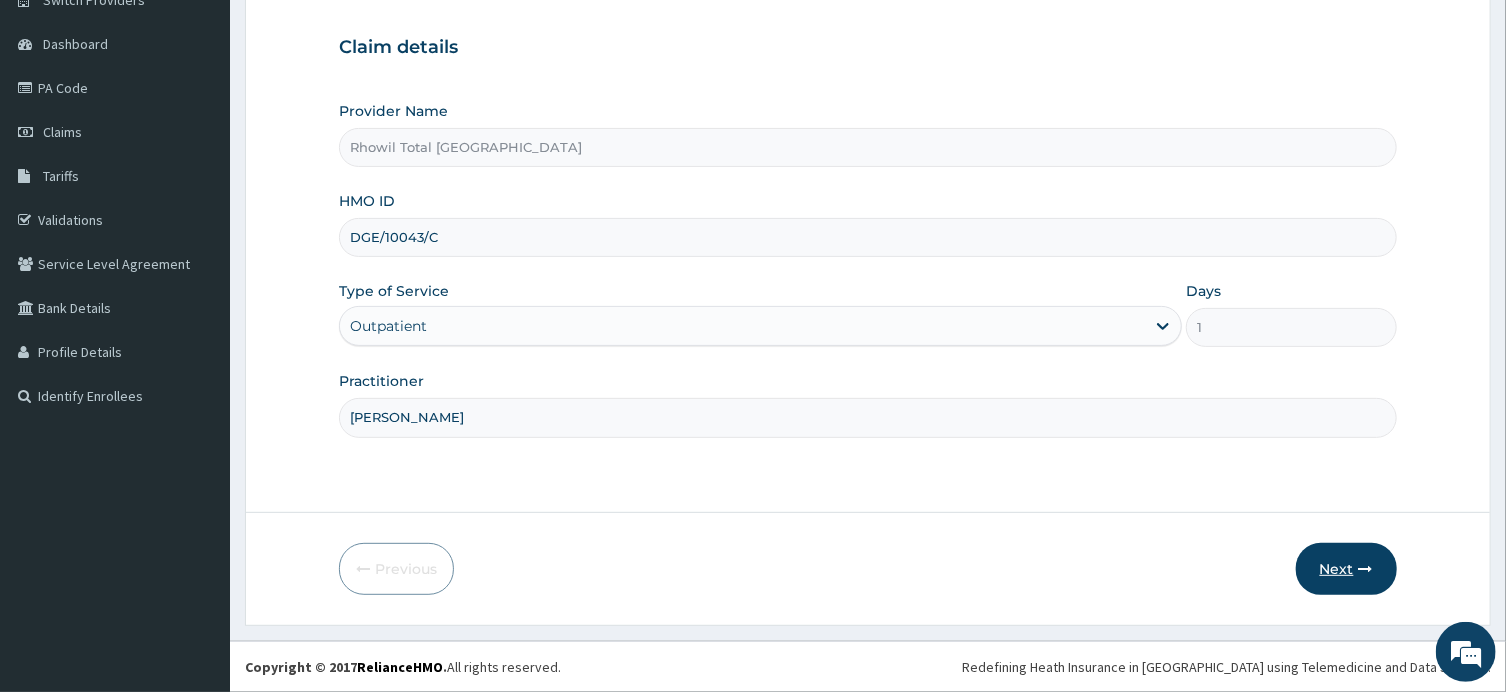 type on "DR ANYOGU" 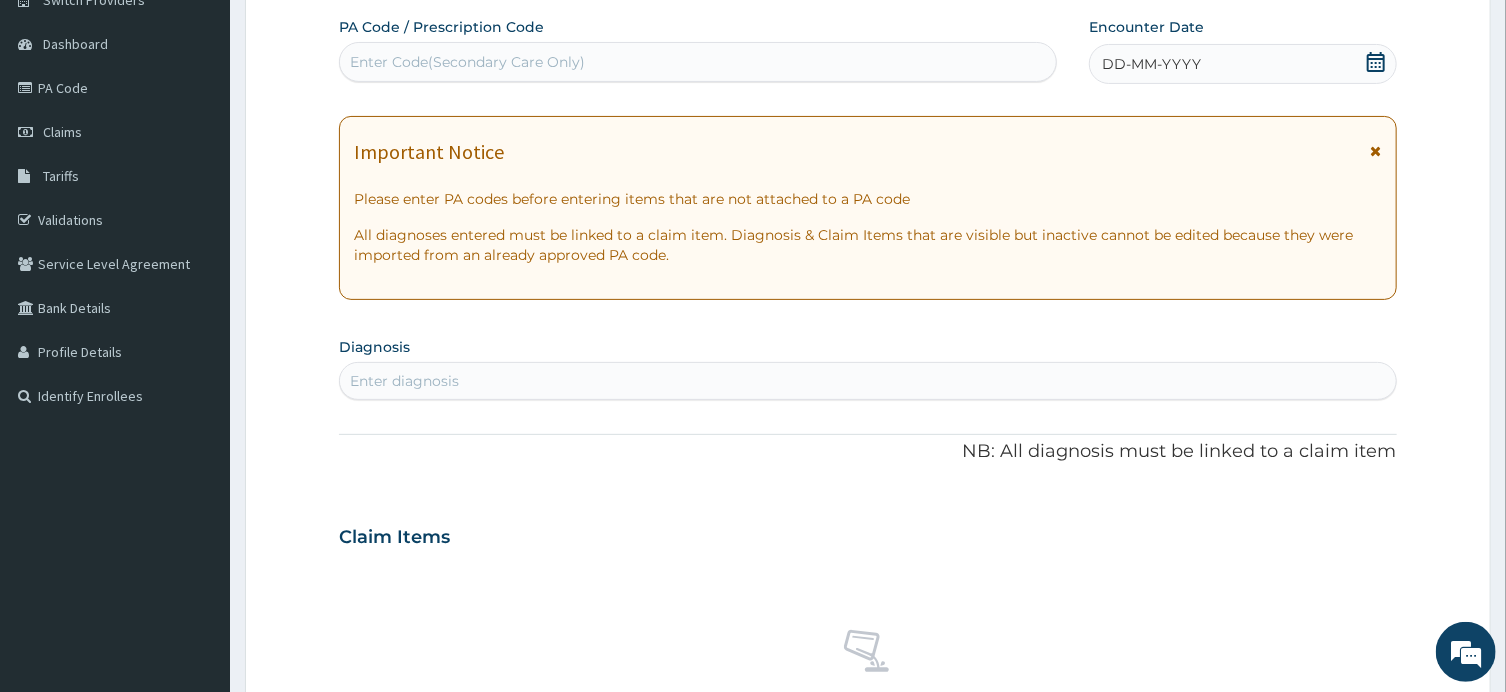 click on "Enter Code(Secondary Care Only)" at bounding box center [698, 62] 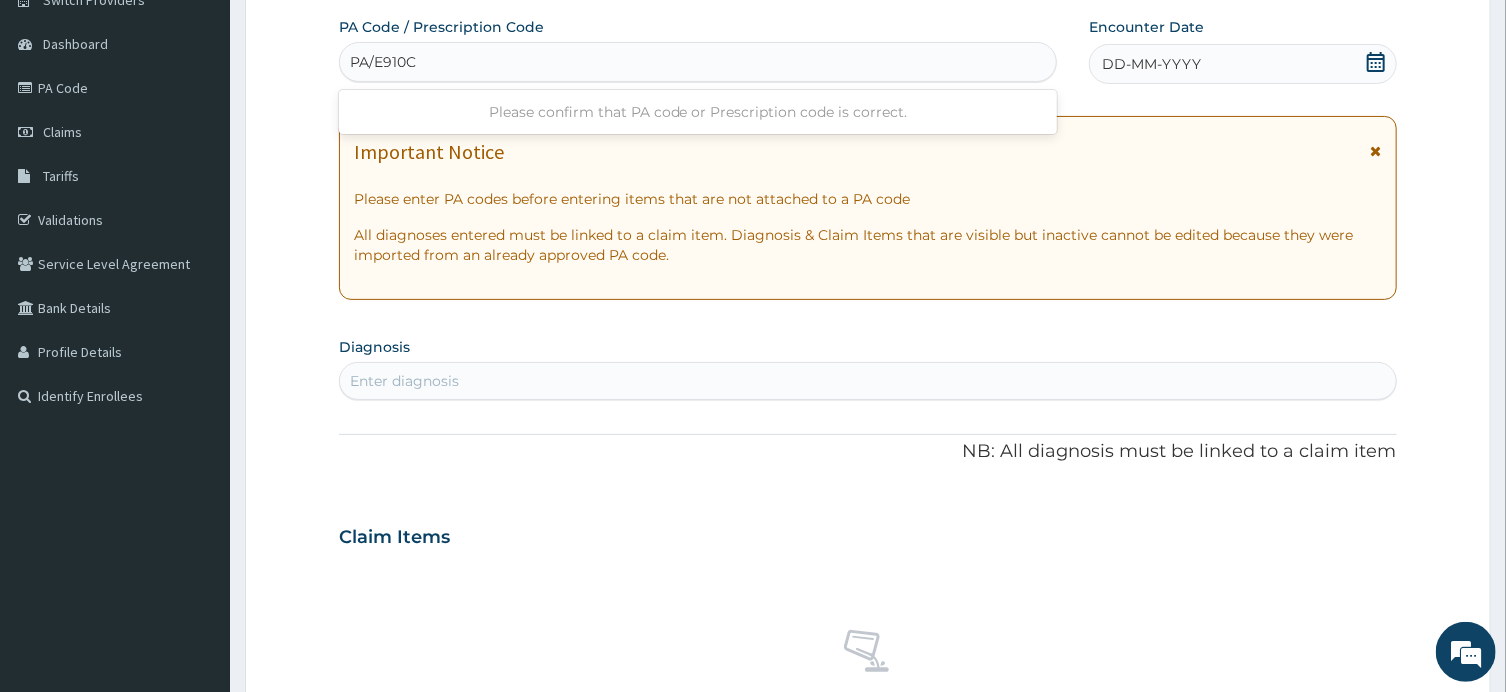 type on "PA/E910CD" 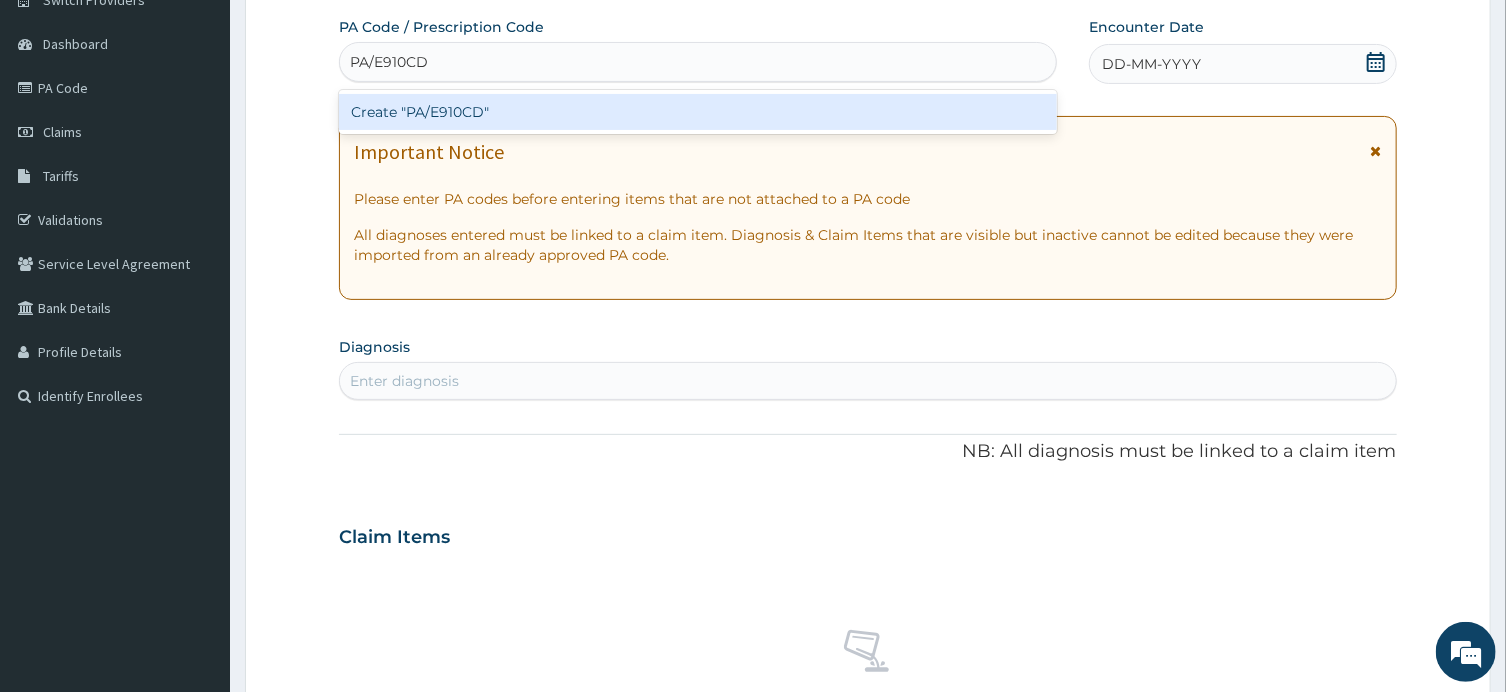 click on "Create "PA/E910CD"" at bounding box center (698, 112) 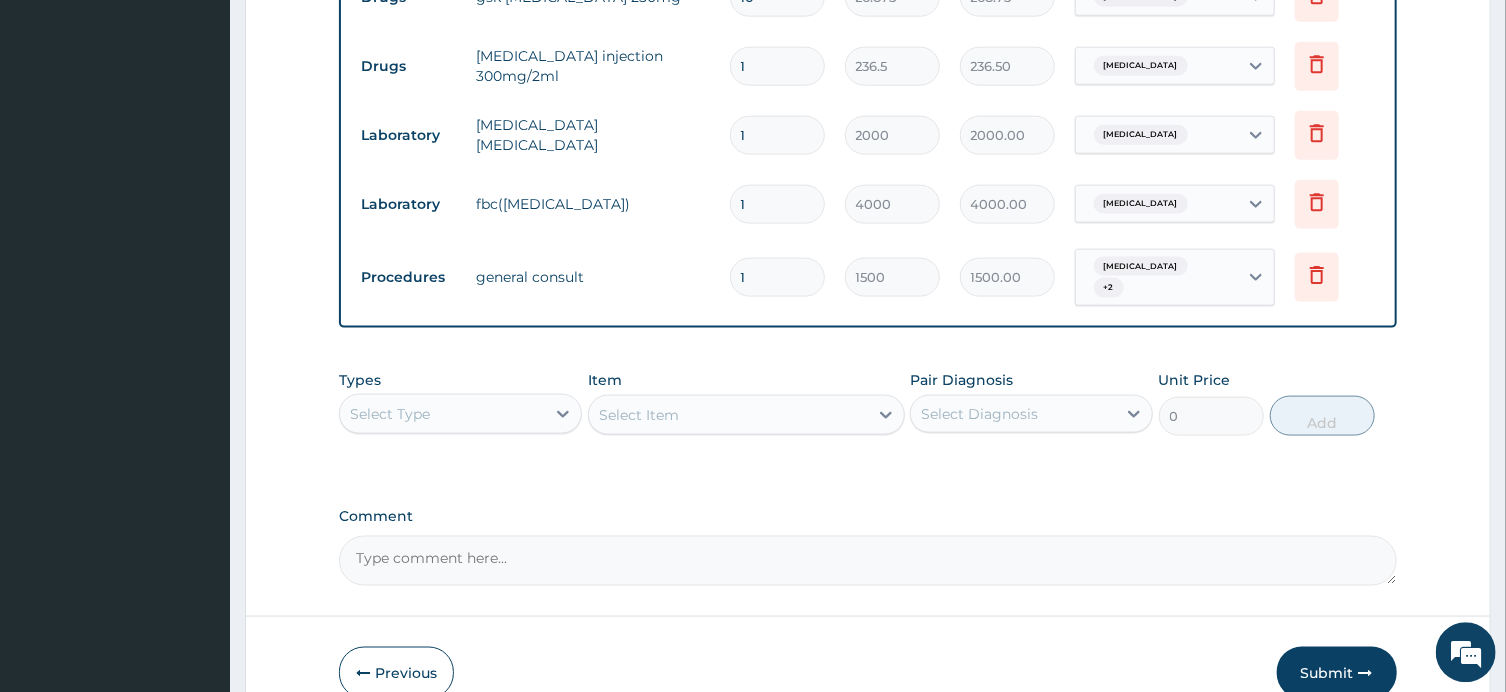 scroll, scrollTop: 1351, scrollLeft: 0, axis: vertical 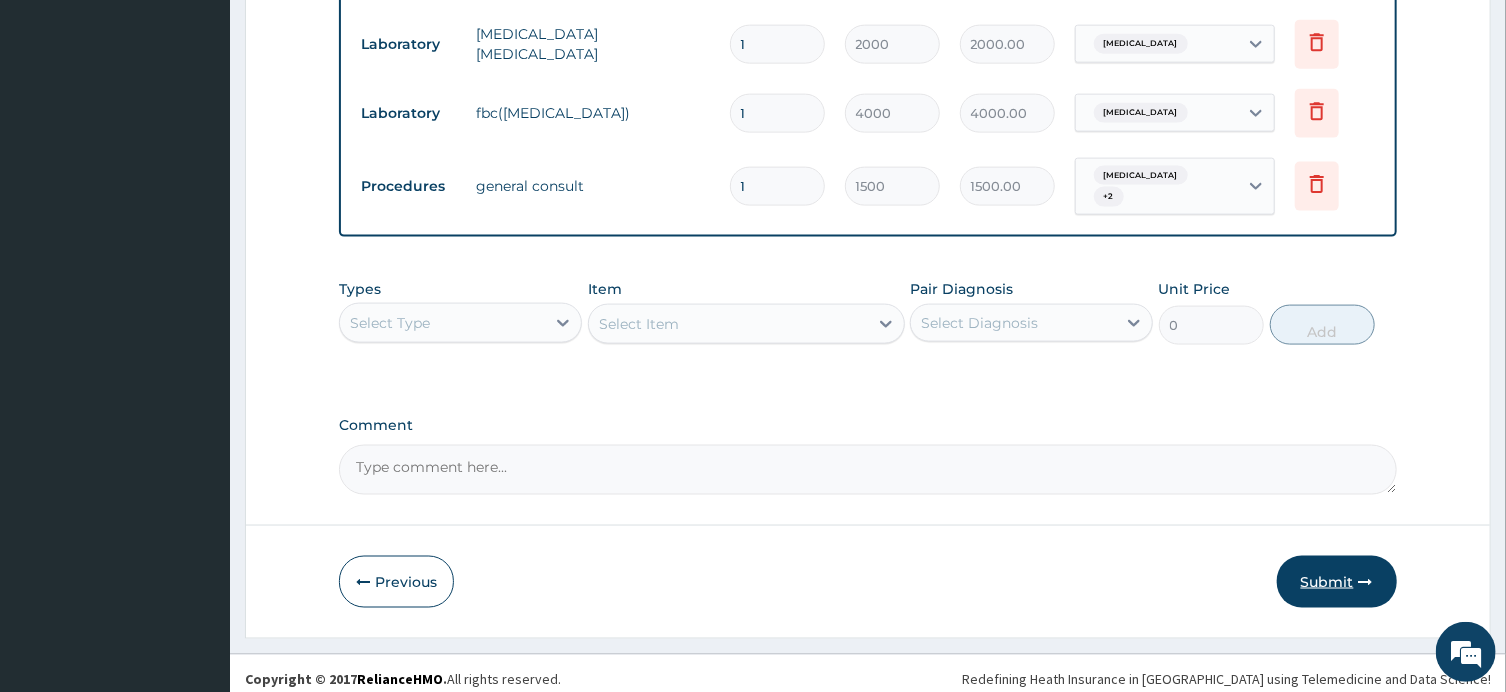 click on "Submit" at bounding box center [1337, 582] 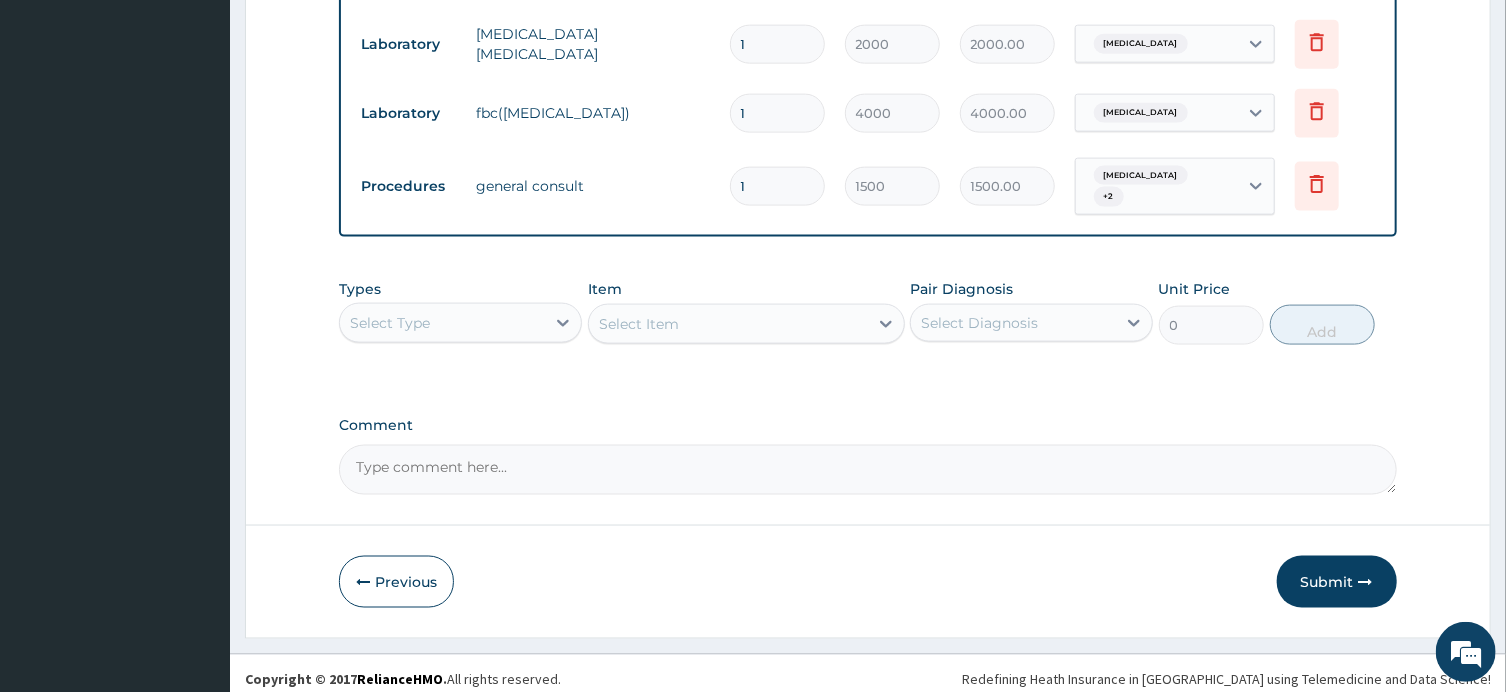 scroll, scrollTop: 68, scrollLeft: 0, axis: vertical 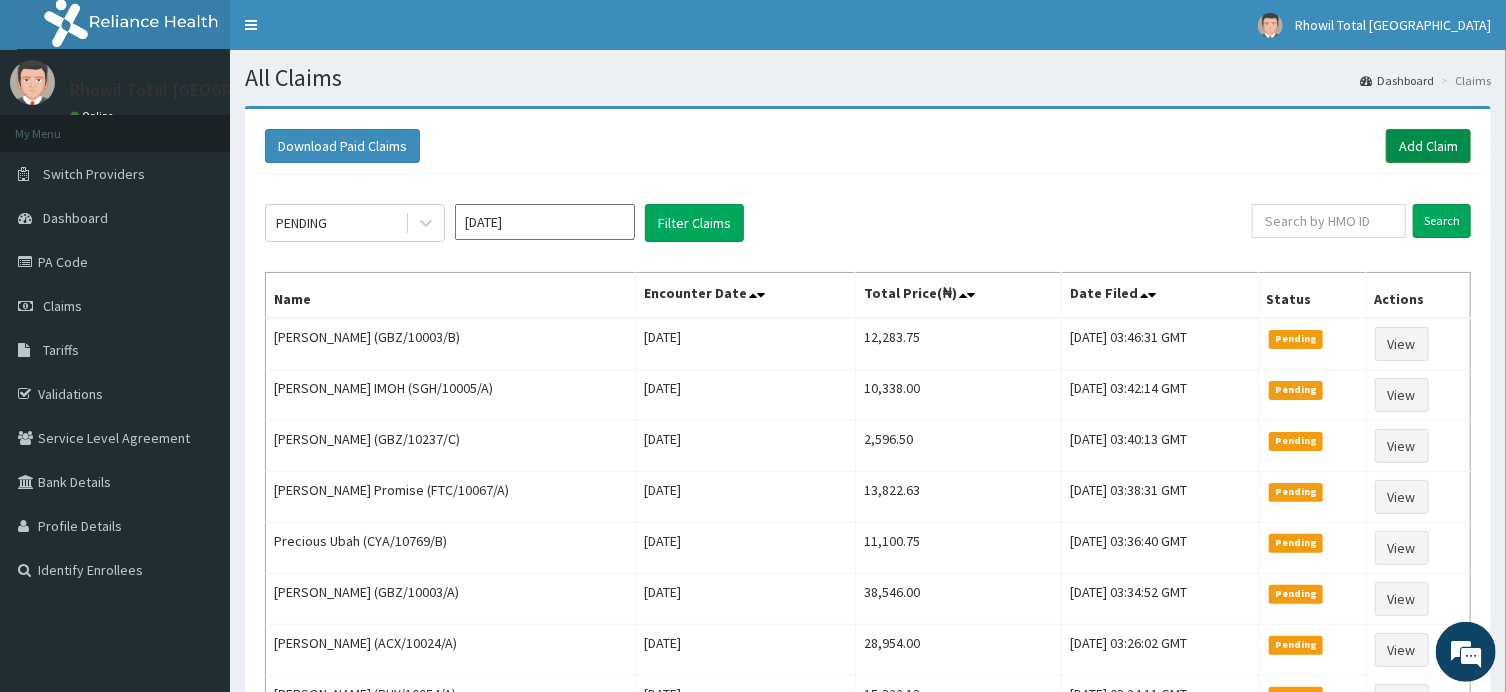 click on "Add Claim" at bounding box center (1428, 146) 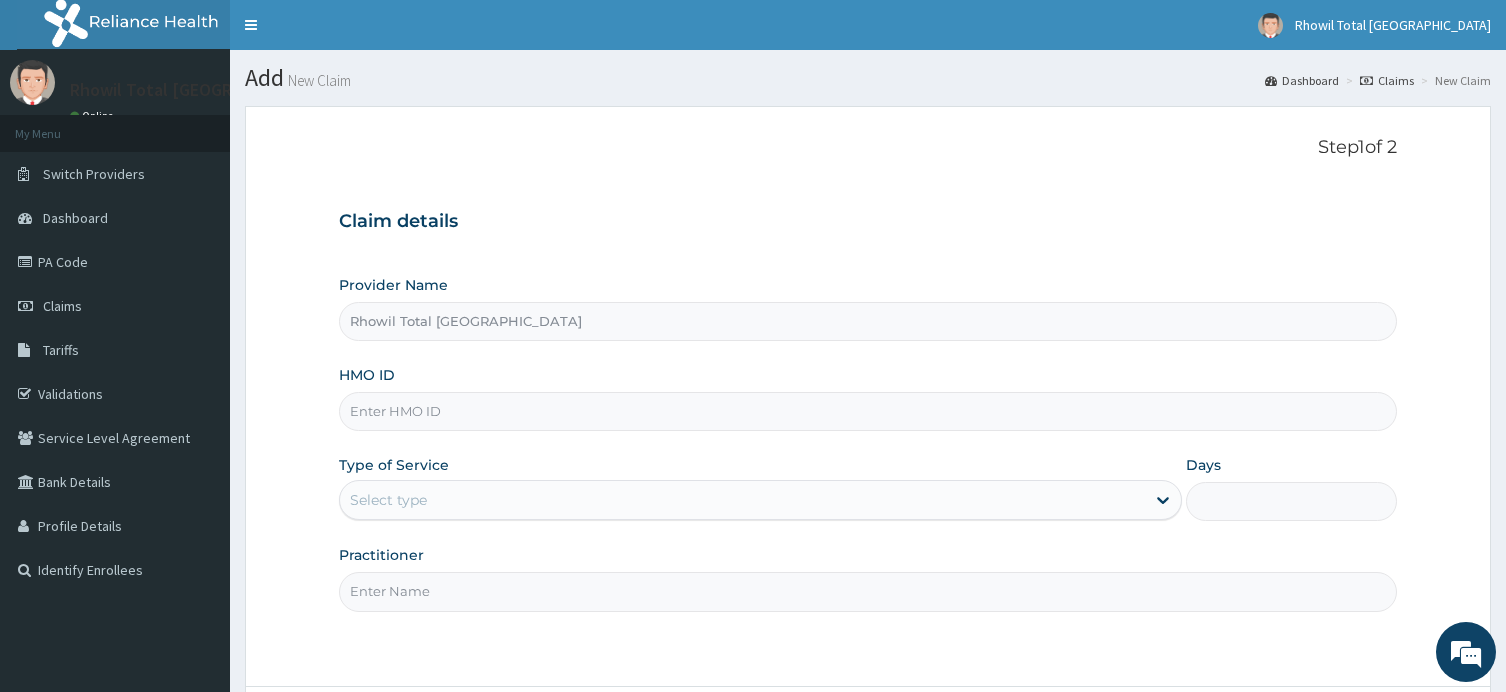 scroll, scrollTop: 0, scrollLeft: 0, axis: both 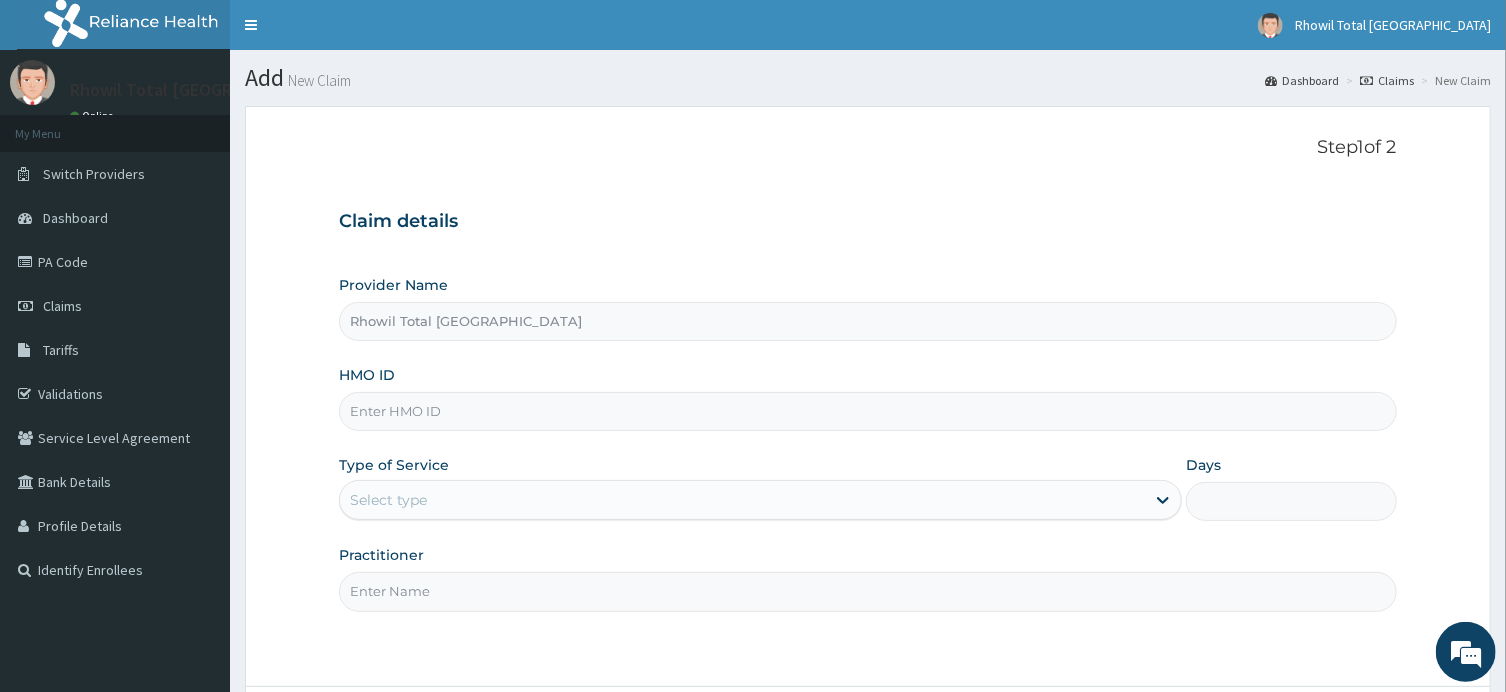 click on "HMO ID" at bounding box center [867, 411] 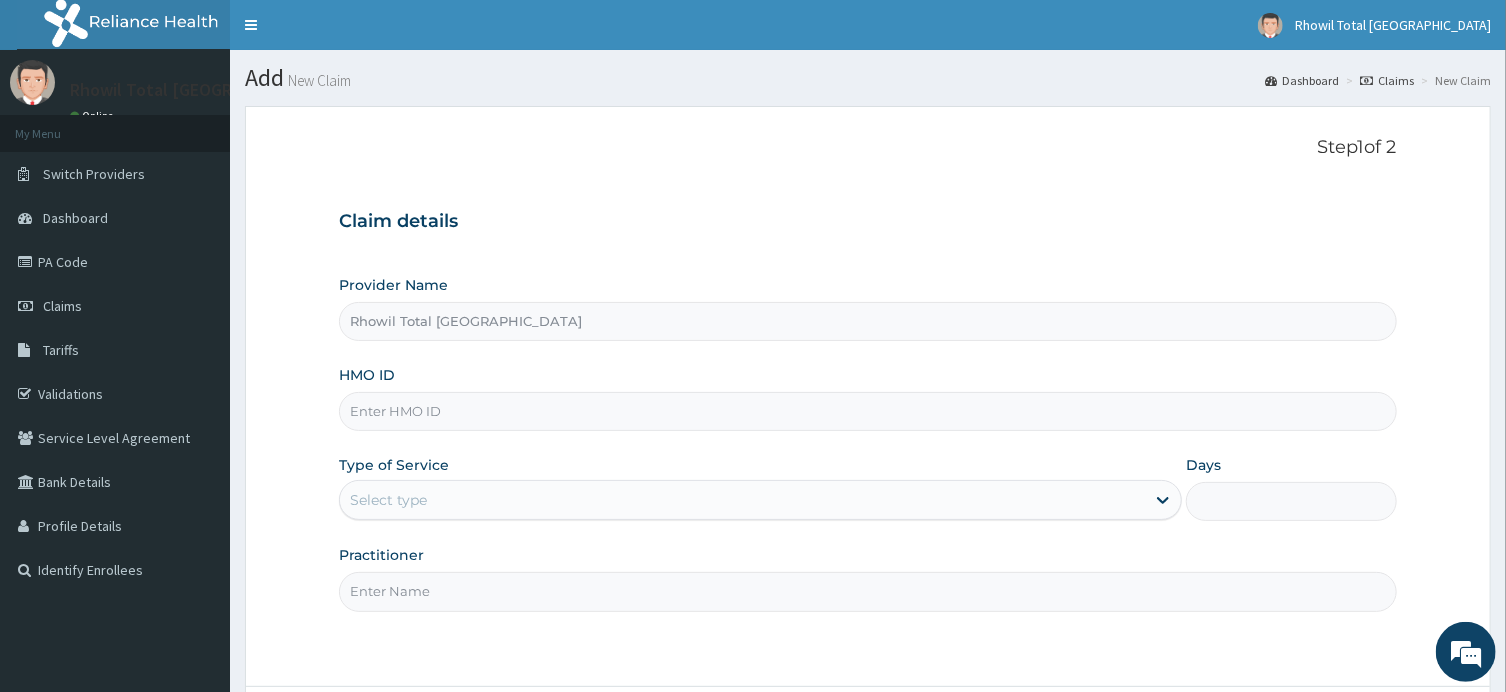 scroll, scrollTop: 0, scrollLeft: 0, axis: both 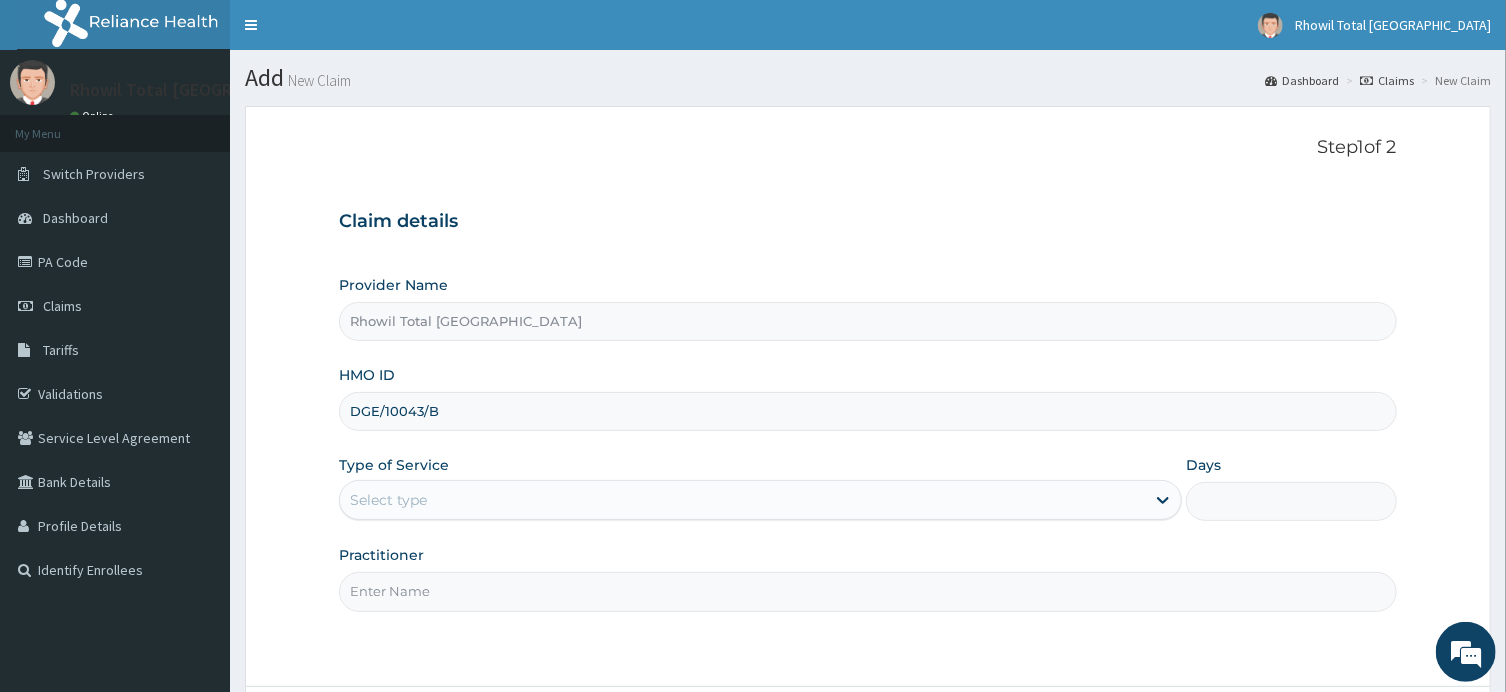 type on "DGE/10043/B" 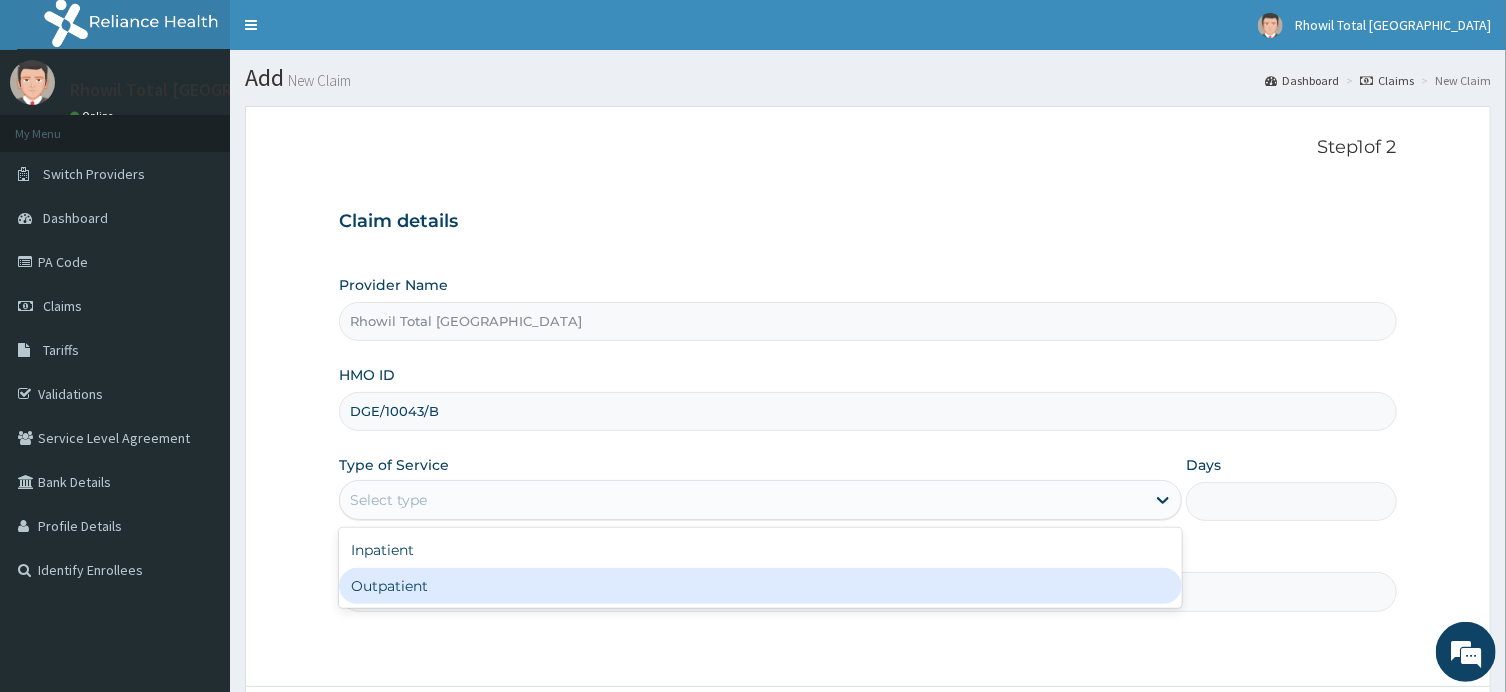 click on "Outpatient" at bounding box center (760, 586) 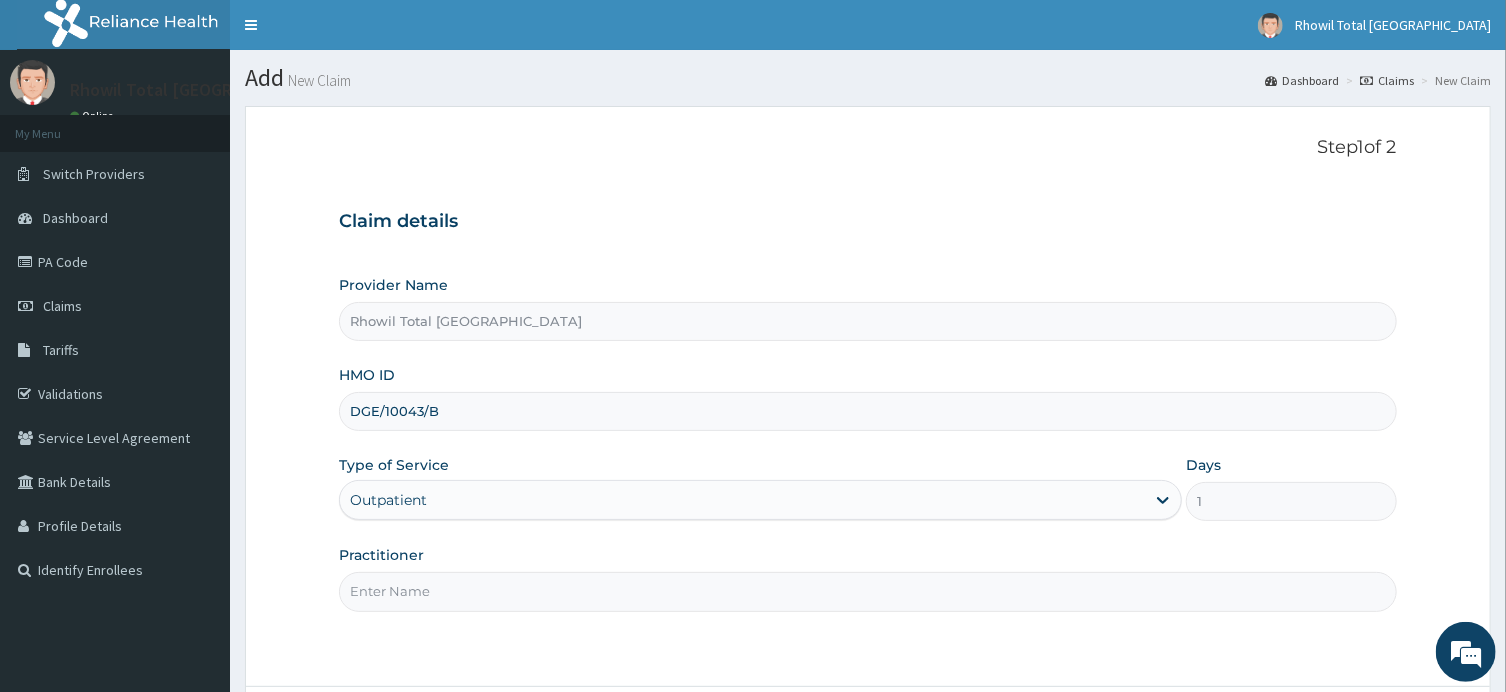 click on "Practitioner" at bounding box center (867, 591) 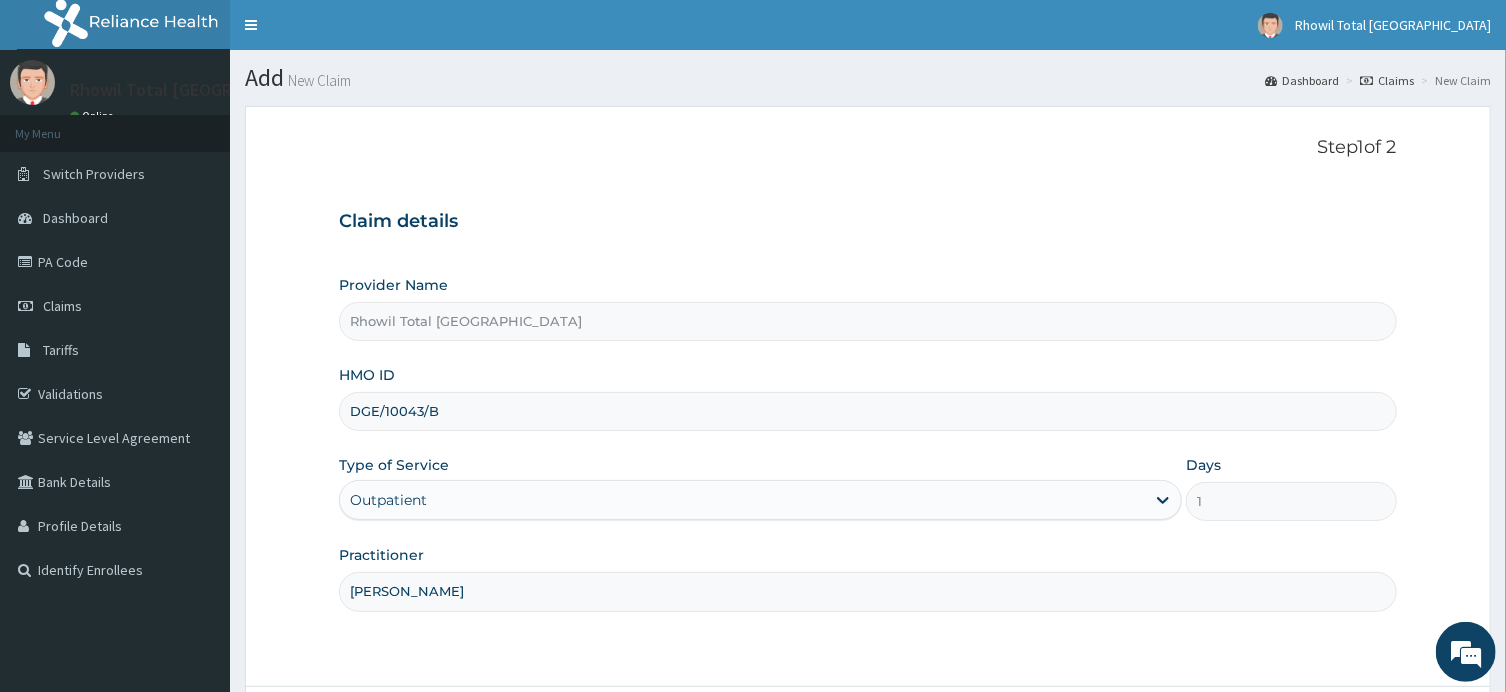 scroll, scrollTop: 174, scrollLeft: 0, axis: vertical 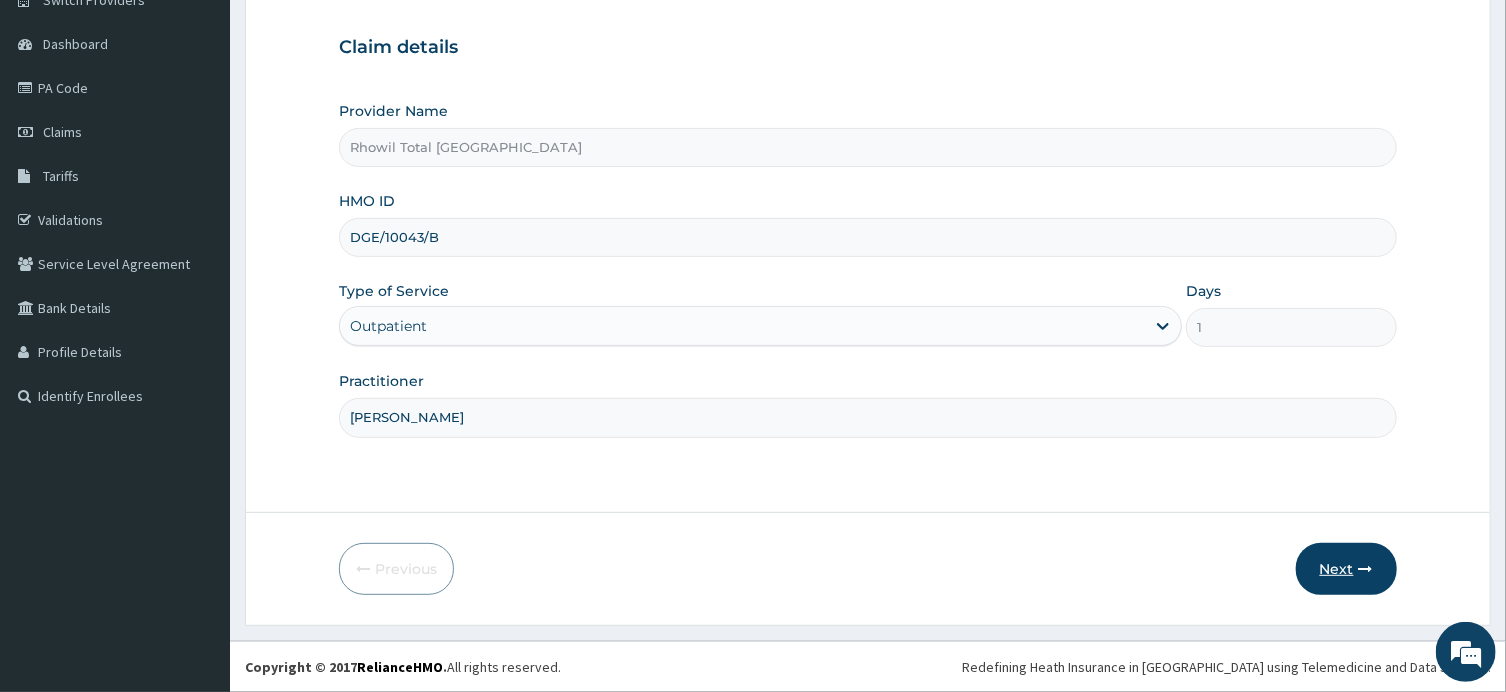 type on "DR ANYOGU" 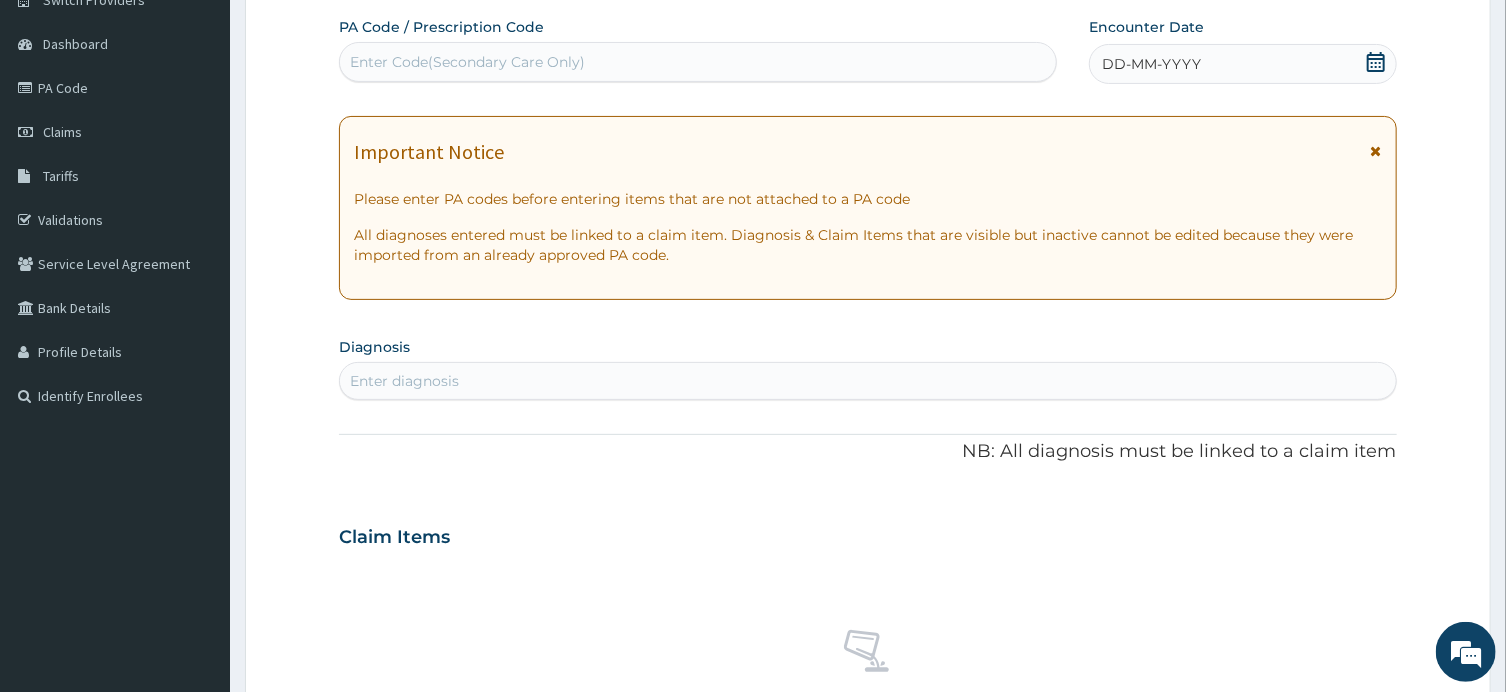 click on "Enter Code(Secondary Care Only)" at bounding box center (698, 62) 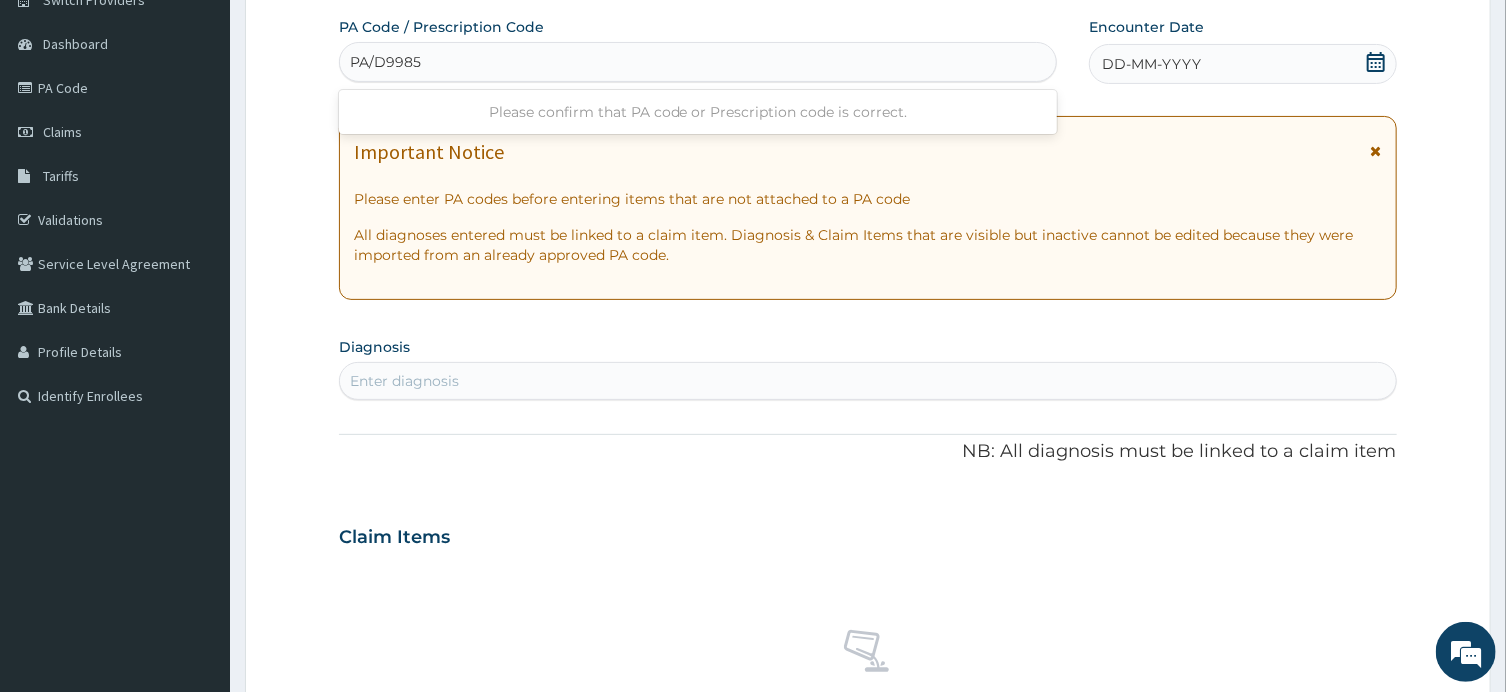 type on "PA/D9985F" 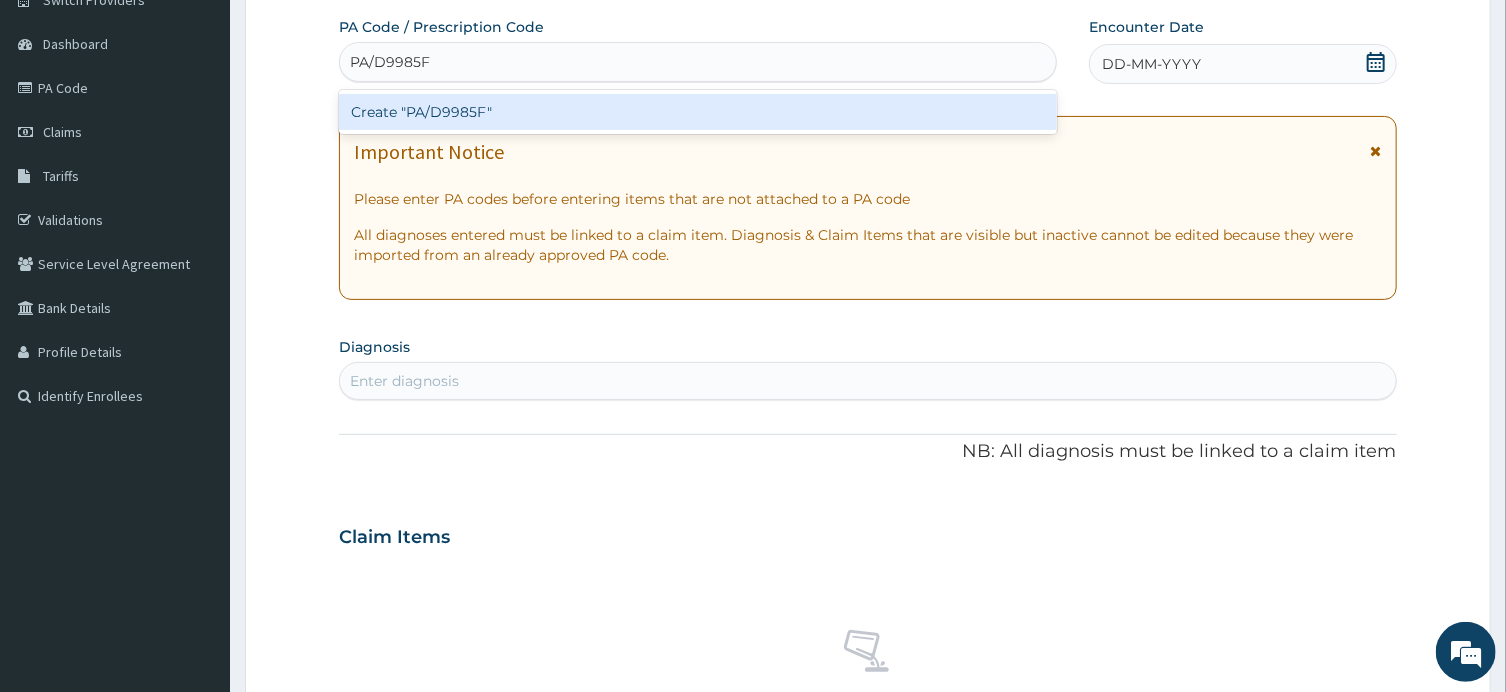 click on "Create "PA/D9985F"" at bounding box center [698, 112] 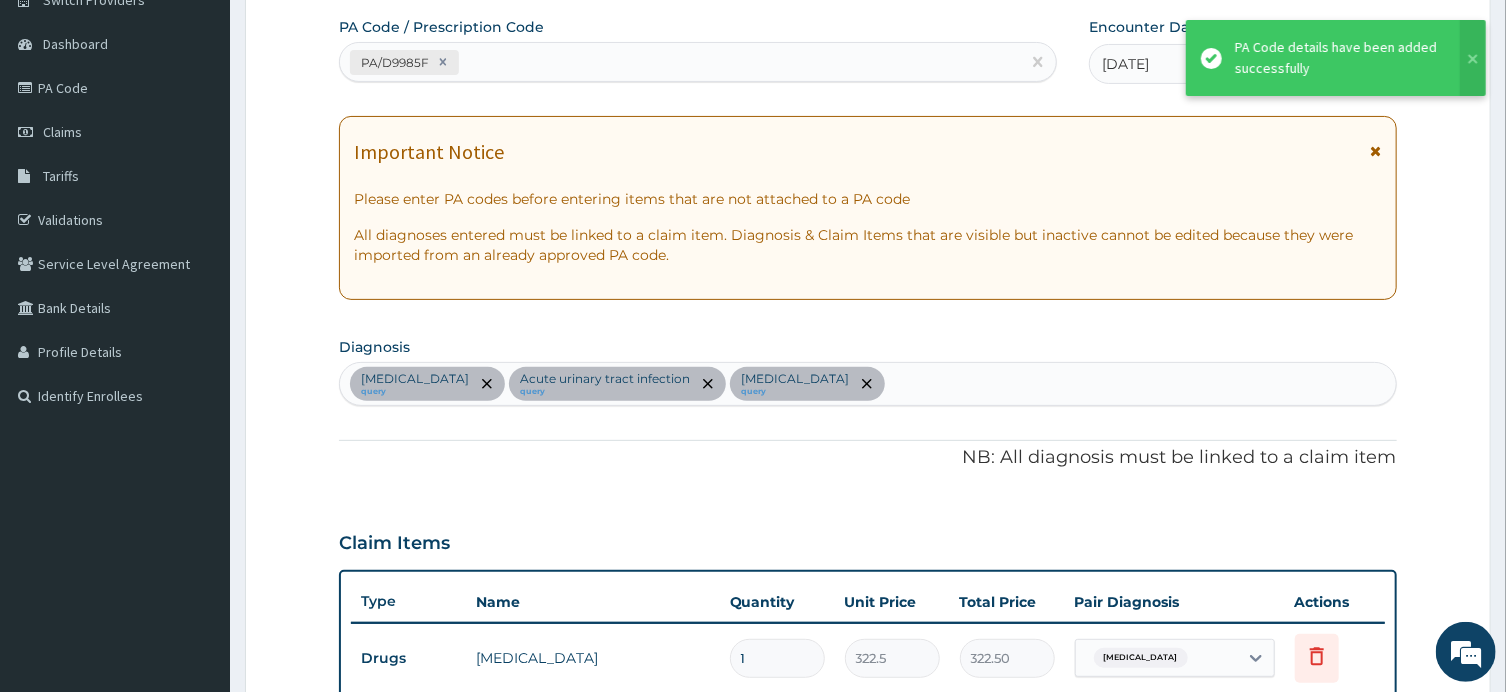 scroll, scrollTop: 1054, scrollLeft: 0, axis: vertical 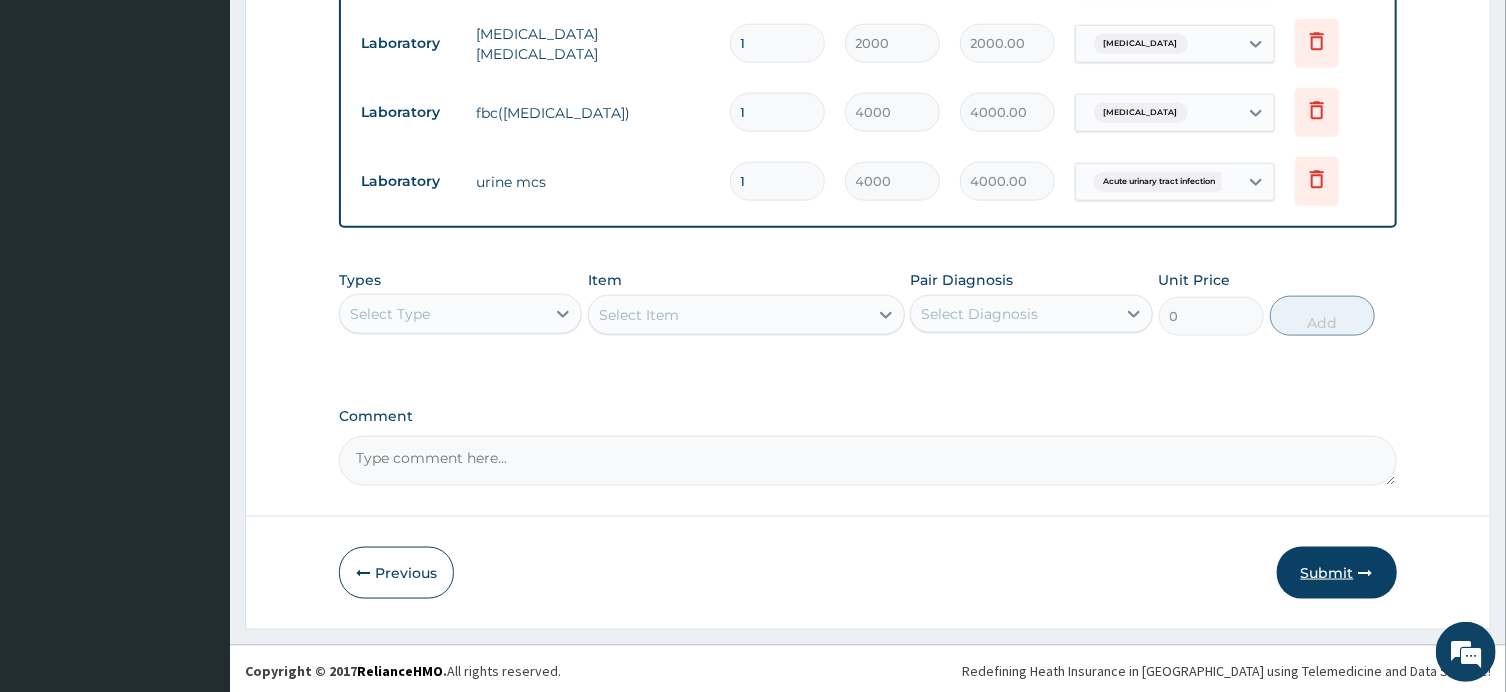 click on "Submit" at bounding box center (1337, 573) 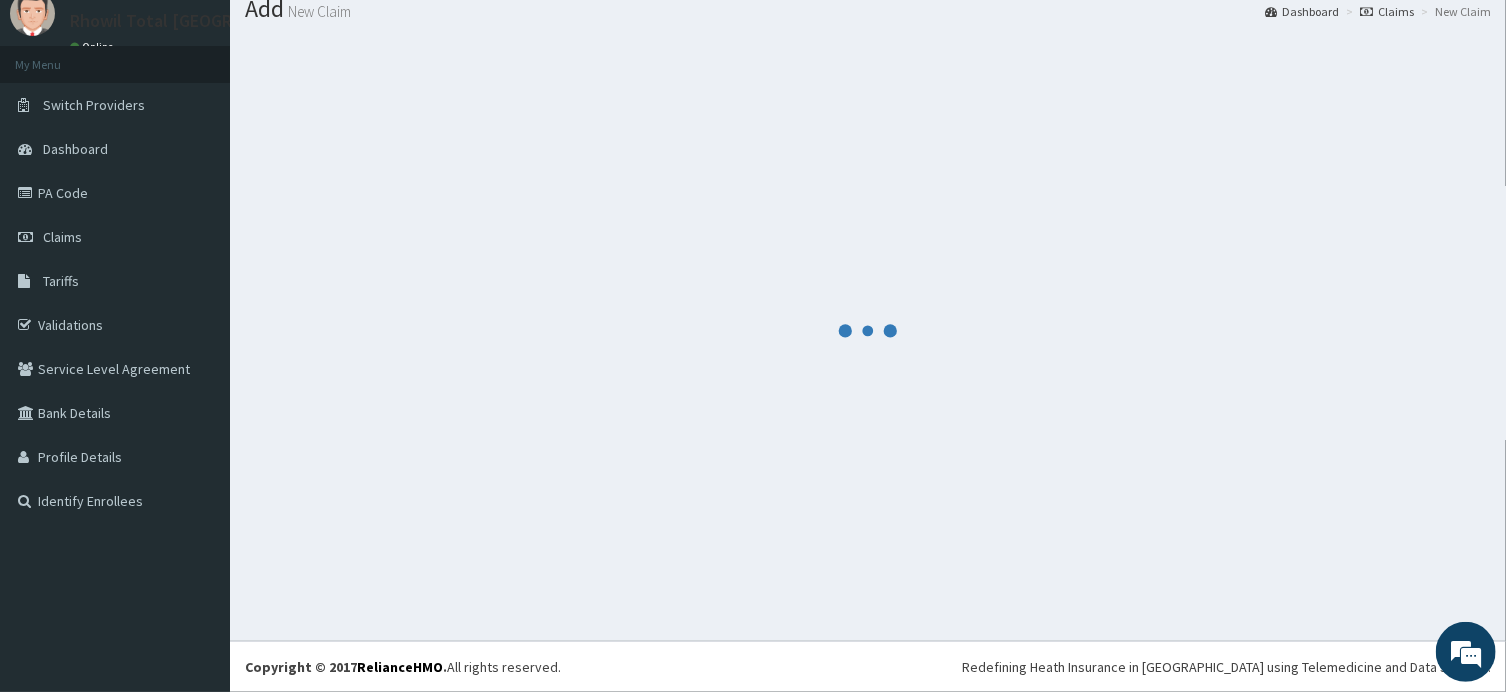 scroll, scrollTop: 68, scrollLeft: 0, axis: vertical 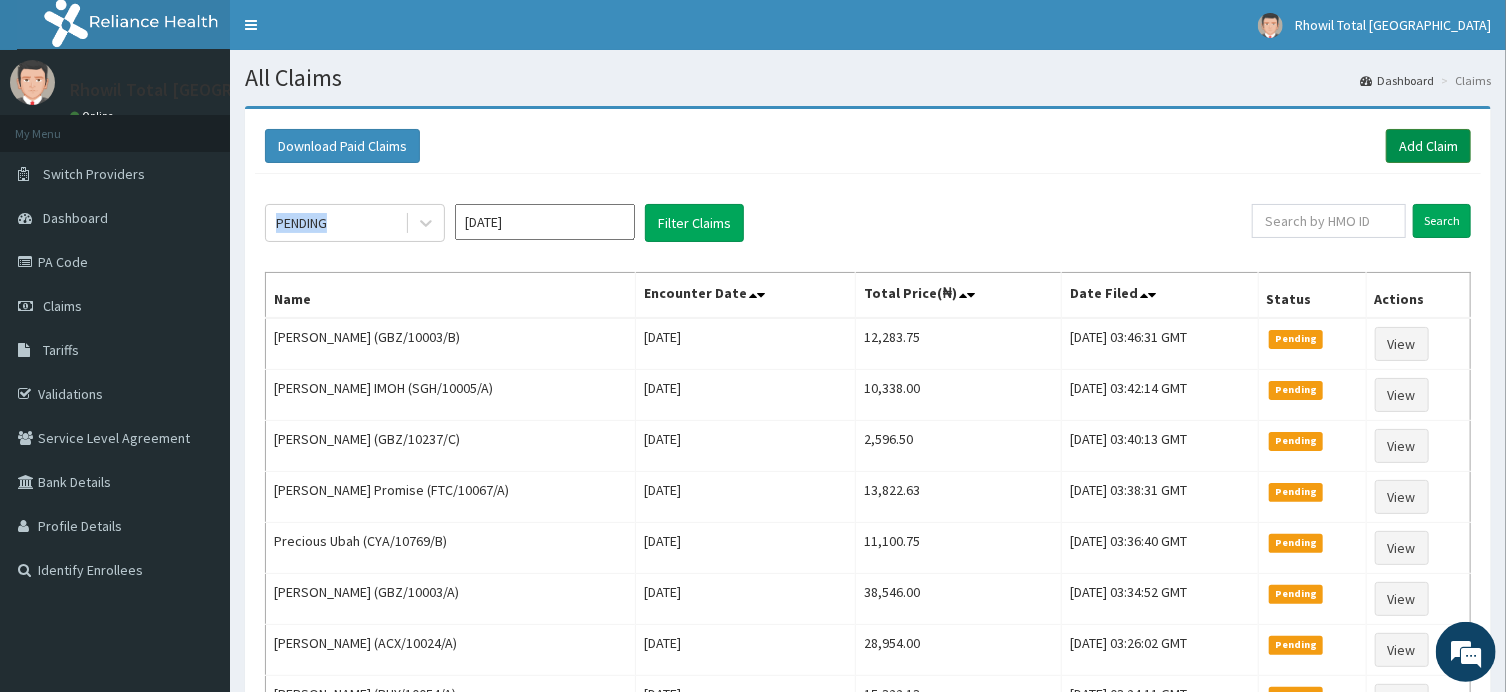 click on "Download Paid Claims Add Claim × Note you can only download claims within a maximum of 1 year and the dates will auto-adjust when you select range that is greater than 1 year From [DATE] To [DATE] Close Download PENDING [DATE] Filter Claims Search Name Encounter Date Total Price(₦) Date Filed Status Actions [PERSON_NAME] (GBZ/10003/B) [DATE] 12,283.75 [DATE] 03:46:31 GMT Pending View  [PERSON_NAME] IMOH (SGH/10005/A) [DATE] 10,338.00 [DATE] 03:42:14 GMT Pending View [PERSON_NAME] (GBZ/10237/C) [DATE] 2,596.50 [DATE] 03:40:13 GMT Pending View  [PERSON_NAME]  Promise (FTC/10067/A) [DATE] 13,822.63 [DATE] 03:38:31 GMT Pending View Precious Ubah (CYA/10769/B) [DATE] 11,100.75 [DATE] 03:36:40 GMT Pending View [PERSON_NAME] (GBZ/10003/A) [DATE] 38,546.00 [DATE] 03:34:52 GMT Pending View [PERSON_NAME] (ACX/10024/A) [DATE] 28,954.00 [DATE] 03:26:02 GMT Pending View [DATE] Pending" at bounding box center (868, 541) 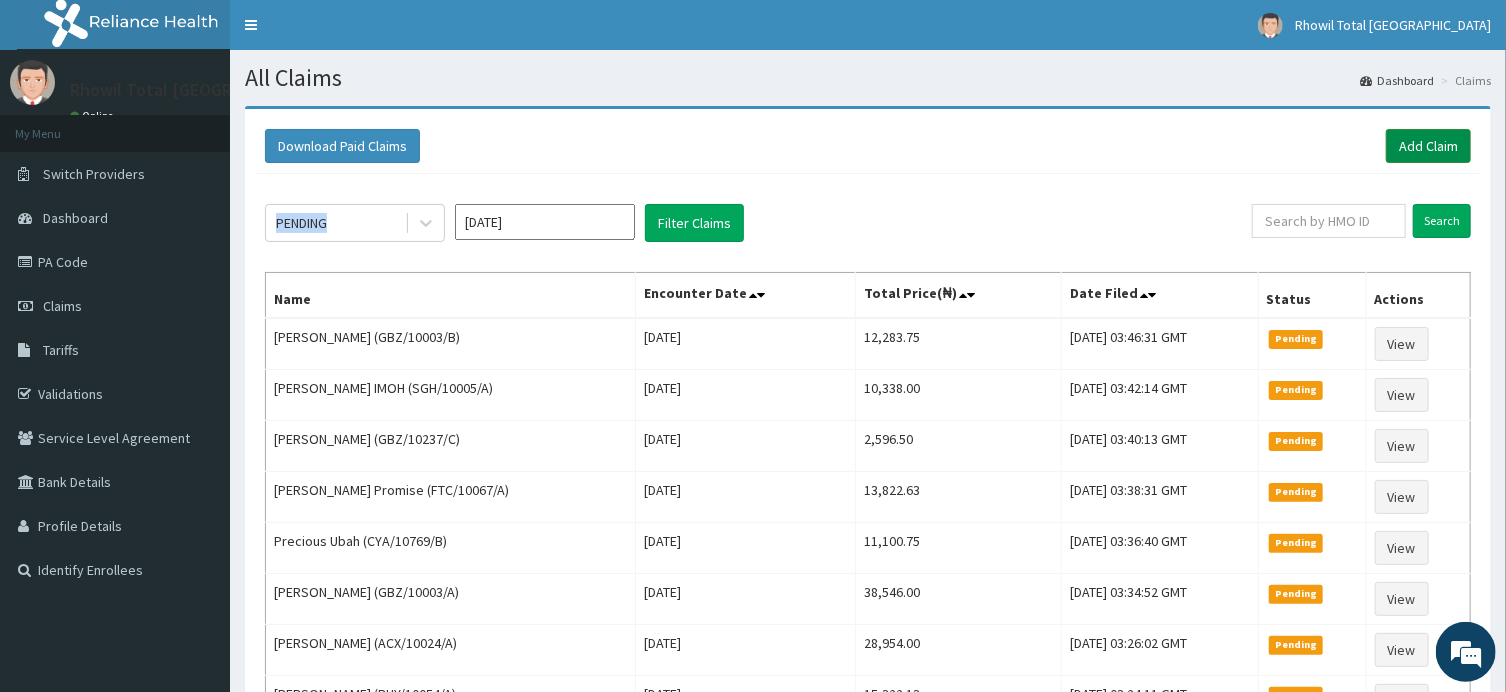 click on "Add Claim" at bounding box center [1428, 146] 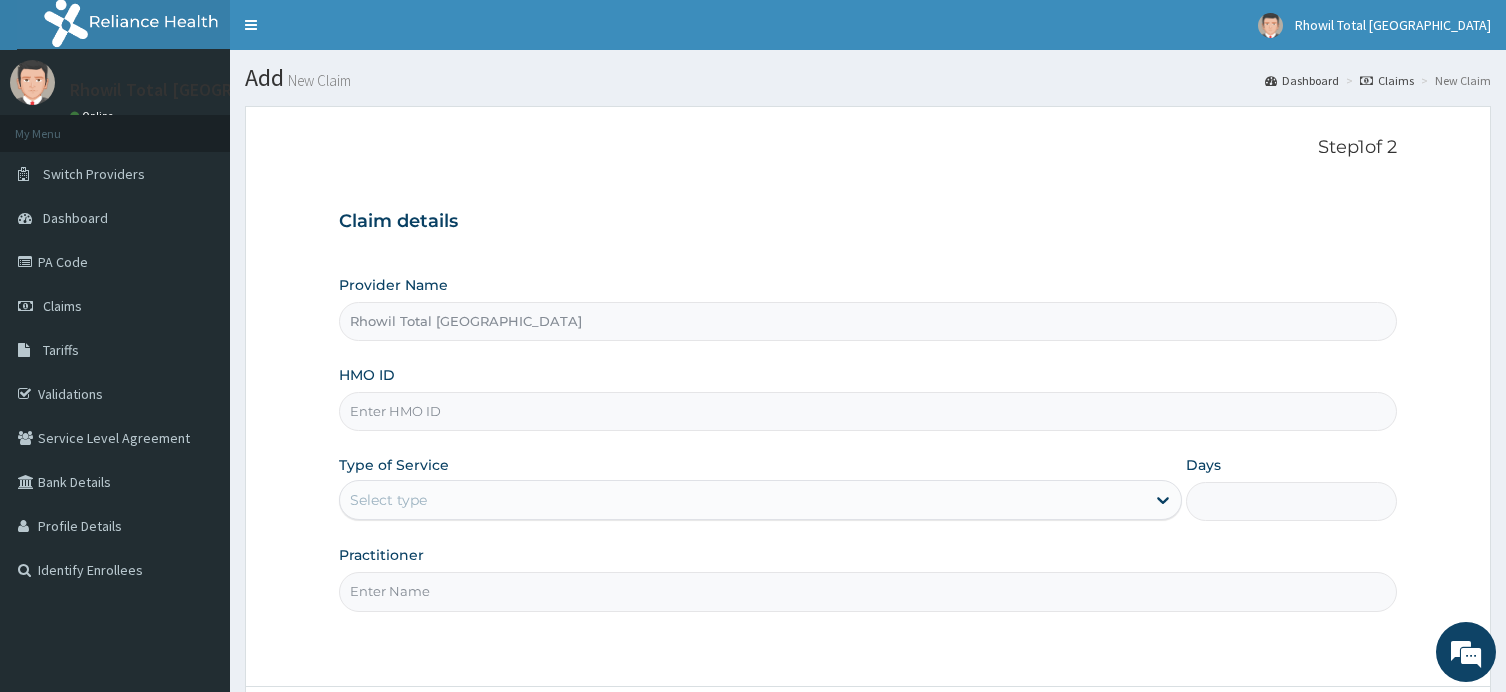 scroll, scrollTop: 0, scrollLeft: 0, axis: both 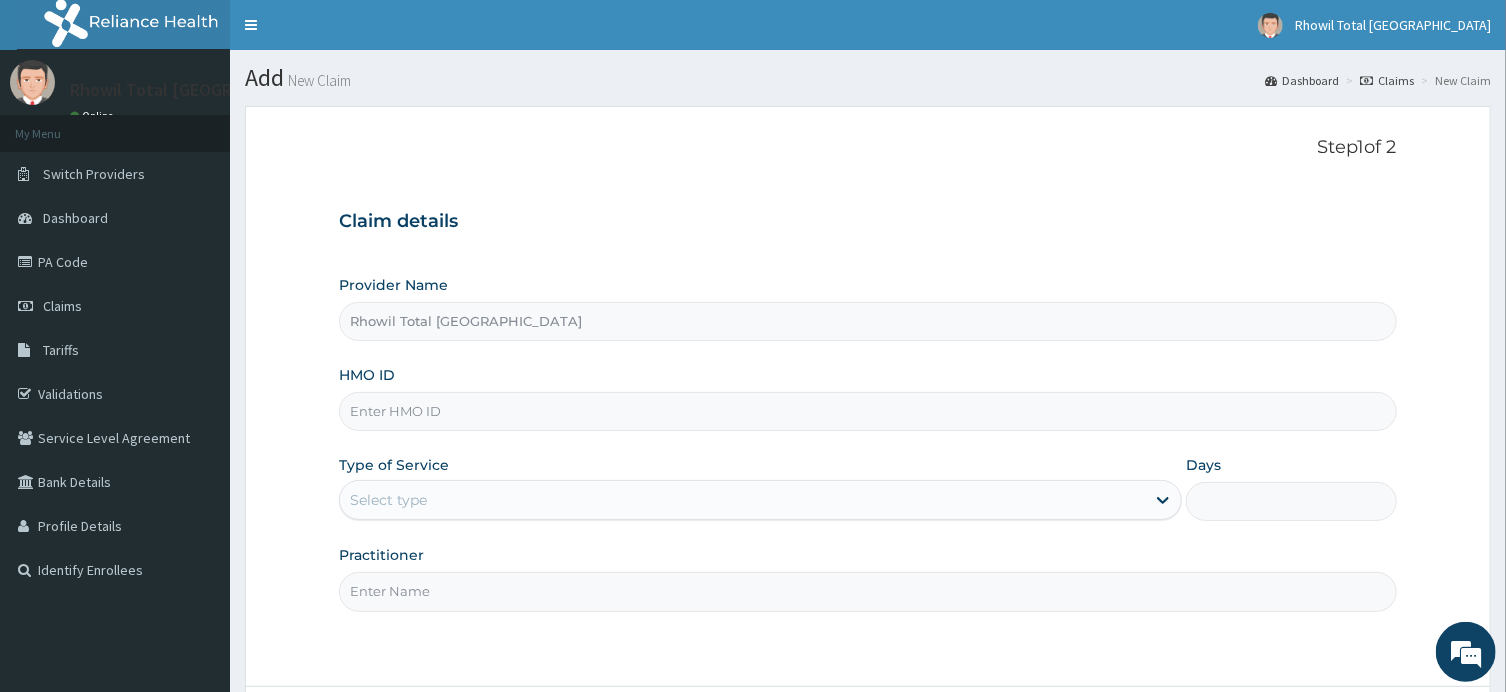click on "HMO ID" at bounding box center (867, 411) 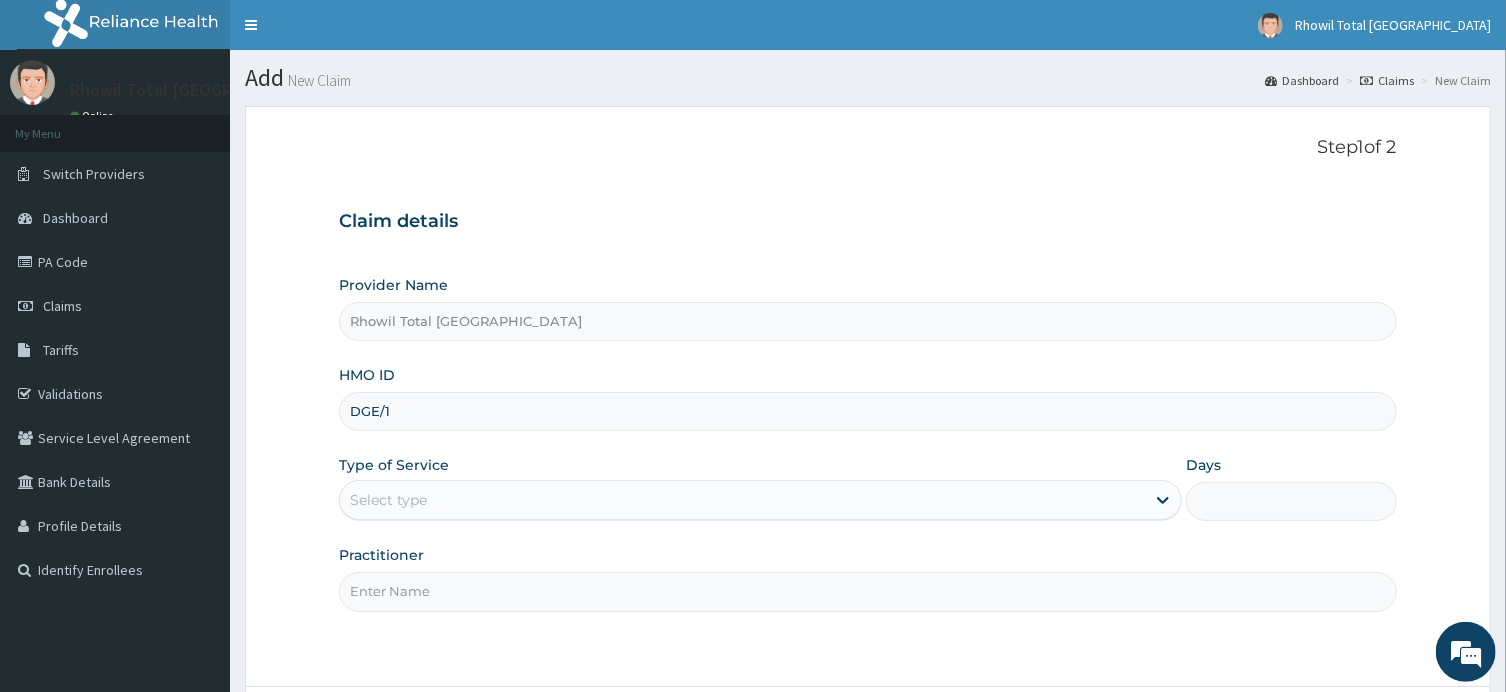 scroll, scrollTop: 0, scrollLeft: 0, axis: both 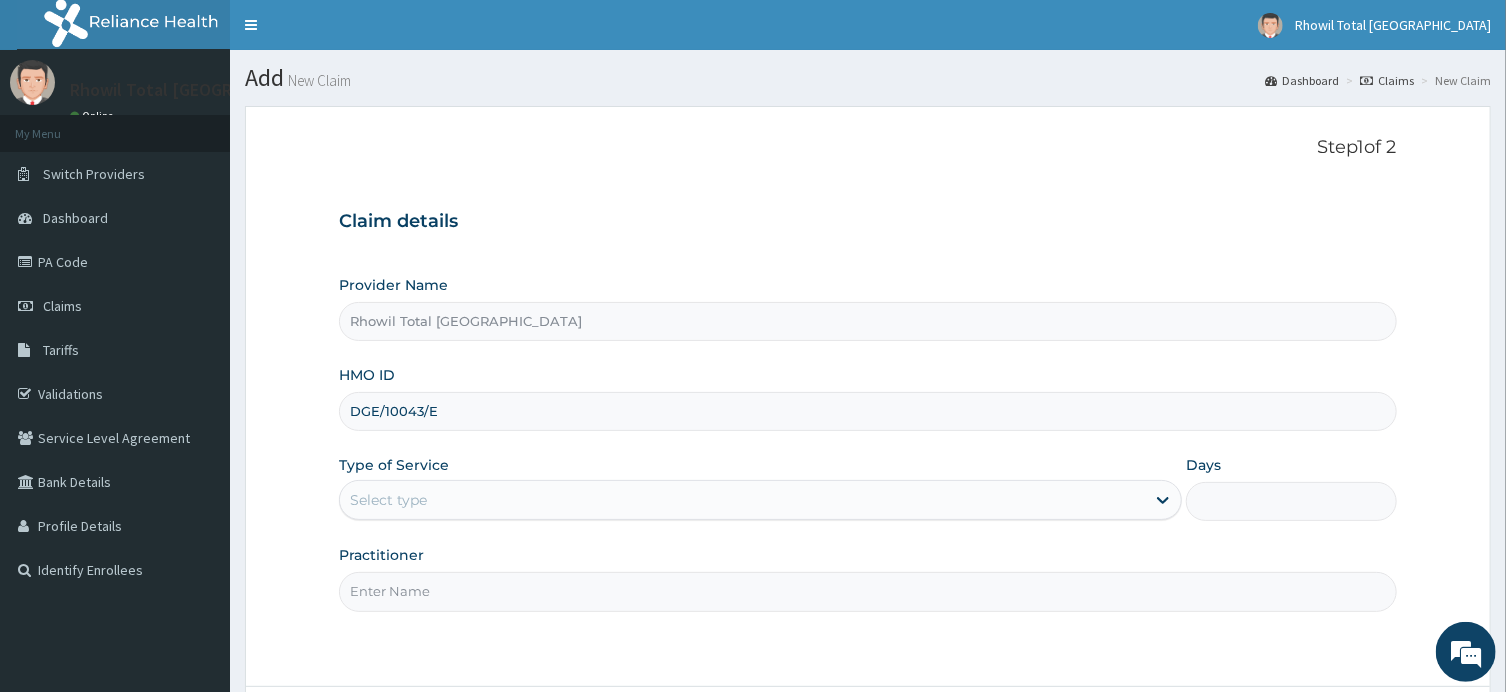type on "DGE/10043/E" 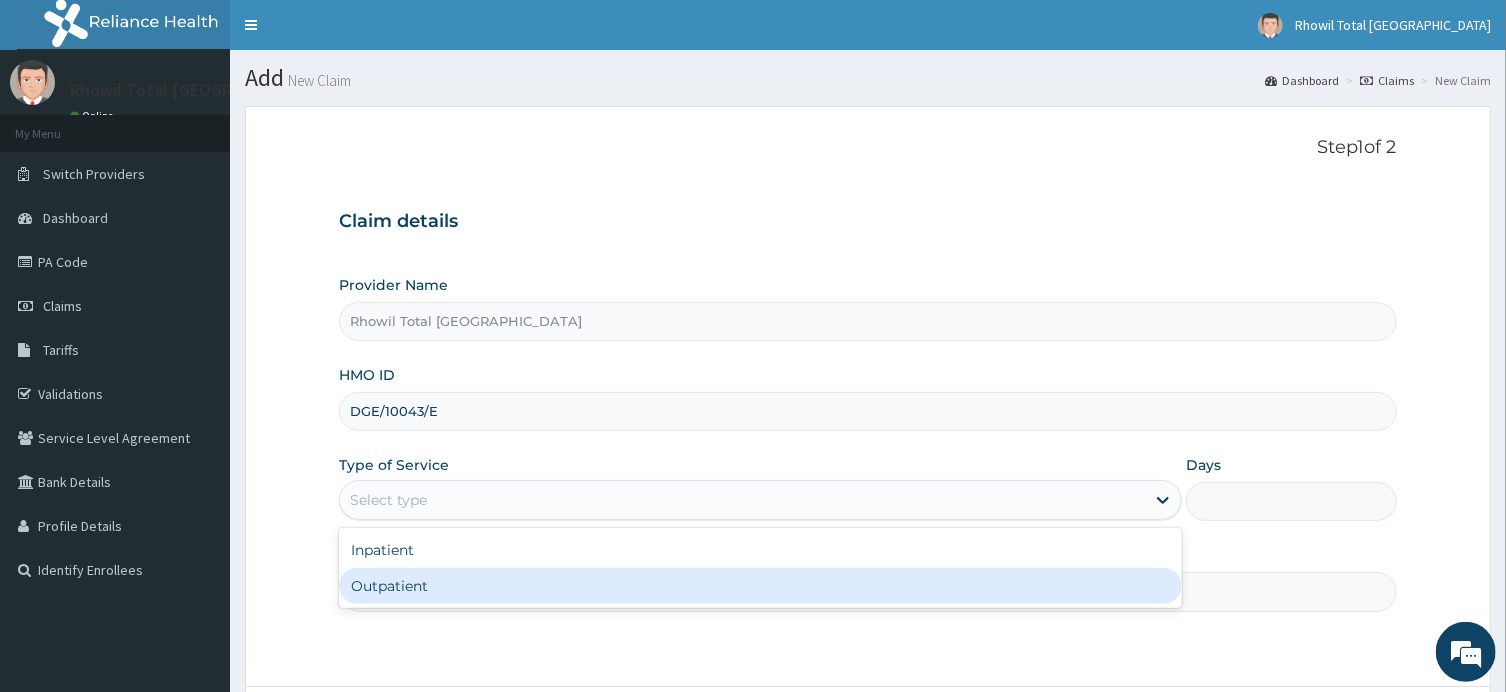 click on "Outpatient" at bounding box center (760, 586) 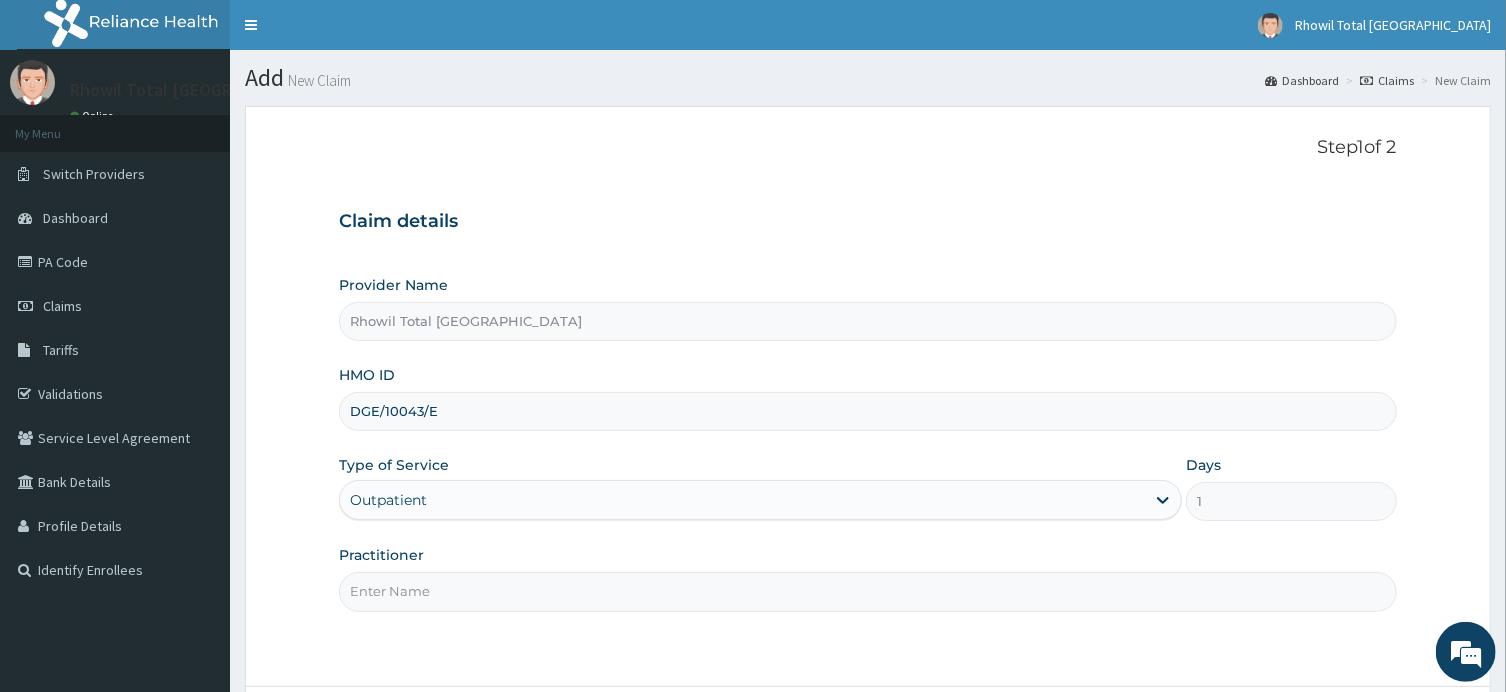 click on "Practitioner" at bounding box center [867, 591] 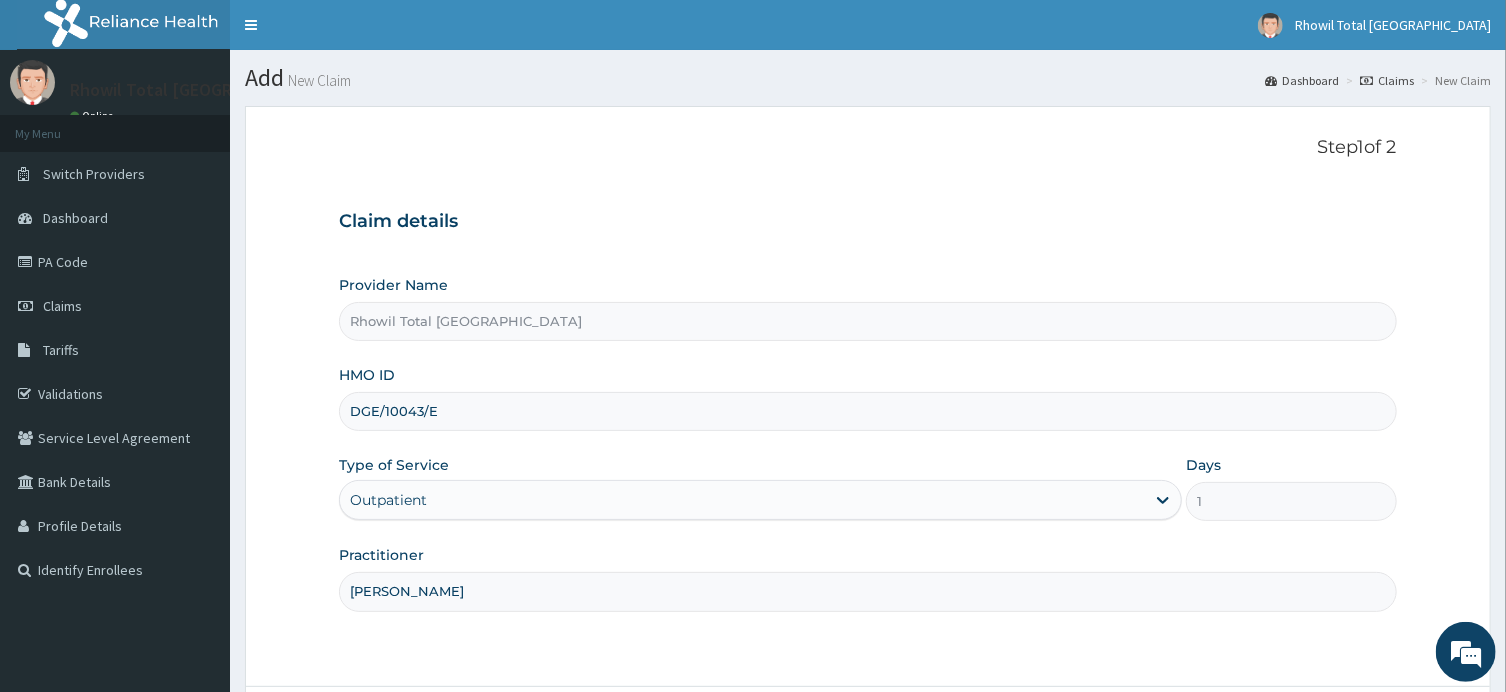 type on "[PERSON_NAME]" 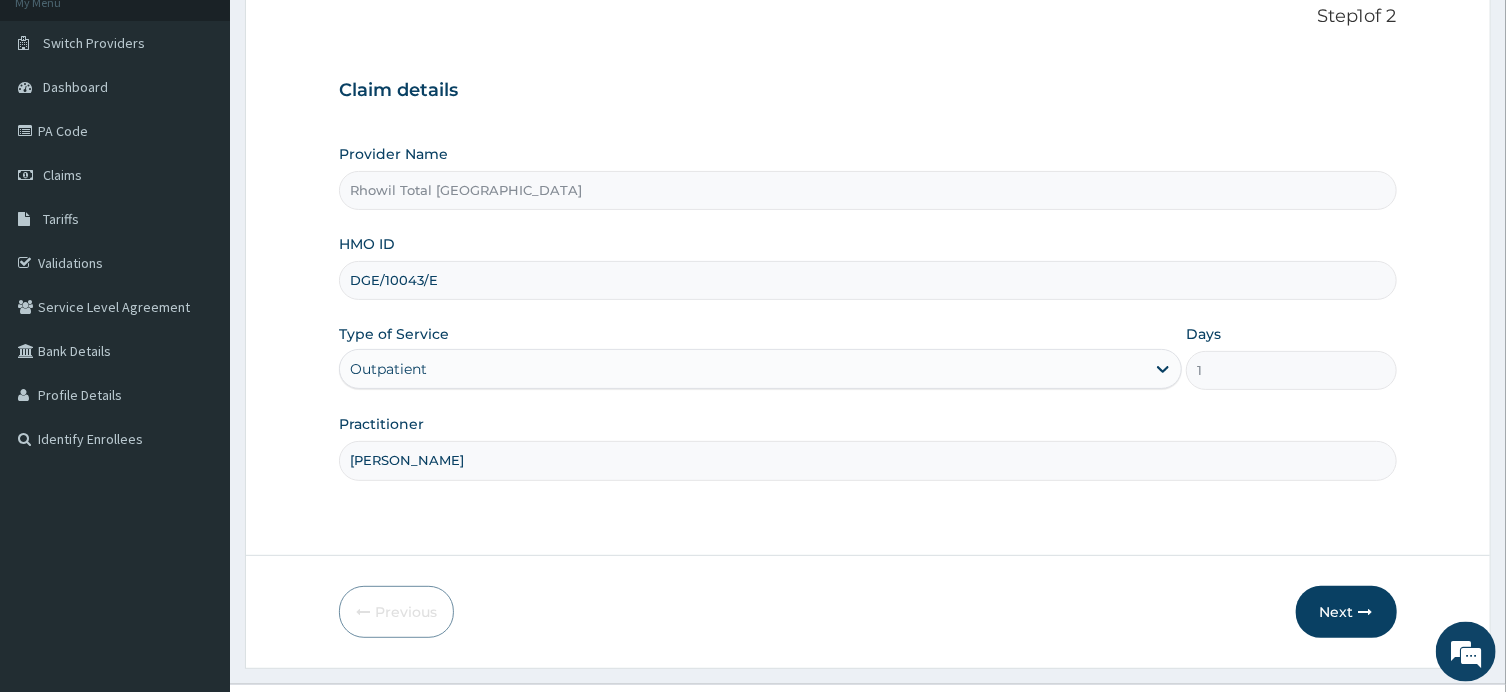 scroll, scrollTop: 174, scrollLeft: 0, axis: vertical 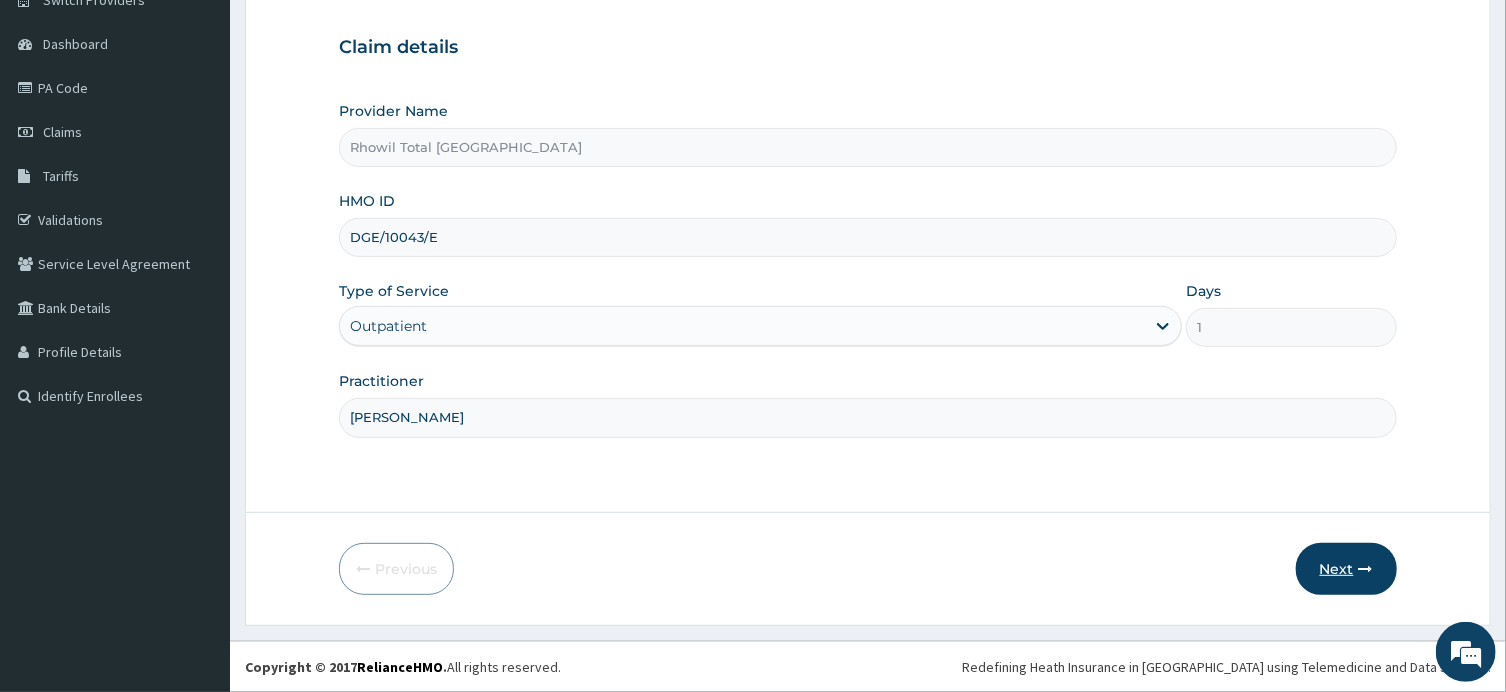 click on "Next" at bounding box center (1346, 569) 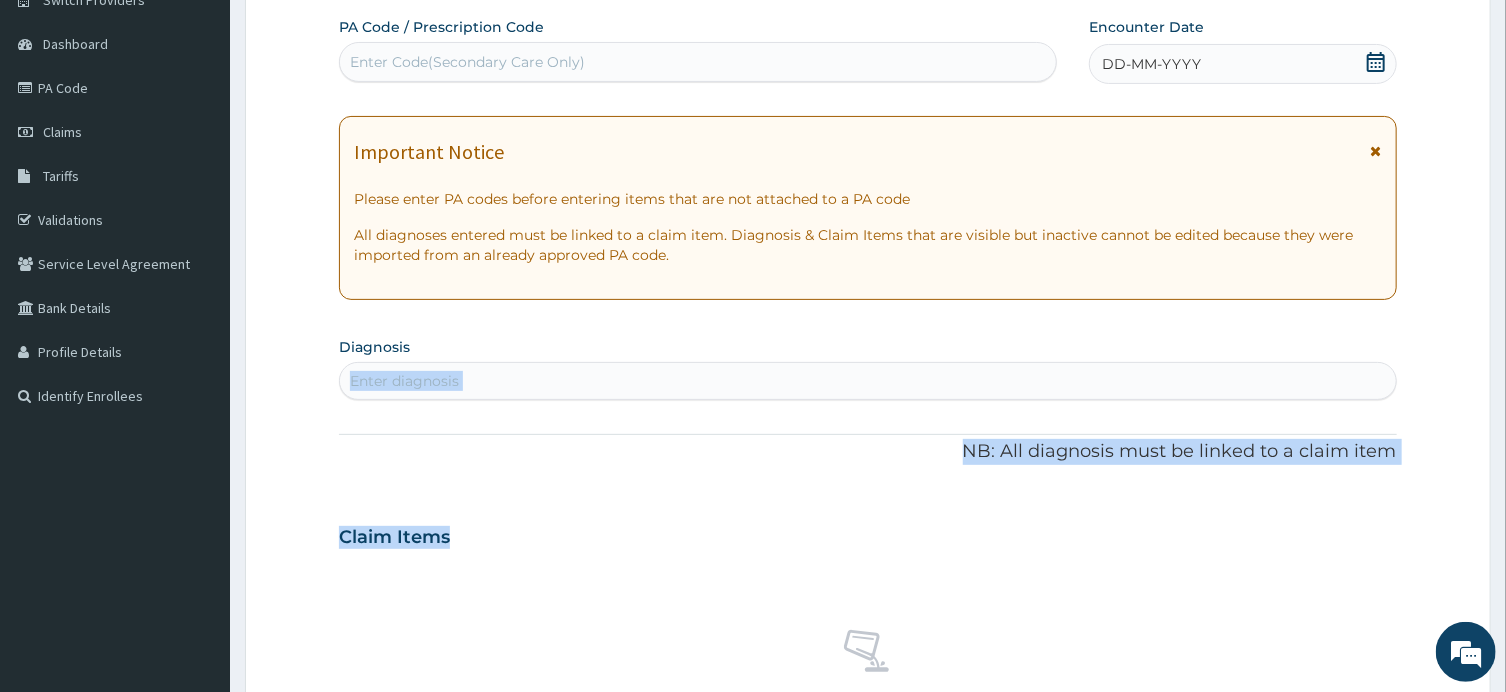 drag, startPoint x: 1330, startPoint y: 565, endPoint x: 897, endPoint y: 333, distance: 491.2362 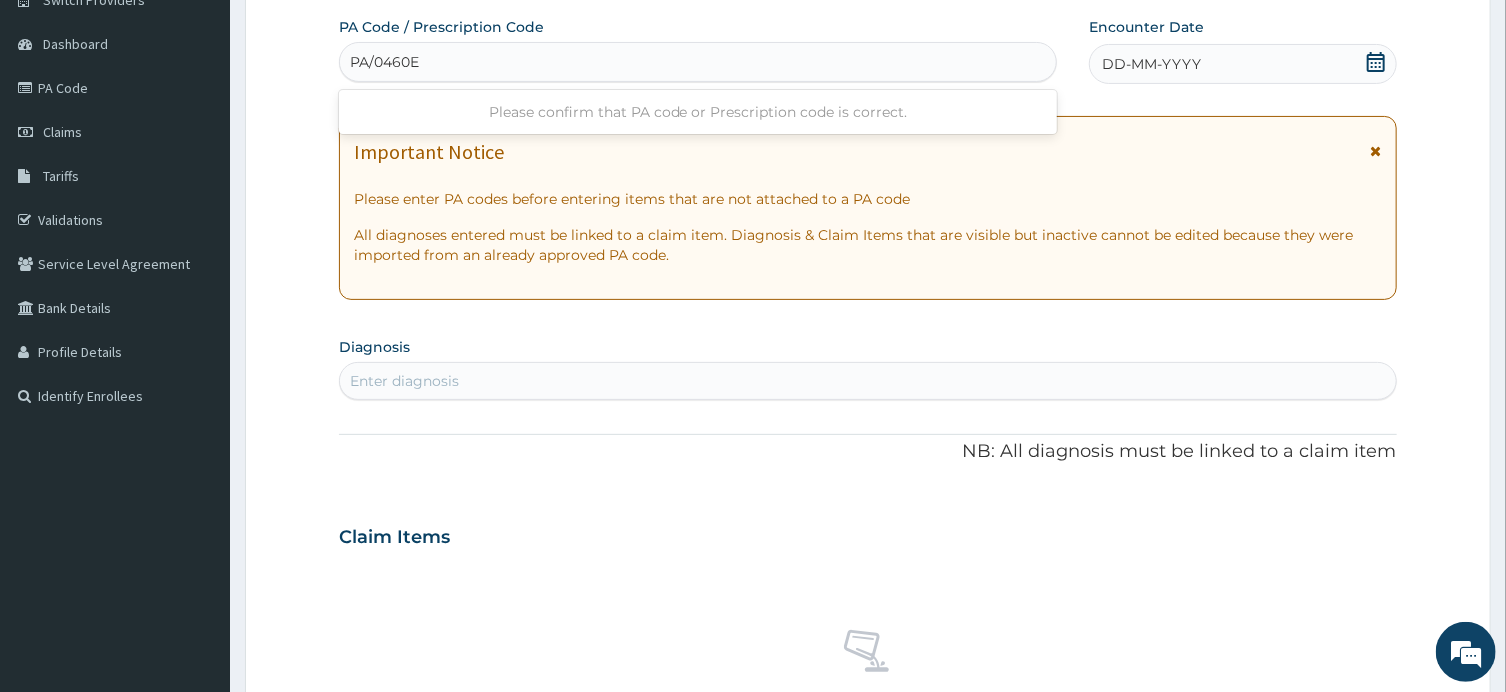 type on "PA/0460E3" 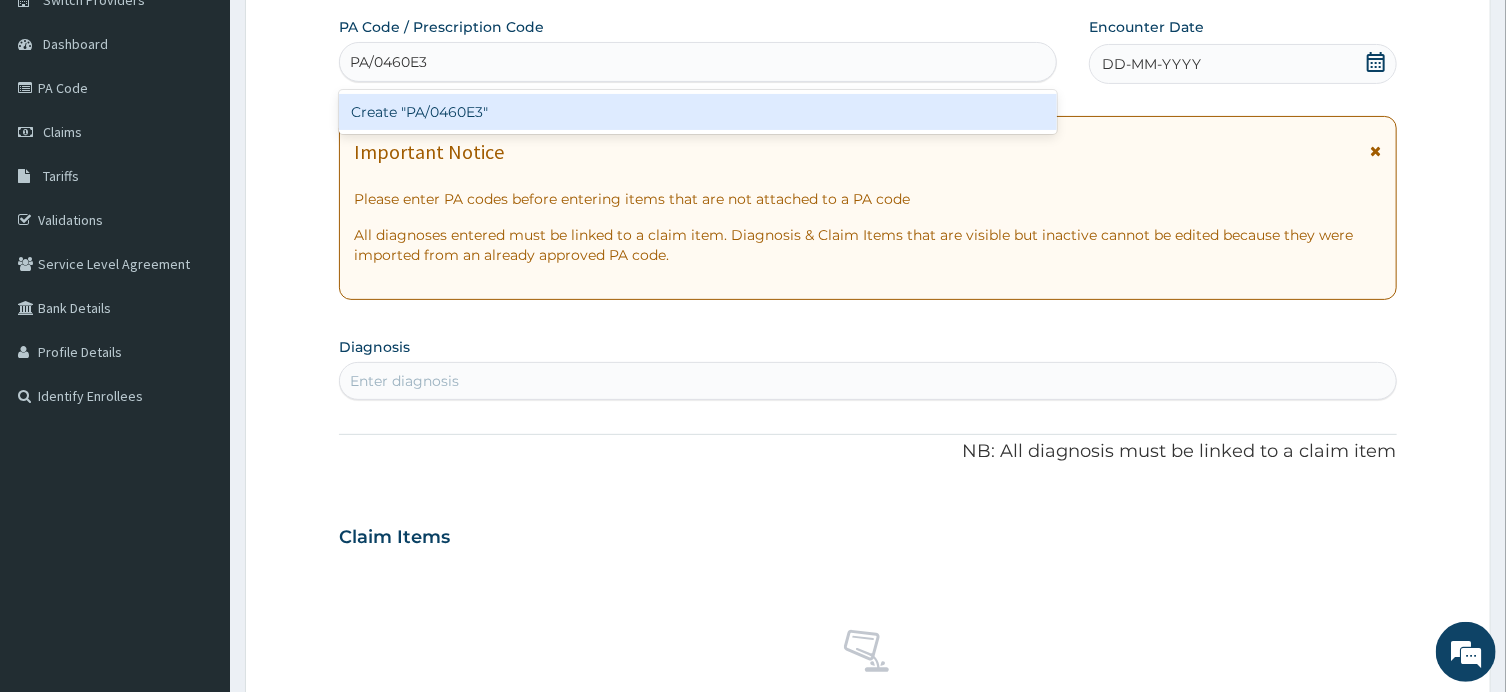 click on "Create "PA/0460E3"" at bounding box center (698, 112) 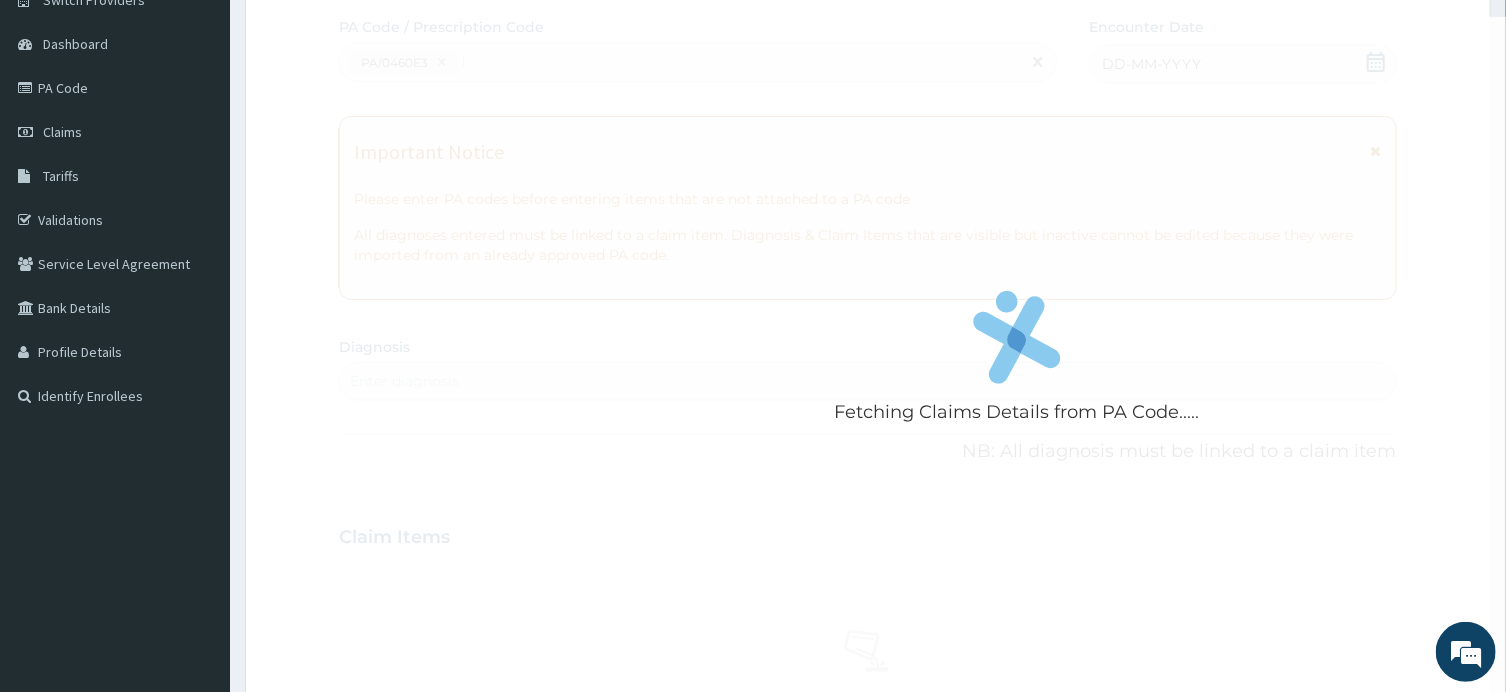type 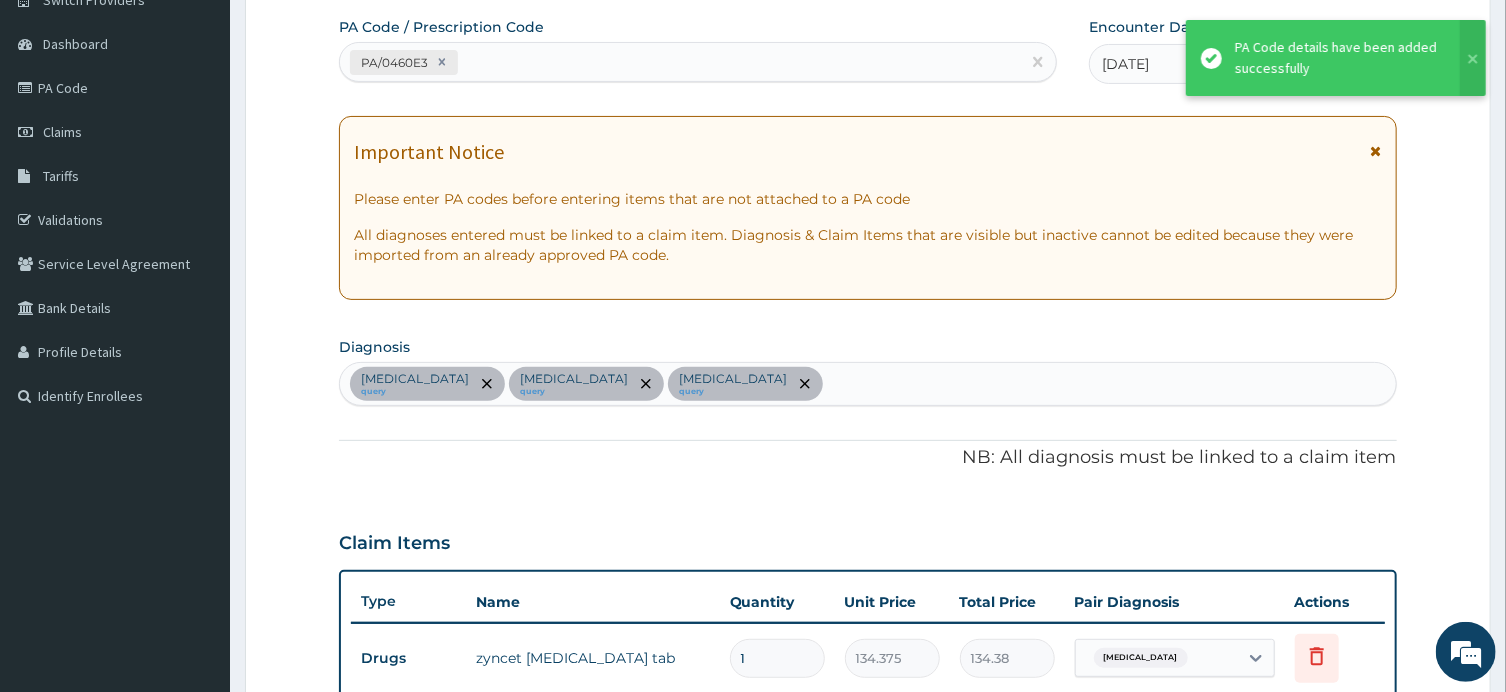 scroll, scrollTop: 1036, scrollLeft: 0, axis: vertical 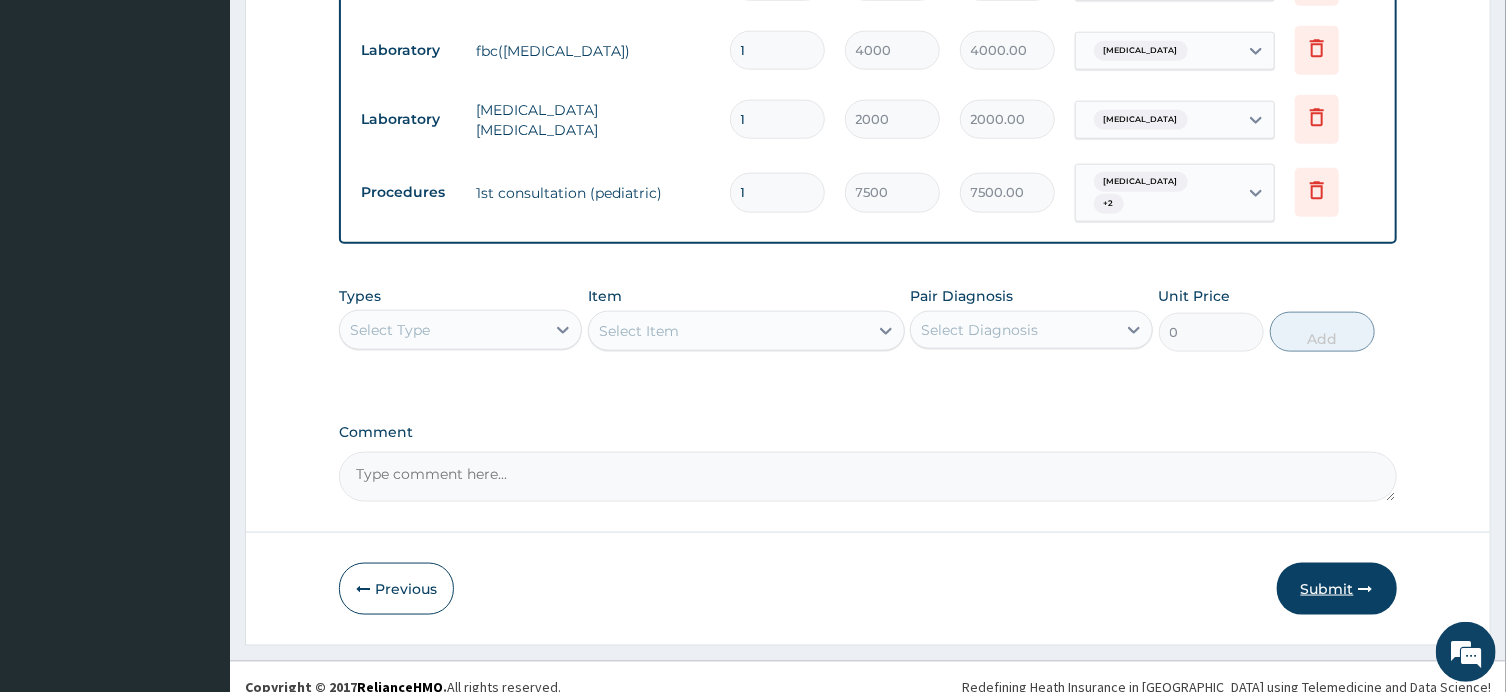 click on "Submit" at bounding box center [1337, 589] 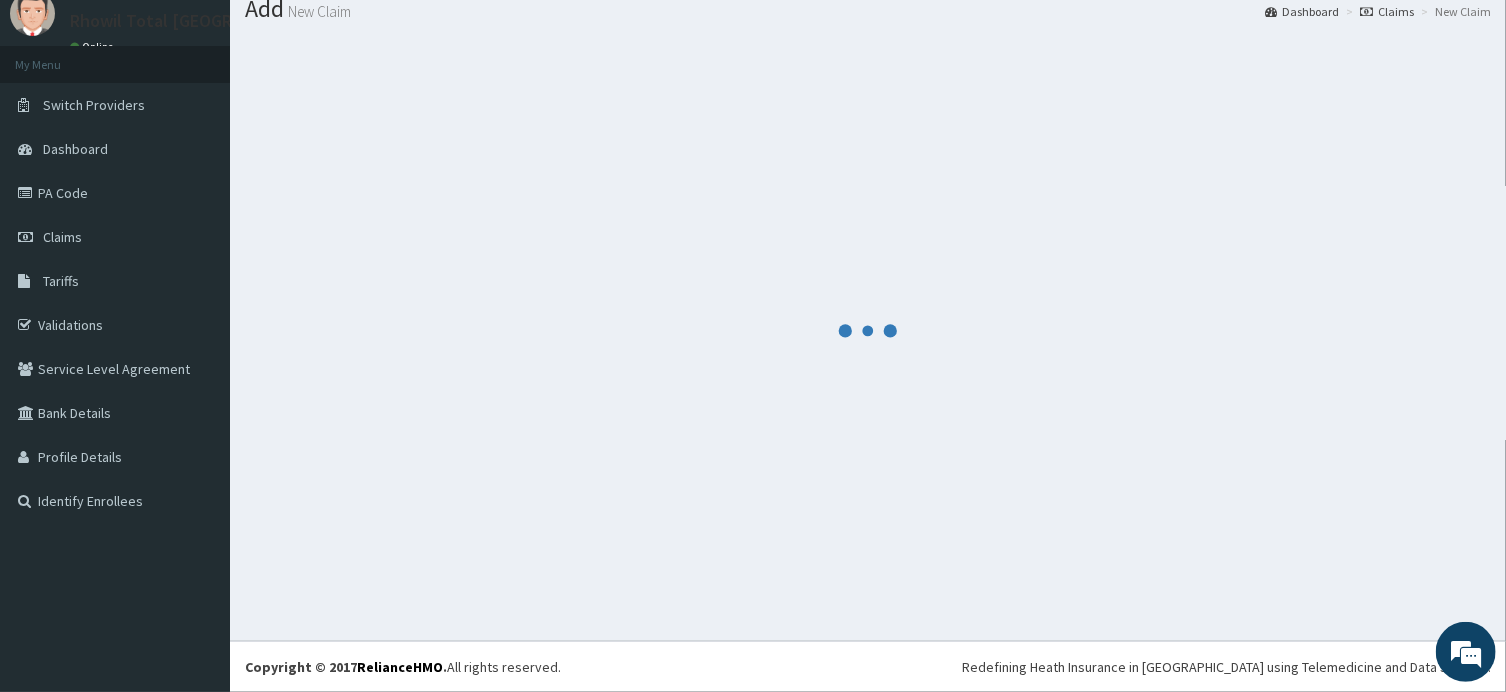 scroll, scrollTop: 68, scrollLeft: 0, axis: vertical 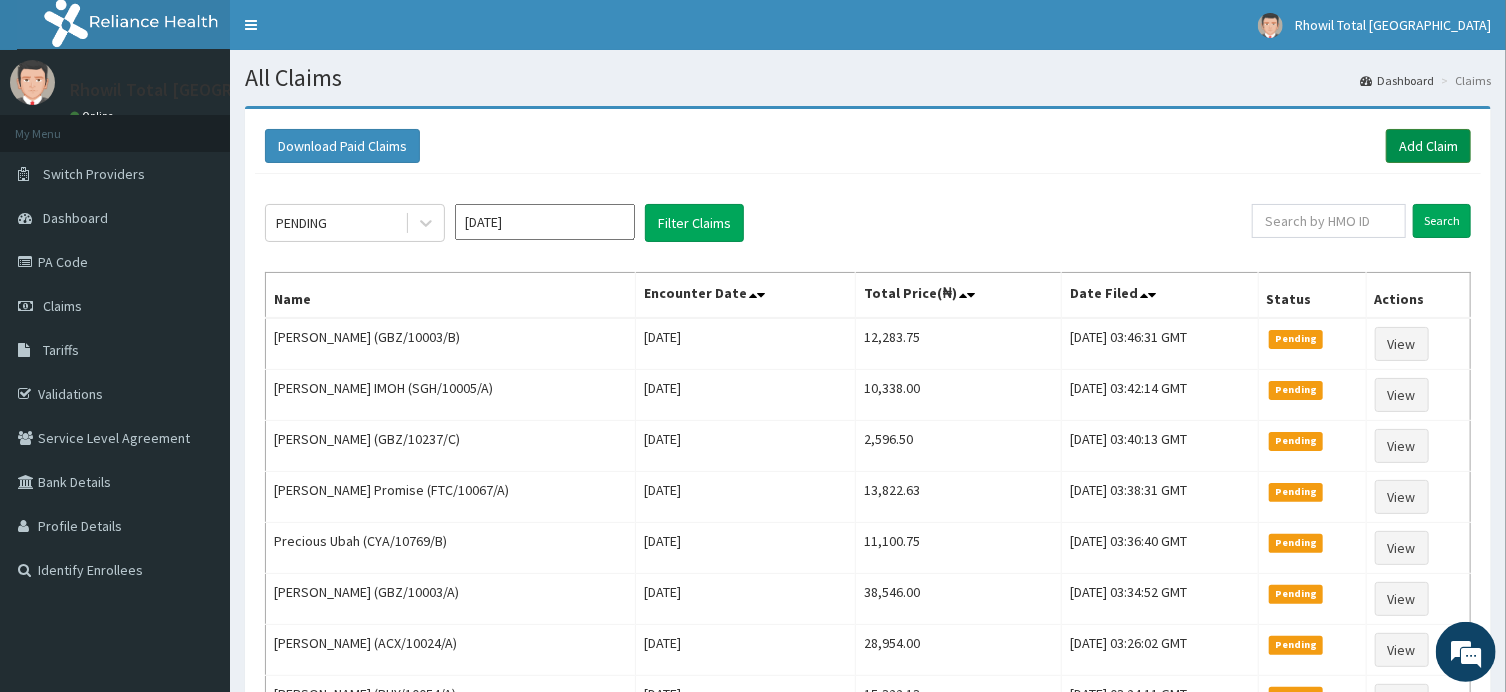 click on "Add Claim" at bounding box center (1428, 146) 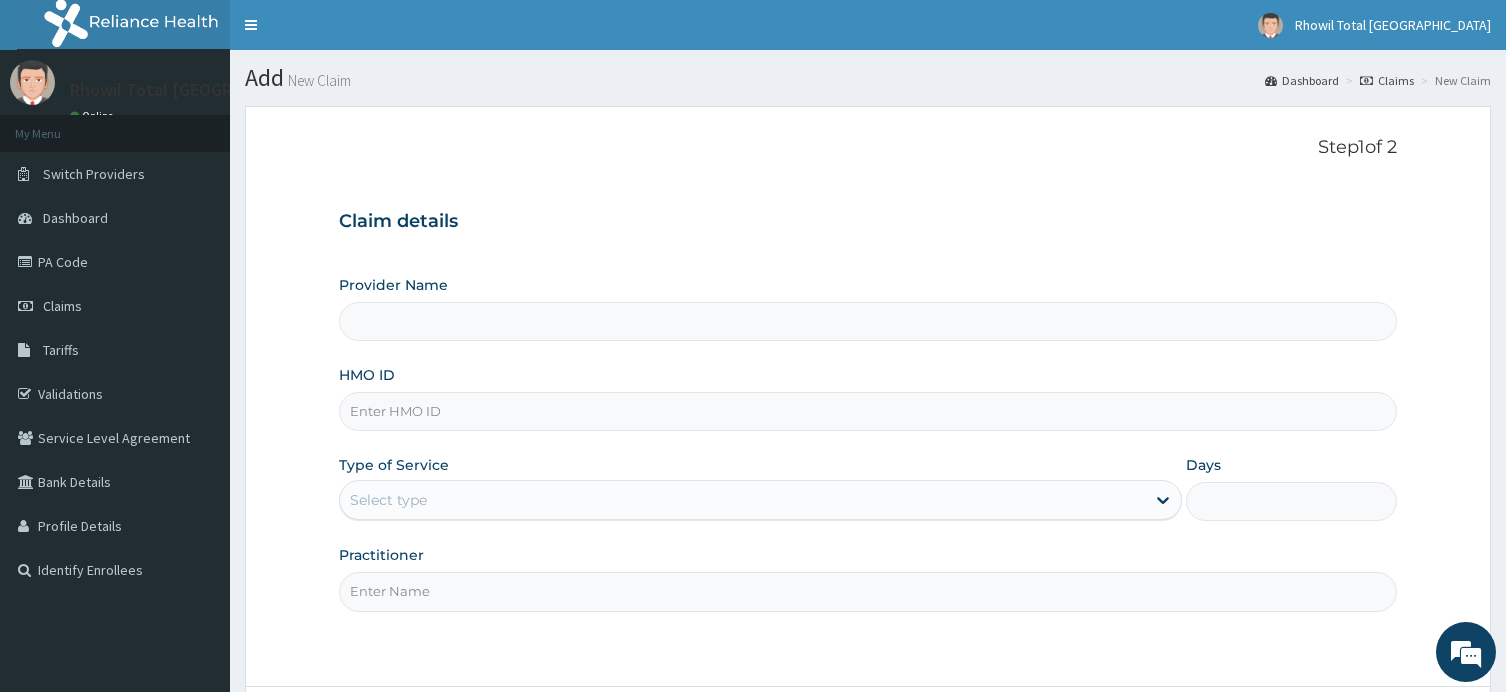 scroll, scrollTop: 0, scrollLeft: 0, axis: both 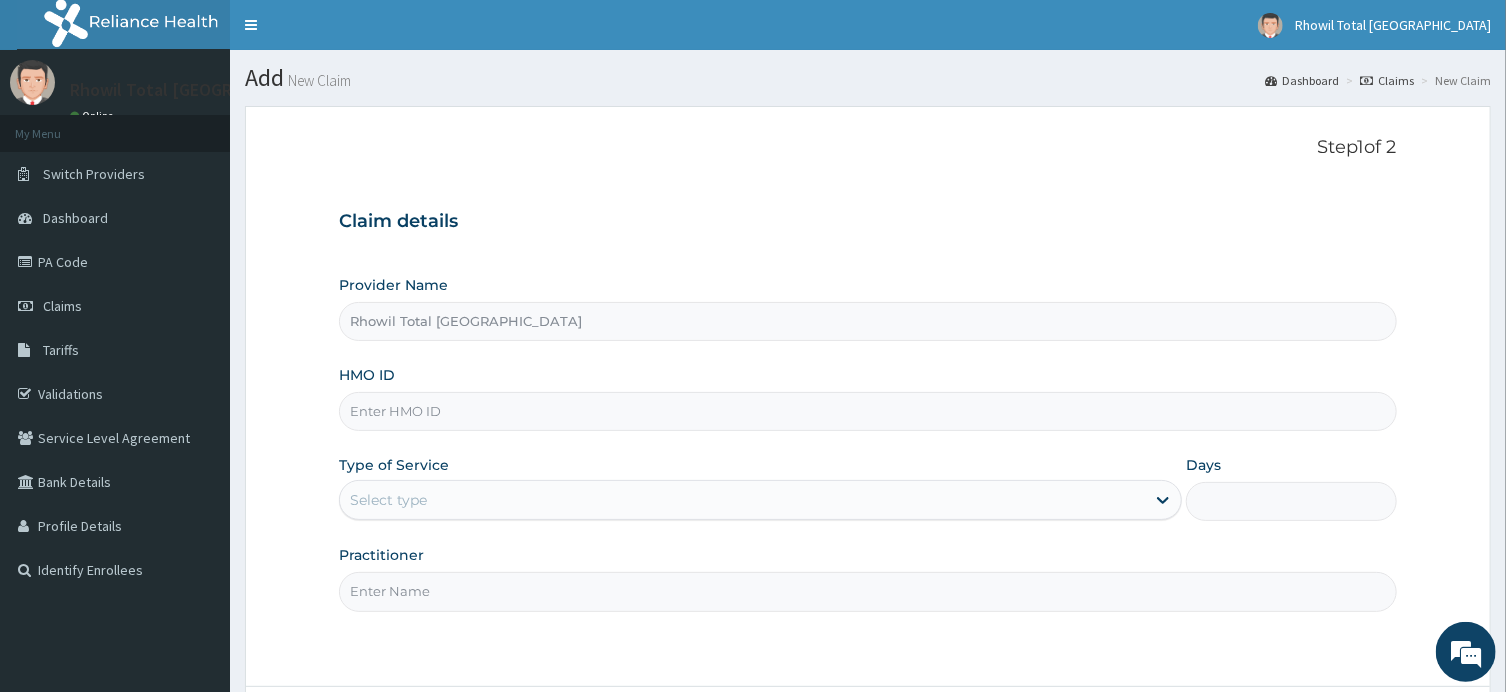 type on "Rhowil Total [GEOGRAPHIC_DATA]" 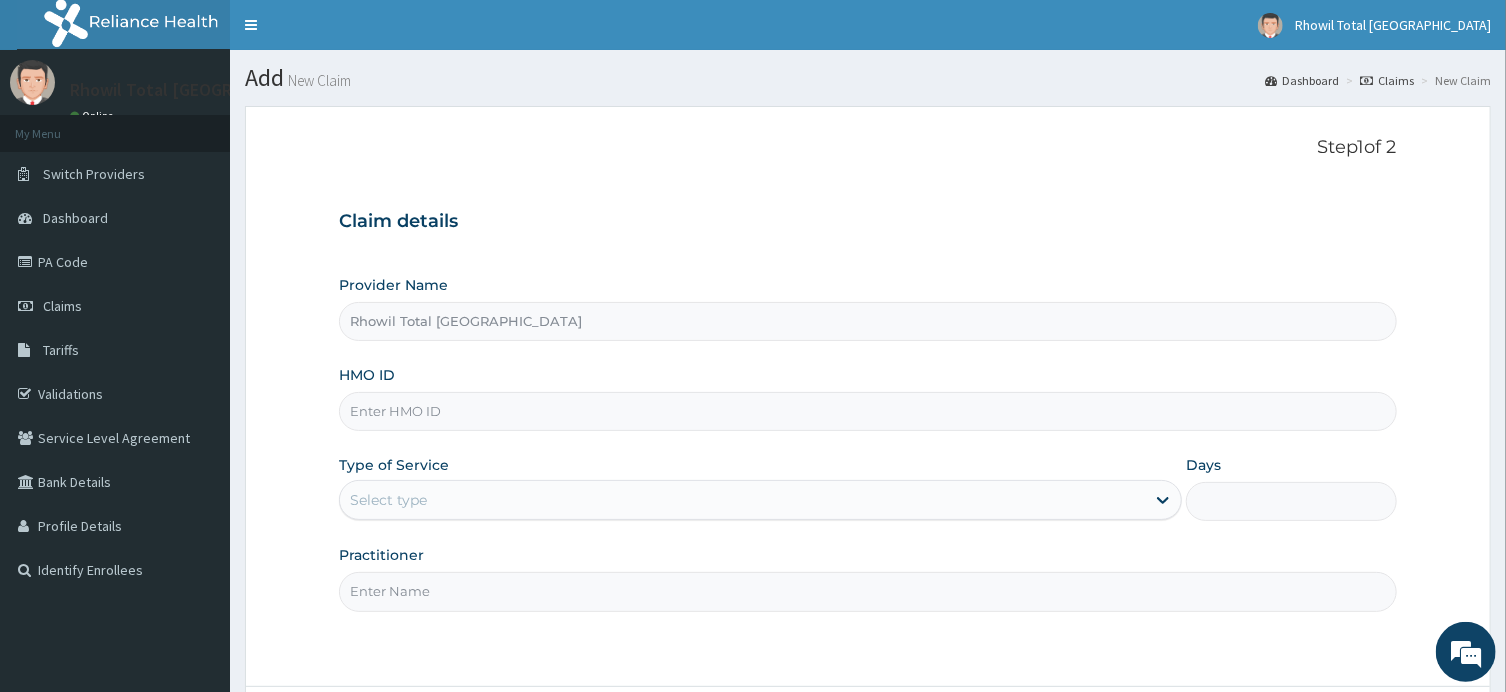 click on "HMO ID" at bounding box center [867, 411] 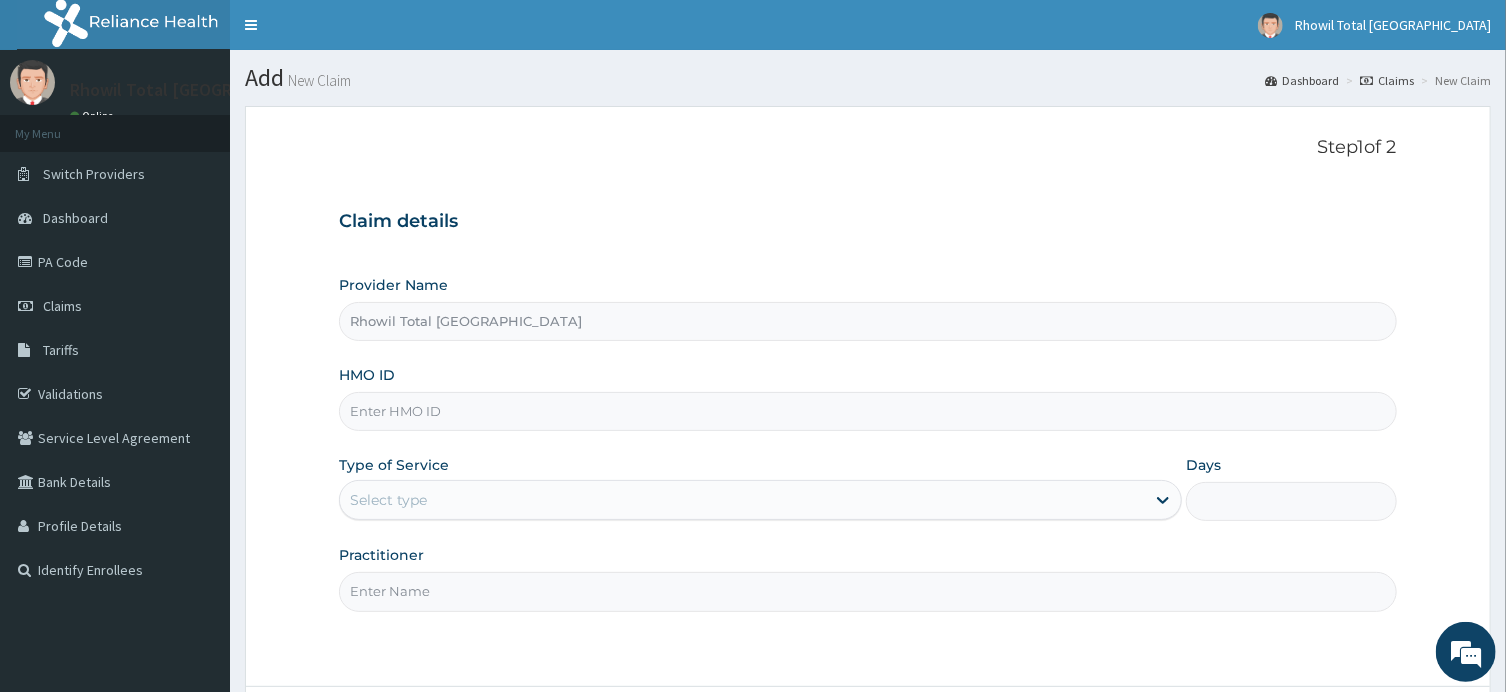 type on "G" 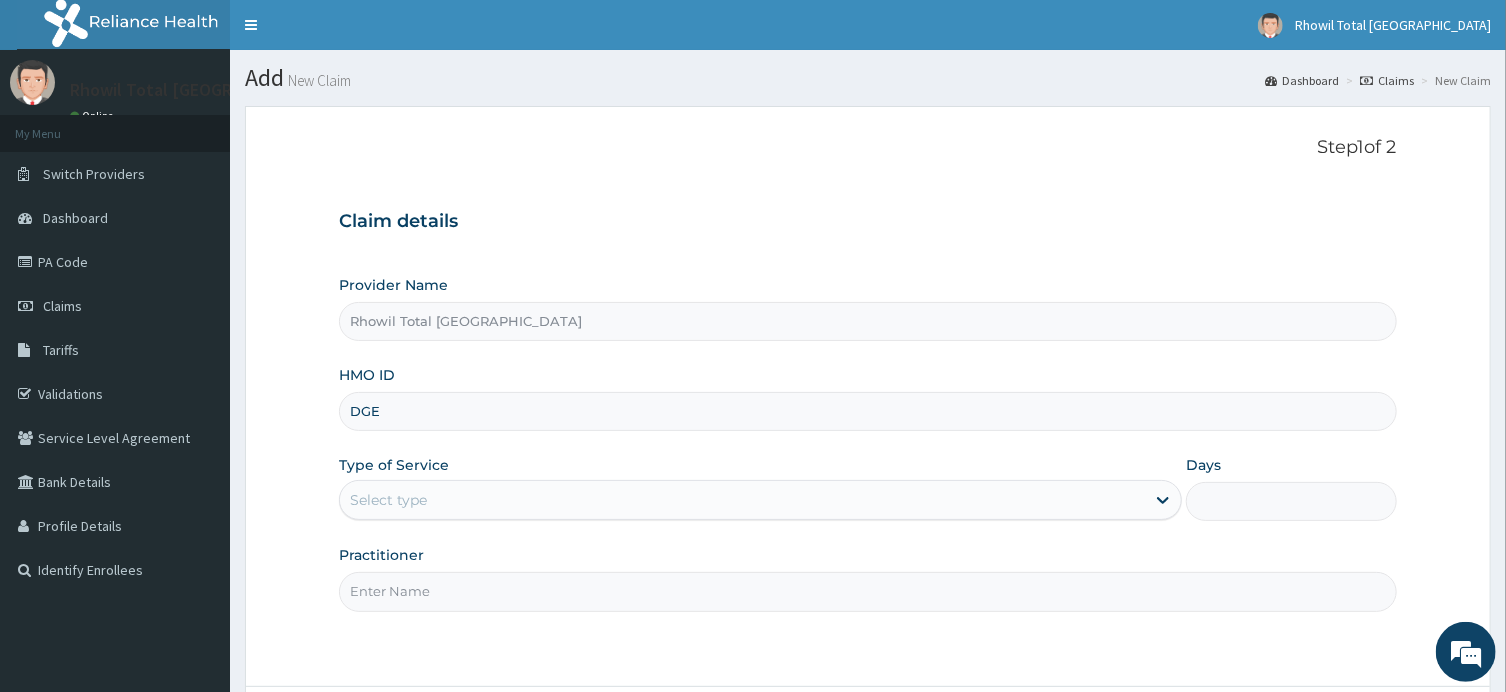 scroll, scrollTop: 0, scrollLeft: 0, axis: both 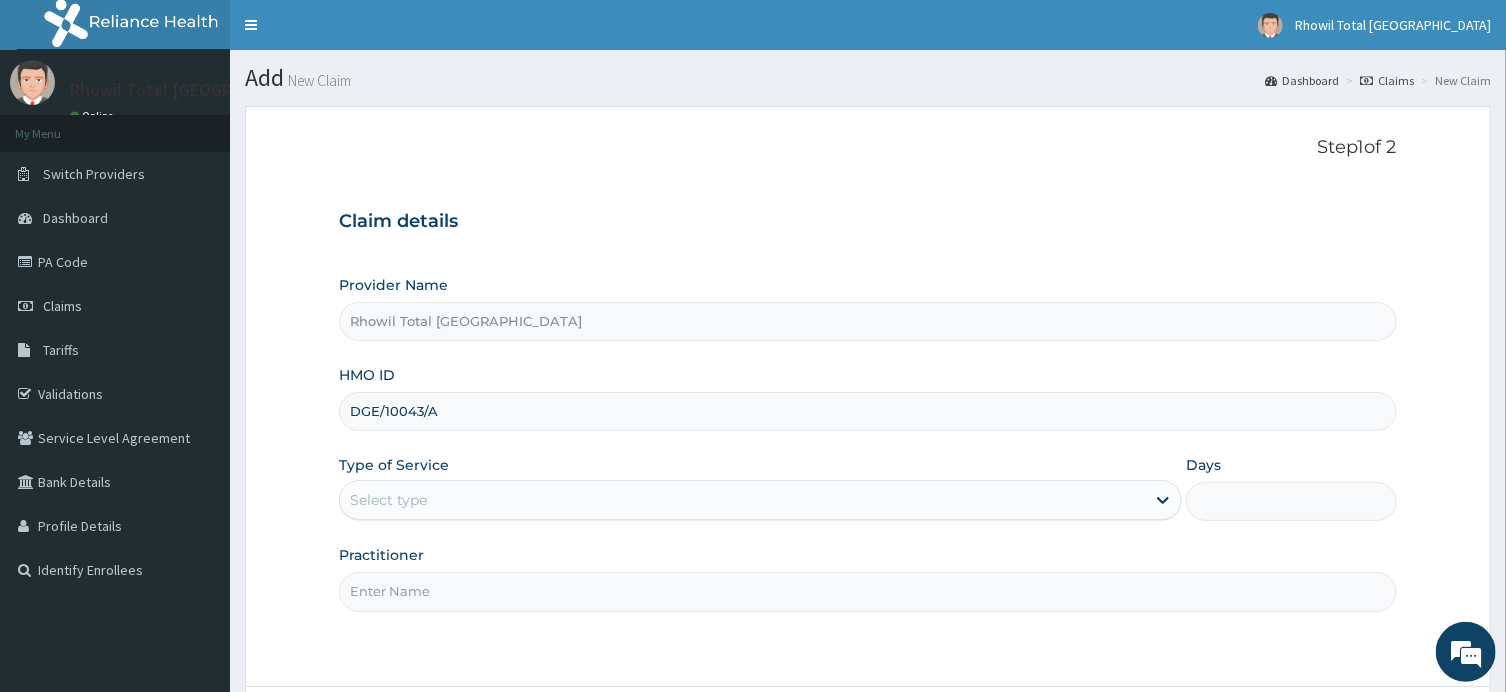 type on "DGE/10043/A" 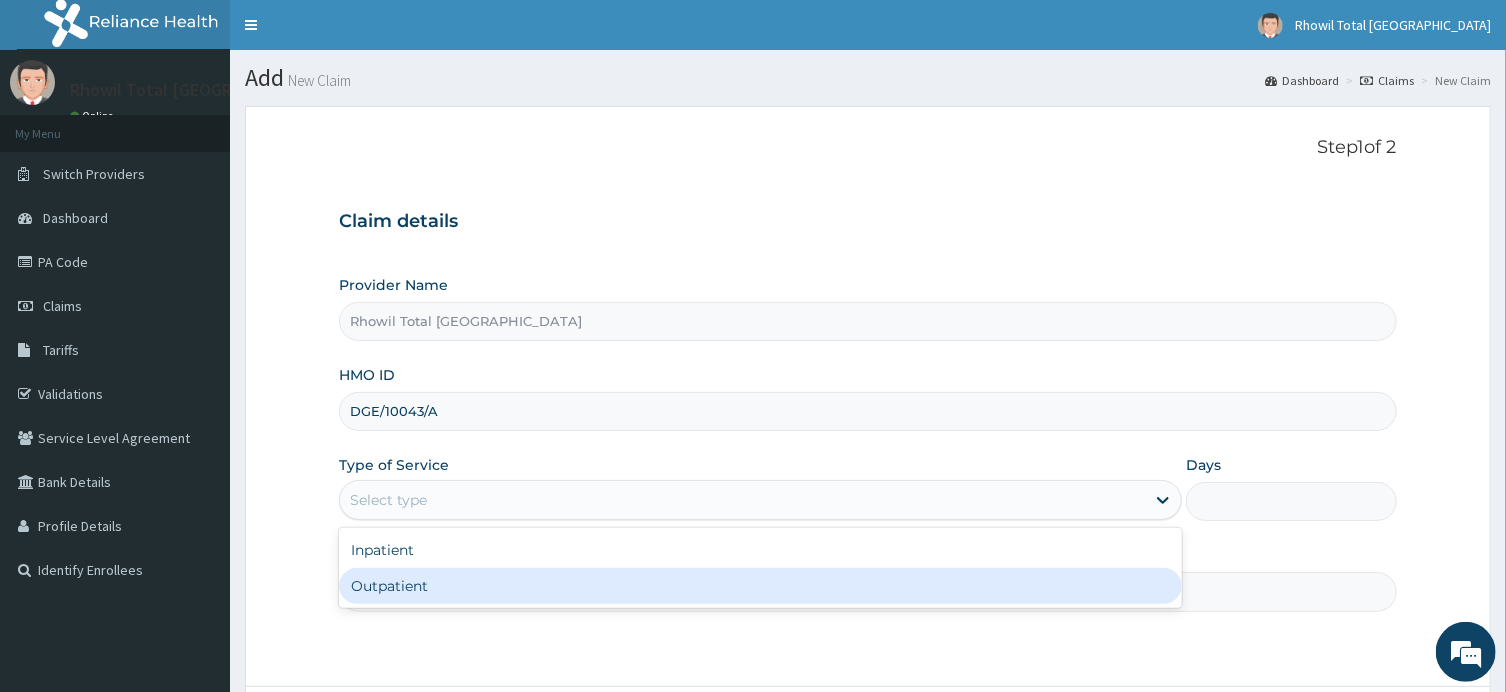 click on "Outpatient" at bounding box center [760, 586] 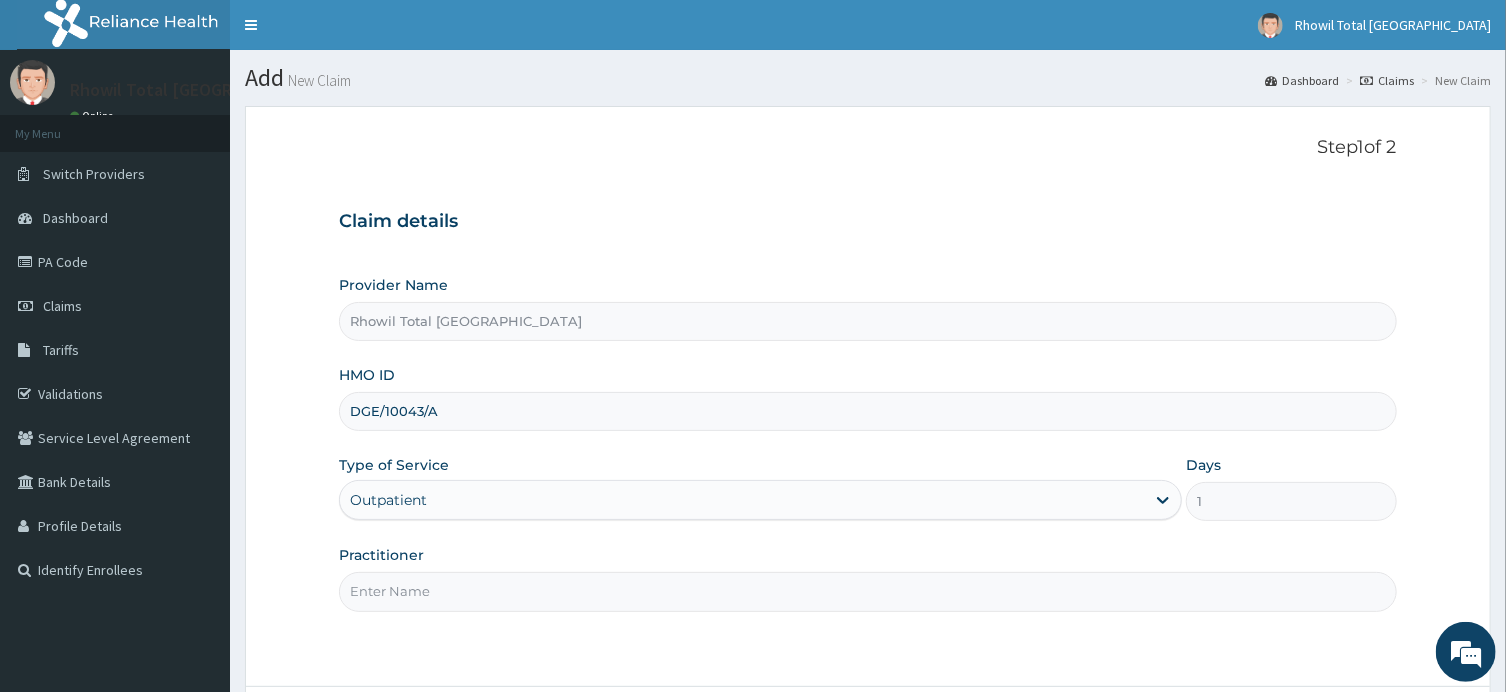 click on "Practitioner" at bounding box center (867, 591) 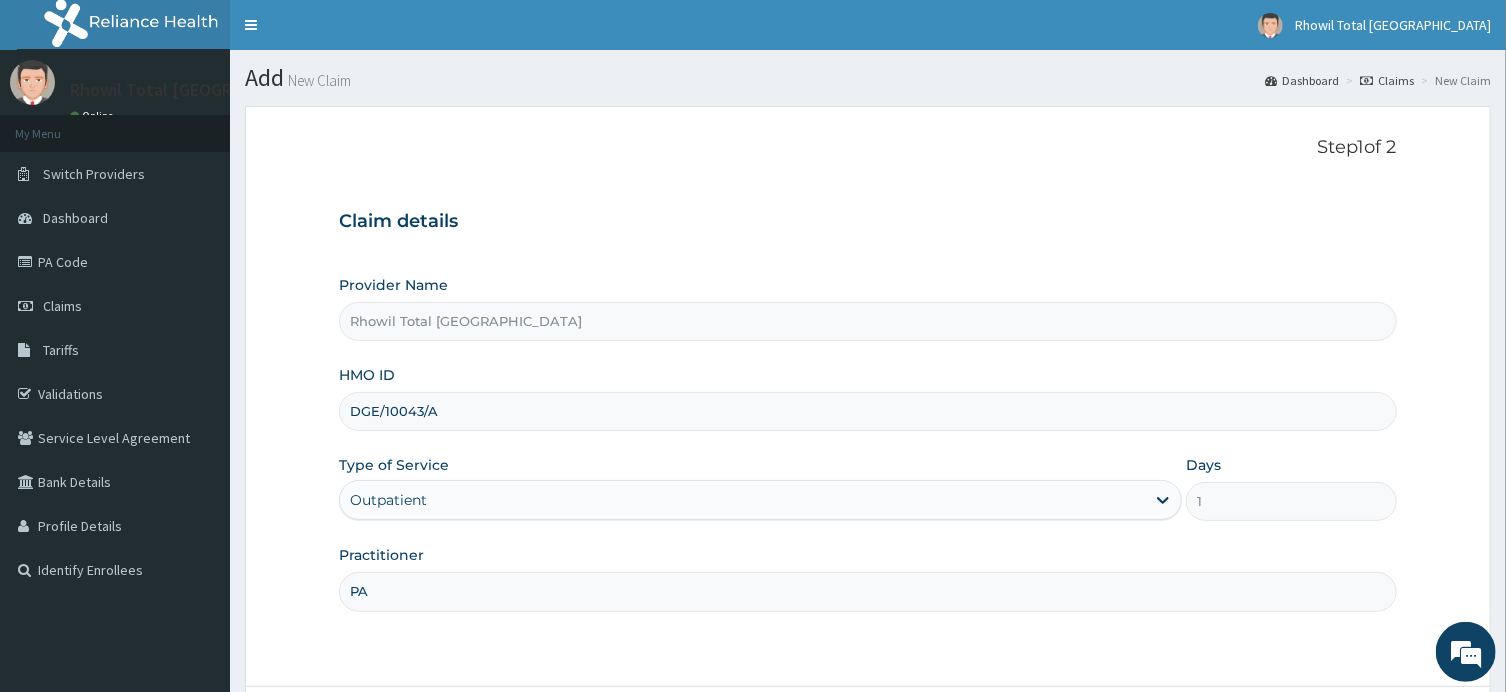 type on "P" 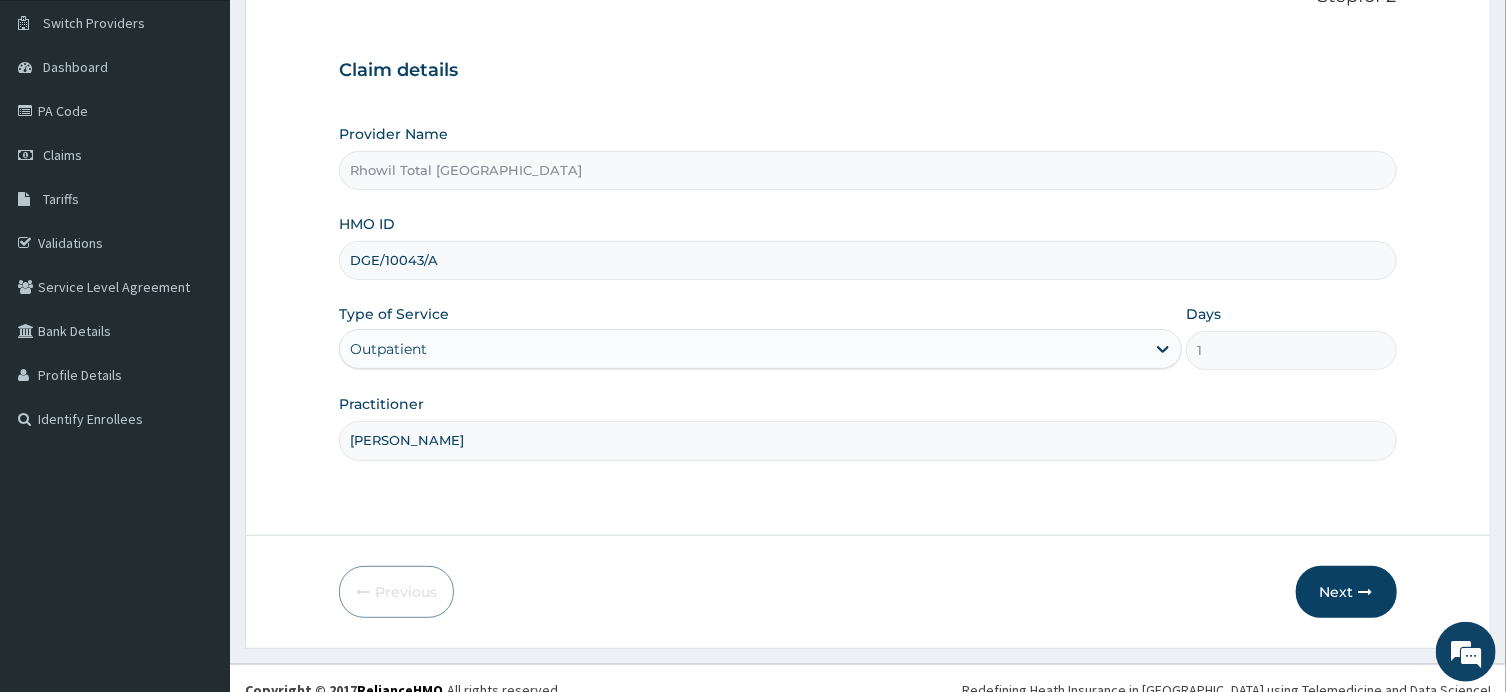 scroll, scrollTop: 174, scrollLeft: 0, axis: vertical 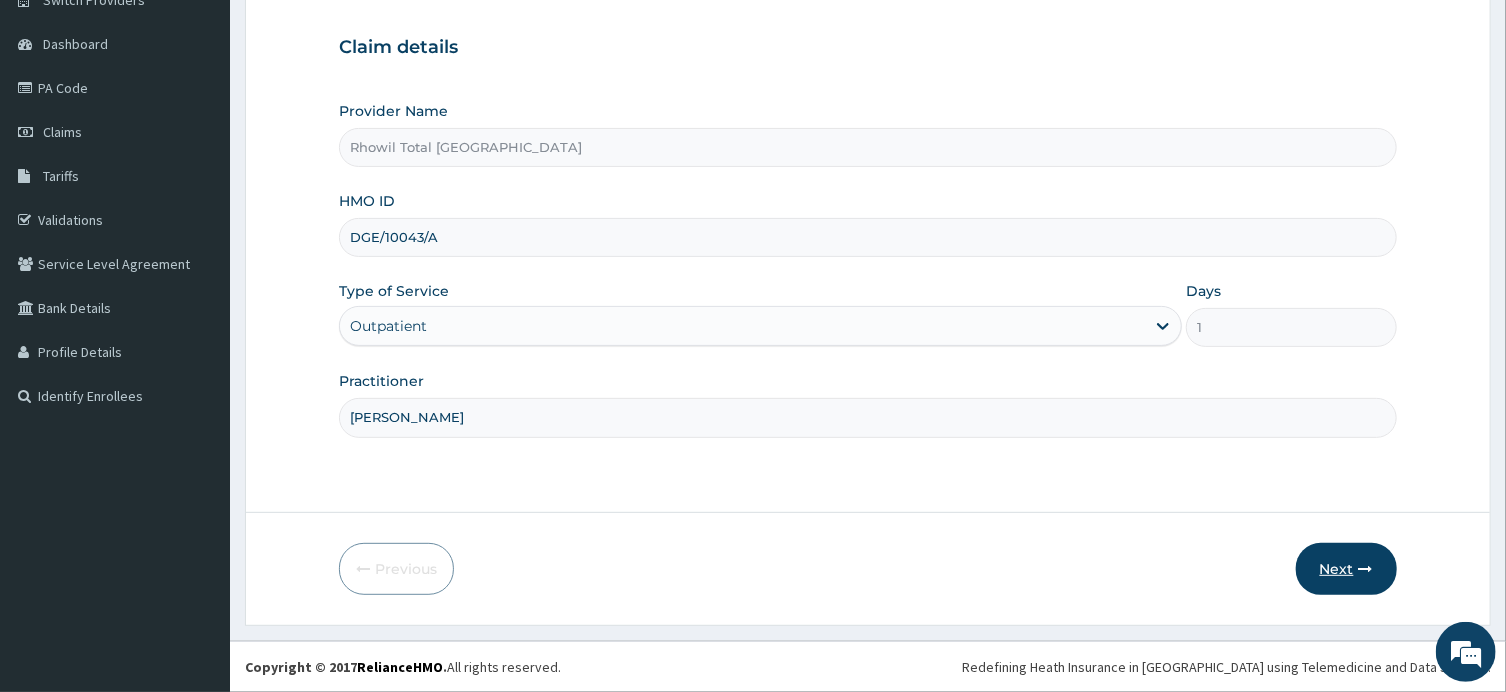 type on "DR ANYOGU" 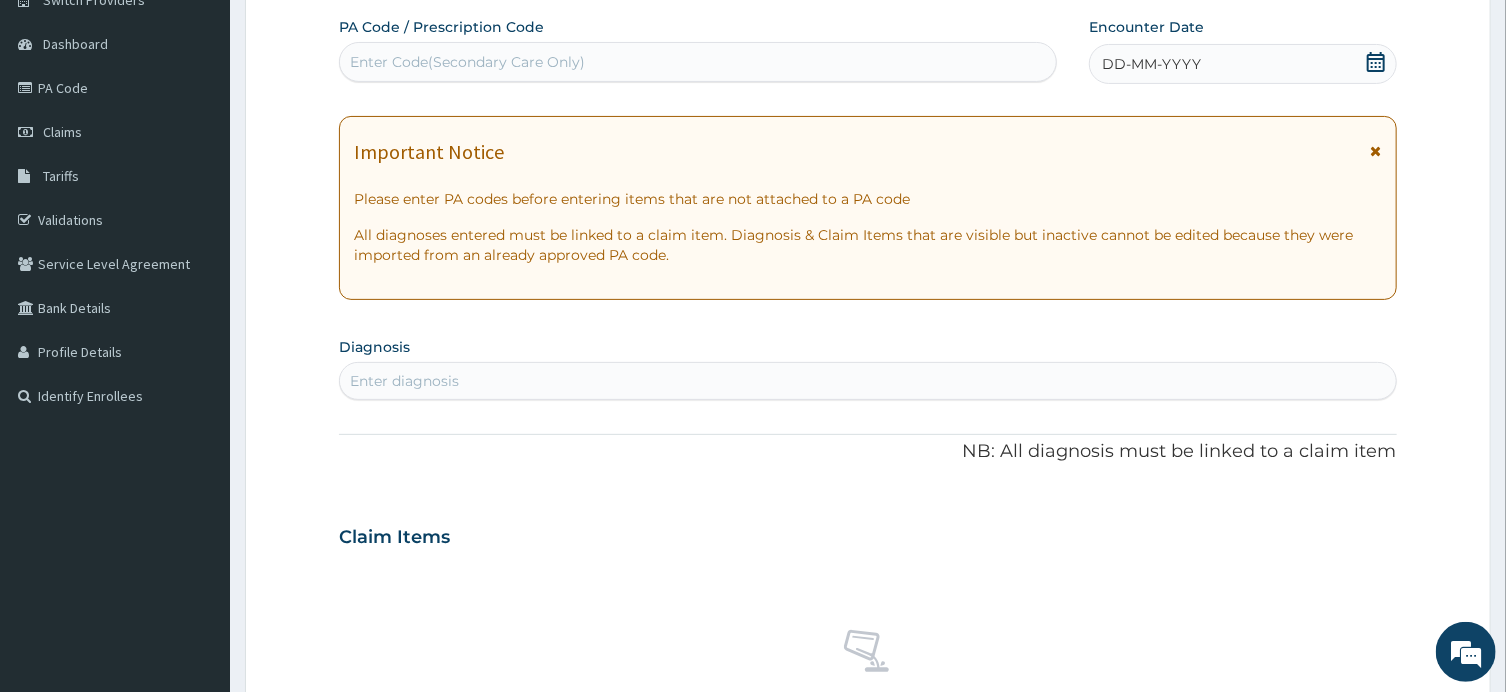 click on "Enter Code(Secondary Care Only)" at bounding box center (698, 62) 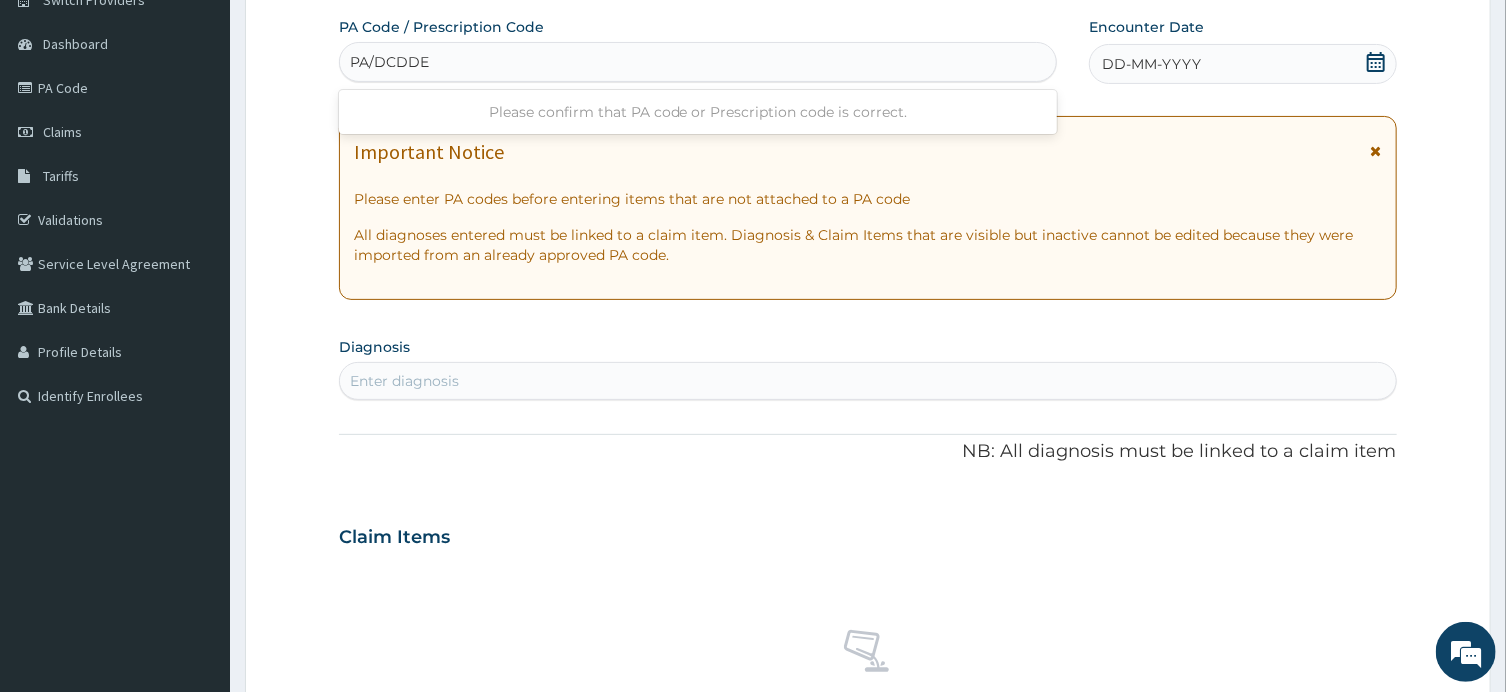 type on "PA/DCDDE6" 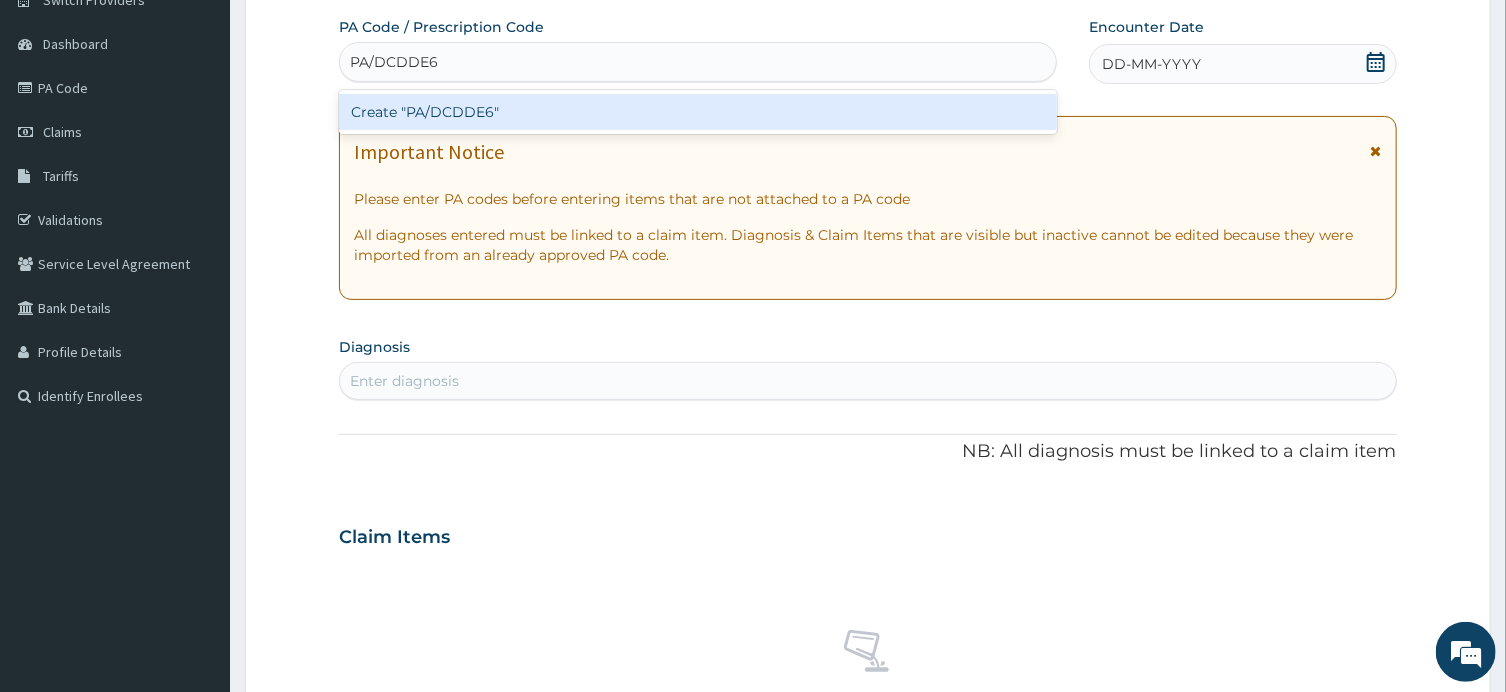 click on "Create "PA/DCDDE6"" at bounding box center [698, 112] 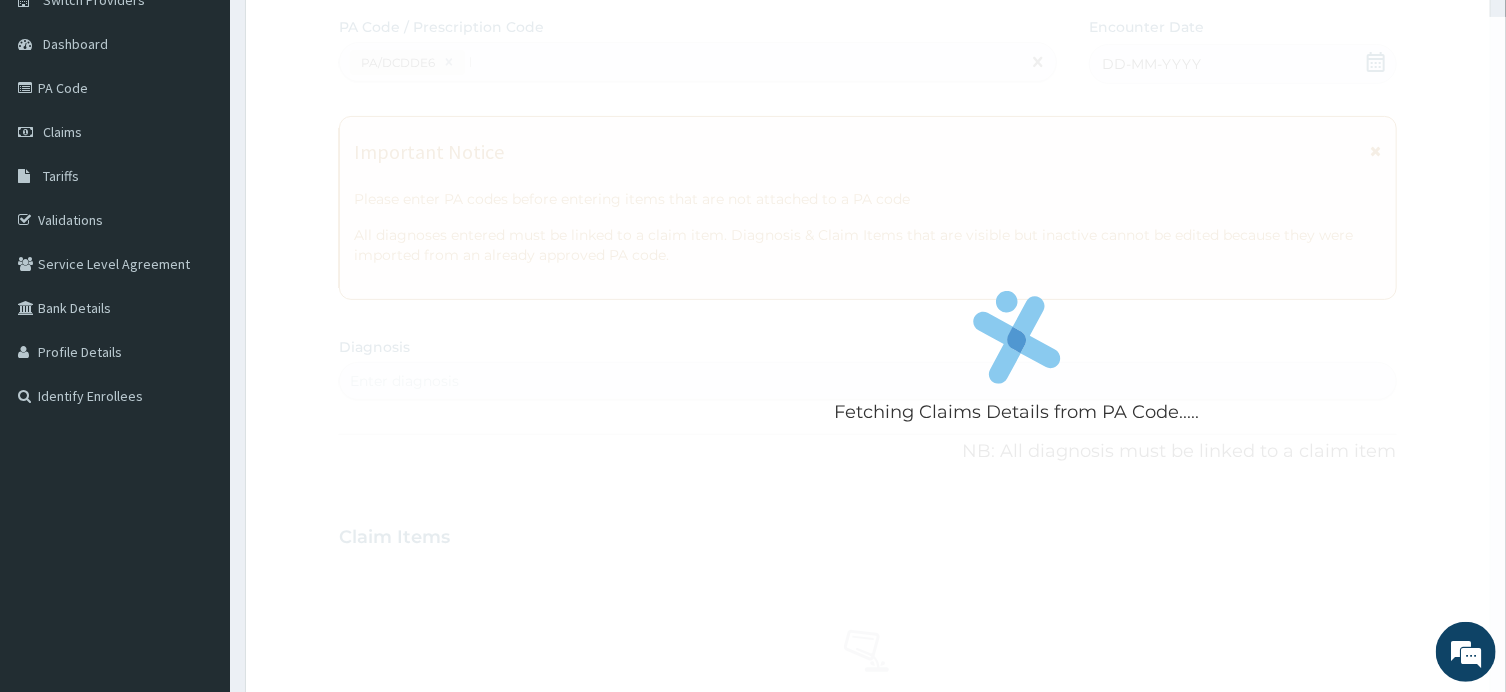 type 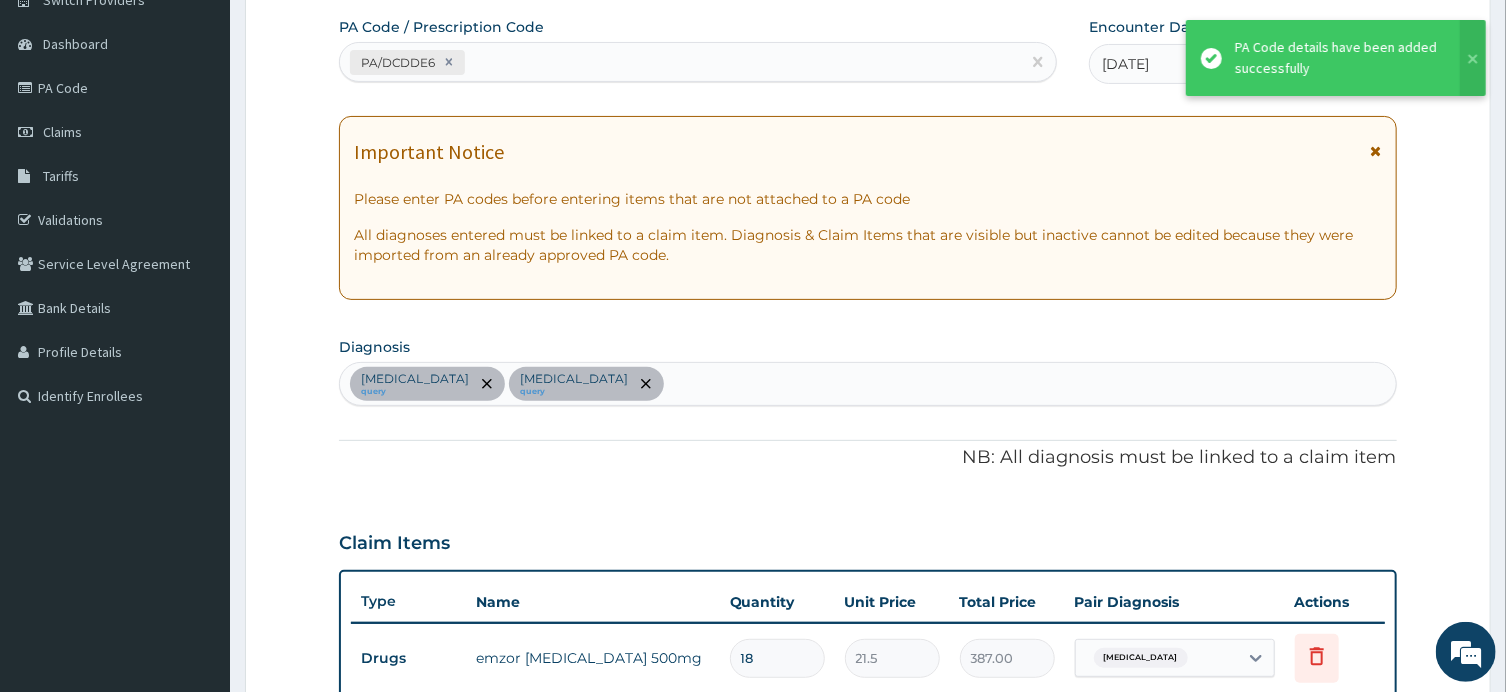 scroll, scrollTop: 968, scrollLeft: 0, axis: vertical 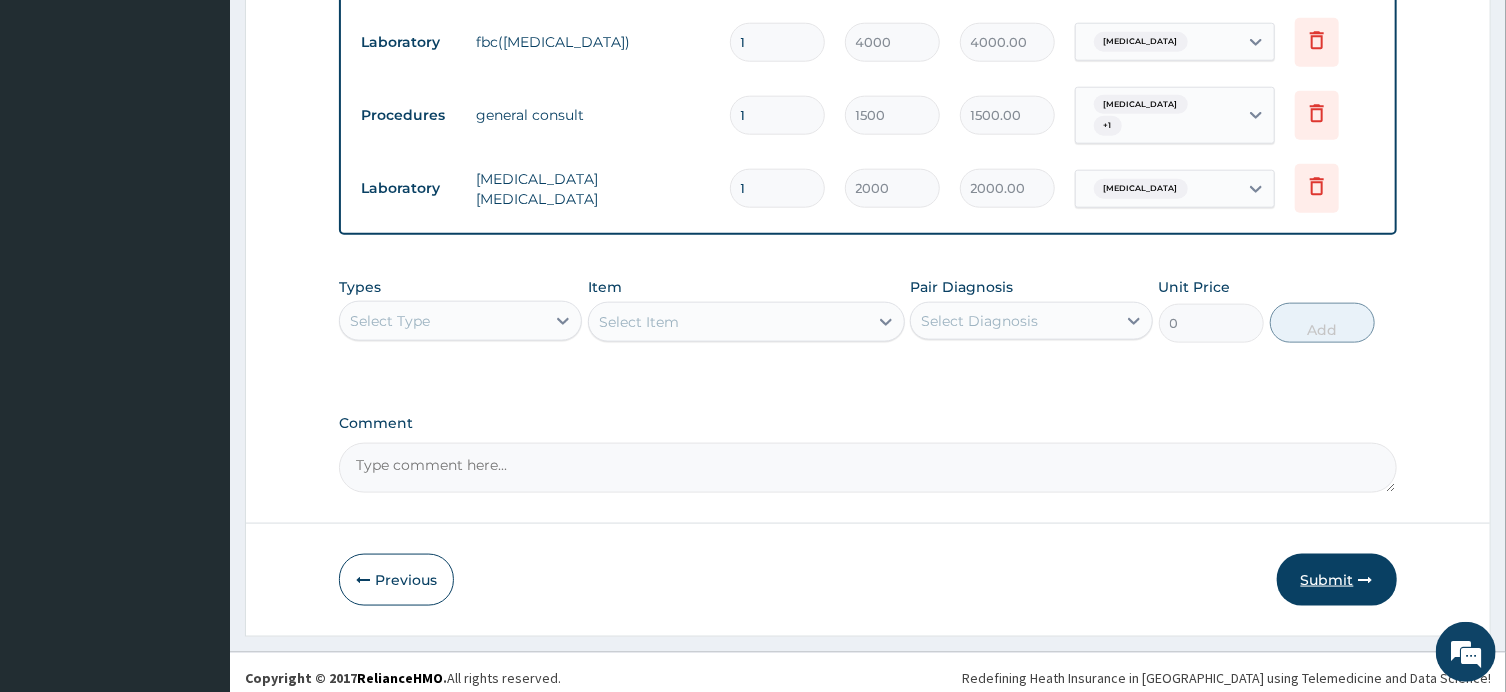 click on "Submit" at bounding box center [1337, 580] 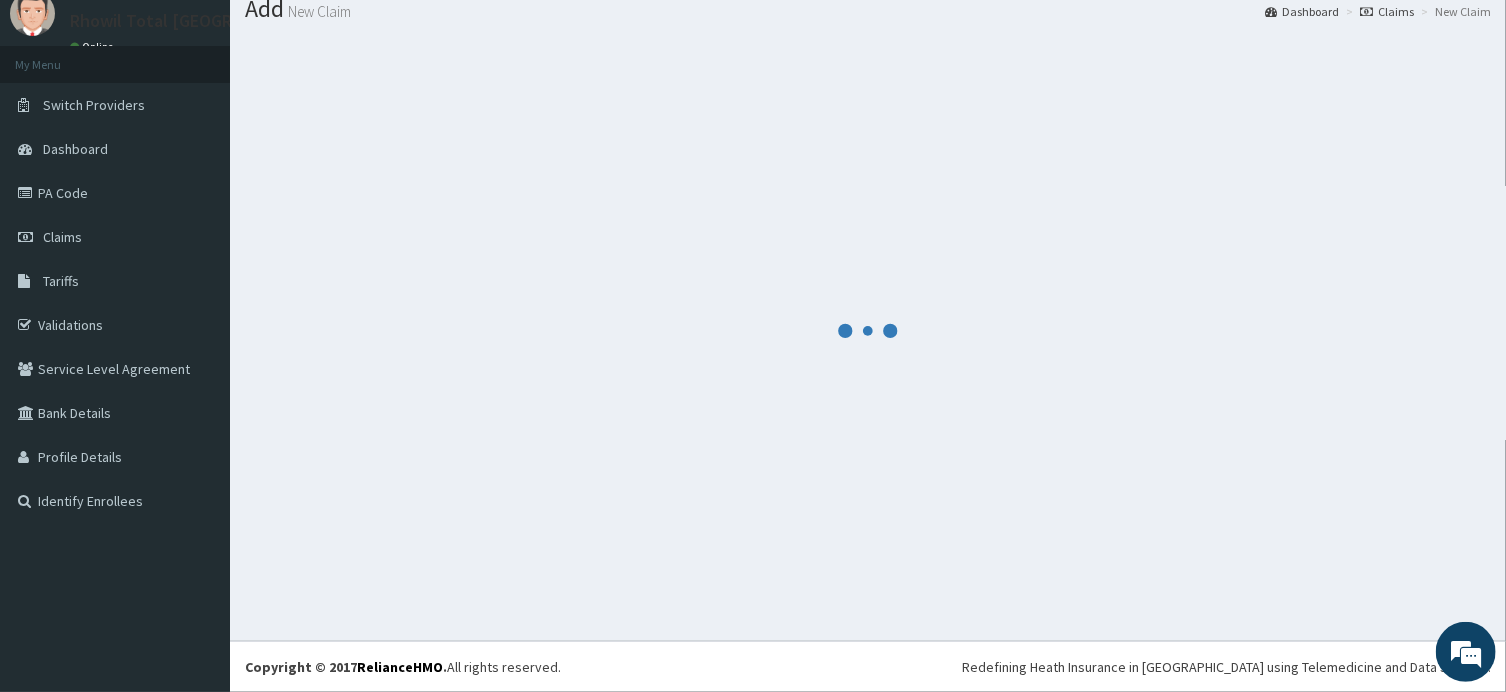 scroll, scrollTop: 68, scrollLeft: 0, axis: vertical 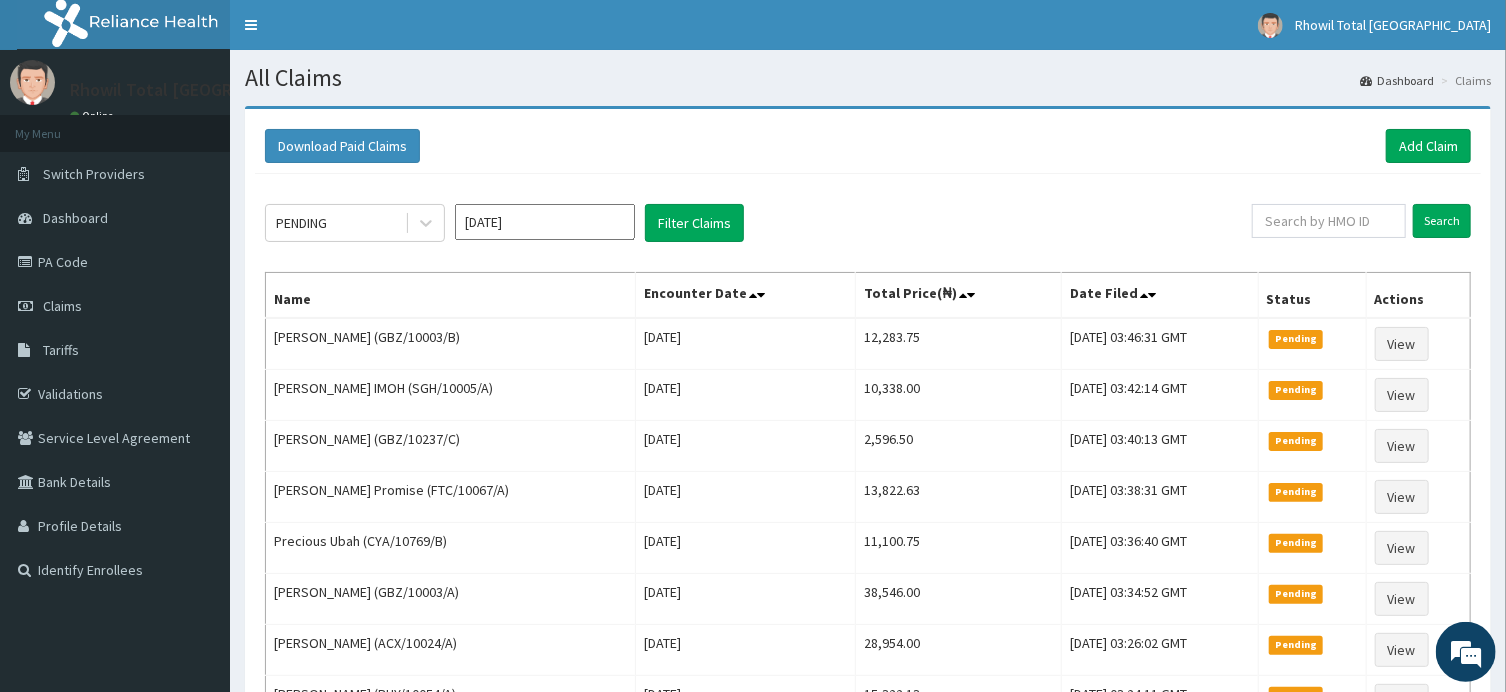 click on "Pending" at bounding box center (1312, 599) 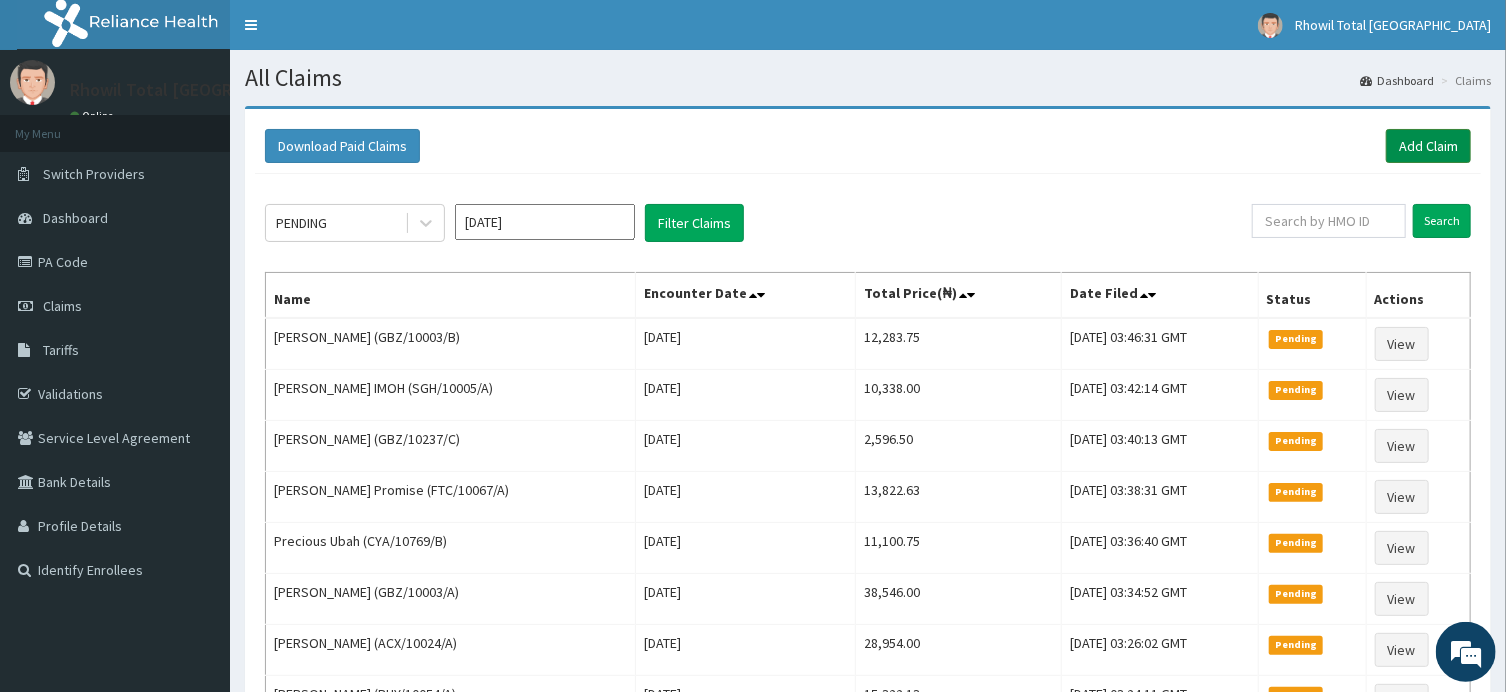 click on "Add Claim" at bounding box center (1428, 146) 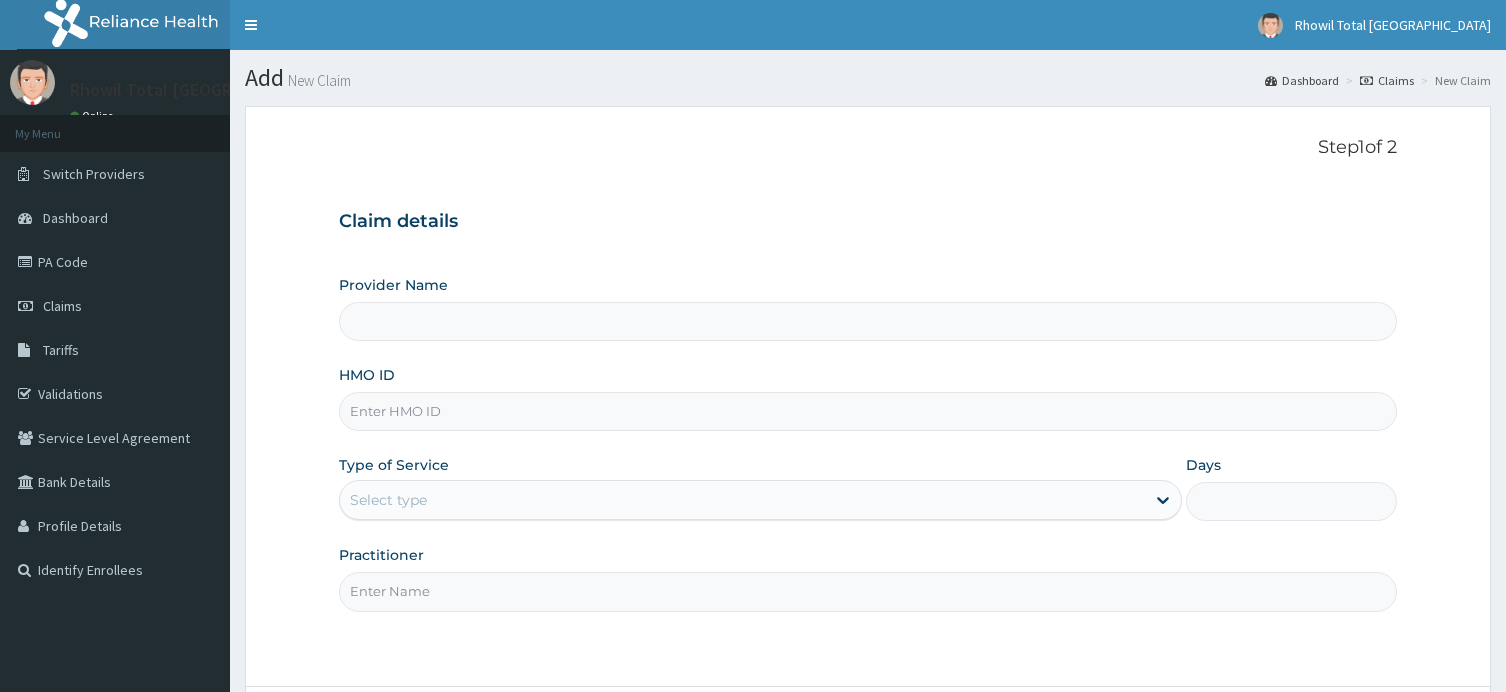 scroll, scrollTop: 0, scrollLeft: 0, axis: both 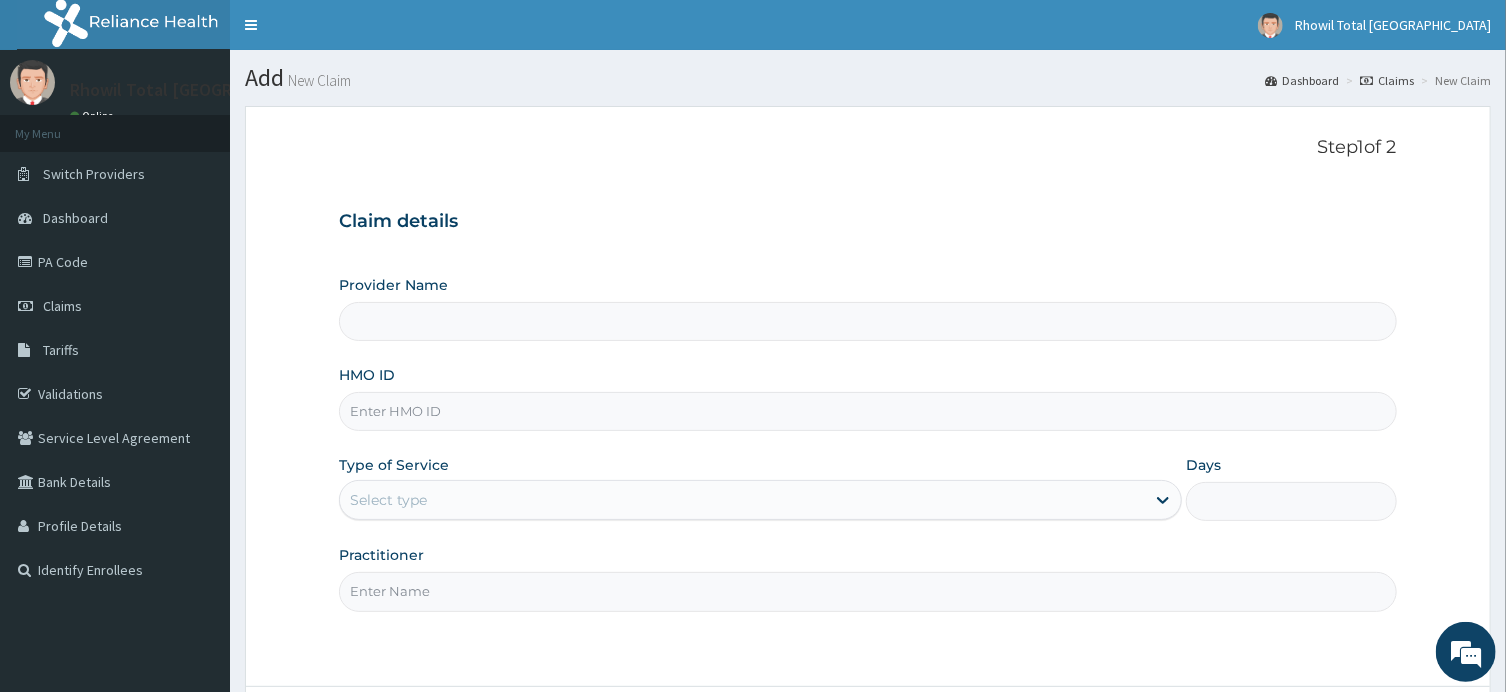 type on "Rhowil Total [GEOGRAPHIC_DATA]" 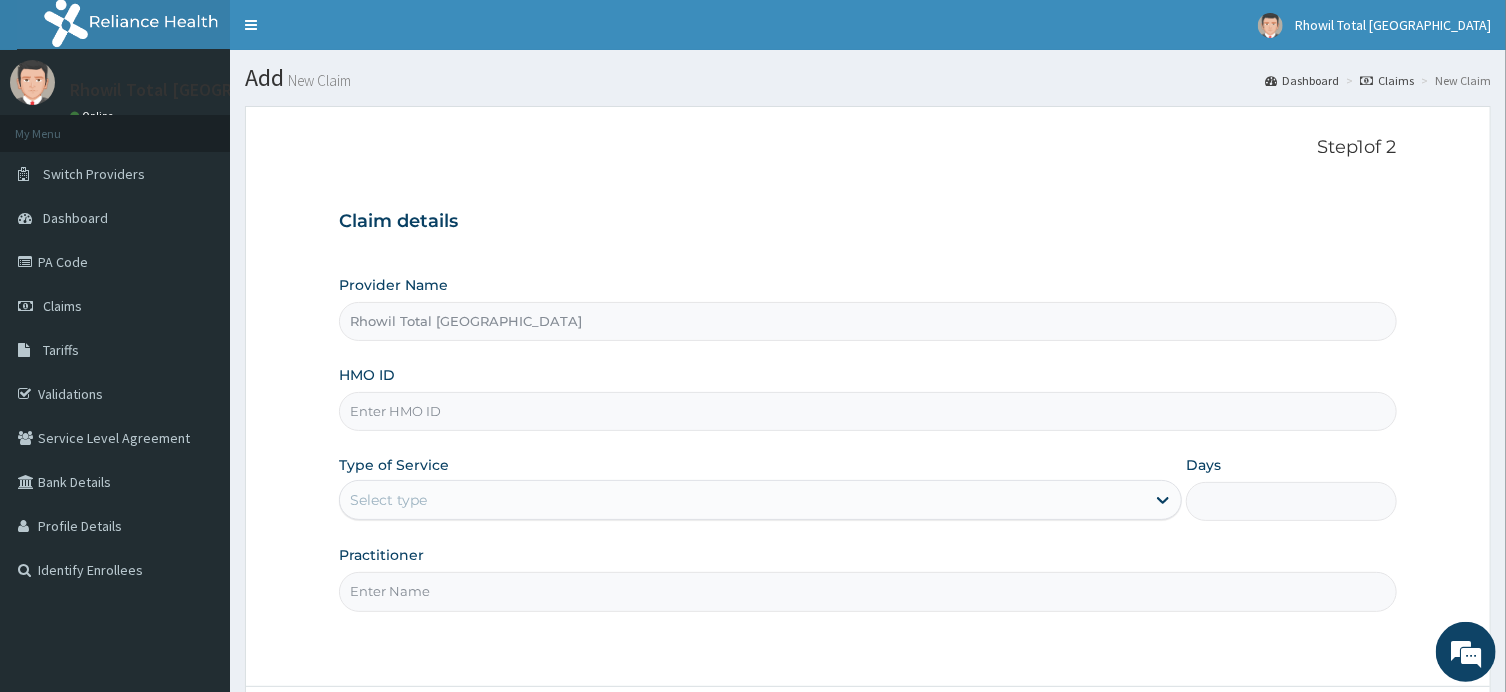 click on "HMO ID" at bounding box center [867, 411] 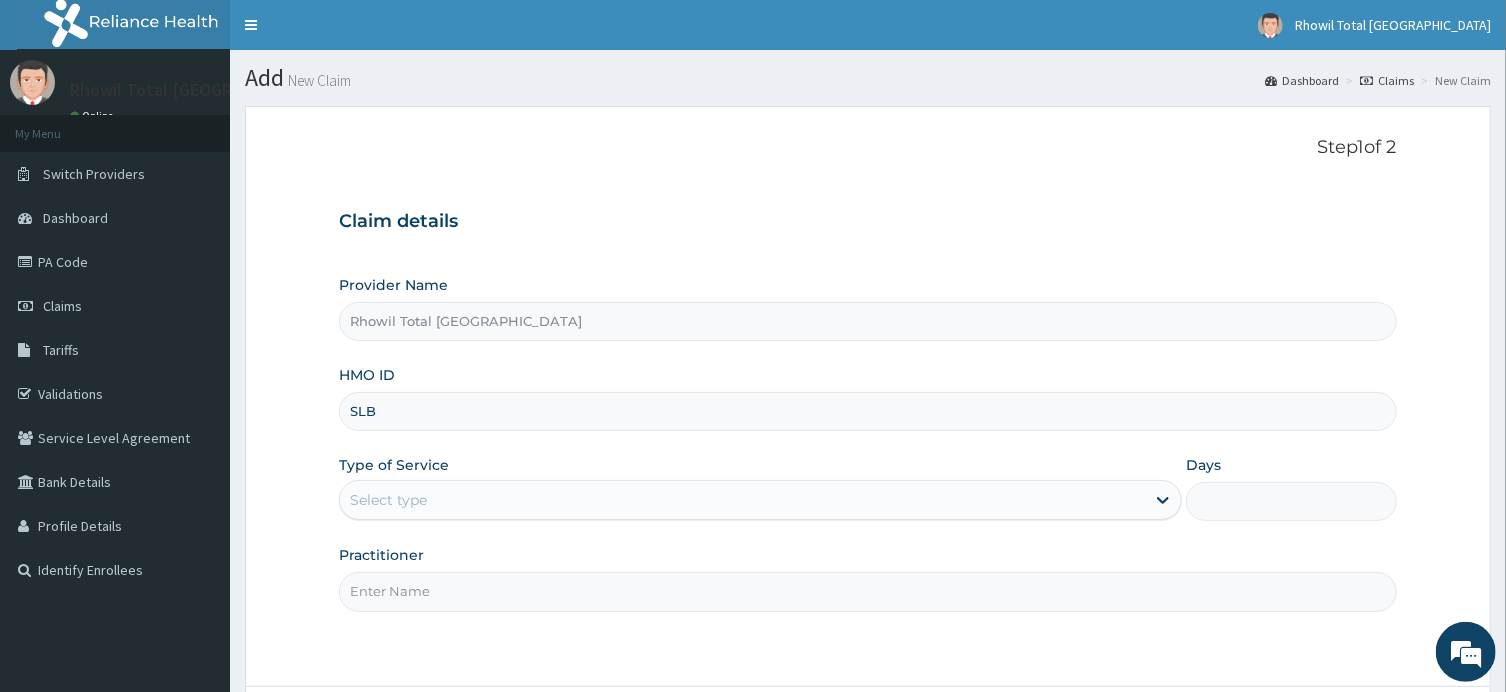 scroll, scrollTop: 0, scrollLeft: 0, axis: both 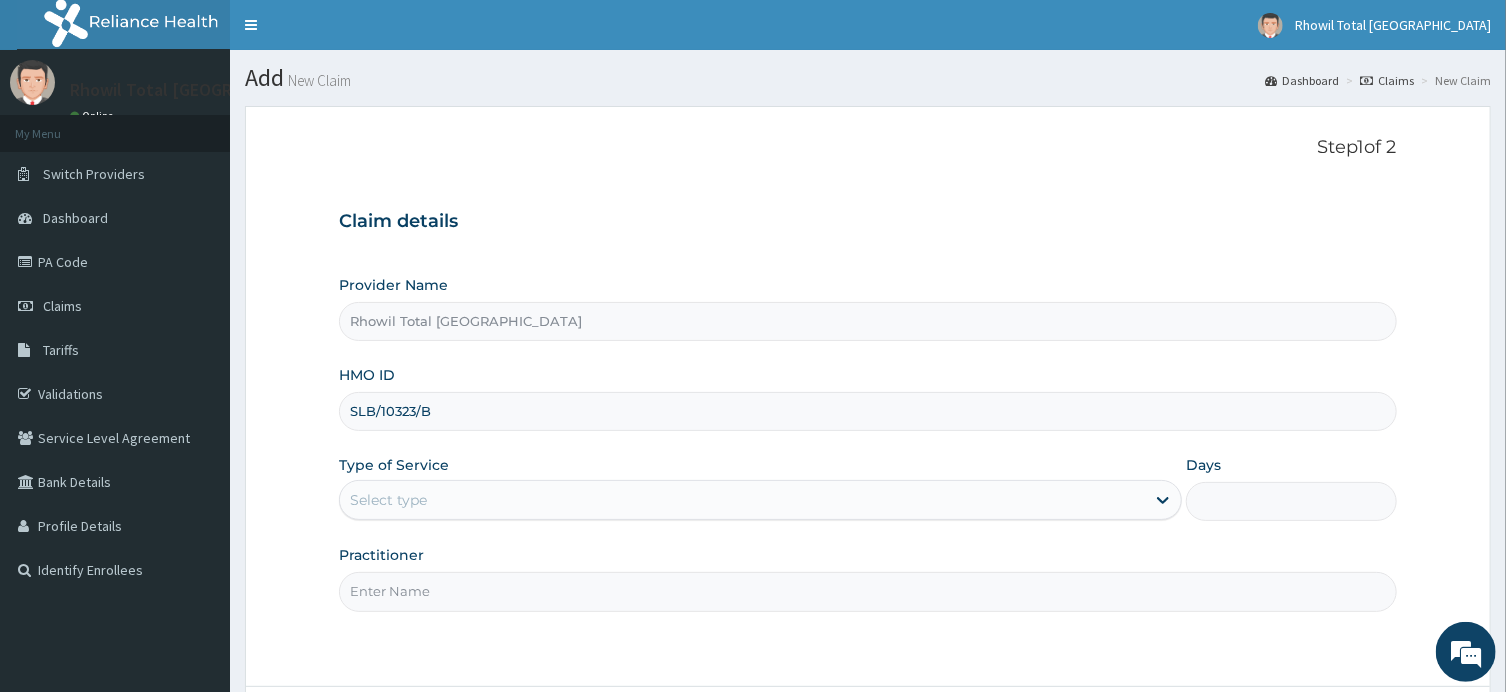 type on "SLB/10323/B" 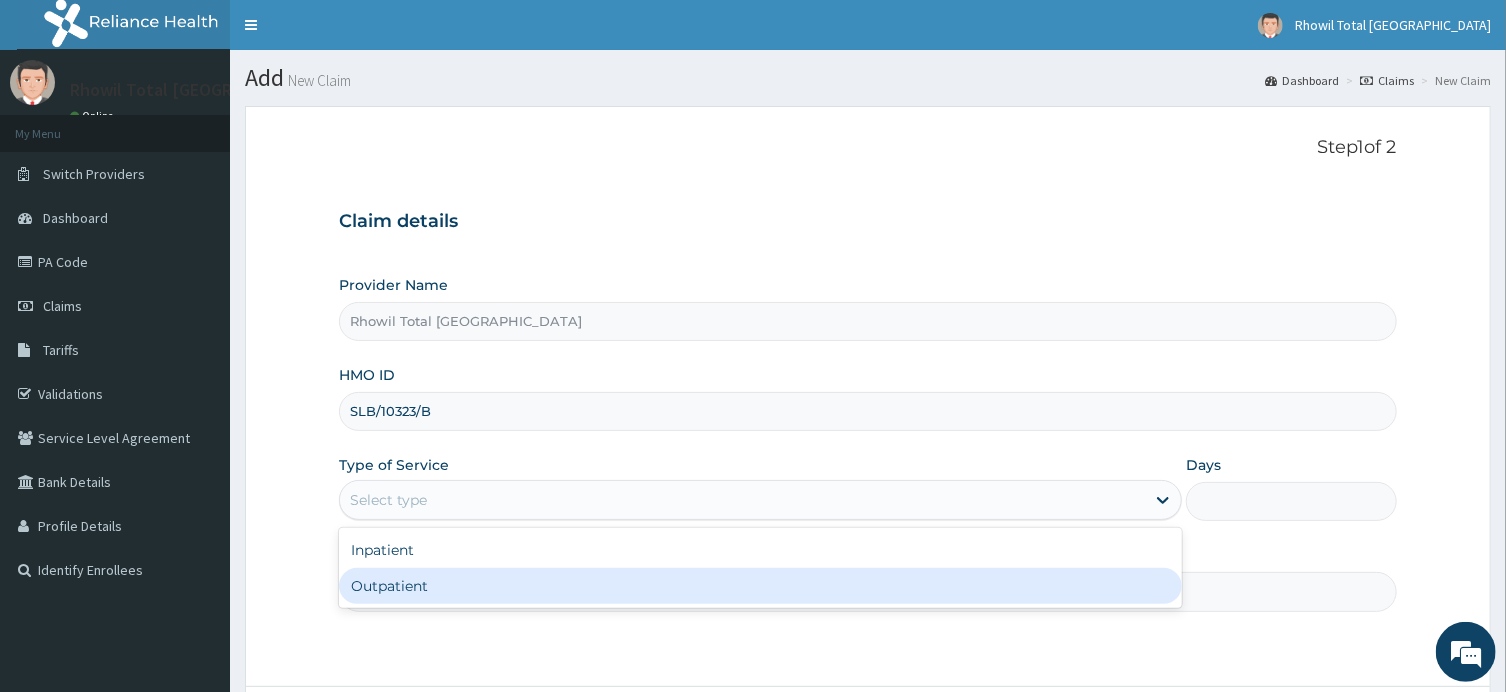 click on "Outpatient" at bounding box center [760, 586] 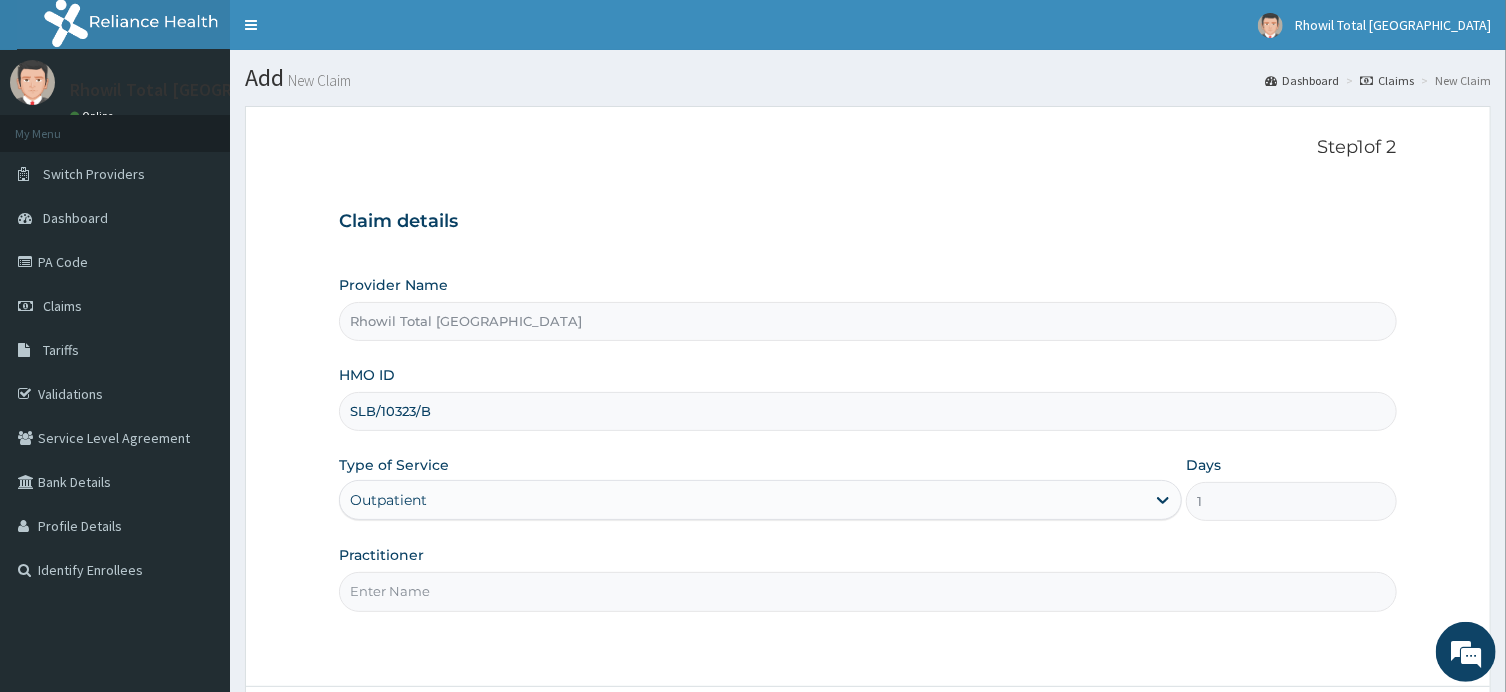 click on "Practitioner" at bounding box center [867, 591] 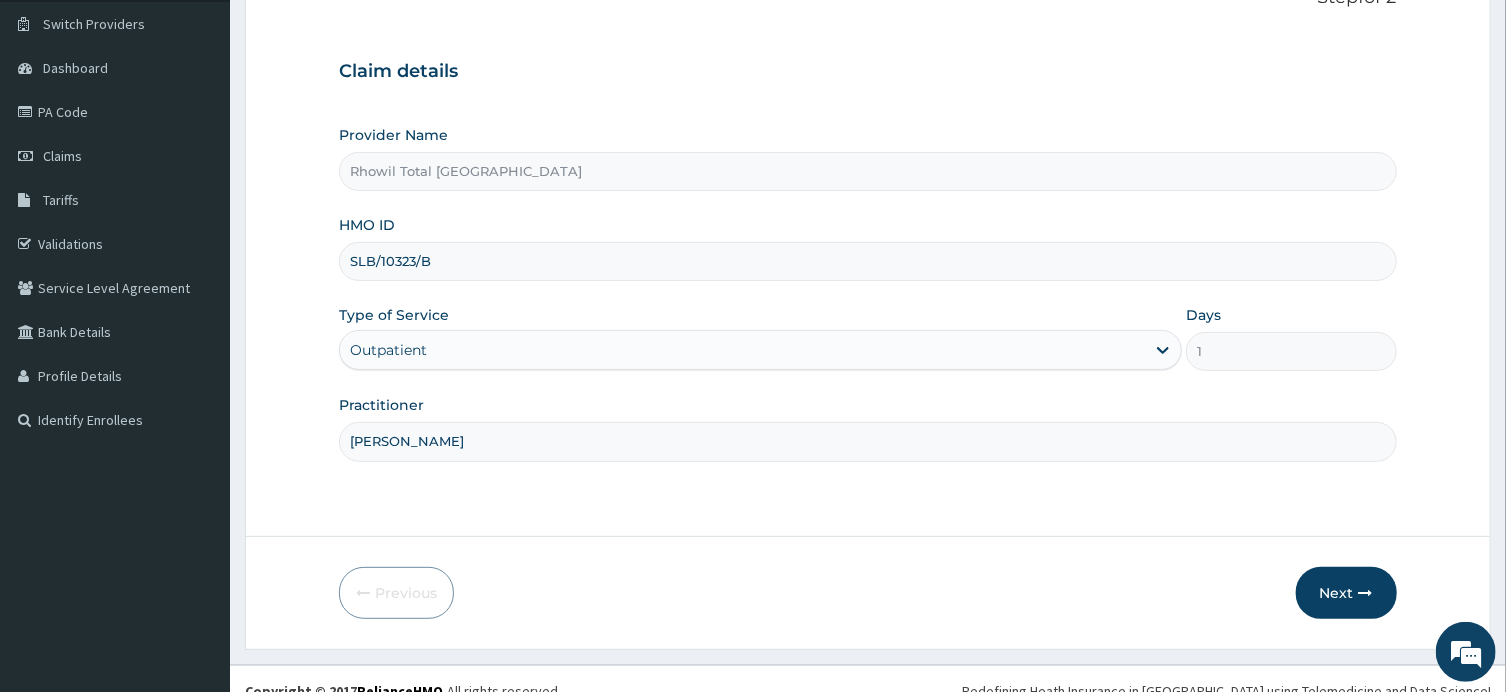 scroll, scrollTop: 165, scrollLeft: 0, axis: vertical 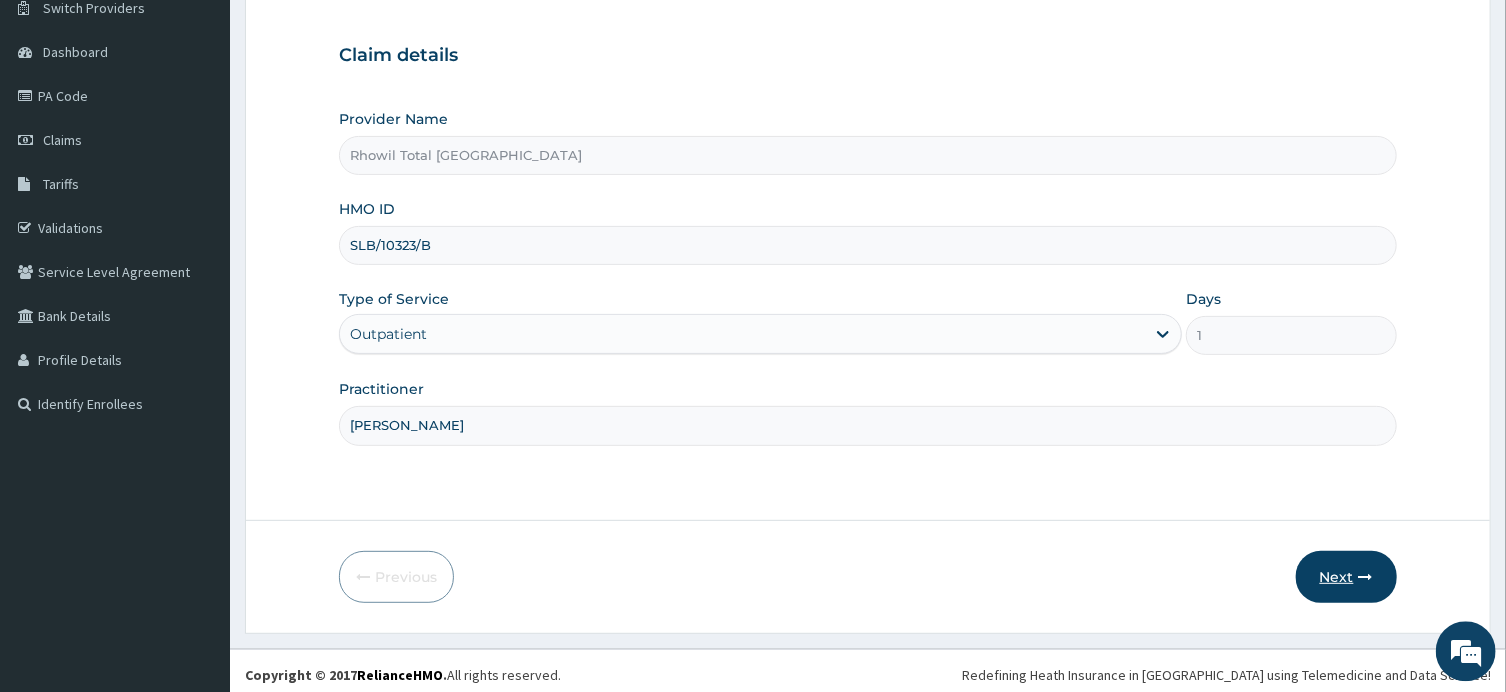 type on "[PERSON_NAME]" 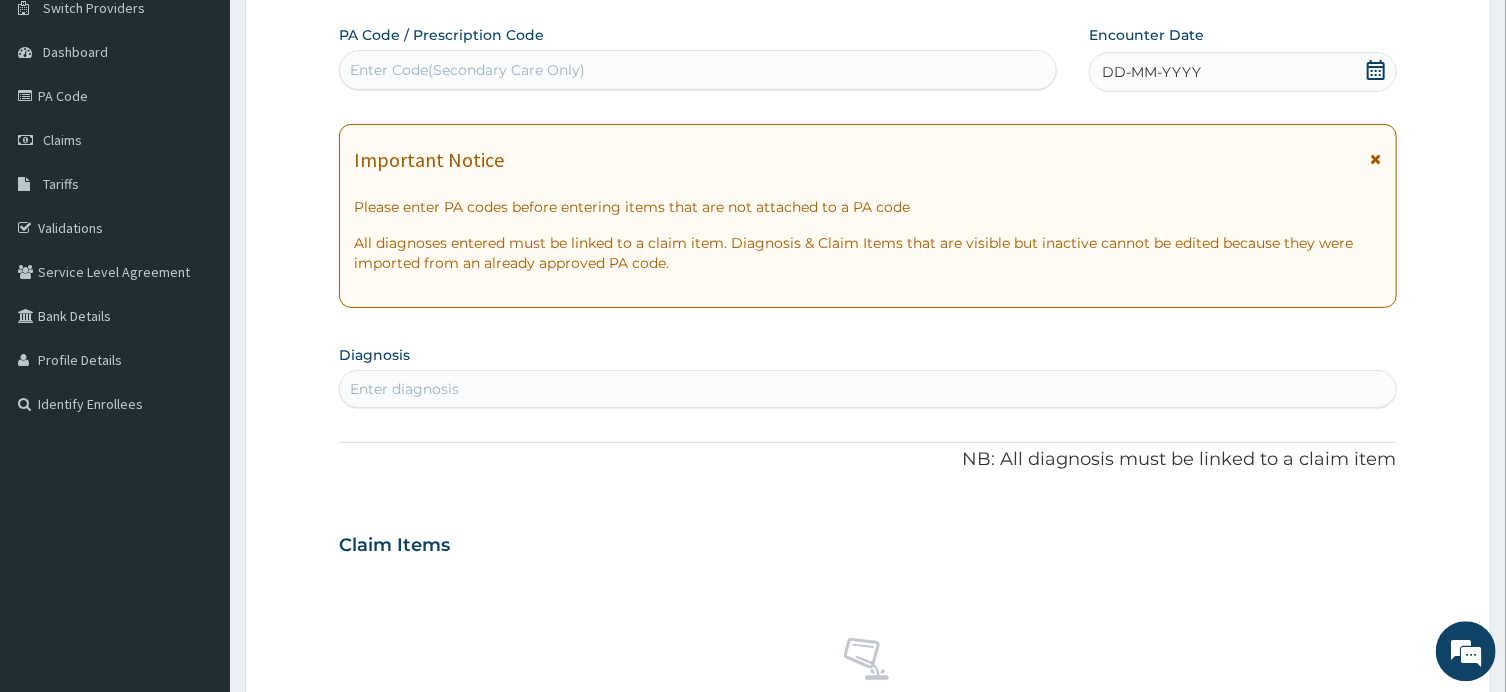 click on "Enter Code(Secondary Care Only)" at bounding box center [698, 71] 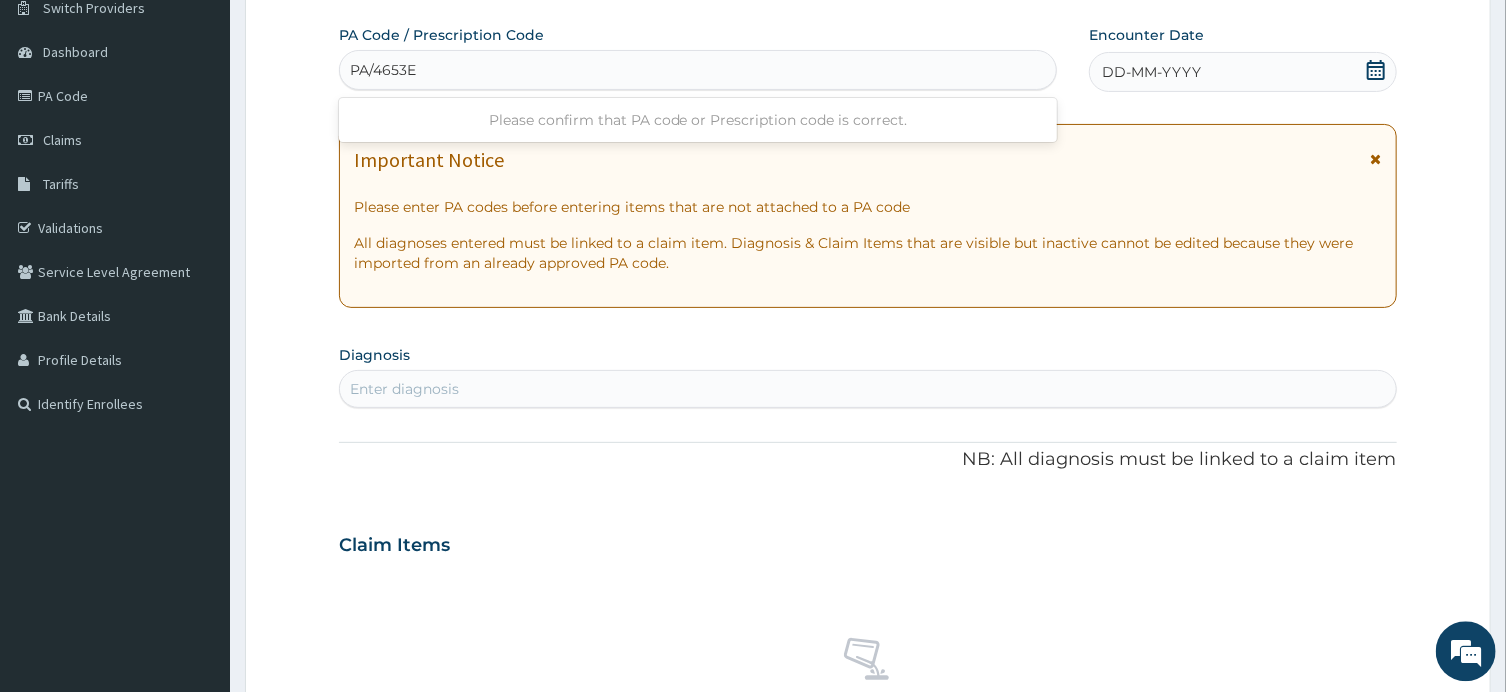type on "PA/4653E6" 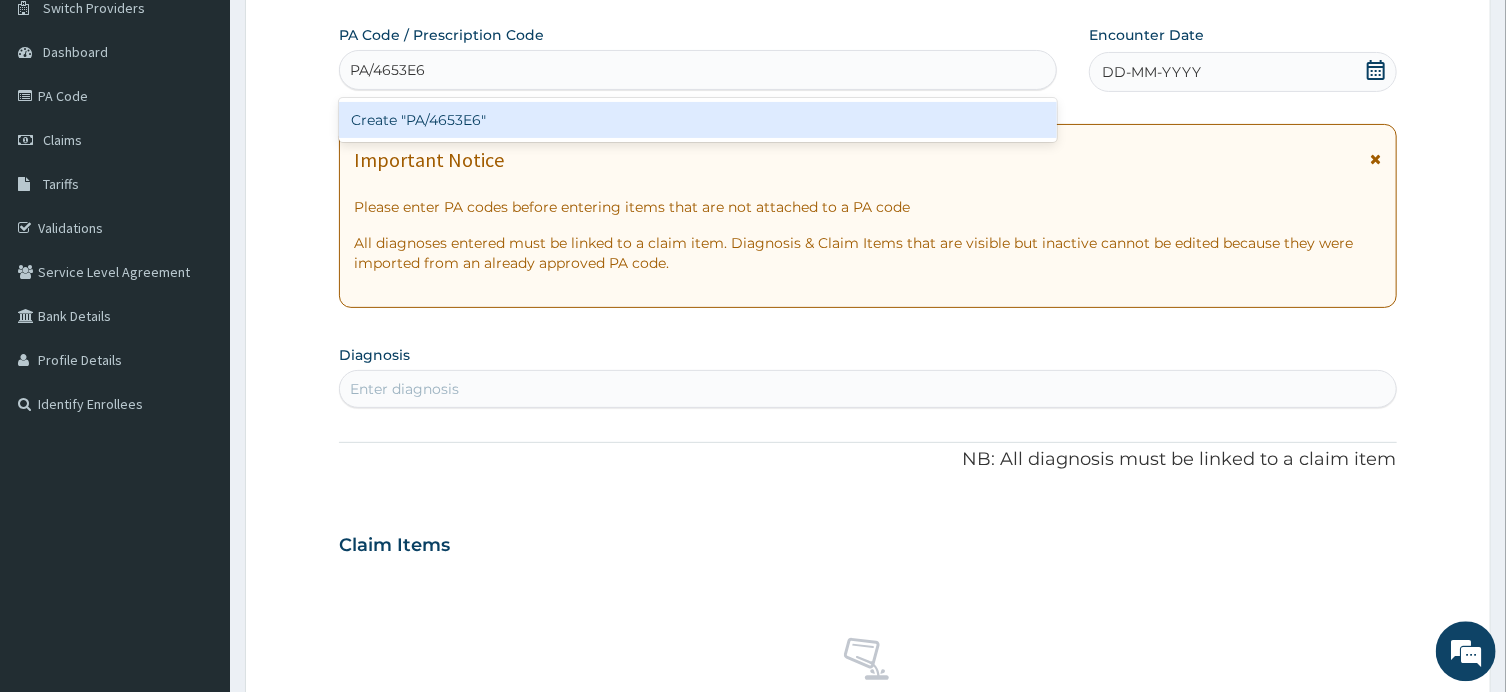 click on "Create "PA/4653E6"" at bounding box center [698, 121] 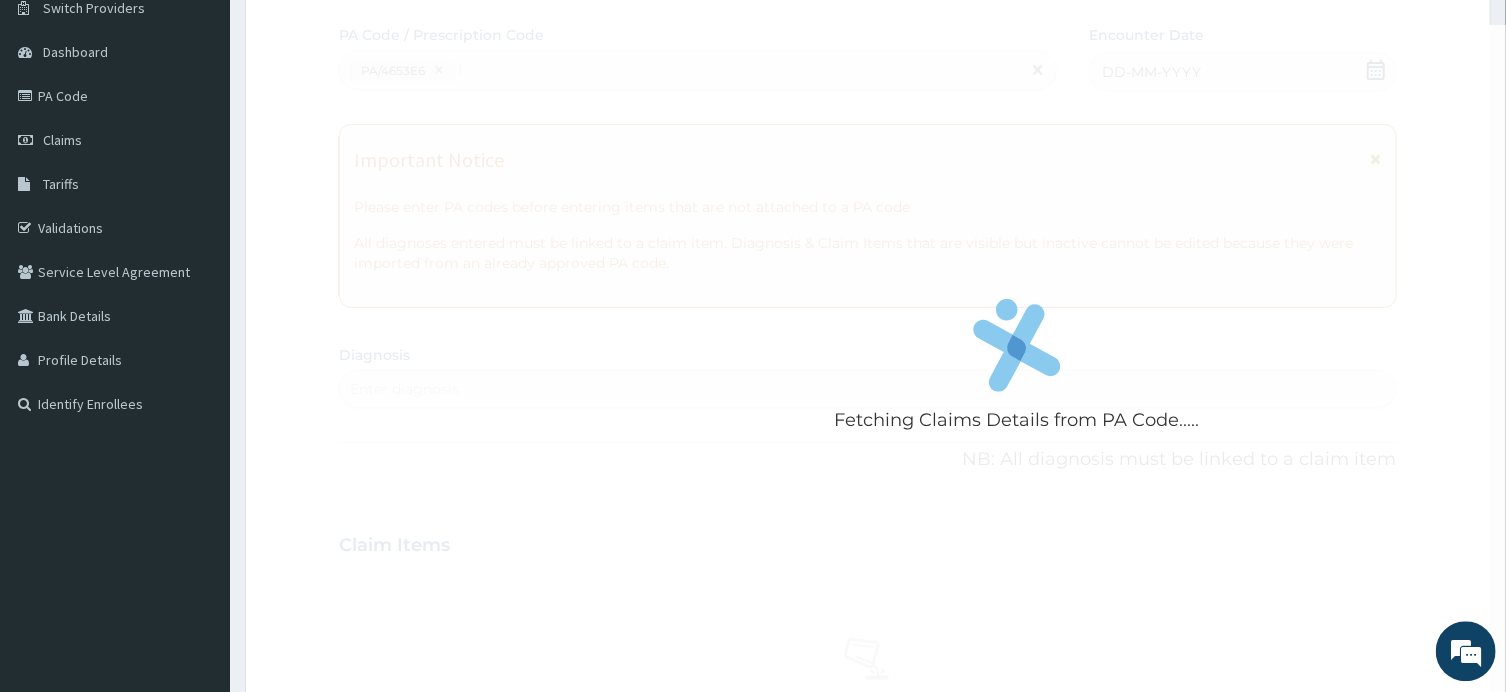 type 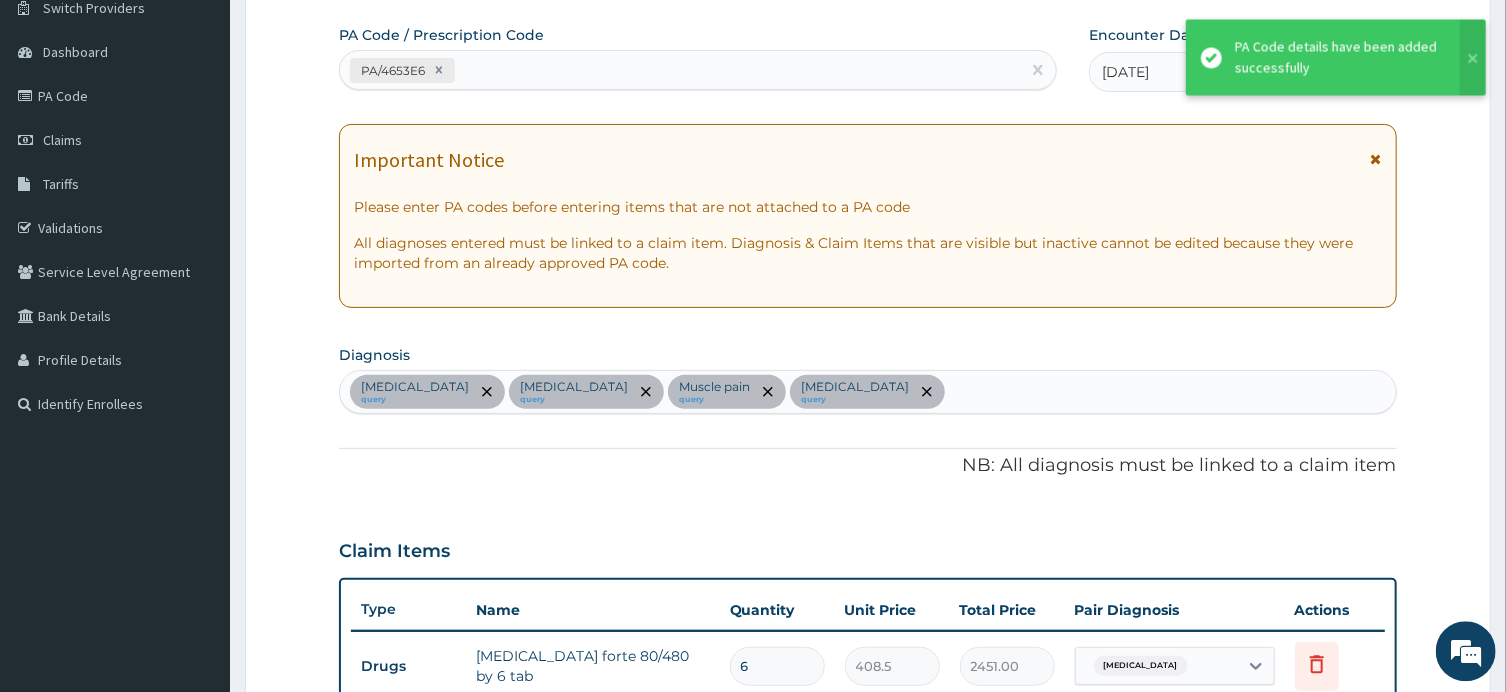 scroll, scrollTop: 1105, scrollLeft: 0, axis: vertical 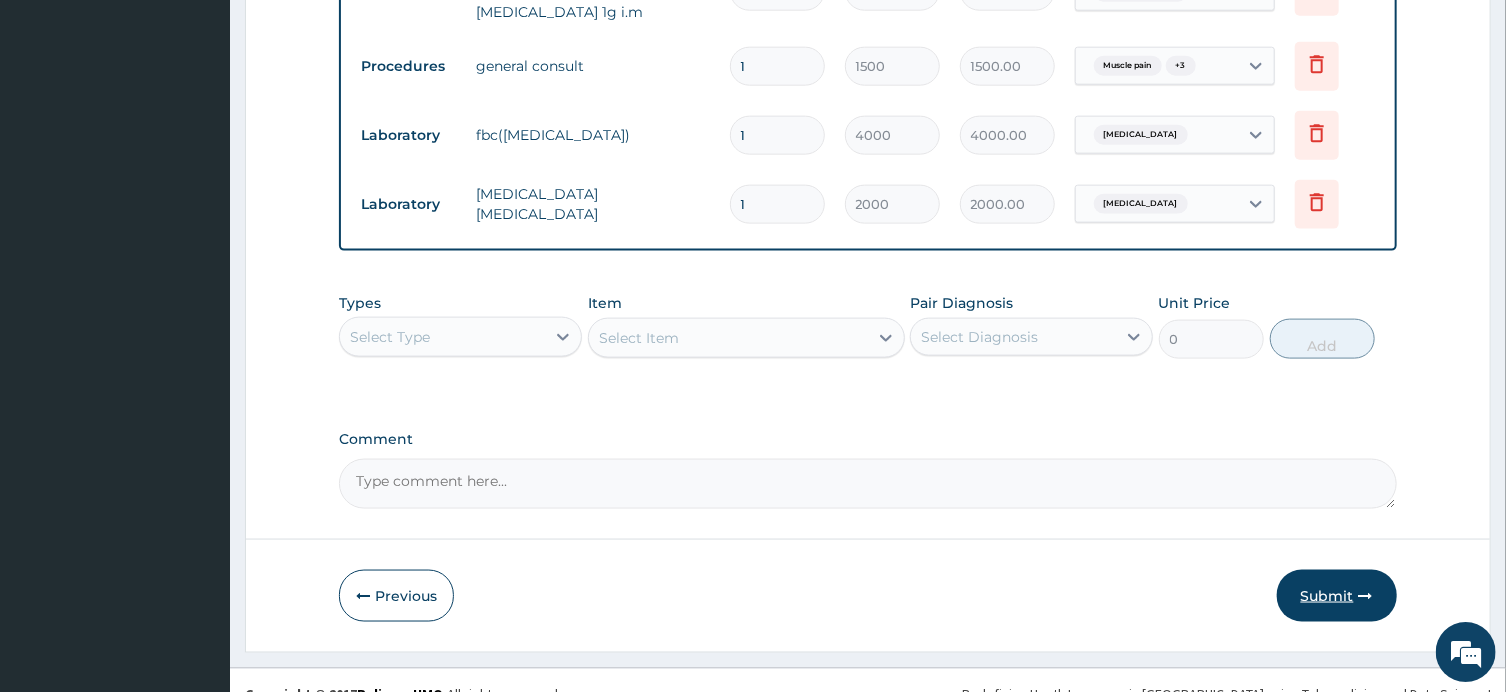 click on "Submit" at bounding box center [1337, 596] 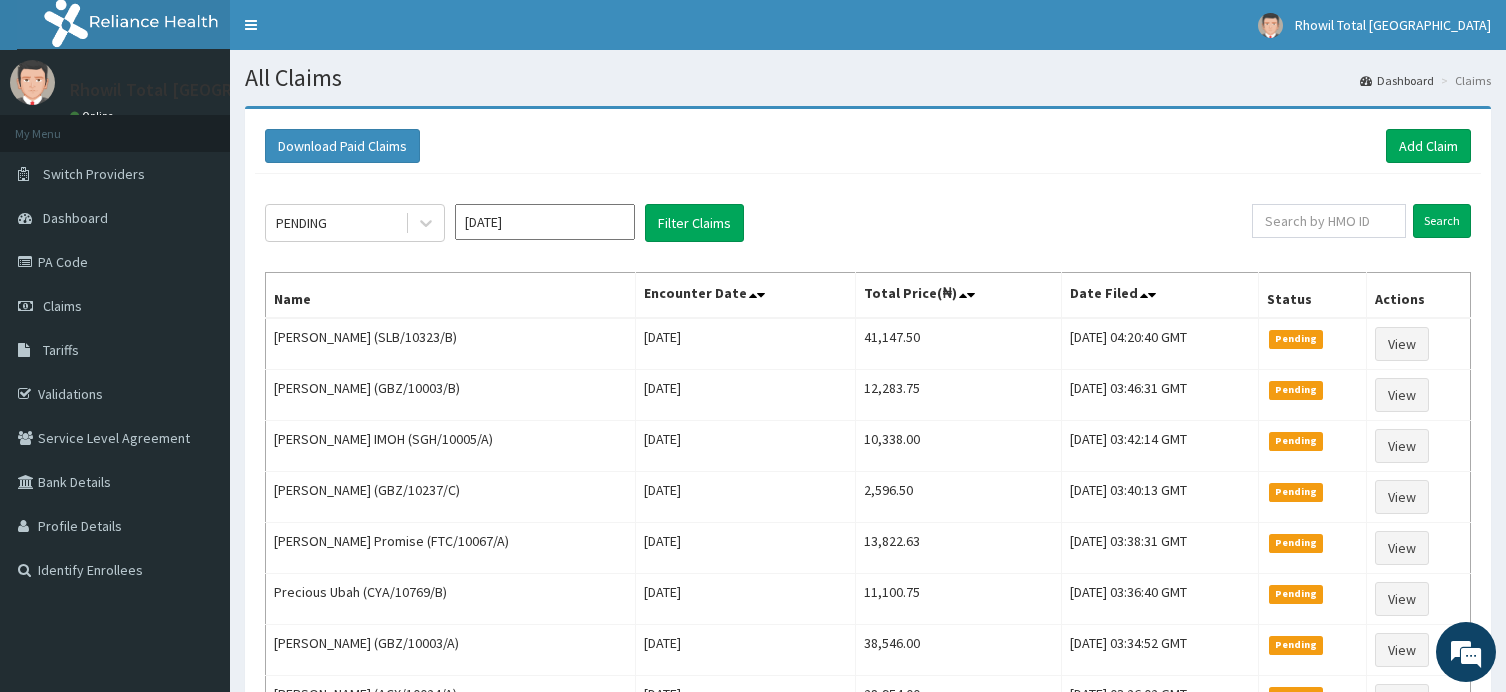 scroll, scrollTop: 0, scrollLeft: 0, axis: both 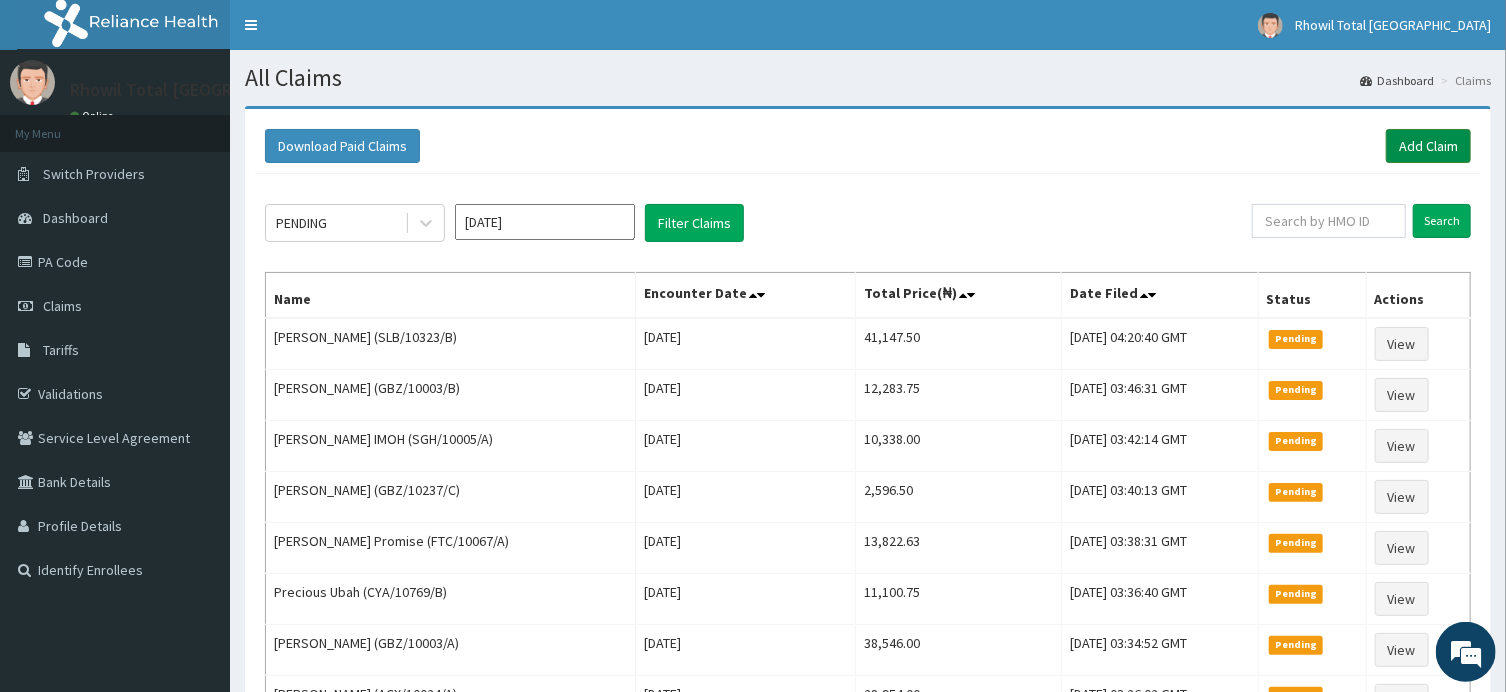 click on "Add Claim" at bounding box center [1428, 146] 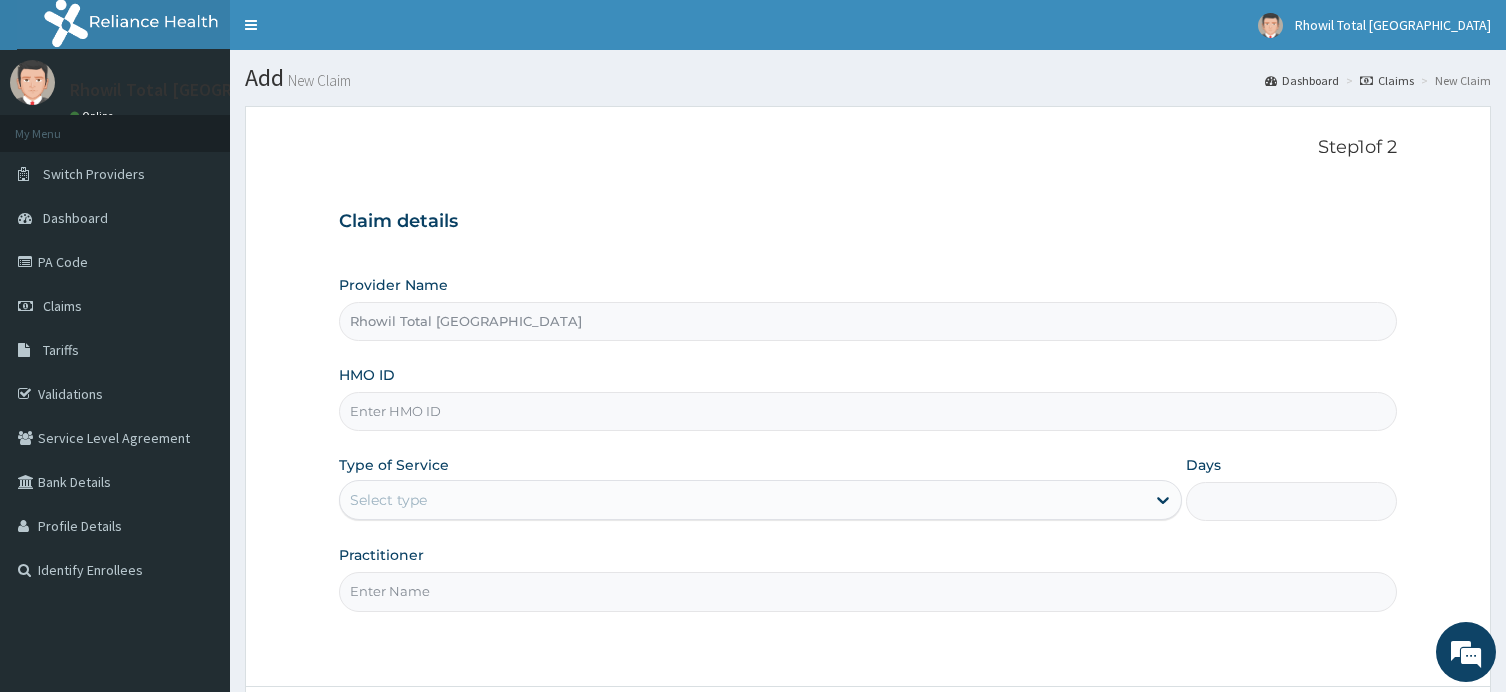 scroll, scrollTop: 0, scrollLeft: 0, axis: both 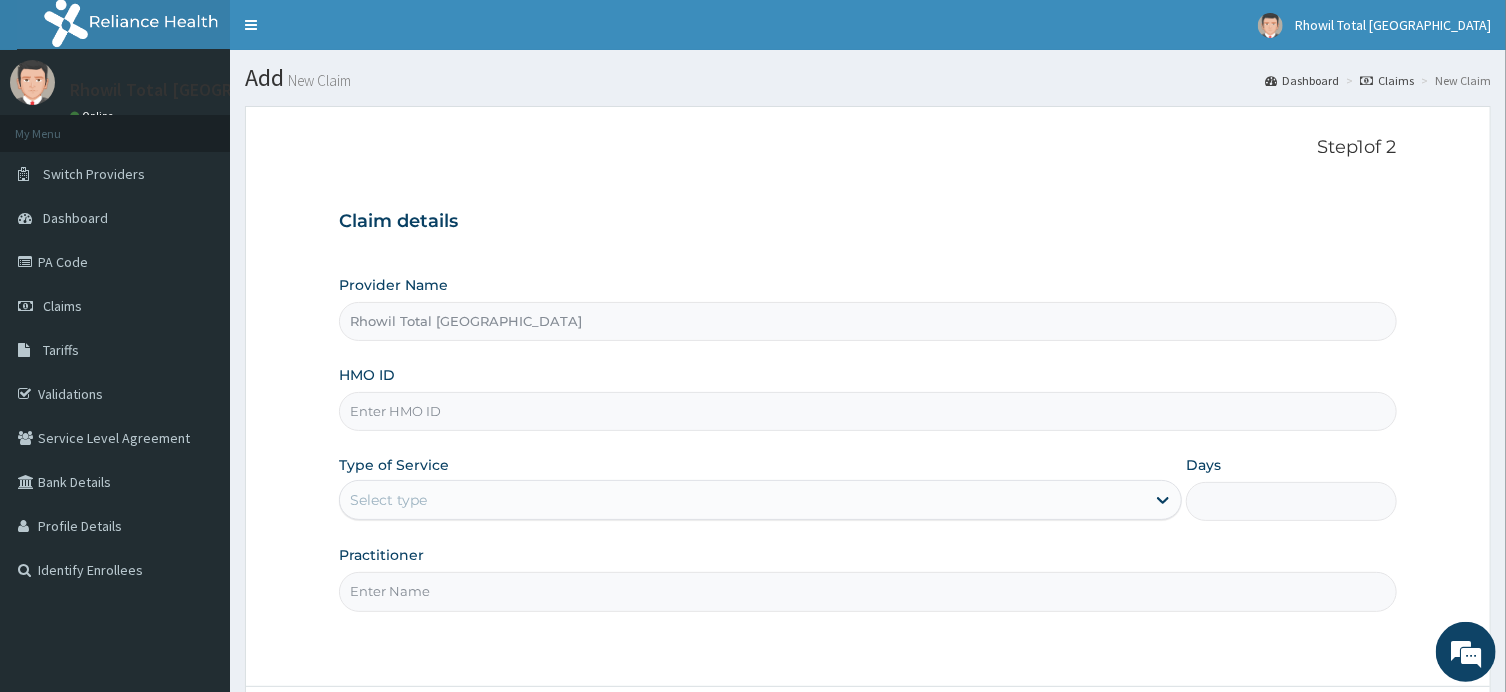 click on "HMO ID" at bounding box center (867, 411) 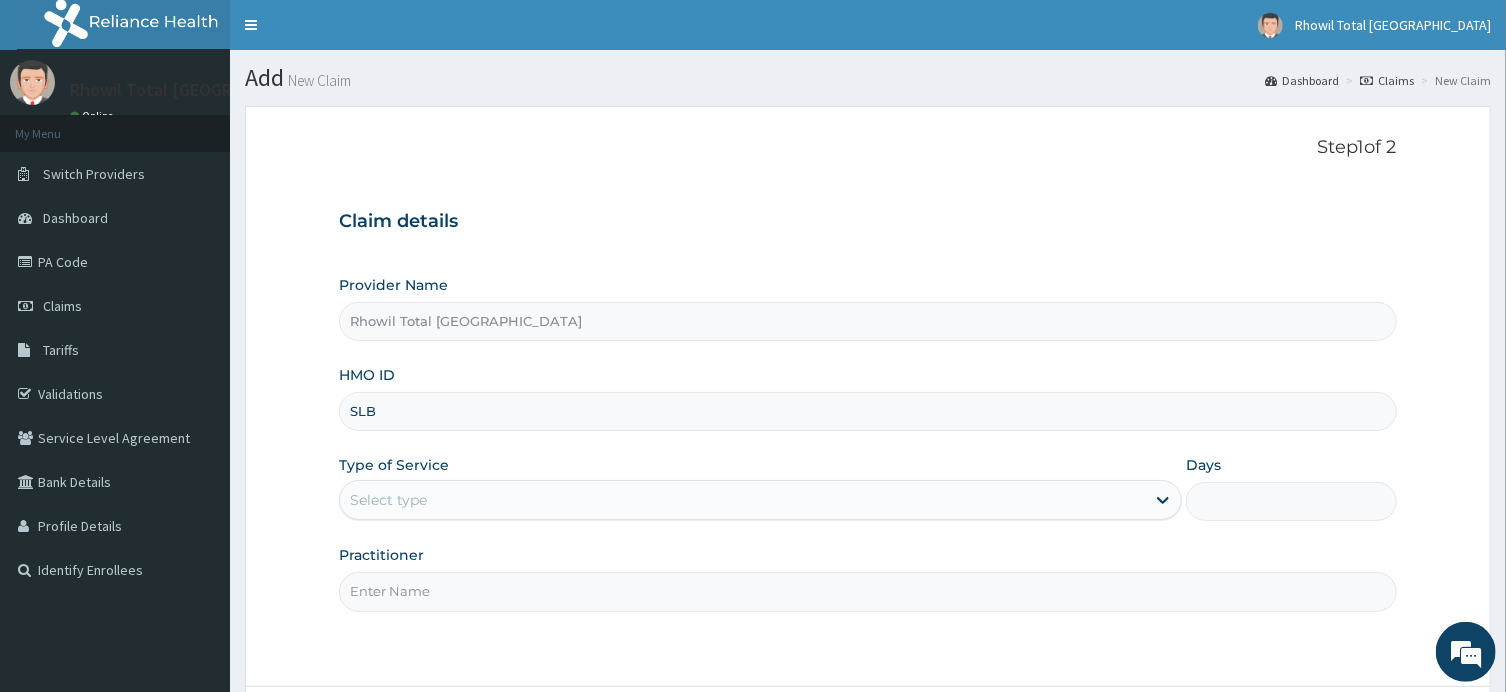 scroll, scrollTop: 0, scrollLeft: 0, axis: both 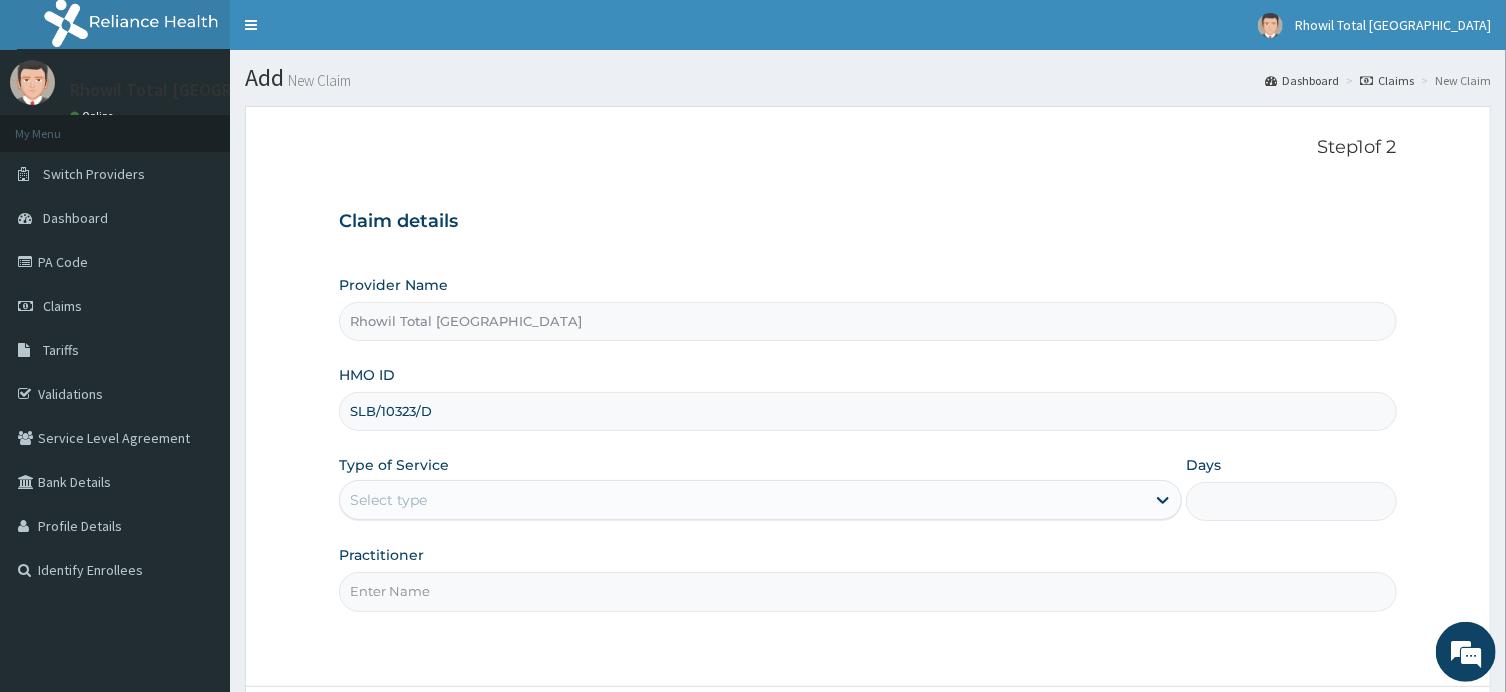 type on "SLB/10323/D" 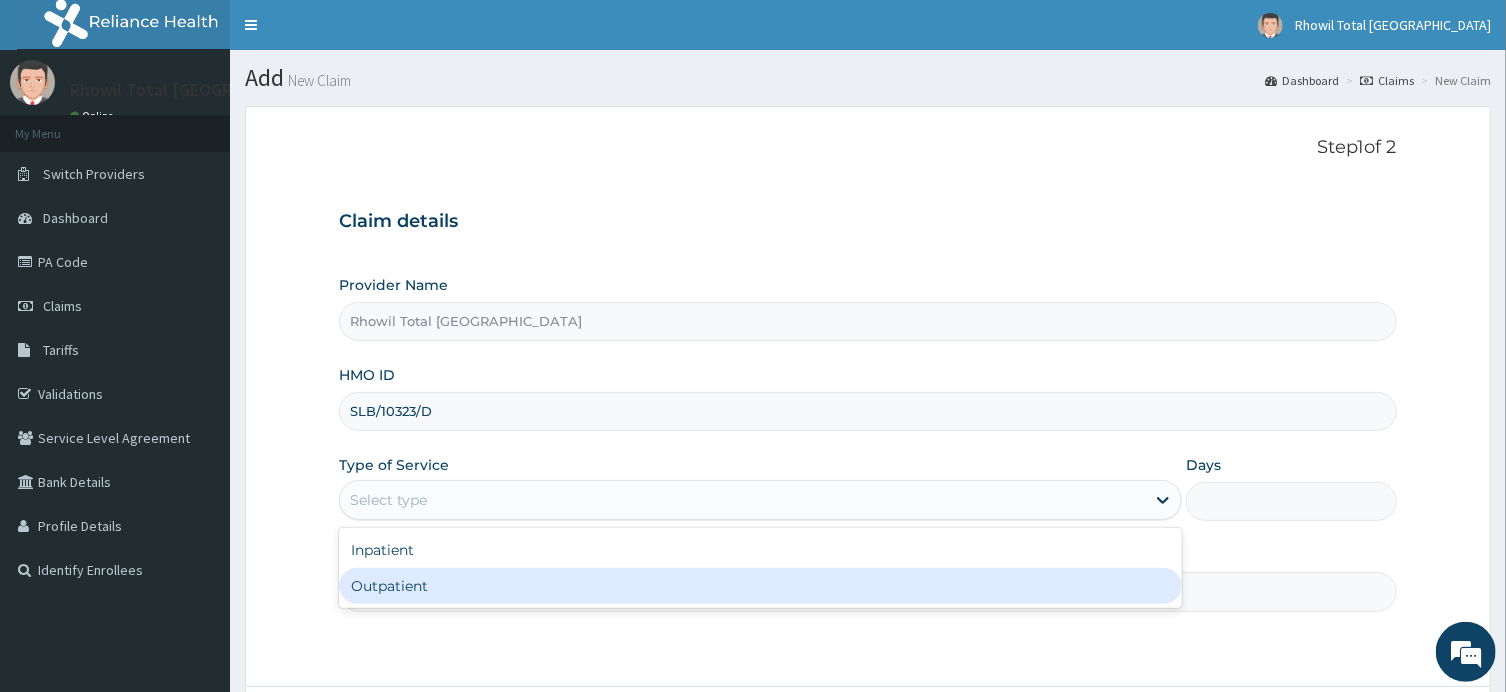 click on "Outpatient" at bounding box center [760, 586] 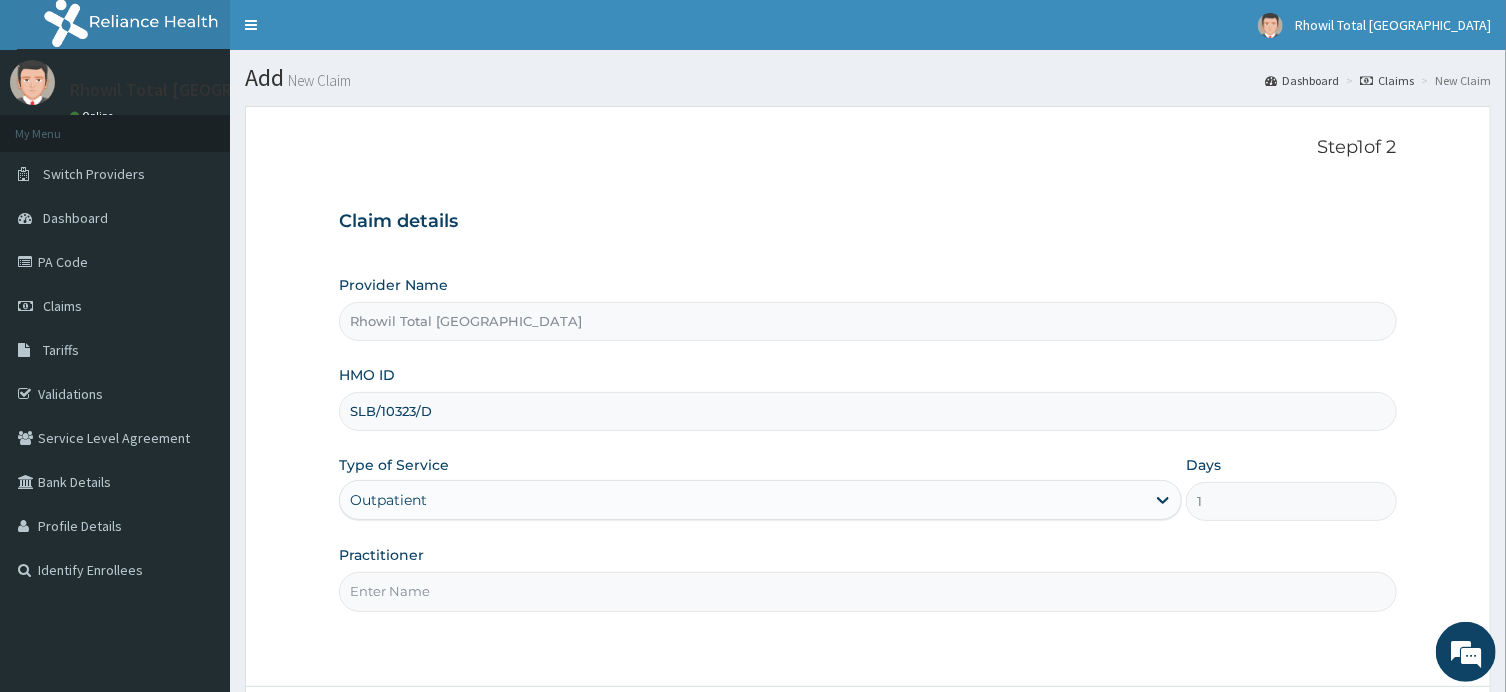 click on "Practitioner" at bounding box center [867, 591] 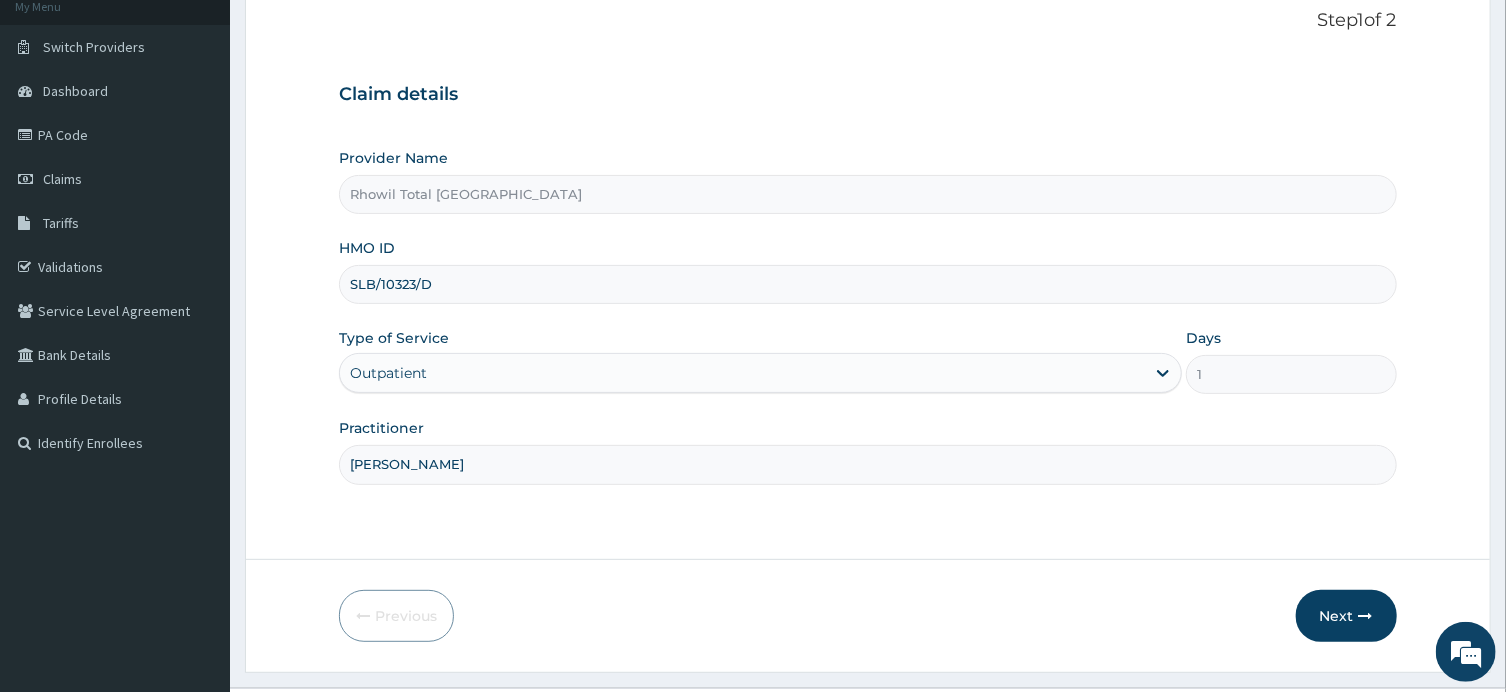 scroll, scrollTop: 173, scrollLeft: 0, axis: vertical 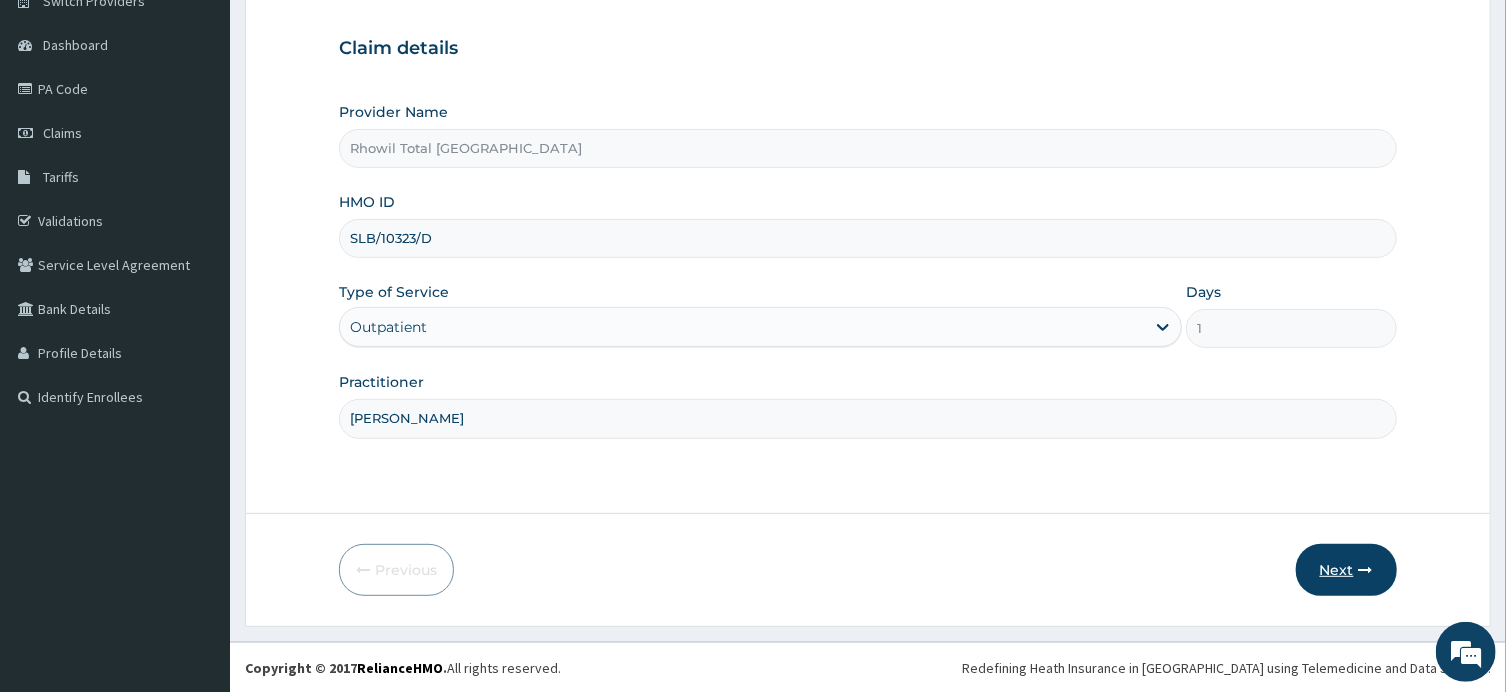 type on "[PERSON_NAME]" 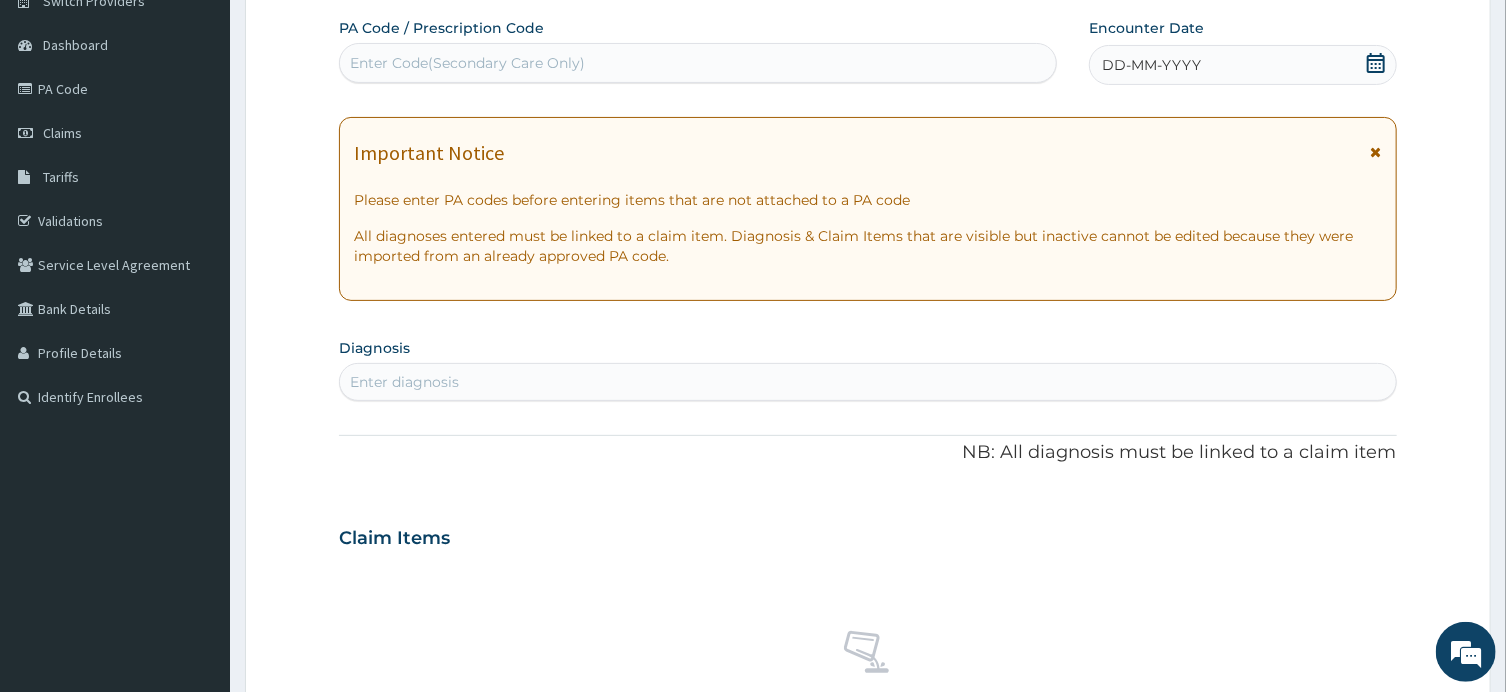 click on "Enter Code(Secondary Care Only)" at bounding box center [698, 63] 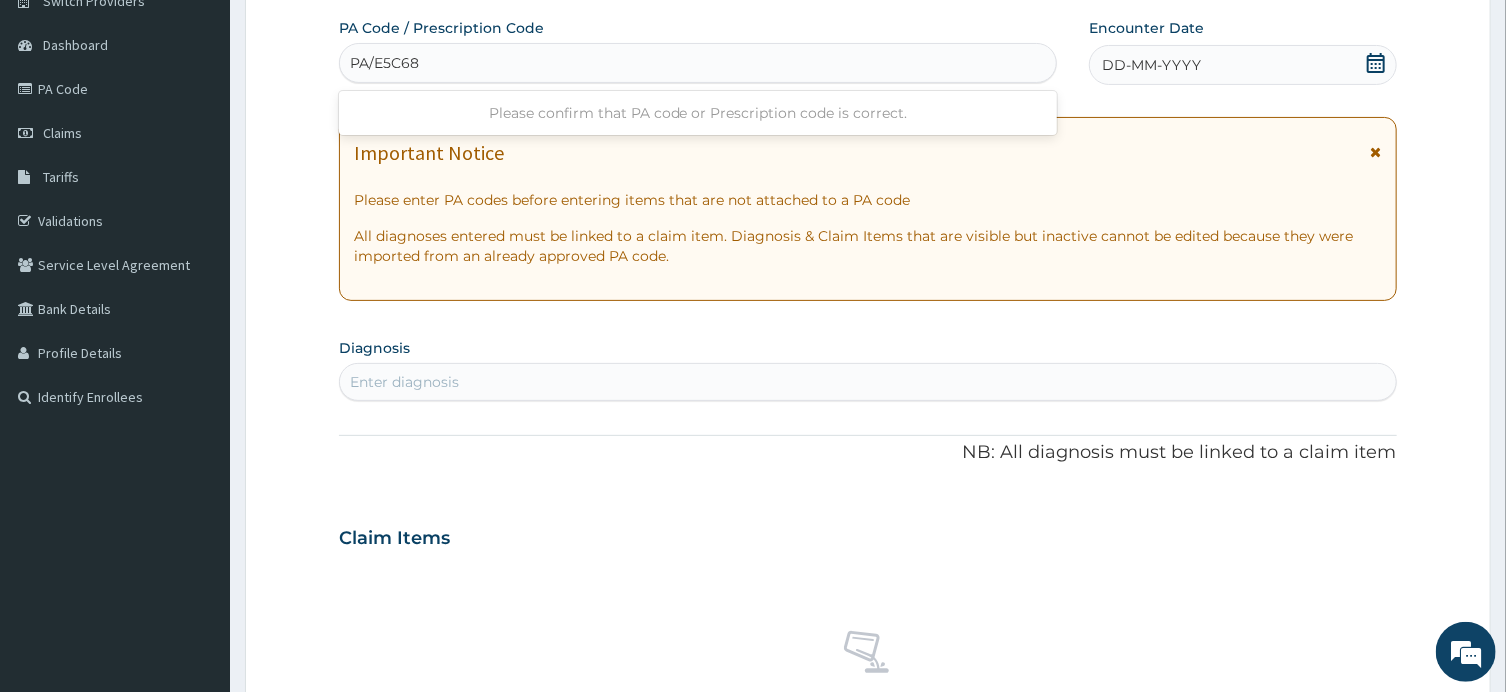 type on "PA/E5C684" 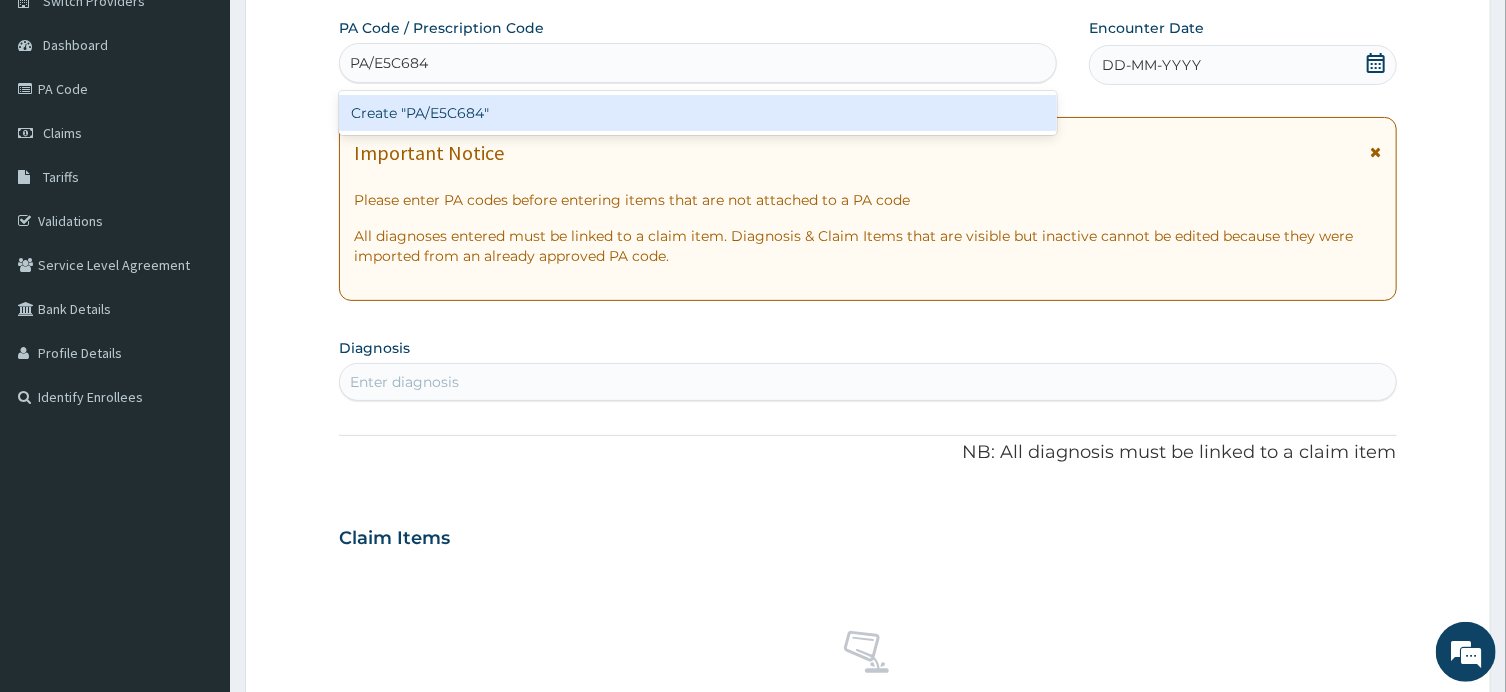 click on "Create "PA/E5C684"" at bounding box center [698, 113] 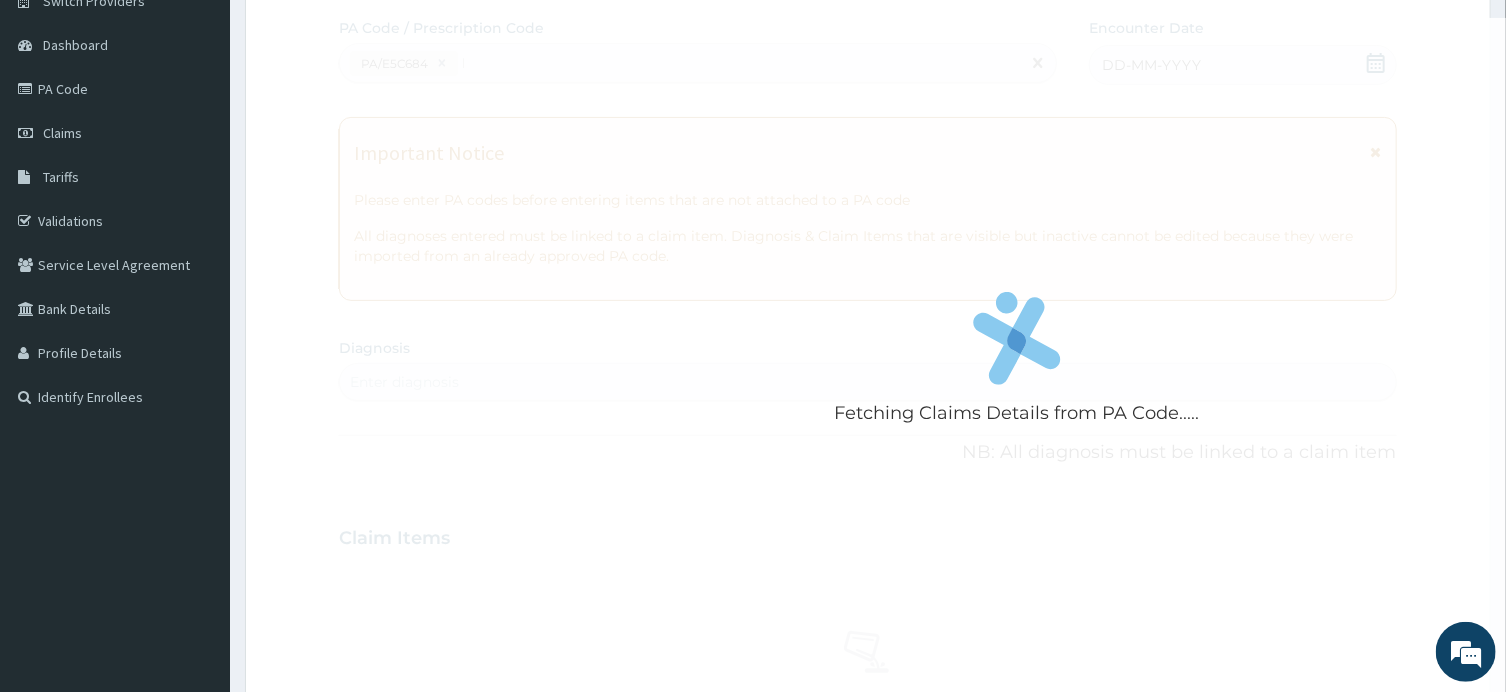 type 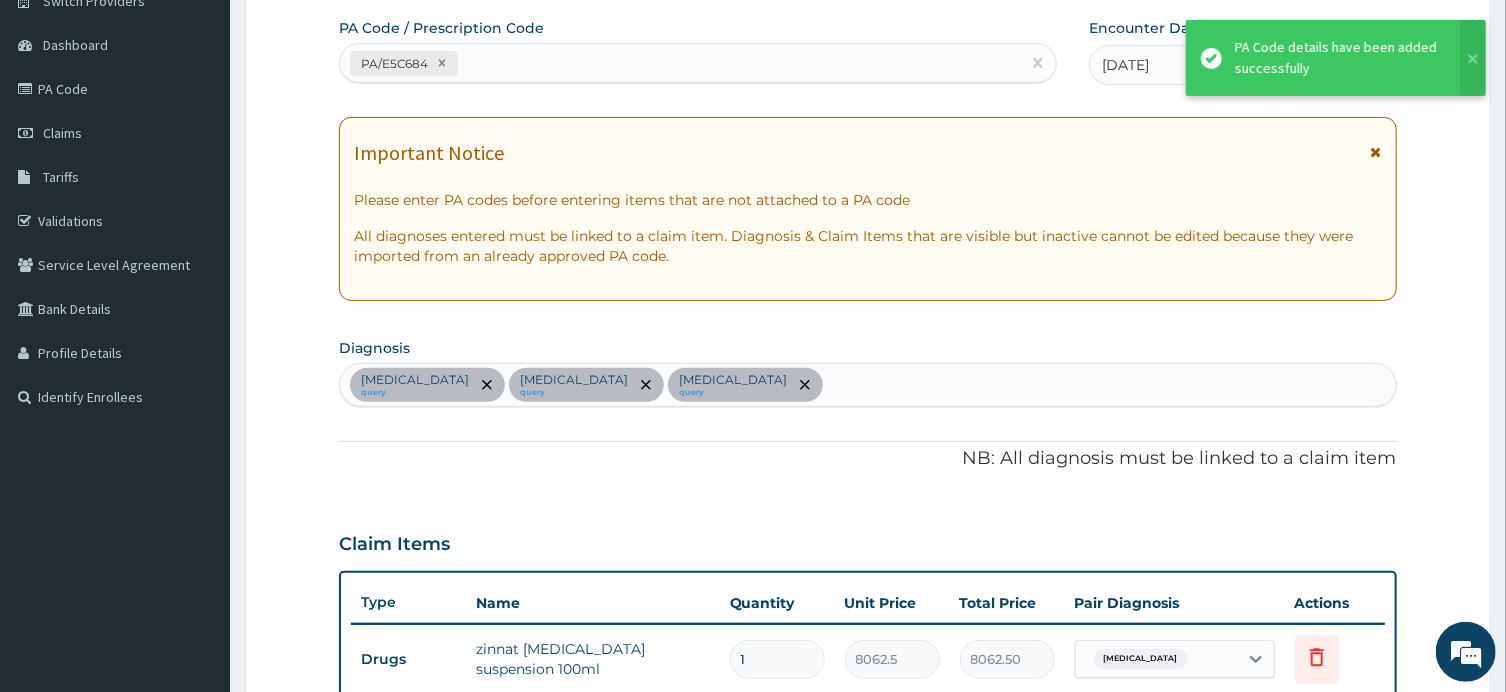 scroll, scrollTop: 898, scrollLeft: 0, axis: vertical 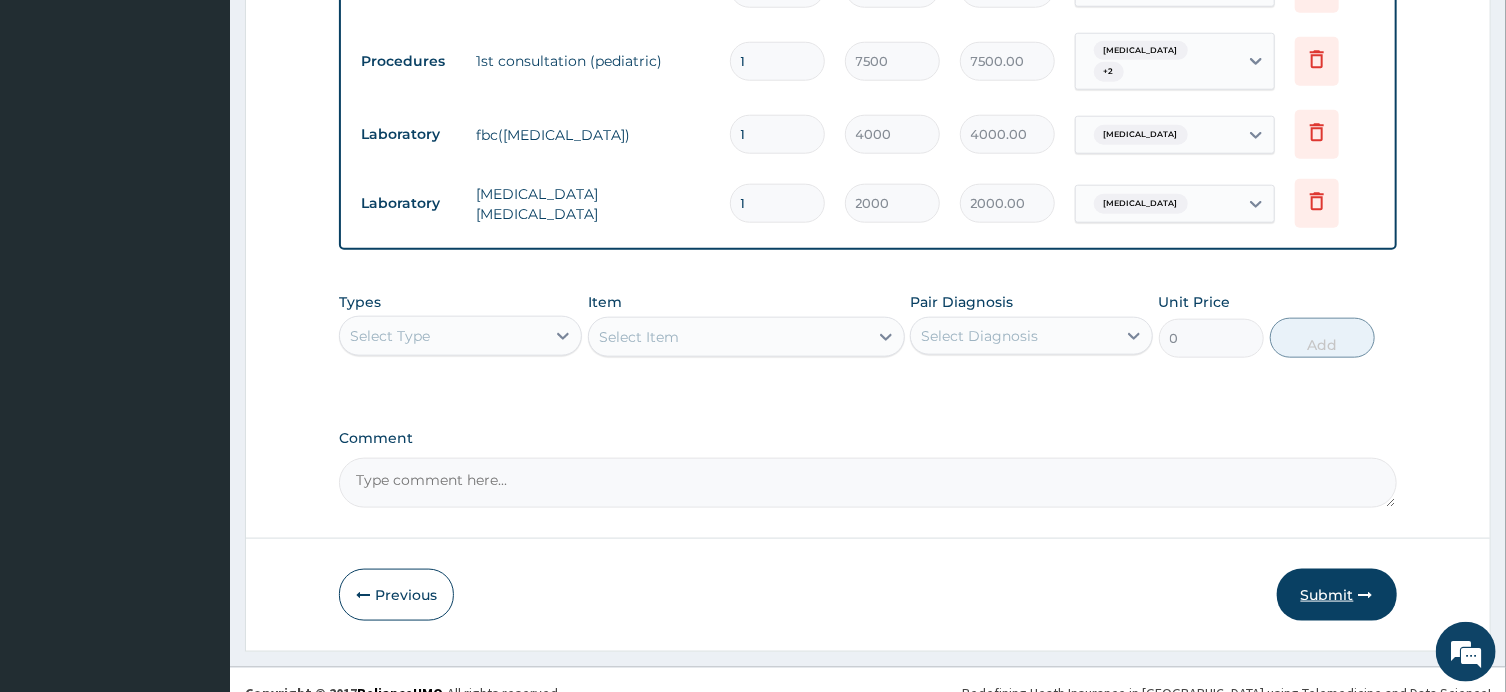 click on "Submit" at bounding box center (1337, 595) 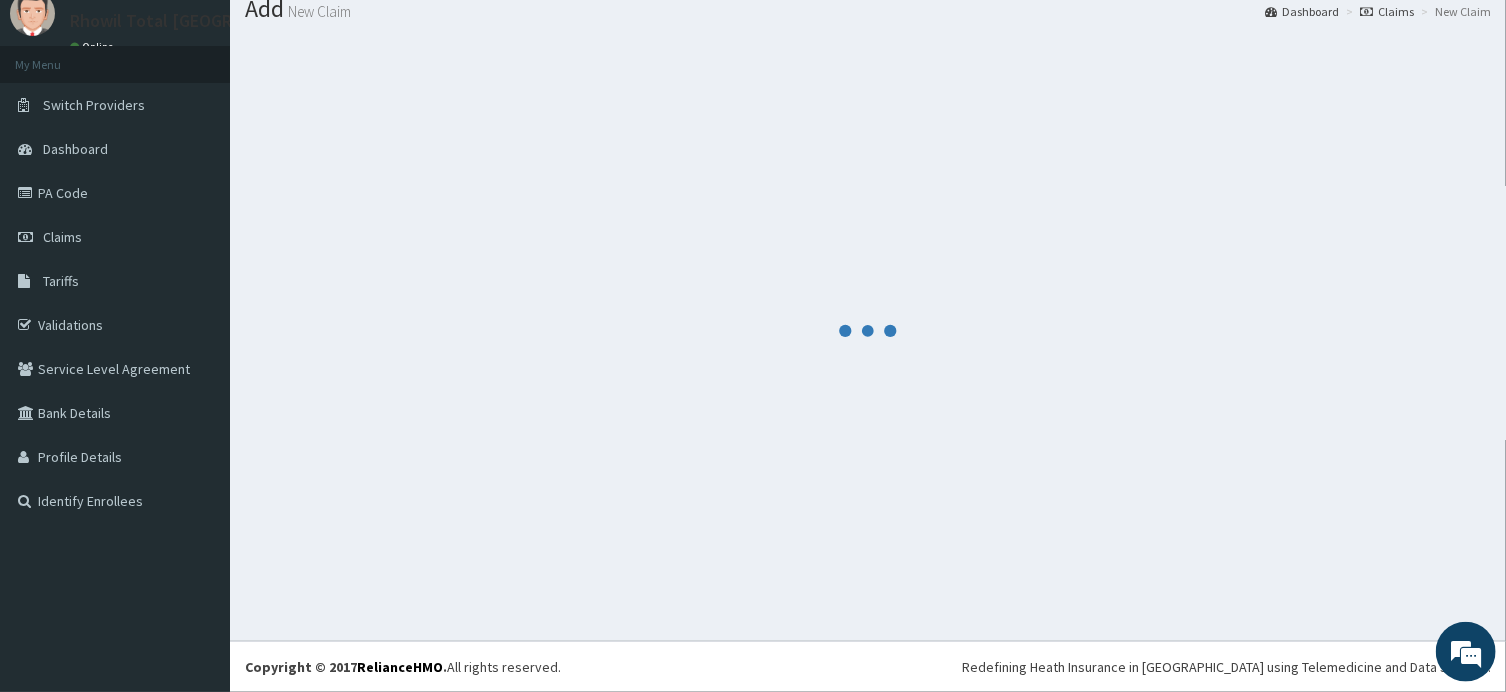scroll, scrollTop: 68, scrollLeft: 0, axis: vertical 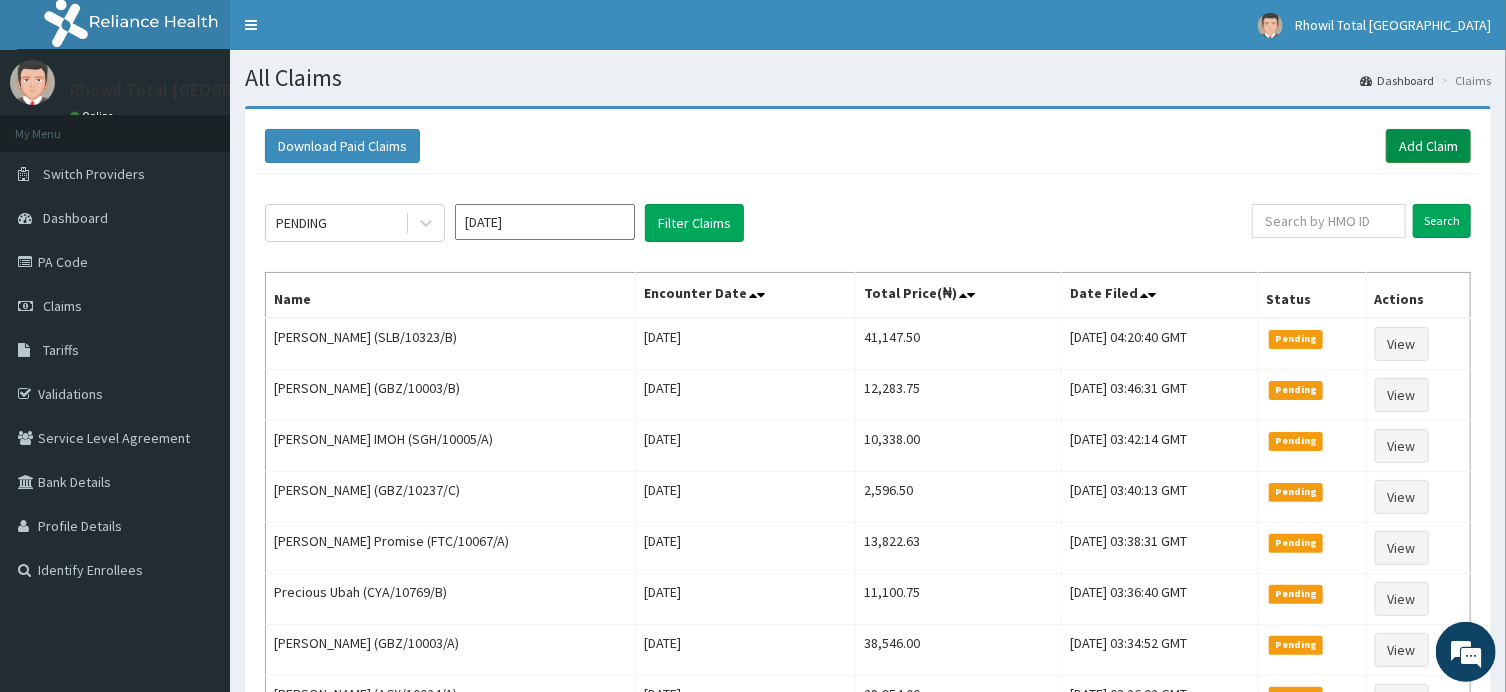 click on "Add Claim" at bounding box center [1428, 146] 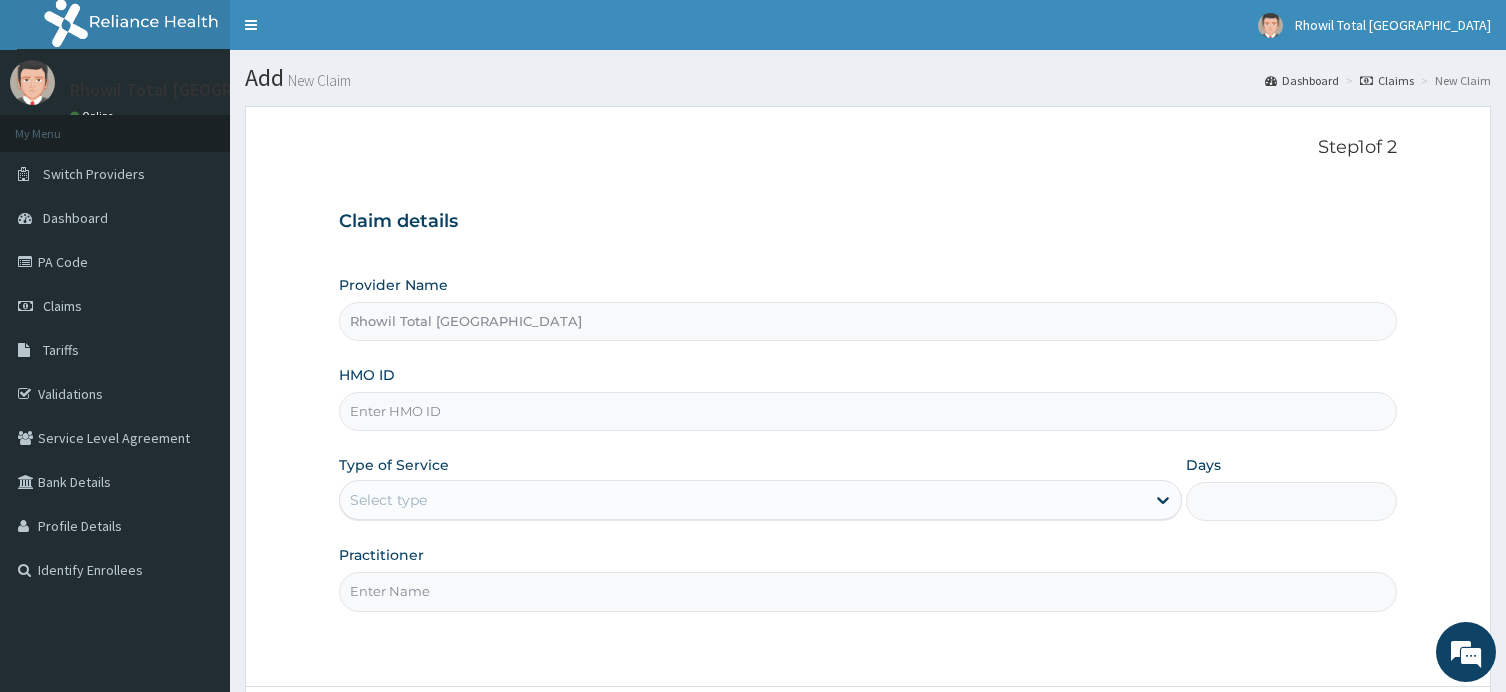 scroll, scrollTop: 0, scrollLeft: 0, axis: both 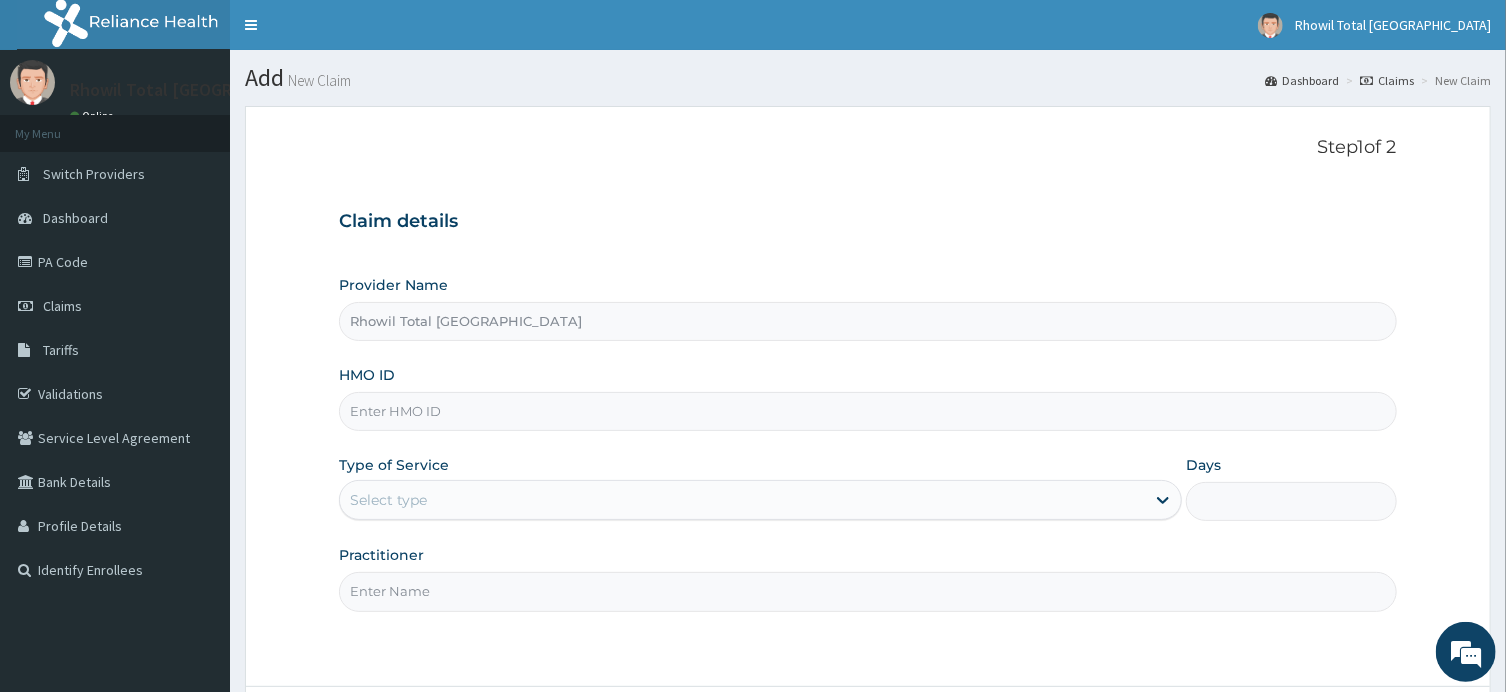 click on "HMO ID" at bounding box center [867, 411] 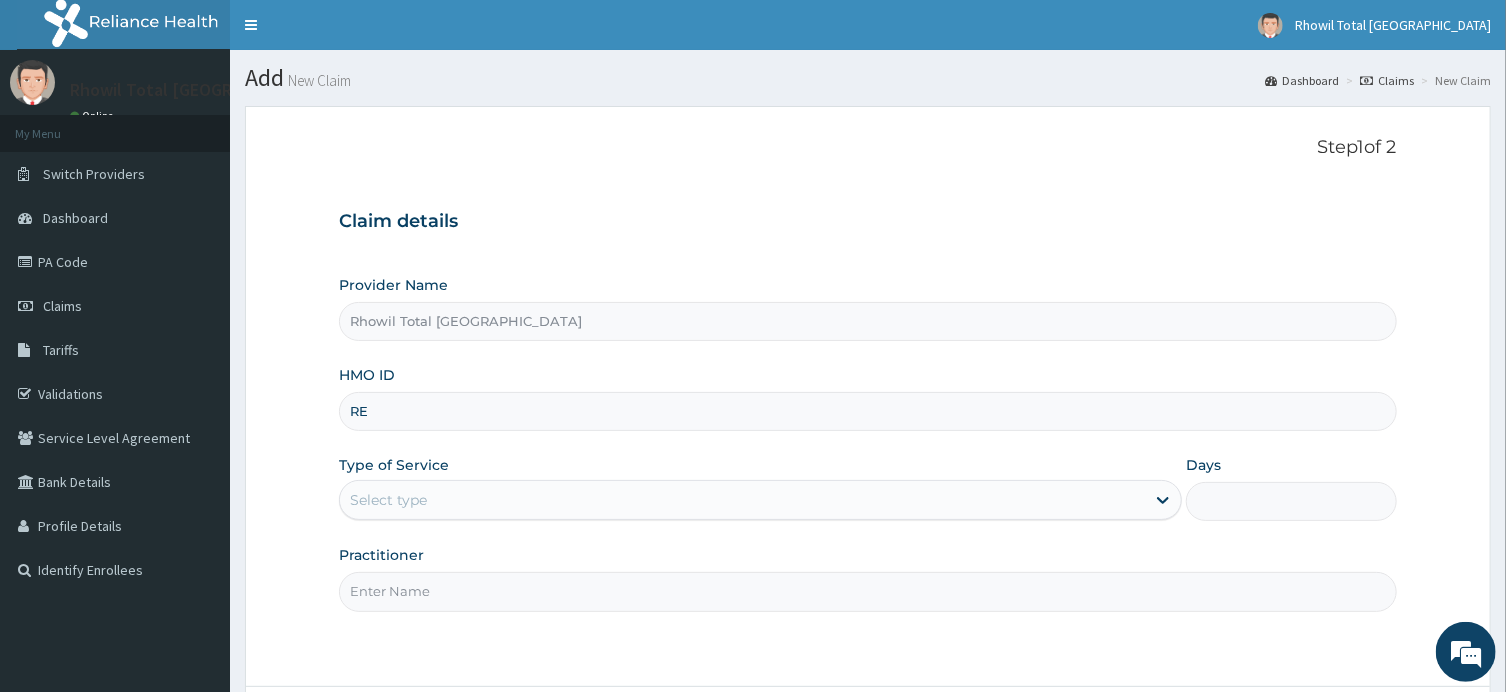 scroll, scrollTop: 0, scrollLeft: 0, axis: both 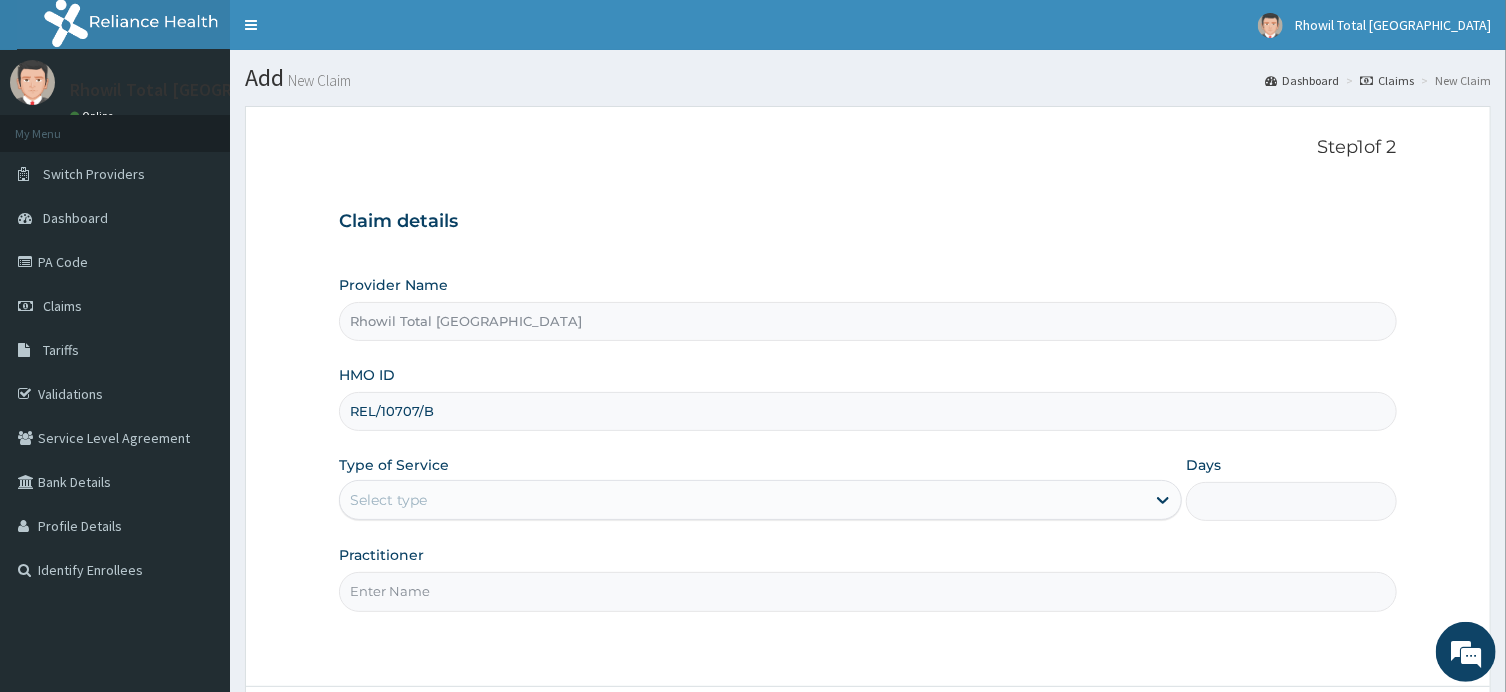 type on "REL/10707/B" 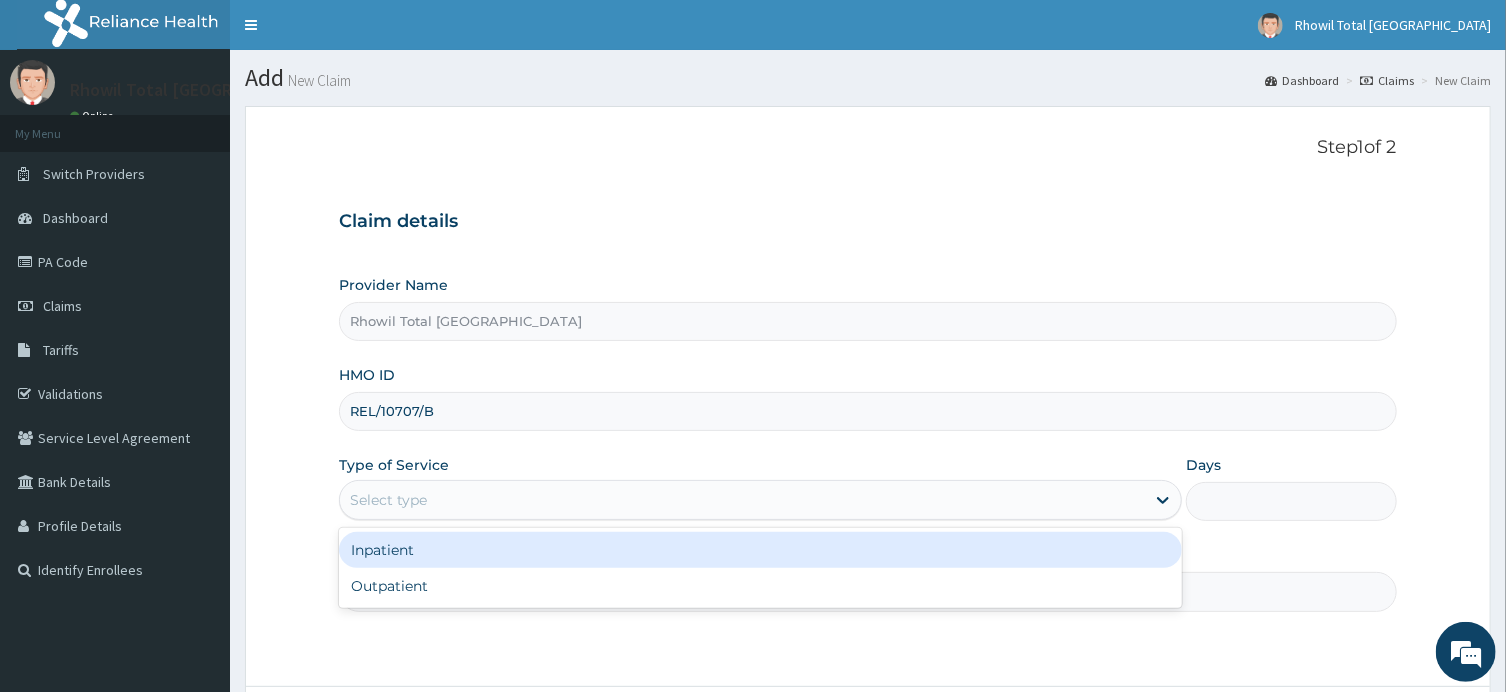 click on "Select type" at bounding box center [742, 500] 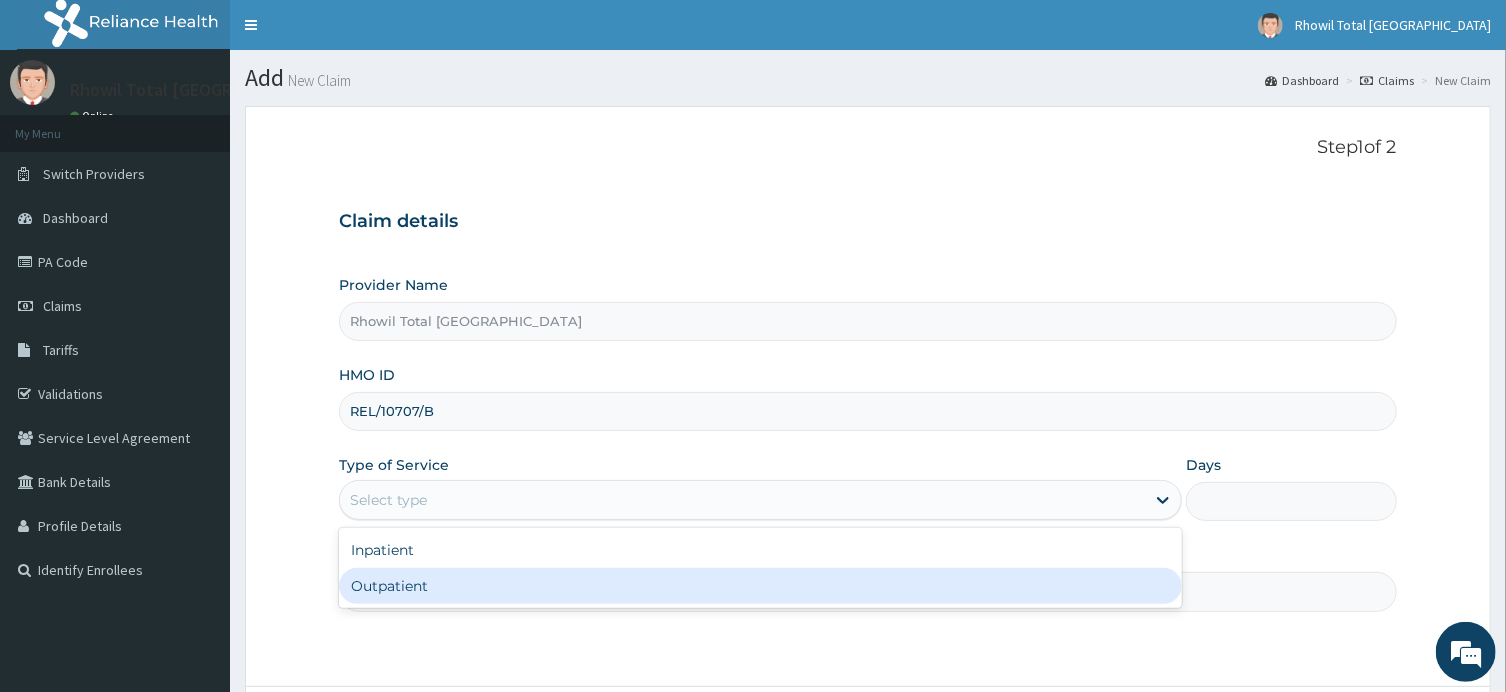 click on "Outpatient" at bounding box center (760, 586) 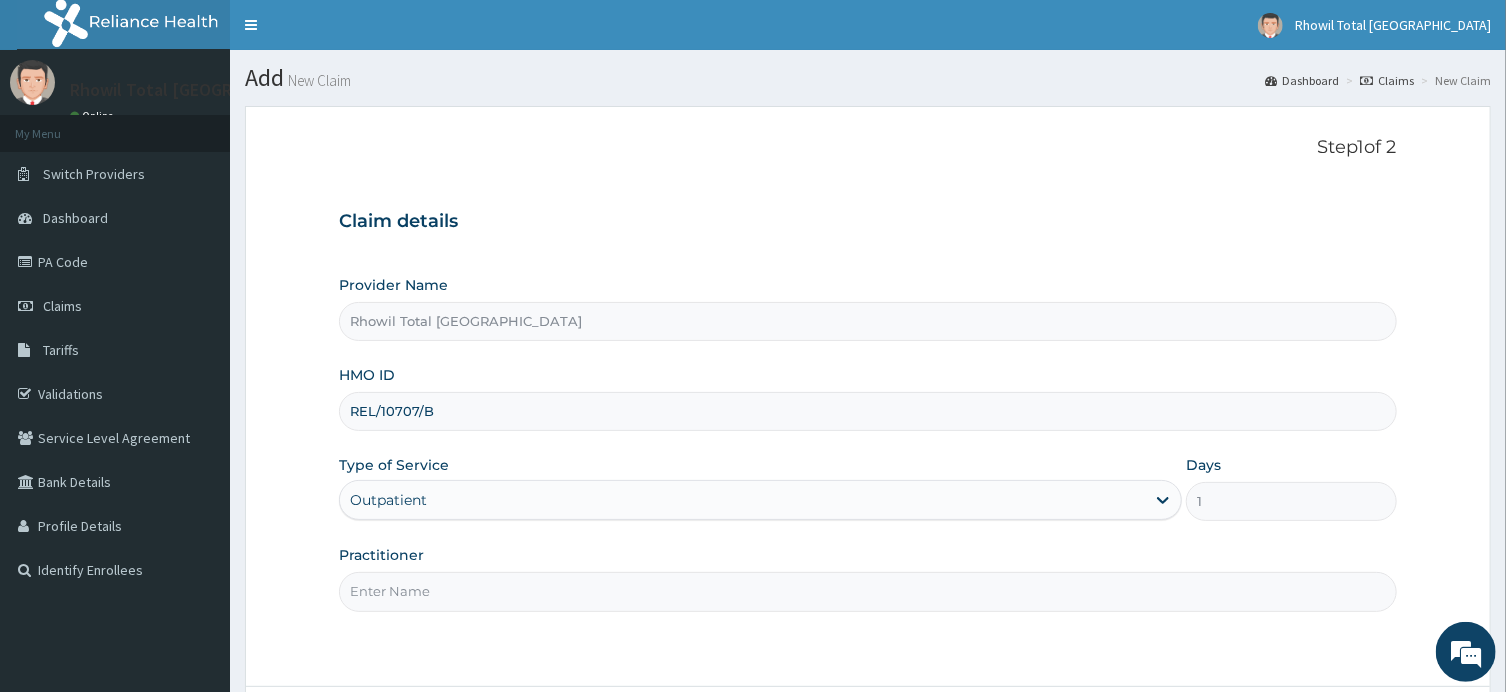 click on "Practitioner" at bounding box center (867, 591) 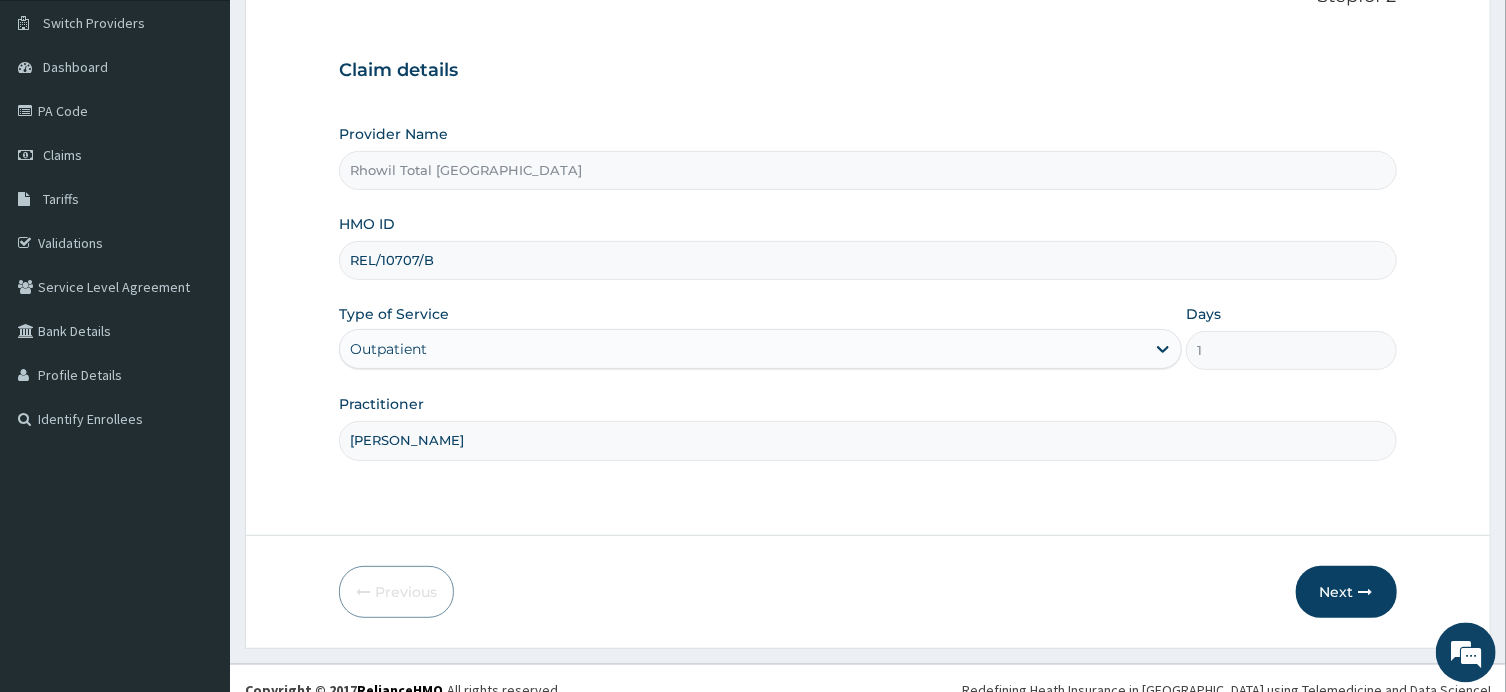 scroll, scrollTop: 174, scrollLeft: 0, axis: vertical 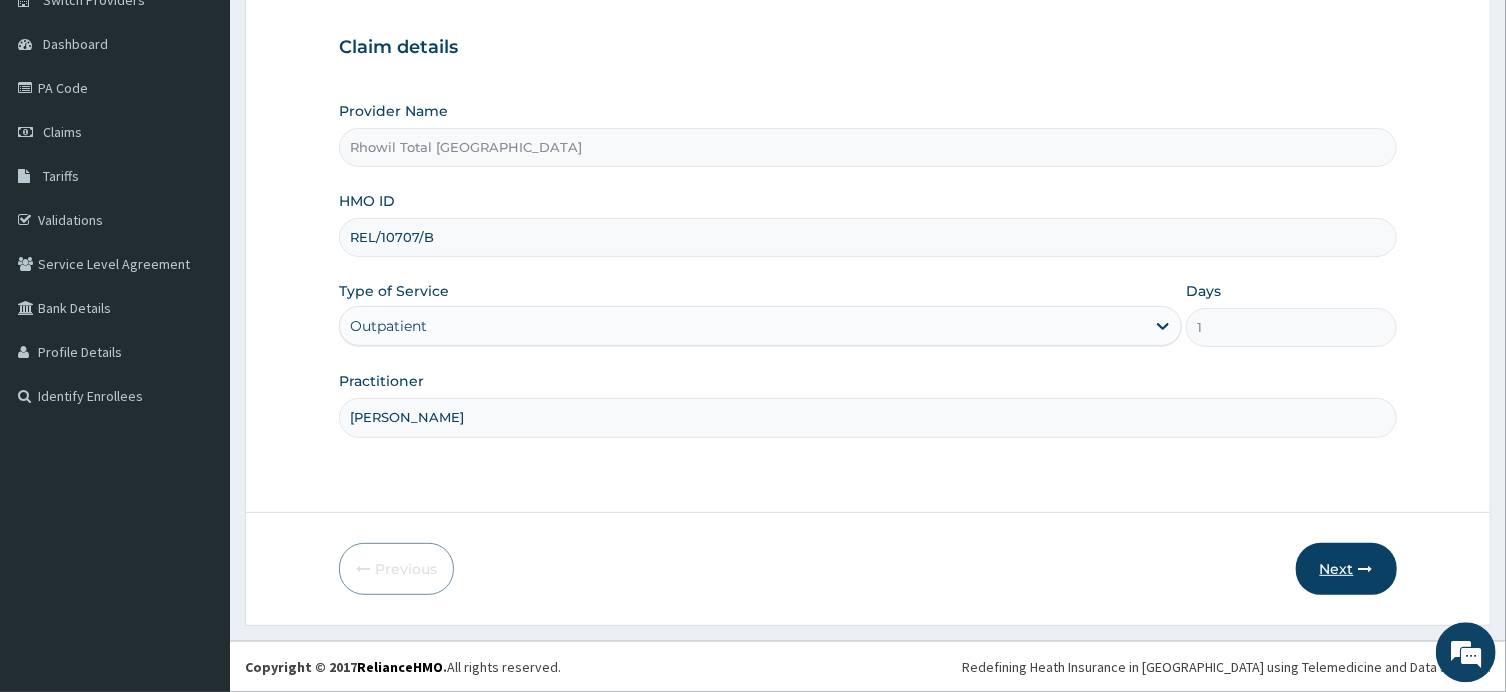 type on "DR ANYOGU" 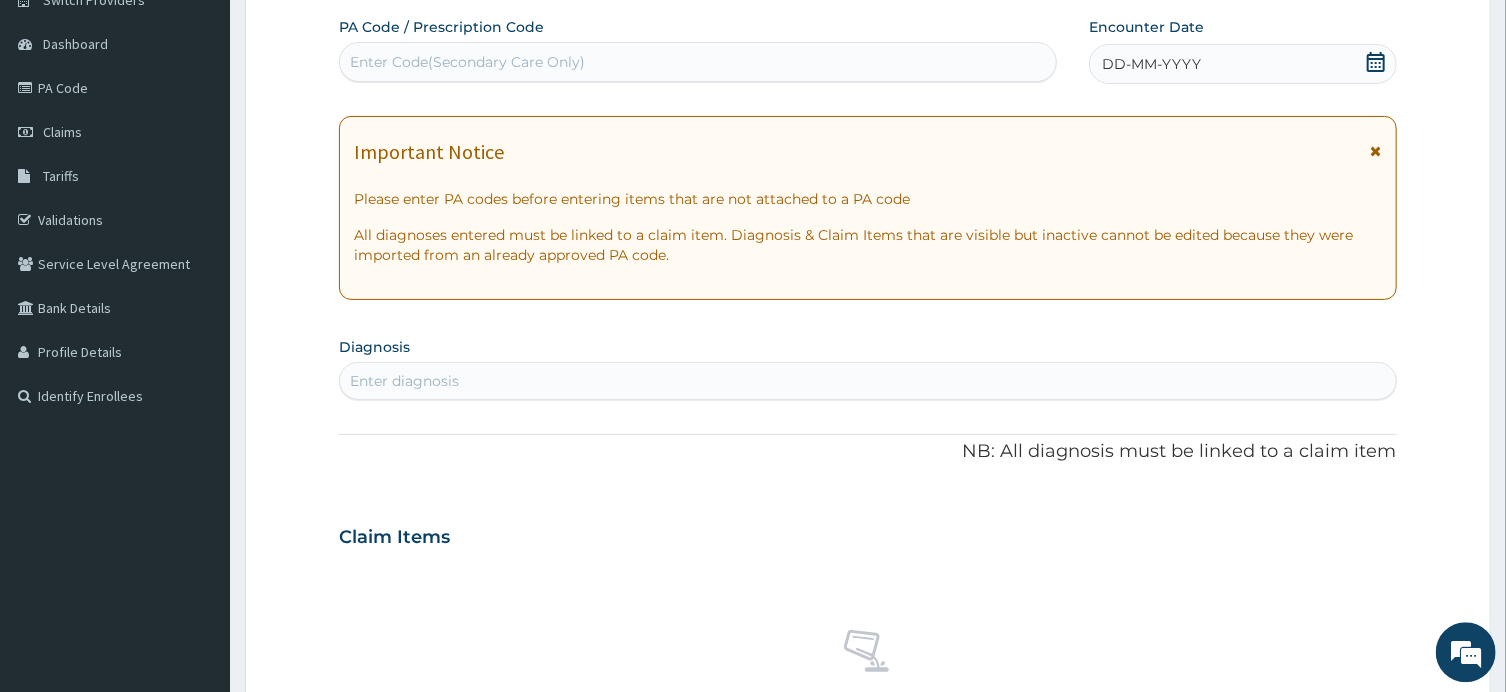 click on "Enter Code(Secondary Care Only)" at bounding box center [698, 62] 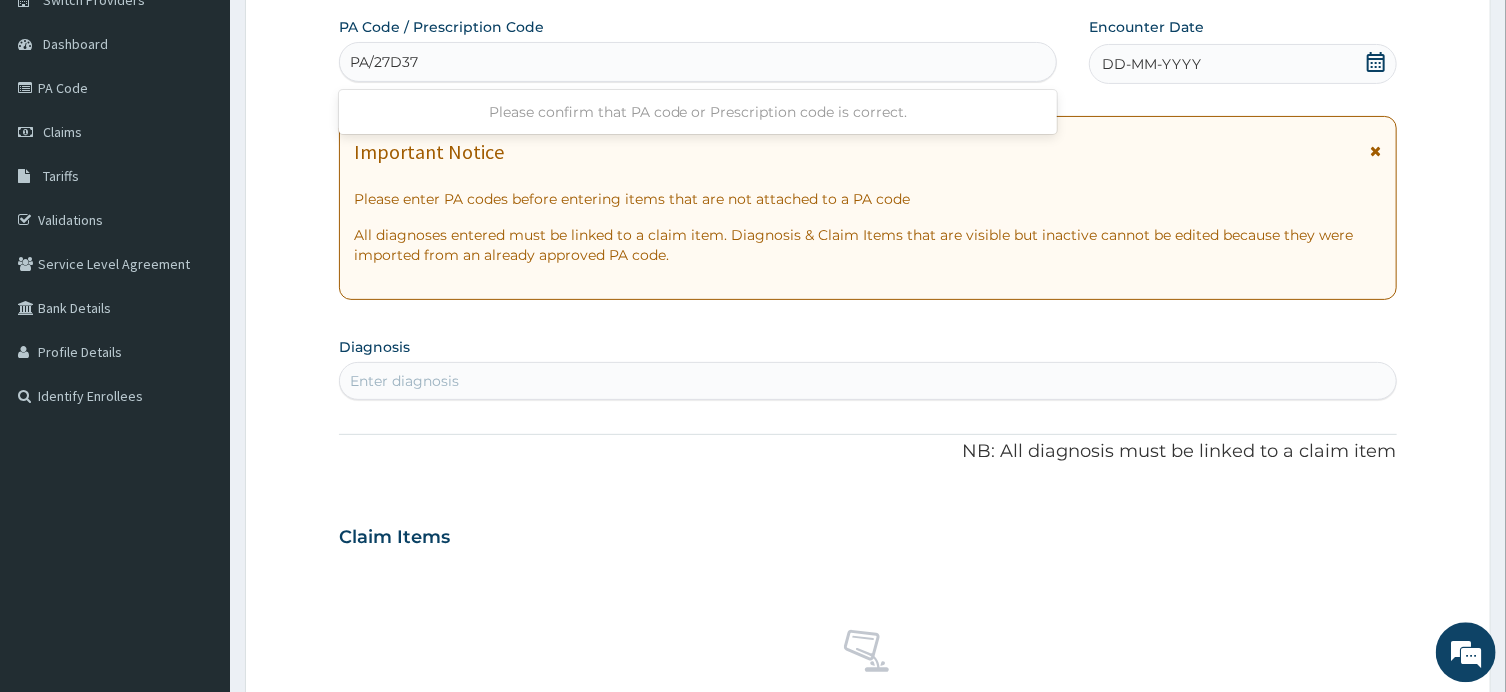 type on "PA/27D376" 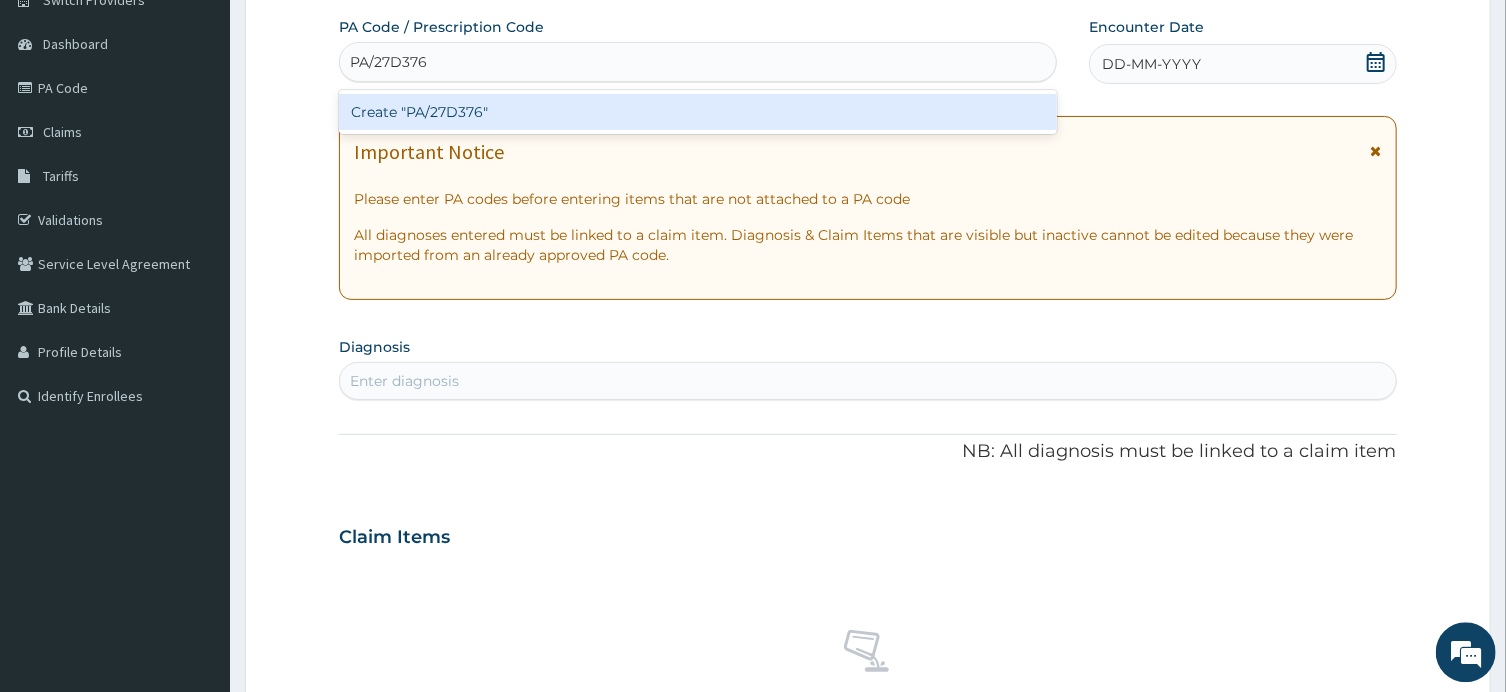 click on "Create "PA/27D376"" at bounding box center (698, 112) 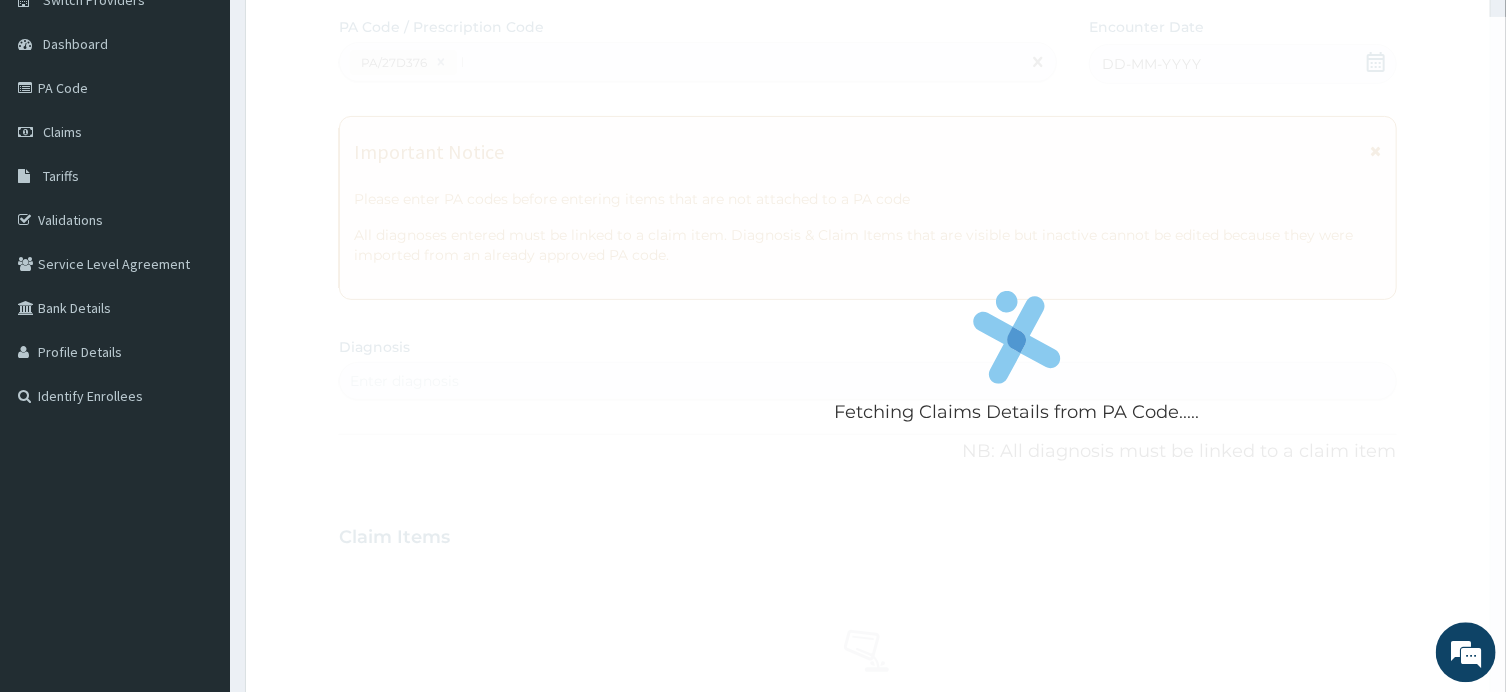 type 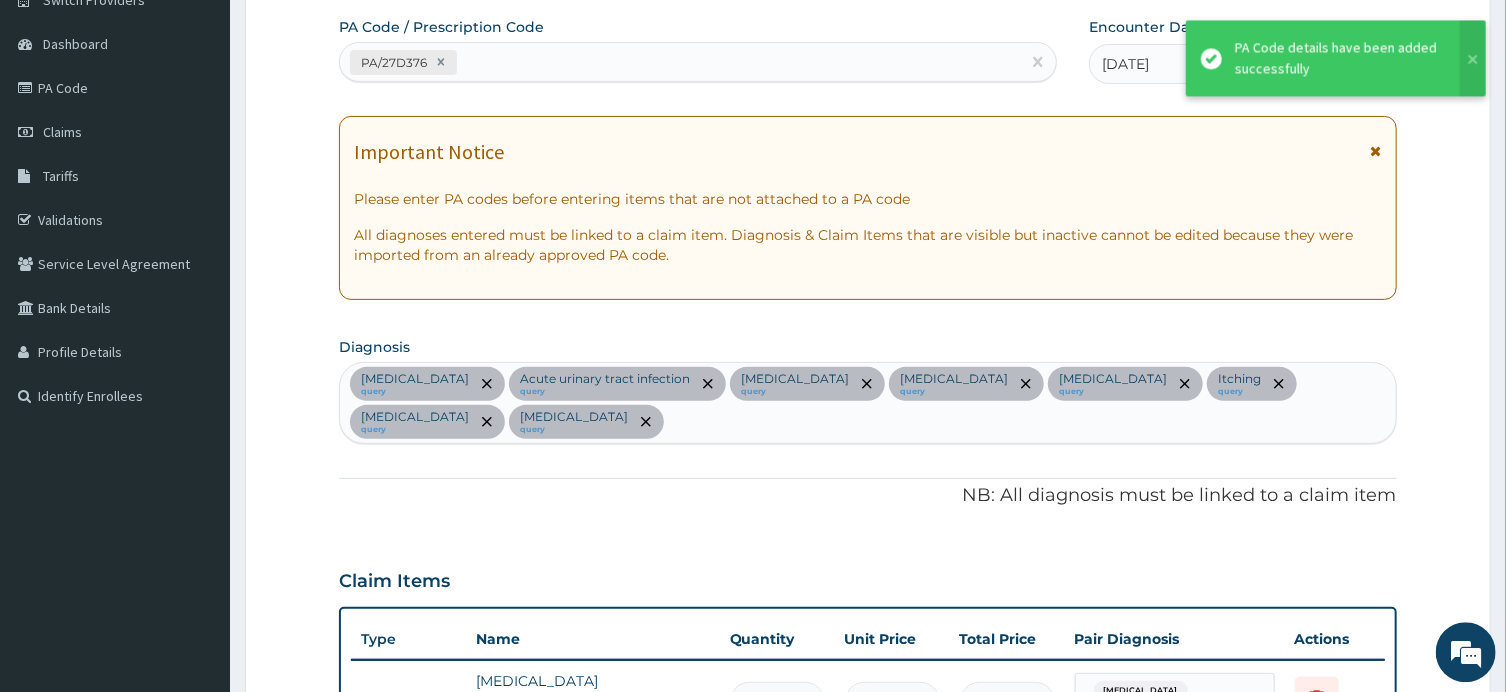 scroll, scrollTop: 1704, scrollLeft: 0, axis: vertical 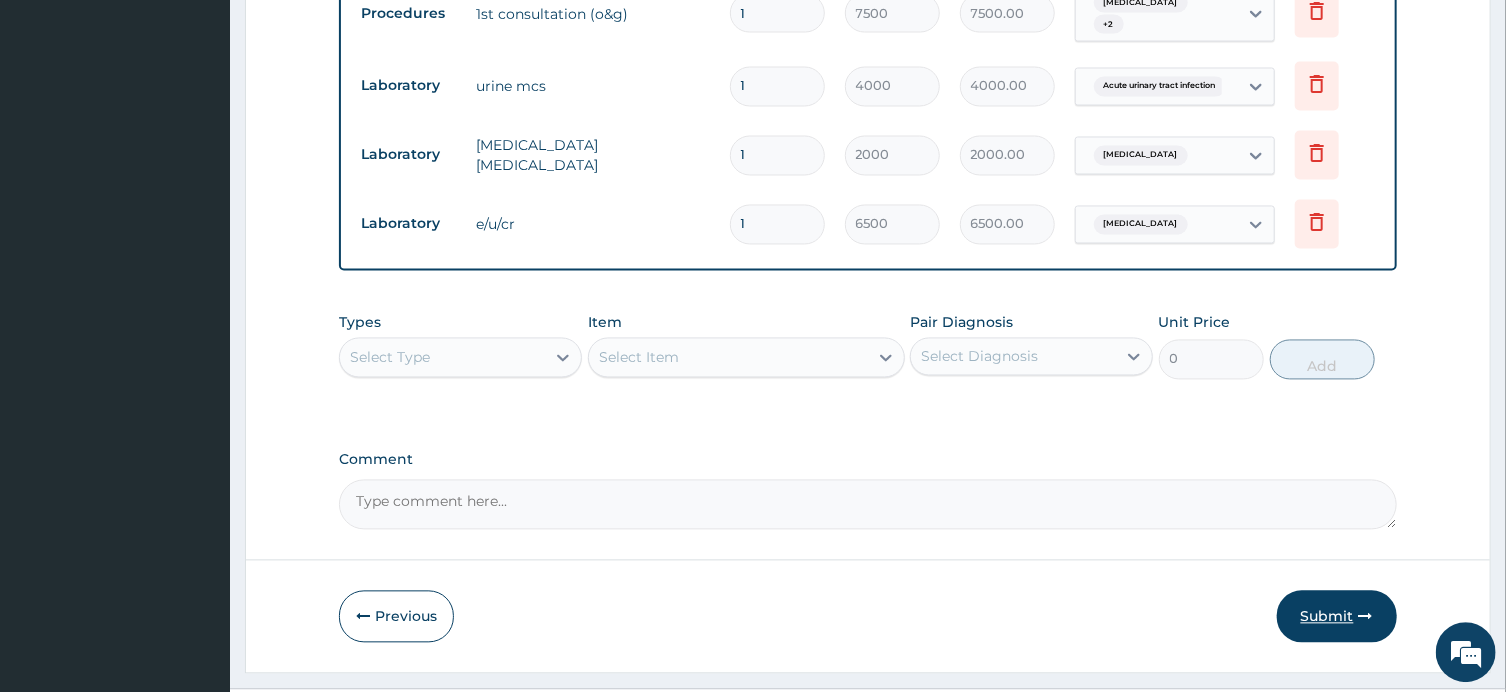 click on "Submit" at bounding box center [1337, 616] 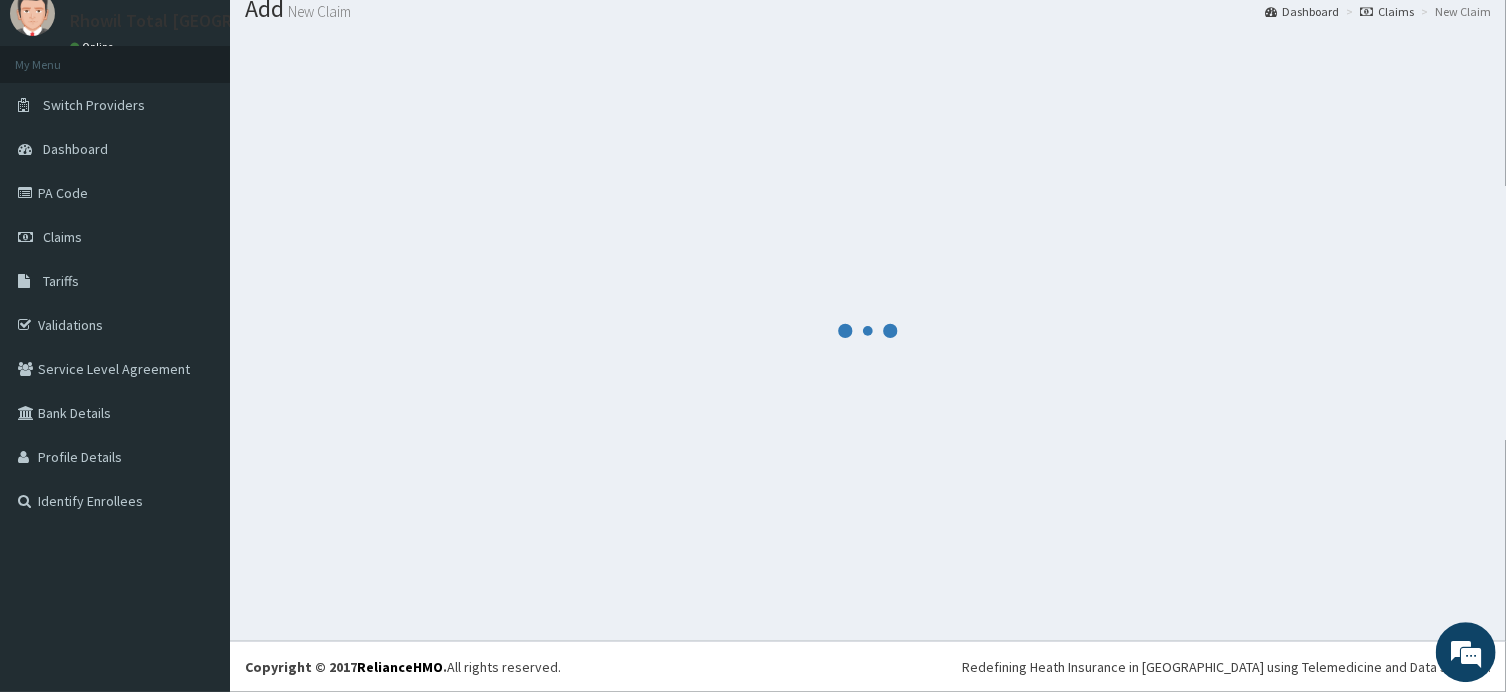 scroll, scrollTop: 68, scrollLeft: 0, axis: vertical 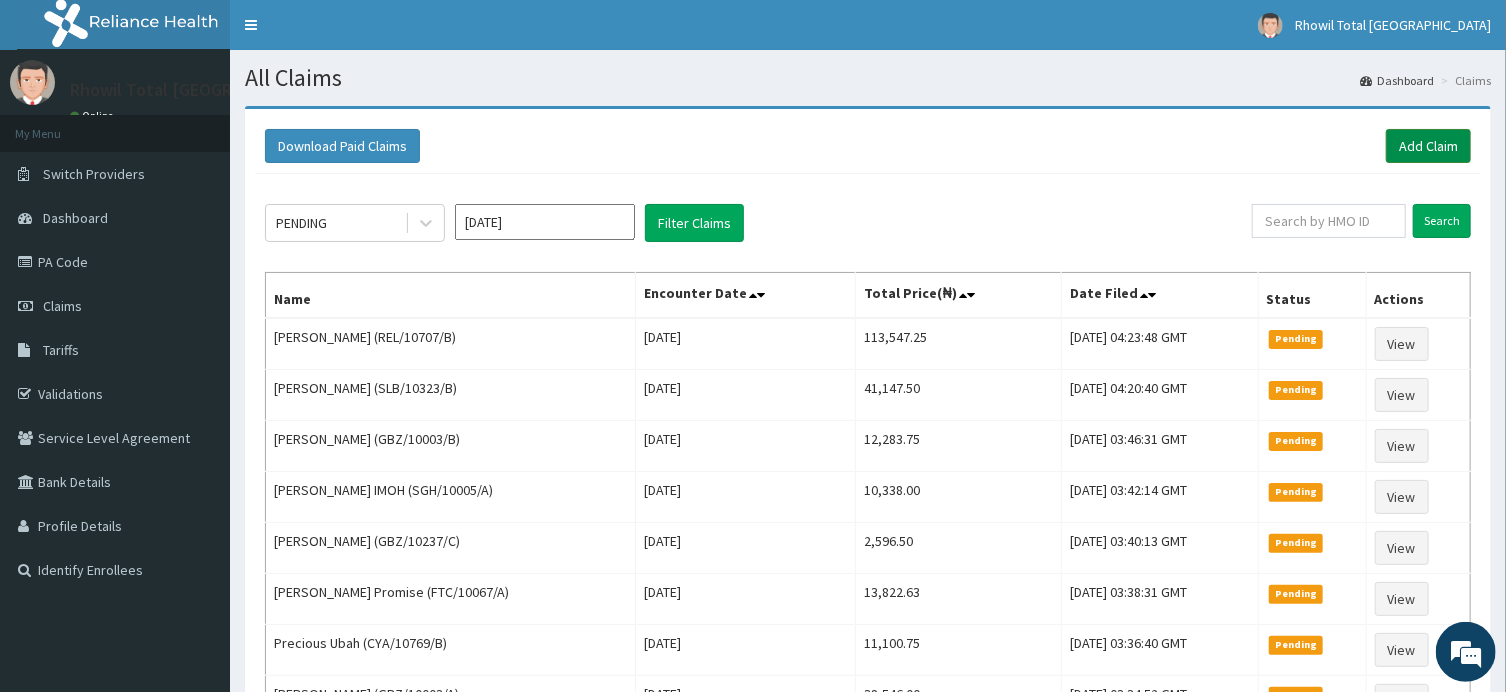 click on "Add Claim" at bounding box center (1428, 146) 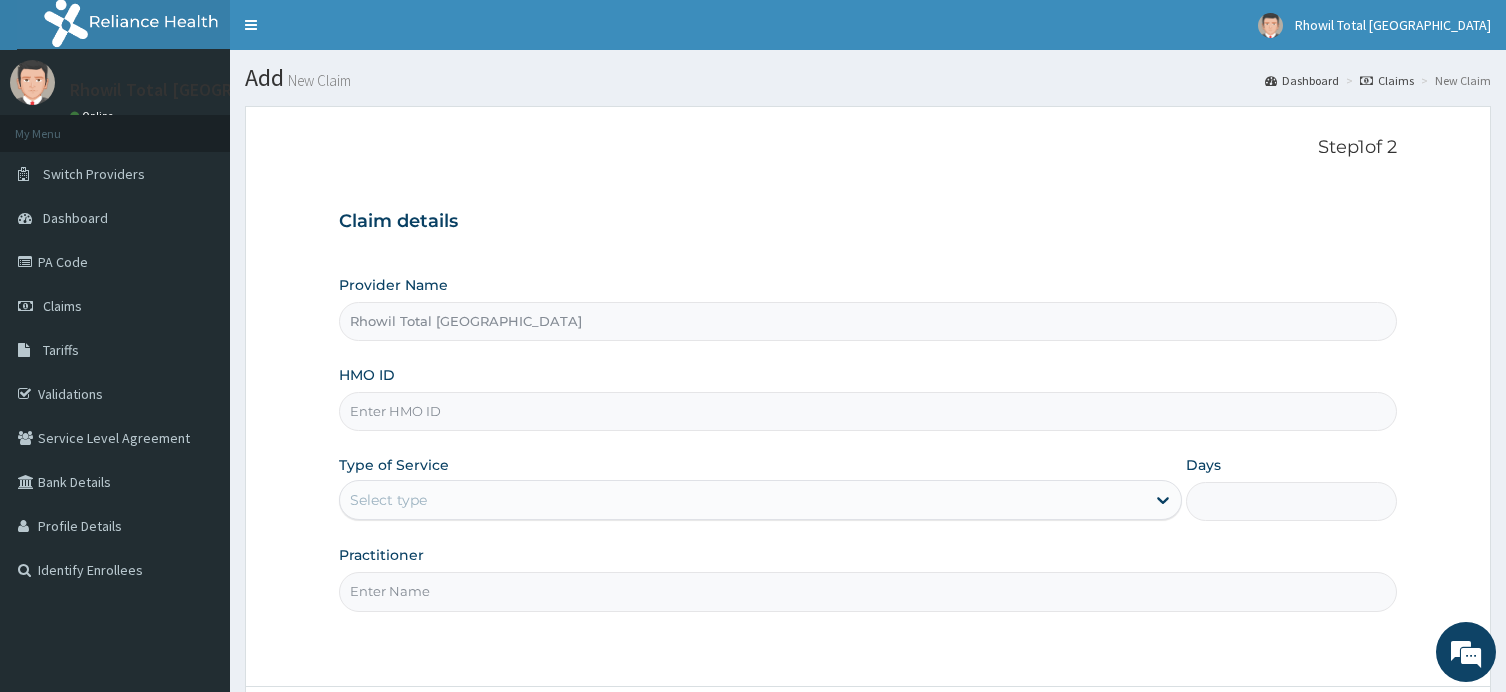 scroll, scrollTop: 0, scrollLeft: 0, axis: both 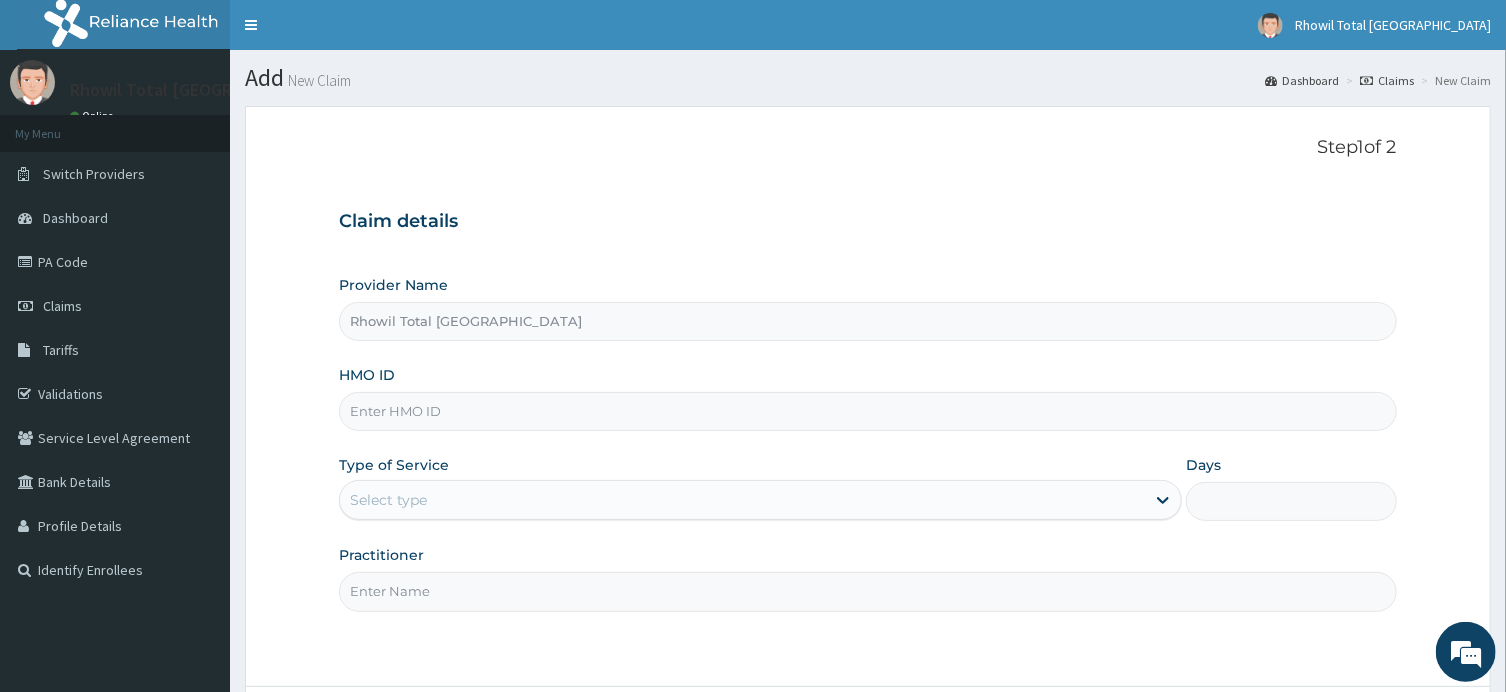 click on "HMO ID" at bounding box center (867, 411) 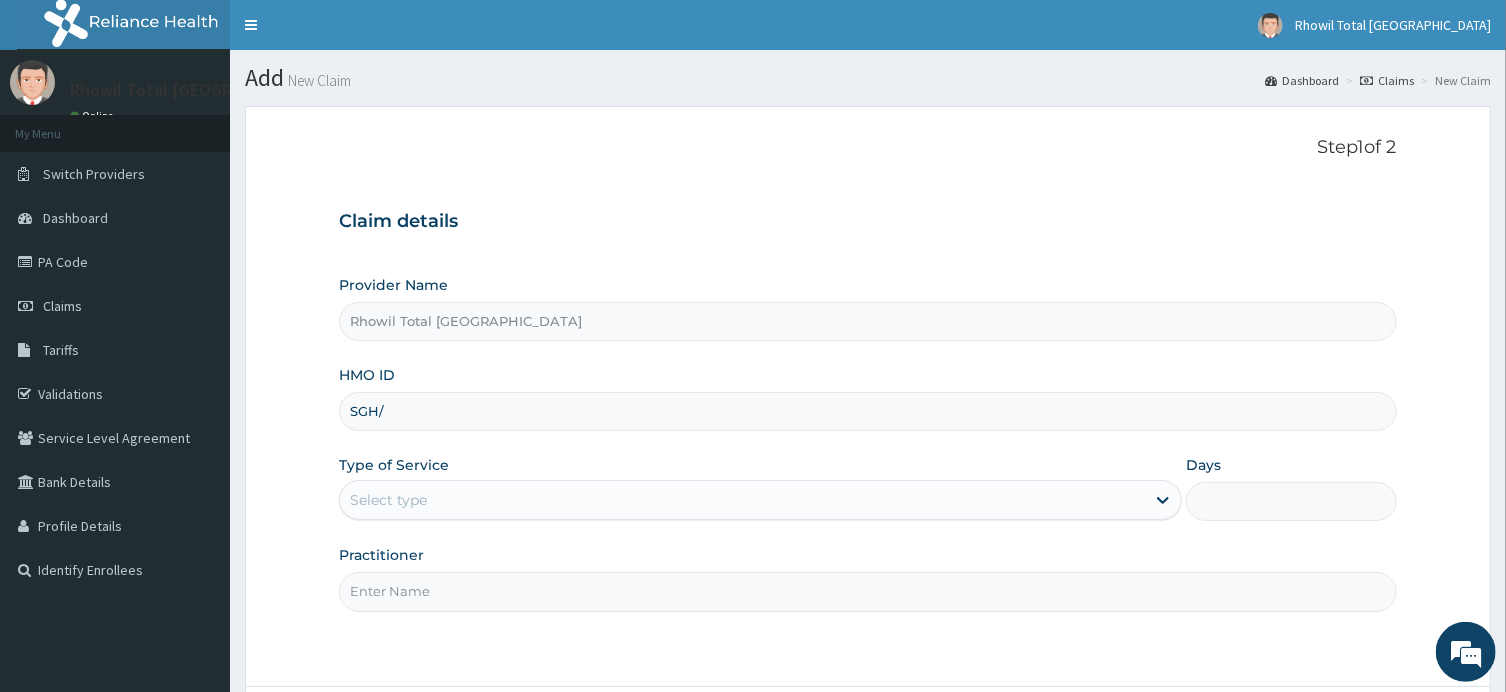 scroll, scrollTop: 0, scrollLeft: 0, axis: both 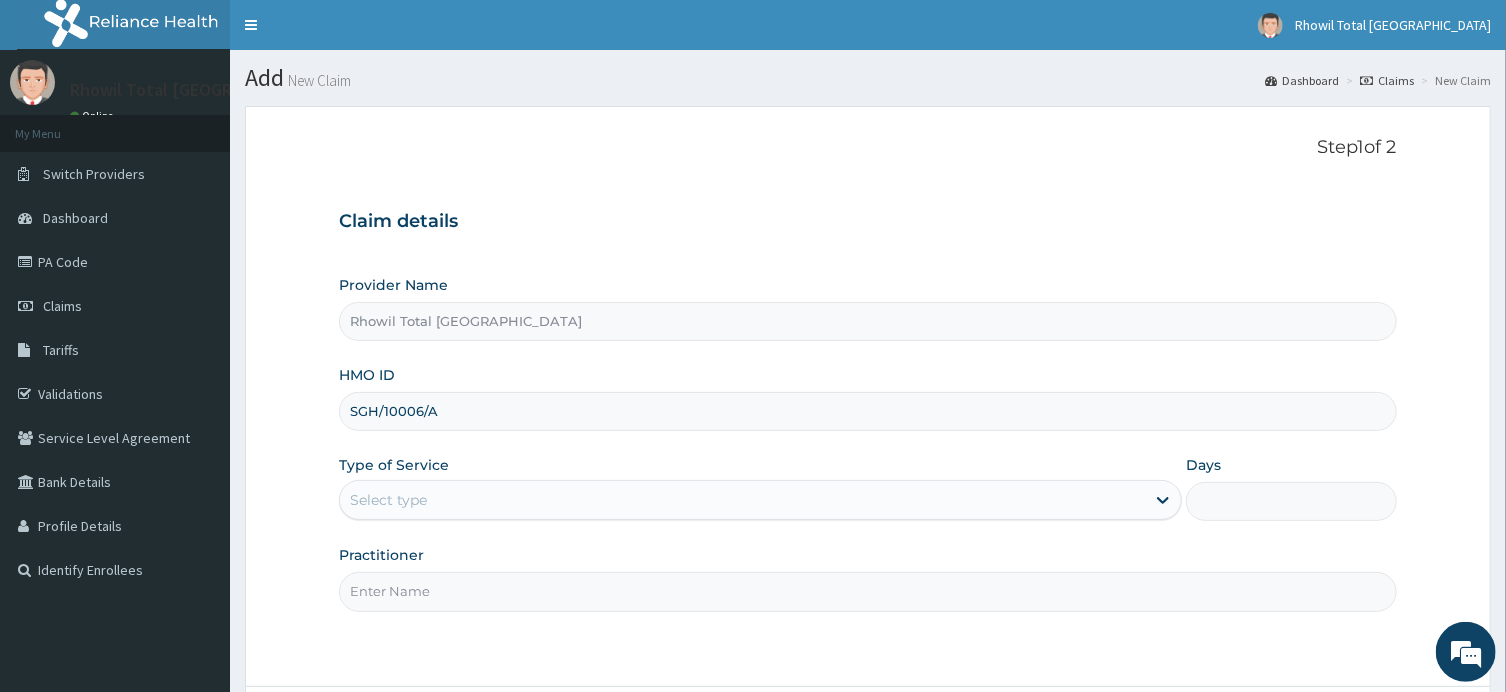 type on "SGH/10006/A" 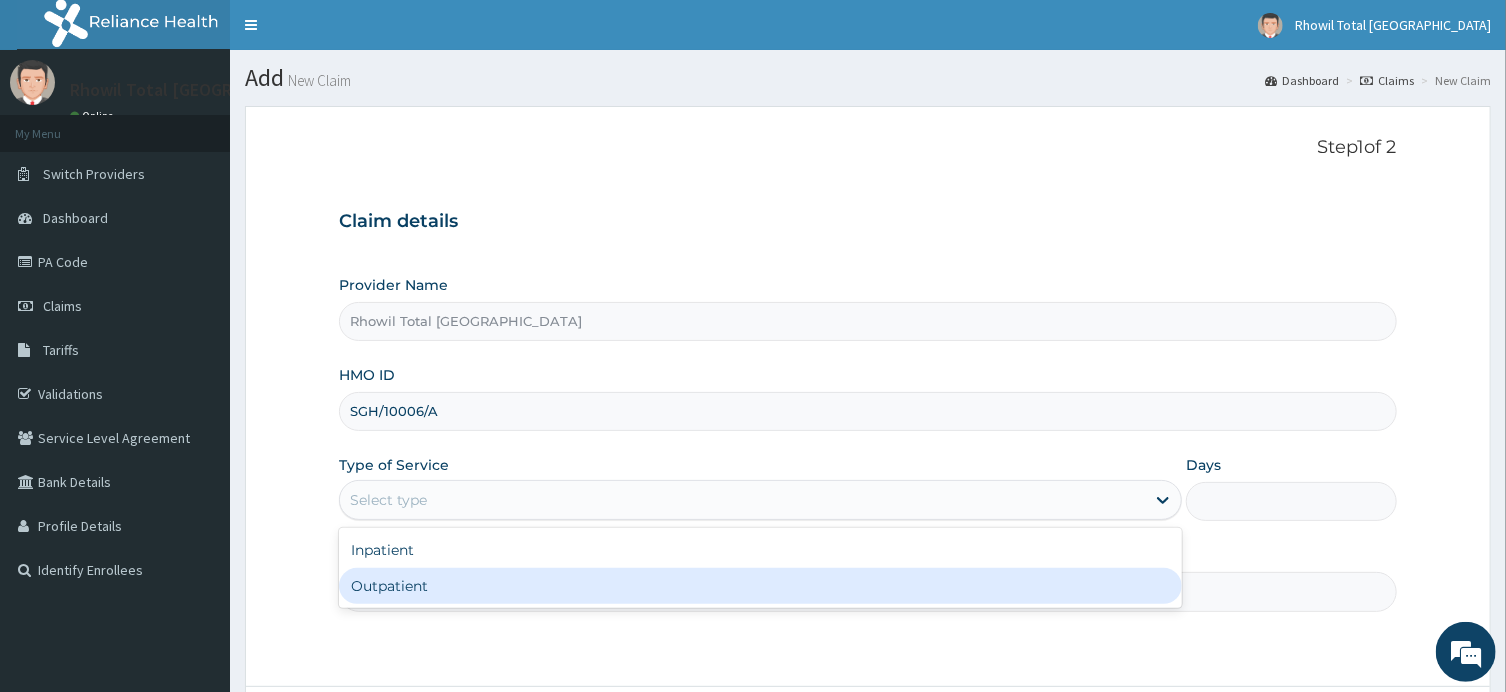 click on "Outpatient" at bounding box center [760, 586] 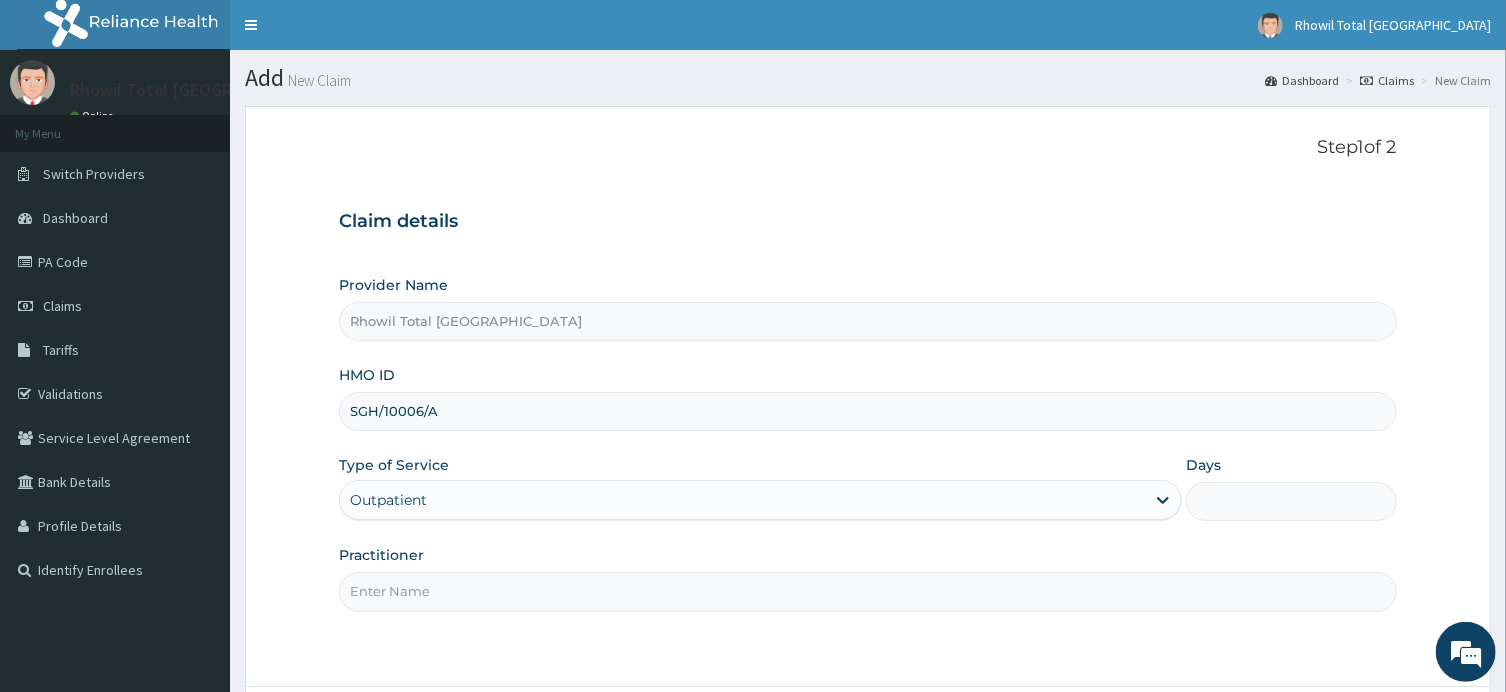 type on "1" 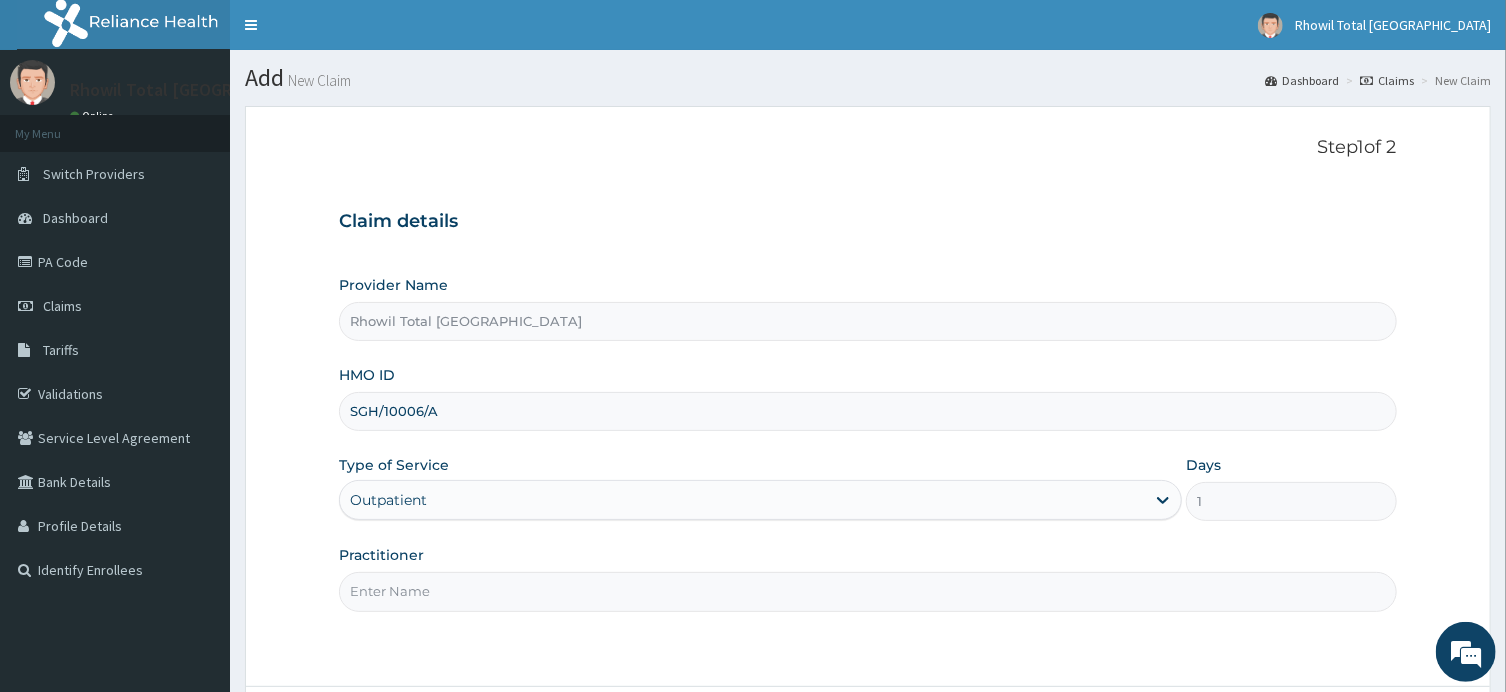 click on "Practitioner" at bounding box center (867, 591) 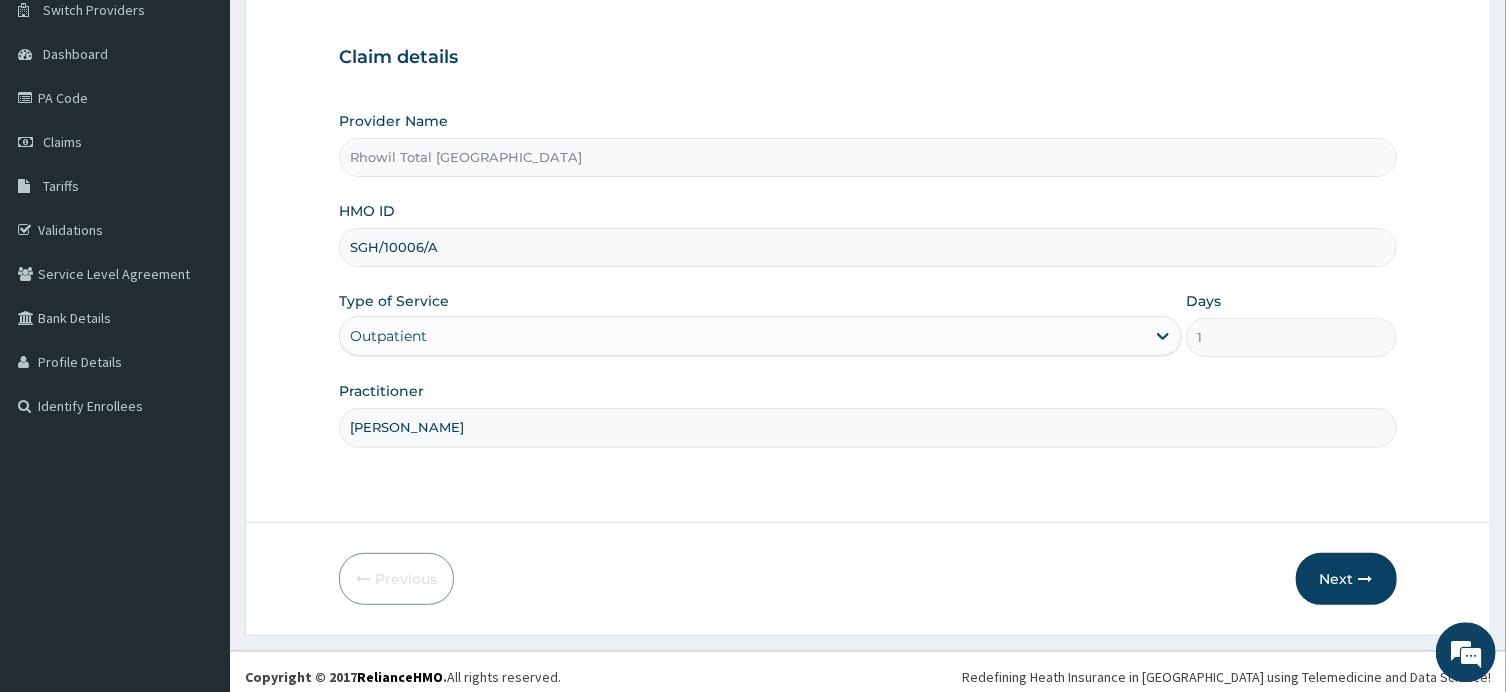 scroll, scrollTop: 174, scrollLeft: 0, axis: vertical 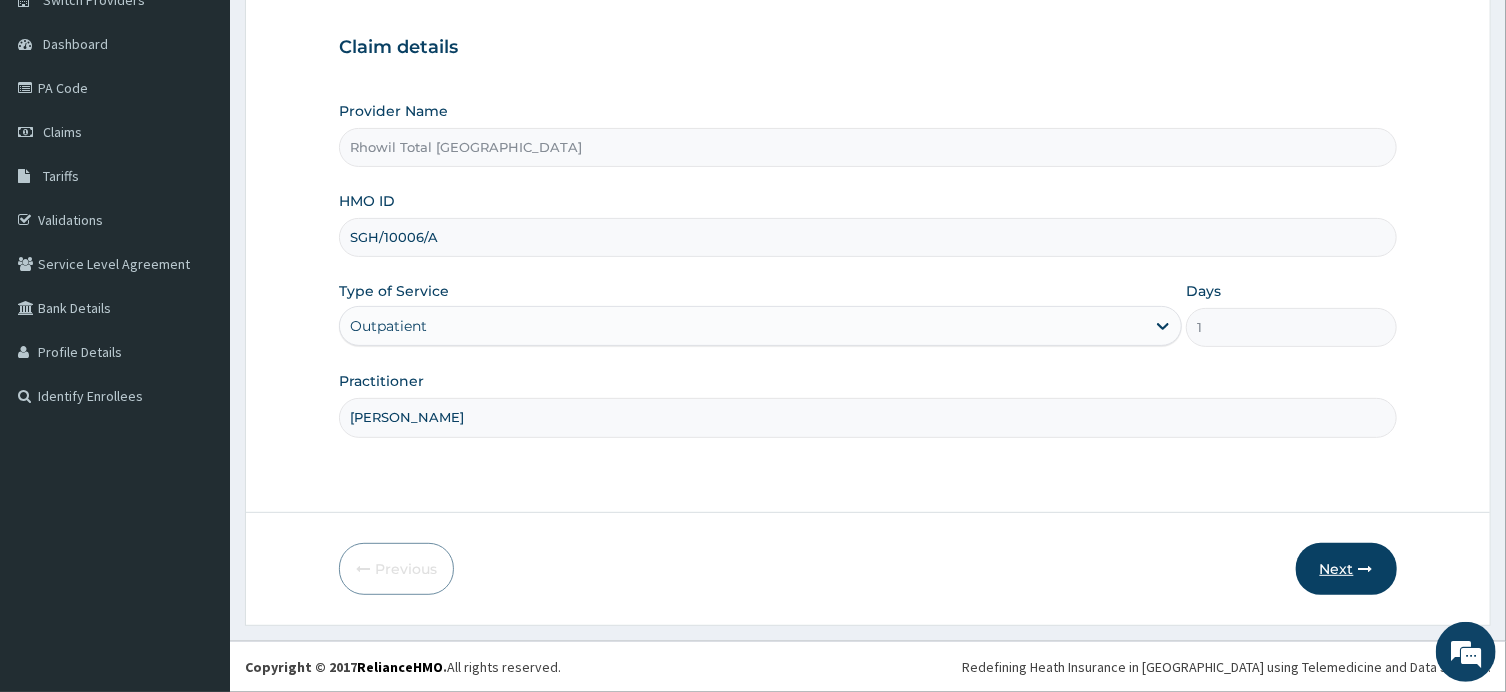 type on "[PERSON_NAME]" 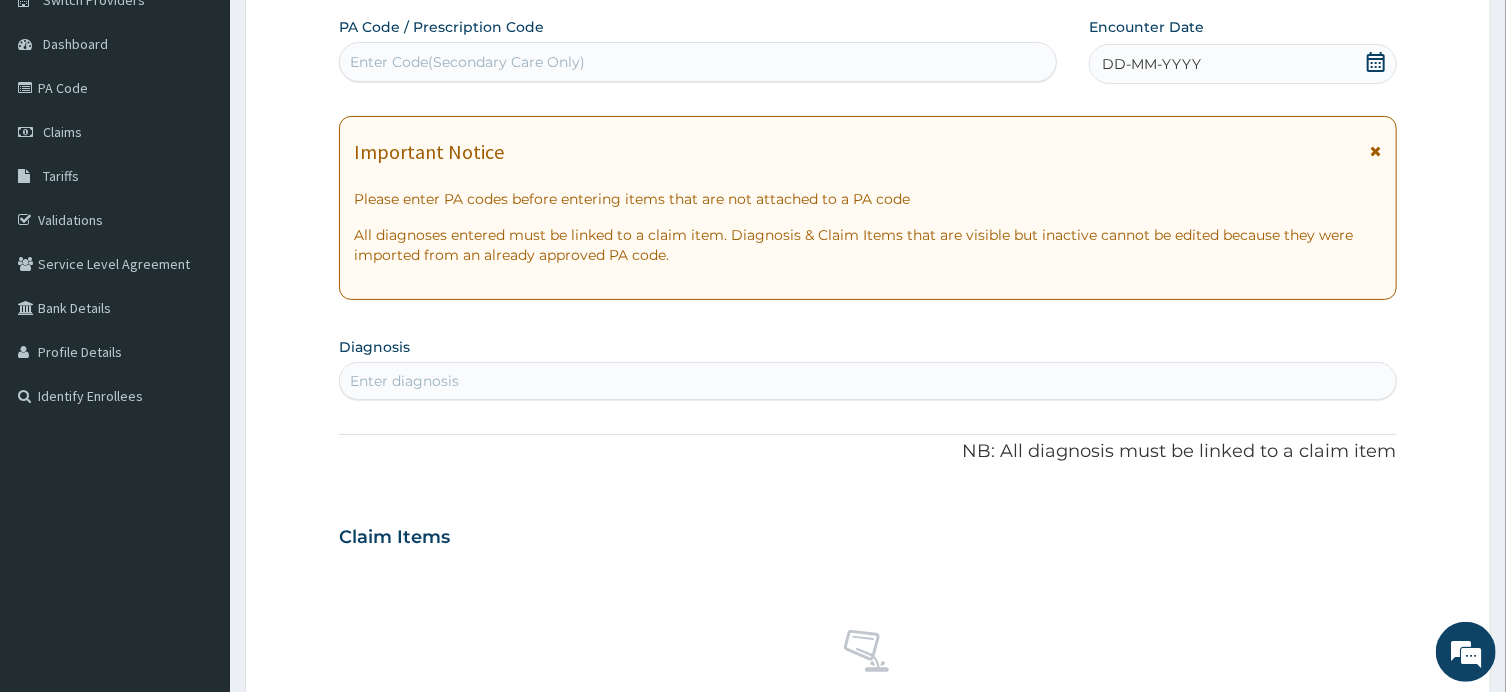 click on "Enter Code(Secondary Care Only)" at bounding box center (698, 62) 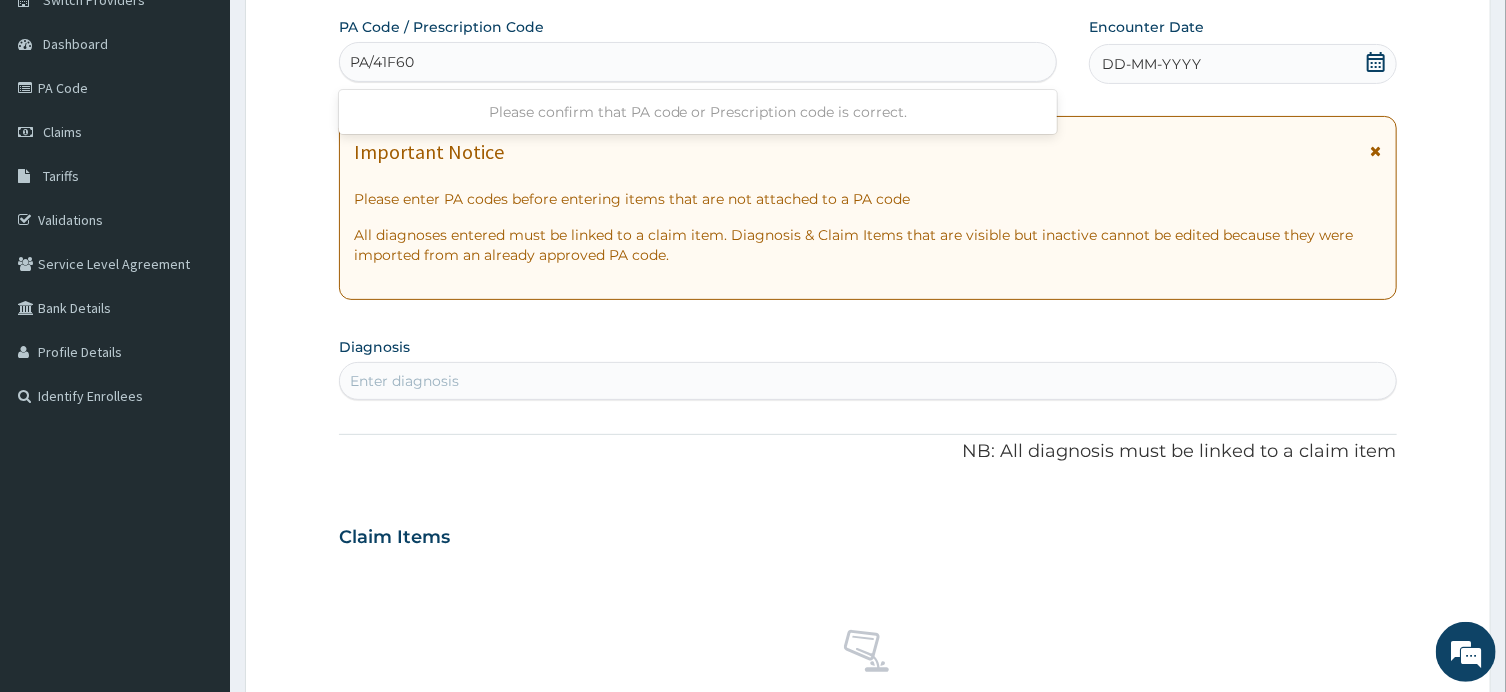 type on "PA/41F602" 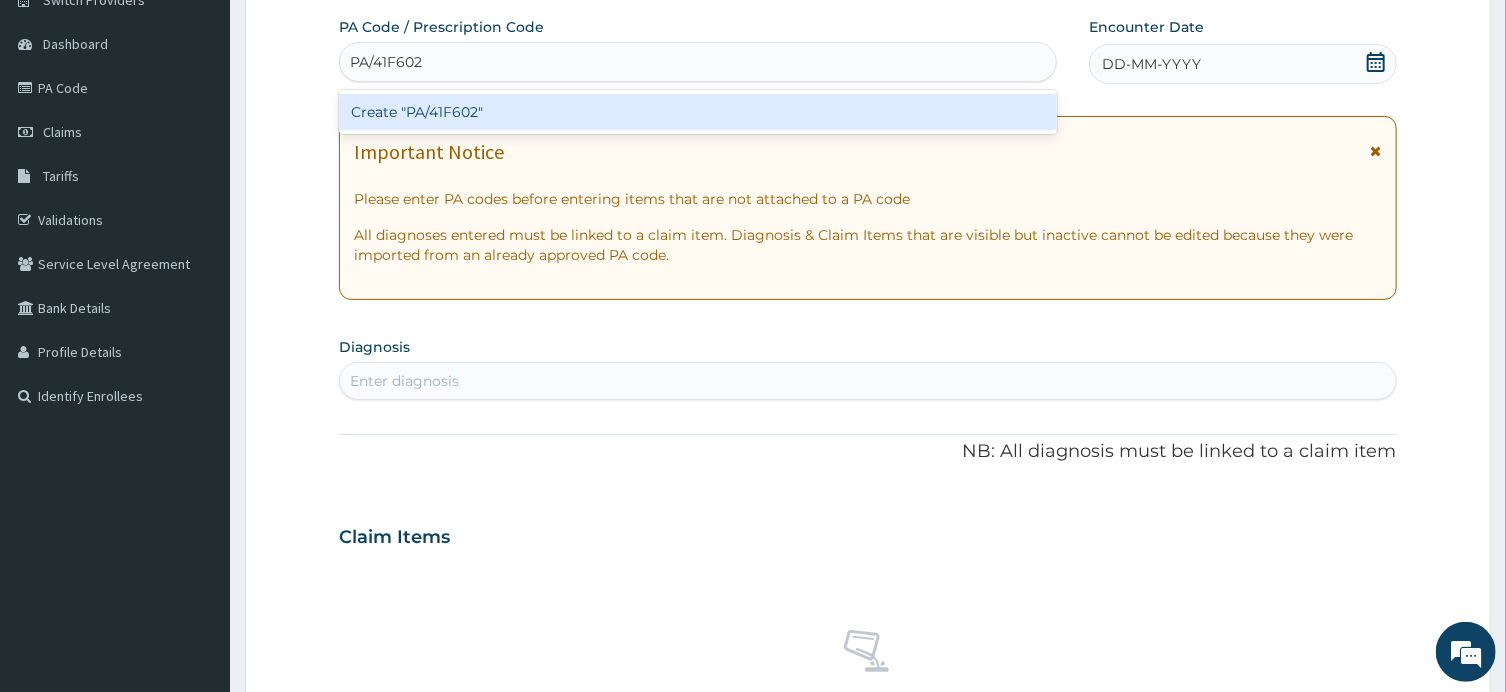 click on "Create "PA/41F602"" at bounding box center (698, 112) 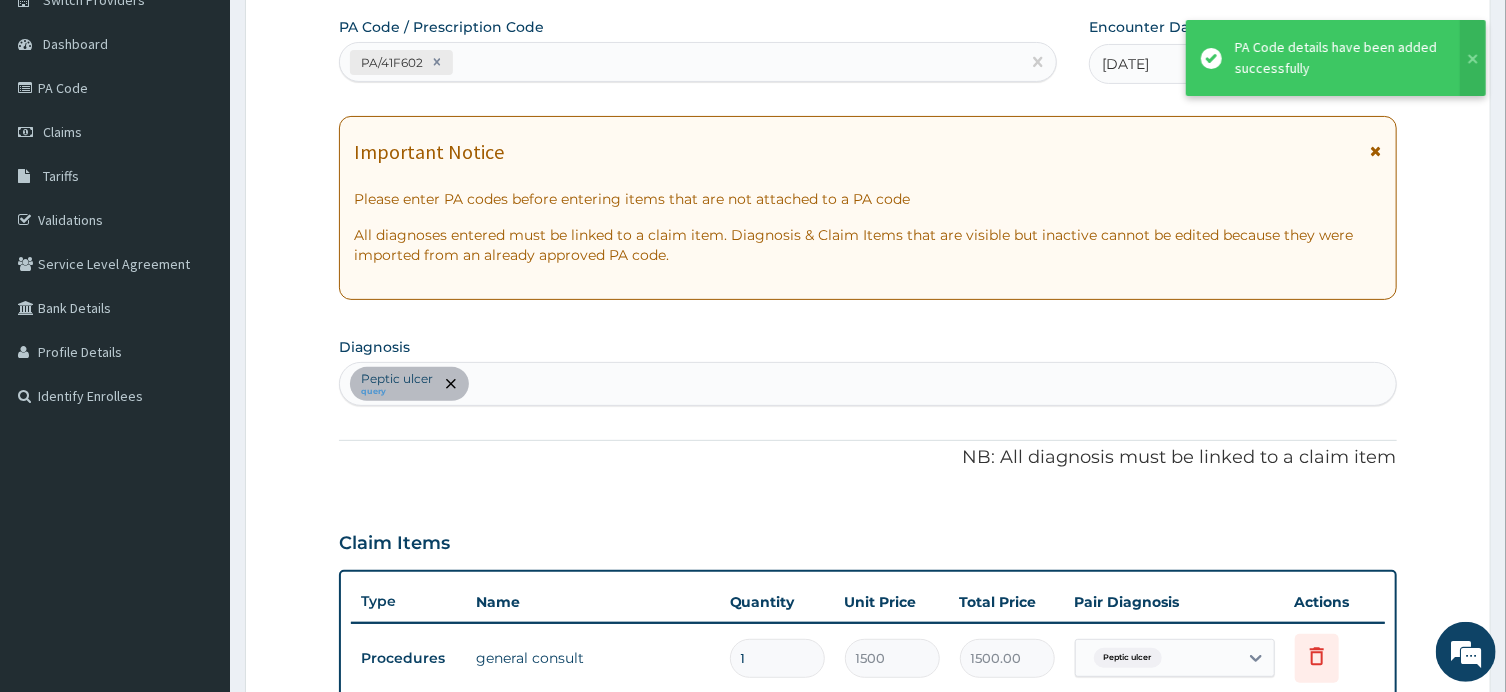 scroll, scrollTop: 553, scrollLeft: 0, axis: vertical 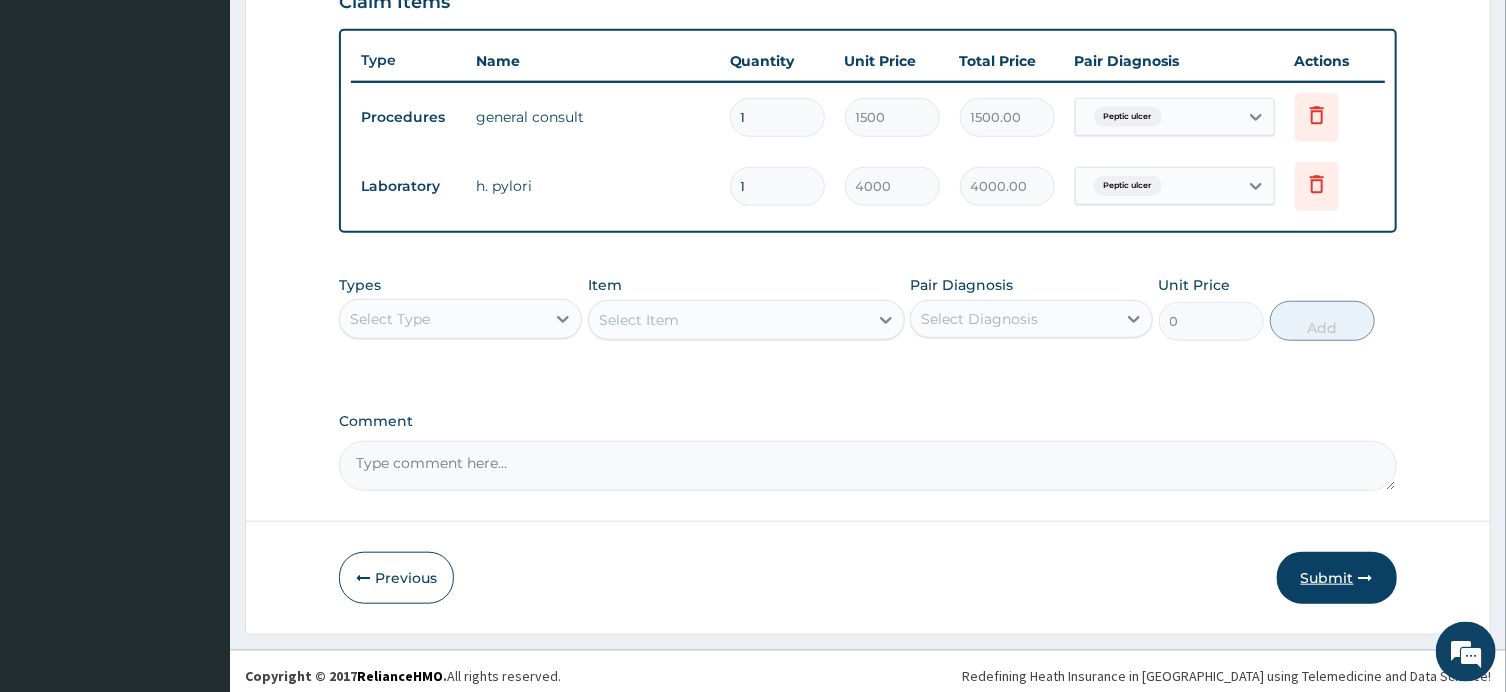 click on "Submit" at bounding box center (1337, 578) 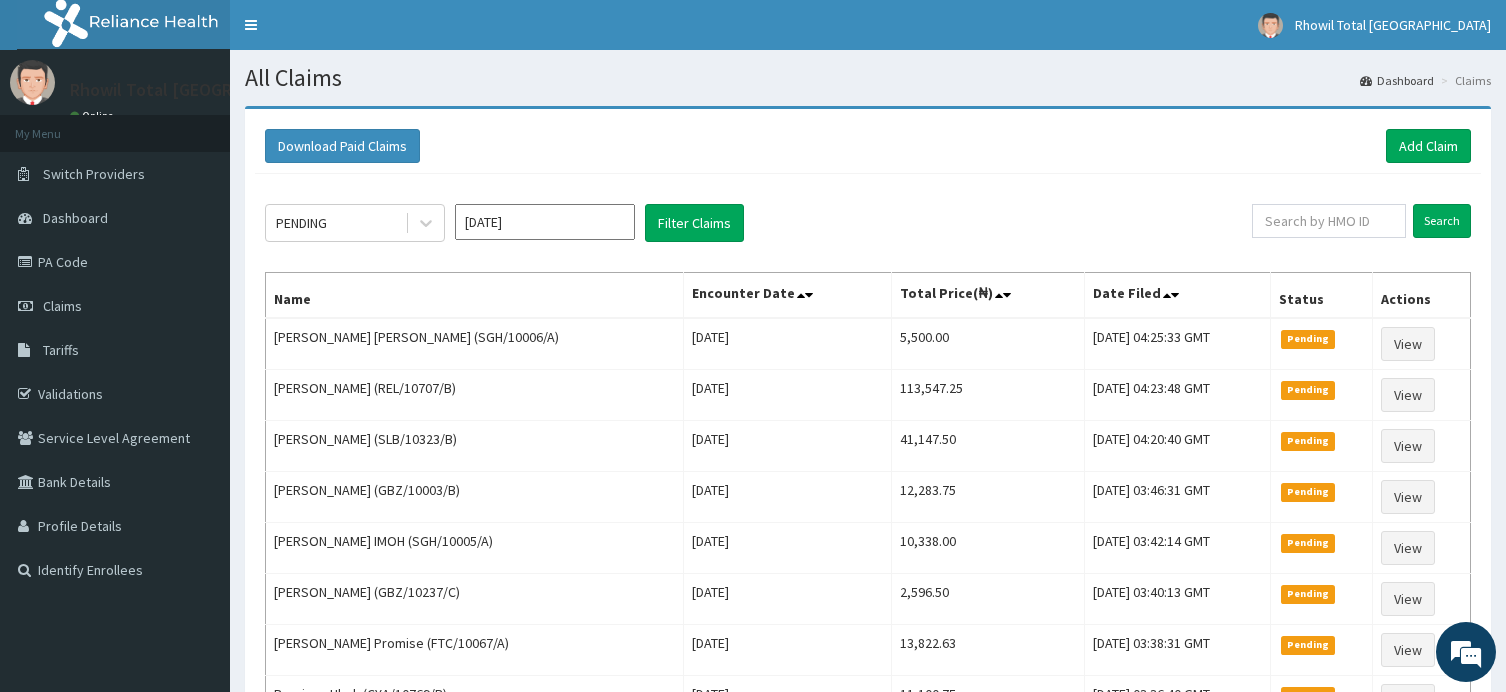 scroll, scrollTop: 0, scrollLeft: 0, axis: both 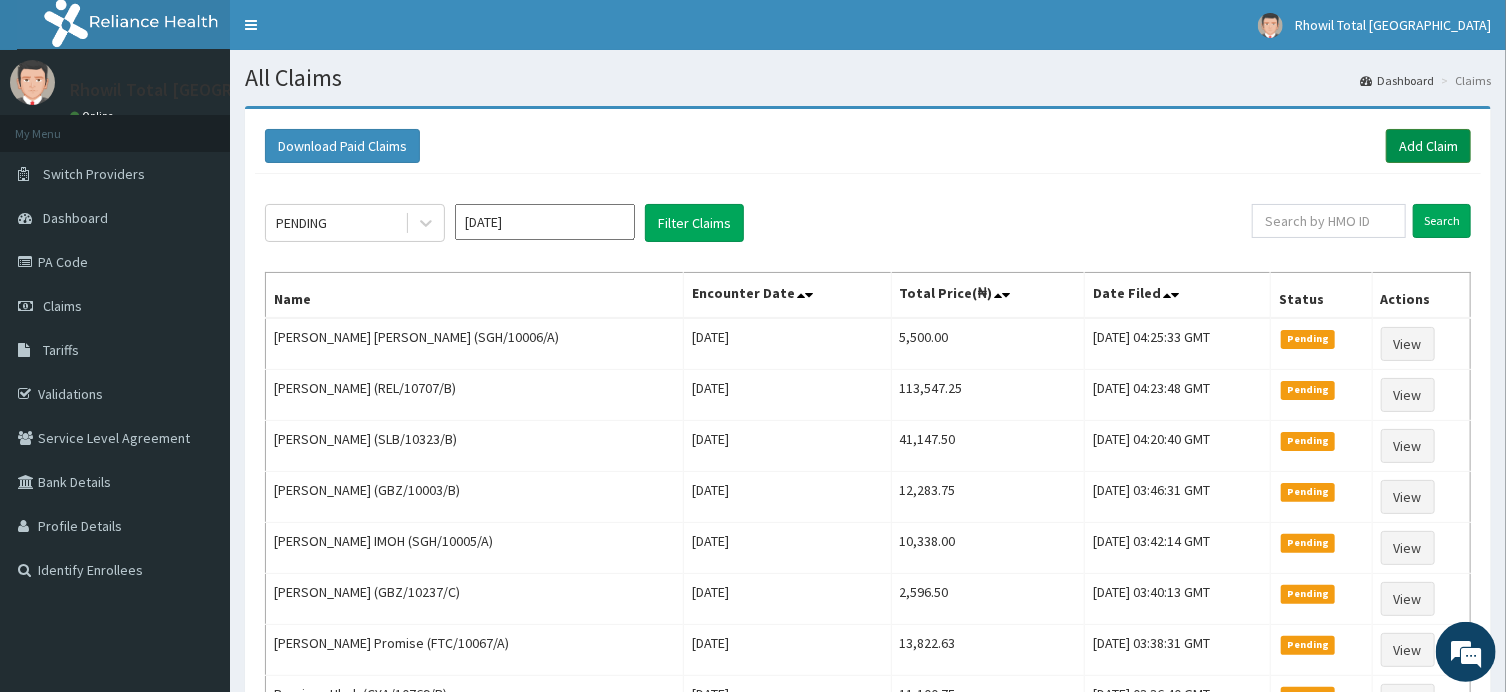 click on "Add Claim" at bounding box center (1428, 146) 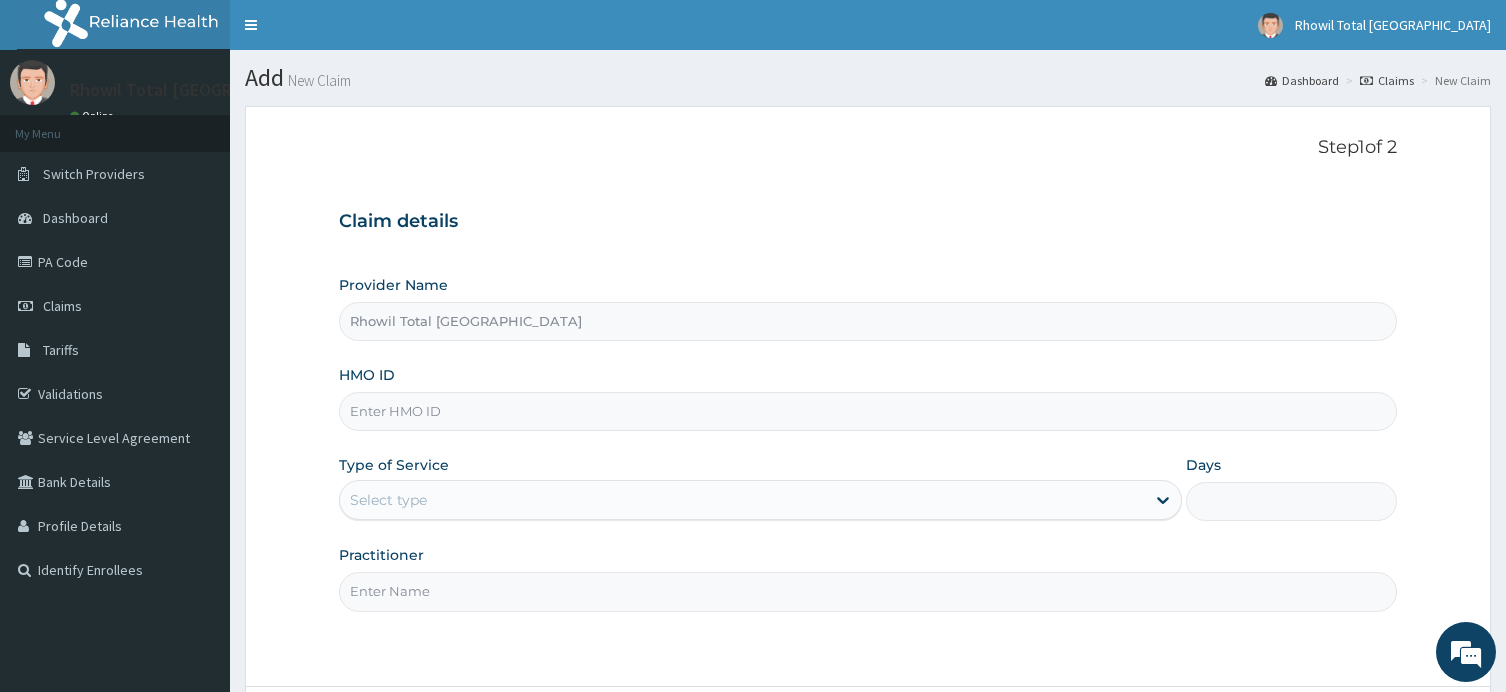 scroll, scrollTop: 0, scrollLeft: 0, axis: both 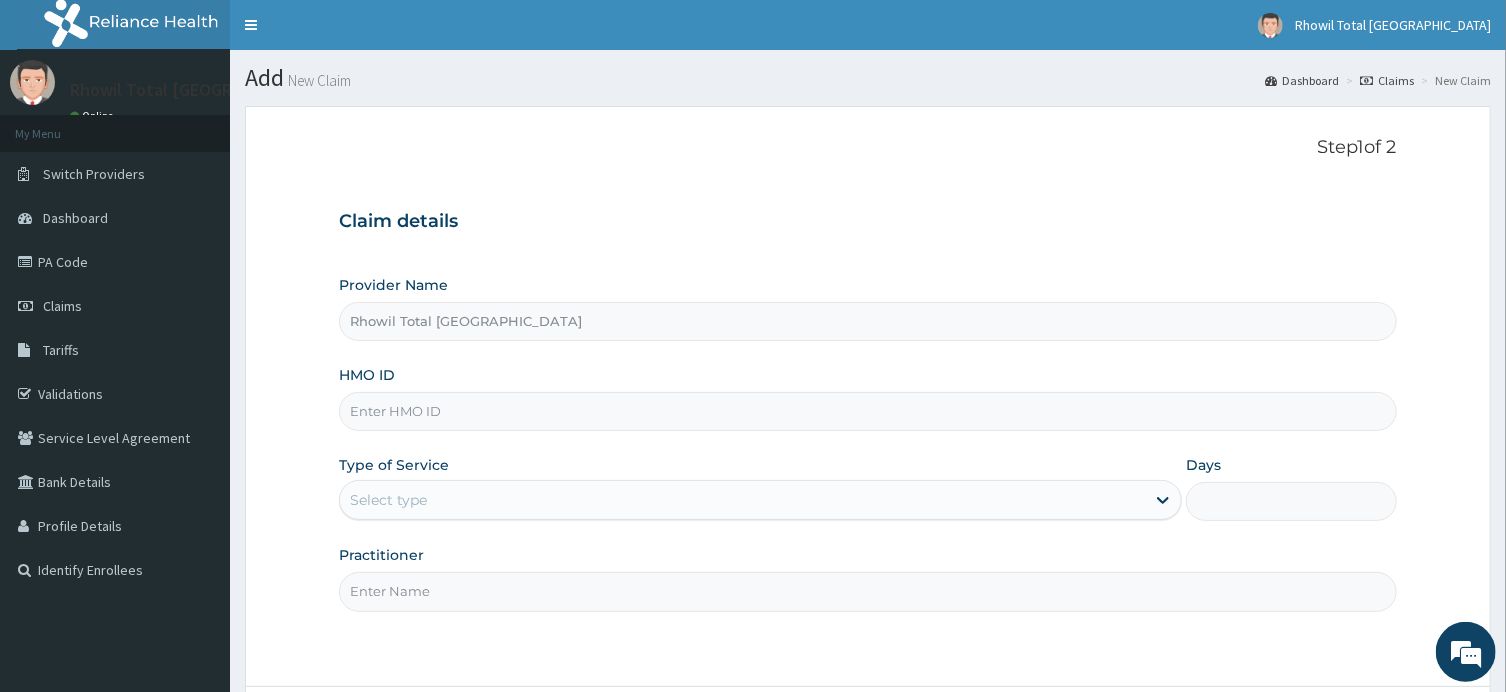 click on "HMO ID" at bounding box center (867, 411) 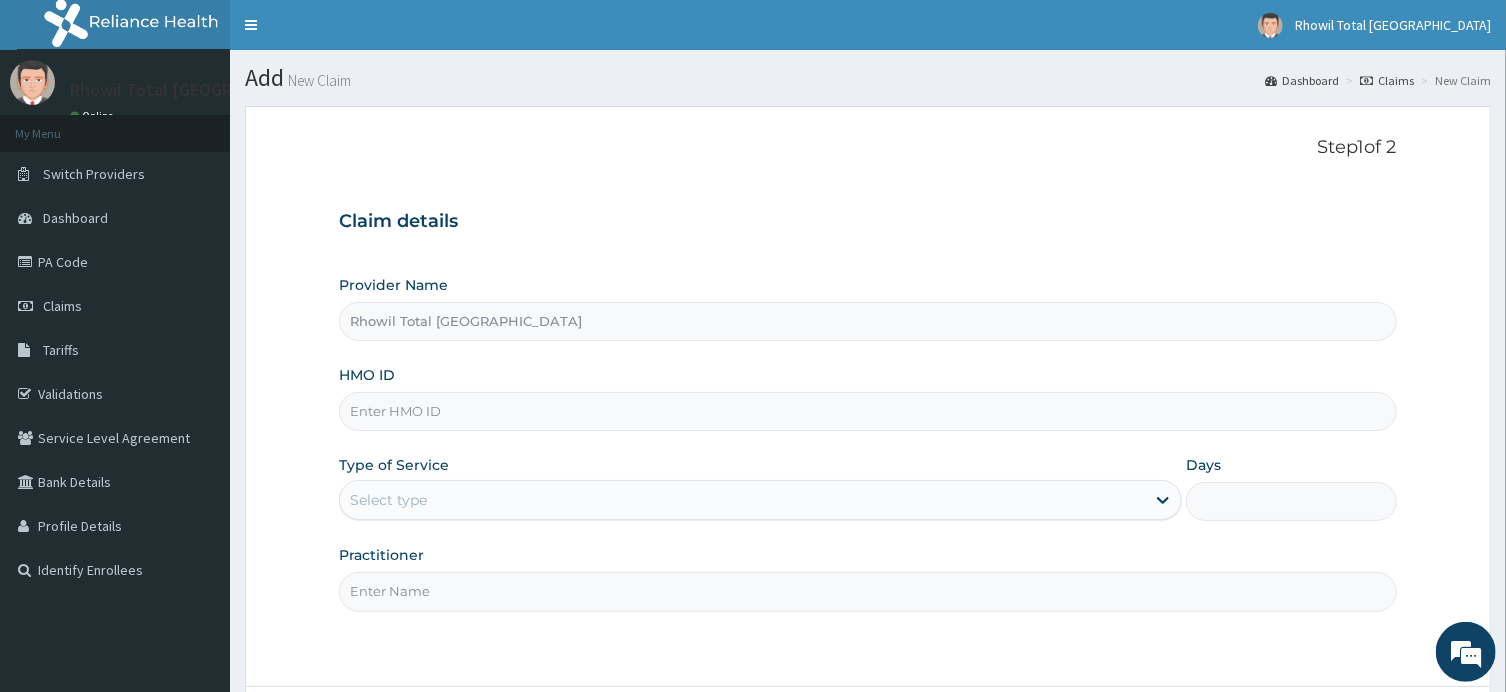 scroll, scrollTop: 0, scrollLeft: 0, axis: both 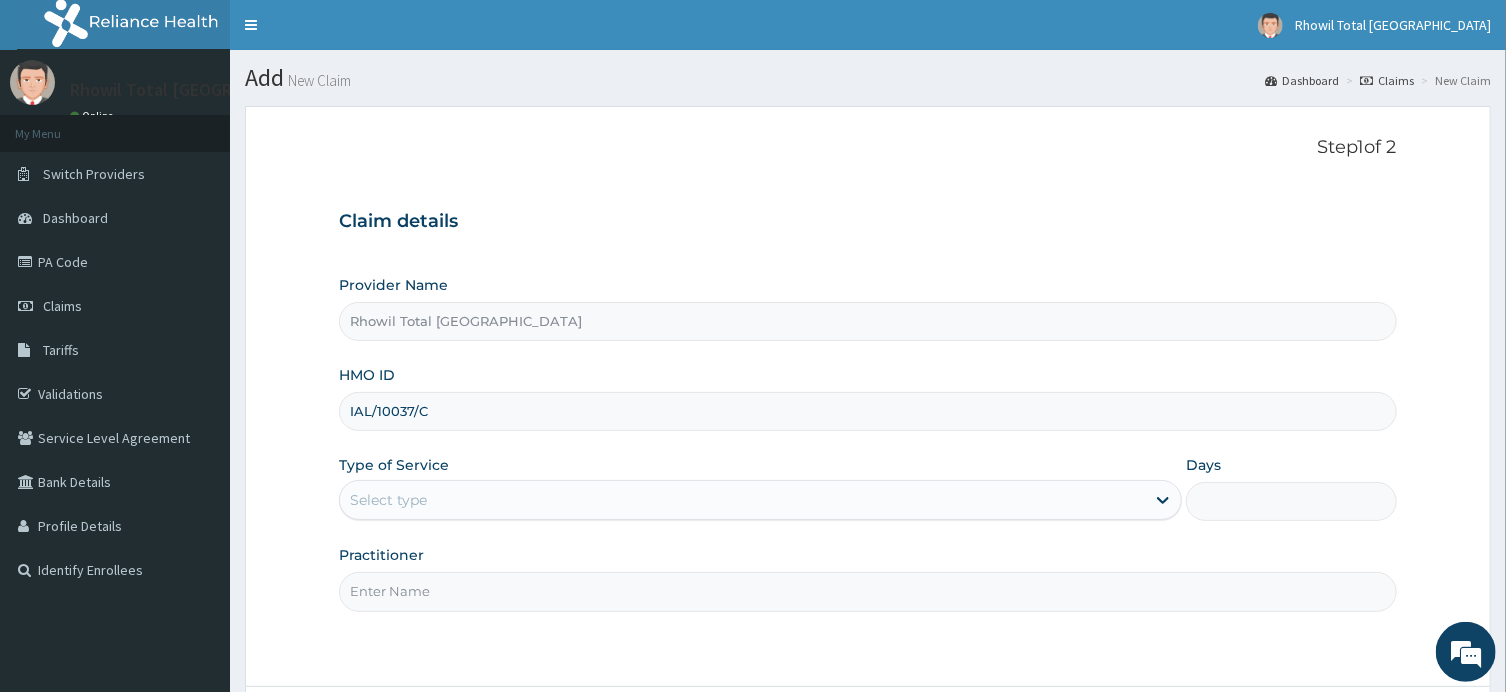 type on "IAL/10037/C" 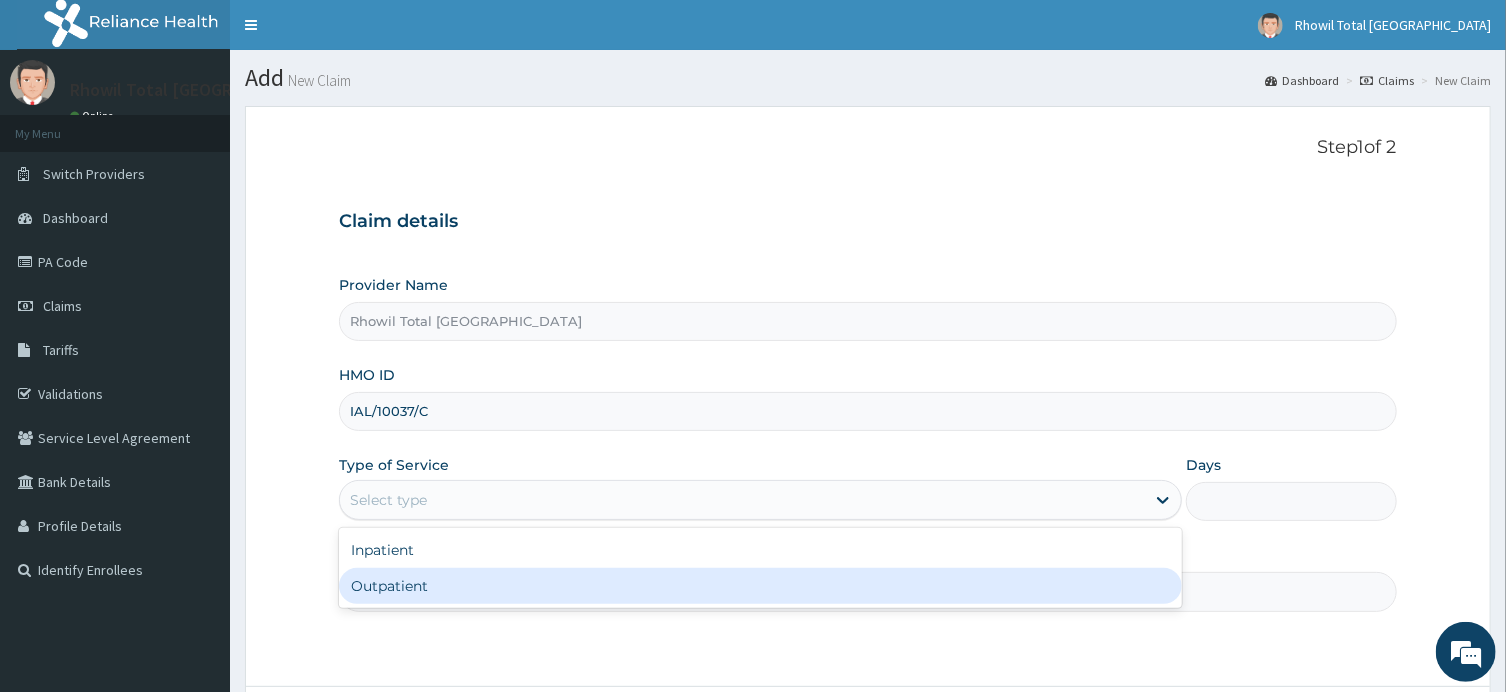 click on "Outpatient" at bounding box center (760, 586) 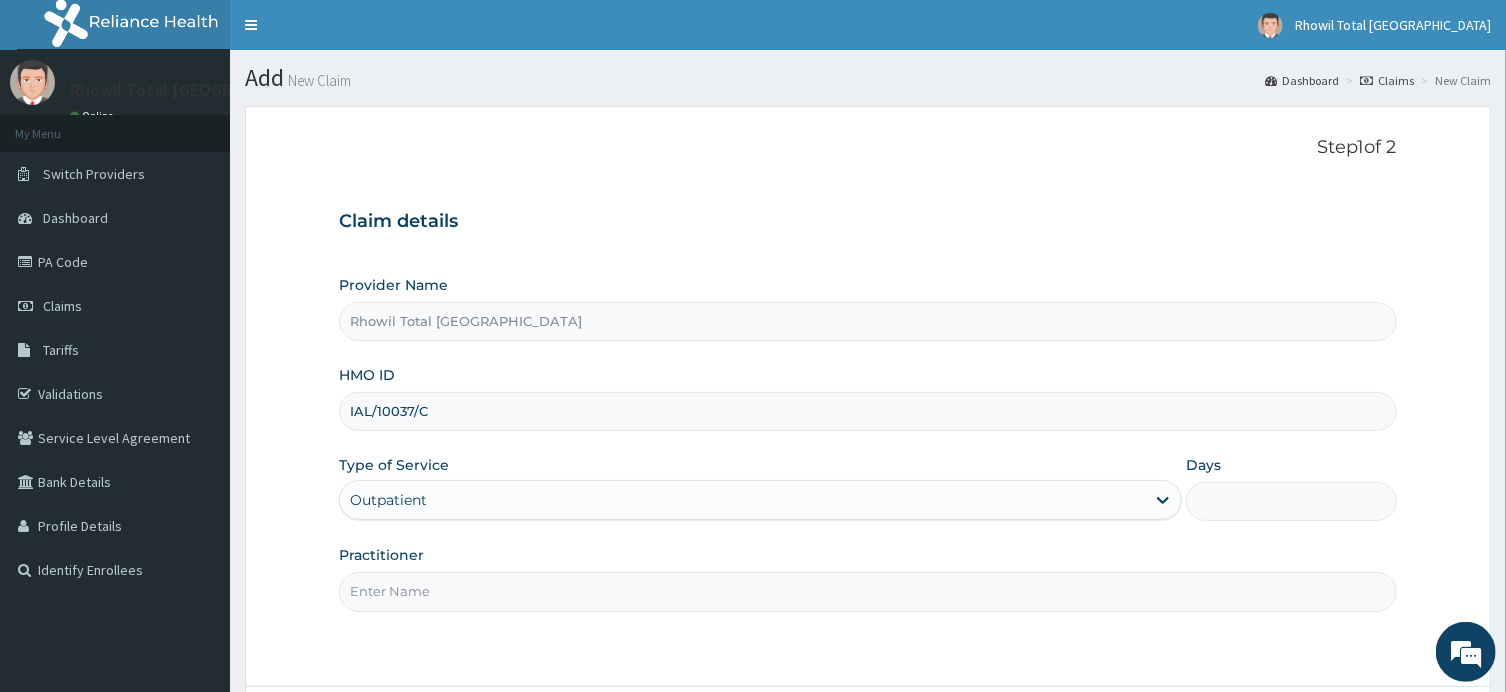 type on "1" 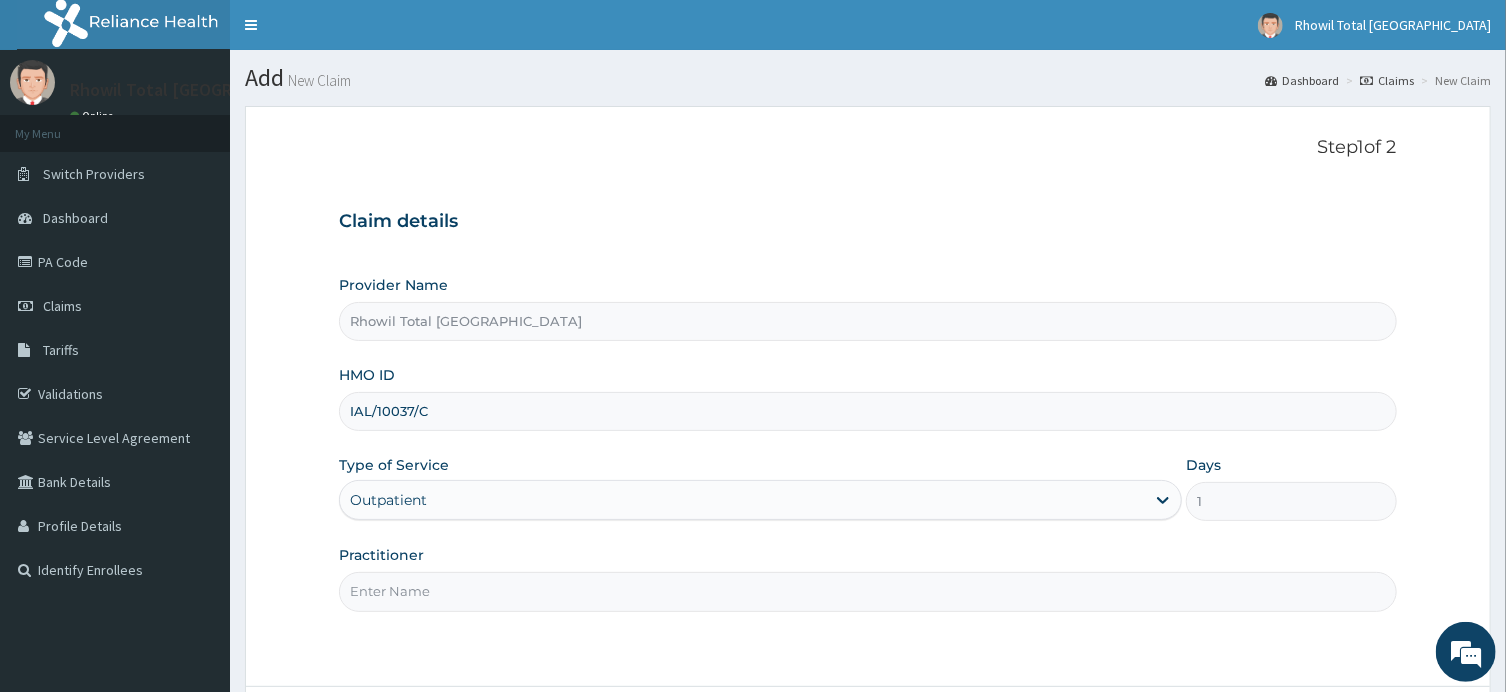 click on "Practitioner" at bounding box center [867, 591] 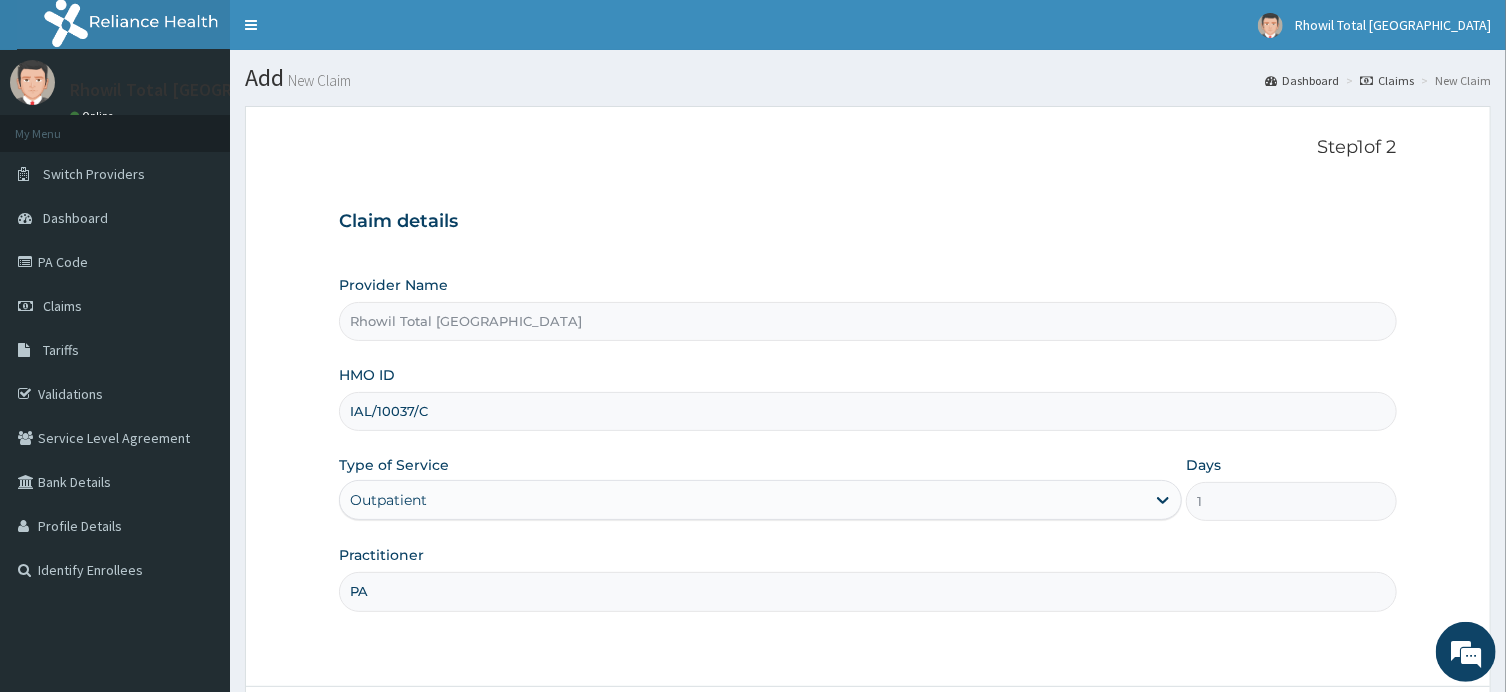 type on "P" 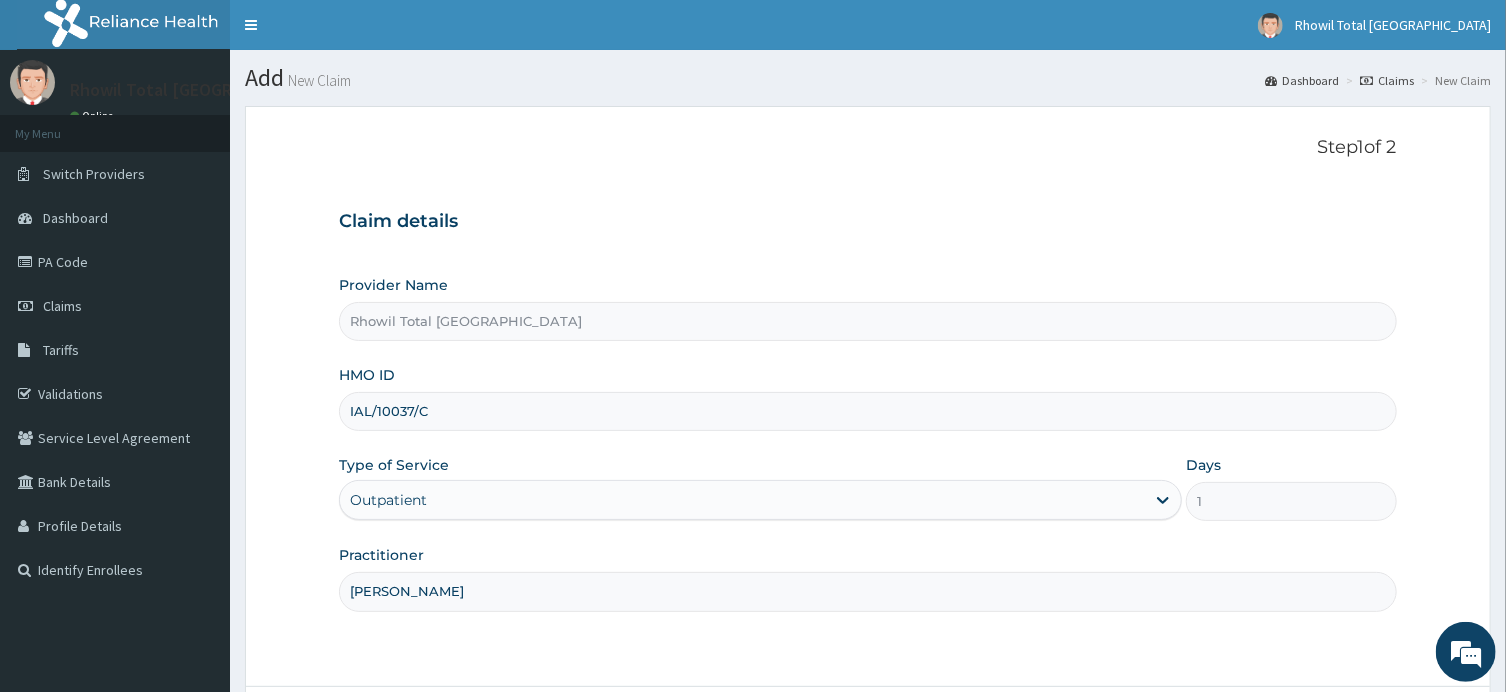 scroll, scrollTop: 173, scrollLeft: 0, axis: vertical 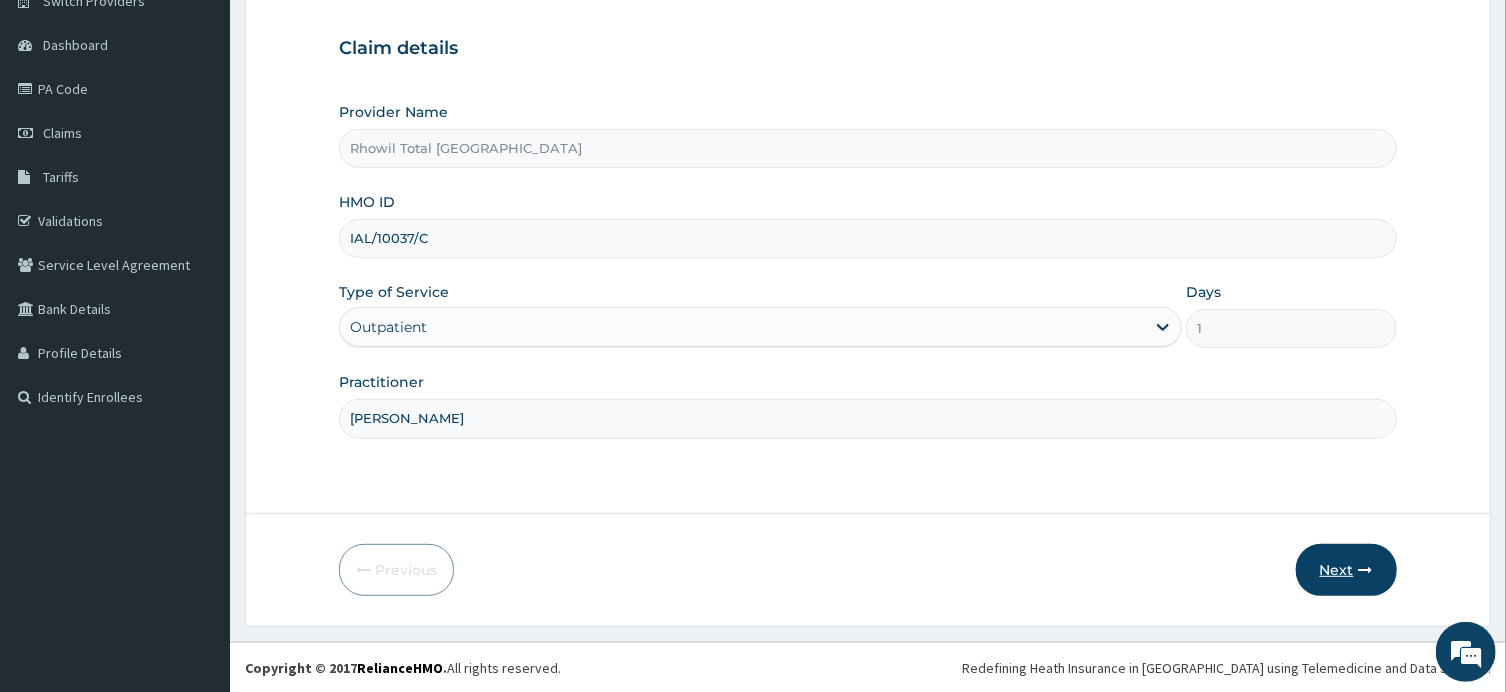 type on "DR ANYOGU" 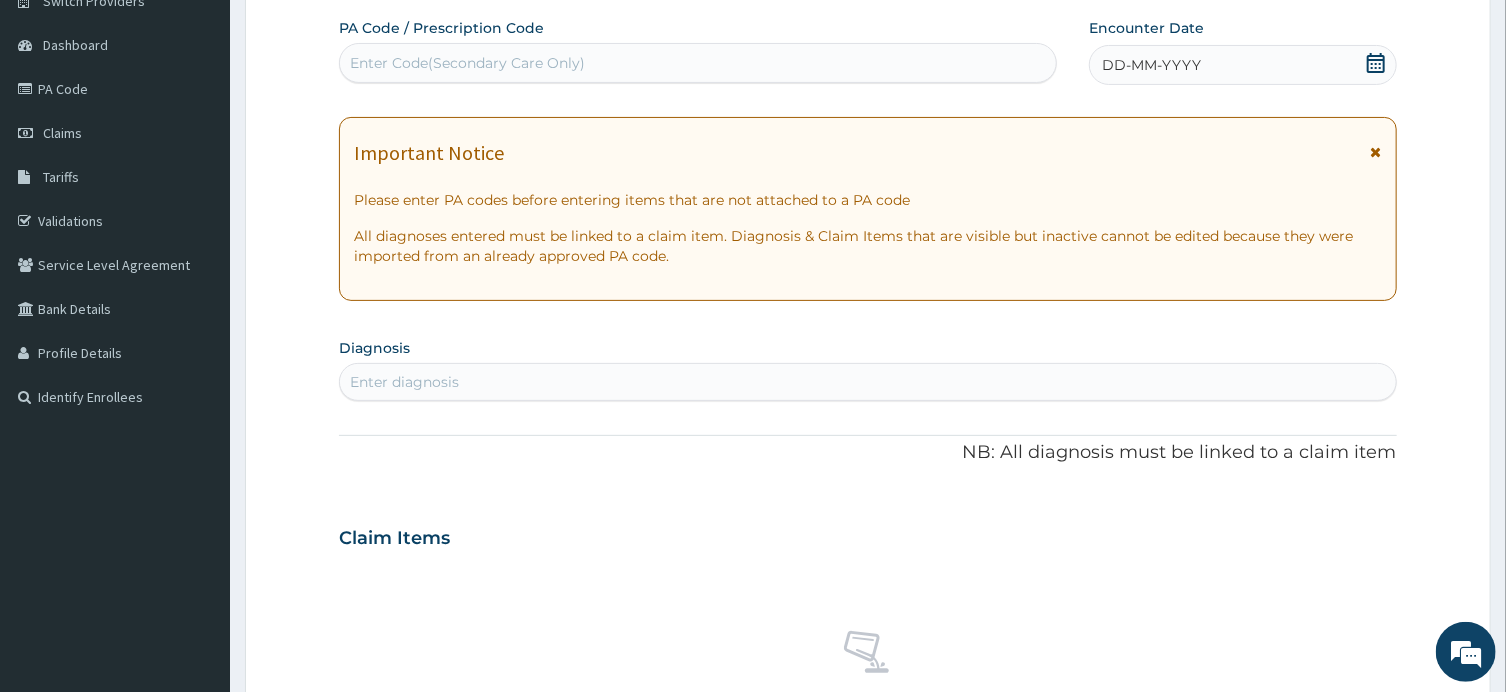 click on "Enter Code(Secondary Care Only)" at bounding box center [698, 63] 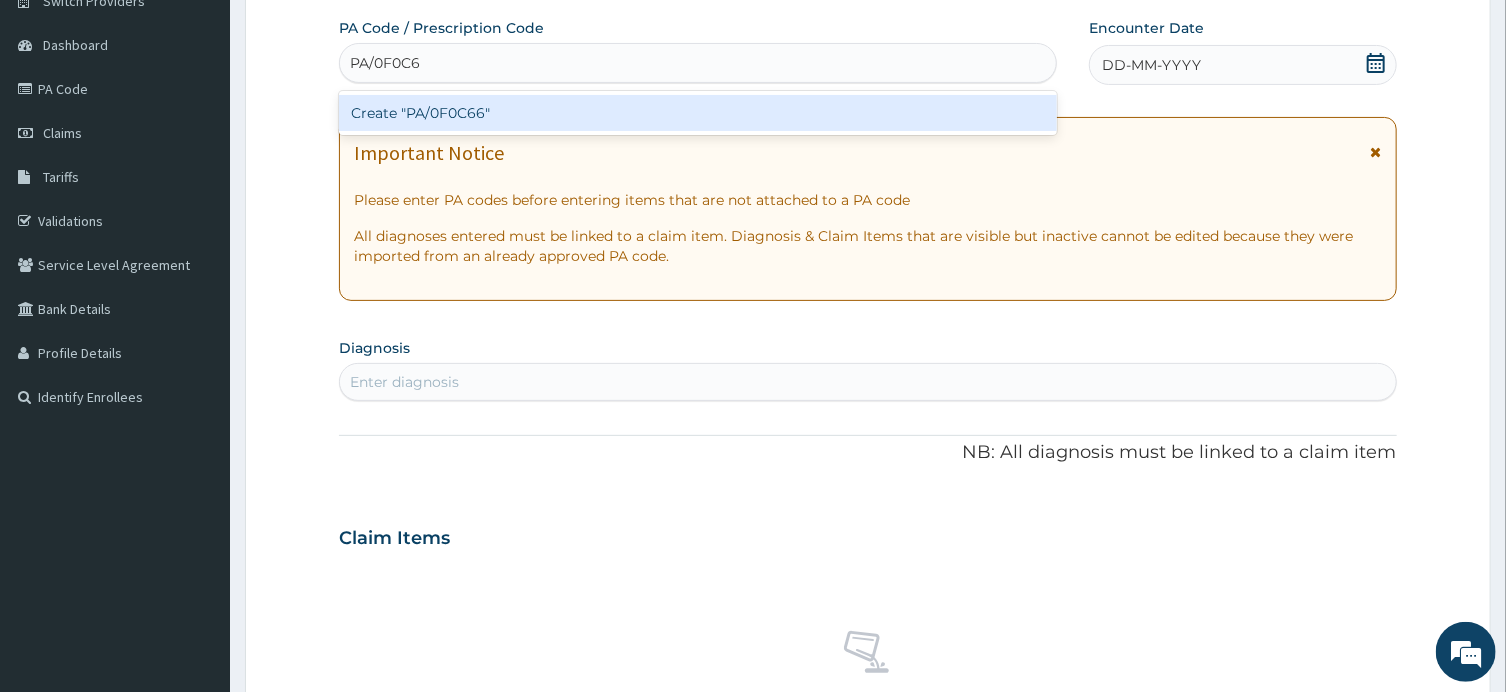 type on "PA/0F0C66" 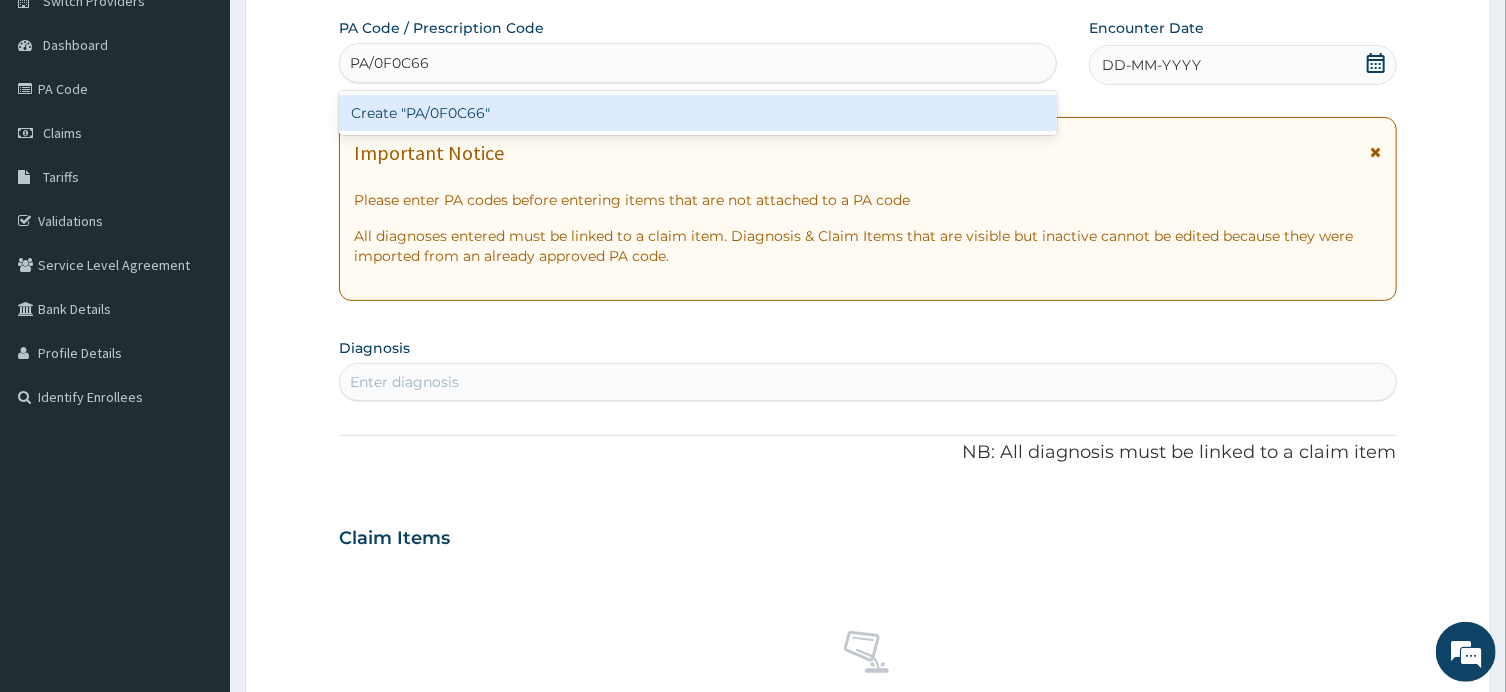 click on "Create "PA/0F0C66"" at bounding box center (698, 113) 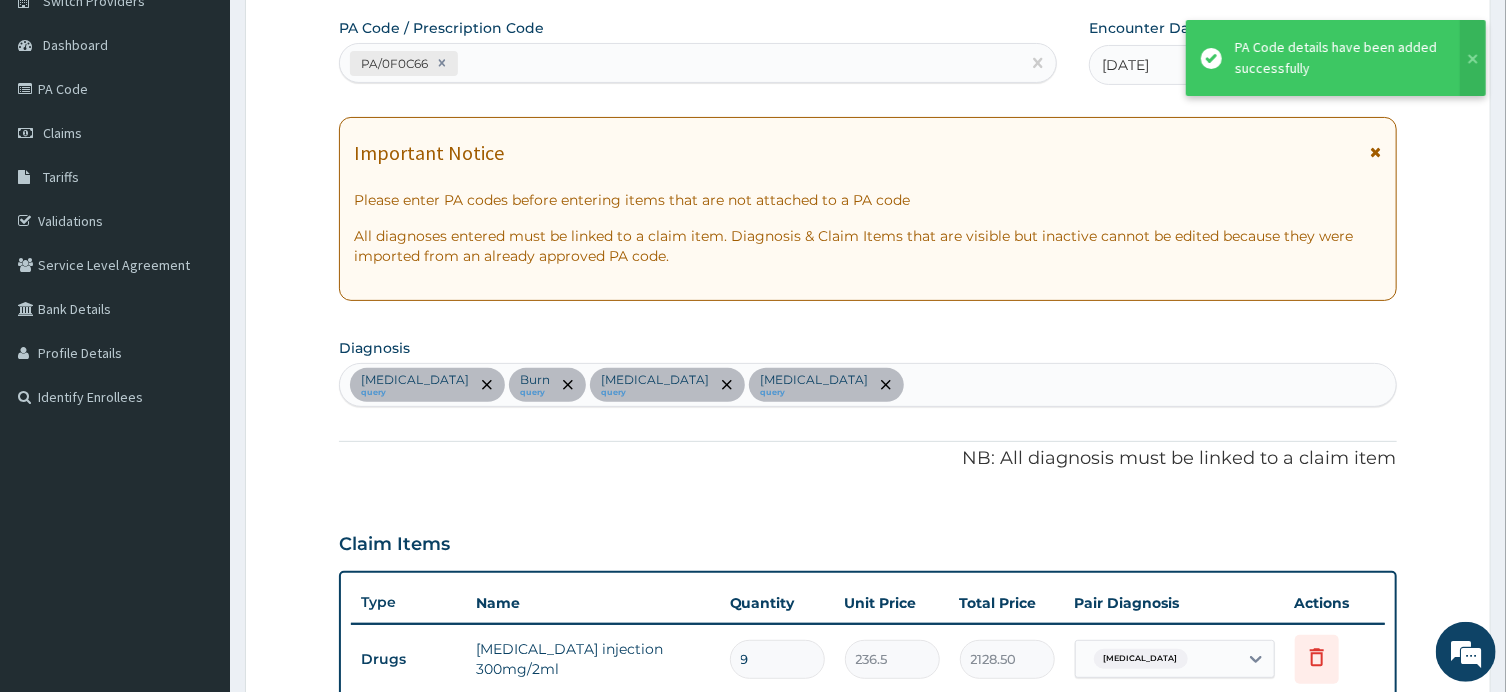 scroll, scrollTop: 1174, scrollLeft: 0, axis: vertical 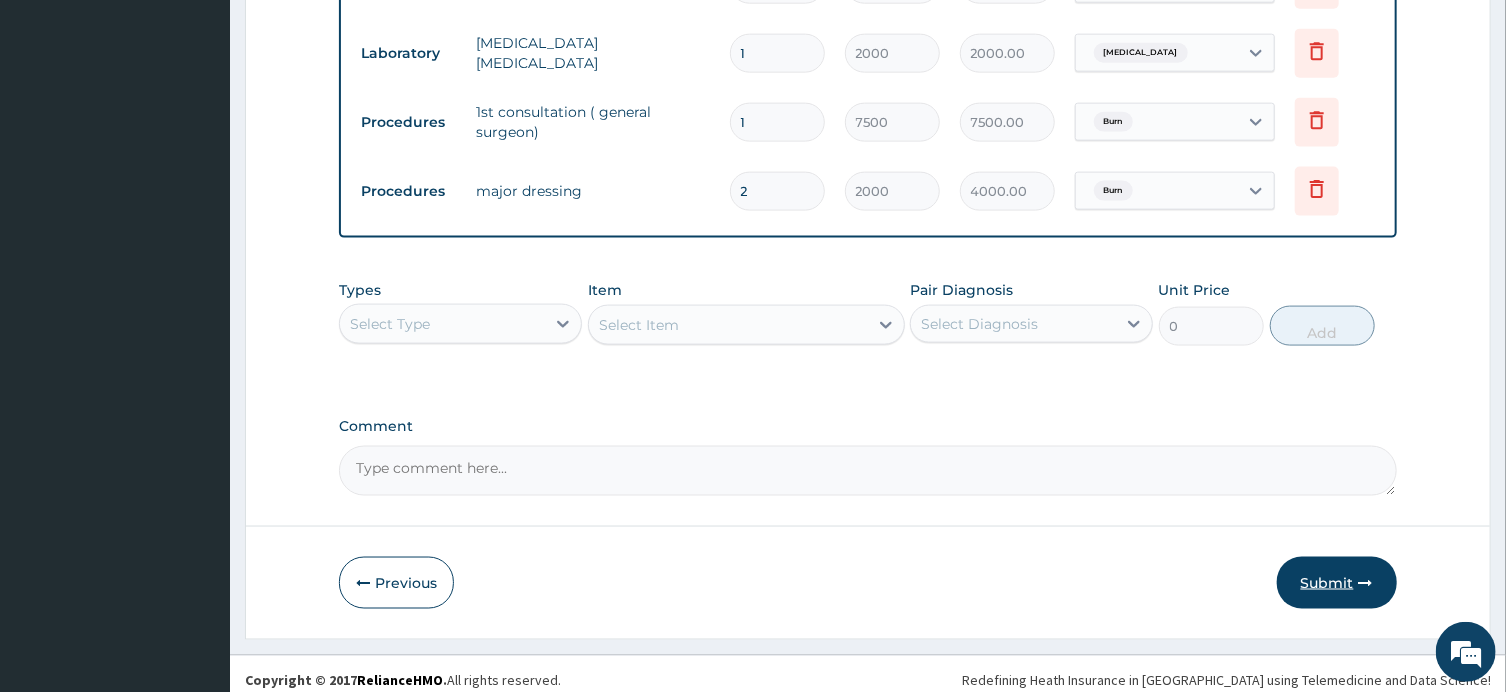 click on "Submit" at bounding box center (1337, 583) 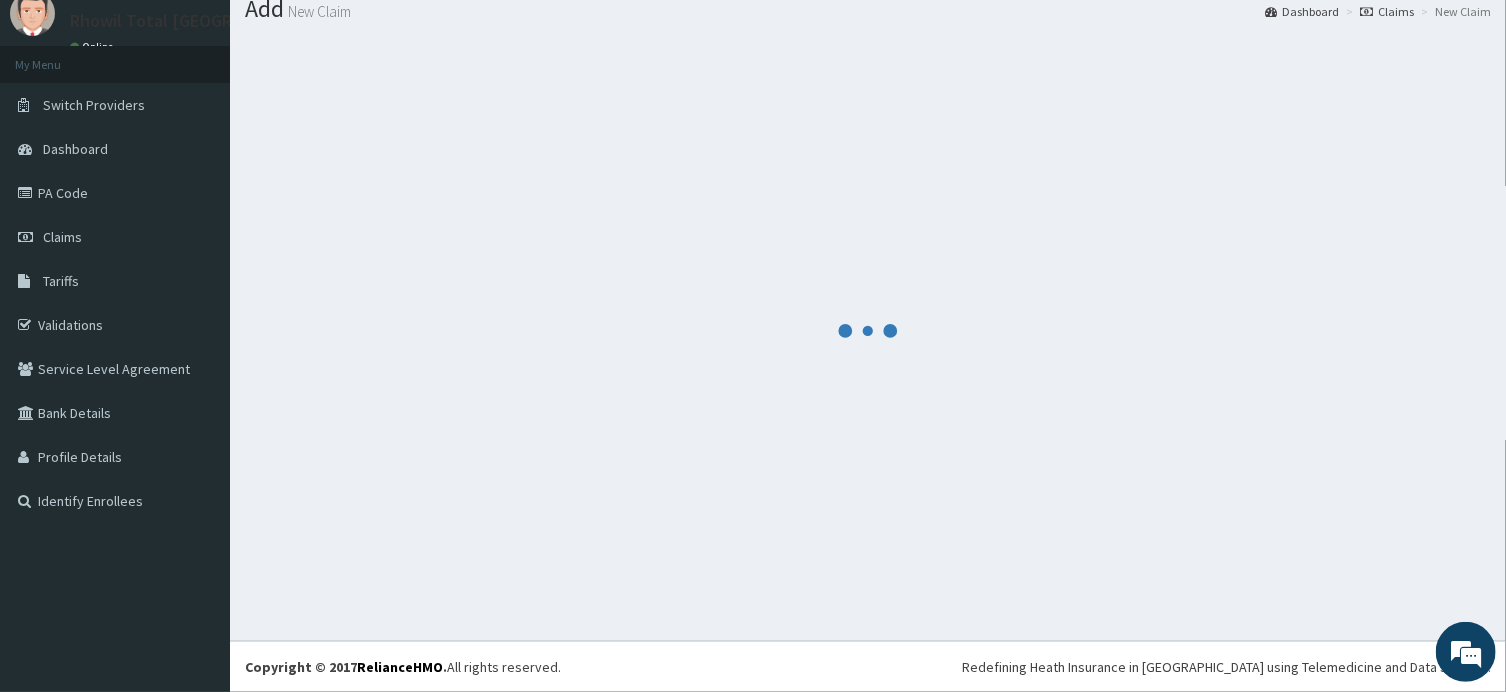 scroll, scrollTop: 68, scrollLeft: 0, axis: vertical 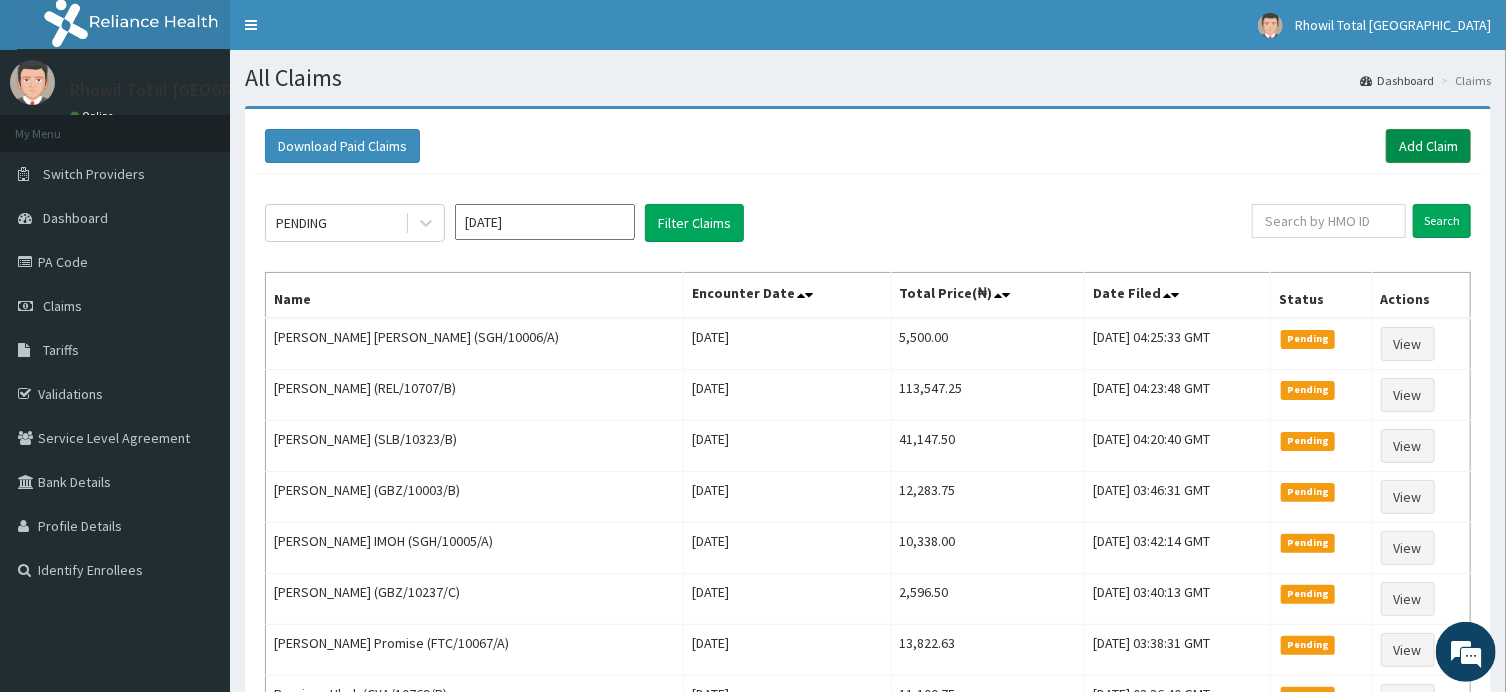 click on "Add Claim" at bounding box center (1428, 146) 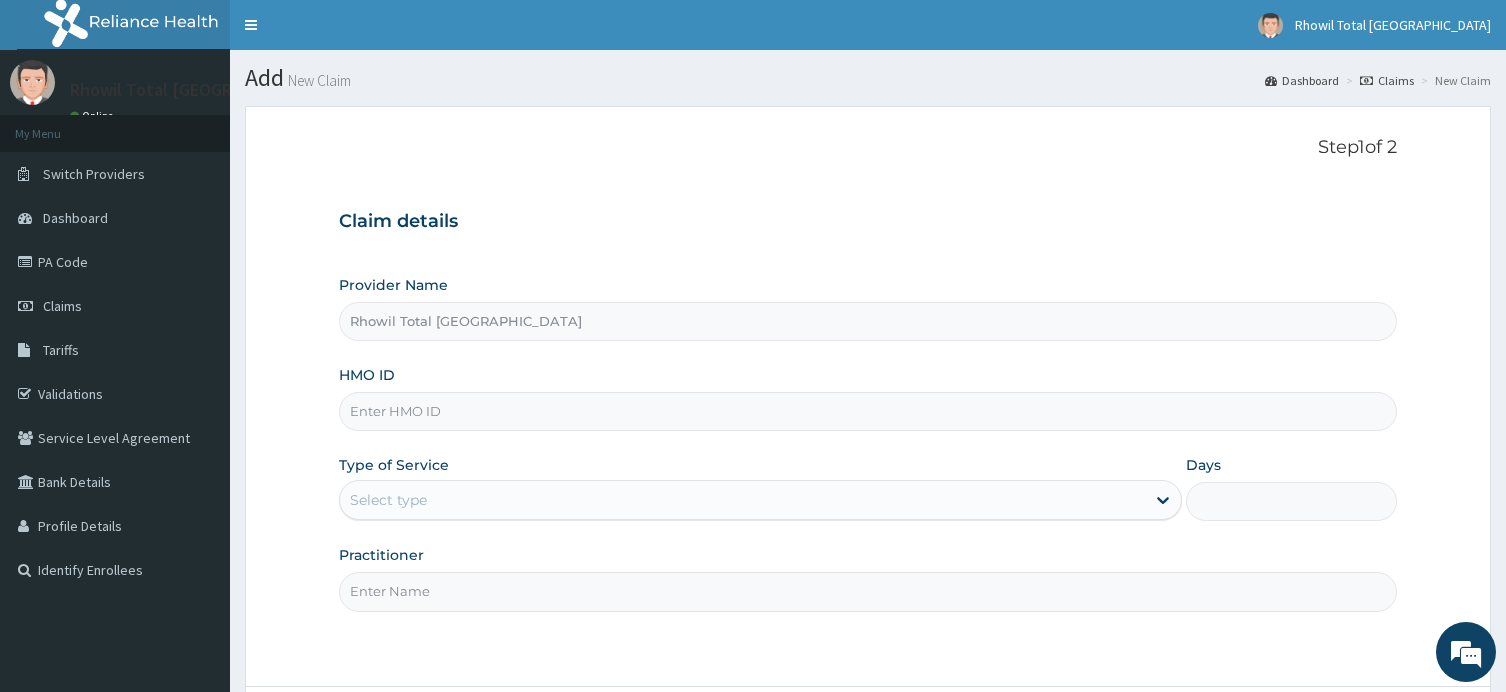 scroll, scrollTop: 0, scrollLeft: 0, axis: both 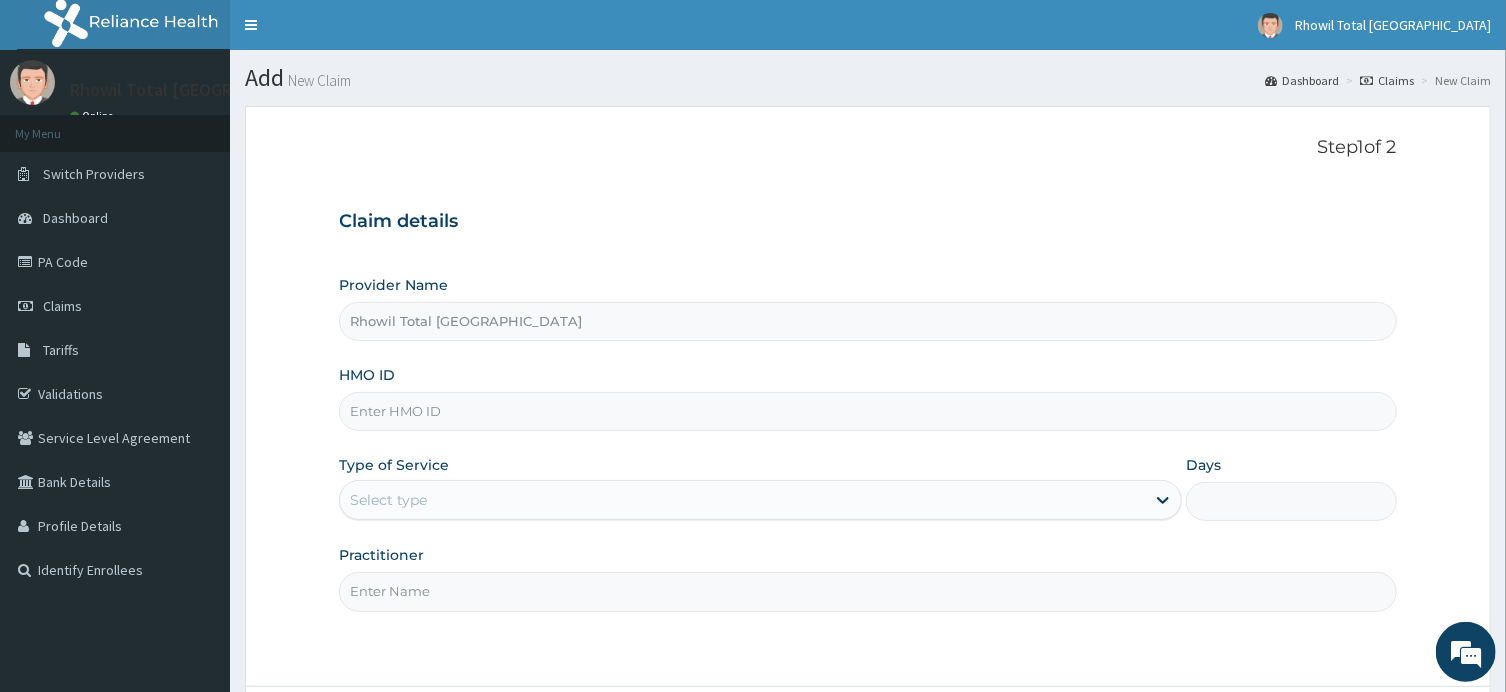 click on "HMO ID" at bounding box center [867, 411] 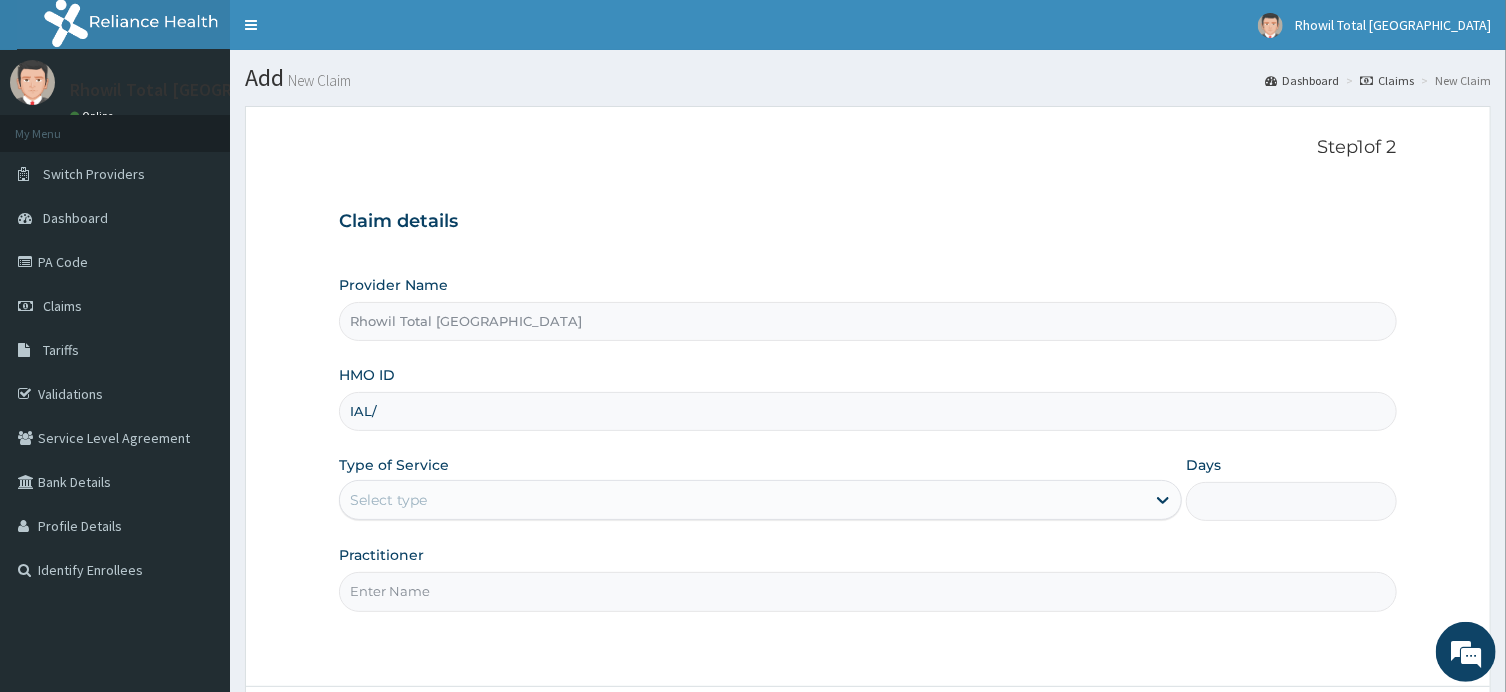 scroll, scrollTop: 0, scrollLeft: 0, axis: both 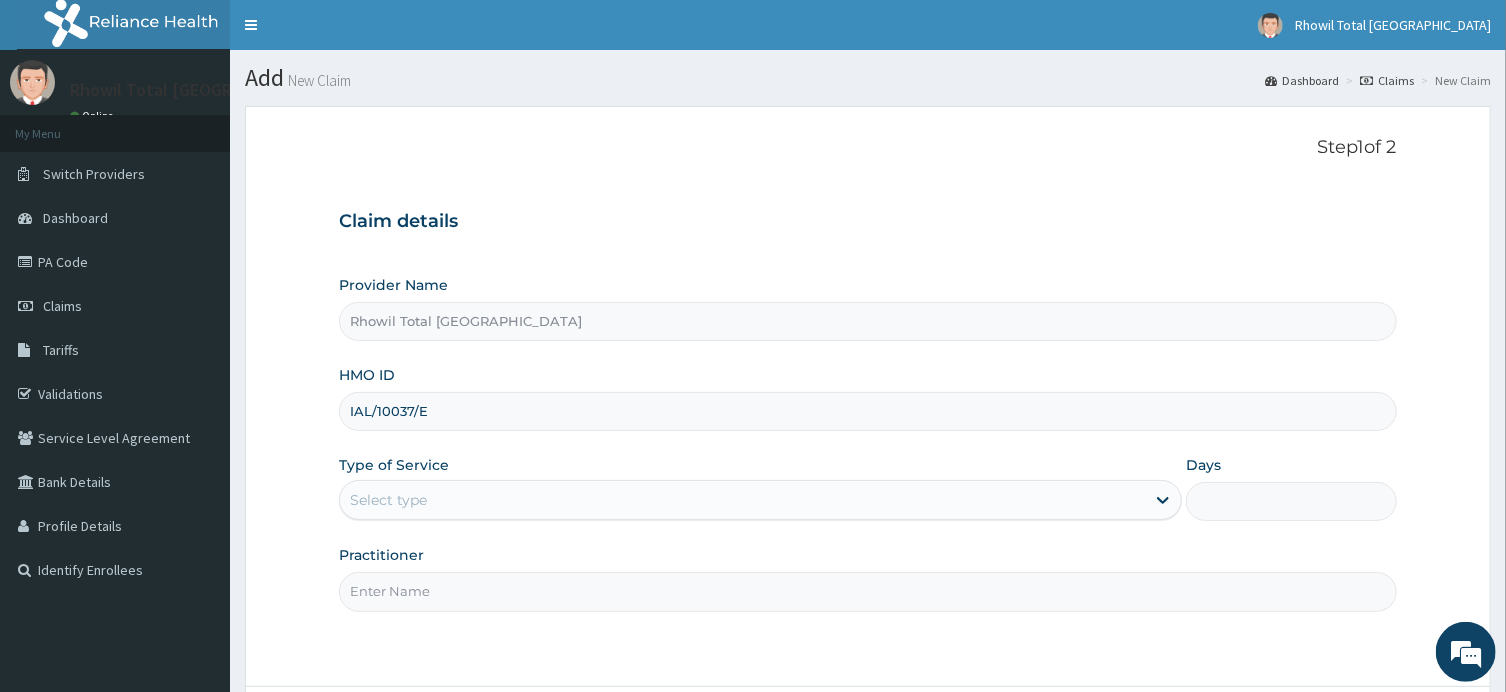 type on "IAL/10037/E" 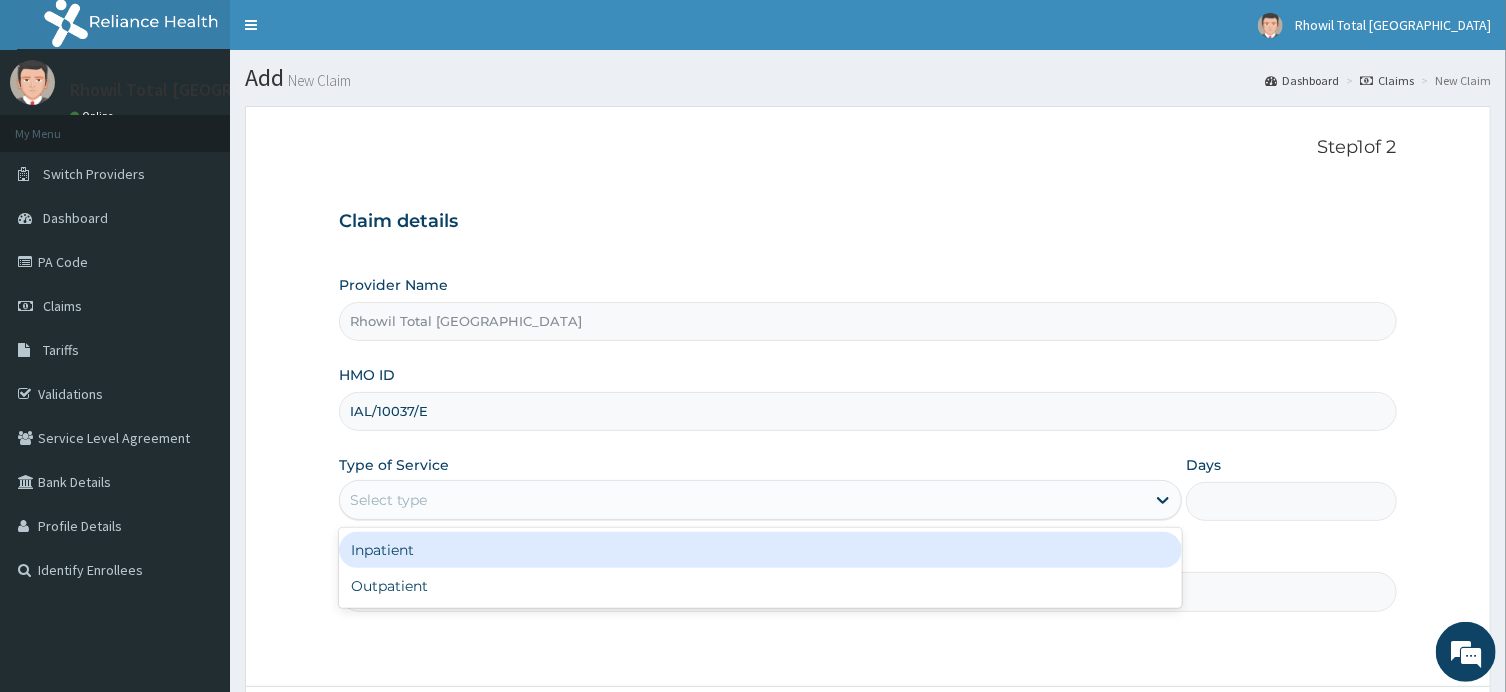 click on "Select type" at bounding box center (742, 500) 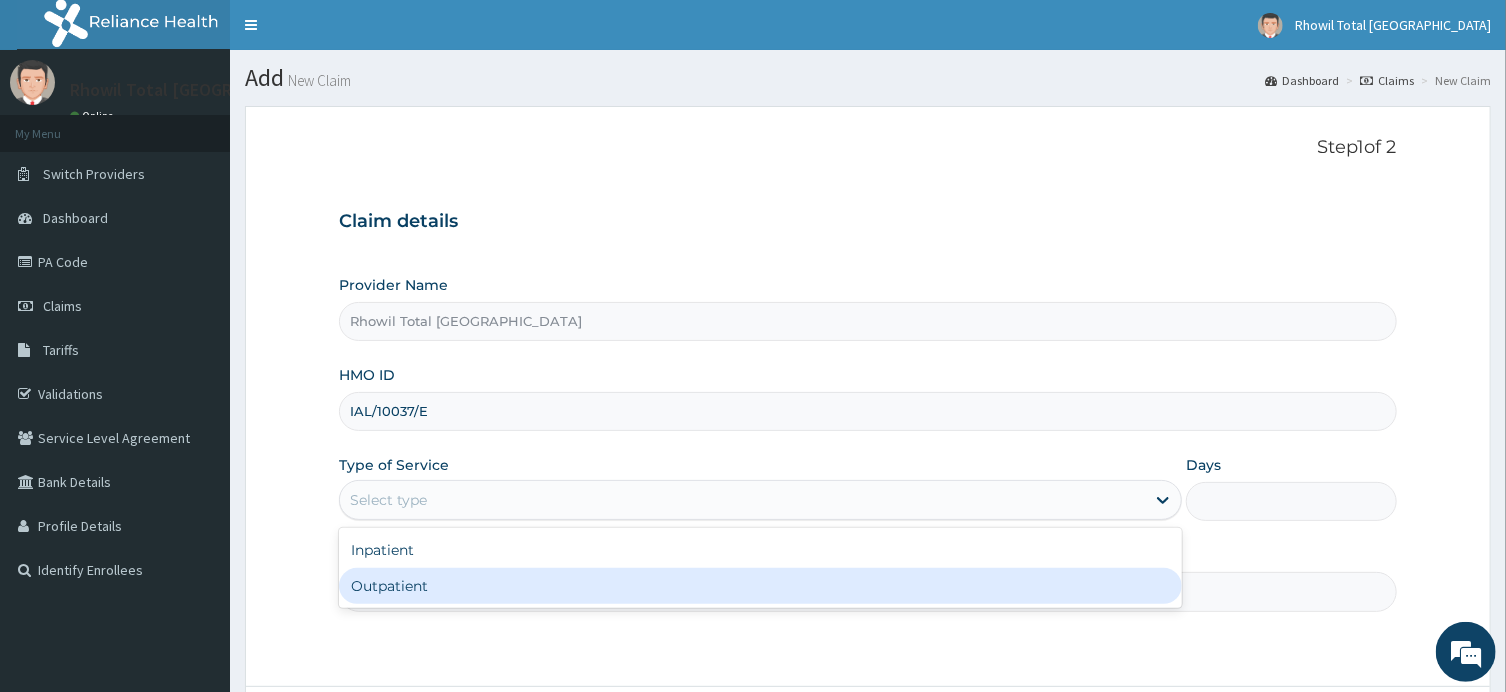 click on "Outpatient" at bounding box center [760, 586] 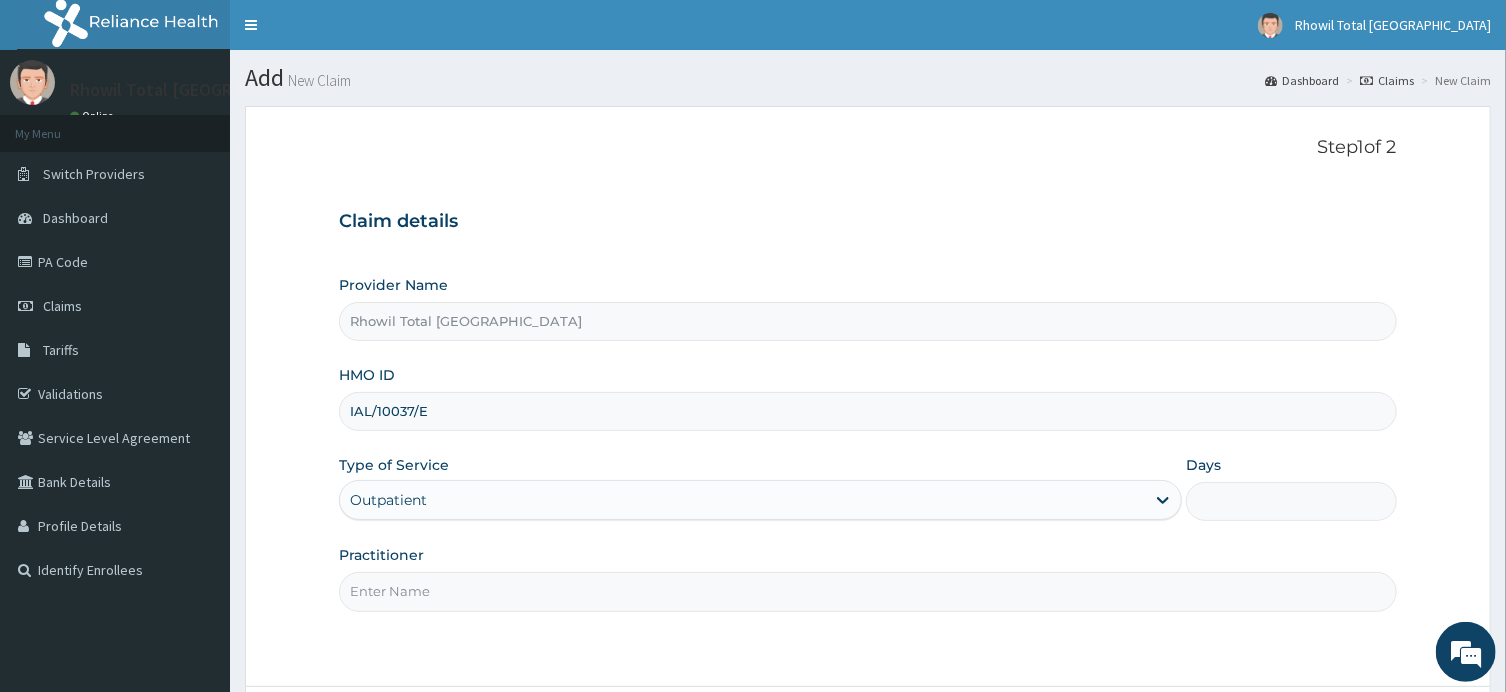 type on "1" 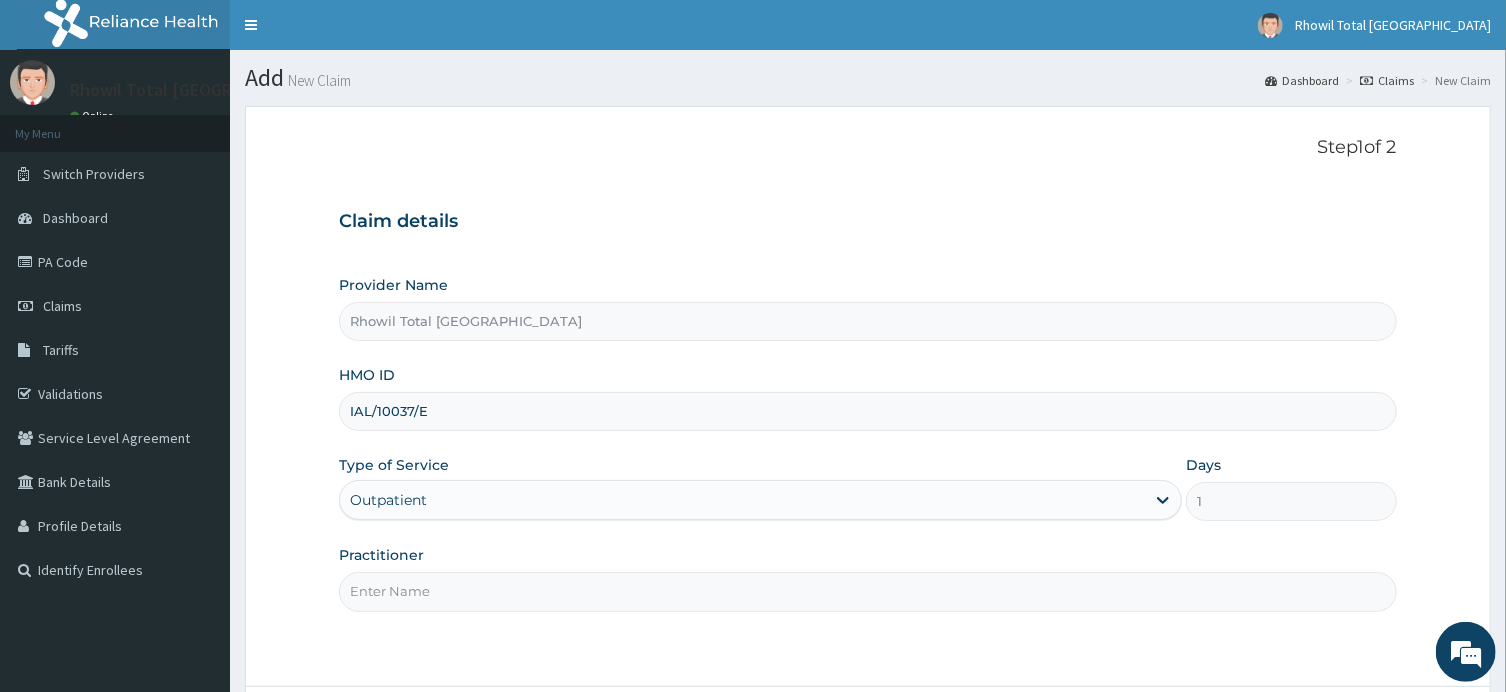 click on "Practitioner" at bounding box center [867, 591] 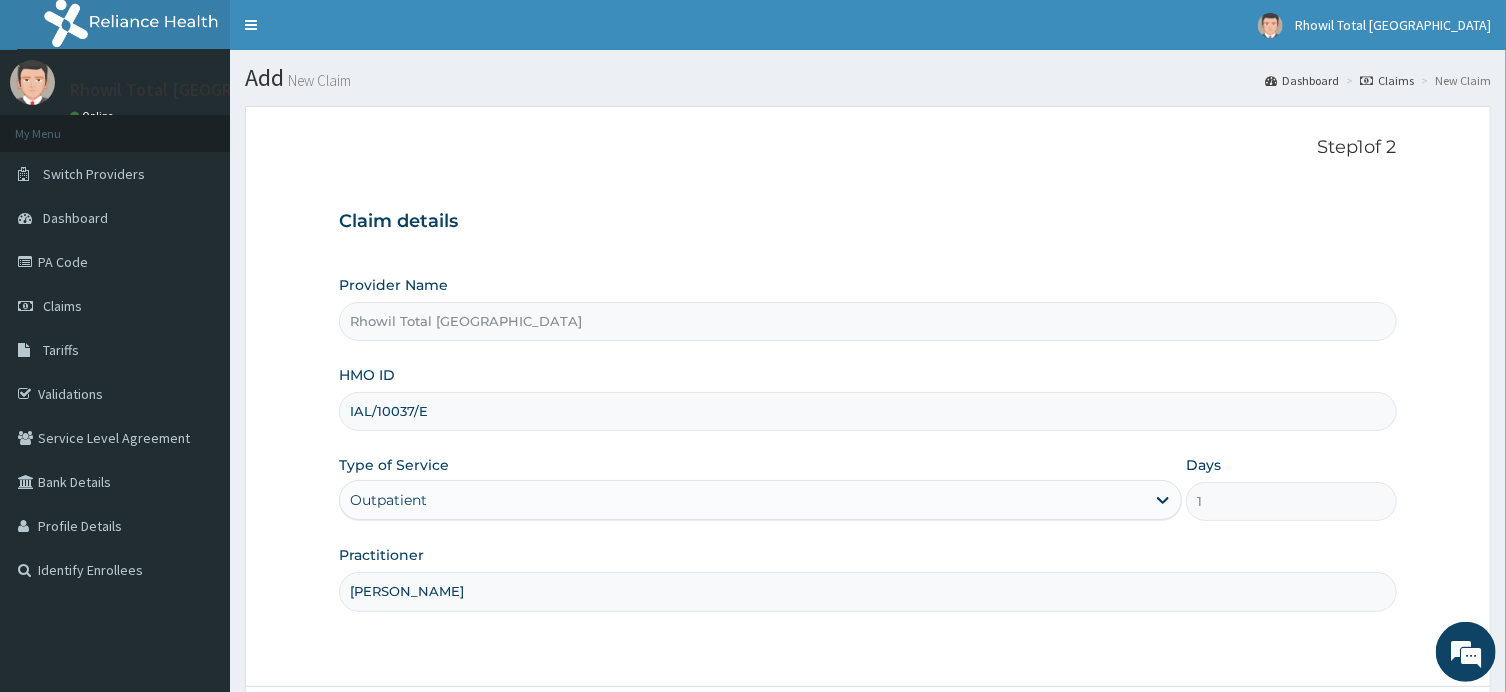 scroll, scrollTop: 166, scrollLeft: 0, axis: vertical 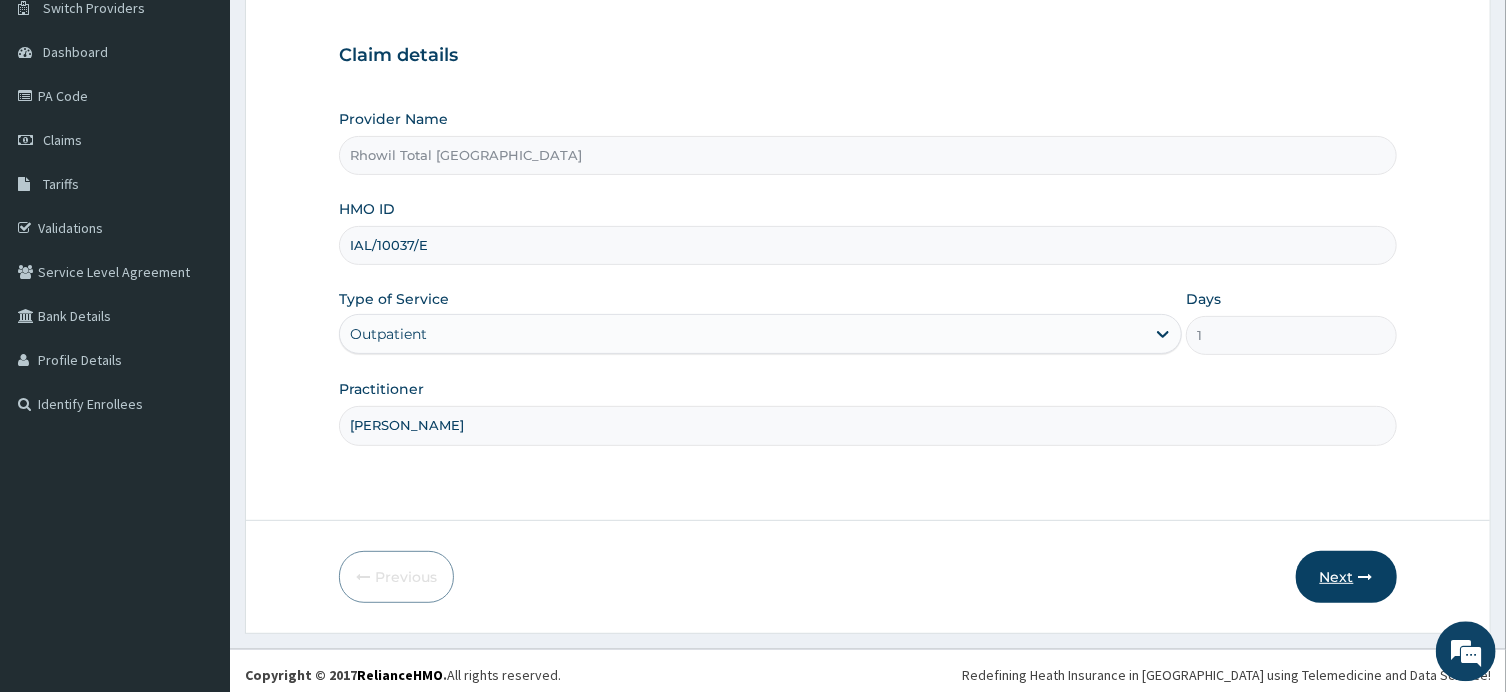 type on "DR ANYOGU" 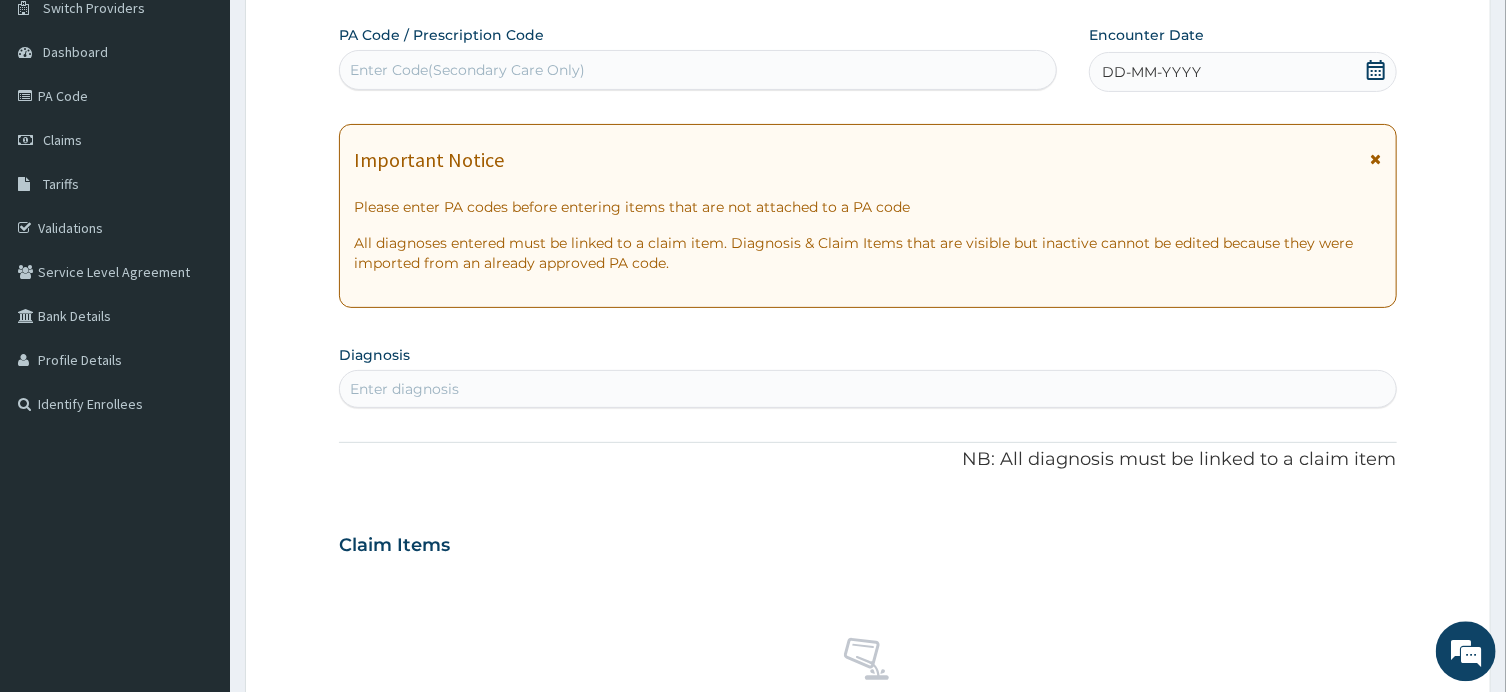 click on "Enter Code(Secondary Care Only)" at bounding box center (698, 70) 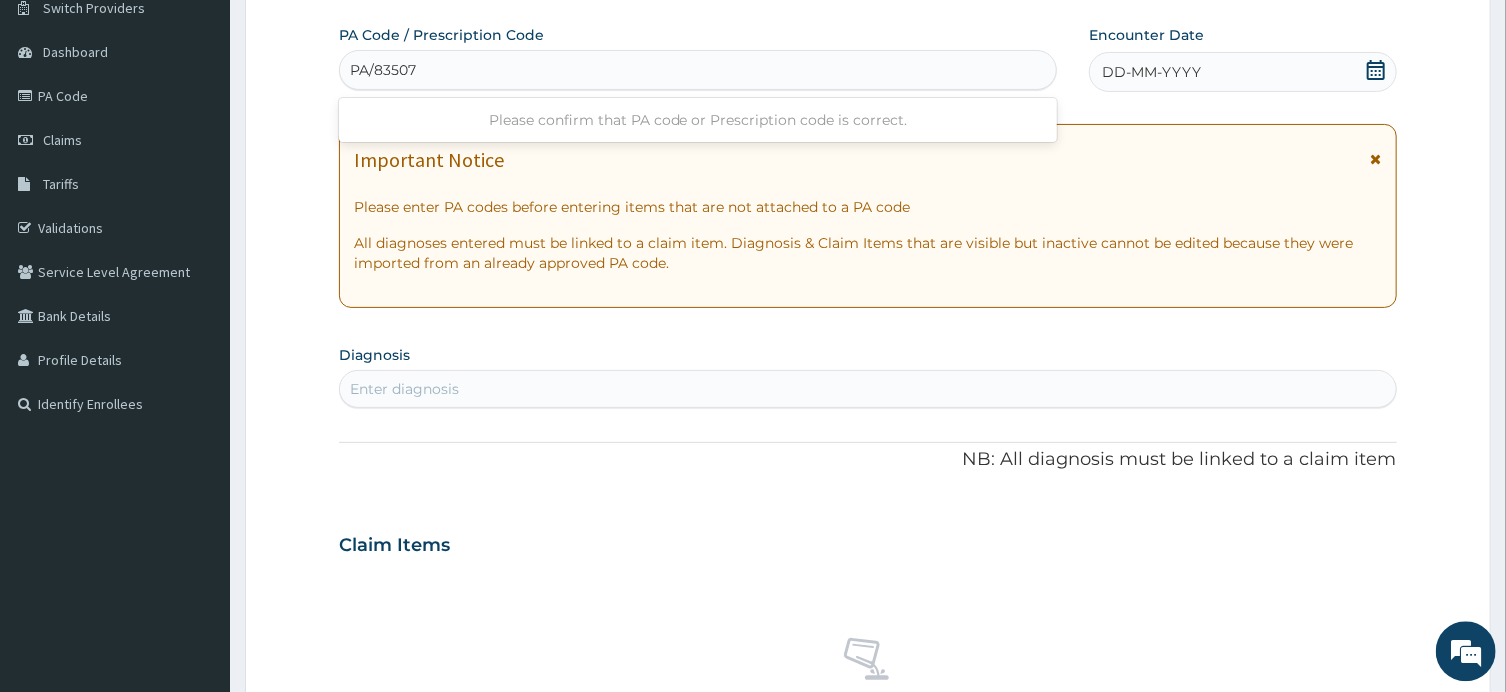 type on "PA/83507C" 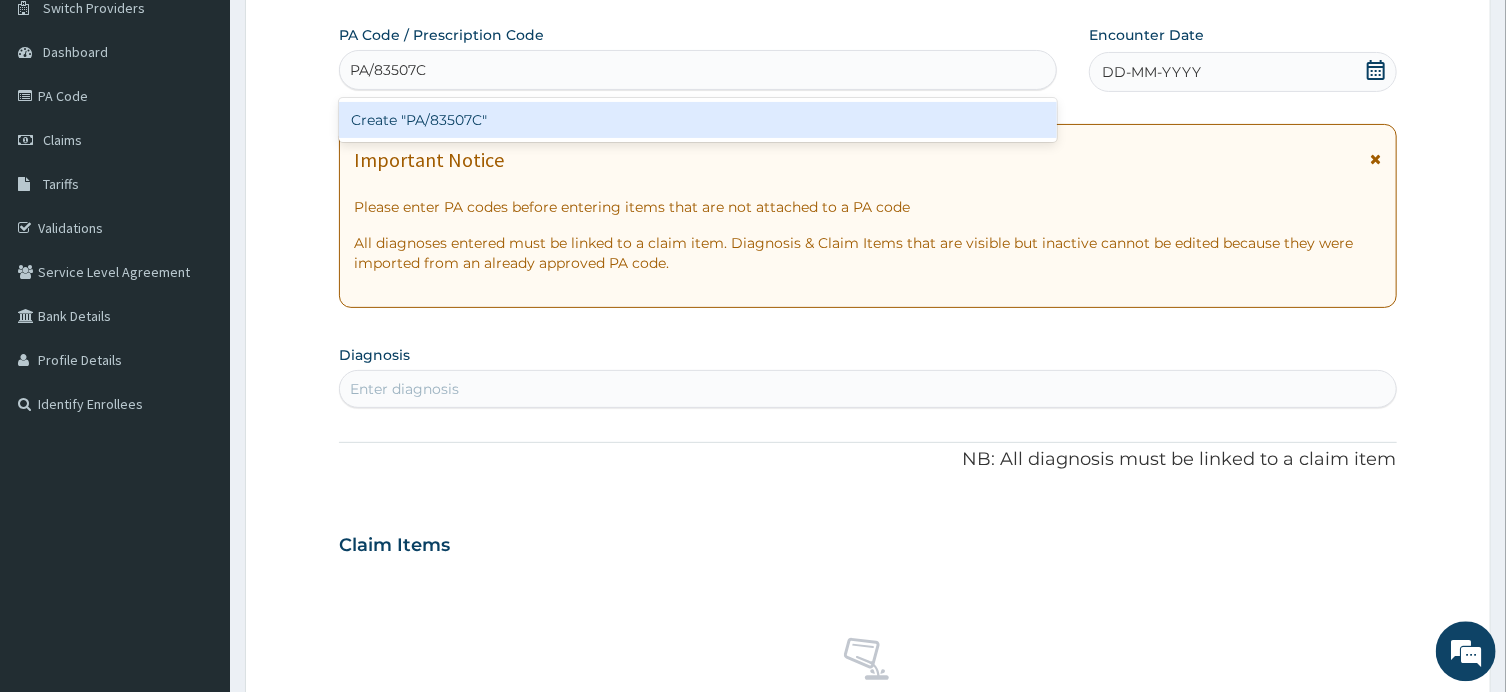 click on "Create "PA/83507C"" at bounding box center [698, 120] 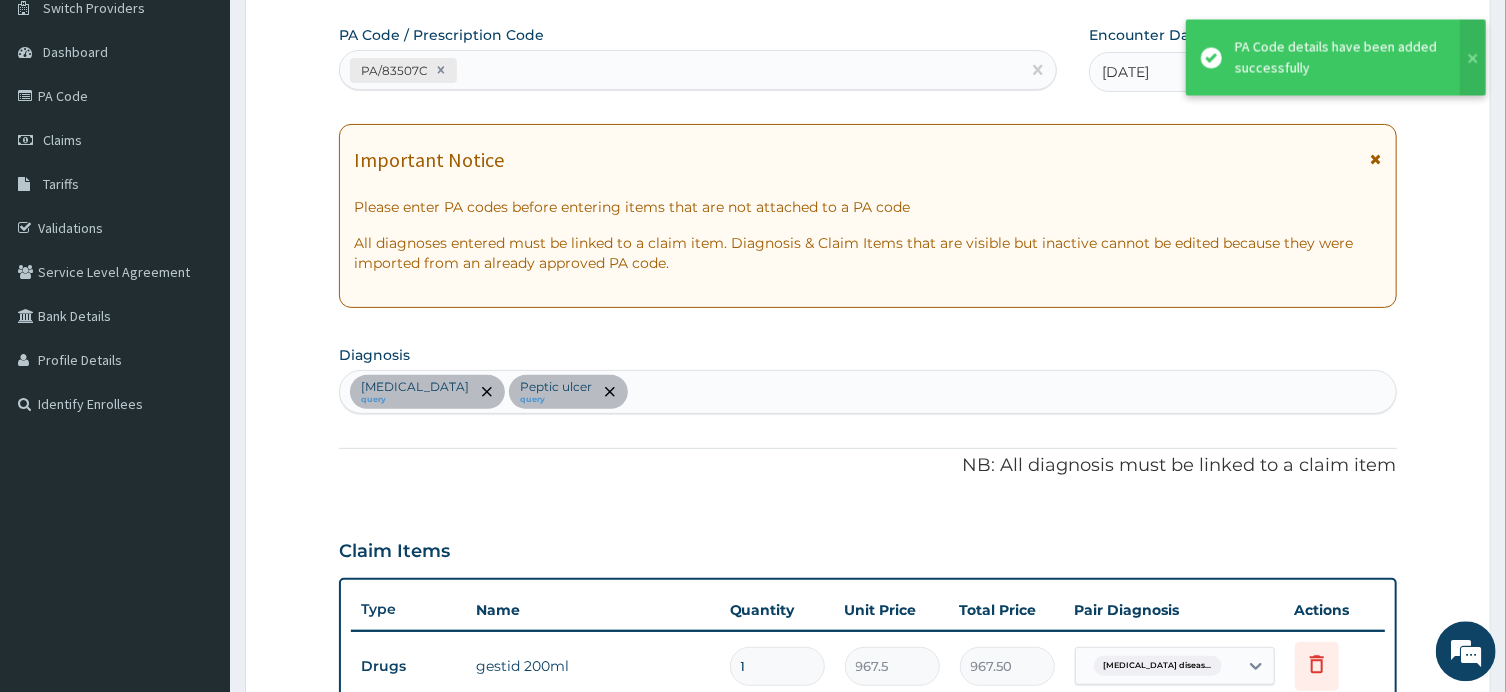 scroll, scrollTop: 695, scrollLeft: 0, axis: vertical 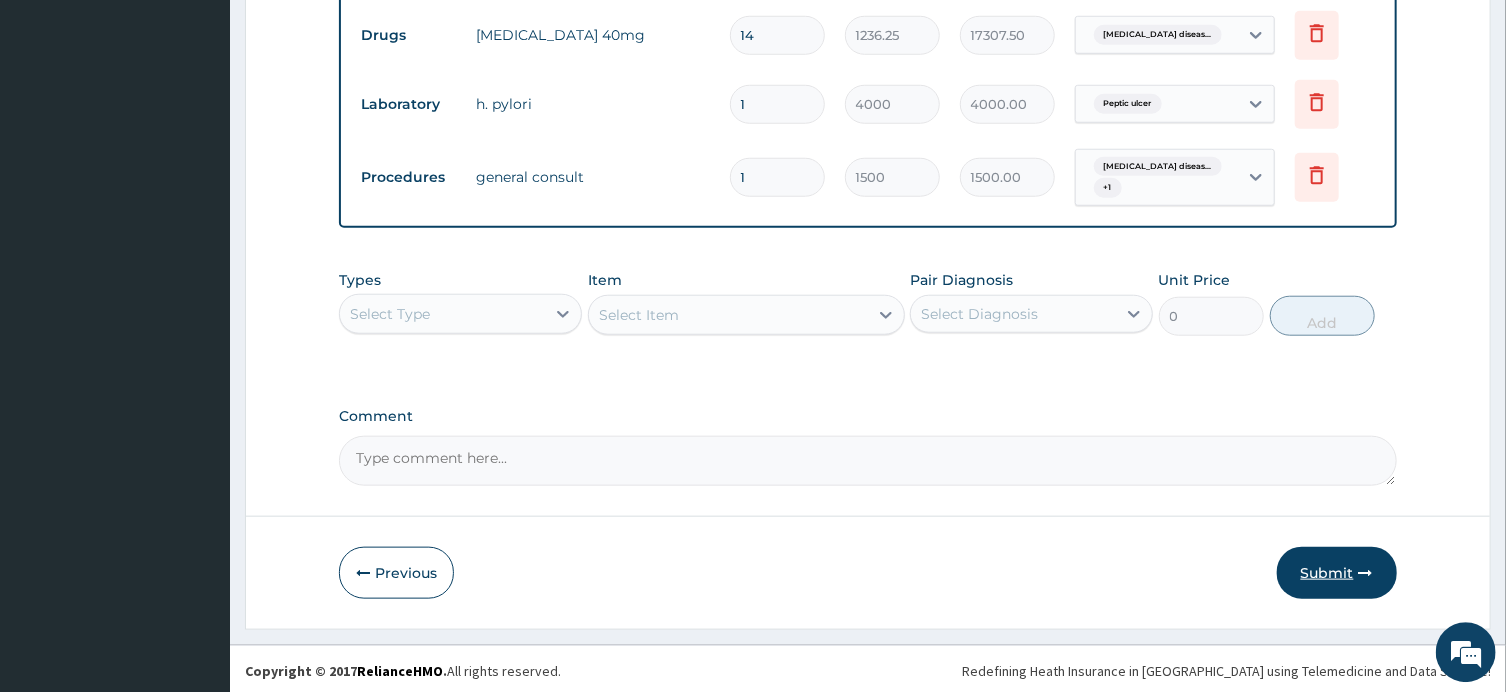 click on "Submit" at bounding box center (1337, 572) 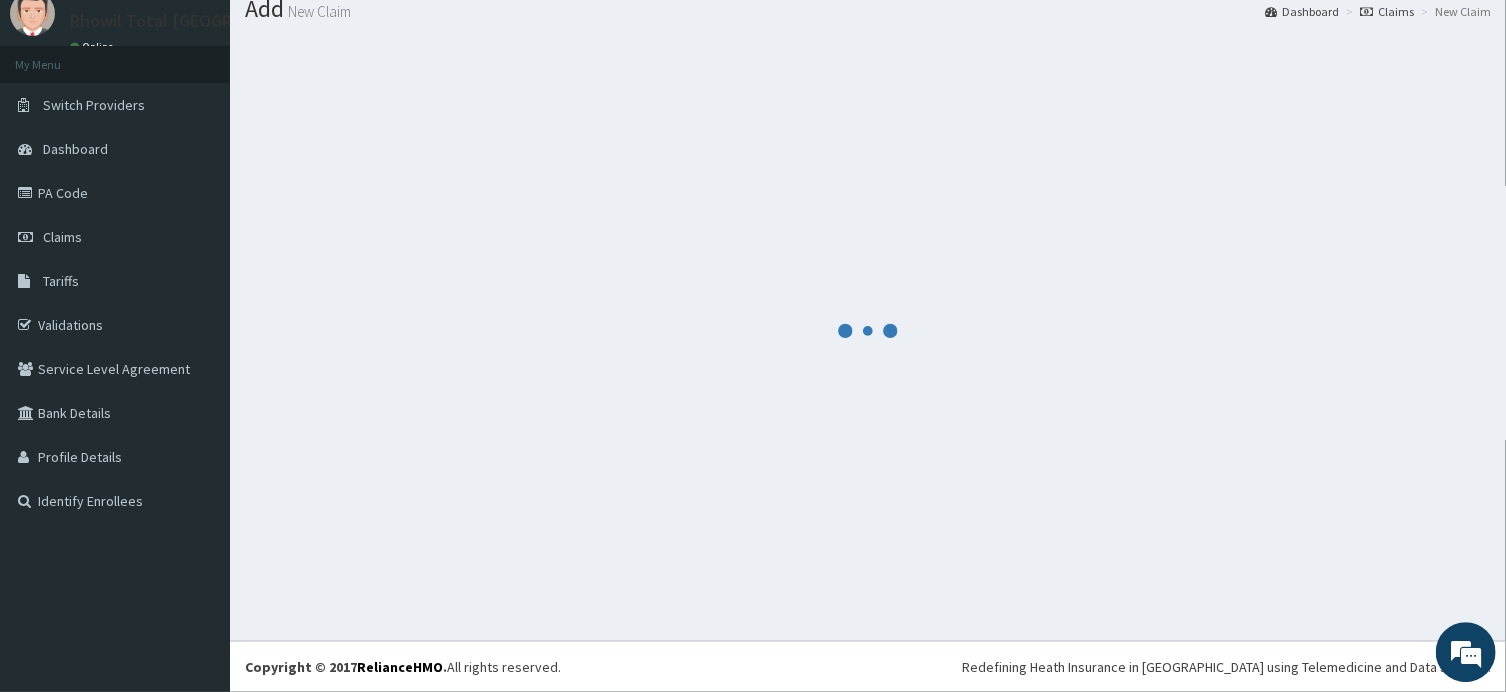 scroll, scrollTop: 68, scrollLeft: 0, axis: vertical 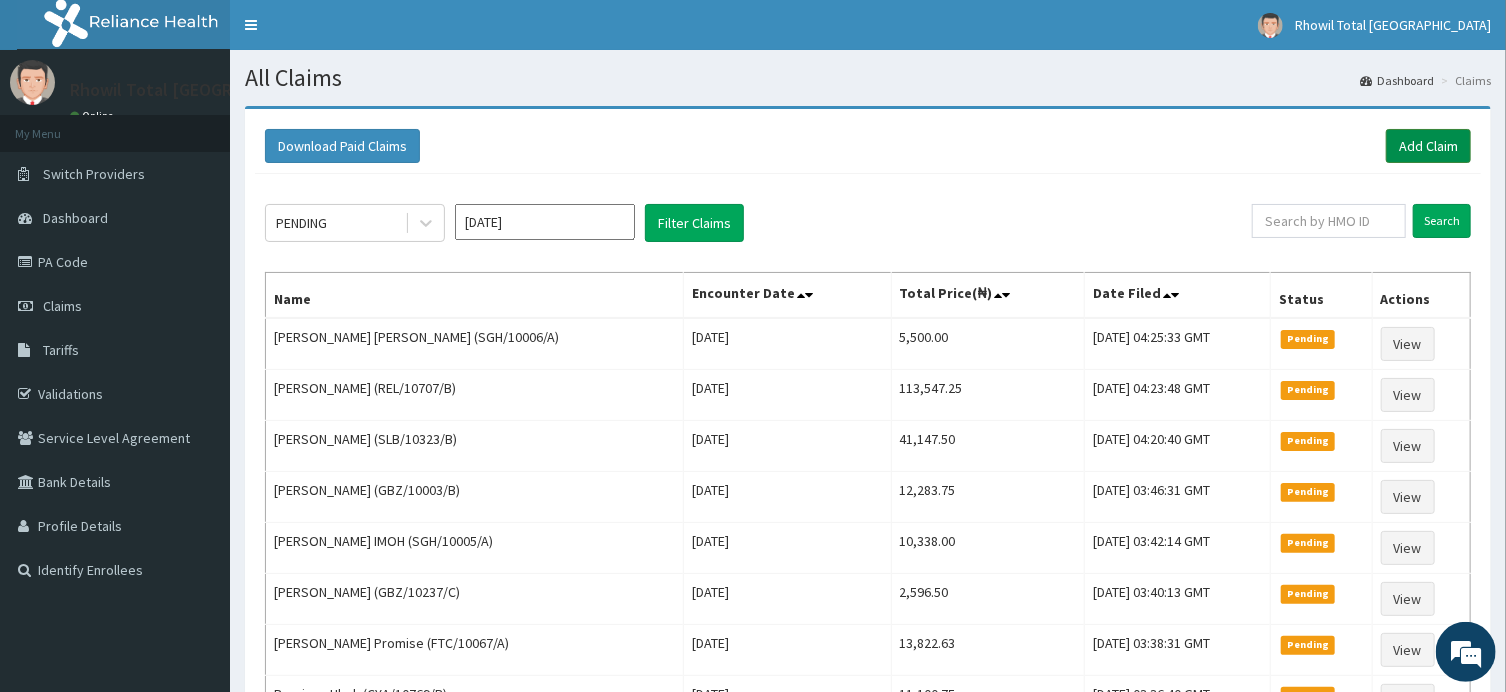 click on "Add Claim" at bounding box center (1428, 146) 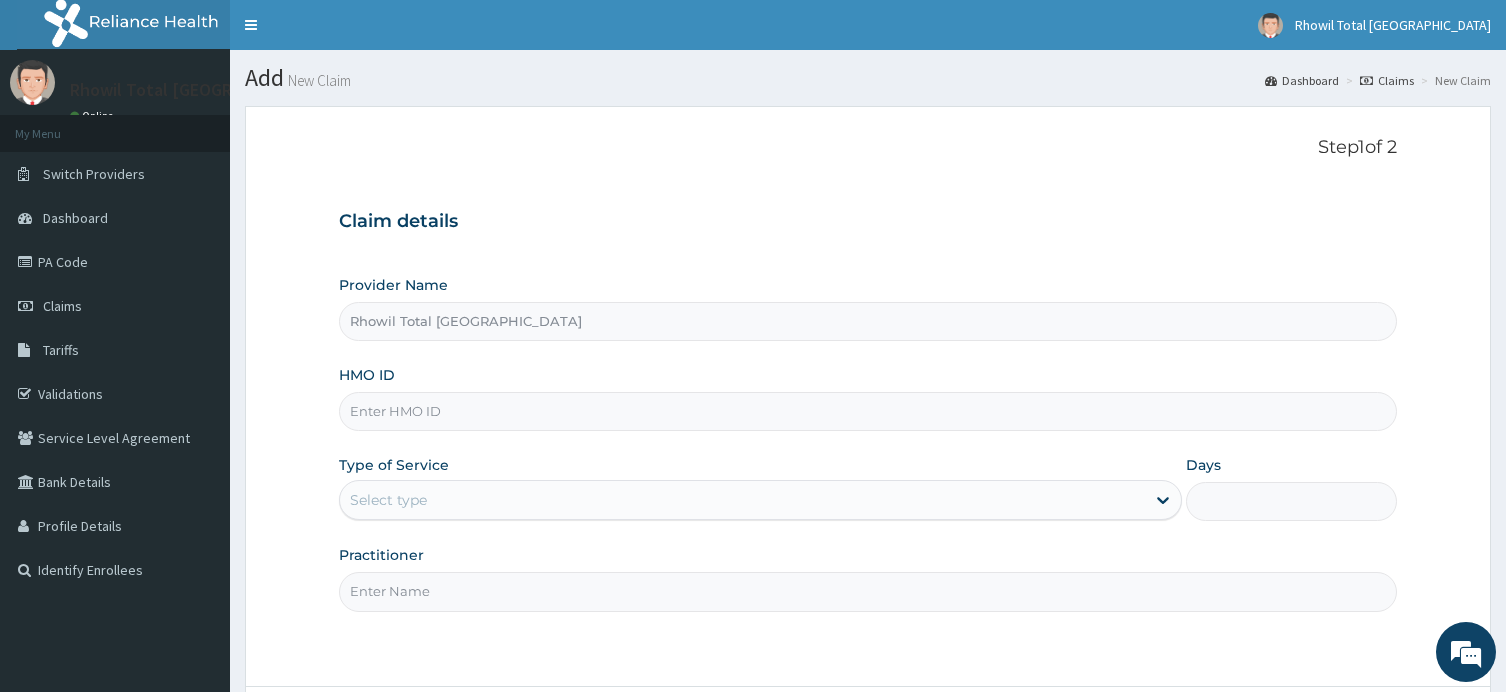 scroll, scrollTop: 0, scrollLeft: 0, axis: both 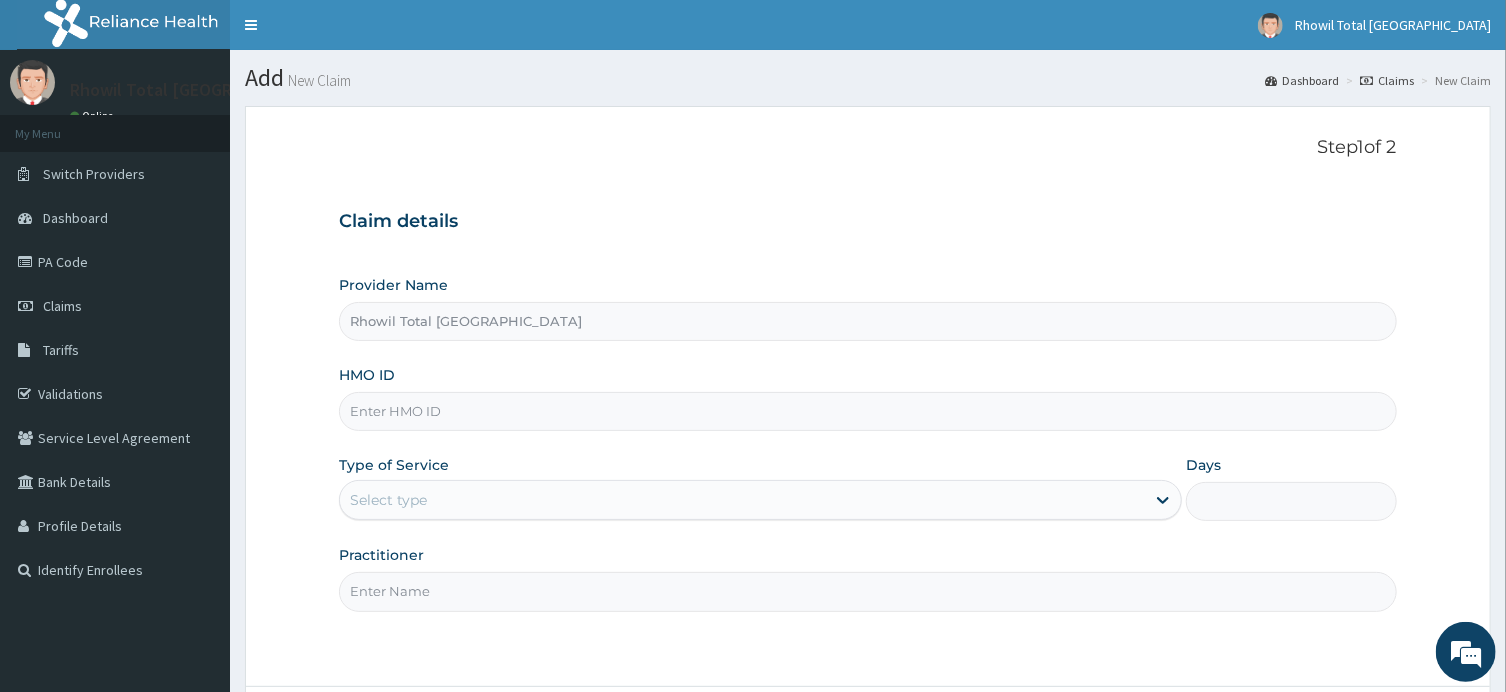 click on "HMO ID" at bounding box center (867, 411) 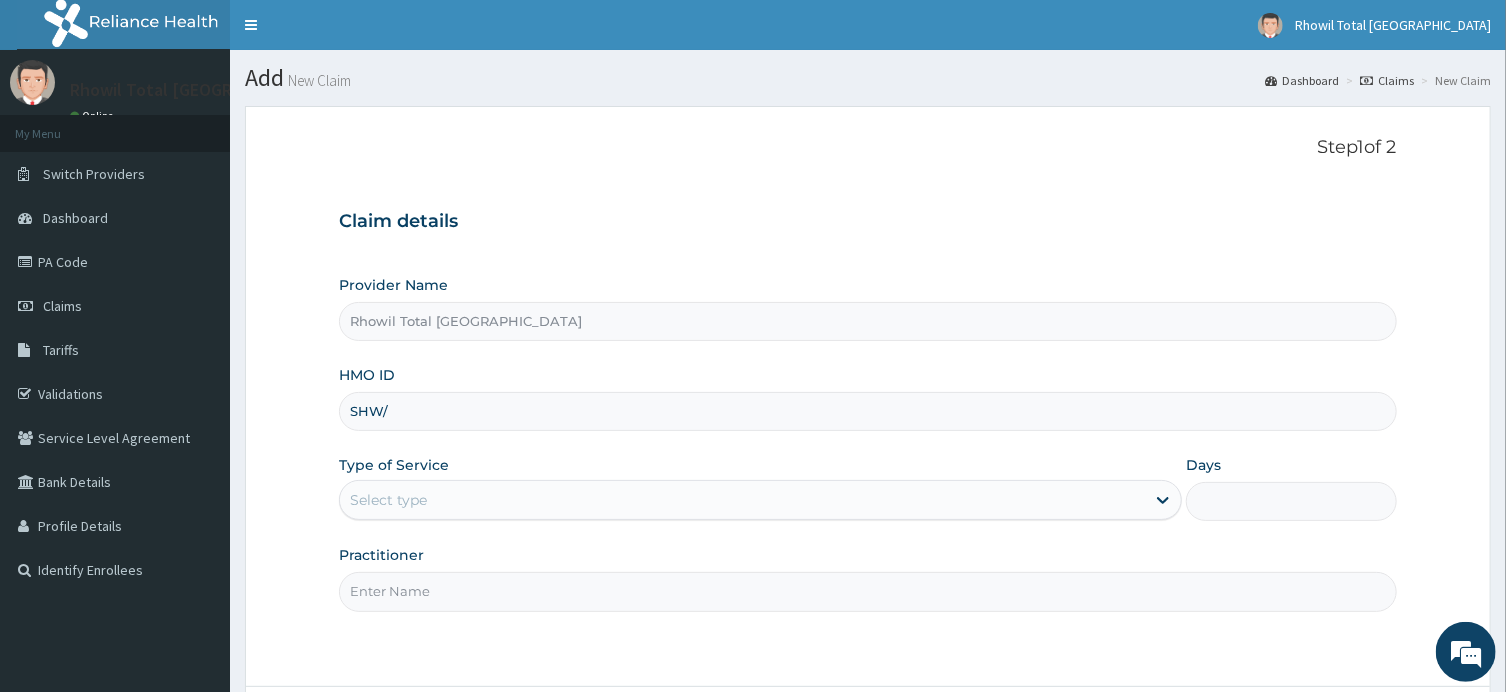 scroll, scrollTop: 0, scrollLeft: 0, axis: both 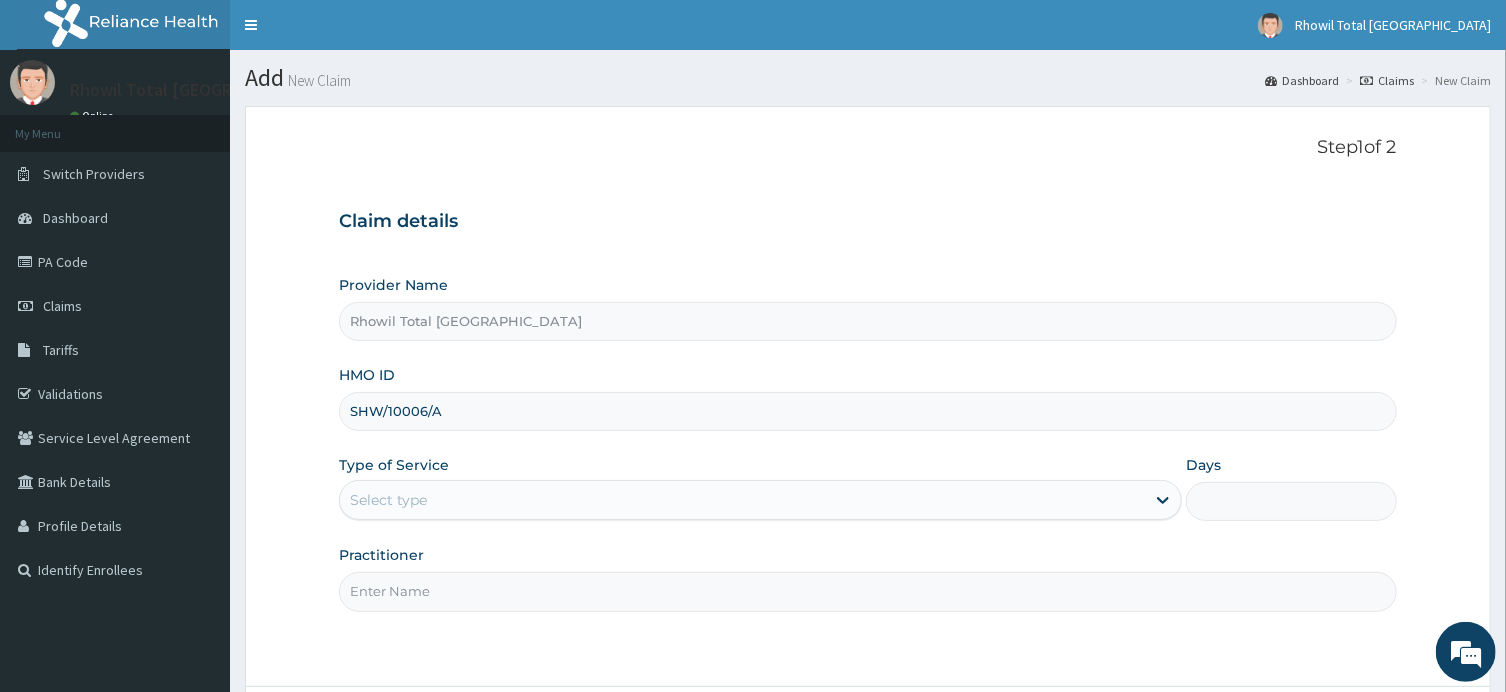 type on "SHW/10006/A" 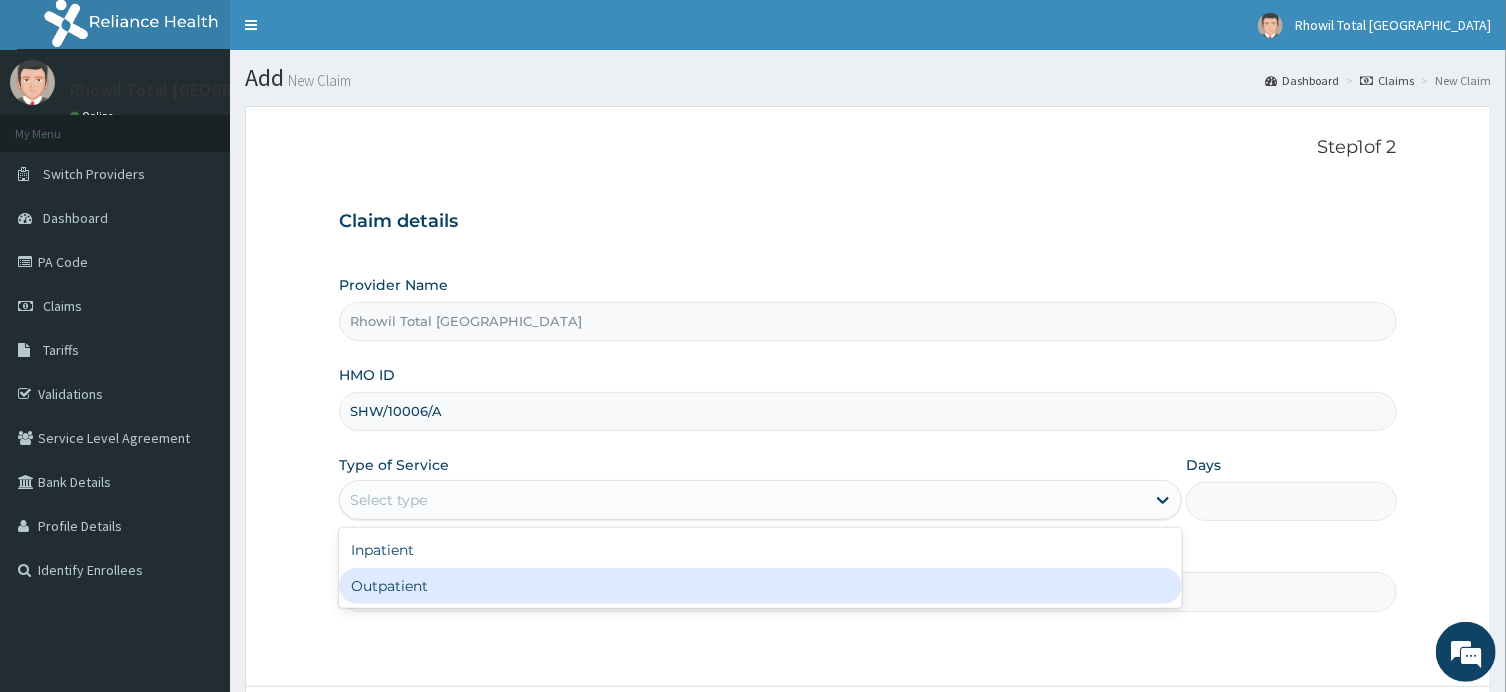 click on "Outpatient" at bounding box center (760, 586) 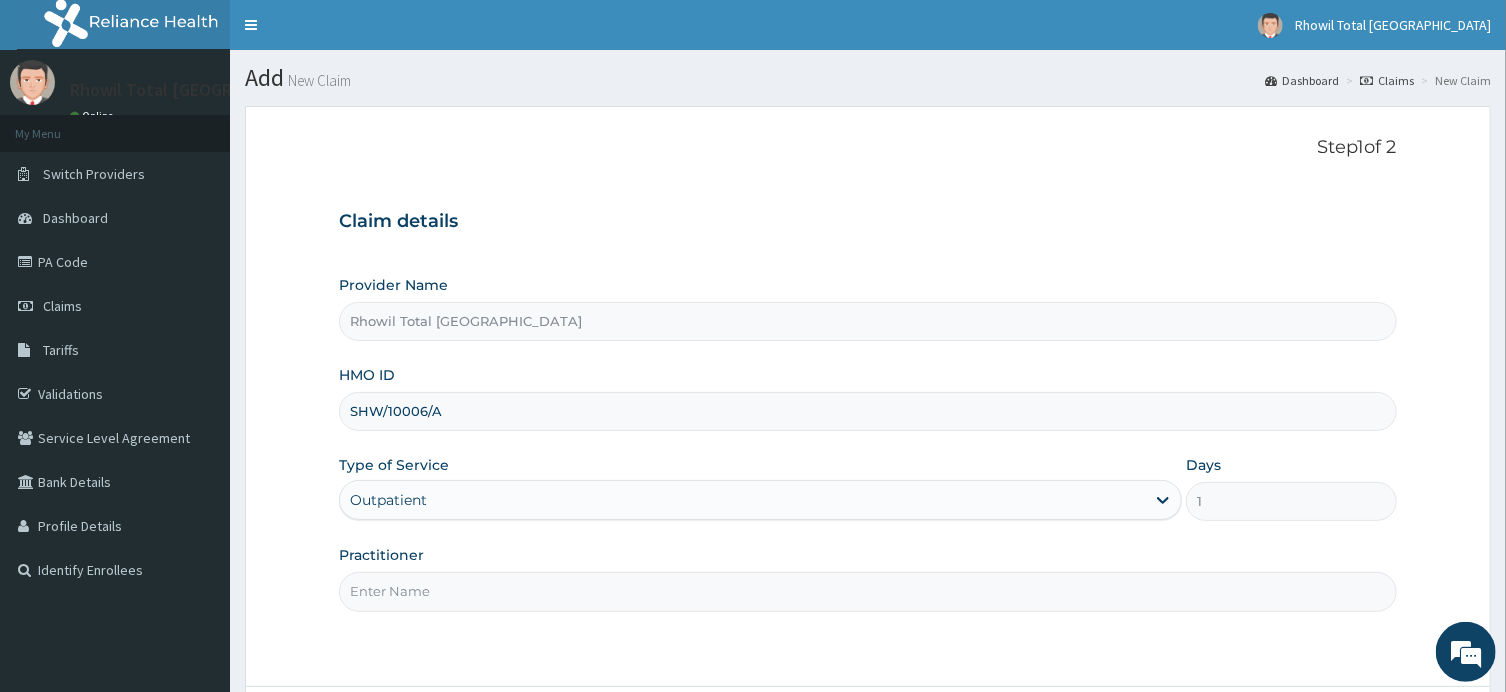 click on "Practitioner" at bounding box center (867, 591) 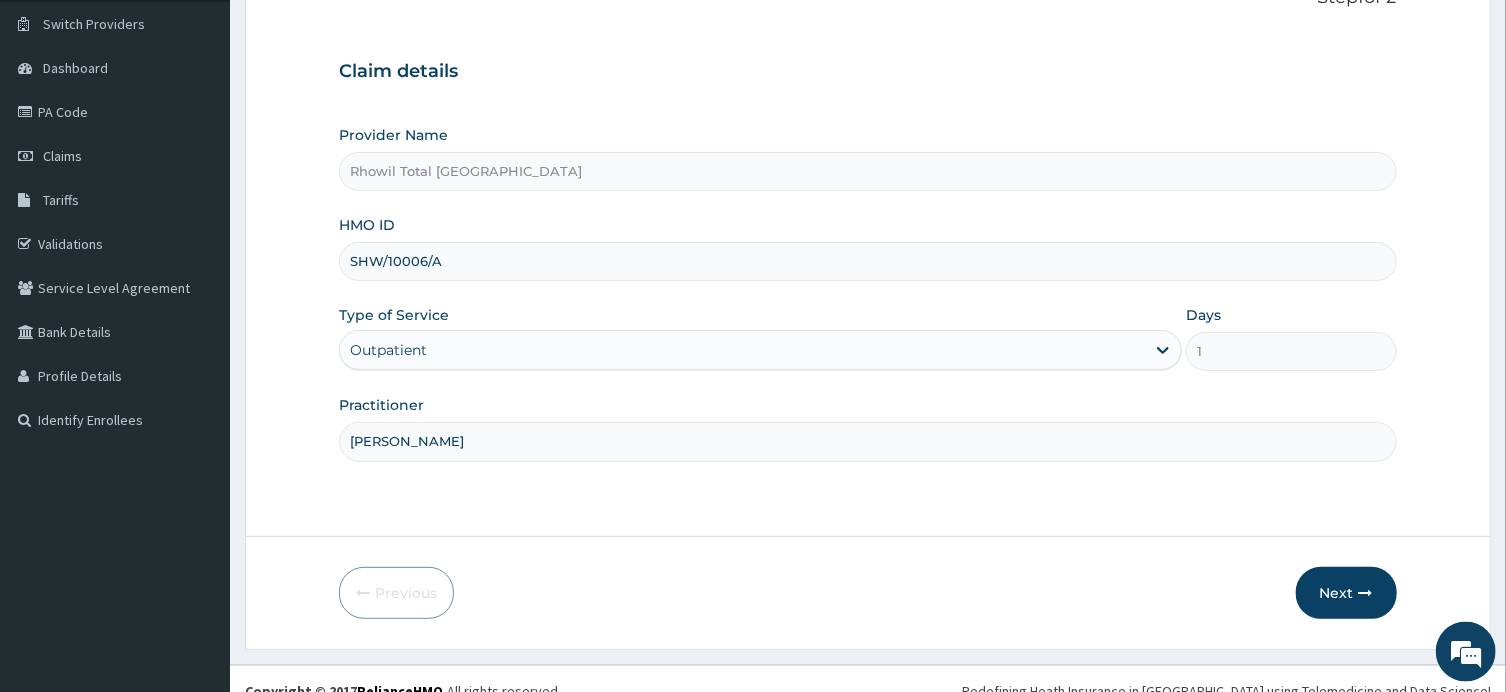 scroll, scrollTop: 173, scrollLeft: 0, axis: vertical 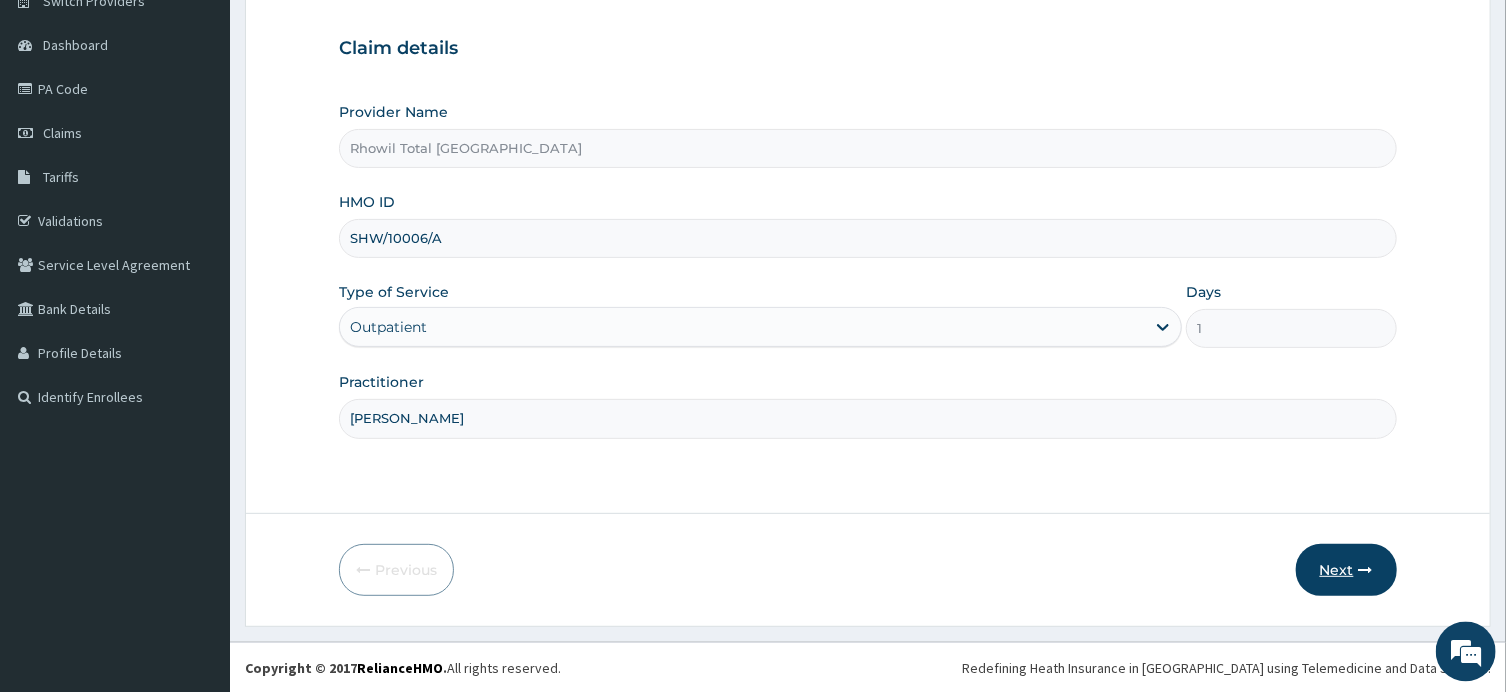 type on "[PERSON_NAME]" 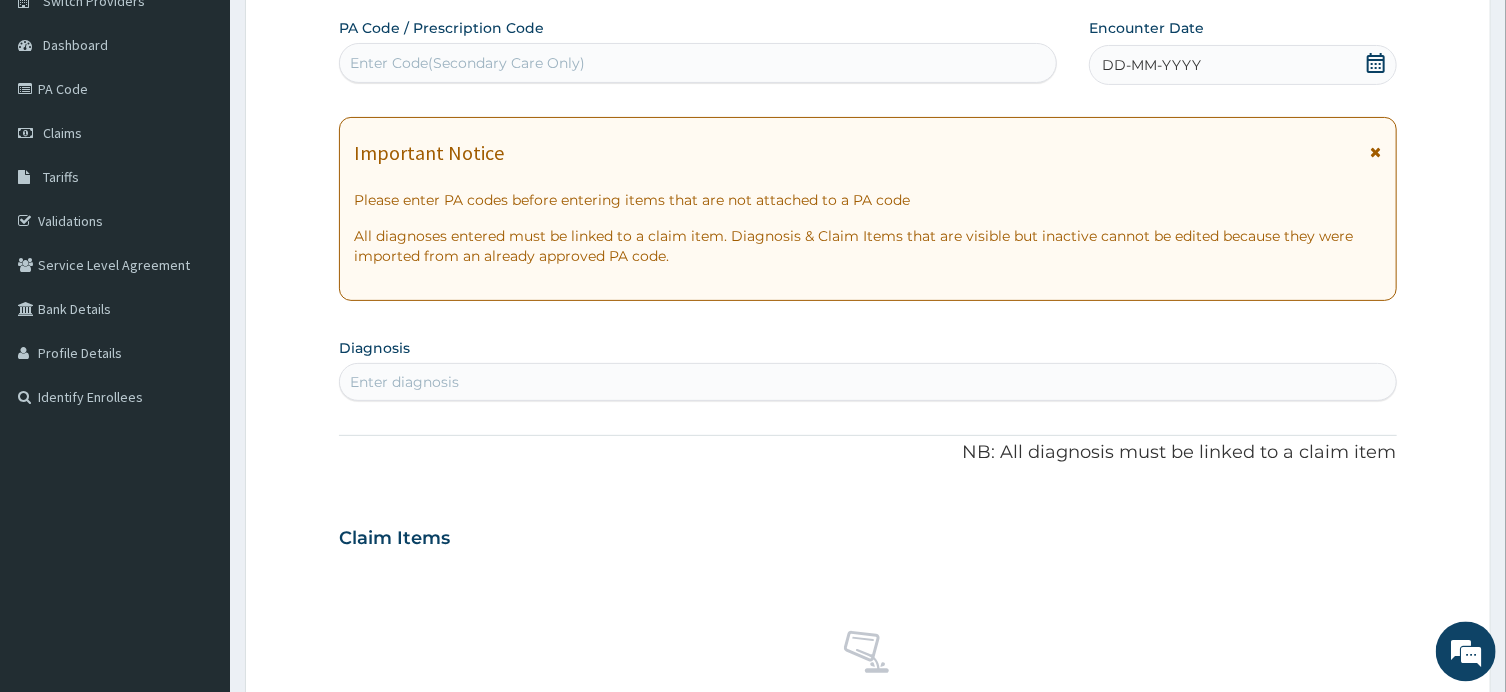 click on "Enter Code(Secondary Care Only)" at bounding box center (467, 63) 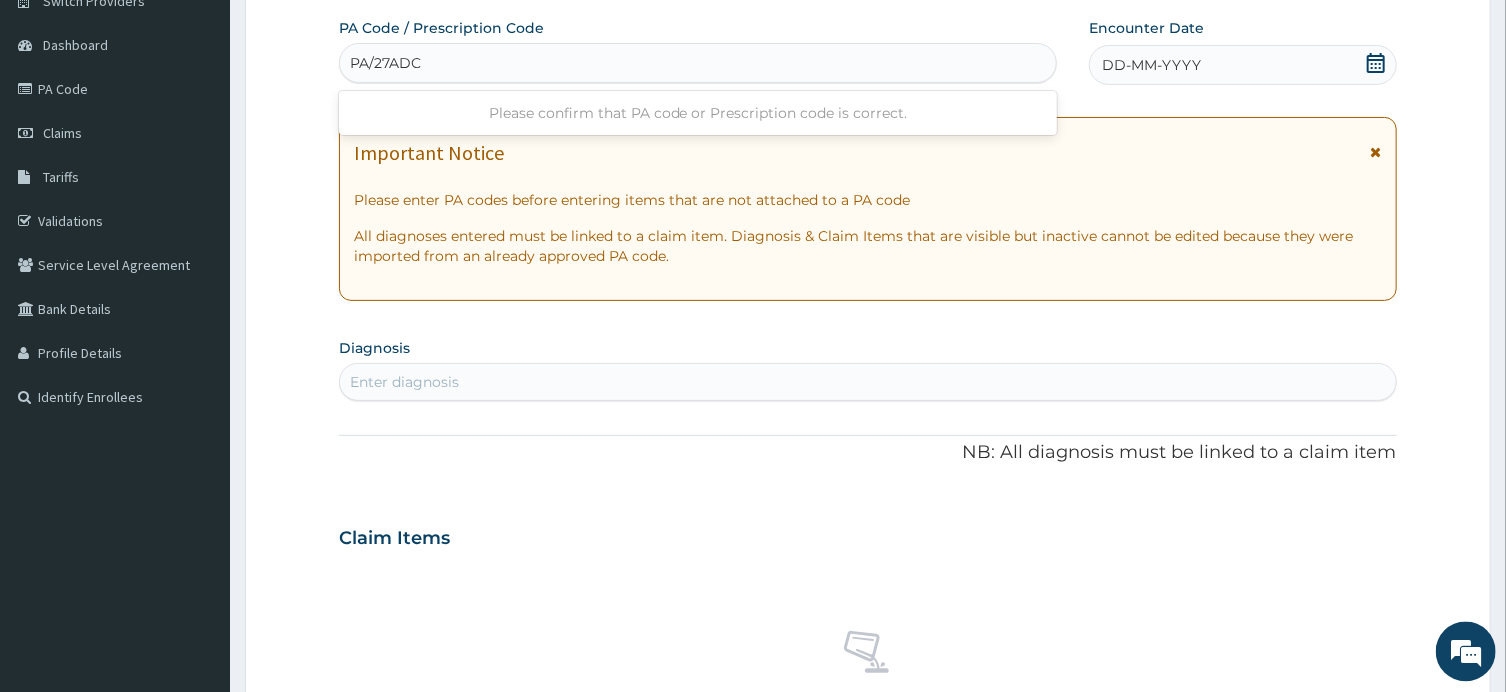type on "PA/27ADCB" 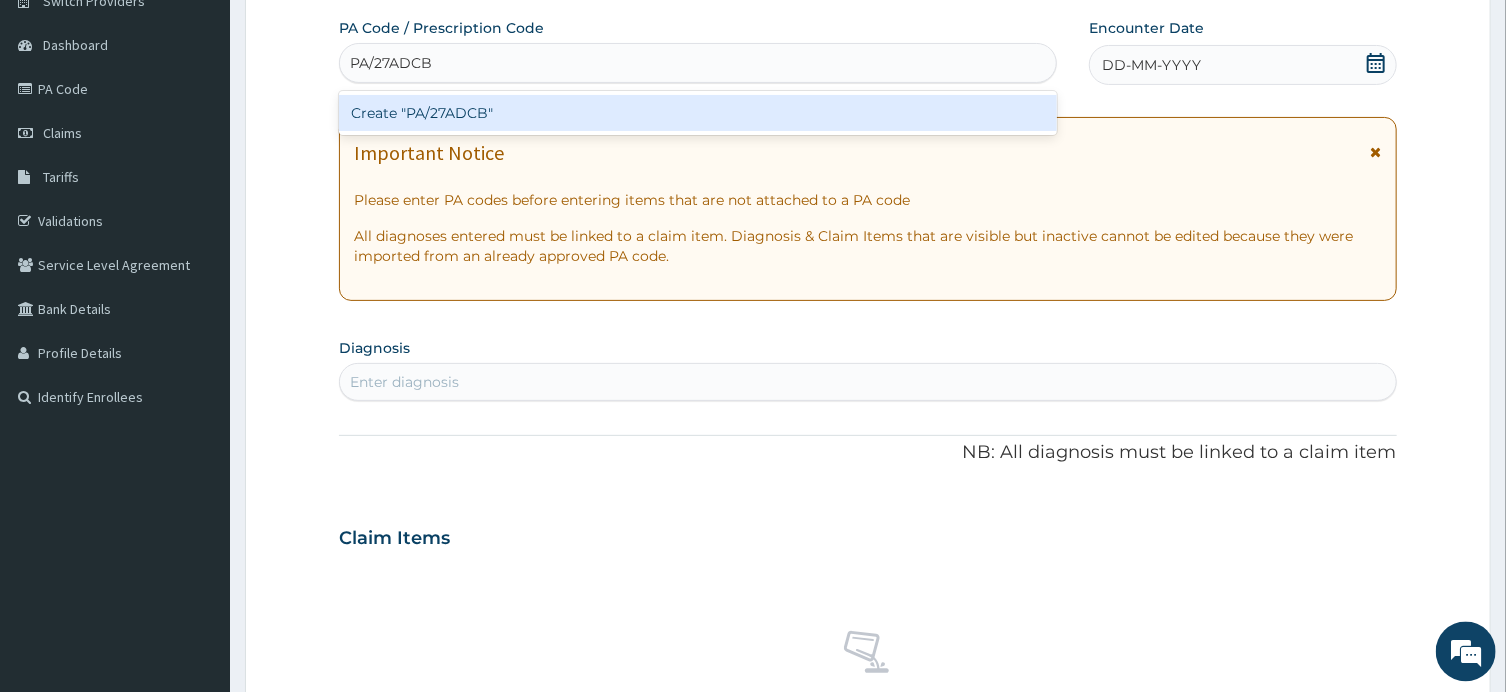 click on "Create "PA/27ADCB"" at bounding box center (698, 113) 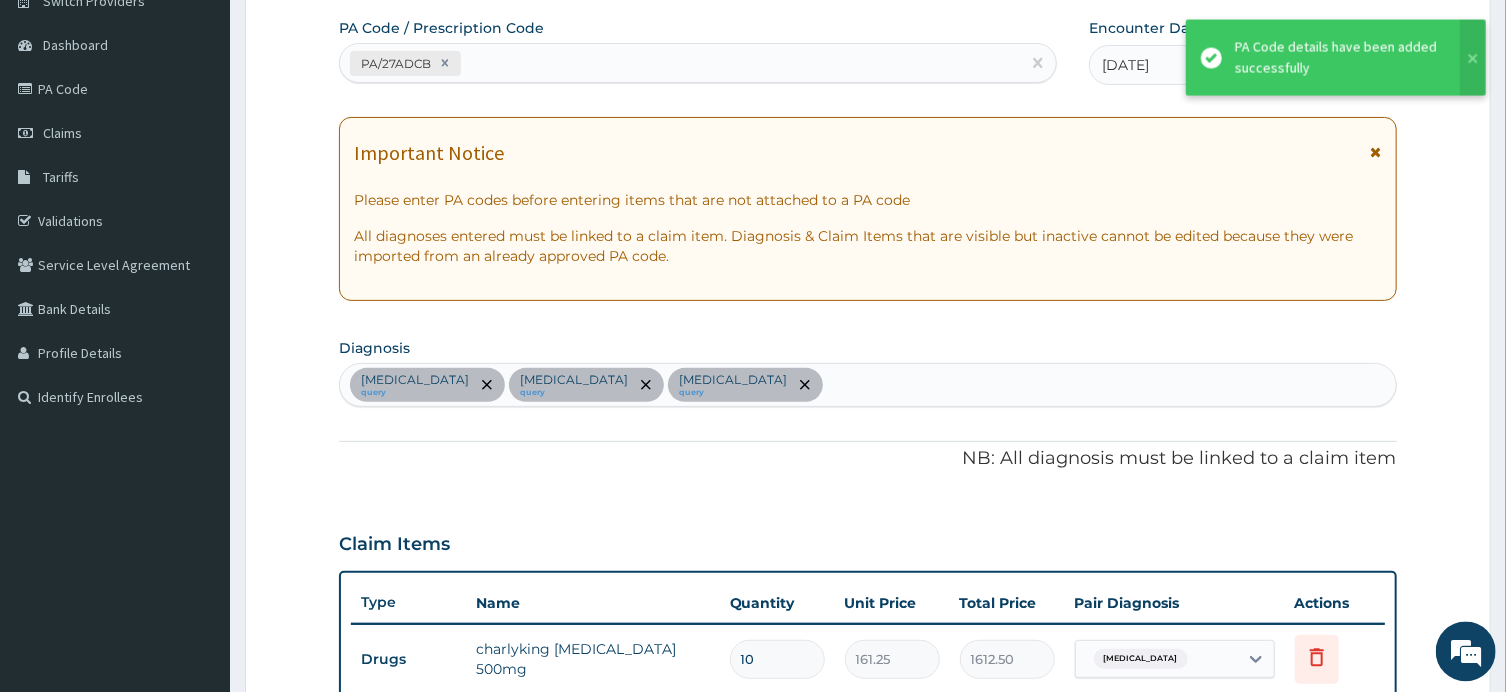 scroll, scrollTop: 1036, scrollLeft: 0, axis: vertical 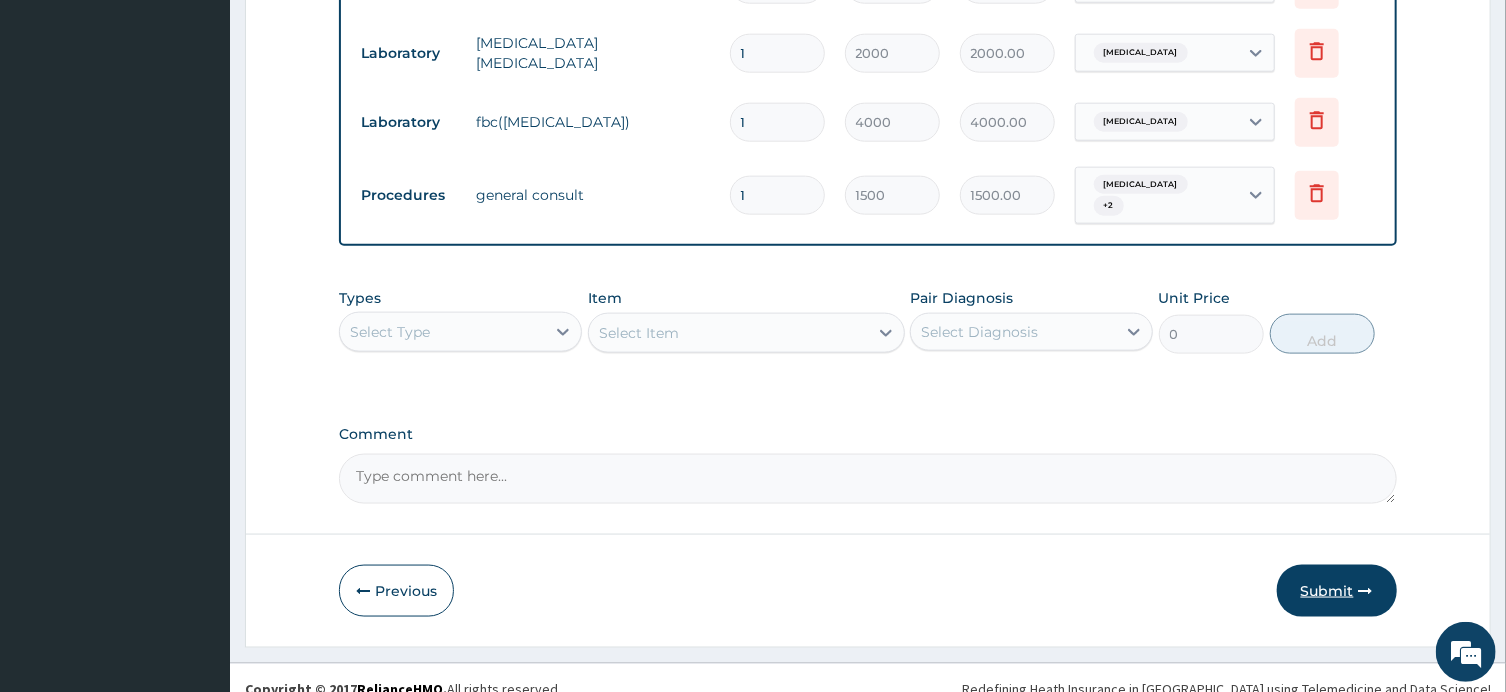 click on "Submit" at bounding box center (1337, 591) 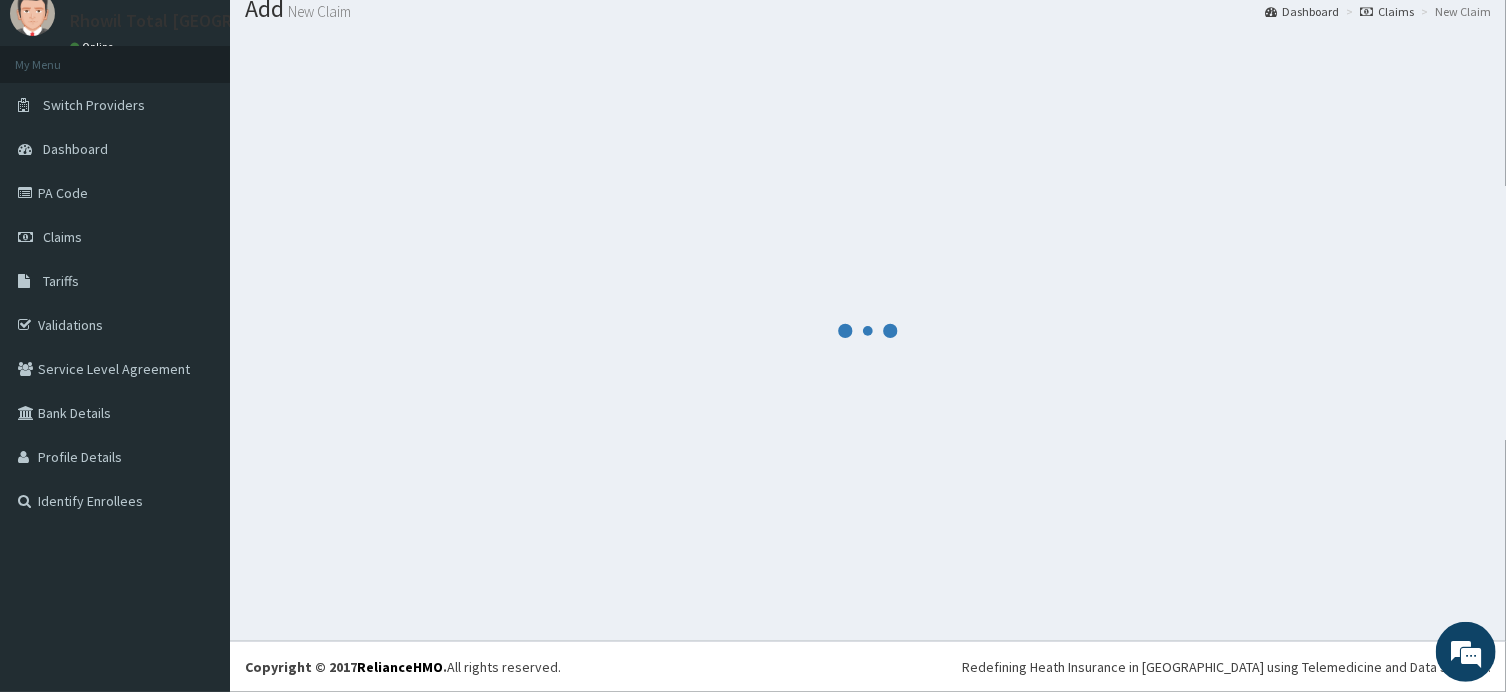 scroll, scrollTop: 68, scrollLeft: 0, axis: vertical 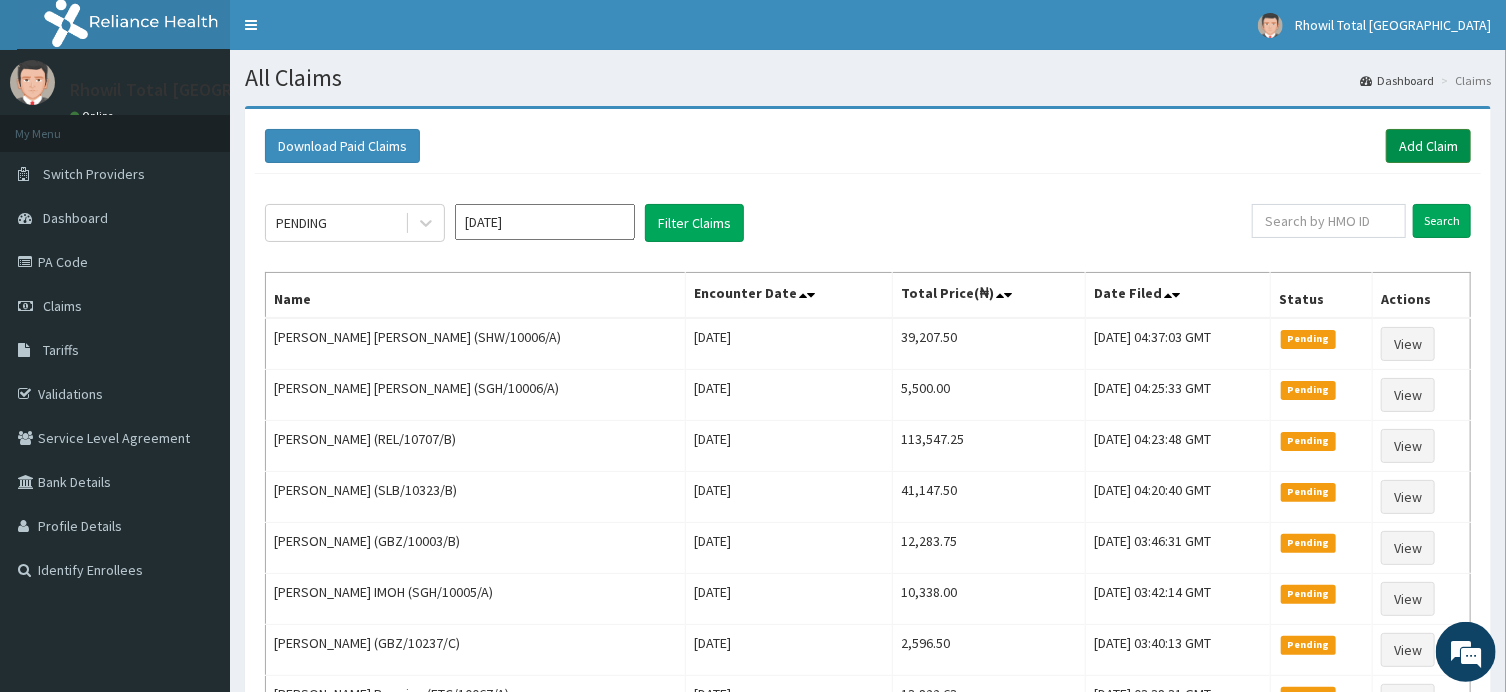 click on "Add Claim" at bounding box center (1428, 146) 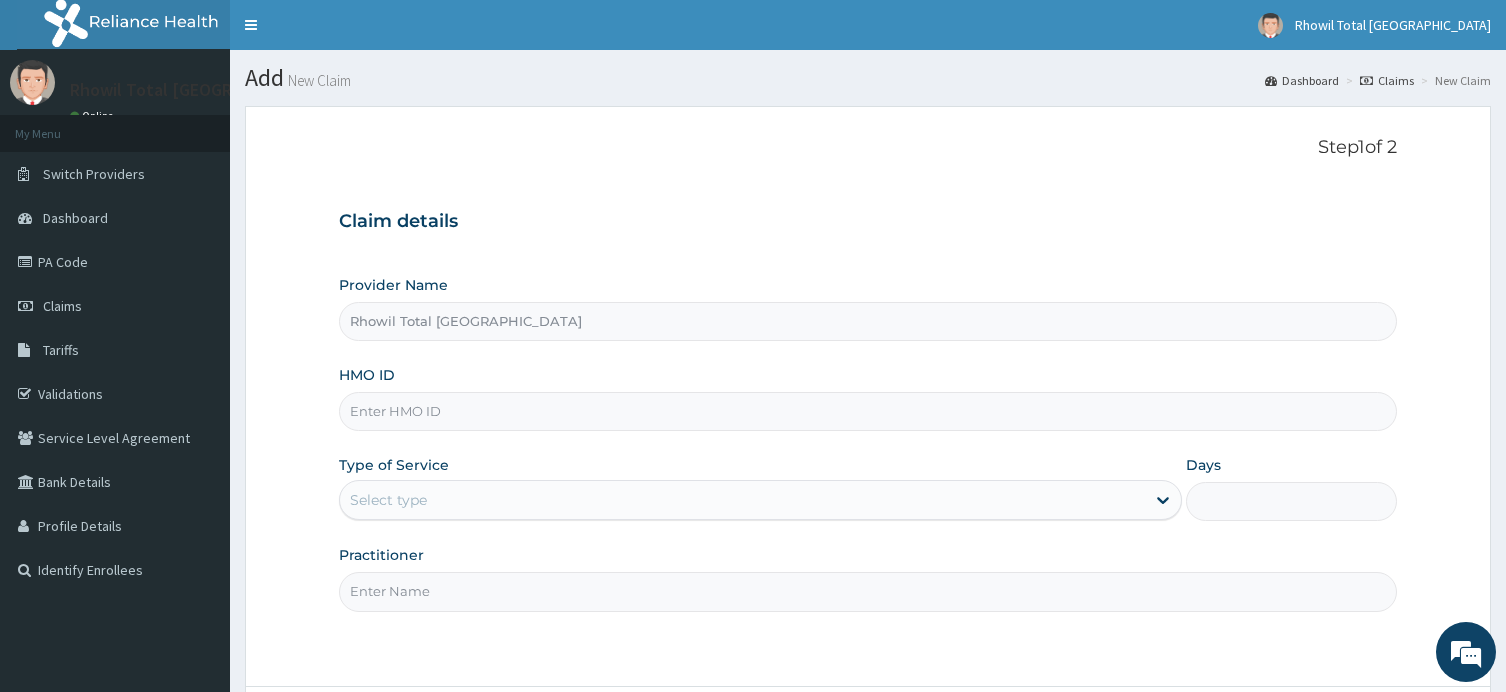 click on "HMO ID" at bounding box center [867, 411] 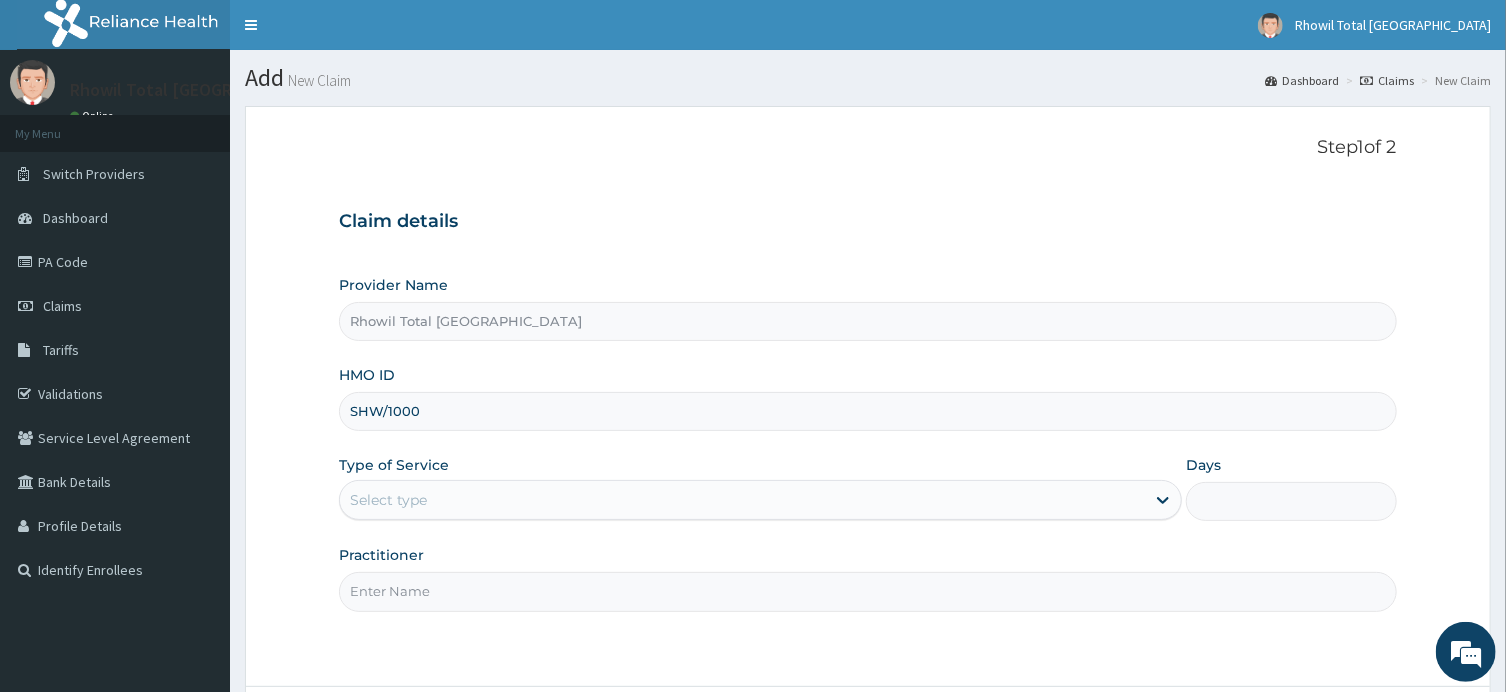 scroll, scrollTop: 0, scrollLeft: 0, axis: both 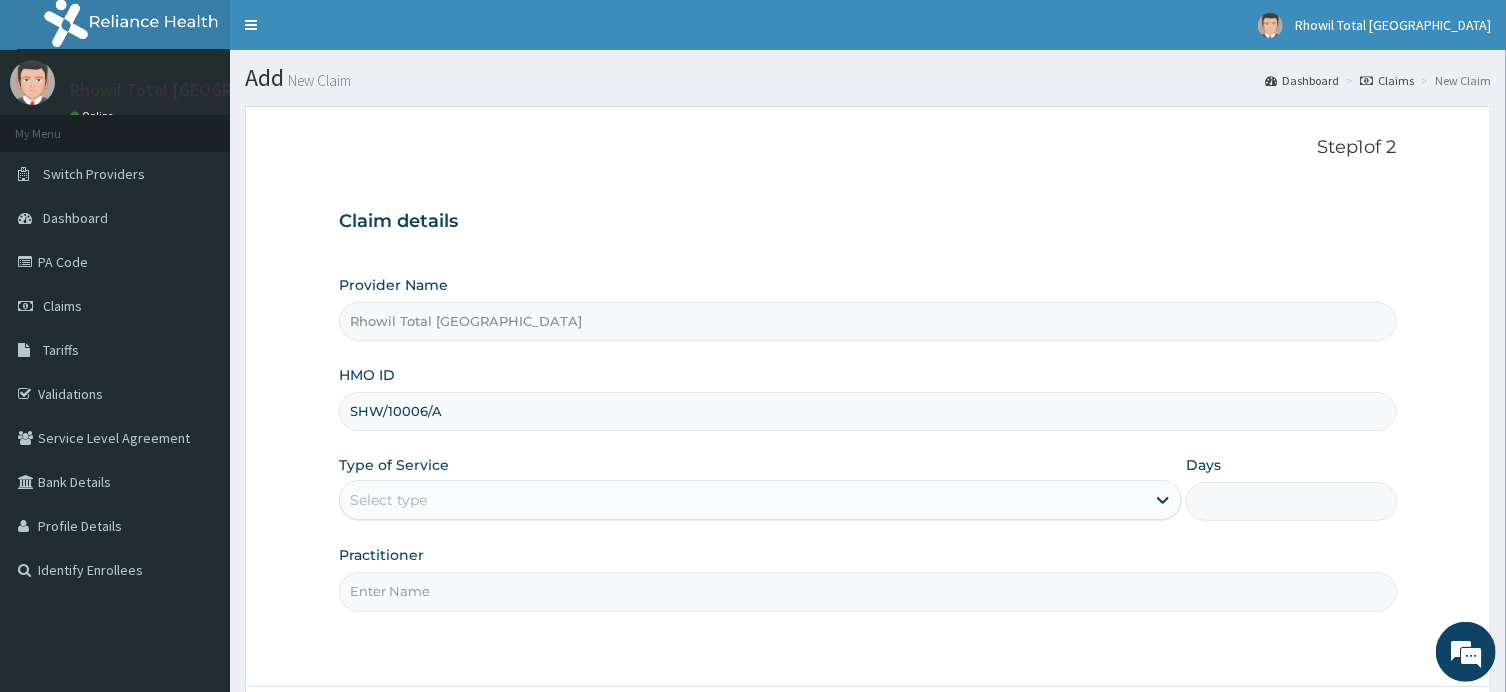 type on "SHW/10006/A" 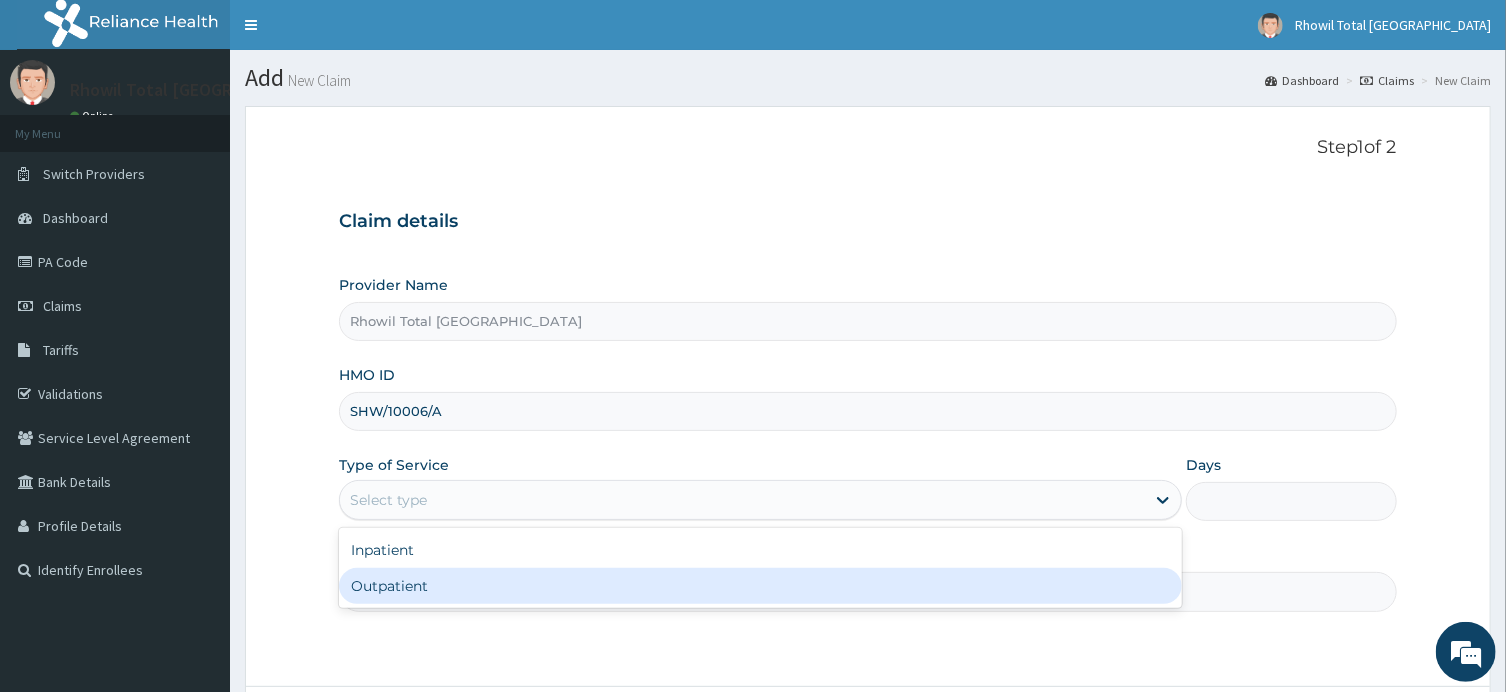 click on "Outpatient" at bounding box center (760, 586) 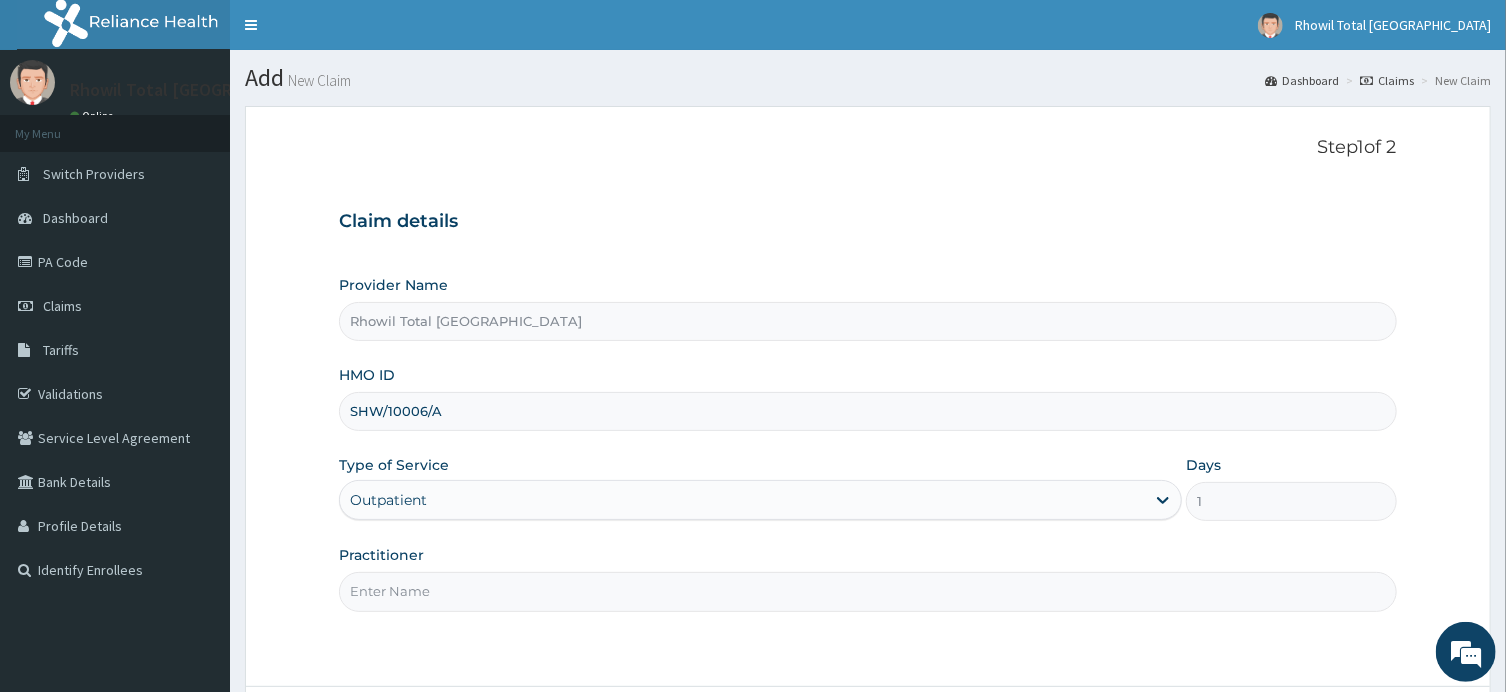 click on "Practitioner" at bounding box center (867, 591) 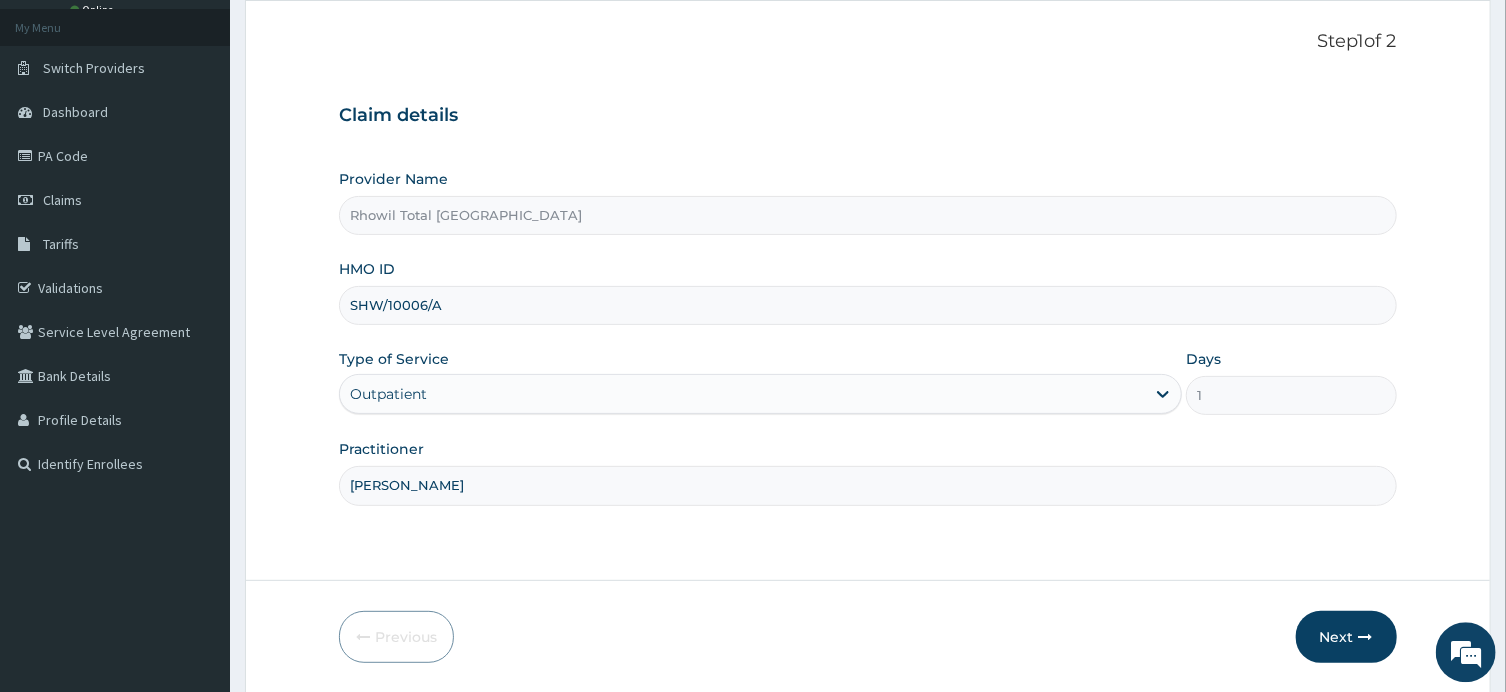scroll, scrollTop: 166, scrollLeft: 0, axis: vertical 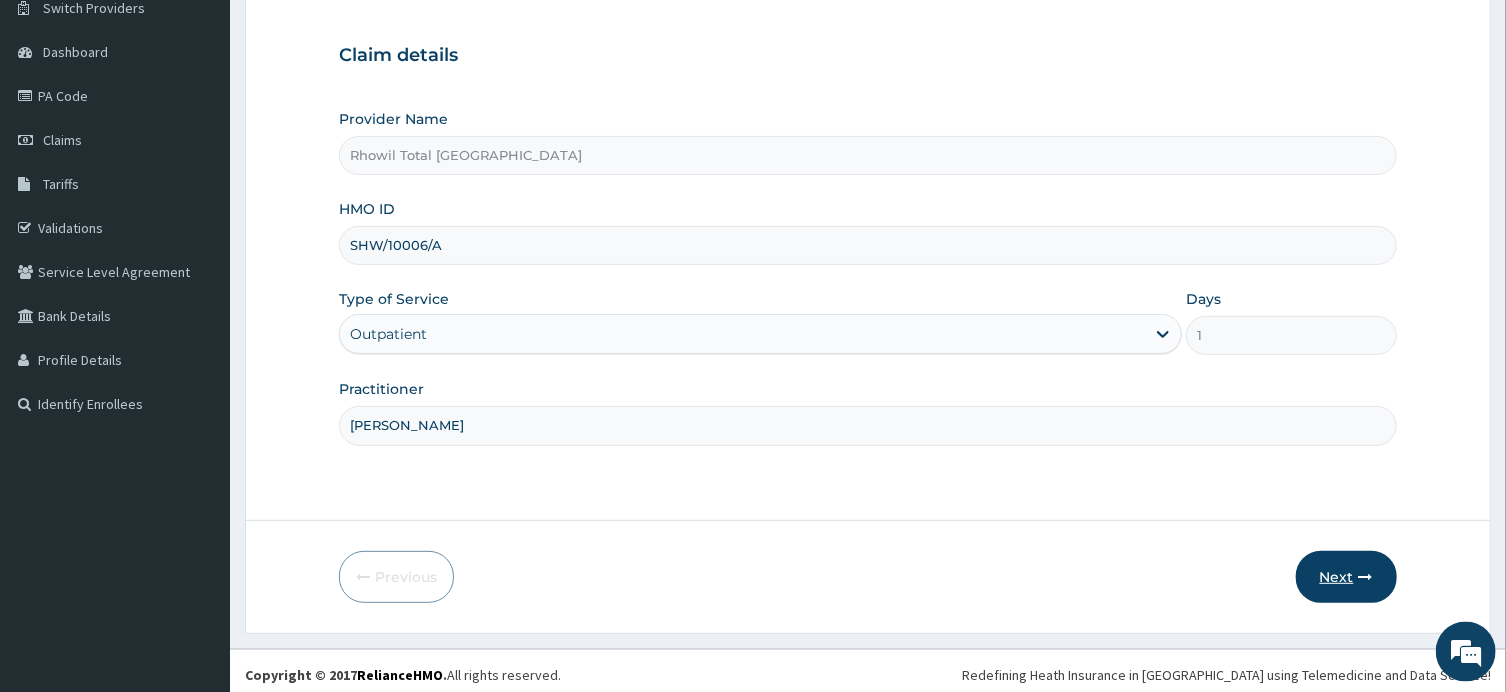 type on "DR ANYOGU" 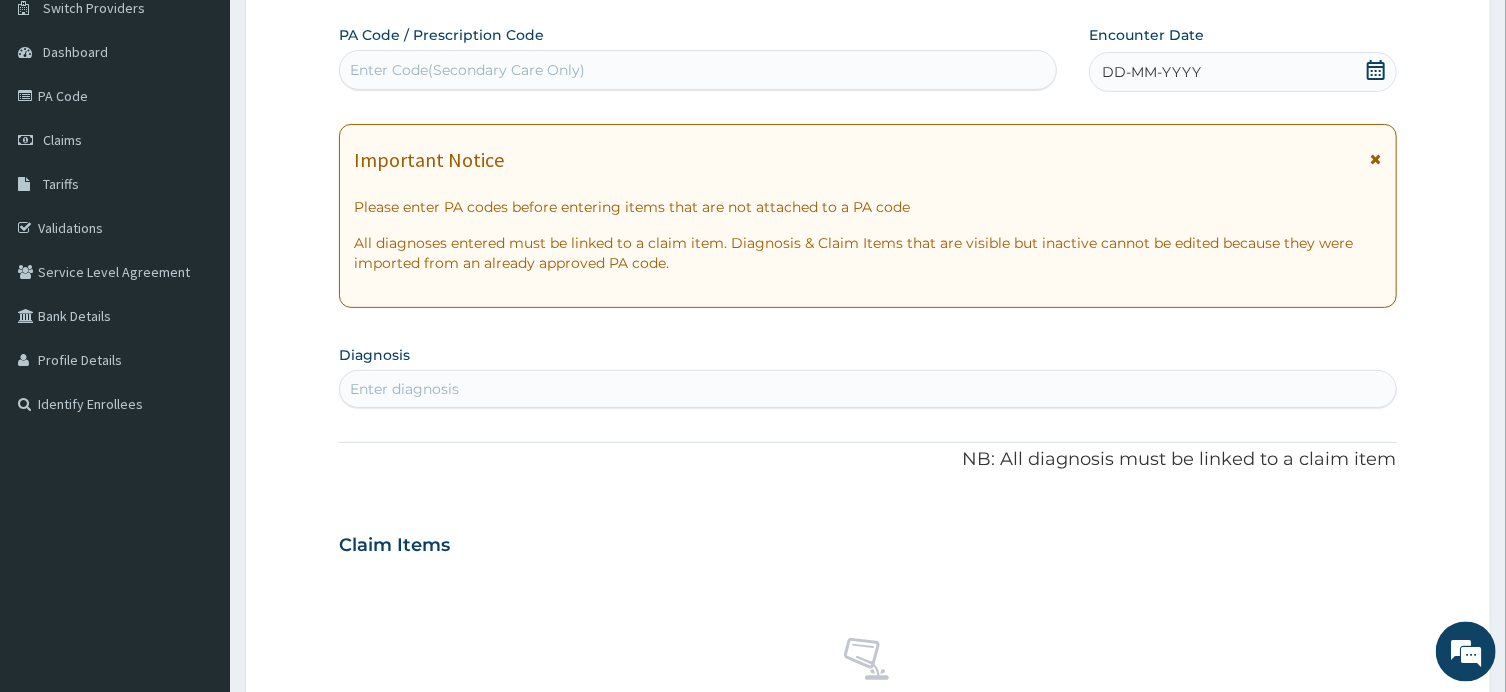 click on "Enter Code(Secondary Care Only)" at bounding box center [698, 70] 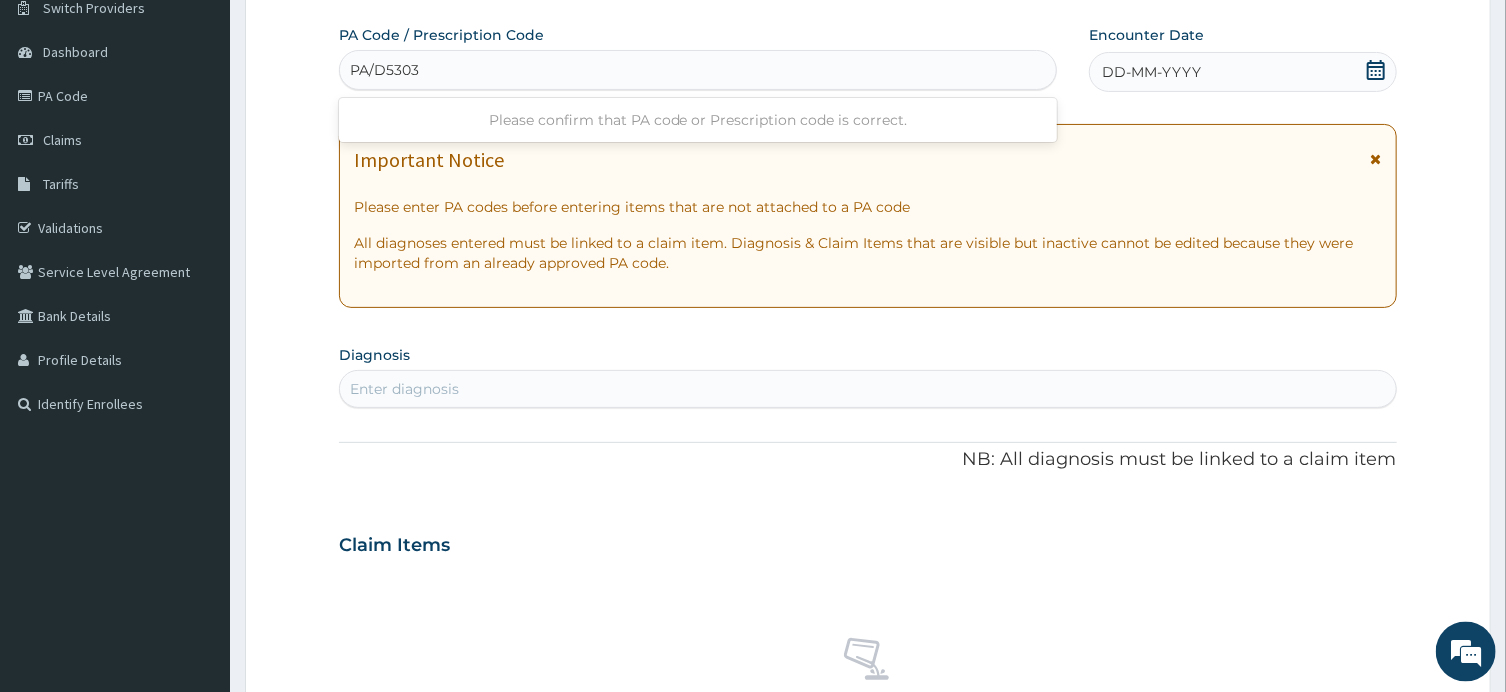 type on "PA/D5303B" 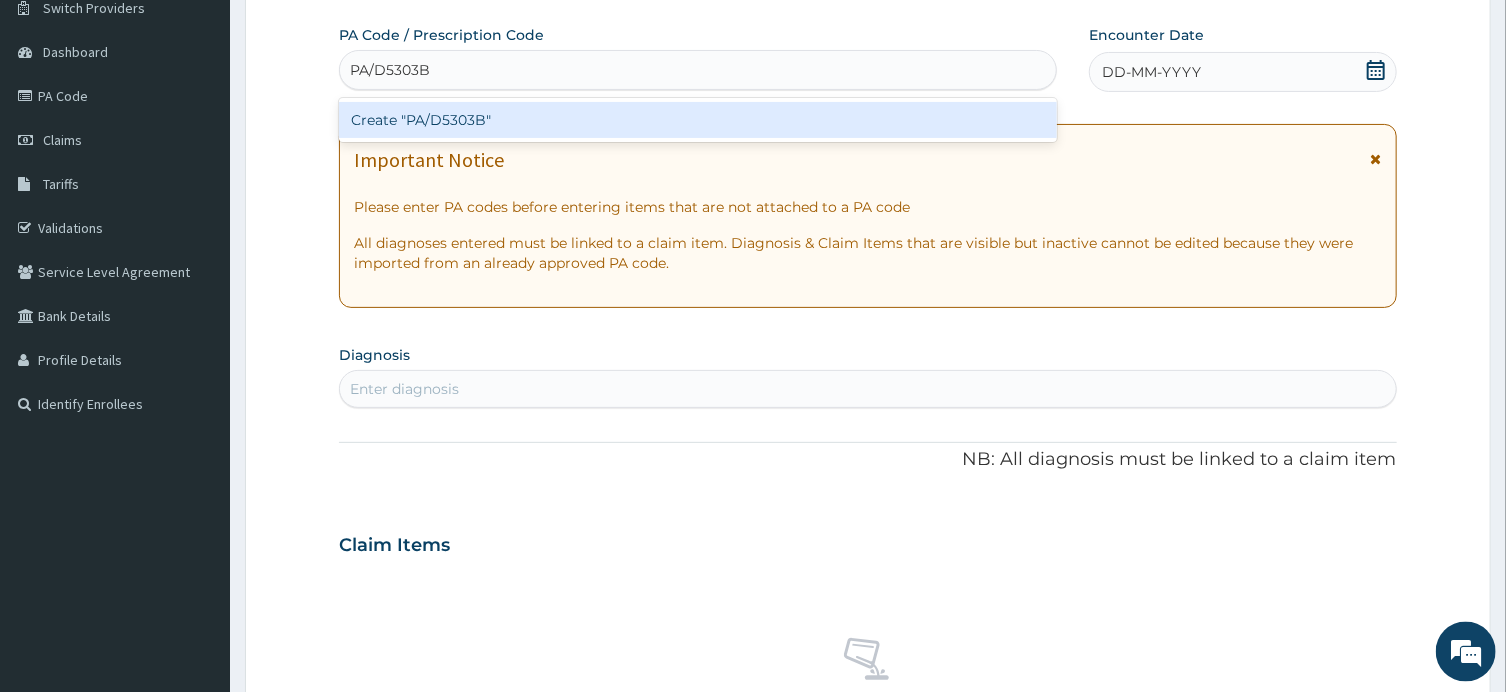 click on "Create "PA/D5303B"" at bounding box center (698, 120) 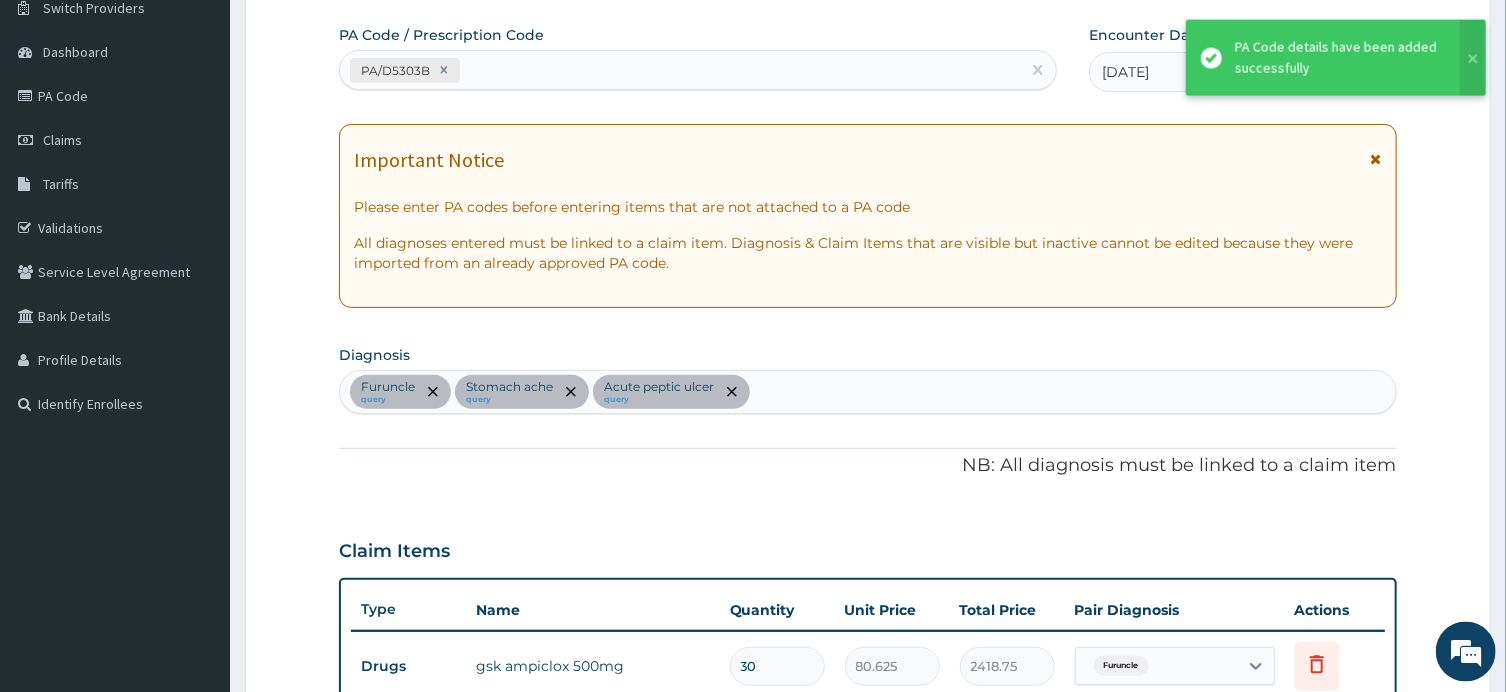 scroll, scrollTop: 692, scrollLeft: 0, axis: vertical 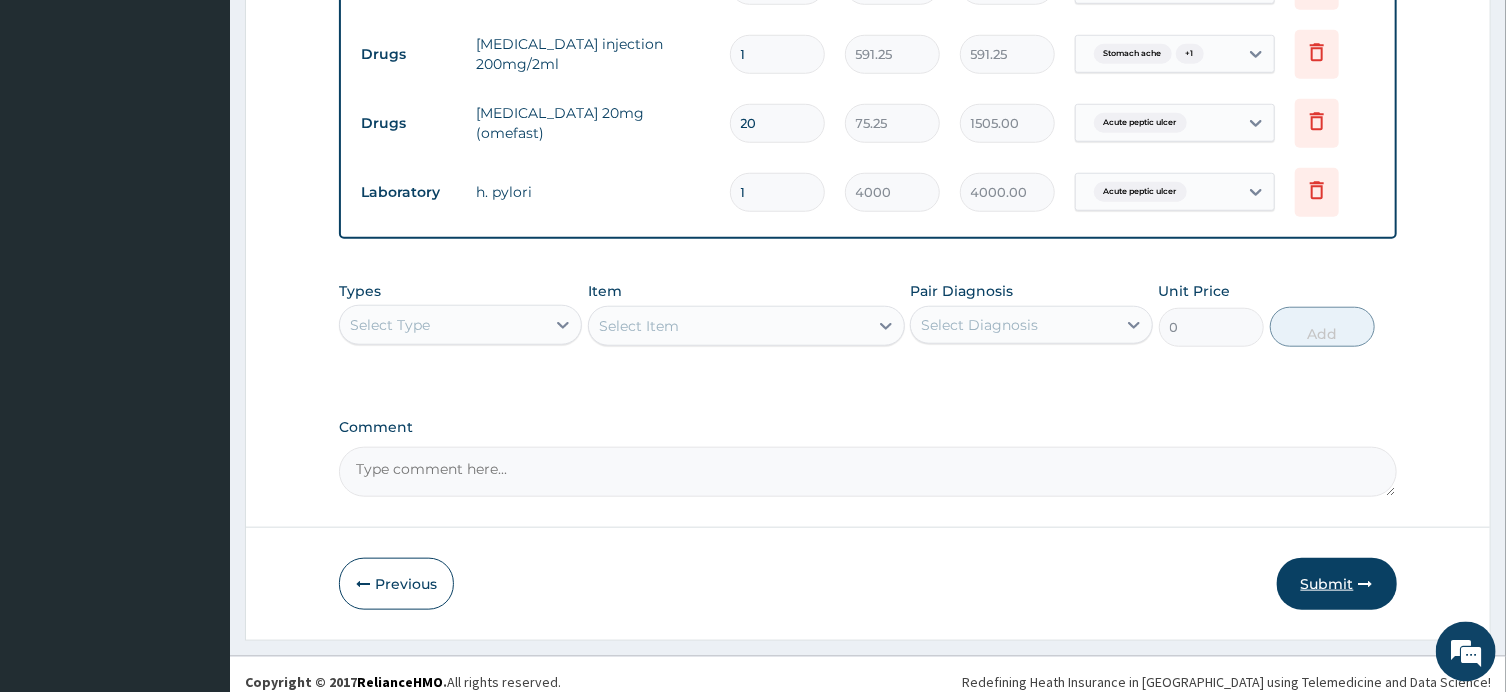 click on "Submit" at bounding box center (1337, 584) 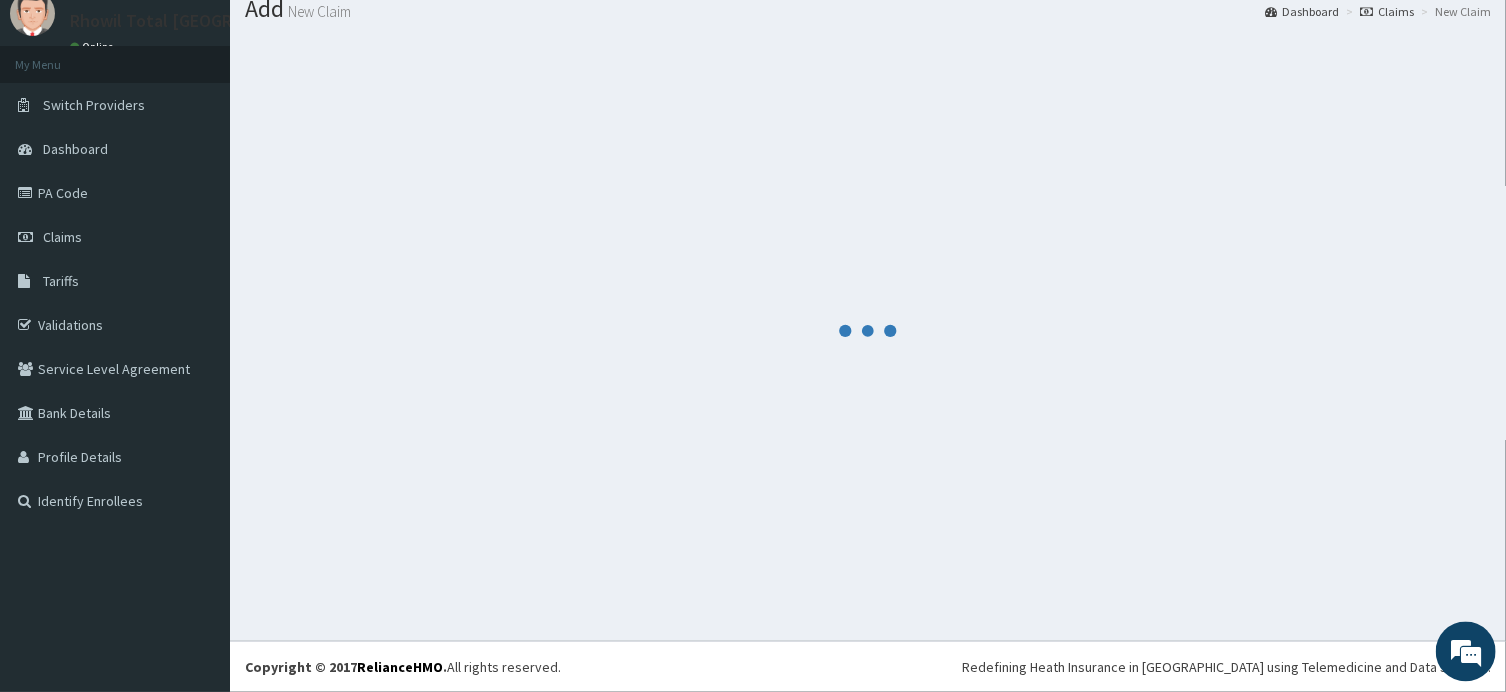 scroll, scrollTop: 68, scrollLeft: 0, axis: vertical 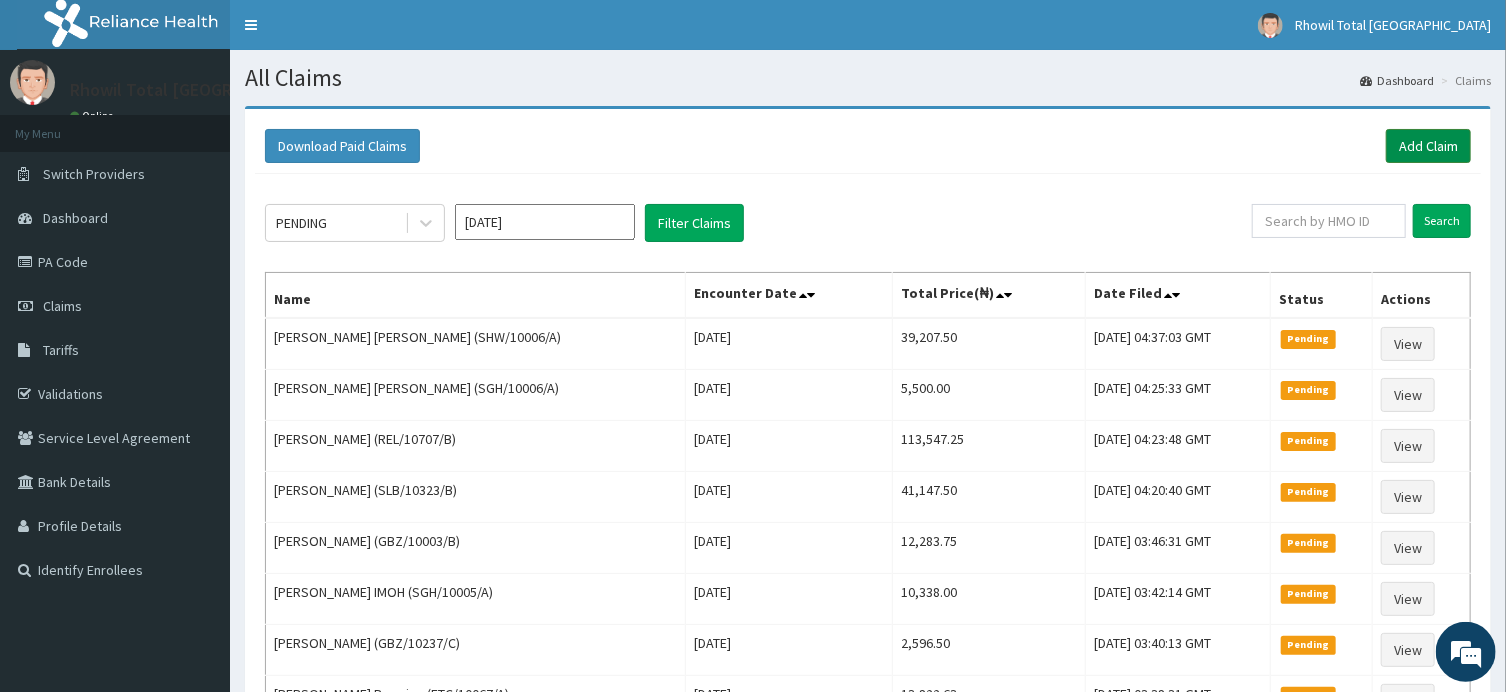 click on "Add Claim" at bounding box center [1428, 146] 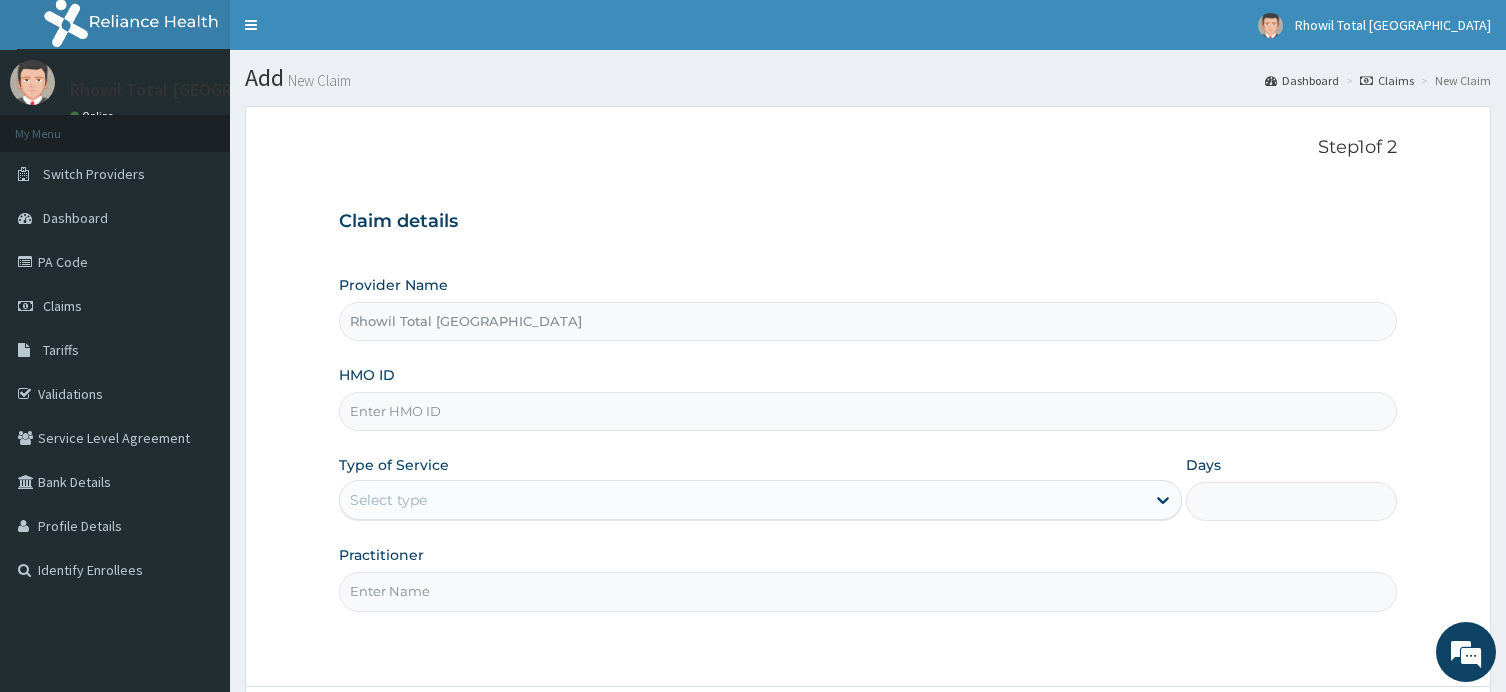 scroll, scrollTop: 0, scrollLeft: 0, axis: both 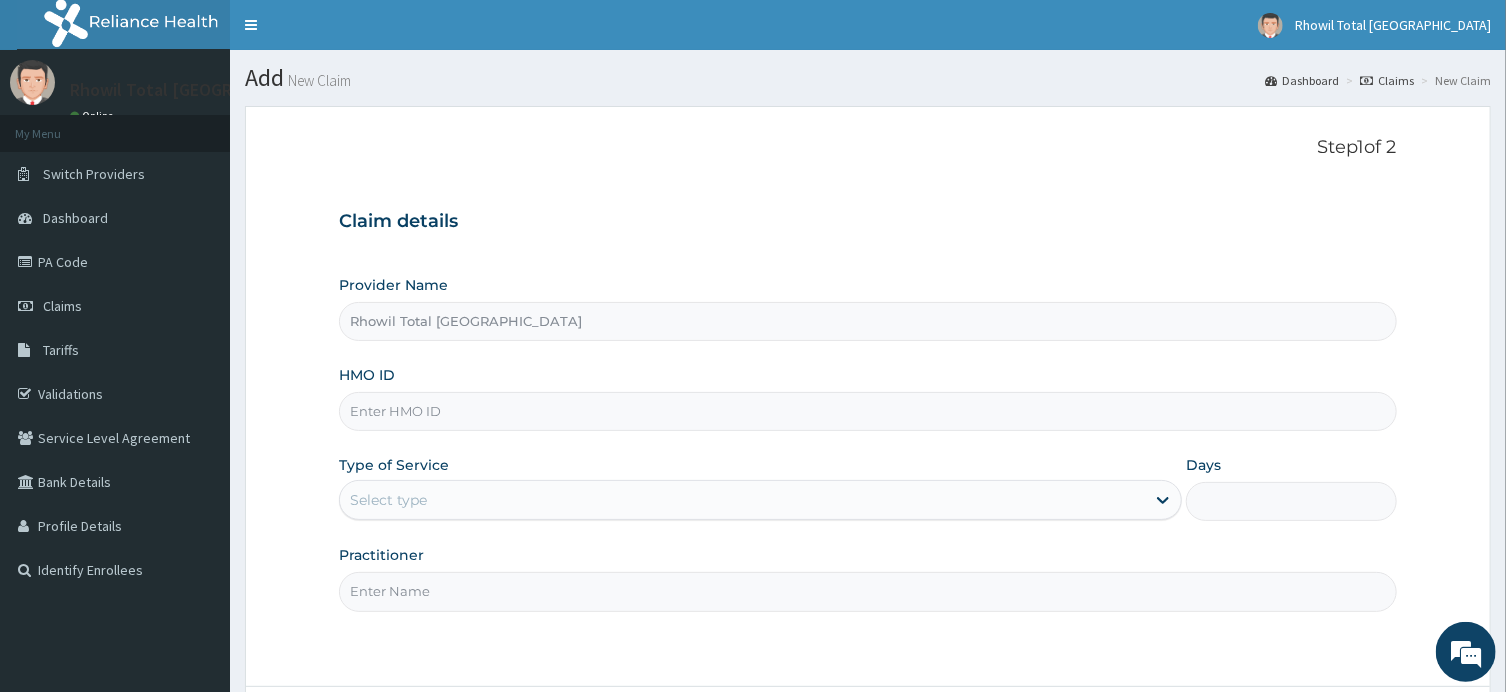click on "HMO ID" at bounding box center [867, 411] 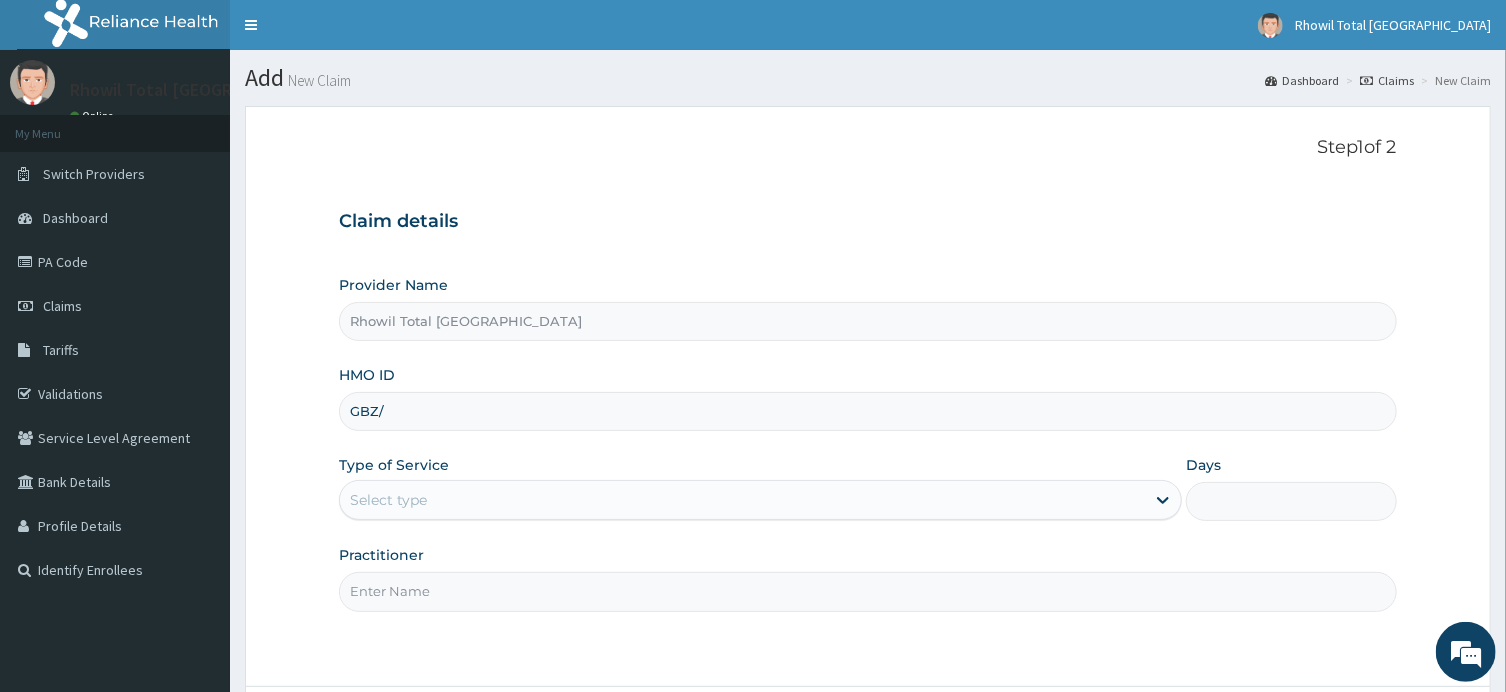 scroll, scrollTop: 0, scrollLeft: 0, axis: both 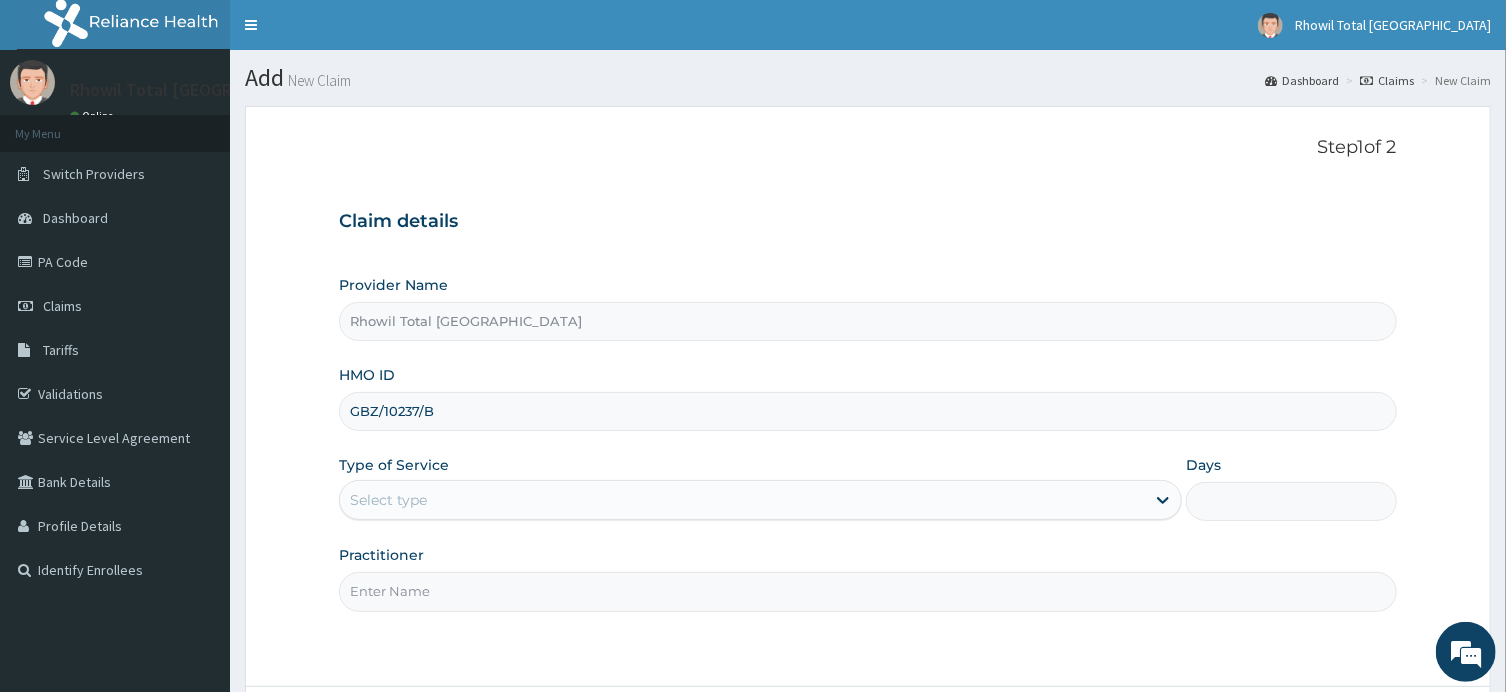 type on "GBZ/10237/B" 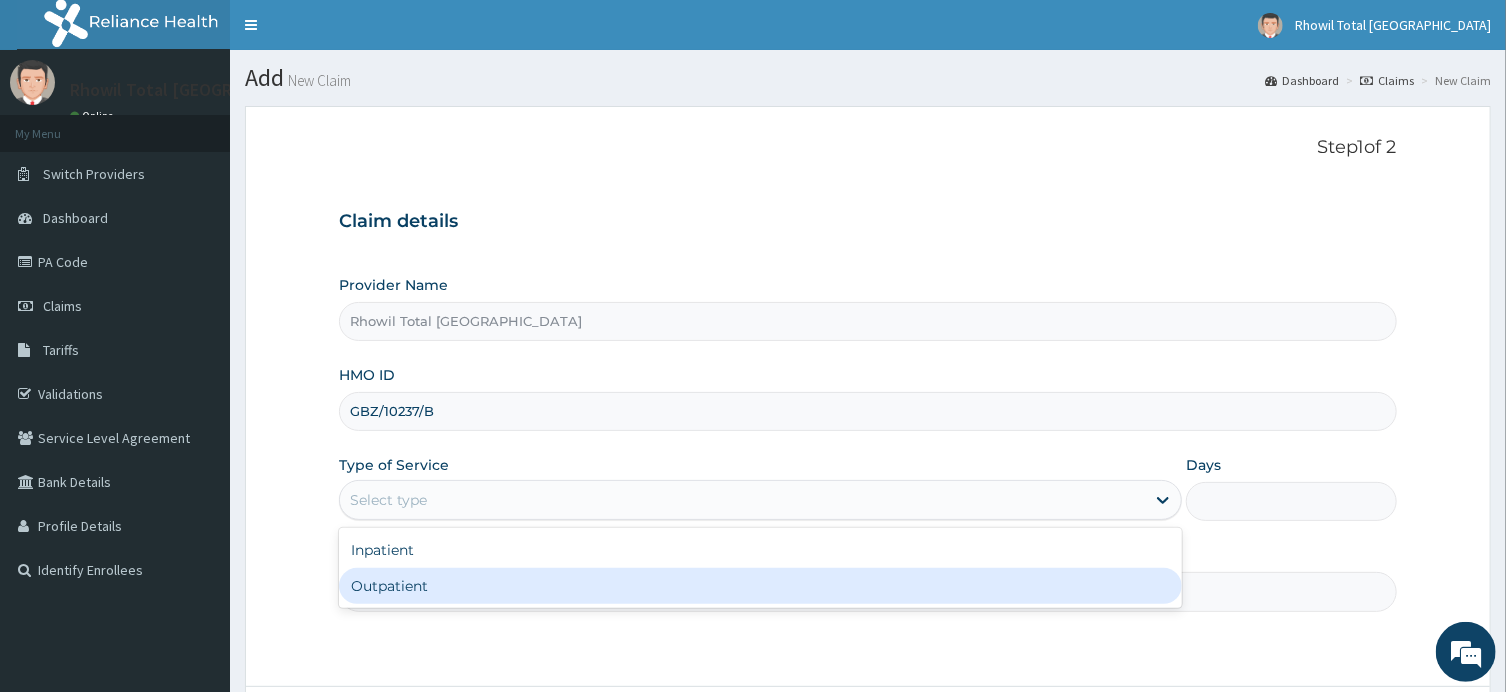 click on "Outpatient" at bounding box center [760, 586] 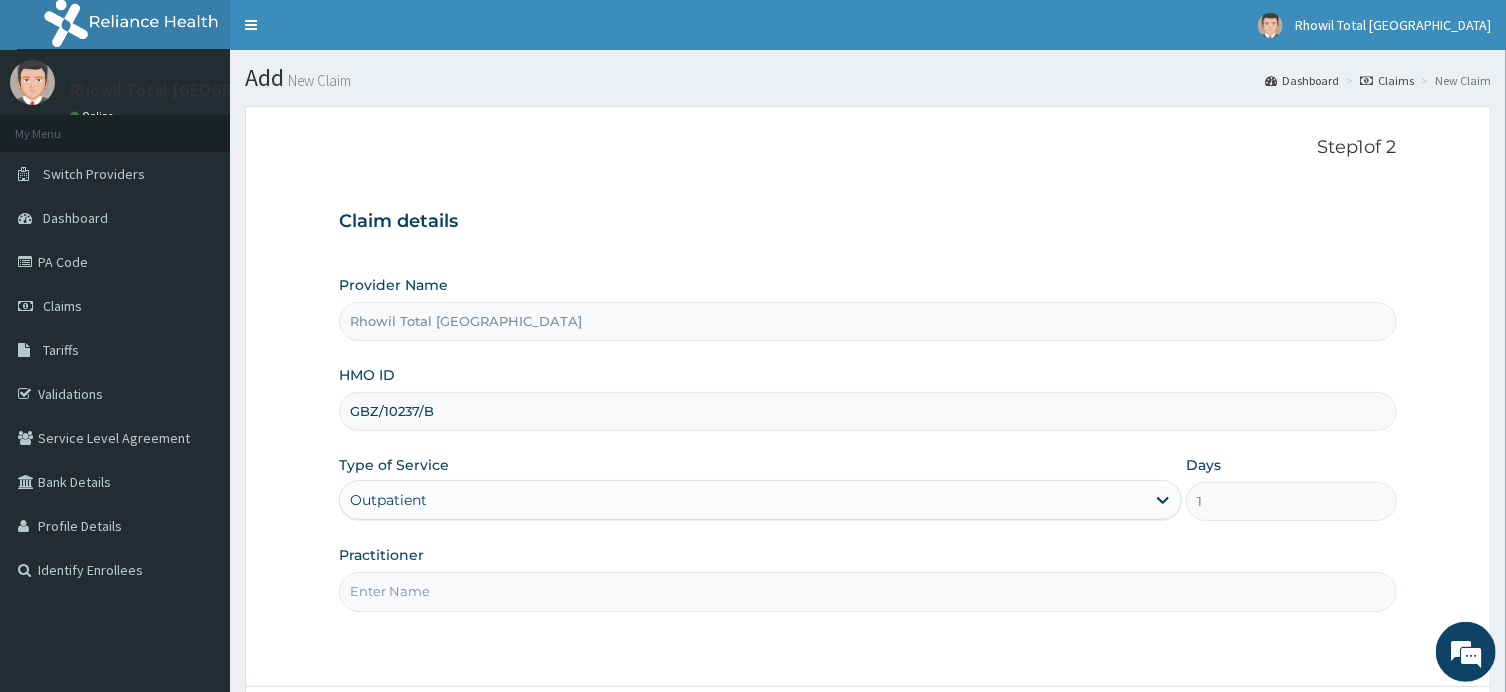click on "Practitioner" at bounding box center (867, 591) 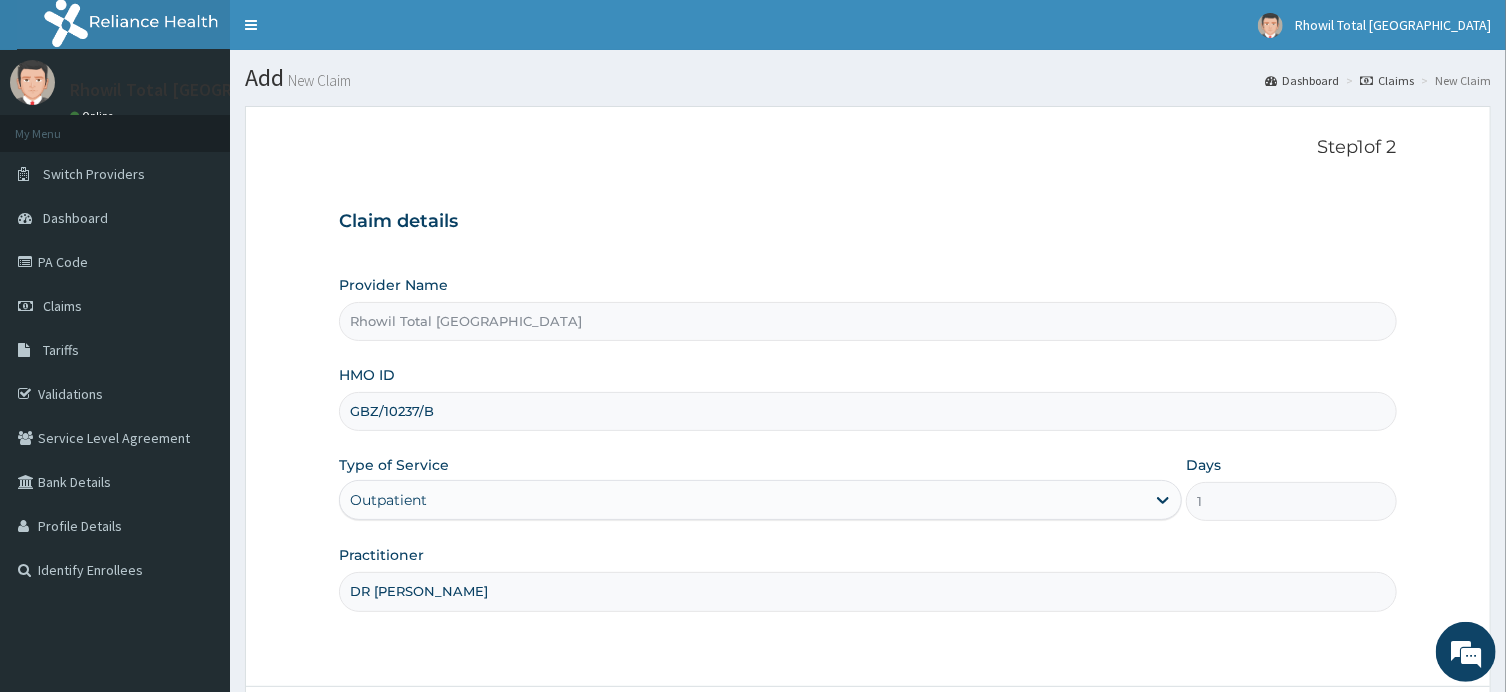 click on "DR ANYO" at bounding box center (867, 591) 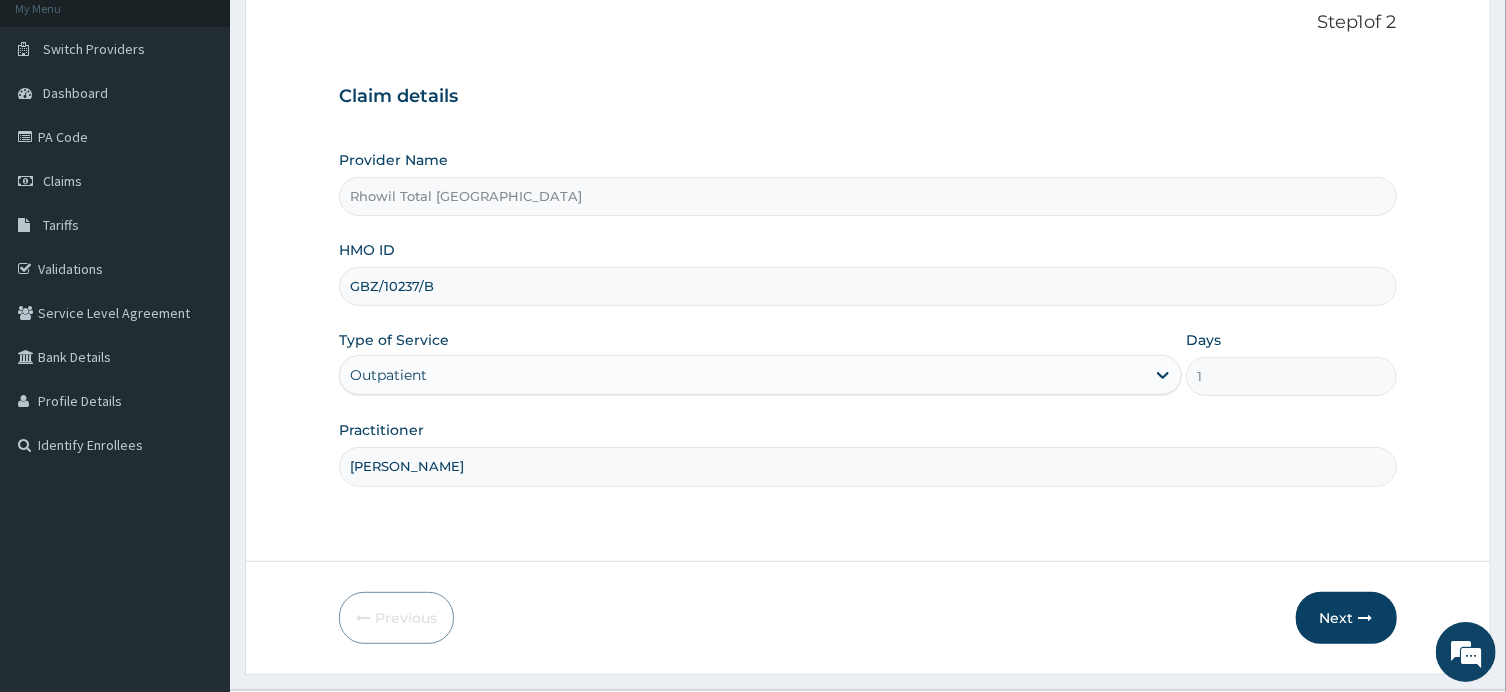 scroll, scrollTop: 174, scrollLeft: 0, axis: vertical 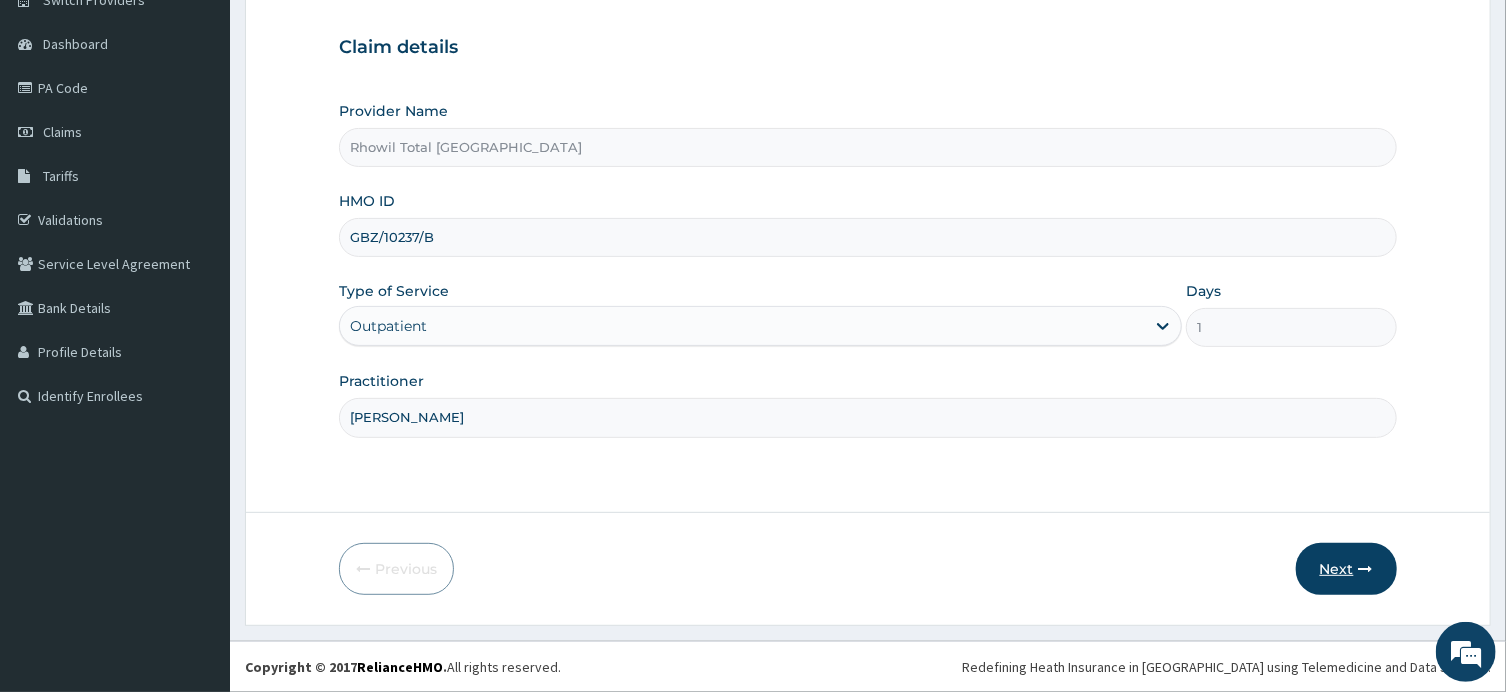 type on "[PERSON_NAME]" 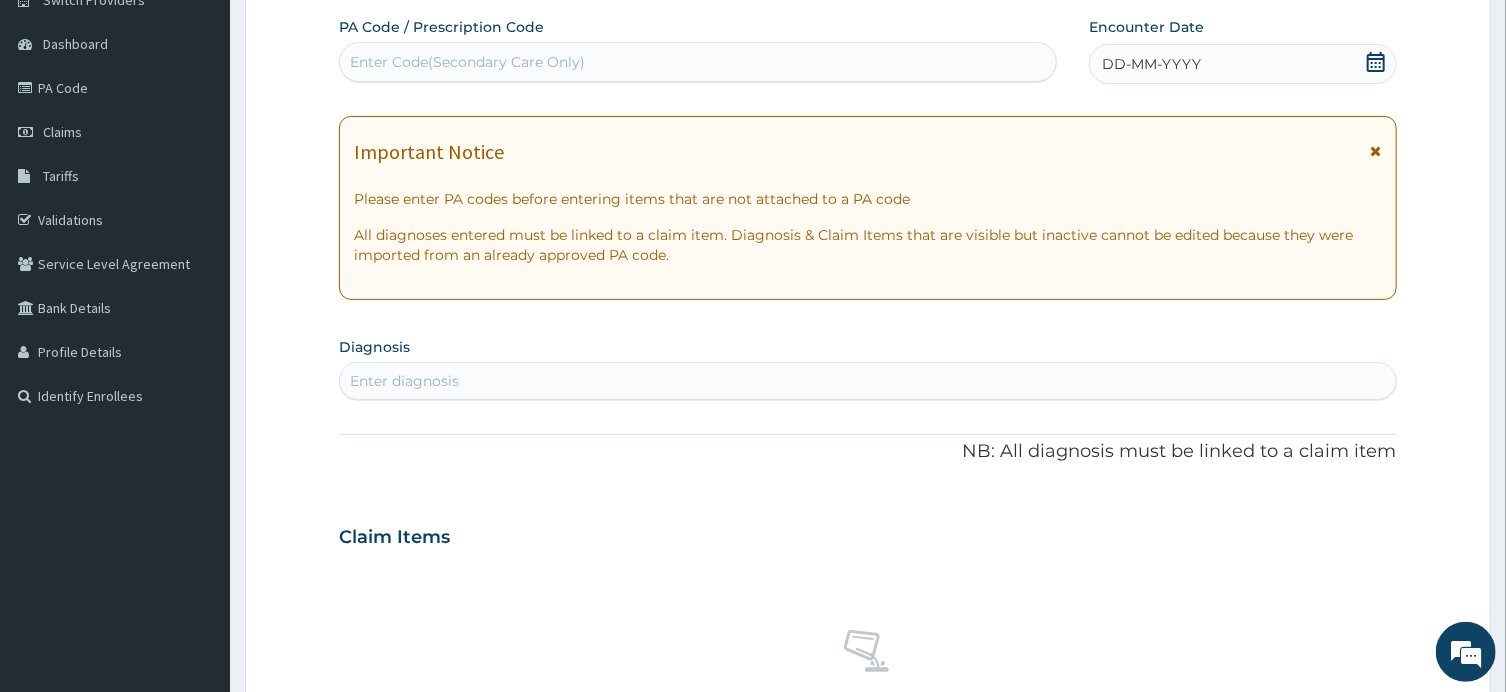 click on "Enter Code(Secondary Care Only)" at bounding box center [698, 62] 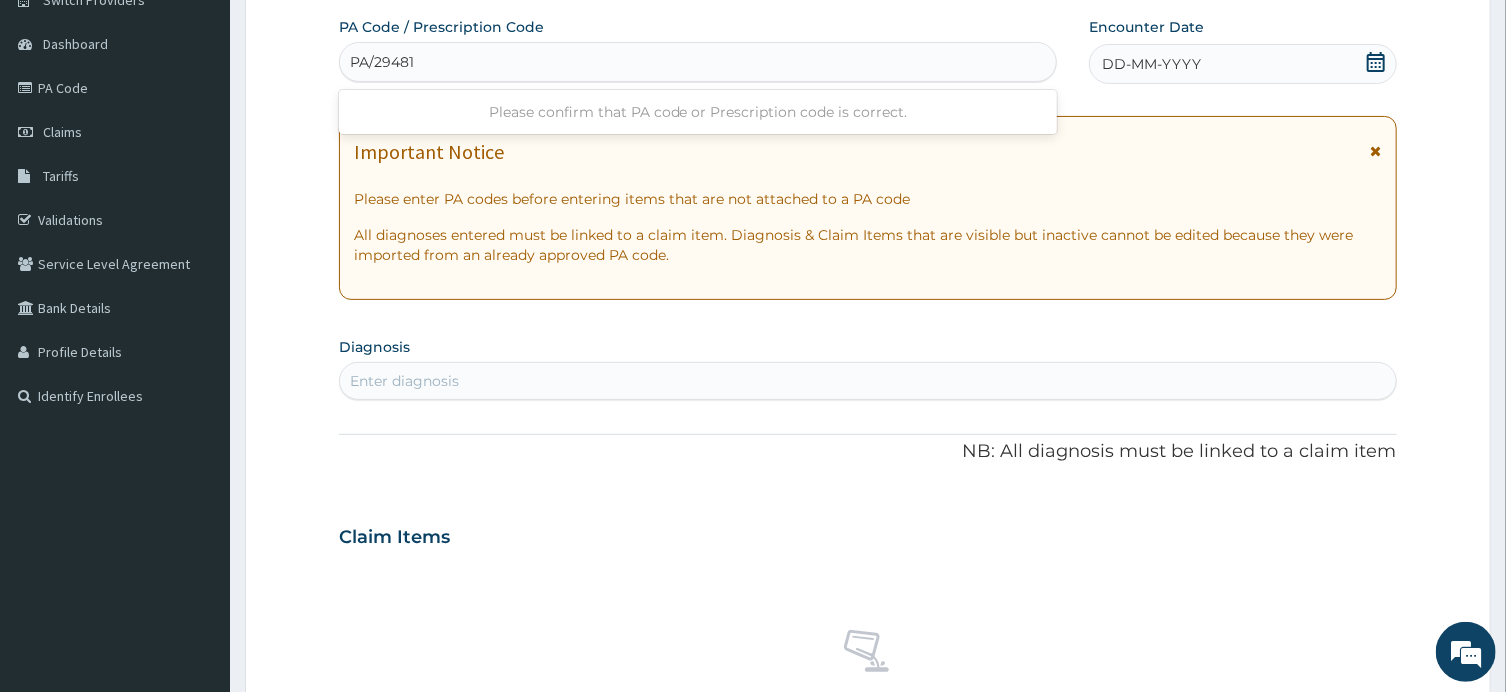 type on "PA/294819" 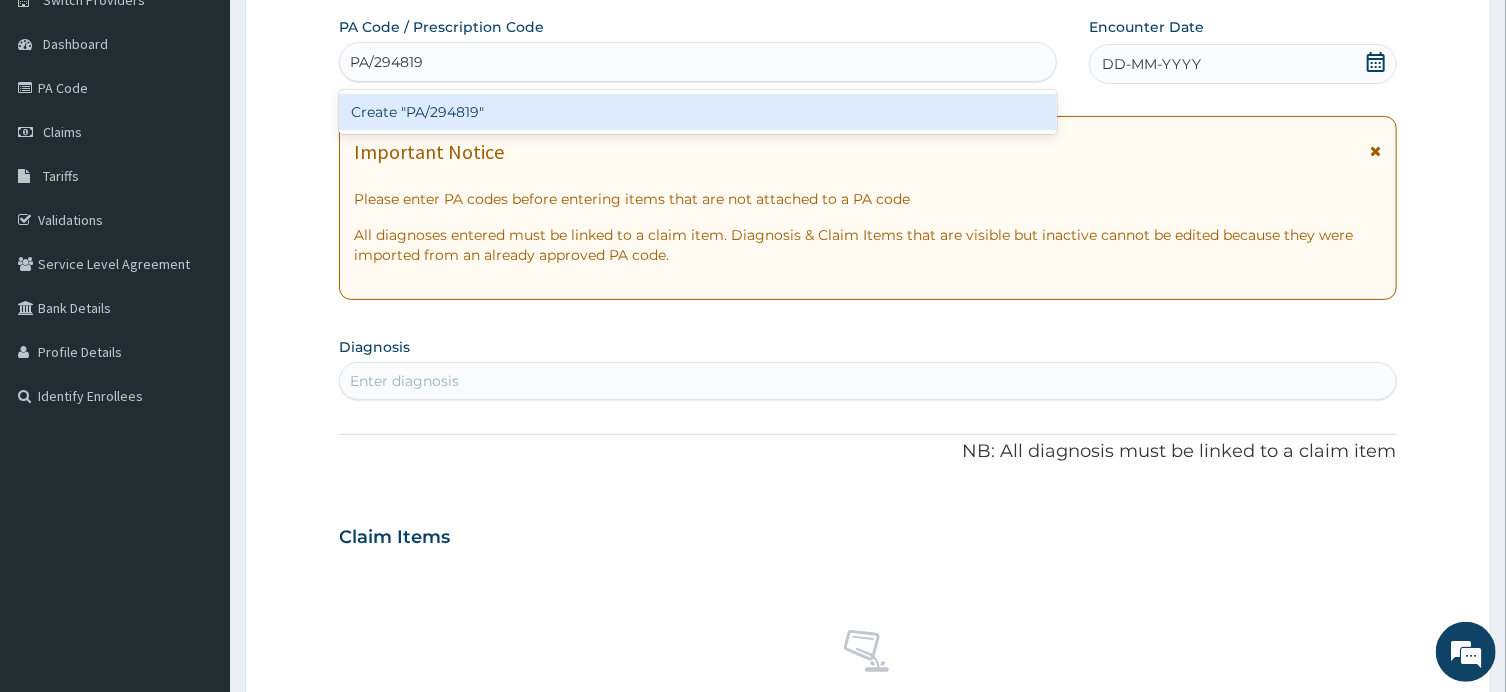 scroll, scrollTop: 167, scrollLeft: 0, axis: vertical 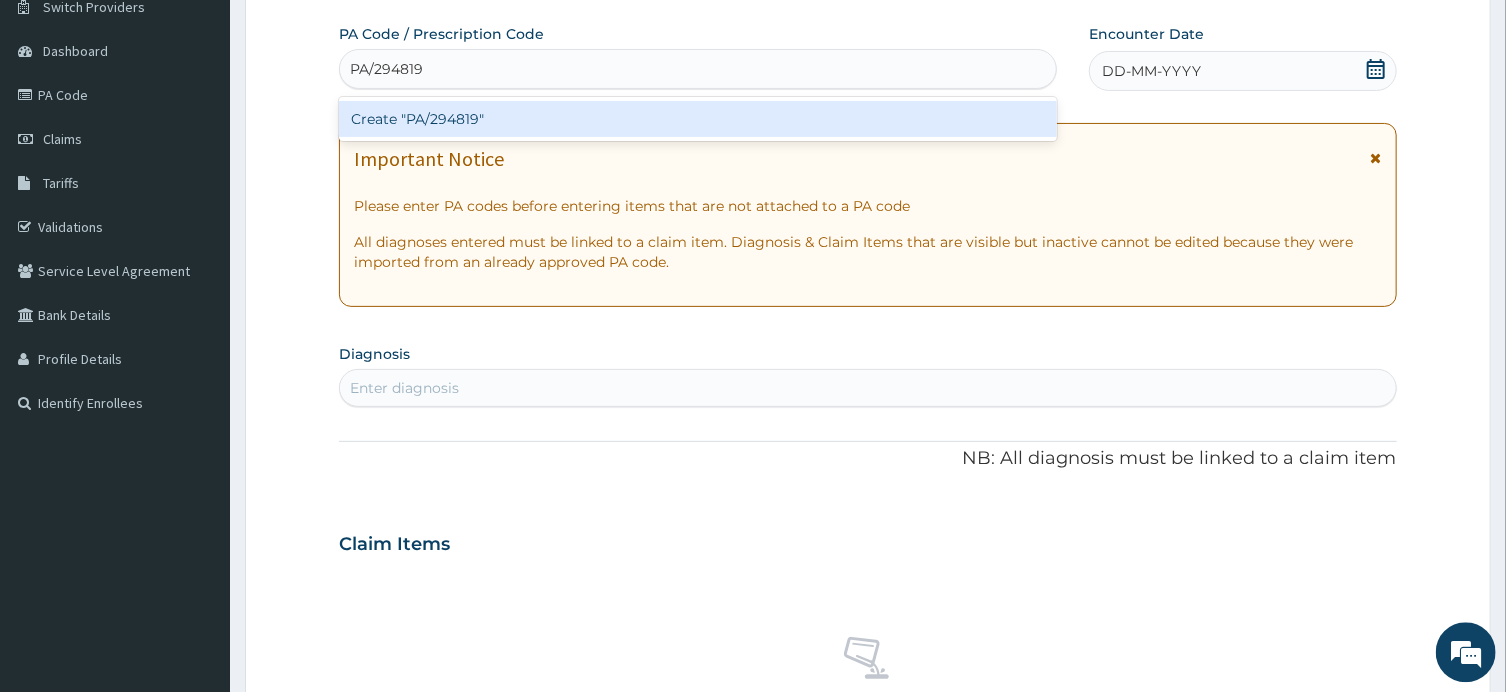 click on "Create "PA/294819"" at bounding box center (698, 119) 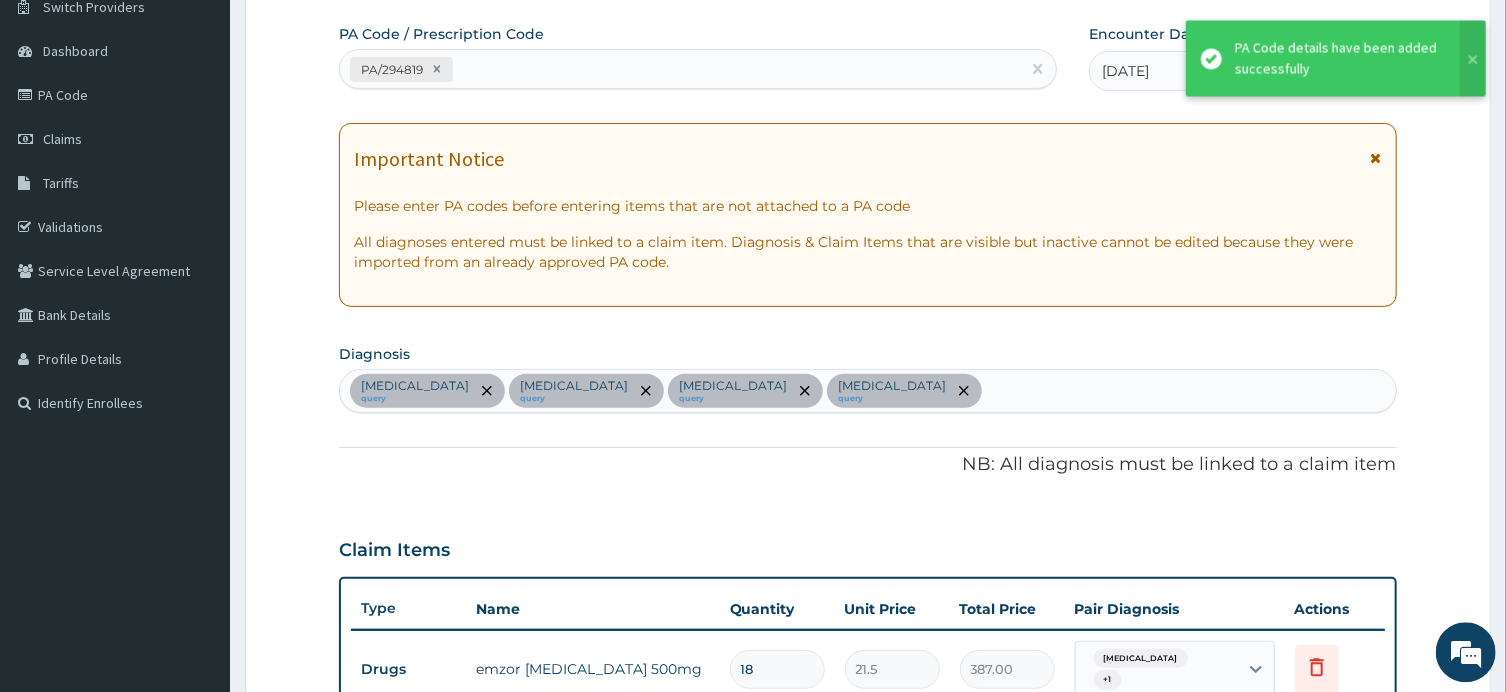 scroll, scrollTop: 692, scrollLeft: 0, axis: vertical 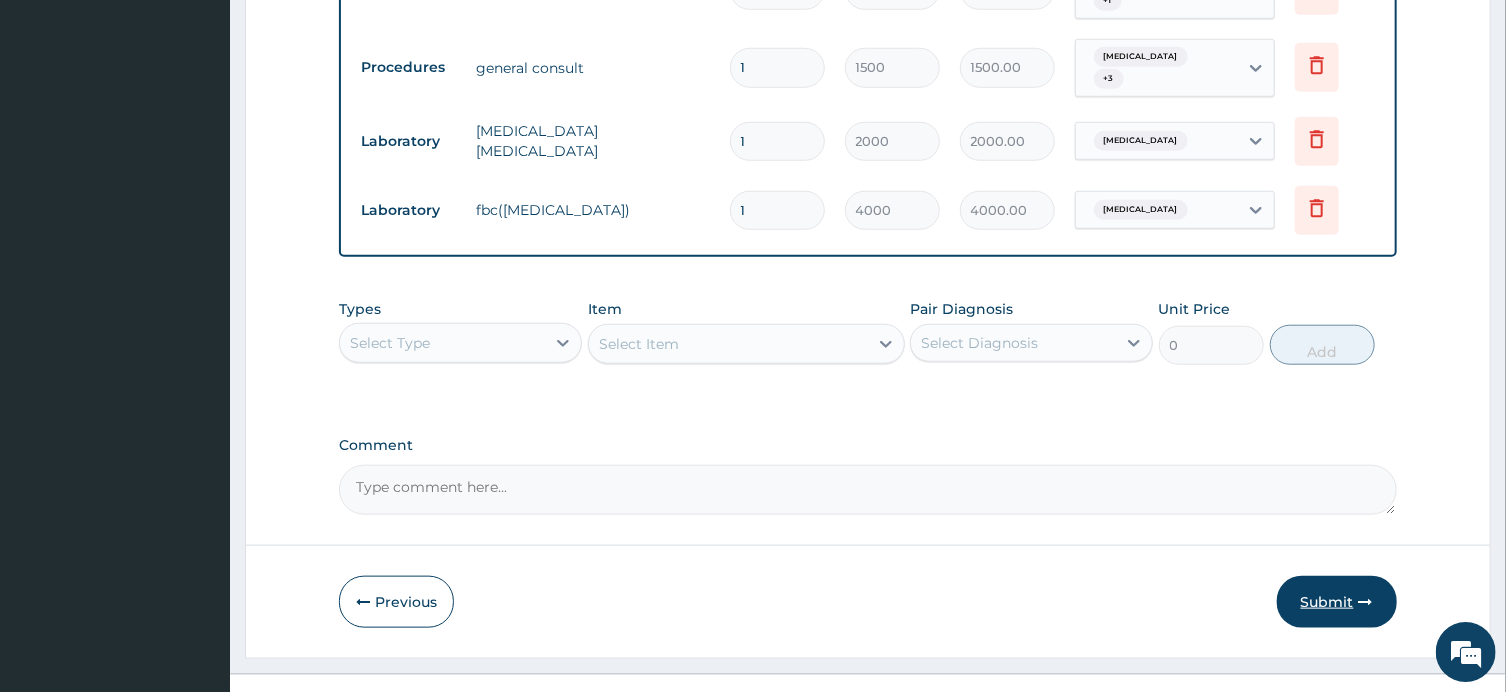click on "Submit" at bounding box center [1337, 602] 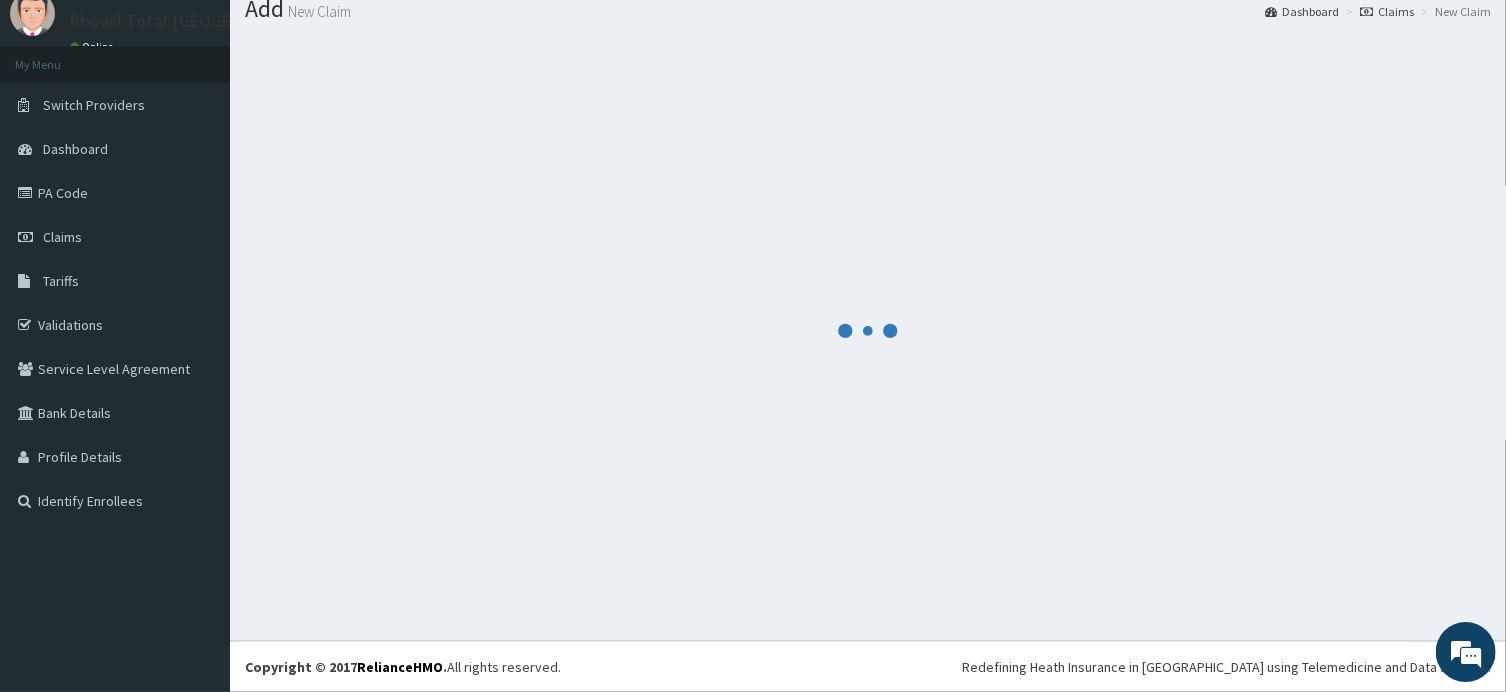 scroll, scrollTop: 68, scrollLeft: 0, axis: vertical 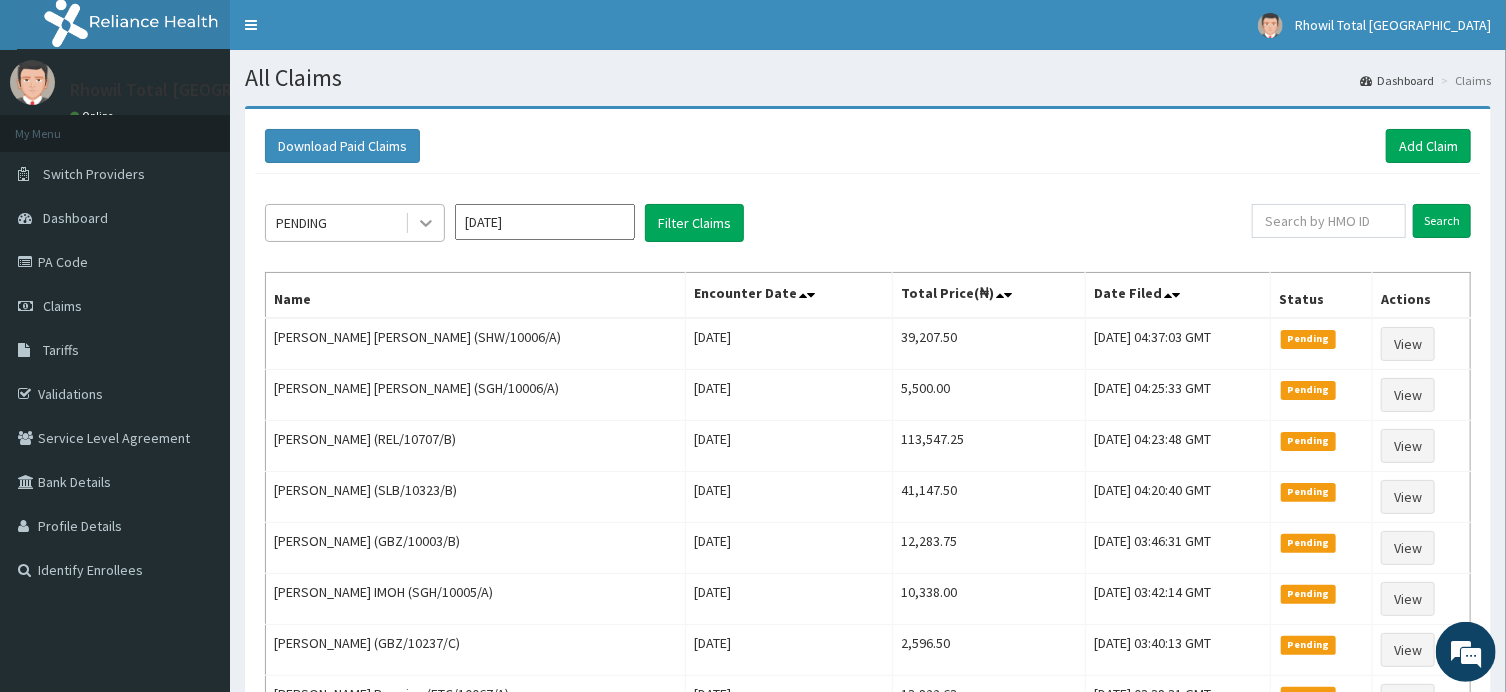 click 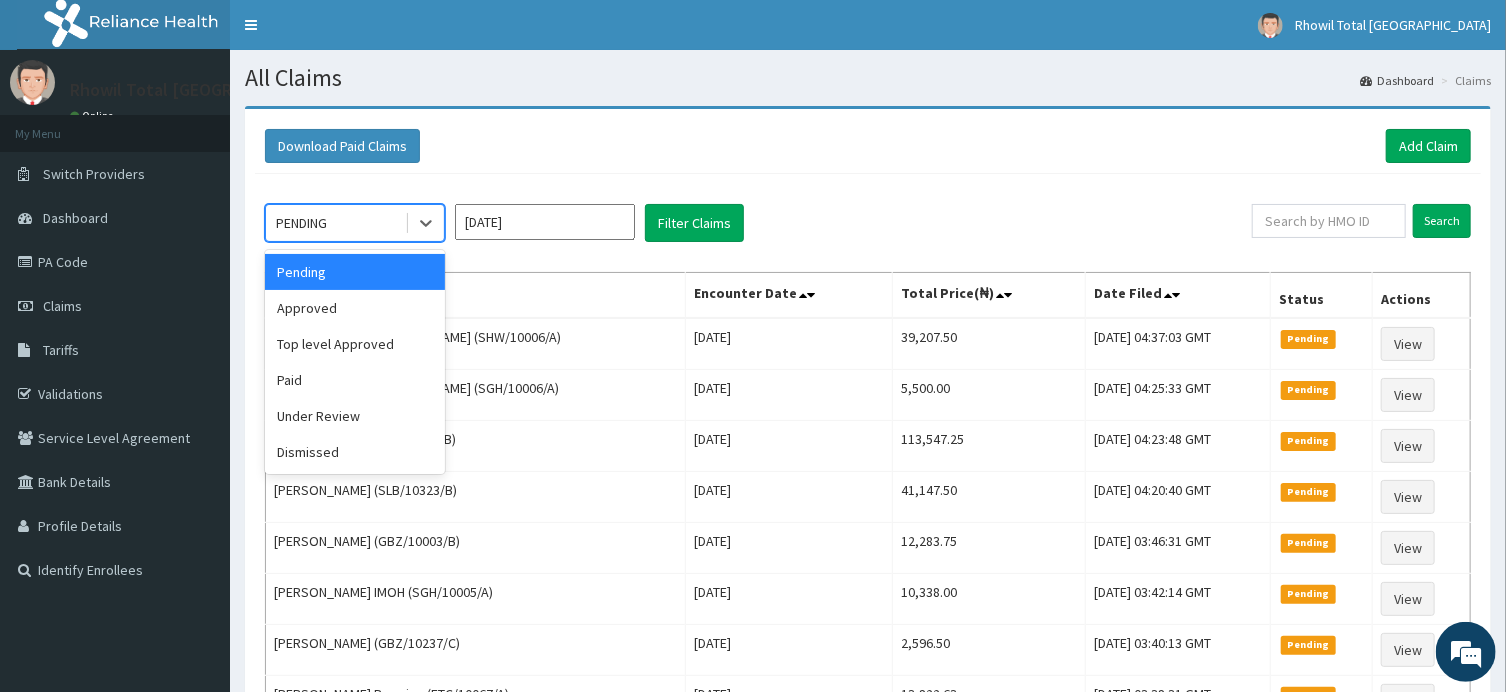 click on "[DATE]" at bounding box center (545, 222) 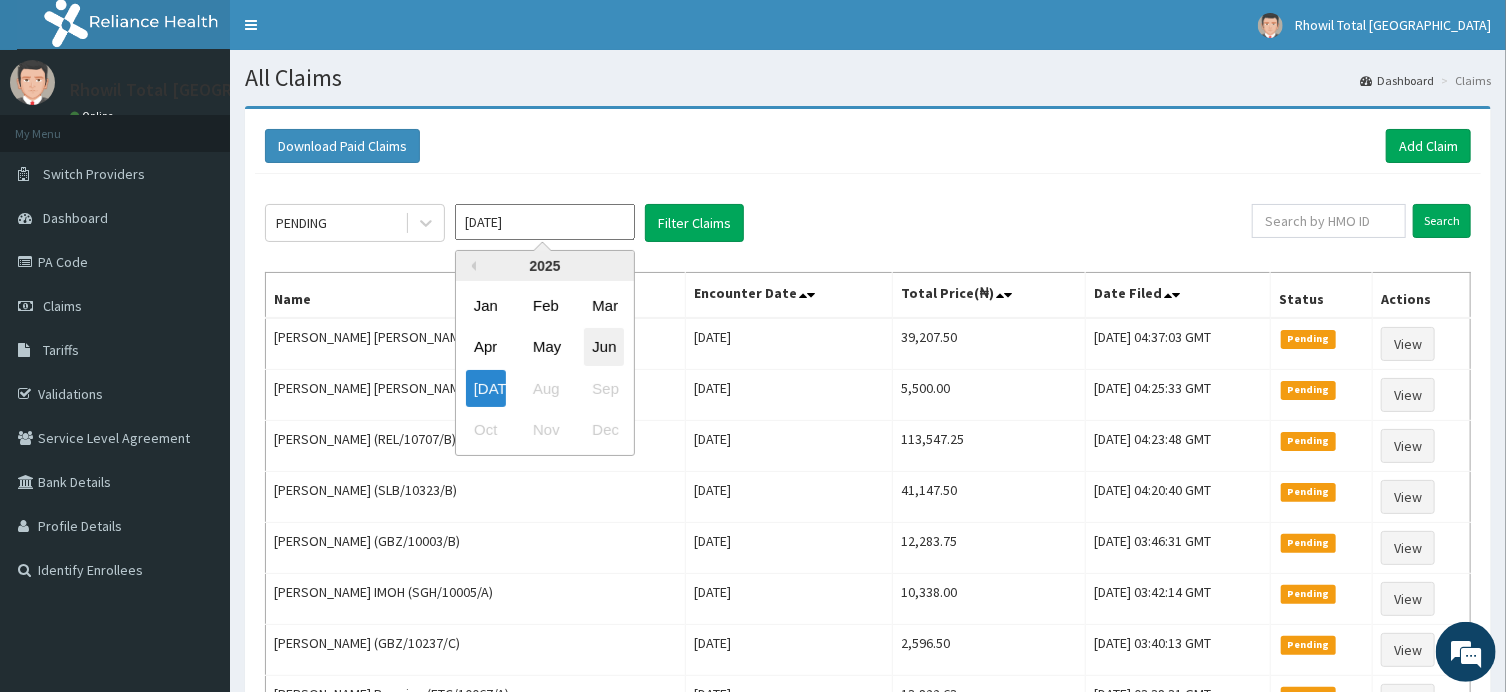 click on "Jun" at bounding box center (604, 347) 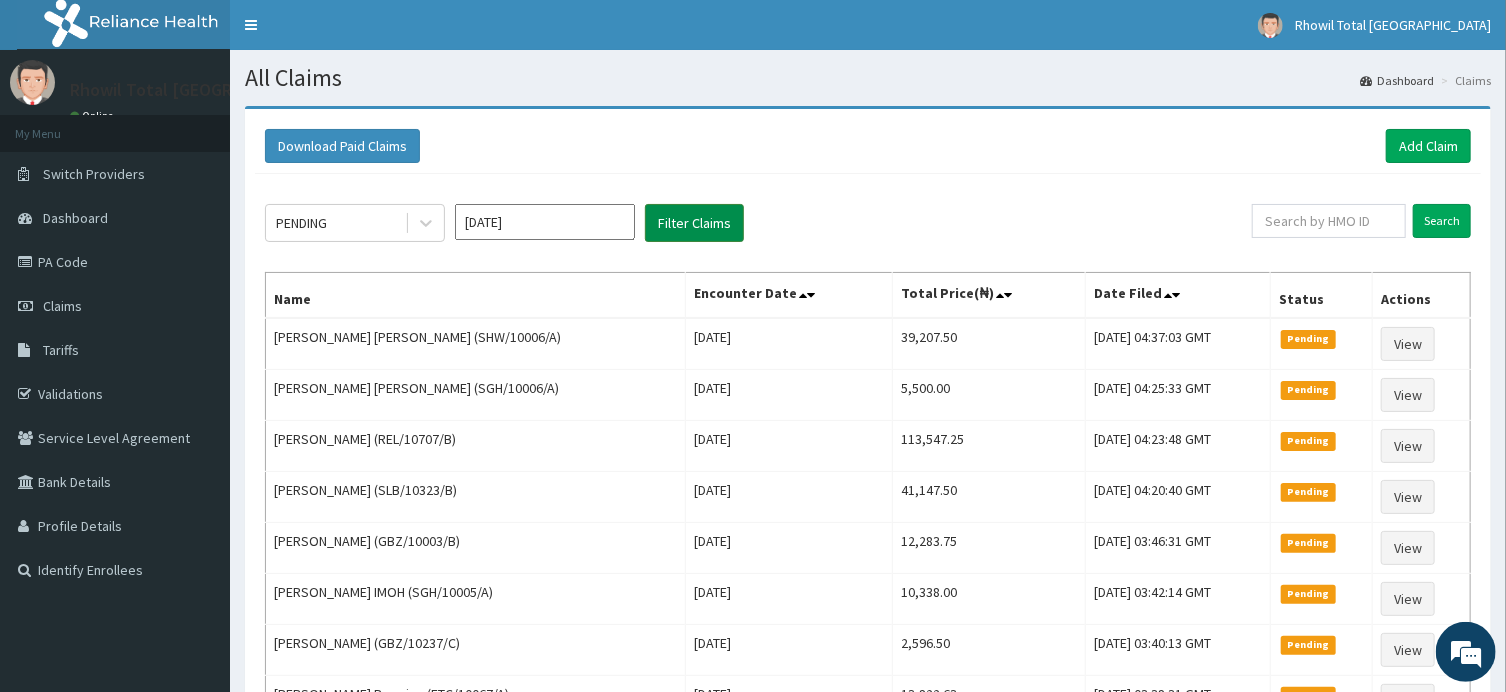 click on "Filter Claims" at bounding box center [694, 223] 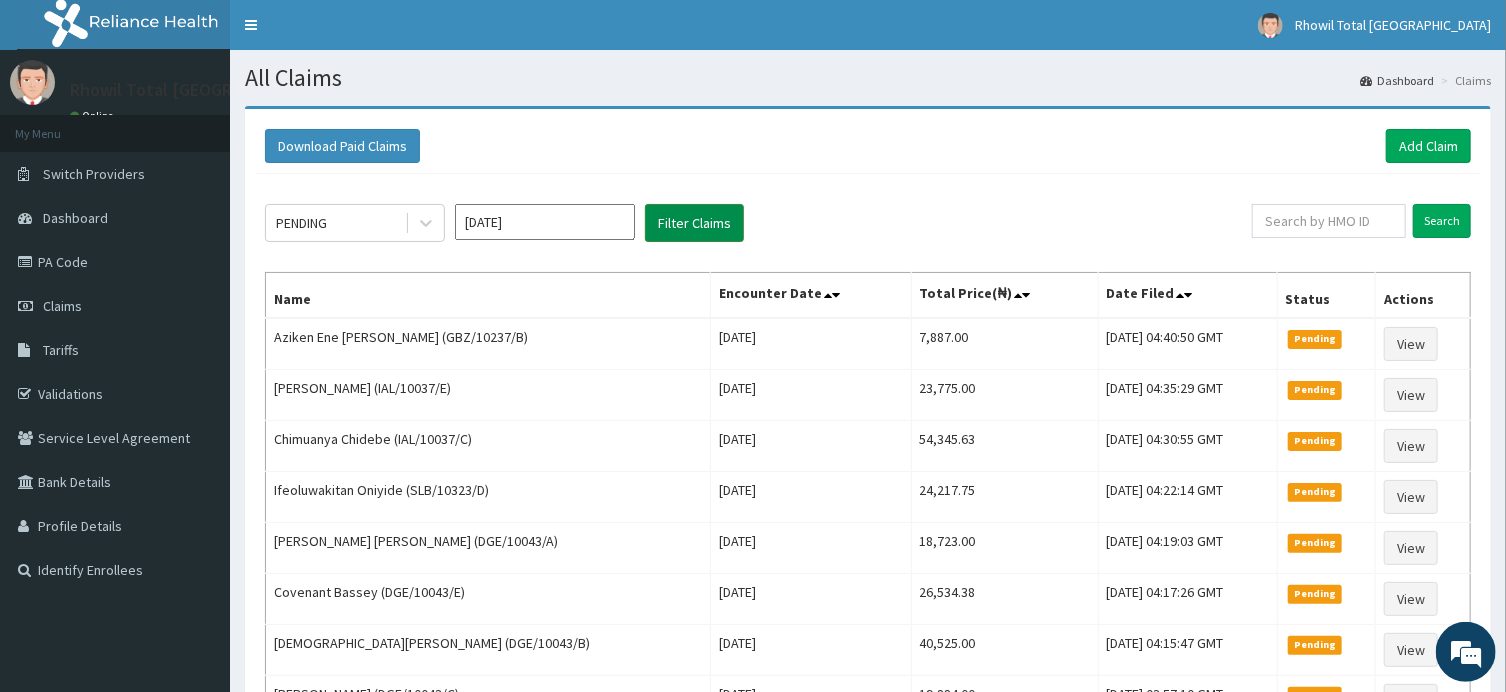 click on "Filter Claims" at bounding box center (694, 223) 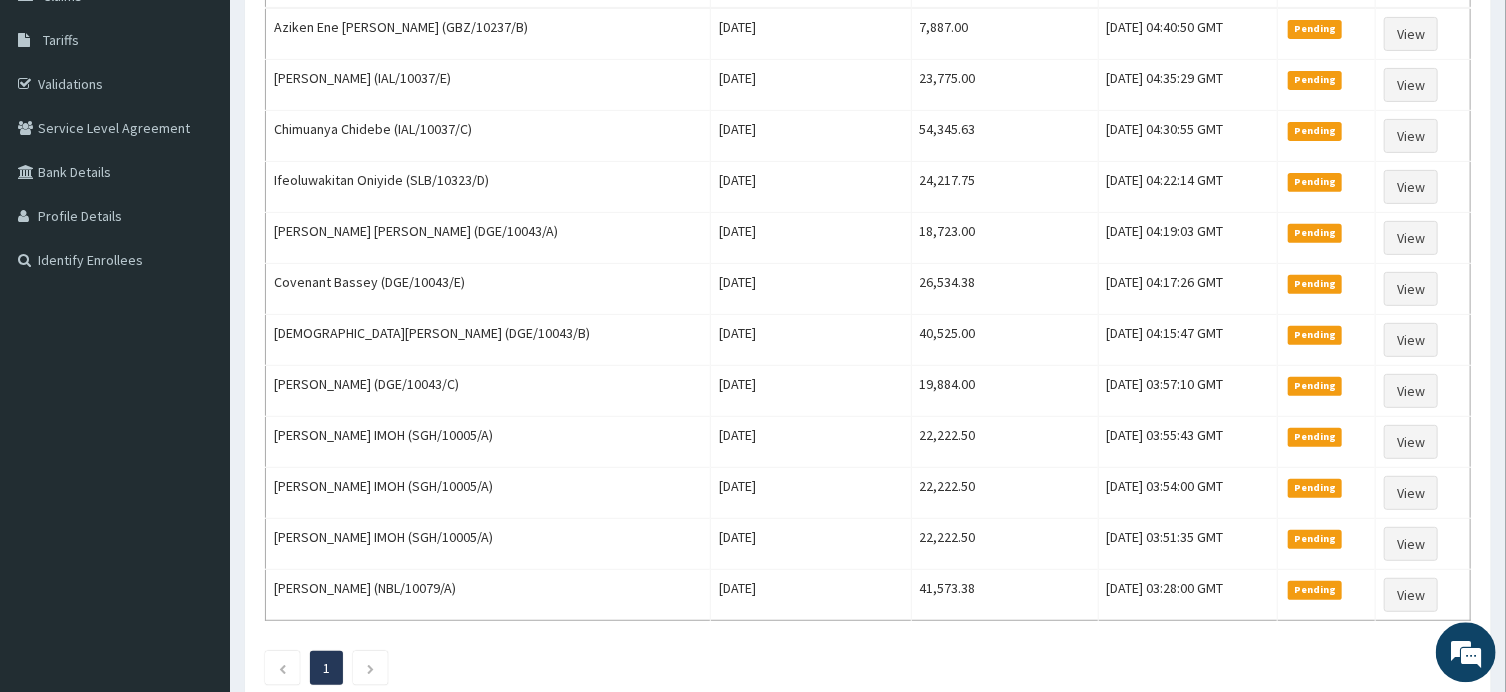 scroll, scrollTop: 443, scrollLeft: 0, axis: vertical 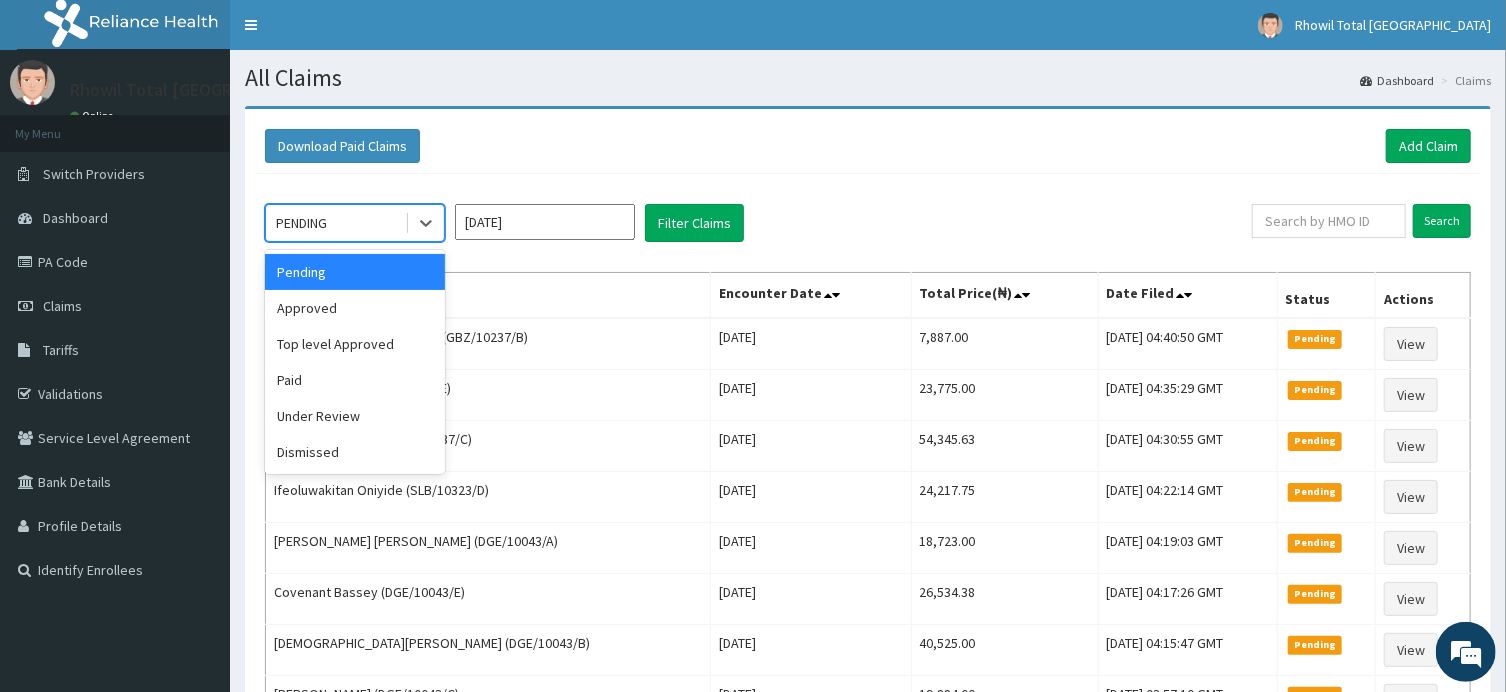 click on "PENDING" at bounding box center (335, 223) 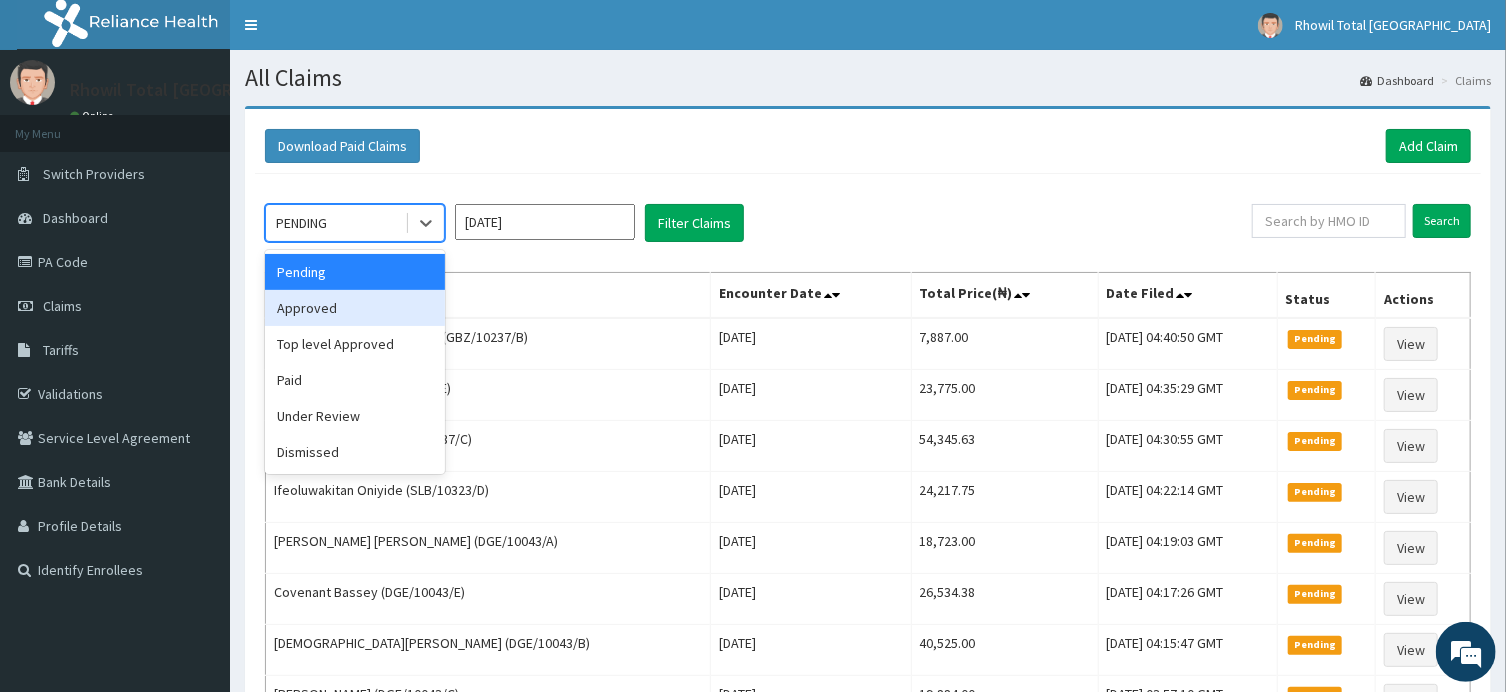 click on "Approved" at bounding box center [355, 308] 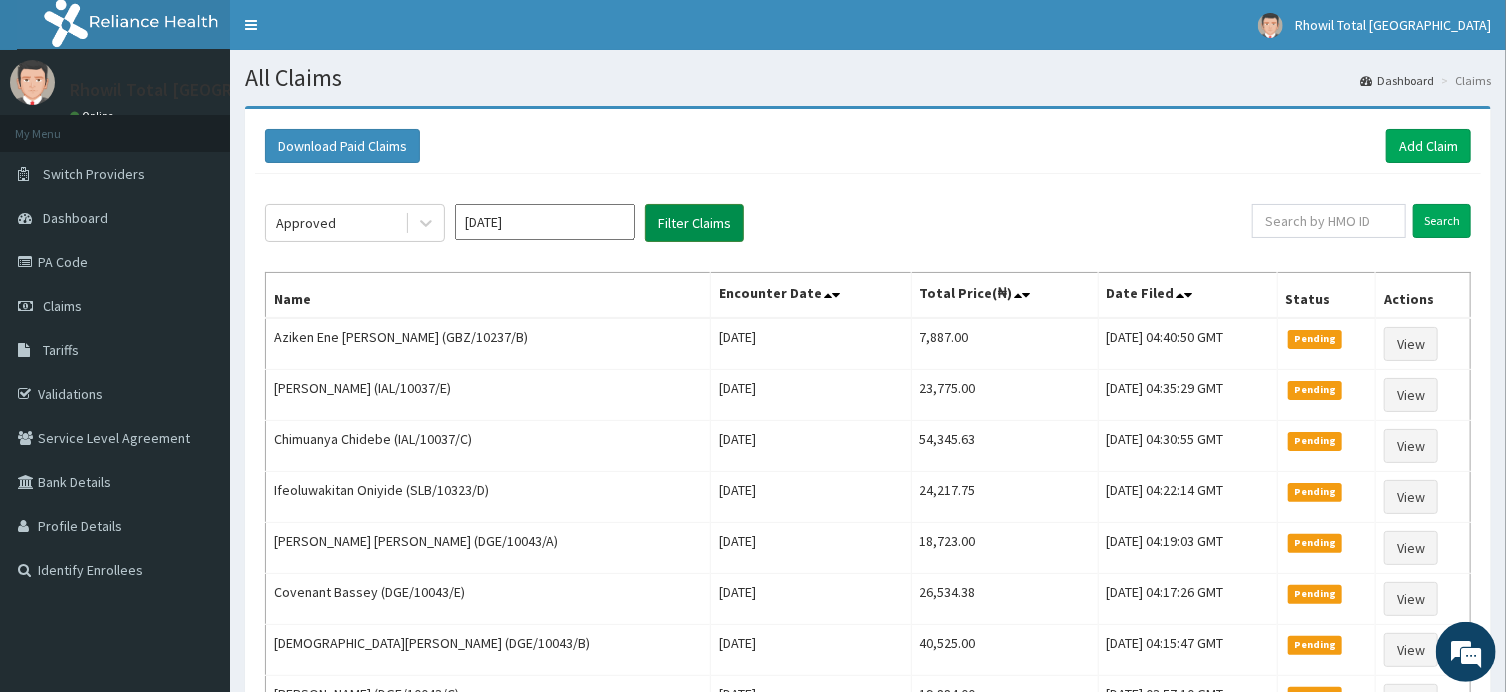 click on "Filter Claims" at bounding box center [694, 223] 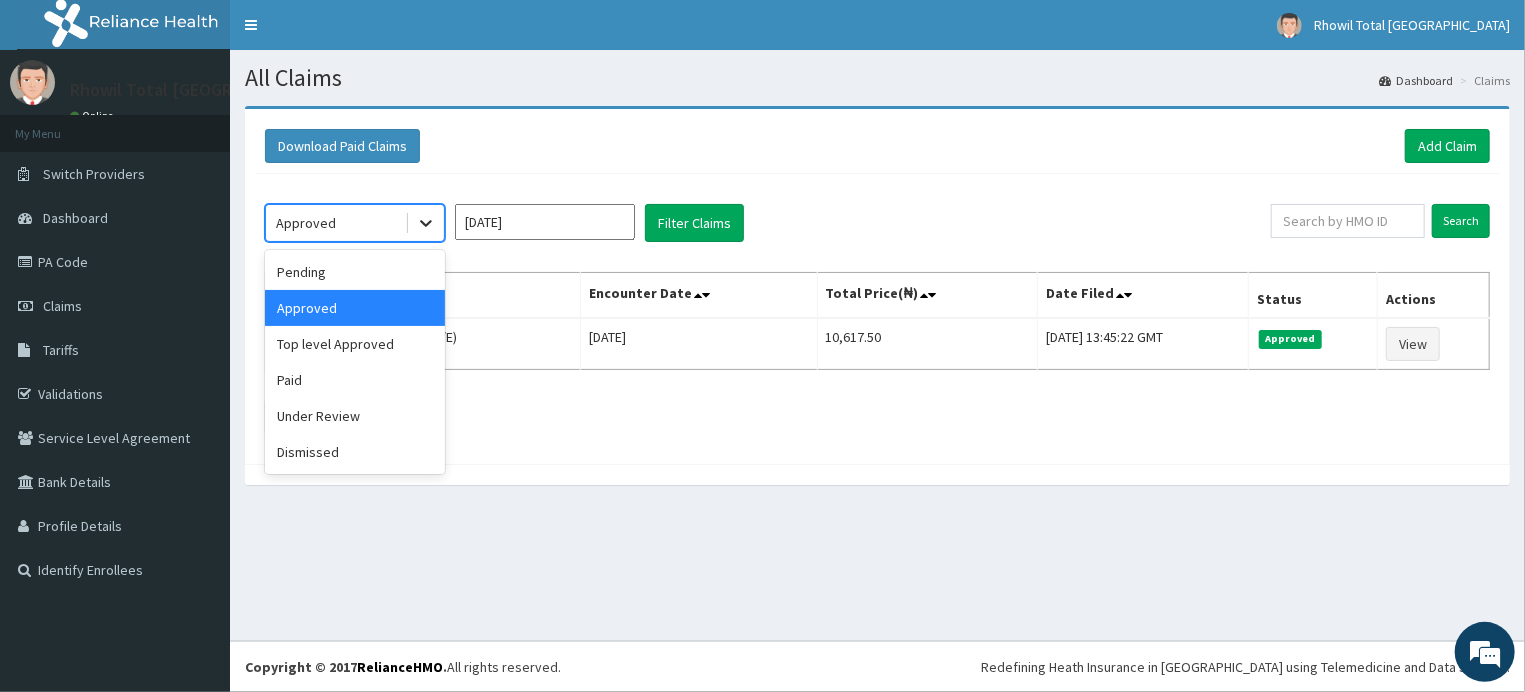 click 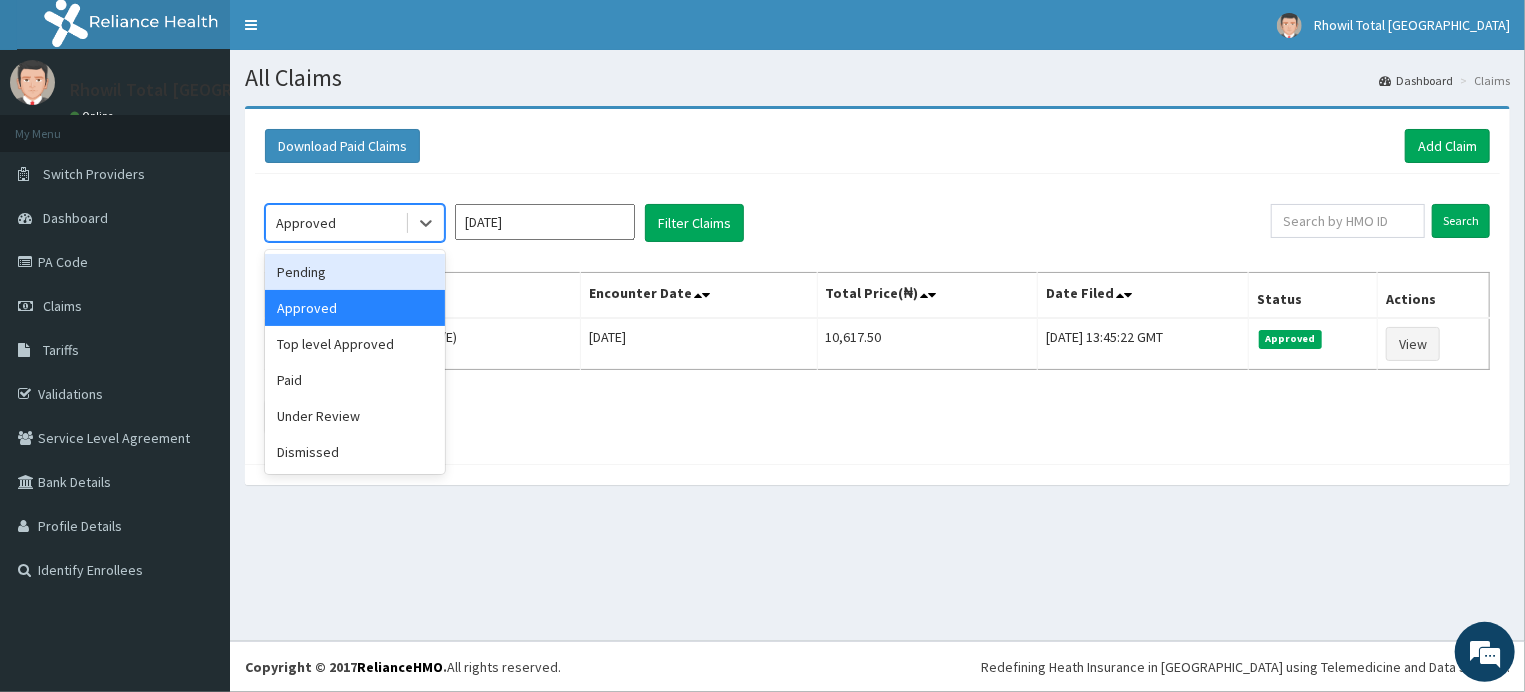 click on "Pending" at bounding box center (355, 272) 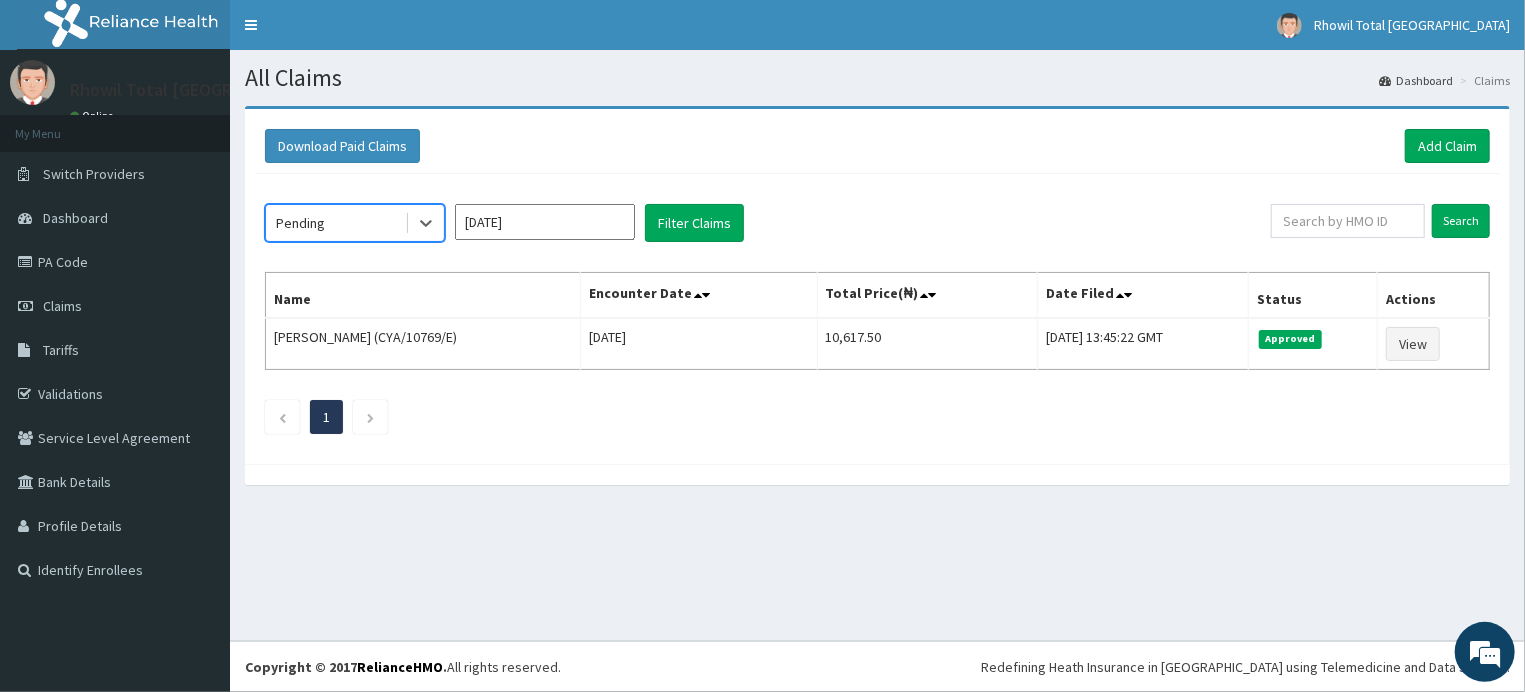 click on "[DATE]" at bounding box center (545, 222) 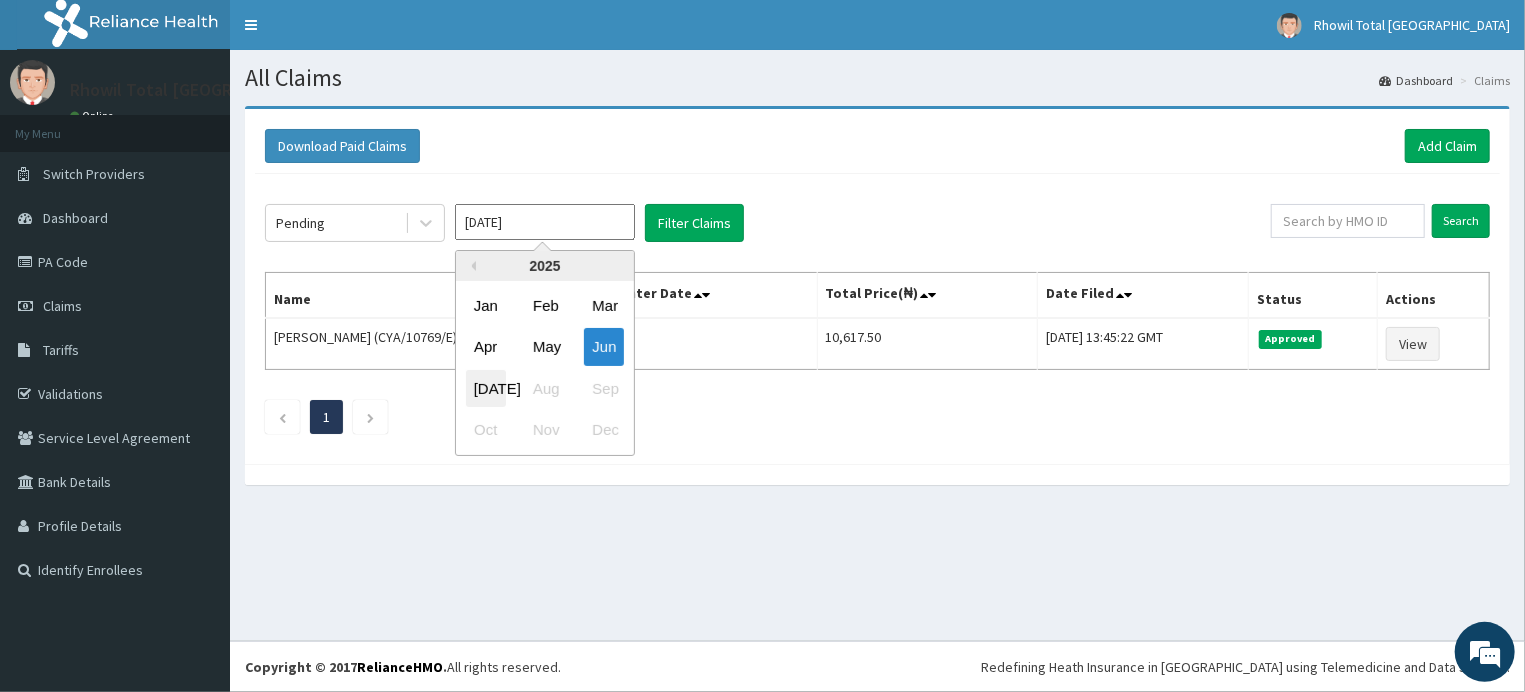 click on "[DATE]" at bounding box center (486, 388) 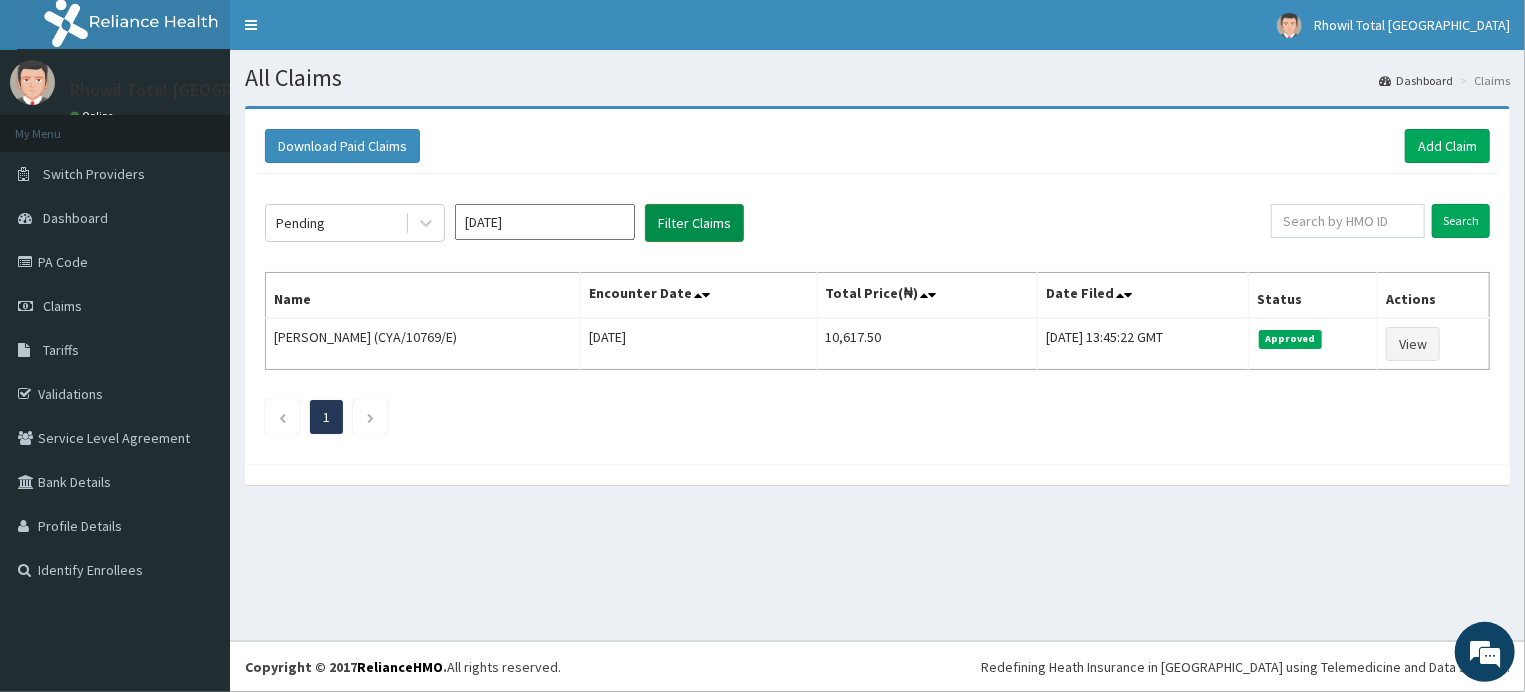 click on "Filter Claims" at bounding box center (694, 223) 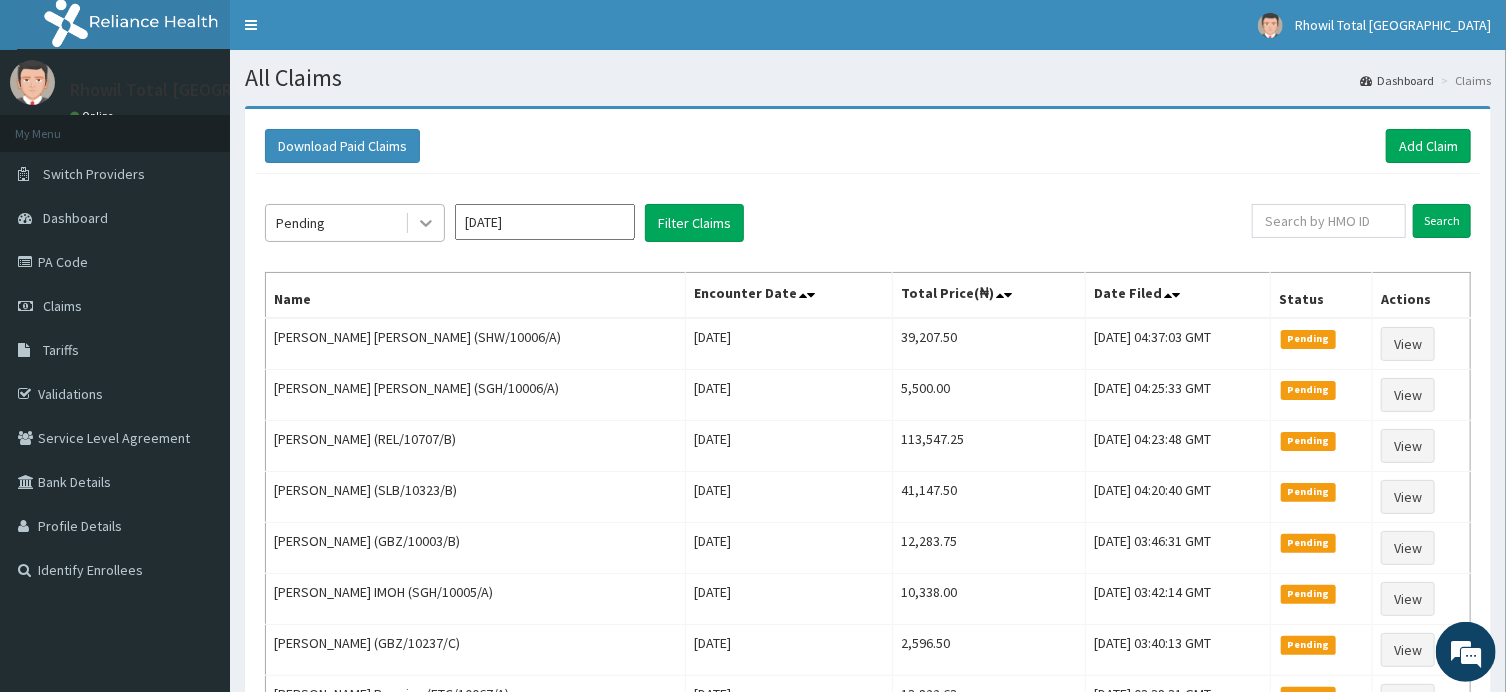click 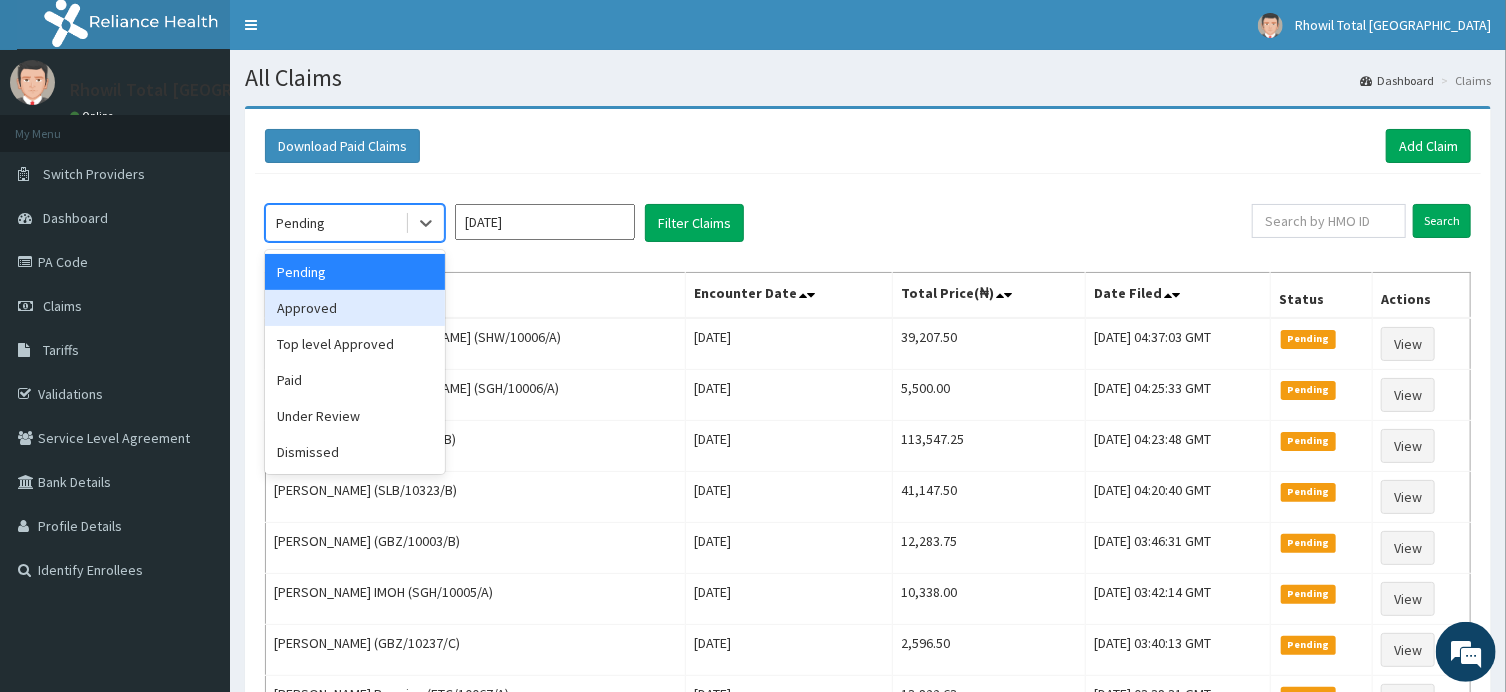 click on "Approved" at bounding box center (355, 308) 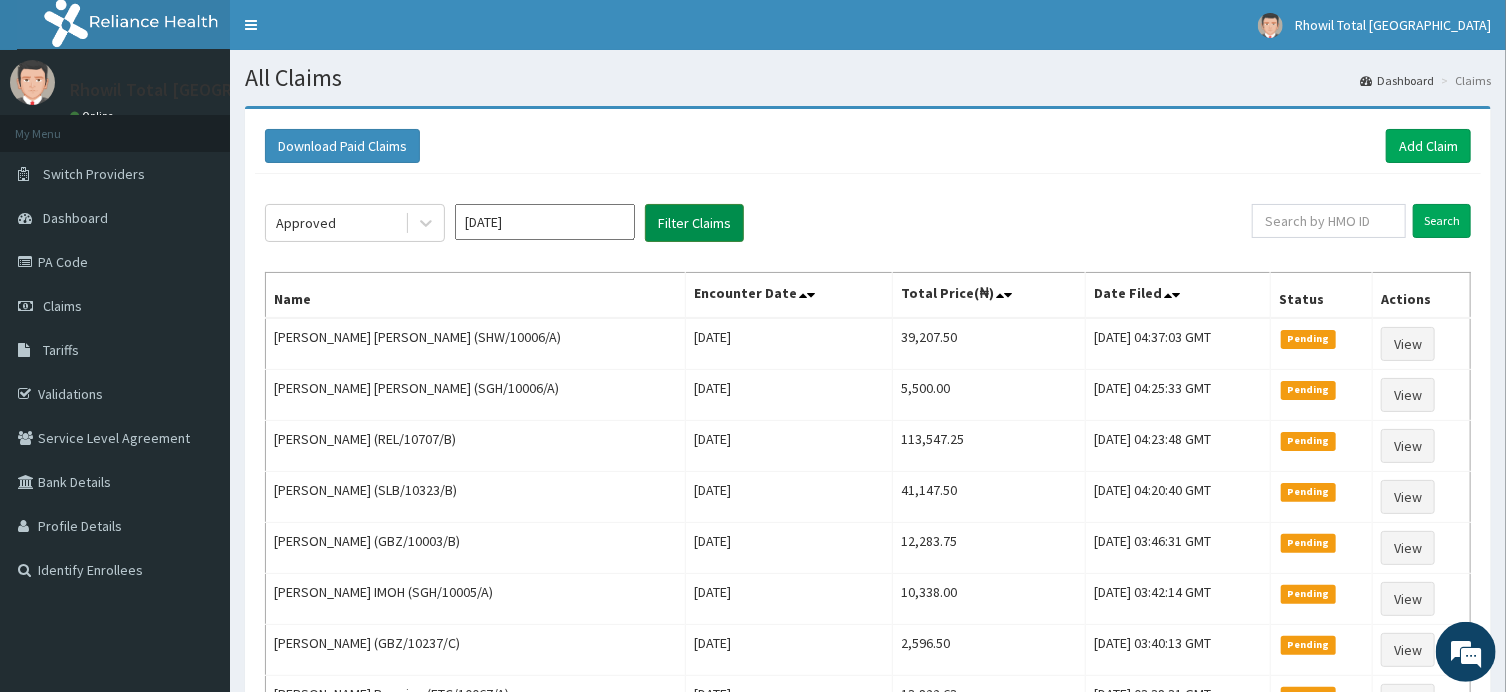 click on "Filter Claims" at bounding box center (694, 223) 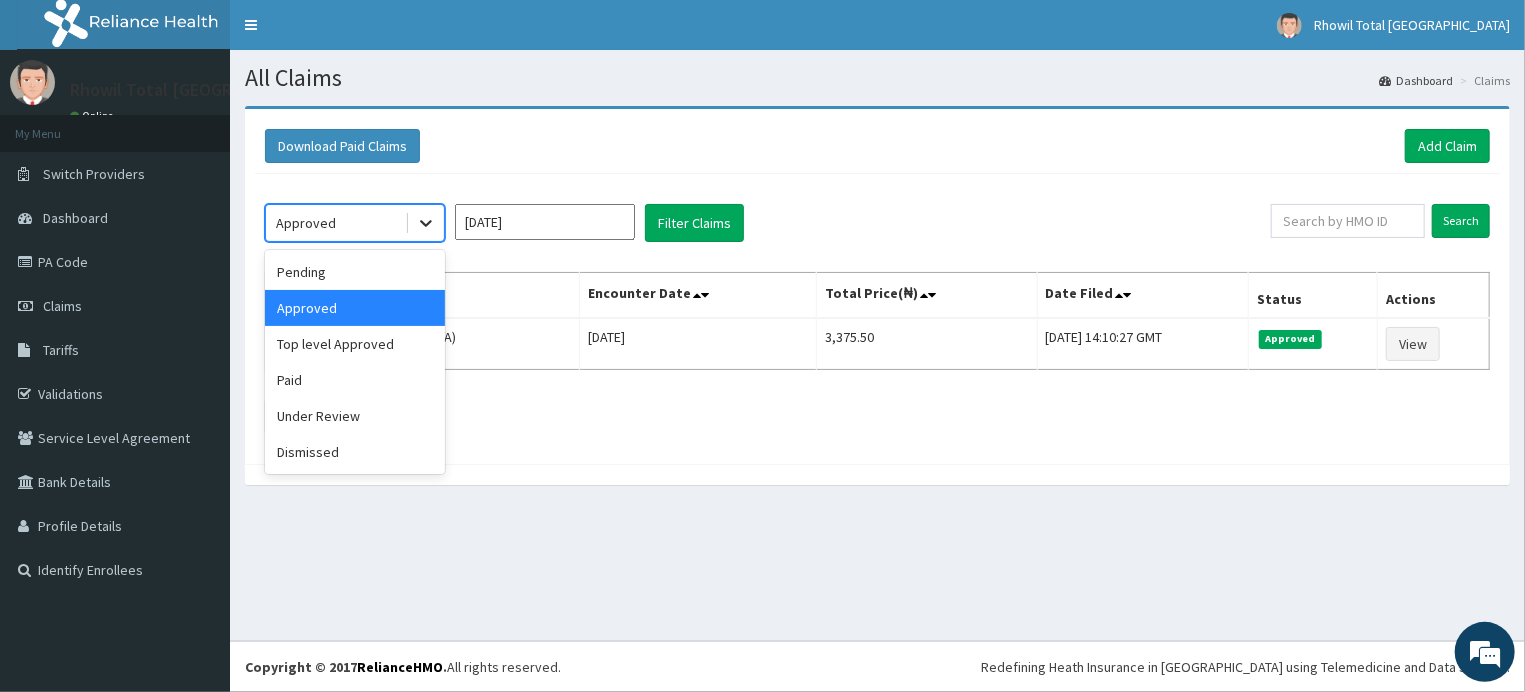 click 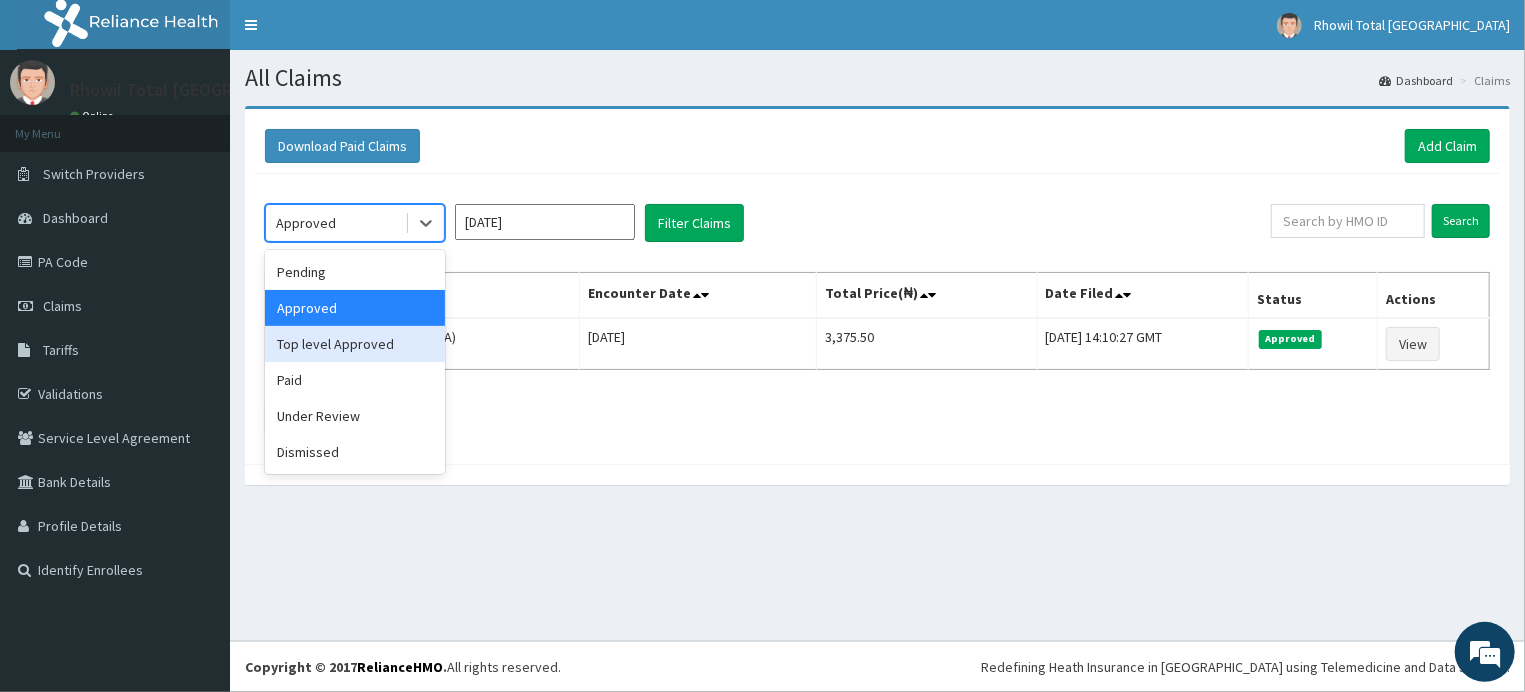 click on "Top level Approved" at bounding box center (355, 344) 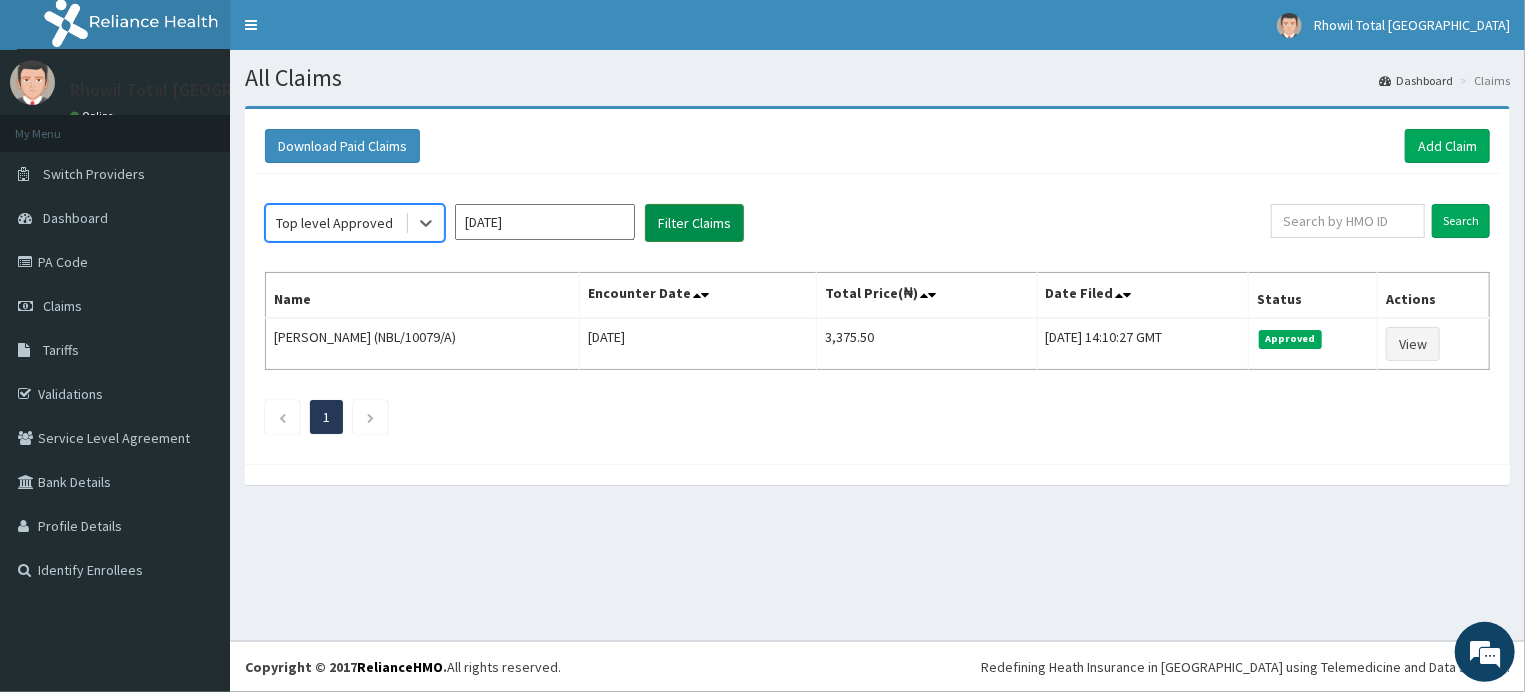 click on "Filter Claims" at bounding box center (694, 223) 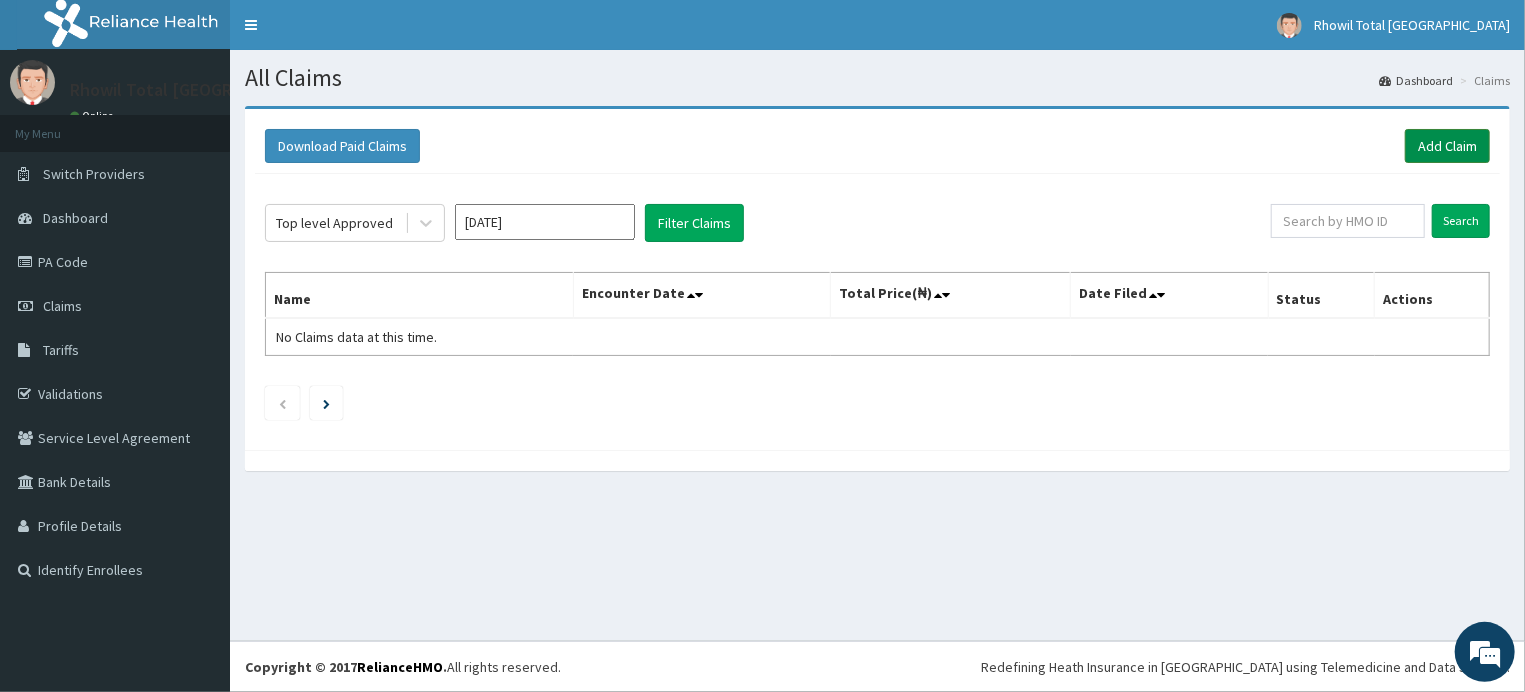 click on "Add Claim" at bounding box center (1447, 146) 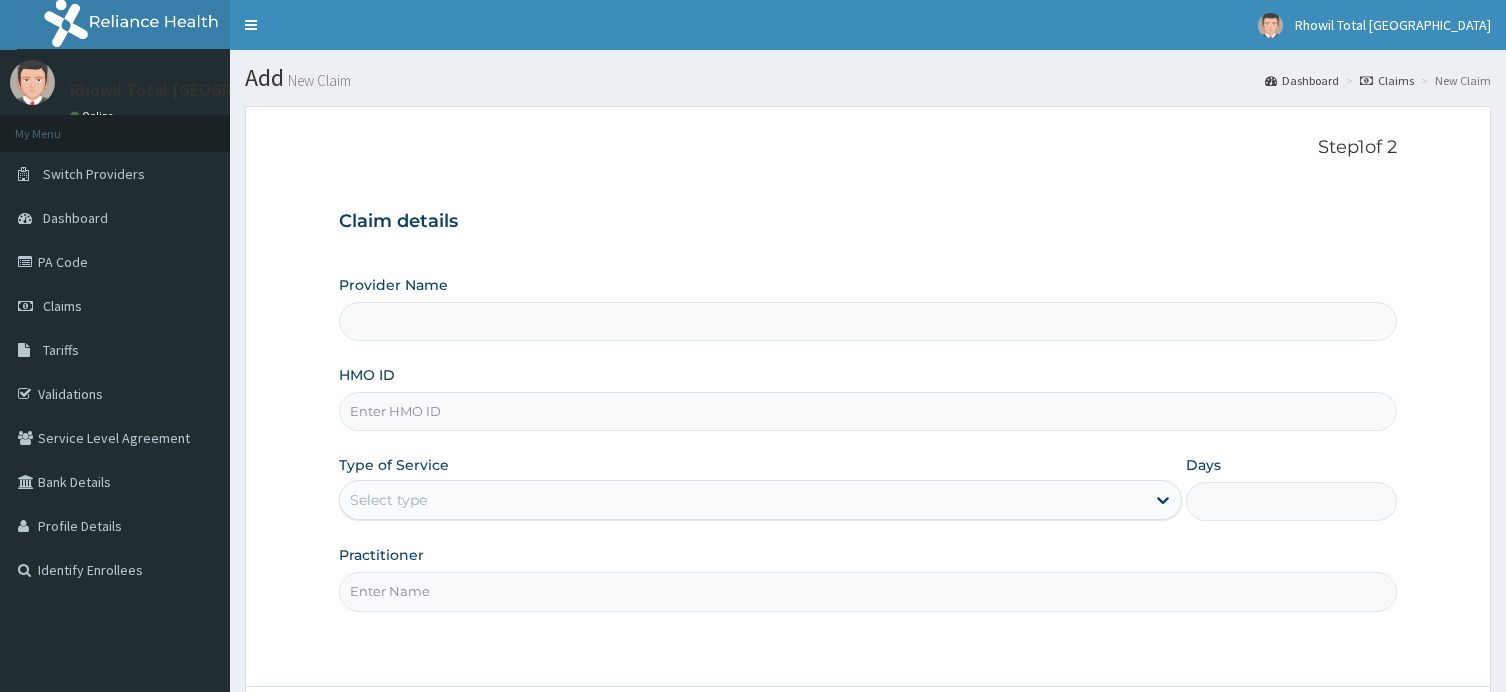 scroll, scrollTop: 0, scrollLeft: 0, axis: both 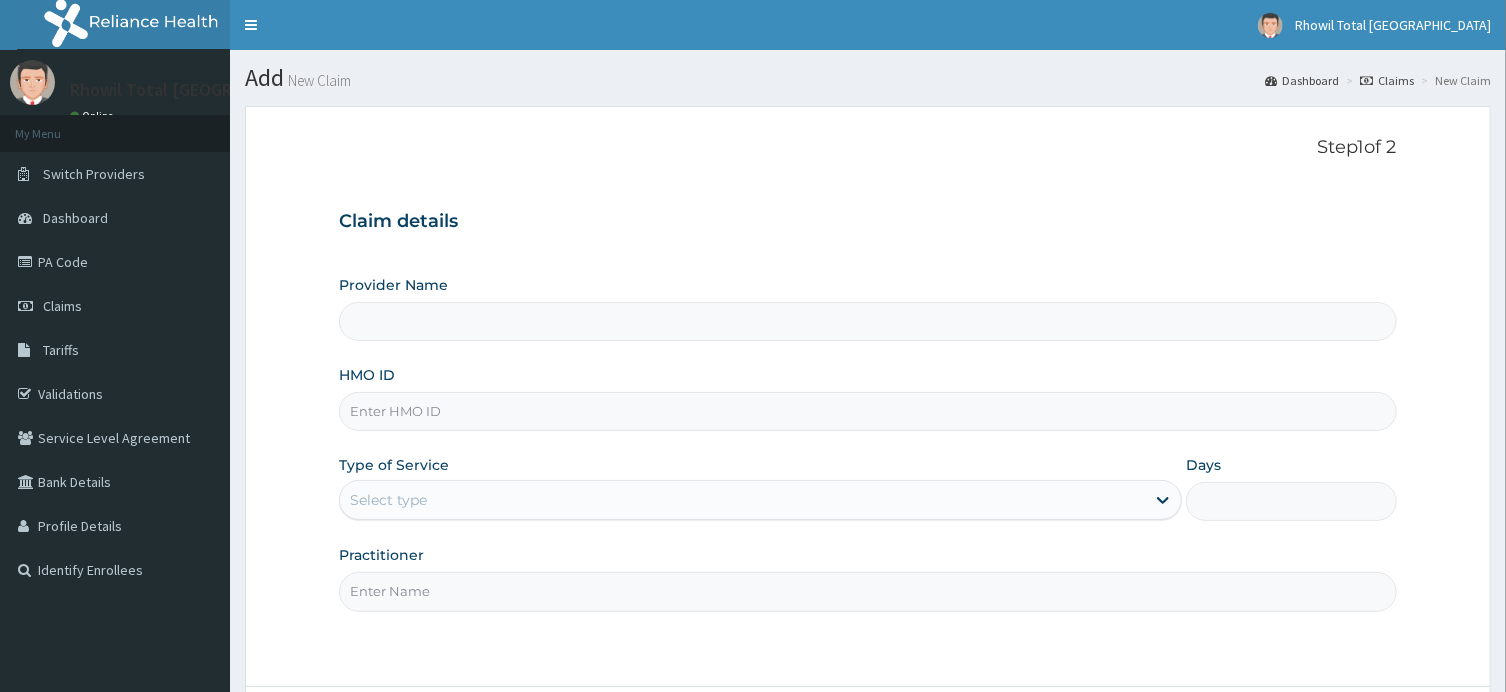 type on "Rhowil Total [GEOGRAPHIC_DATA]" 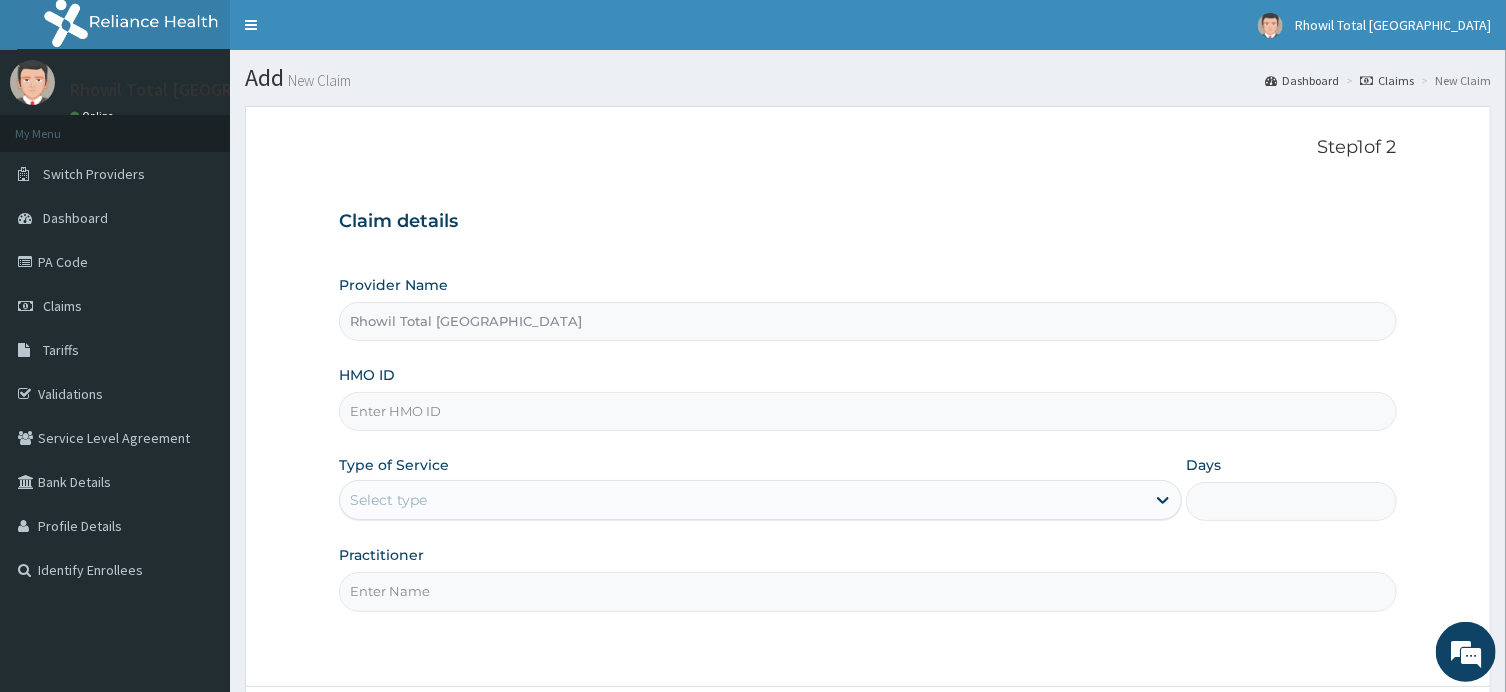 click on "HMO ID" at bounding box center [867, 411] 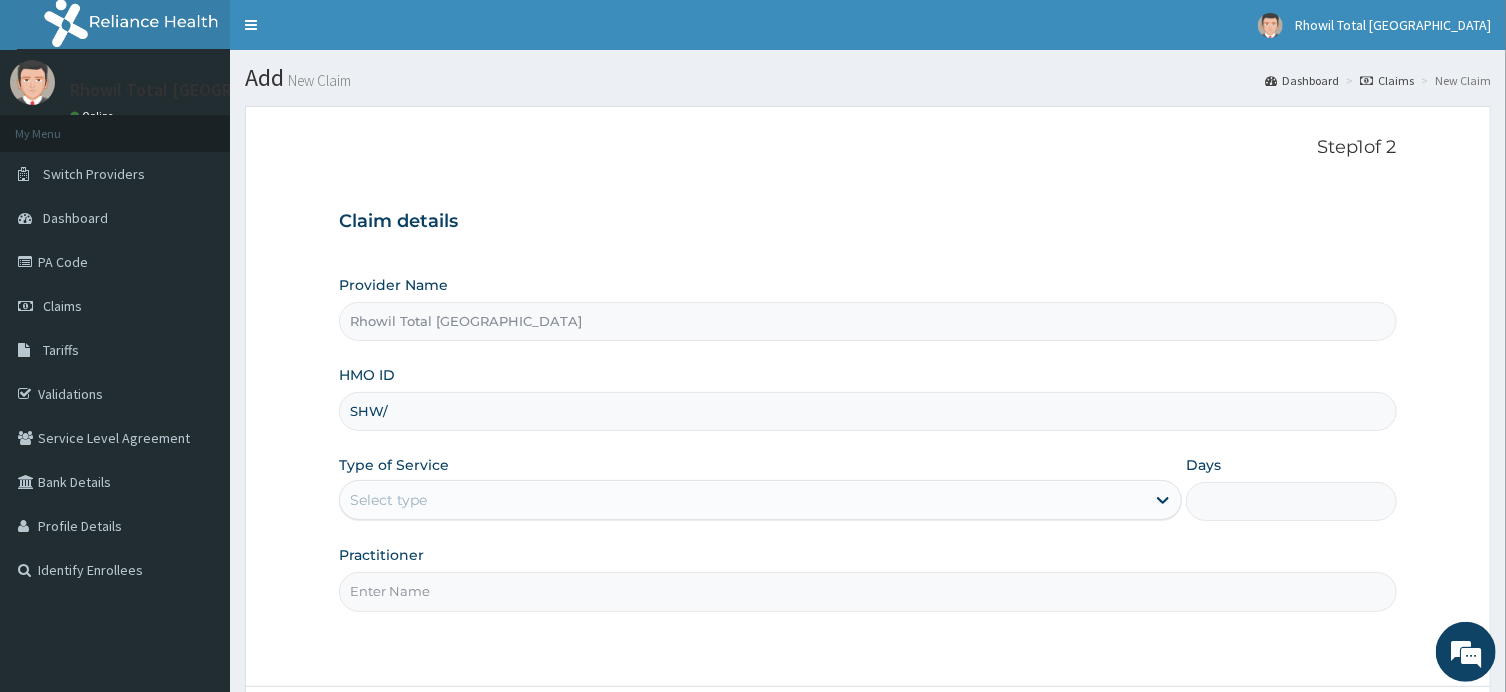 scroll, scrollTop: 0, scrollLeft: 0, axis: both 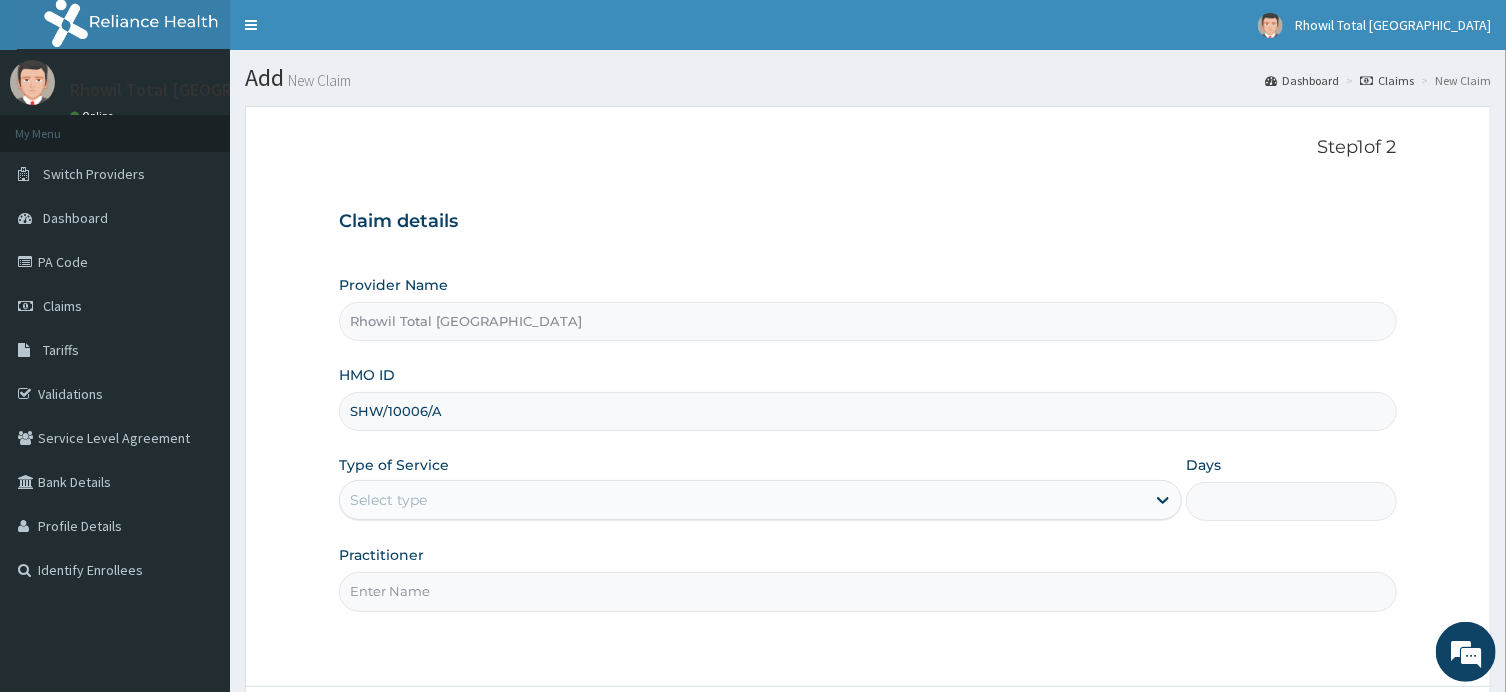 type on "SHW/10006/A" 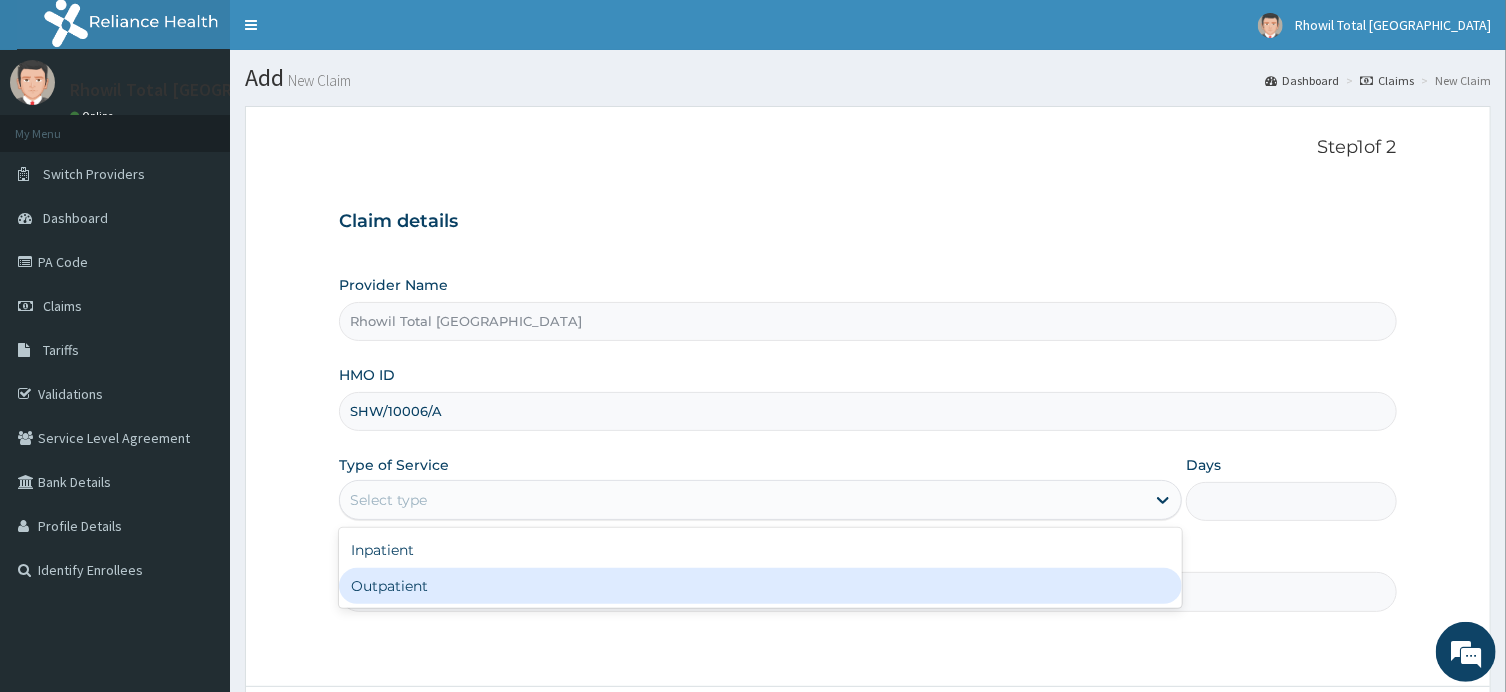 click on "Outpatient" at bounding box center (760, 586) 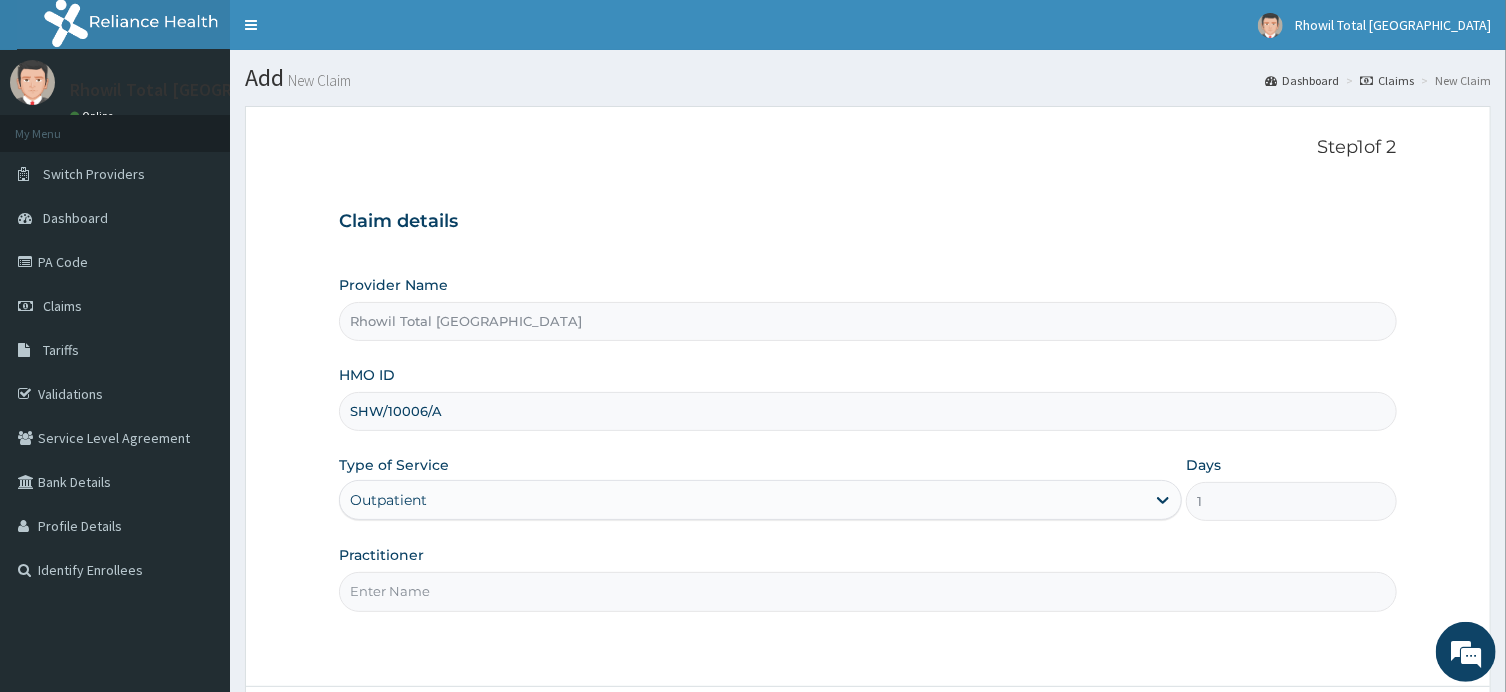 click on "Practitioner" at bounding box center [867, 591] 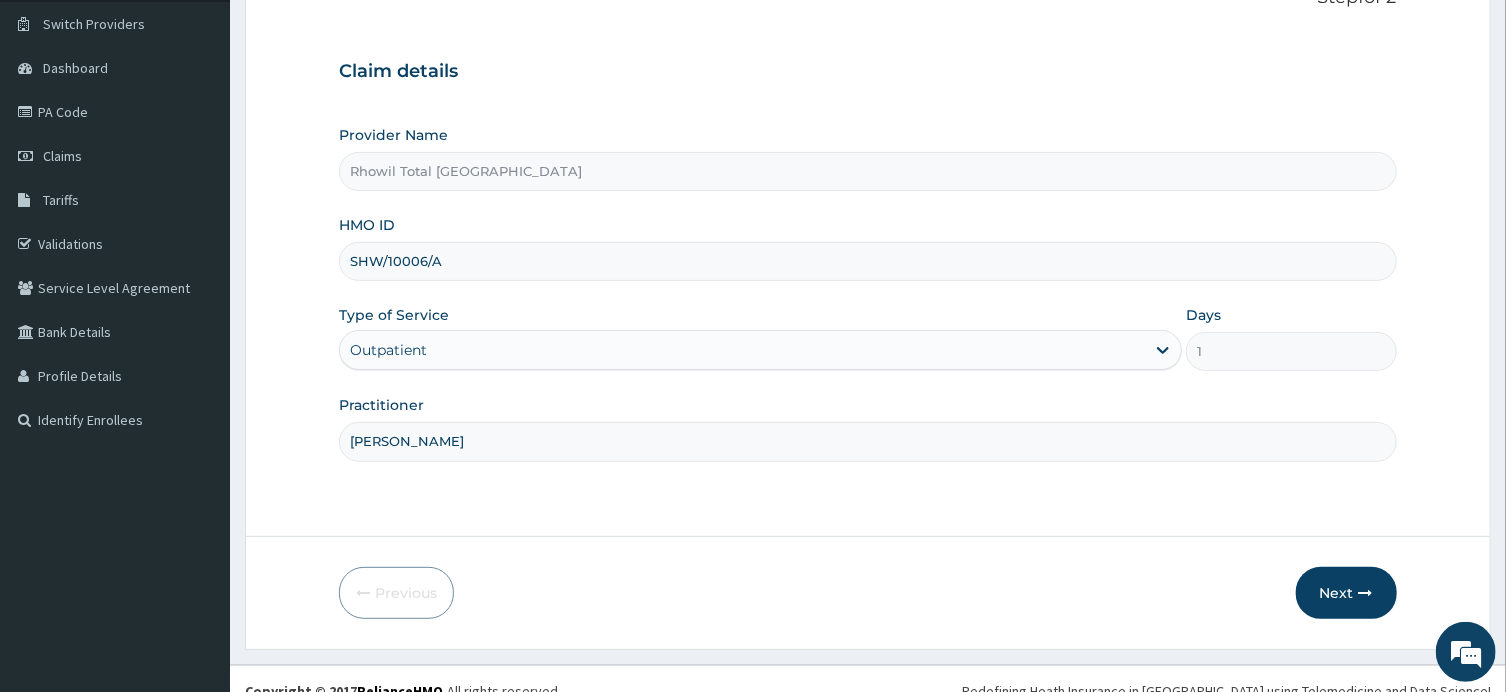 scroll, scrollTop: 165, scrollLeft: 0, axis: vertical 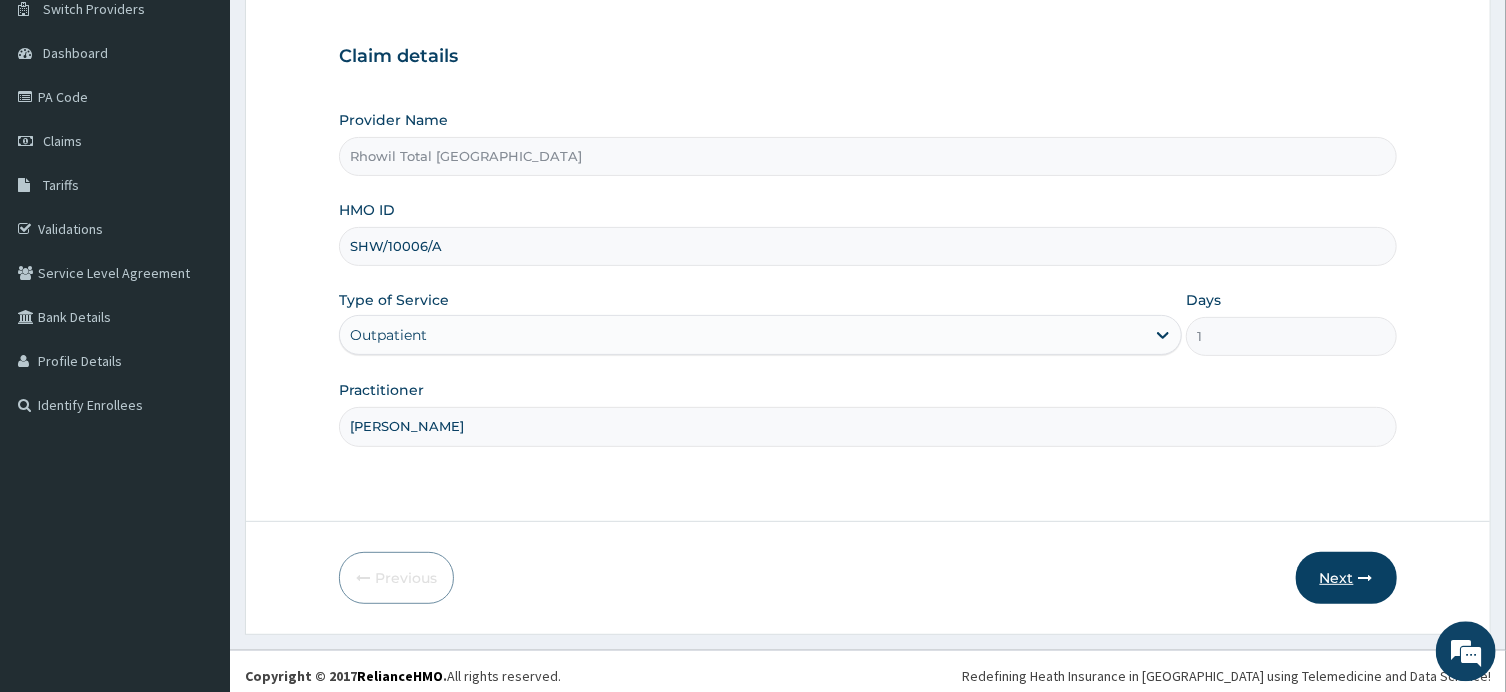 type on "DR ANYOGU" 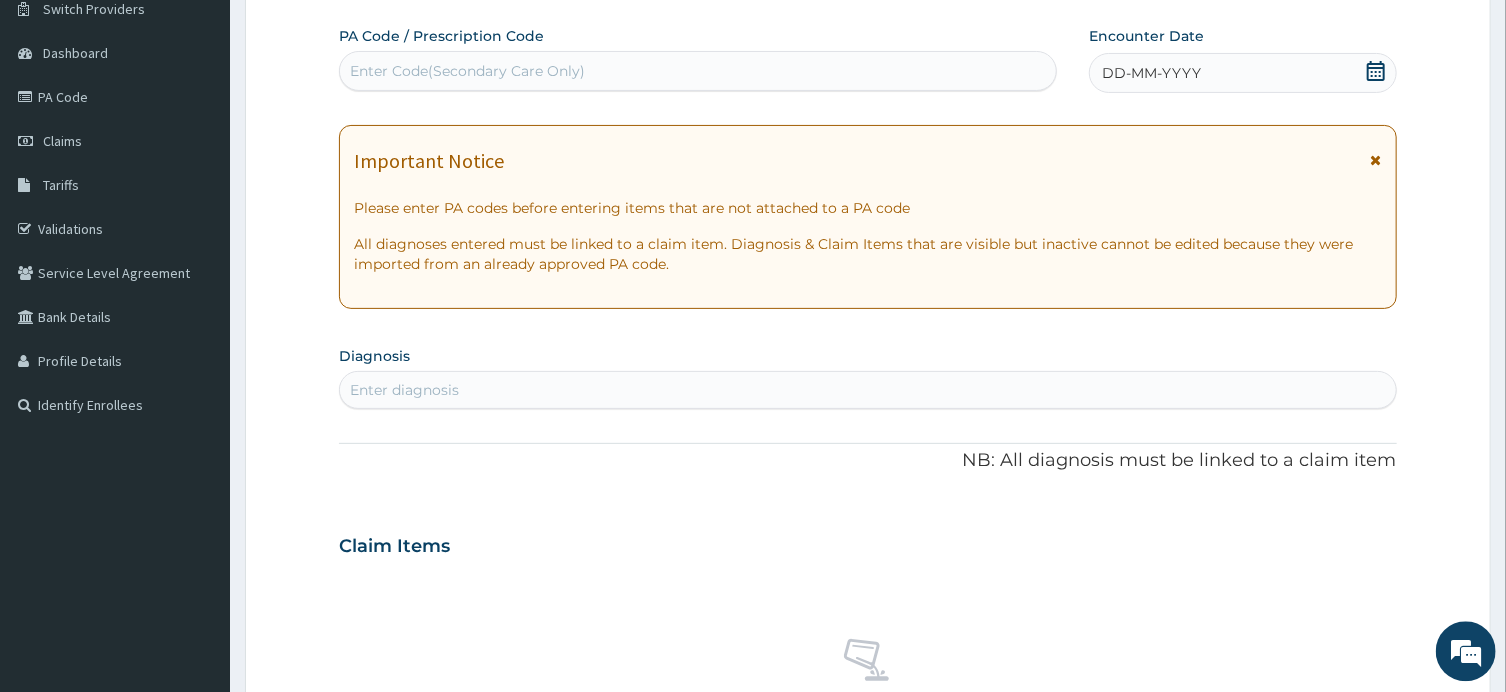 click on "Enter Code(Secondary Care Only)" at bounding box center [698, 71] 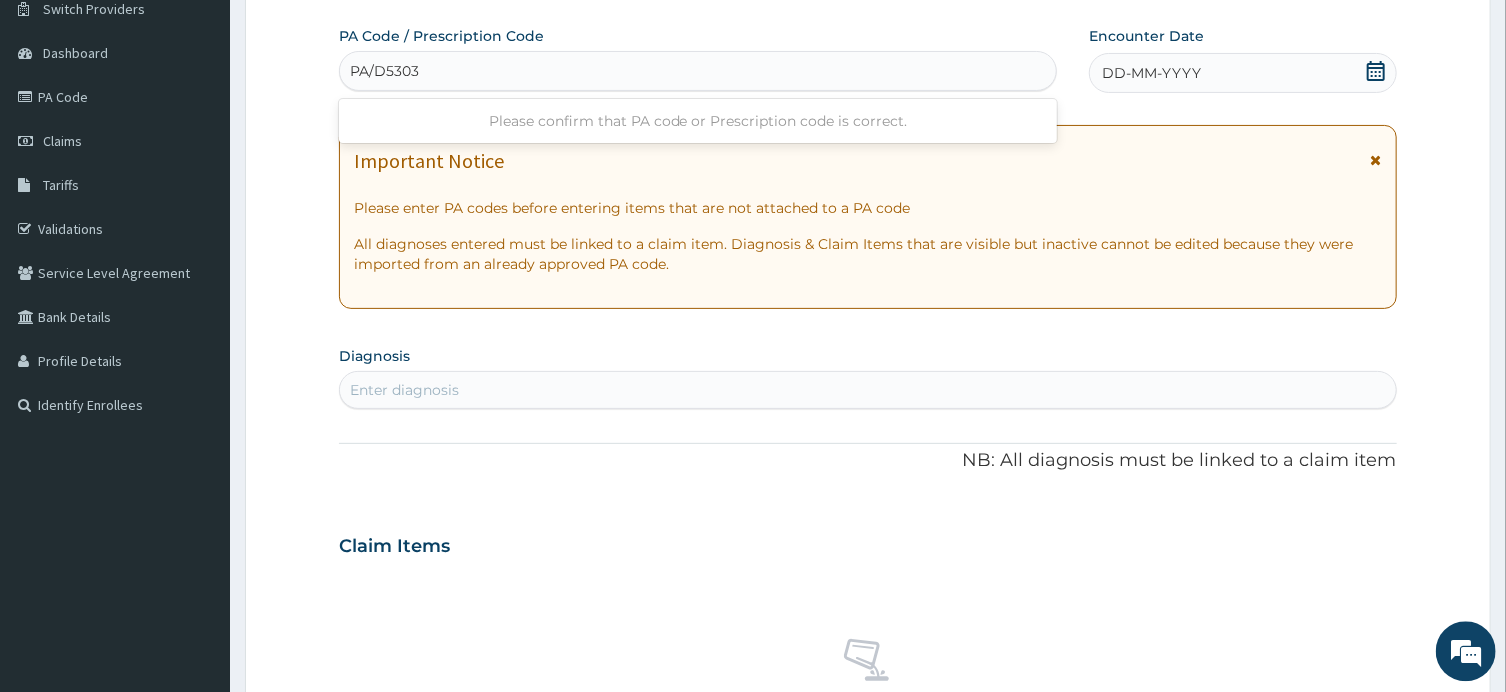 type on "PA/D5303B" 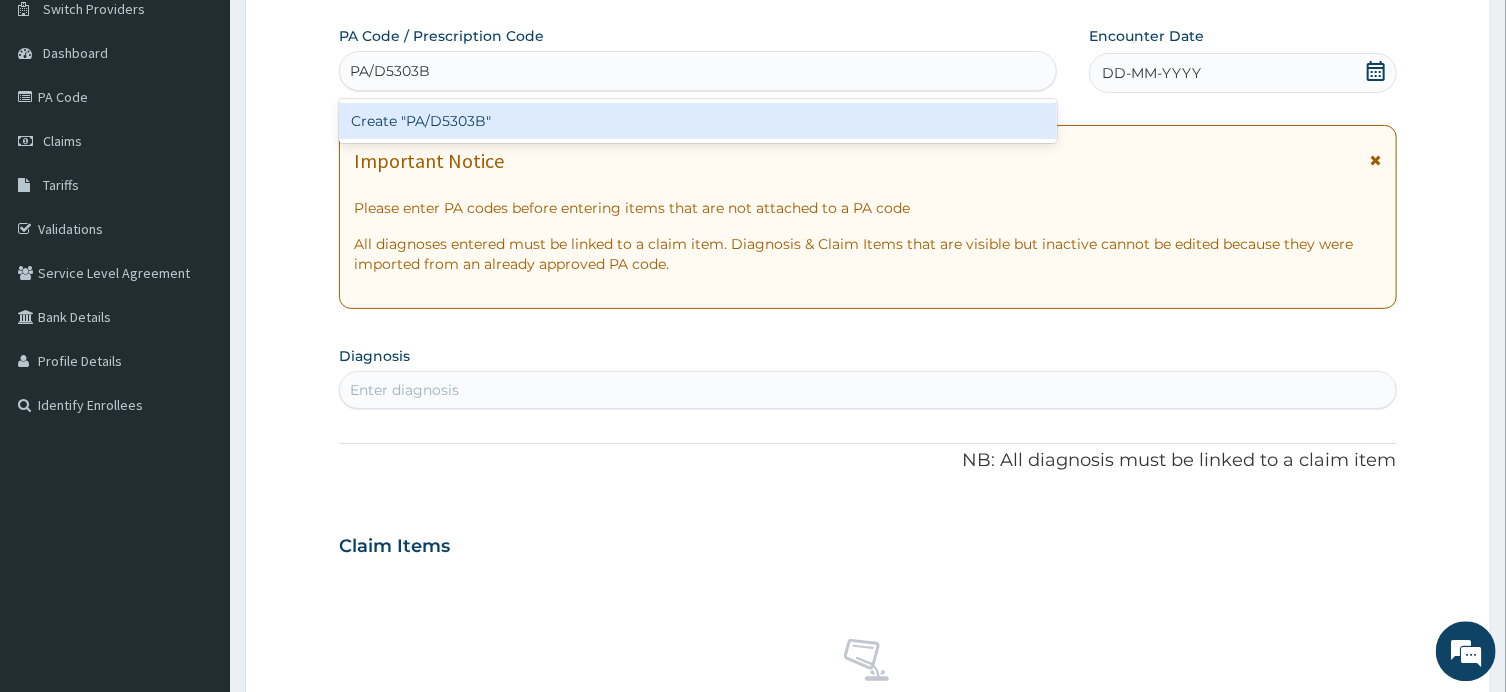 click on "Create "PA/D5303B"" at bounding box center (698, 121) 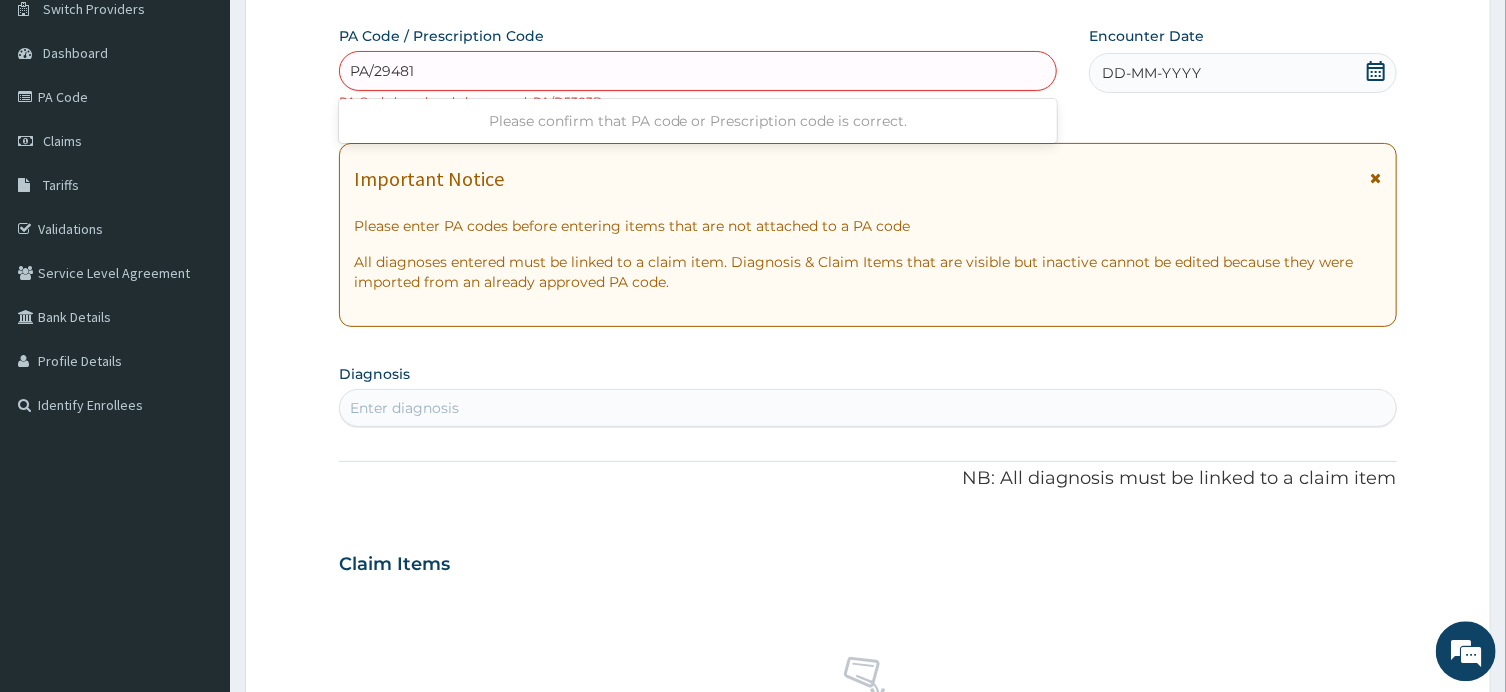 type on "PA/294819" 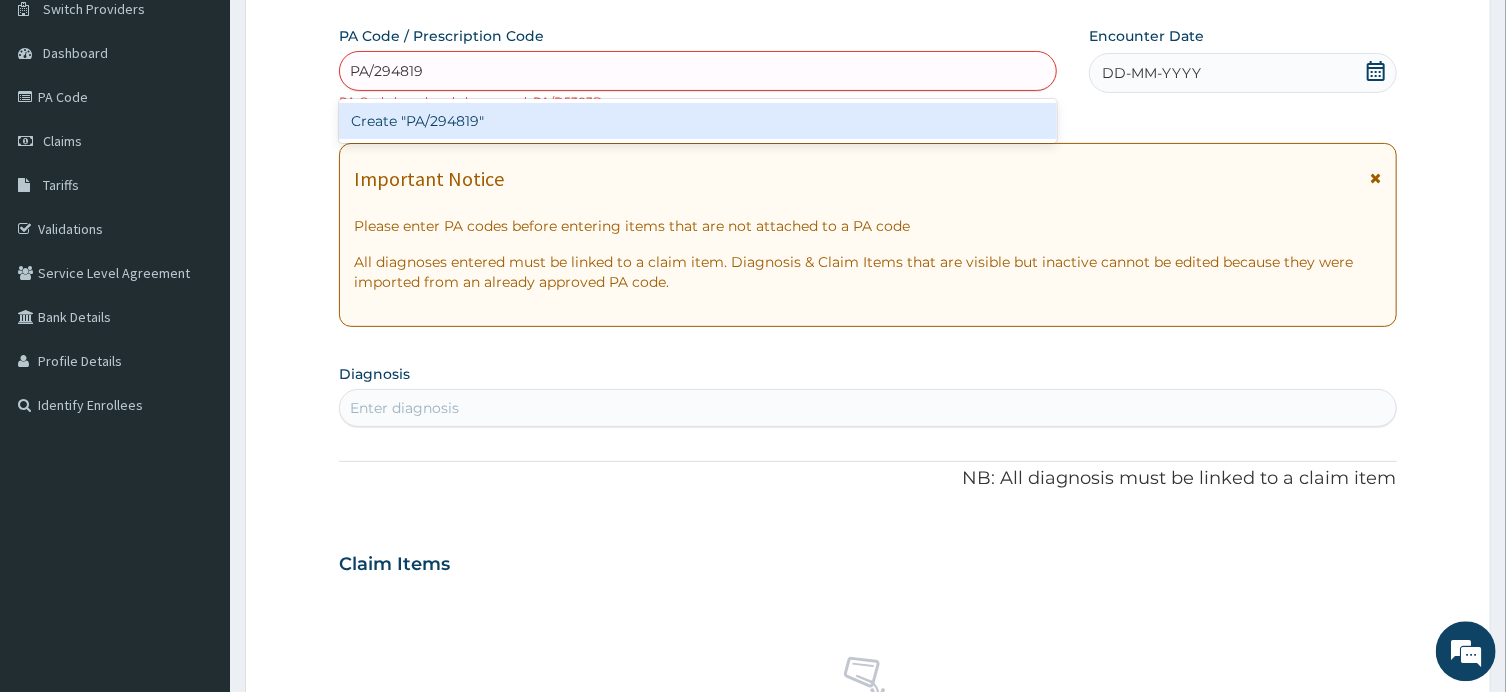 click on "Create "PA/294819"" at bounding box center [698, 121] 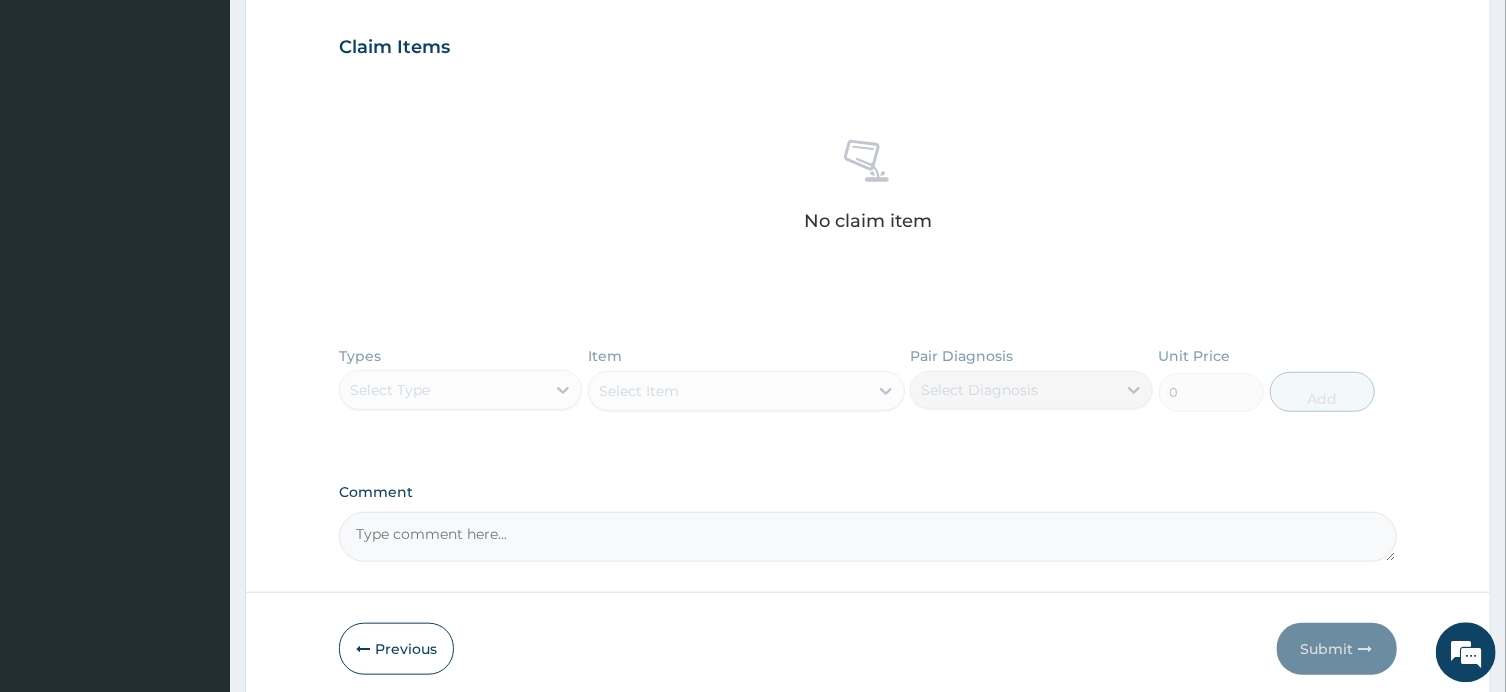 scroll, scrollTop: 762, scrollLeft: 0, axis: vertical 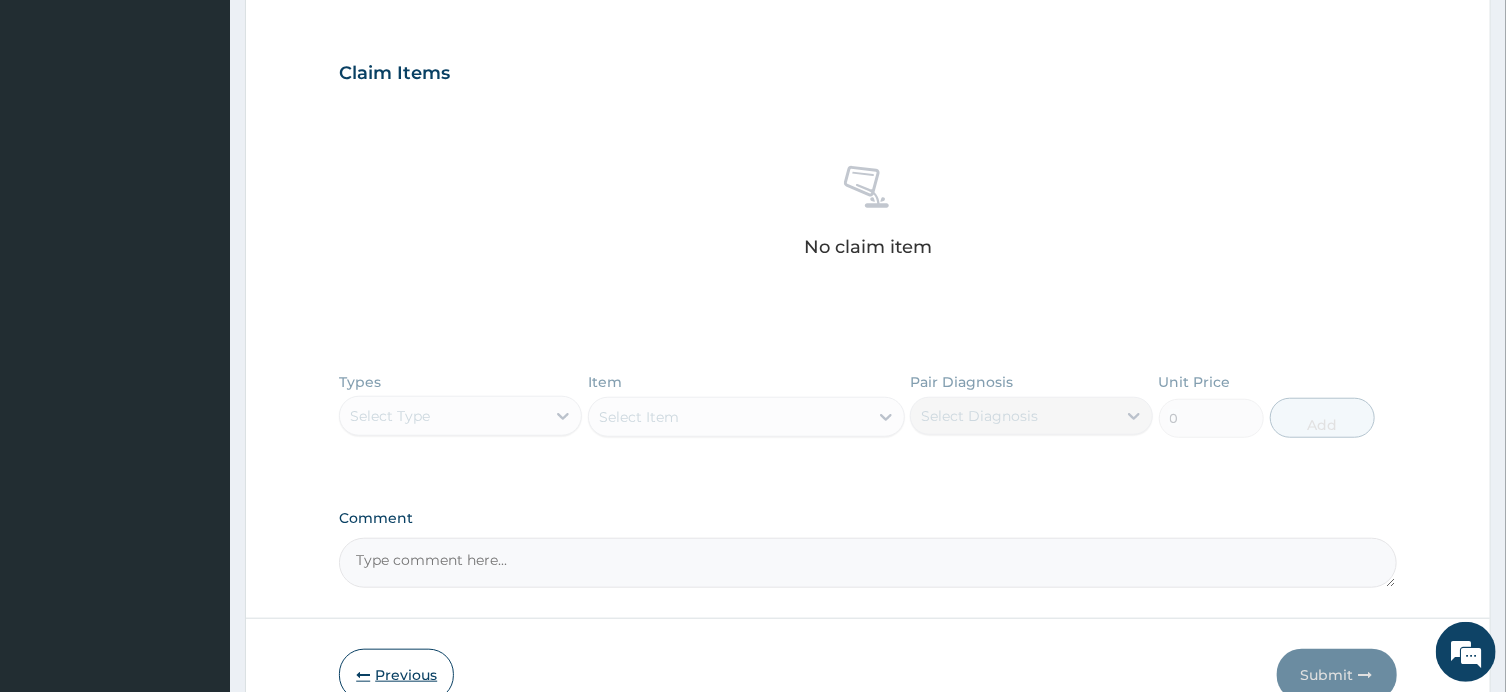 click on "Previous" at bounding box center [396, 675] 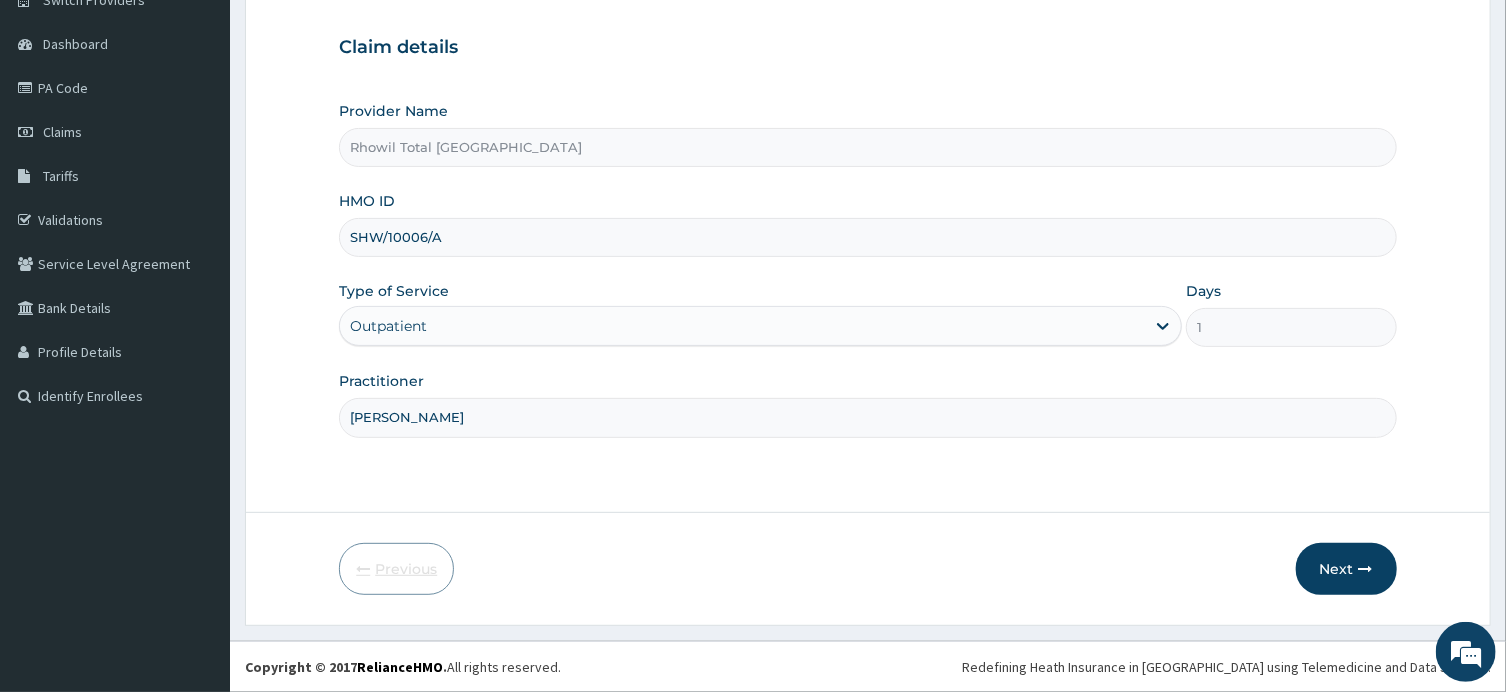 scroll, scrollTop: 174, scrollLeft: 0, axis: vertical 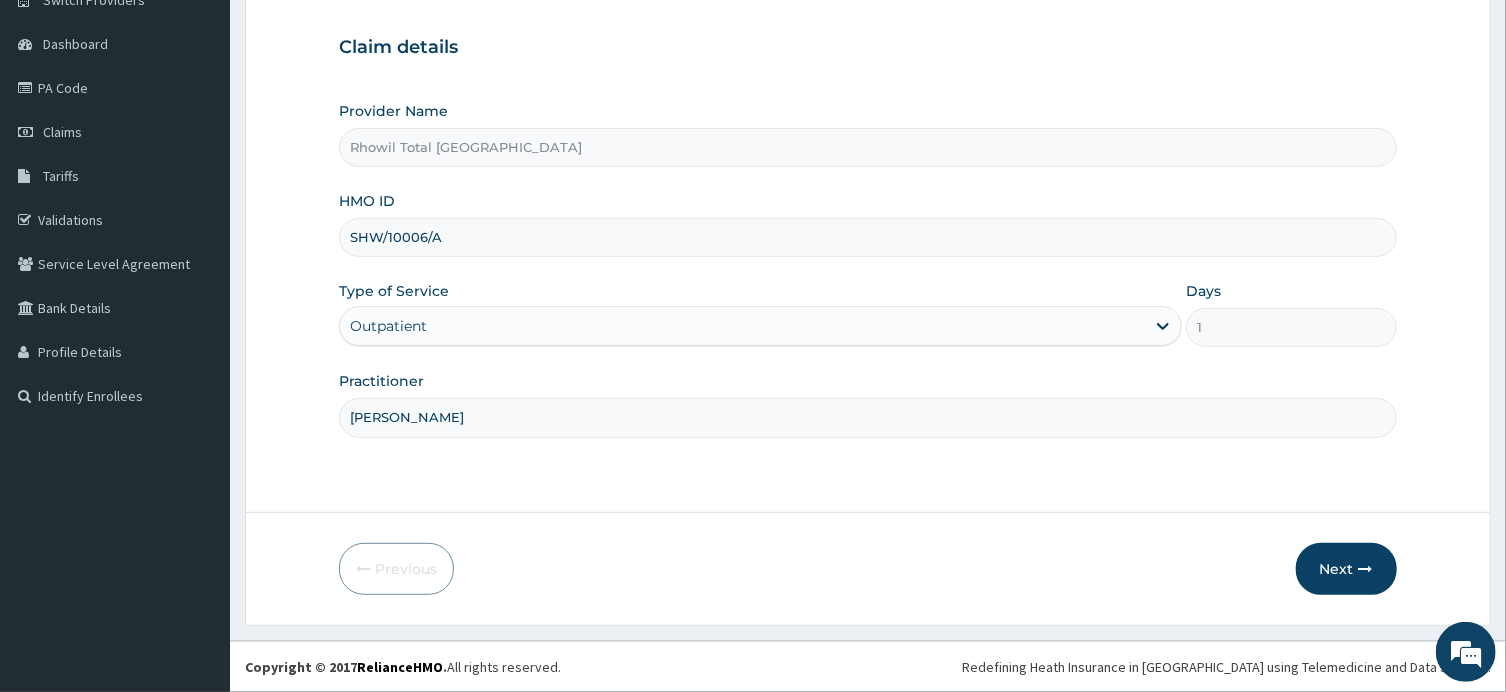 click on "SHW/10006/A" at bounding box center [867, 237] 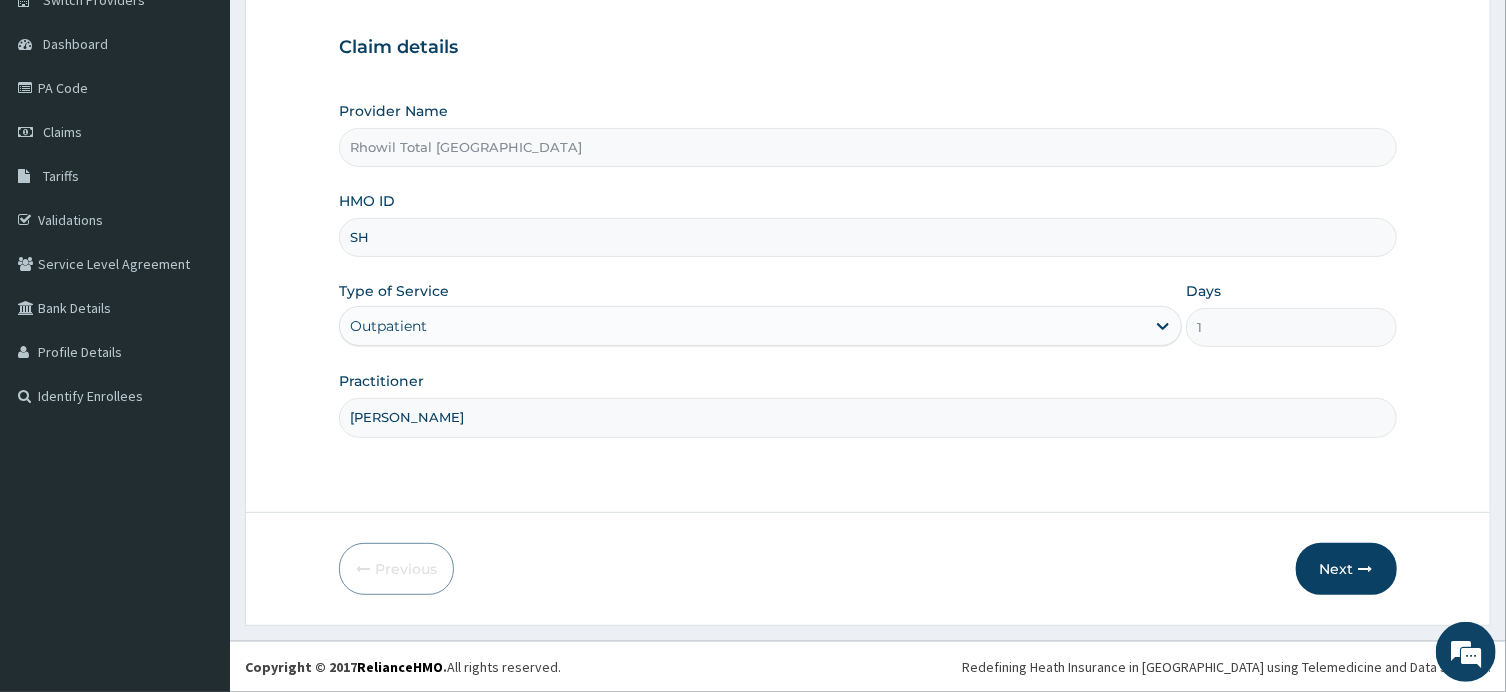 type on "S" 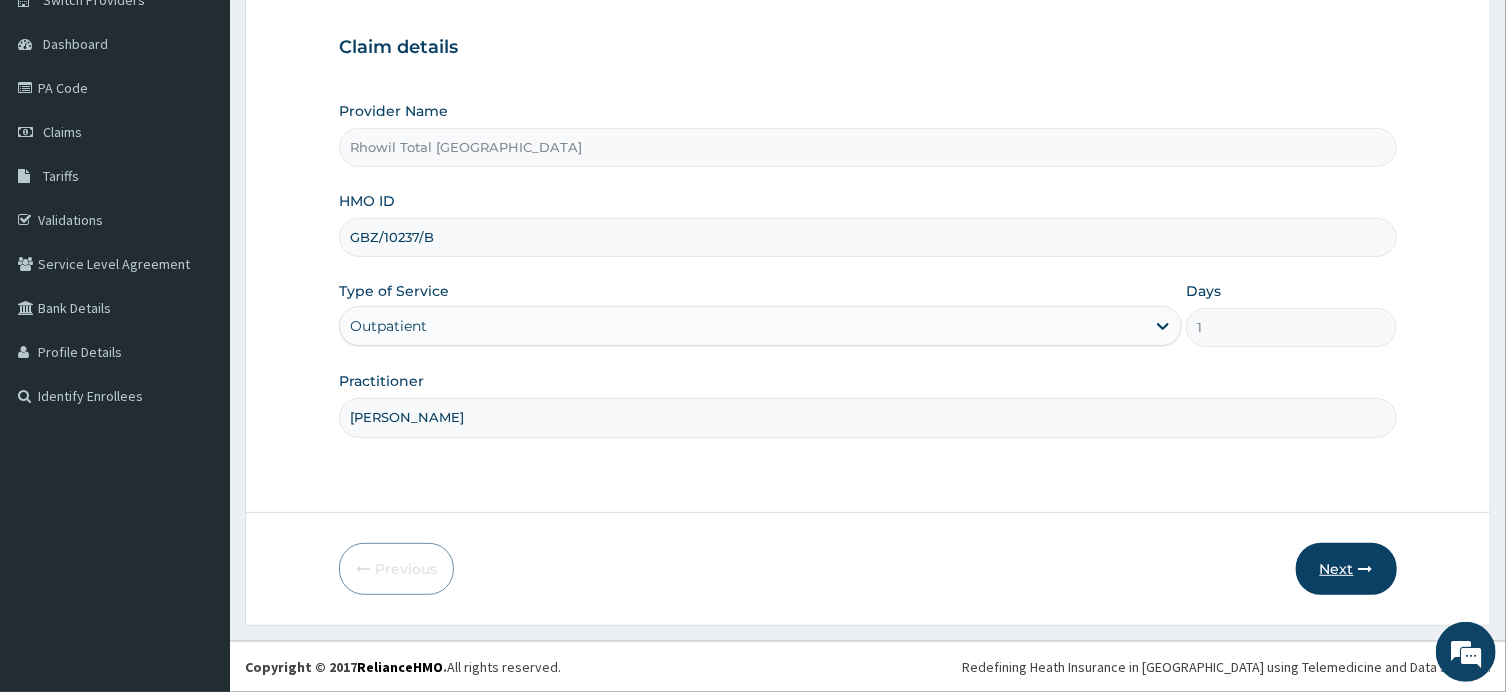 type on "GBZ/10237/B" 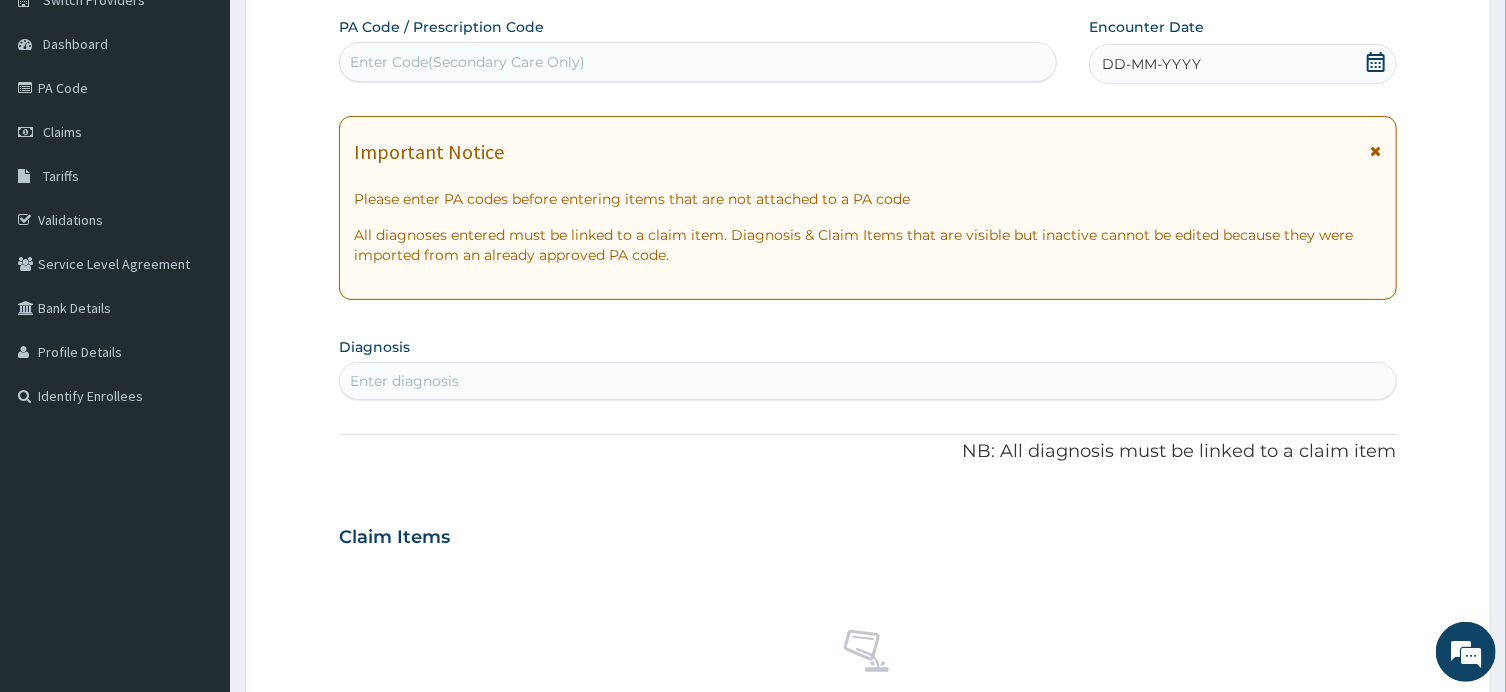 click on "Enter Code(Secondary Care Only)" at bounding box center (698, 62) 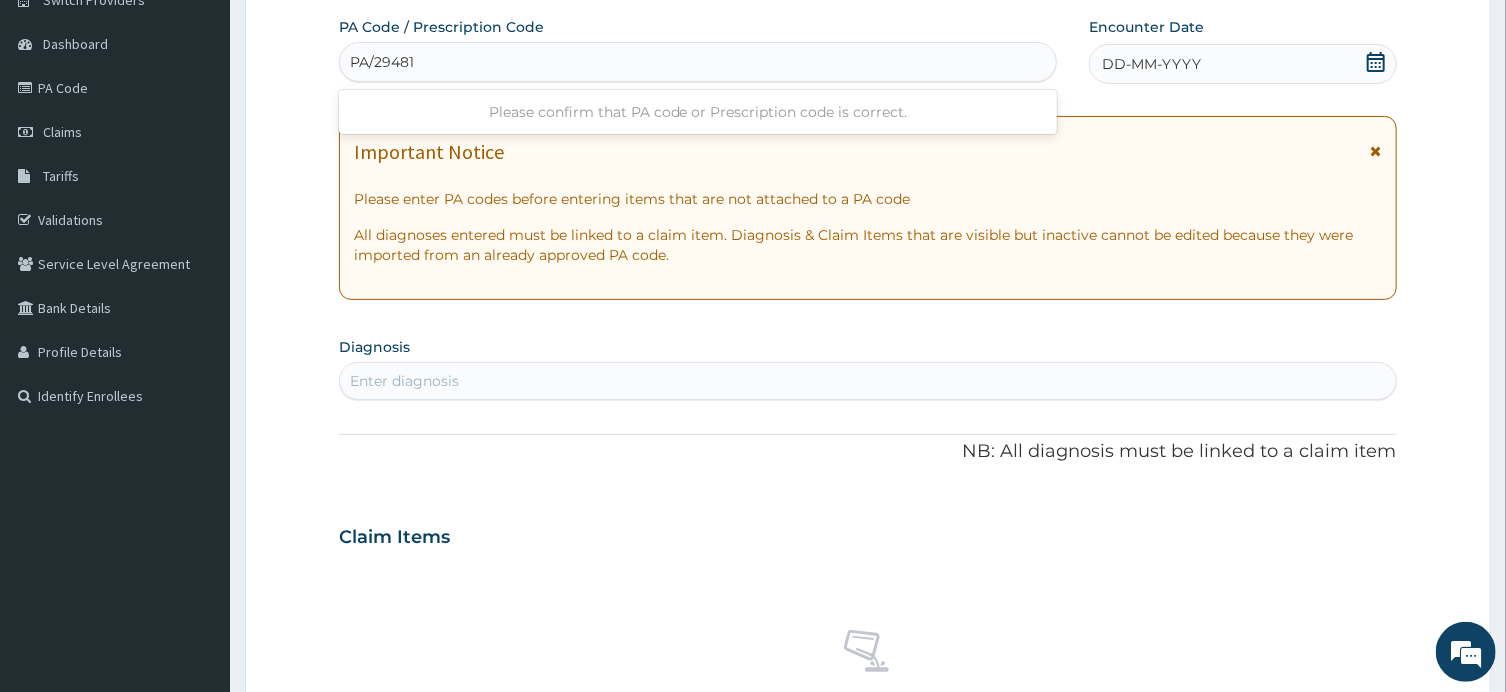 type on "PA/294819" 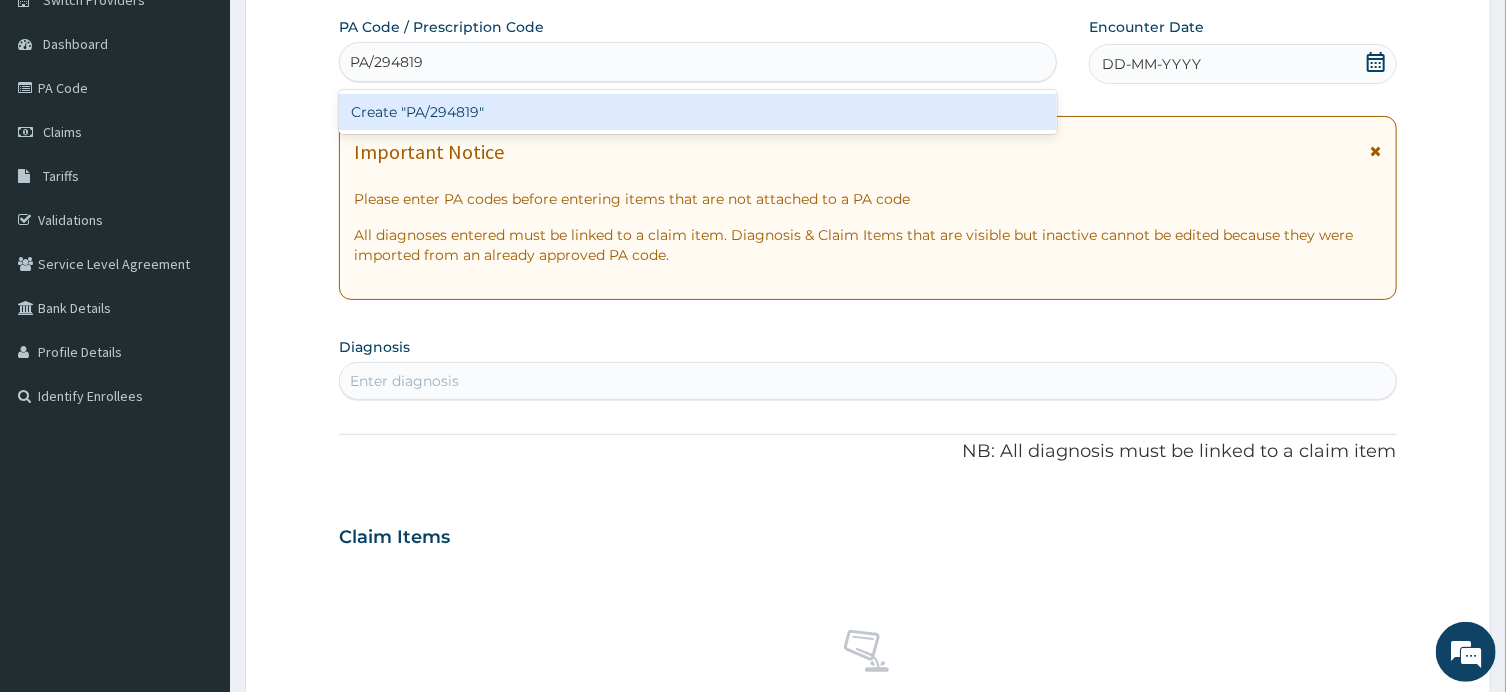 click on "Create "PA/294819"" at bounding box center (698, 112) 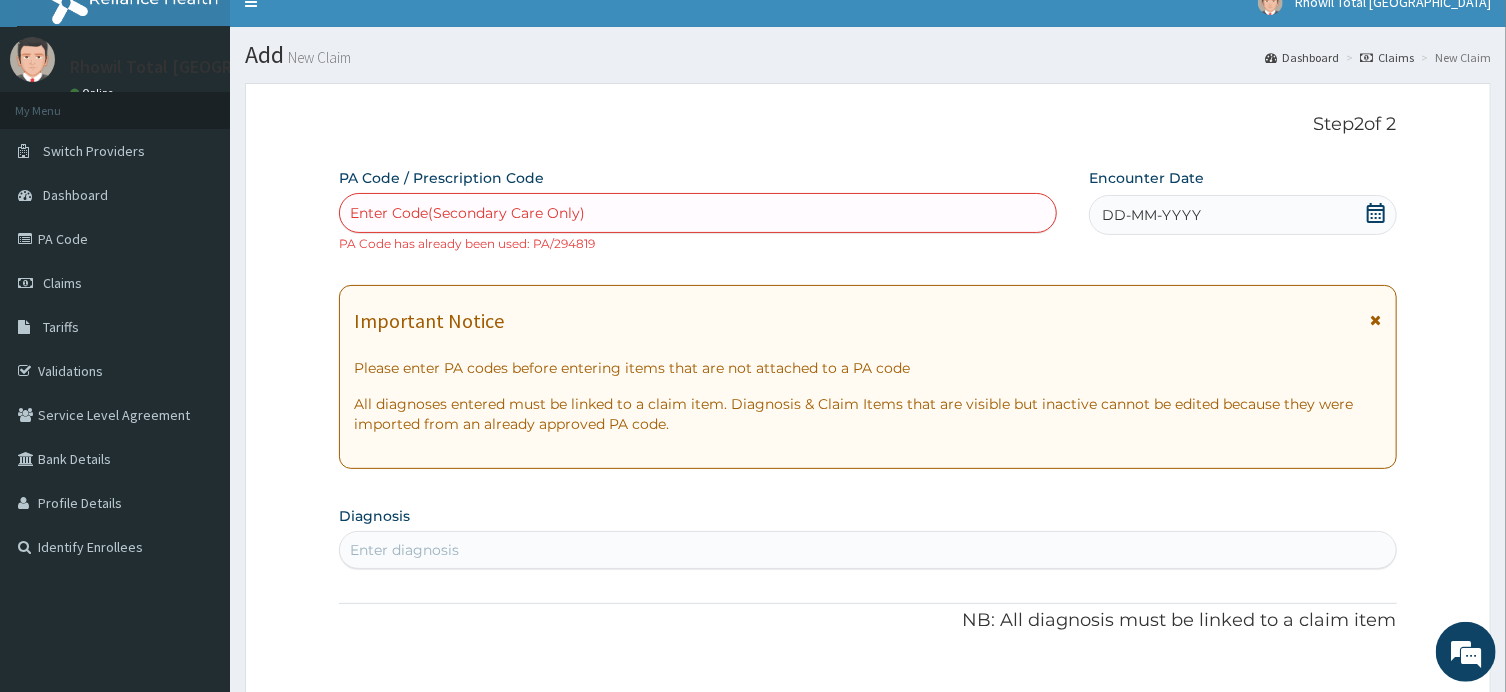 scroll, scrollTop: 0, scrollLeft: 0, axis: both 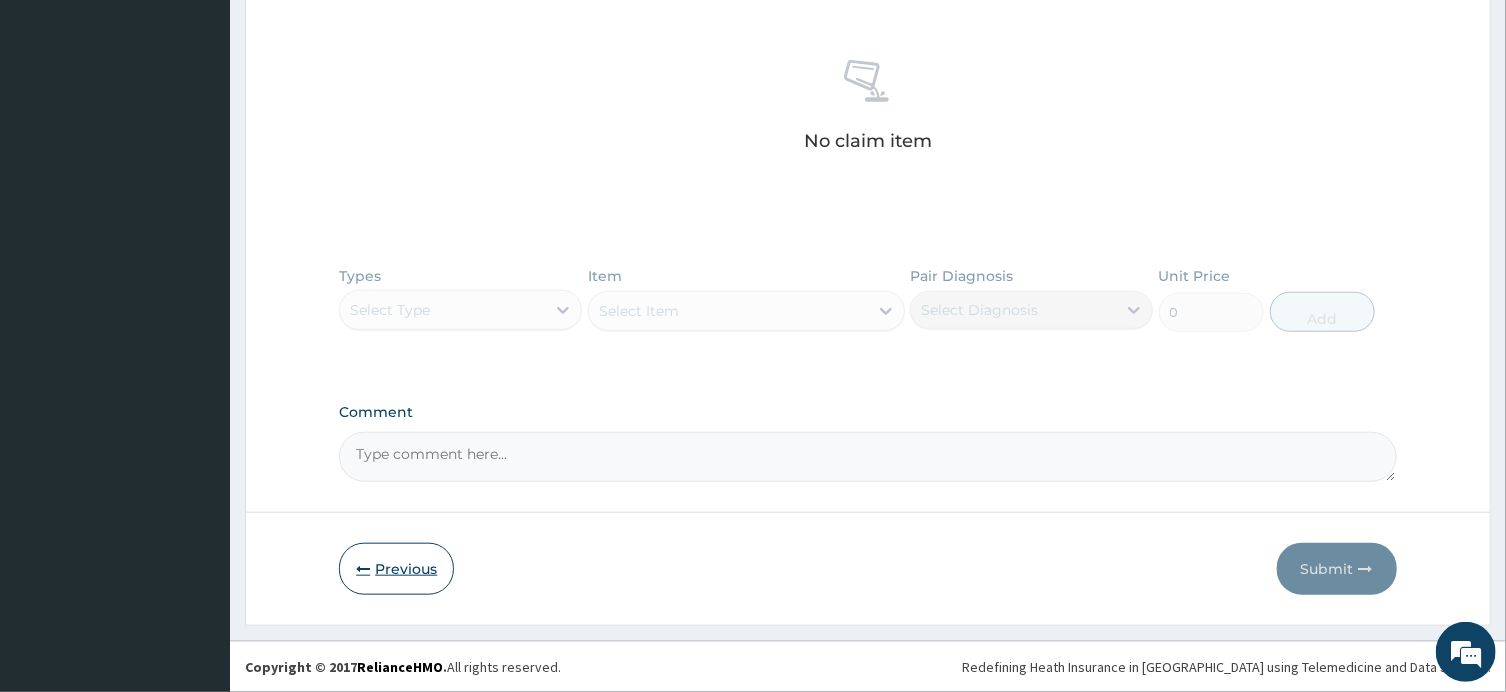 click on "Previous" at bounding box center (396, 569) 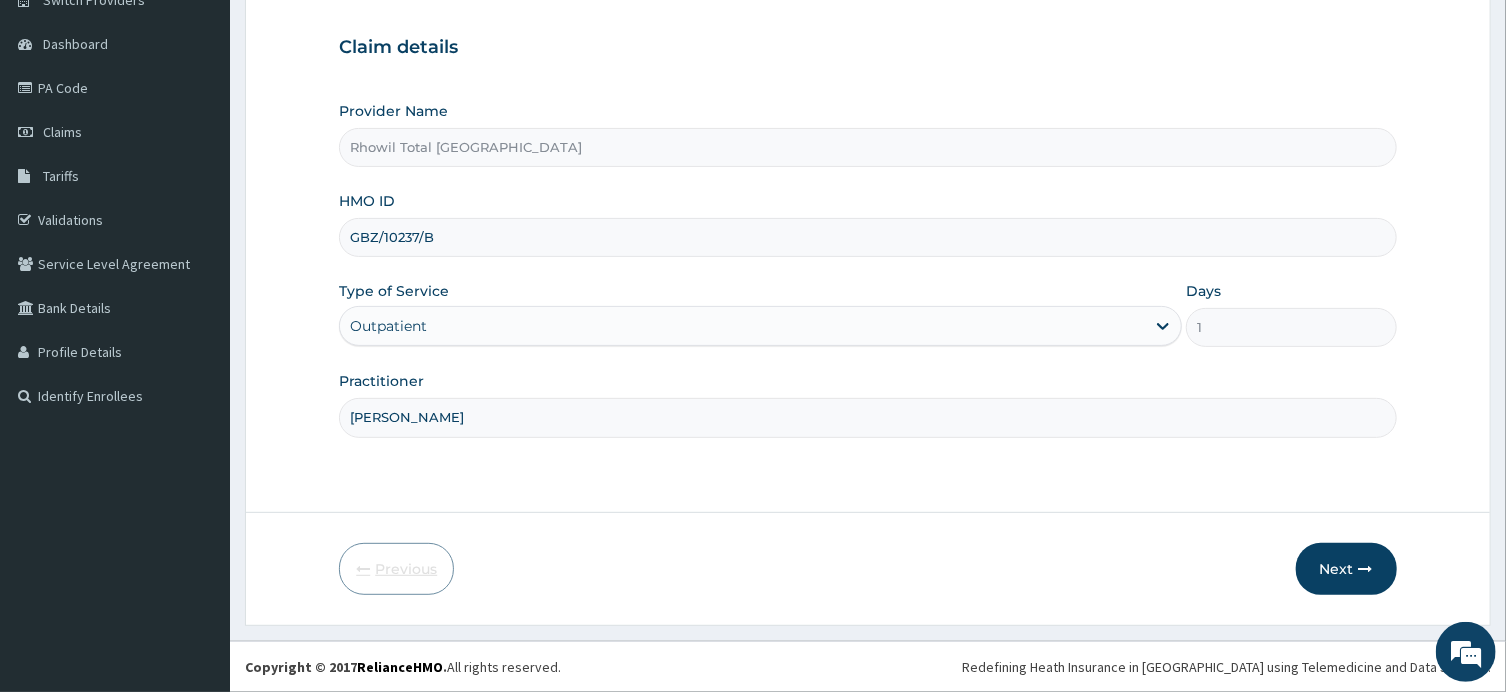 scroll, scrollTop: 174, scrollLeft: 0, axis: vertical 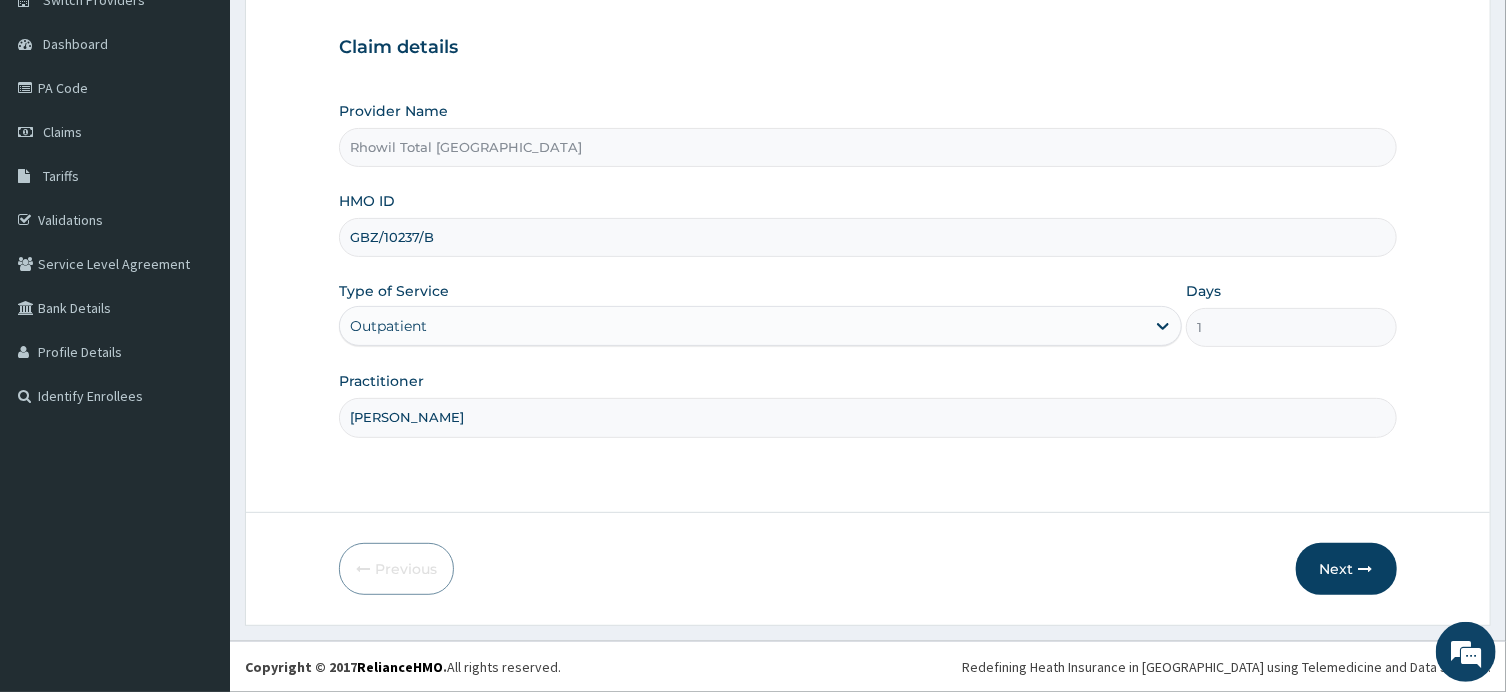 click on "GBZ/10237/B" at bounding box center (867, 237) 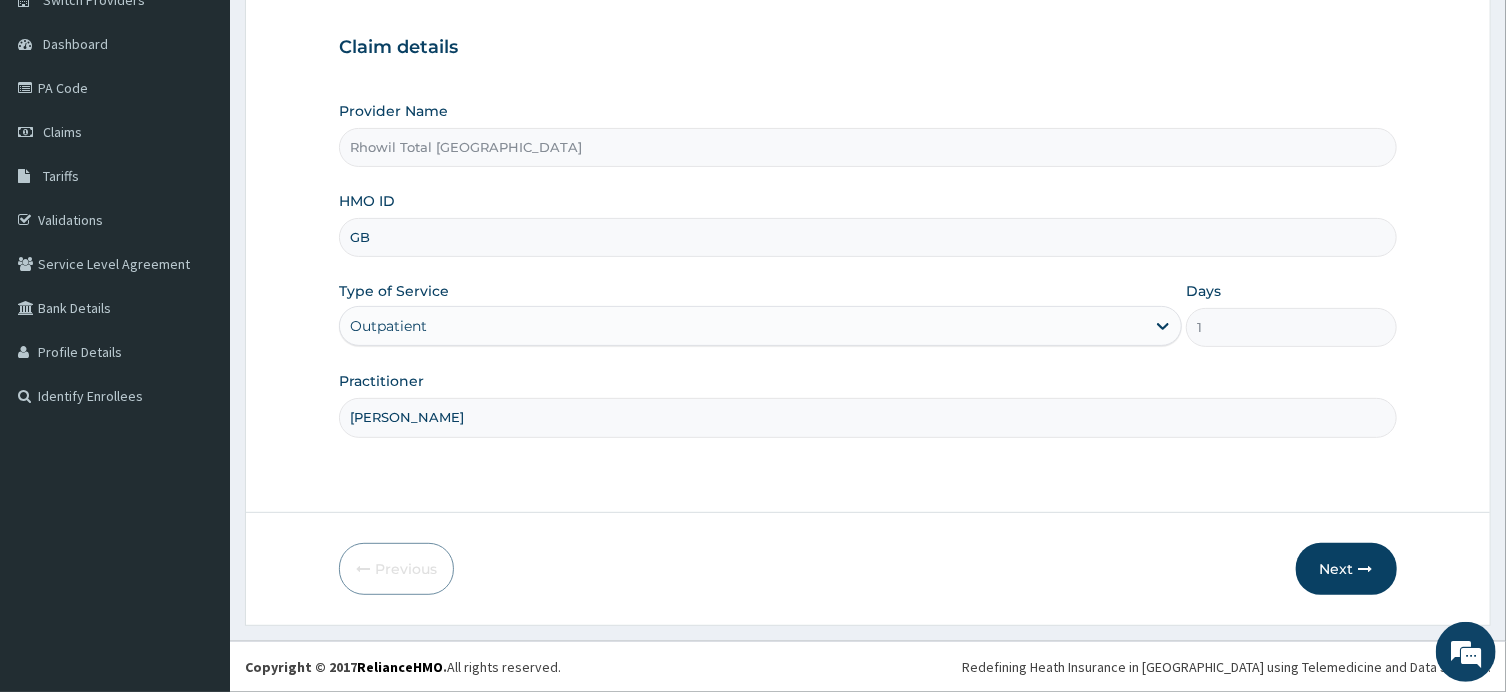 type on "G" 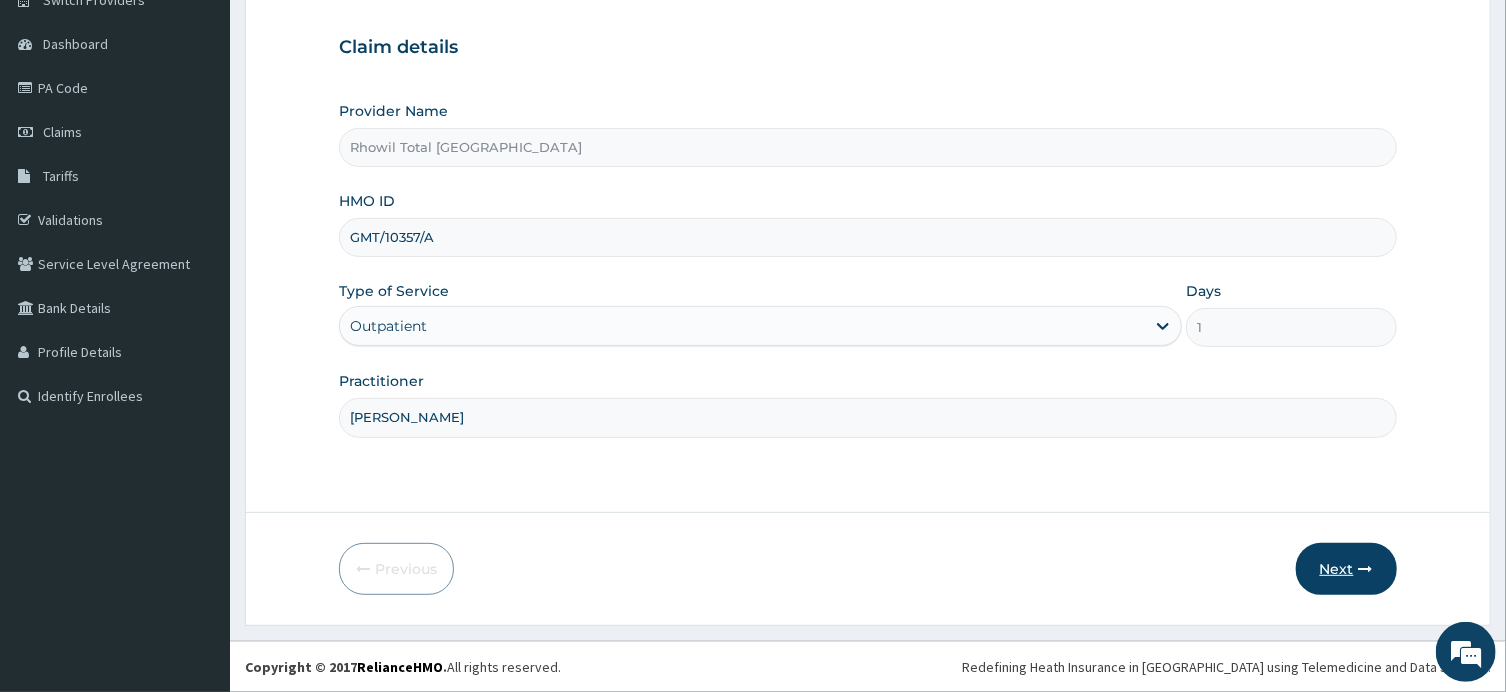 type on "GMT/10357/A" 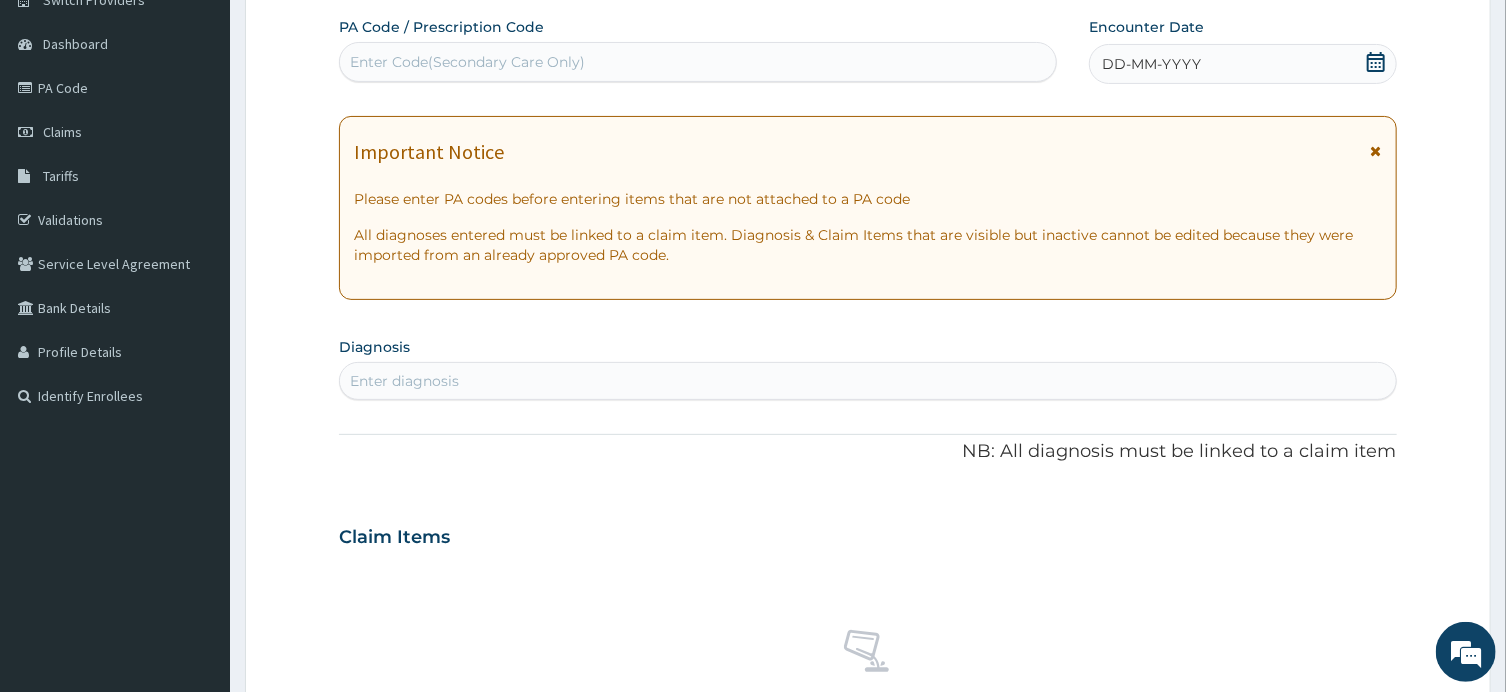 click on "Enter Code(Secondary Care Only)" at bounding box center (698, 62) 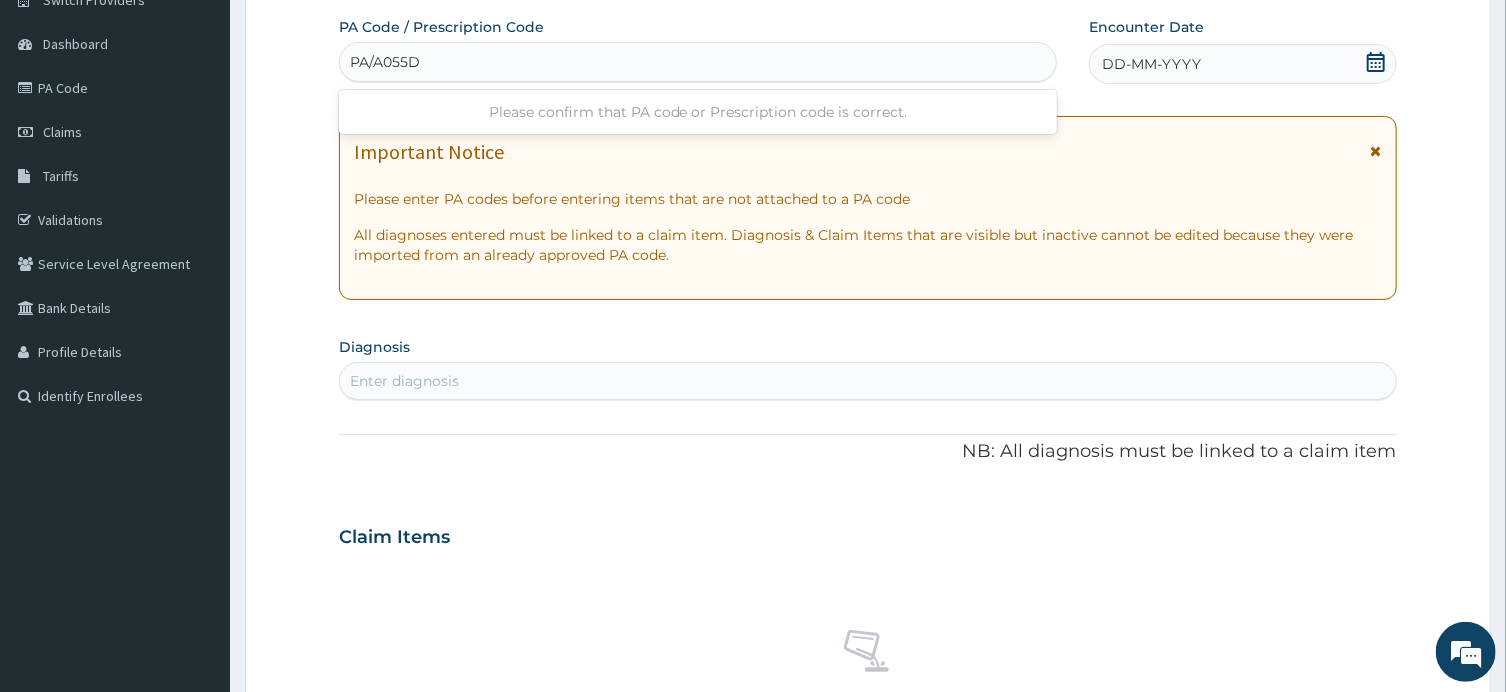 type on "PA/A055D4" 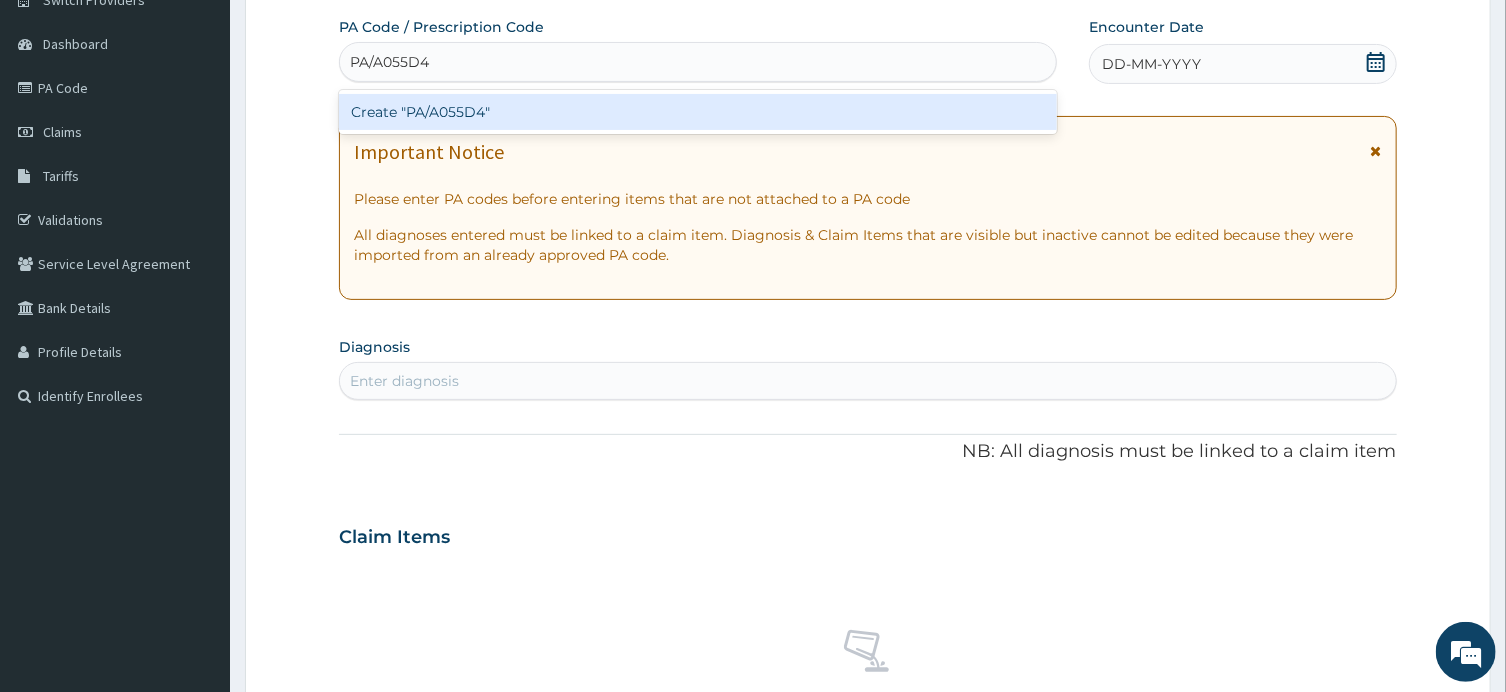 click on "Create "PA/A055D4"" at bounding box center [698, 112] 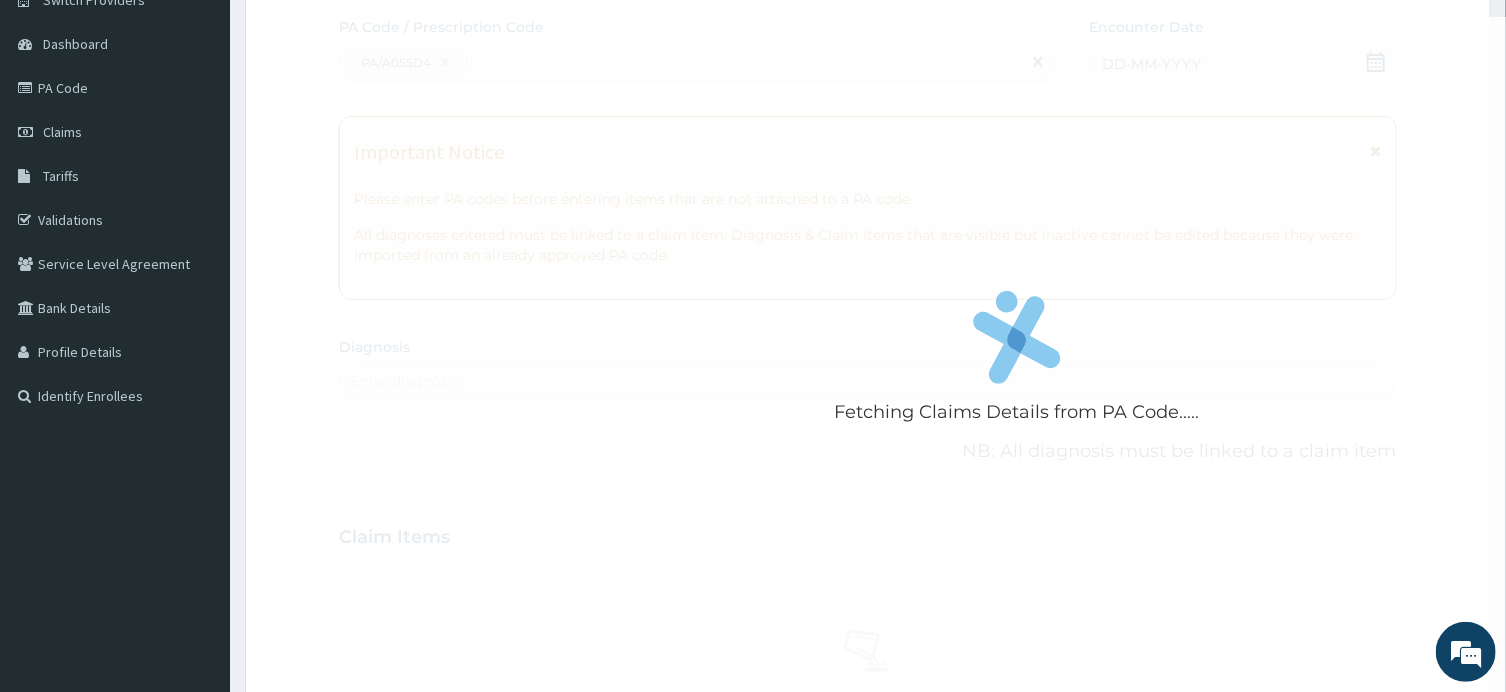 type 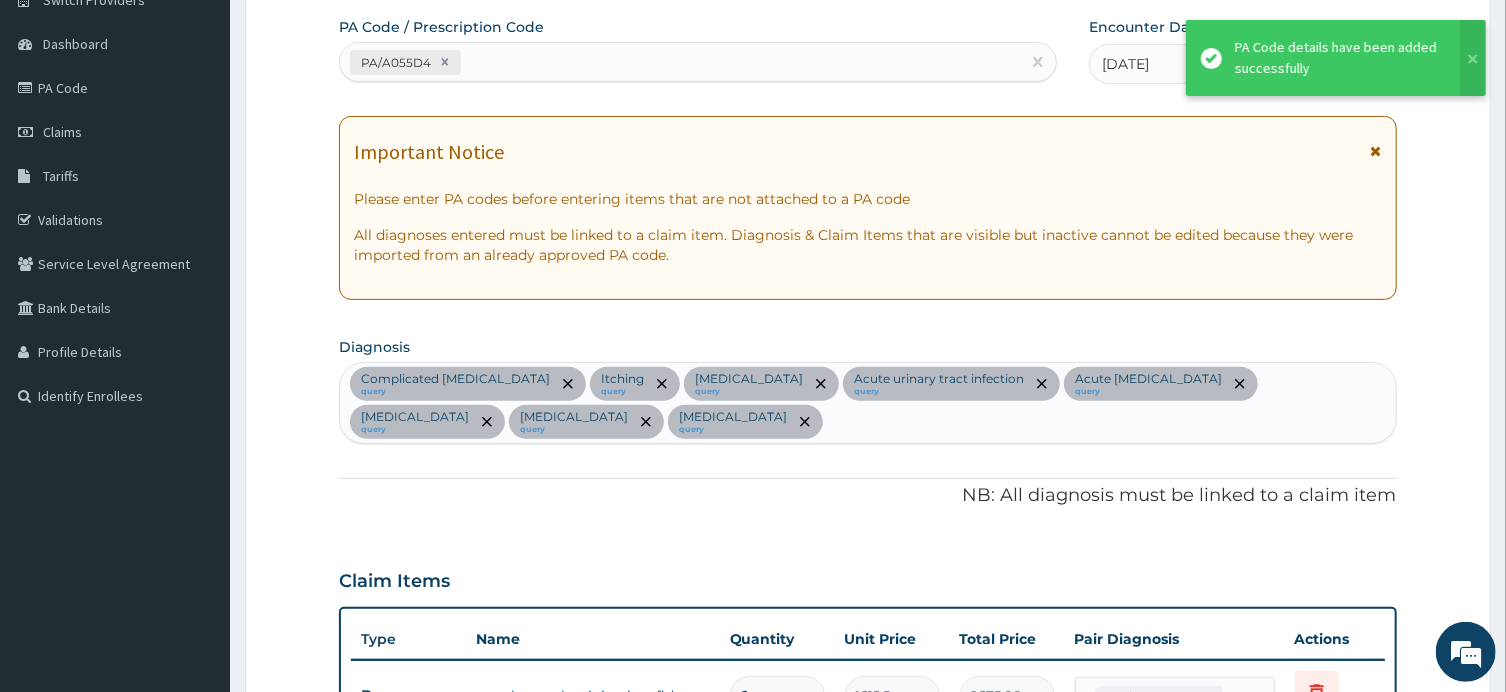 scroll, scrollTop: 1432, scrollLeft: 0, axis: vertical 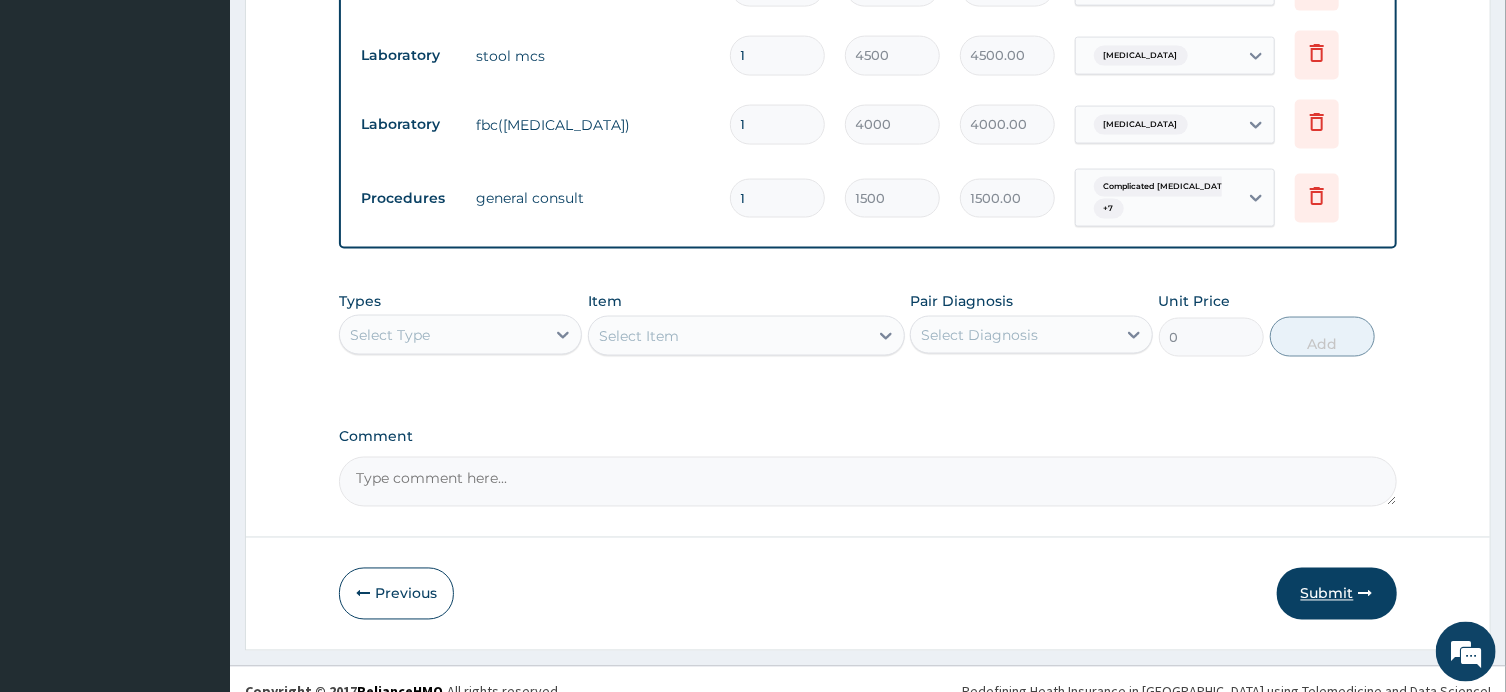 click on "Submit" at bounding box center [1337, 594] 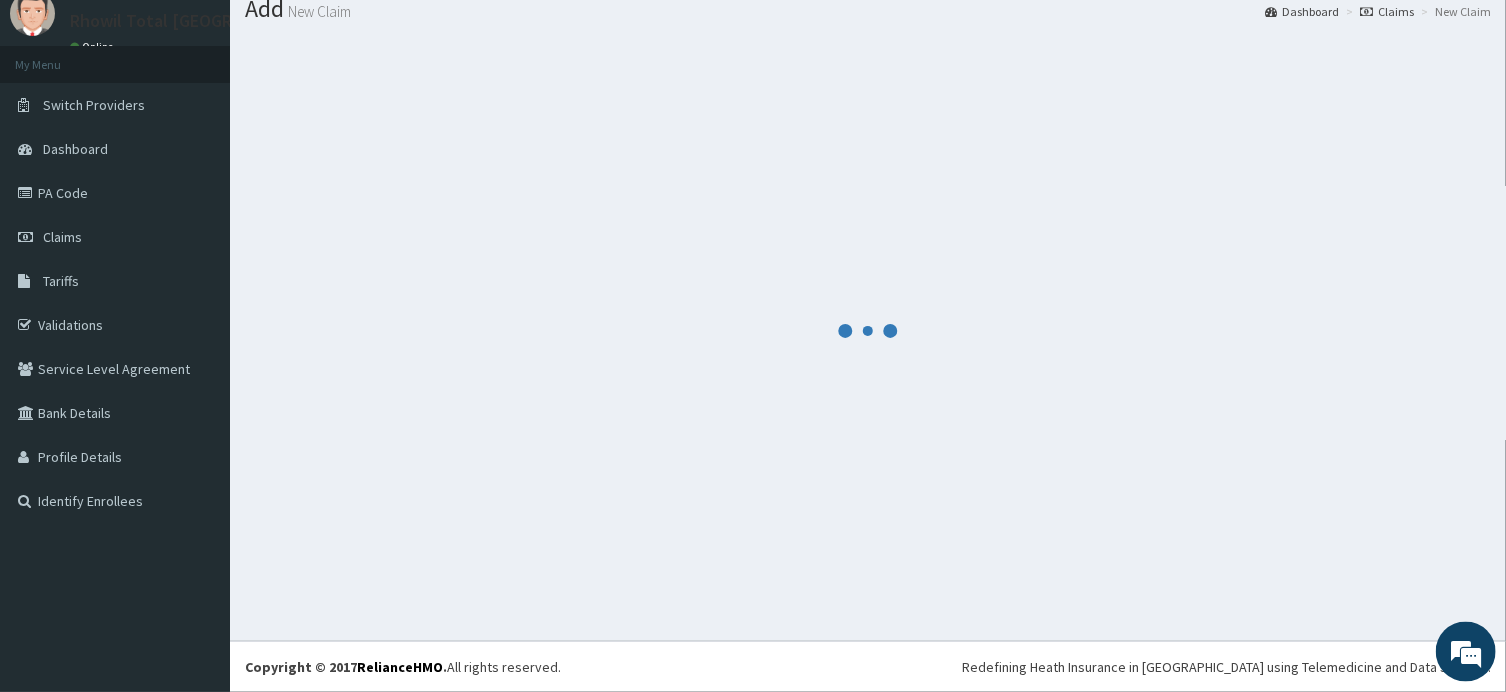 scroll, scrollTop: 68, scrollLeft: 0, axis: vertical 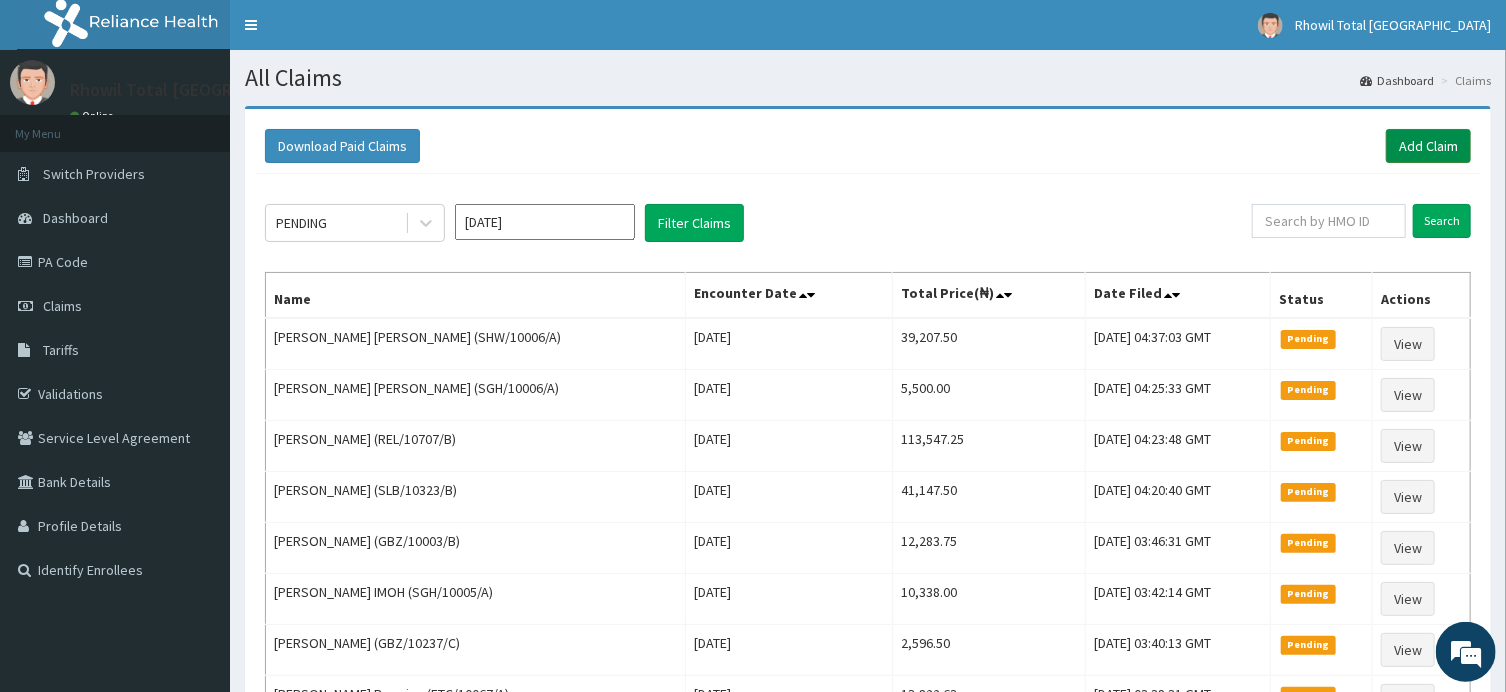 click on "Add Claim" at bounding box center (1428, 146) 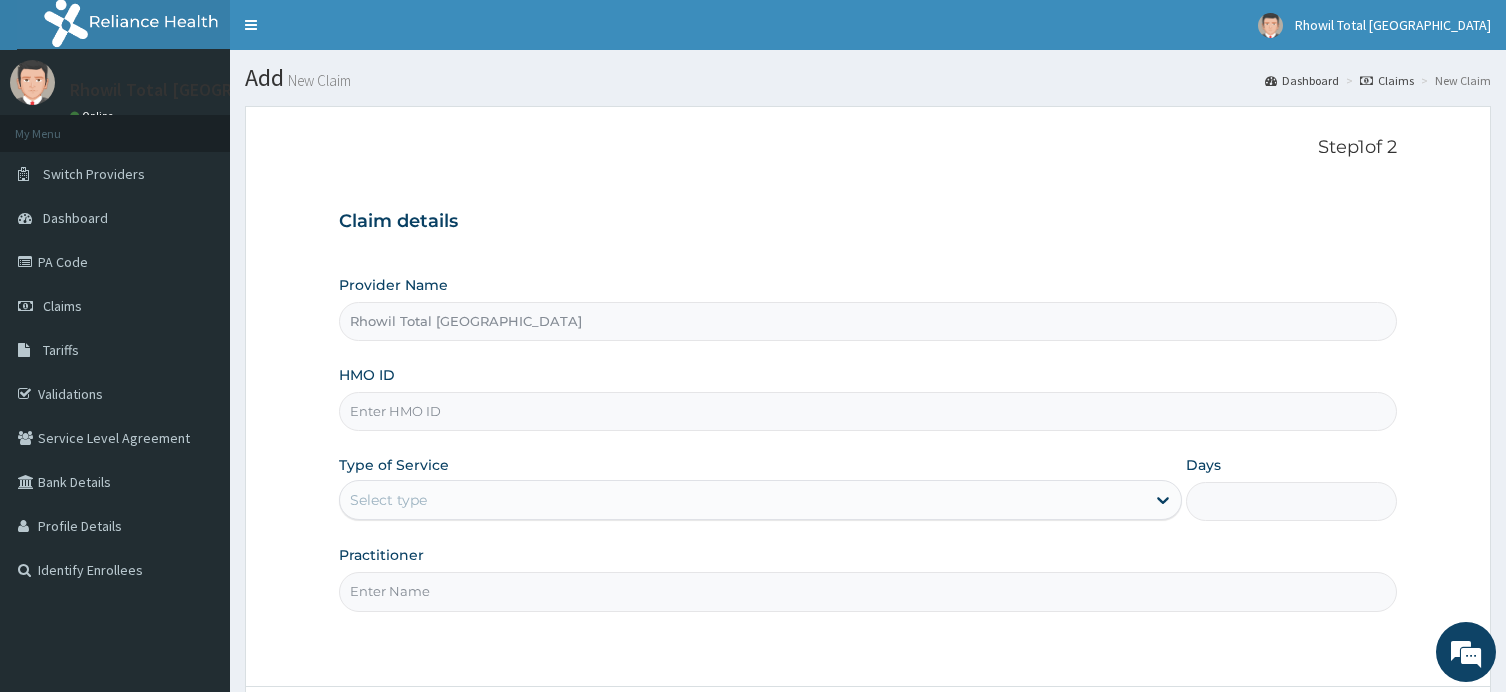 scroll, scrollTop: 0, scrollLeft: 0, axis: both 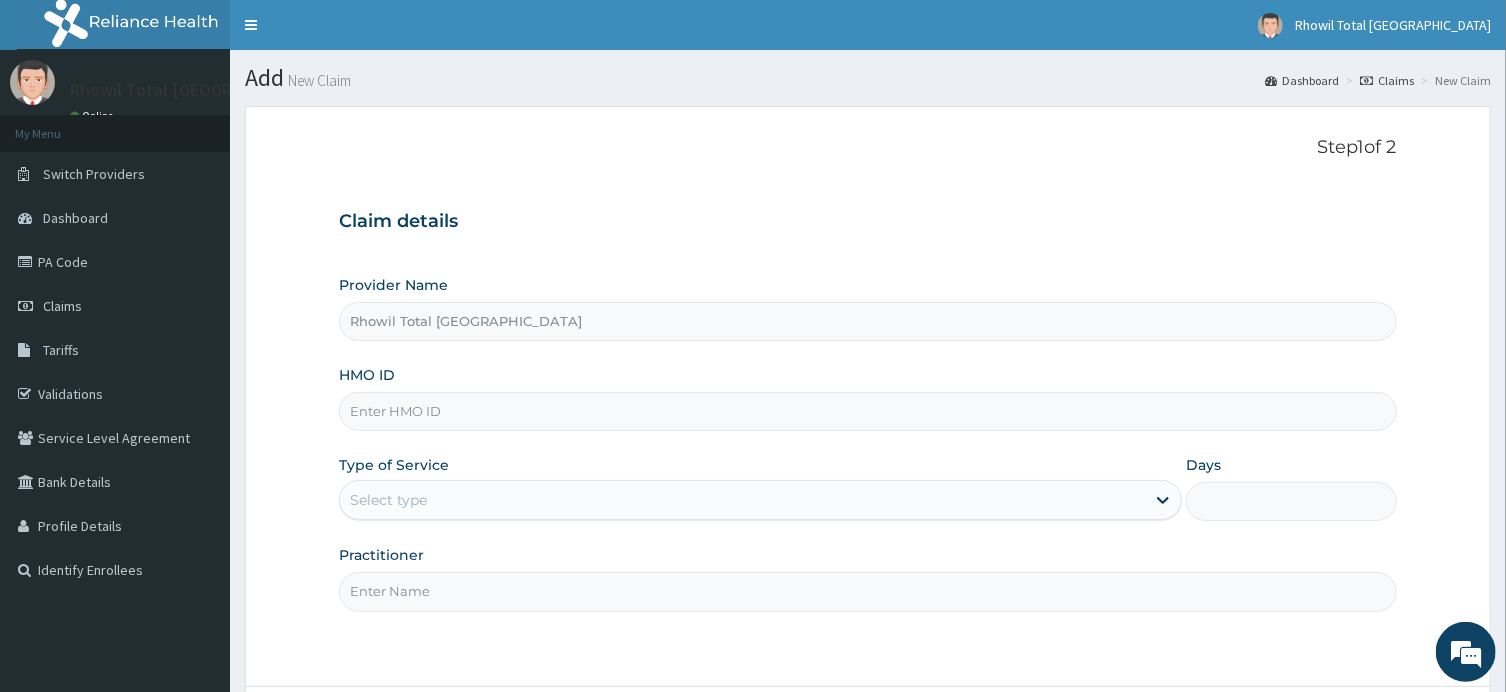 click on "HMO ID" at bounding box center [867, 411] 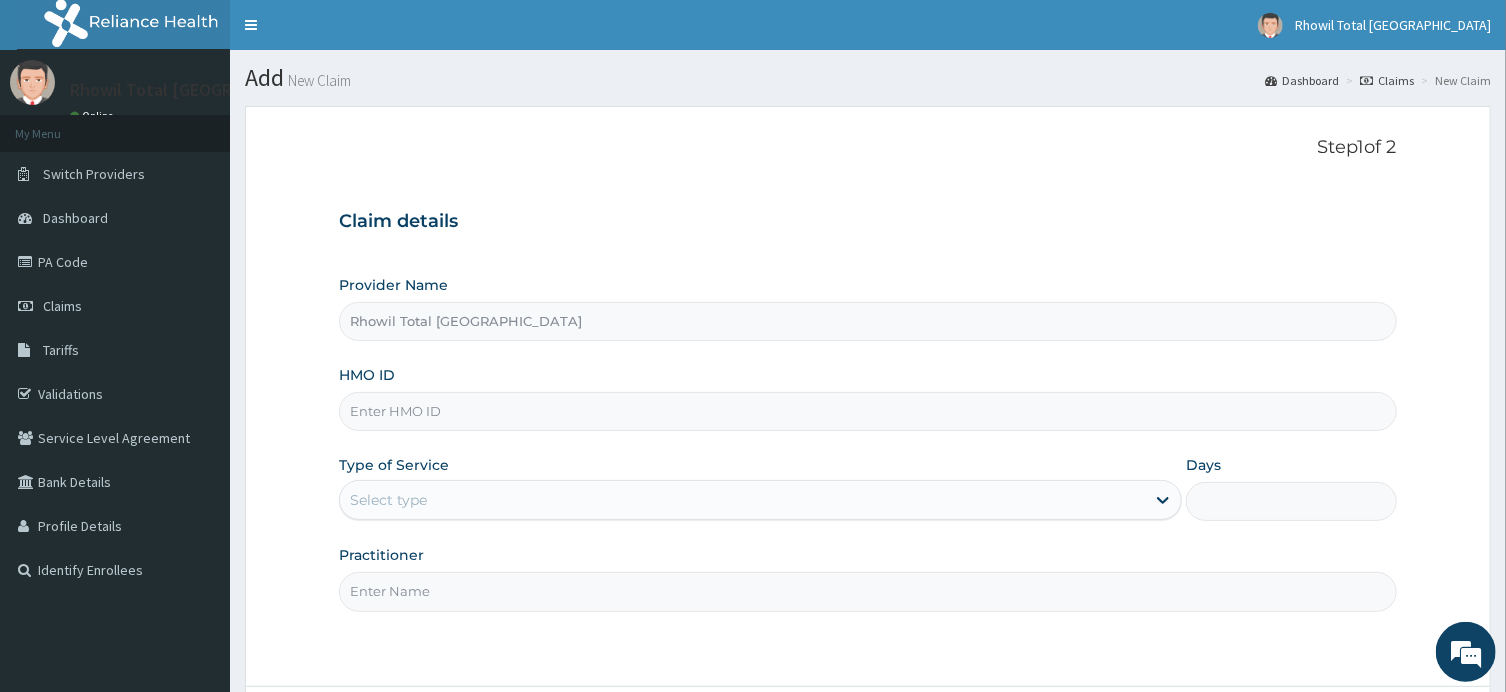 type on "K" 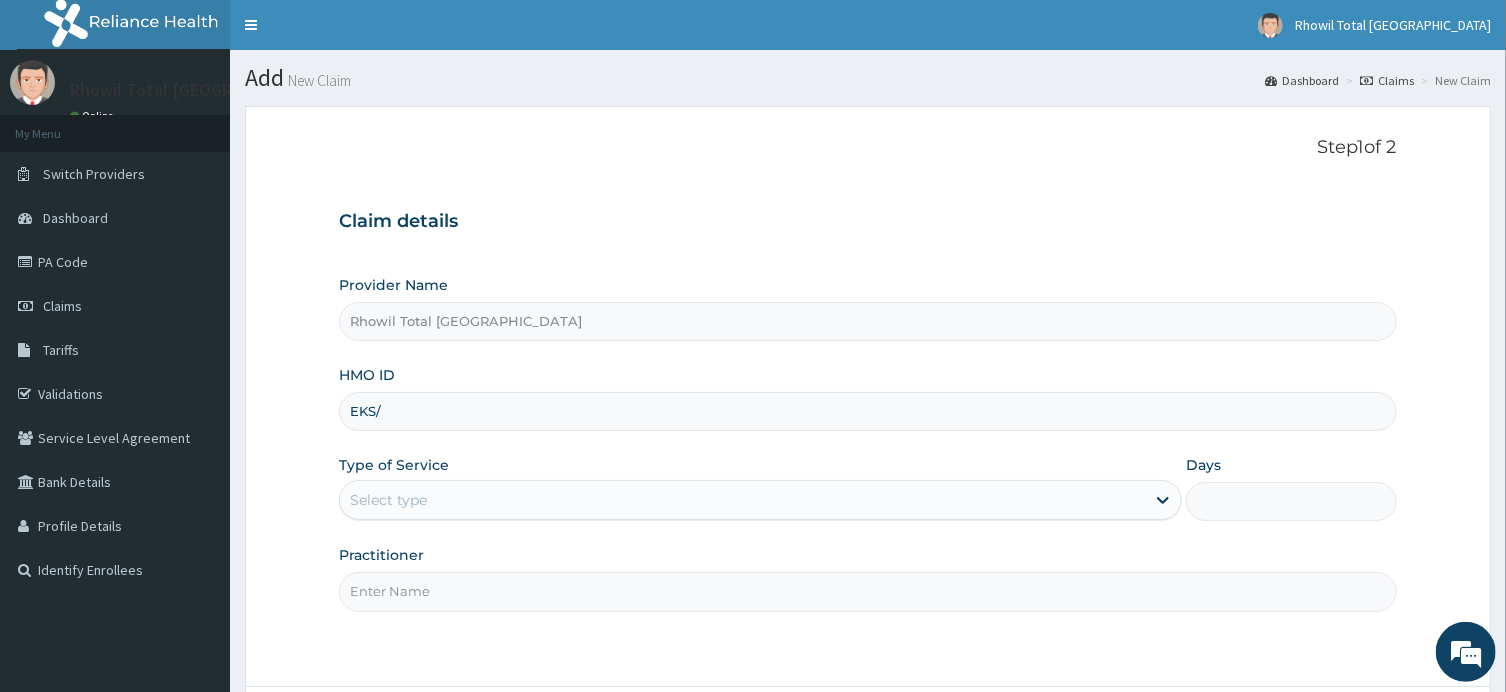 scroll, scrollTop: 0, scrollLeft: 0, axis: both 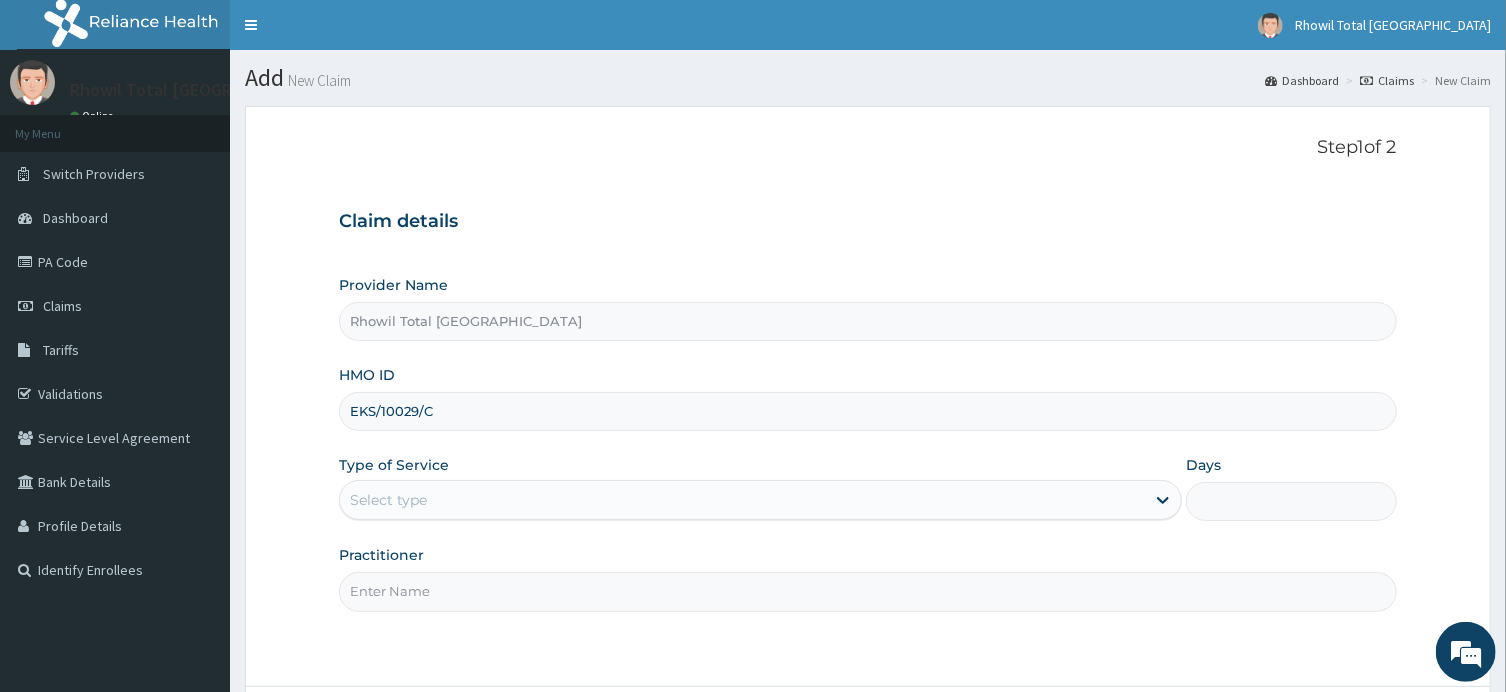 type on "EKS/10029/C" 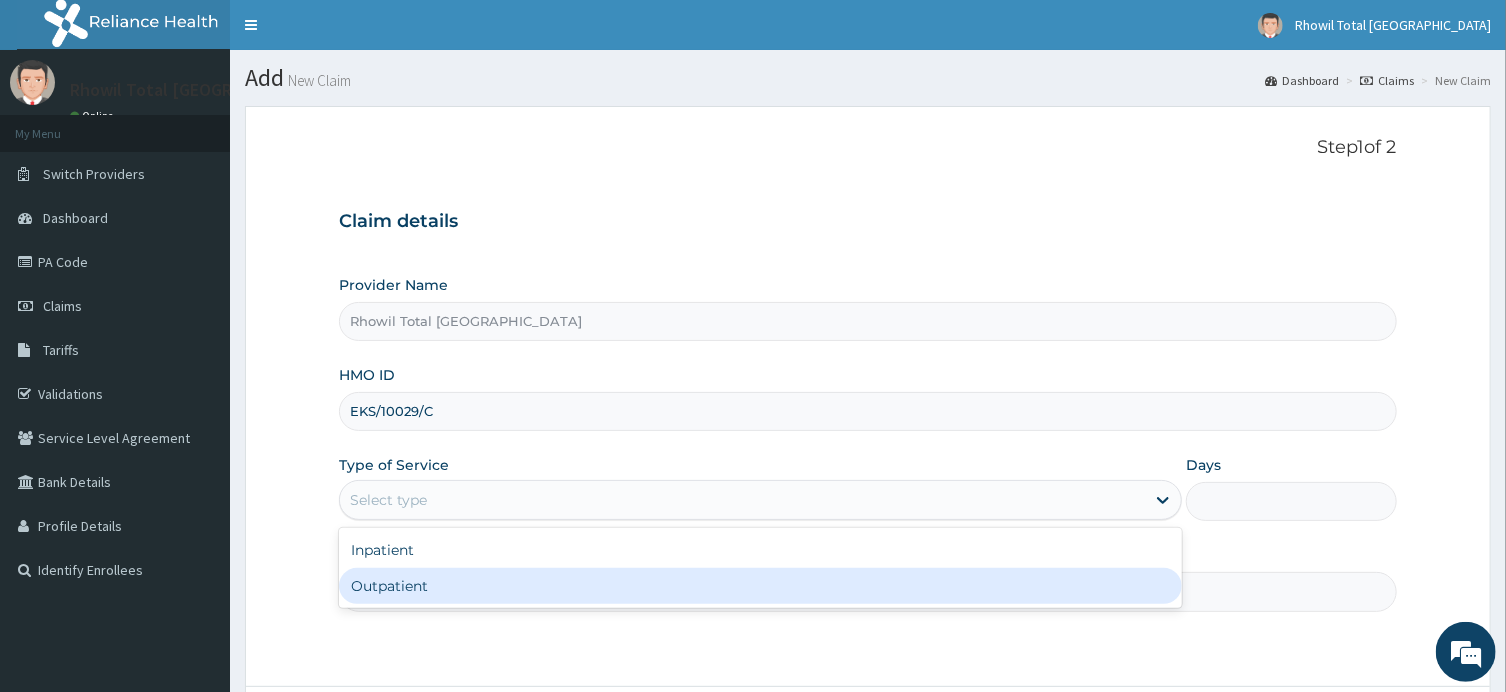 click on "Outpatient" at bounding box center (760, 586) 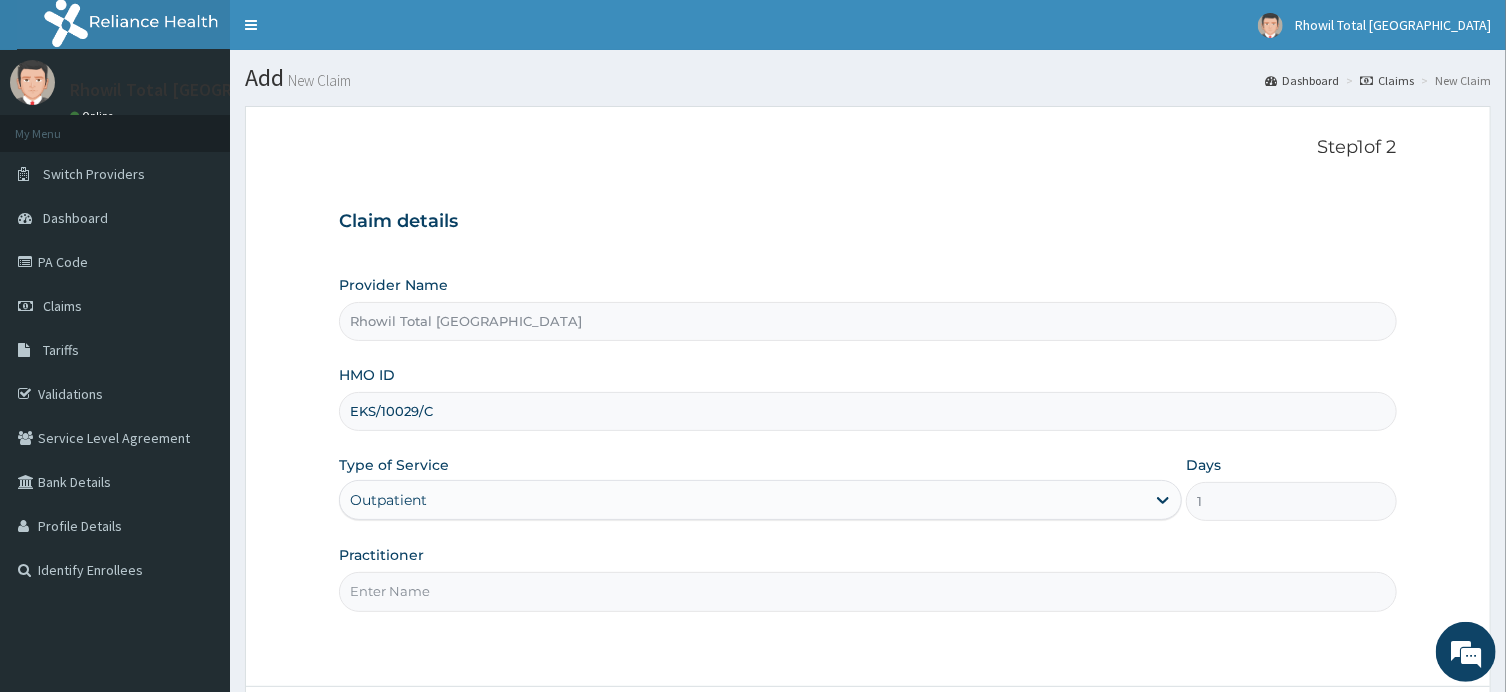 click on "Practitioner" at bounding box center (867, 591) 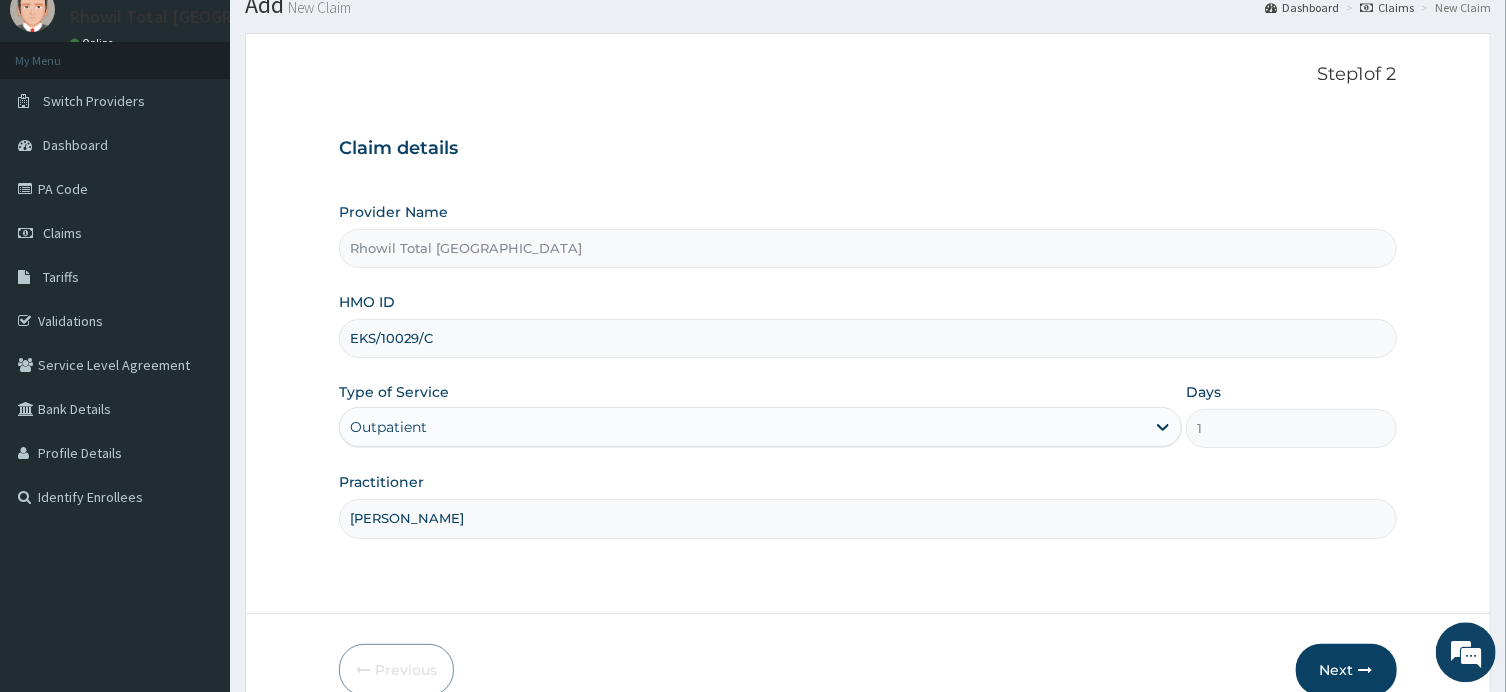 scroll, scrollTop: 174, scrollLeft: 0, axis: vertical 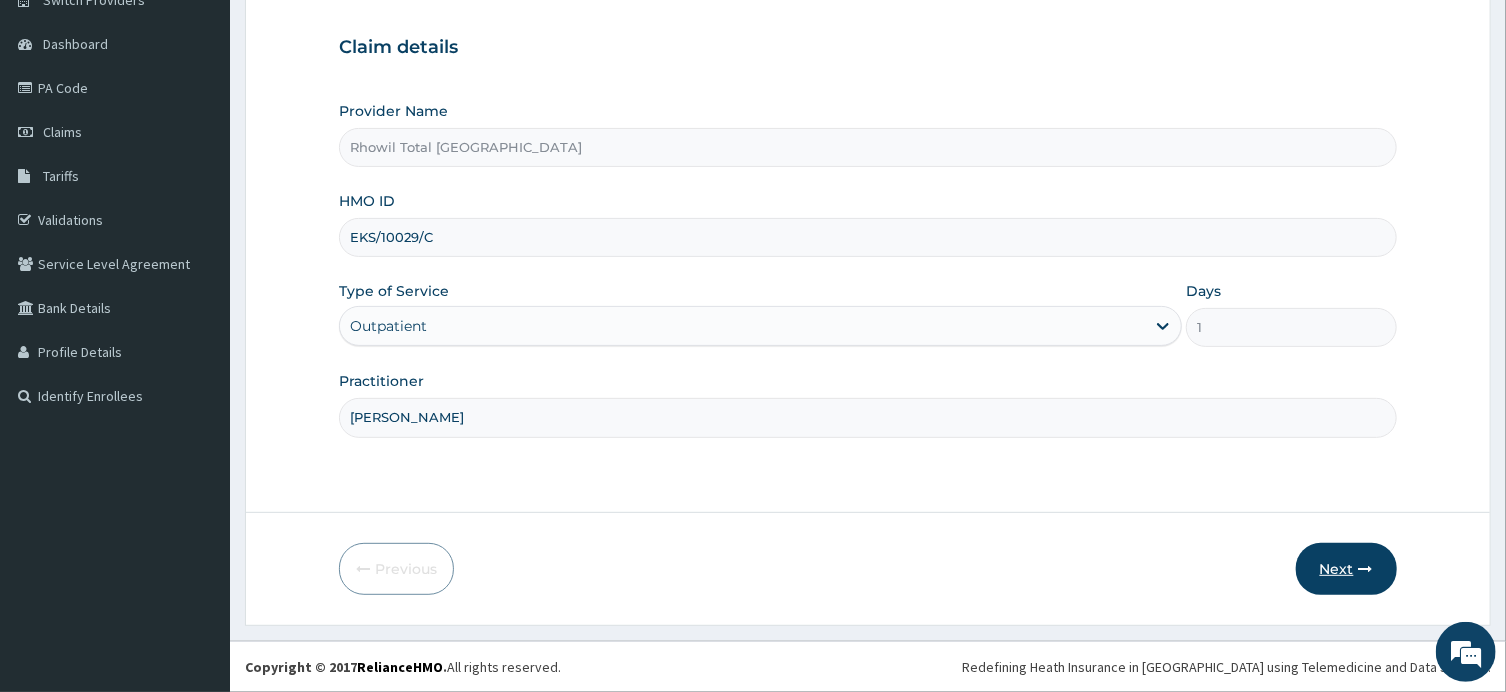 type on "DR ANYOGU" 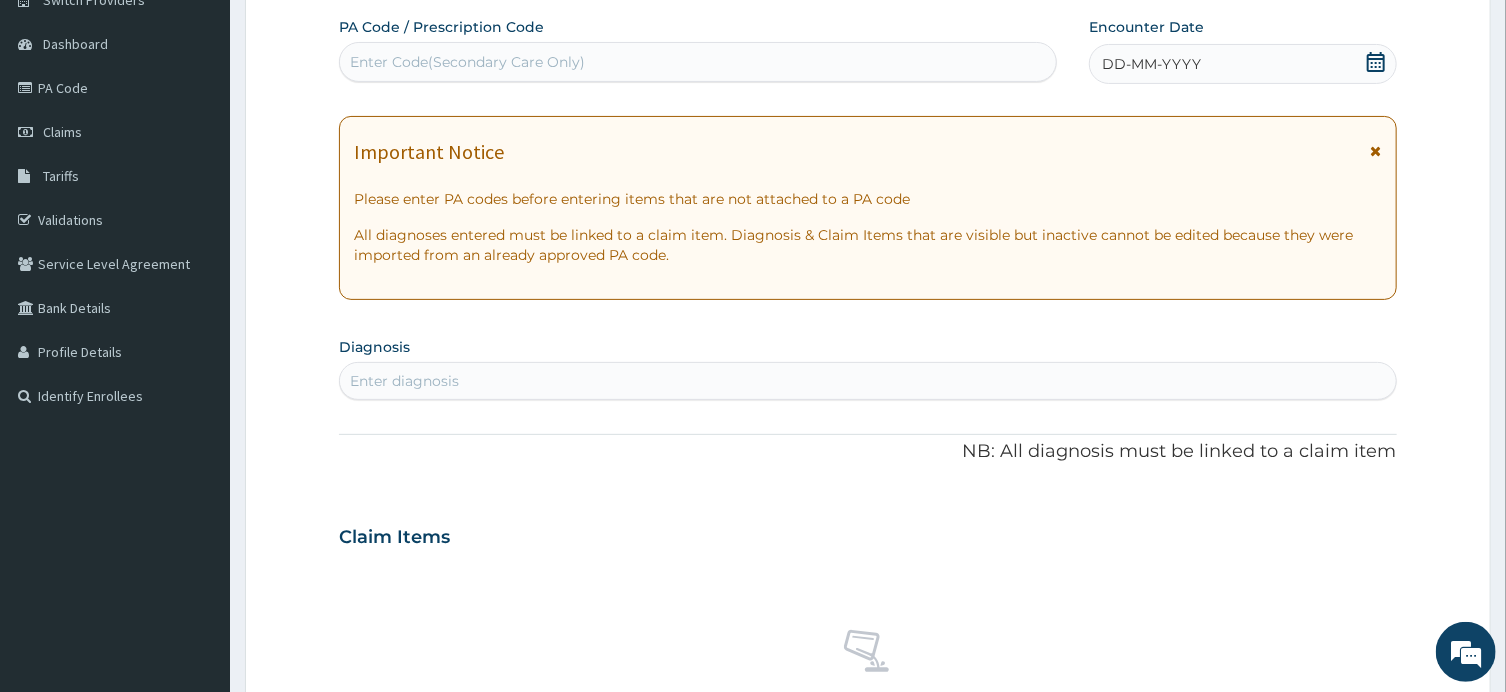 click on "Enter Code(Secondary Care Only)" at bounding box center (698, 62) 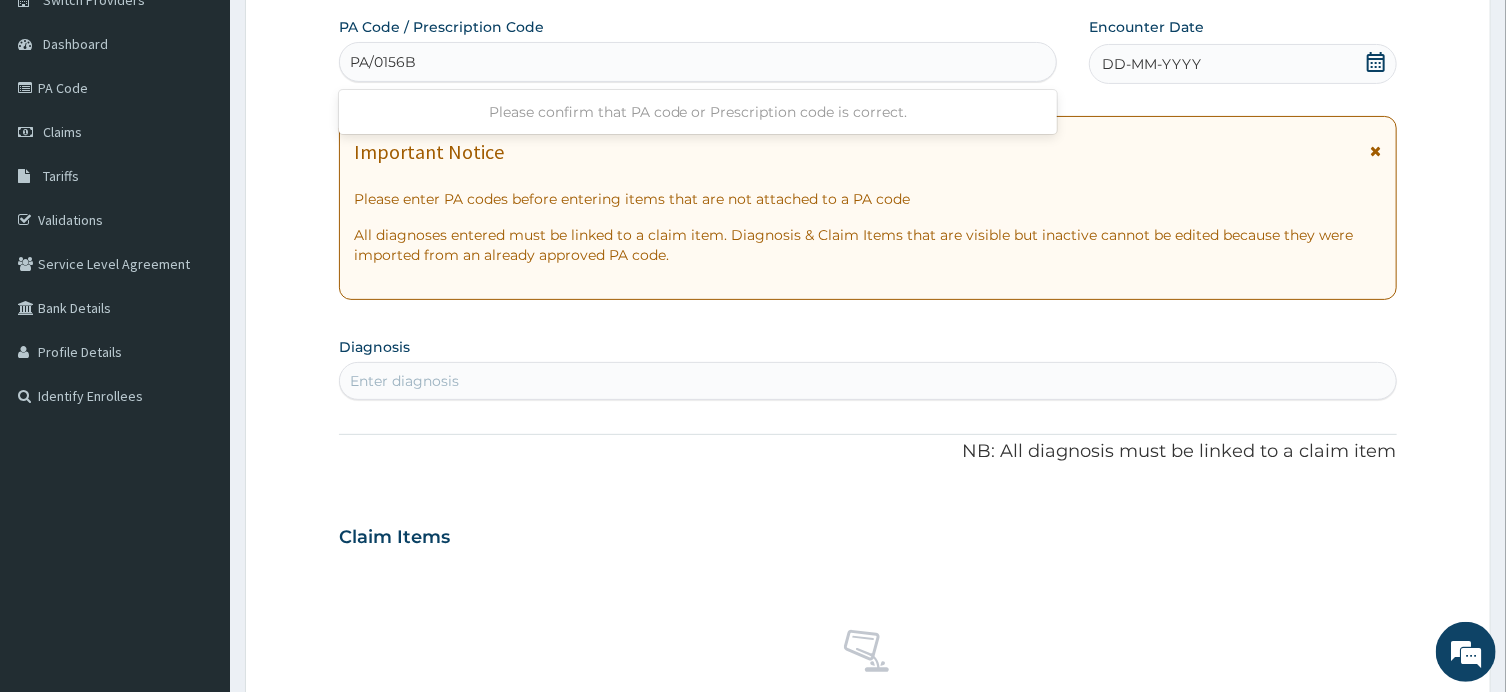 type on "PA/0156BA" 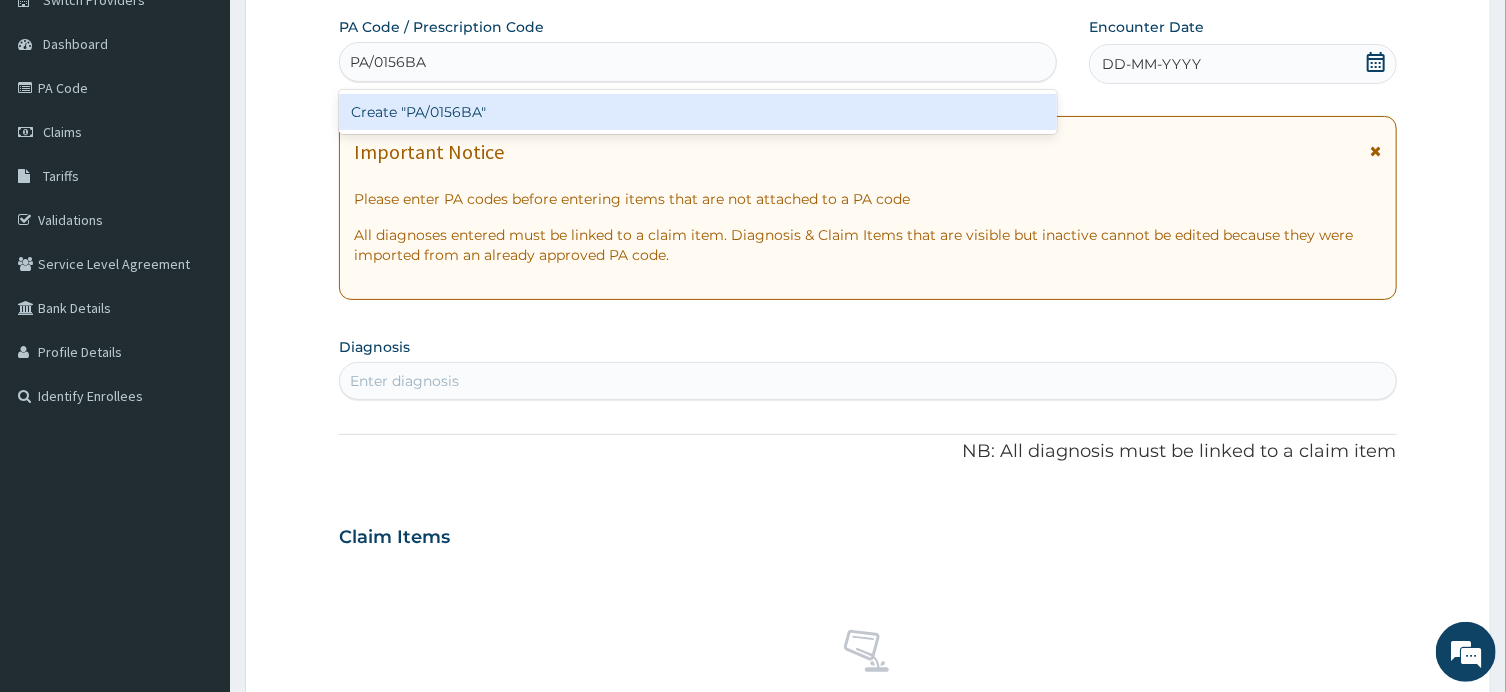 click on "Create "PA/0156BA"" at bounding box center (698, 112) 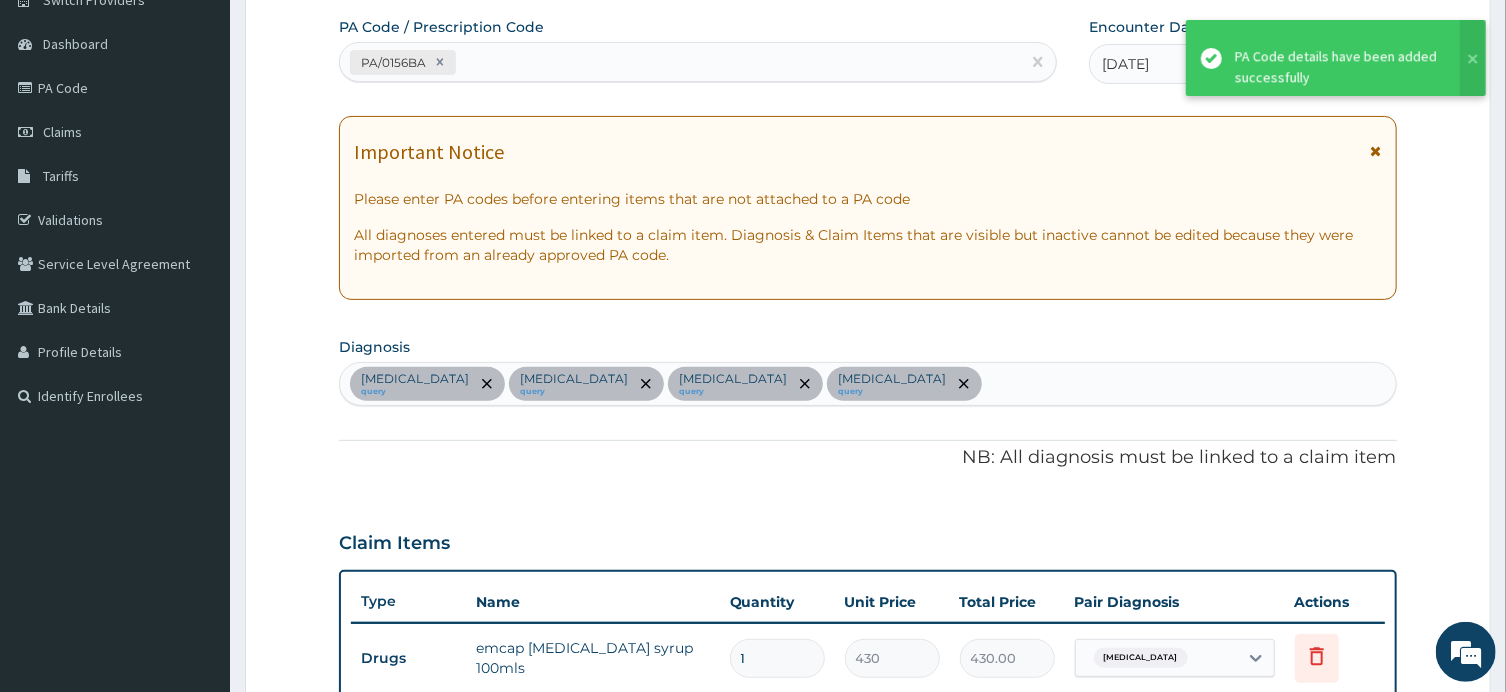scroll, scrollTop: 968, scrollLeft: 0, axis: vertical 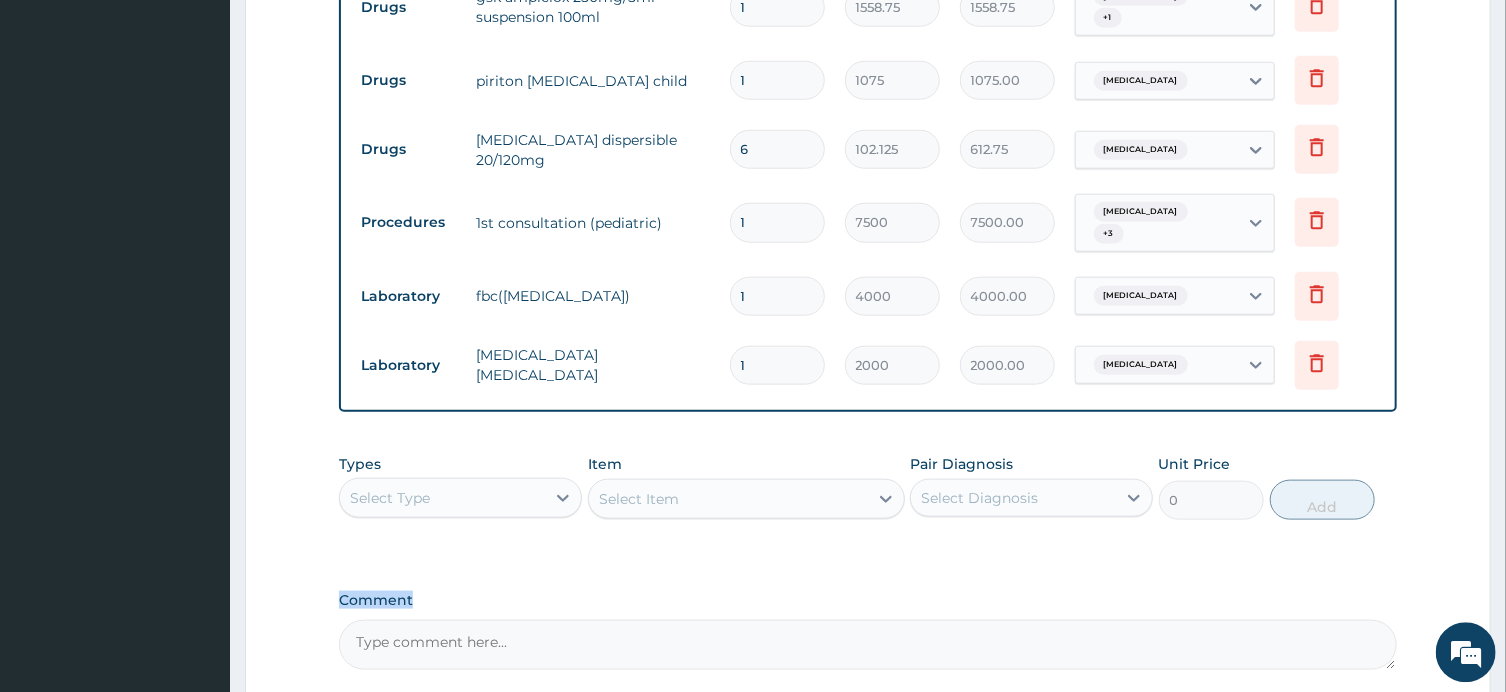 drag, startPoint x: 1453, startPoint y: 434, endPoint x: 1523, endPoint y: 636, distance: 213.78494 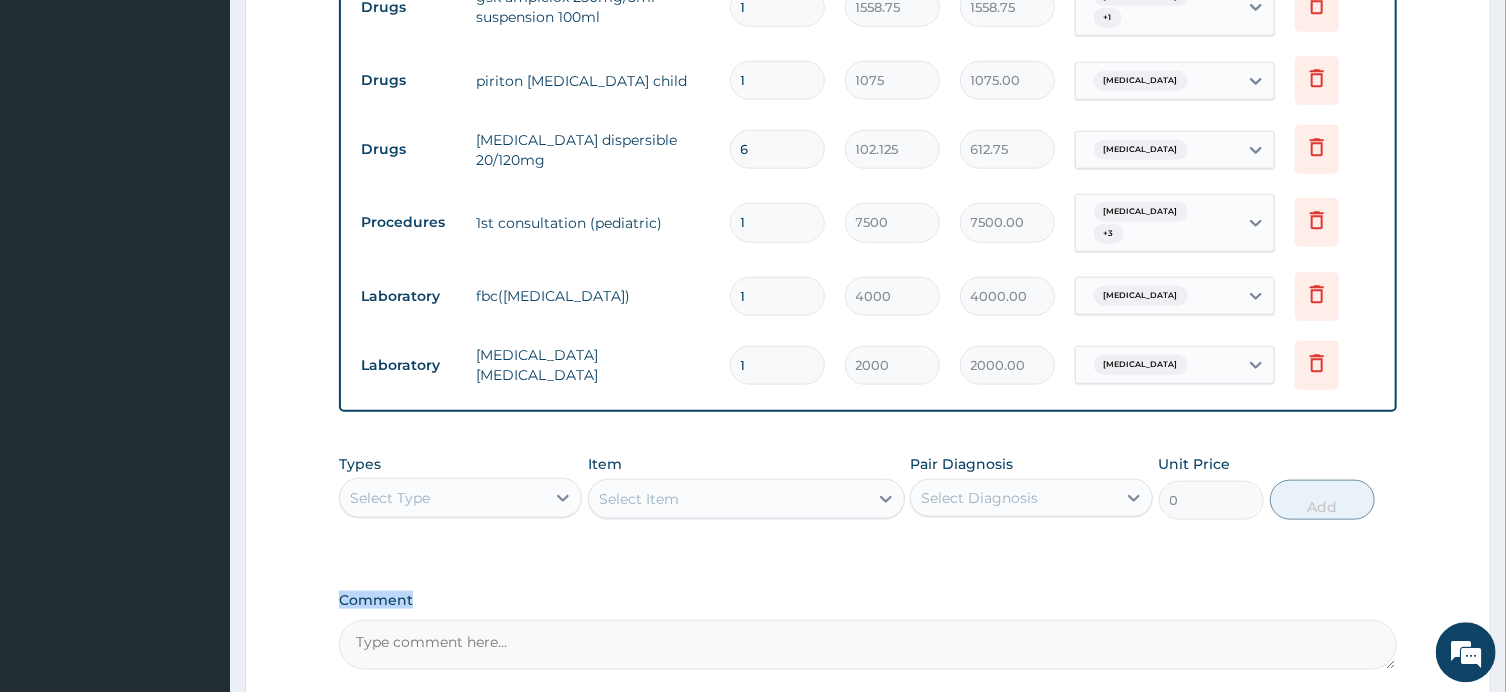 click on "R EL
Toggle navigation
Rhowil Total Care Medical Centre Rhowil Total Care Medical Centre - seyi.egbowon@gmail.com Member since  October 24, 2021 at 1:45:45 AM   Profile Sign out" at bounding box center [753, -45] 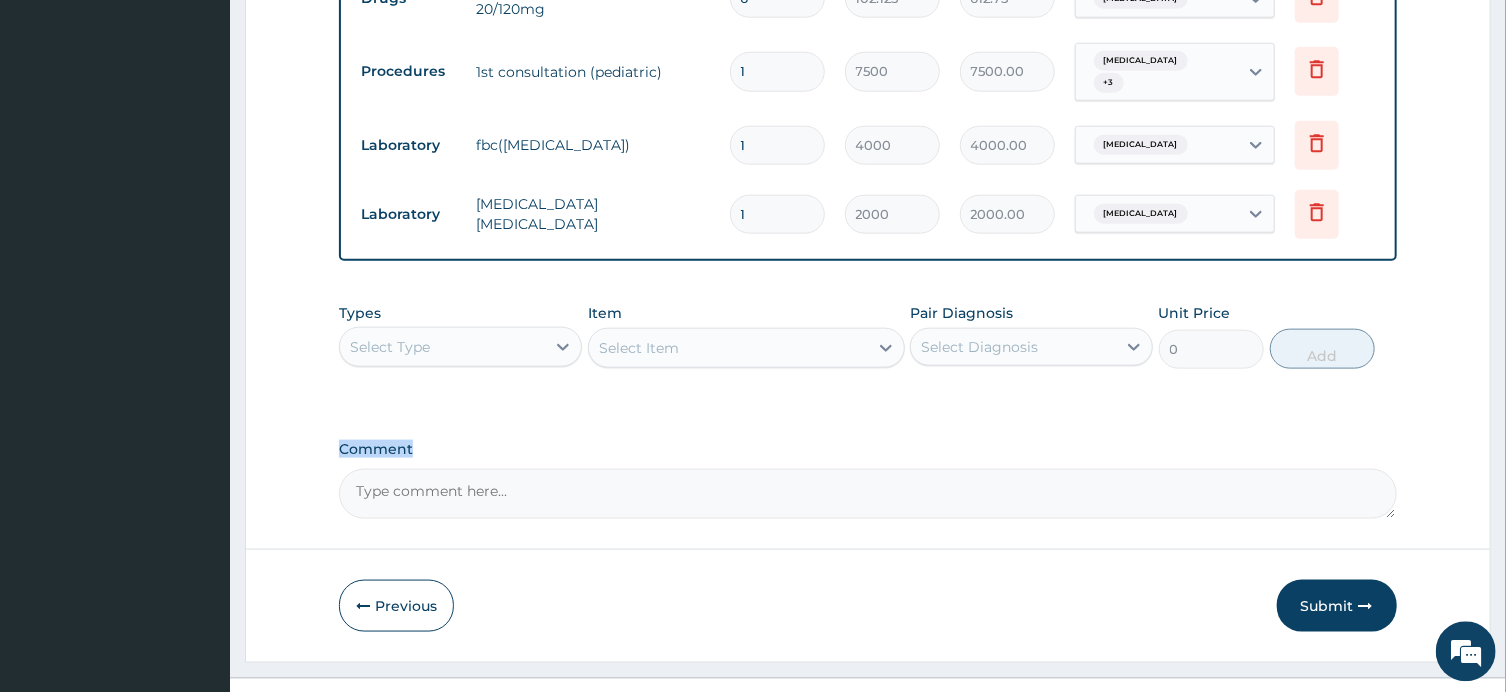 scroll, scrollTop: 1135, scrollLeft: 0, axis: vertical 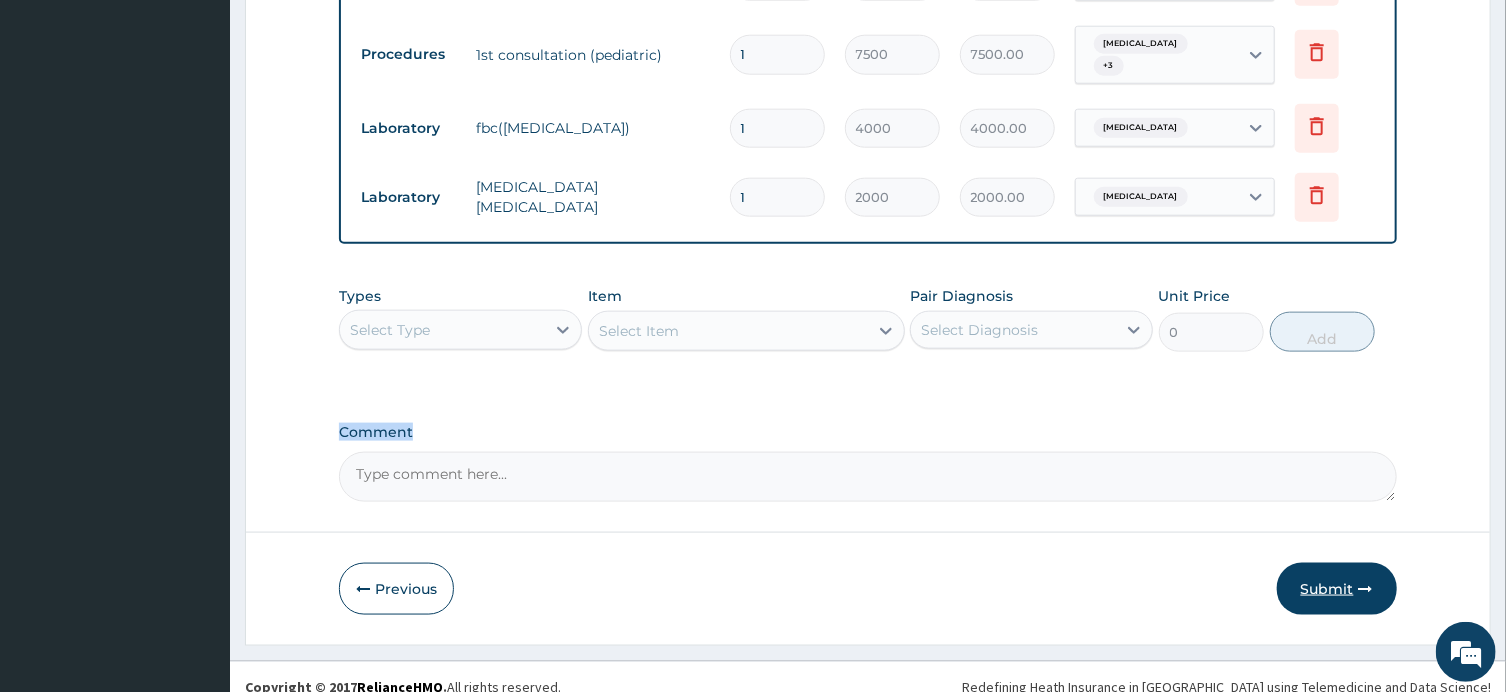 click on "Submit" at bounding box center (1337, 589) 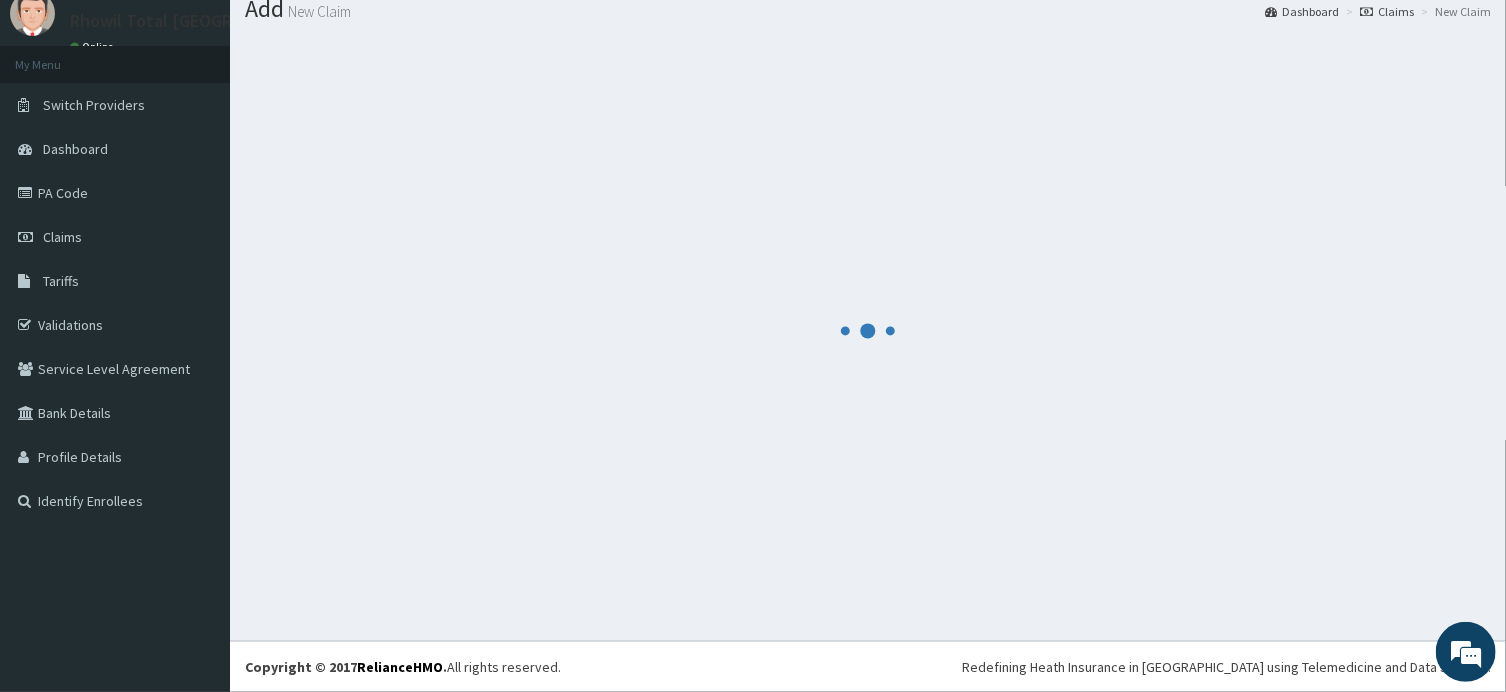 scroll, scrollTop: 68, scrollLeft: 0, axis: vertical 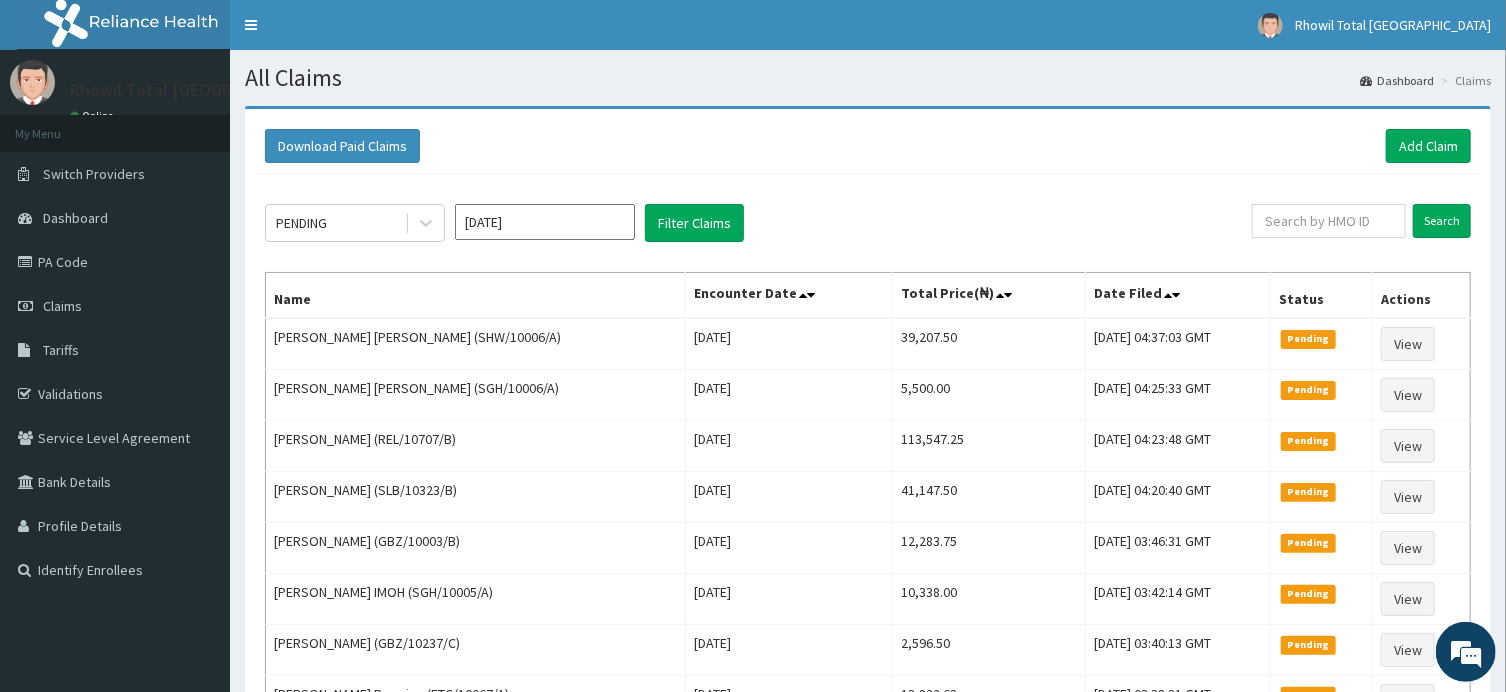 click on "[DATE]" at bounding box center (545, 222) 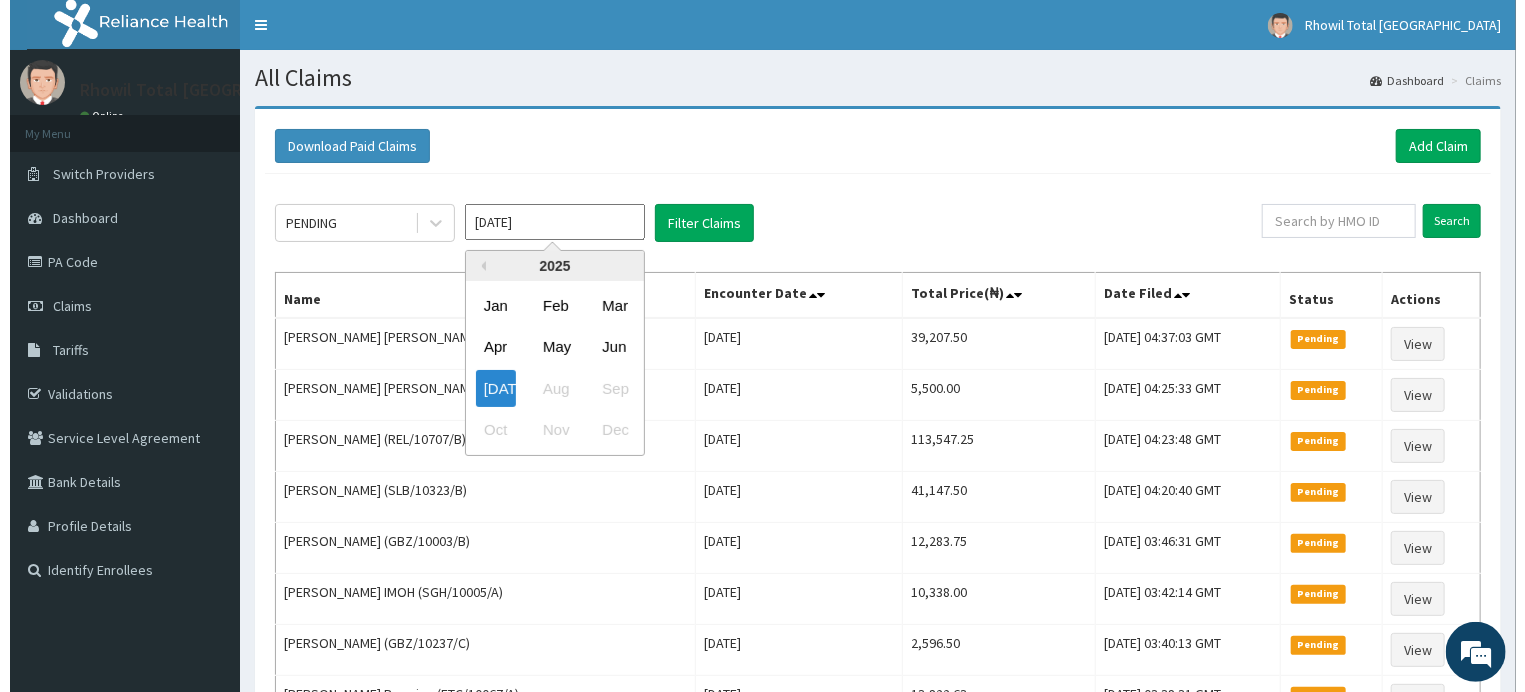 scroll, scrollTop: 0, scrollLeft: 0, axis: both 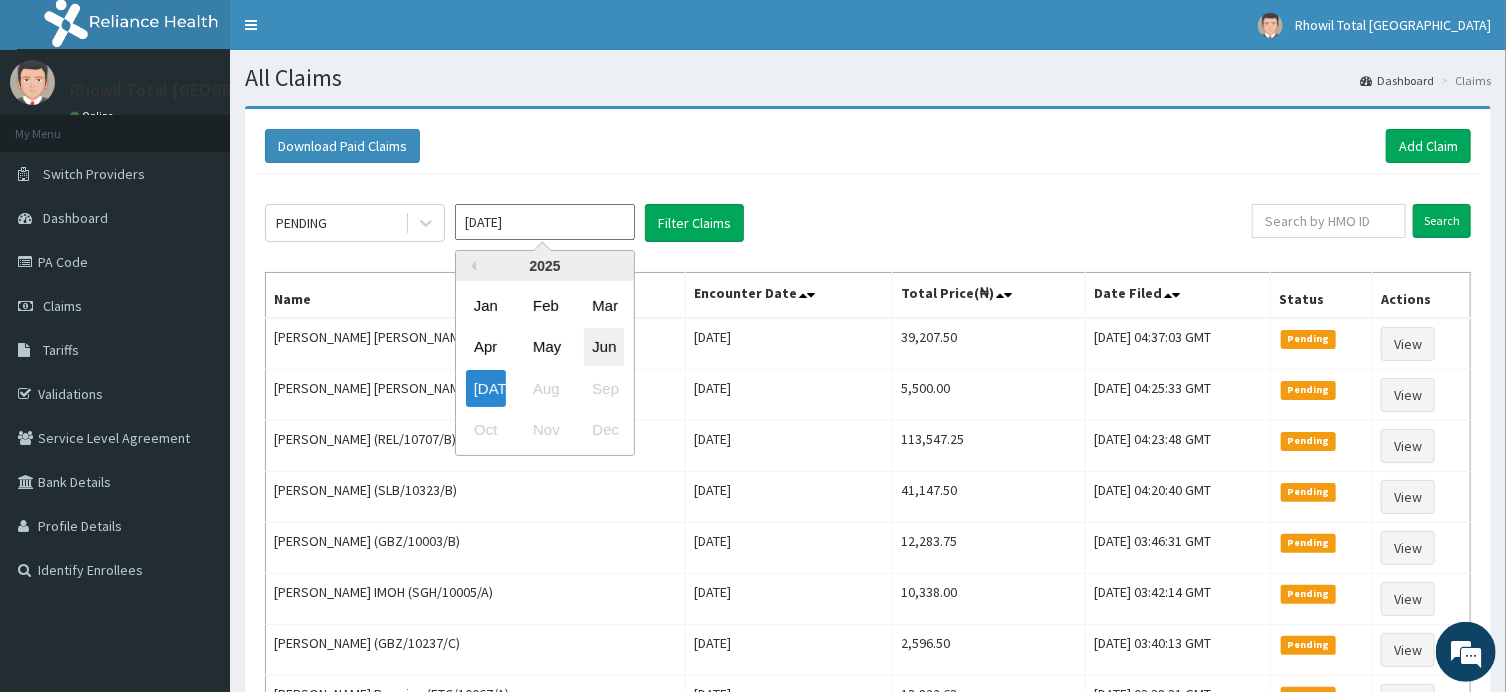 click on "Jun" at bounding box center [604, 347] 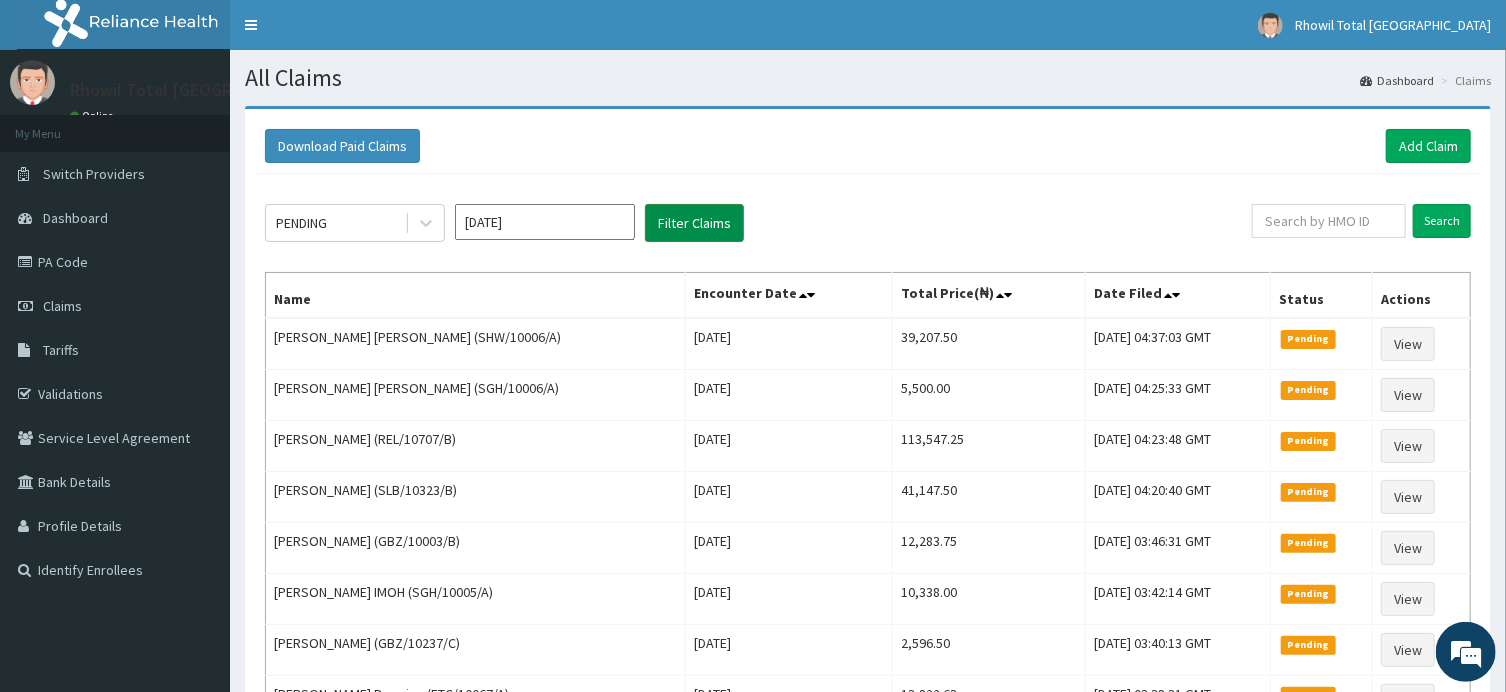 click on "Filter Claims" at bounding box center (694, 223) 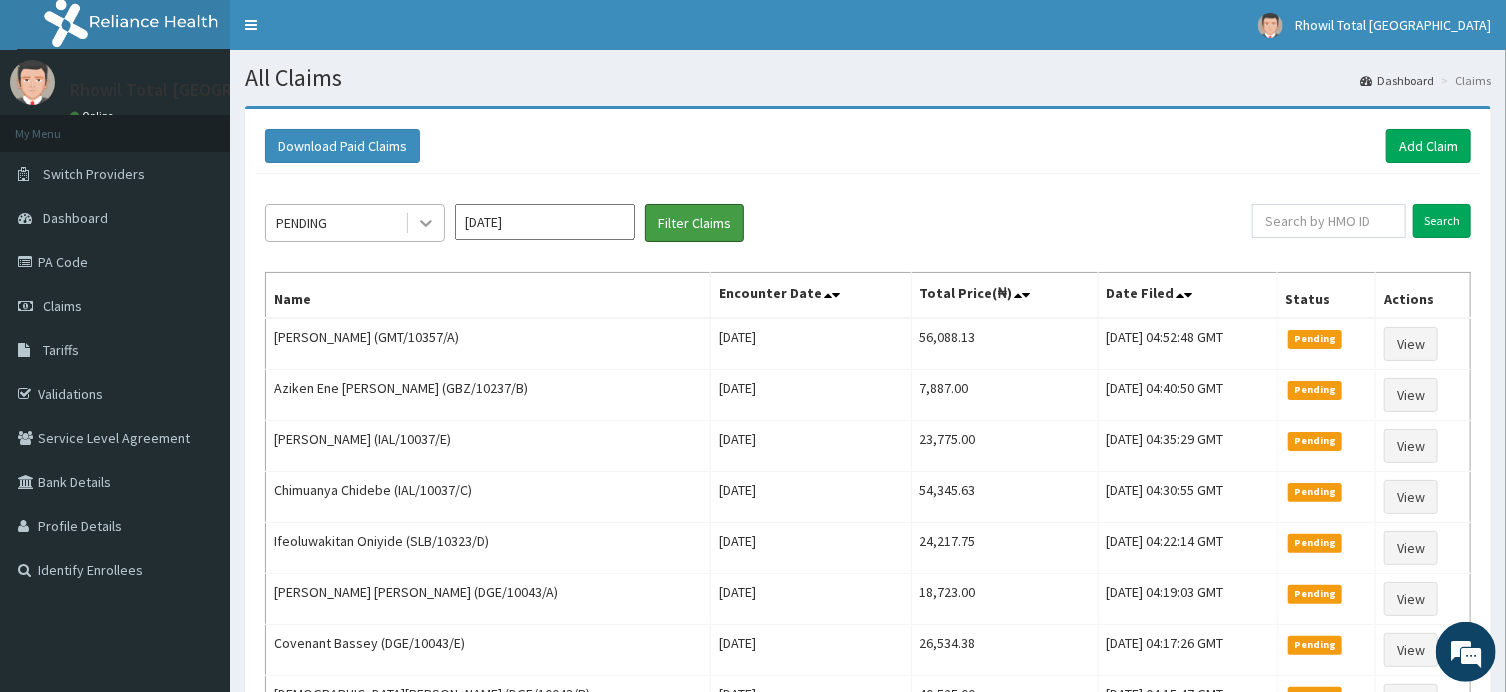 drag, startPoint x: 673, startPoint y: 217, endPoint x: 429, endPoint y: 224, distance: 244.10039 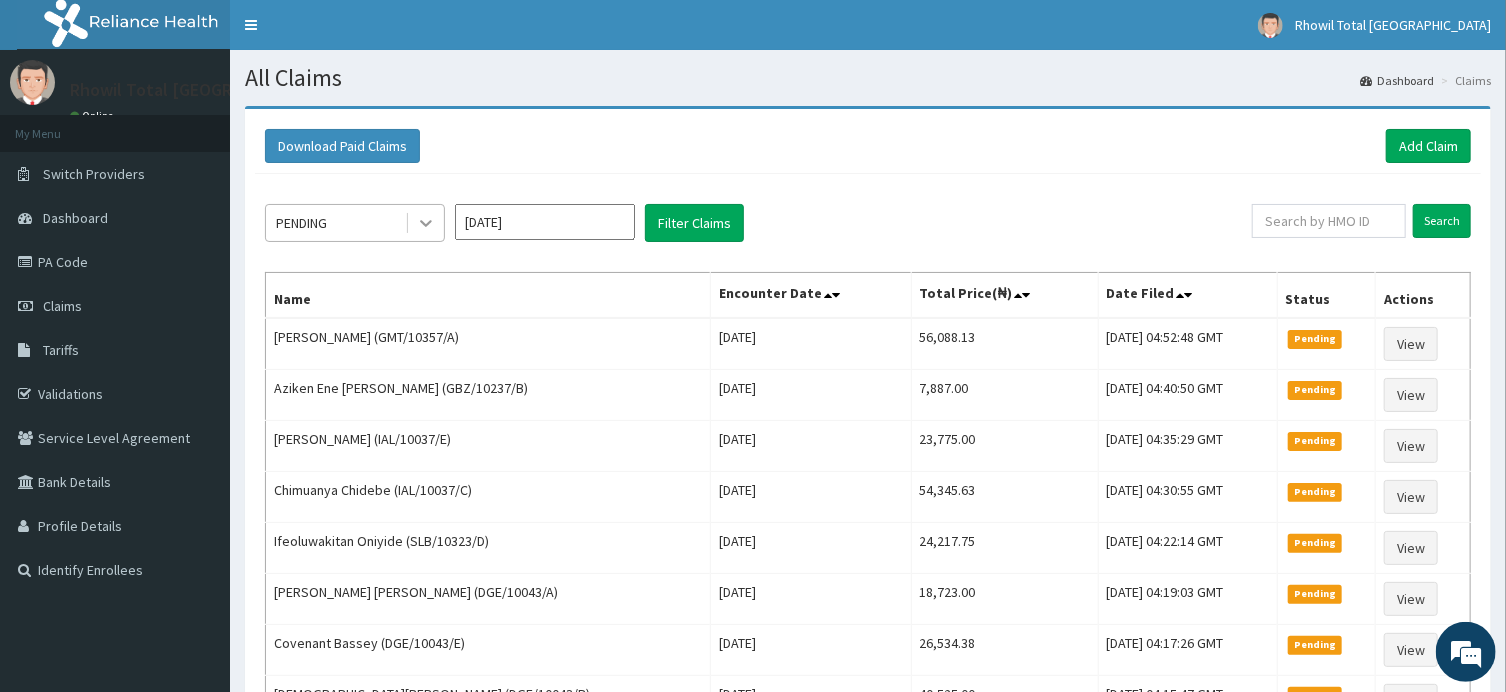 click at bounding box center (426, 223) 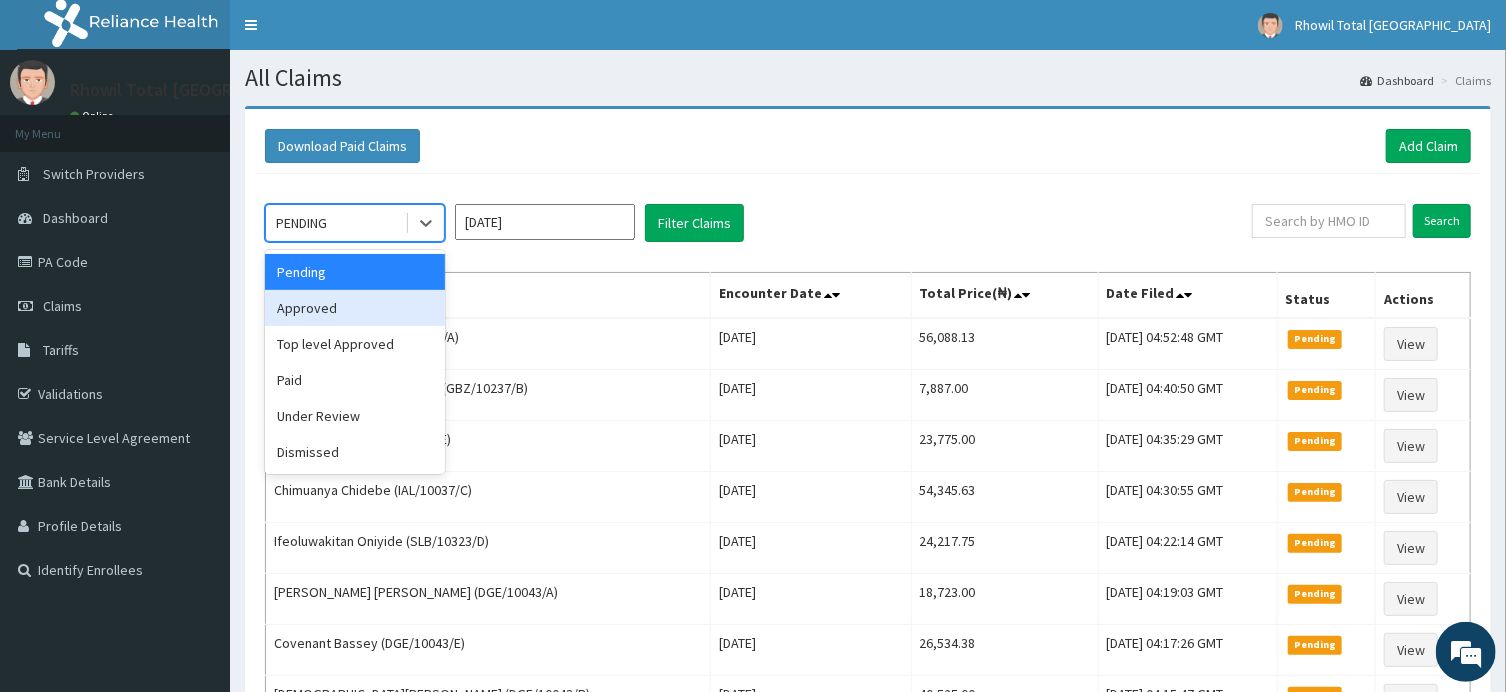 click on "Approved" at bounding box center [355, 308] 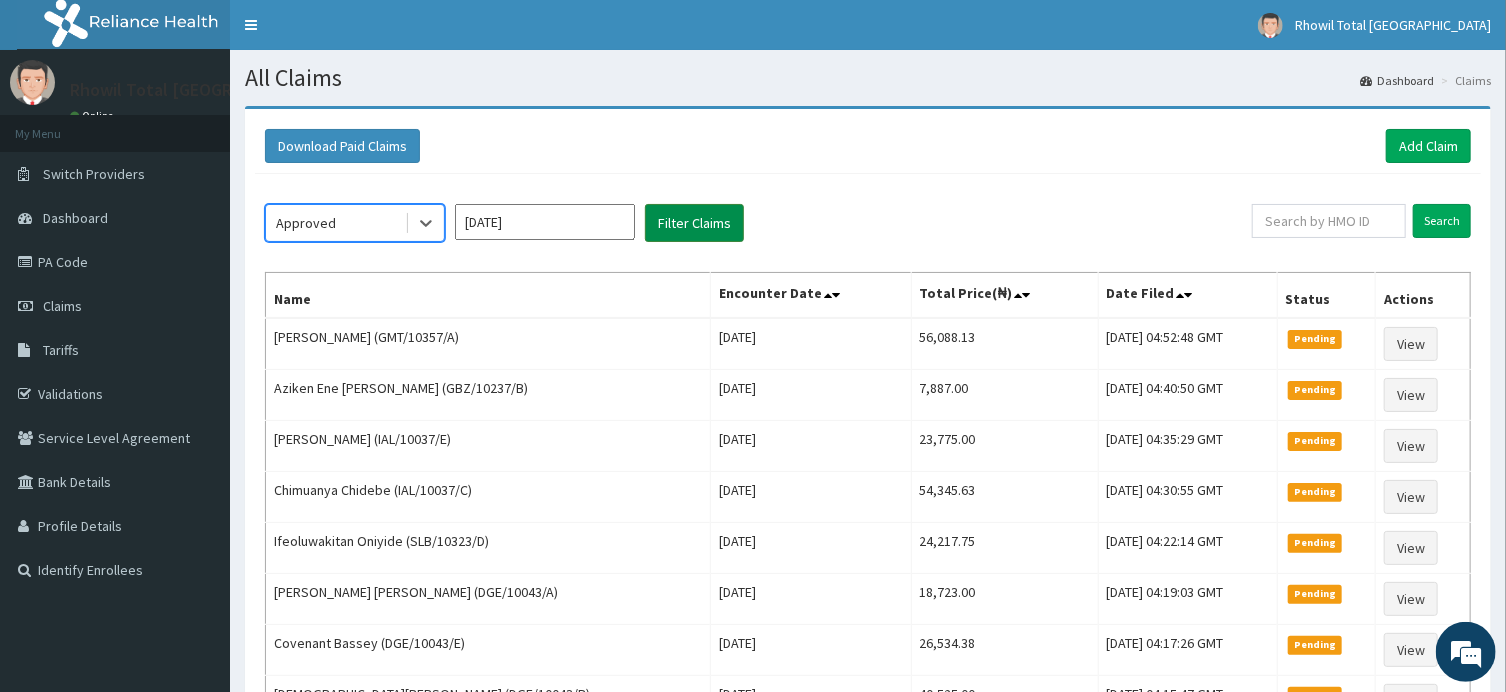 click on "Filter Claims" at bounding box center (694, 223) 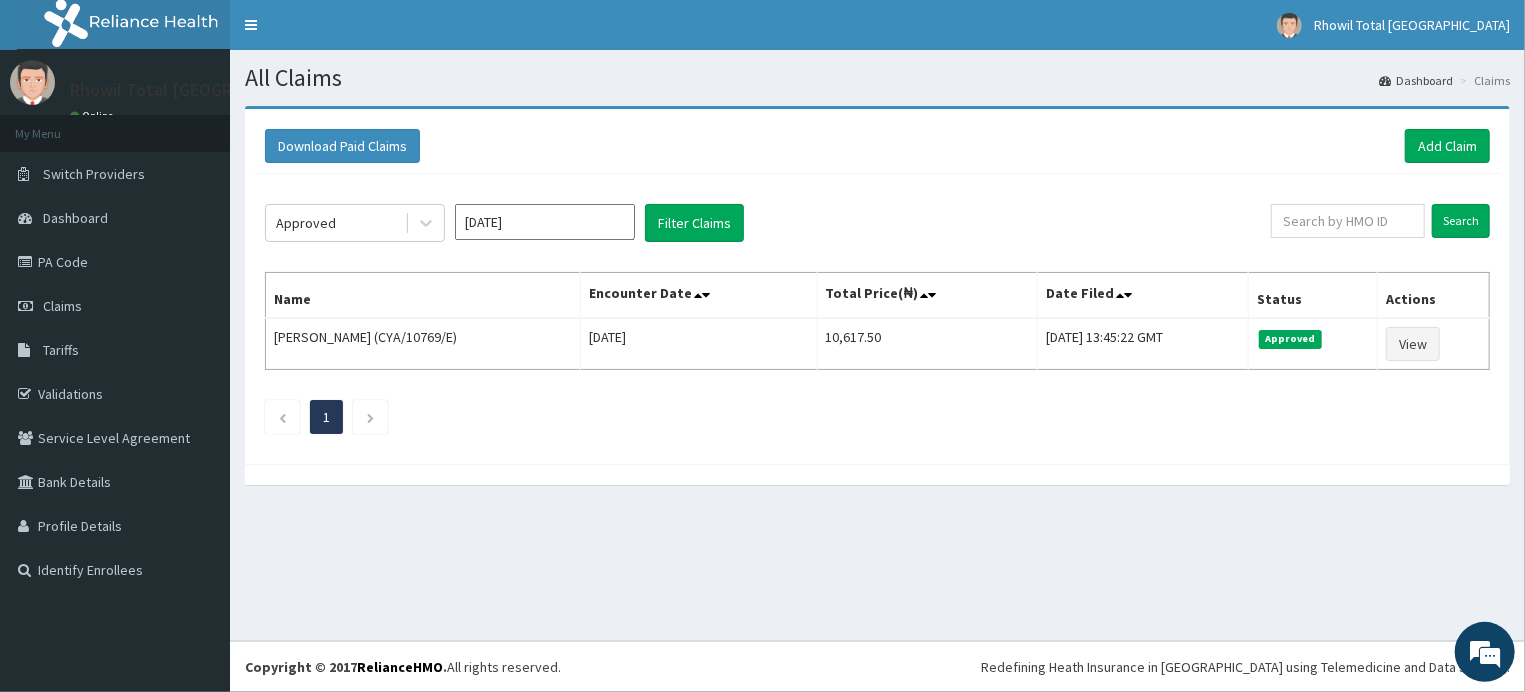 click on "Jun 2025" at bounding box center (545, 222) 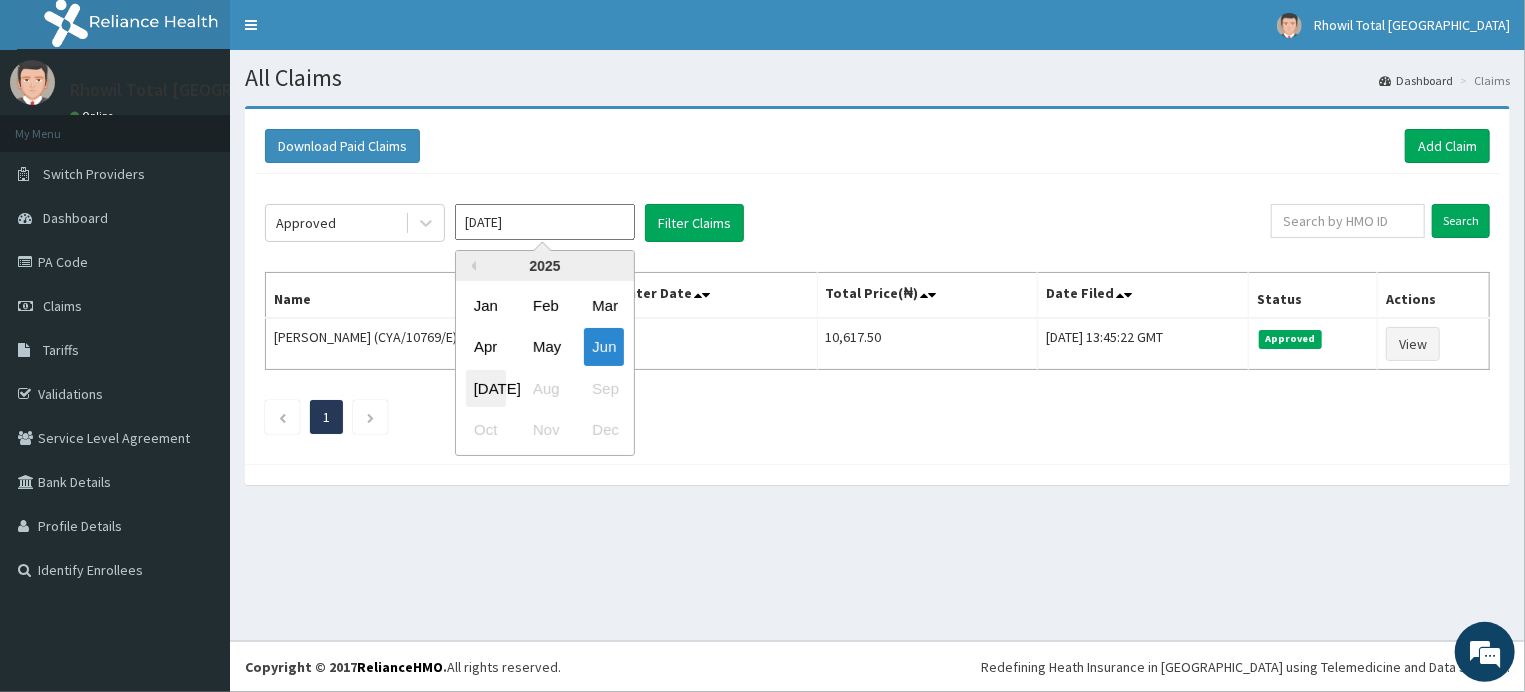 click on "Jul" at bounding box center [486, 388] 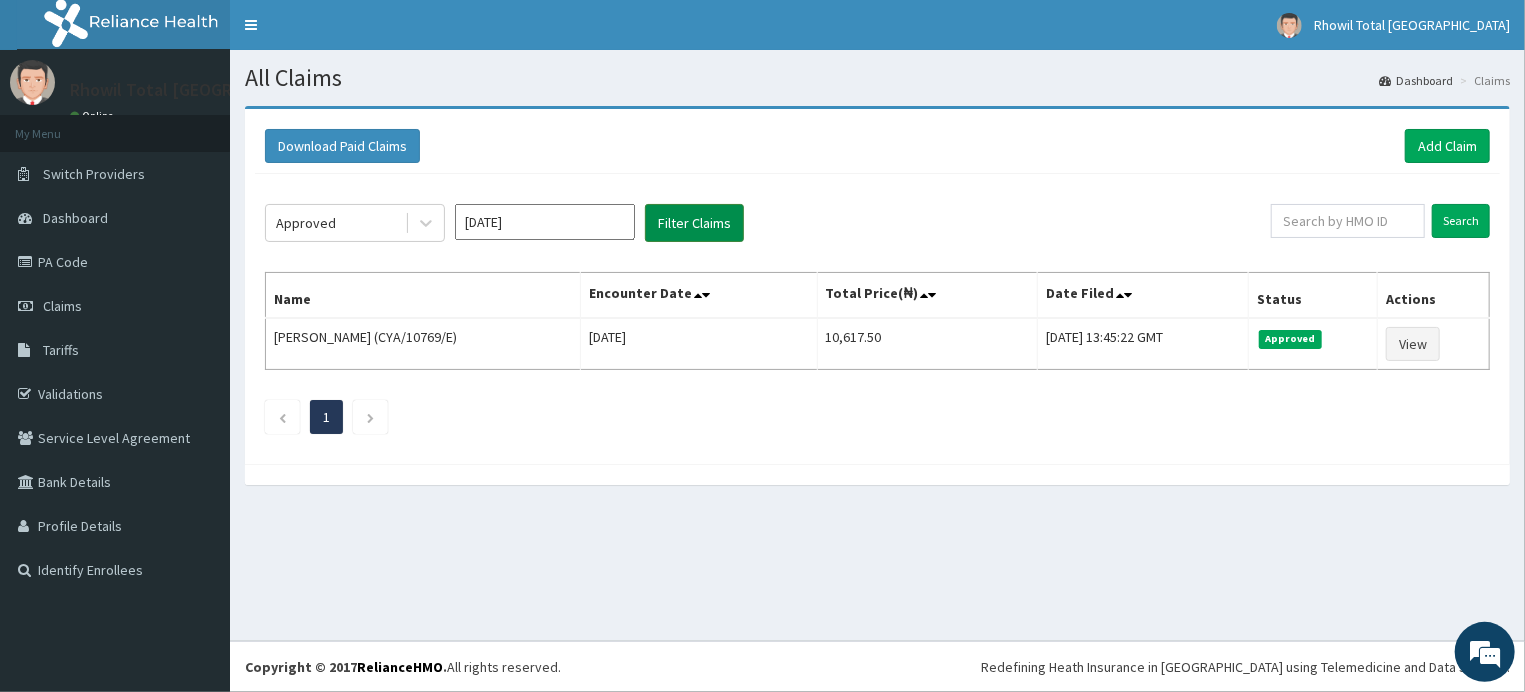 click on "Filter Claims" at bounding box center (694, 223) 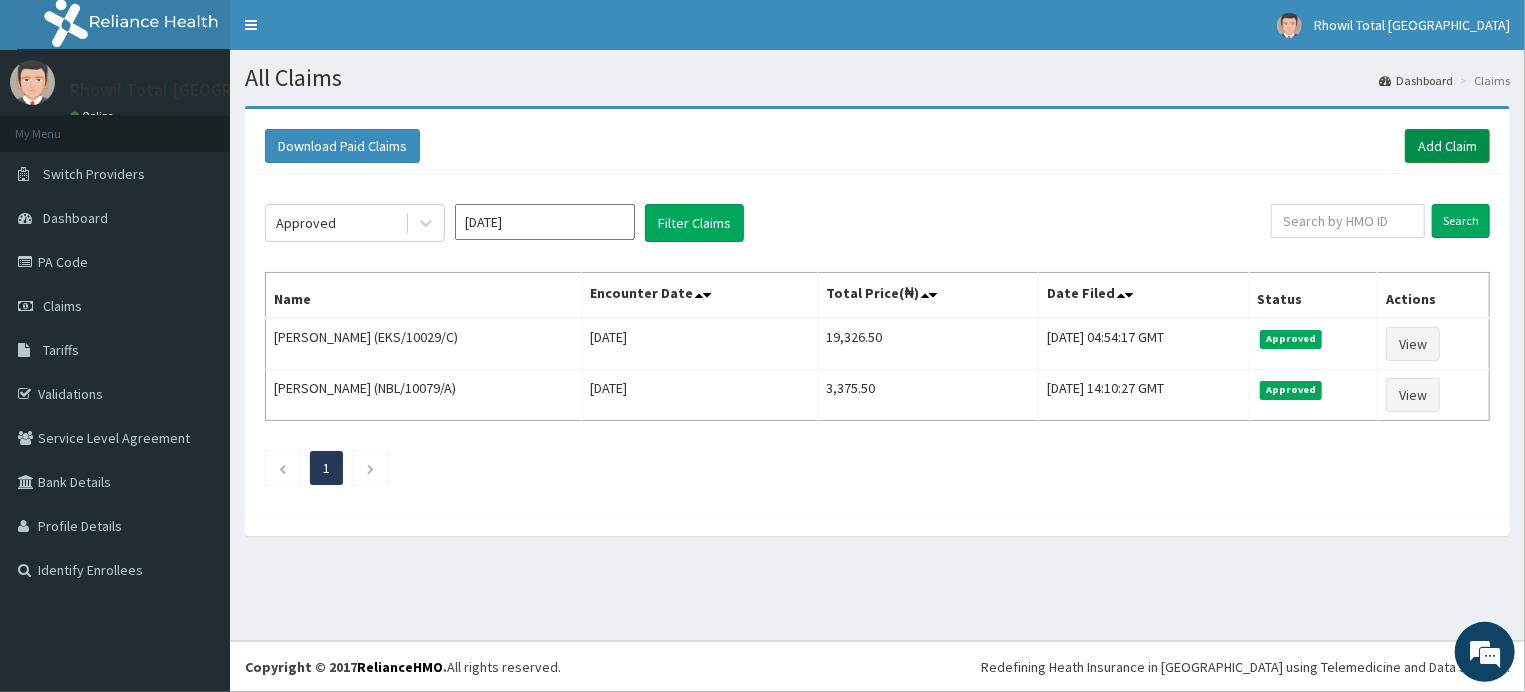 click on "Add Claim" at bounding box center (1447, 146) 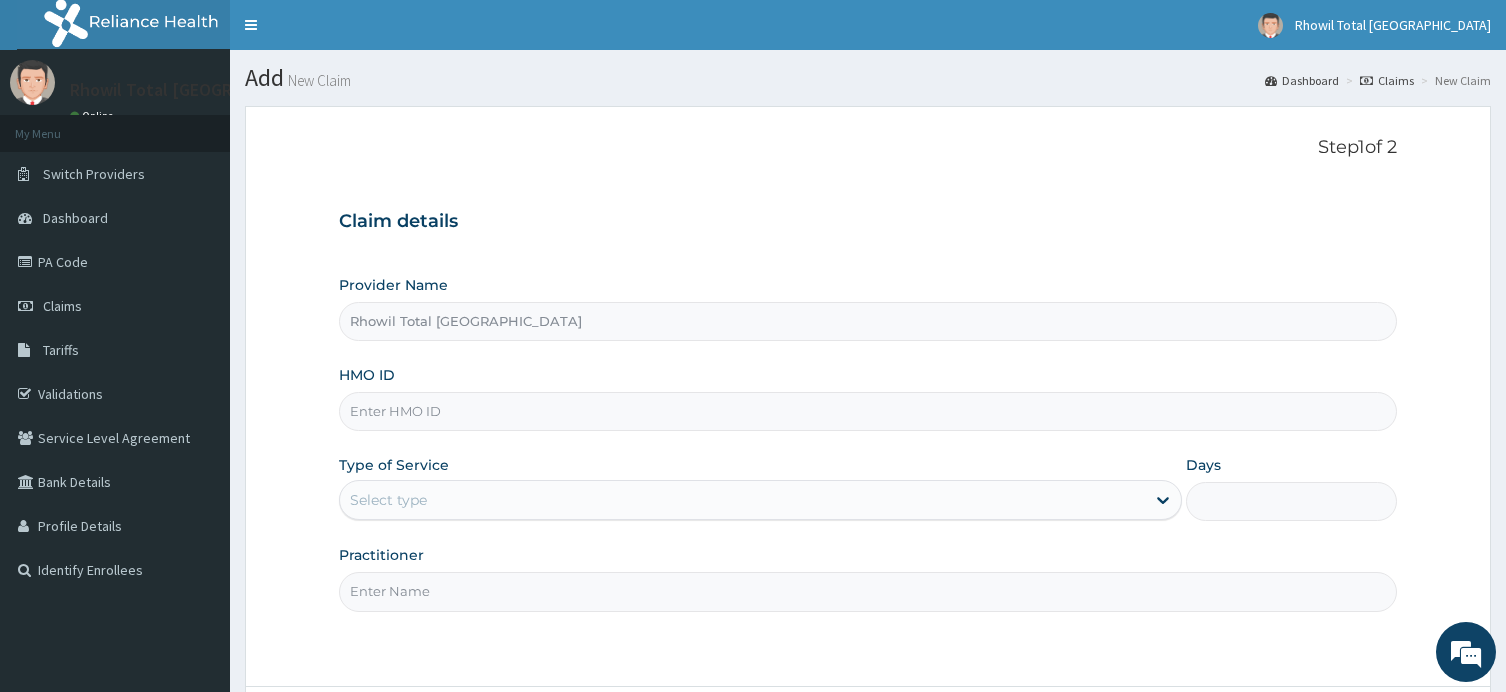 scroll, scrollTop: 0, scrollLeft: 0, axis: both 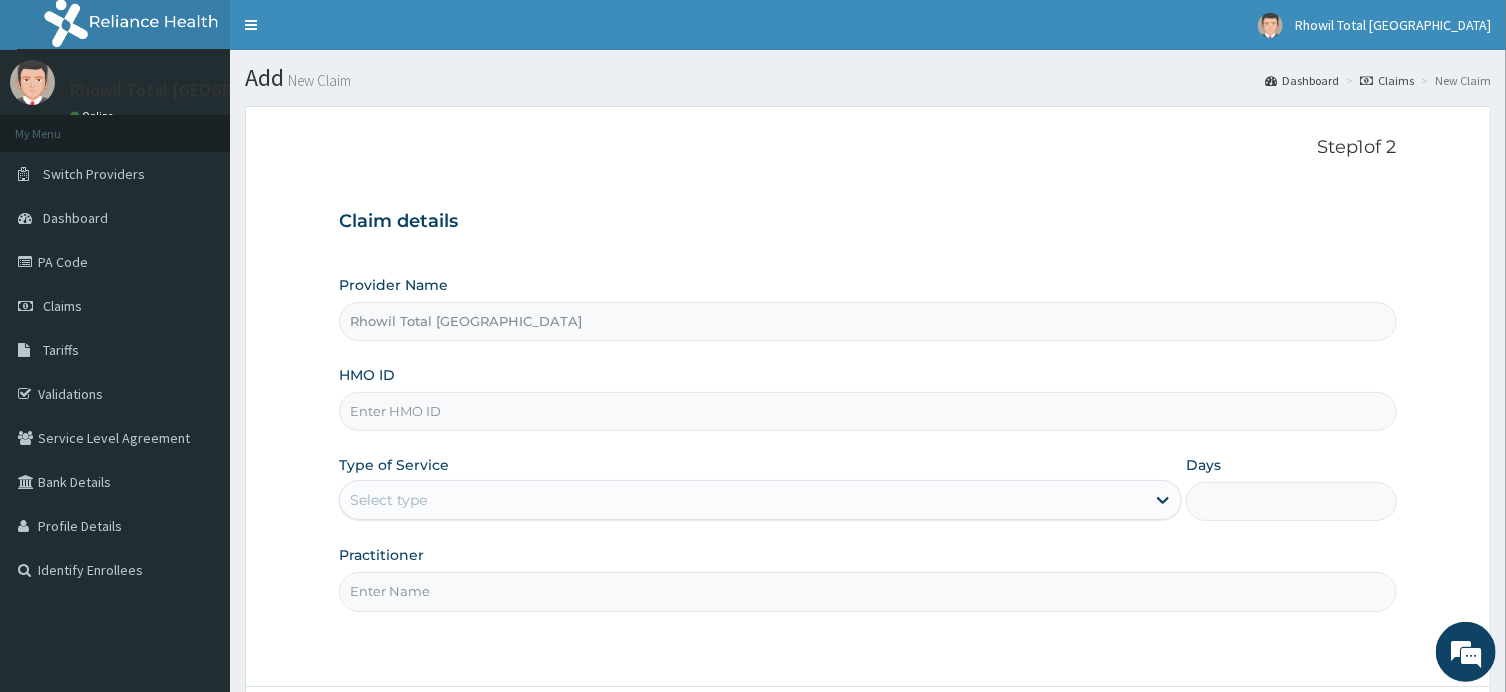 click on "HMO ID" at bounding box center (867, 411) 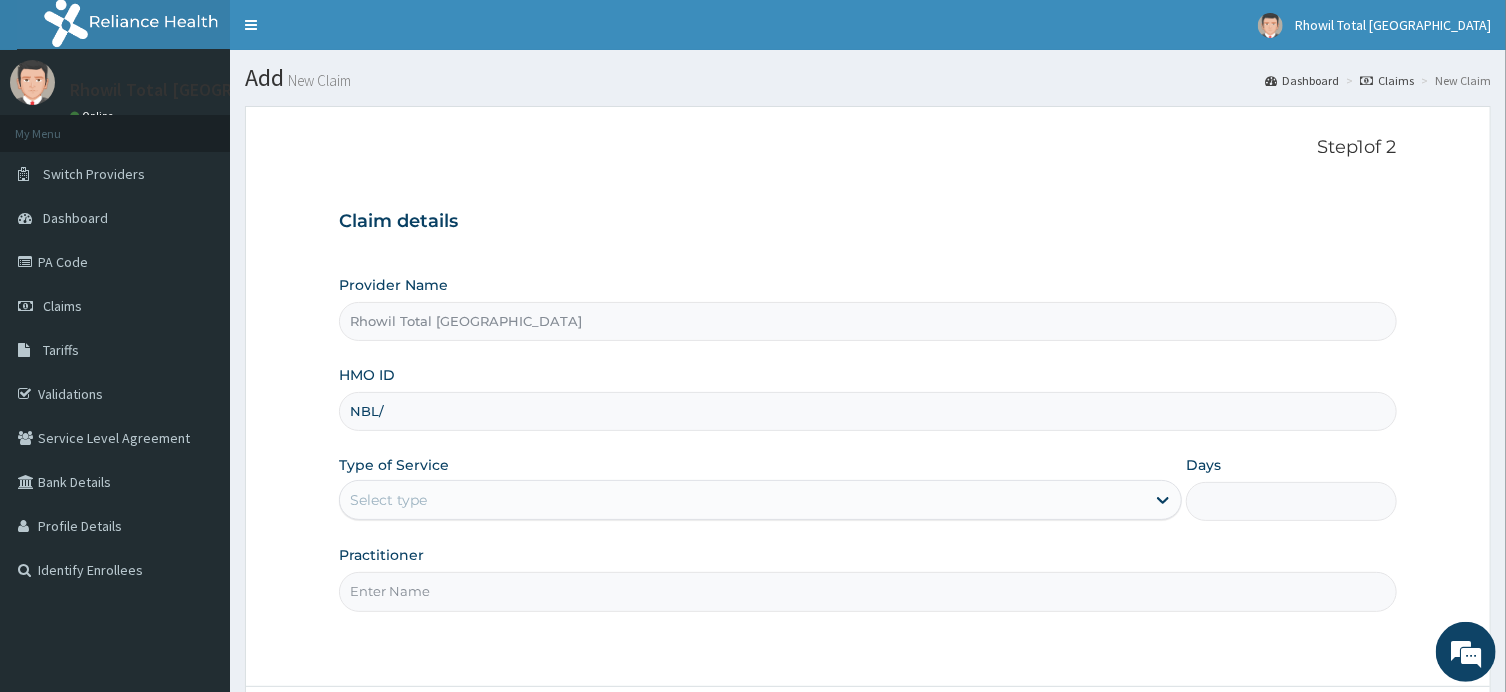 scroll, scrollTop: 0, scrollLeft: 0, axis: both 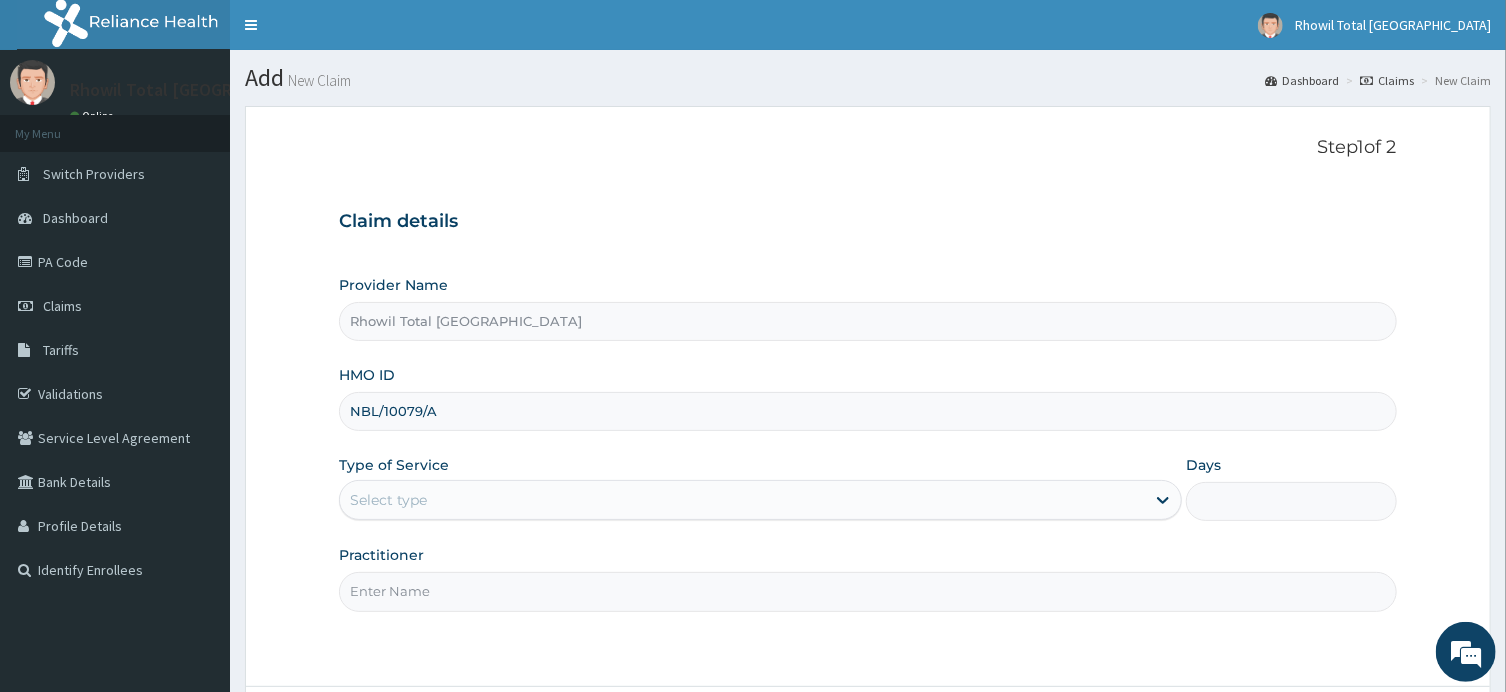 type on "NBL/10079/A" 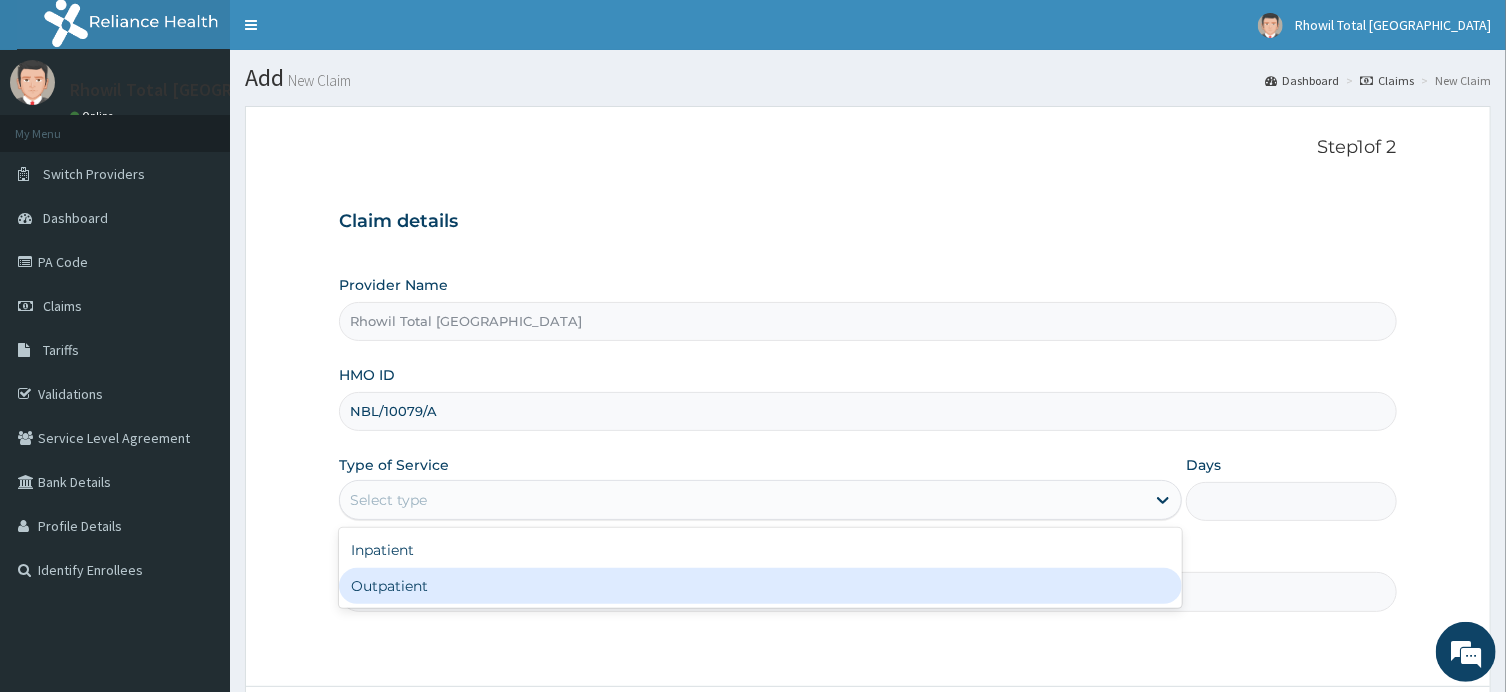 click on "Outpatient" at bounding box center (760, 586) 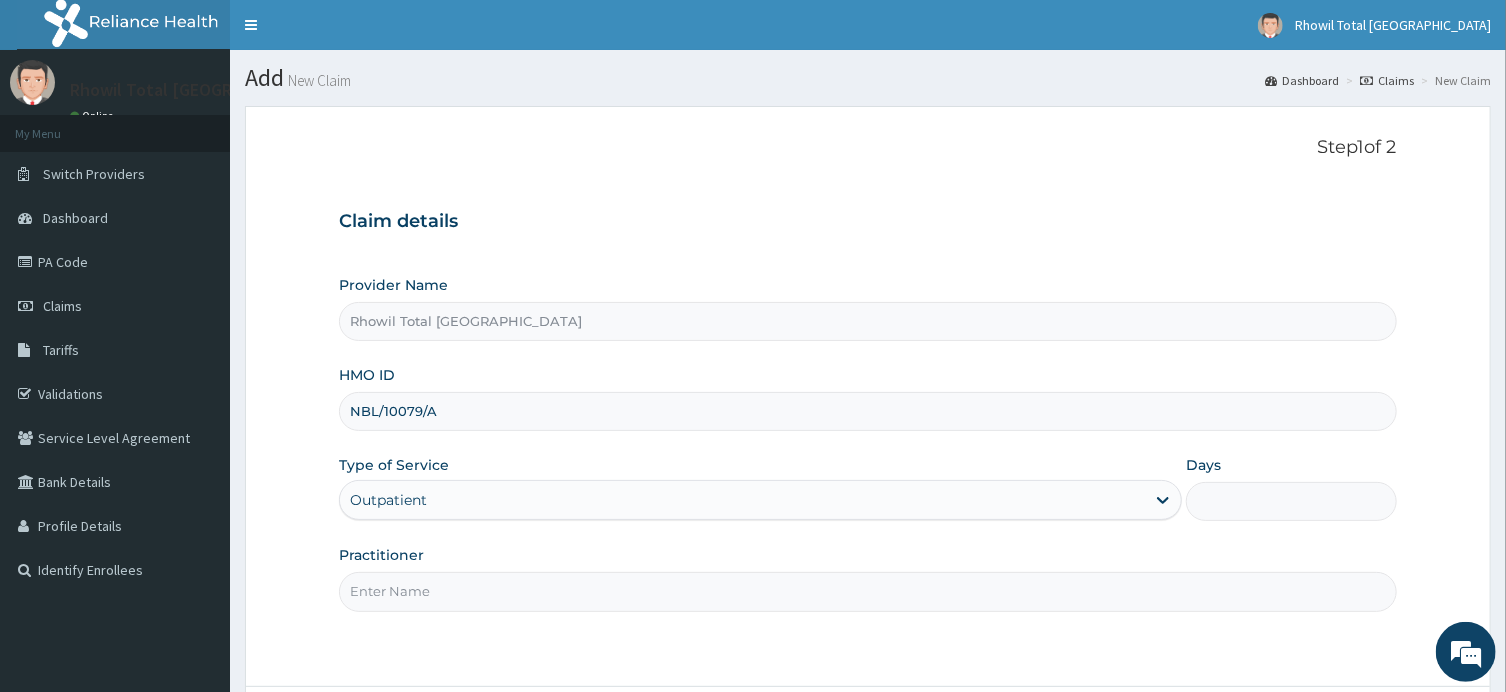 type on "1" 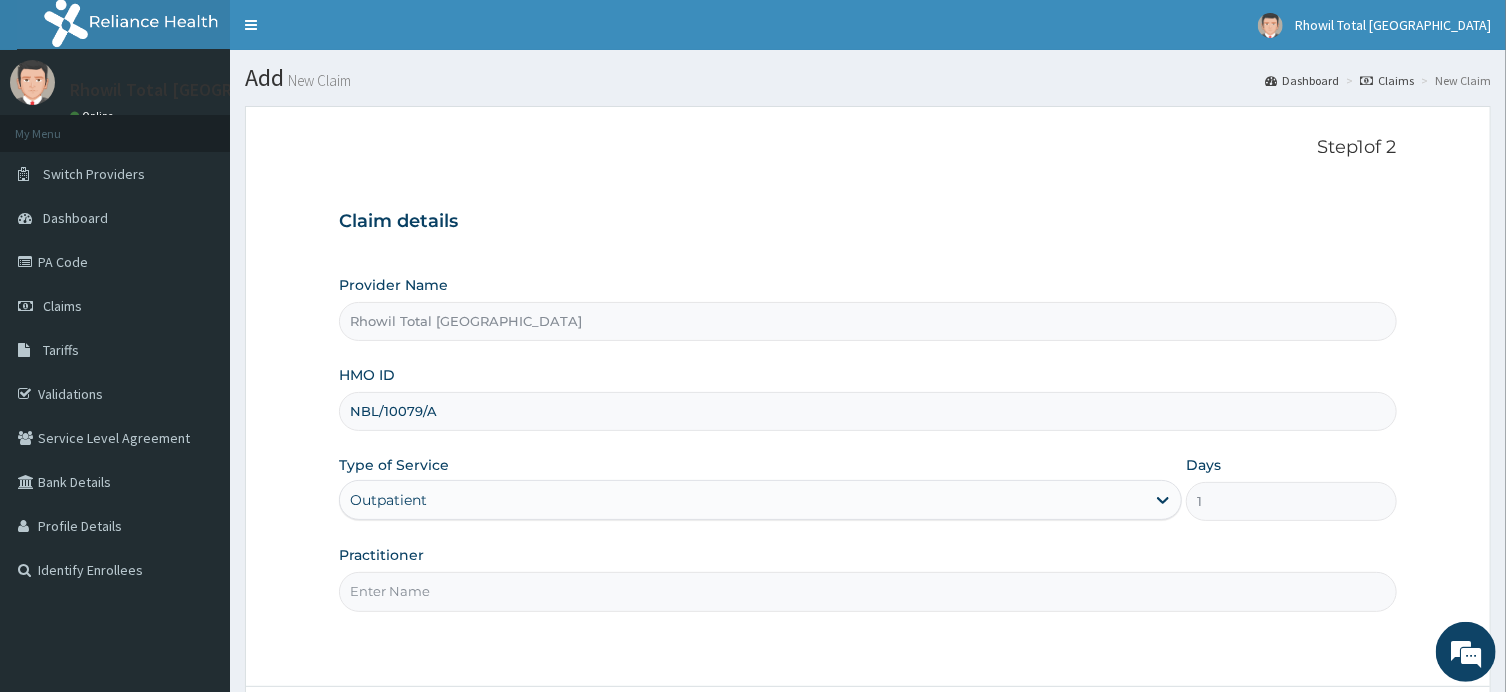 click on "Practitioner" at bounding box center (867, 591) 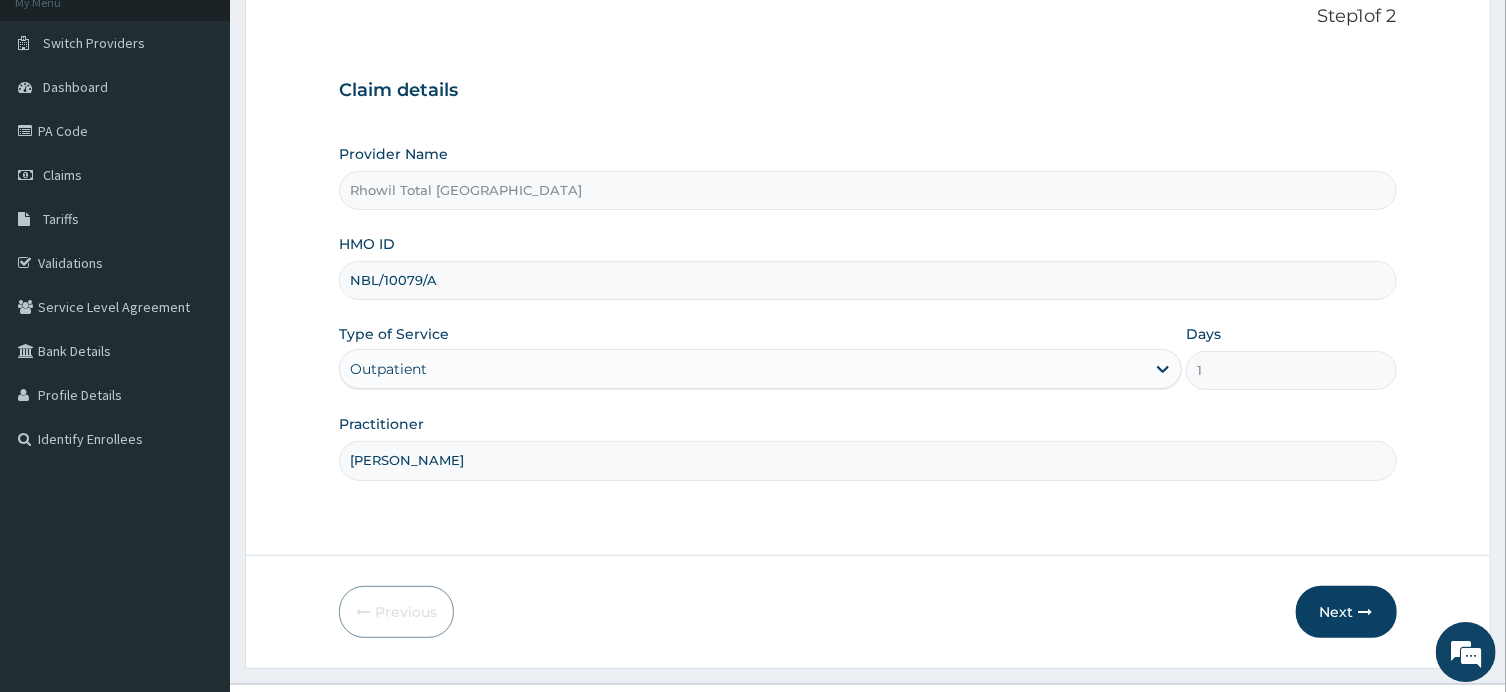 scroll, scrollTop: 174, scrollLeft: 0, axis: vertical 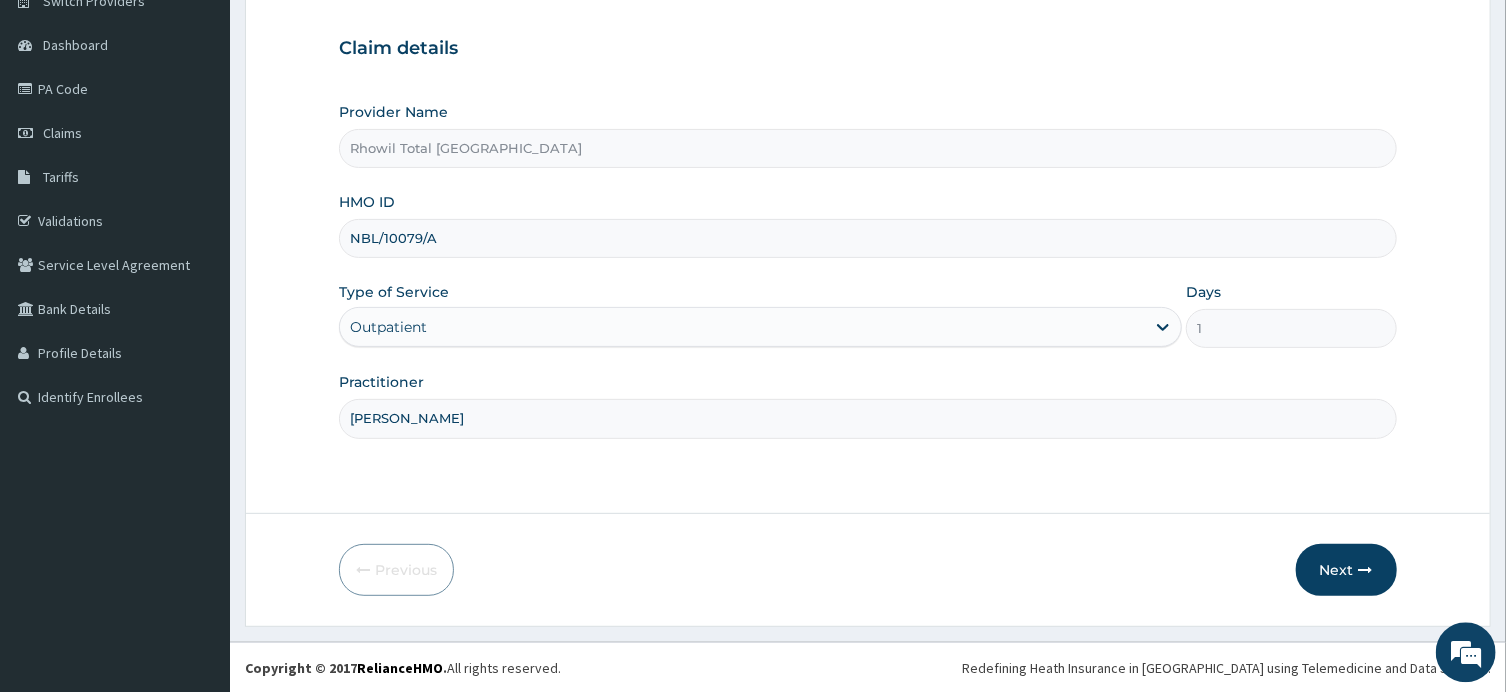 type on "[PERSON_NAME]" 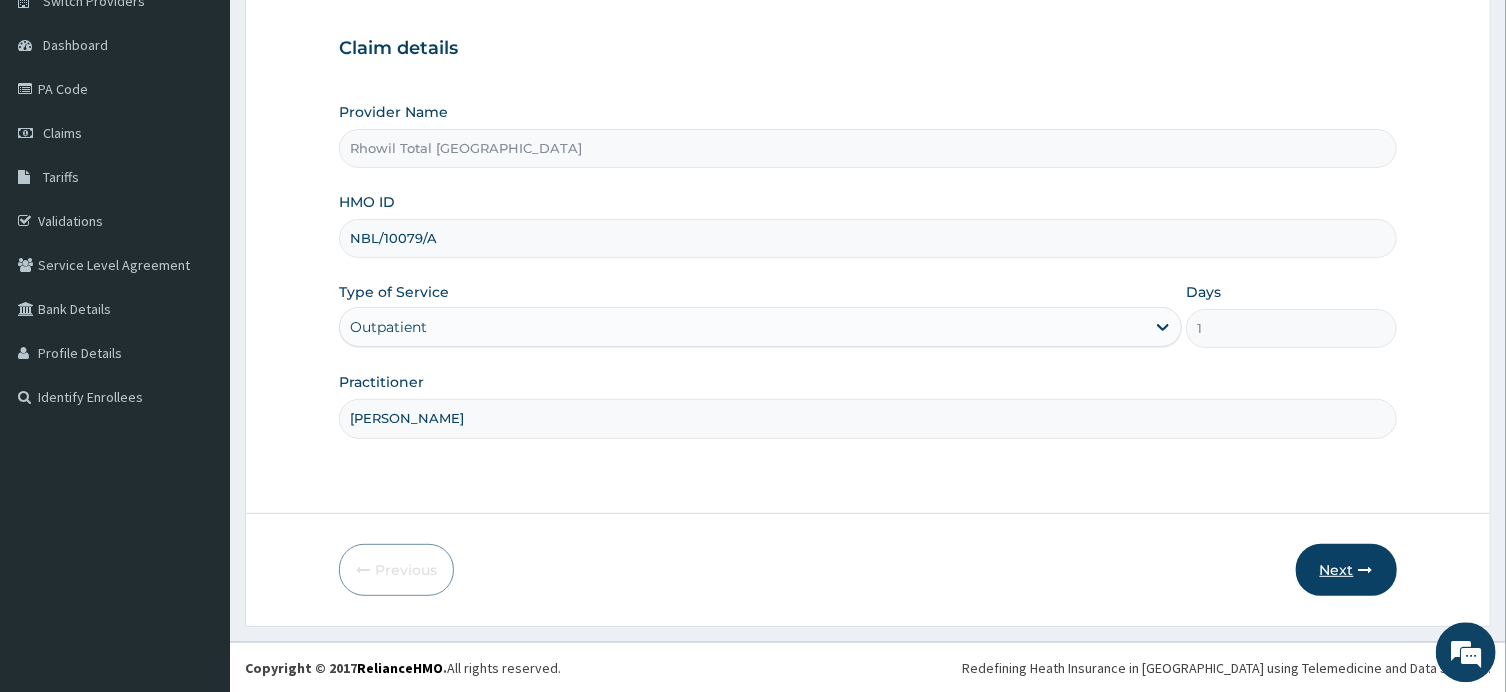 click on "Next" at bounding box center [1346, 569] 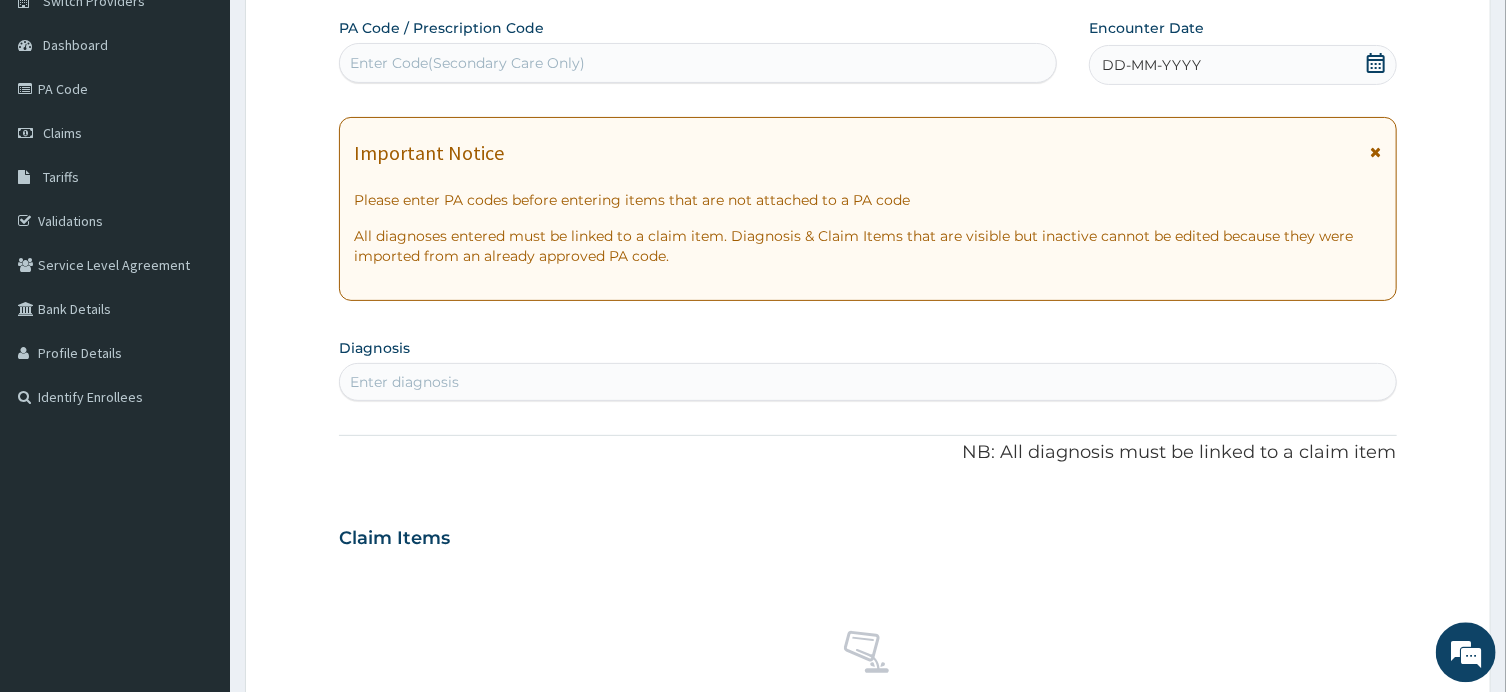 click on "Enter Code(Secondary Care Only)" at bounding box center (698, 62) 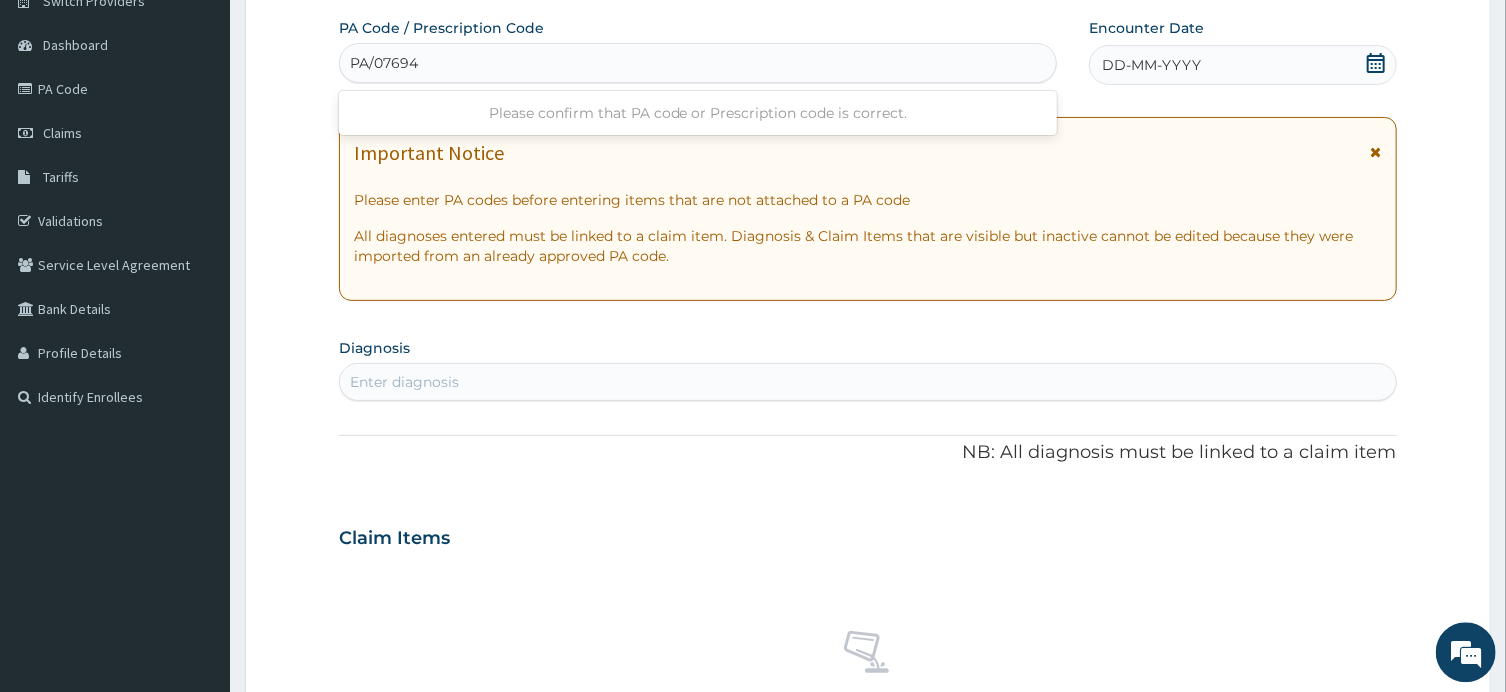 type on "PA/07694A" 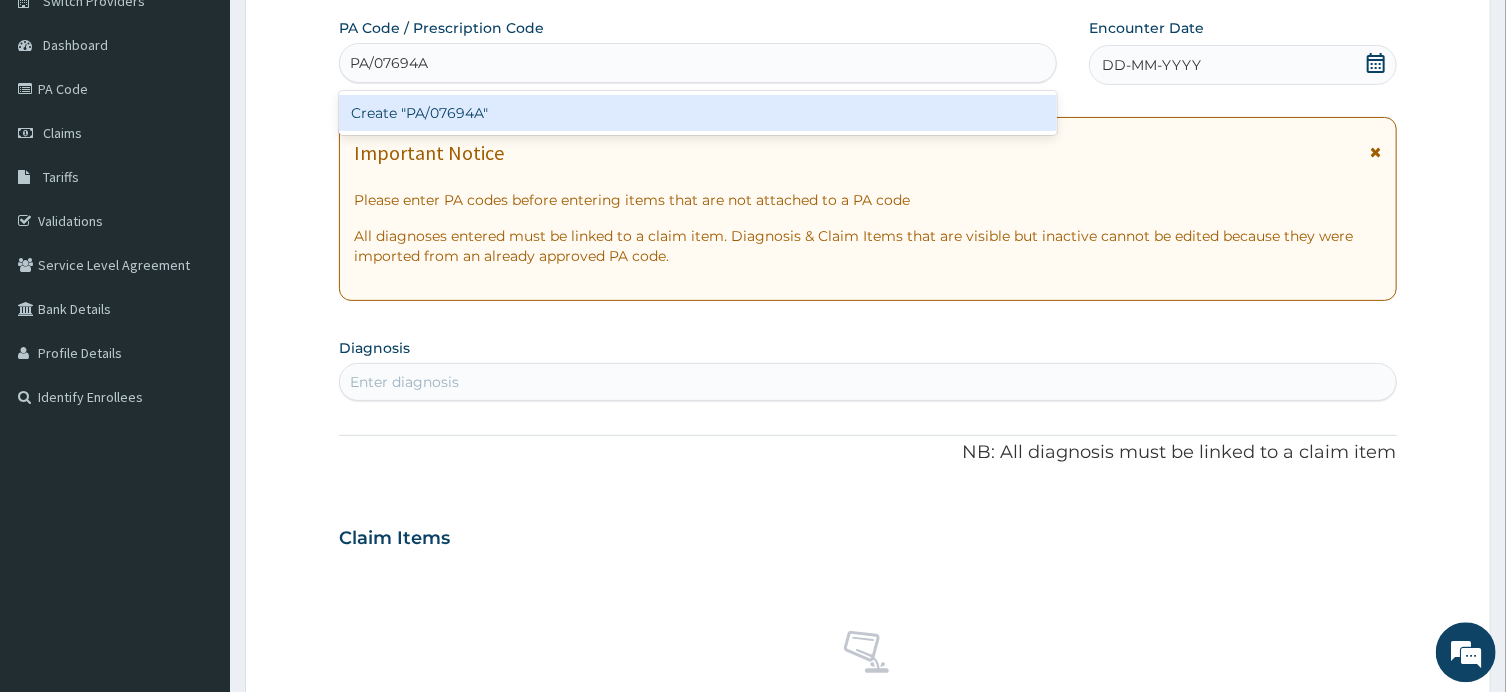 click on "Create "PA/07694A"" at bounding box center [698, 112] 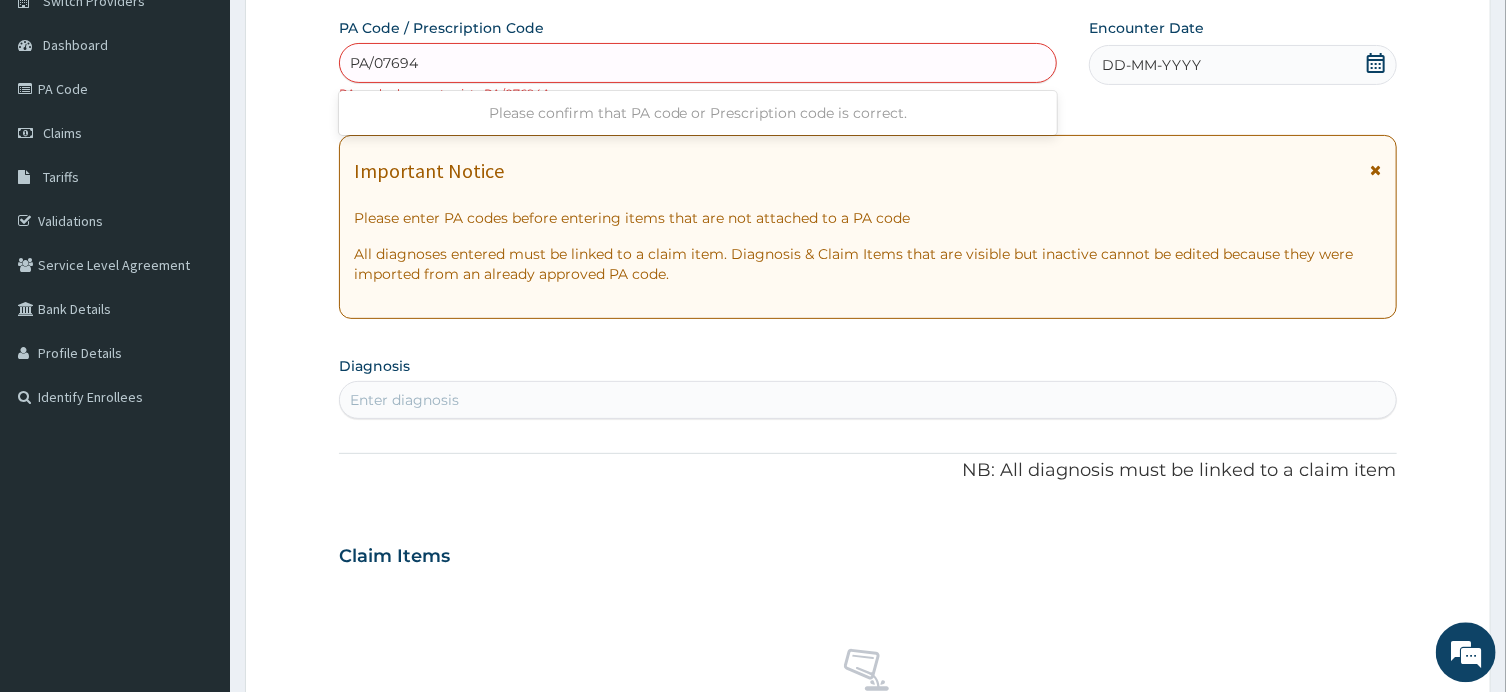 type on "PA/076944" 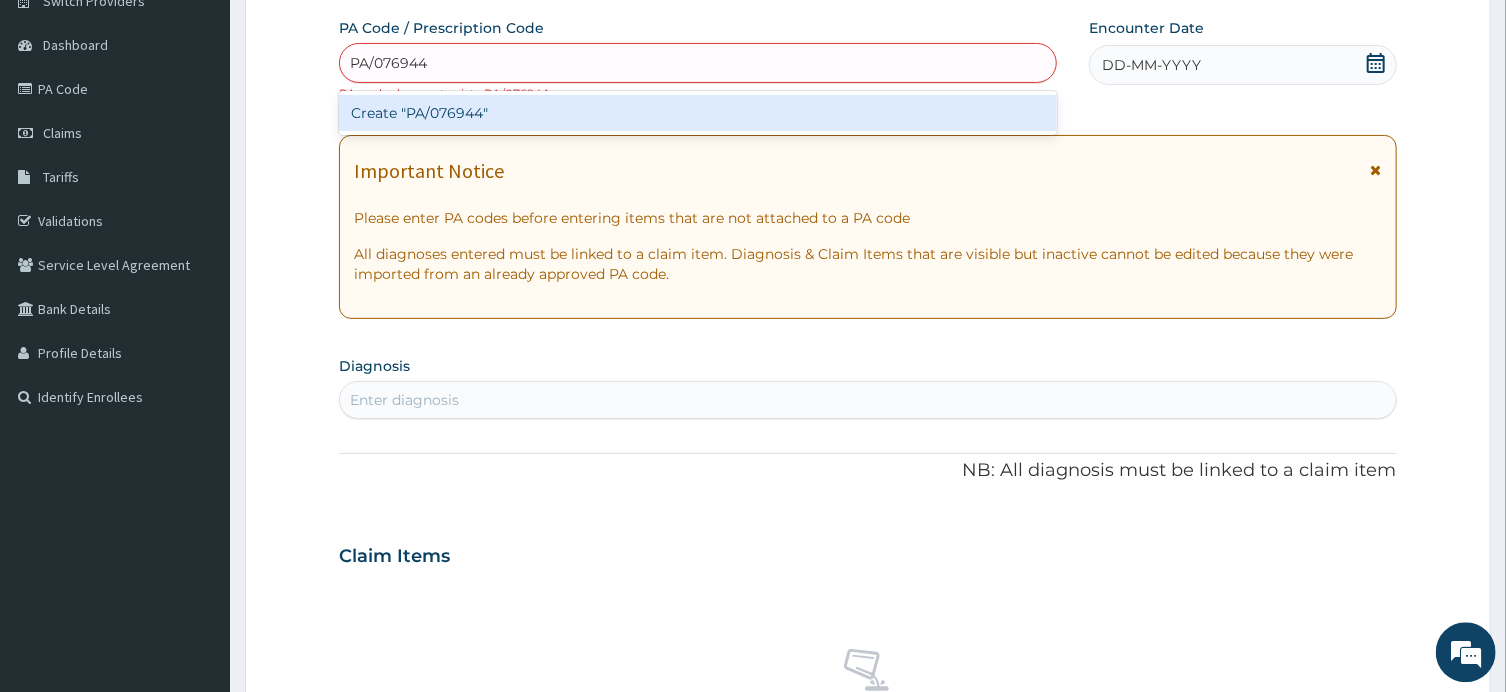 click on "Create "PA/076944"" at bounding box center [698, 112] 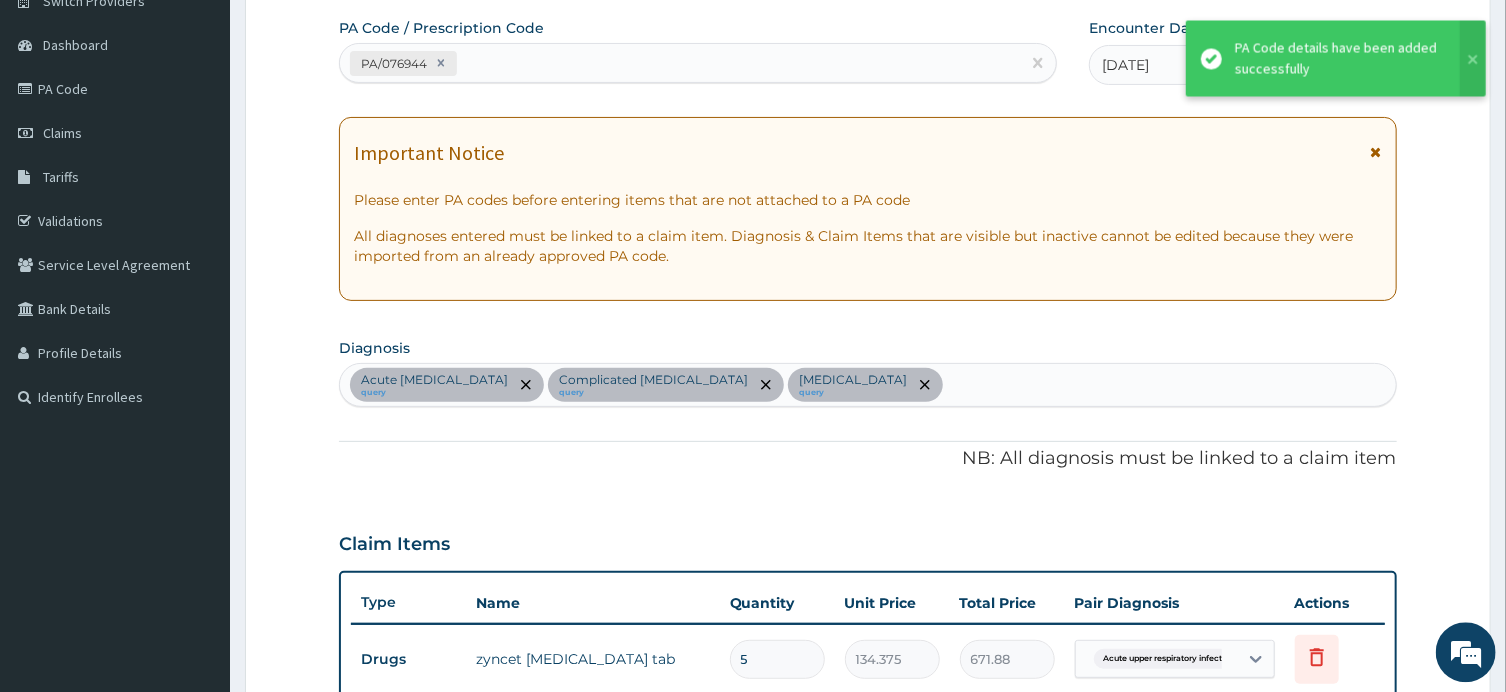 scroll, scrollTop: 1183, scrollLeft: 0, axis: vertical 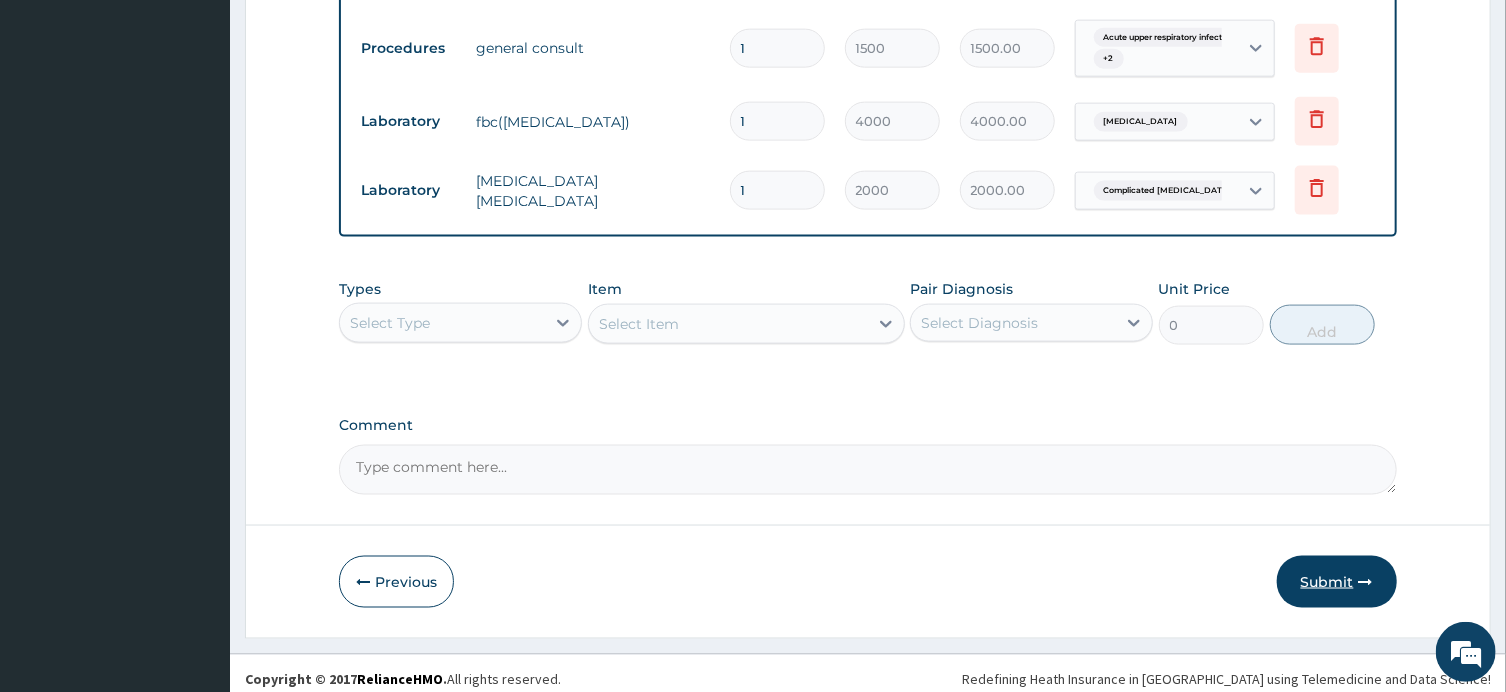 click on "Submit" at bounding box center [1337, 582] 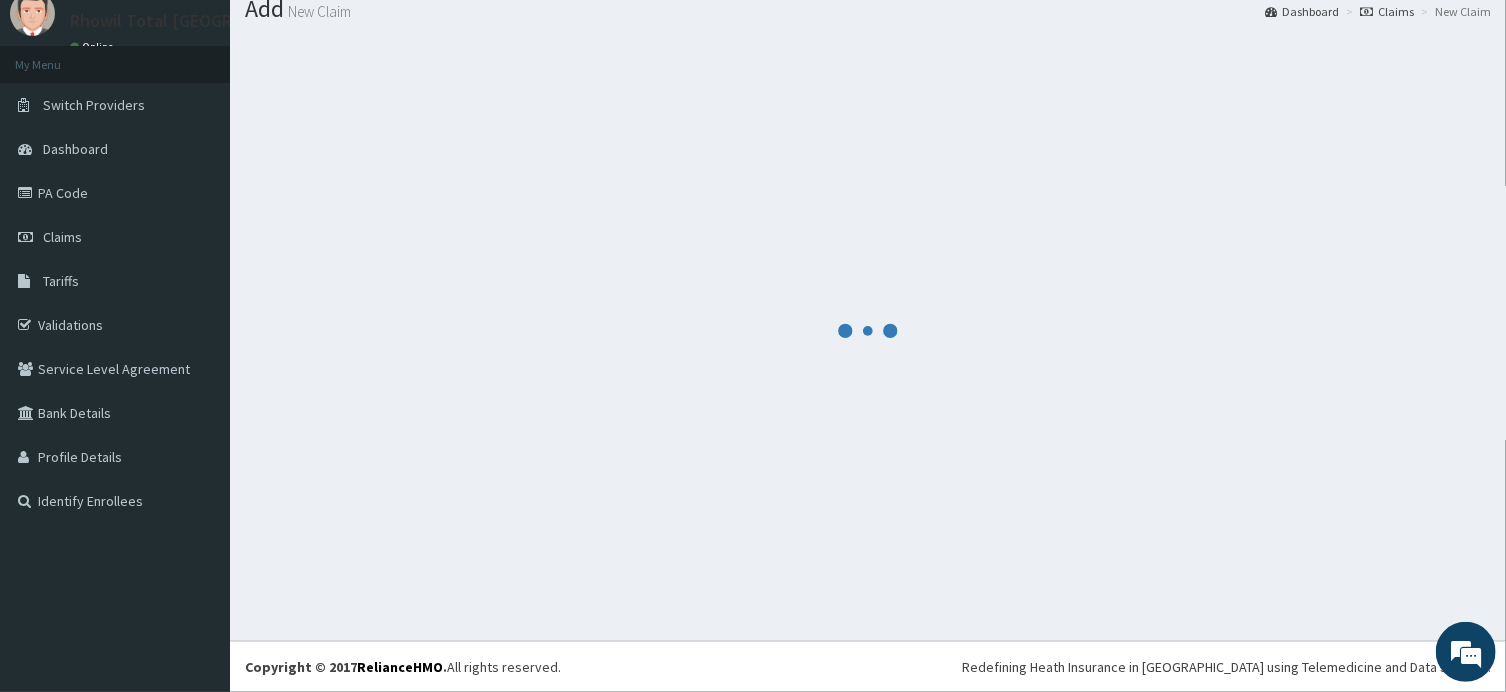 scroll, scrollTop: 68, scrollLeft: 0, axis: vertical 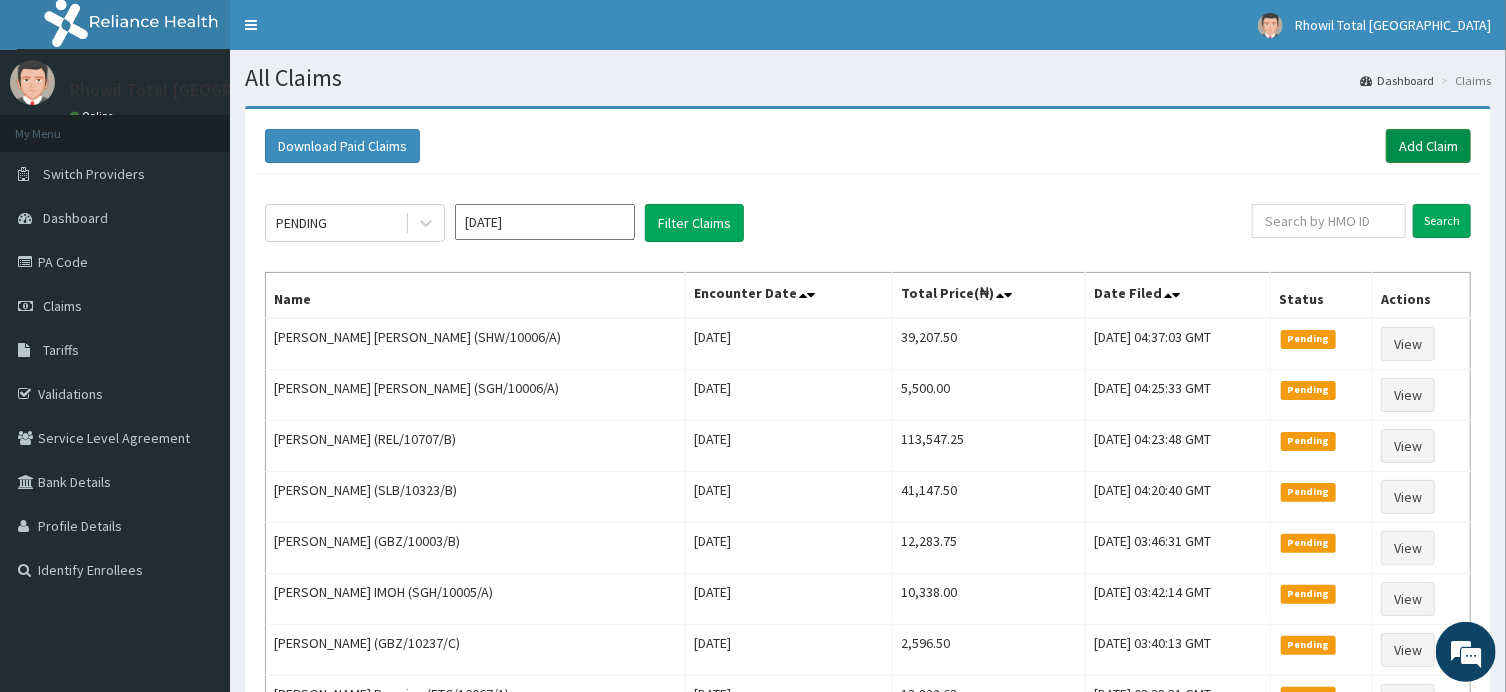 click on "Add Claim" at bounding box center [1428, 146] 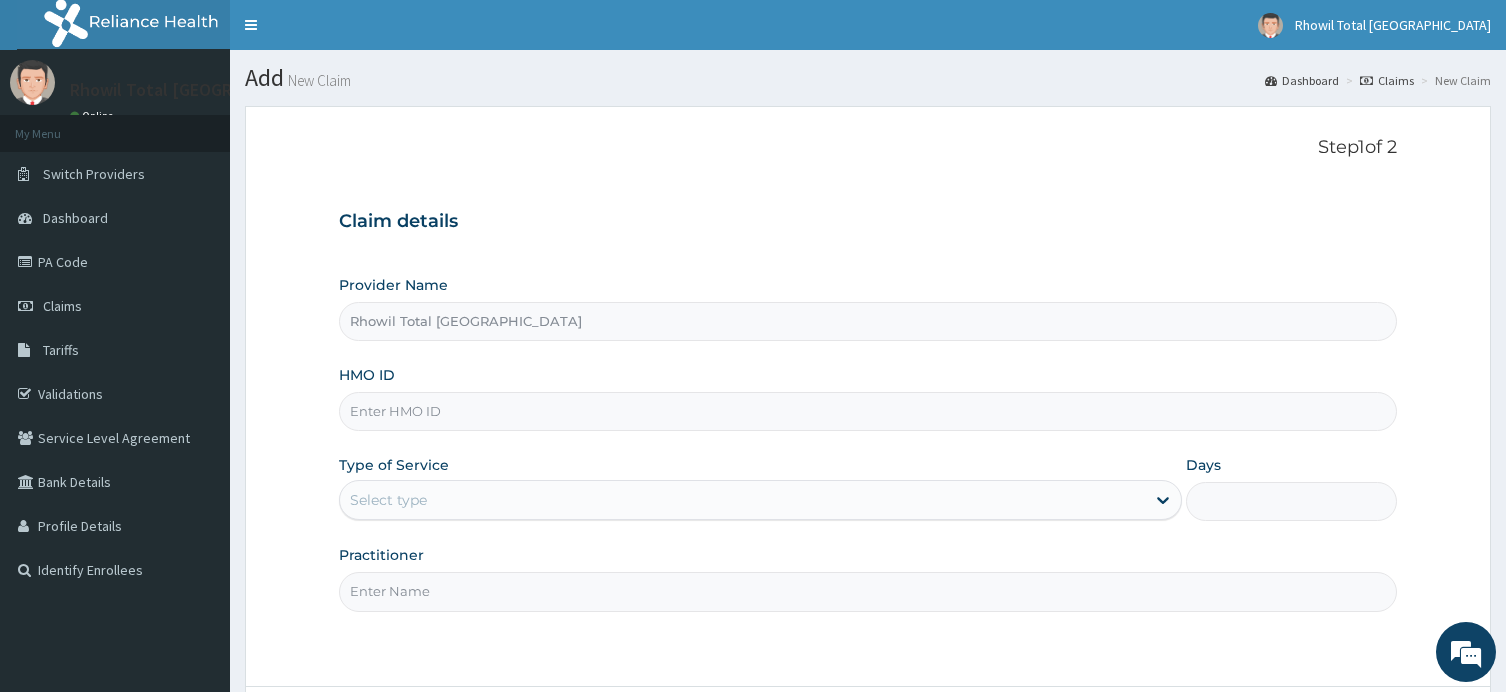 scroll, scrollTop: 0, scrollLeft: 0, axis: both 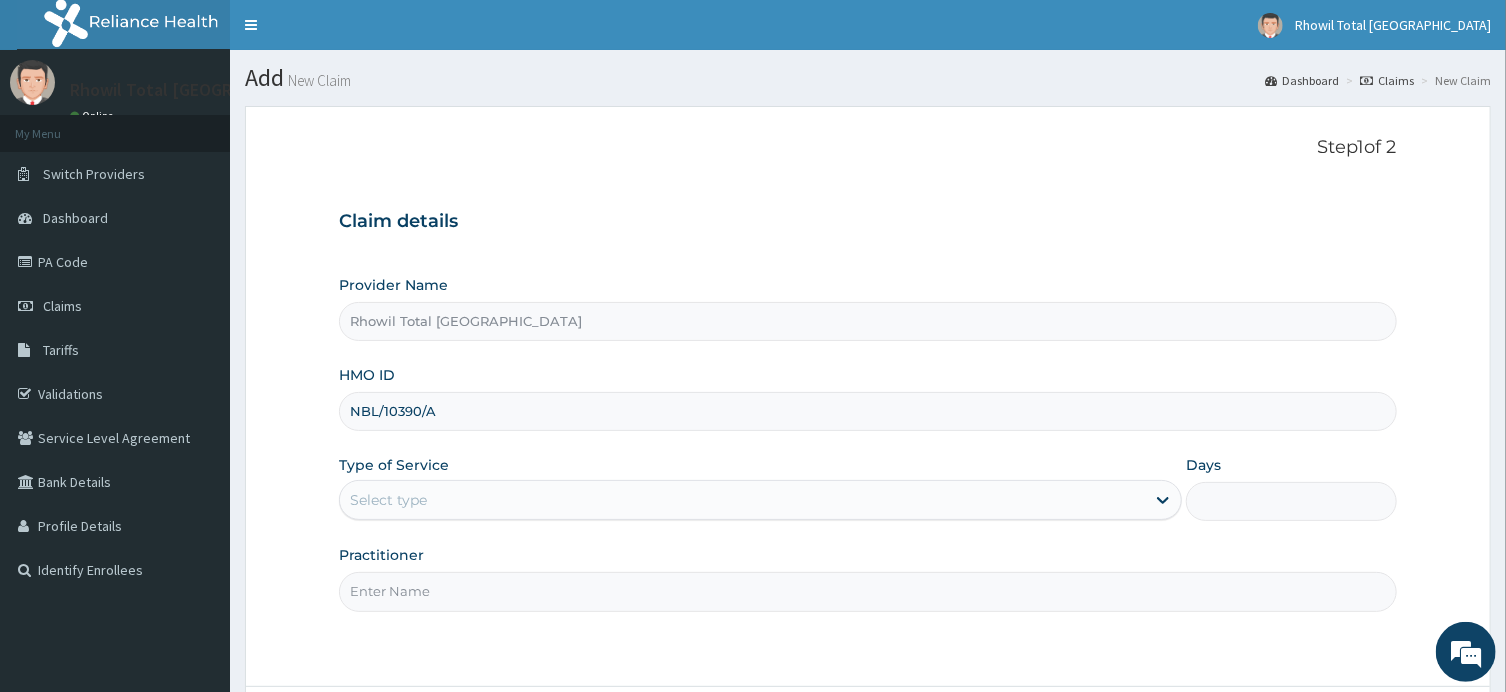 type on "NBL/10390/A" 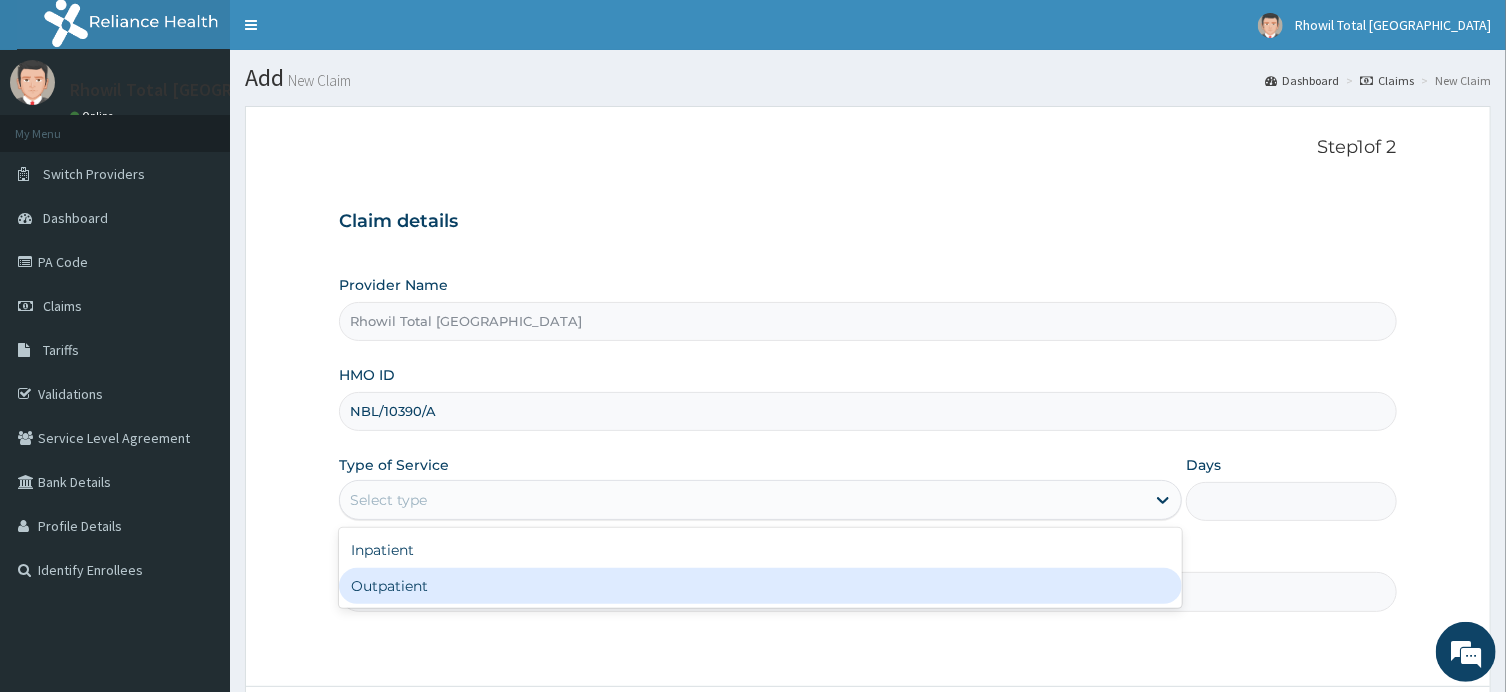 click on "Outpatient" at bounding box center (760, 586) 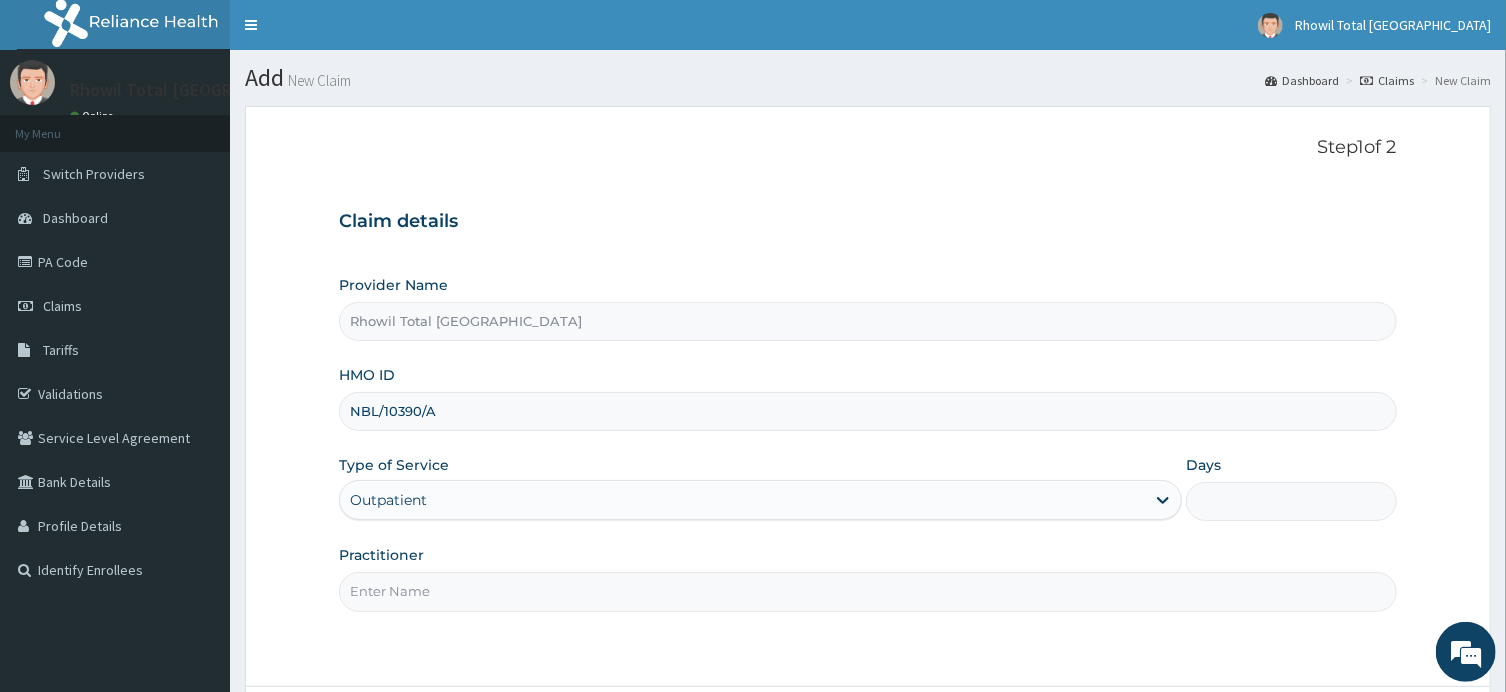 type on "1" 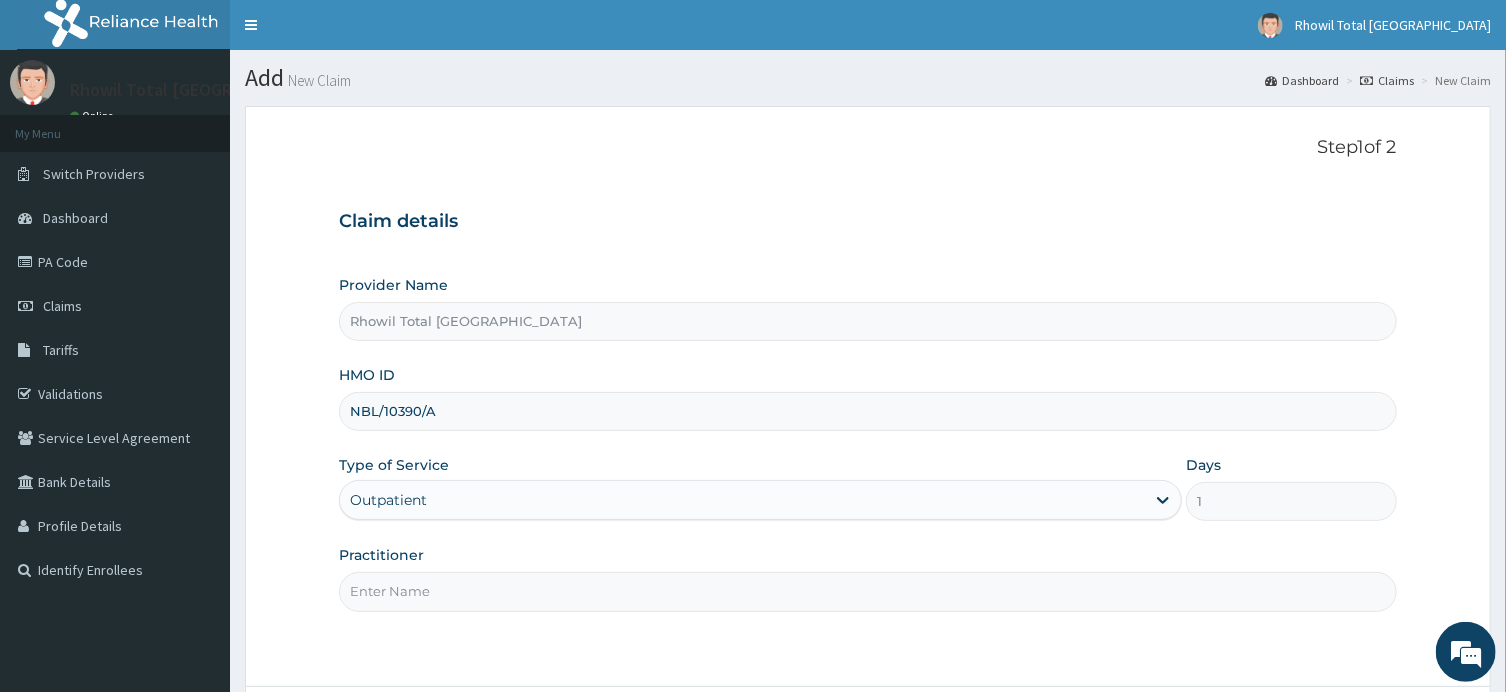 click on "Practitioner" at bounding box center [867, 591] 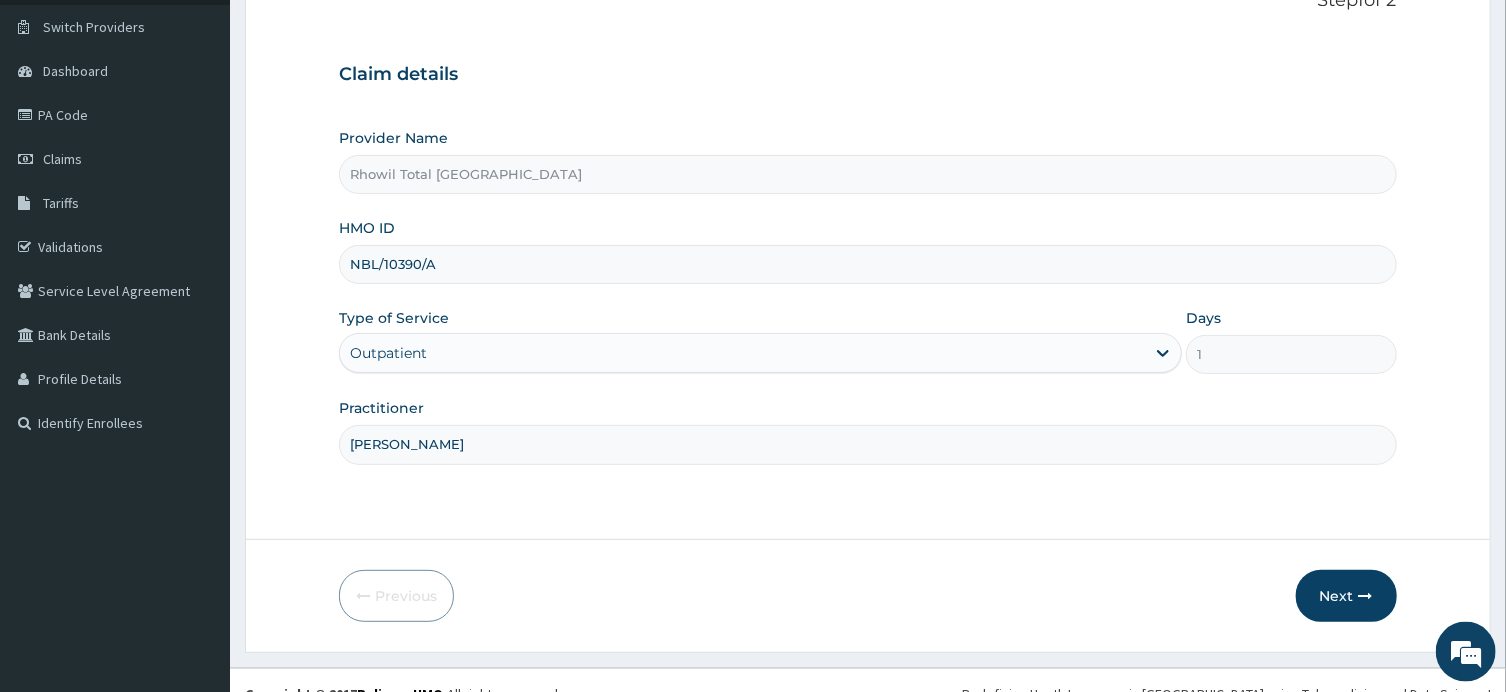 scroll, scrollTop: 174, scrollLeft: 0, axis: vertical 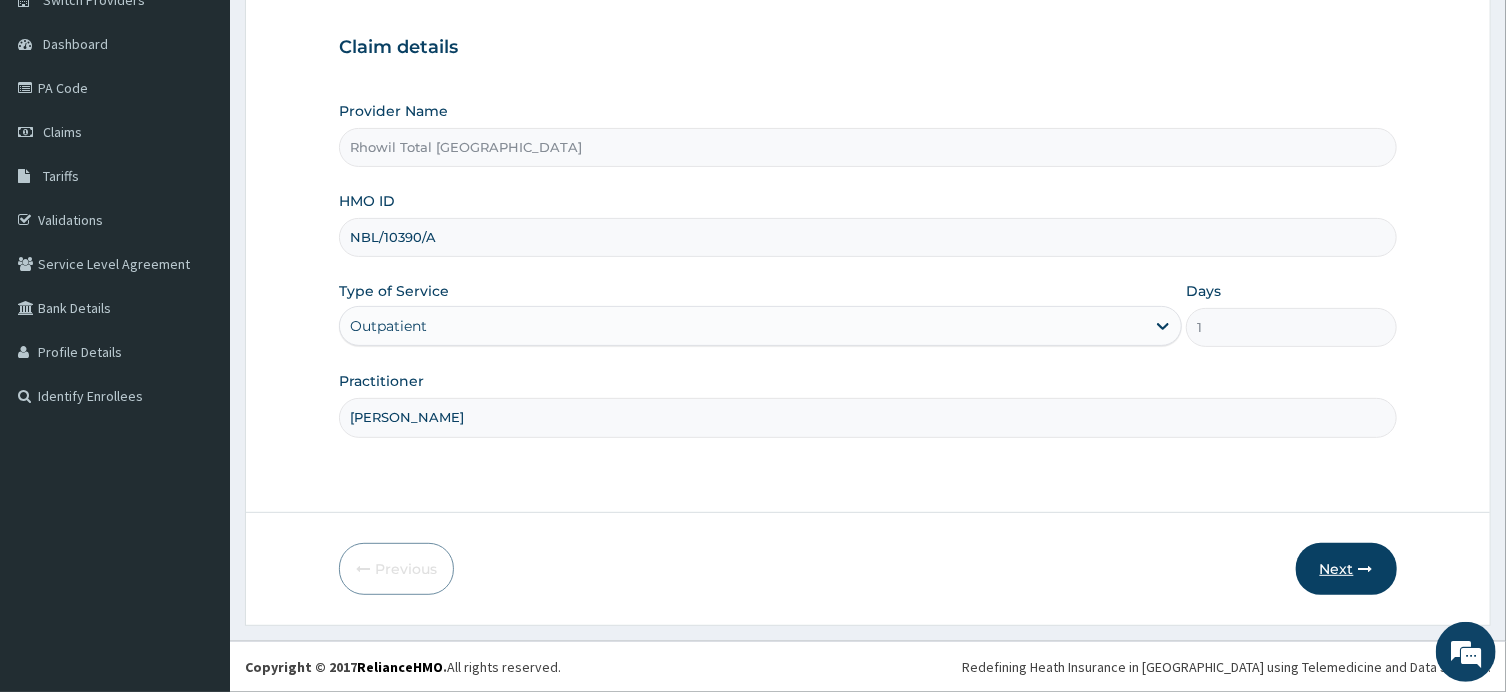 type on "DR ANYOGU" 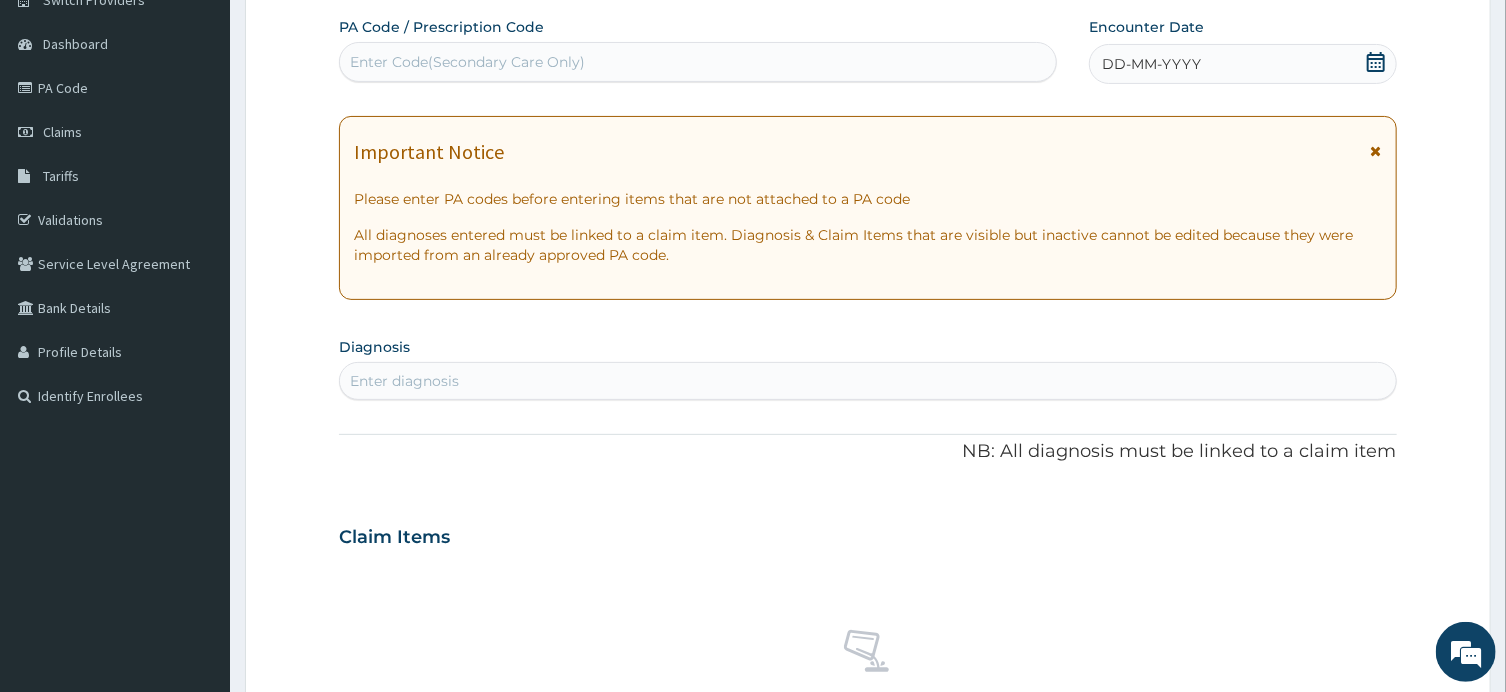 click on "Enter Code(Secondary Care Only)" at bounding box center (698, 62) 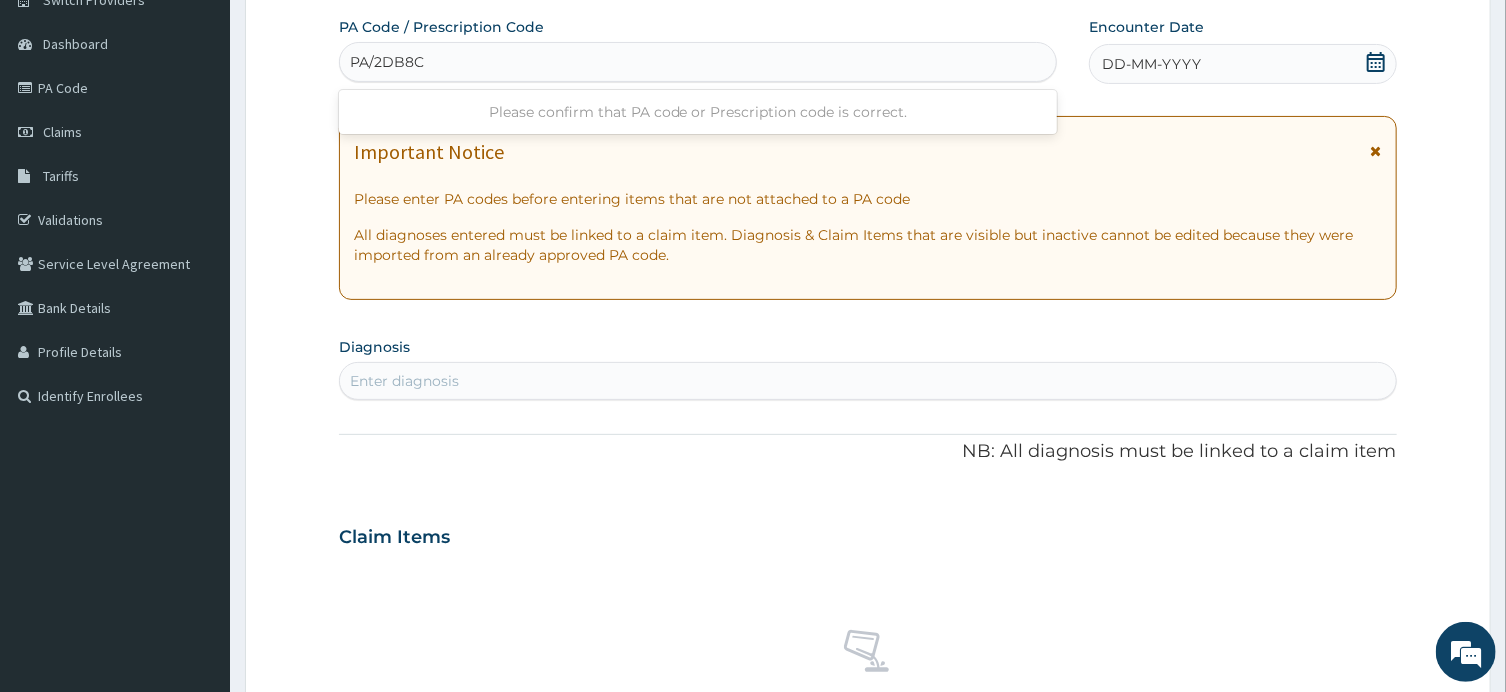 type on "PA/2DB8C8" 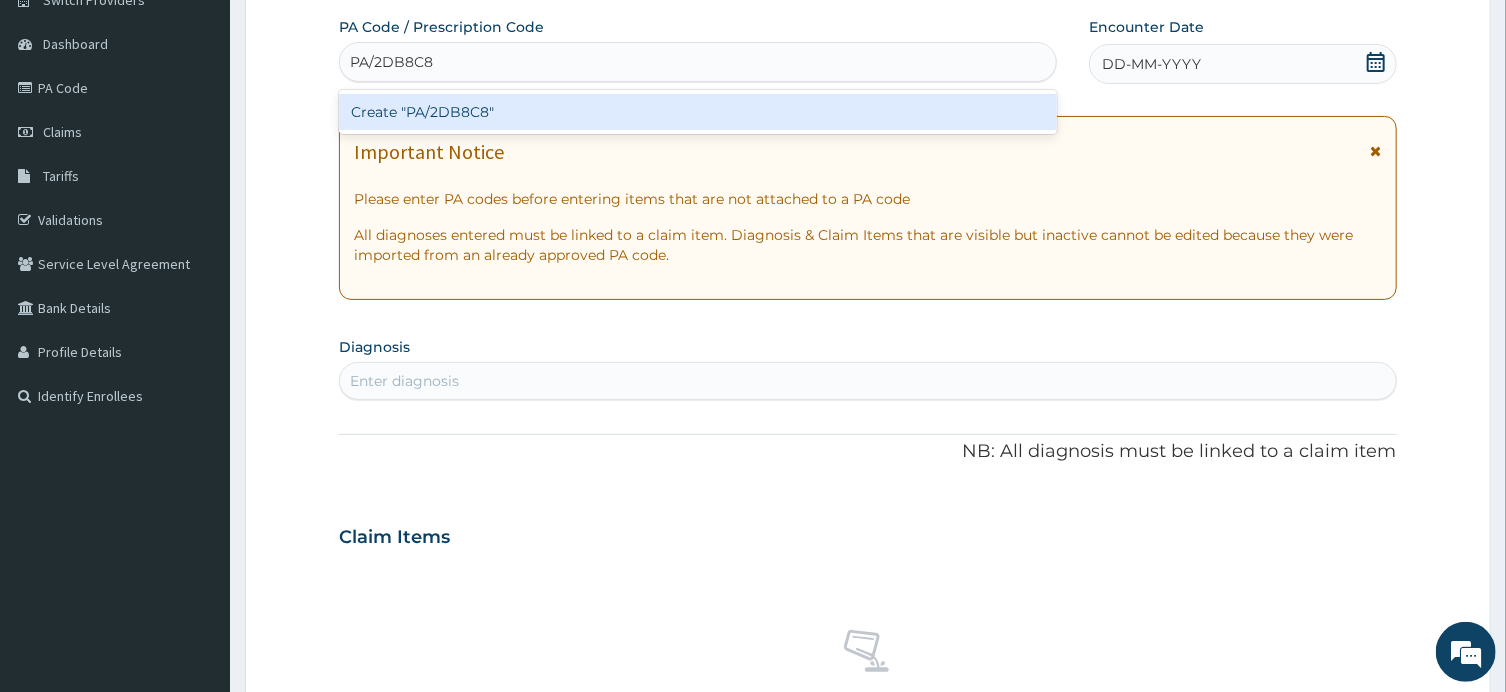 click on "Create "PA/2DB8C8"" at bounding box center [698, 112] 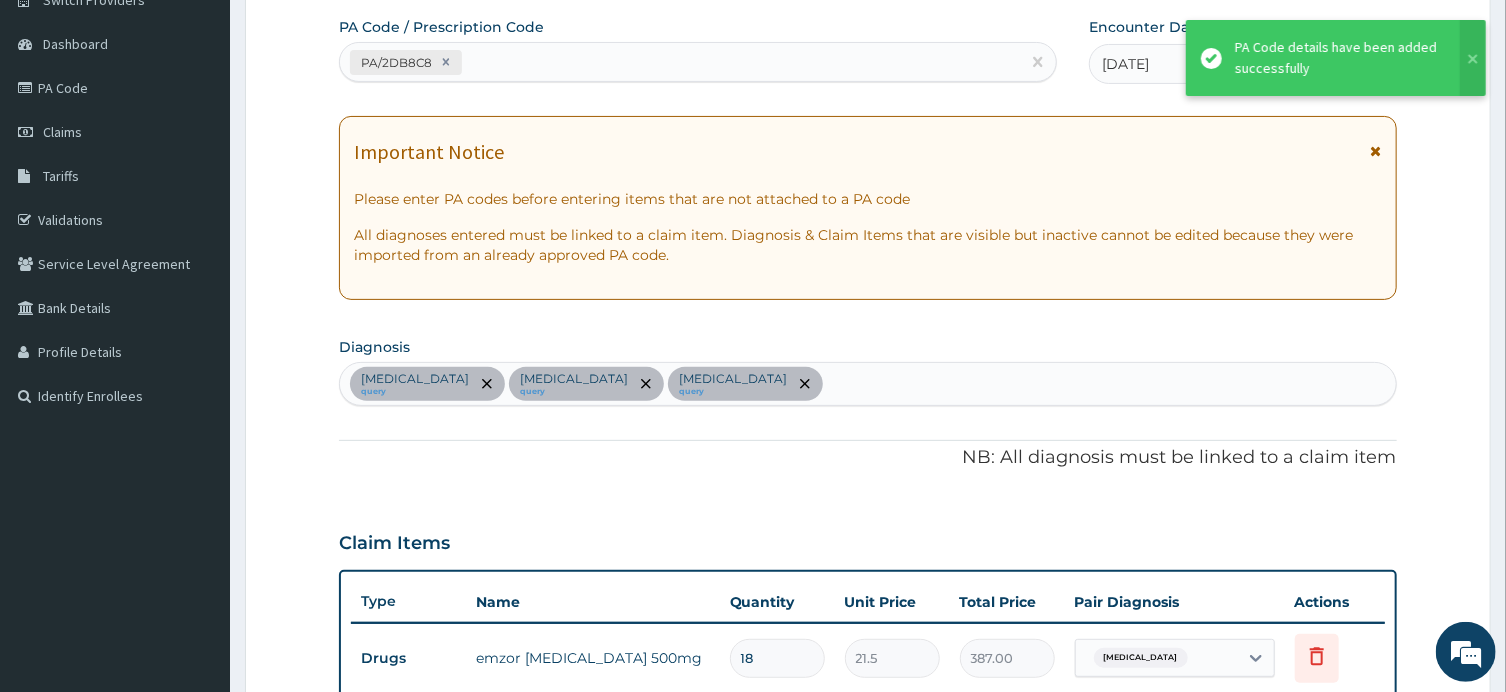 scroll, scrollTop: 1105, scrollLeft: 0, axis: vertical 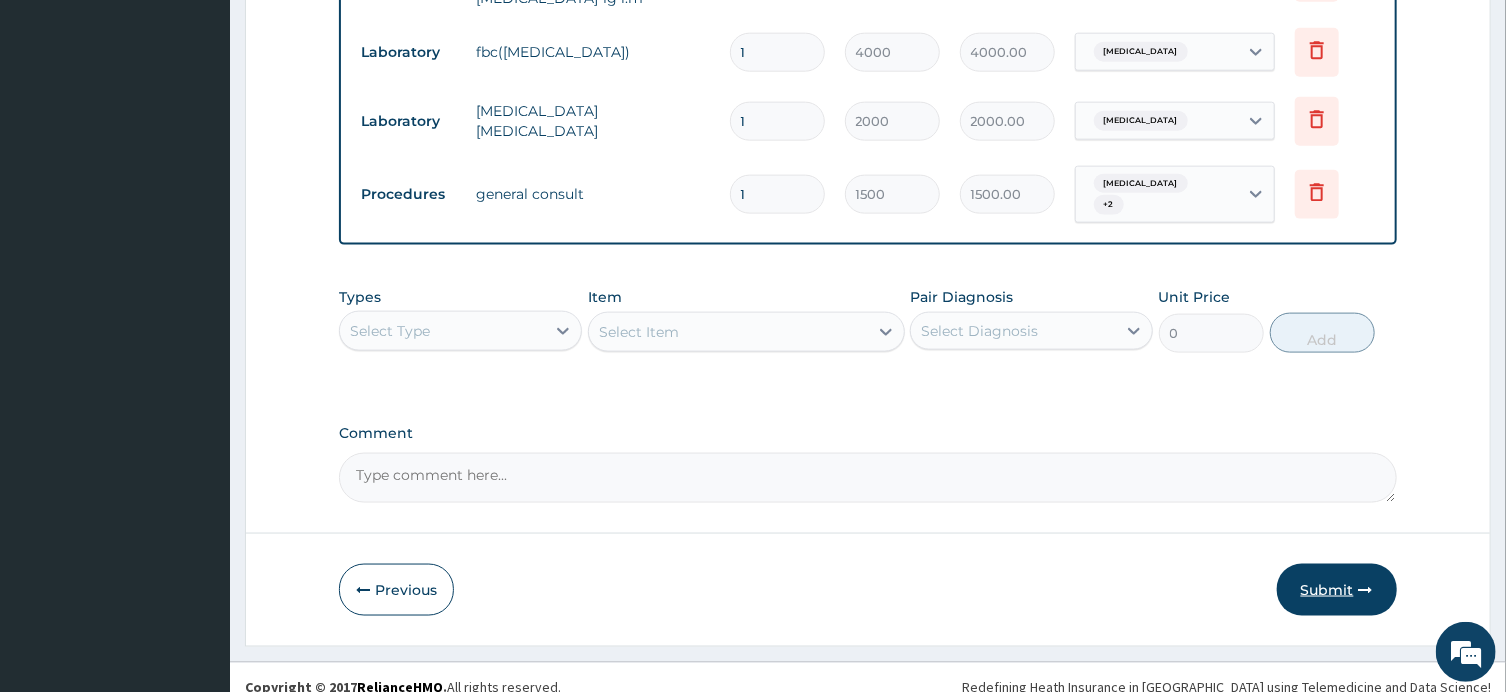 click on "Submit" at bounding box center [1337, 590] 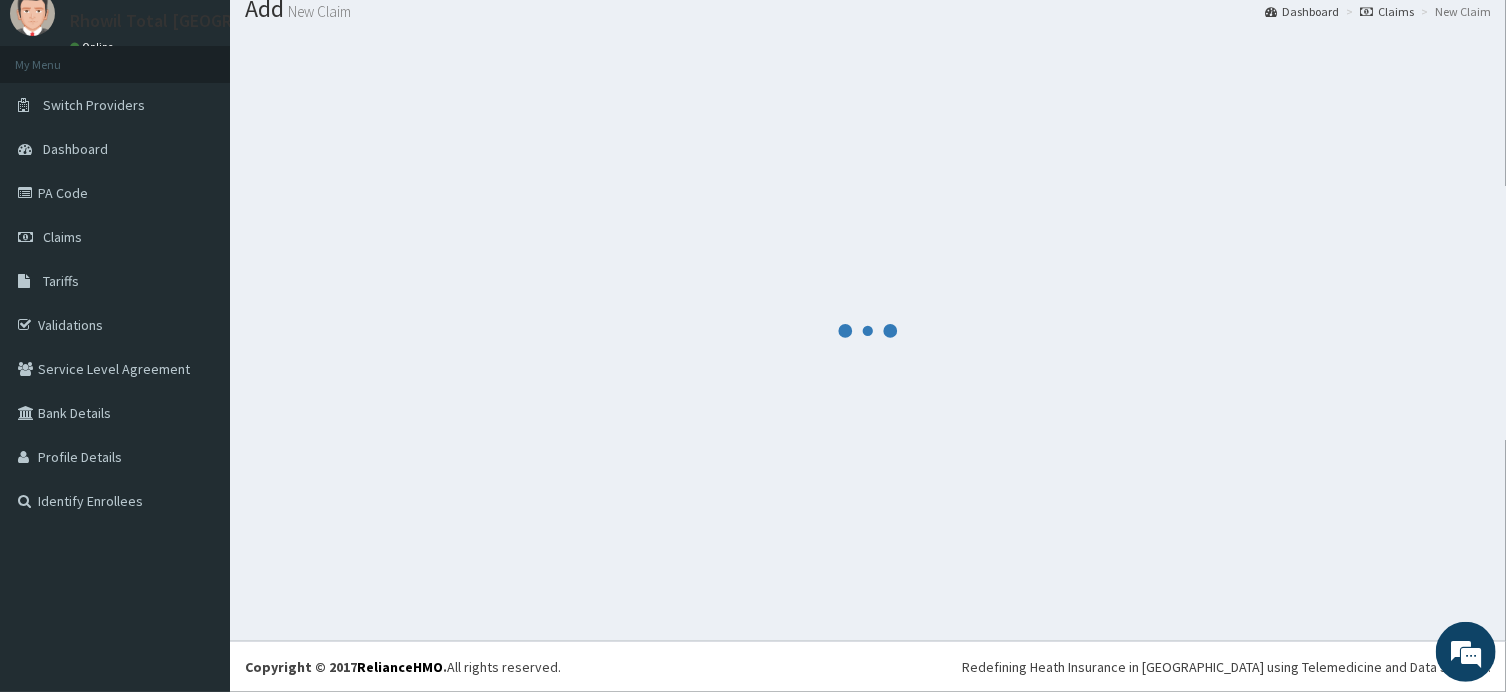 scroll, scrollTop: 68, scrollLeft: 0, axis: vertical 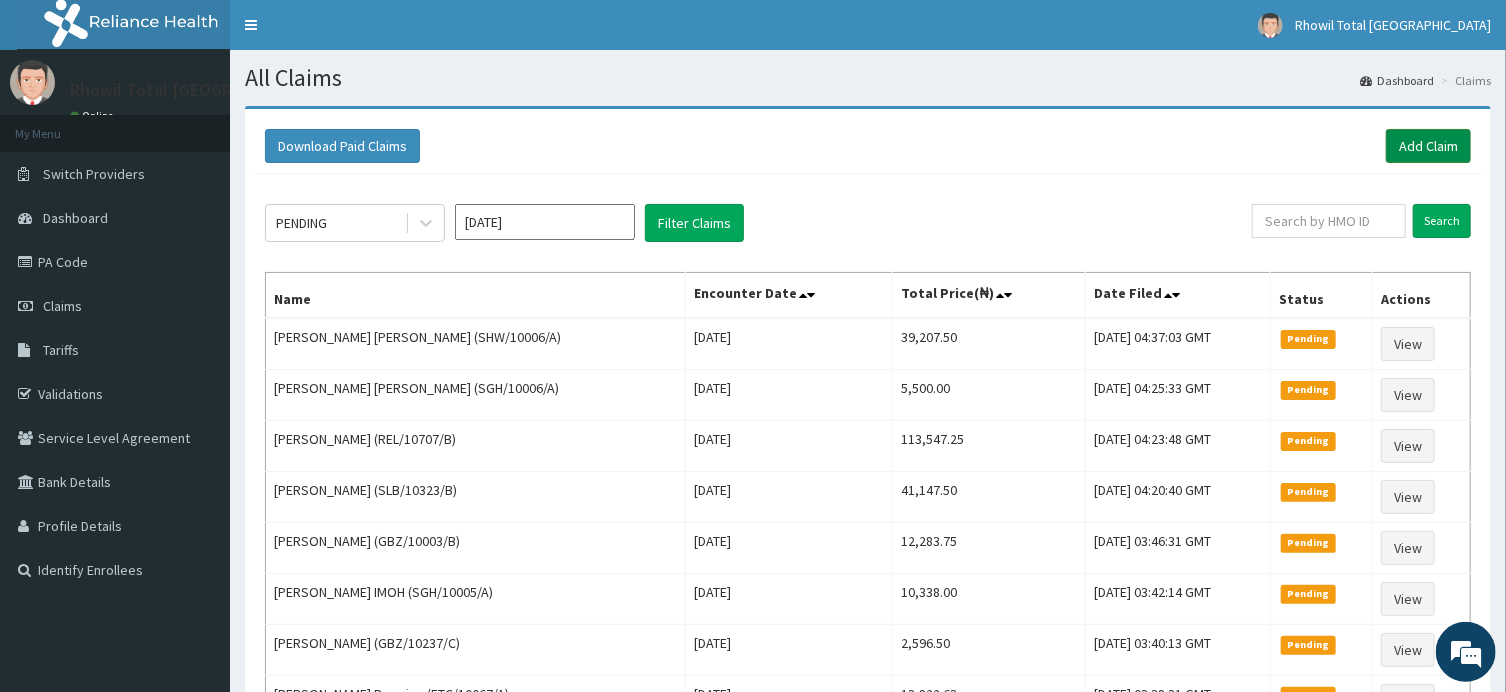 click on "Add Claim" at bounding box center [1428, 146] 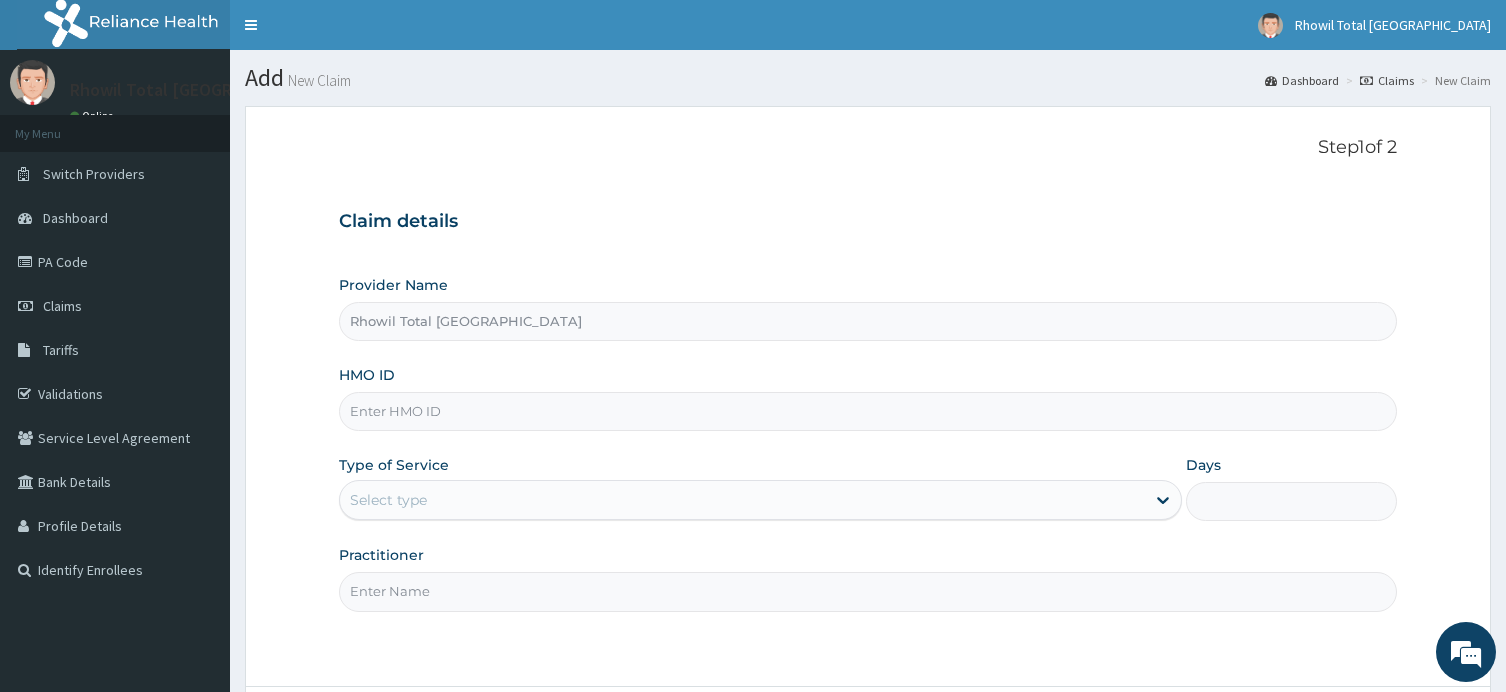 click on "HMO ID" at bounding box center (867, 411) 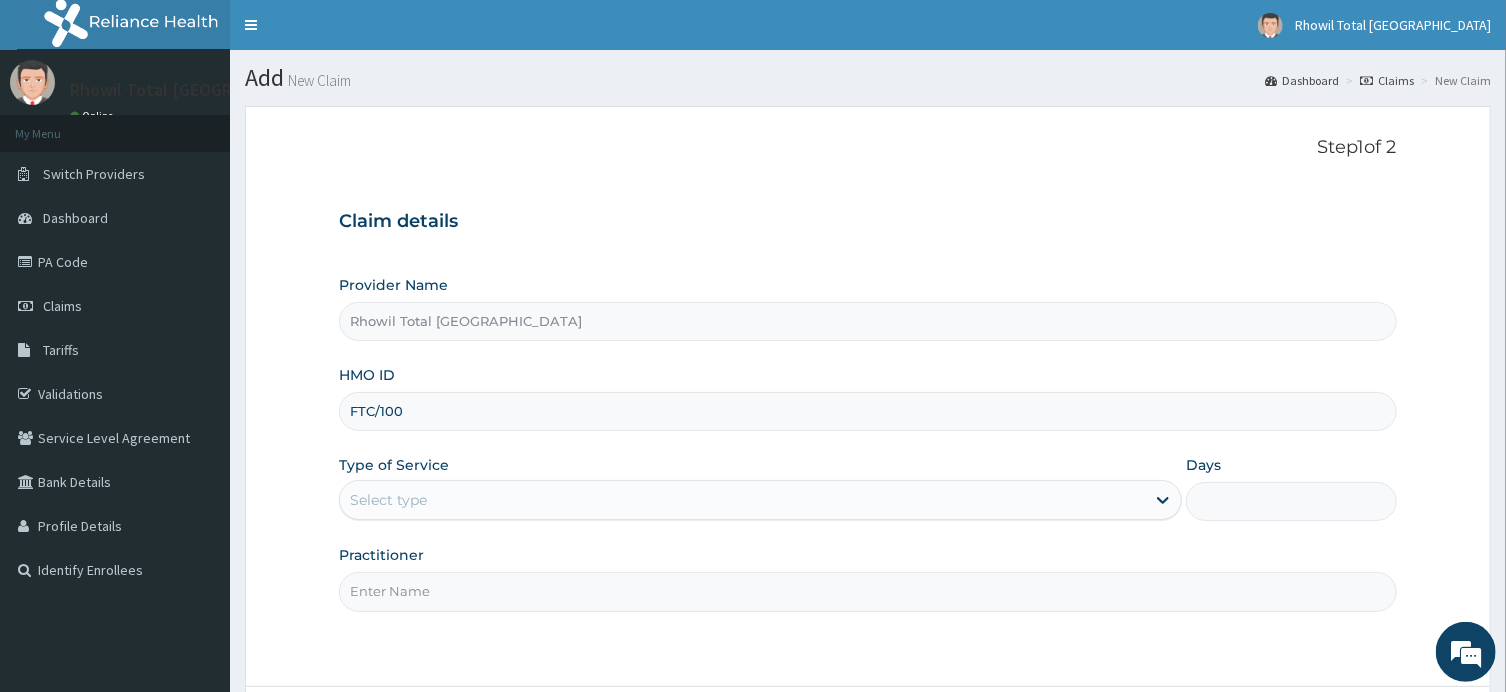 scroll, scrollTop: 0, scrollLeft: 0, axis: both 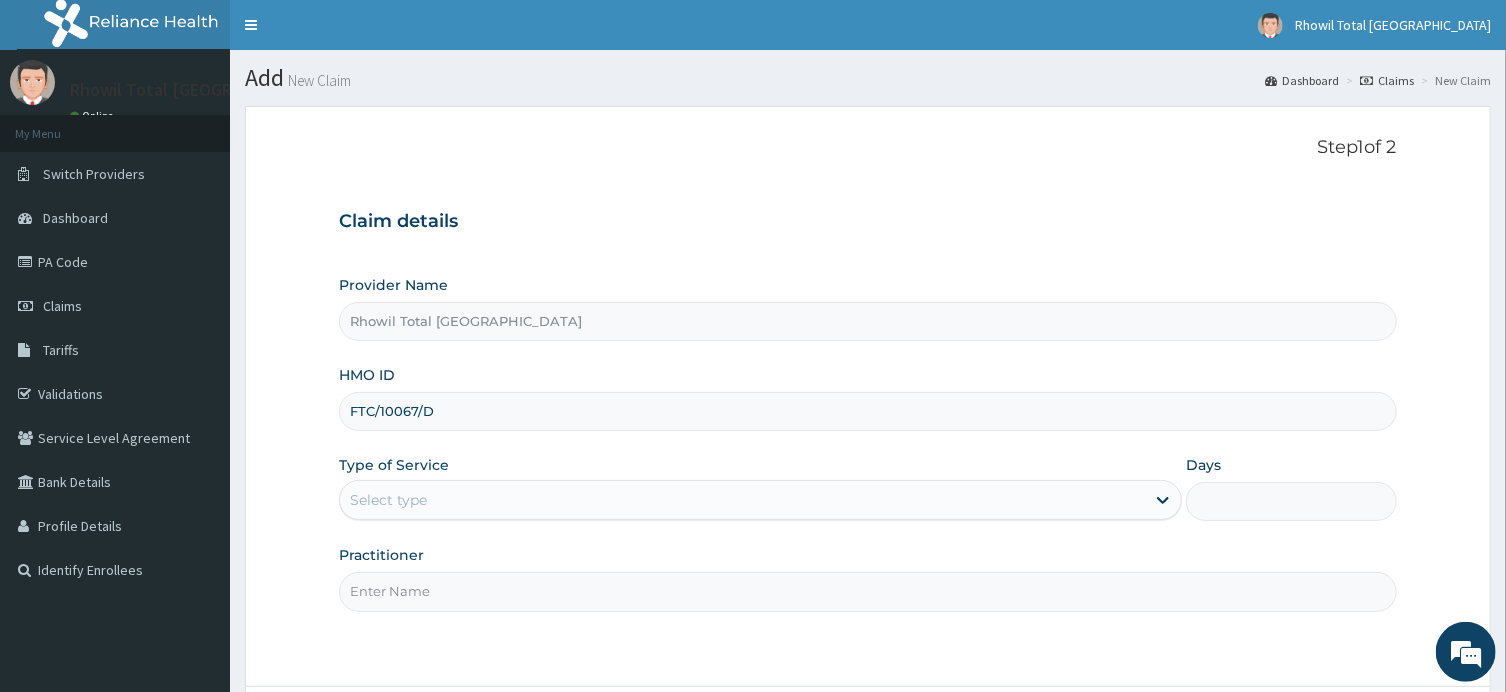 type on "FTC/10067/D" 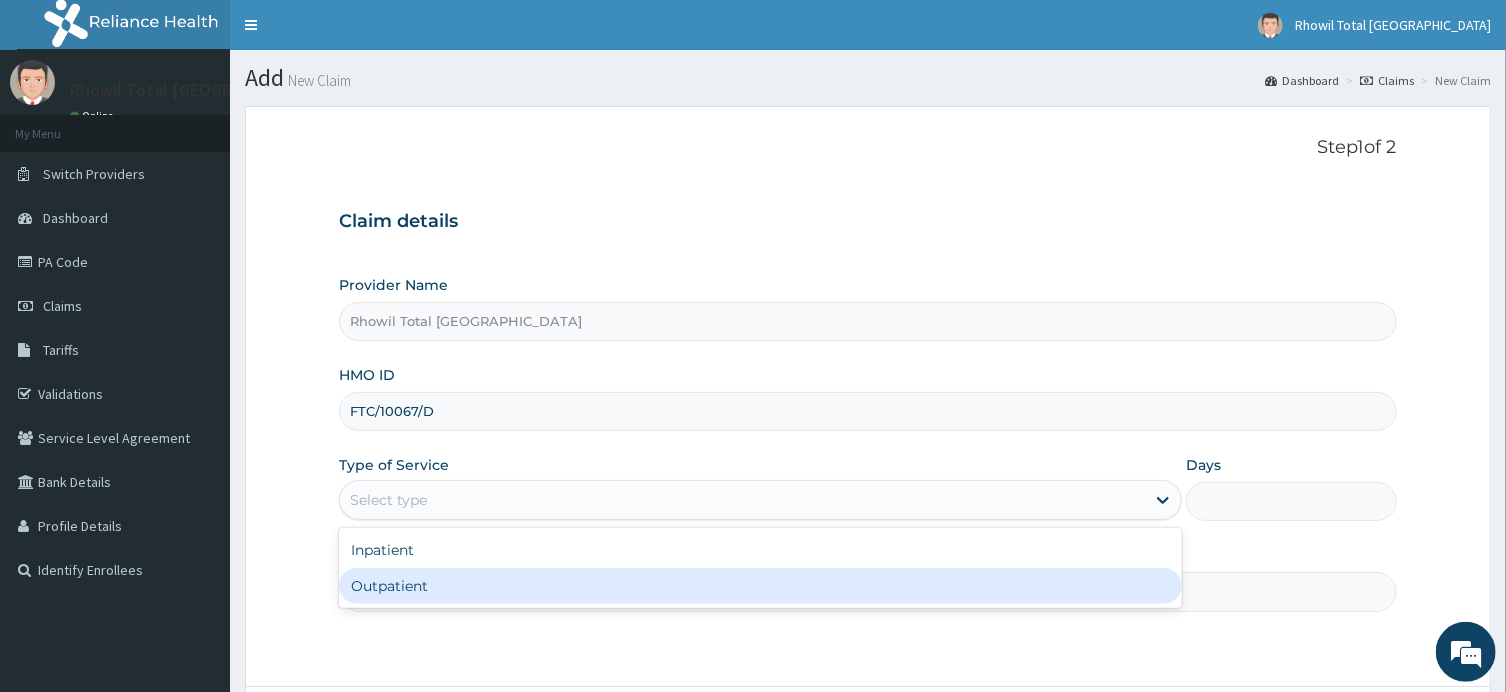 click on "Outpatient" at bounding box center [760, 586] 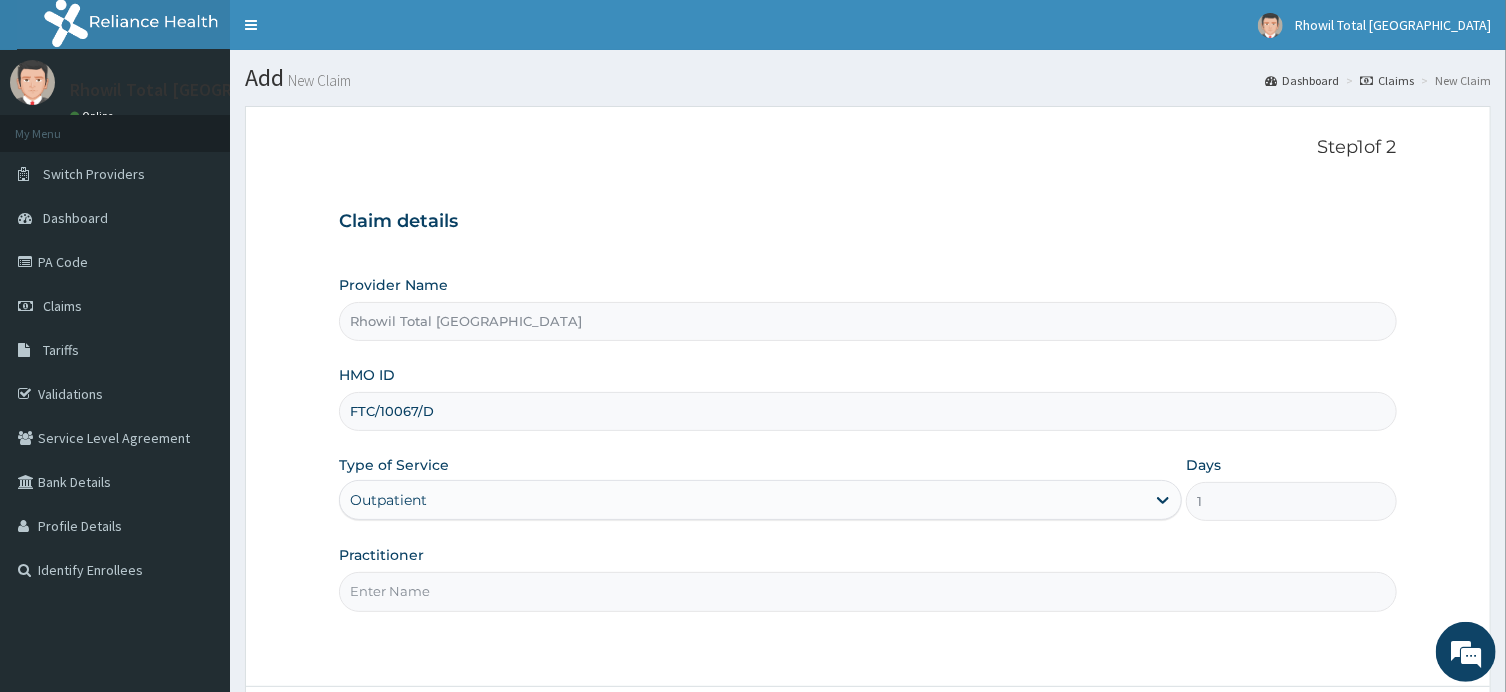 click on "Practitioner" at bounding box center [867, 591] 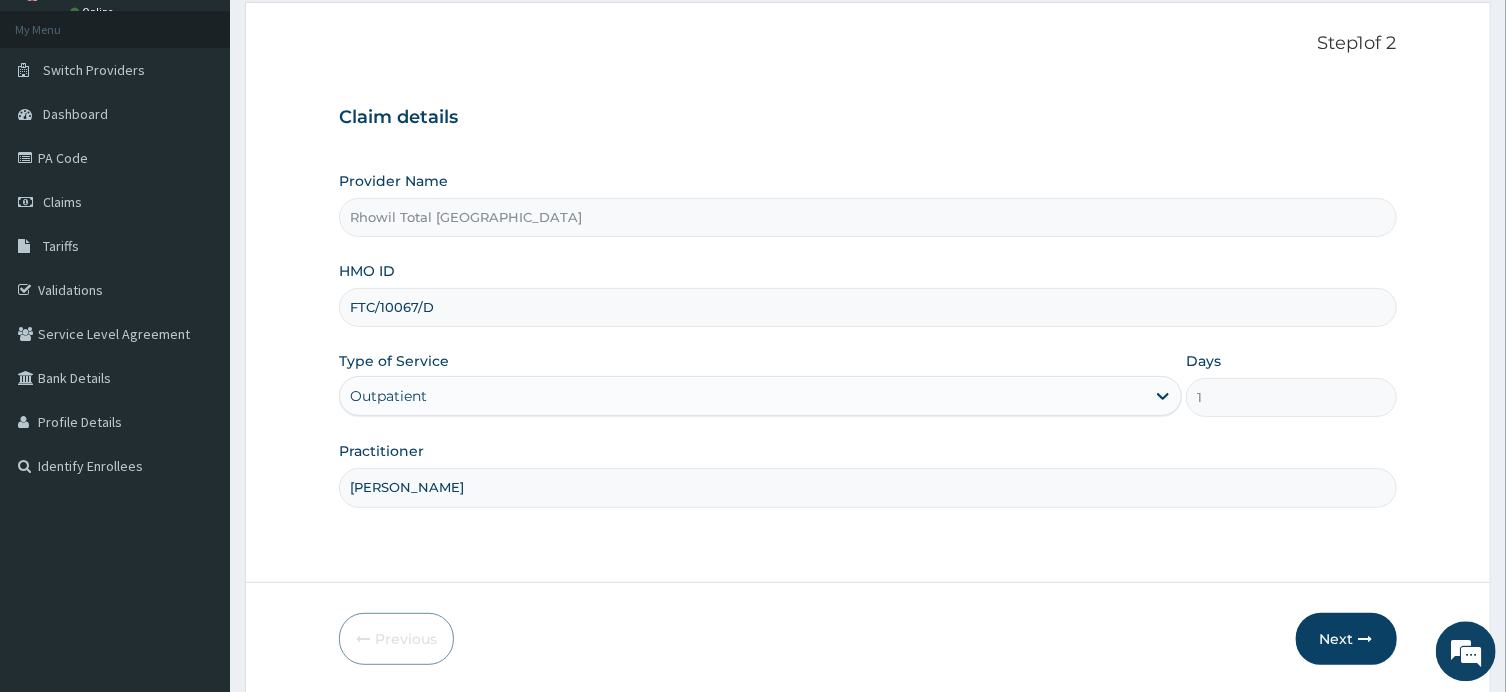 scroll, scrollTop: 174, scrollLeft: 0, axis: vertical 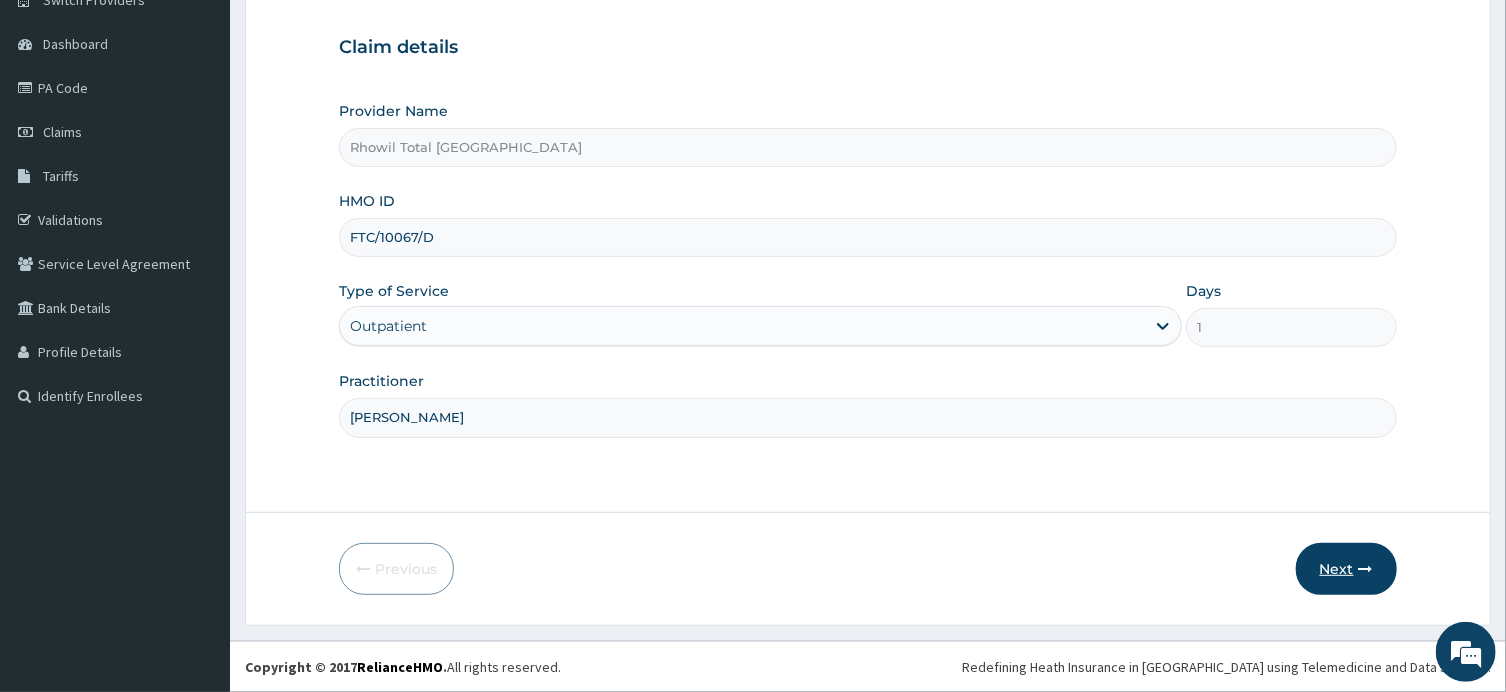 type on "DR ANYOGU" 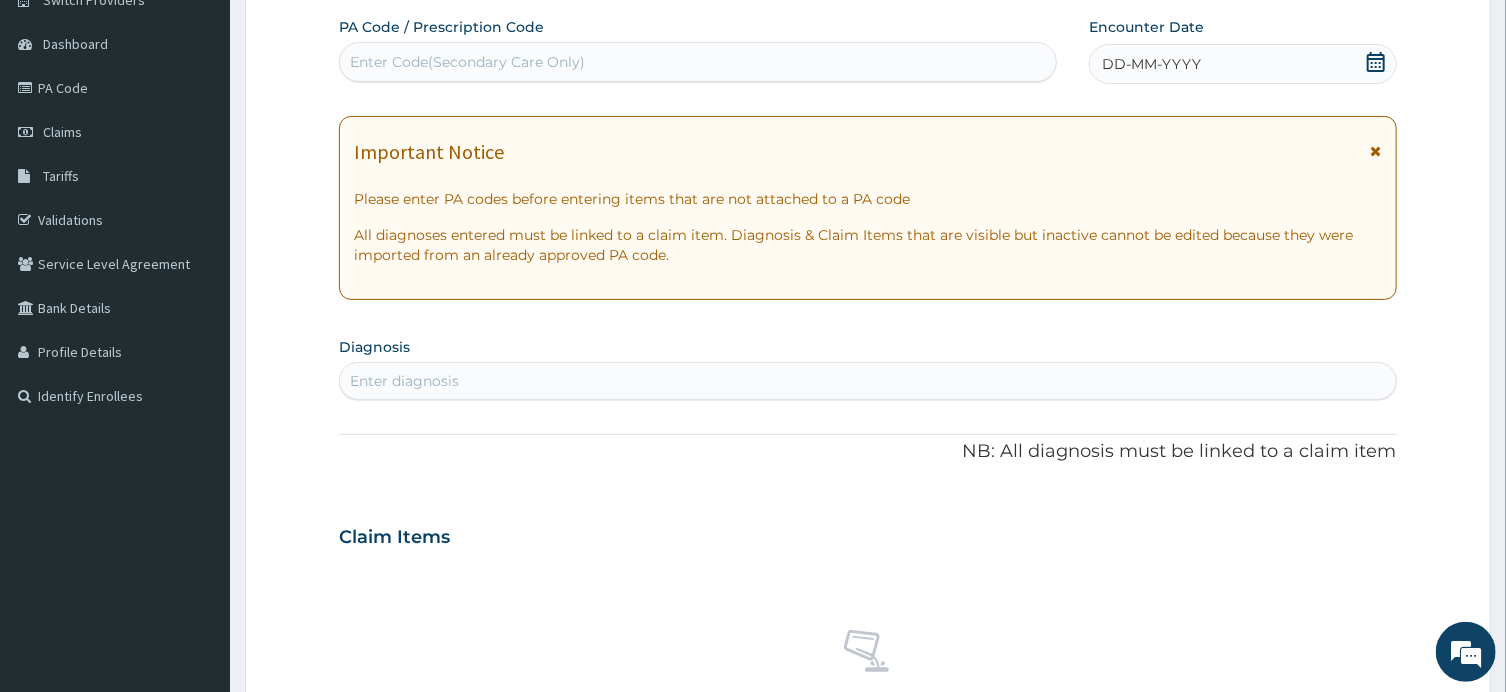 click on "Enter Code(Secondary Care Only)" at bounding box center [698, 62] 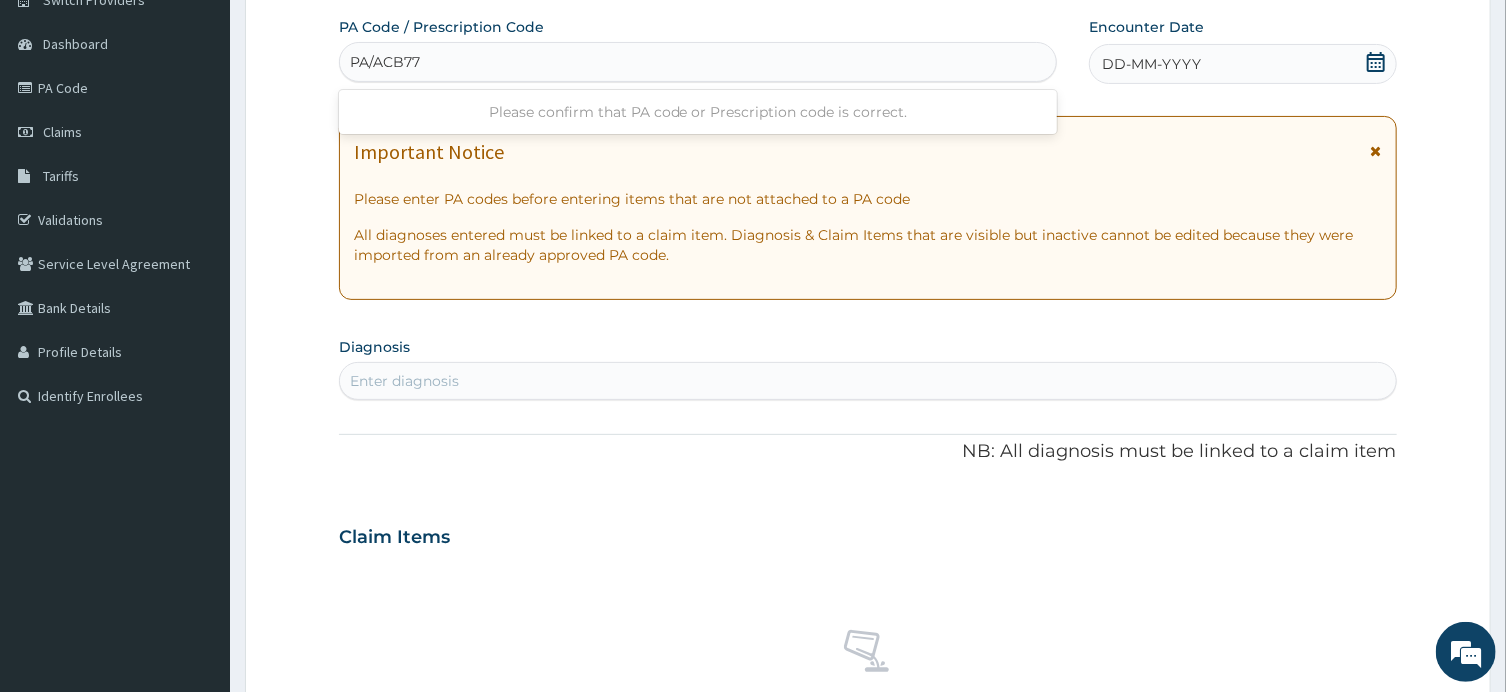 type on "PA/ACB774" 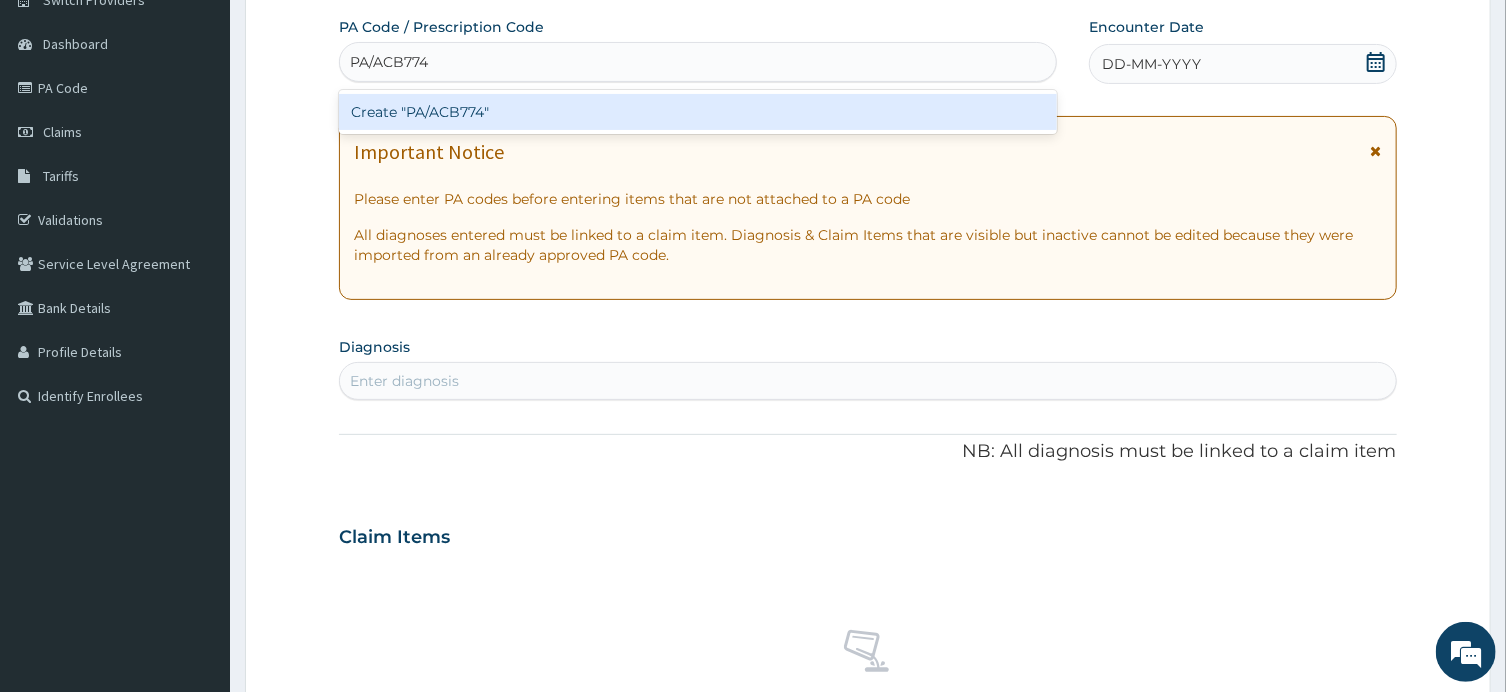 click on "Create "PA/ACB774"" at bounding box center (698, 112) 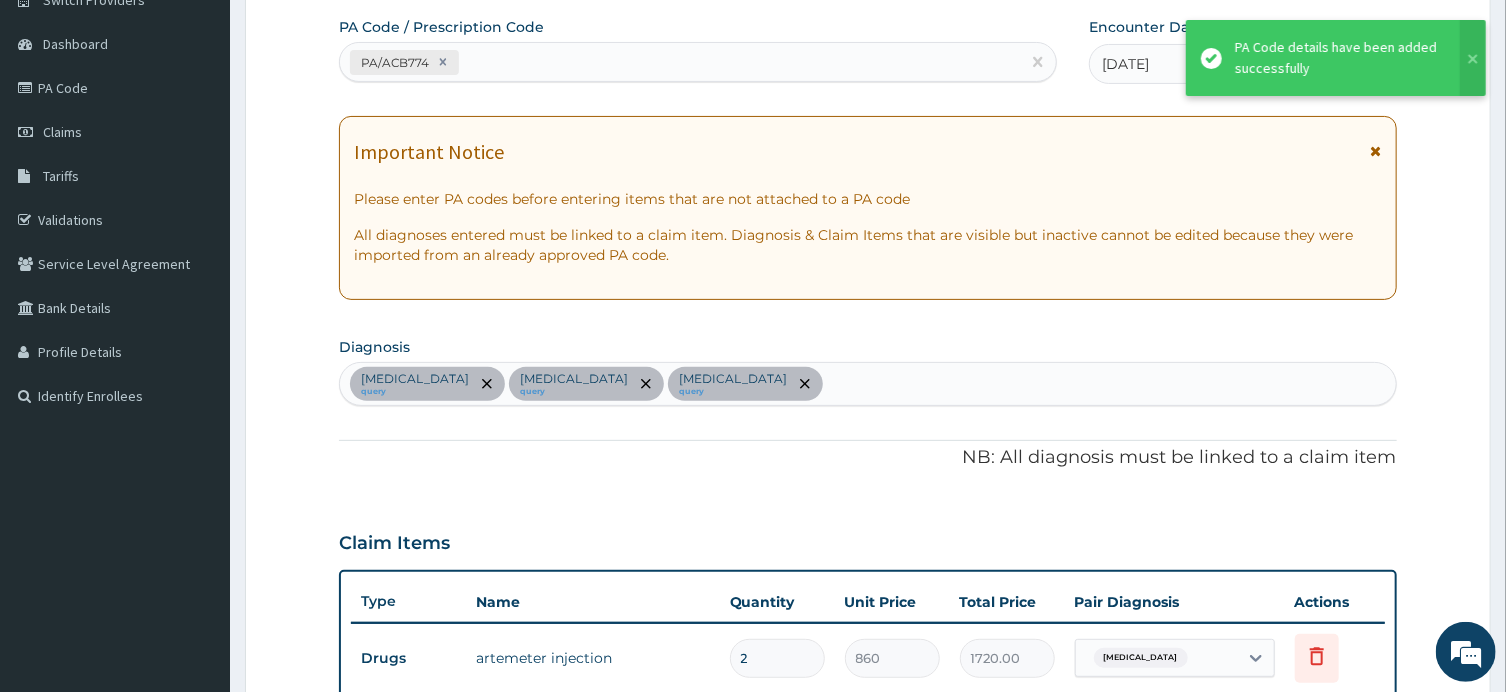 scroll, scrollTop: 975, scrollLeft: 0, axis: vertical 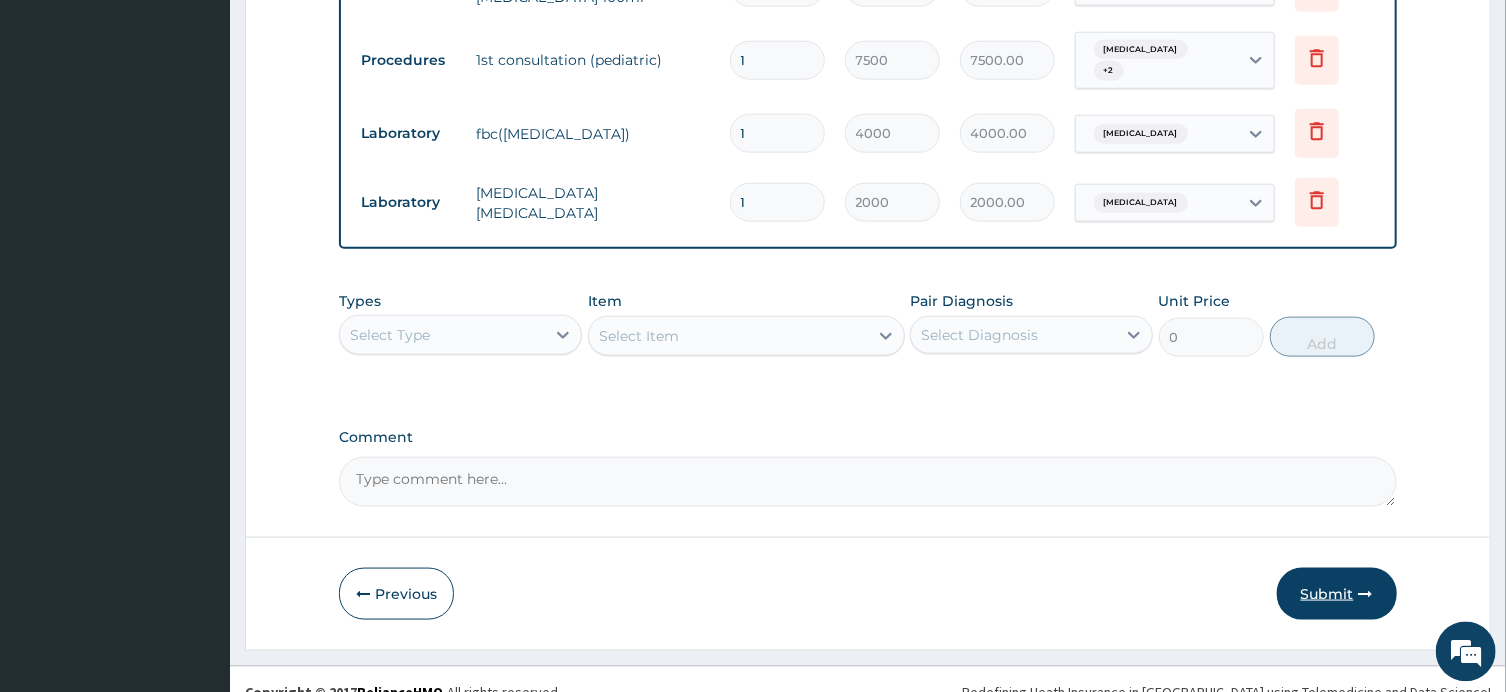 click on "Submit" at bounding box center [1337, 594] 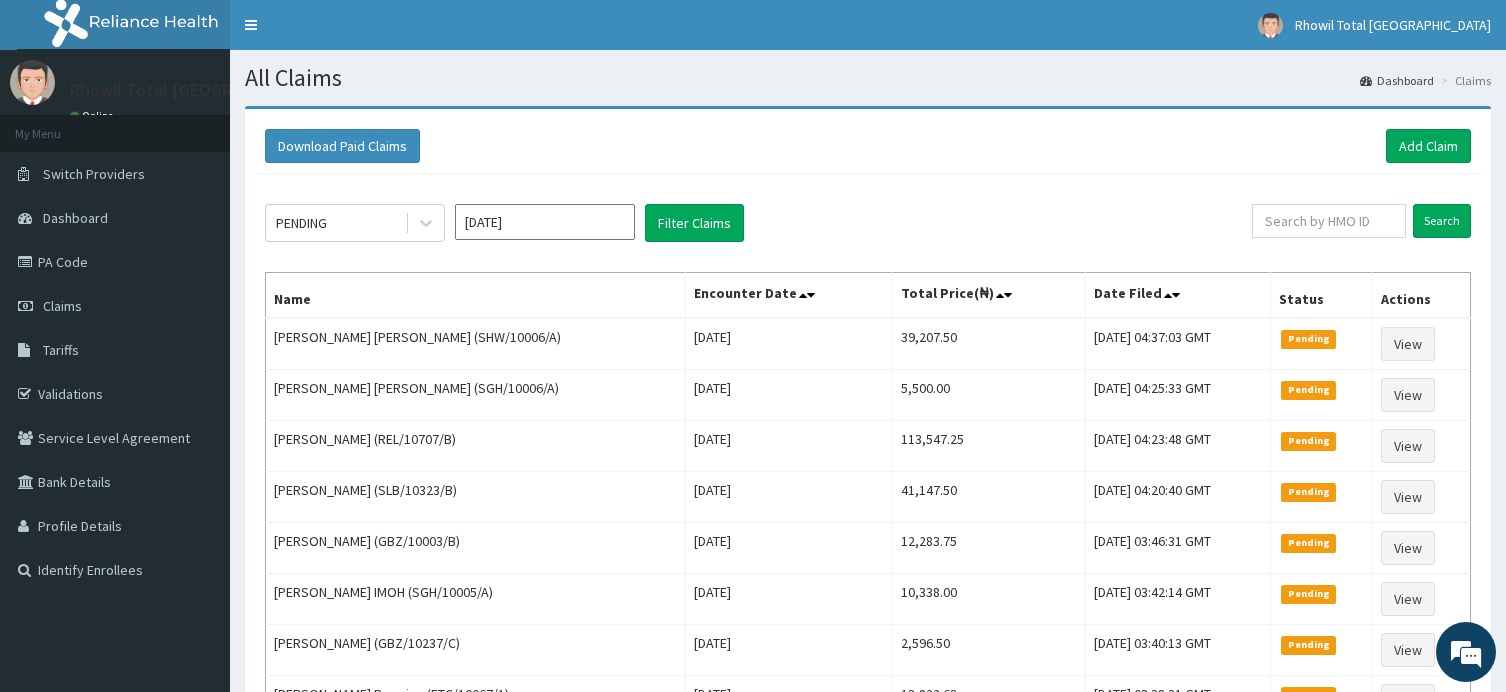 scroll, scrollTop: 0, scrollLeft: 0, axis: both 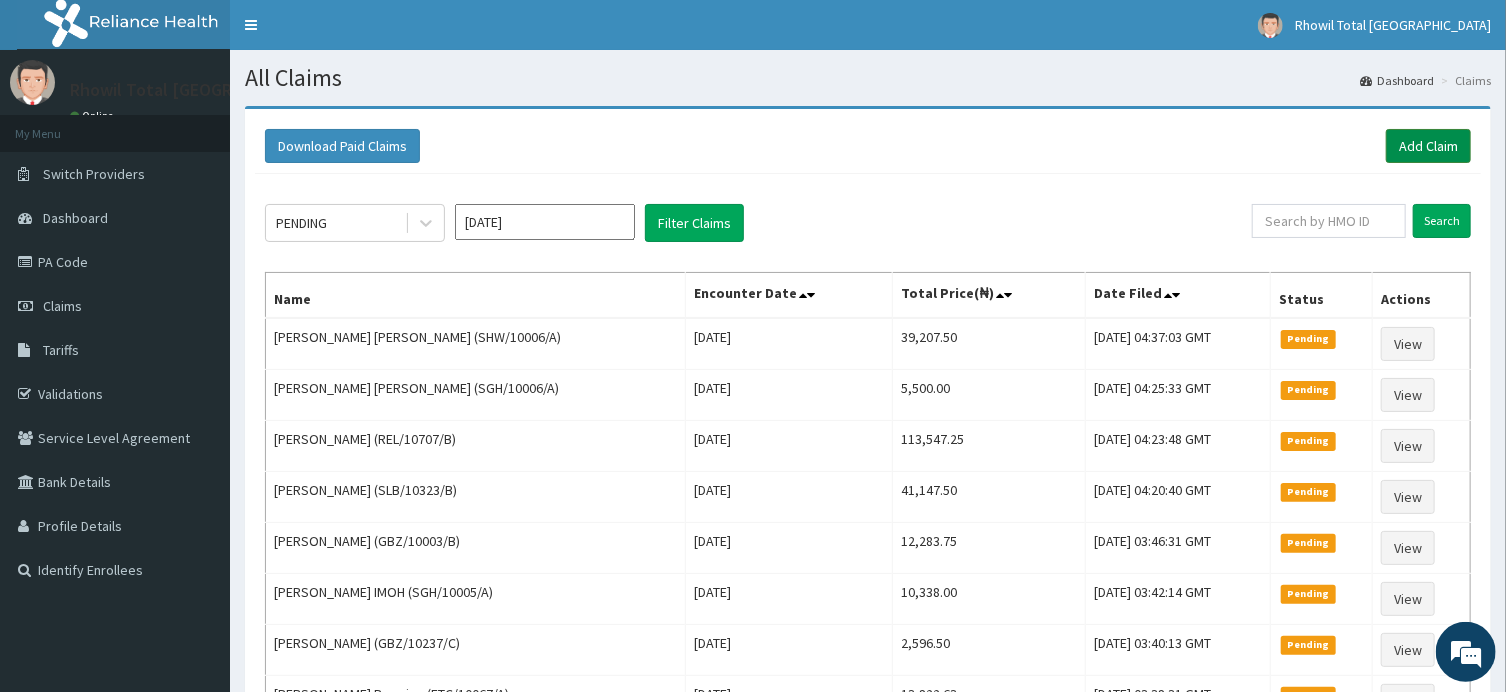 click on "Add Claim" at bounding box center [1428, 146] 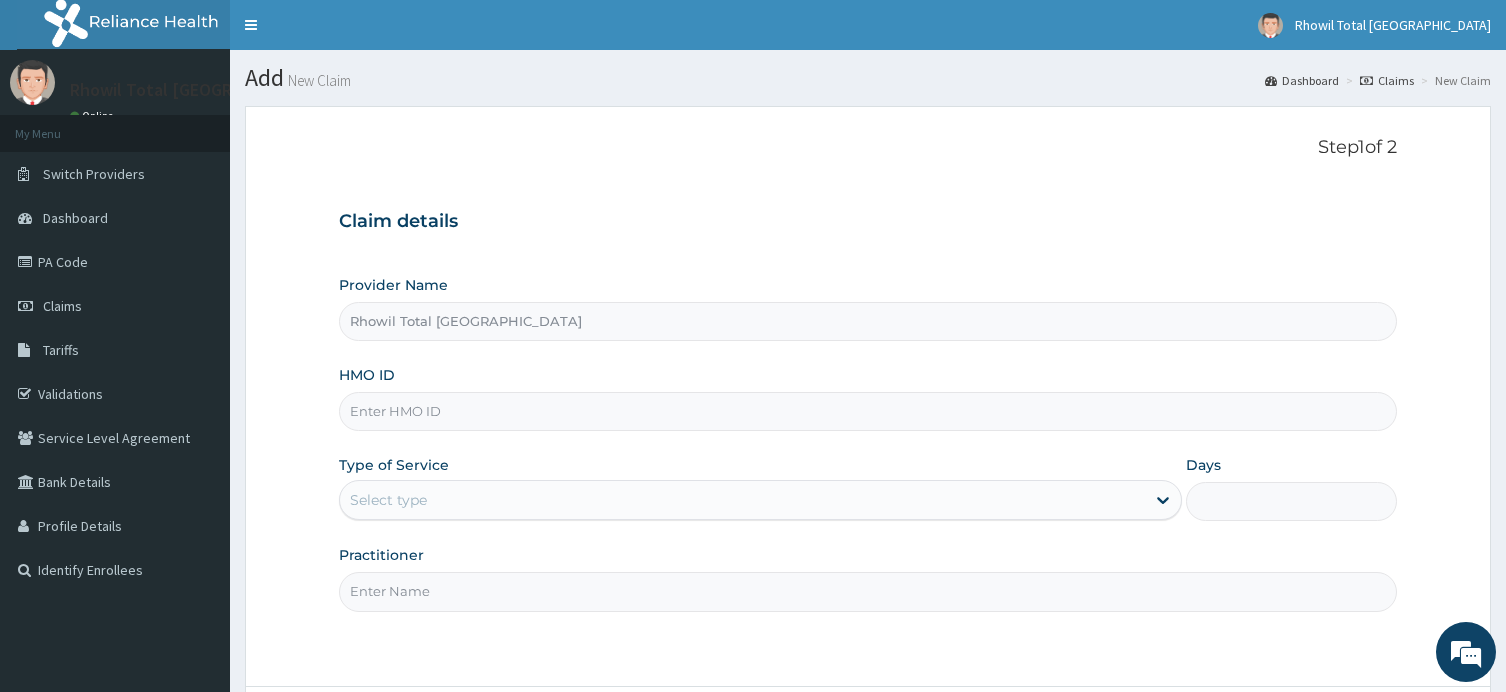 scroll, scrollTop: 0, scrollLeft: 0, axis: both 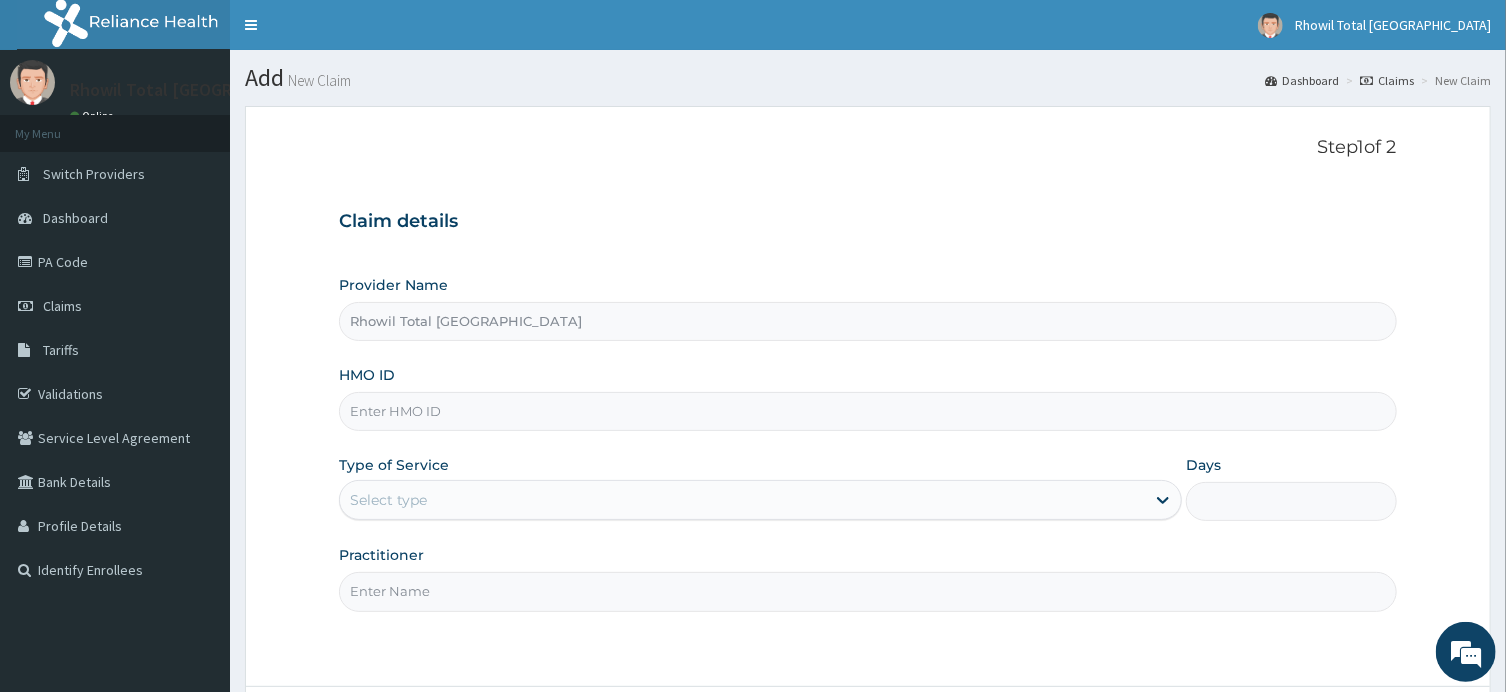 click on "HMO ID" at bounding box center [867, 411] 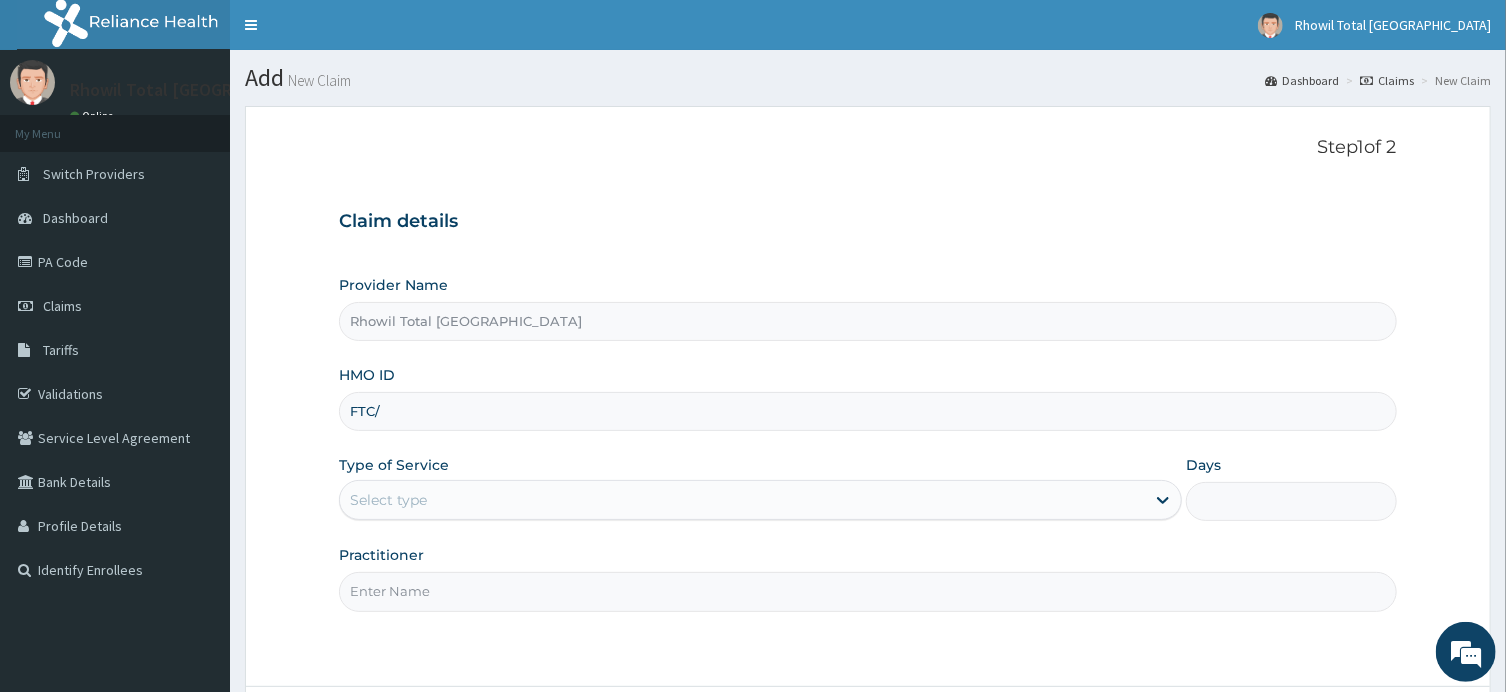 scroll, scrollTop: 0, scrollLeft: 0, axis: both 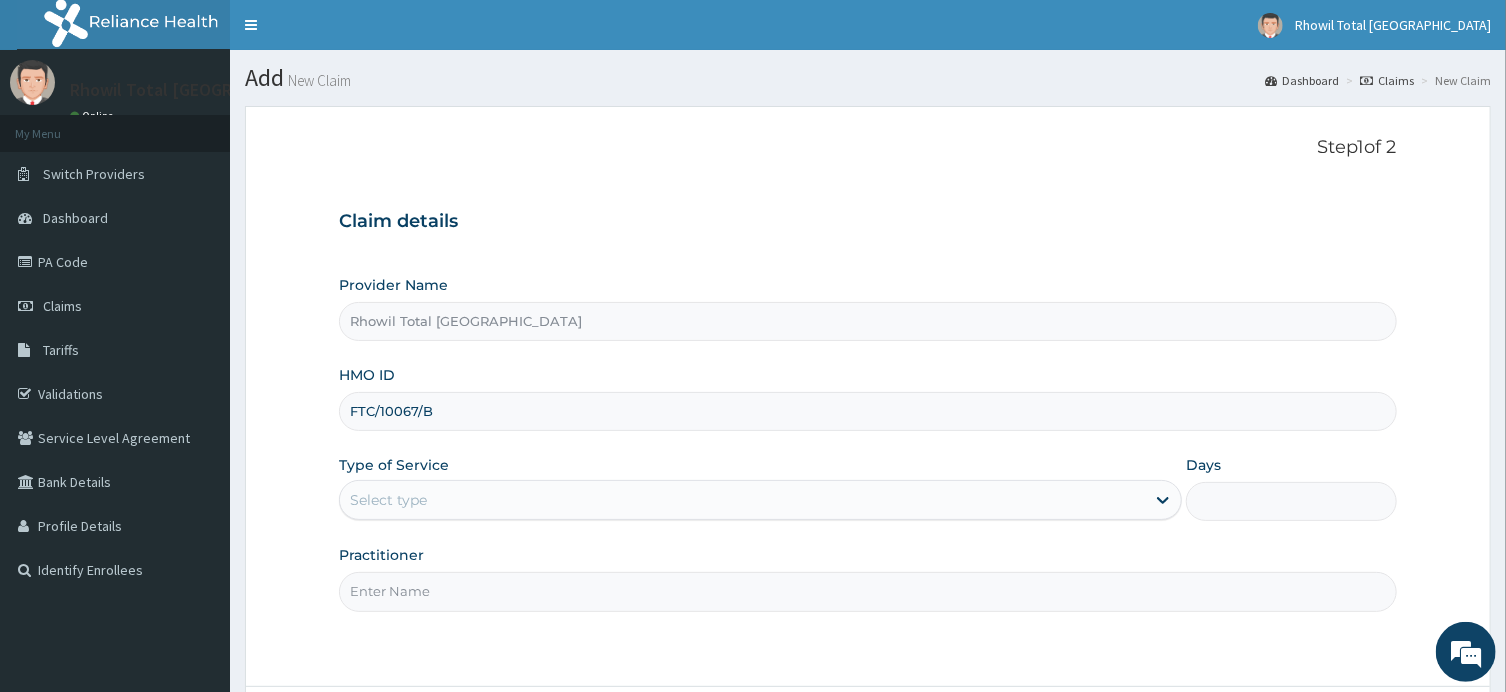 type on "FTC/10067/B" 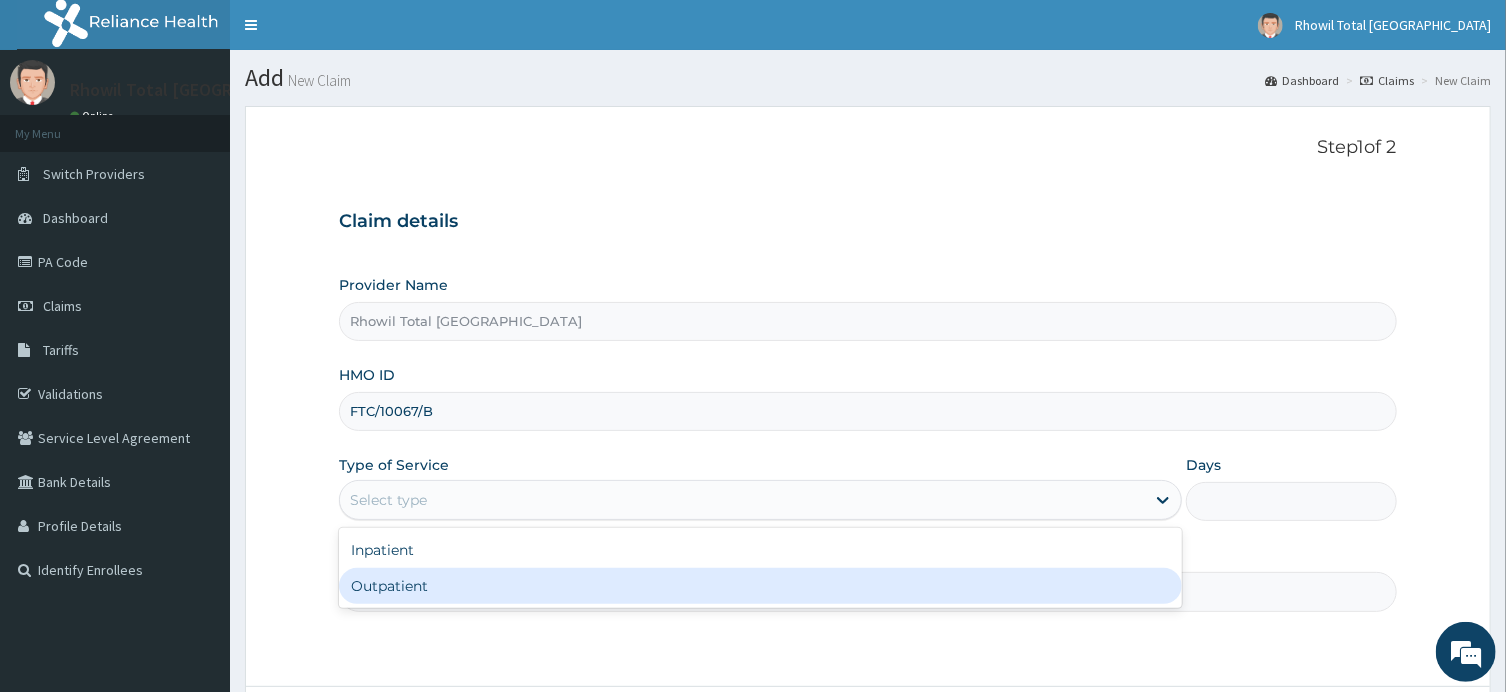 click on "Outpatient" at bounding box center (760, 586) 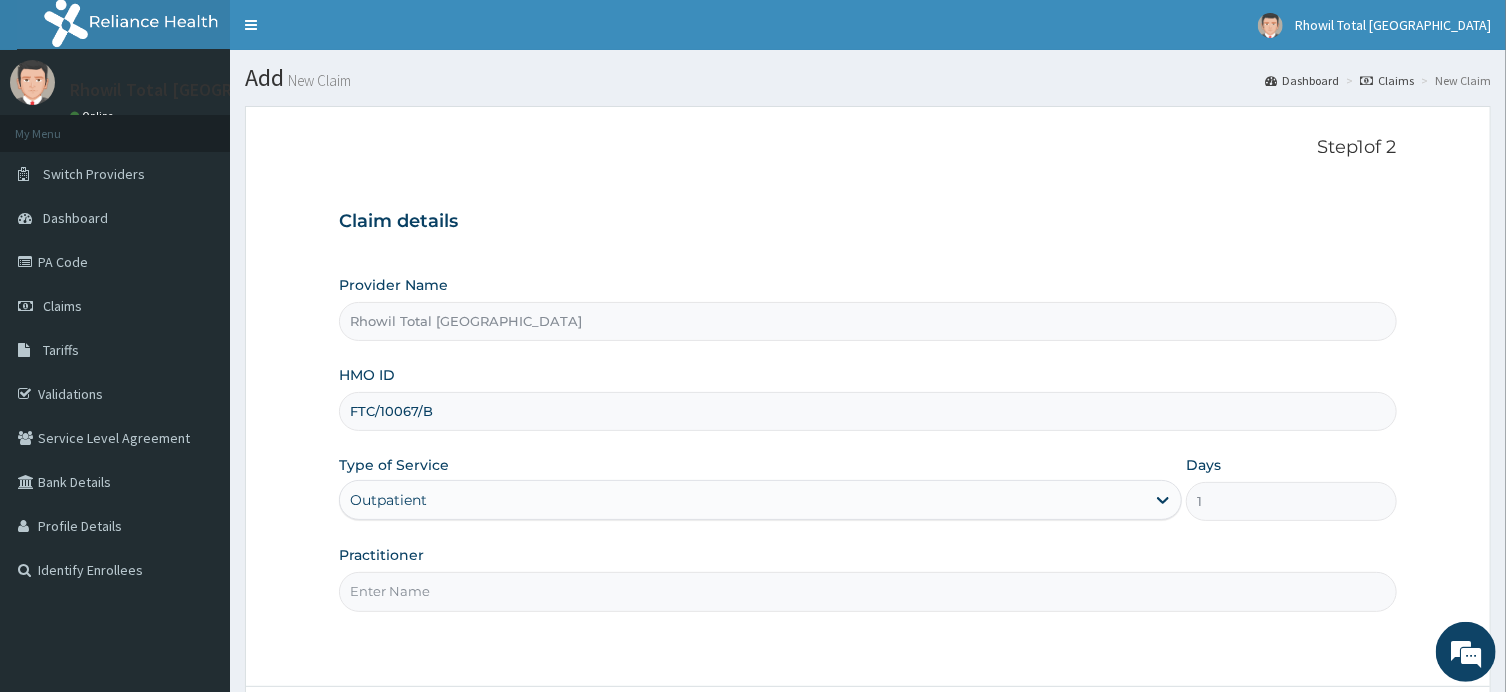 click on "Practitioner" at bounding box center [867, 591] 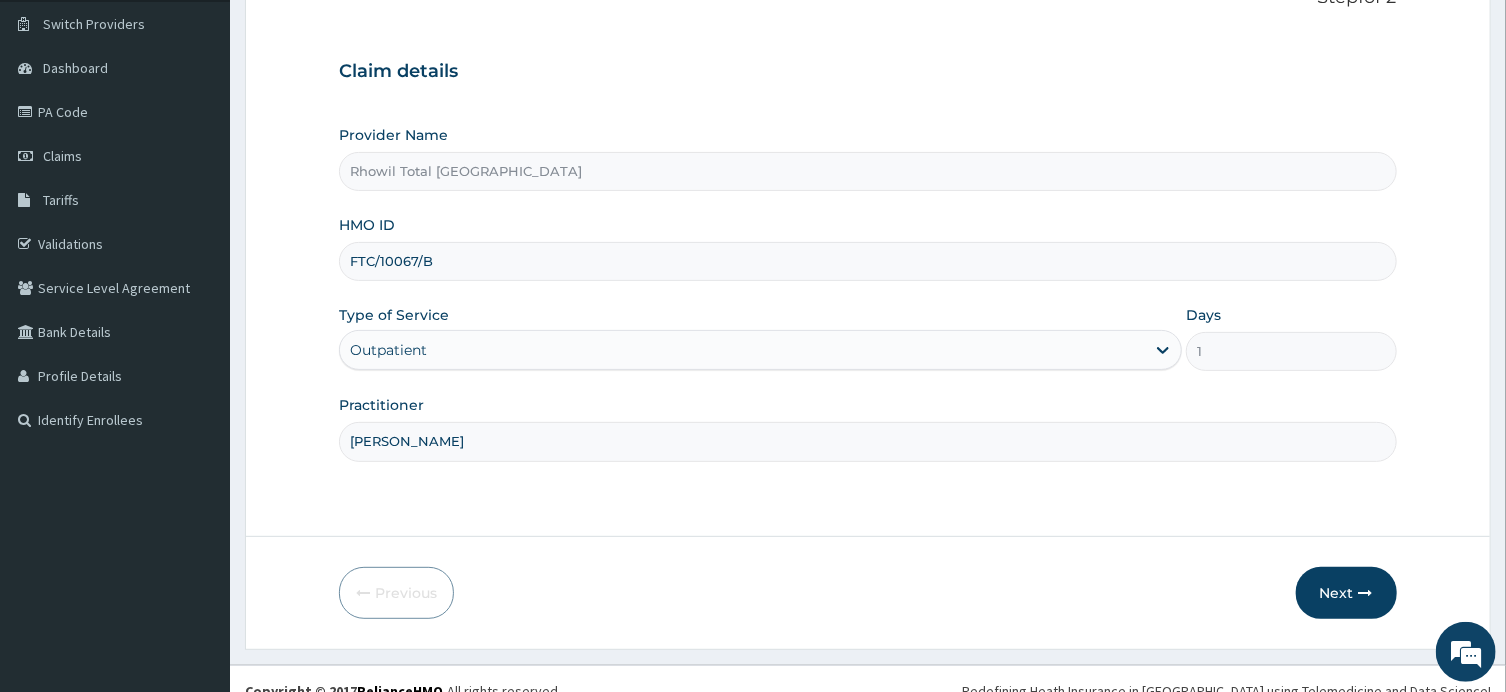 scroll, scrollTop: 174, scrollLeft: 0, axis: vertical 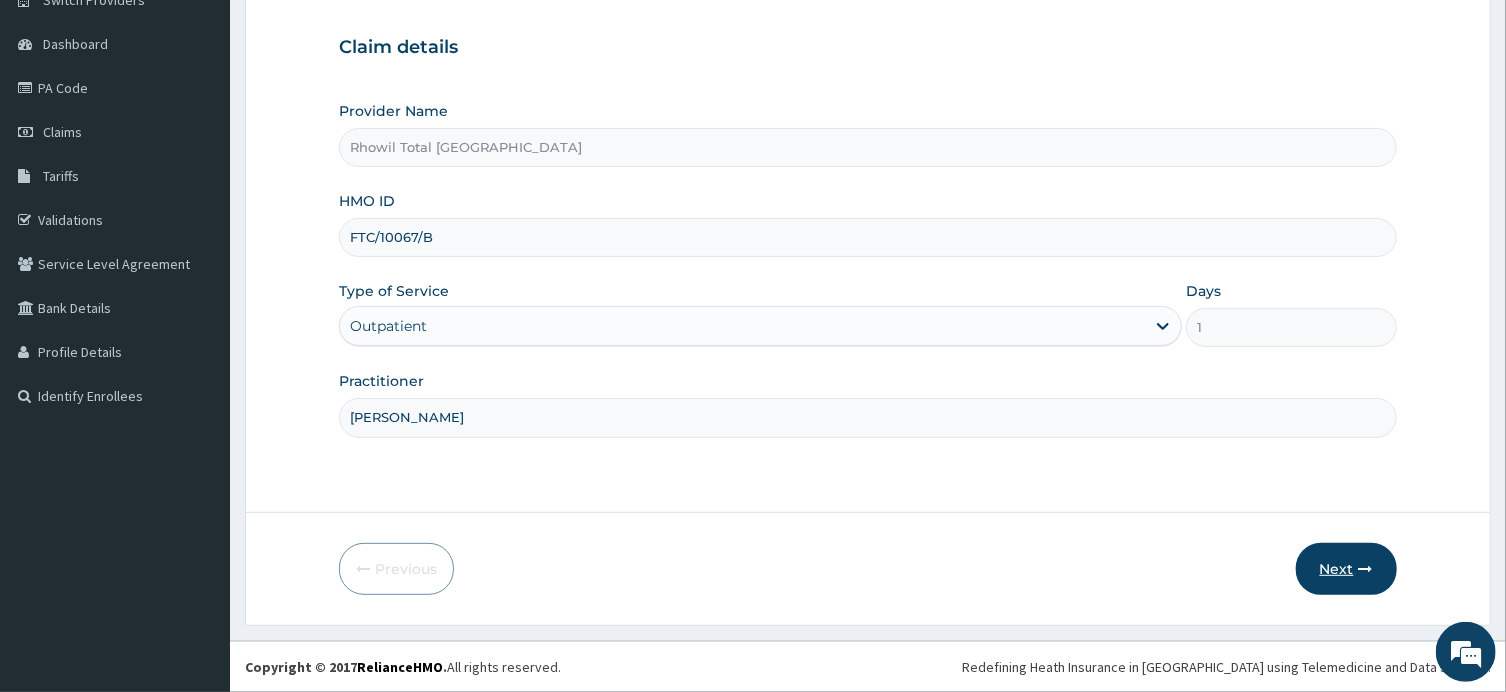 type on "DR ANYOGU" 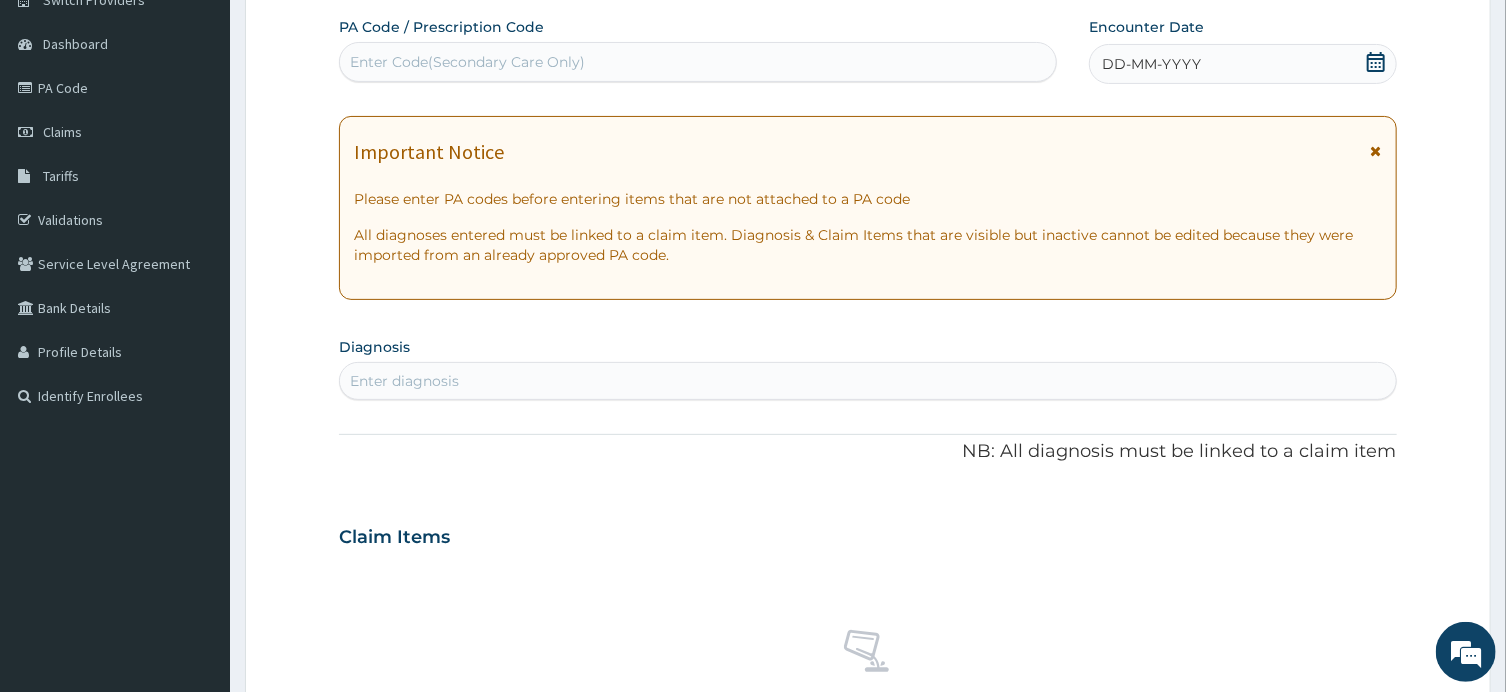 click on "Enter Code(Secondary Care Only)" at bounding box center [698, 62] 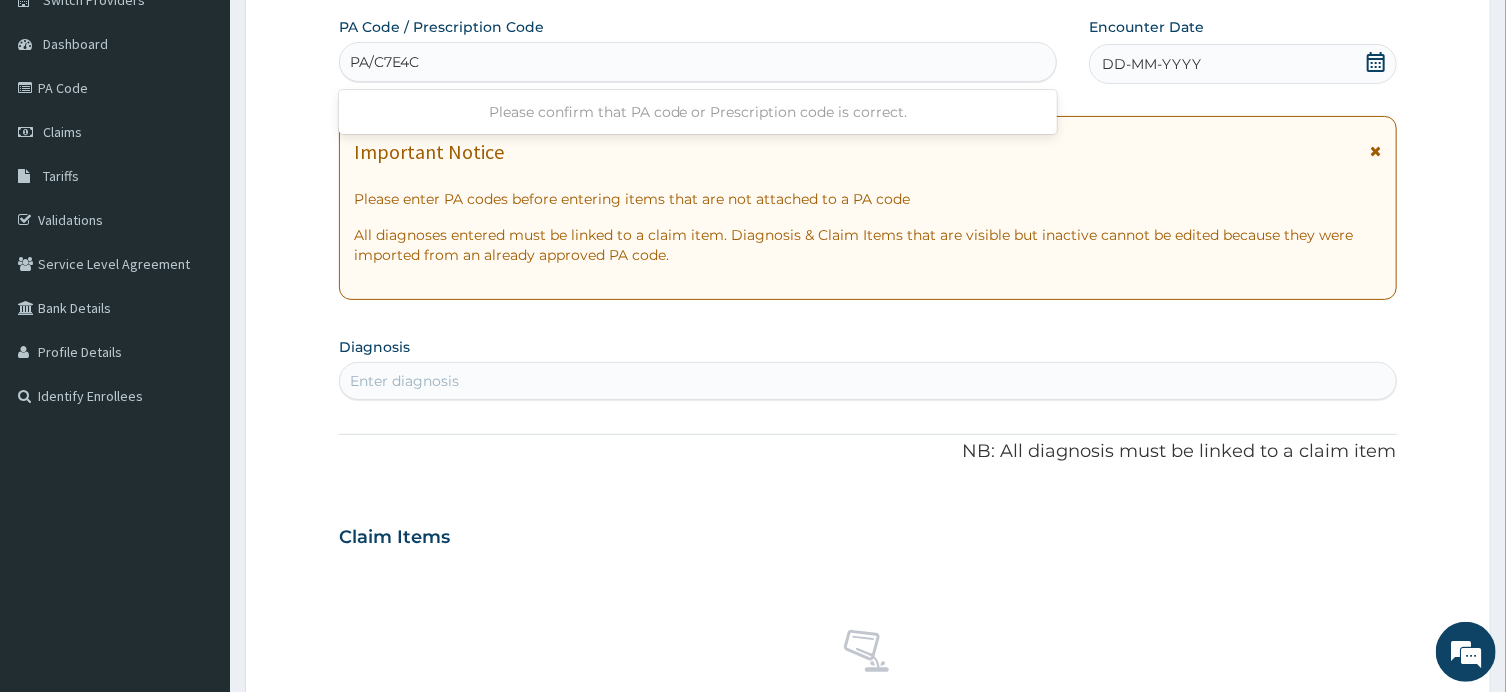 type on "PA/C7E4C0" 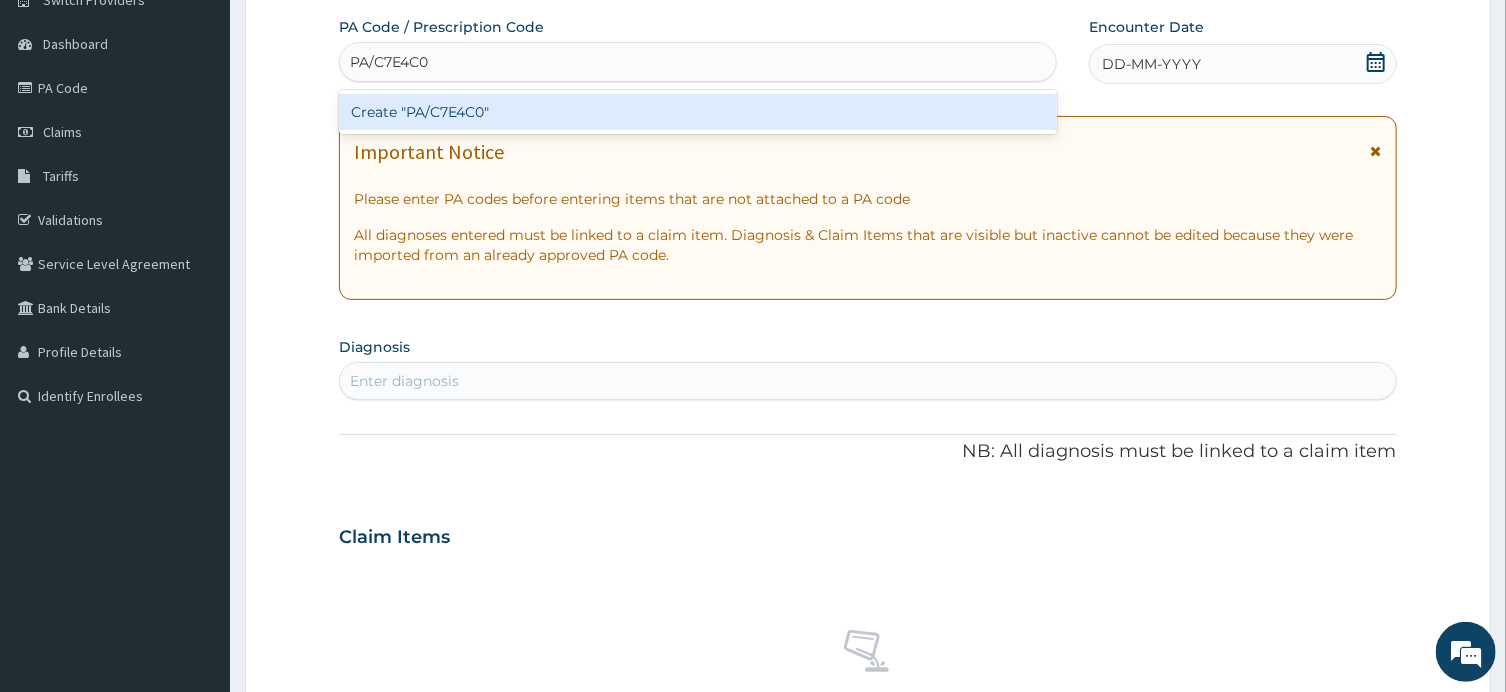 click on "Create "PA/C7E4C0"" at bounding box center [698, 112] 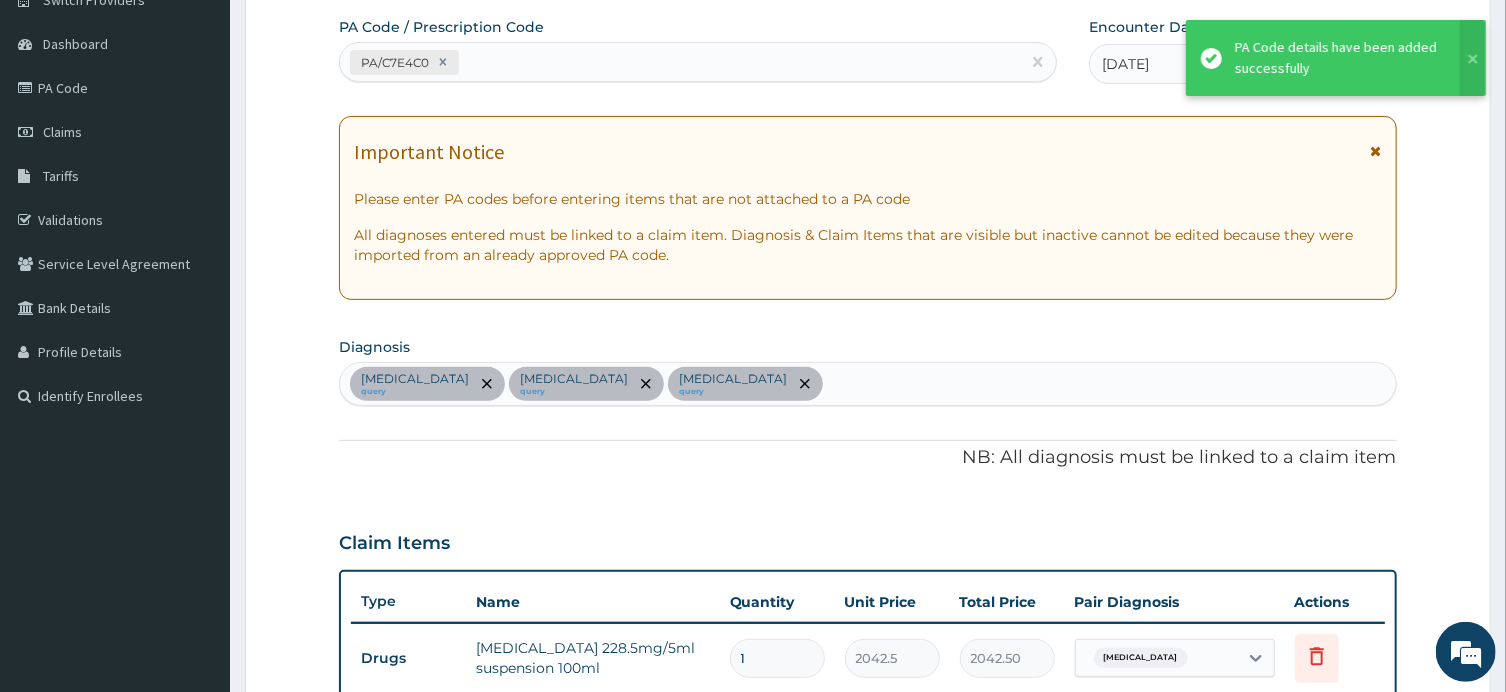 scroll, scrollTop: 898, scrollLeft: 0, axis: vertical 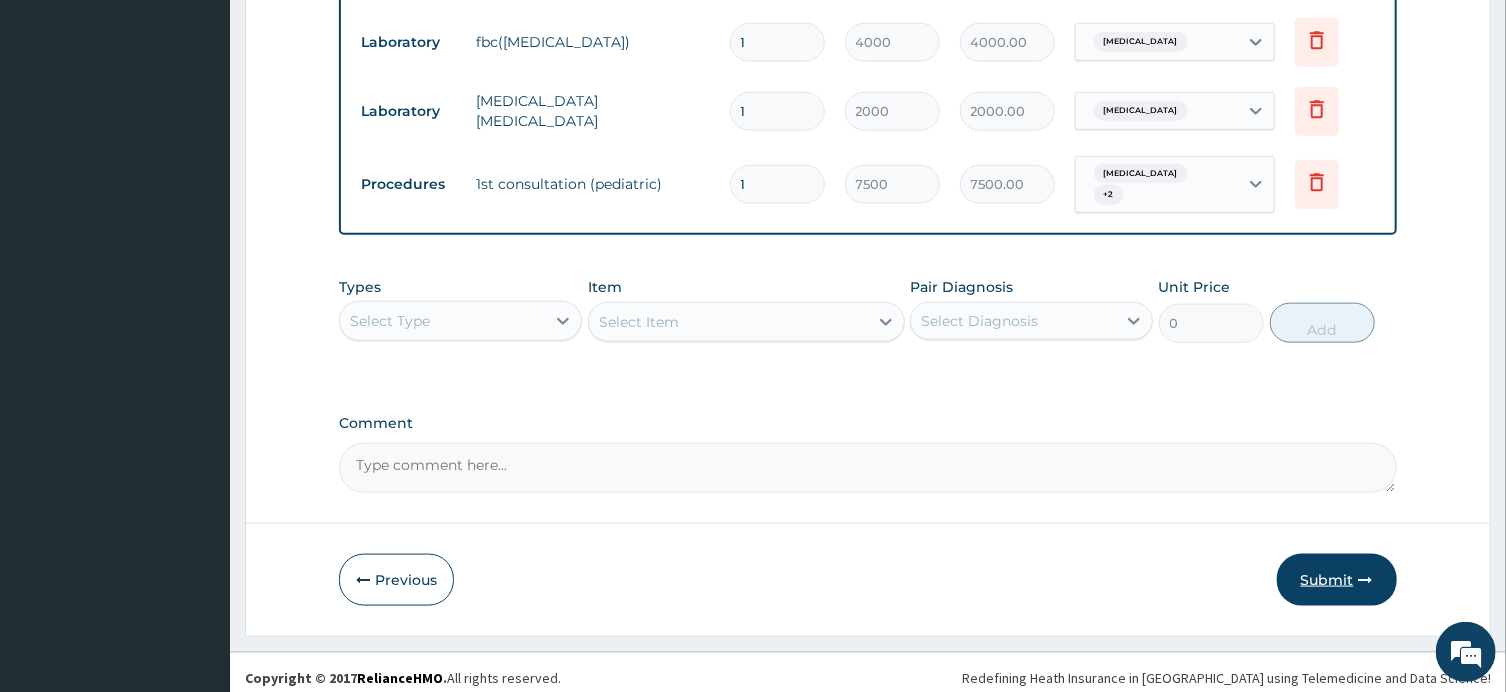click on "Submit" at bounding box center (1337, 580) 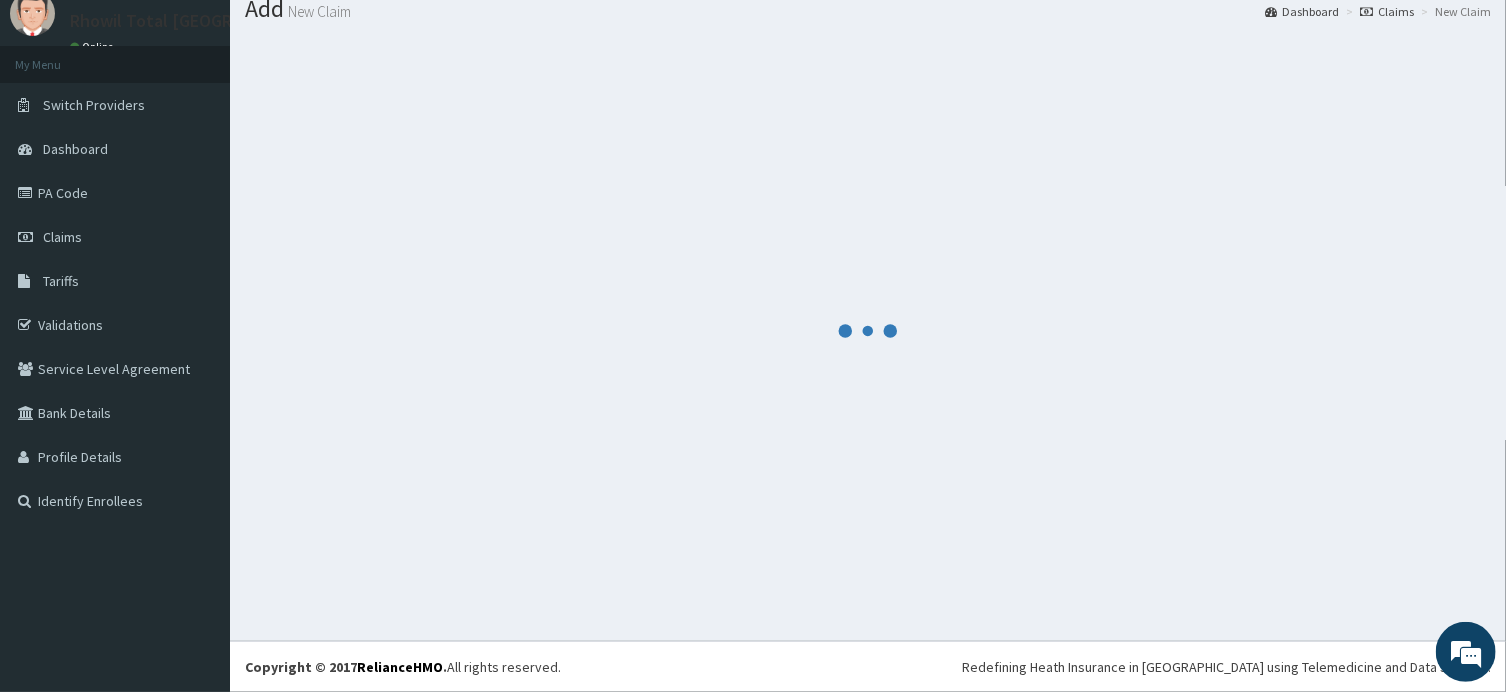scroll, scrollTop: 68, scrollLeft: 0, axis: vertical 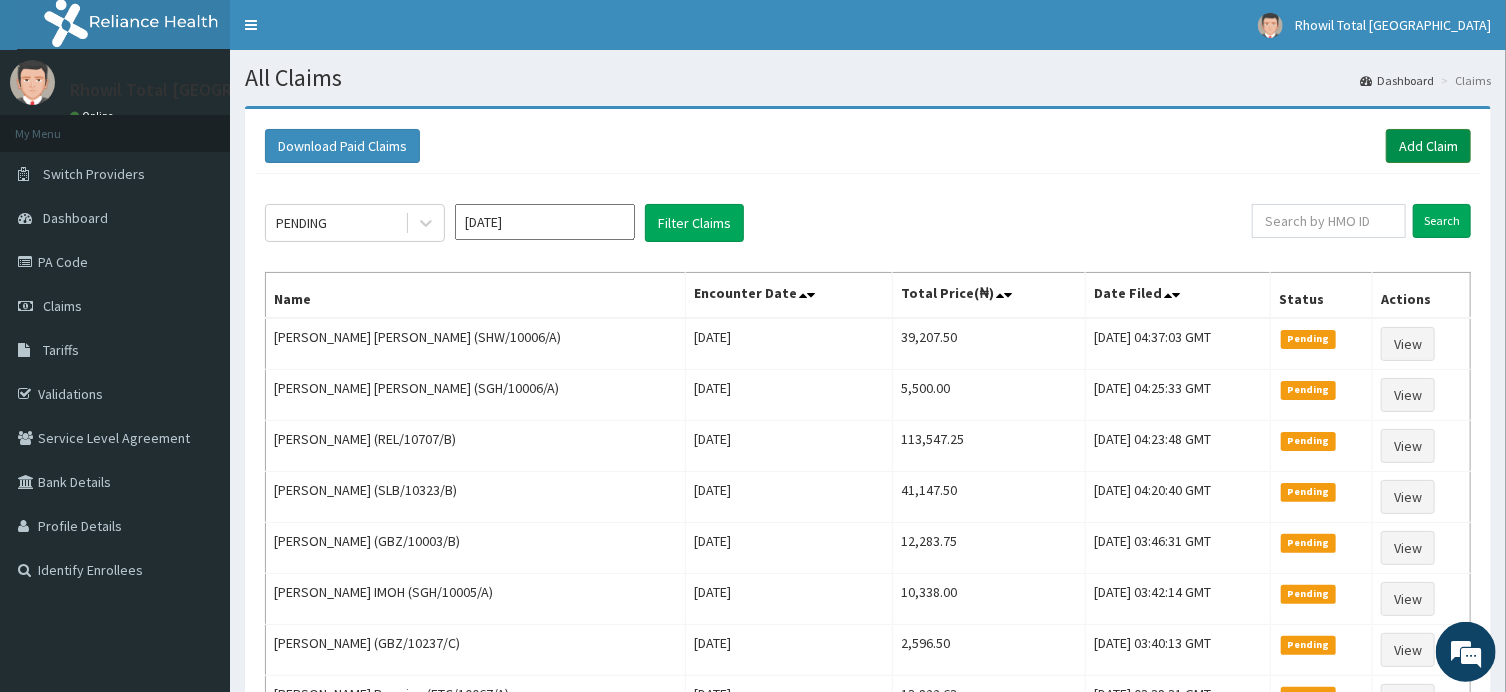 click on "Add Claim" at bounding box center [1428, 146] 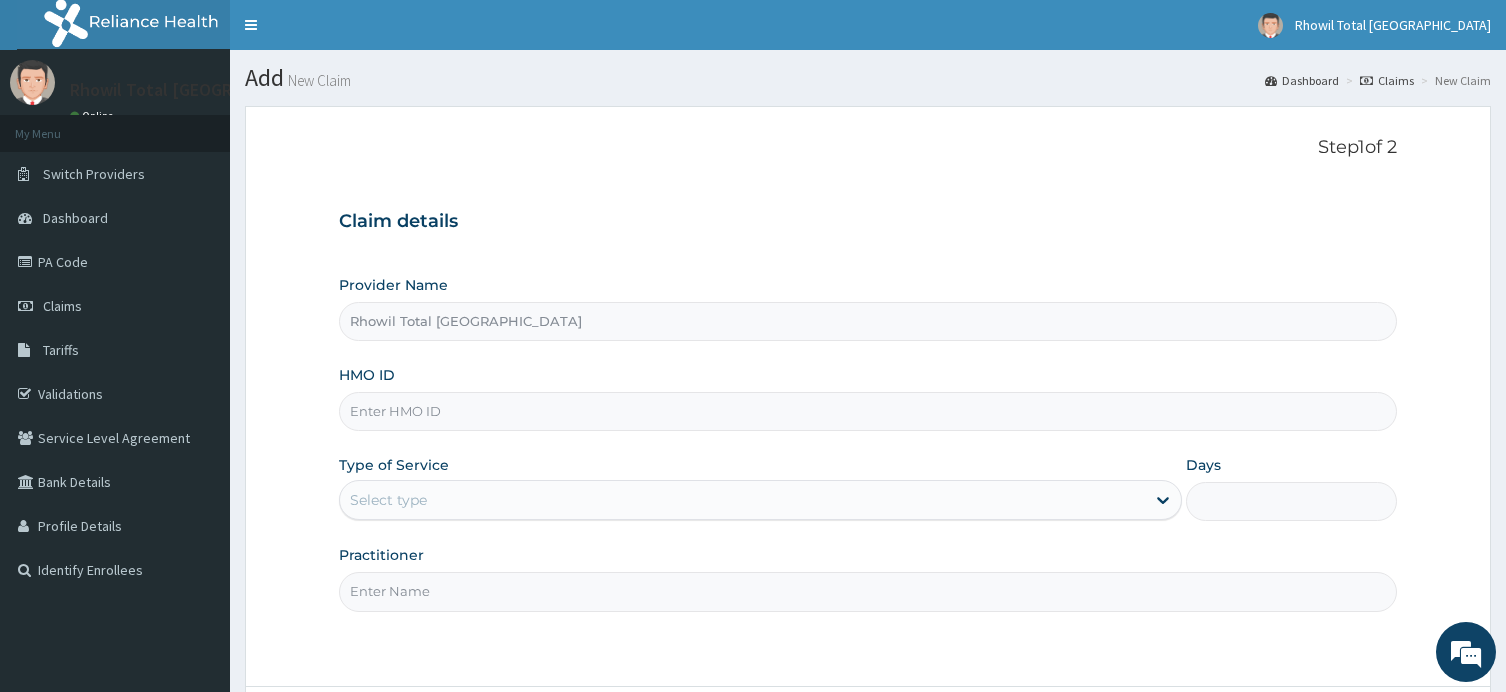 scroll, scrollTop: 0, scrollLeft: 0, axis: both 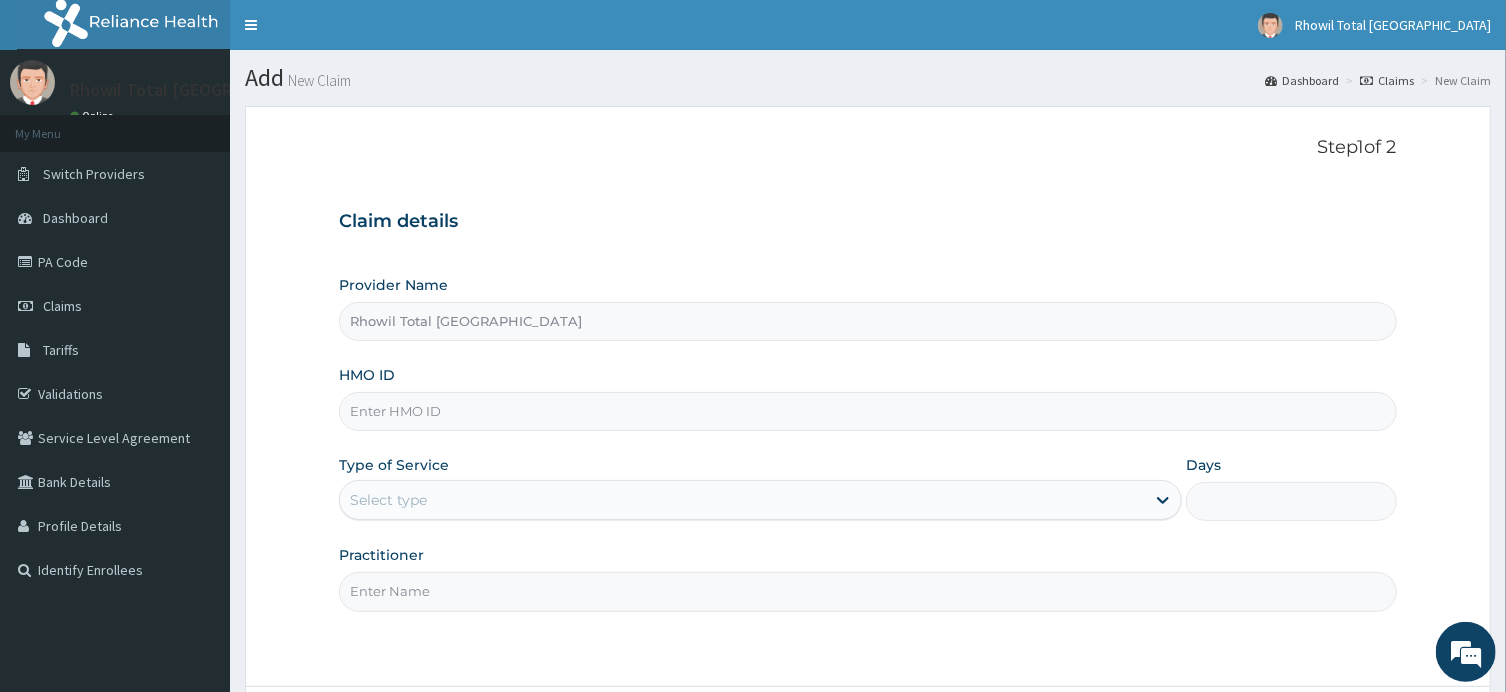 click on "HMO ID" at bounding box center (867, 411) 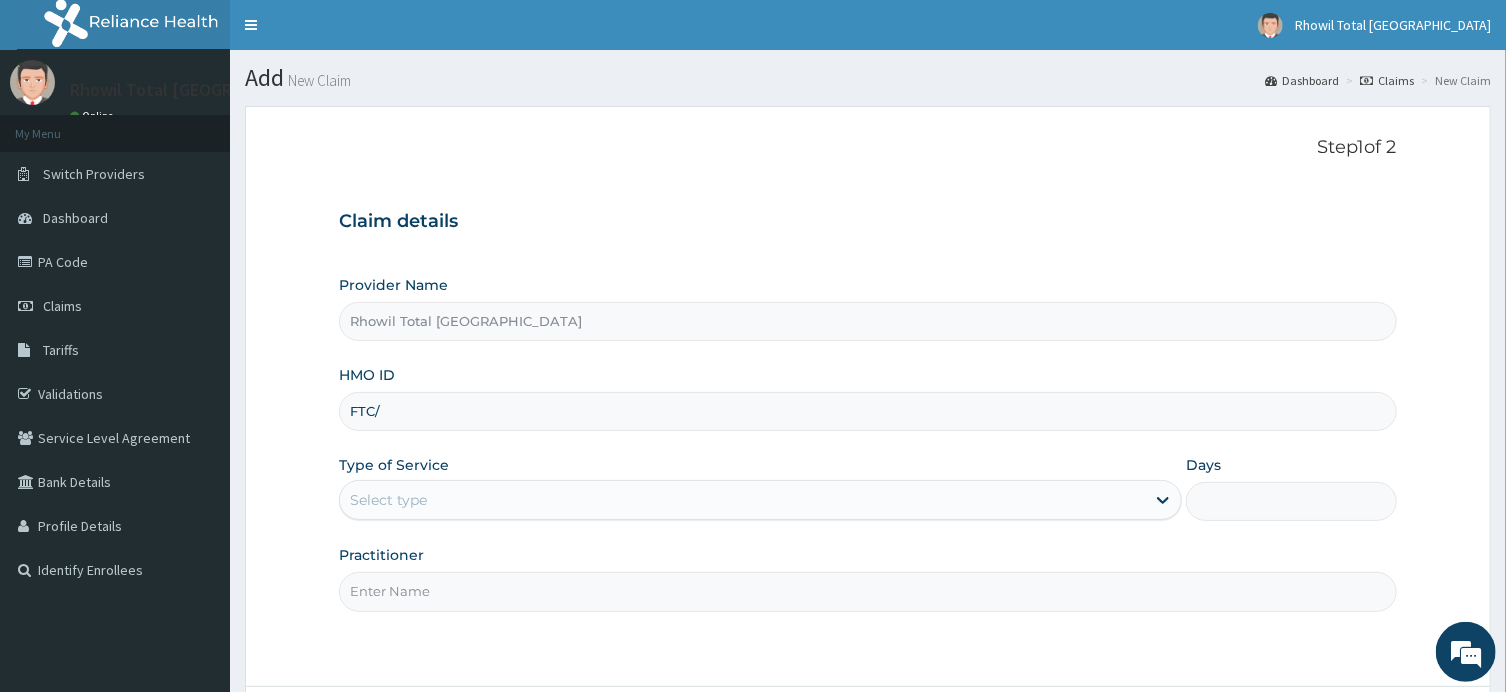 scroll, scrollTop: 0, scrollLeft: 0, axis: both 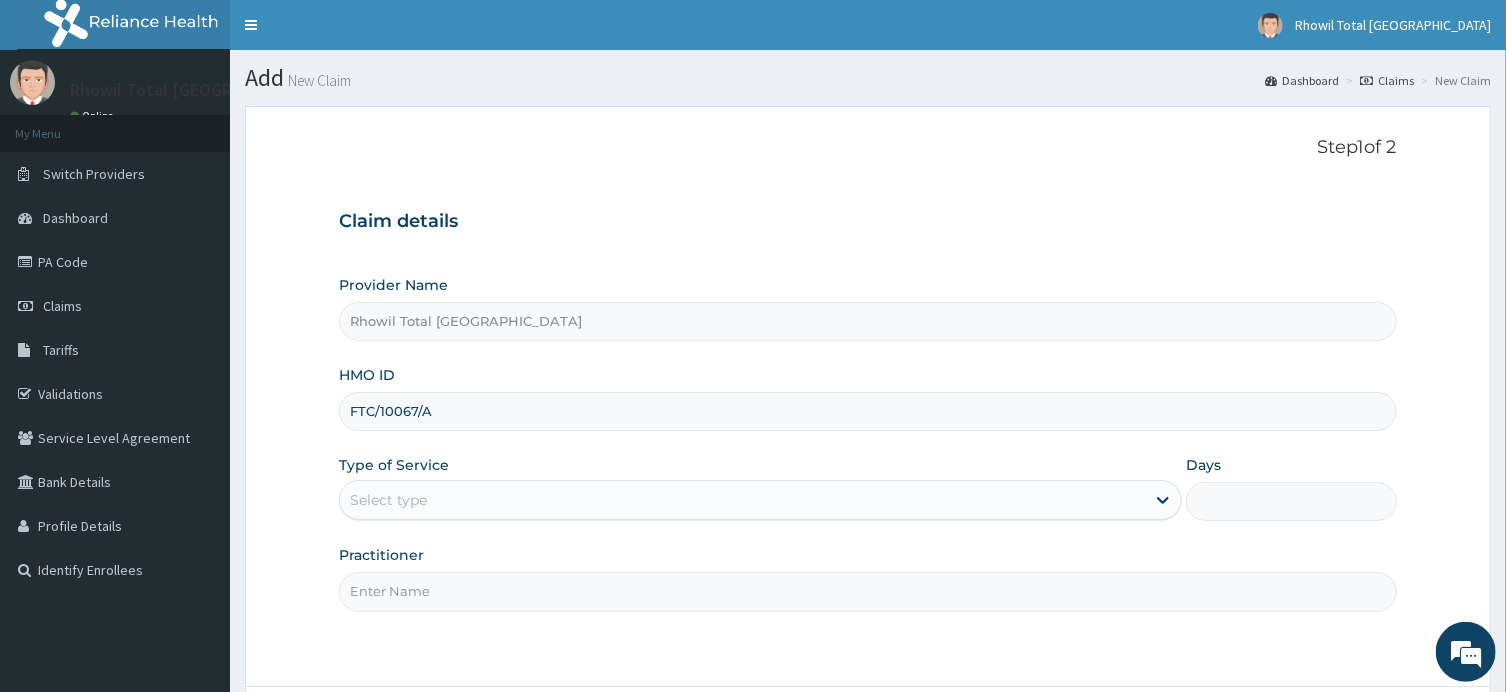 type on "FTC/10067/A" 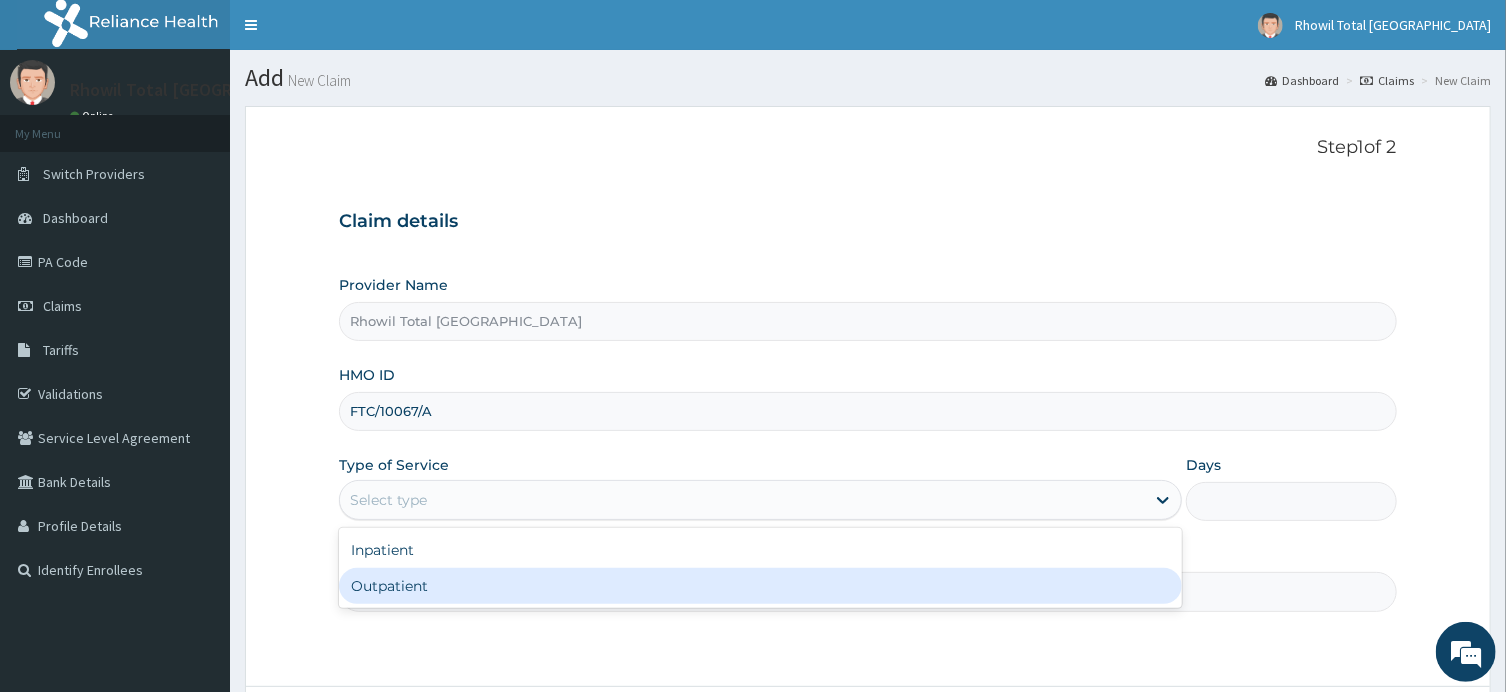 click on "Outpatient" at bounding box center (760, 586) 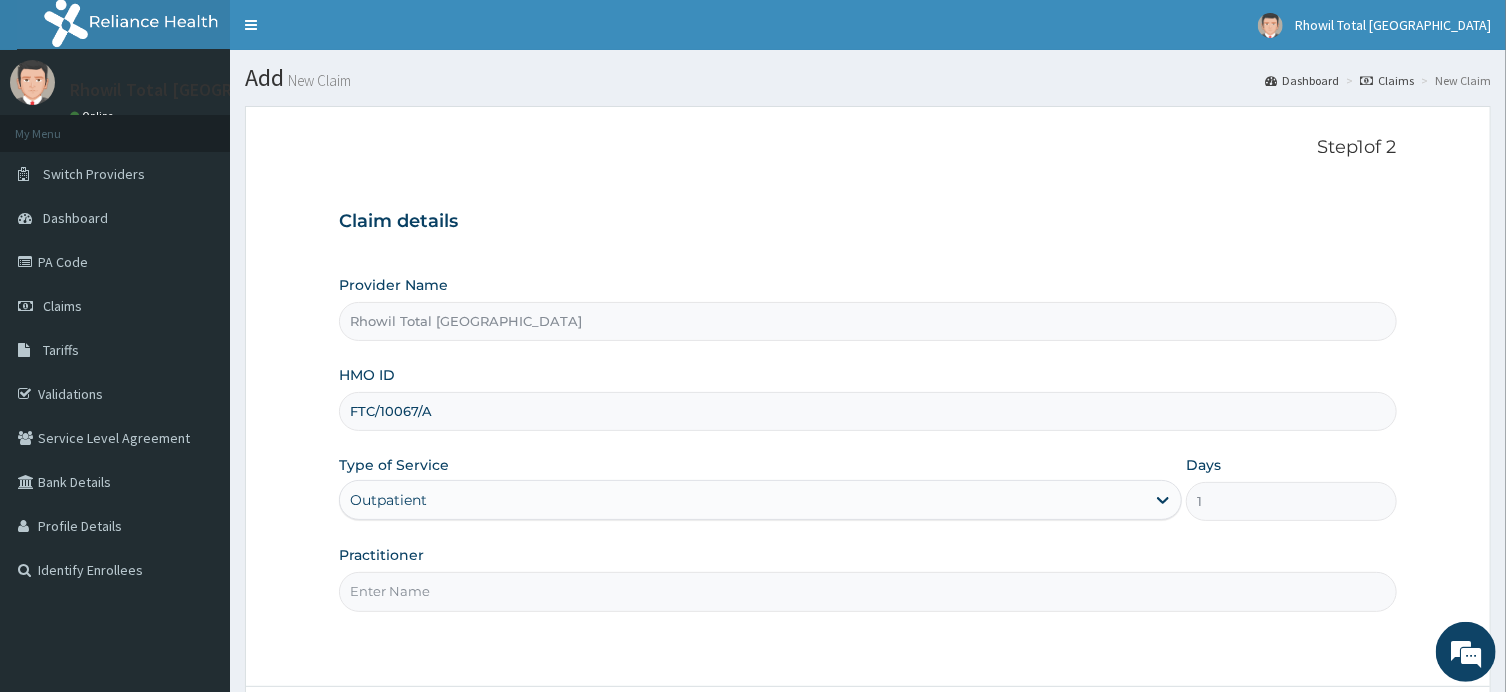 click on "Practitioner" at bounding box center (867, 591) 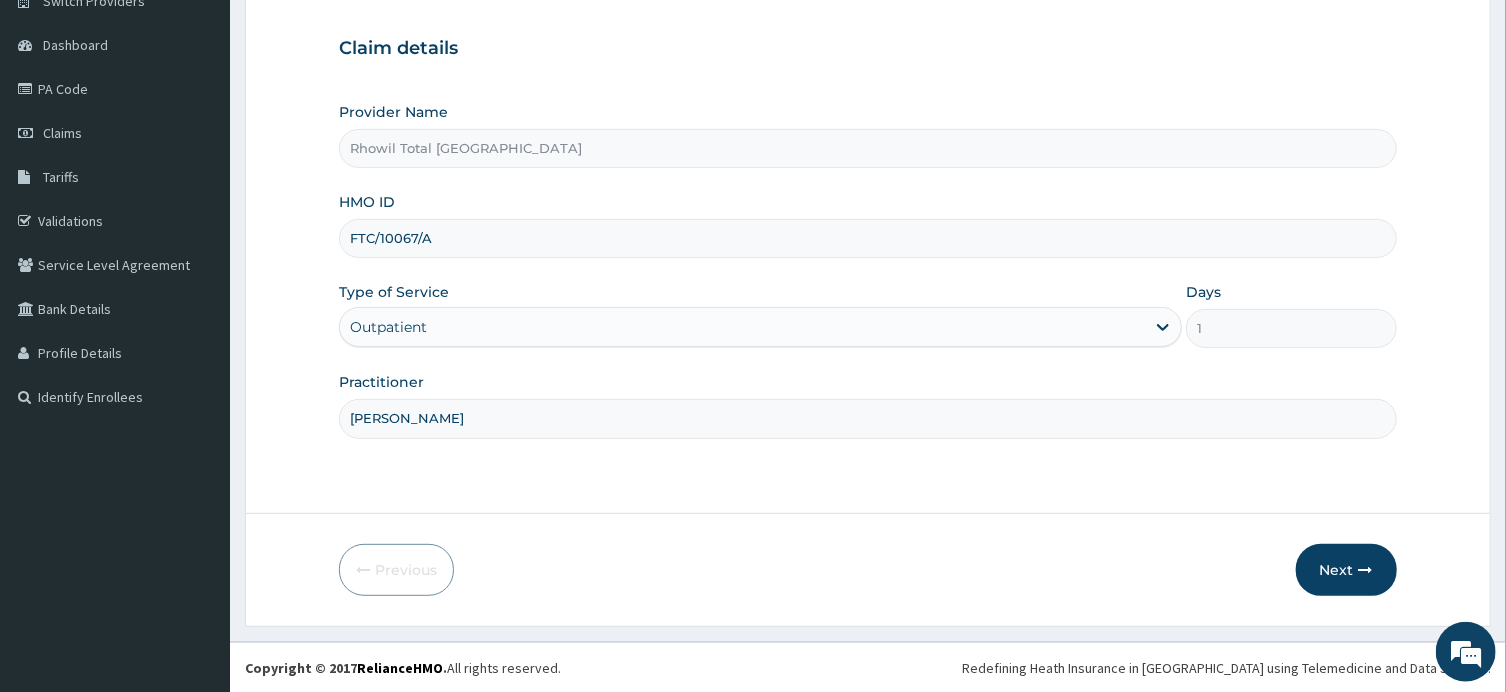 scroll, scrollTop: 174, scrollLeft: 0, axis: vertical 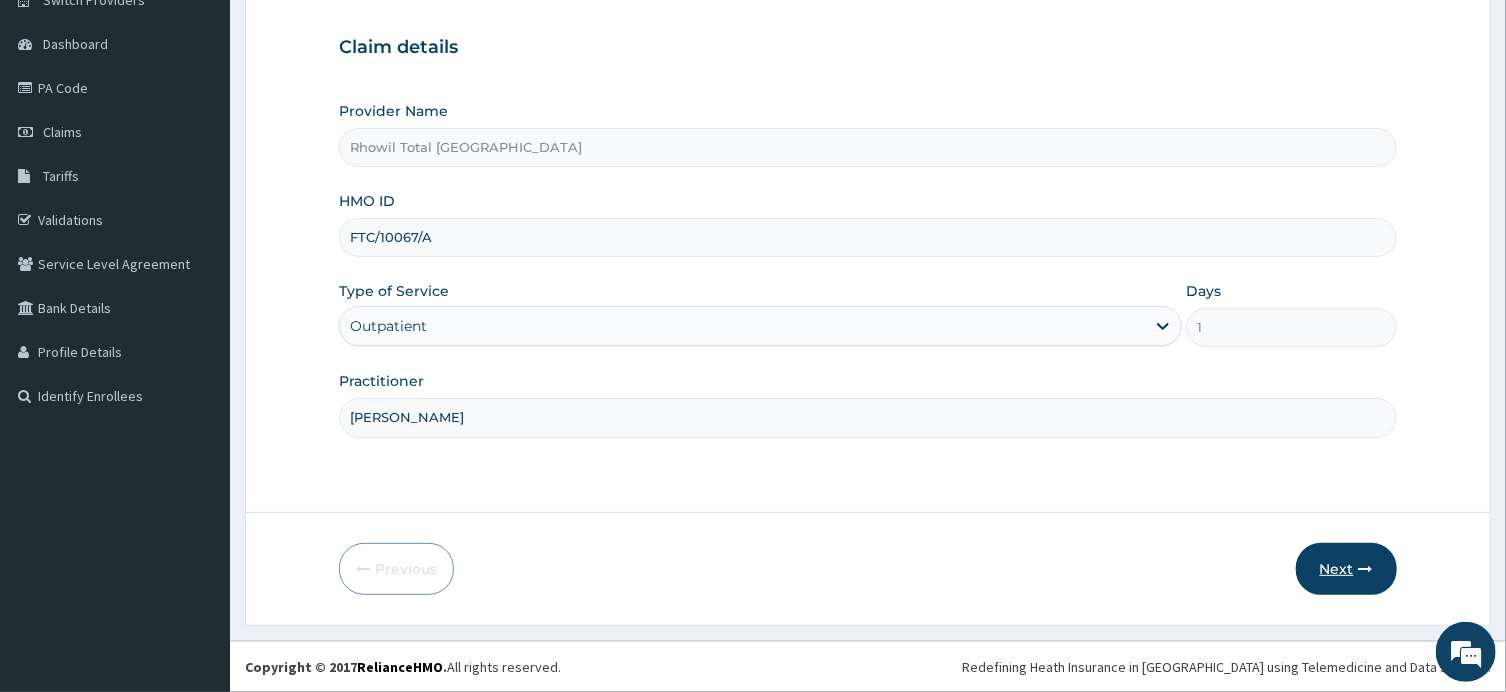 type on "[PERSON_NAME]" 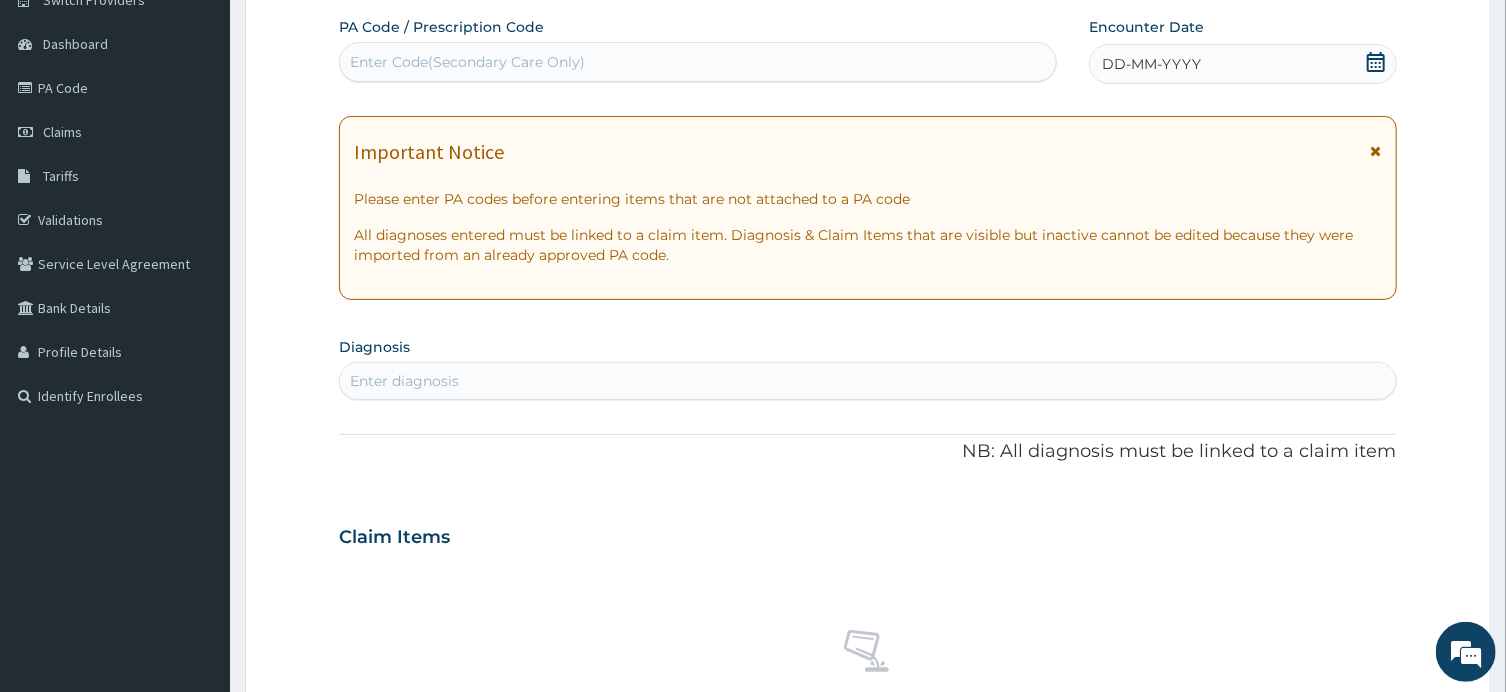 click on "Enter Code(Secondary Care Only)" at bounding box center [467, 62] 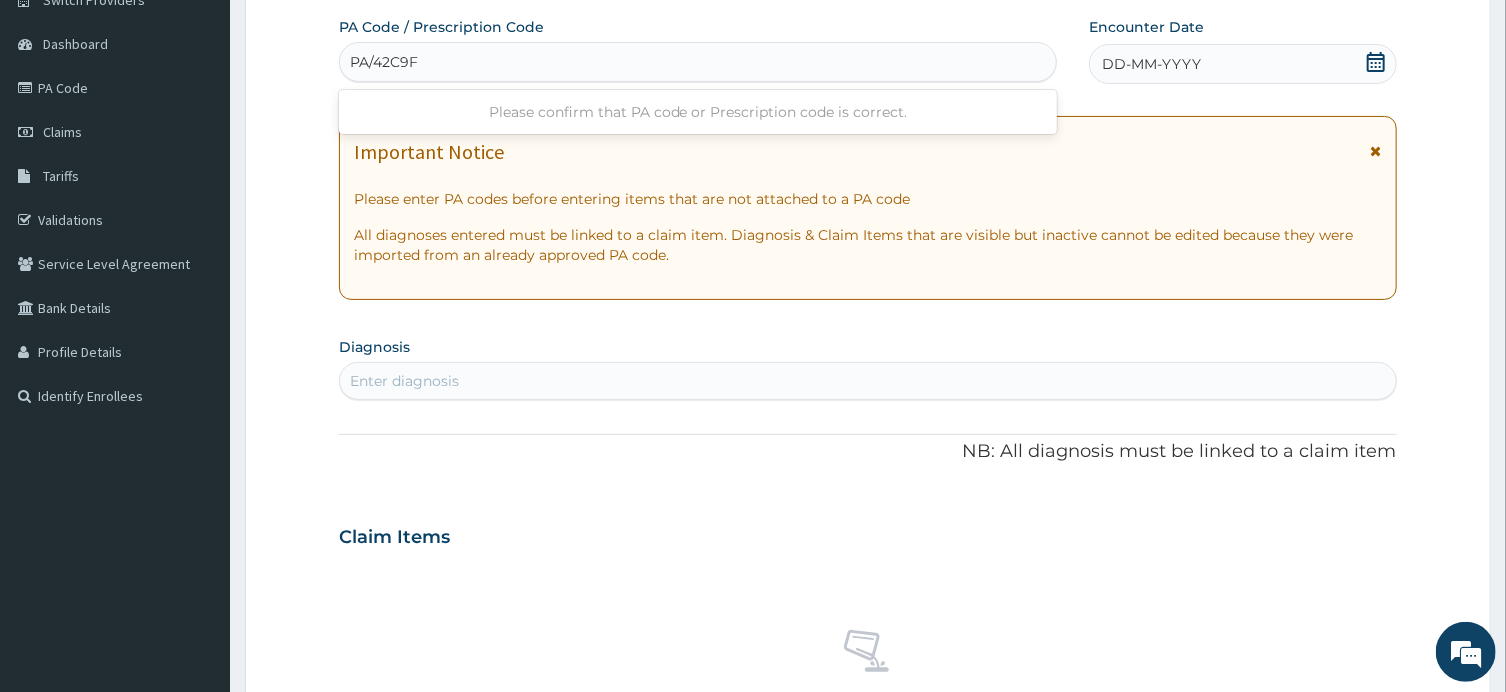 type on "PA/42C9F7" 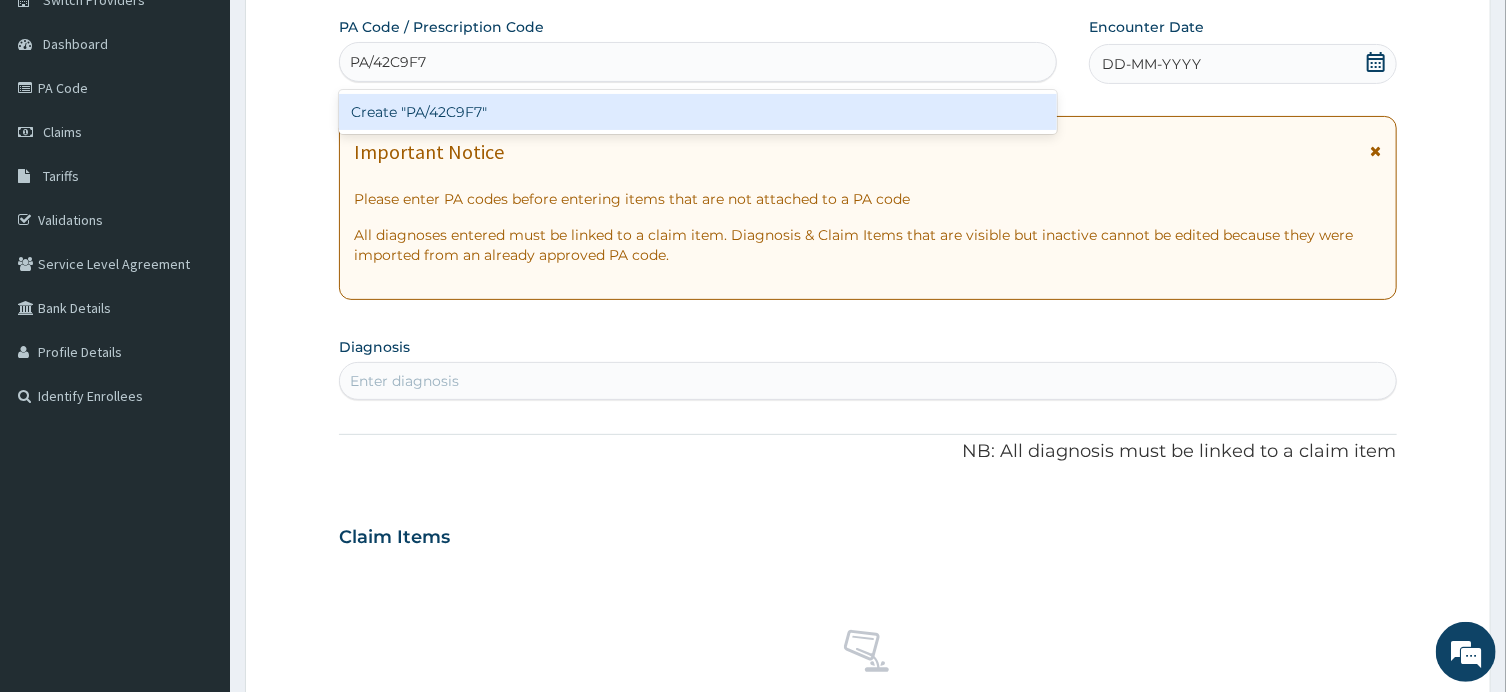click on "Create "PA/42C9F7"" at bounding box center (698, 112) 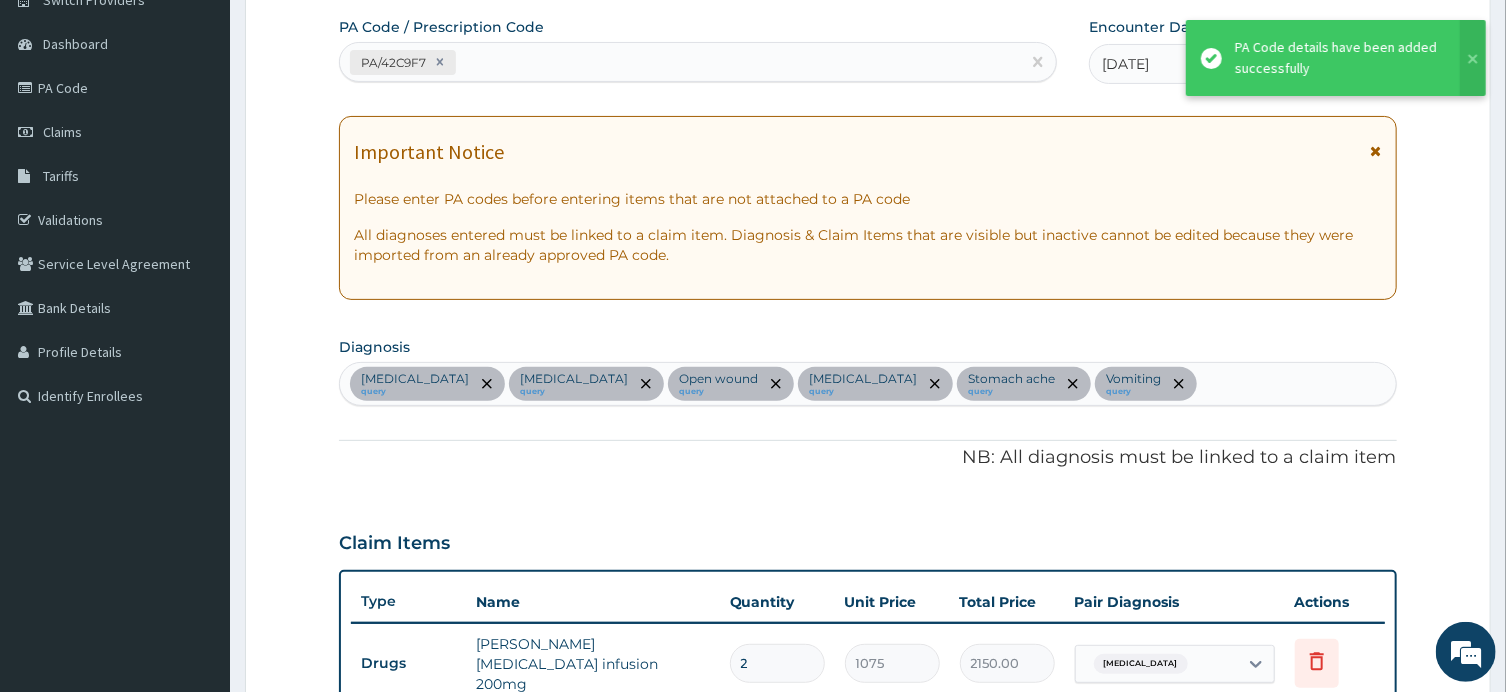 scroll, scrollTop: 1313, scrollLeft: 0, axis: vertical 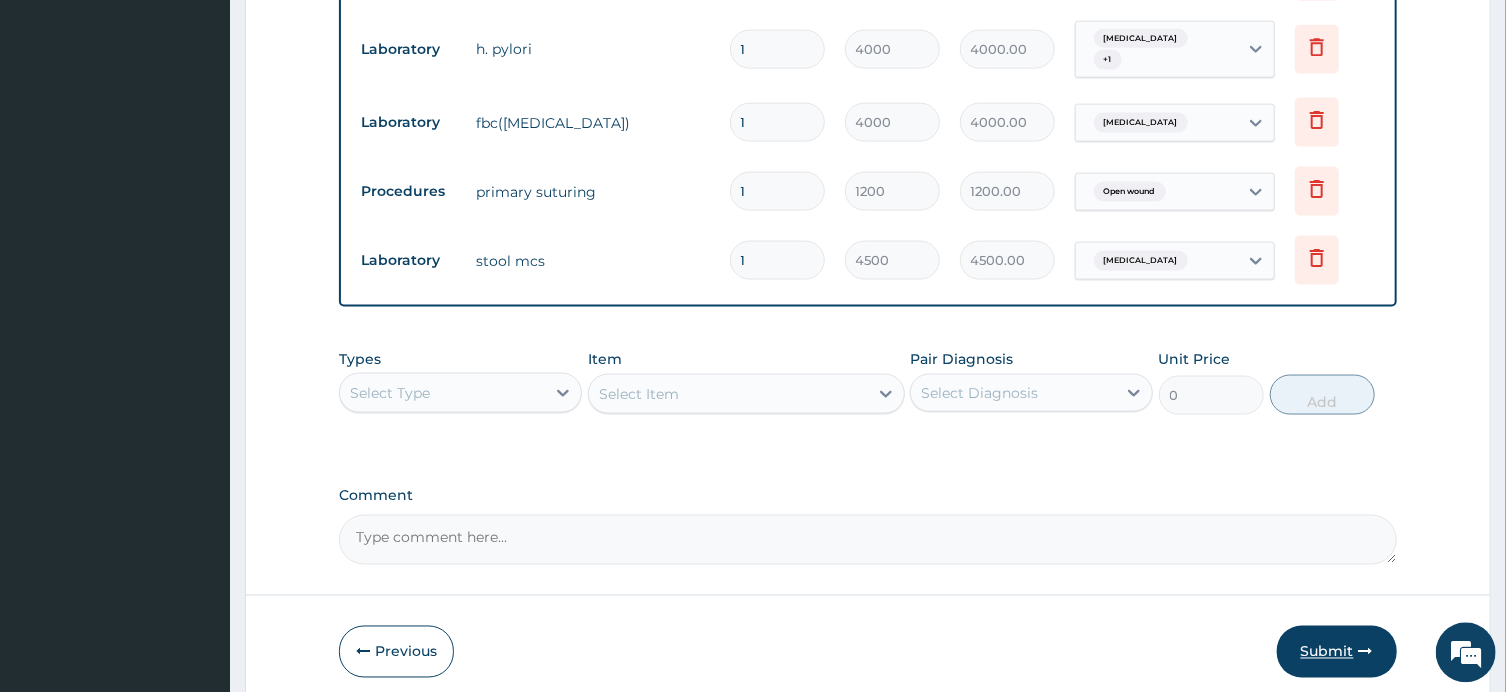 click on "Submit" at bounding box center [1337, 651] 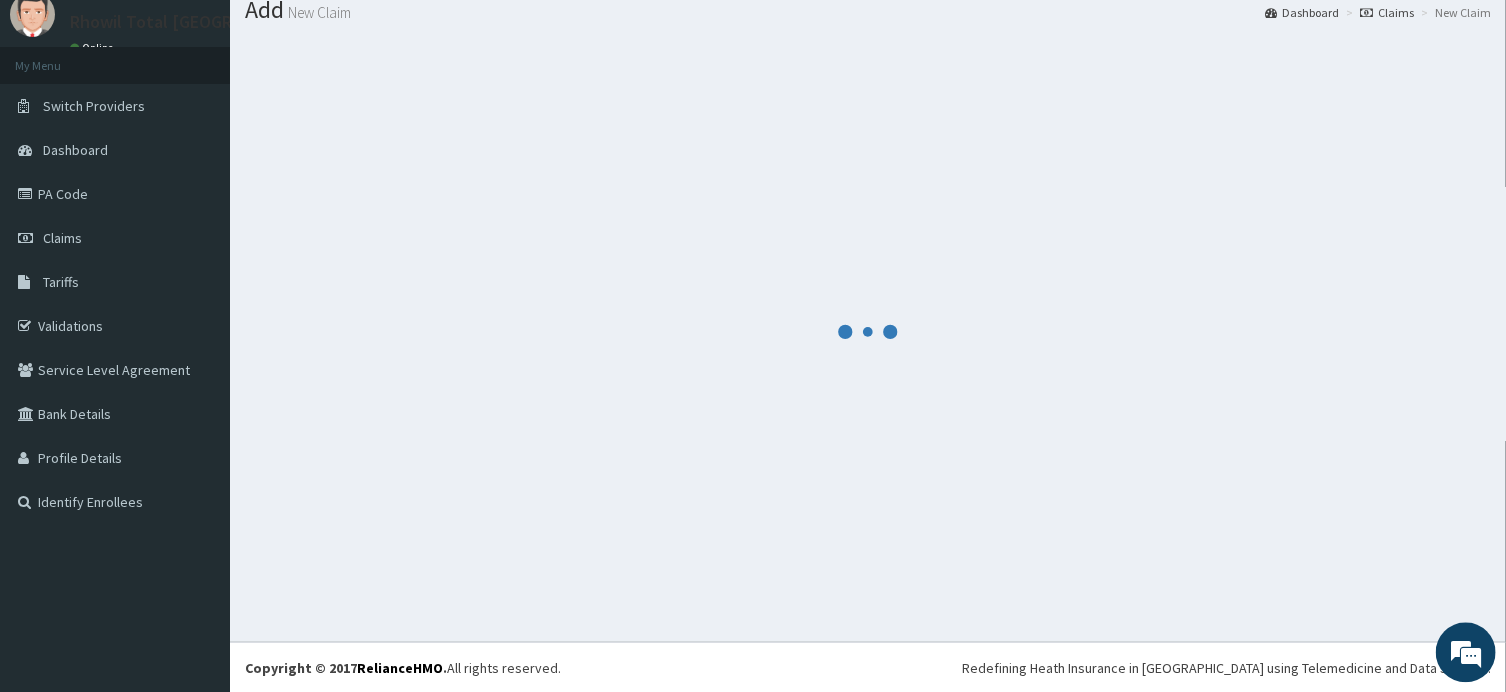scroll, scrollTop: 68, scrollLeft: 0, axis: vertical 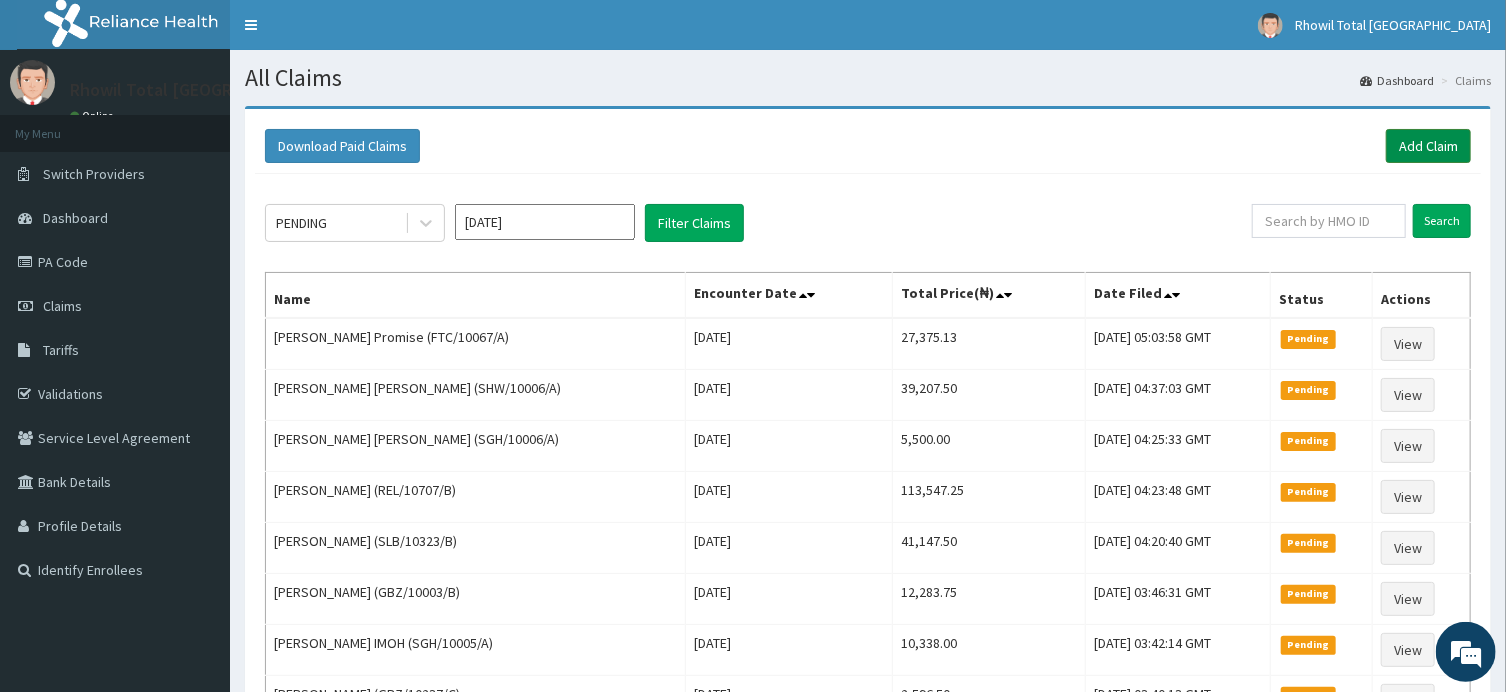click on "Add Claim" at bounding box center (1428, 146) 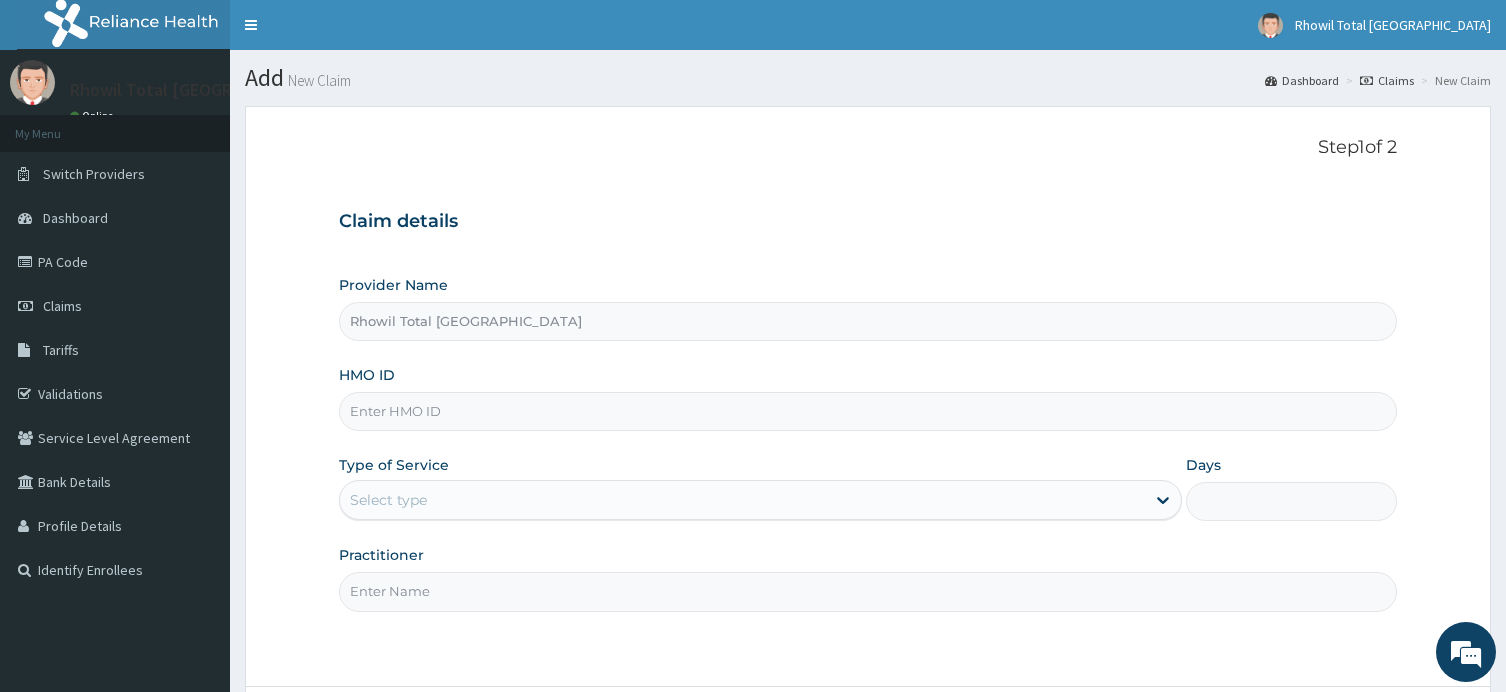 scroll, scrollTop: 0, scrollLeft: 0, axis: both 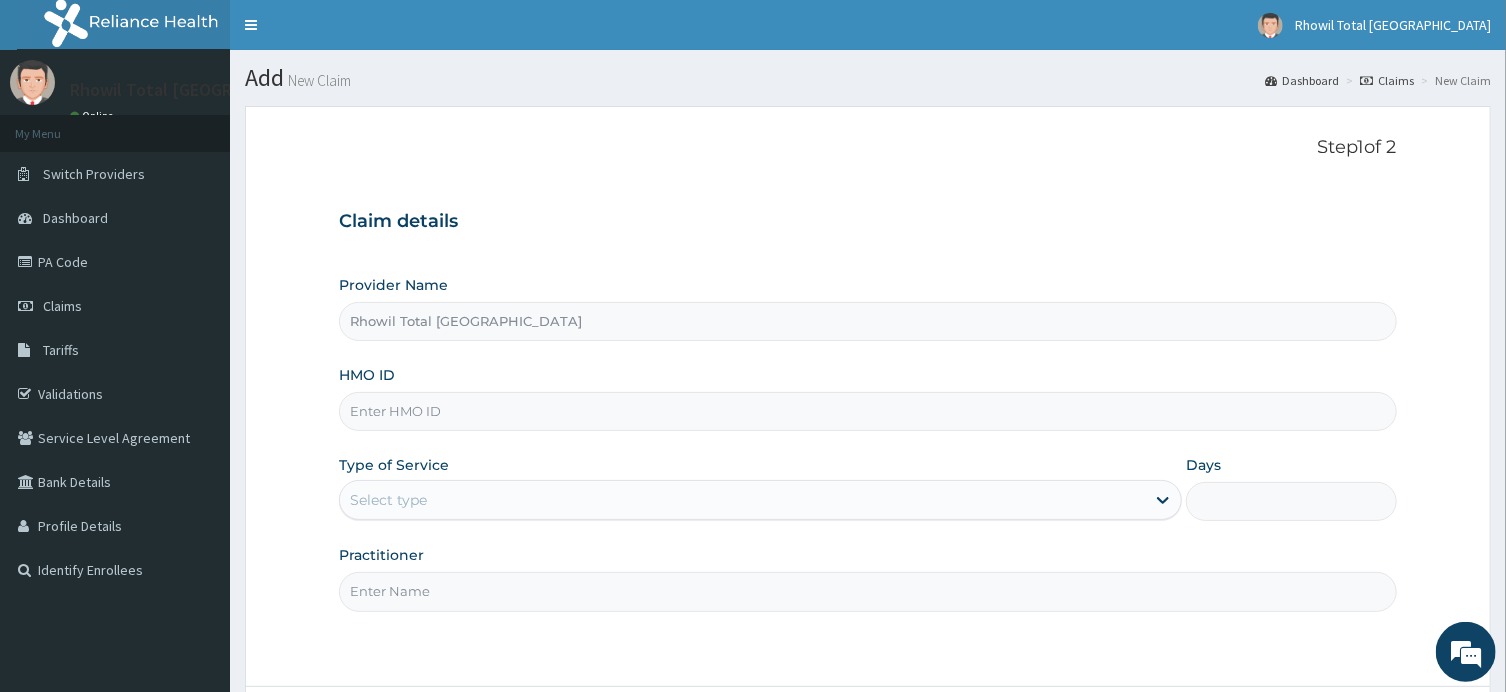 click on "HMO ID" at bounding box center (867, 411) 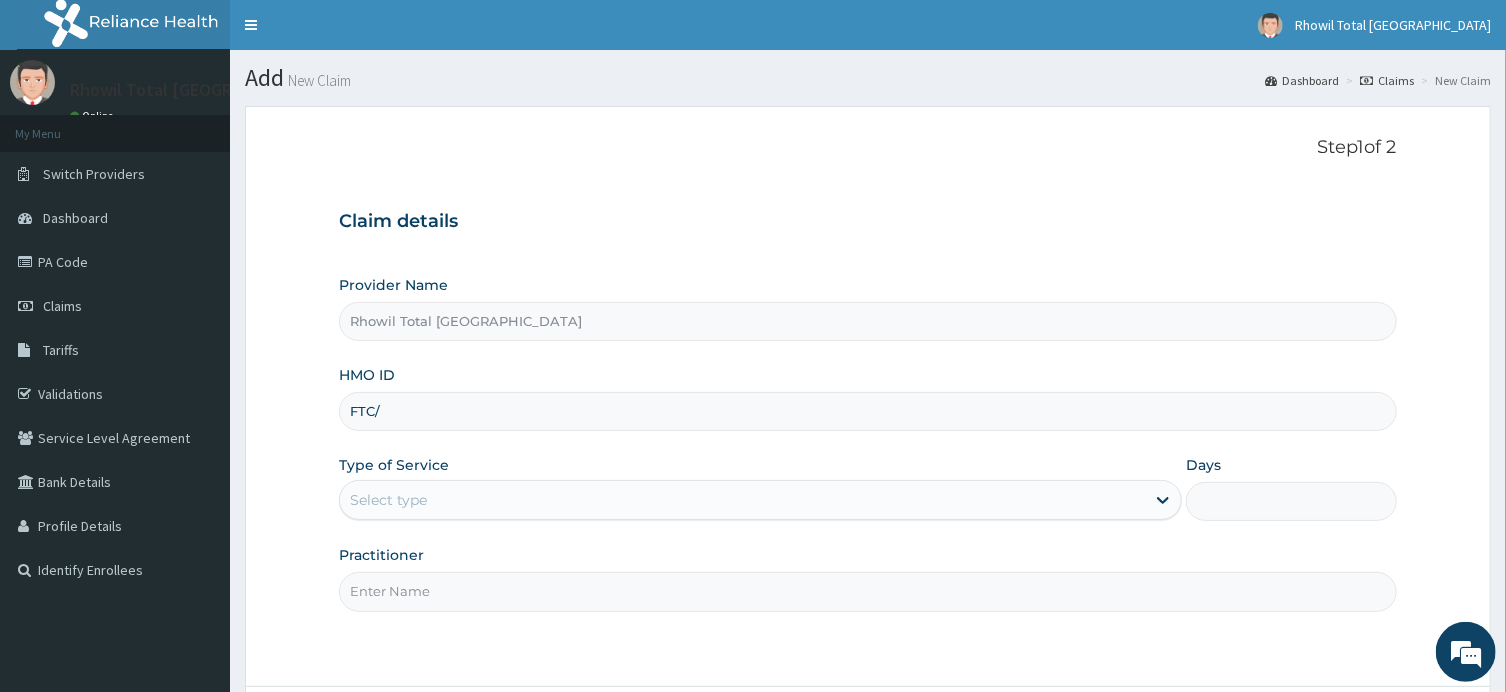scroll, scrollTop: 0, scrollLeft: 0, axis: both 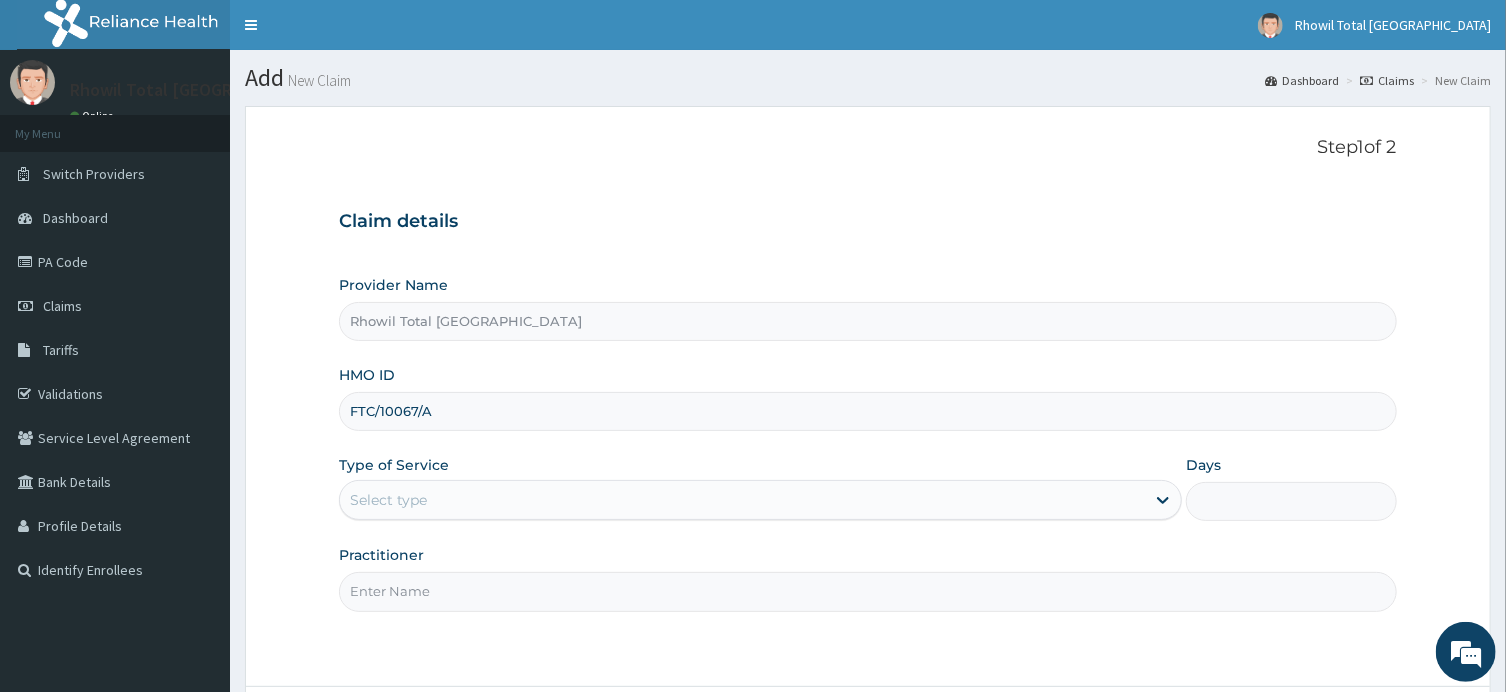 type on "FTC/10067/A" 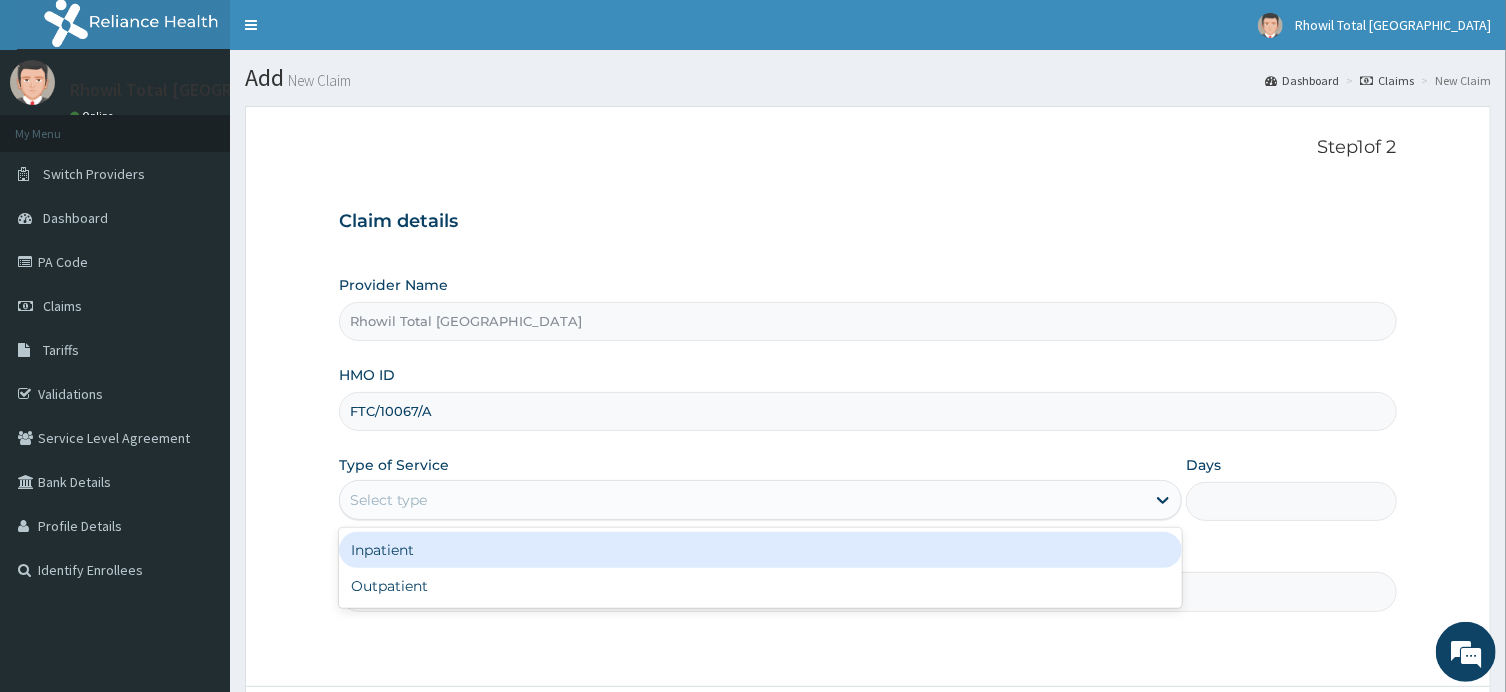 click on "Inpatient" at bounding box center (760, 550) 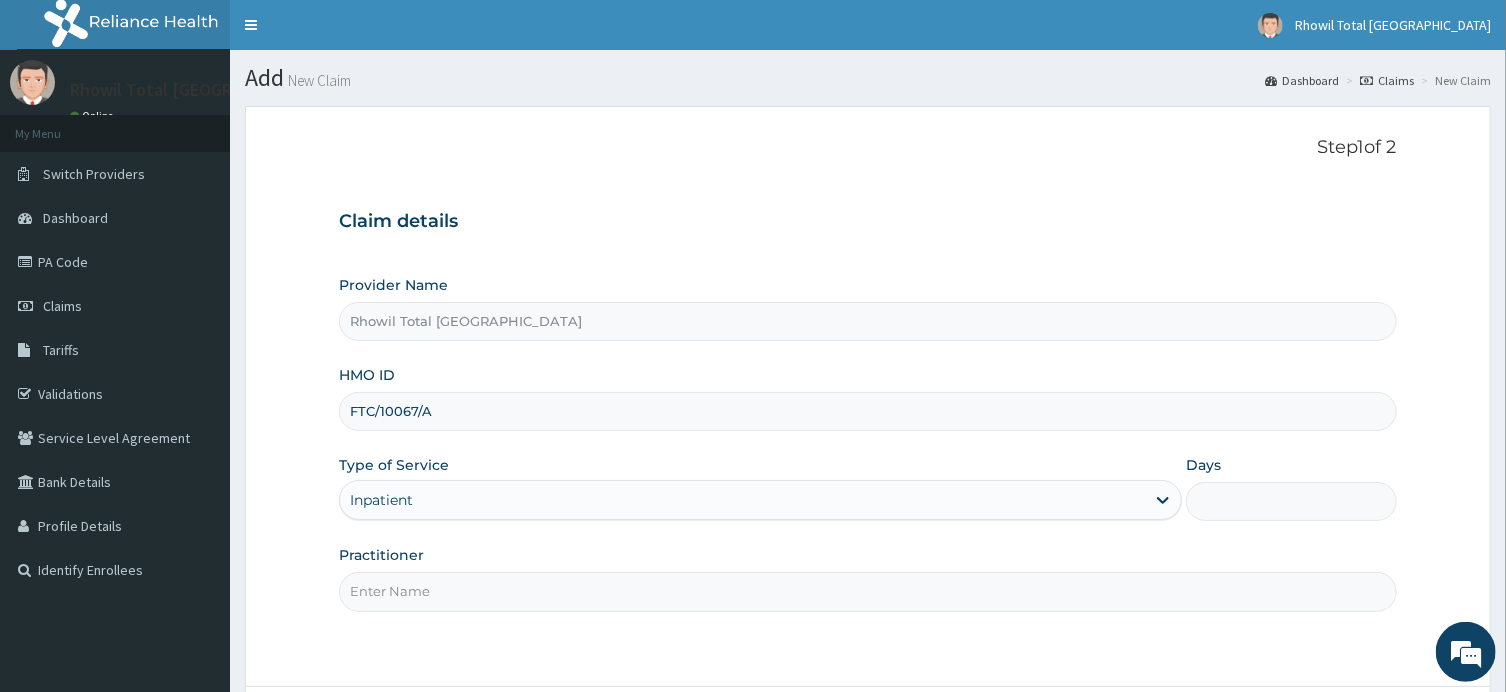 click on "Practitioner" at bounding box center [867, 591] 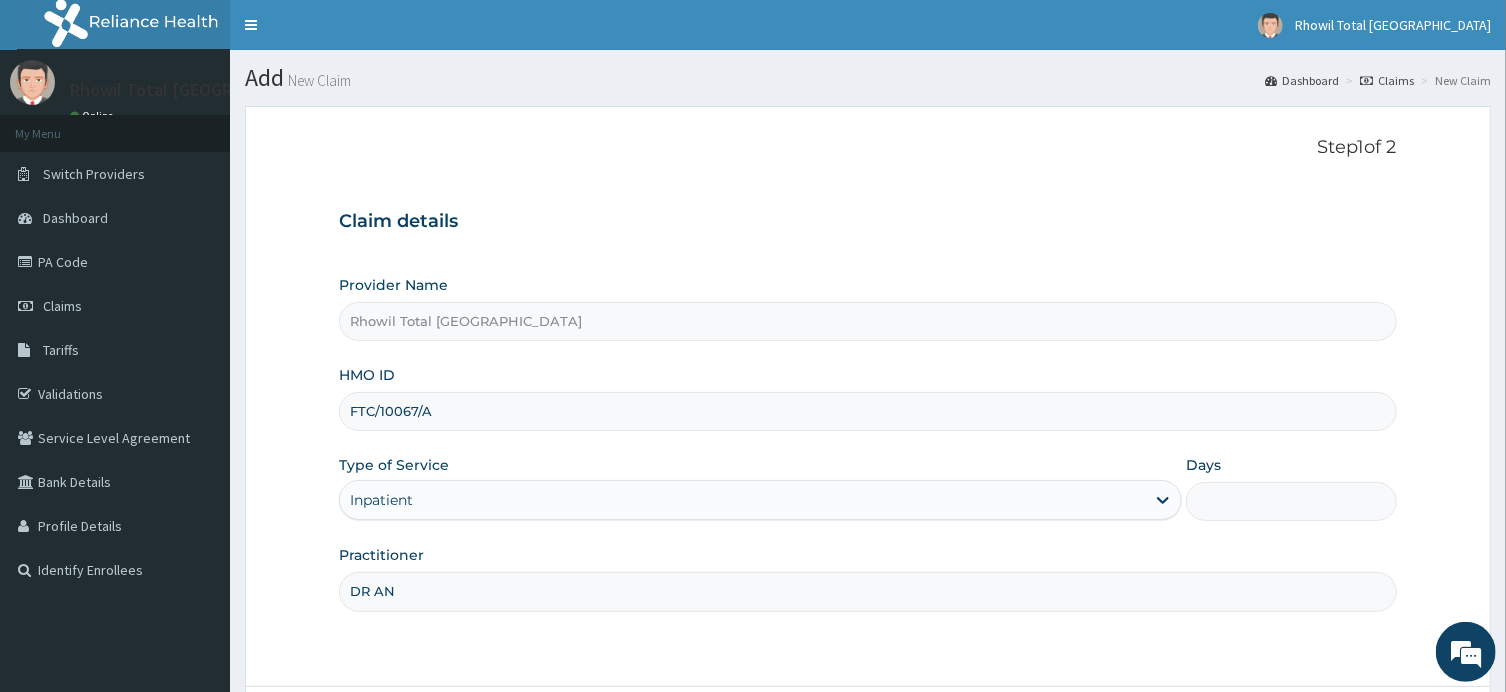 click on "DR AN" at bounding box center (867, 591) 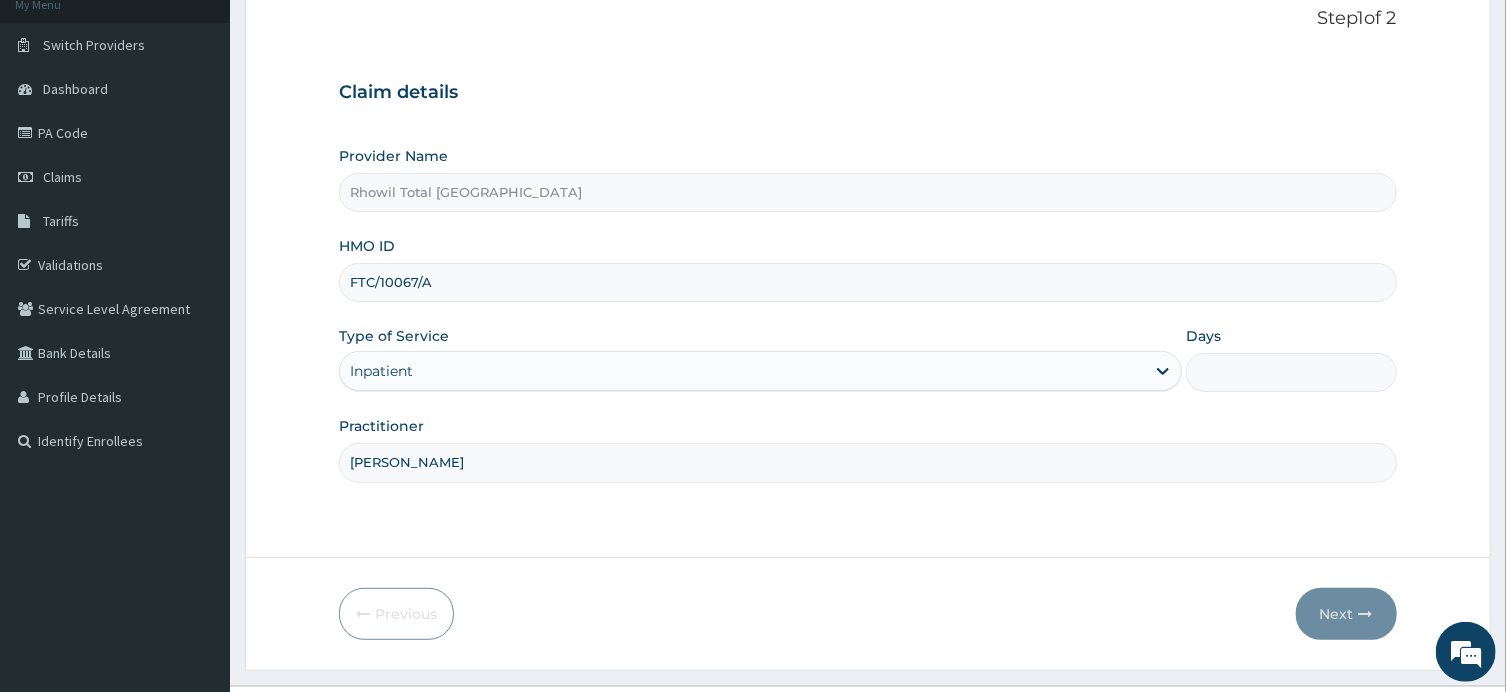 scroll, scrollTop: 173, scrollLeft: 0, axis: vertical 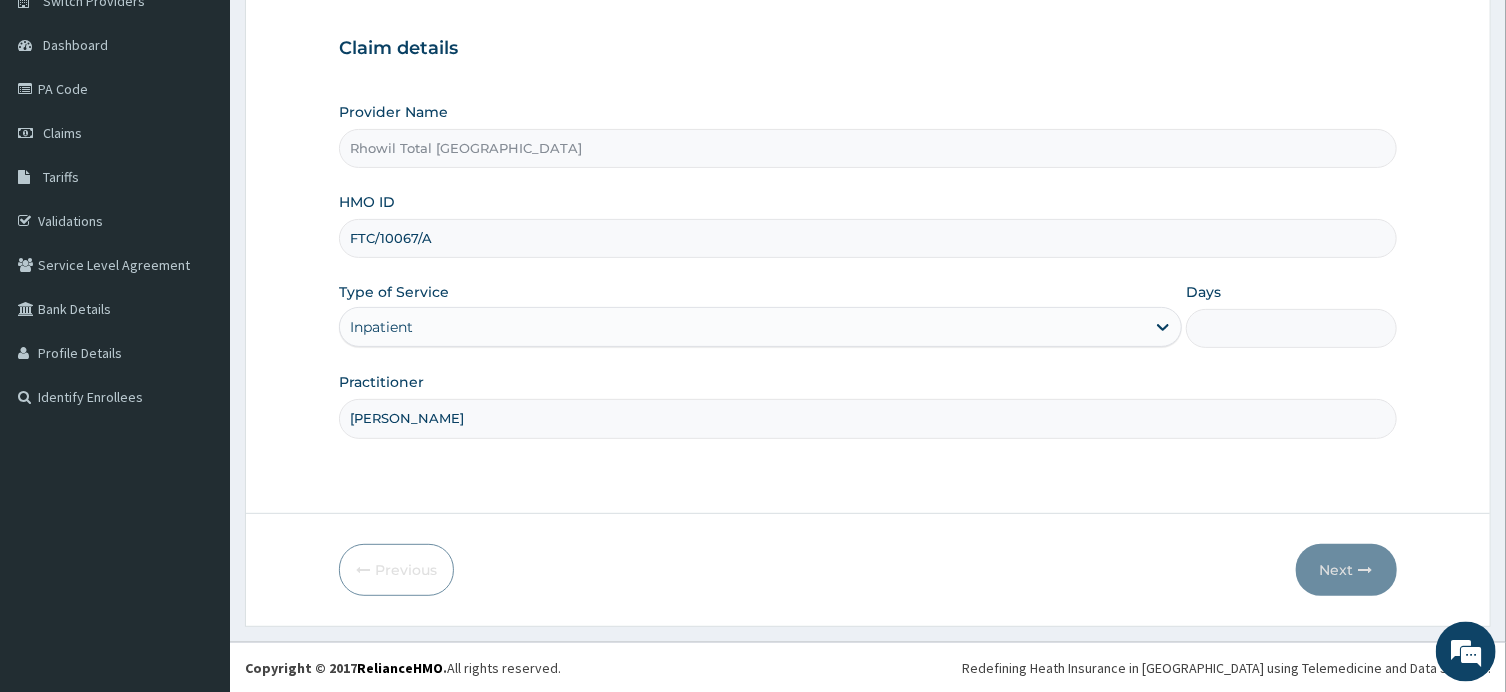 type on "[PERSON_NAME]" 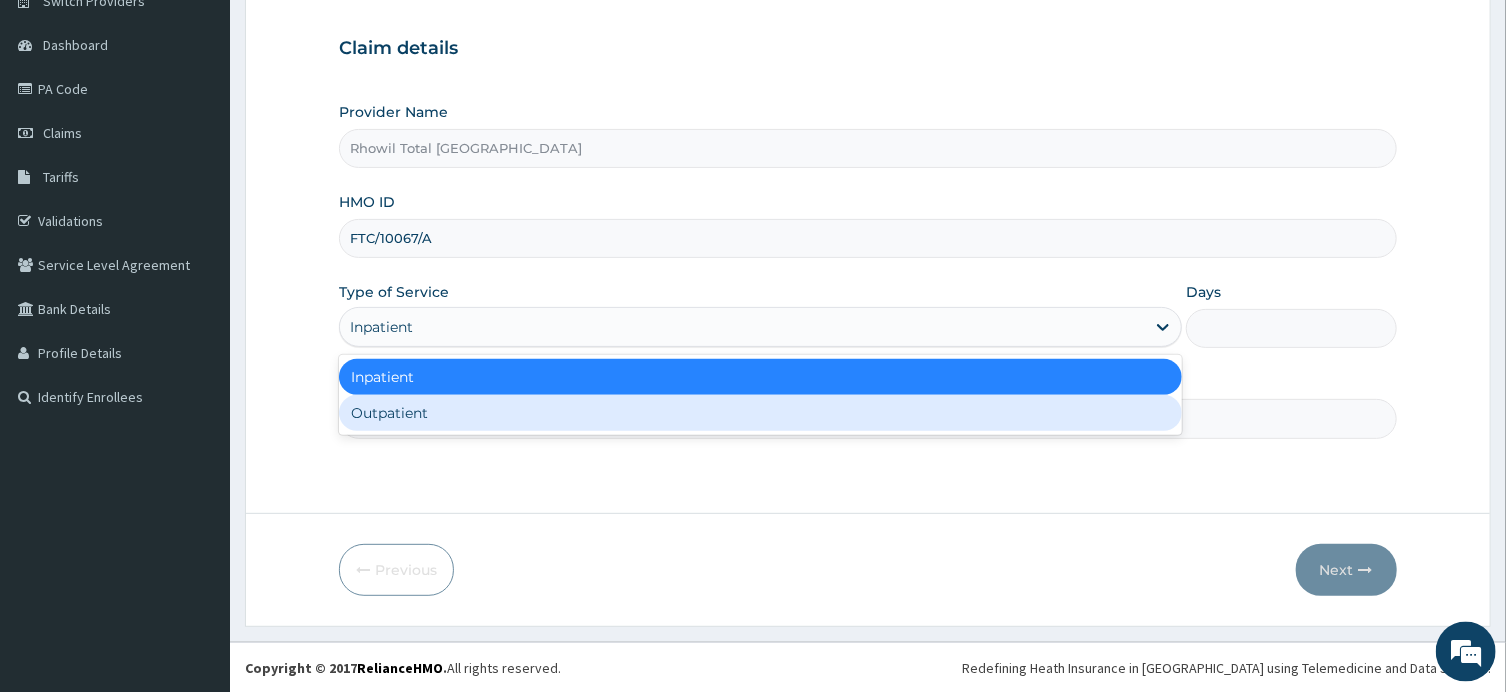 click on "Outpatient" at bounding box center [760, 413] 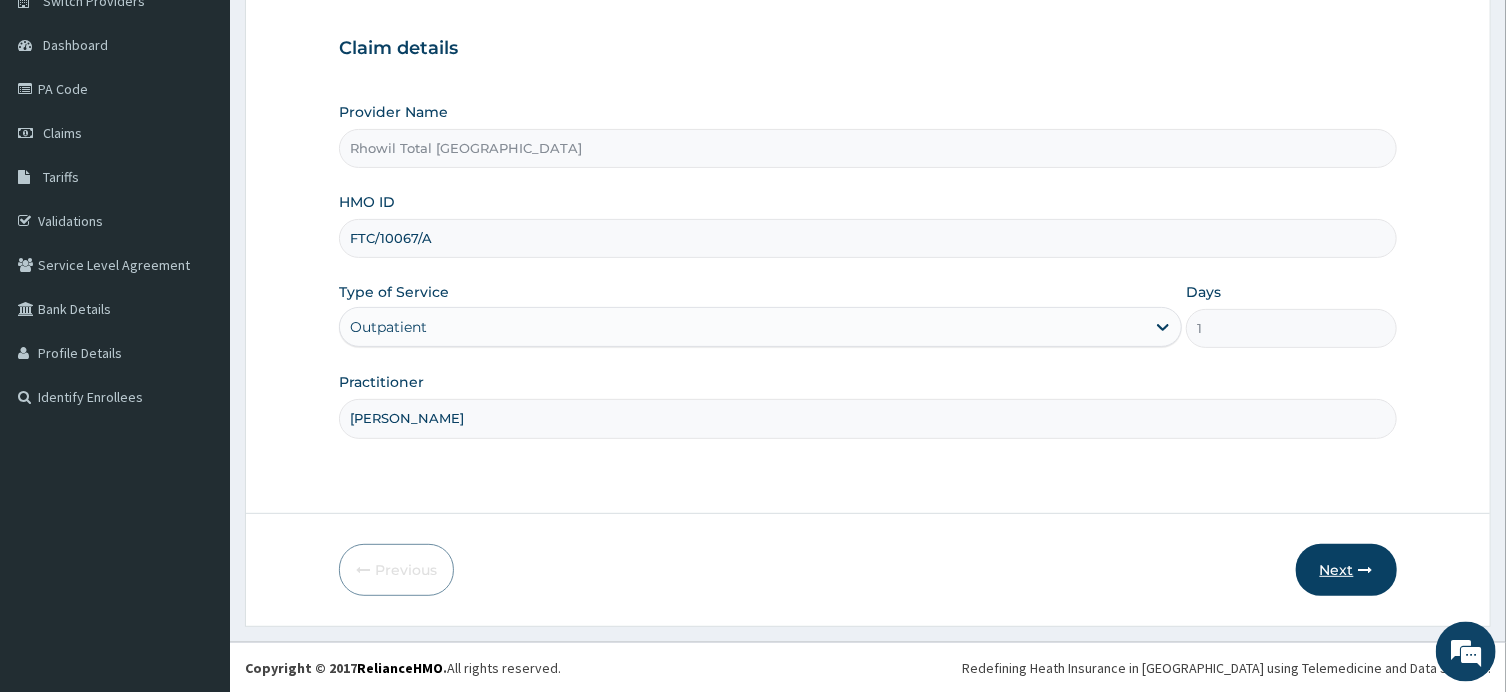 click on "Next" at bounding box center [1346, 570] 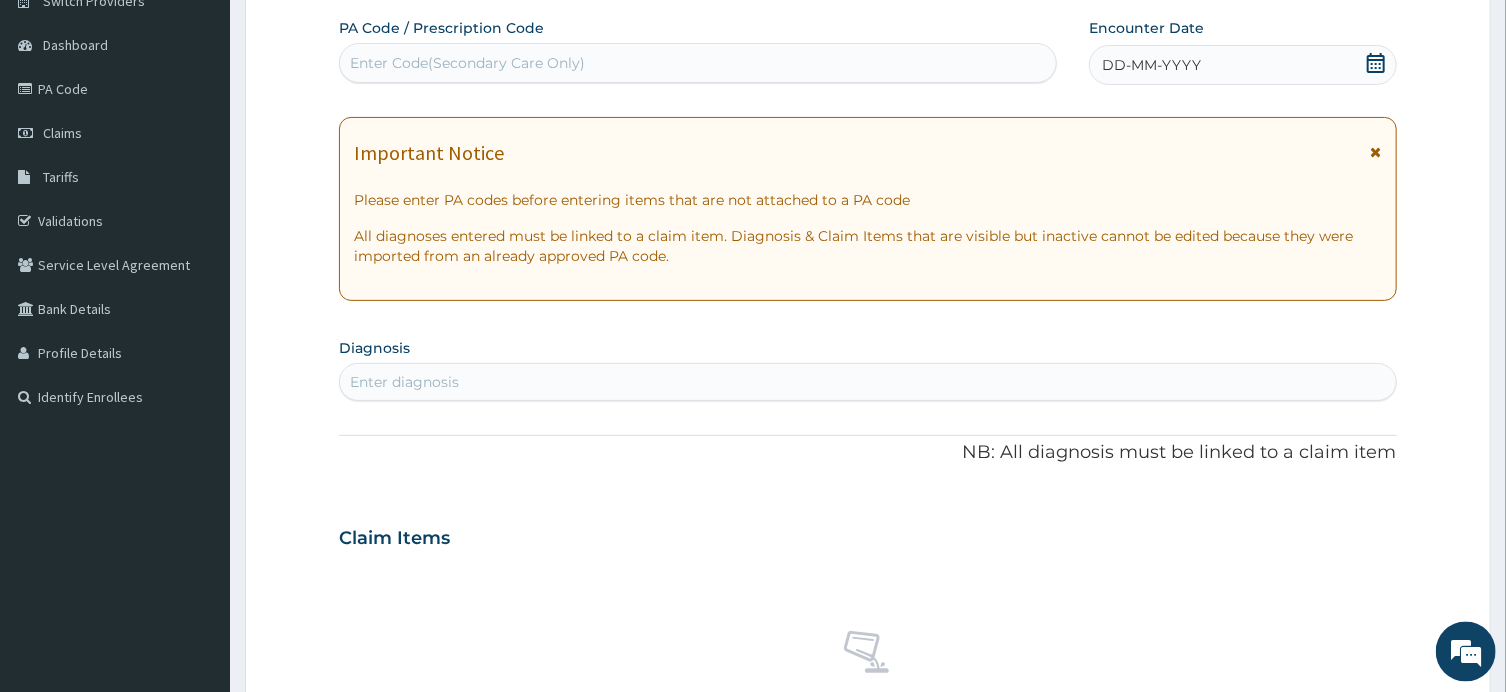 click on "Enter Code(Secondary Care Only)" at bounding box center (698, 63) 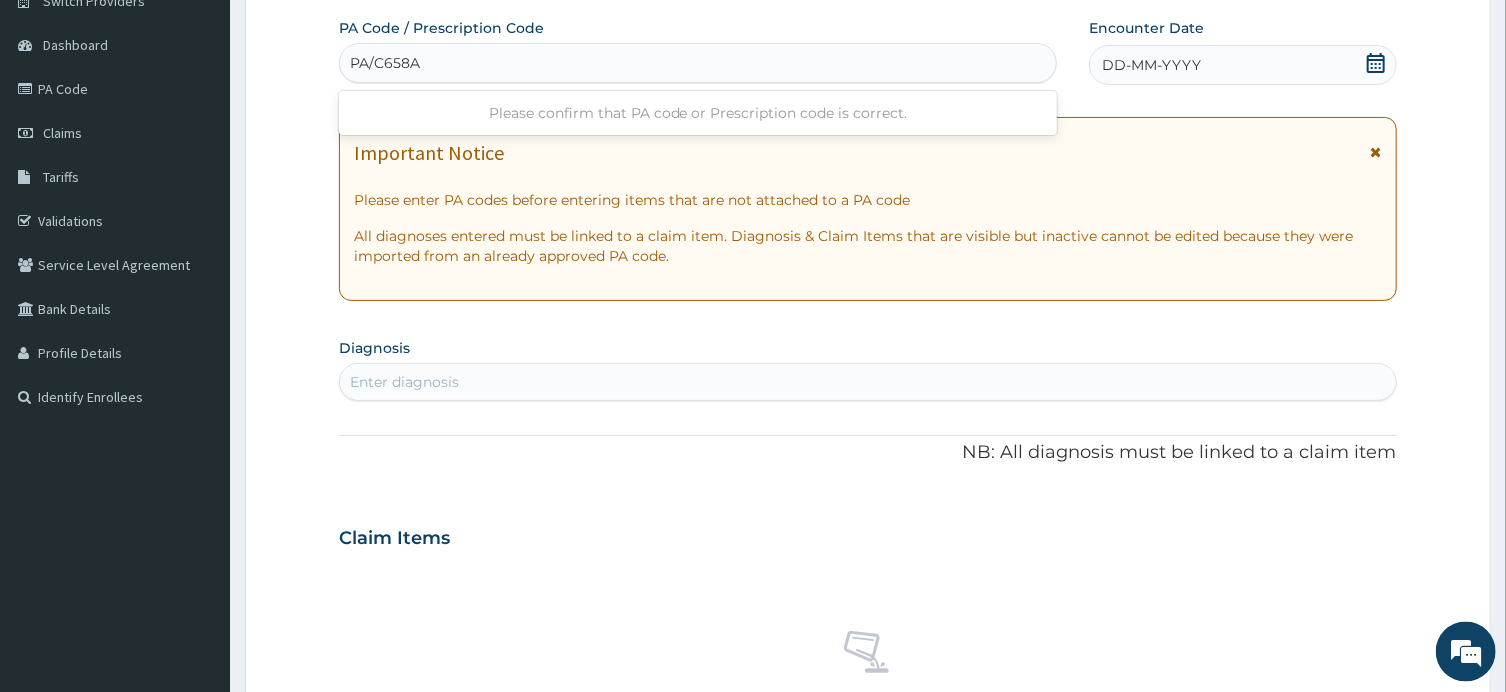 type on "PA/C658A7" 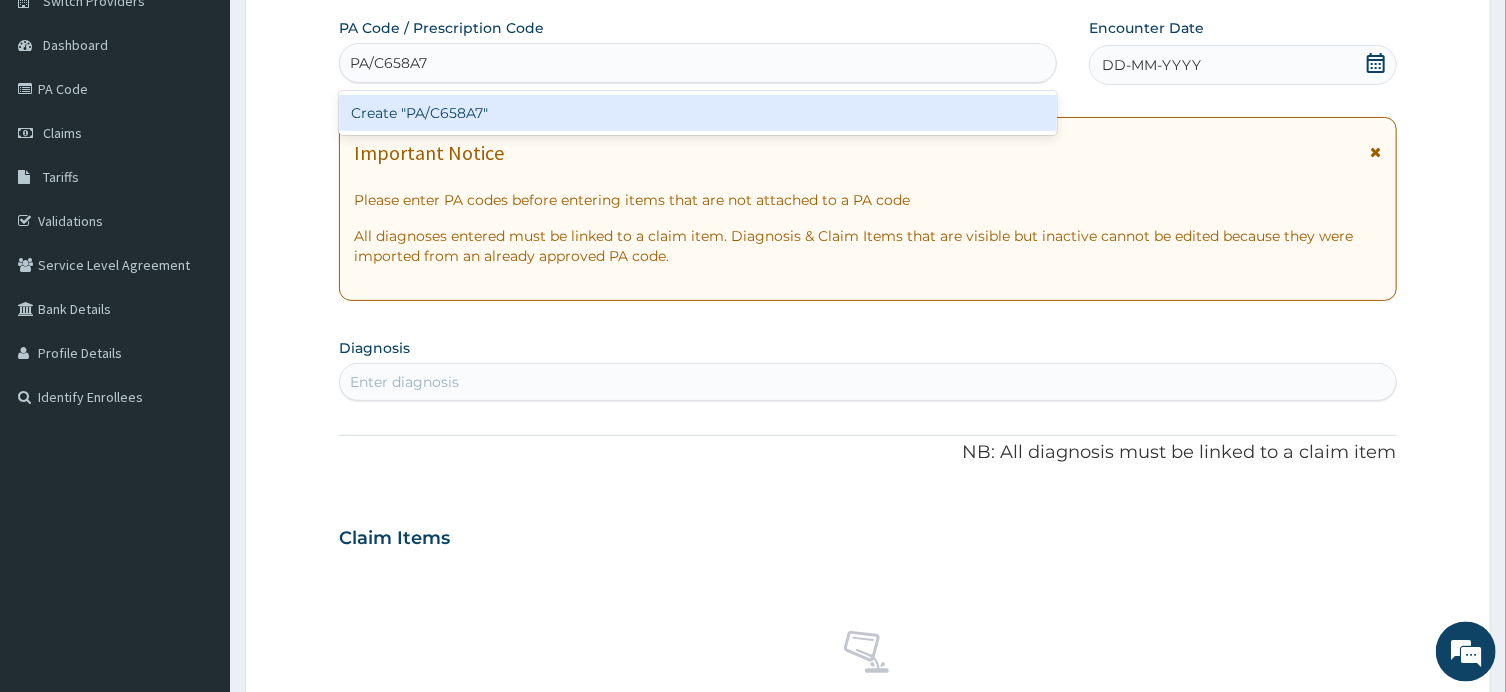 click on "Create "PA/C658A7"" at bounding box center [698, 113] 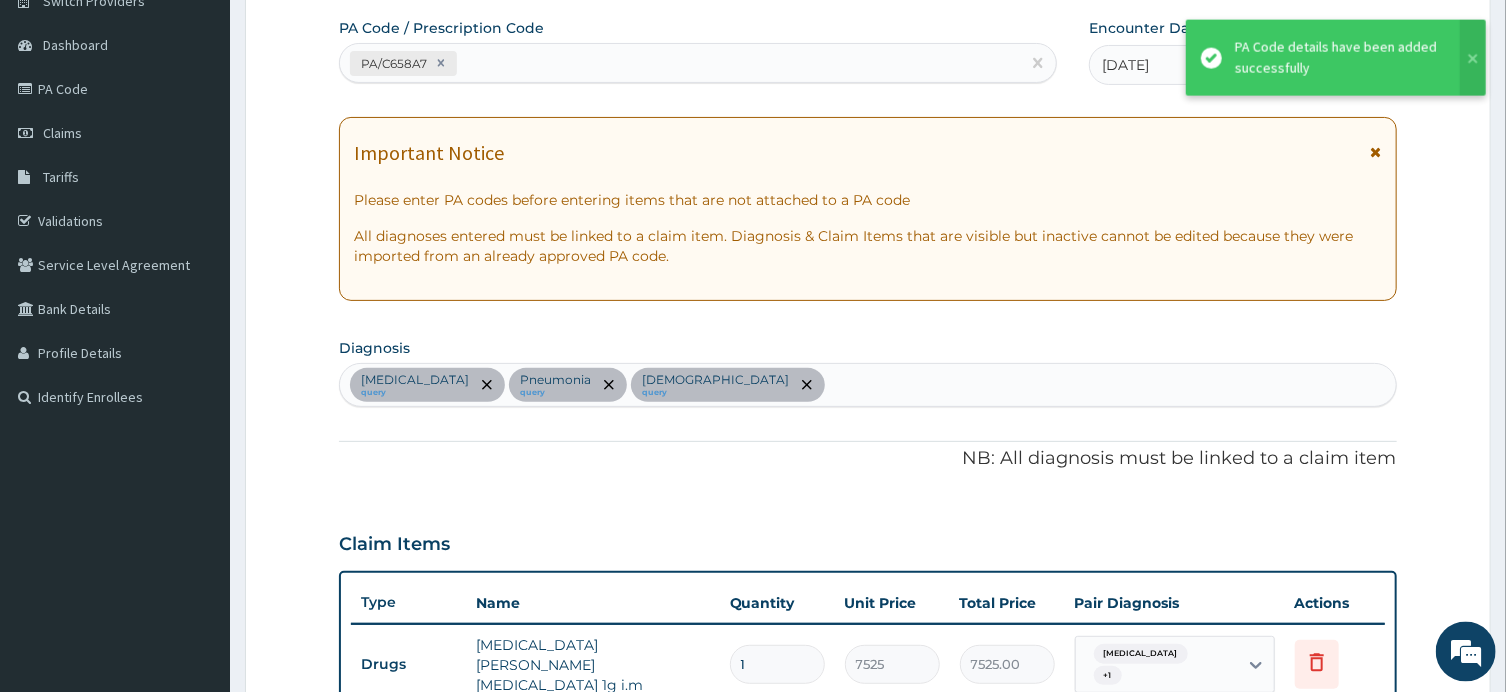 scroll, scrollTop: 769, scrollLeft: 0, axis: vertical 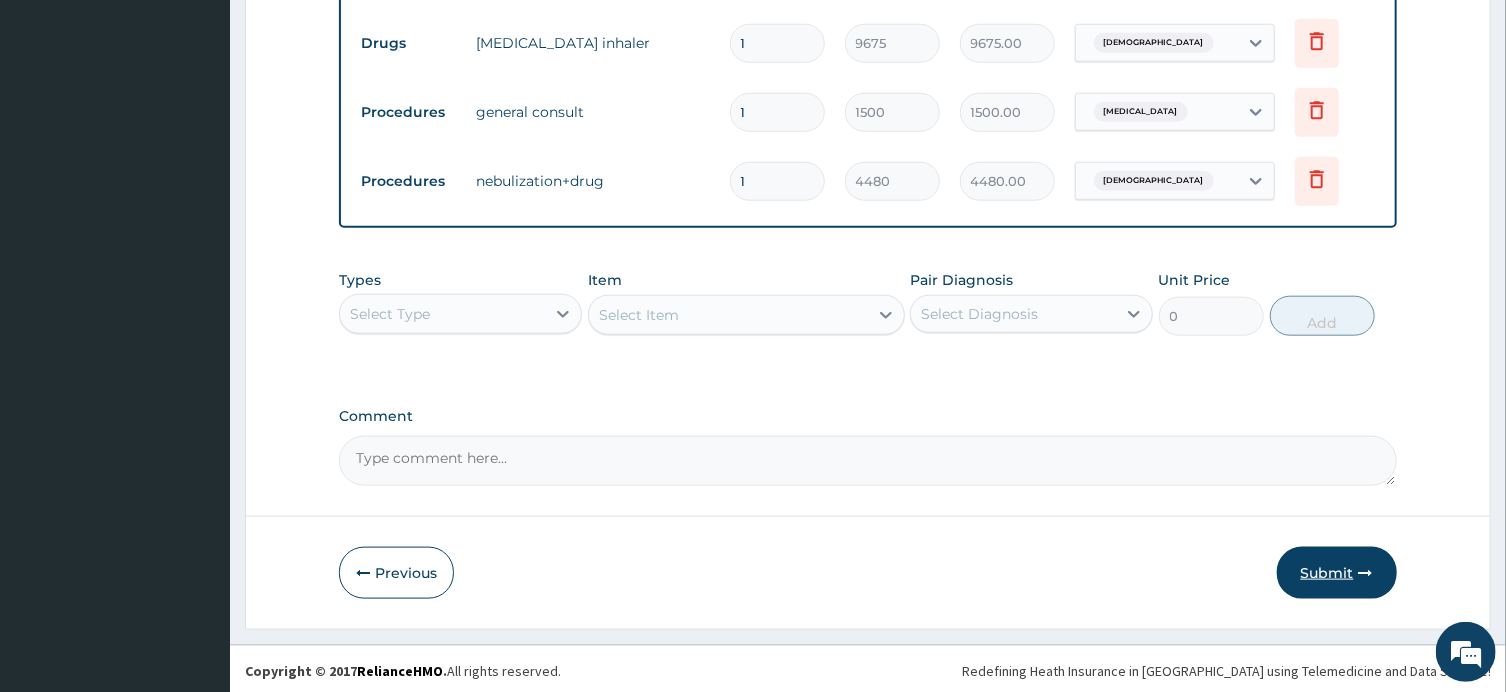 click on "Submit" at bounding box center (1337, 573) 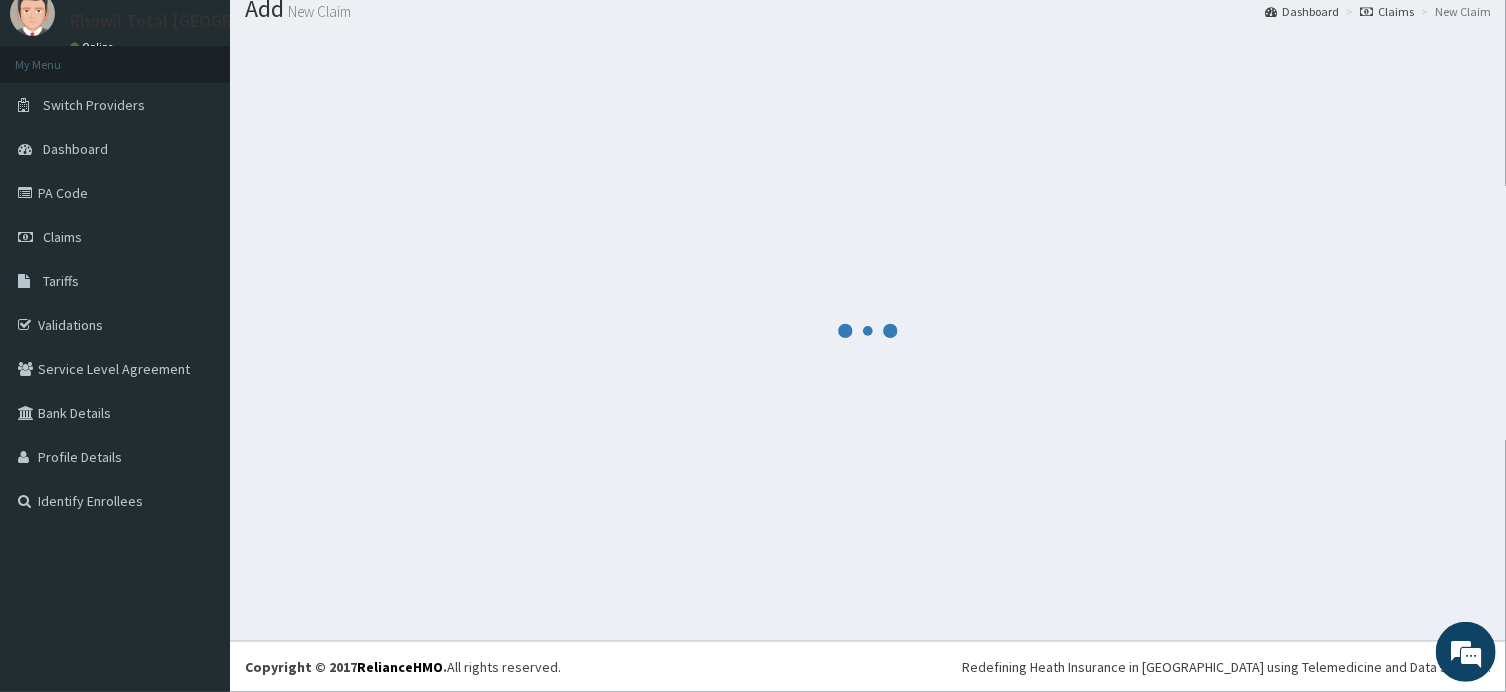 scroll, scrollTop: 68, scrollLeft: 0, axis: vertical 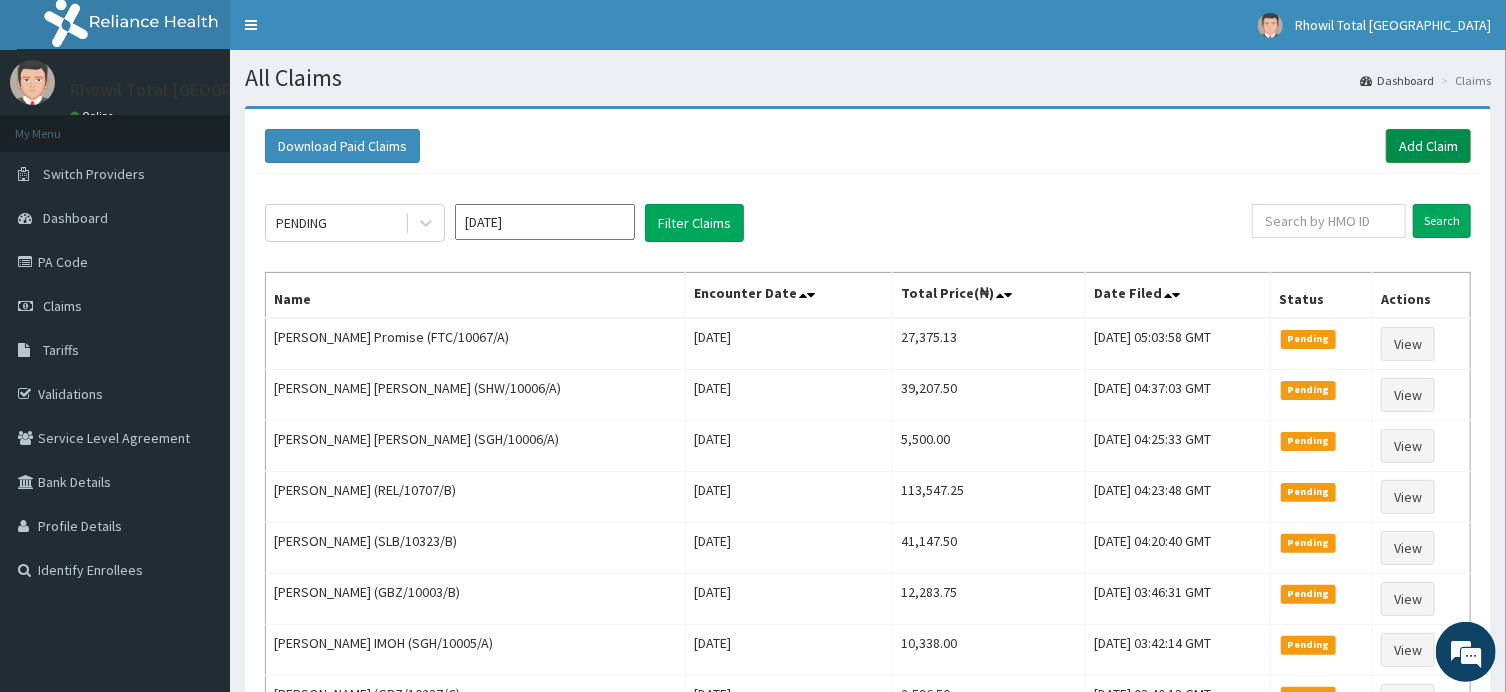 click on "Add Claim" at bounding box center [1428, 146] 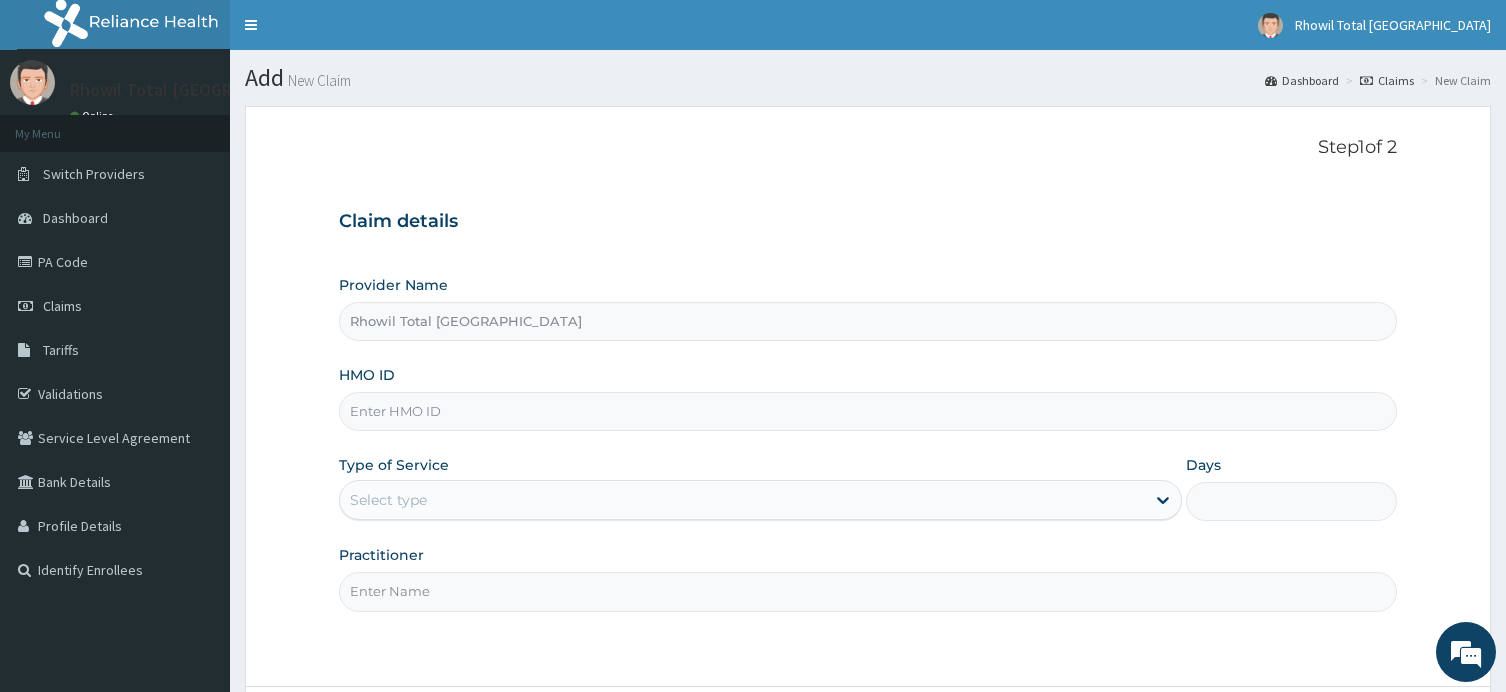 scroll, scrollTop: 0, scrollLeft: 0, axis: both 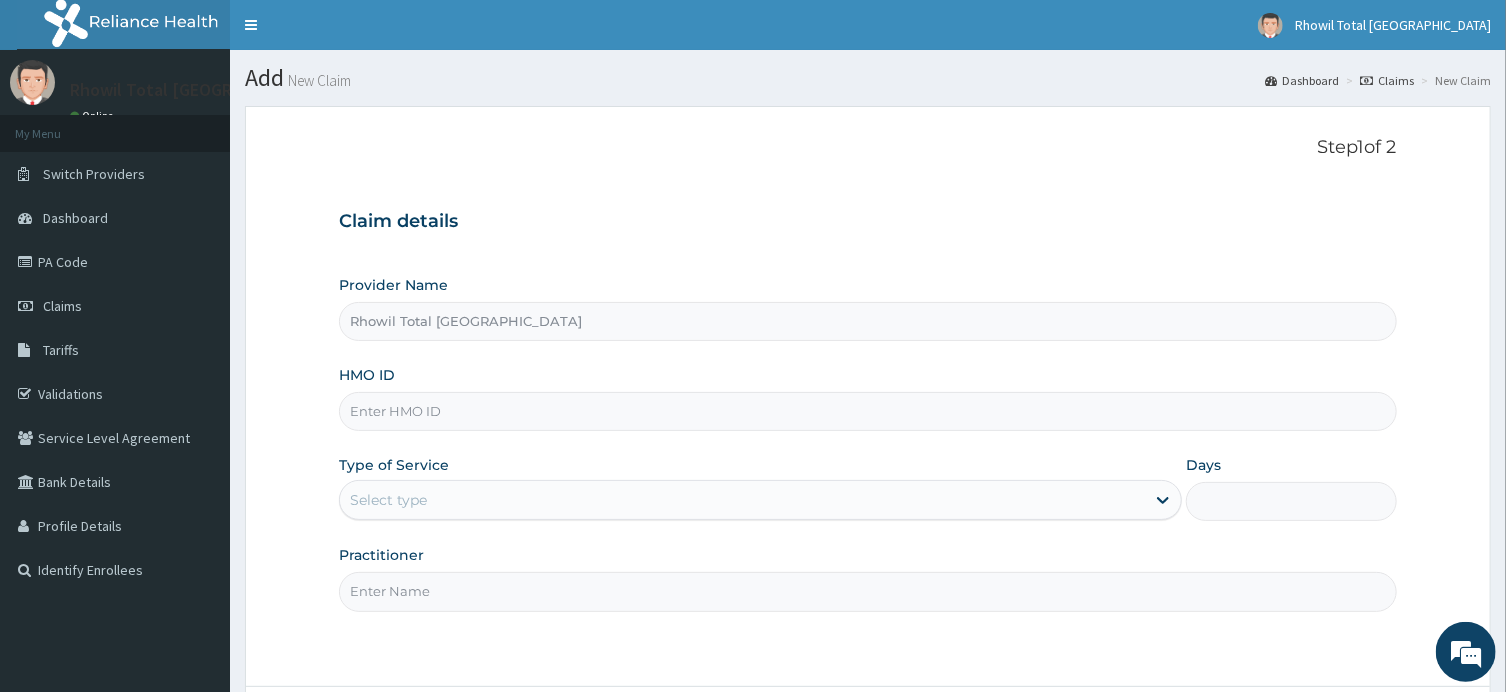 click on "HMO ID" at bounding box center (867, 411) 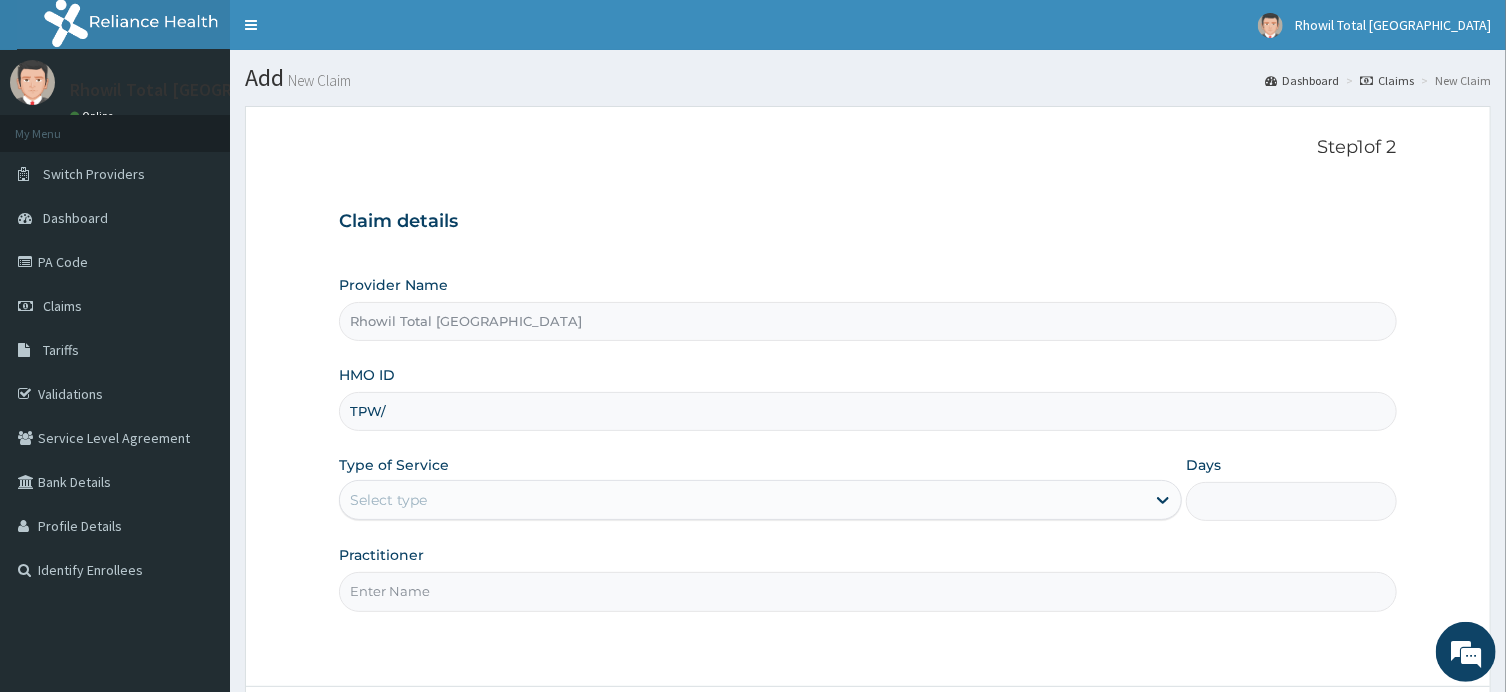 scroll, scrollTop: 0, scrollLeft: 0, axis: both 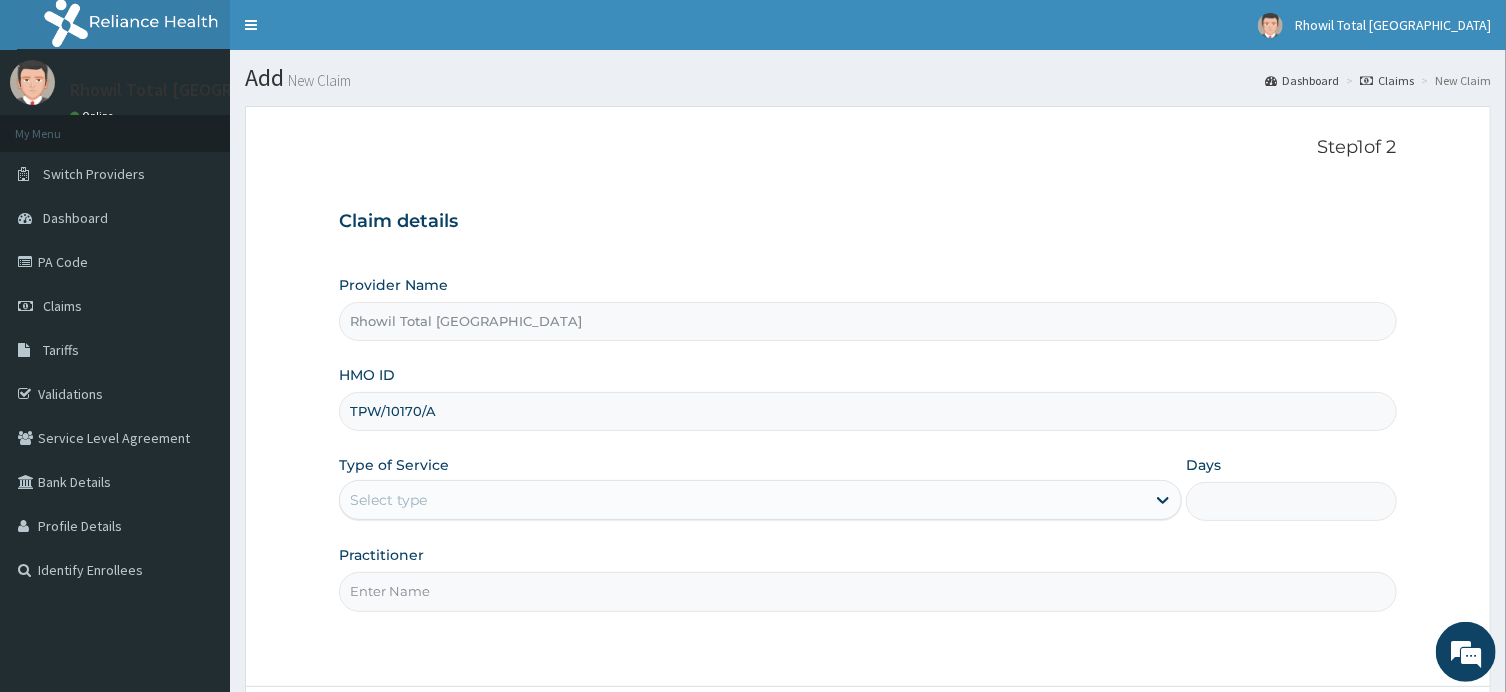 type on "TPW/10170/A" 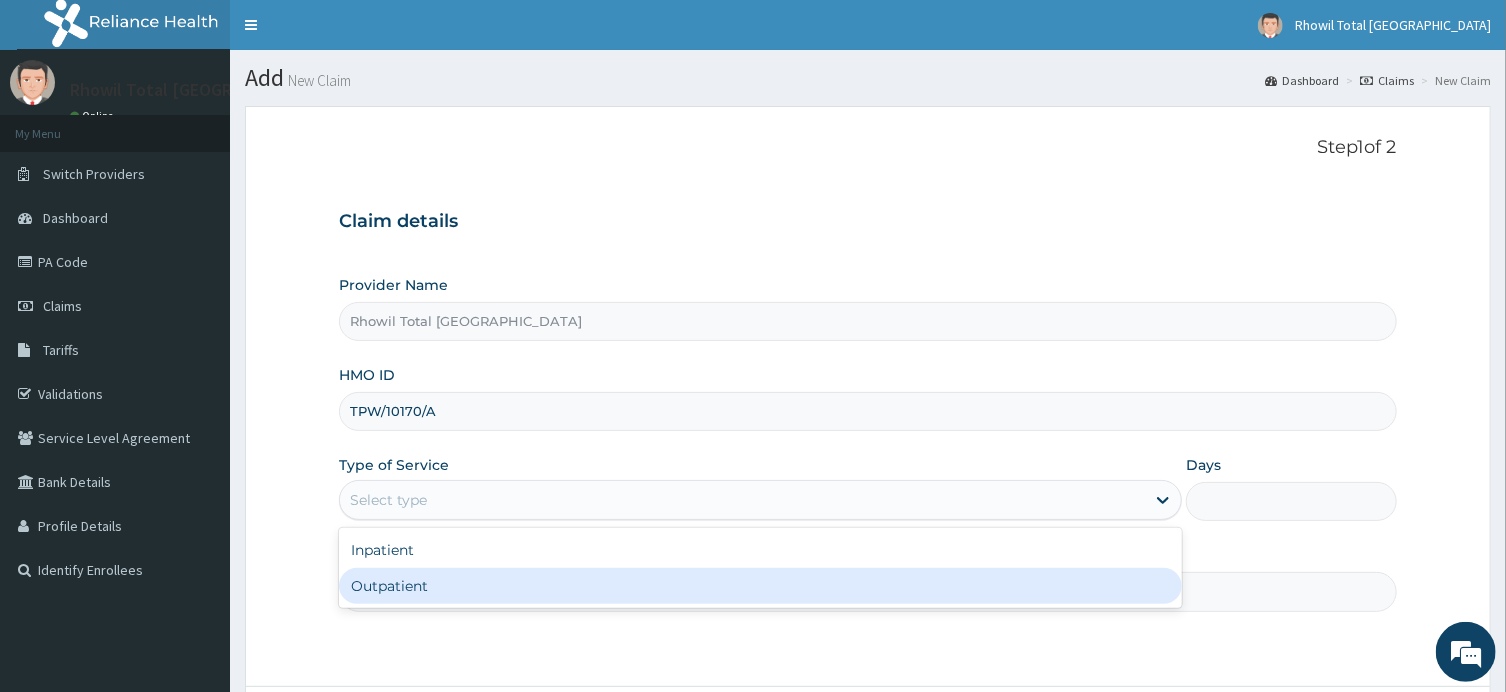 click on "Outpatient" at bounding box center [760, 586] 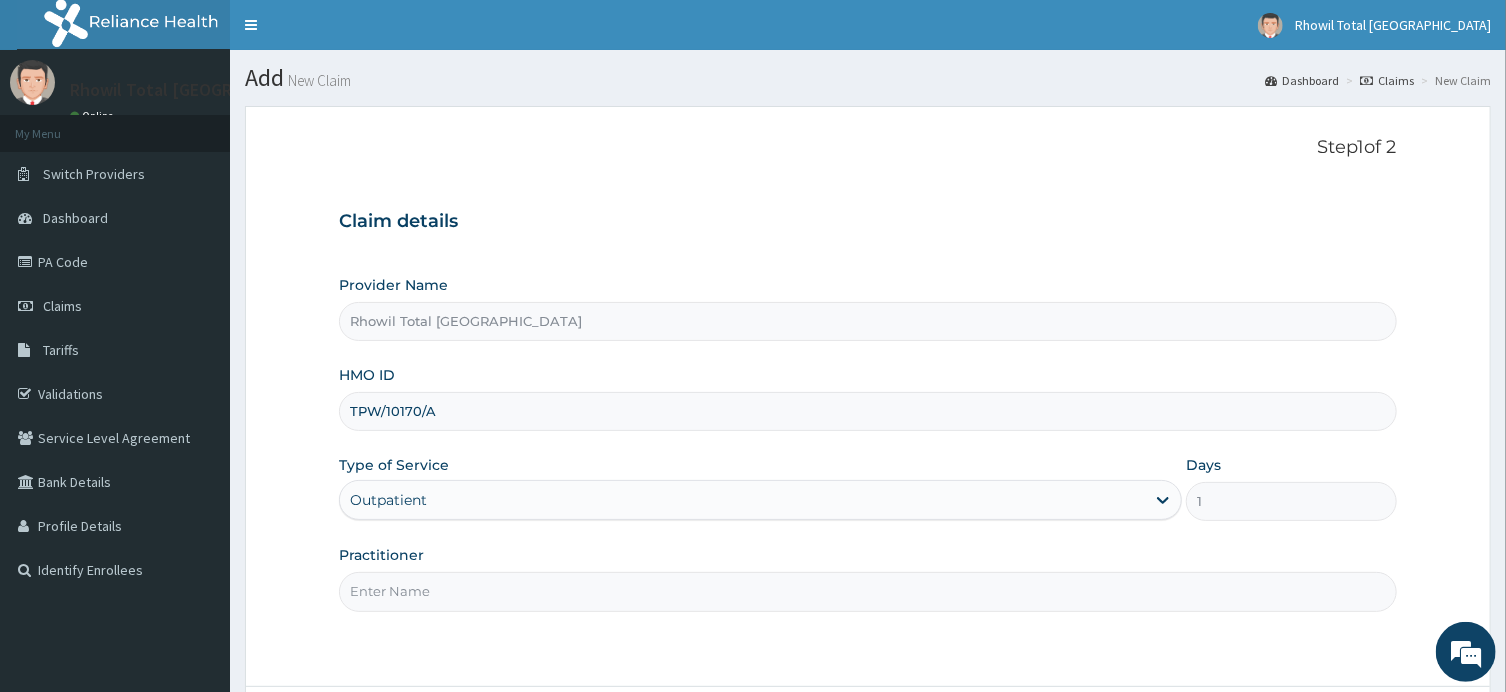 click on "Practitioner" at bounding box center (867, 591) 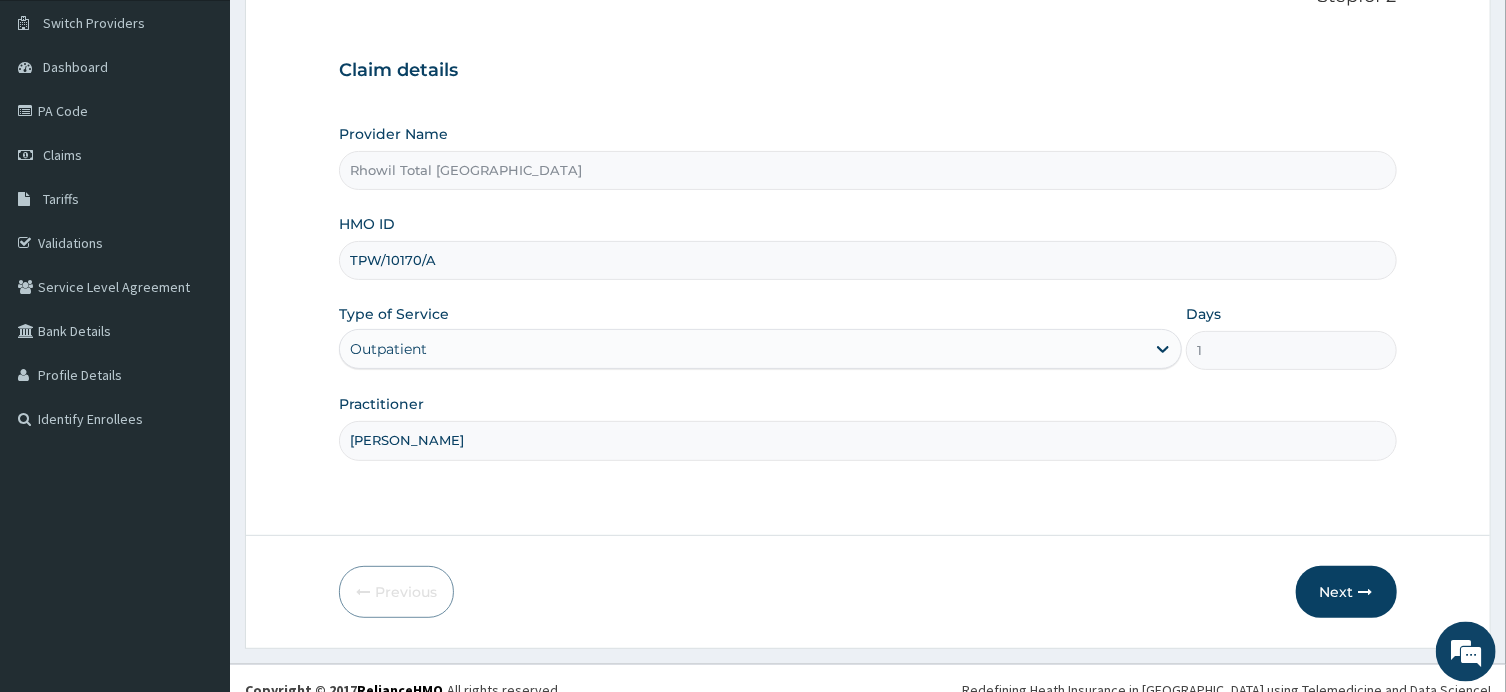 scroll, scrollTop: 174, scrollLeft: 0, axis: vertical 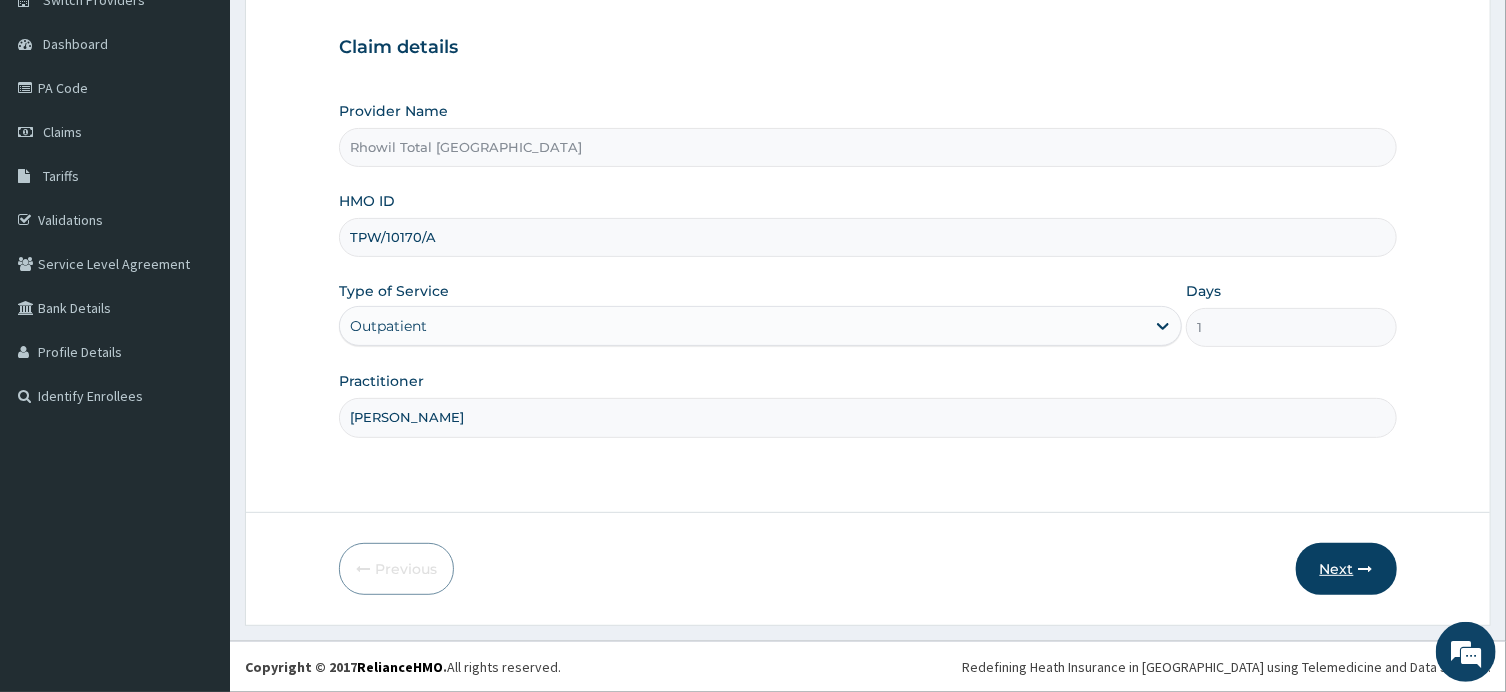 type on "[PERSON_NAME]" 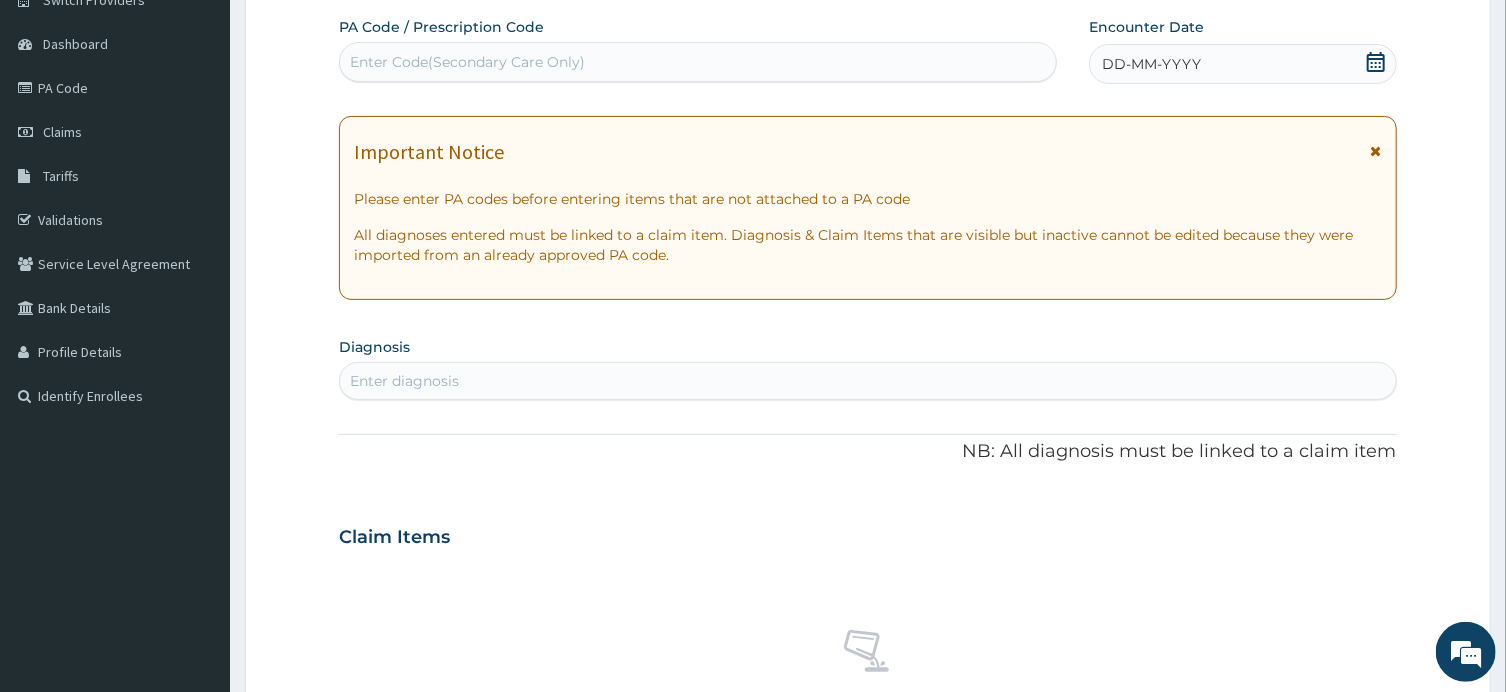 click on "Enter Code(Secondary Care Only)" at bounding box center (698, 62) 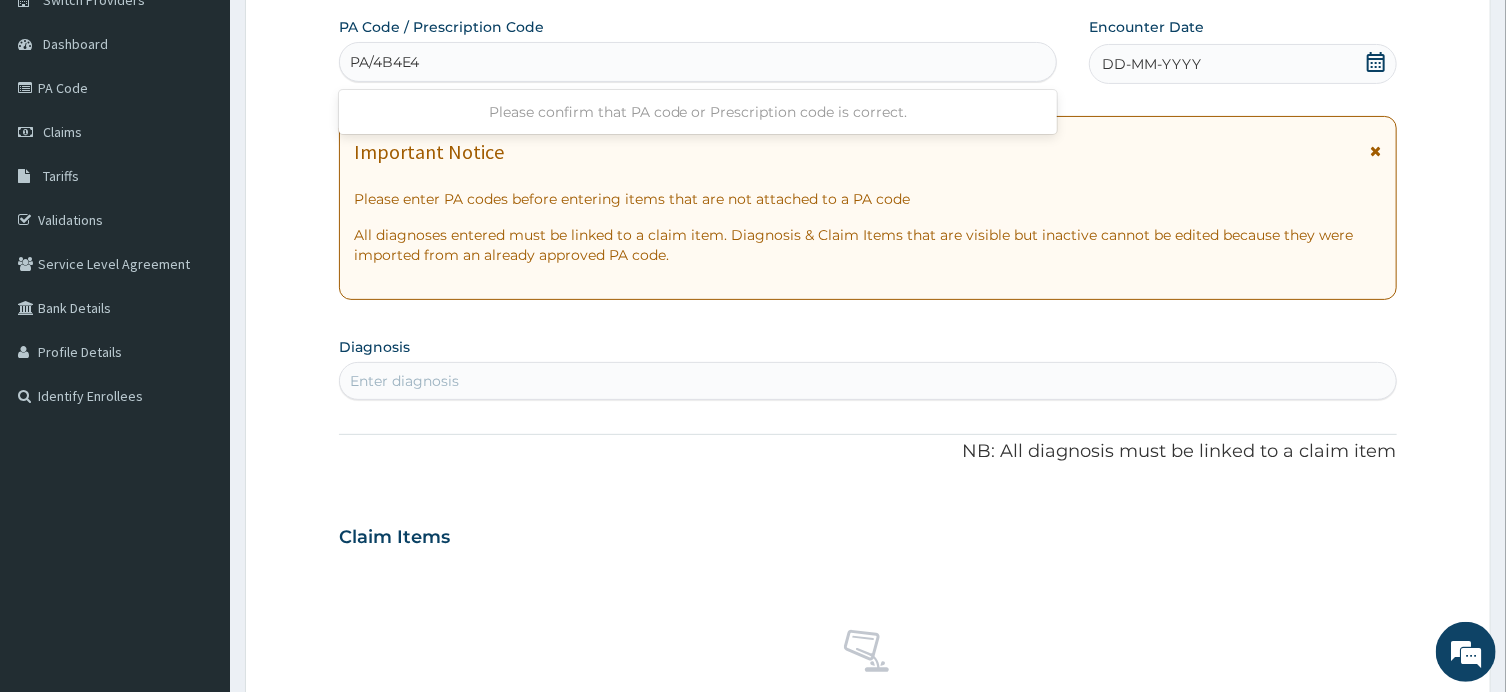 type on "PA/4B4E4E" 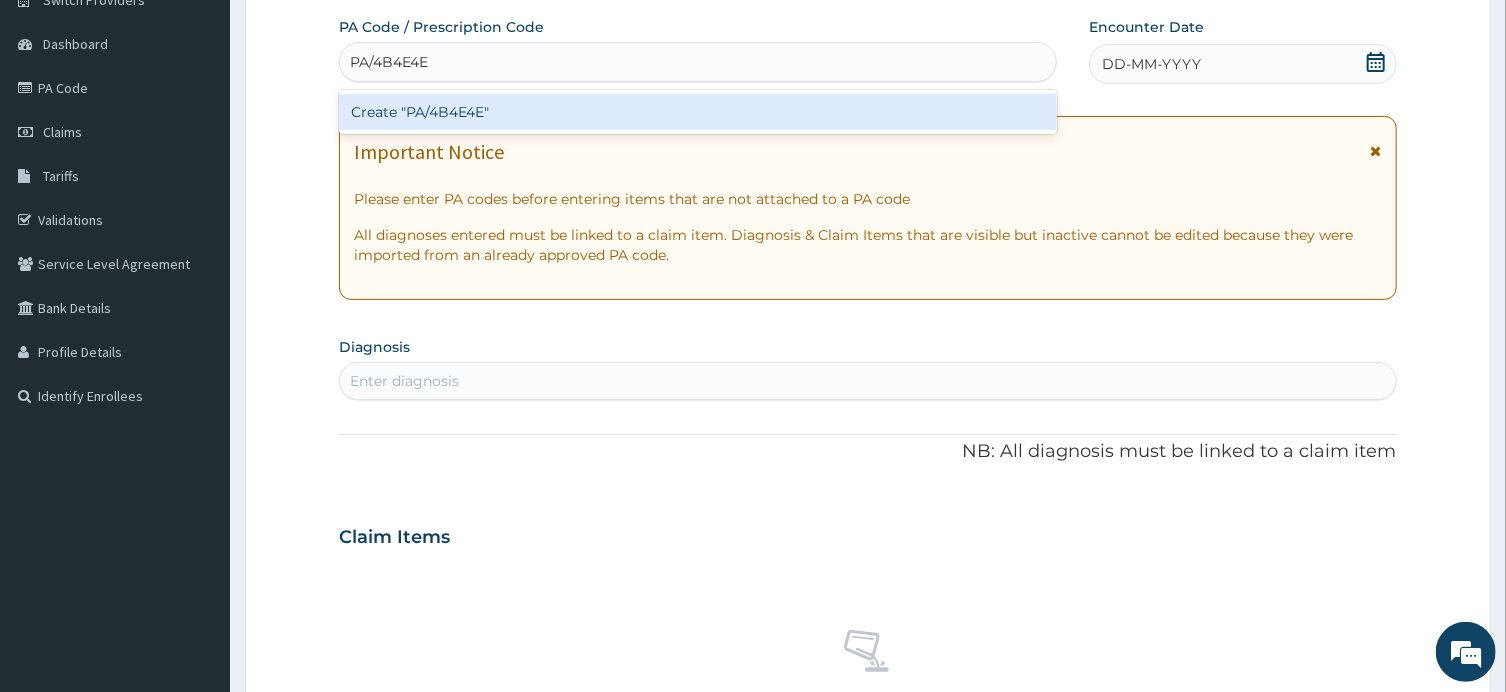 click on "Create "PA/4B4E4E"" at bounding box center (698, 112) 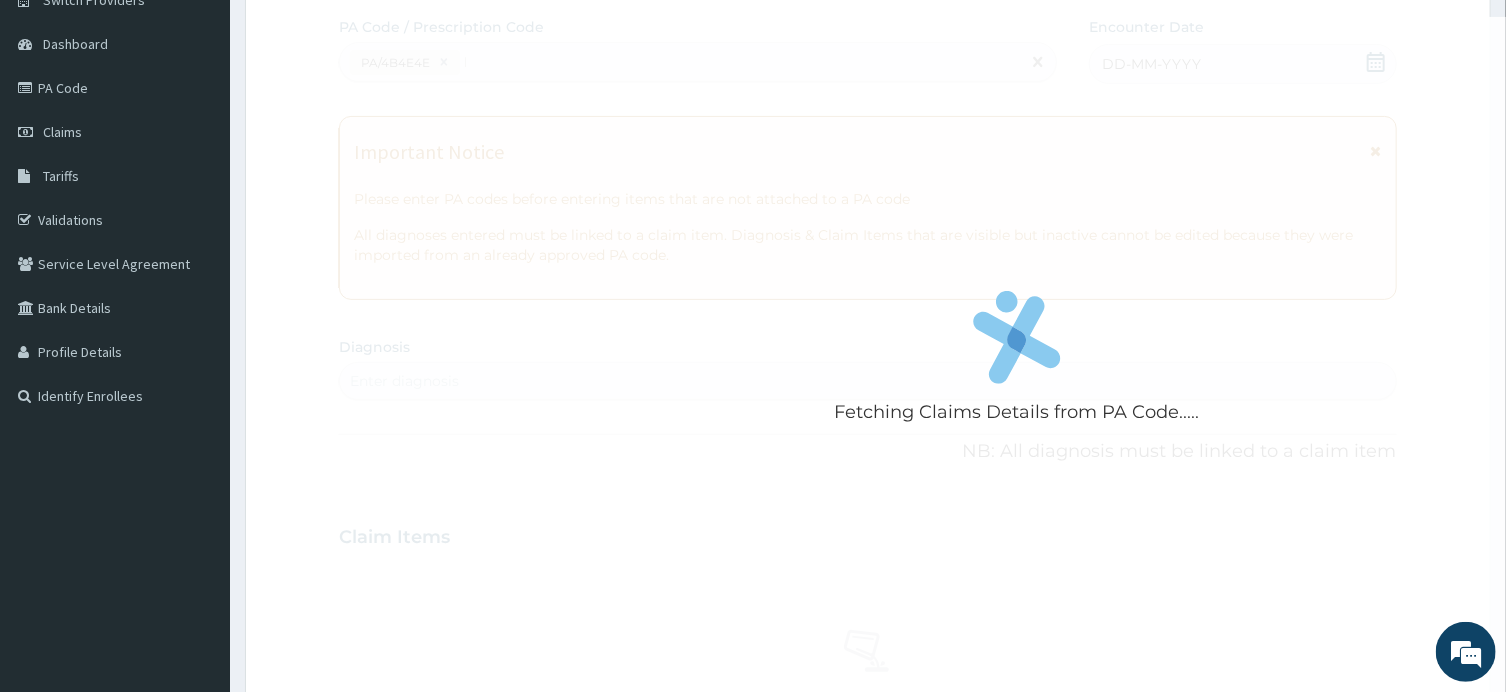 type 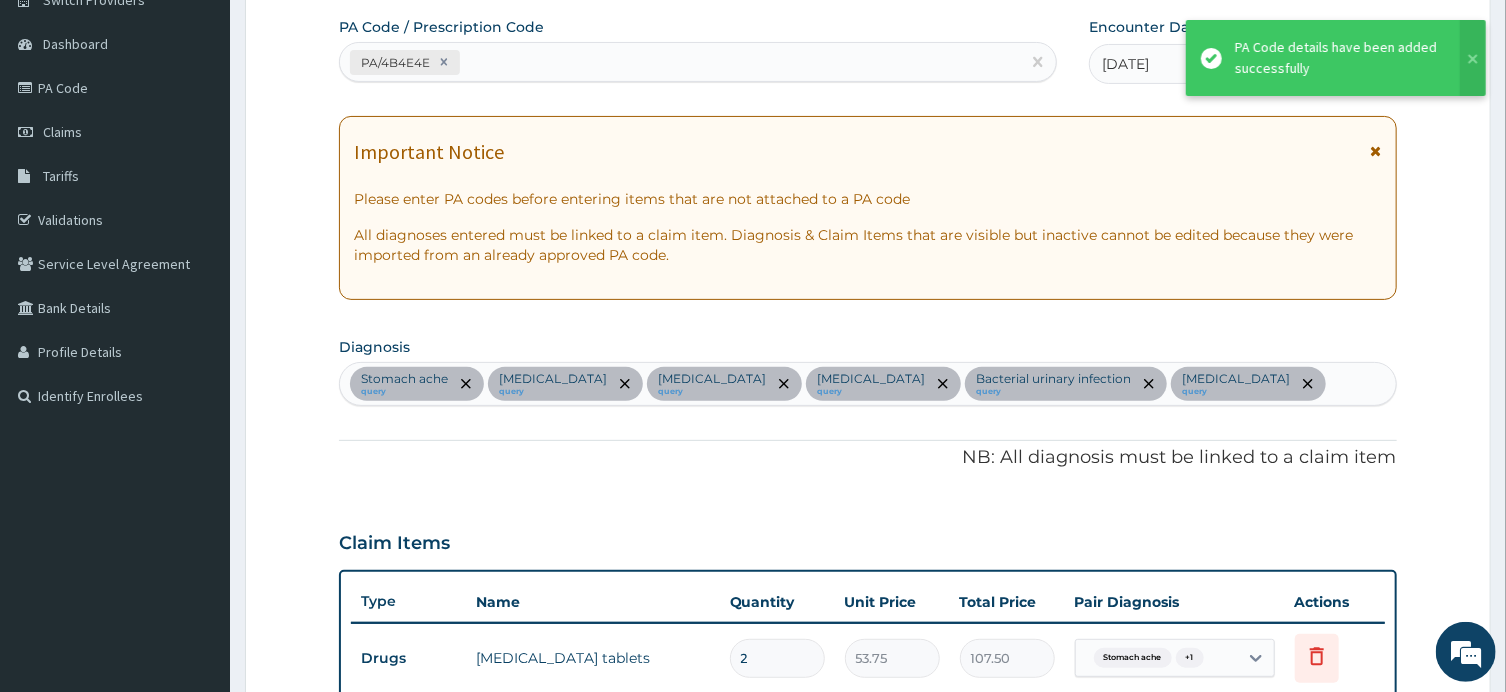 scroll, scrollTop: 1589, scrollLeft: 0, axis: vertical 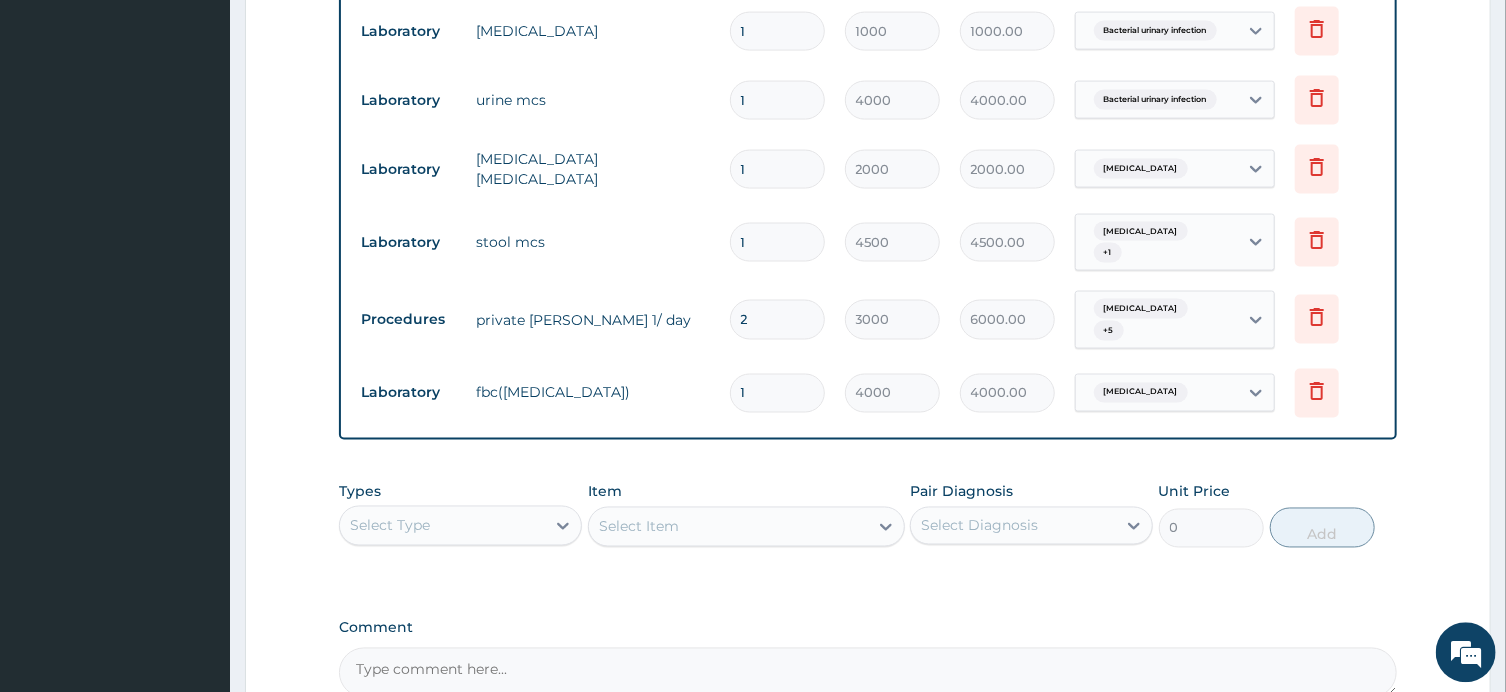 click on "Step  2  of 2 PA Code / Prescription Code PA/4B4E4E Encounter Date [DATE] Important Notice Please enter PA codes before entering items that are not attached to a PA code   All diagnoses entered must be linked to a claim item. Diagnosis & Claim Items that are visible but inactive cannot be edited because they were imported from an already approved PA code. Diagnosis Stomach ache query [MEDICAL_DATA] query [MEDICAL_DATA] query [MEDICAL_DATA] query Bacterial urinary infection query [MEDICAL_DATA] query NB: All diagnosis must be linked to a claim item Claim Items Type Name Quantity Unit Price Total Price Pair Diagnosis Actions Drugs [MEDICAL_DATA] tablets 2 53.75 107.50 Stomach ache  + 1 Delete Drugs normal saline (unisal) 3 1612.5 4837.50 [MEDICAL_DATA]  + 1 Delete Drugs blinks [MEDICAL_DATA] infusion 3 537.5 1612.50 Stomach ache  + 3 Delete Drugs [MEDICAL_DATA] injection 300mg/2ml 2 236.5 473.00 [MEDICAL_DATA] Delete Drugs [MEDICAL_DATA] [MEDICAL_DATA] 1g i.m 3 7525 22575.00 [MEDICAL_DATA]  + 1 Delete Drugs 1 430" at bounding box center (868, -322) 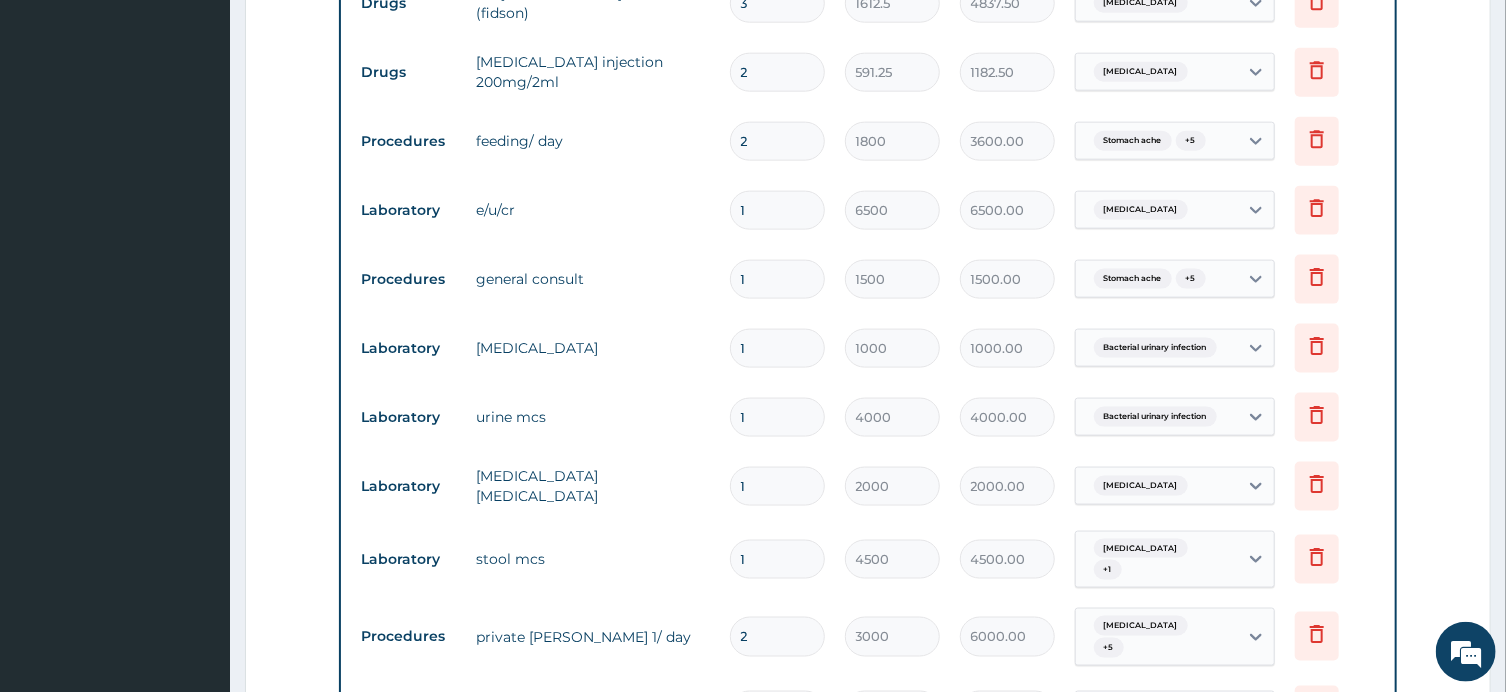 scroll, scrollTop: 1267, scrollLeft: 0, axis: vertical 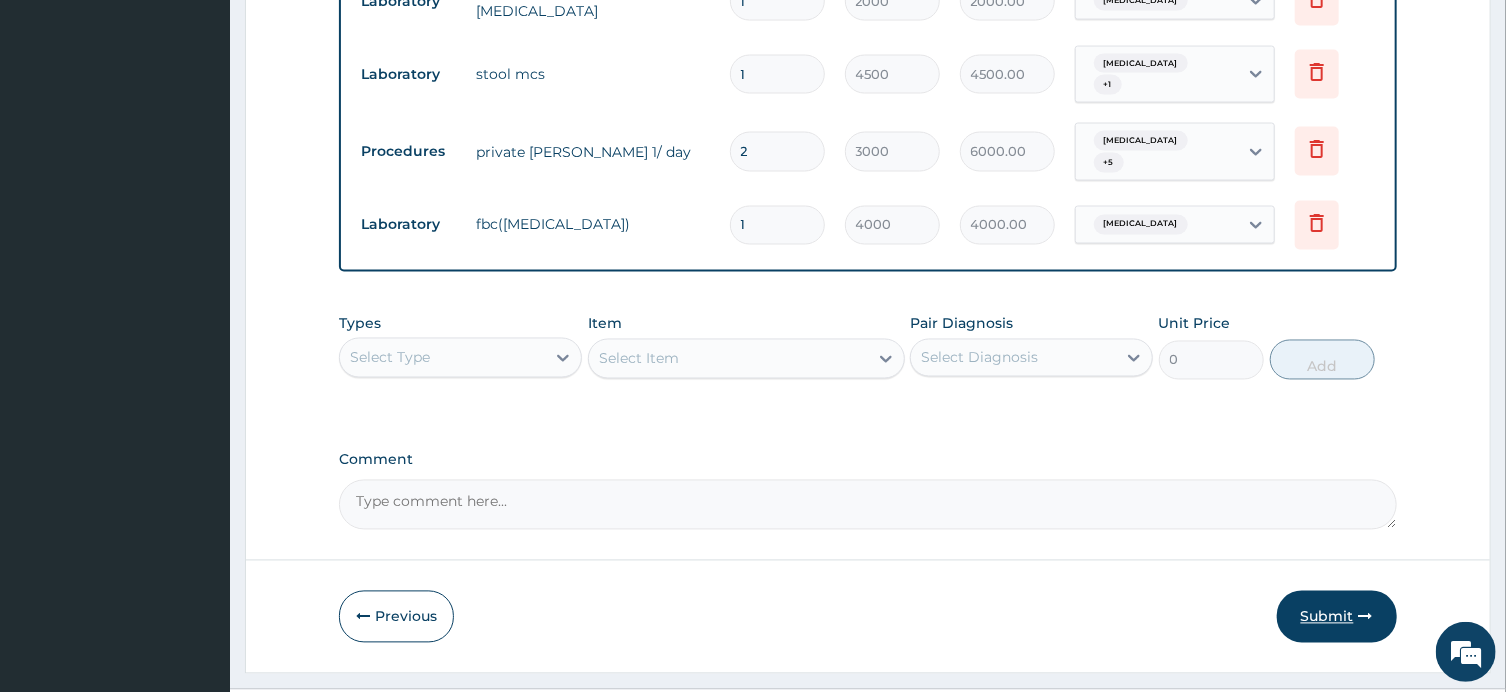 click on "Submit" at bounding box center [1337, 617] 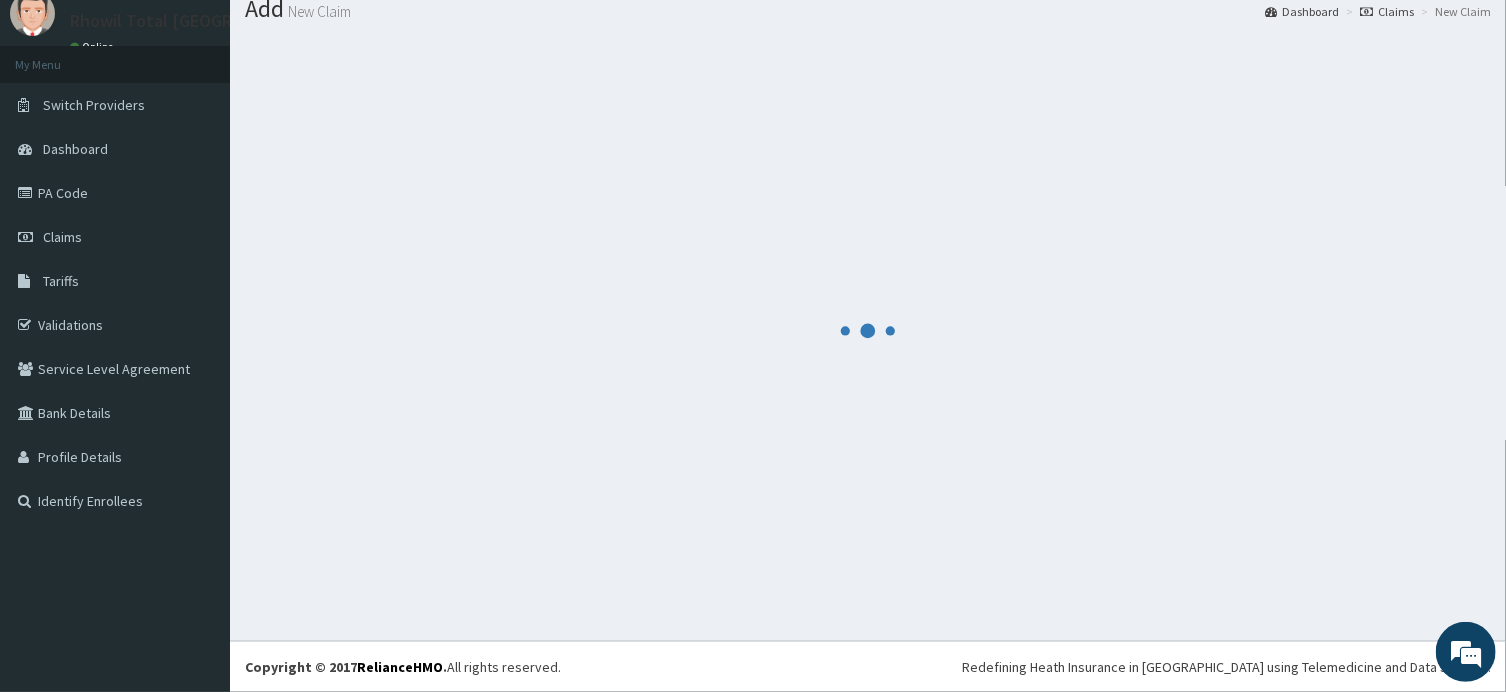 scroll, scrollTop: 68, scrollLeft: 0, axis: vertical 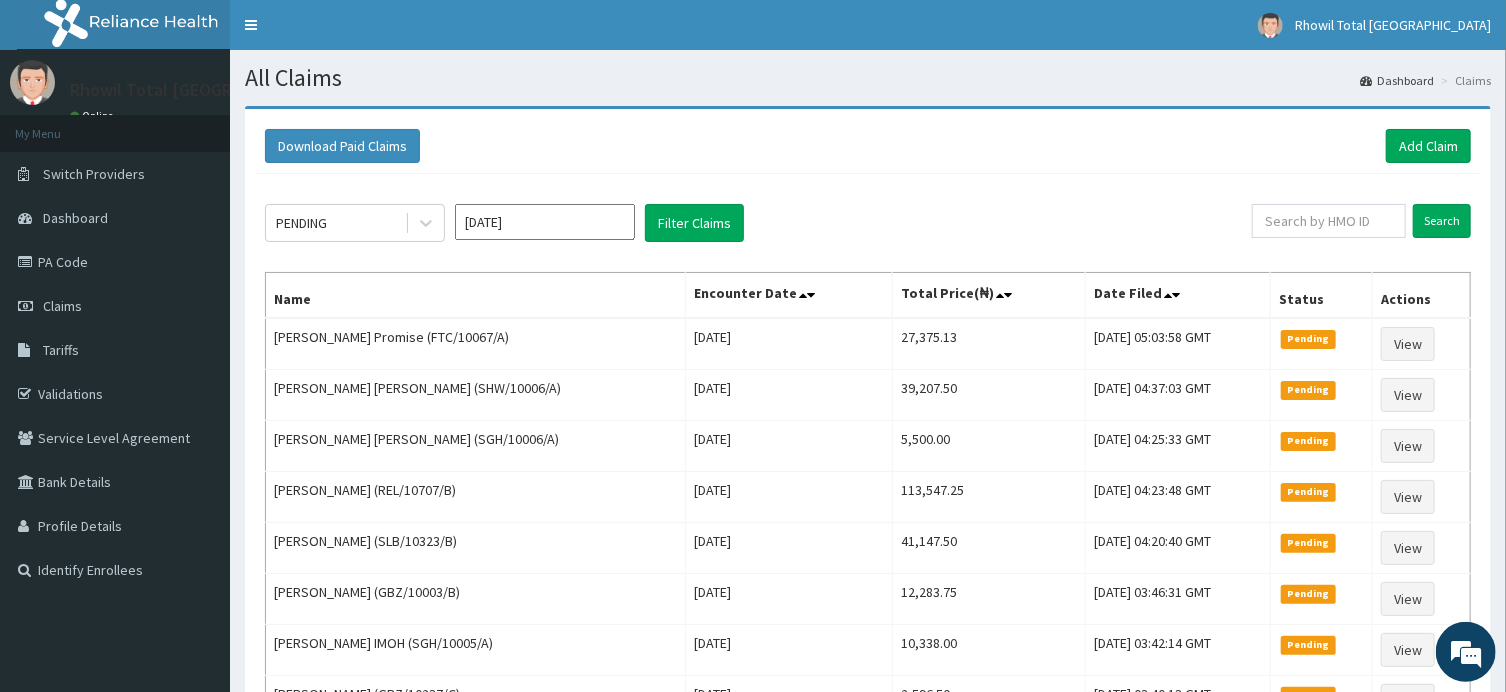 click on "Jul 2025" at bounding box center [545, 222] 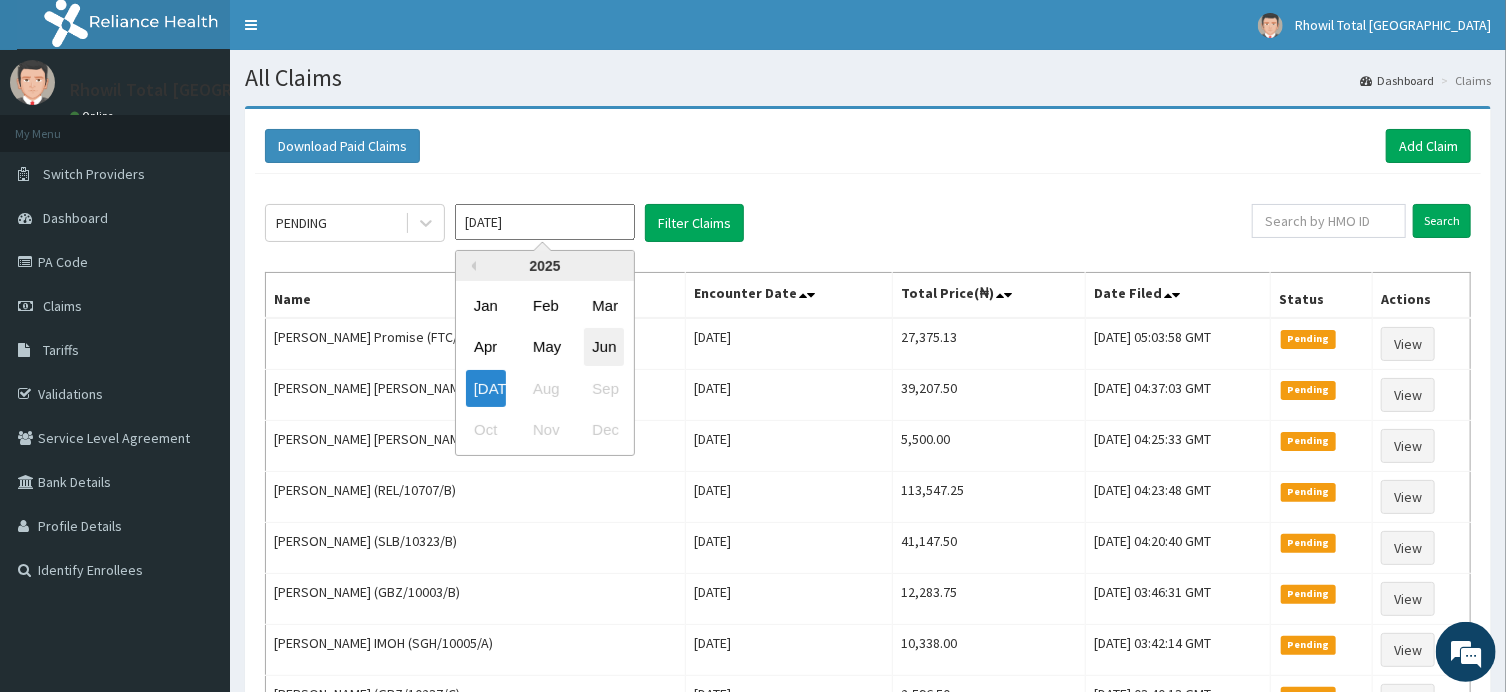 click on "Jun" at bounding box center [604, 347] 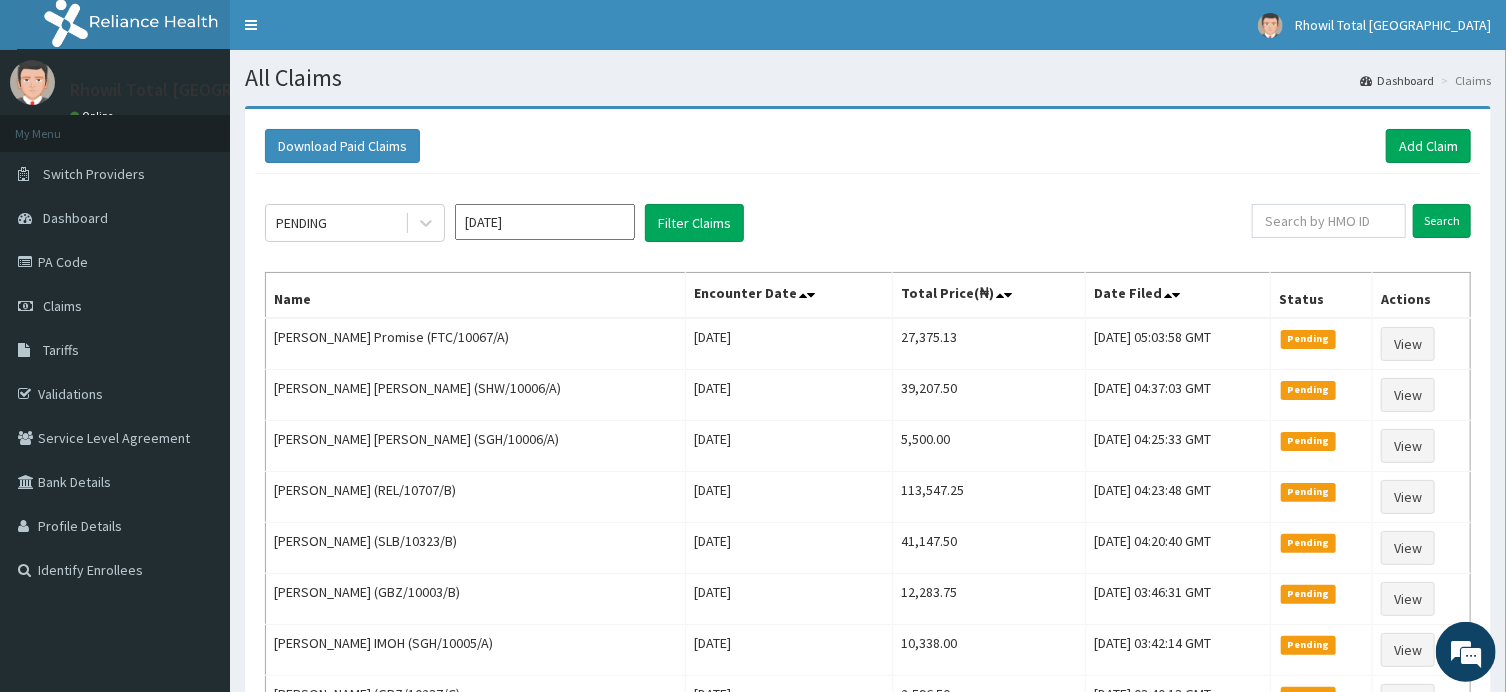 type on "Jun 2025" 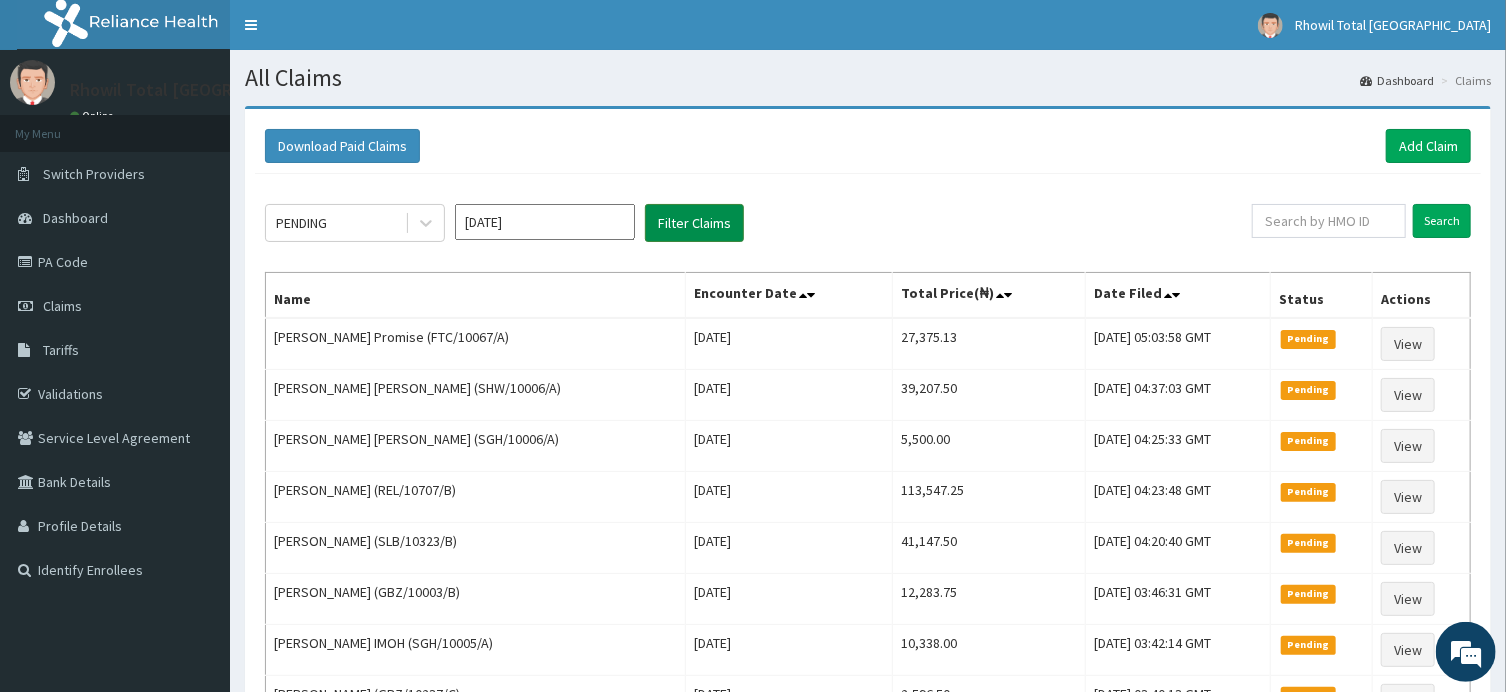 click on "Filter Claims" at bounding box center (694, 223) 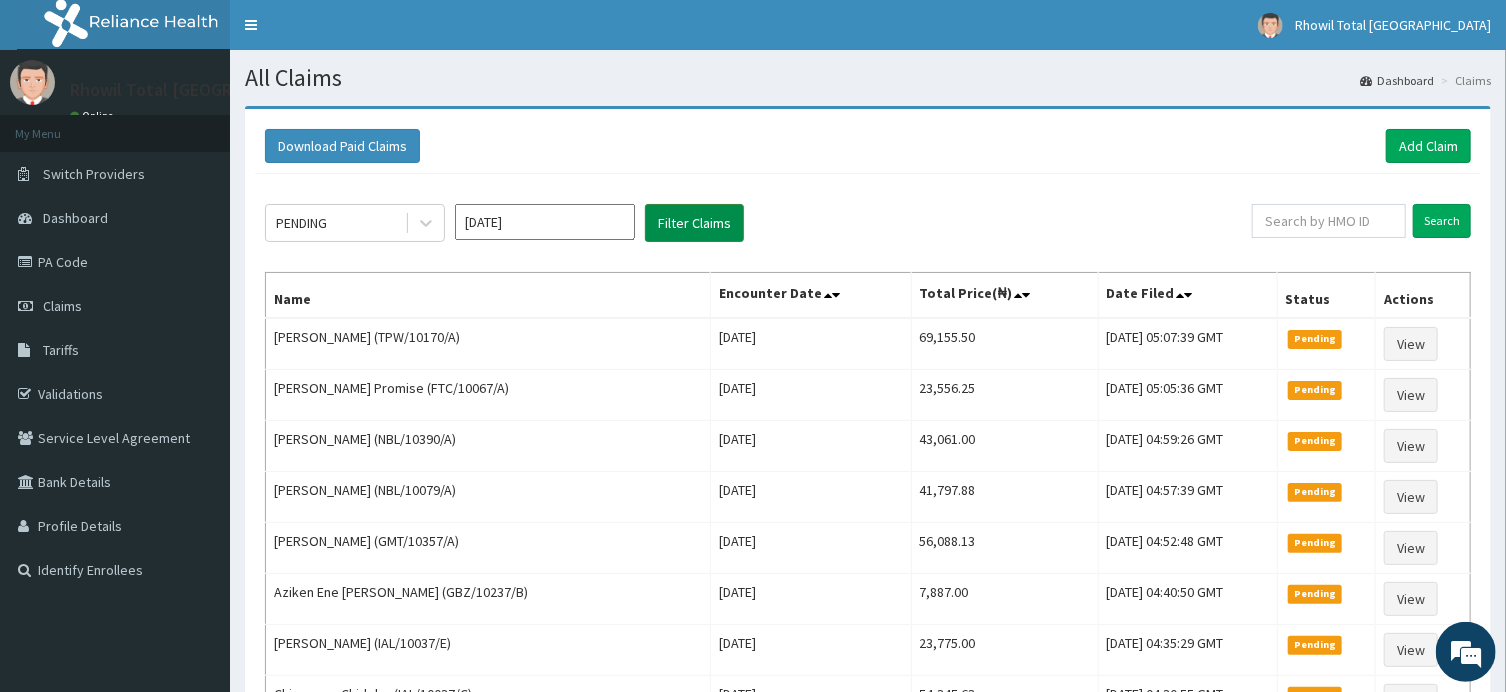 scroll, scrollTop: 0, scrollLeft: 0, axis: both 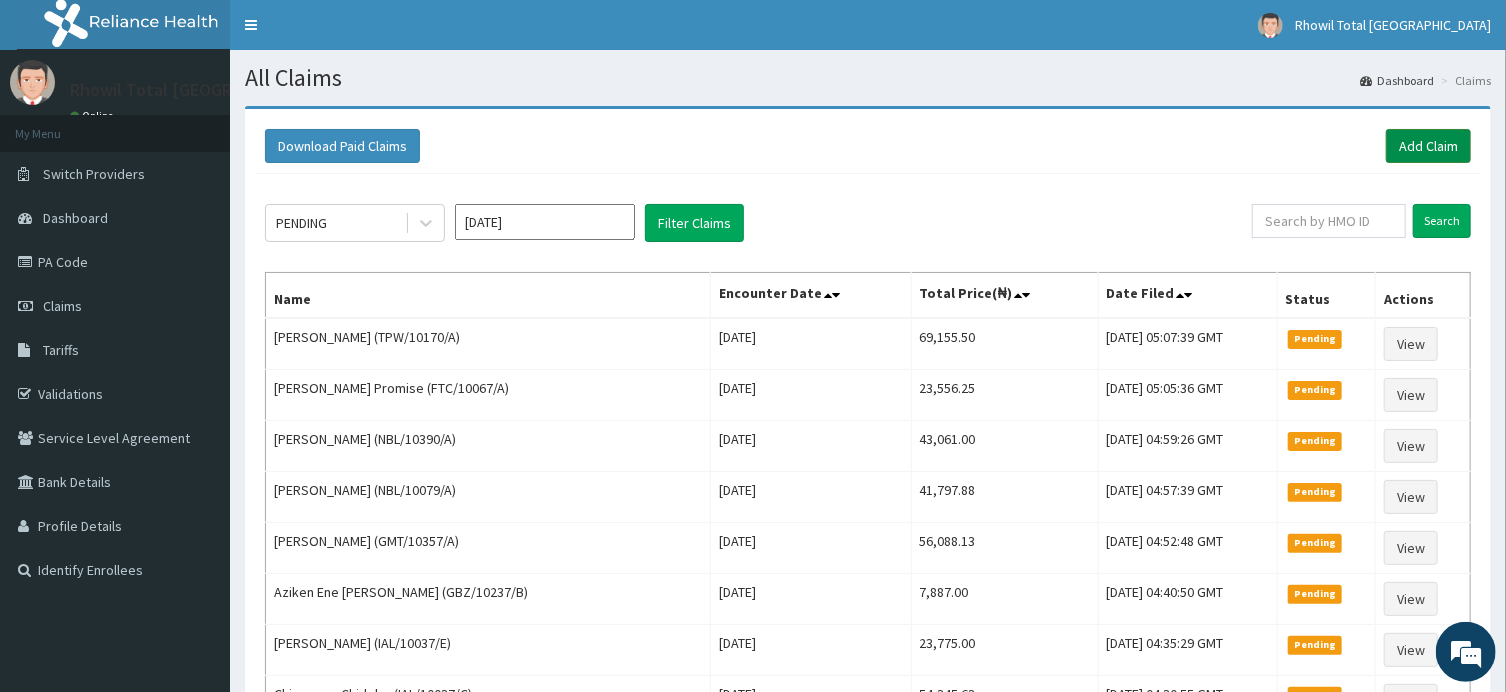 click on "Add Claim" at bounding box center [1428, 146] 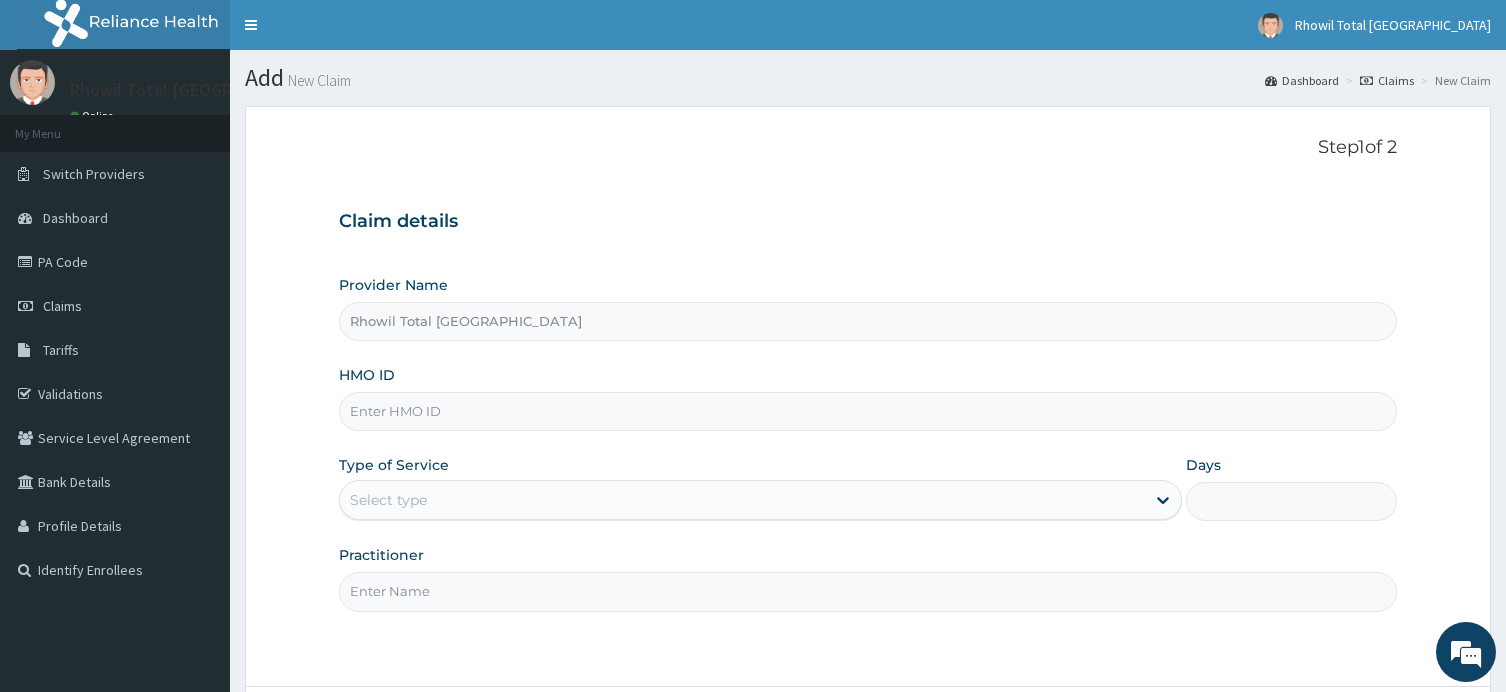 scroll, scrollTop: 0, scrollLeft: 0, axis: both 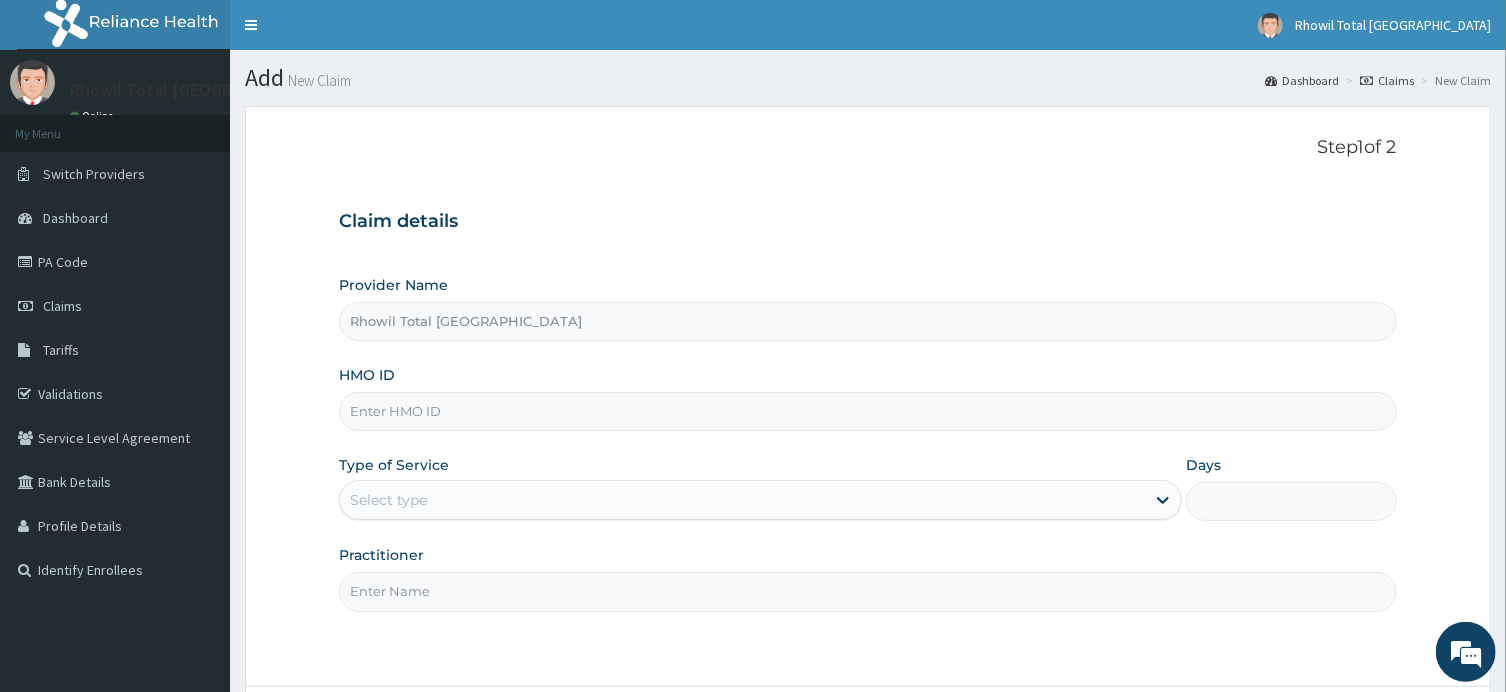 click on "HMO ID" at bounding box center [867, 411] 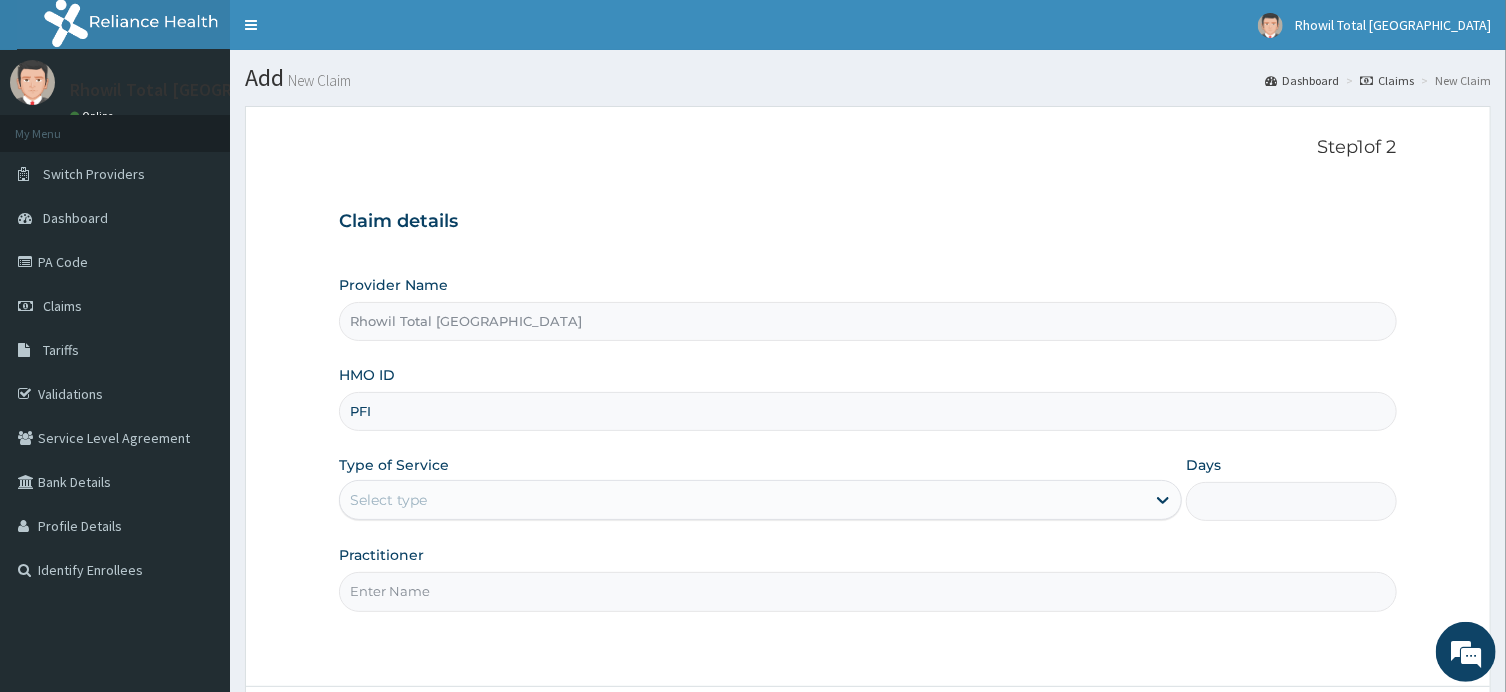 scroll, scrollTop: 0, scrollLeft: 0, axis: both 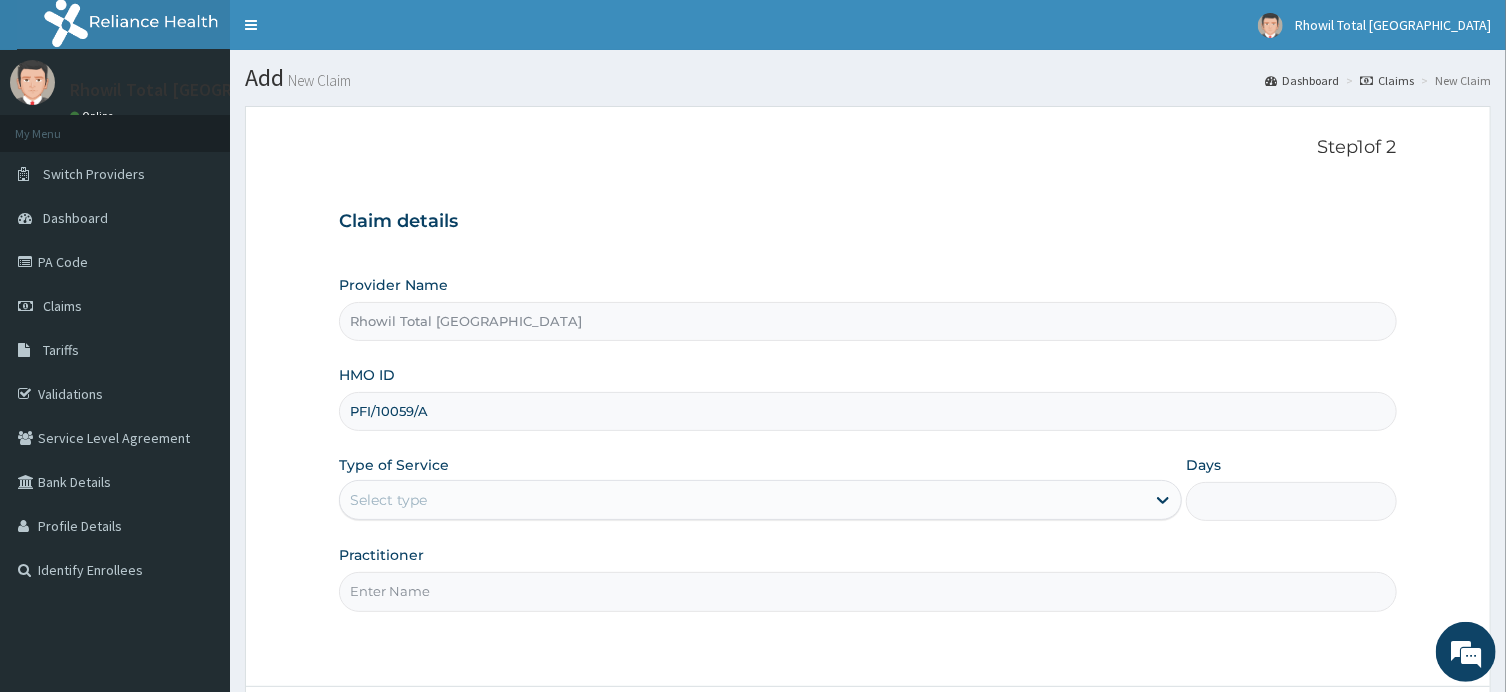 type on "PFI/10059/A" 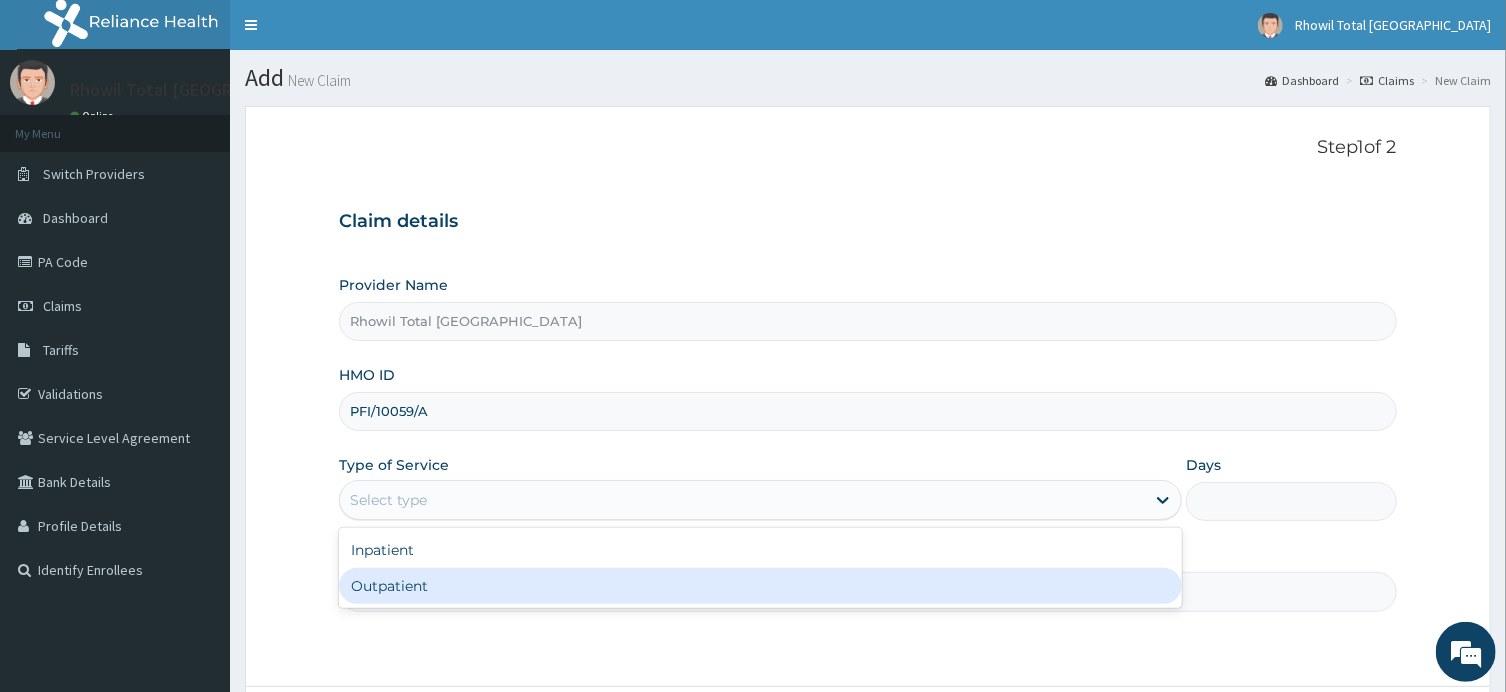 click on "Outpatient" at bounding box center (760, 586) 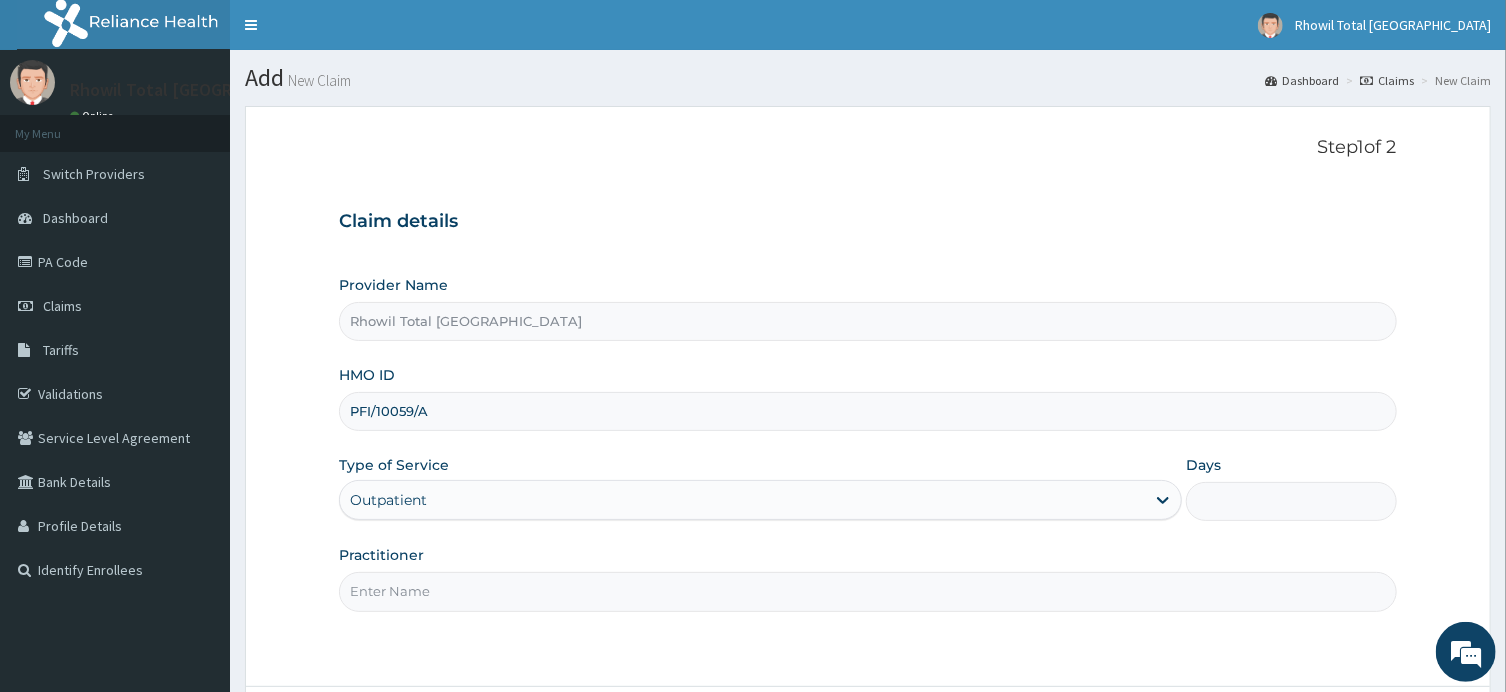 type on "1" 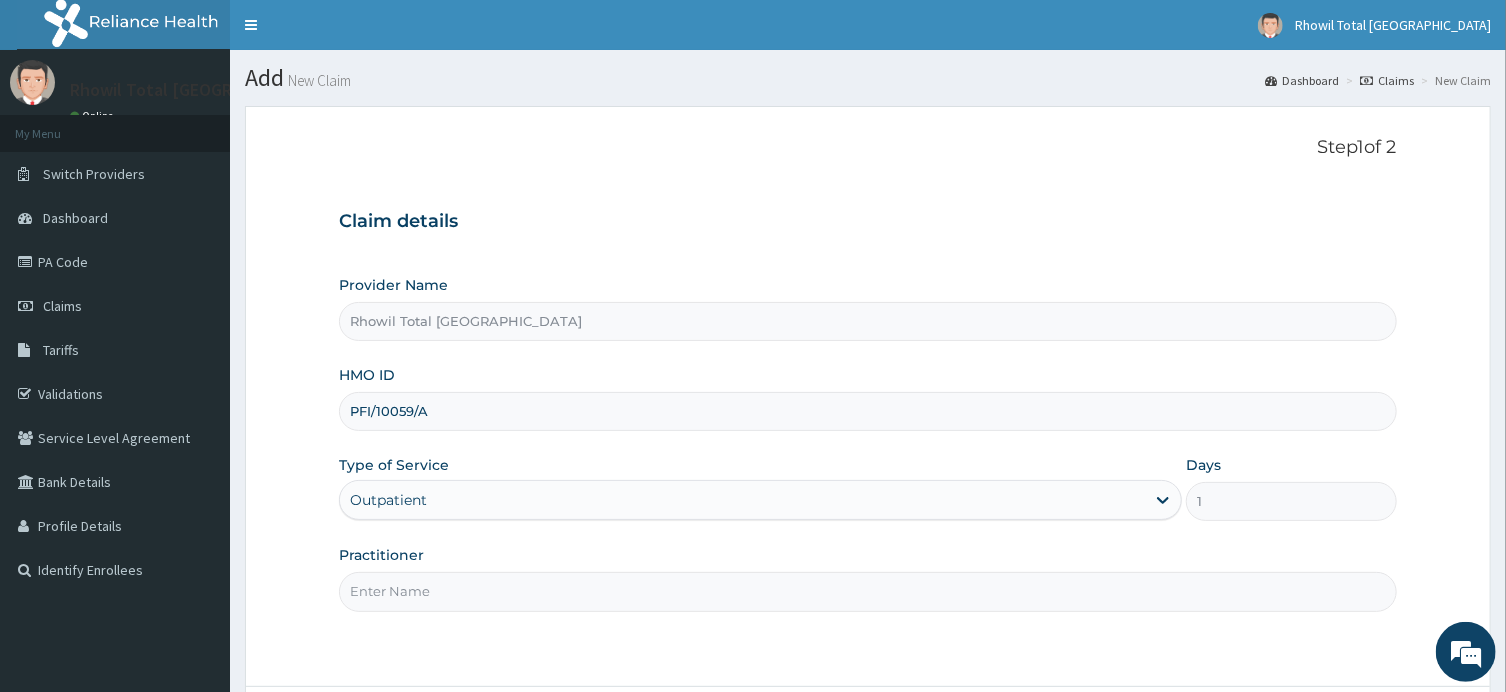 click on "Practitioner" at bounding box center [867, 591] 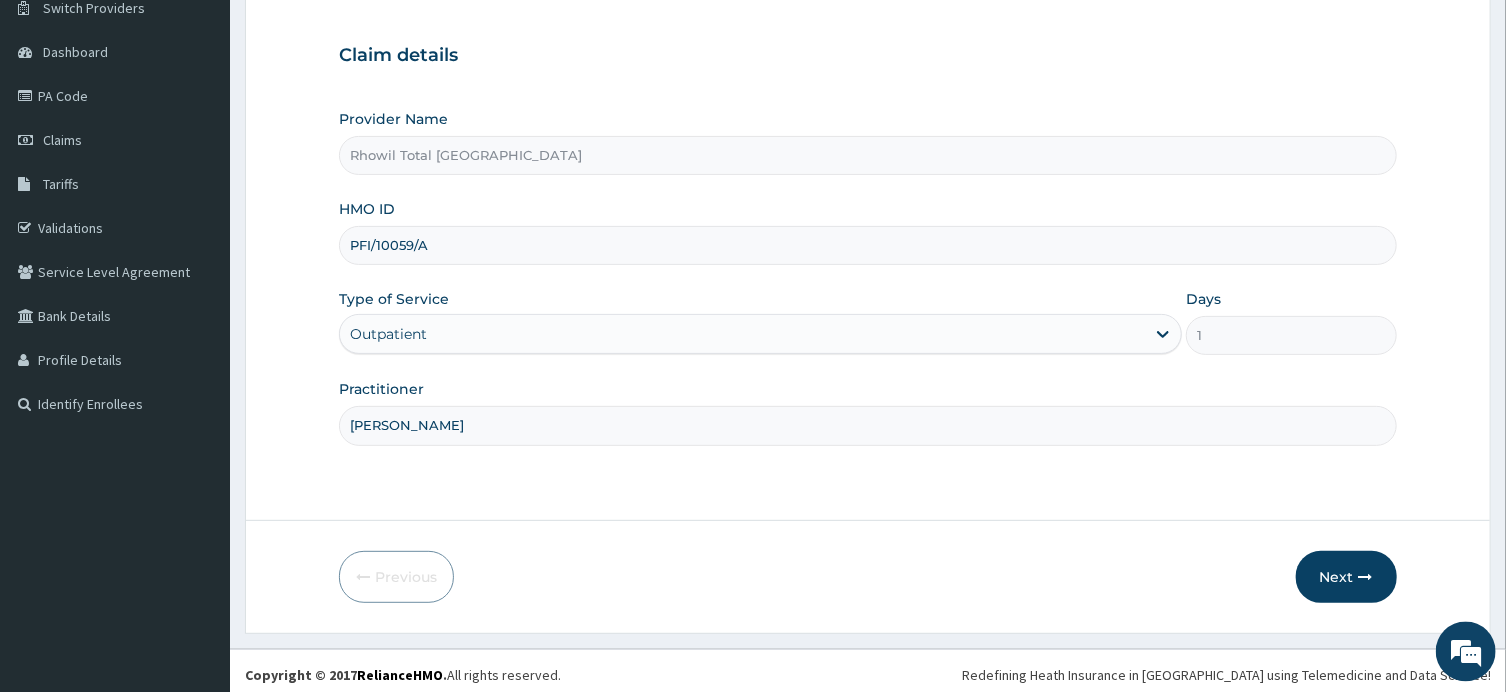 scroll, scrollTop: 174, scrollLeft: 0, axis: vertical 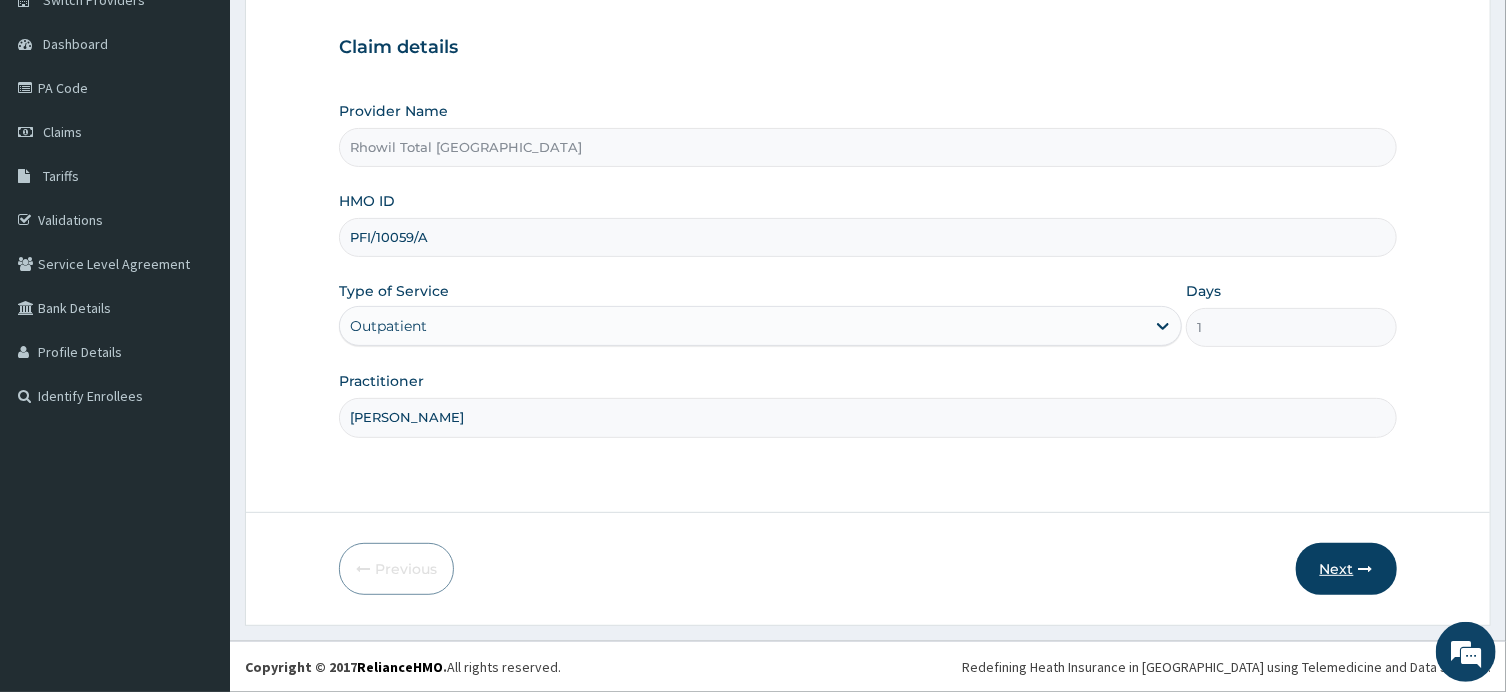 type on "[PERSON_NAME]" 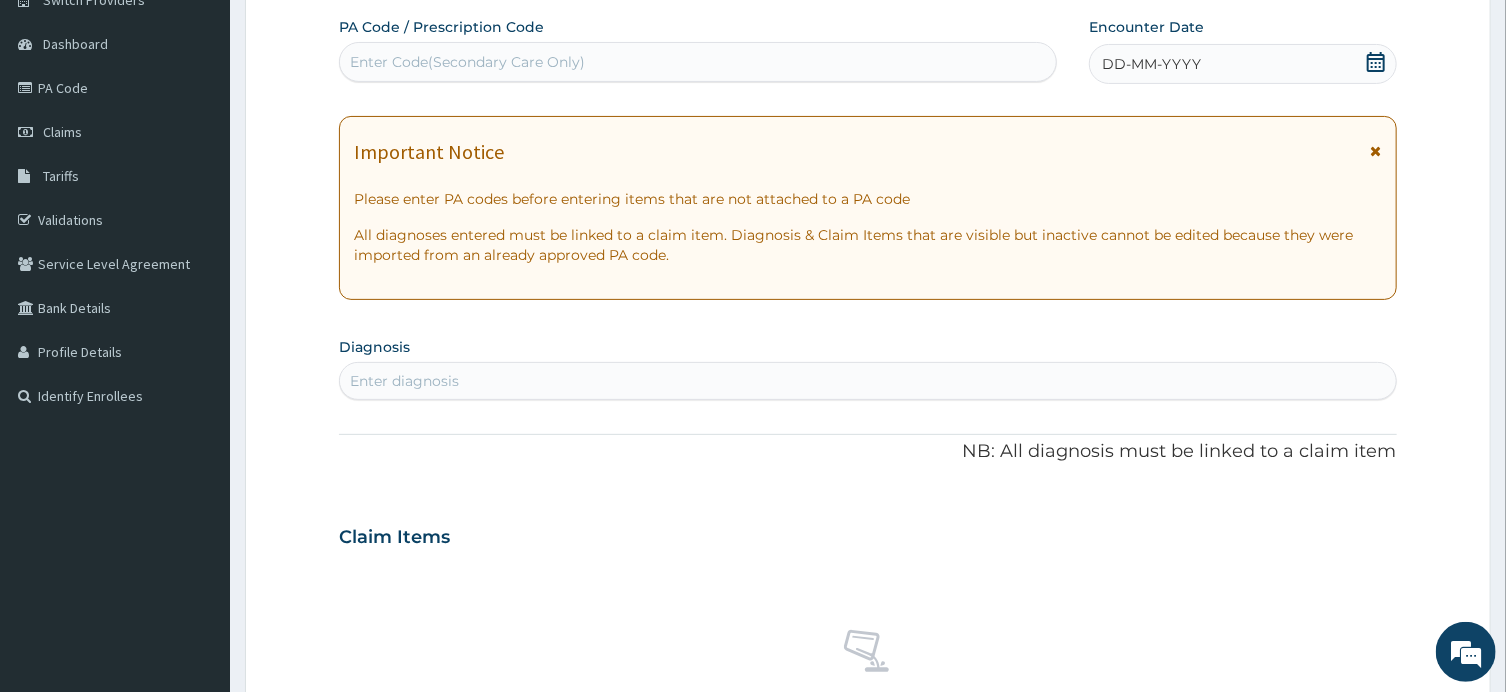 click on "Enter Code(Secondary Care Only)" at bounding box center (698, 62) 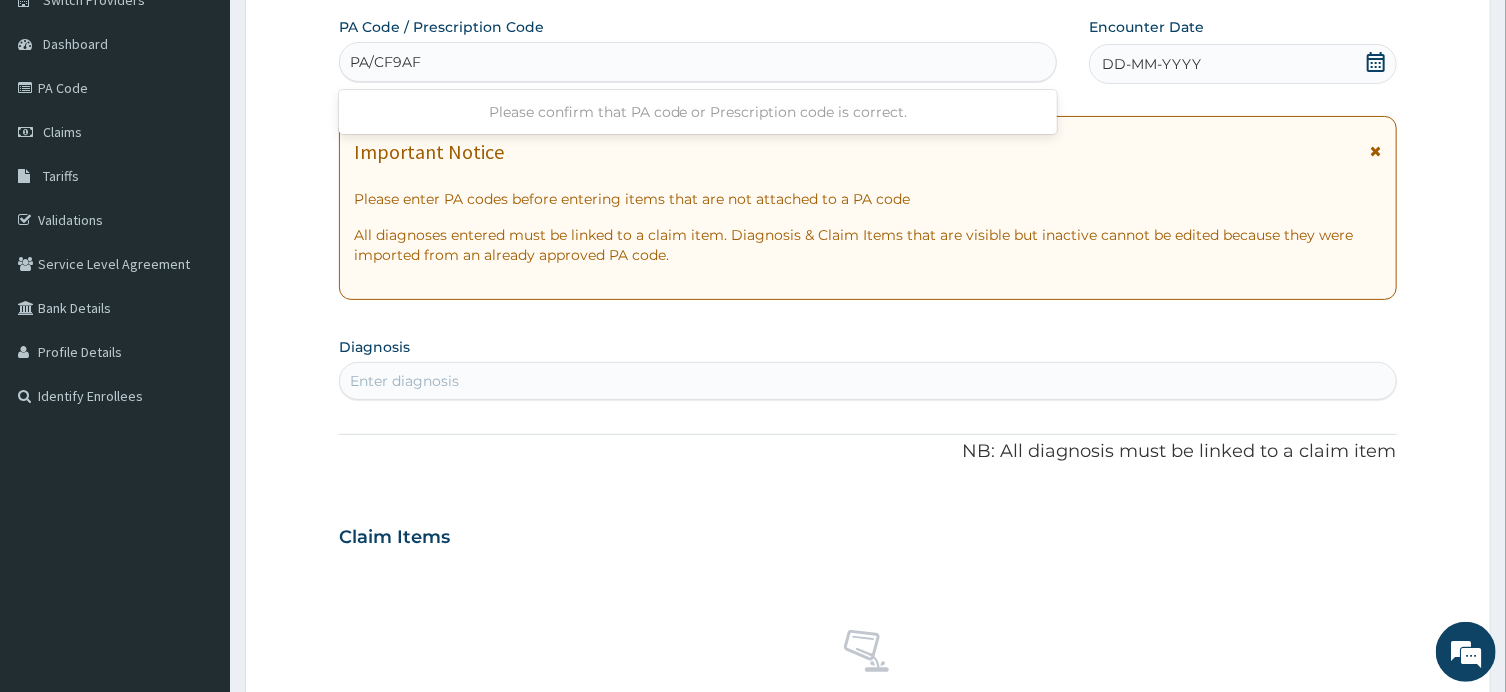 type on "PA/CF9AFF" 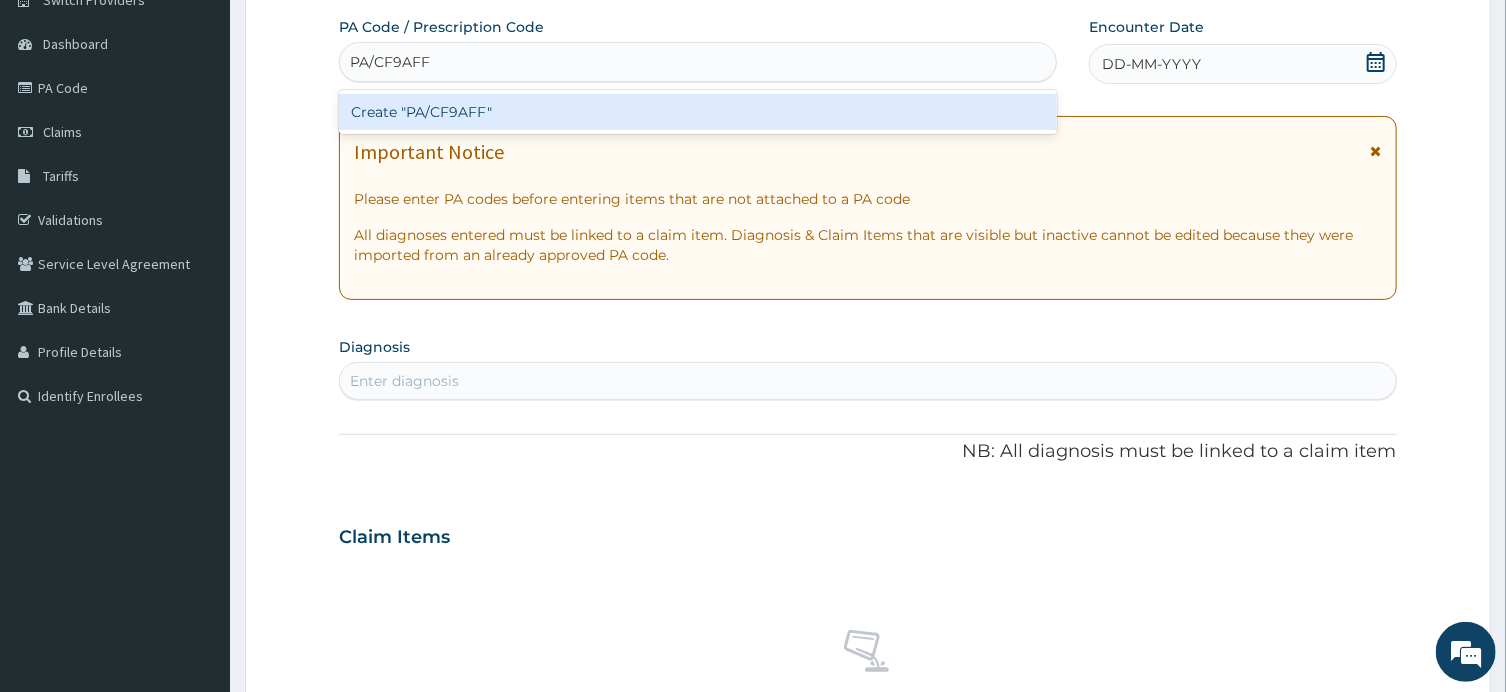 click on "Create "PA/CF9AFF"" at bounding box center [698, 112] 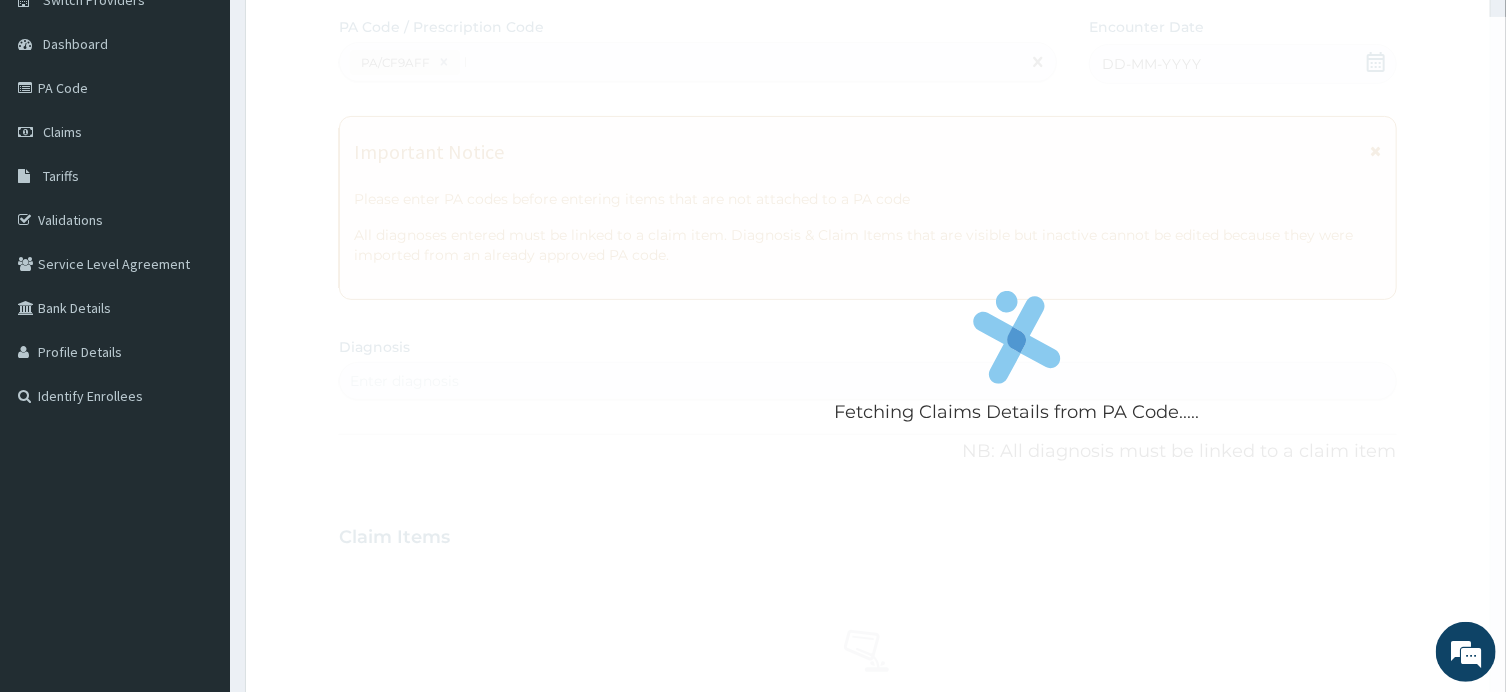 type 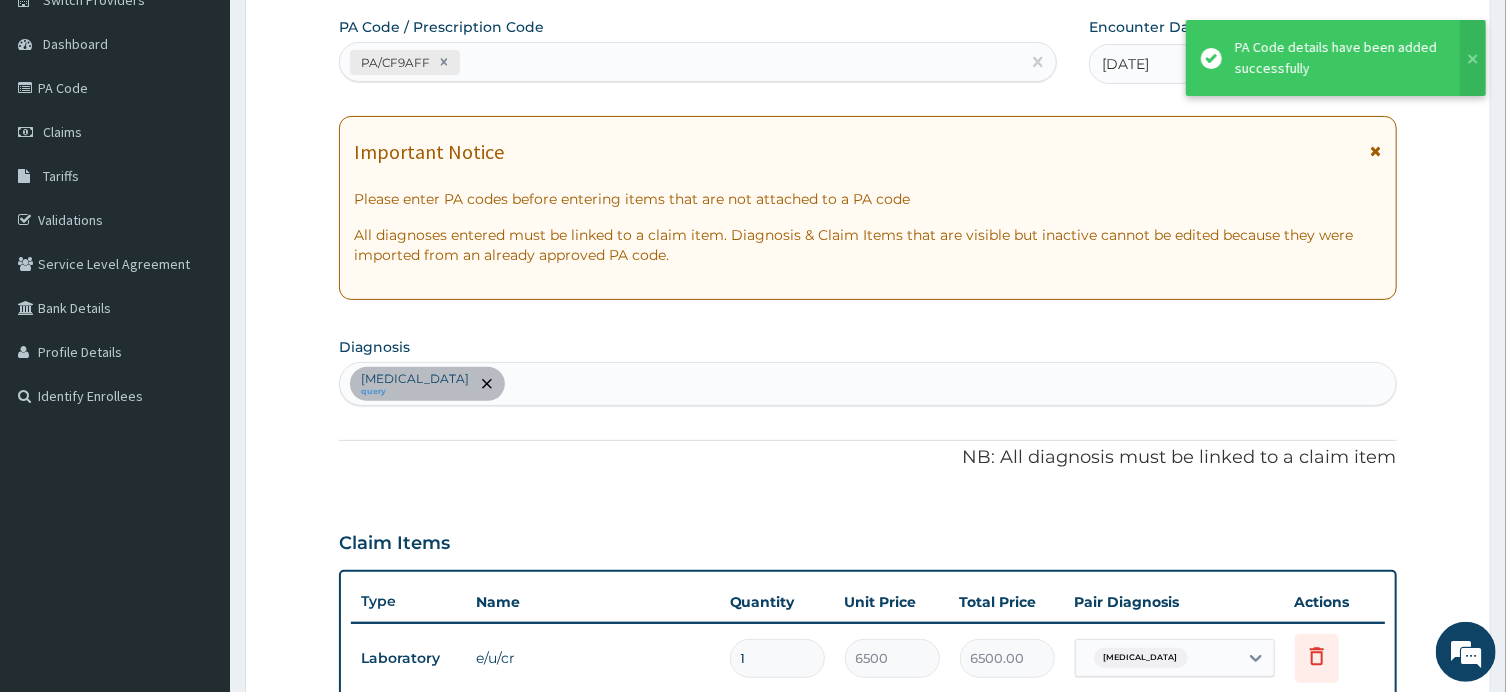 scroll, scrollTop: 553, scrollLeft: 0, axis: vertical 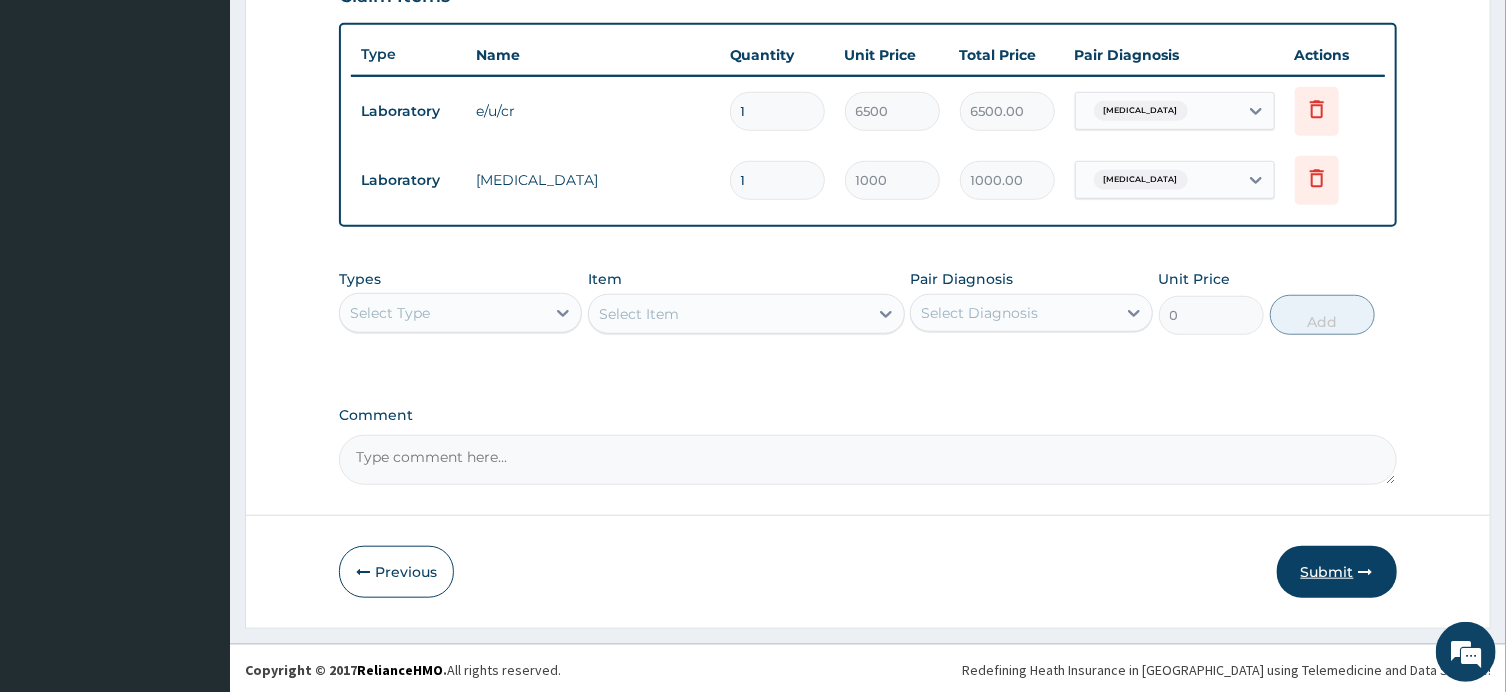 click on "Submit" at bounding box center [1337, 572] 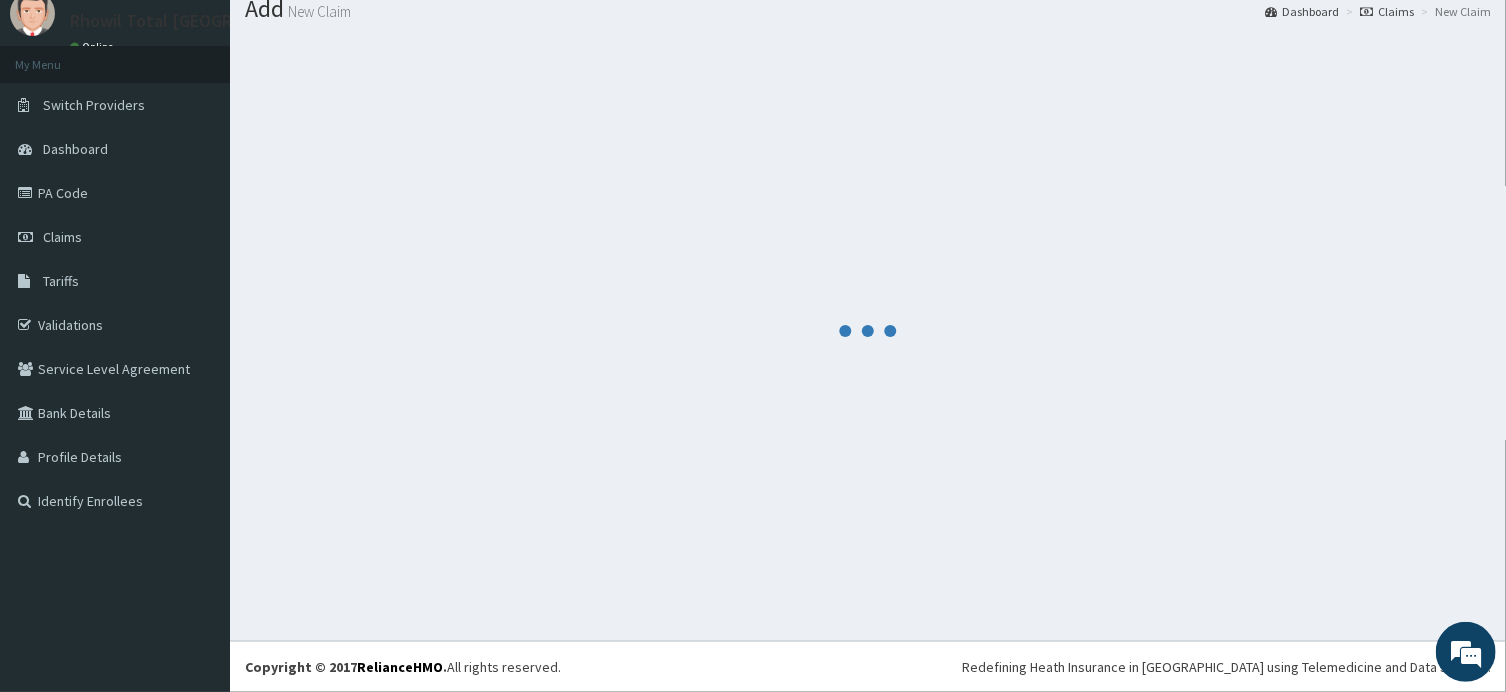 scroll, scrollTop: 68, scrollLeft: 0, axis: vertical 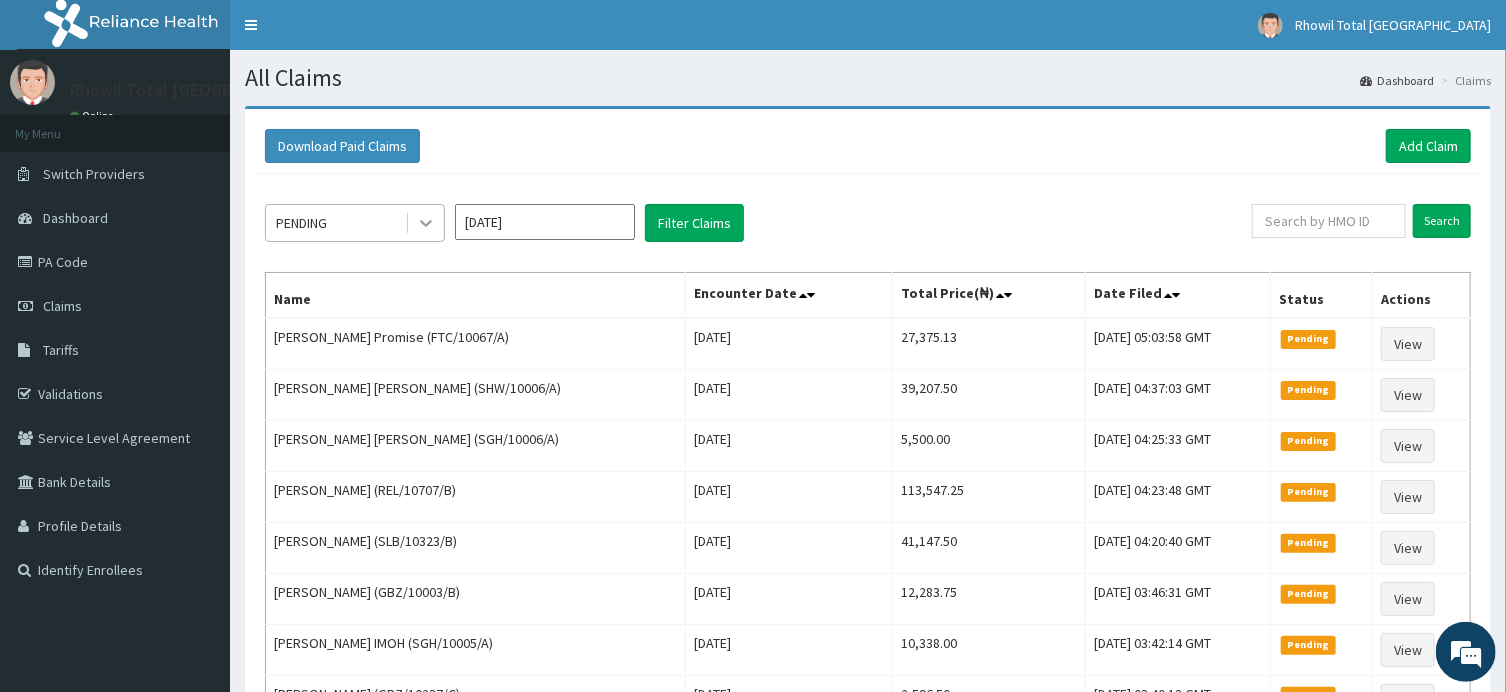 click 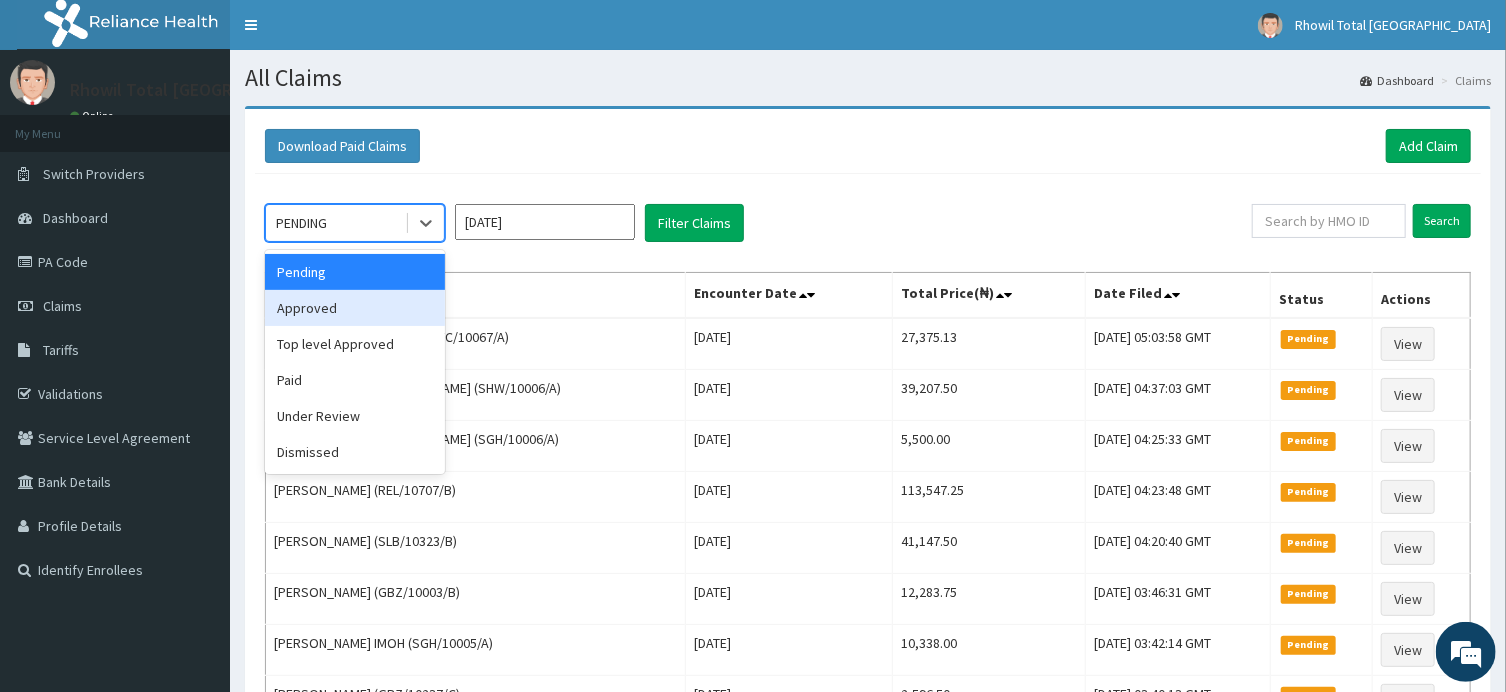 click on "Approved" at bounding box center (355, 308) 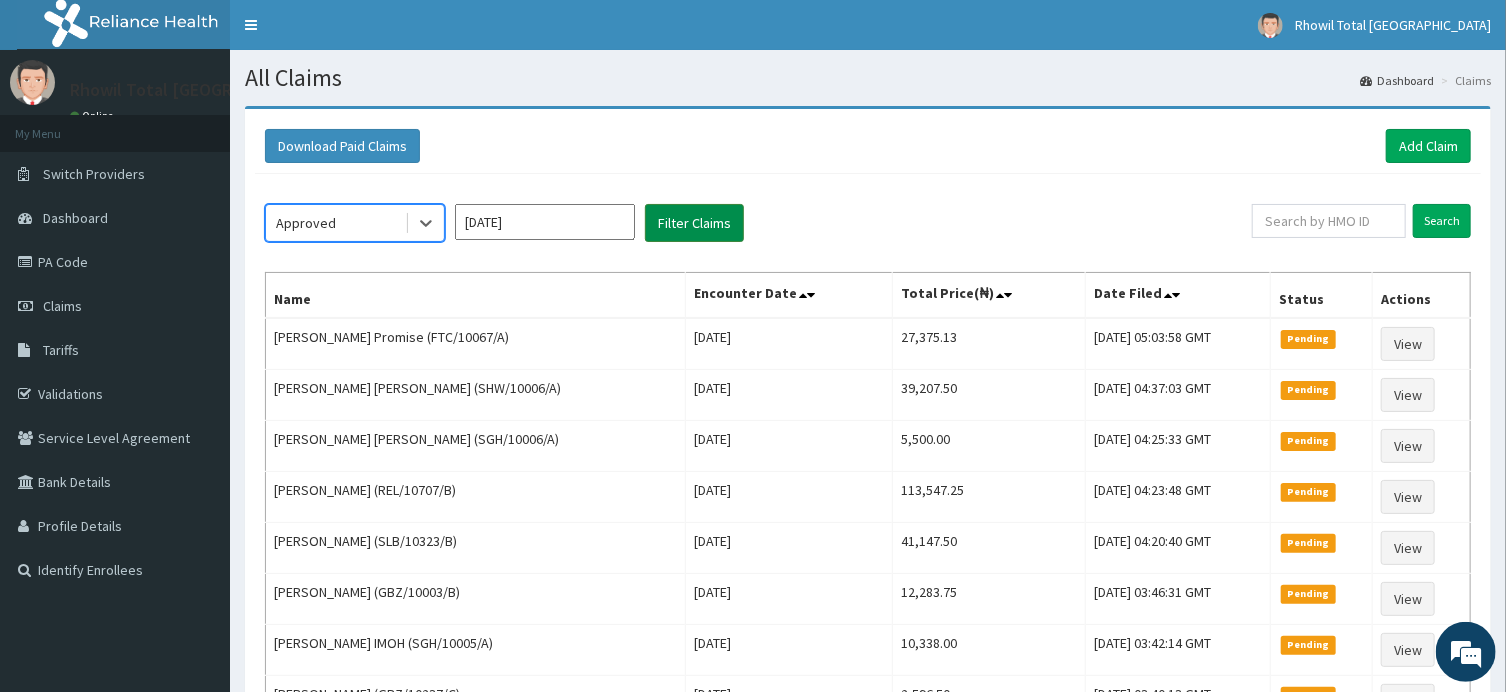 click on "Filter Claims" at bounding box center (694, 223) 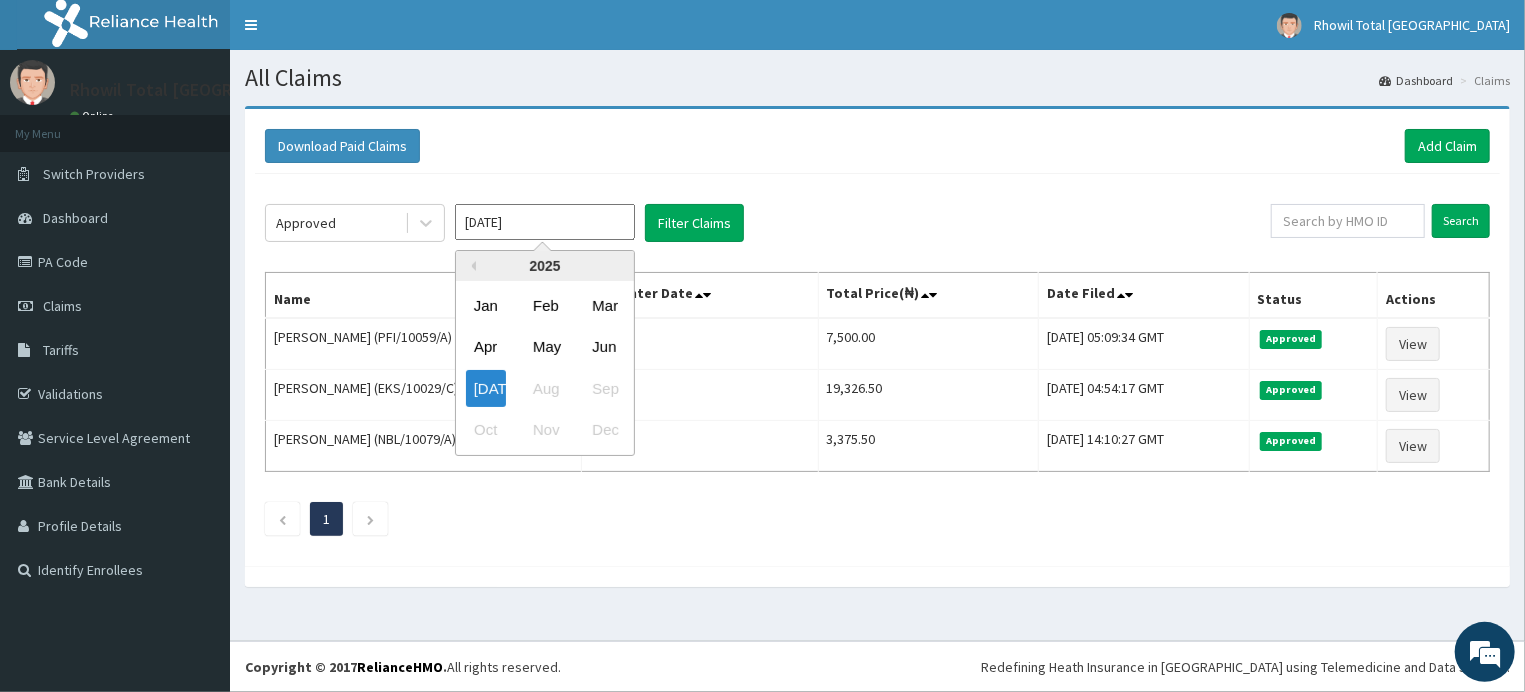 click on "Jul 2025" at bounding box center (545, 222) 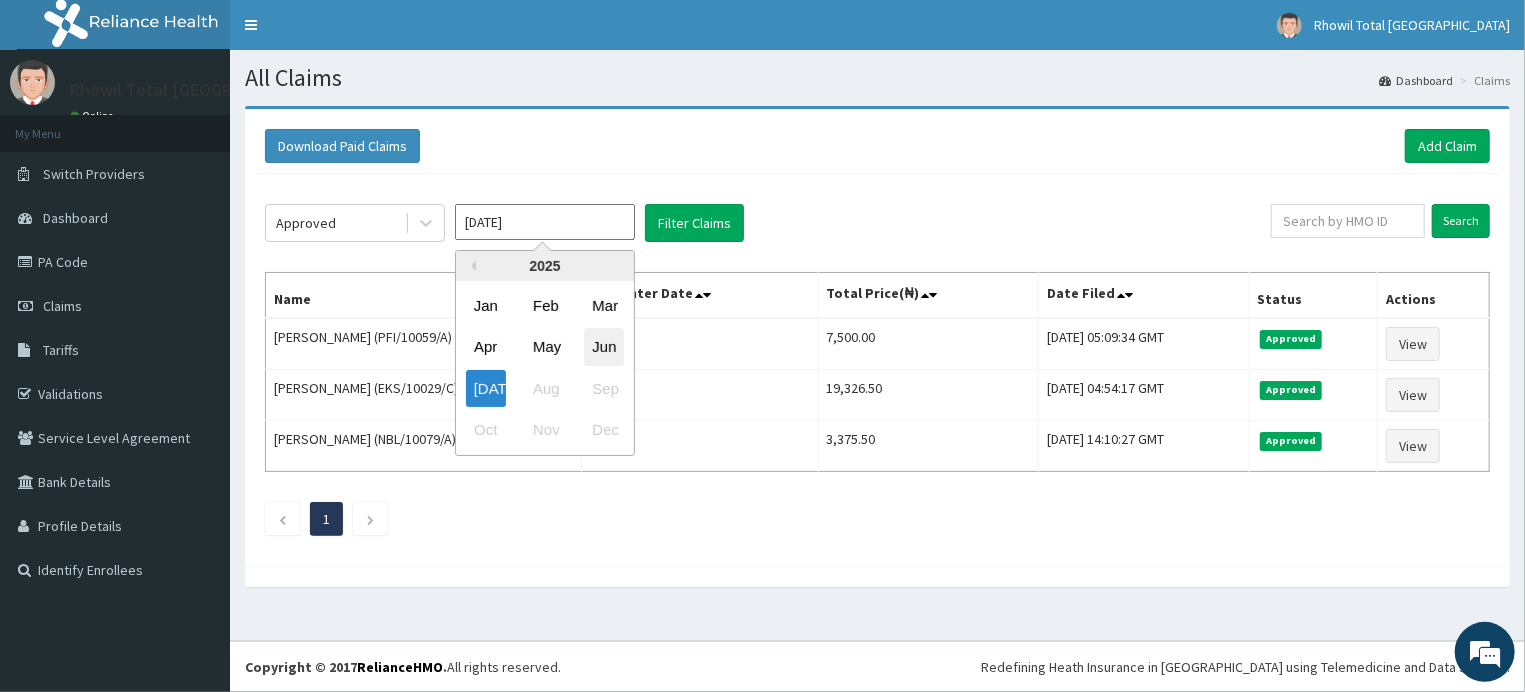 click on "Jun" at bounding box center [604, 347] 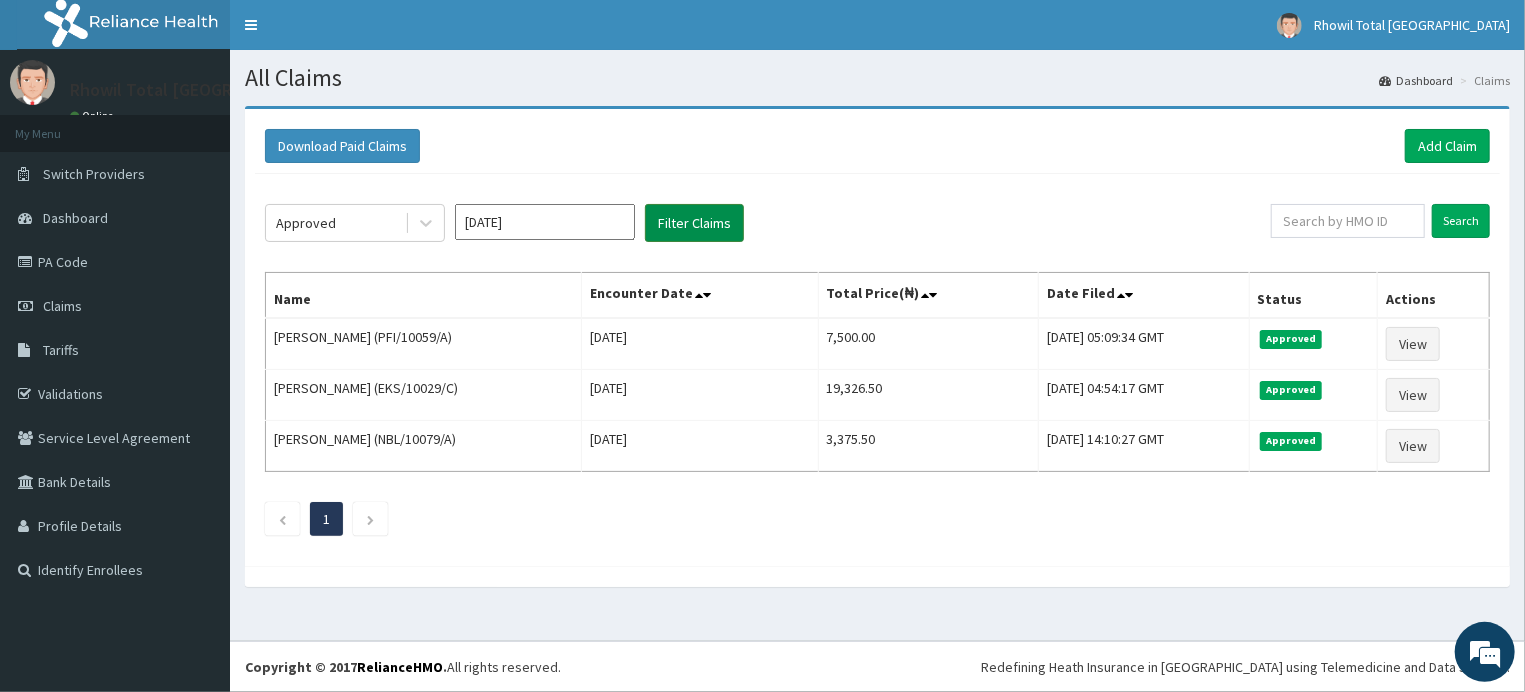click on "Filter Claims" at bounding box center [694, 223] 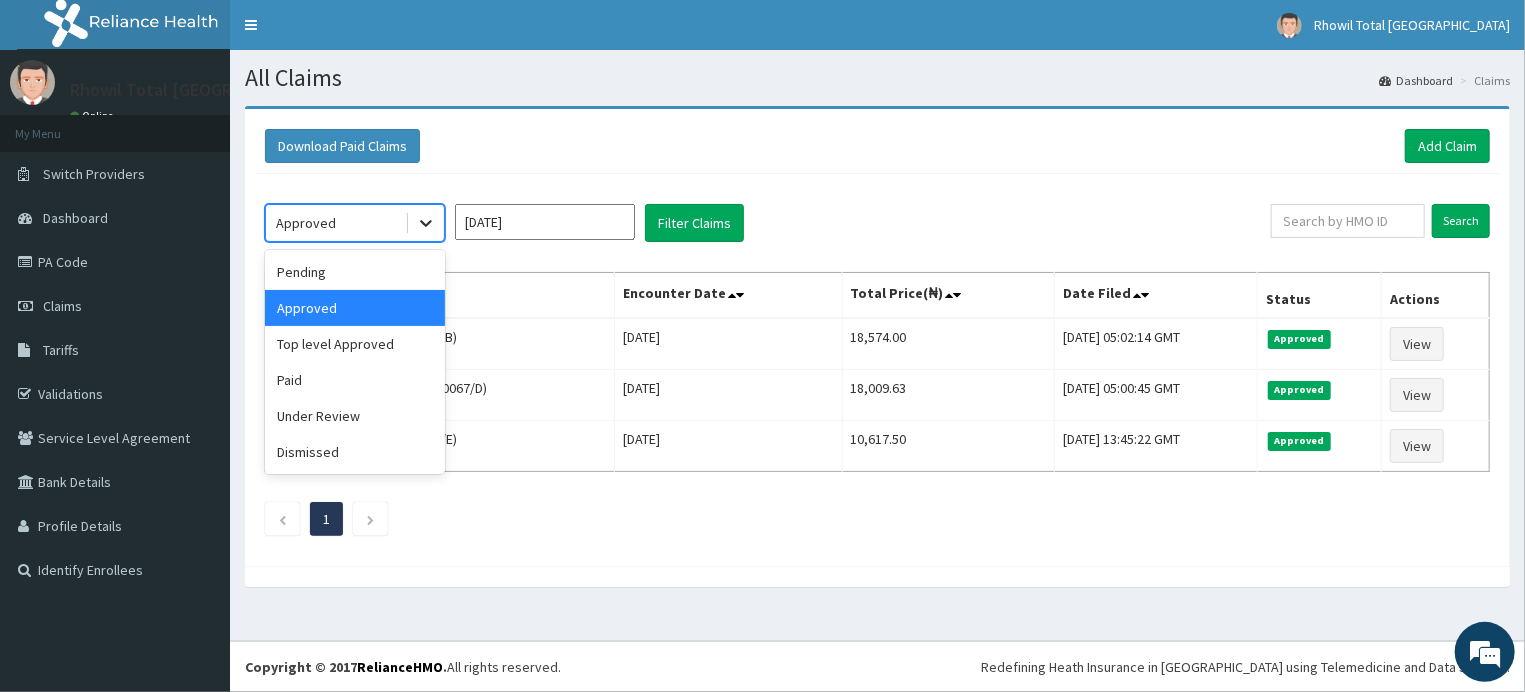 click 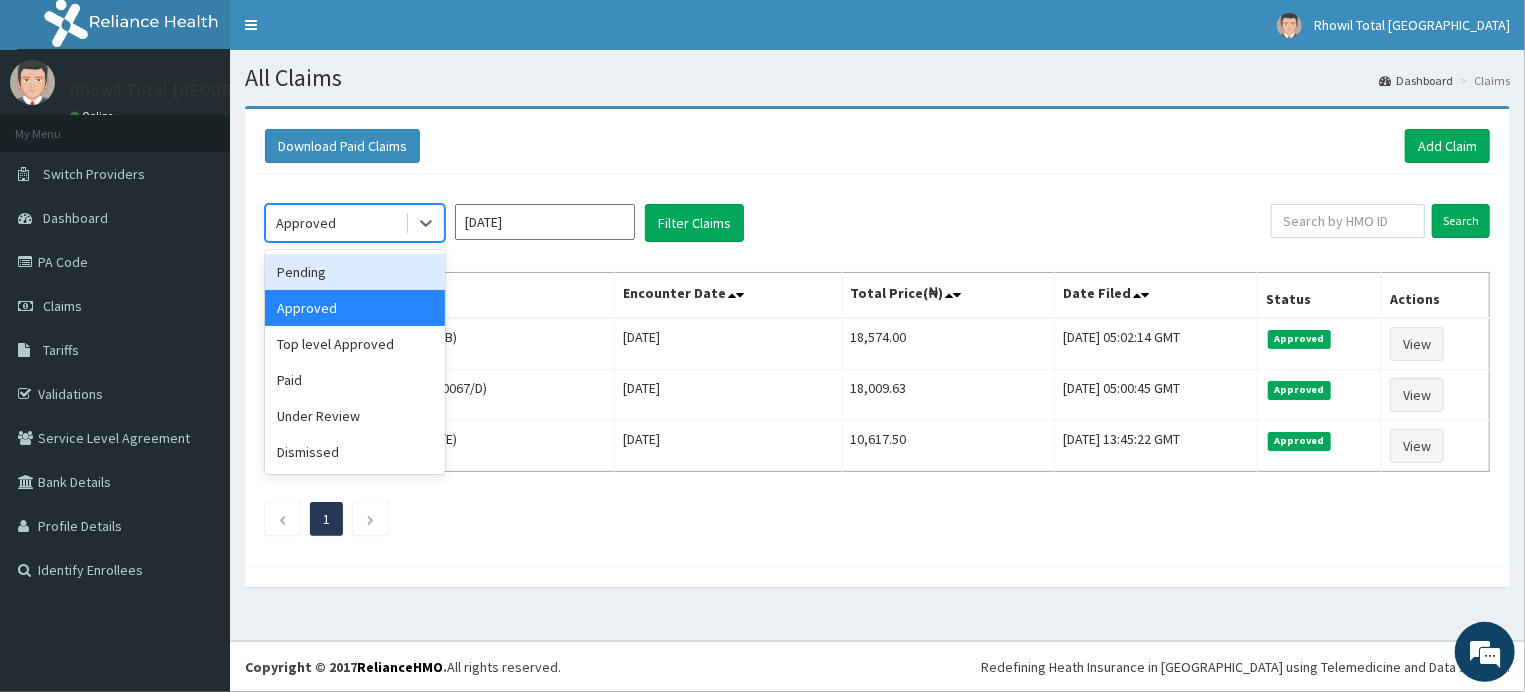 click on "Pending" at bounding box center (355, 272) 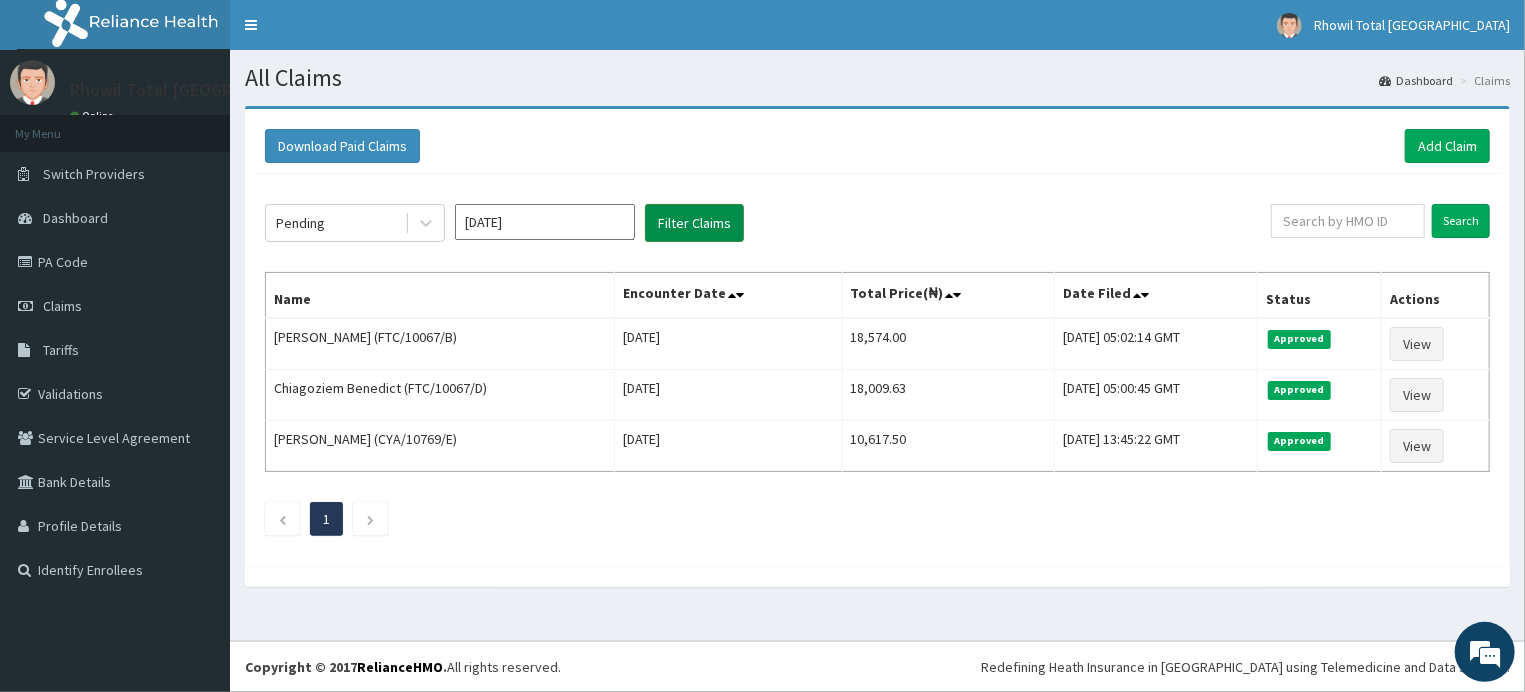 click on "Filter Claims" at bounding box center (694, 223) 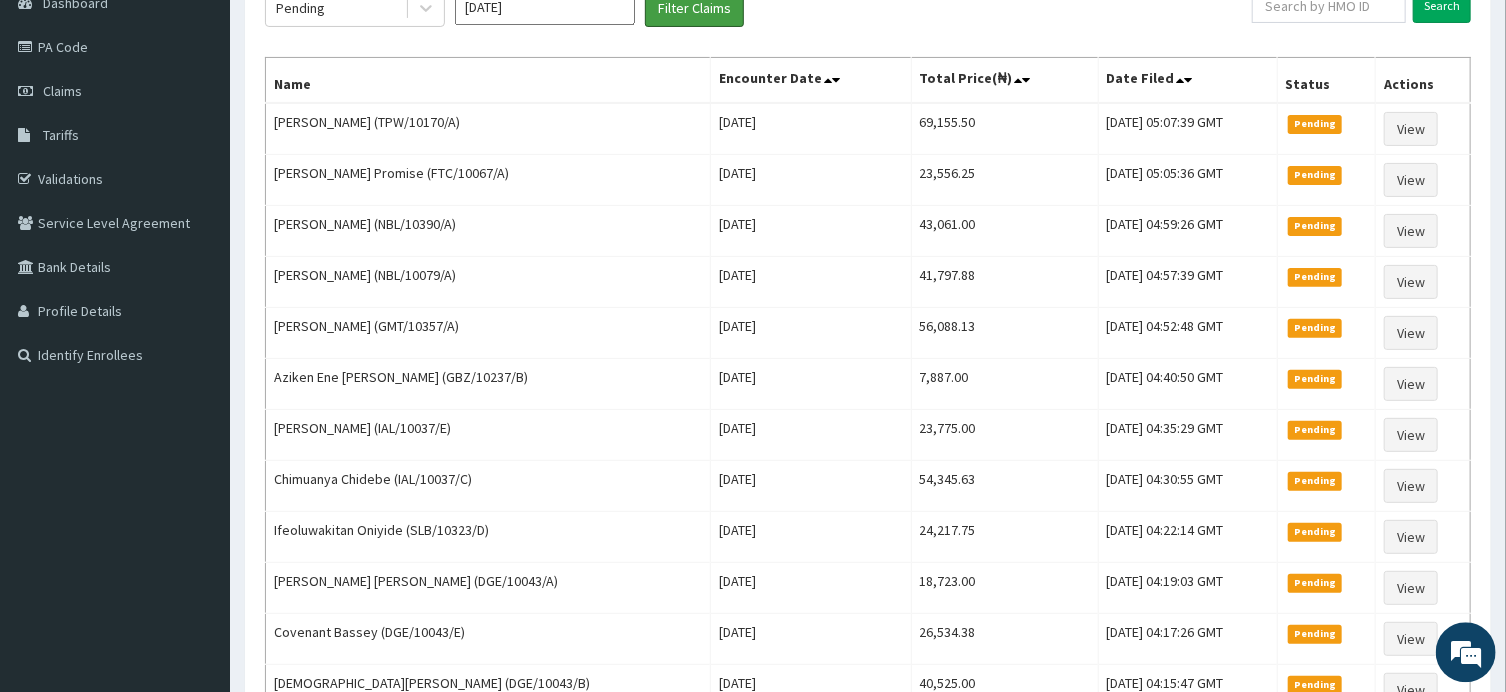 scroll, scrollTop: 217, scrollLeft: 0, axis: vertical 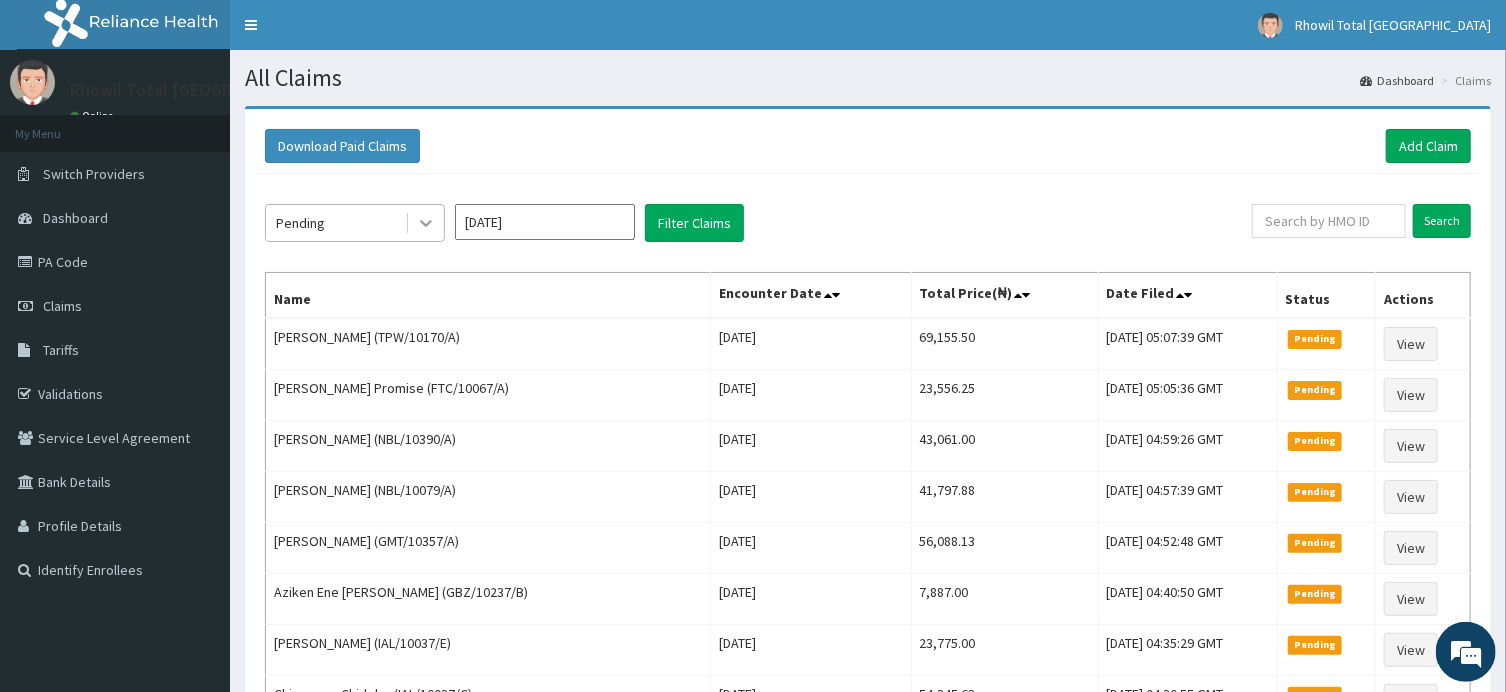 click 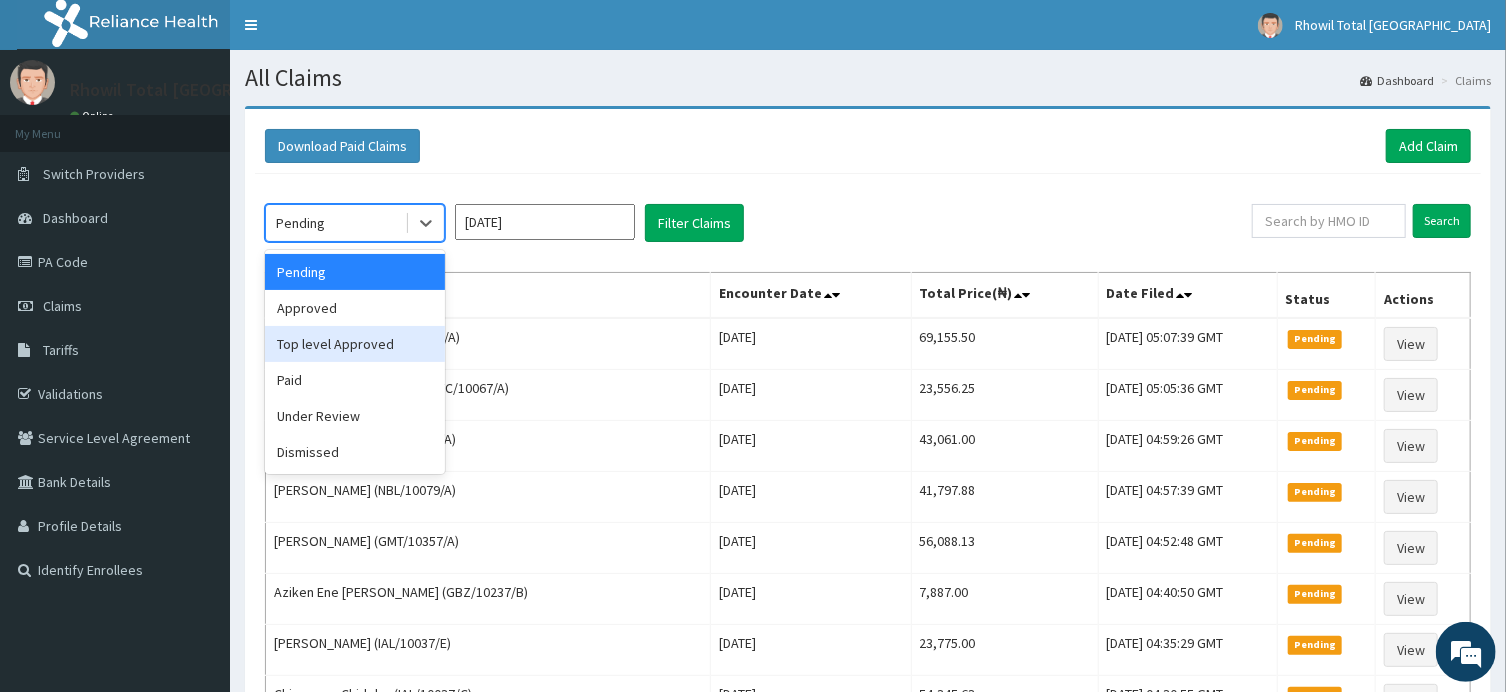 click on "Top level Approved" at bounding box center [355, 344] 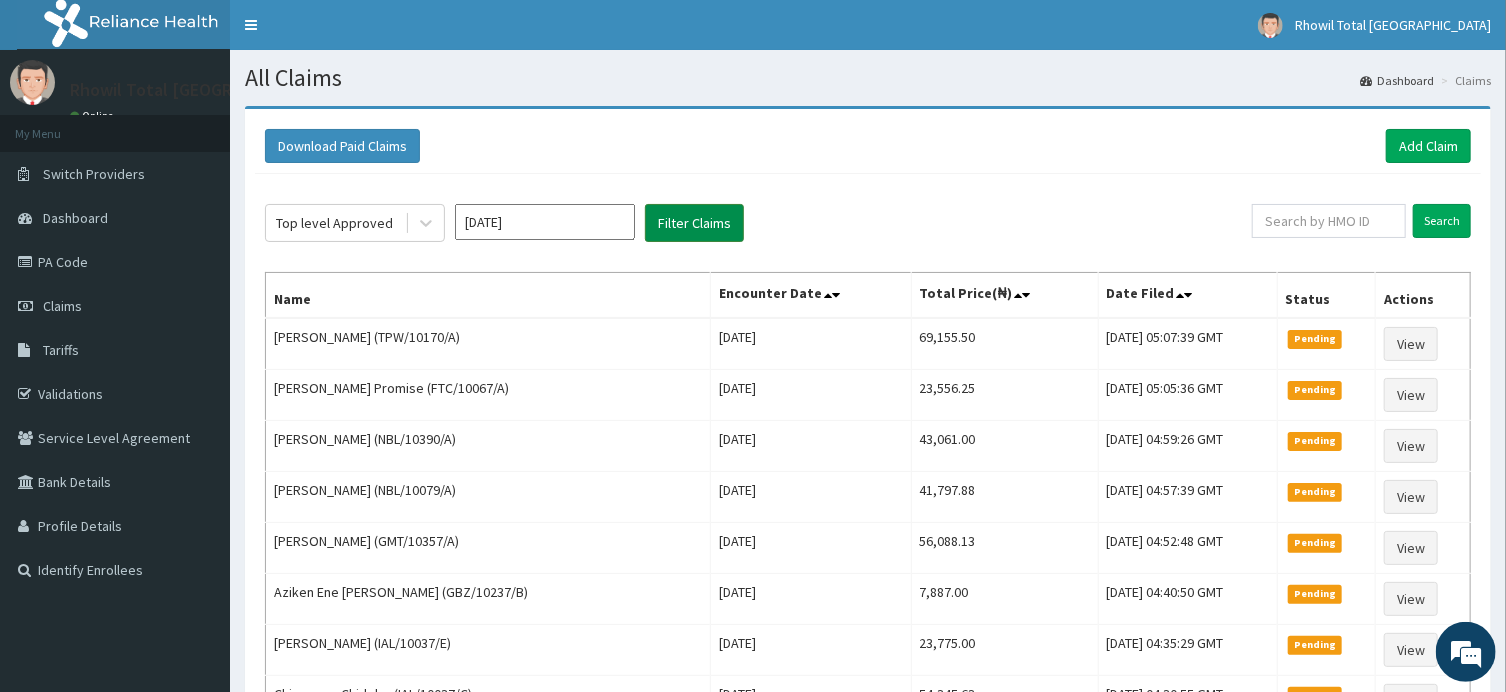click on "Filter Claims" at bounding box center (694, 223) 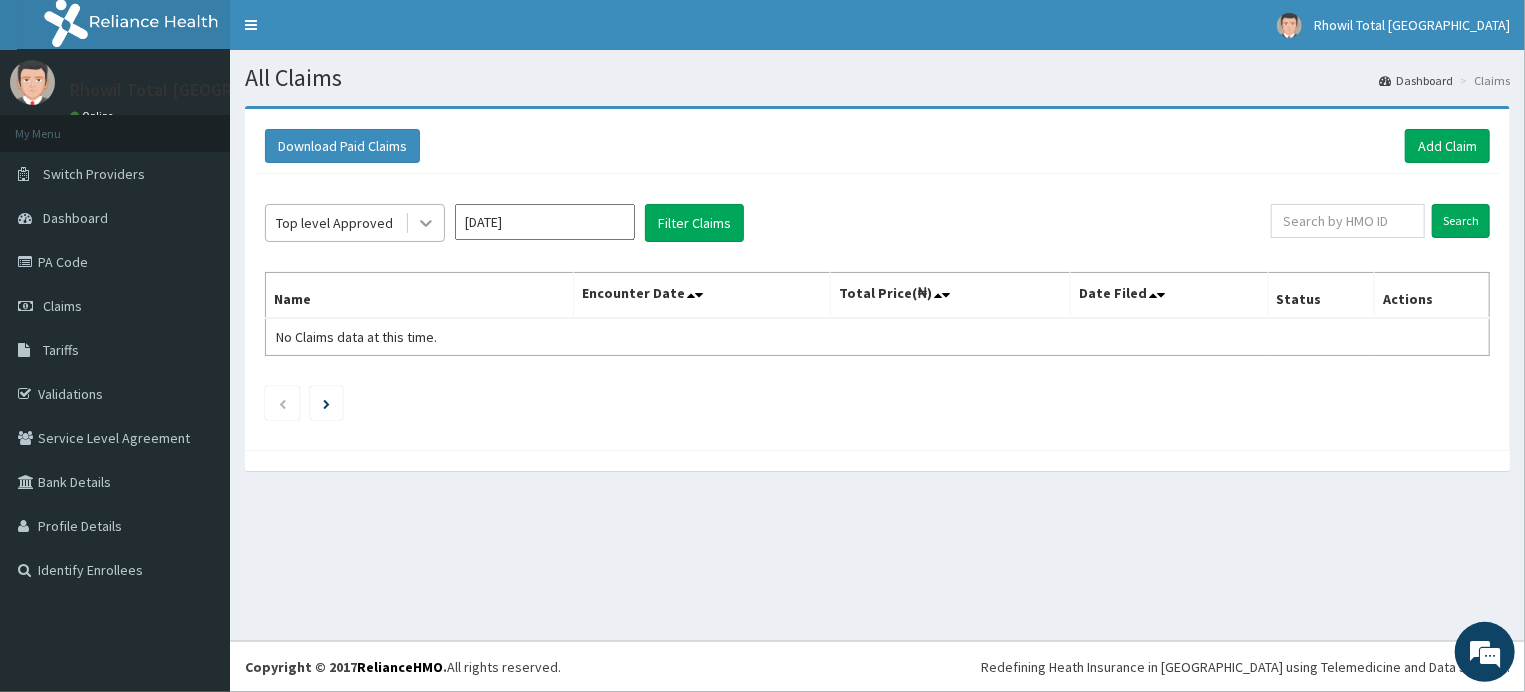 click 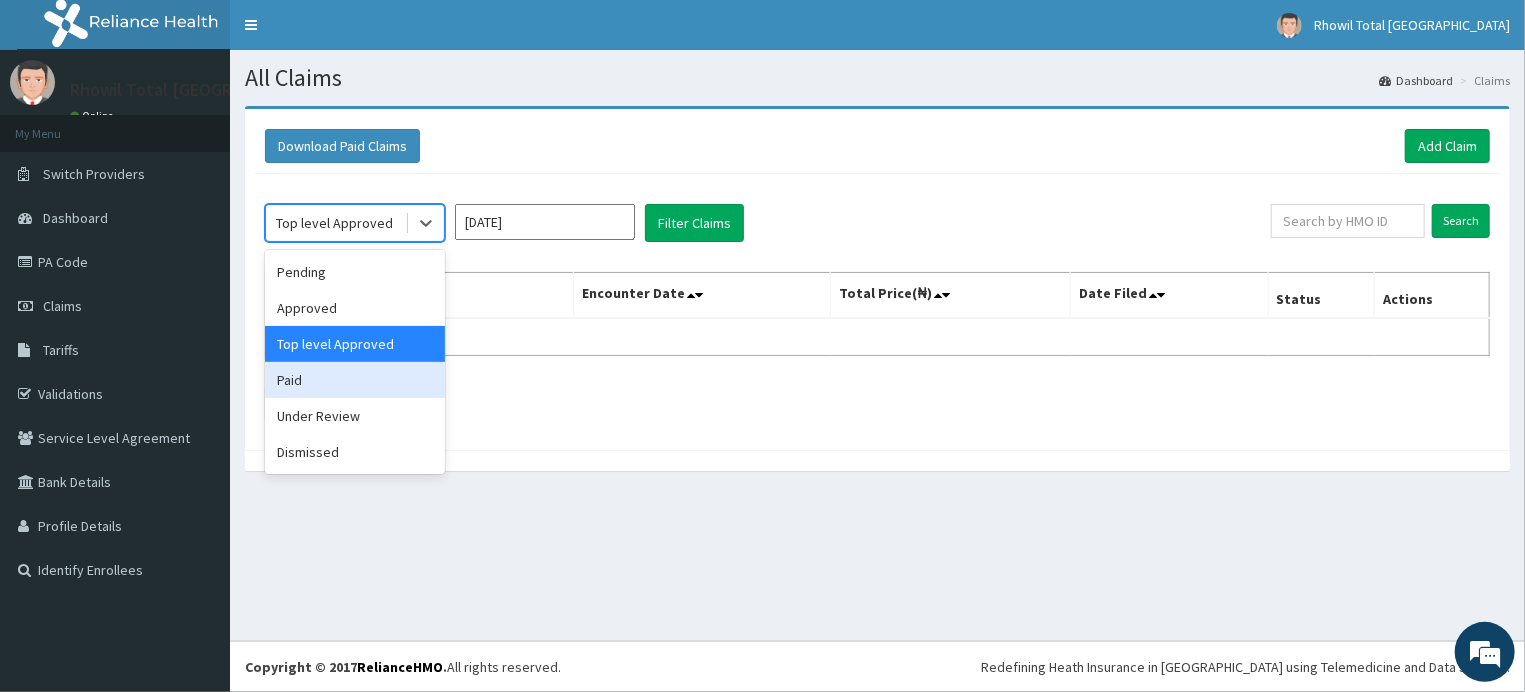 click on "Paid" at bounding box center (355, 380) 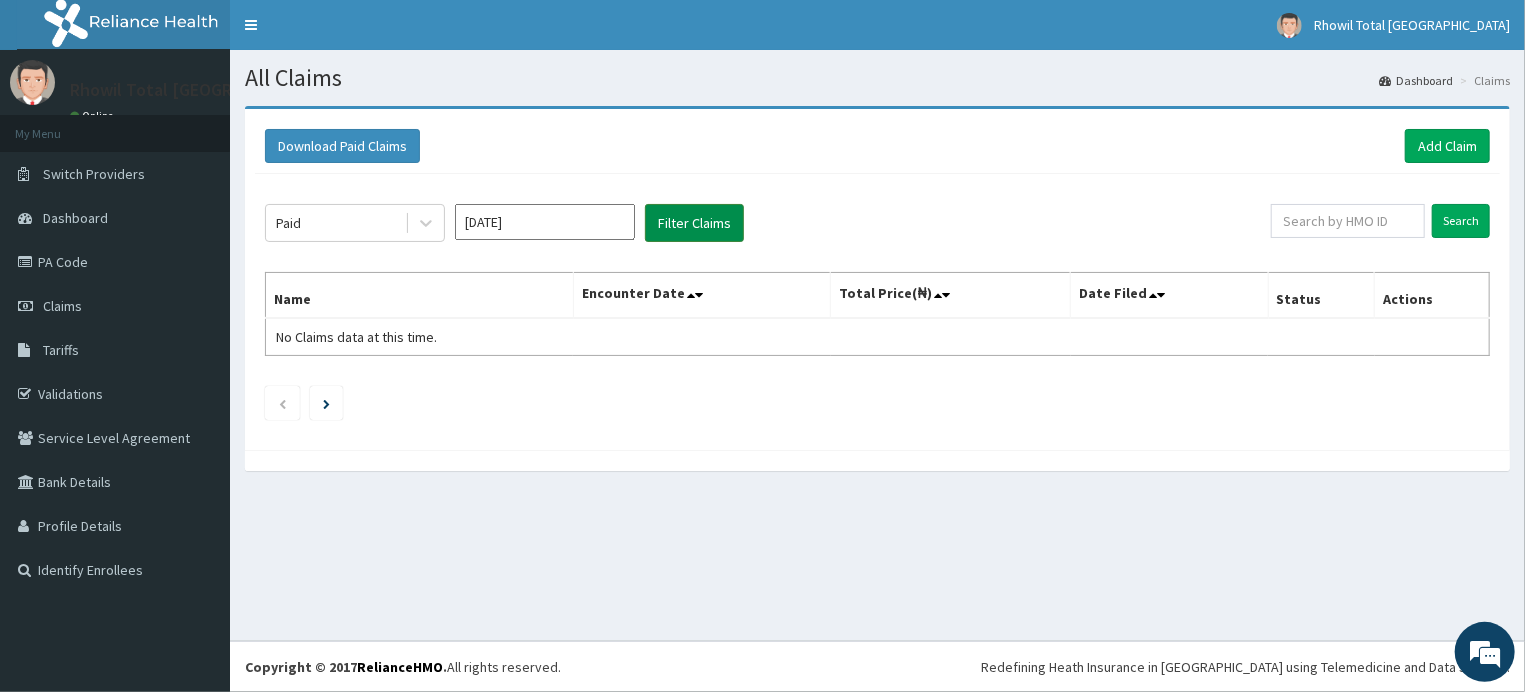click on "Filter Claims" at bounding box center (694, 223) 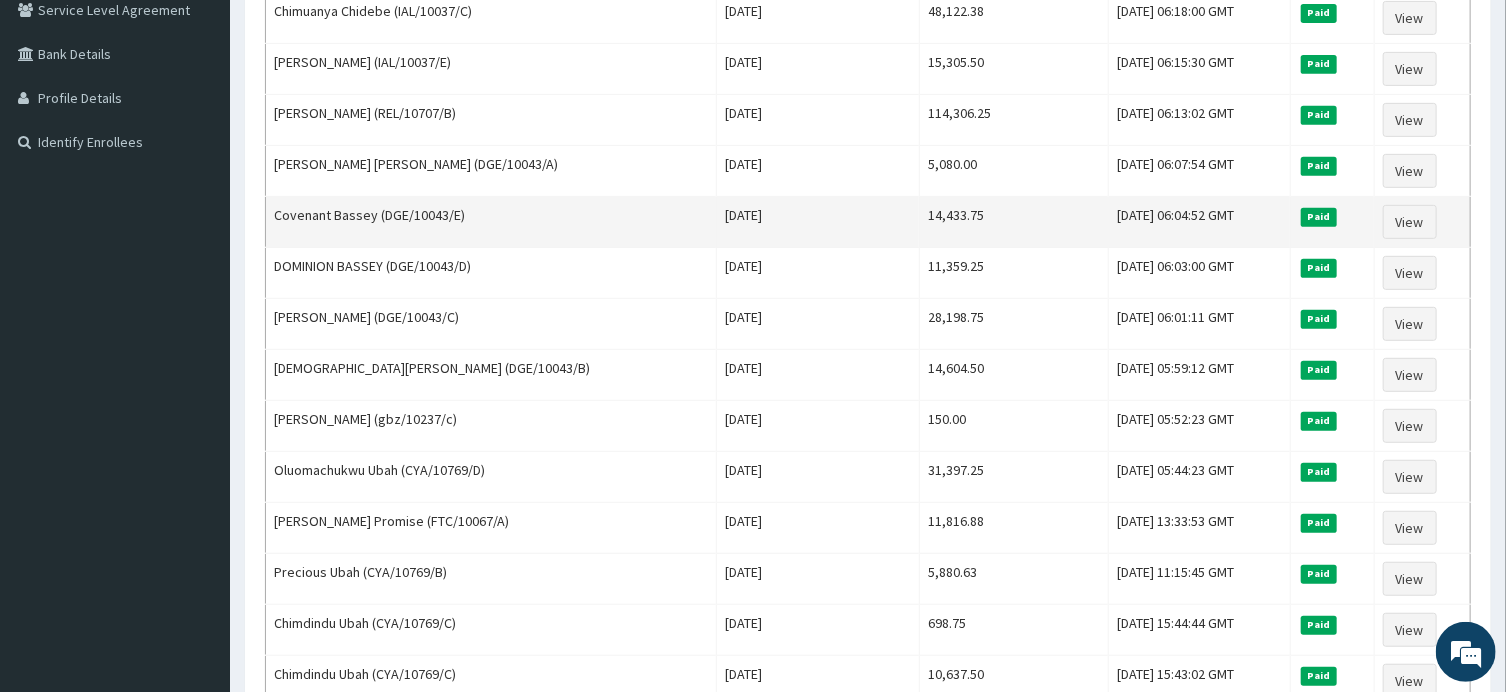 scroll, scrollTop: 536, scrollLeft: 0, axis: vertical 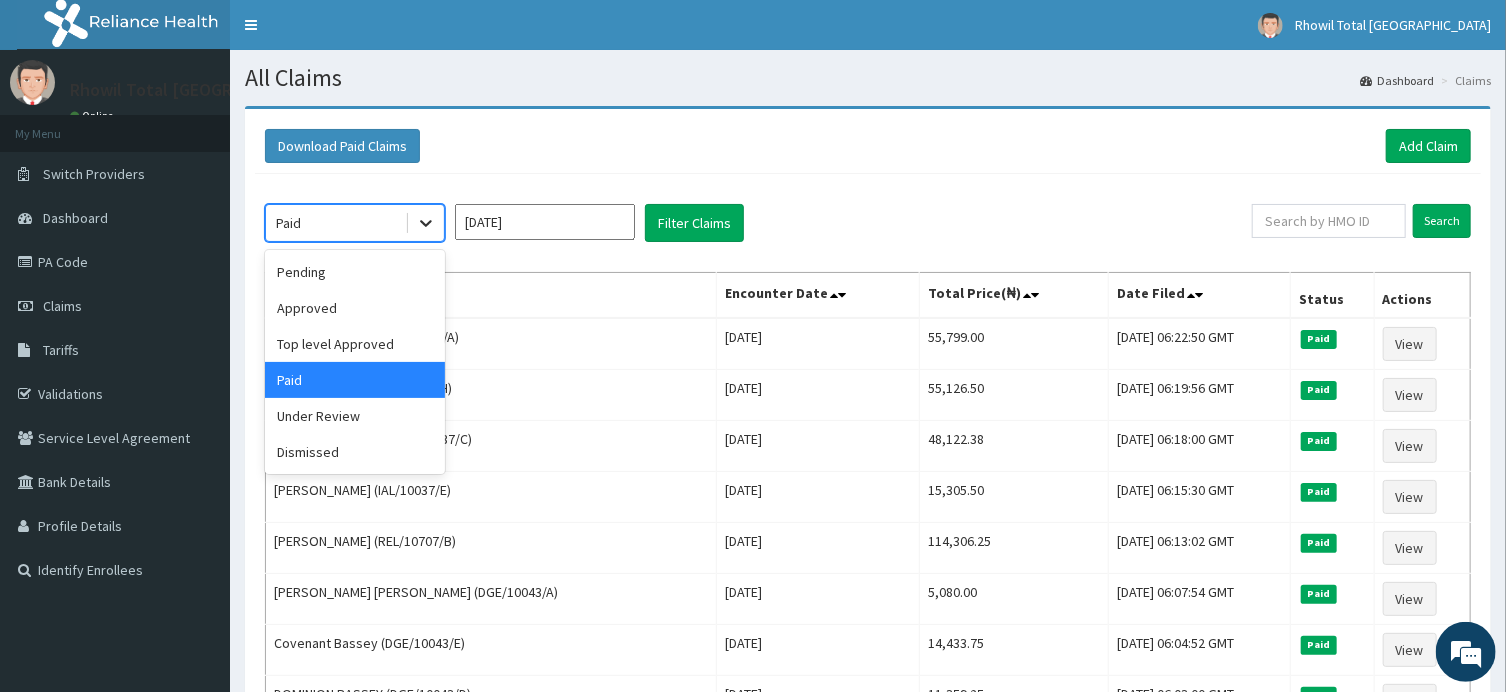 click 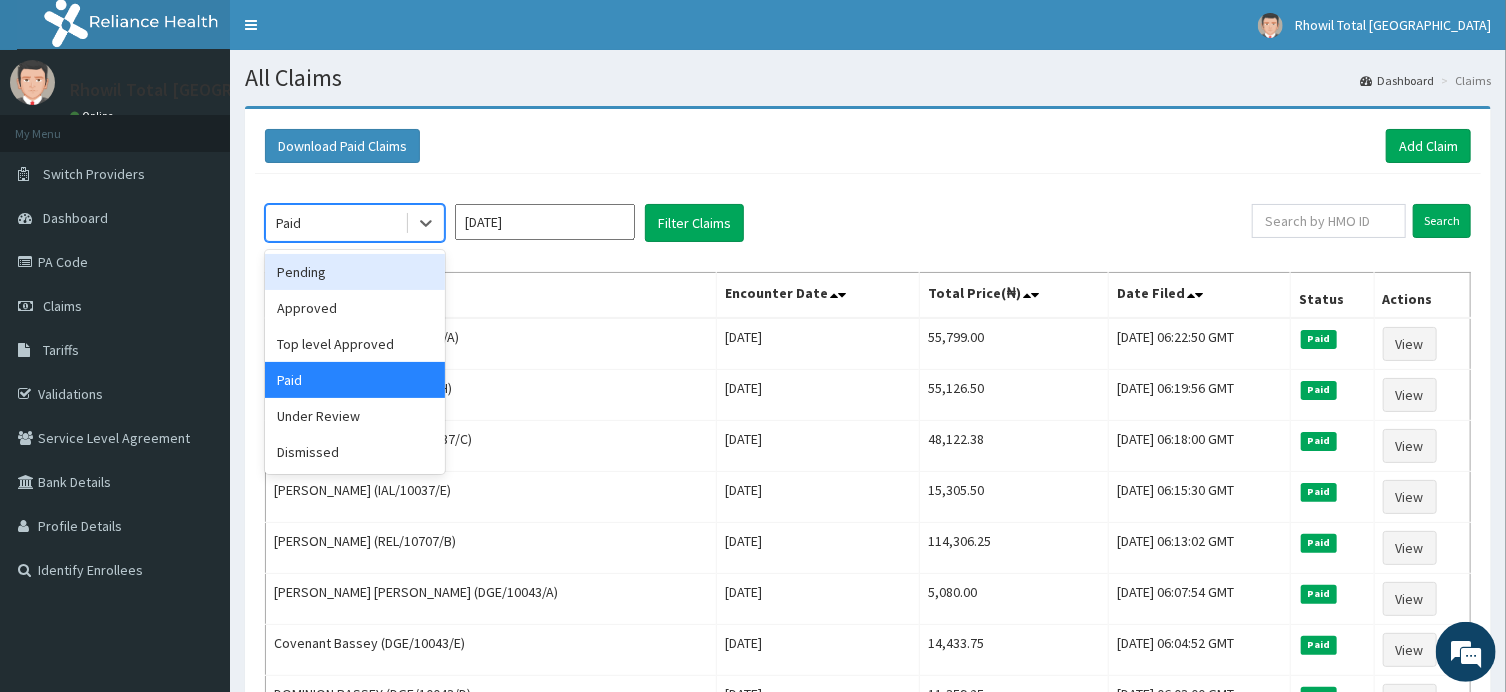 click on "Pending" at bounding box center [355, 272] 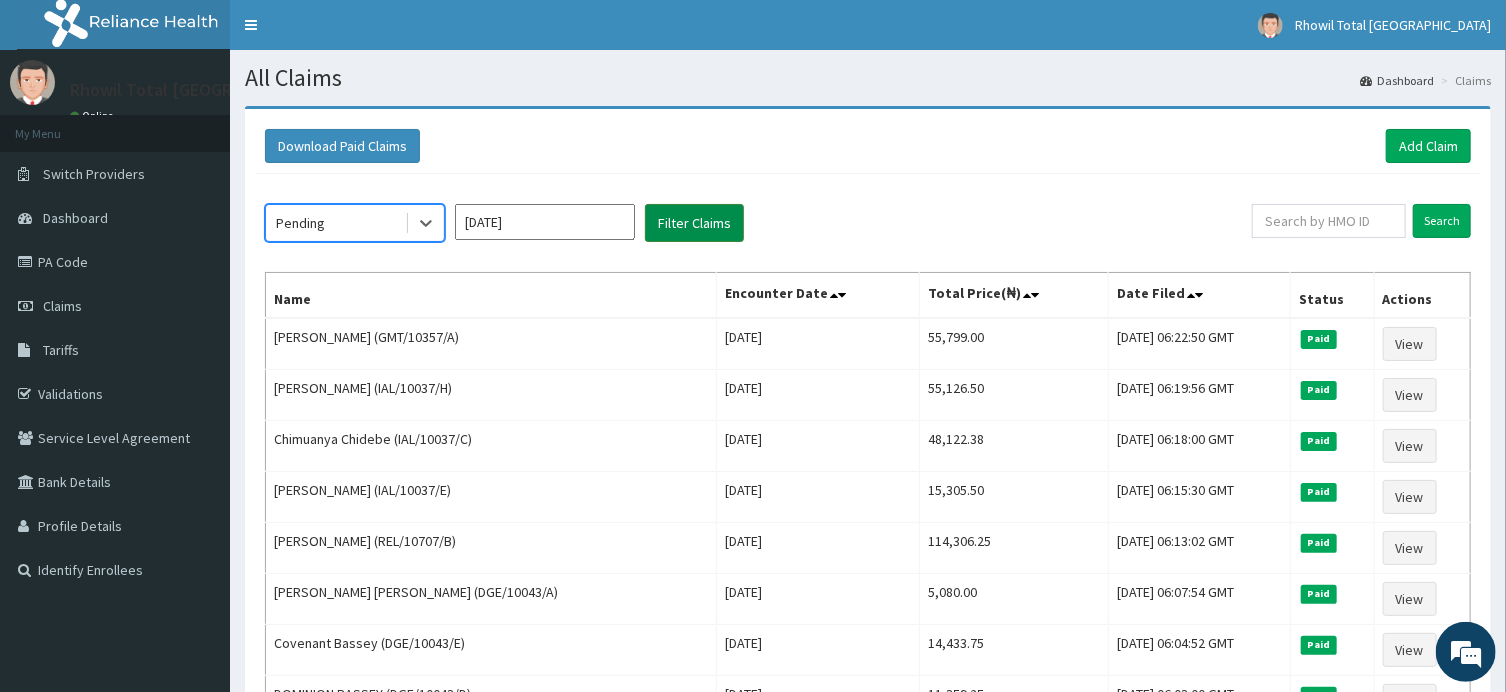 click on "Filter Claims" at bounding box center [694, 223] 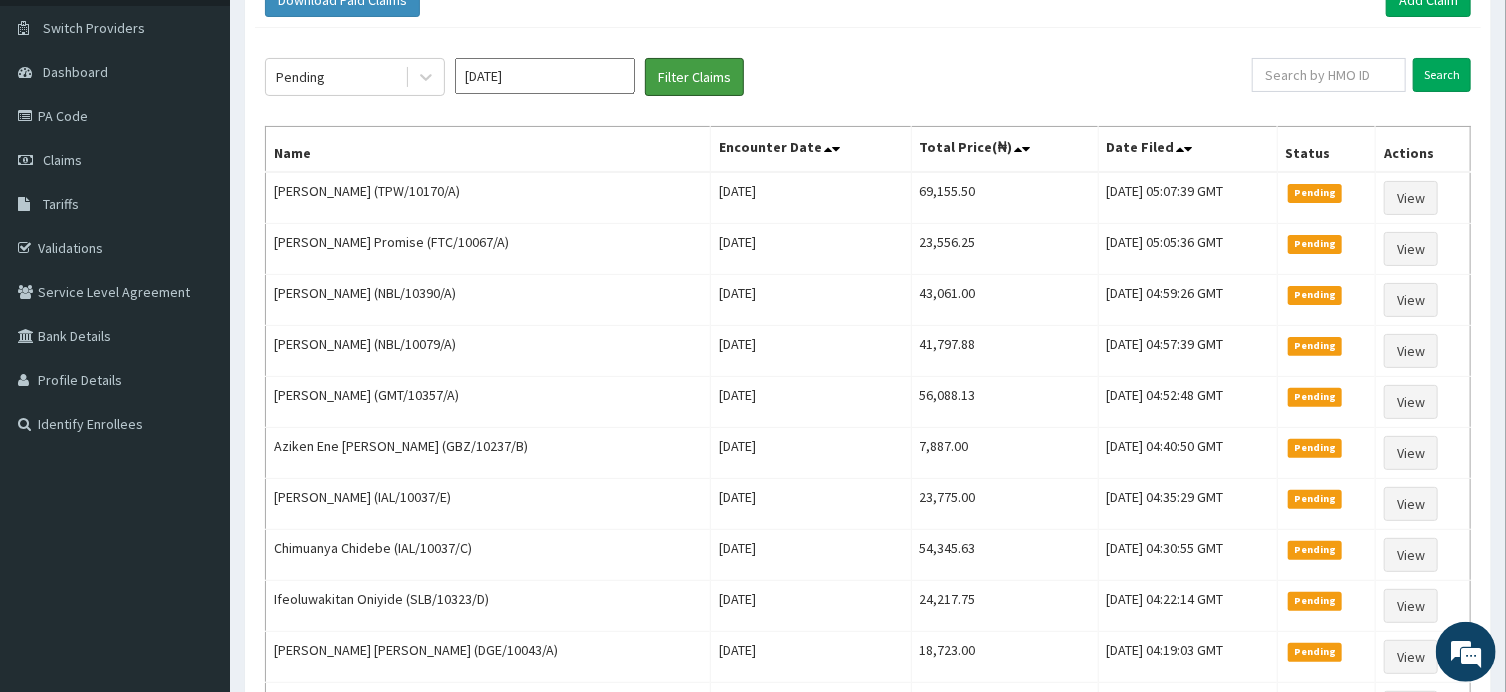 scroll, scrollTop: 0, scrollLeft: 0, axis: both 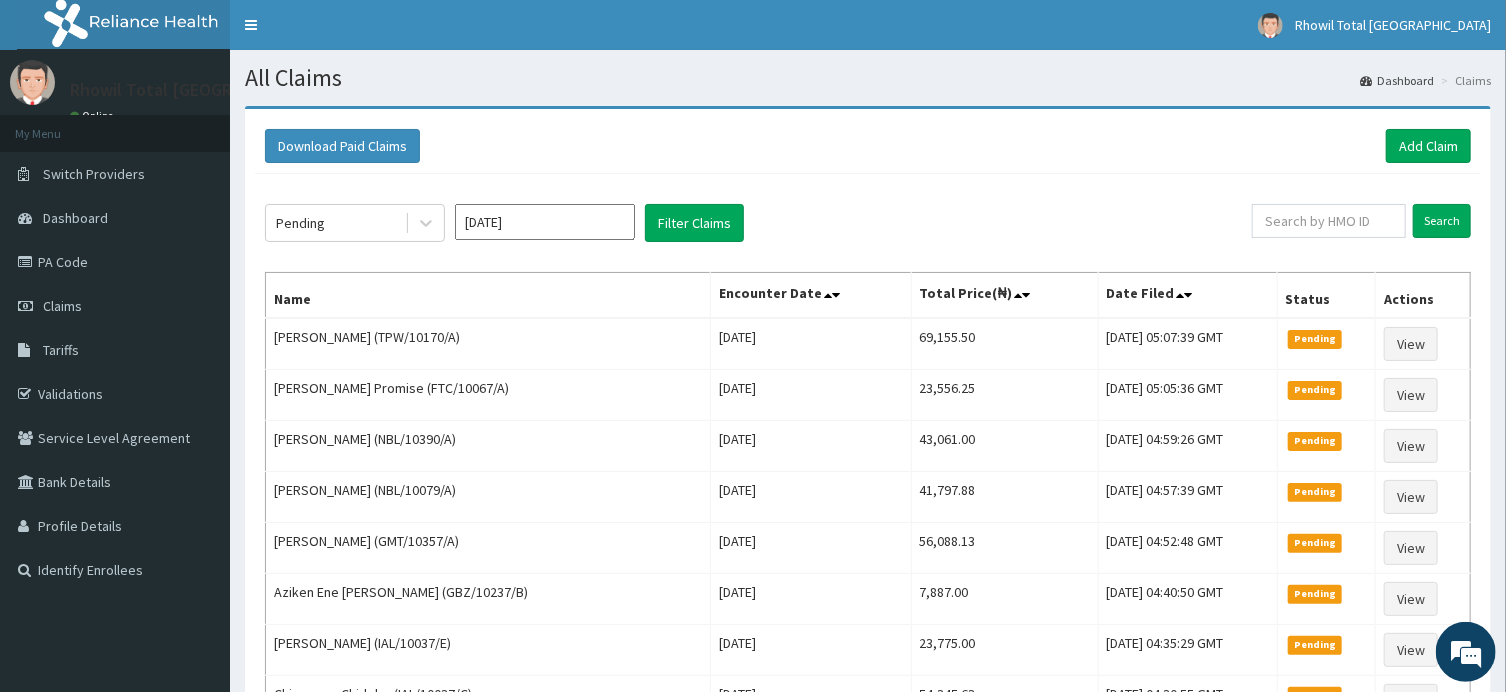 click on "Jun 2025" at bounding box center [545, 222] 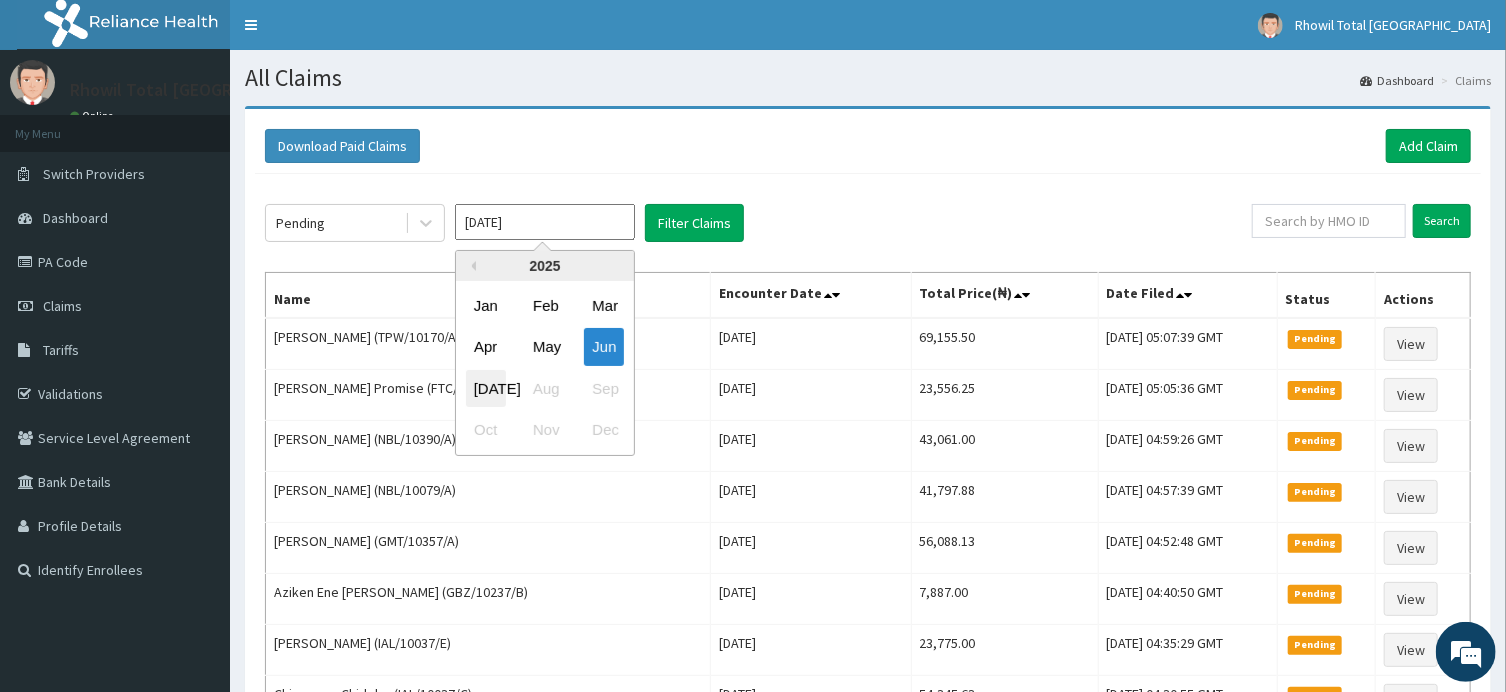 click on "Jul" at bounding box center [486, 388] 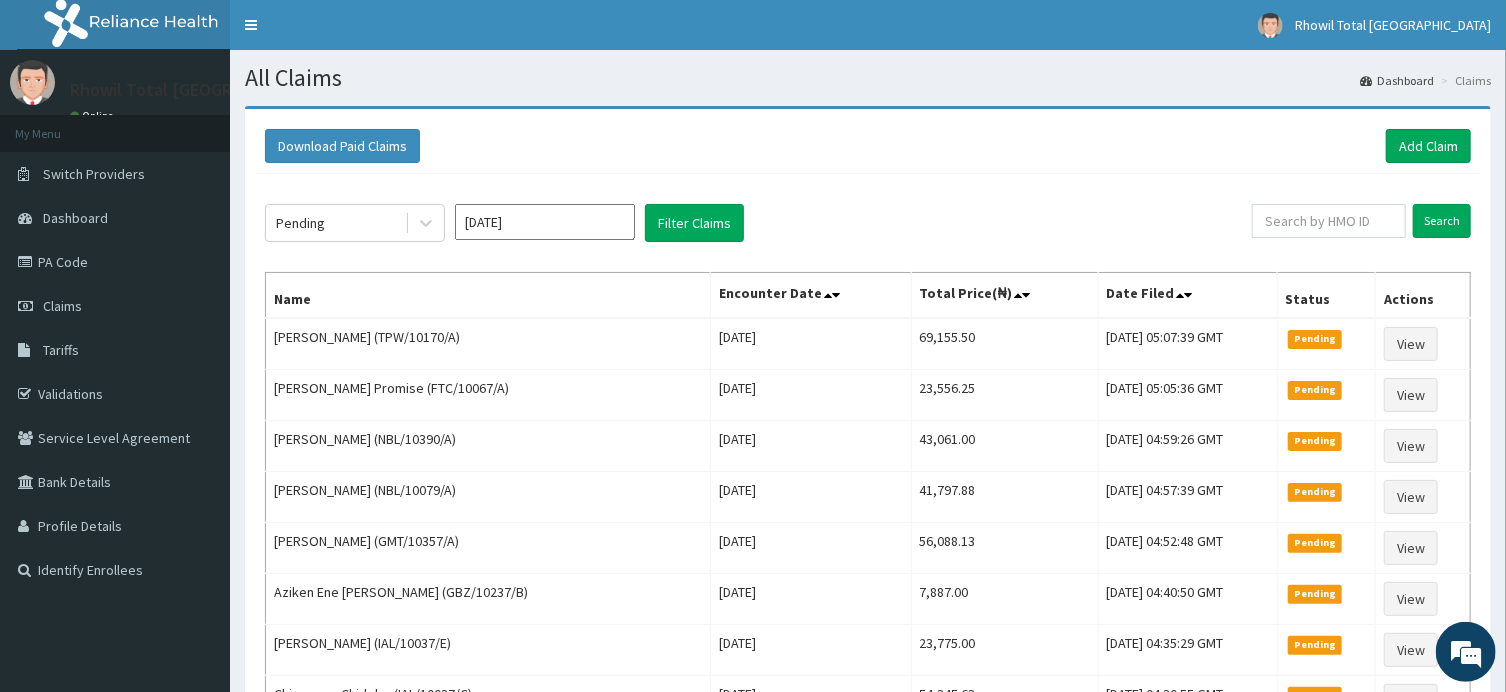 type on "Jul 2025" 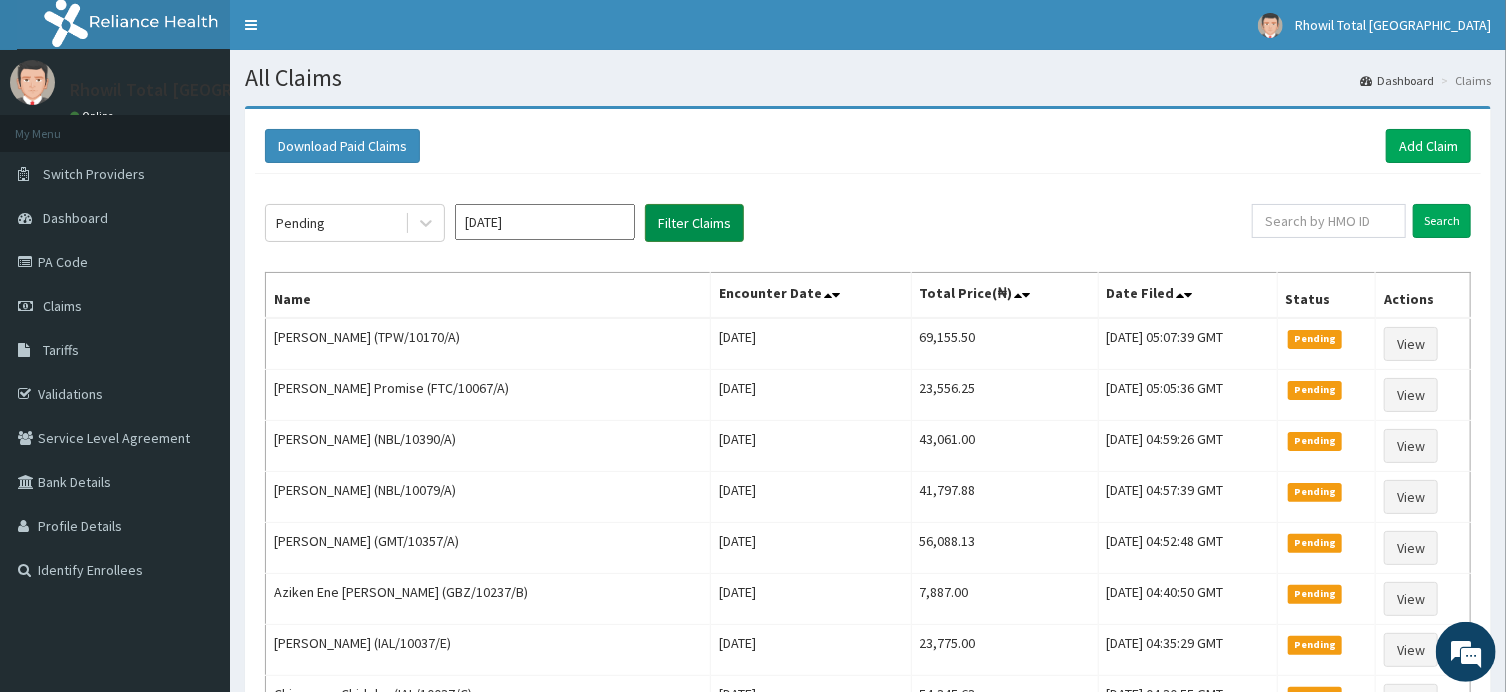 click on "Filter Claims" at bounding box center [694, 223] 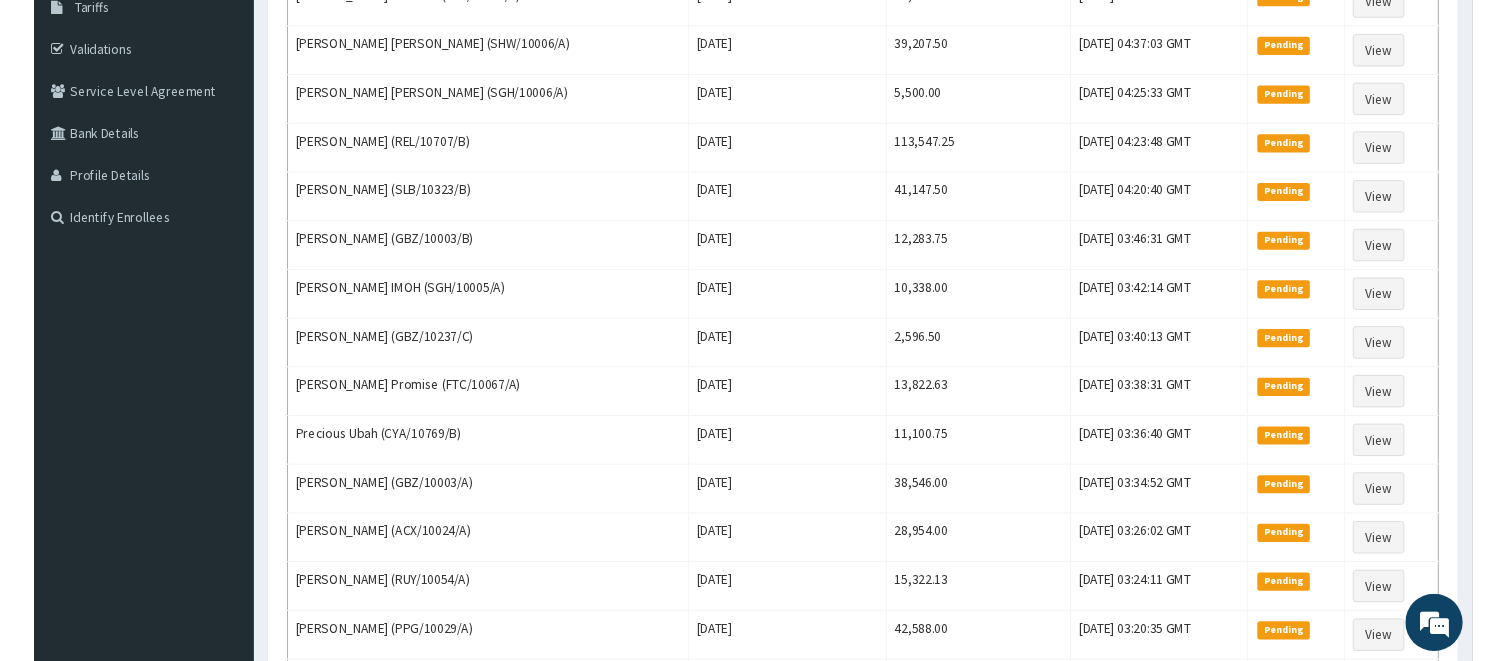 scroll, scrollTop: 0, scrollLeft: 0, axis: both 